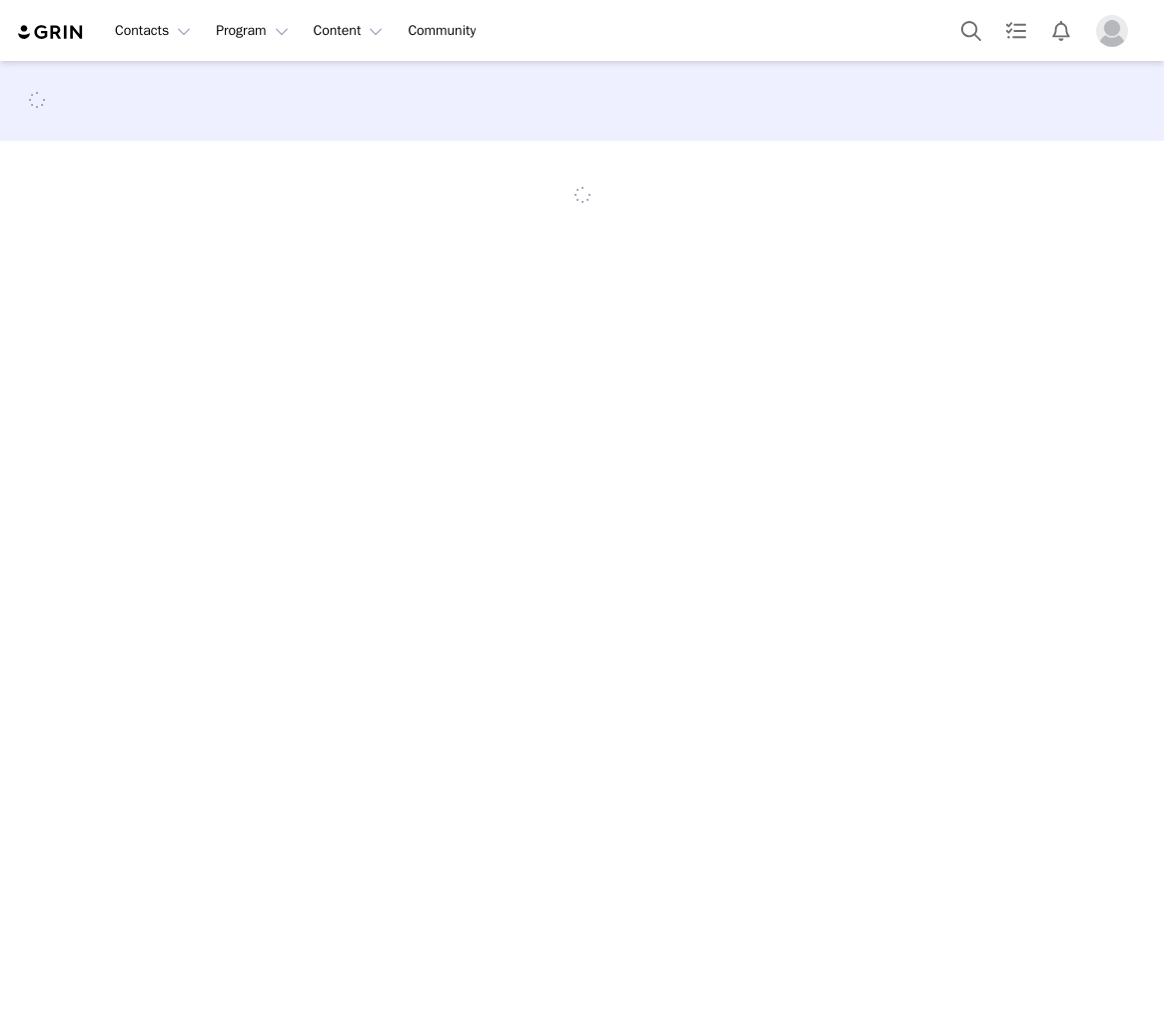 scroll, scrollTop: 0, scrollLeft: 0, axis: both 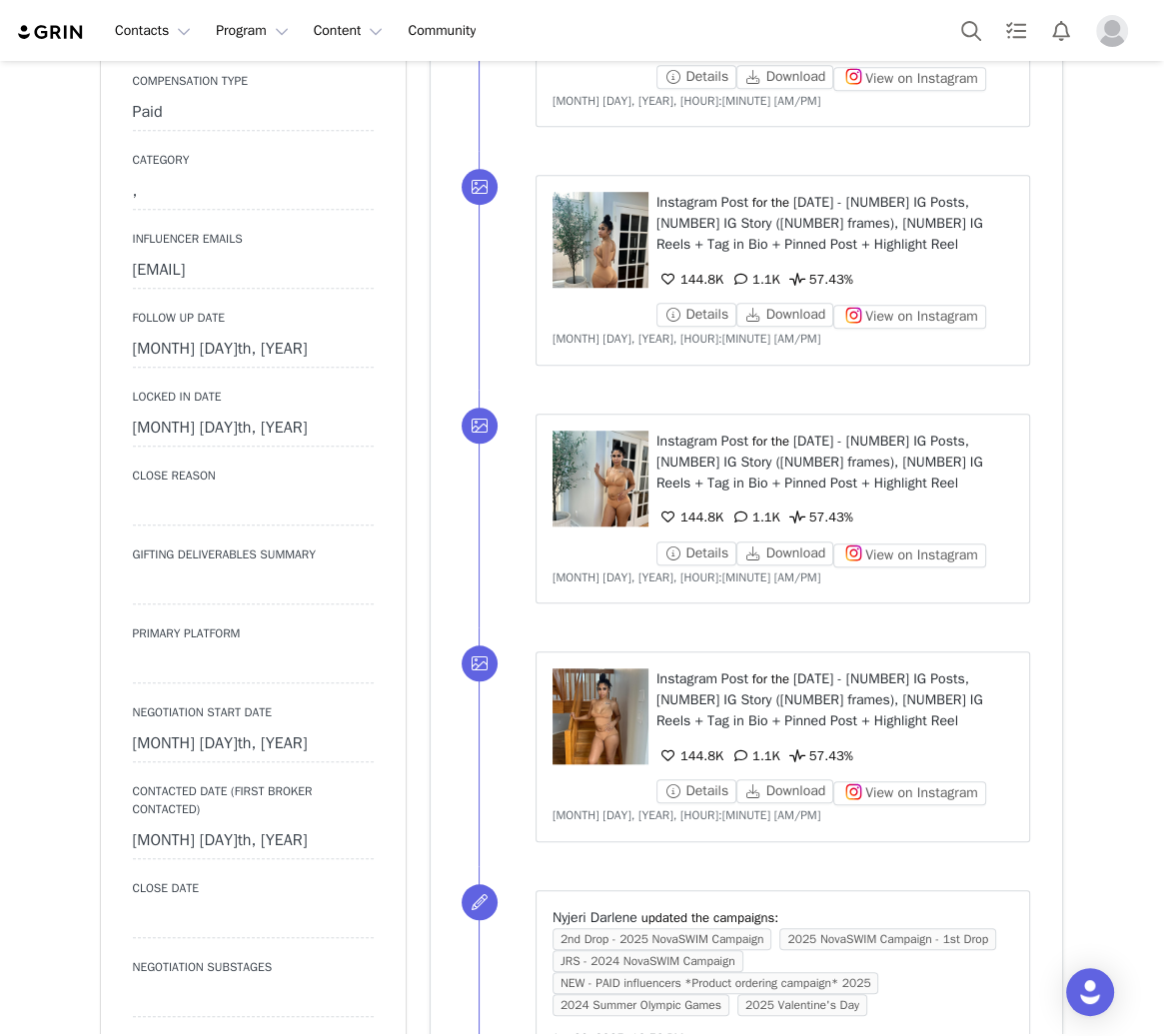 click on "[MONTH] [DAY]th, [YEAR]" at bounding box center [253, 350] 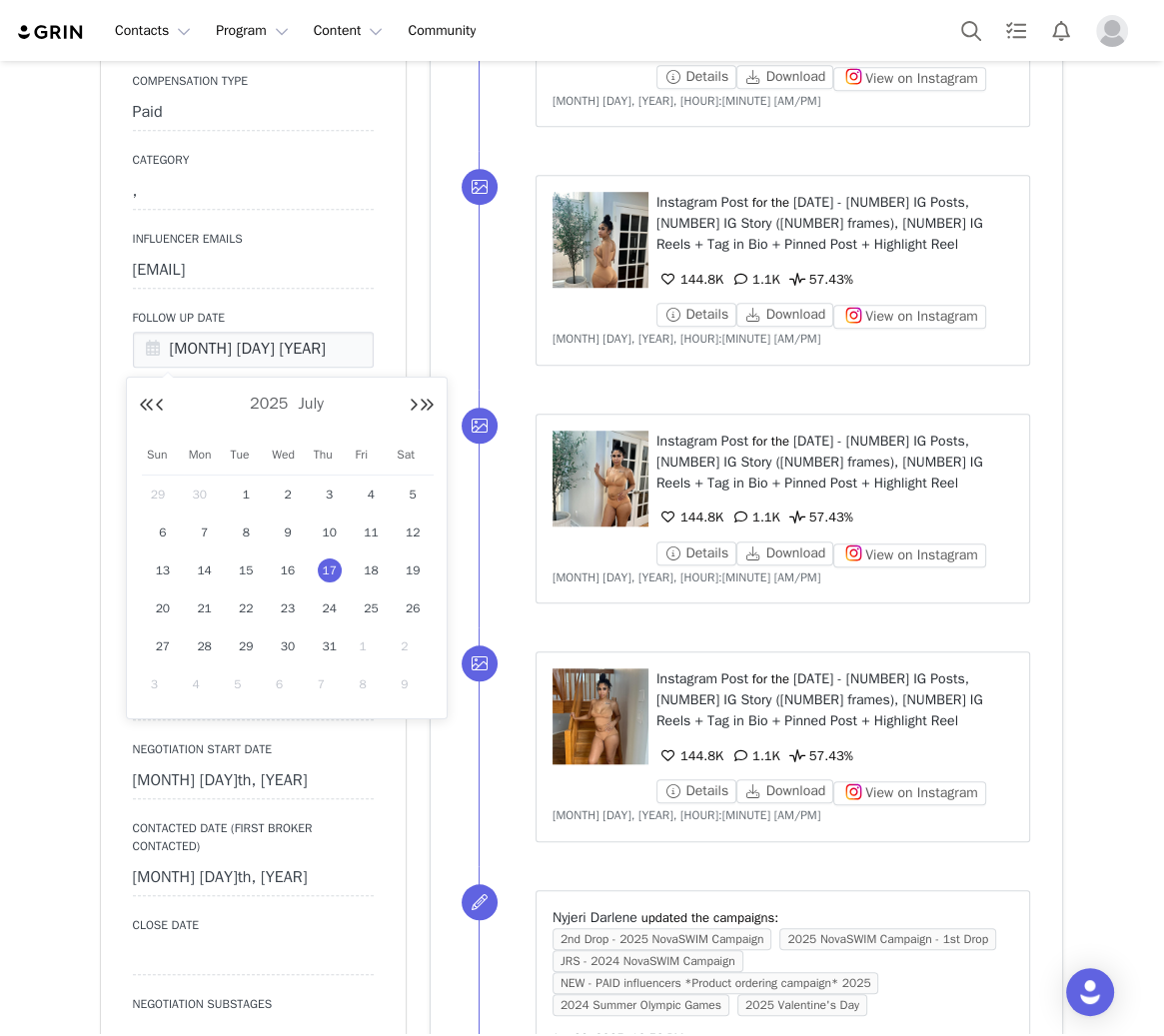 click on "1" at bounding box center (371, 646) 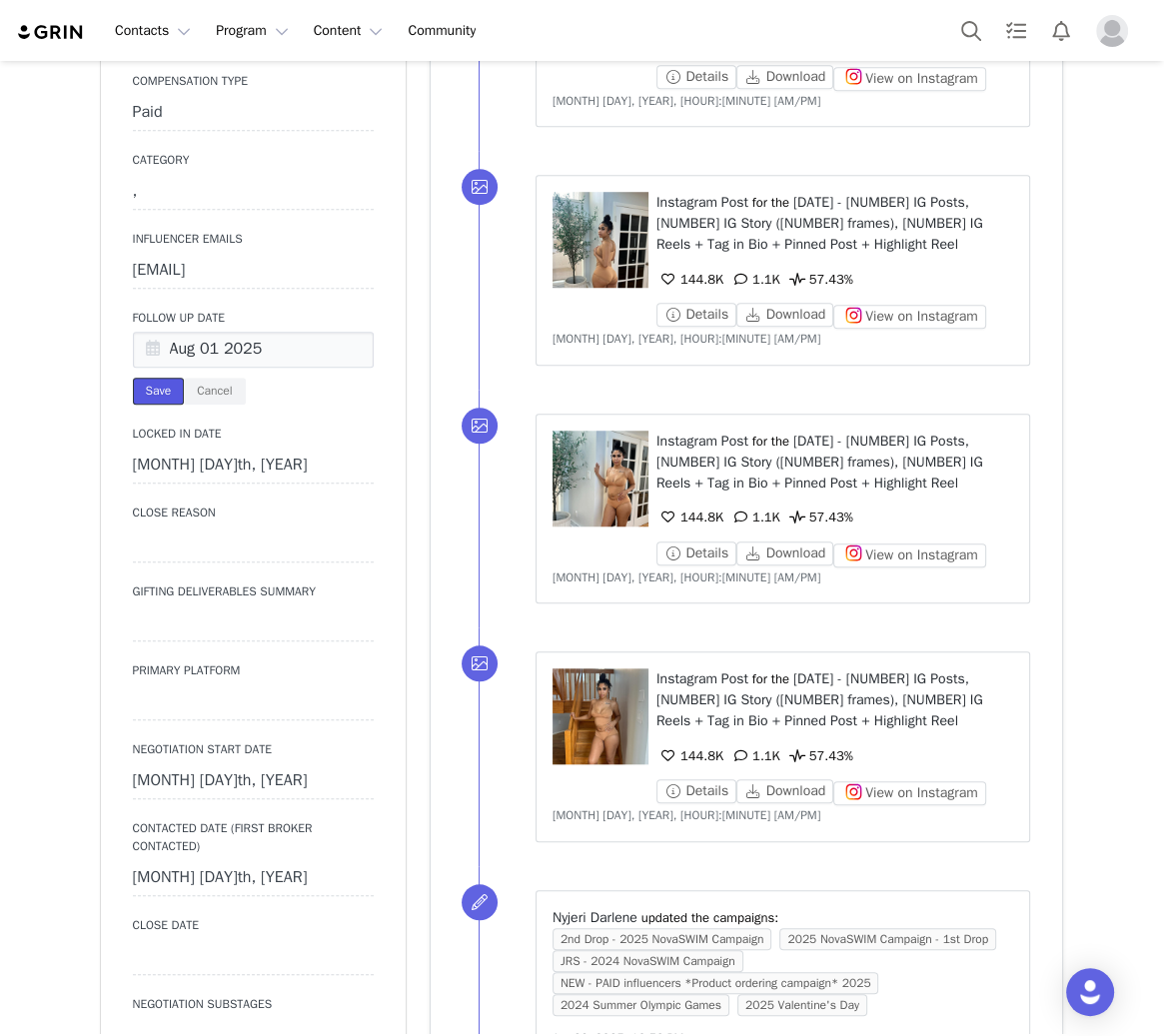 click on "Save" at bounding box center (159, 391) 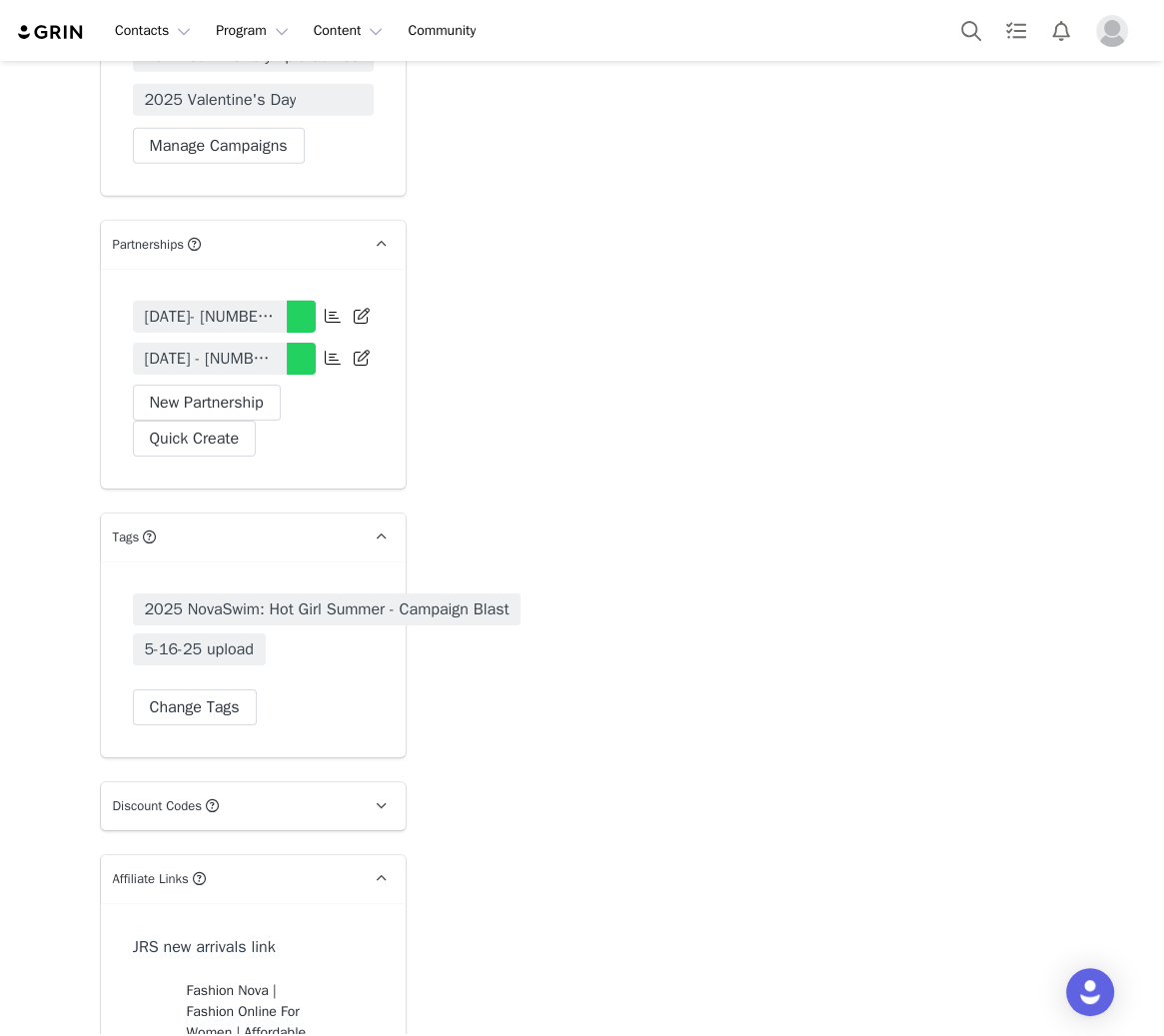 scroll, scrollTop: 4662, scrollLeft: 0, axis: vertical 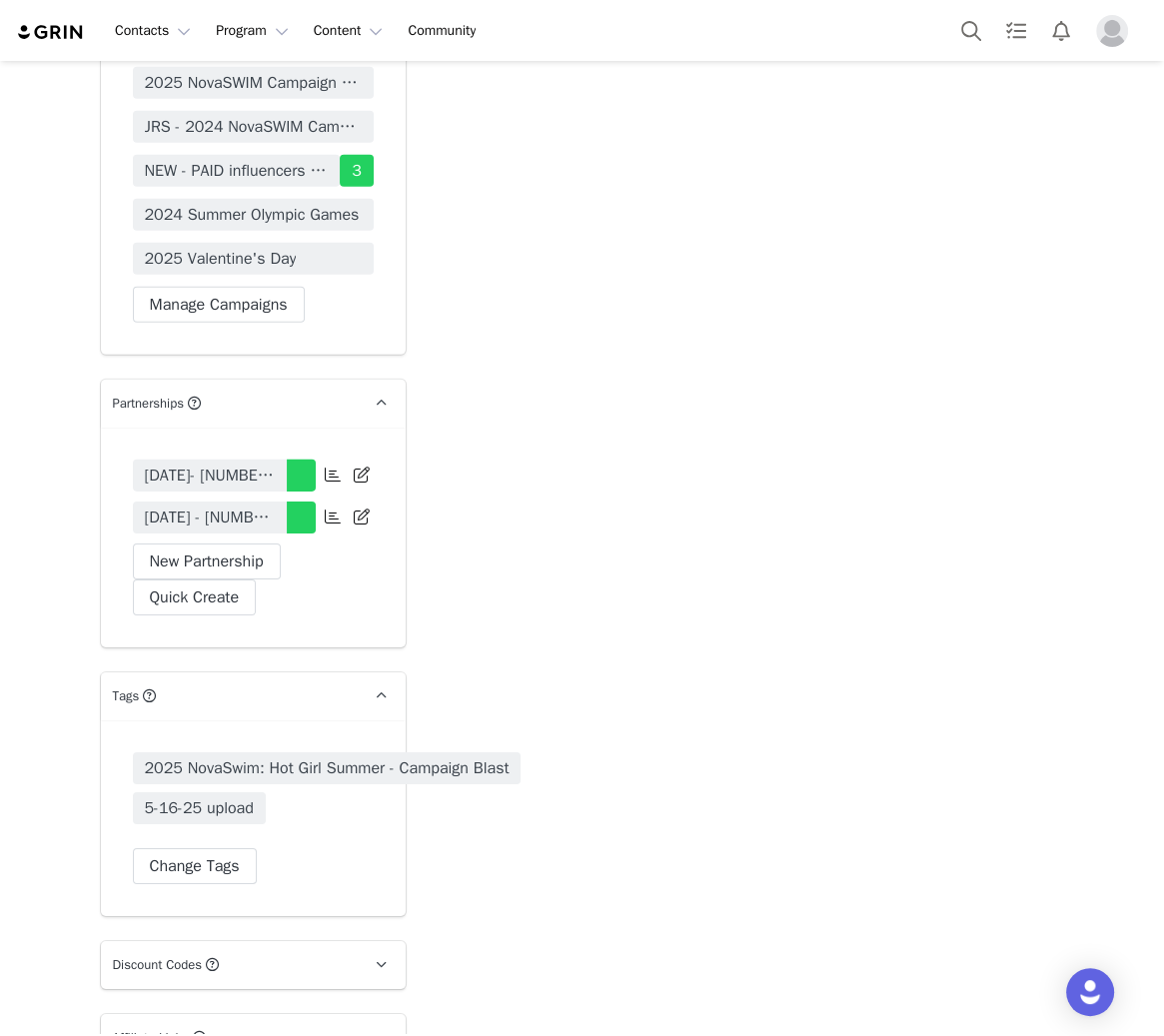 click on "10/24 - 8 IG Posts, 2 IG Story (3 frames), 6 IG Reels + Tag in Bio + Pinned Post + Highlight Reel" at bounding box center [210, 518] 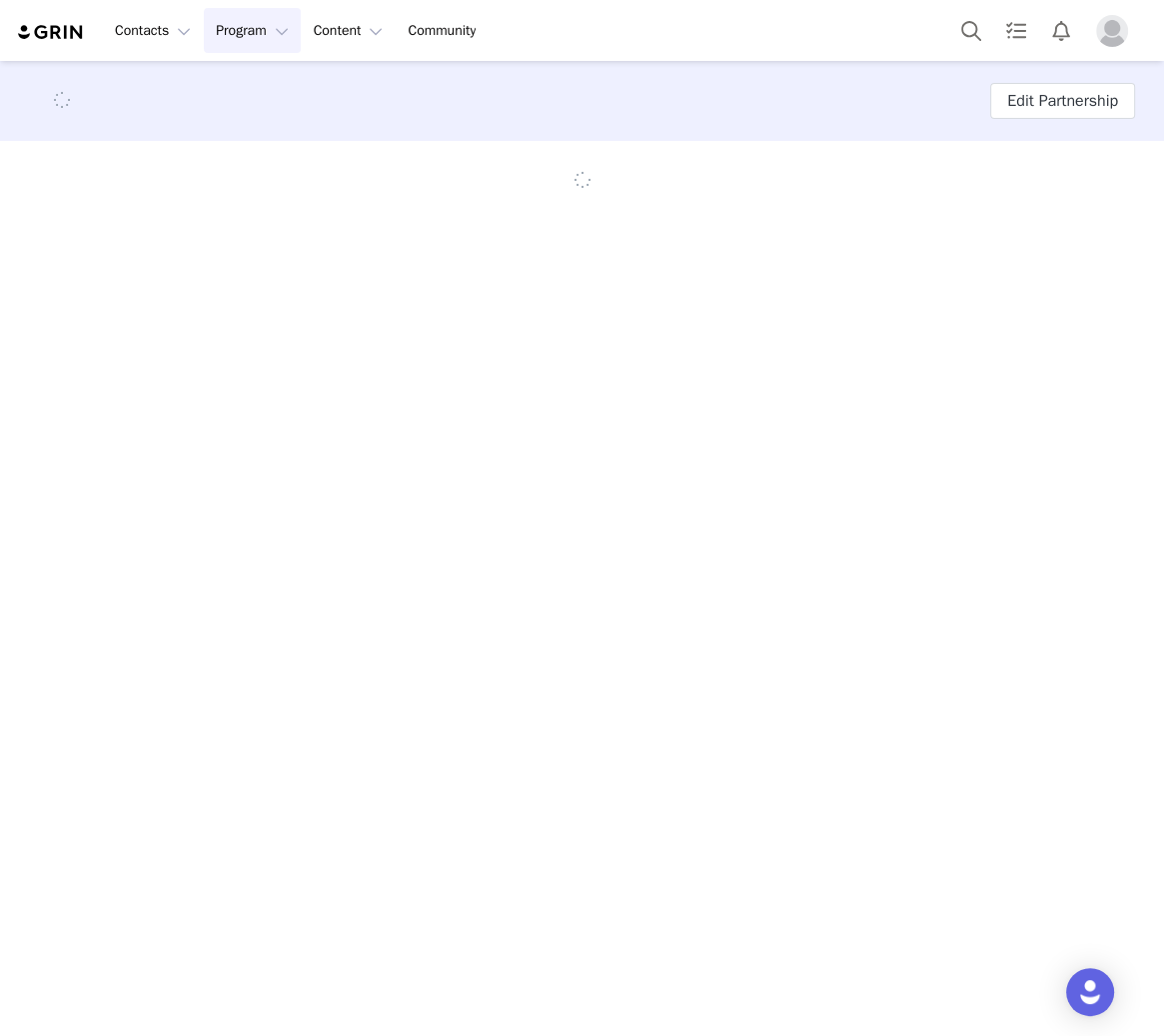 scroll, scrollTop: 0, scrollLeft: 0, axis: both 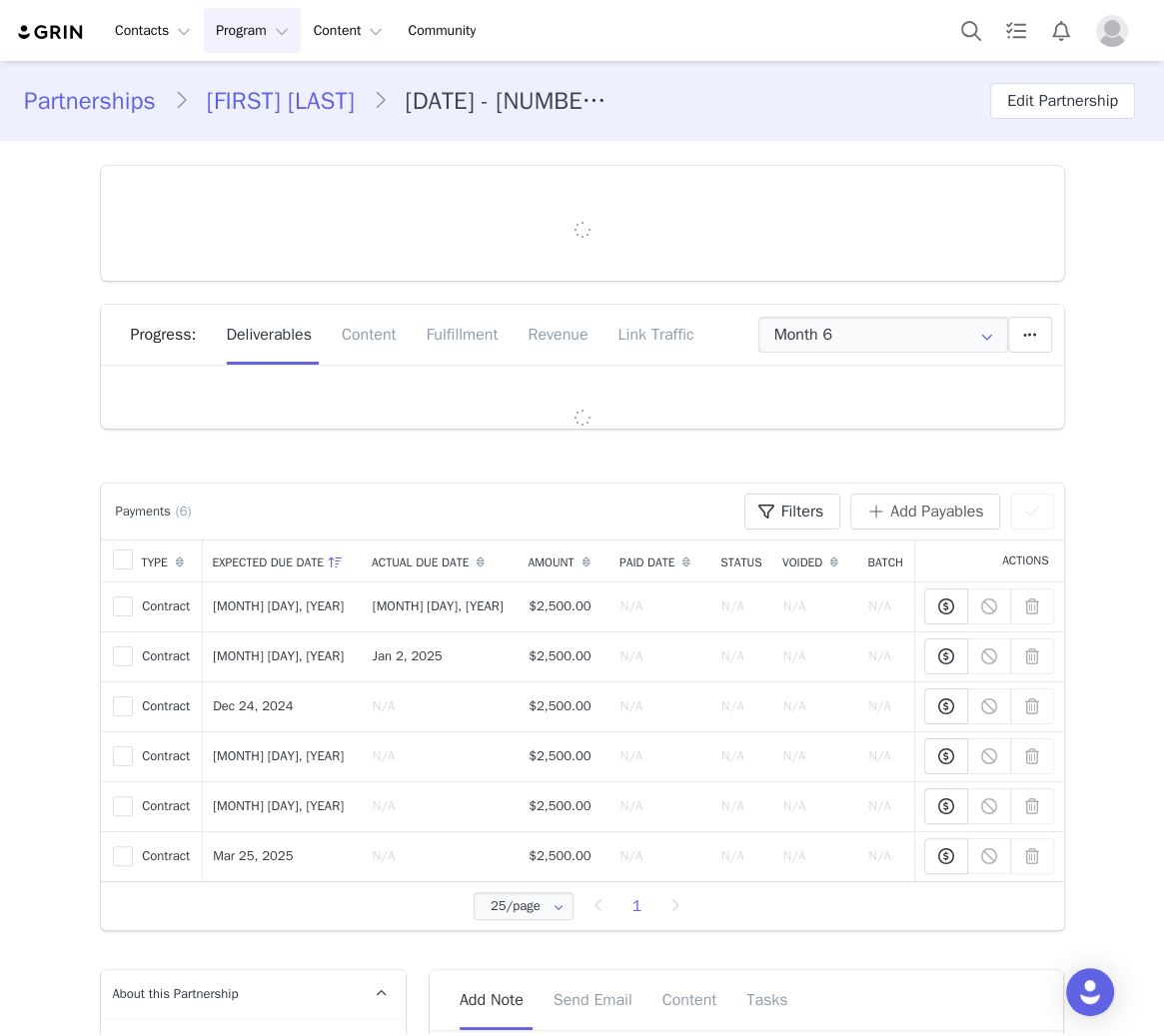 type on "+1 (United States)" 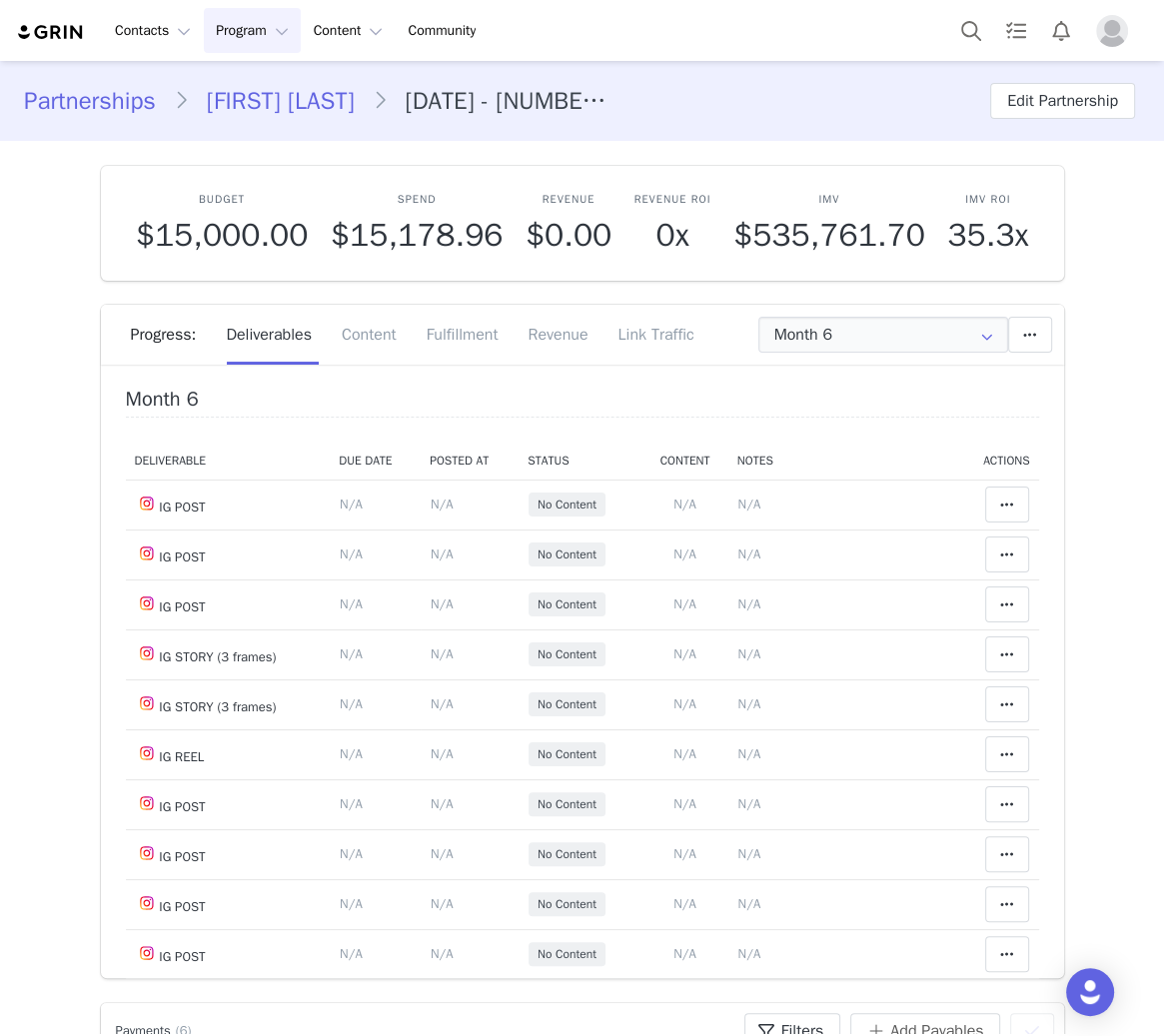 scroll, scrollTop: 0, scrollLeft: 0, axis: both 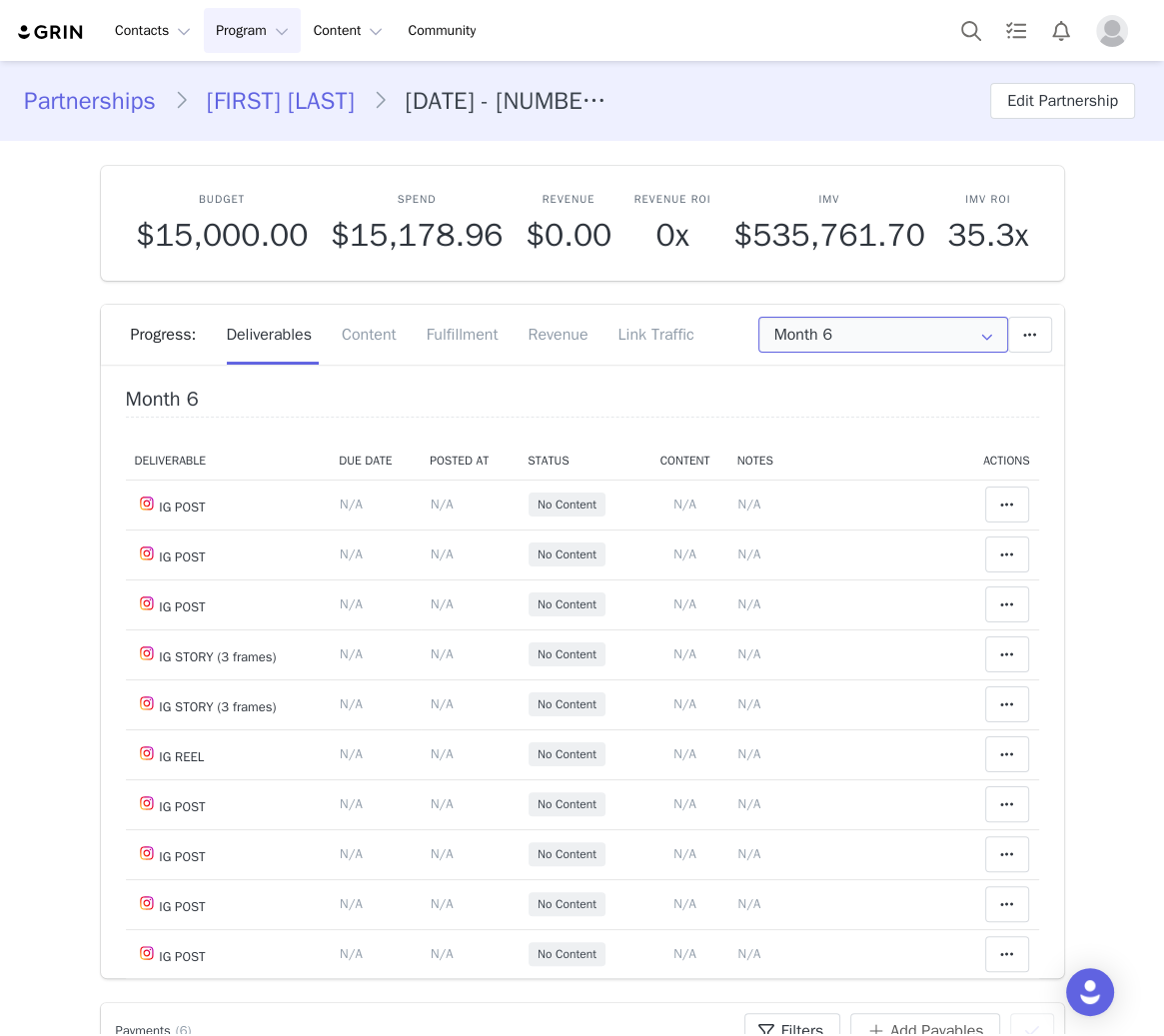 click on "Month 6" at bounding box center (883, 335) 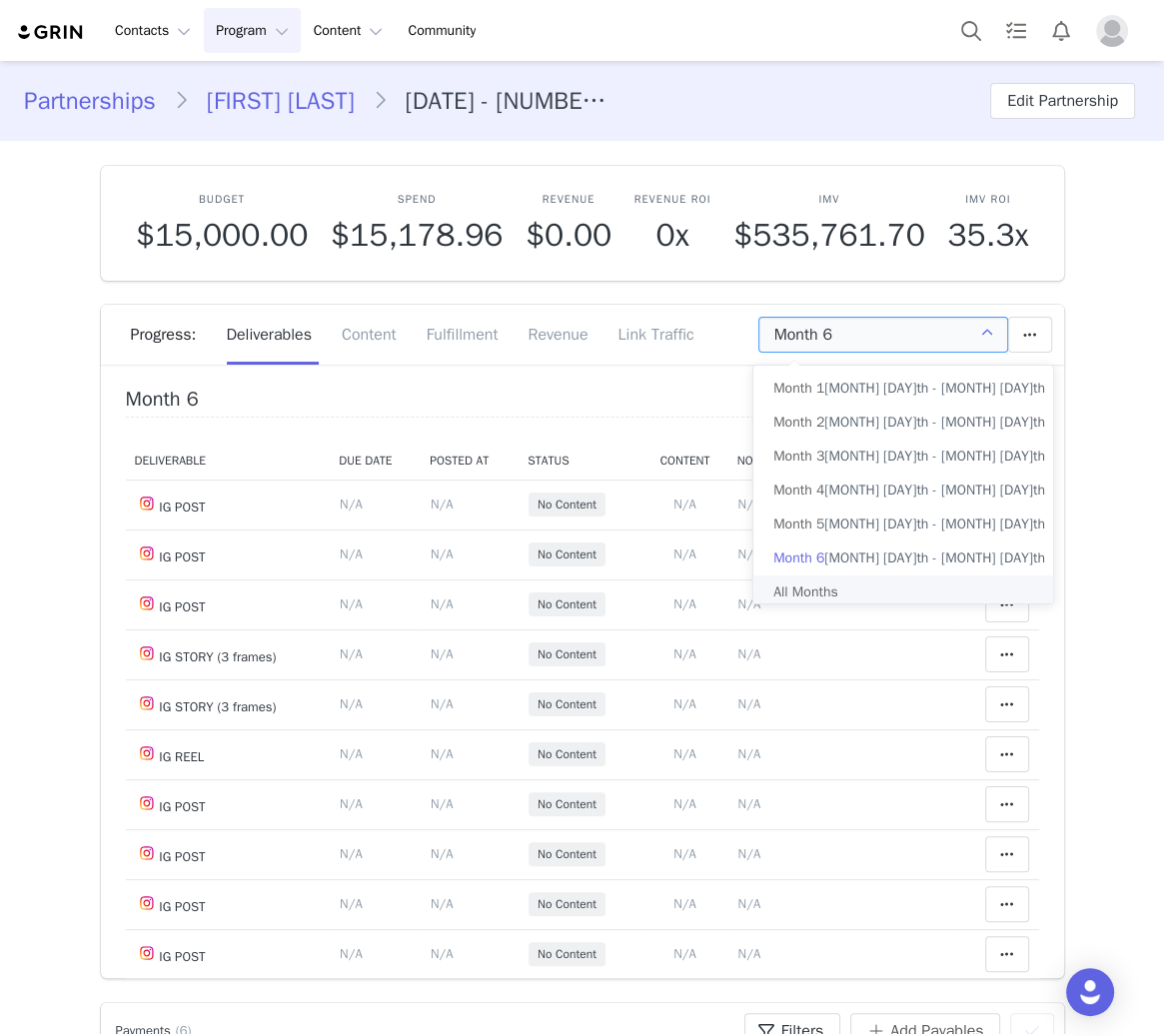 click on "All Months" at bounding box center (909, 592) 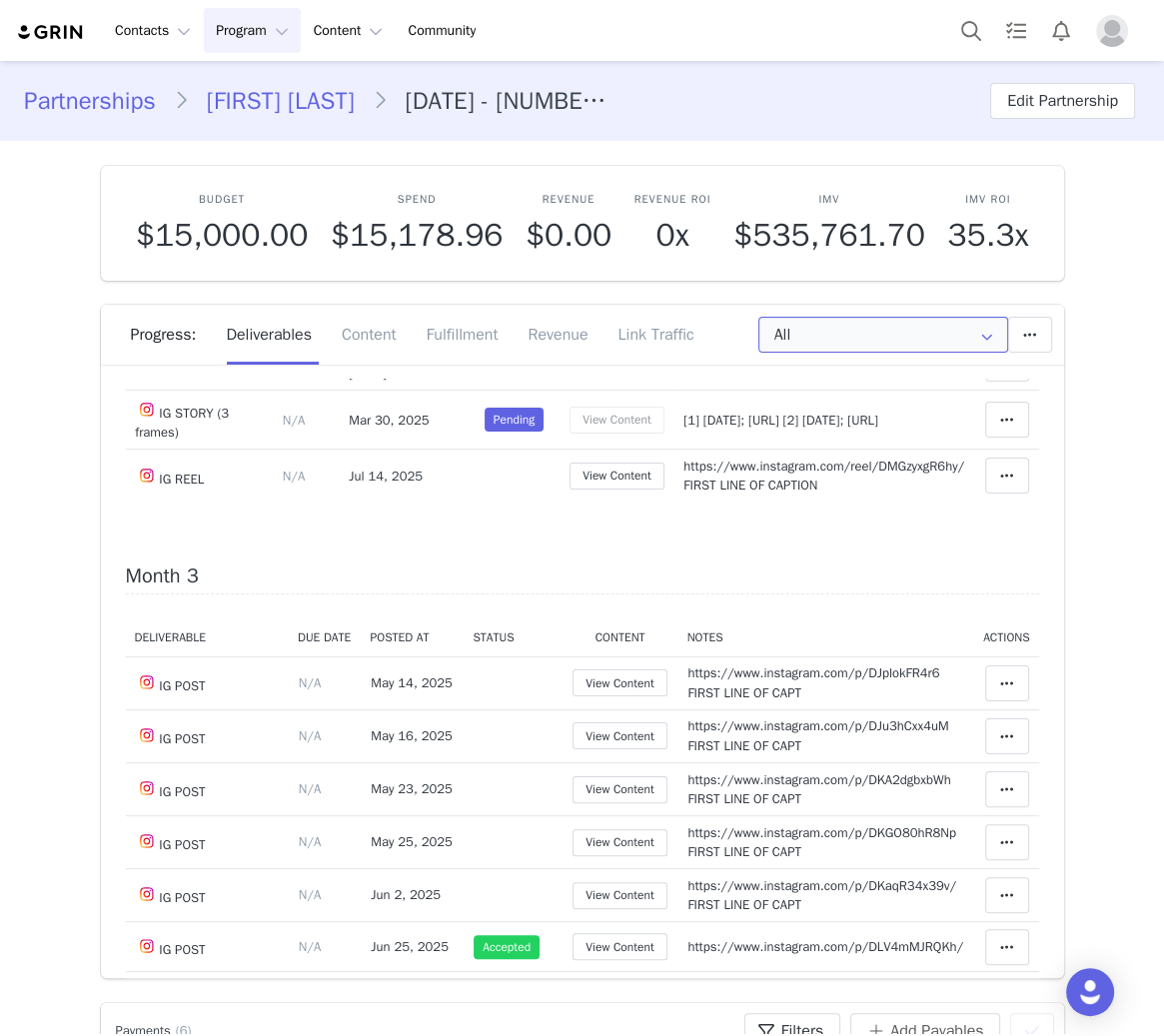 scroll, scrollTop: 1305, scrollLeft: 0, axis: vertical 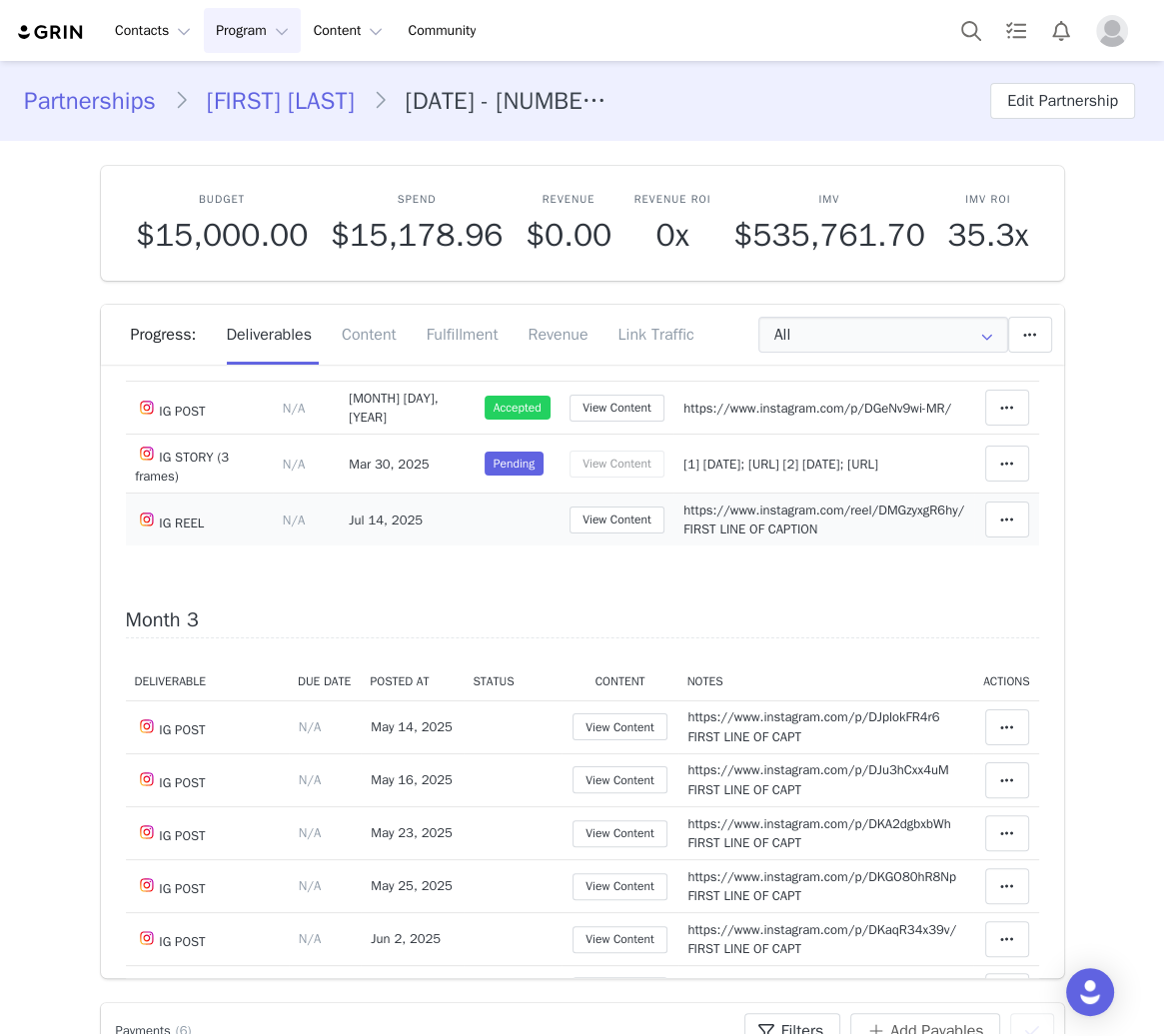 click on "https://www.instagram.com/reel/DMGzyxgR6hy/
FIRST LINE OF CAPTION" at bounding box center (823, 519) 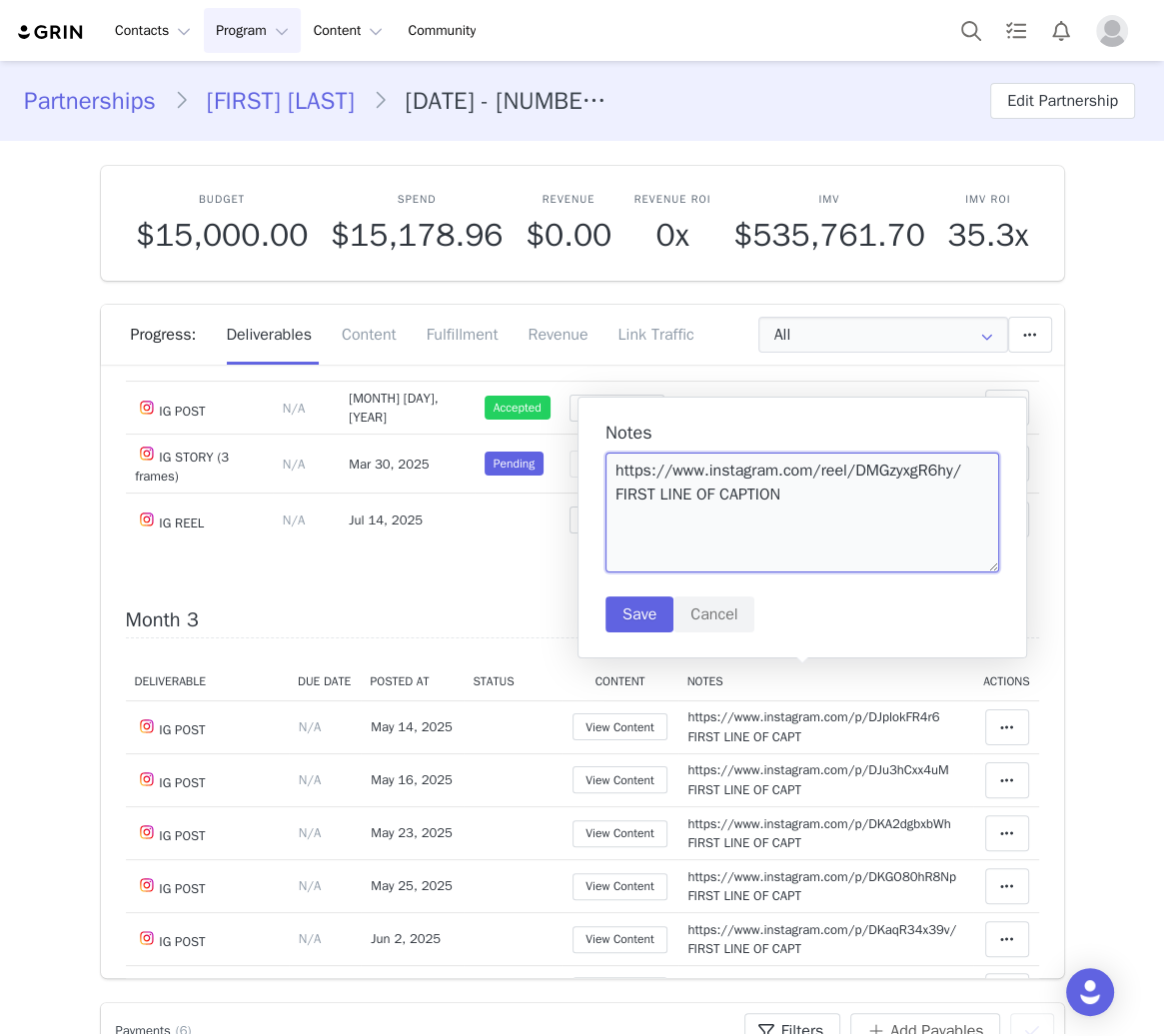click on "https://www.instagram.com/reel/DMGzyxgR6hy/
FIRST LINE OF CAPTION" at bounding box center (802, 513) 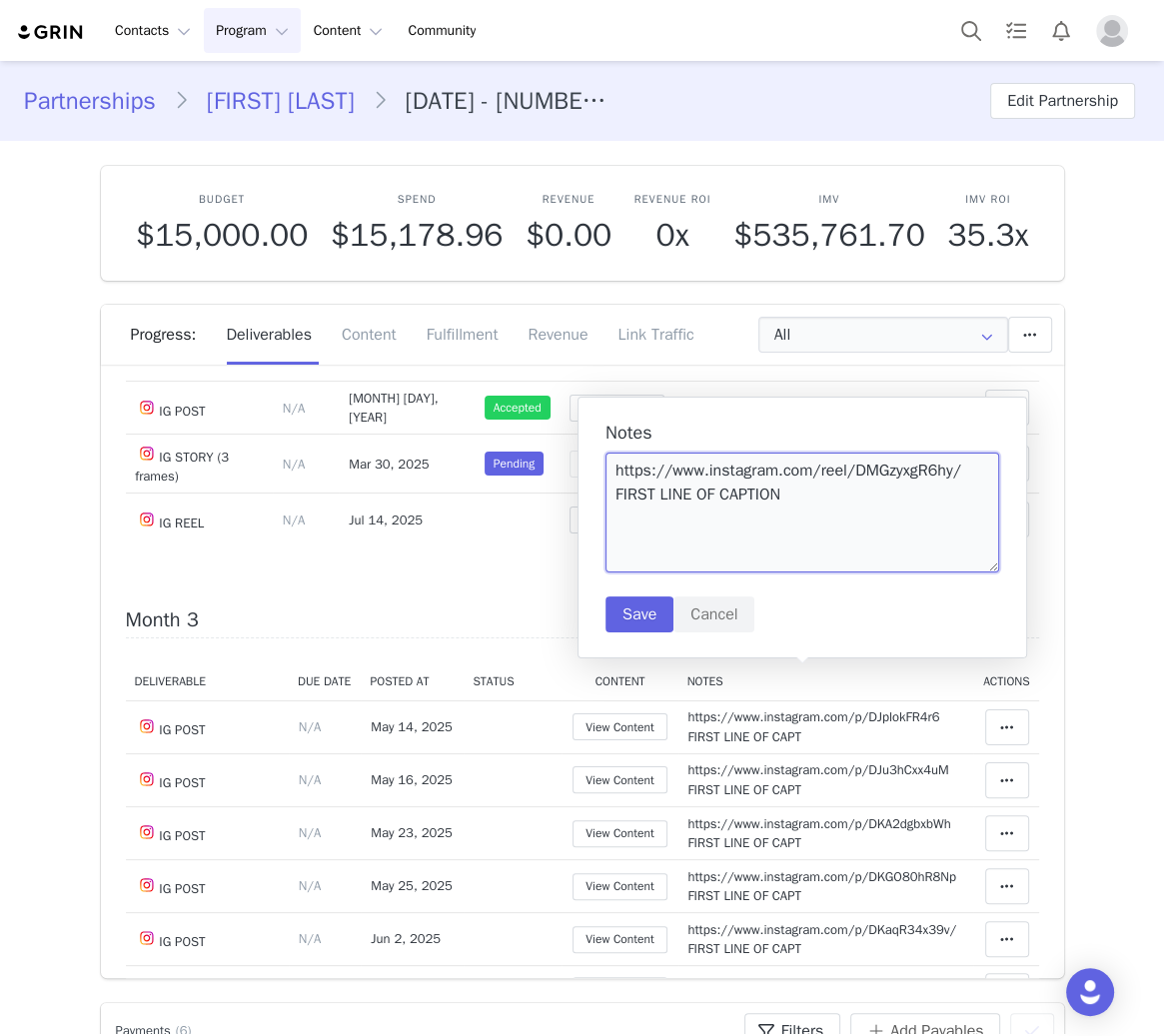 click on "https://www.instagram.com/reel/DMGzyxgR6hy/
FIRST LINE OF CAPTION" at bounding box center [802, 513] 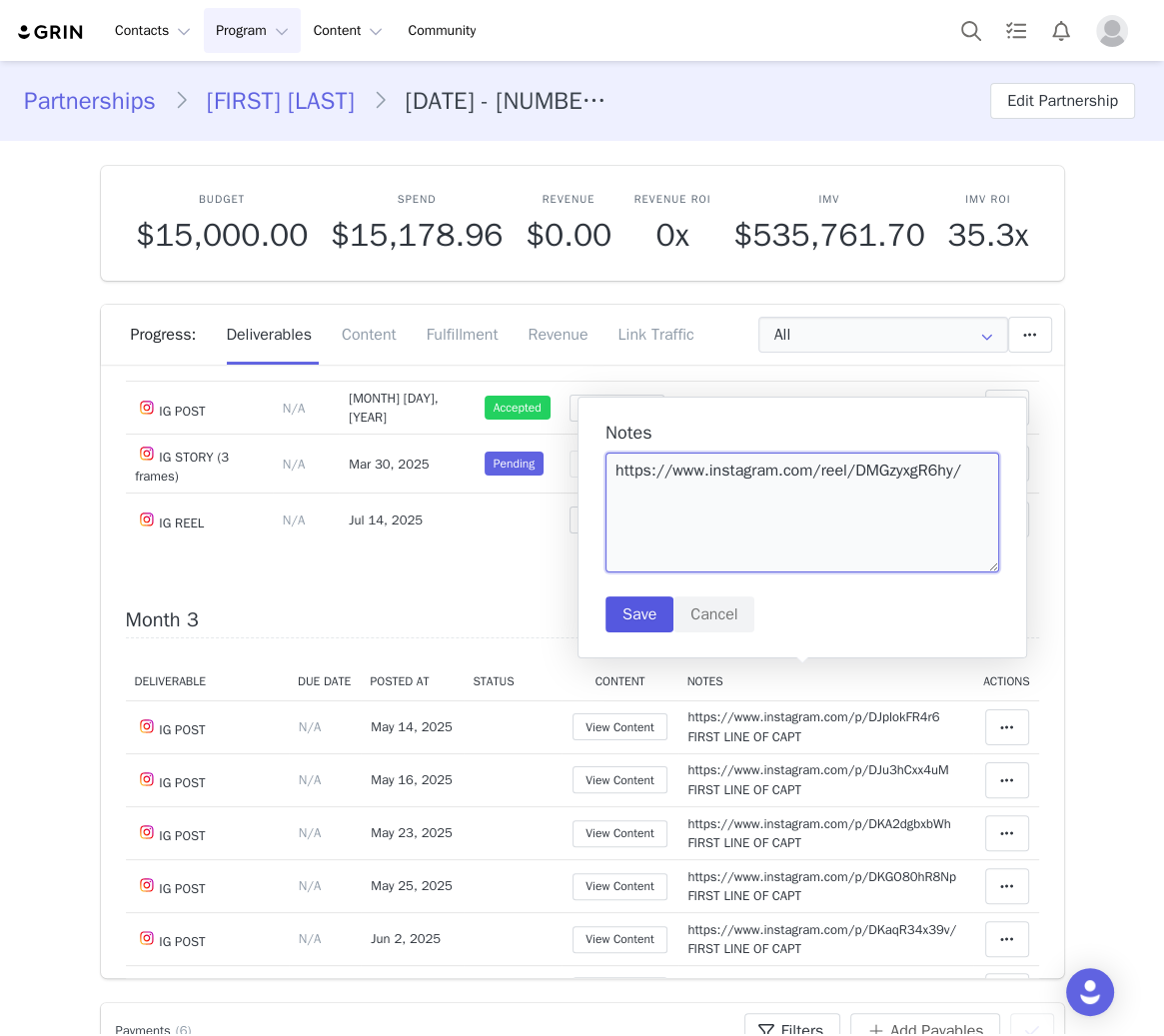 type on "https://www.instagram.com/reel/DMGzyxgR6hy/" 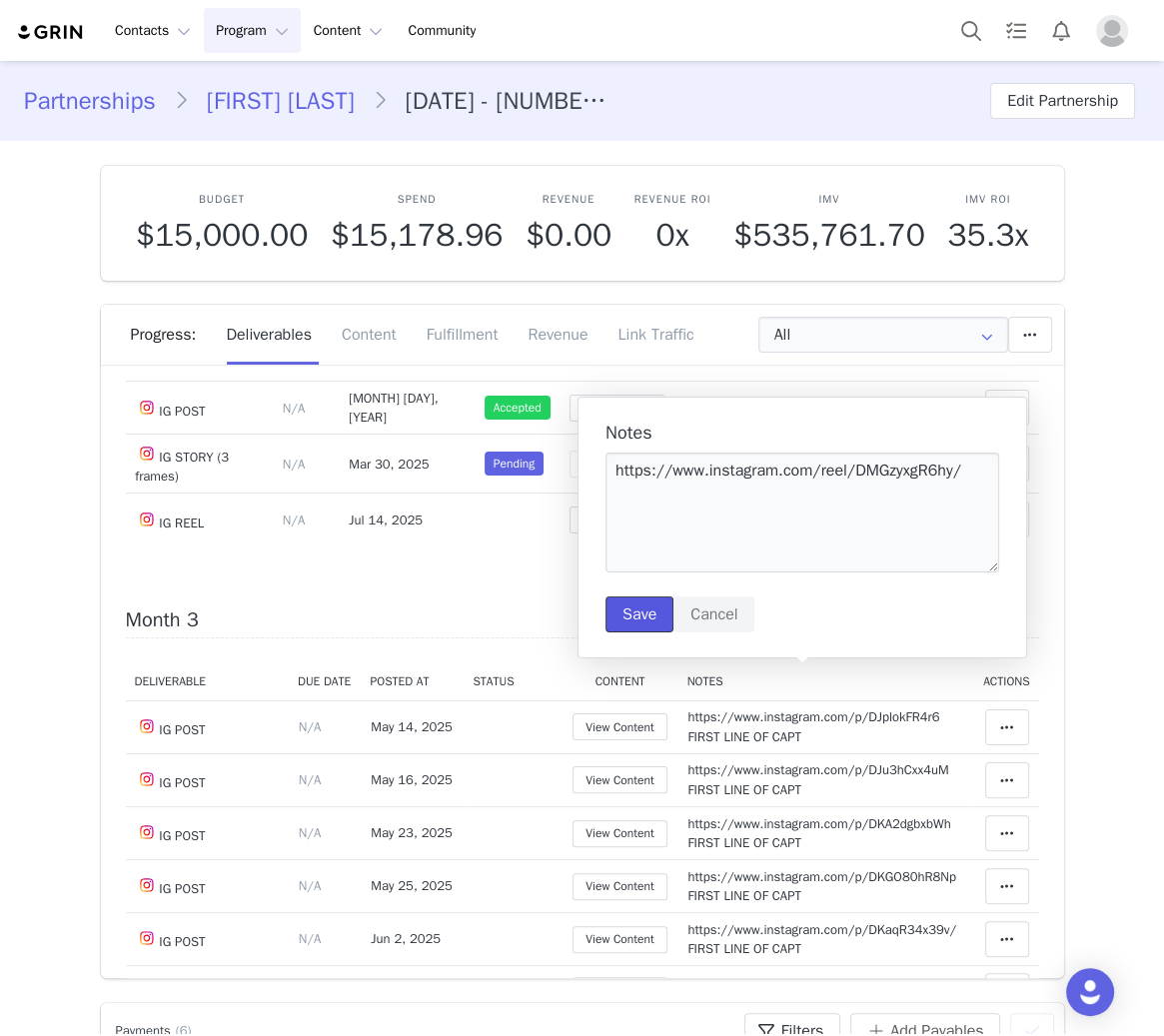 click on "Save" at bounding box center [639, 614] 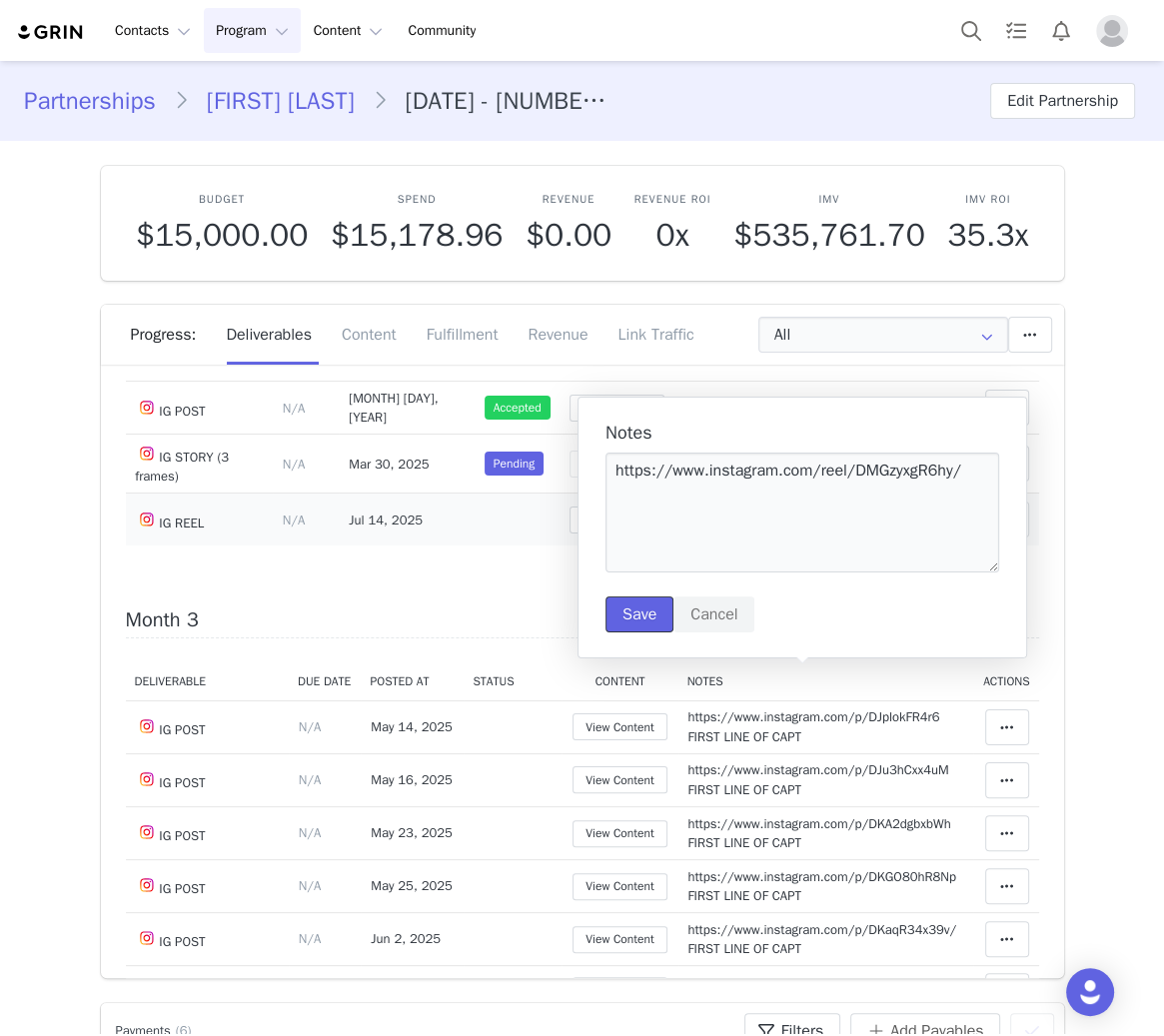type 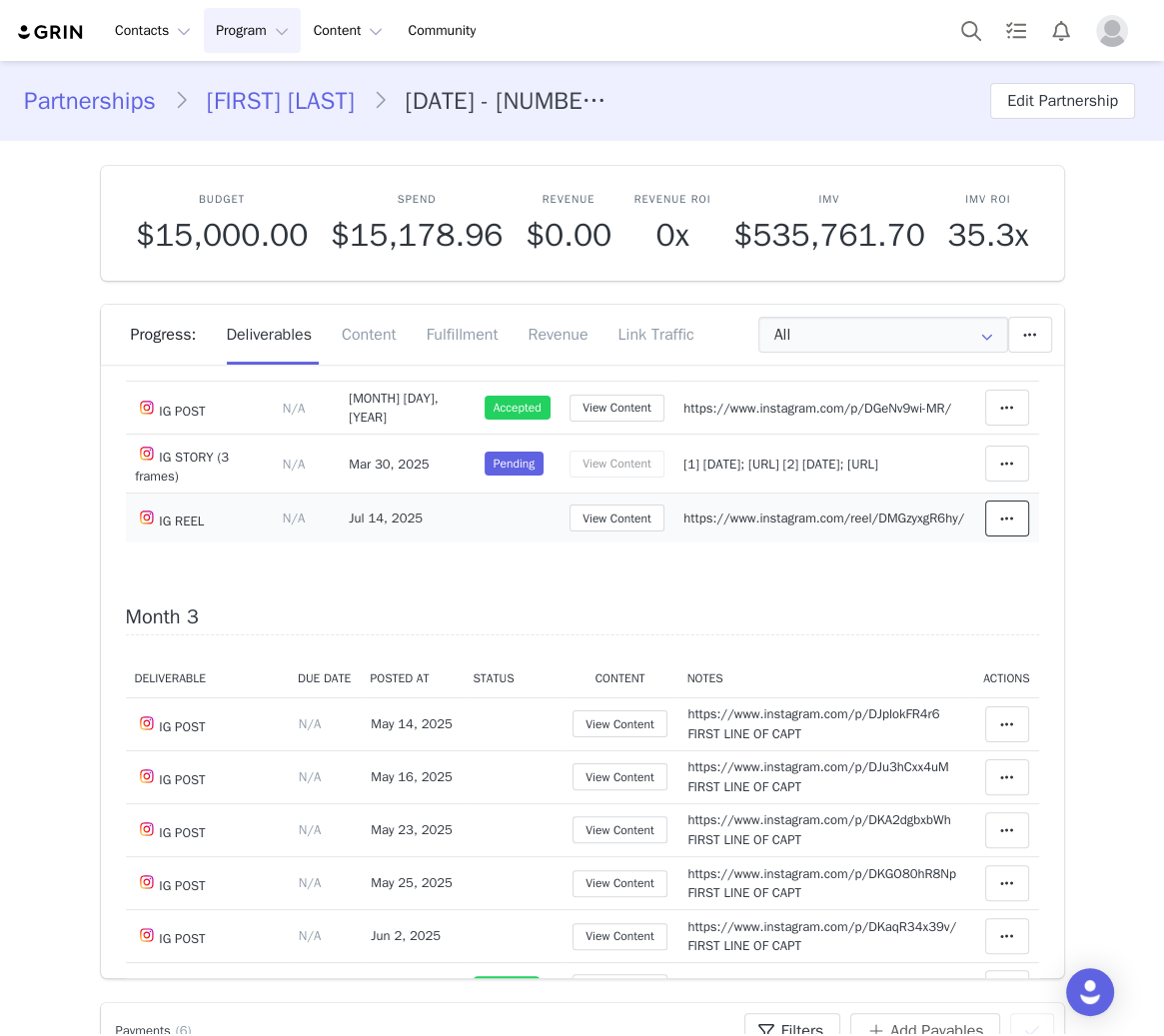 click at bounding box center (1007, 518) 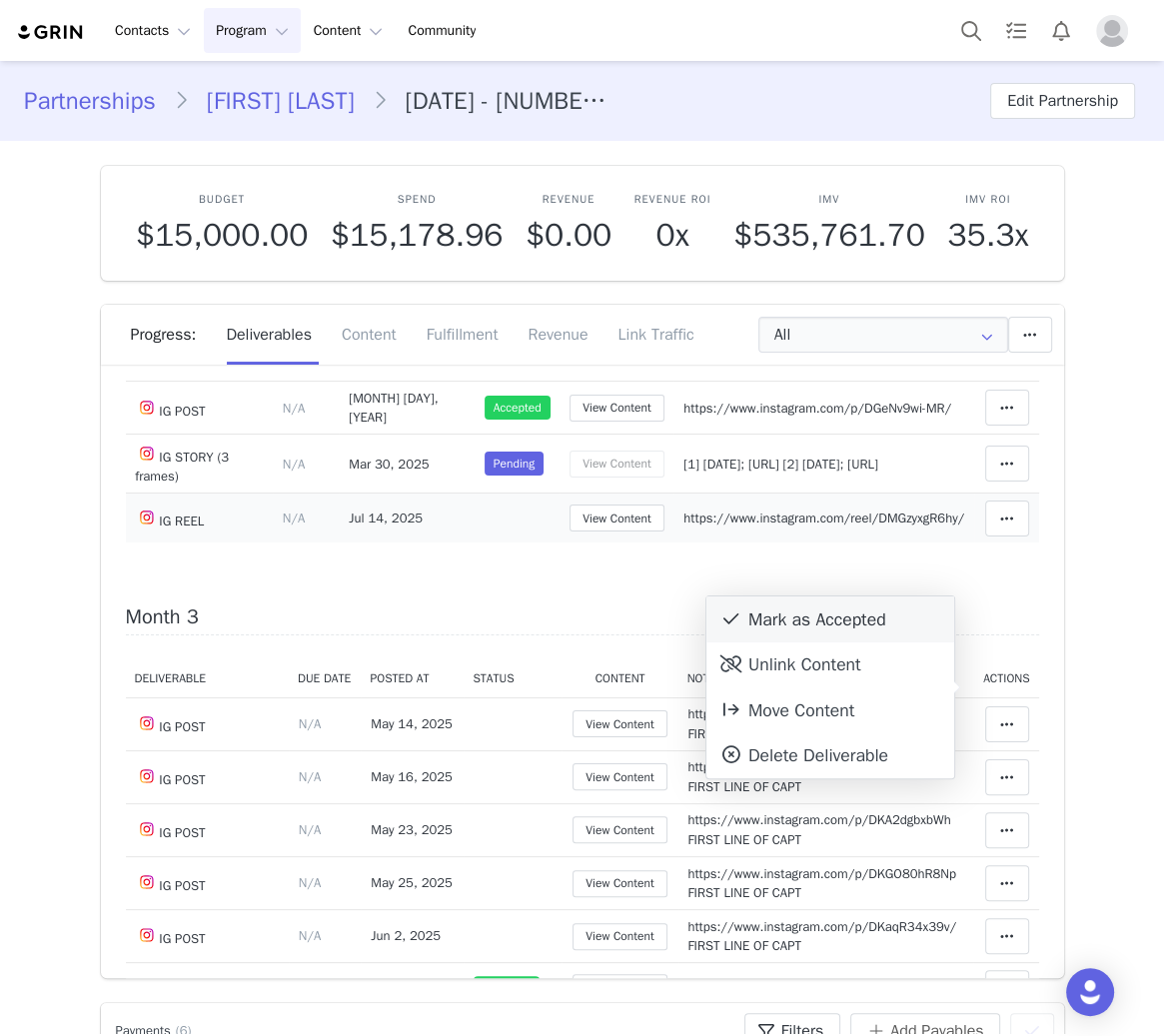 click on "Mark as Accepted" at bounding box center [0, 0] 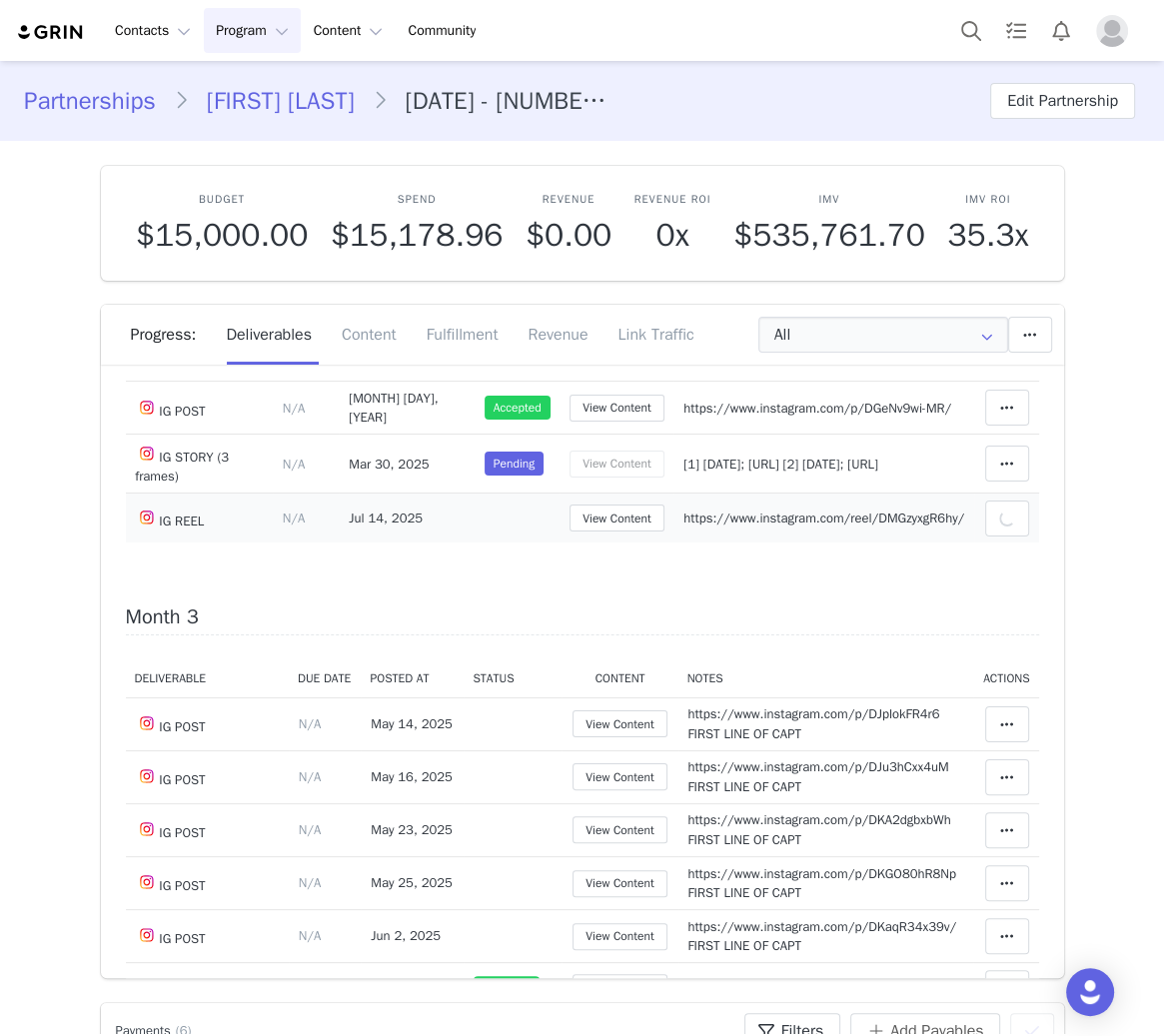 click on "Partnerships  Janelys Guadalamar  10/24 - 8 IG Posts, 2 IG Story (3 frames), 6 IG Reels + Tag in Bio + Pinned Post + Highlight Reel  Edit Partnership  Budget $15,000.00 Spend $15,178.96 Revenue $0.00 Revenue ROI 0x IMV $535,761.70 IMV ROI 35.3x Progress: Deliverables Content Fulfillment Revenue Link Traffic All Add a new deliverable  What type of deliverable?   HIGHLIGHT REEL   TAG IN BIO   IG REEL   PINNED POST   IG STORY (3 frames)   IG POST   Where should it be added?  Throughout Partnership  Month 1   Month 2   Month 3   Month 4   Month 5   Month 6   Throughout Partnership   Save  Cancel  Add Deliverable  Reset Content Do you want to reorder all of the content for this this partnership?  Yes, reset content   Cancel   Reset Content   Allow Content Past End Date   Fetch Recent Content   Month 1  Deliverable Due Date Posted At Status Content Notes Actions  IG POST Deliverable Due Date Set the date you expect this content to go live.  Save  Cancel N/A  Oct 29, 2024   Accepted  View Content Notes  Save  Cancel" at bounding box center (582, 4134) 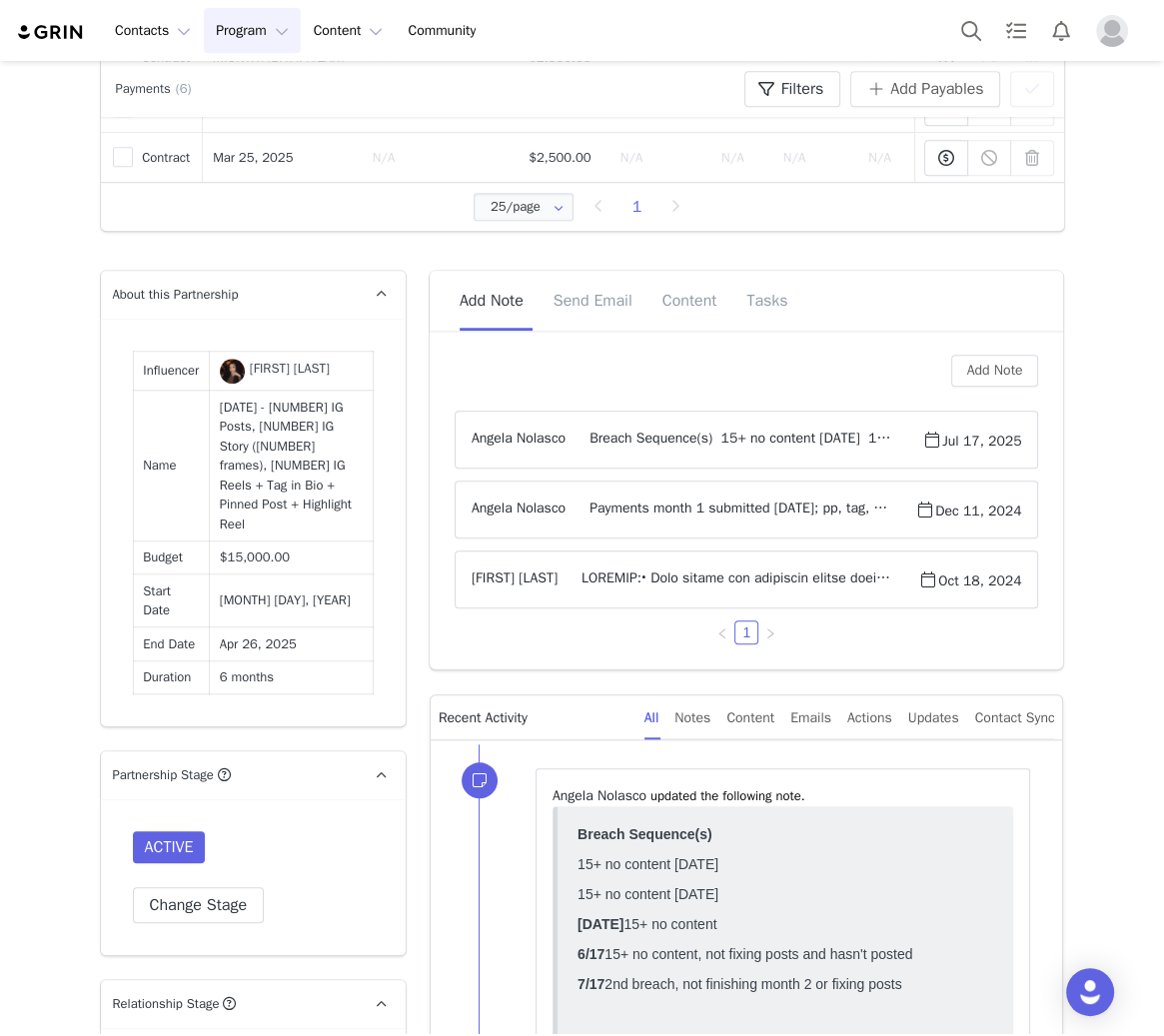 scroll, scrollTop: 1305, scrollLeft: 0, axis: vertical 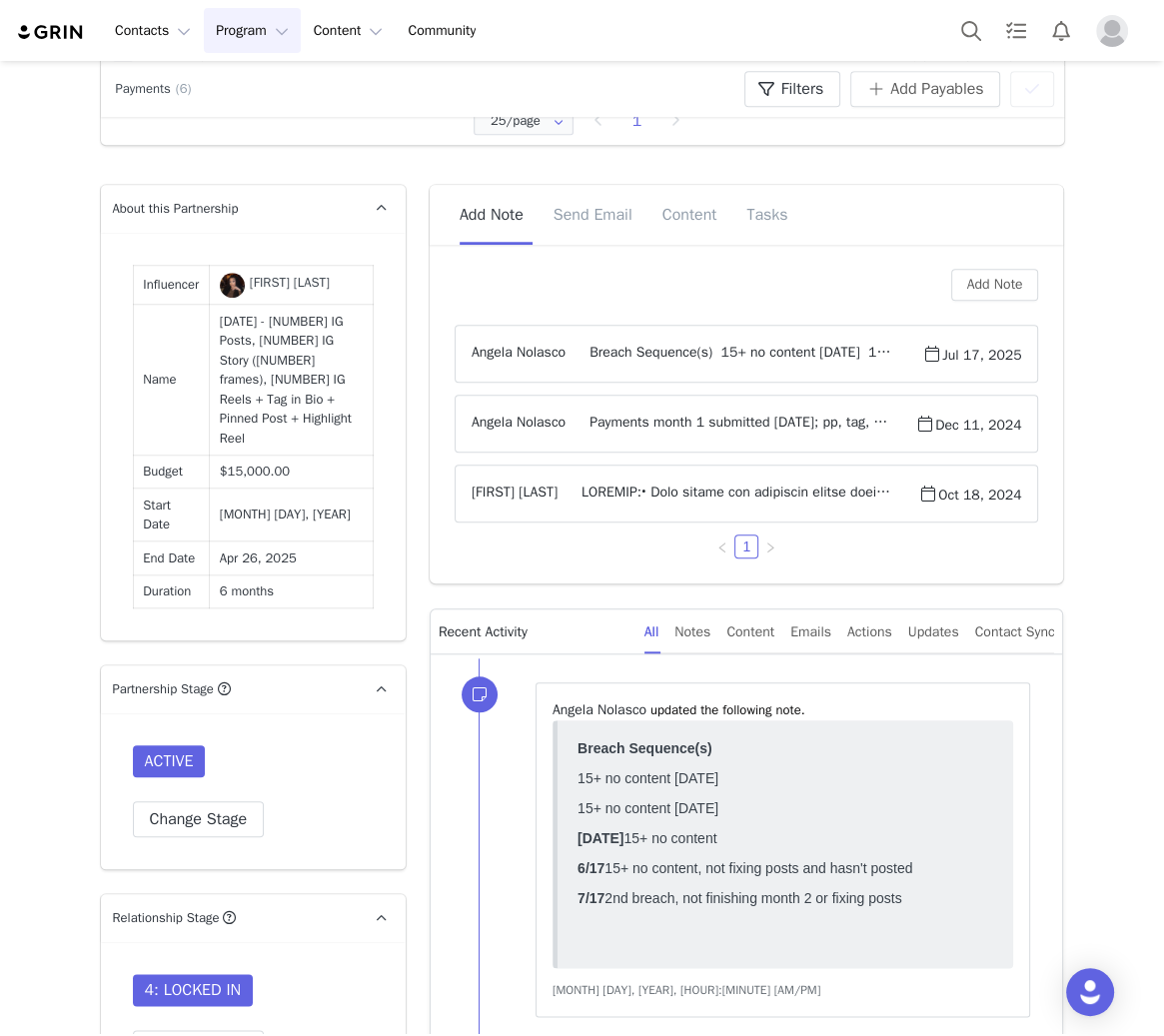 click on "Breach Sequence(s)
15+ no content 12/27
15+ no content 3/12
4/18 15+ no content
6/17 15+ no content, not fixing posts and hasn't posted
7/17 2nd breach, not finishing month 2 or fixing posts" at bounding box center (743, 354) 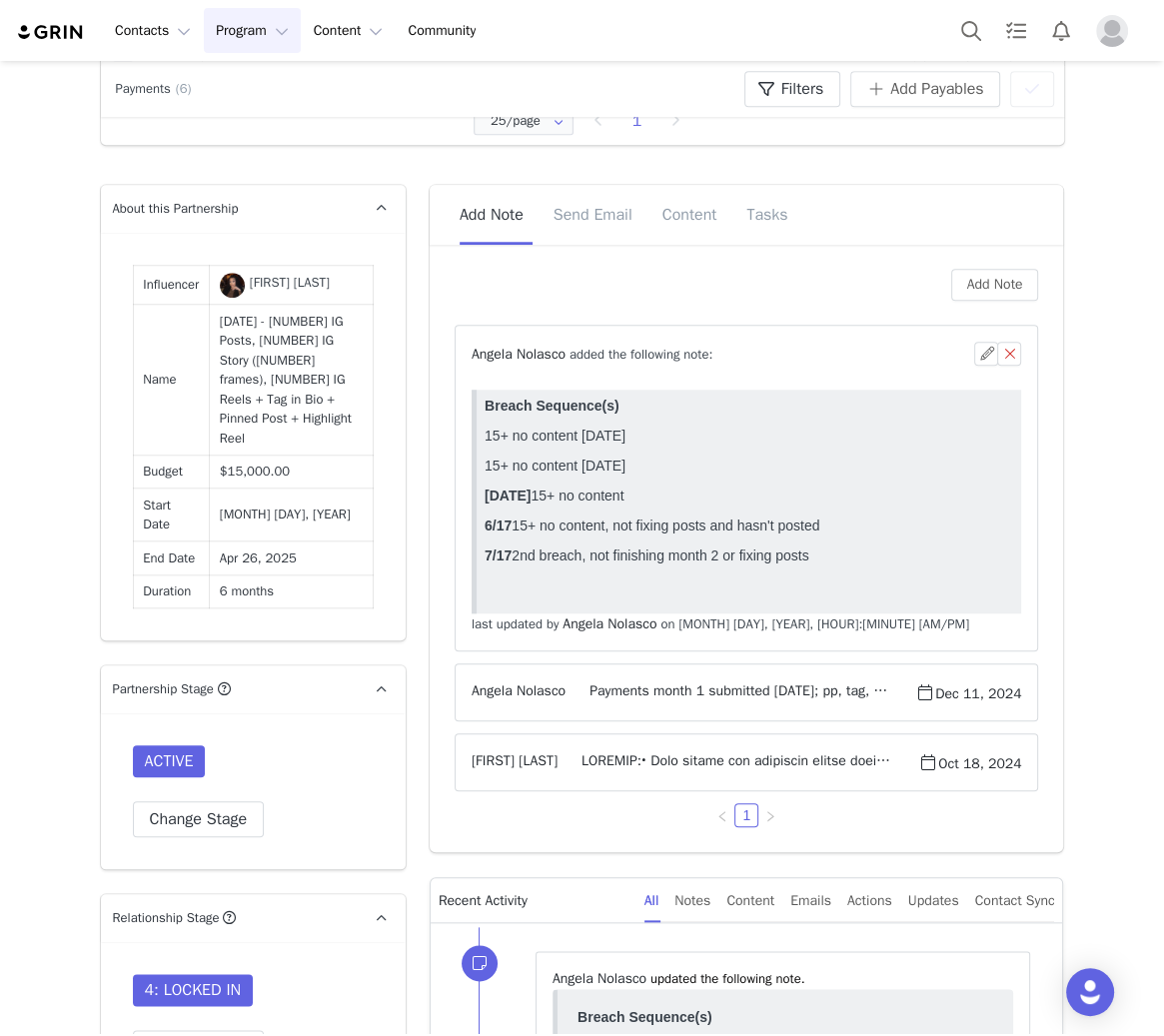 scroll, scrollTop: 0, scrollLeft: 0, axis: both 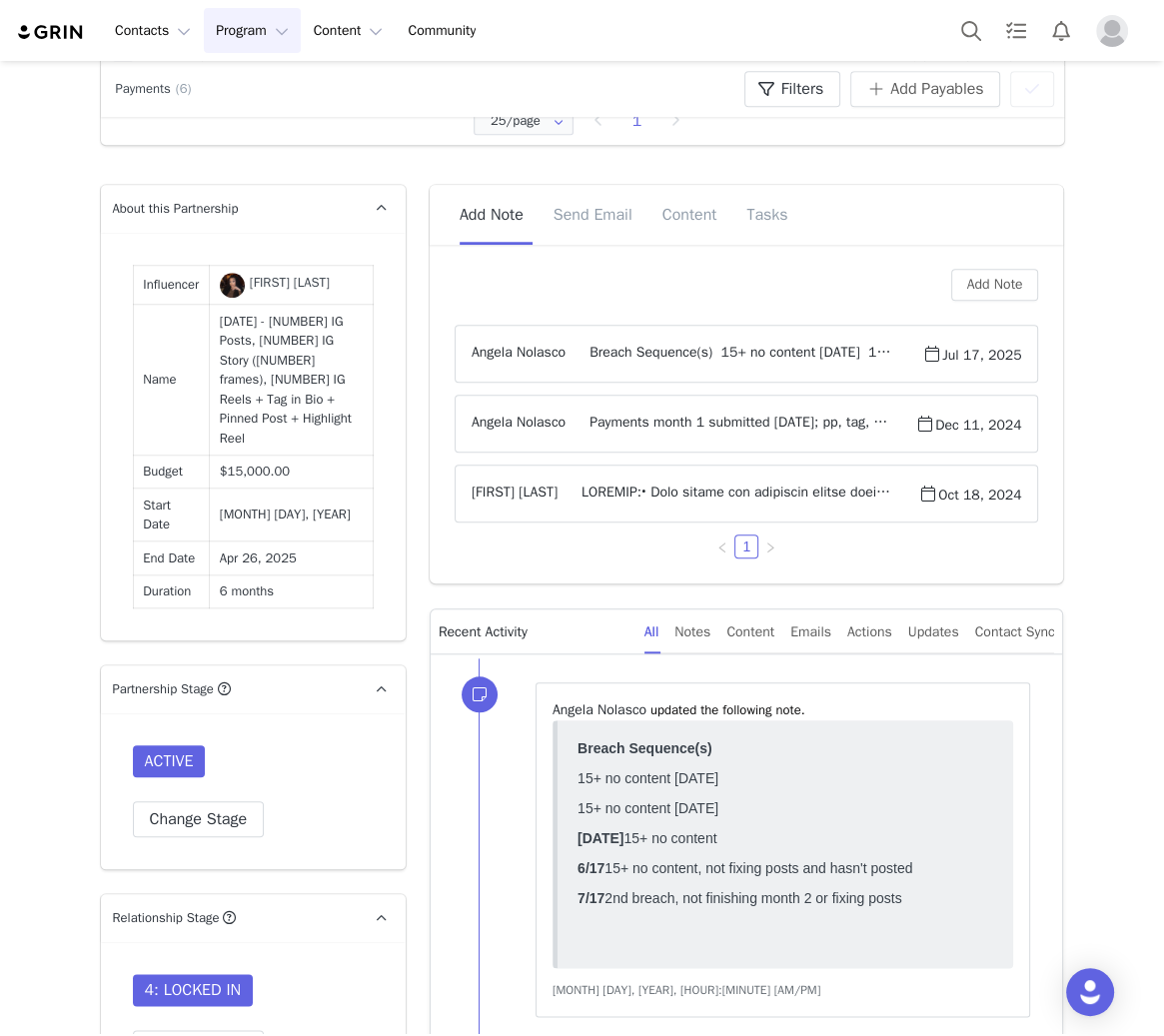 click on "Payments
month 1 submitted 10/24; pp, tag, hr in place
month 2 submitted 12/11" at bounding box center [740, 424] 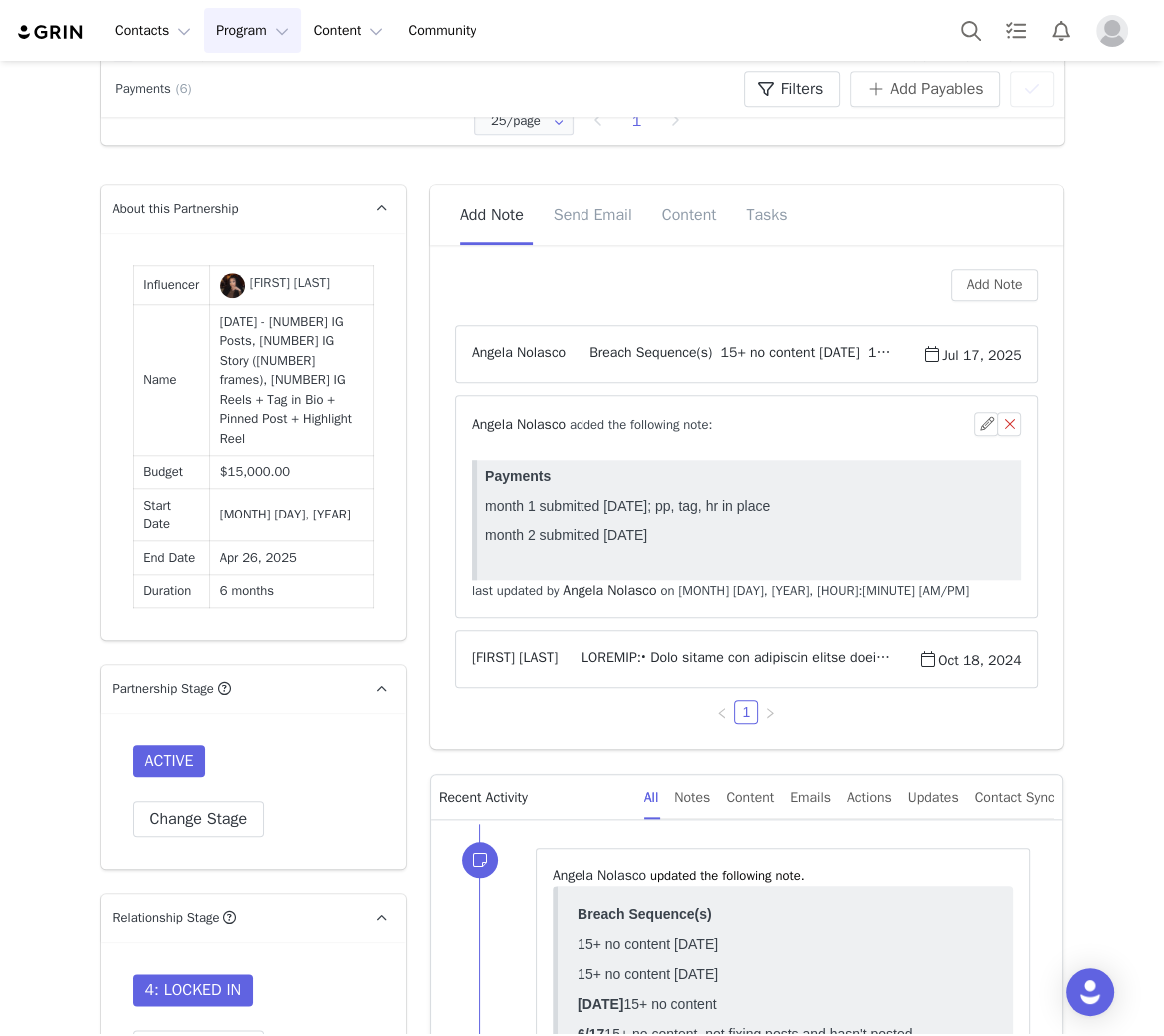 scroll, scrollTop: 0, scrollLeft: 0, axis: both 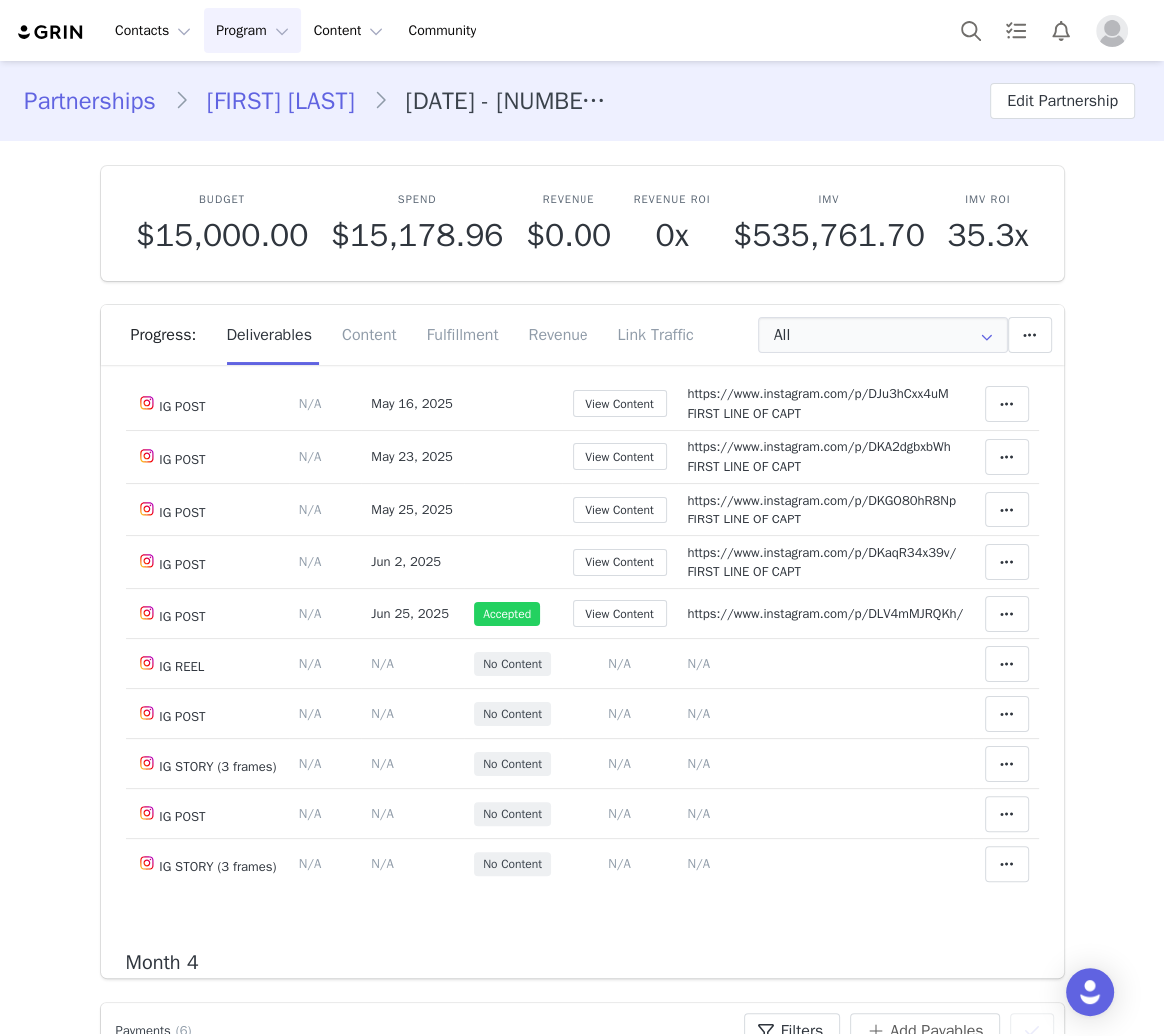 click on "https://www.instagram.com/p/DJplokFR4r6
FIRST LINE OF CAPT" at bounding box center [813, 350] 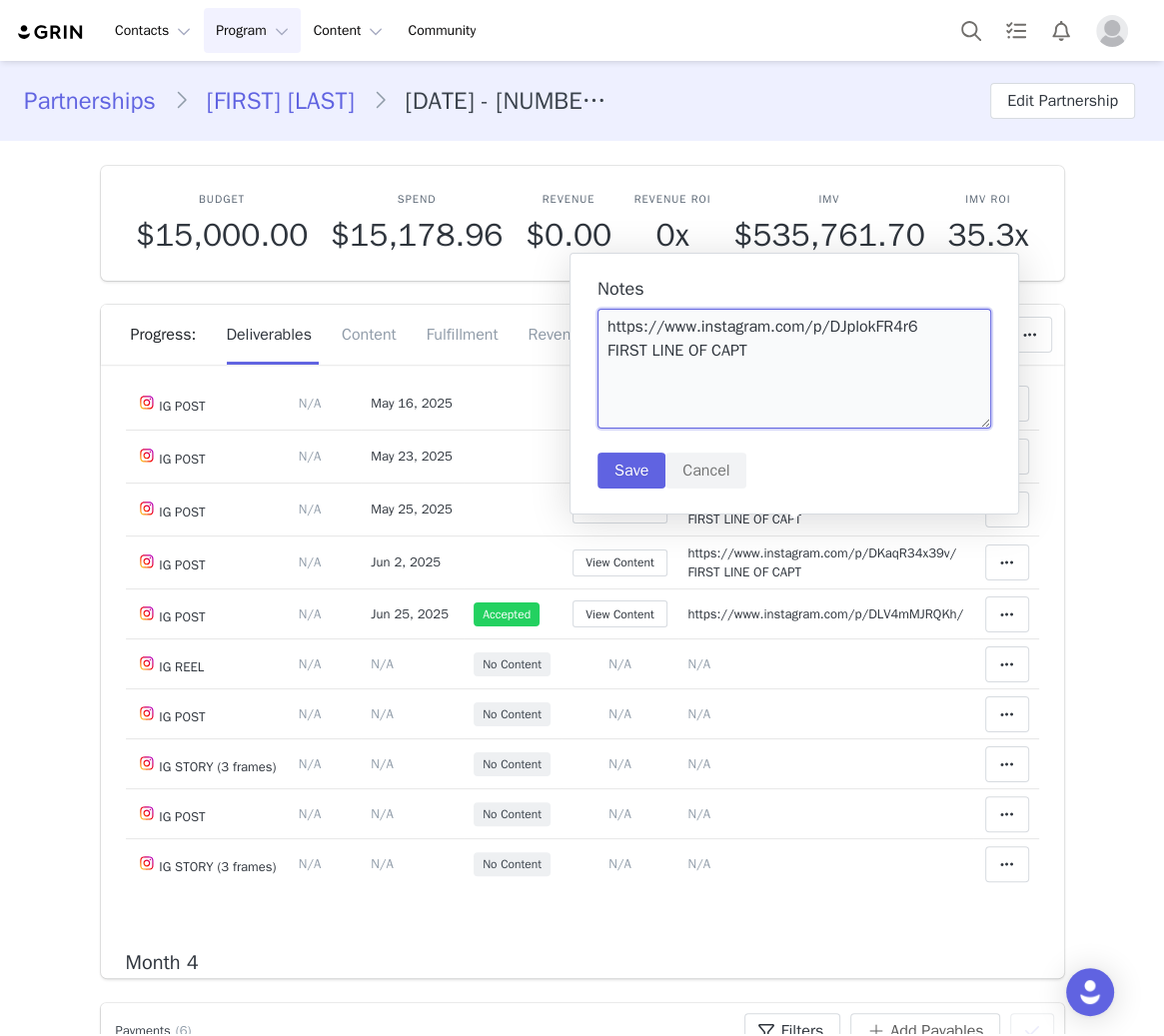 click on "https://www.instagram.com/p/DJplokFR4r6
FIRST LINE OF CAPT" at bounding box center [794, 369] 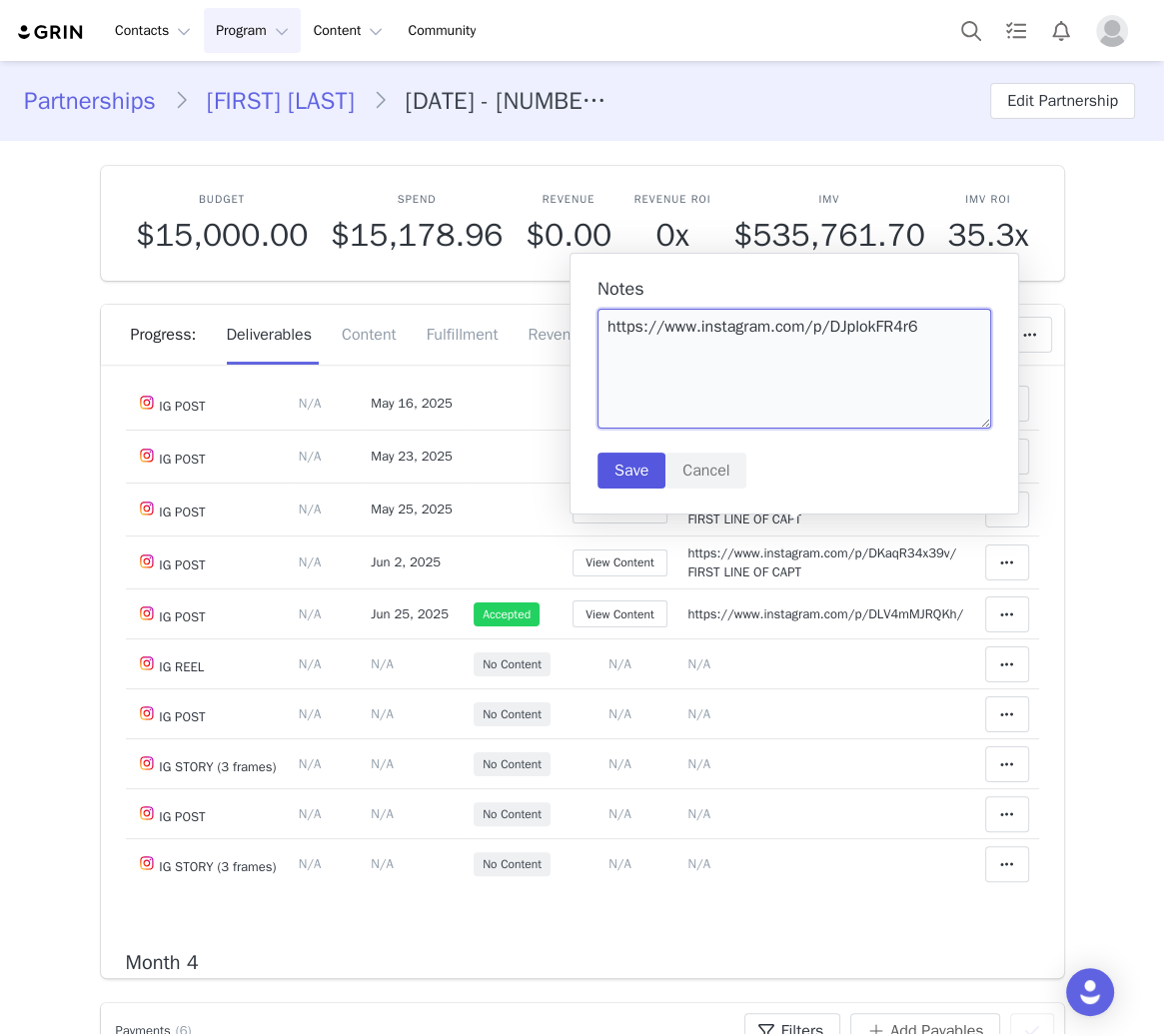 type on "https://www.instagram.com/p/DJplokFR4r6" 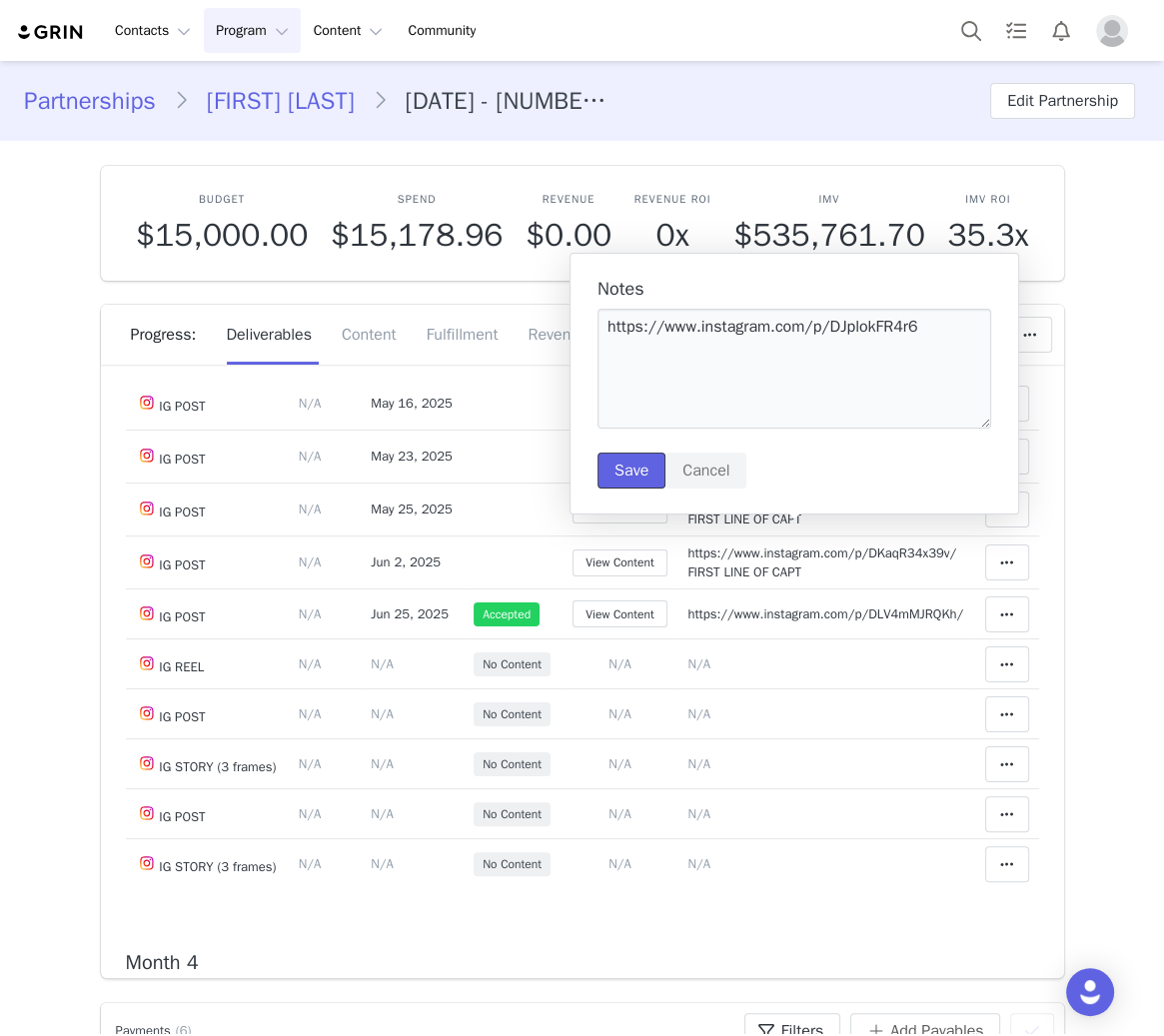 drag, startPoint x: 633, startPoint y: 472, endPoint x: 971, endPoint y: 537, distance: 344.1933 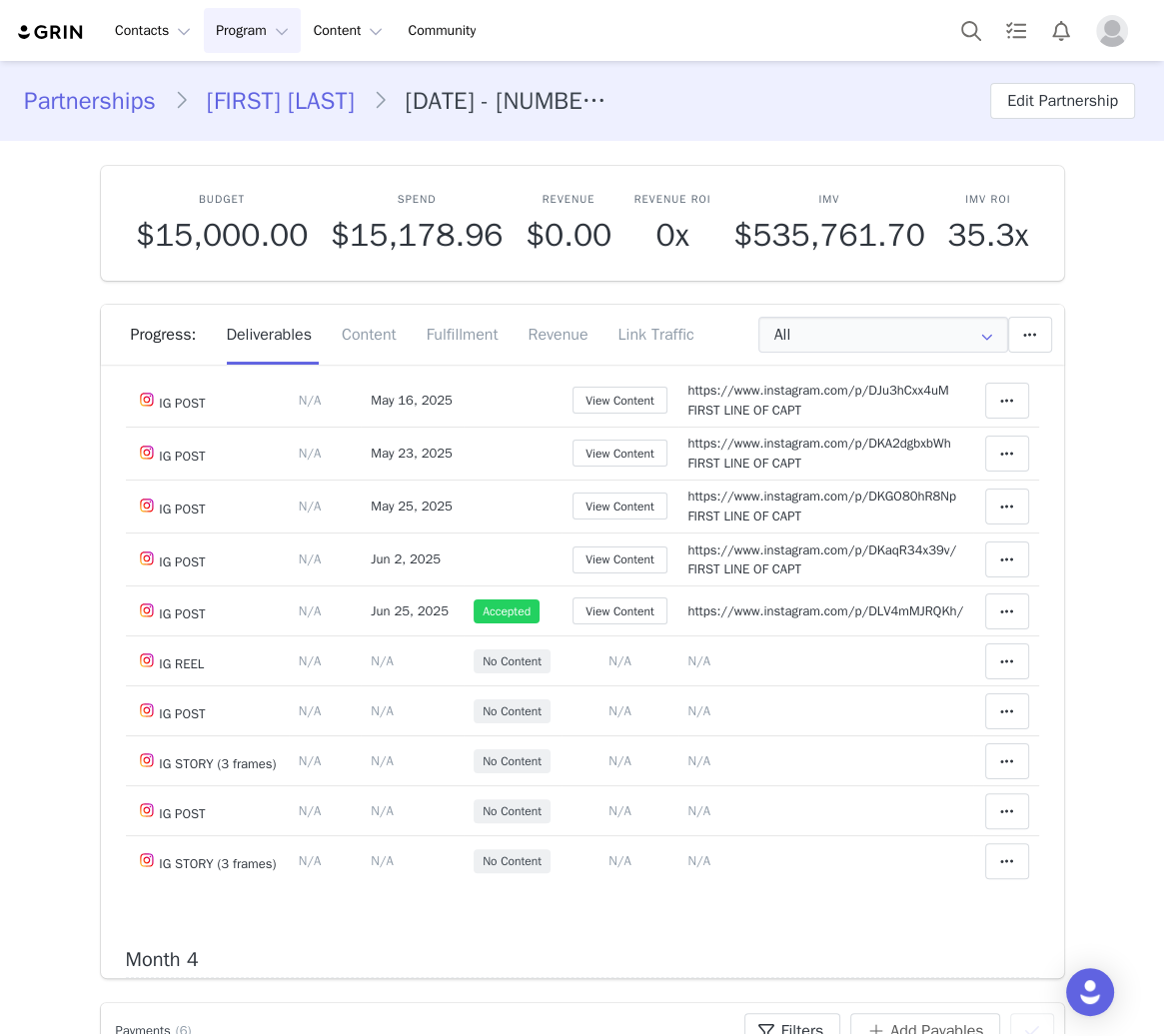 type 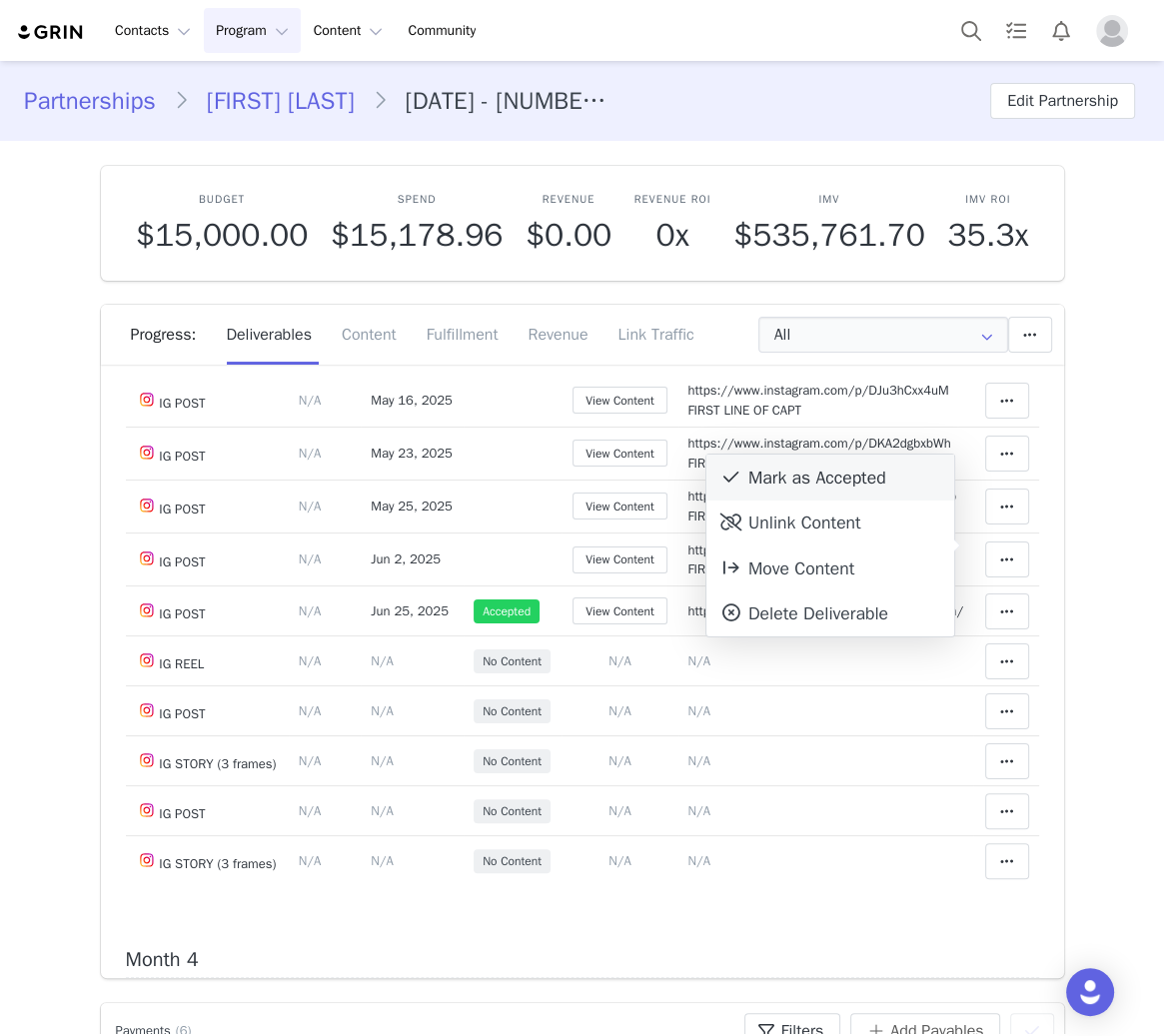 click on "Mark as Accepted" at bounding box center [830, 478] 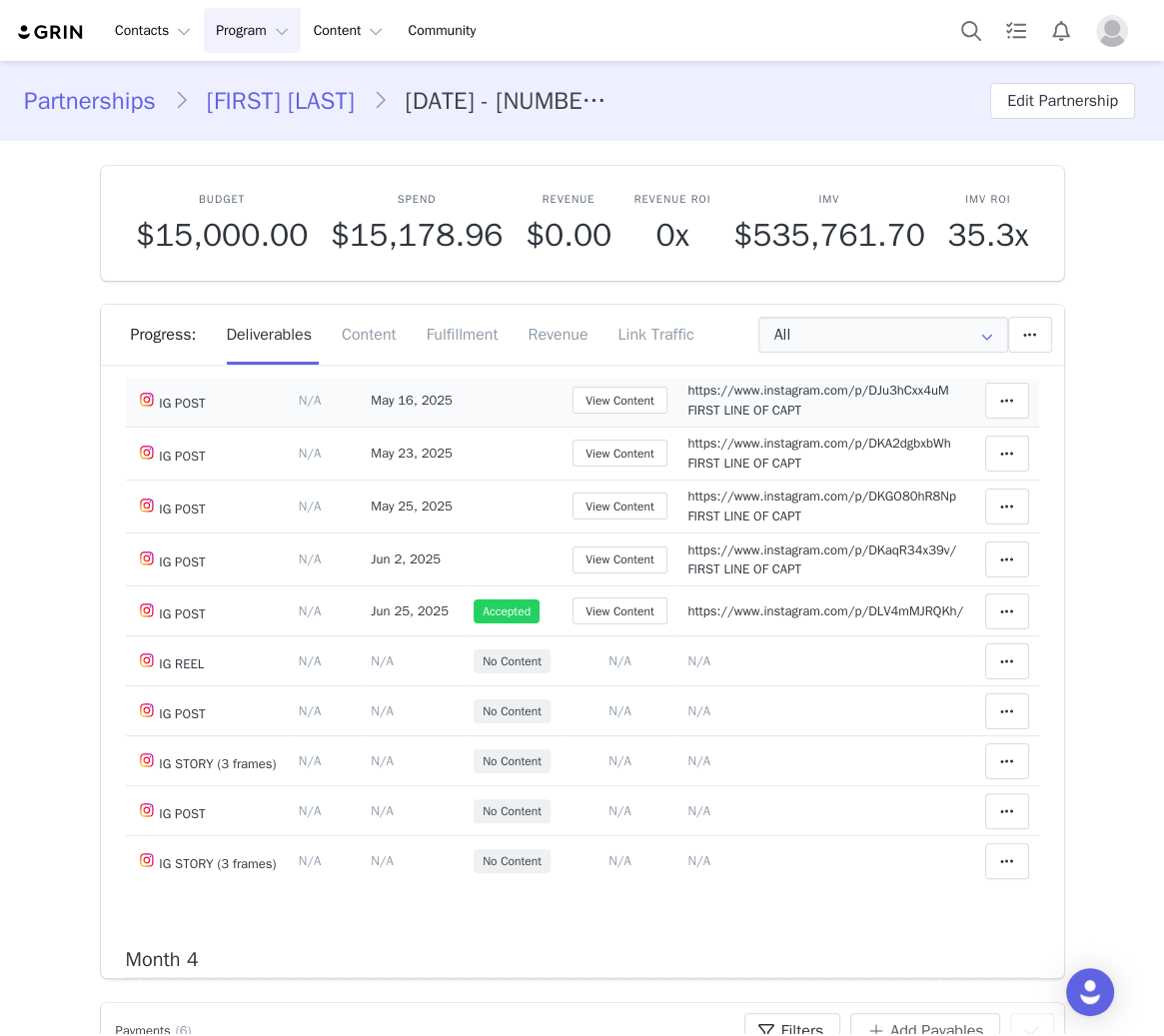 click on "https://www.instagram.com/p/DJu3hCxx4uM
FIRST LINE OF CAPT" at bounding box center (817, 400) 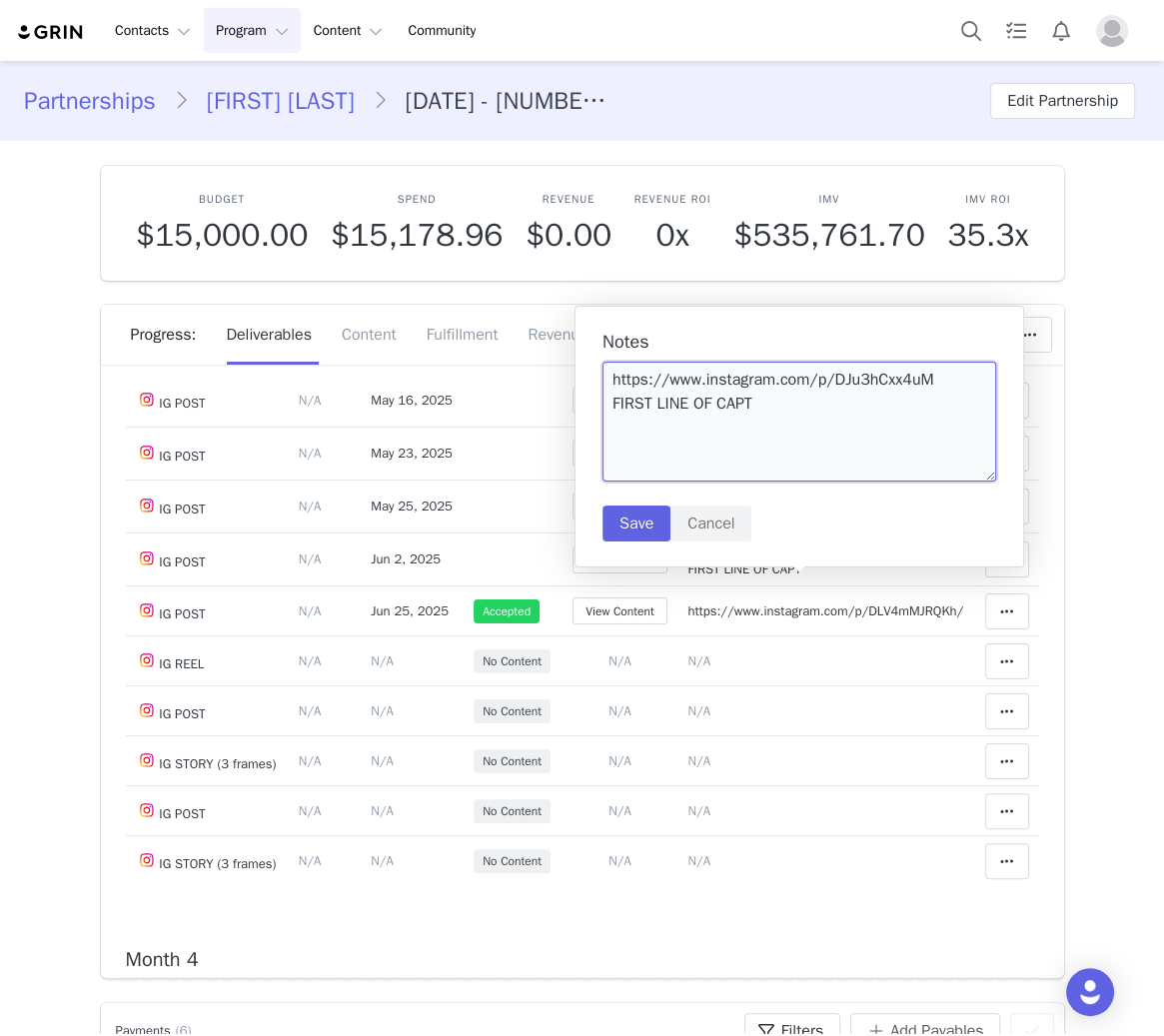 click on "https://www.instagram.com/p/DJu3hCxx4uM
FIRST LINE OF CAPT" at bounding box center [799, 422] 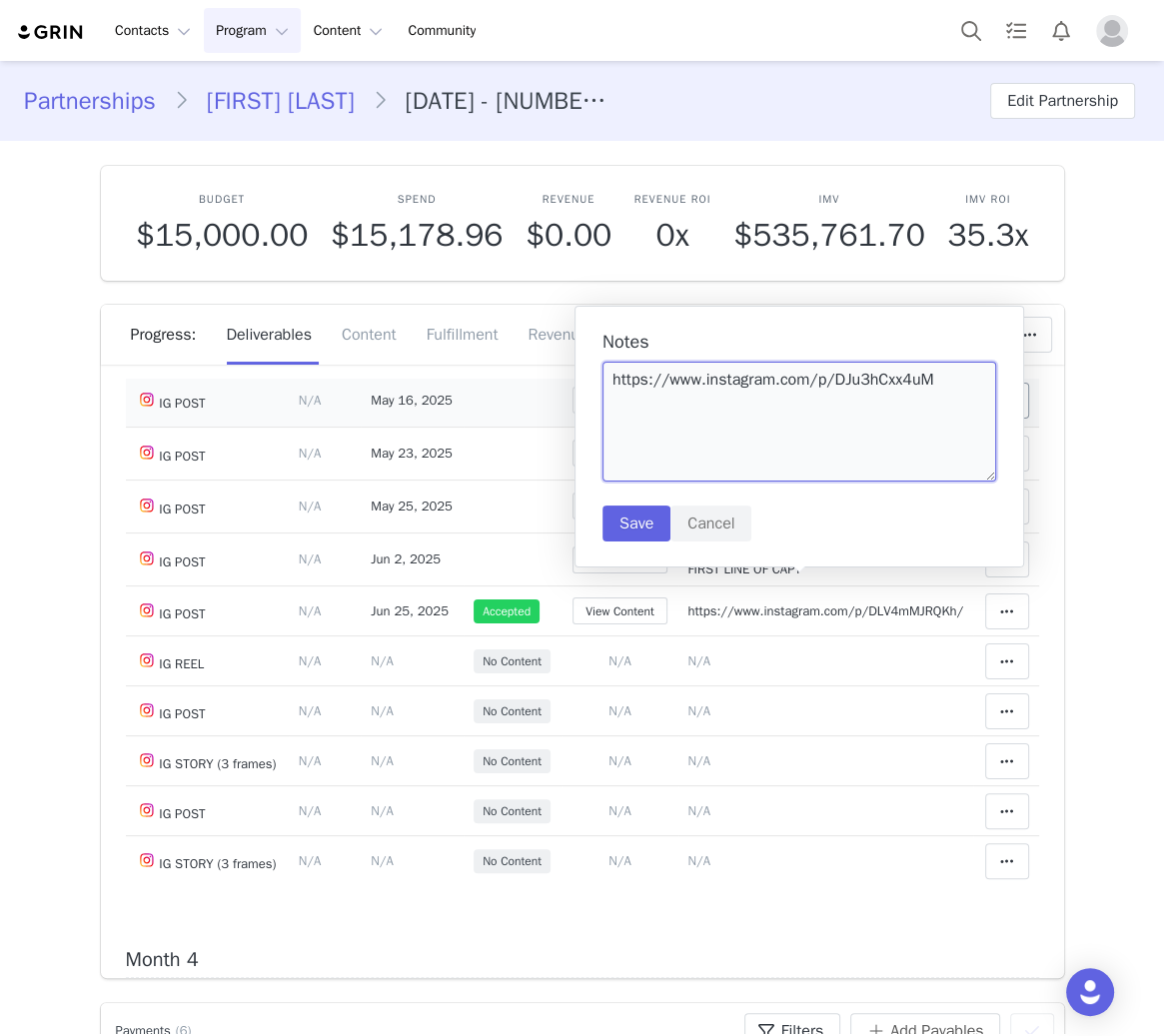 type on "https://www.instagram.com/p/DJu3hCxx4uM" 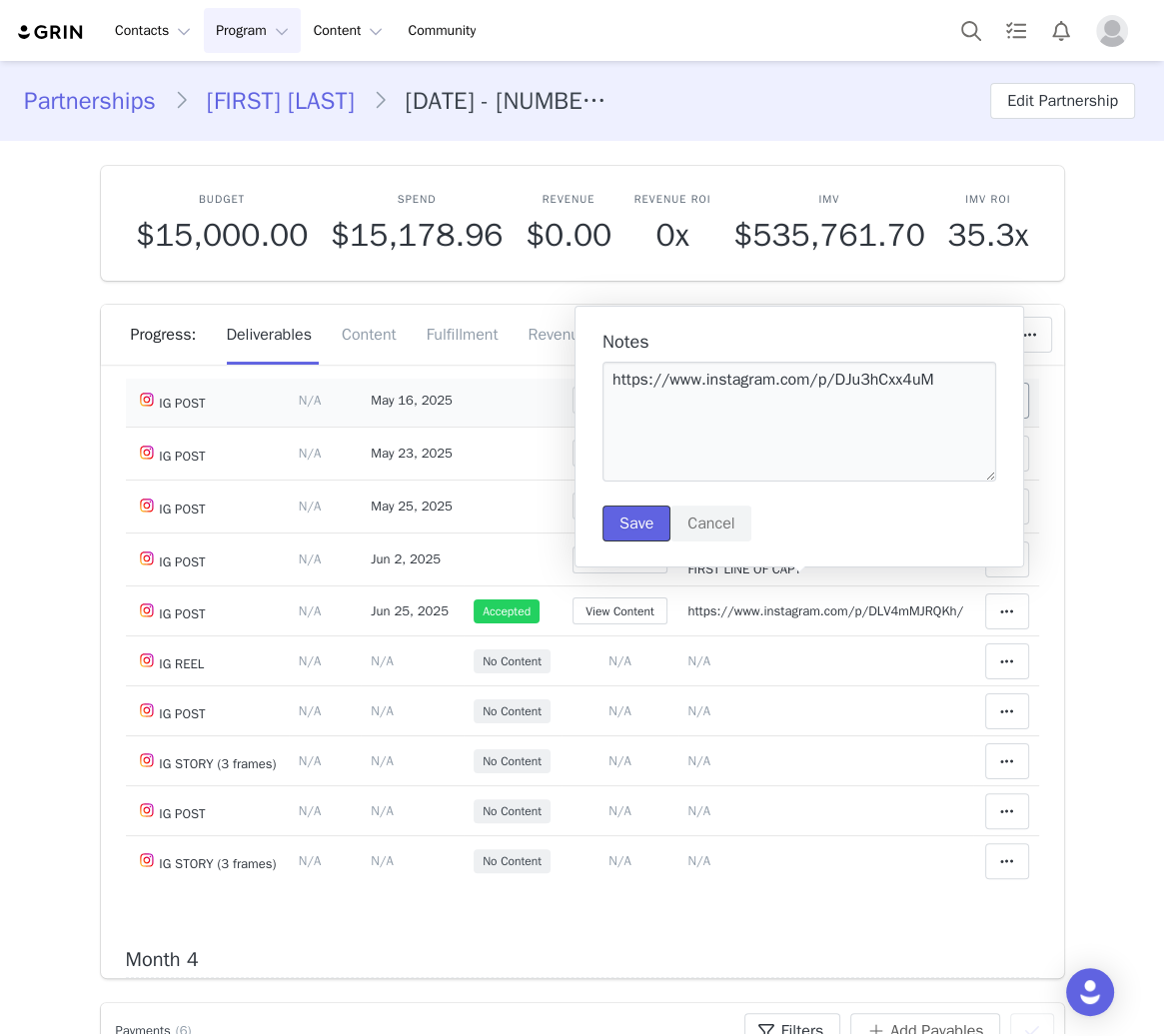 click on "Save" at bounding box center (636, 523) 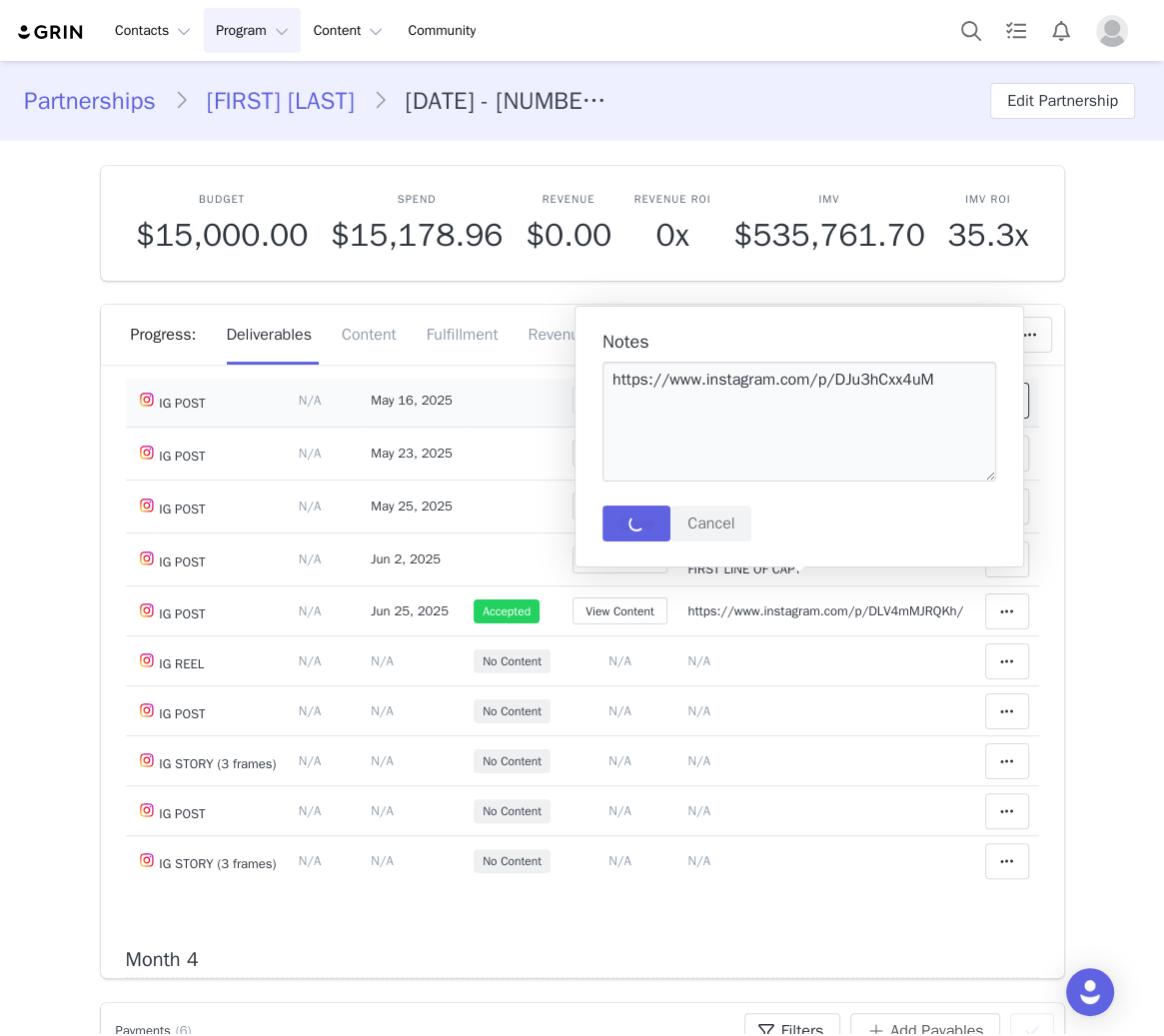 click at bounding box center [1007, 401] 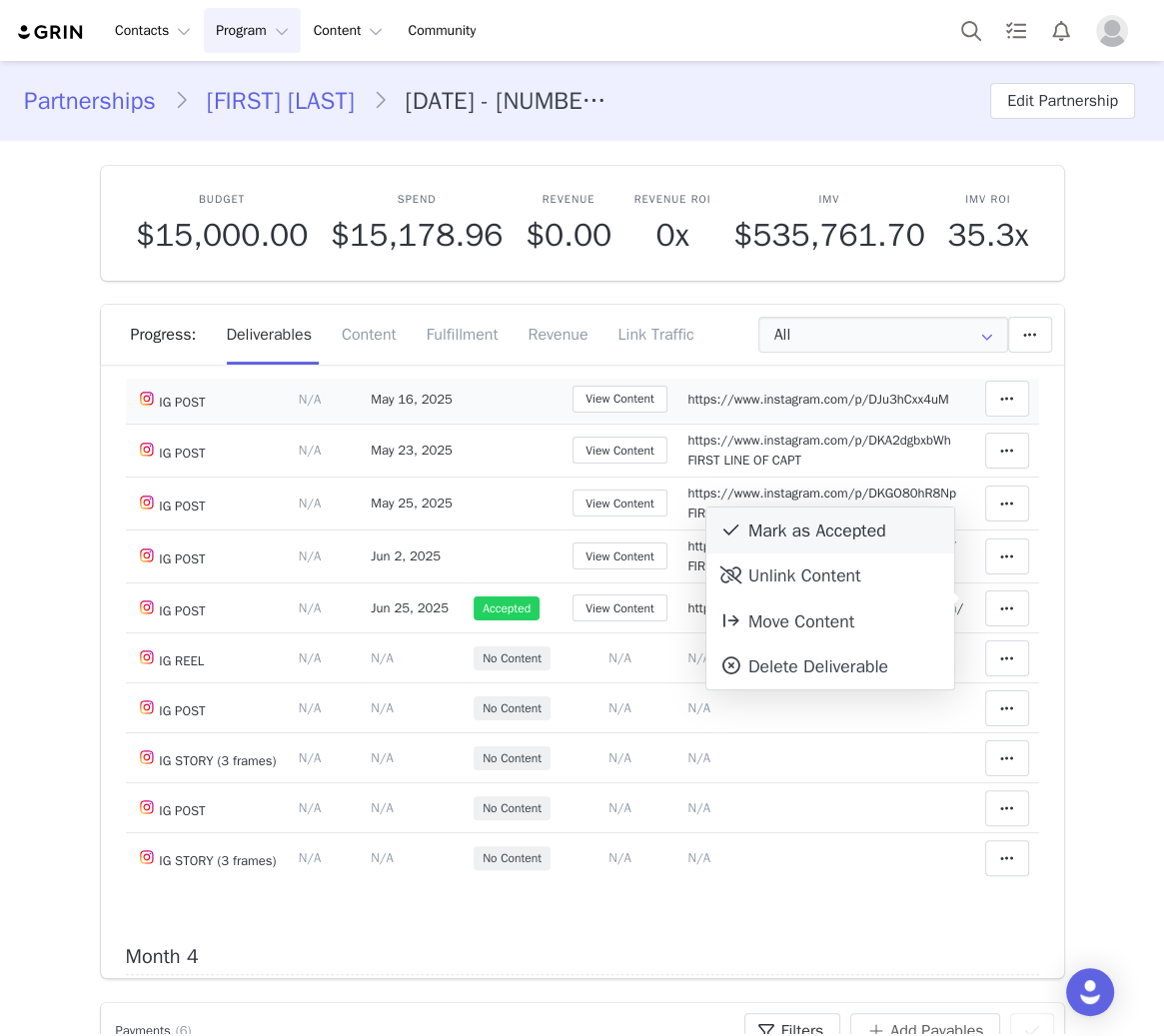 click on "Mark as Accepted" at bounding box center [830, 530] 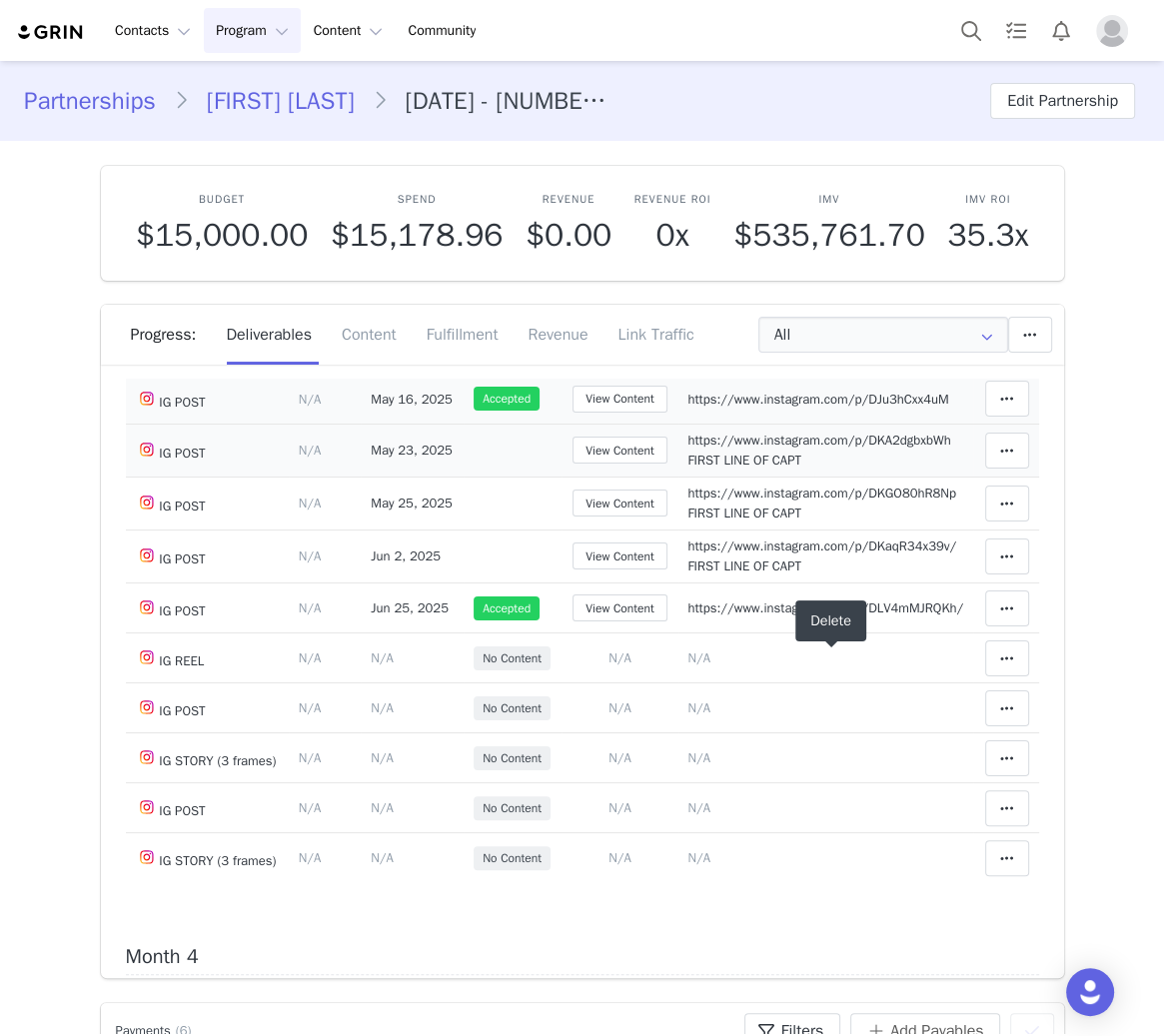 click on "https://www.instagram.com/p/DKA2dgbxbWh
FIRST LINE OF CAPT" at bounding box center [818, 450] 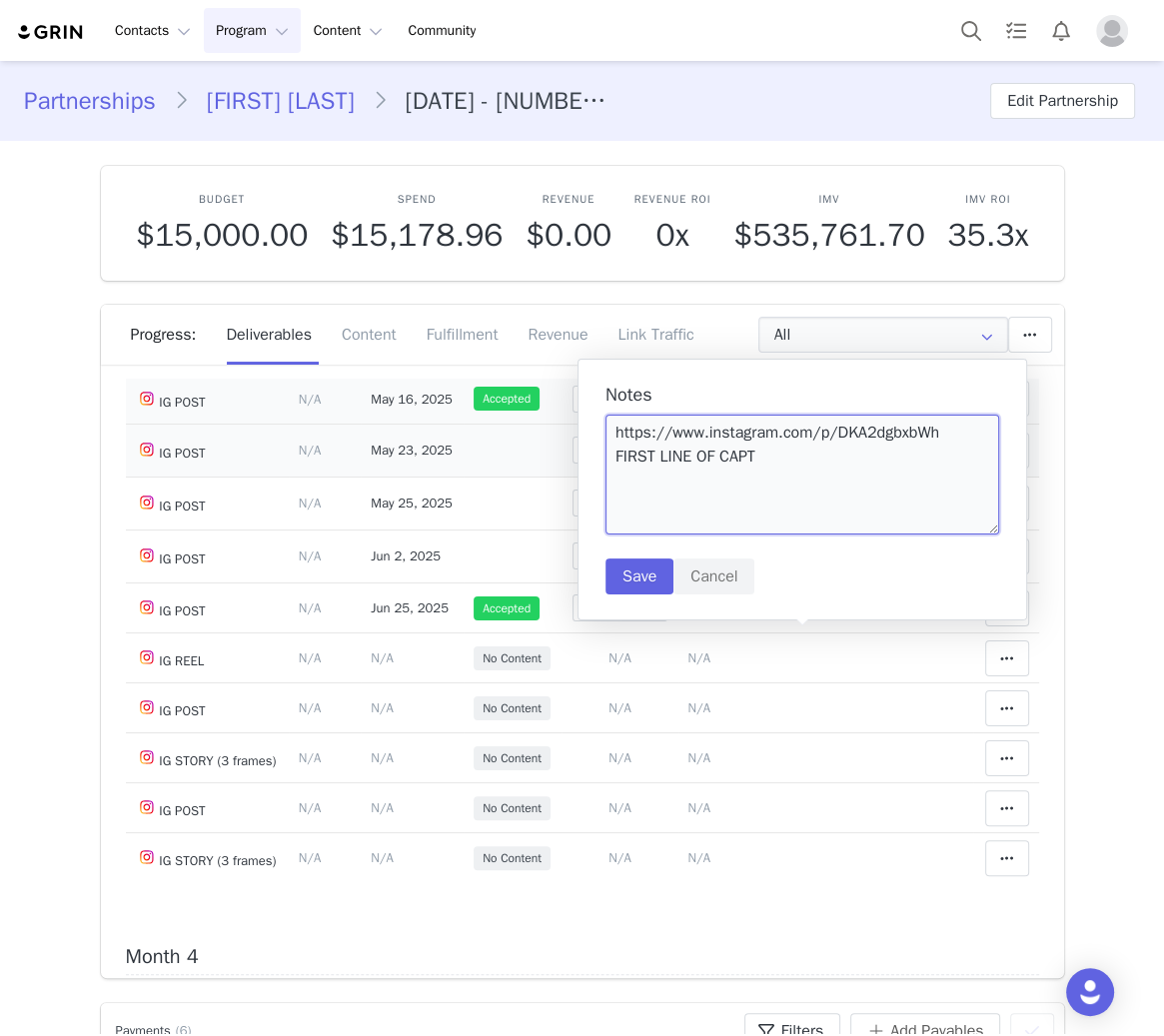 click on "https://www.instagram.com/p/DKA2dgbxbWh
FIRST LINE OF CAPT" at bounding box center (802, 475) 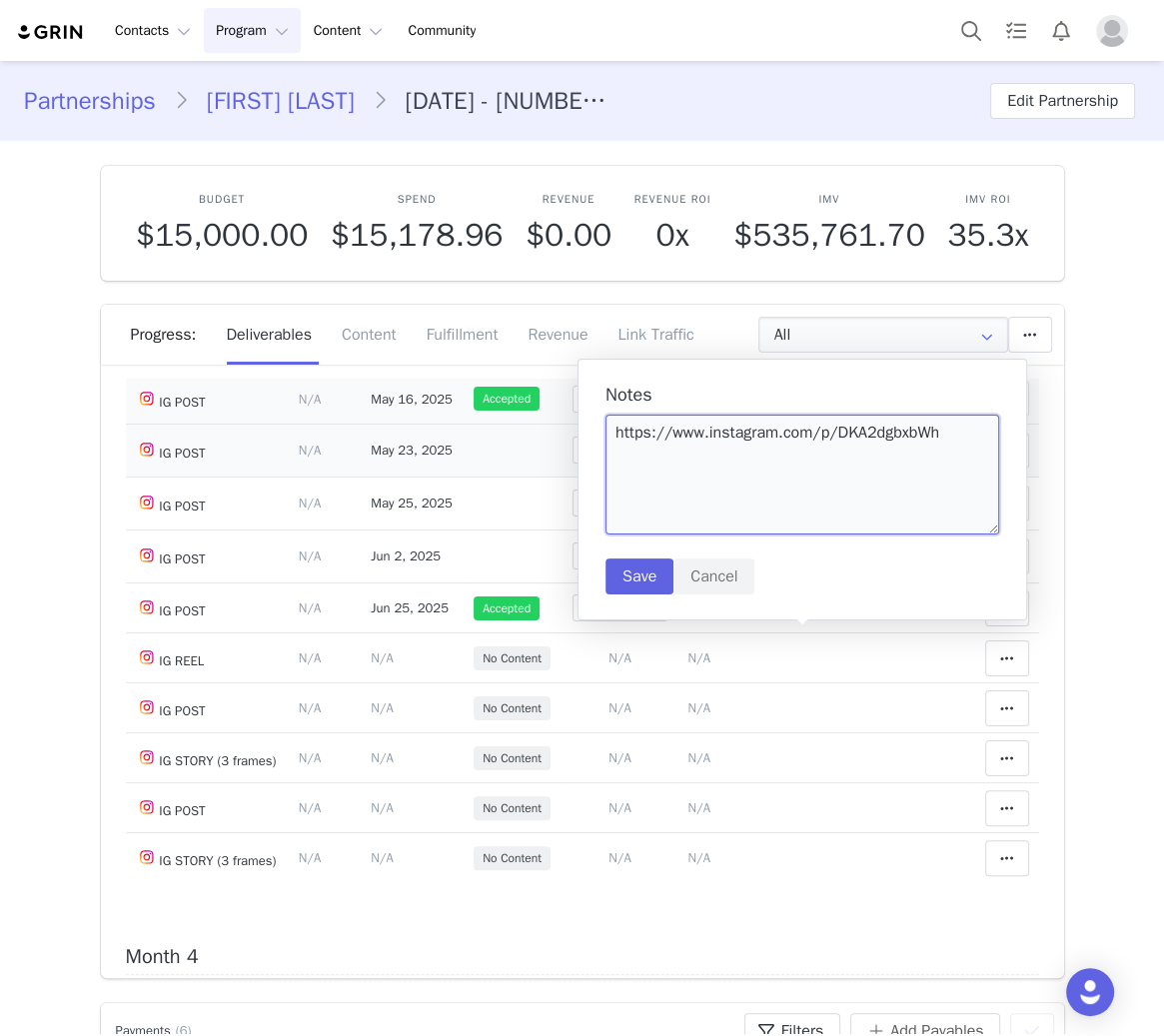 type on "https://www.instagram.com/p/DKA2dgbxbWh" 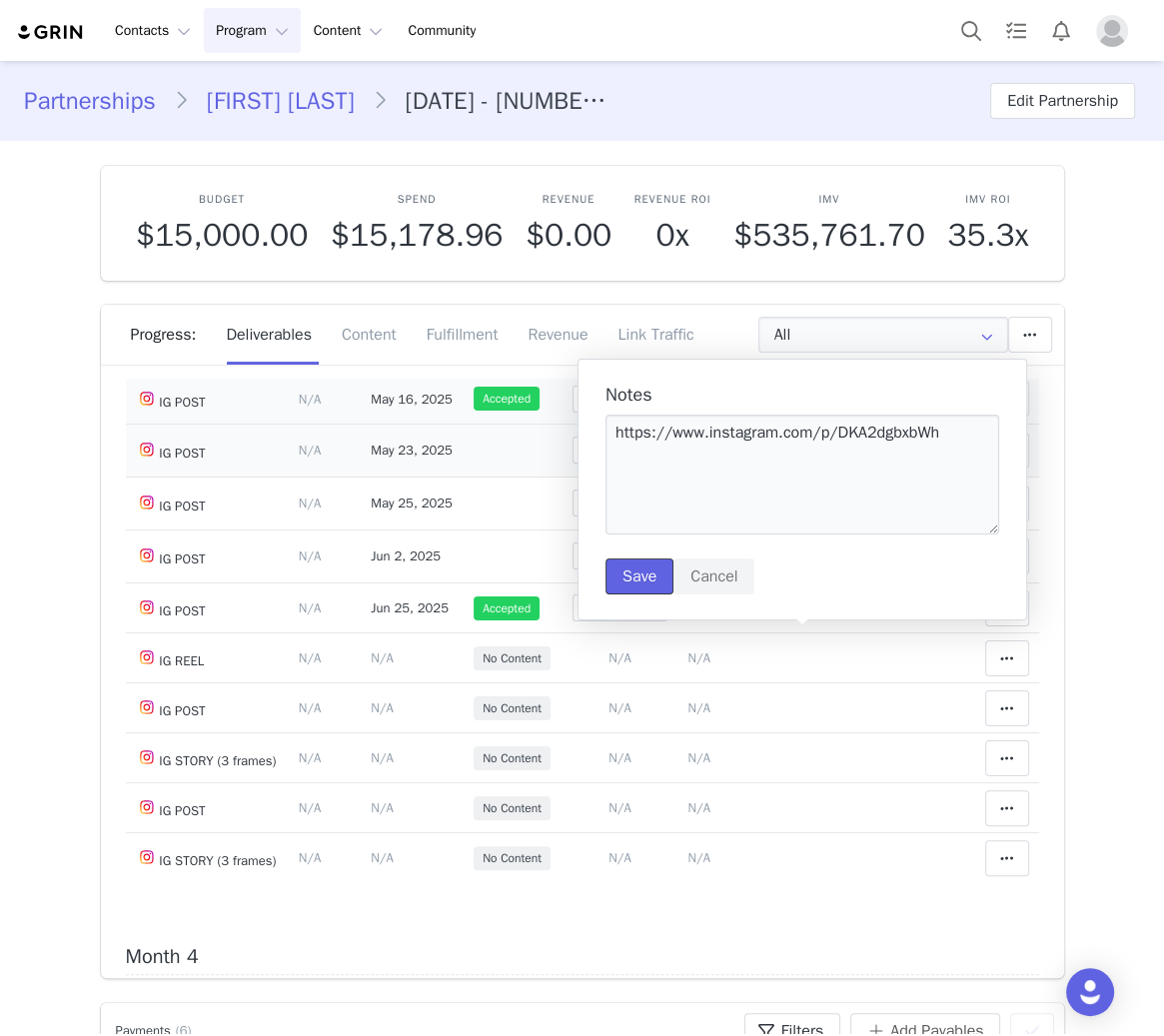 click on "Save" at bounding box center (639, 576) 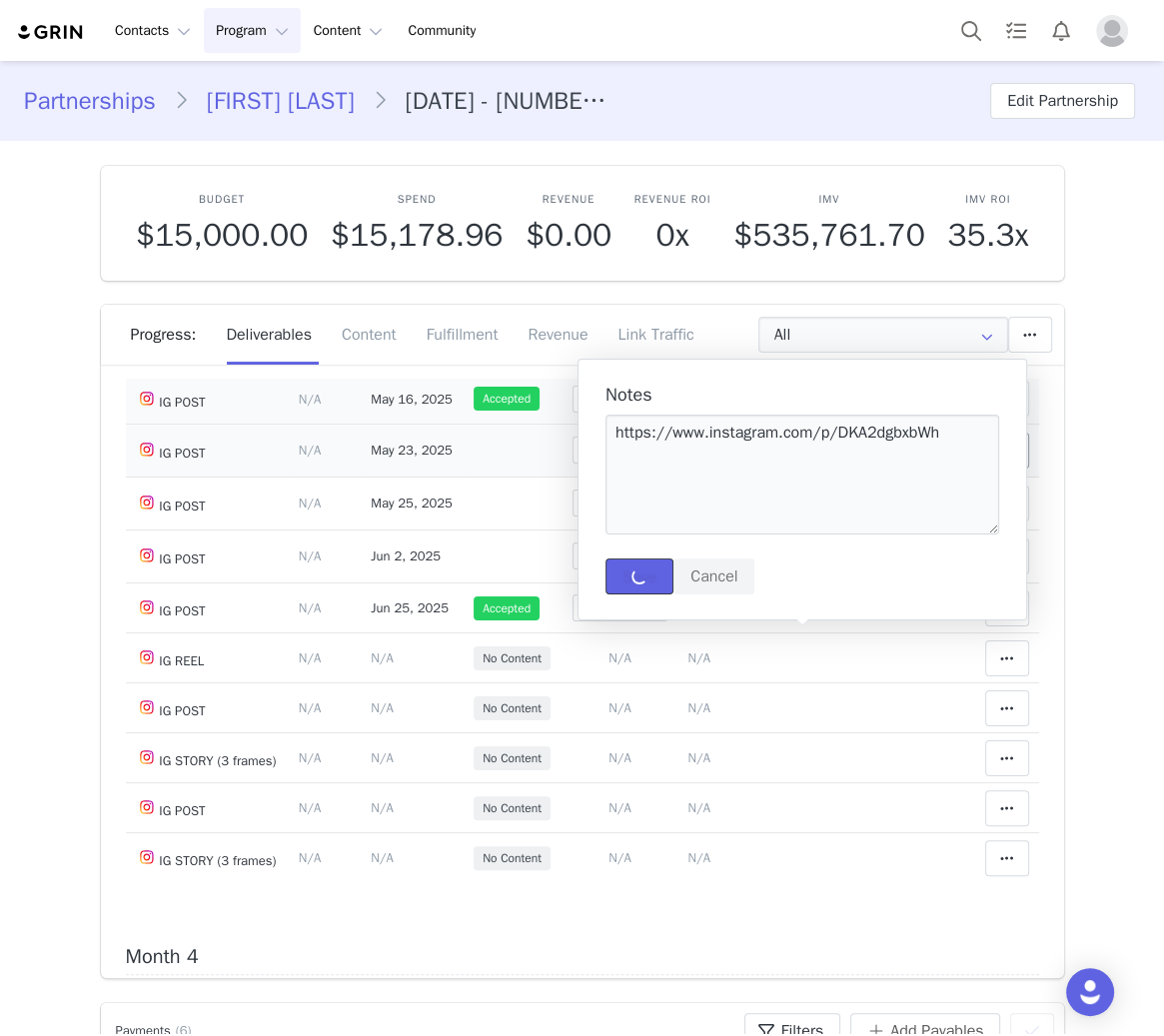 type 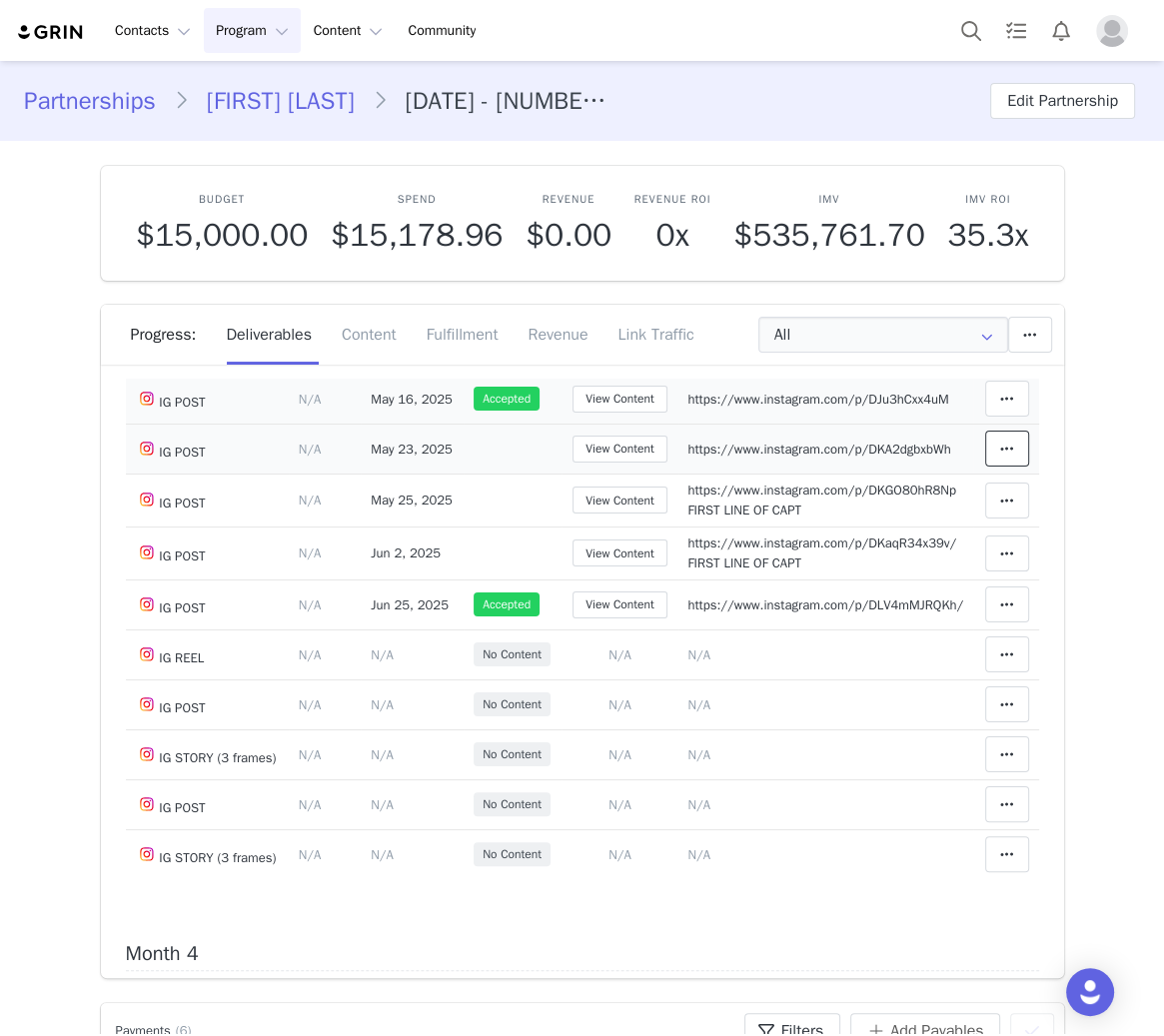 click at bounding box center [1007, 449] 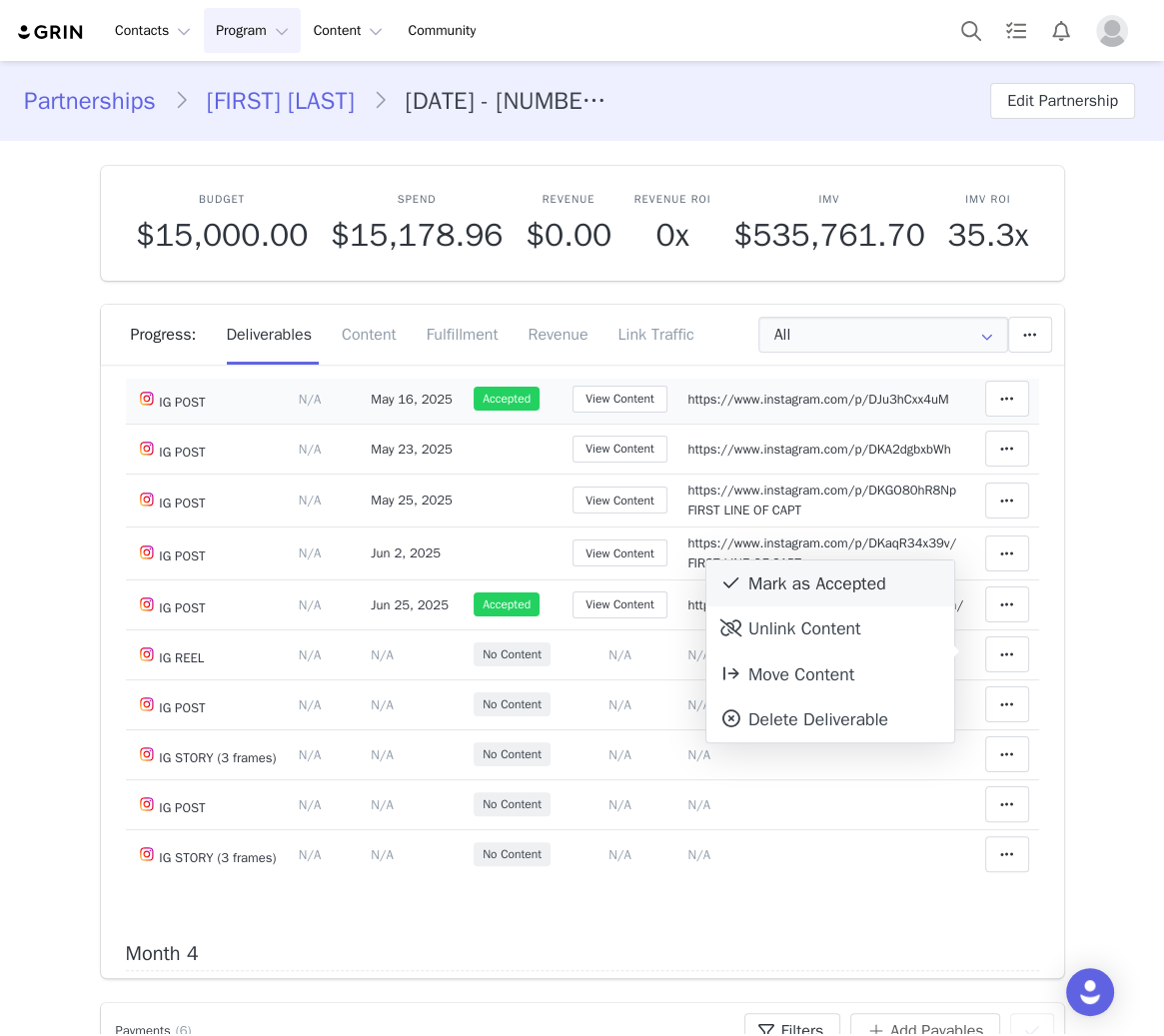 click on "Mark as Accepted" at bounding box center [830, 583] 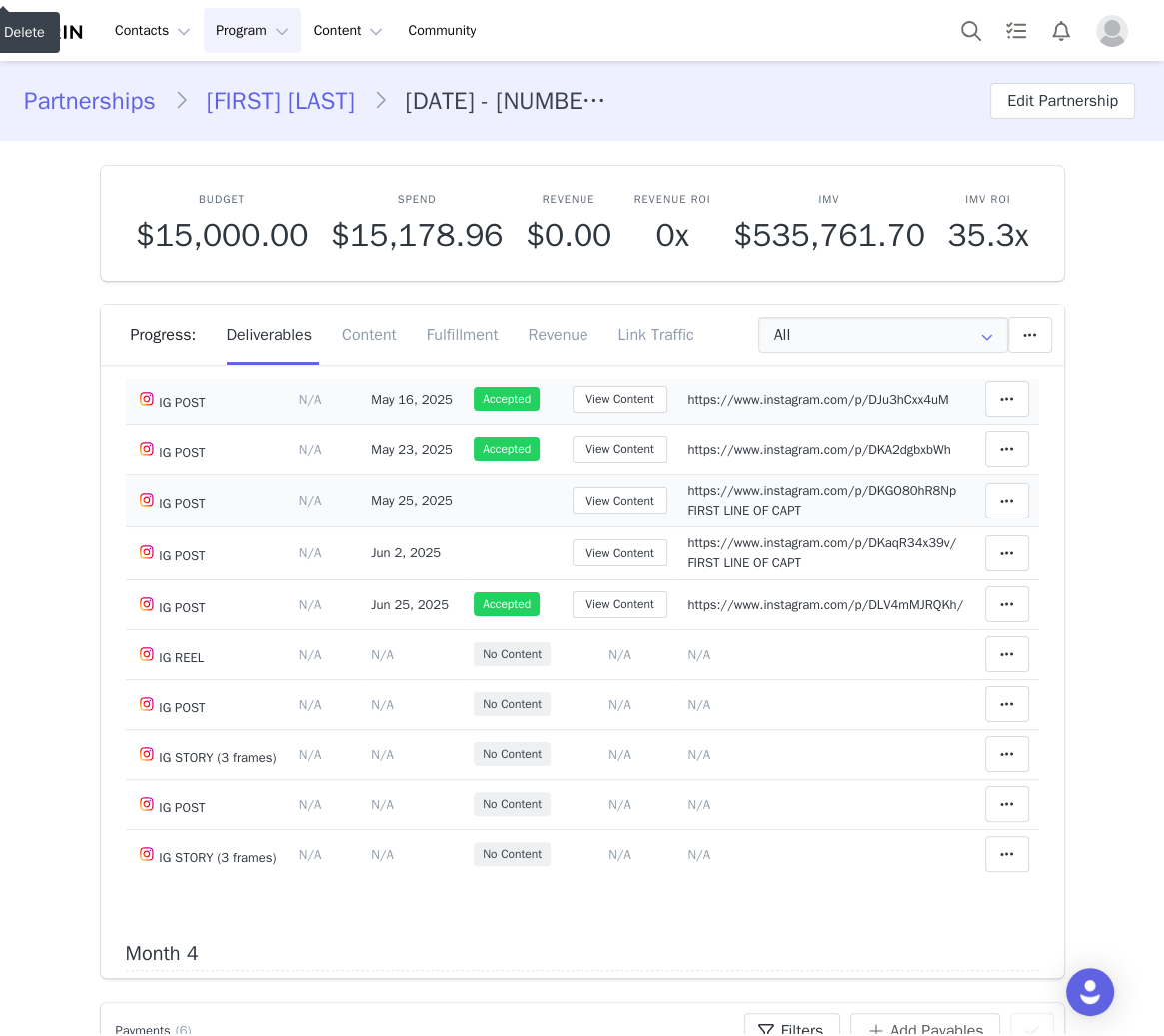 click on "https://www.instagram.com/p/DKGO80hR8Np
FIRST LINE OF CAPT" at bounding box center [821, 500] 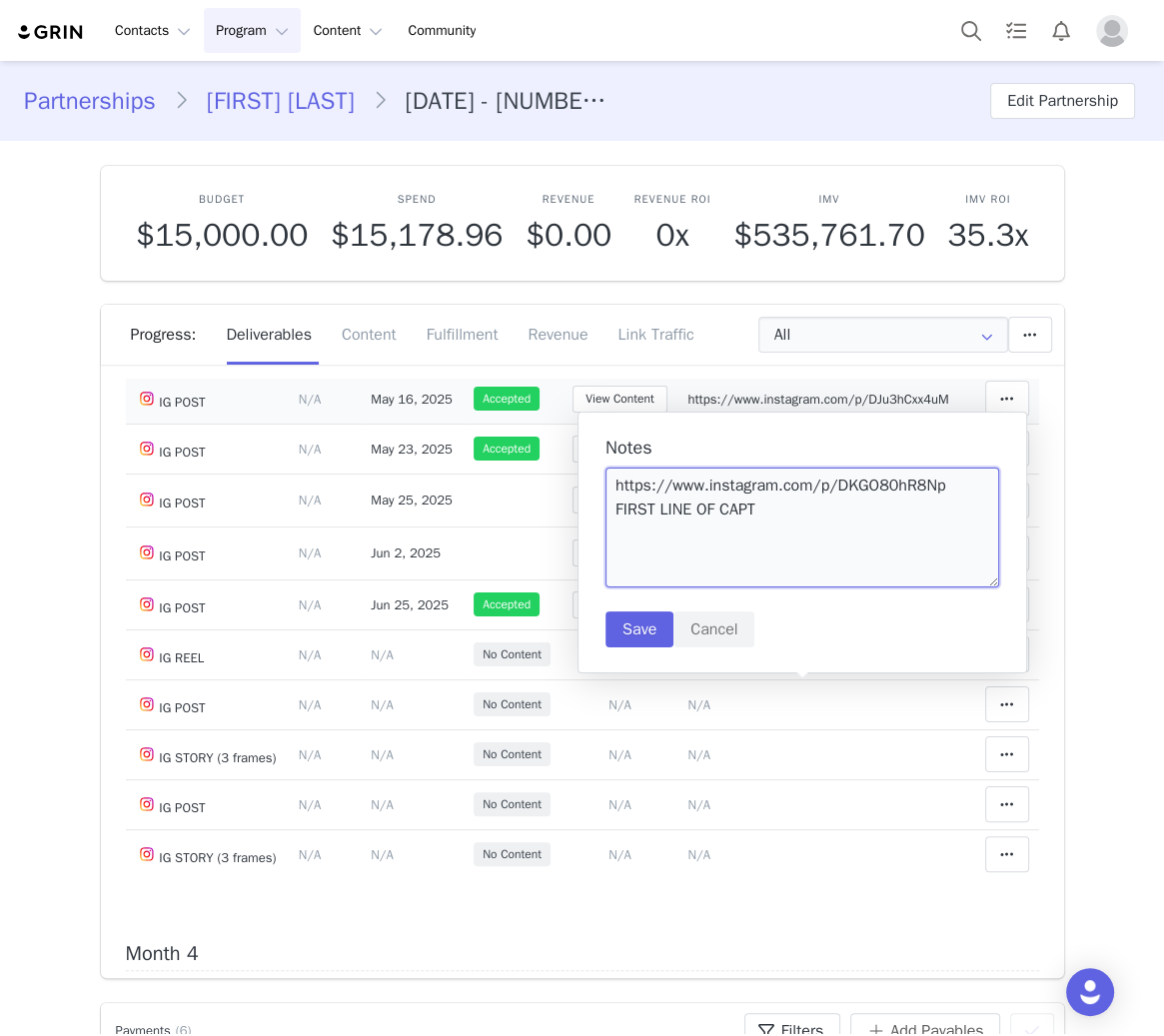 click on "https://www.instagram.com/p/DKGO80hR8Np
FIRST LINE OF CAPT" at bounding box center (802, 527) 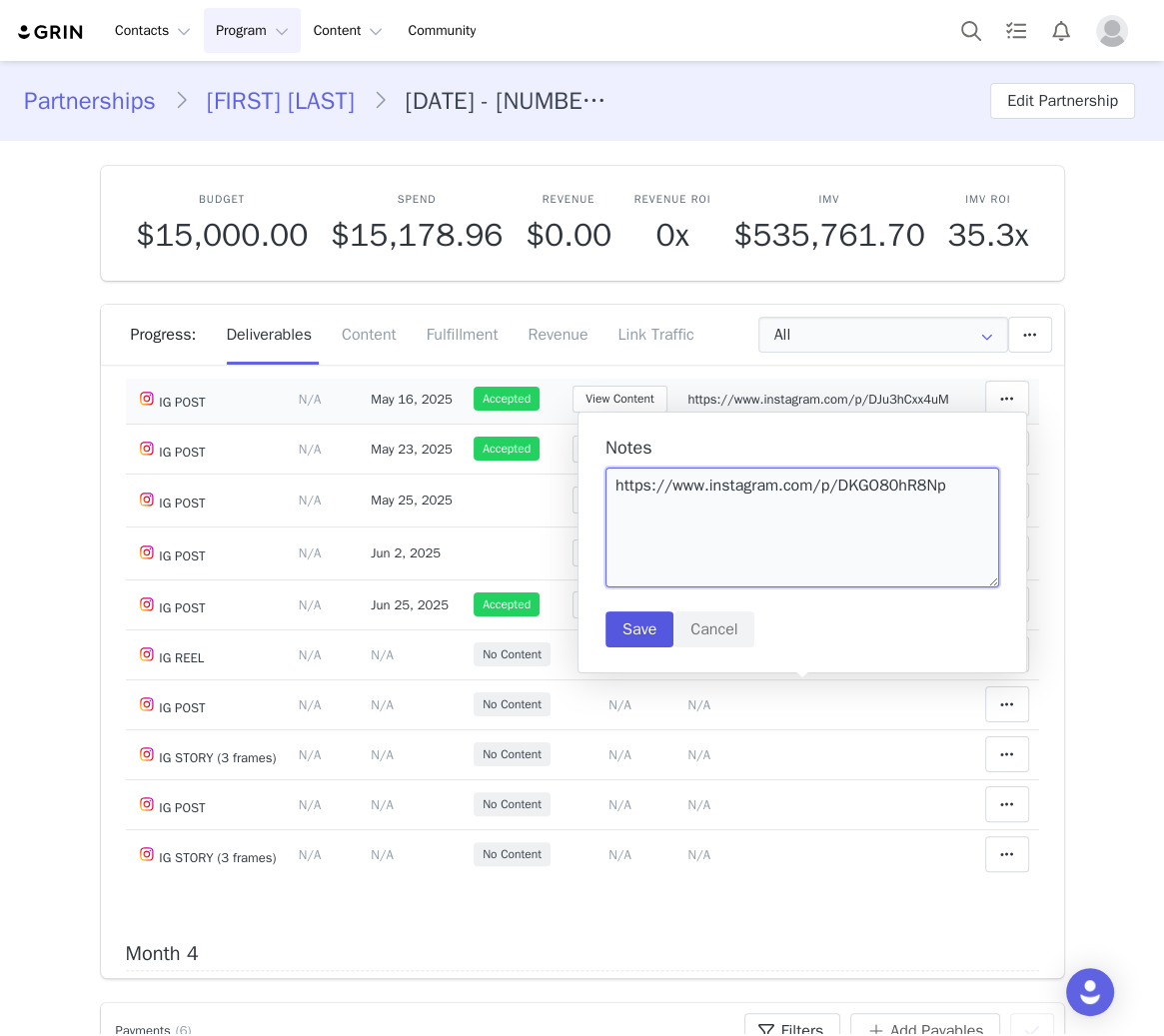 type on "https://www.instagram.com/p/DKGO80hR8Np" 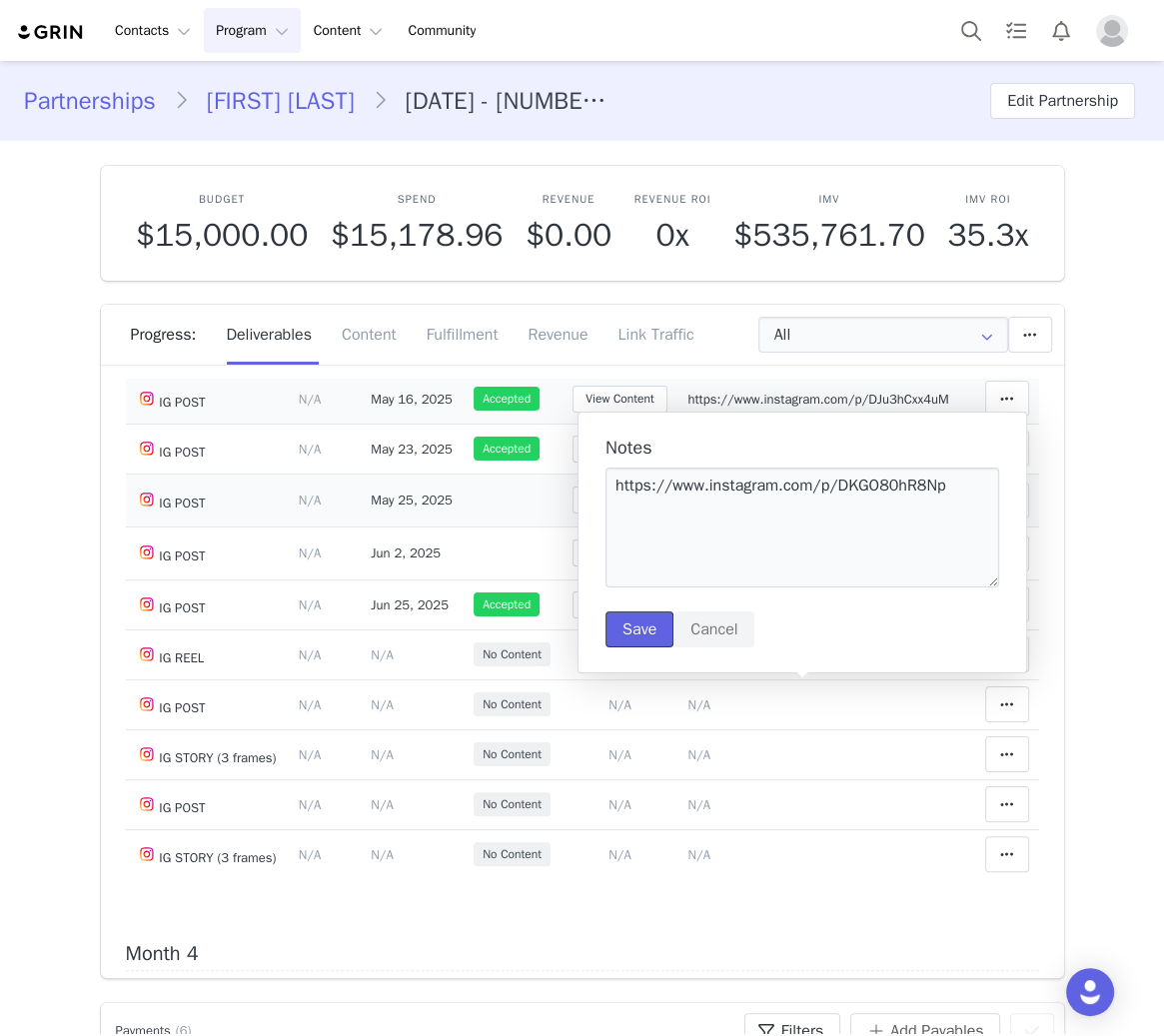 drag, startPoint x: 646, startPoint y: 623, endPoint x: 715, endPoint y: 724, distance: 122.31925 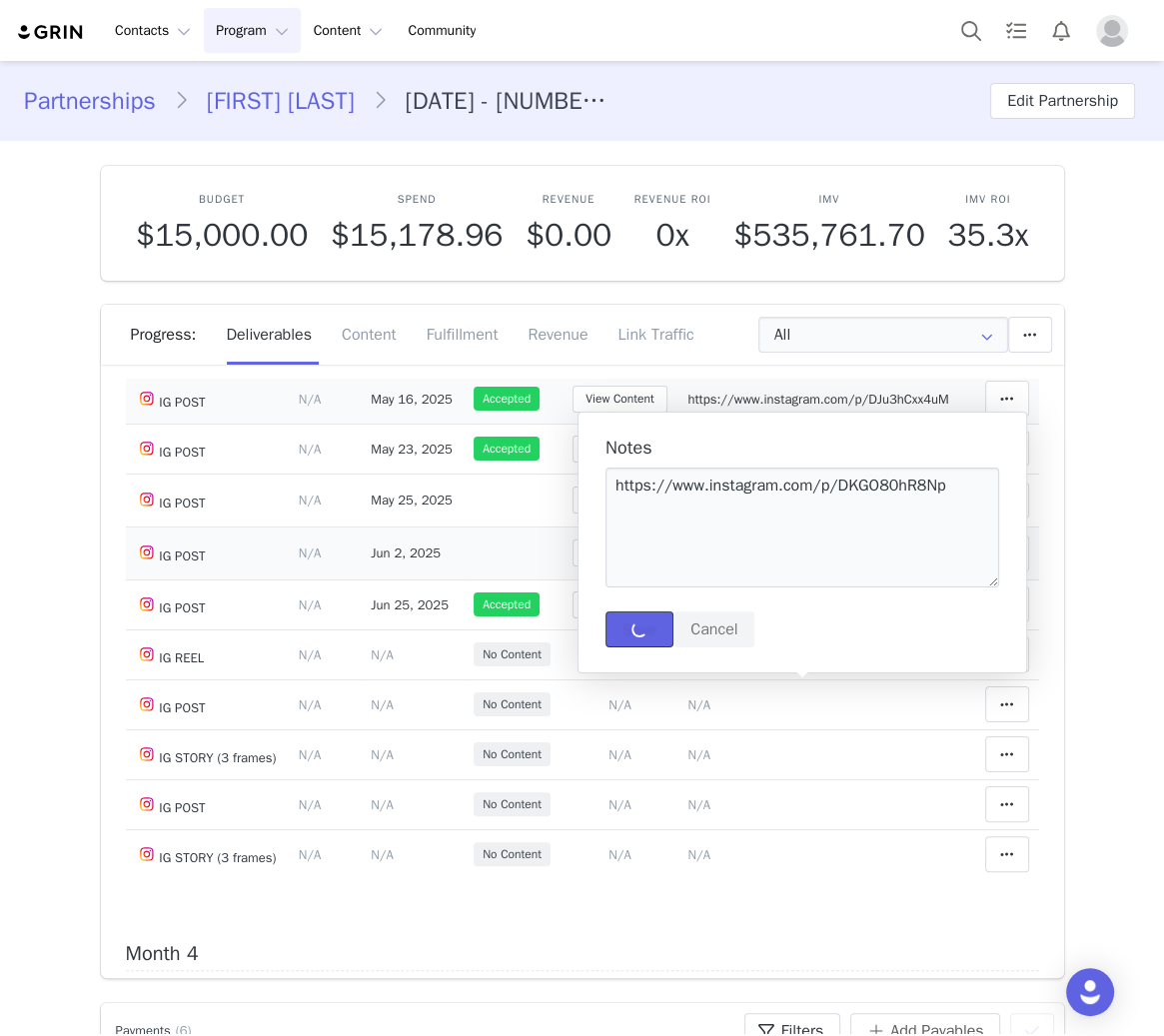 type 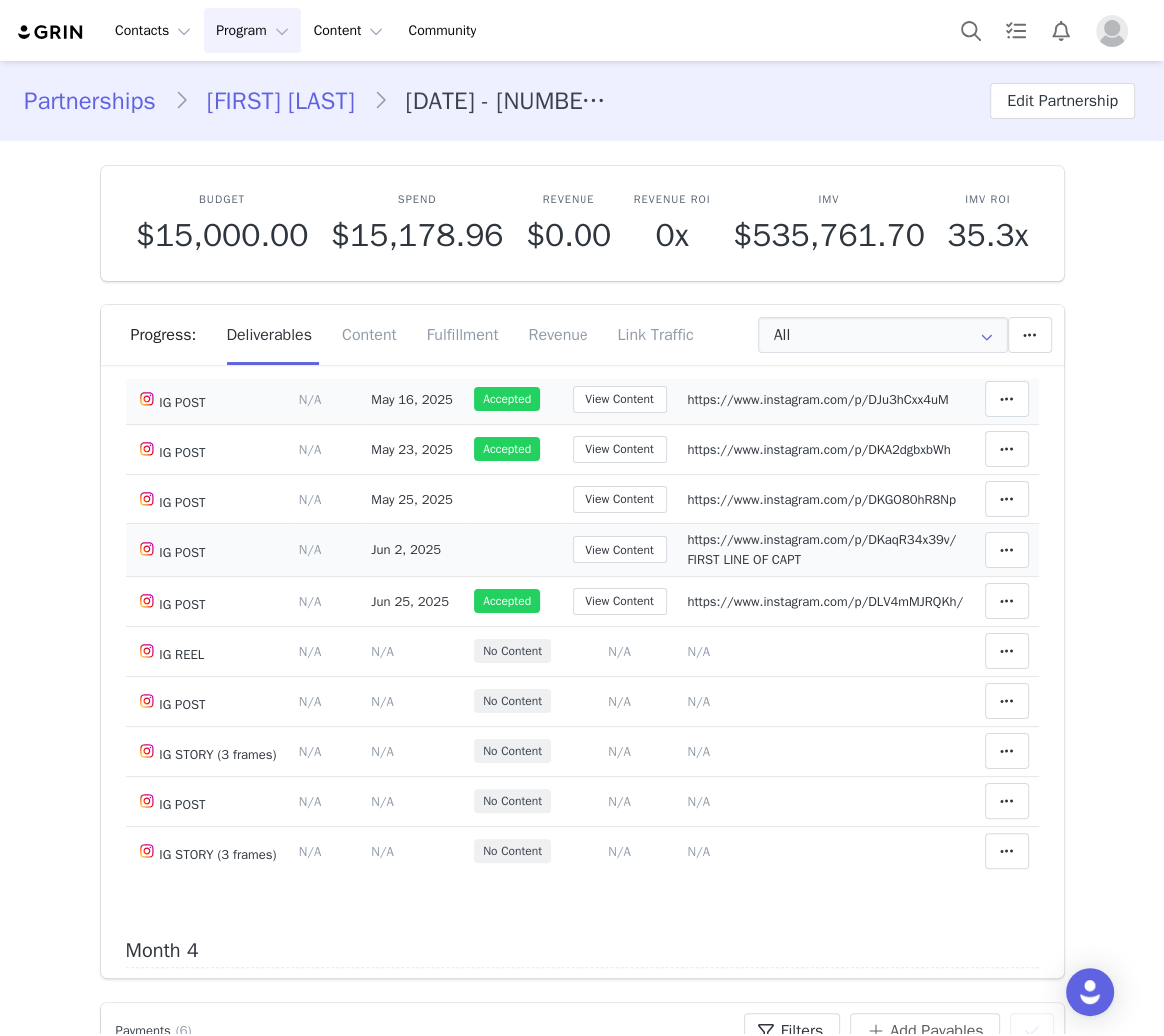 click on "https://www.instagram.com/p/DKaqR34x39v/
FIRST LINE OF CAPT" at bounding box center (821, 549) 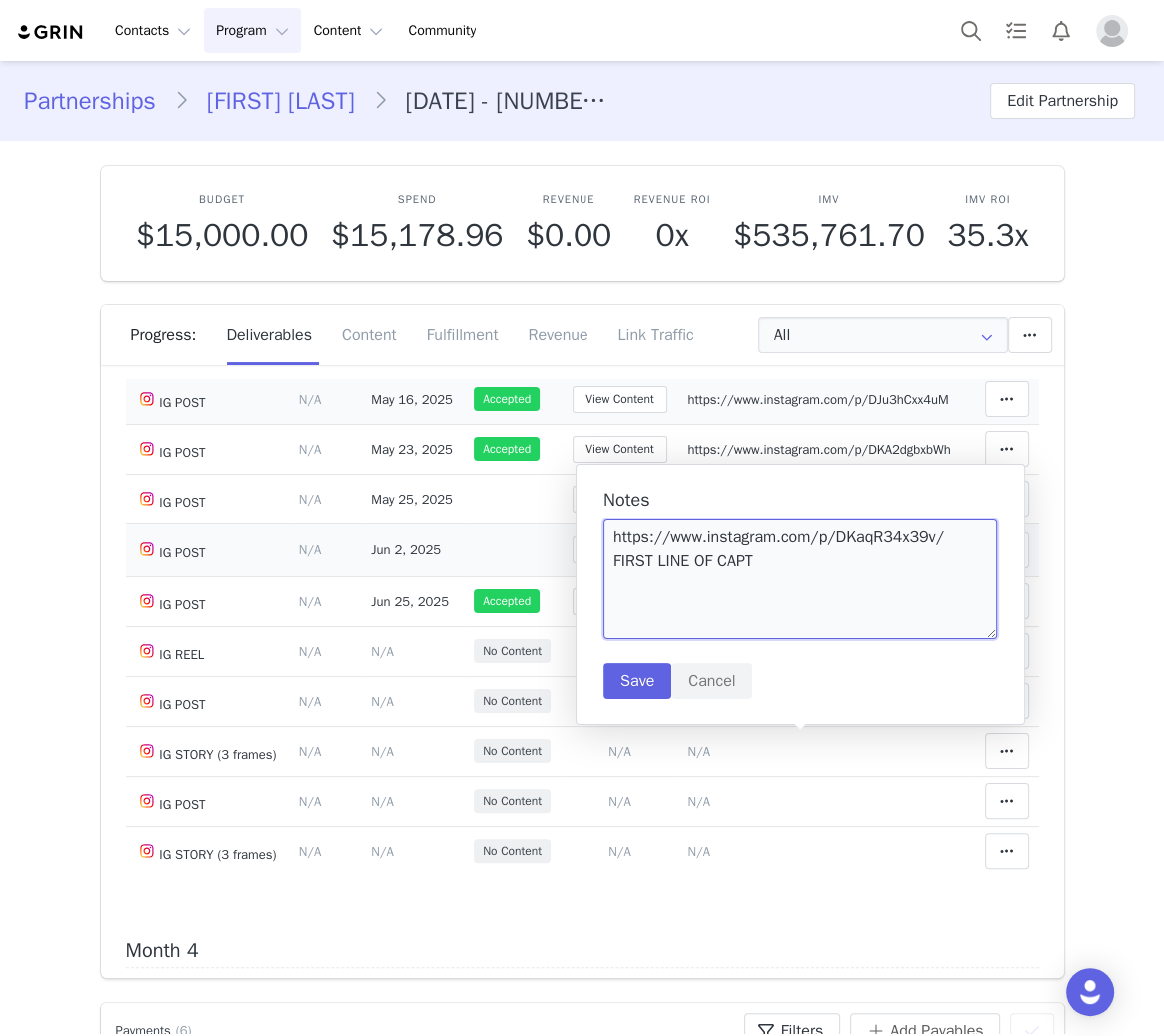 click on "https://www.instagram.com/p/DKaqR34x39v/
FIRST LINE OF CAPT" at bounding box center (800, 579) 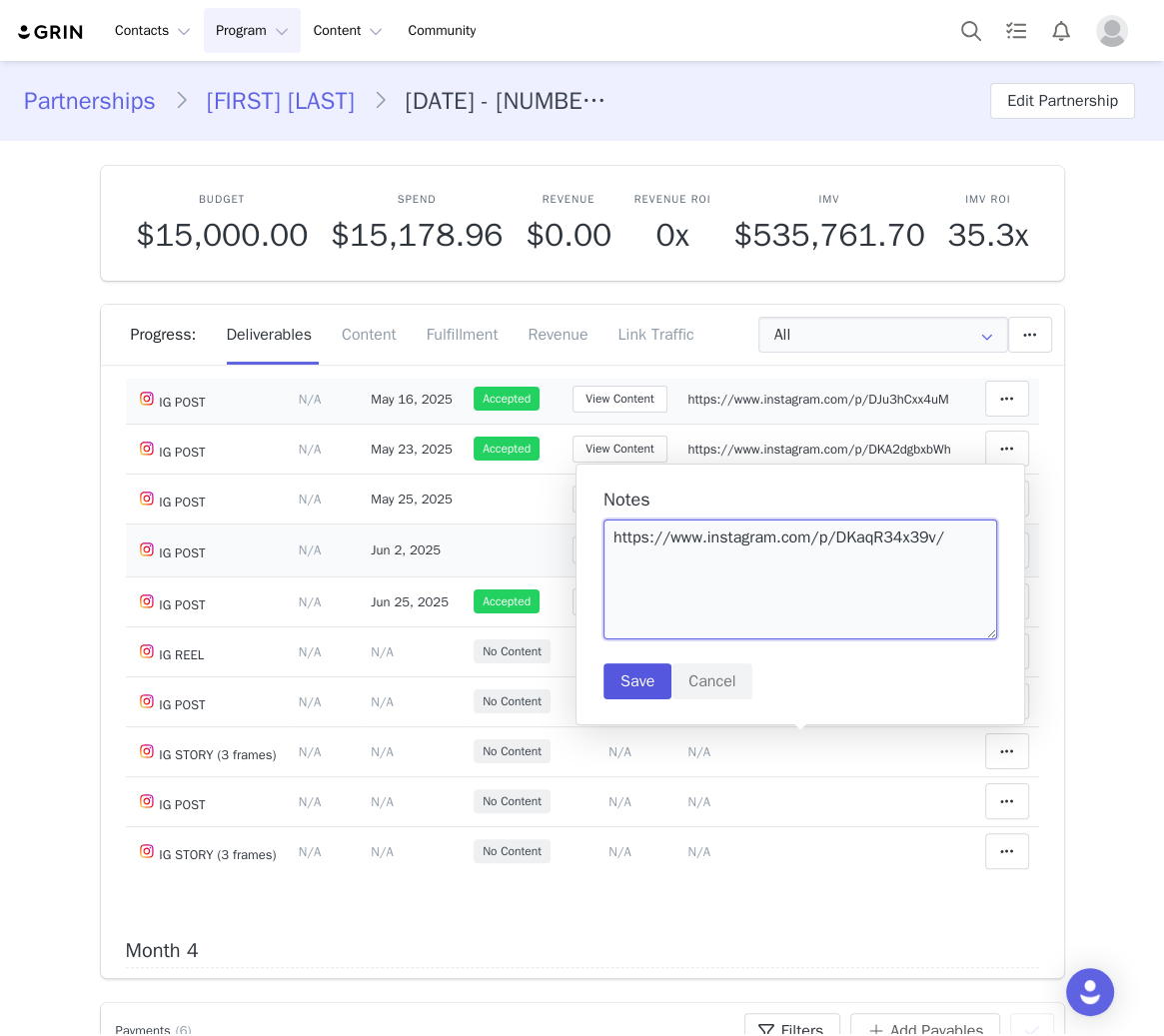 type on "https://www.instagram.com/p/DKaqR34x39v/" 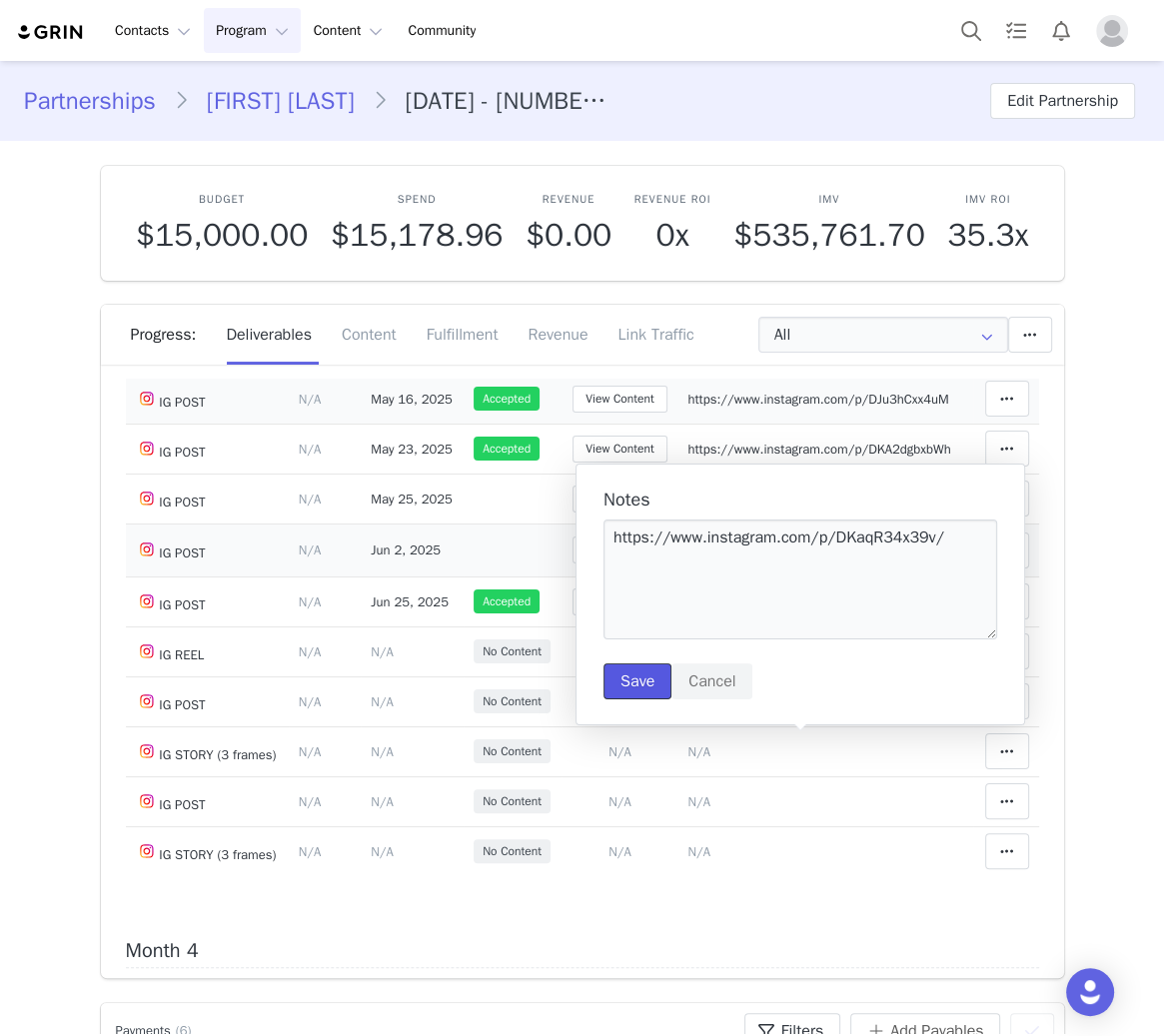 click on "Save" at bounding box center (637, 681) 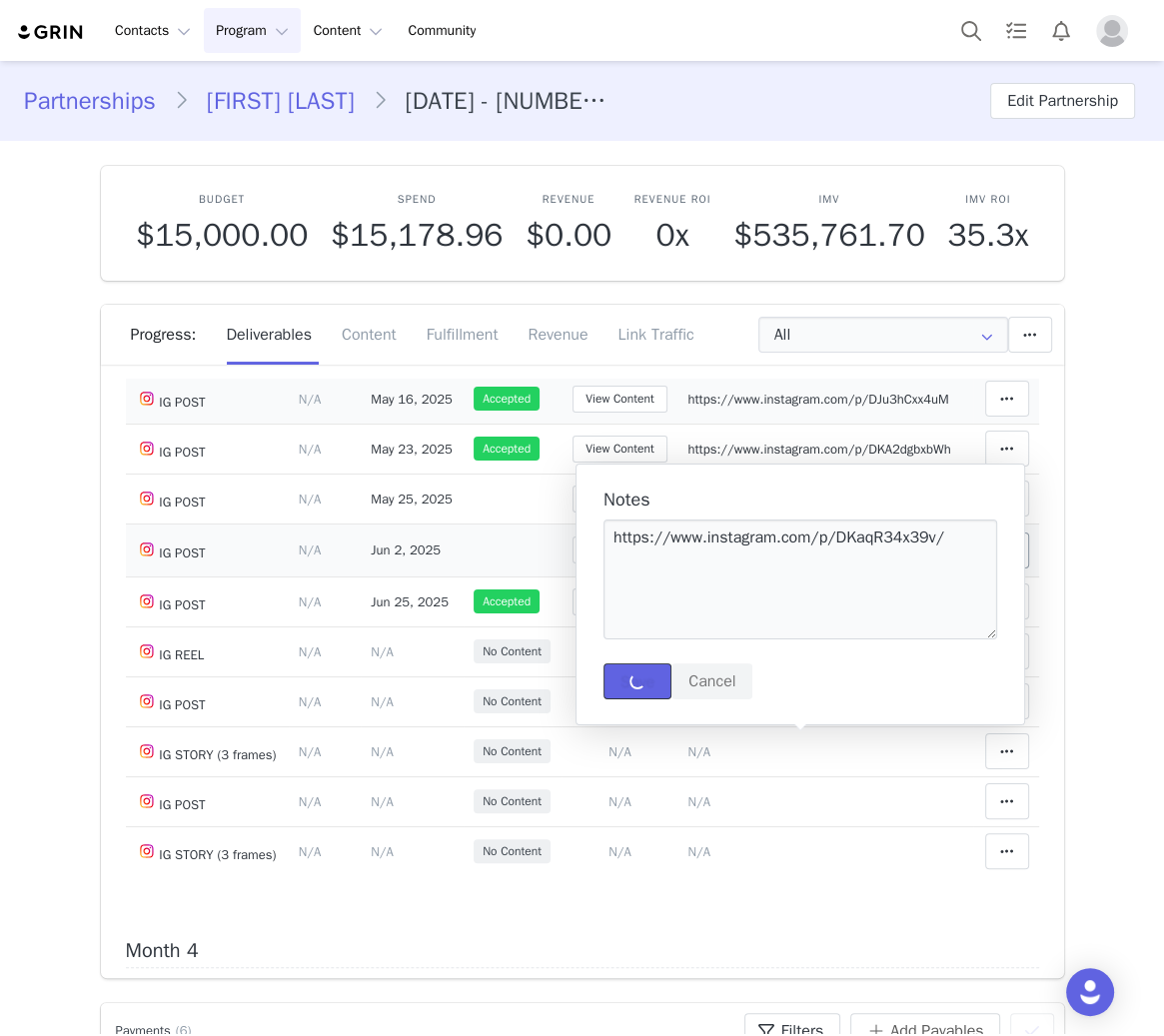 type 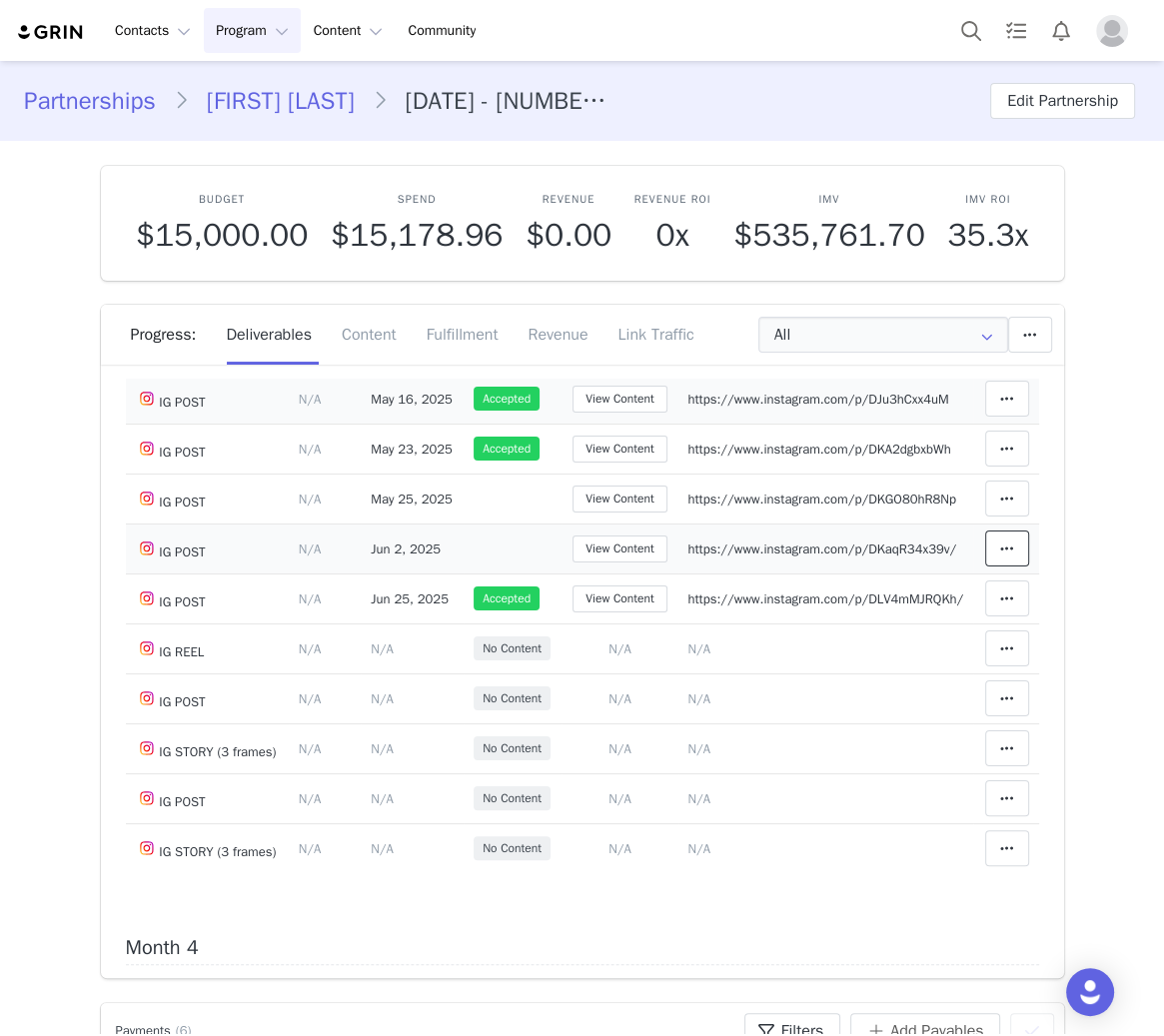 click at bounding box center [1007, 548] 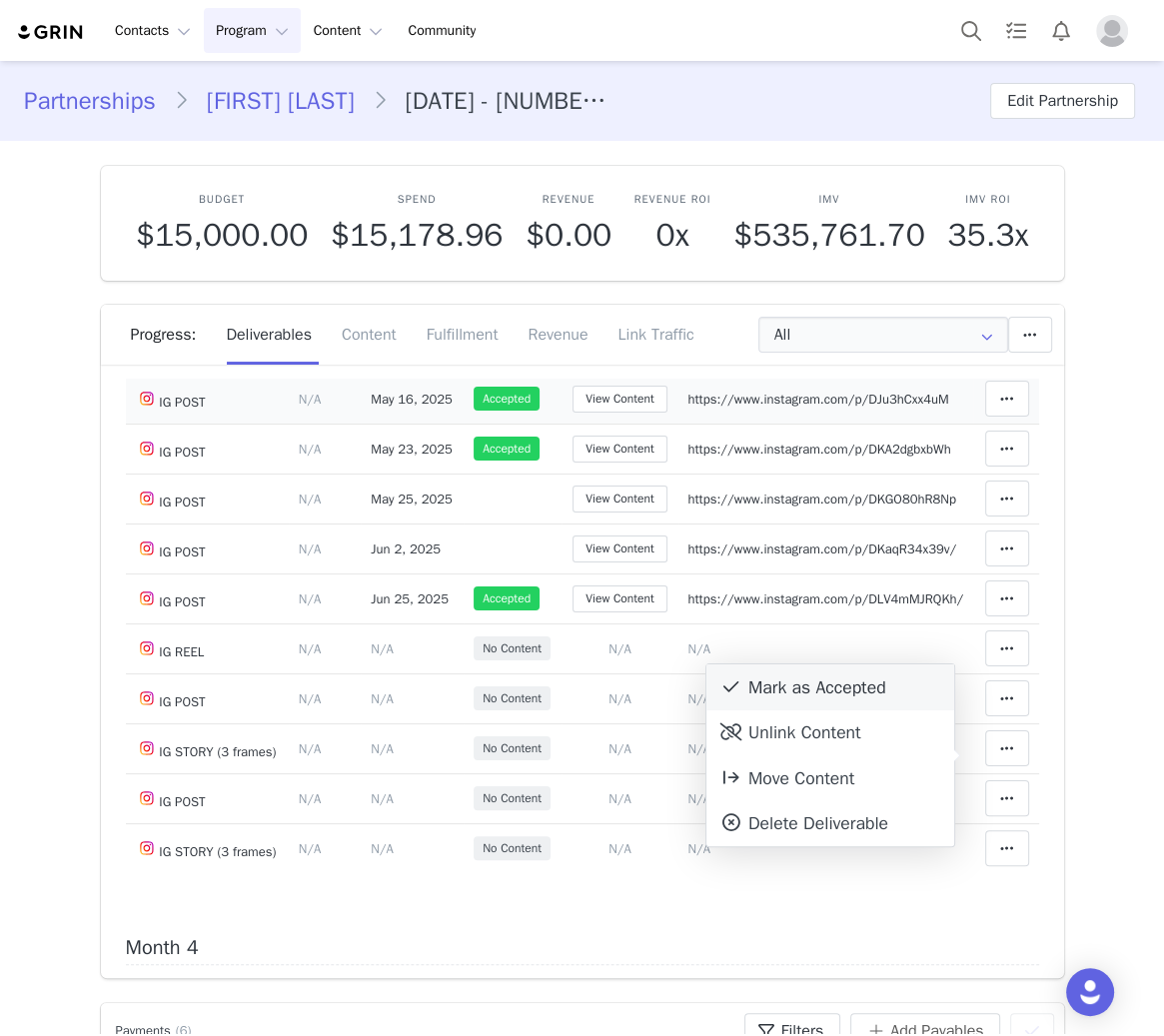 click on "Mark as Accepted" at bounding box center (830, 687) 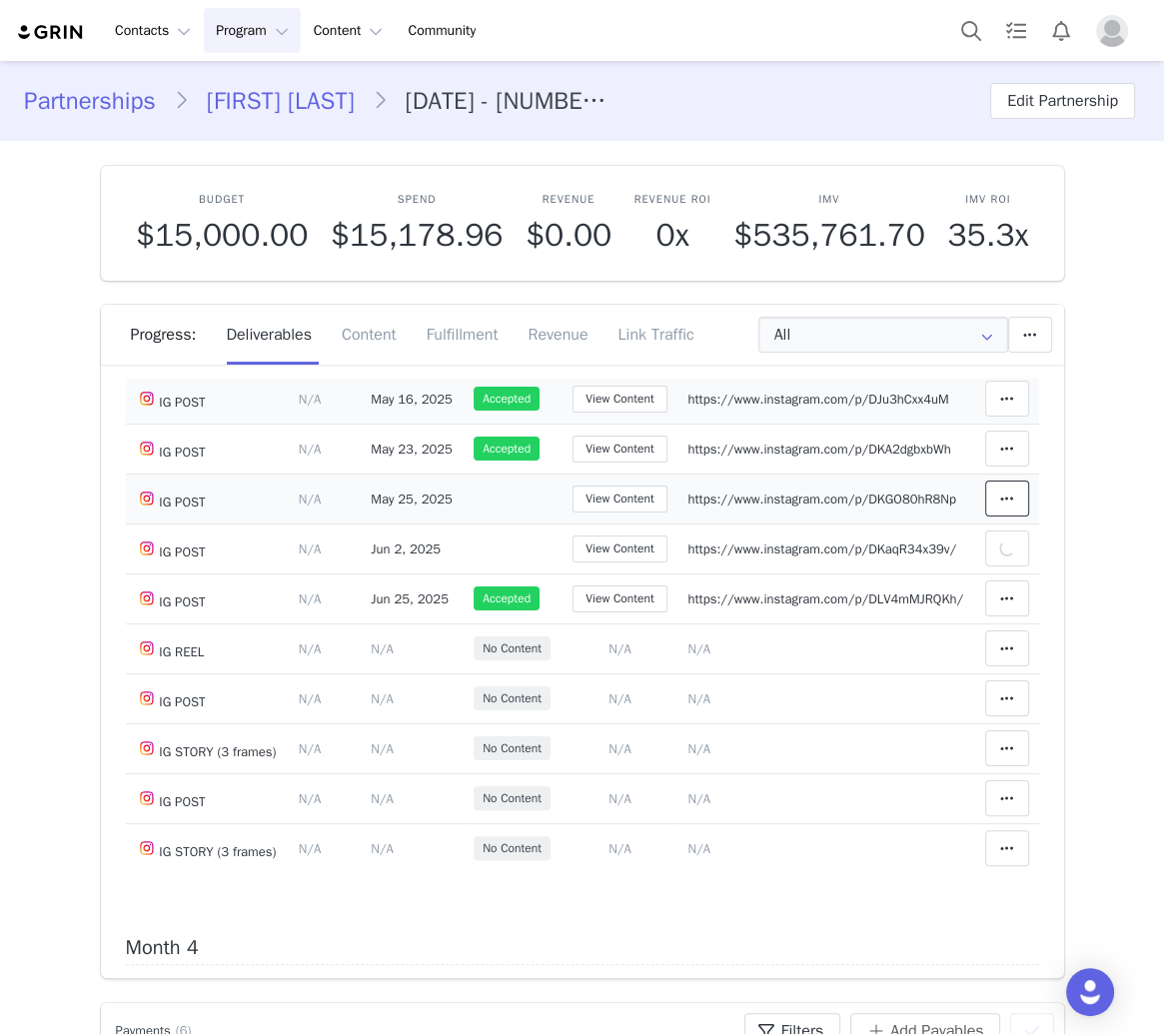 click at bounding box center (1007, 499) 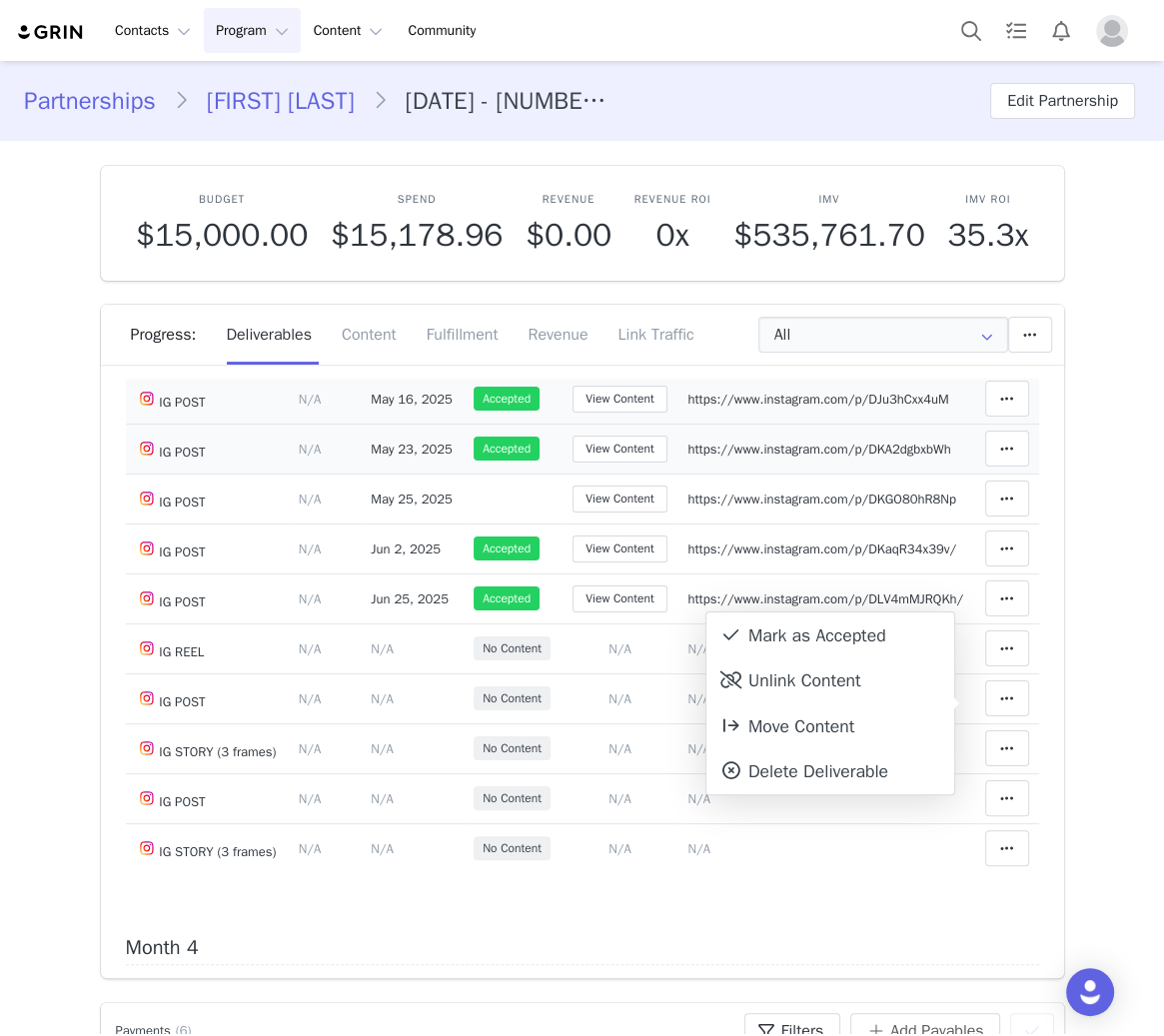click on "Mark as Accepted" at bounding box center [830, 635] 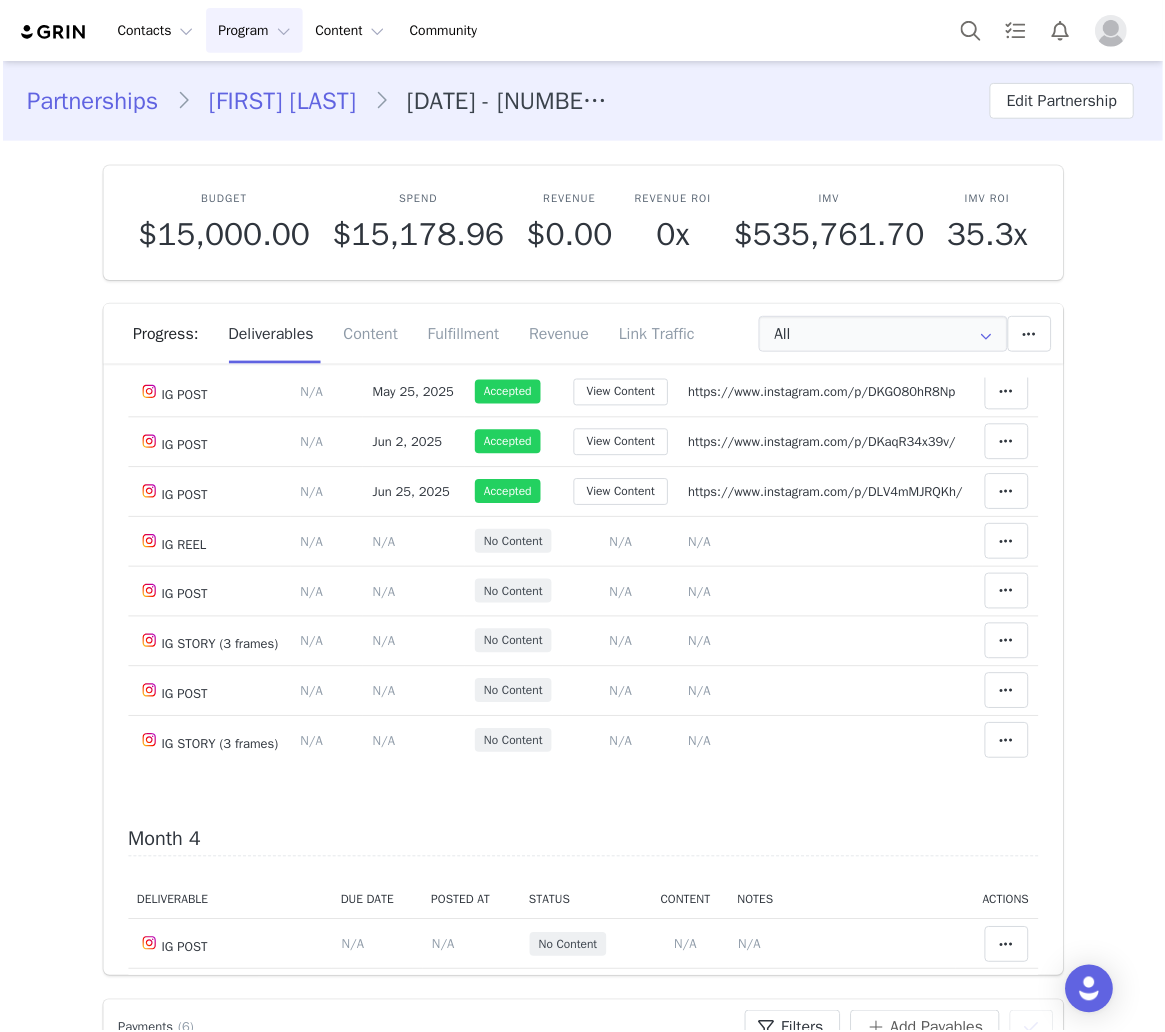 scroll, scrollTop: 1866, scrollLeft: 0, axis: vertical 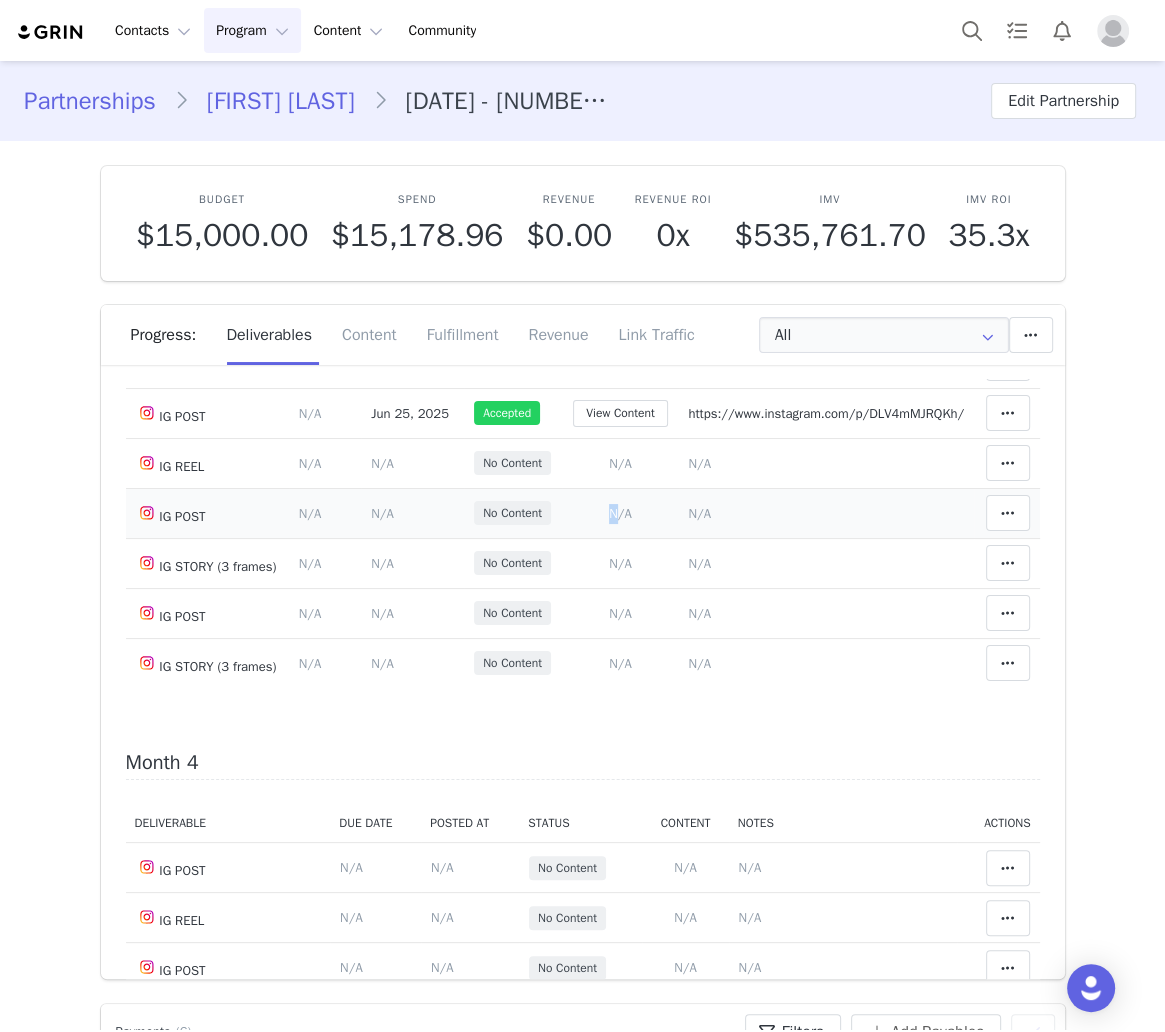 click on "N/A" at bounding box center [620, 513] 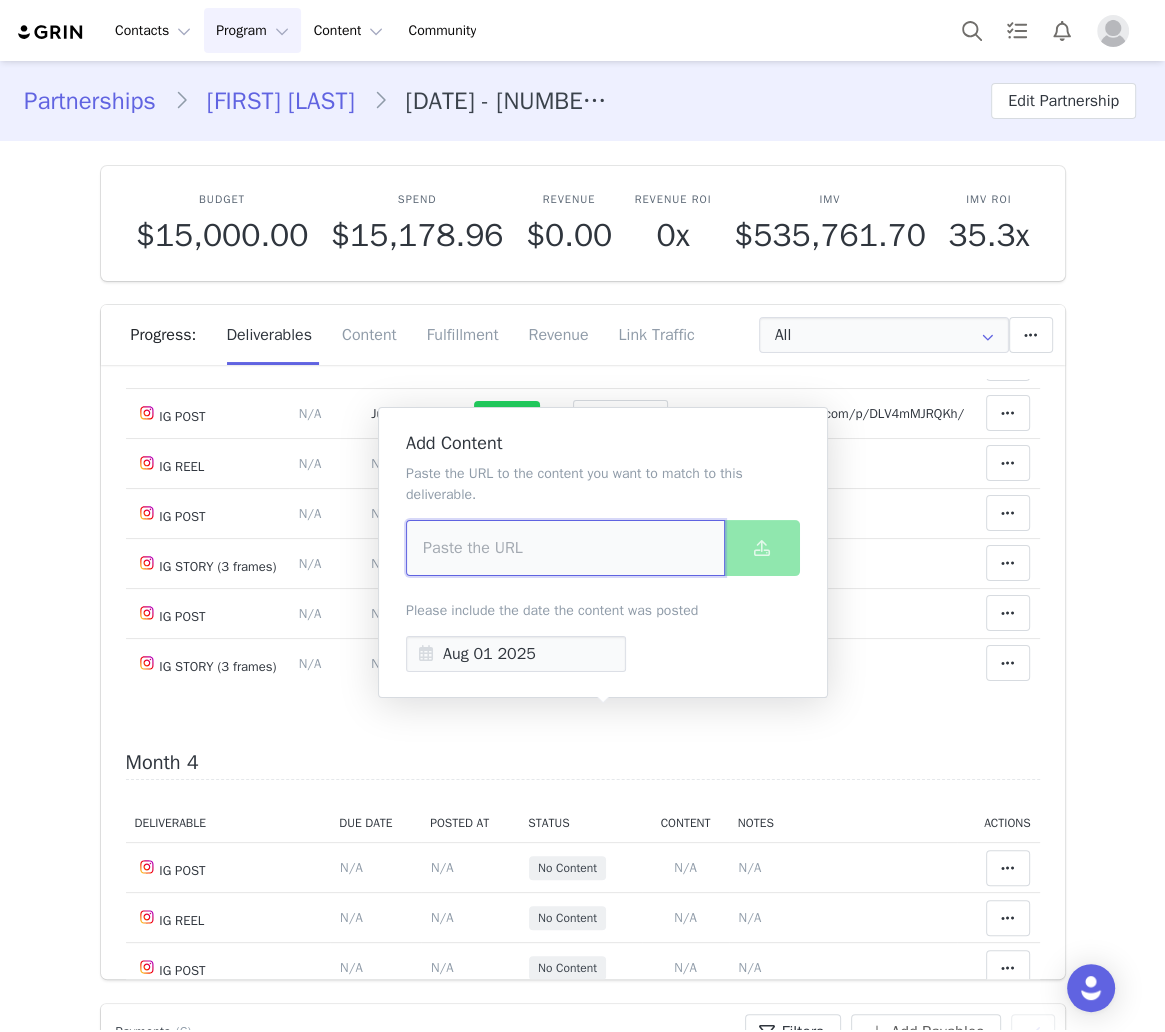 click at bounding box center (565, 548) 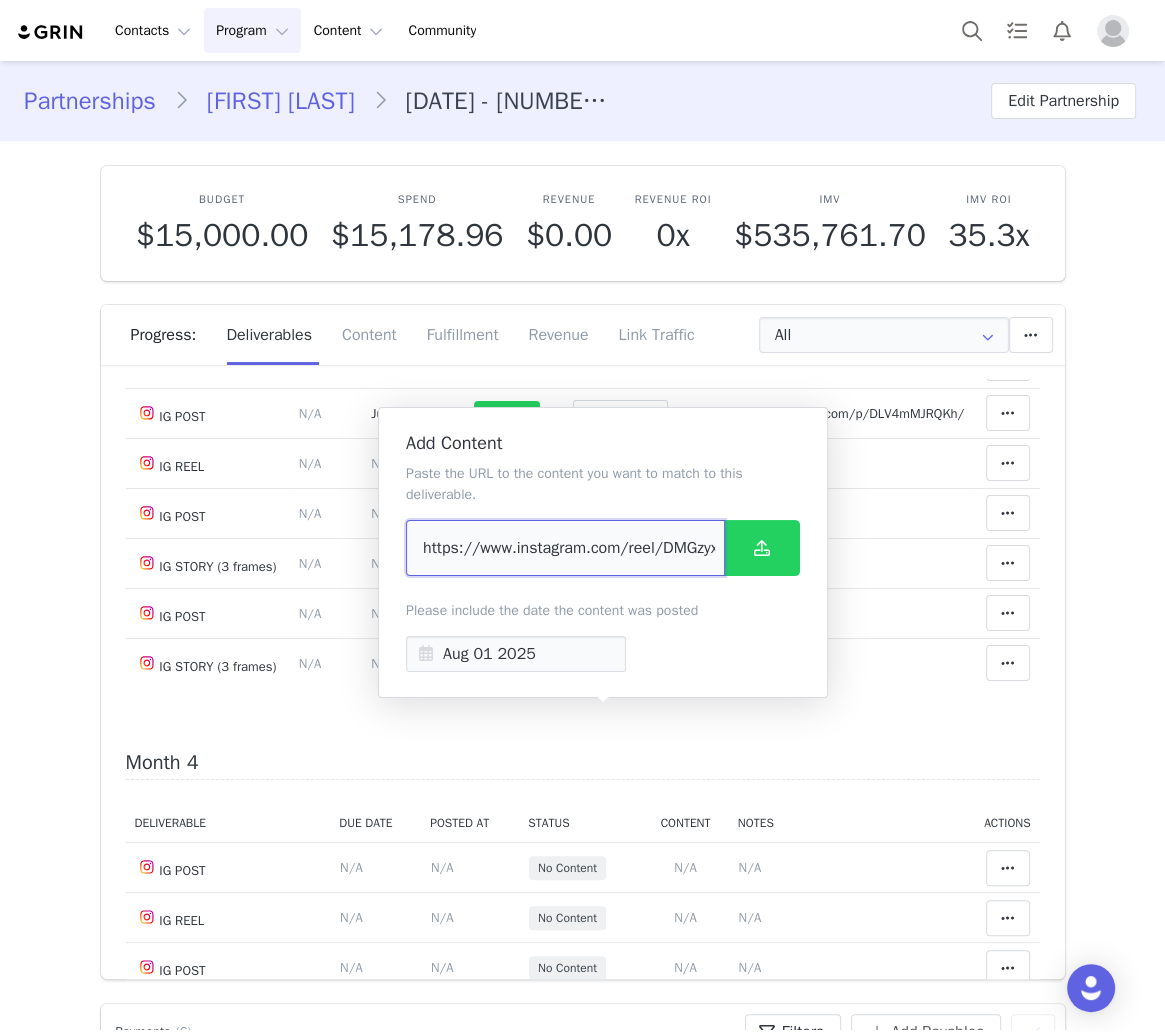 scroll, scrollTop: 0, scrollLeft: 48, axis: horizontal 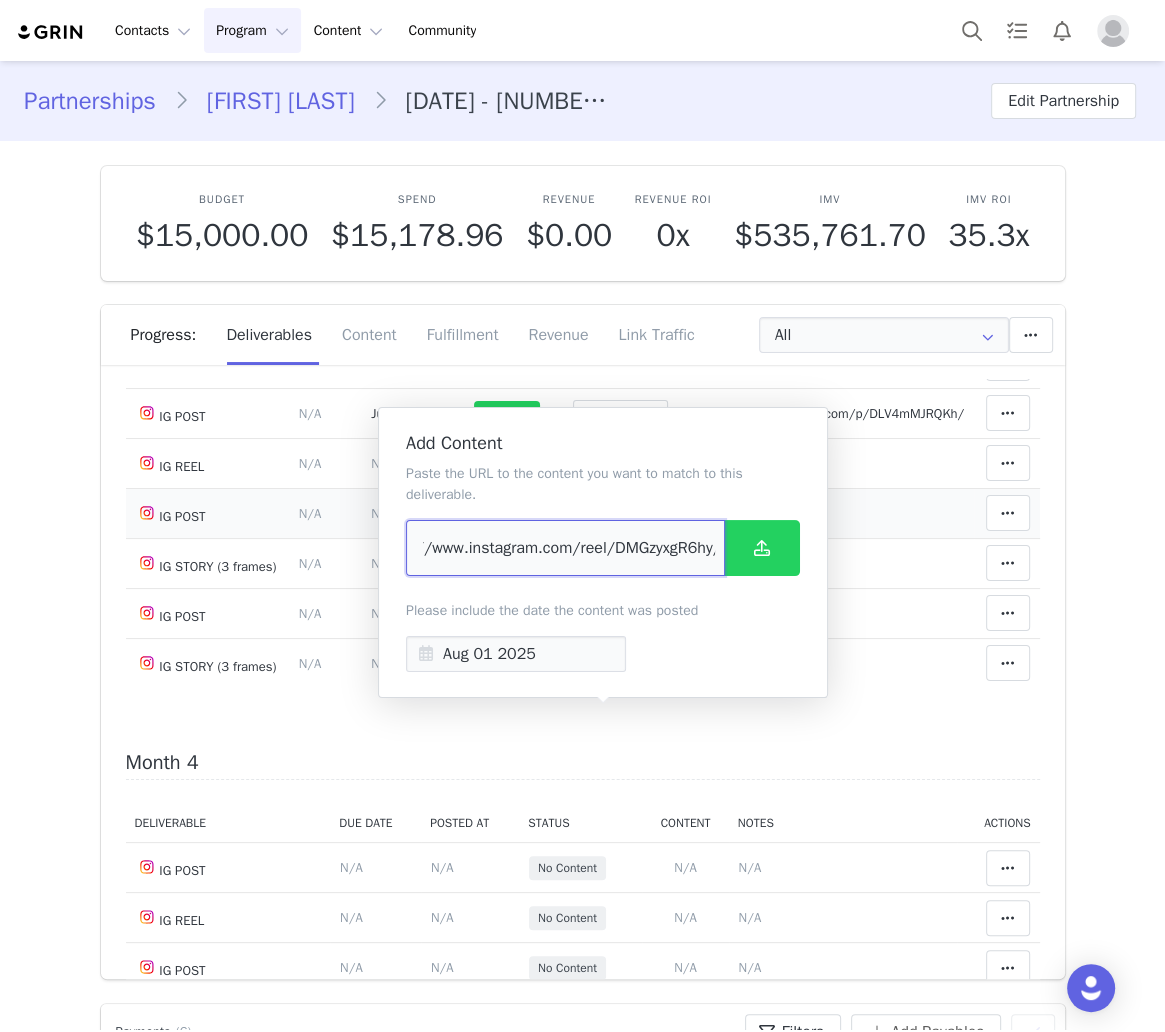 type on "https://www.instagram.com/reel/DMGzyxgR6hy/" 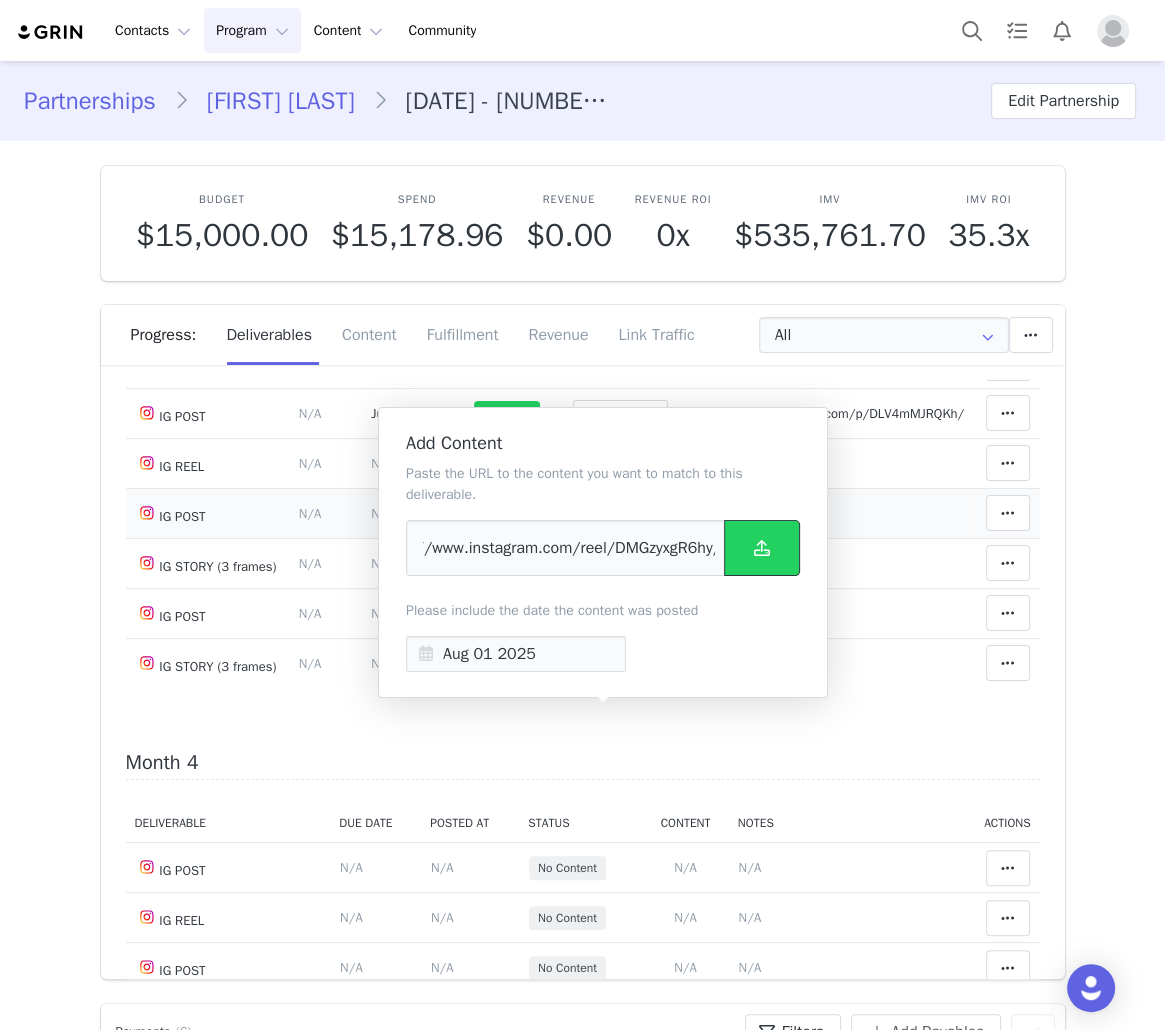 click at bounding box center [762, 548] 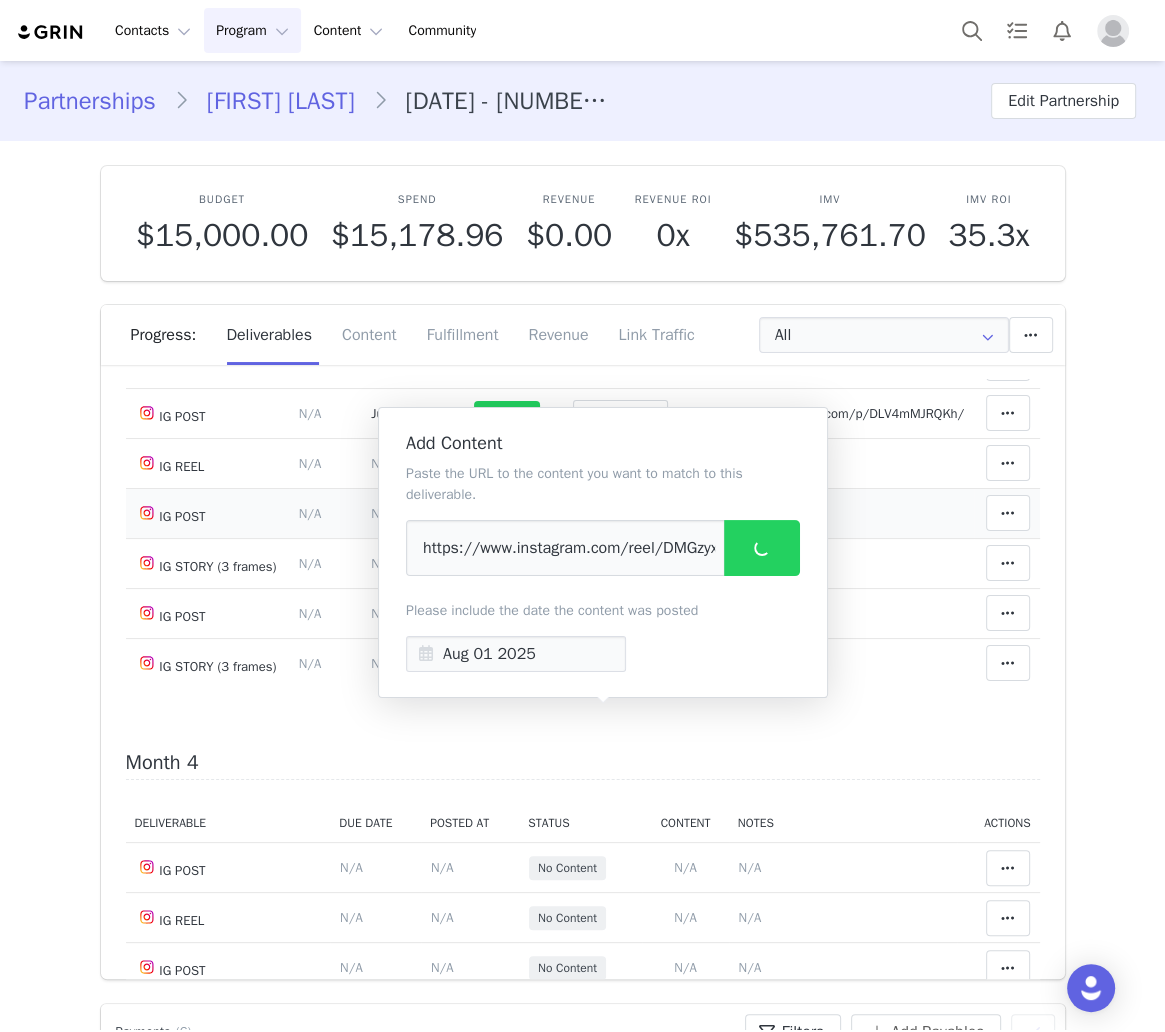 click on "N/A" at bounding box center (699, 513) 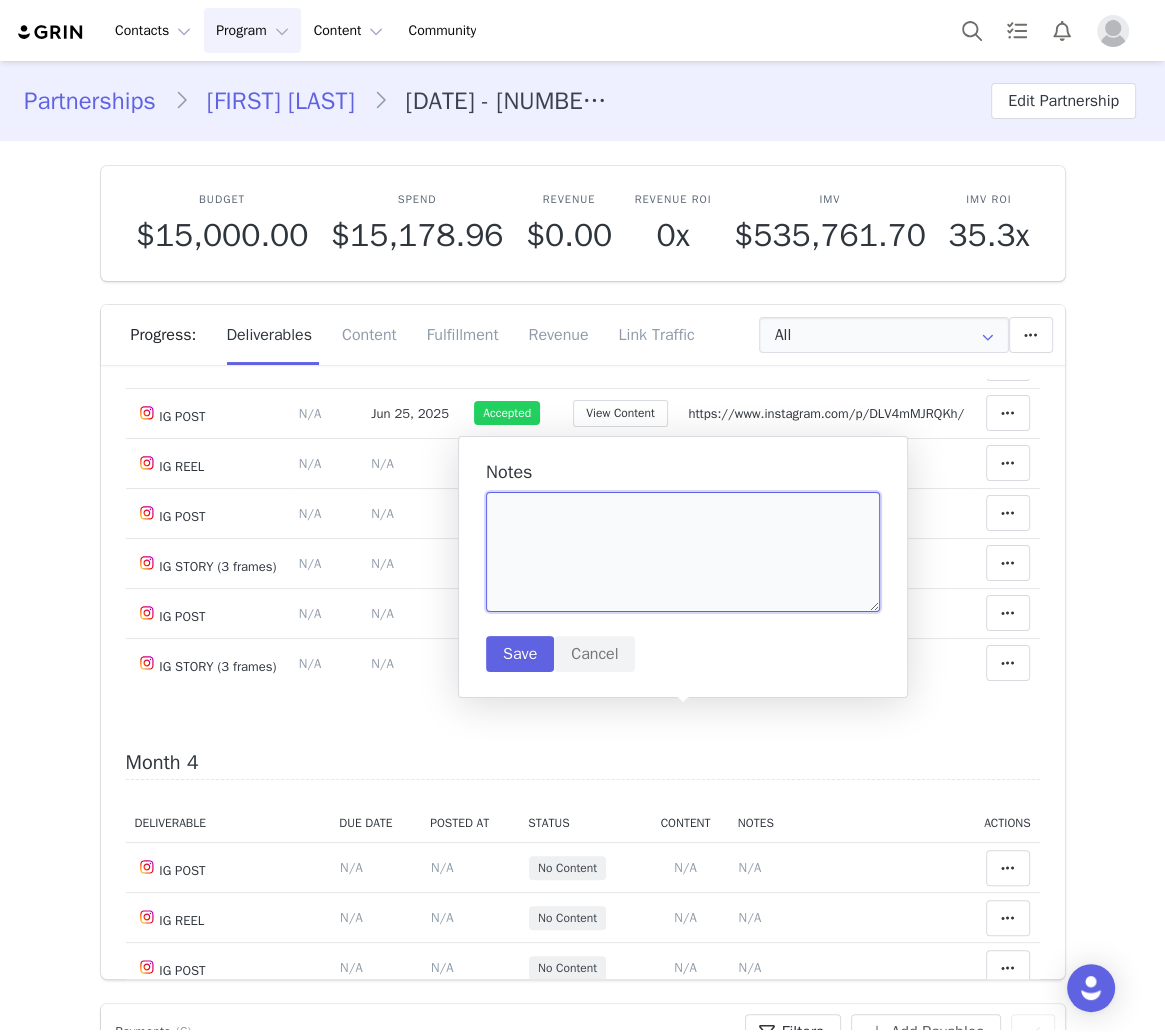 click at bounding box center (683, 552) 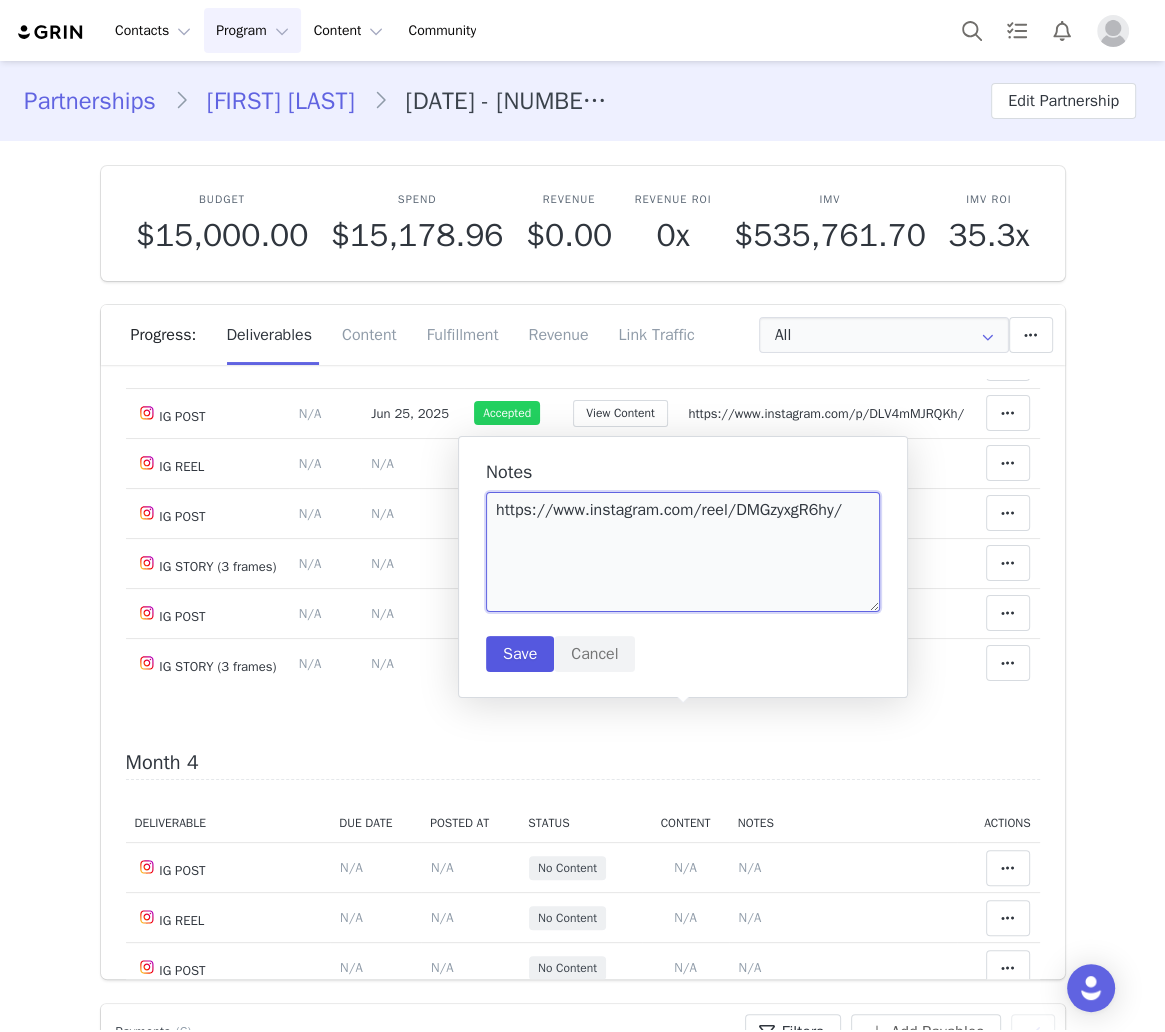 type on "https://www.instagram.com/reel/DMGzyxgR6hy/" 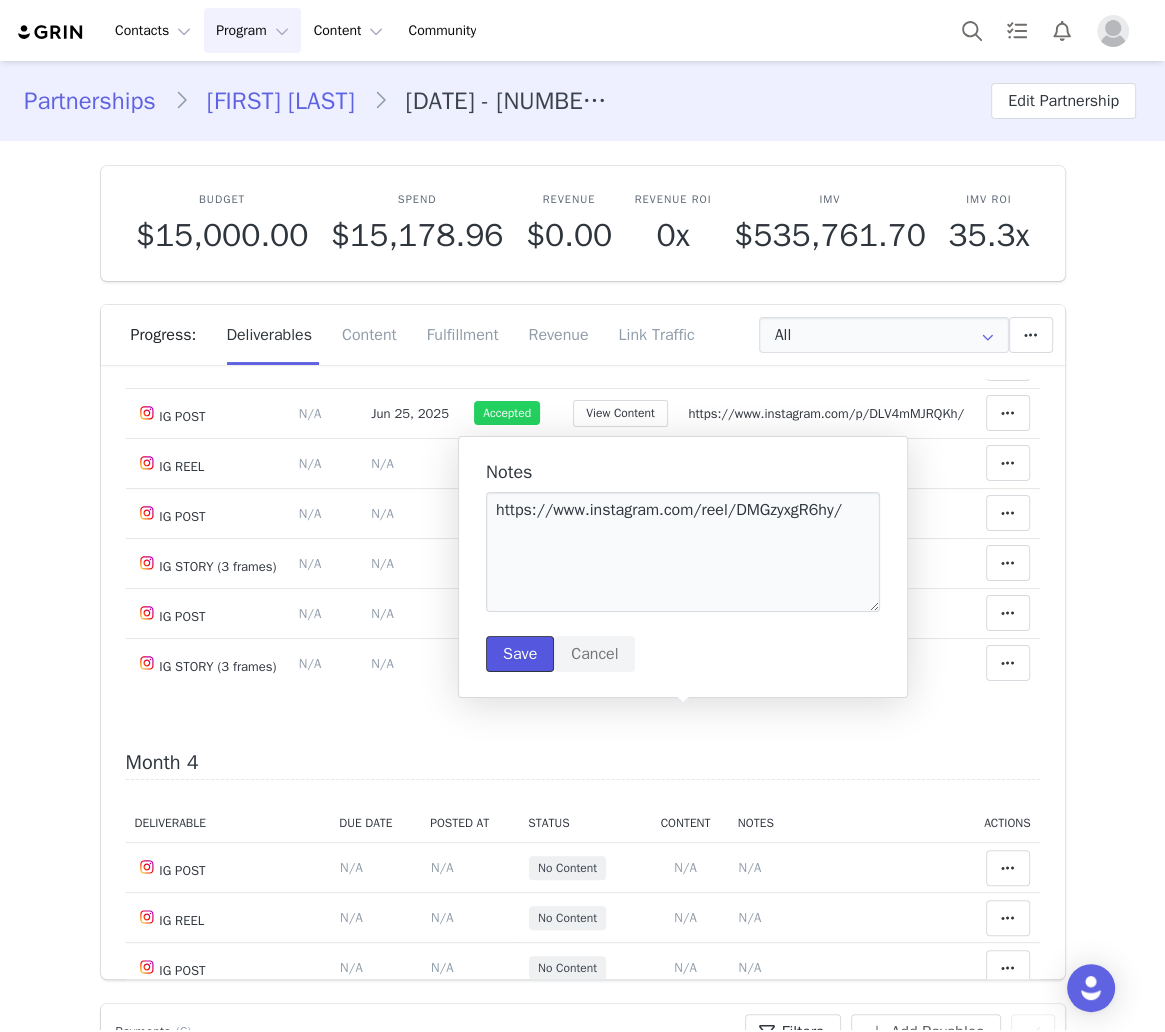 click on "Save" at bounding box center (520, 654) 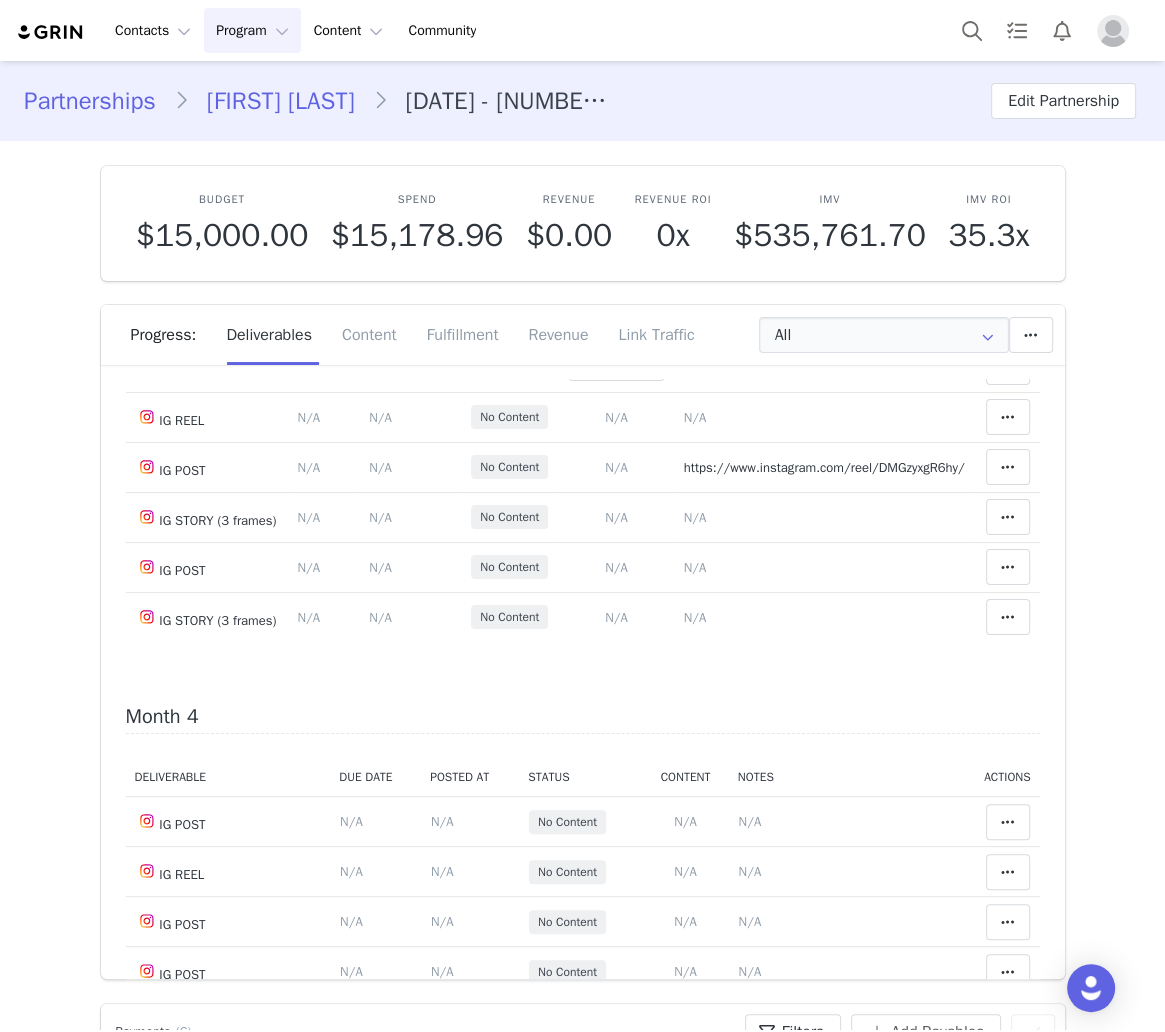 scroll, scrollTop: 2053, scrollLeft: 0, axis: vertical 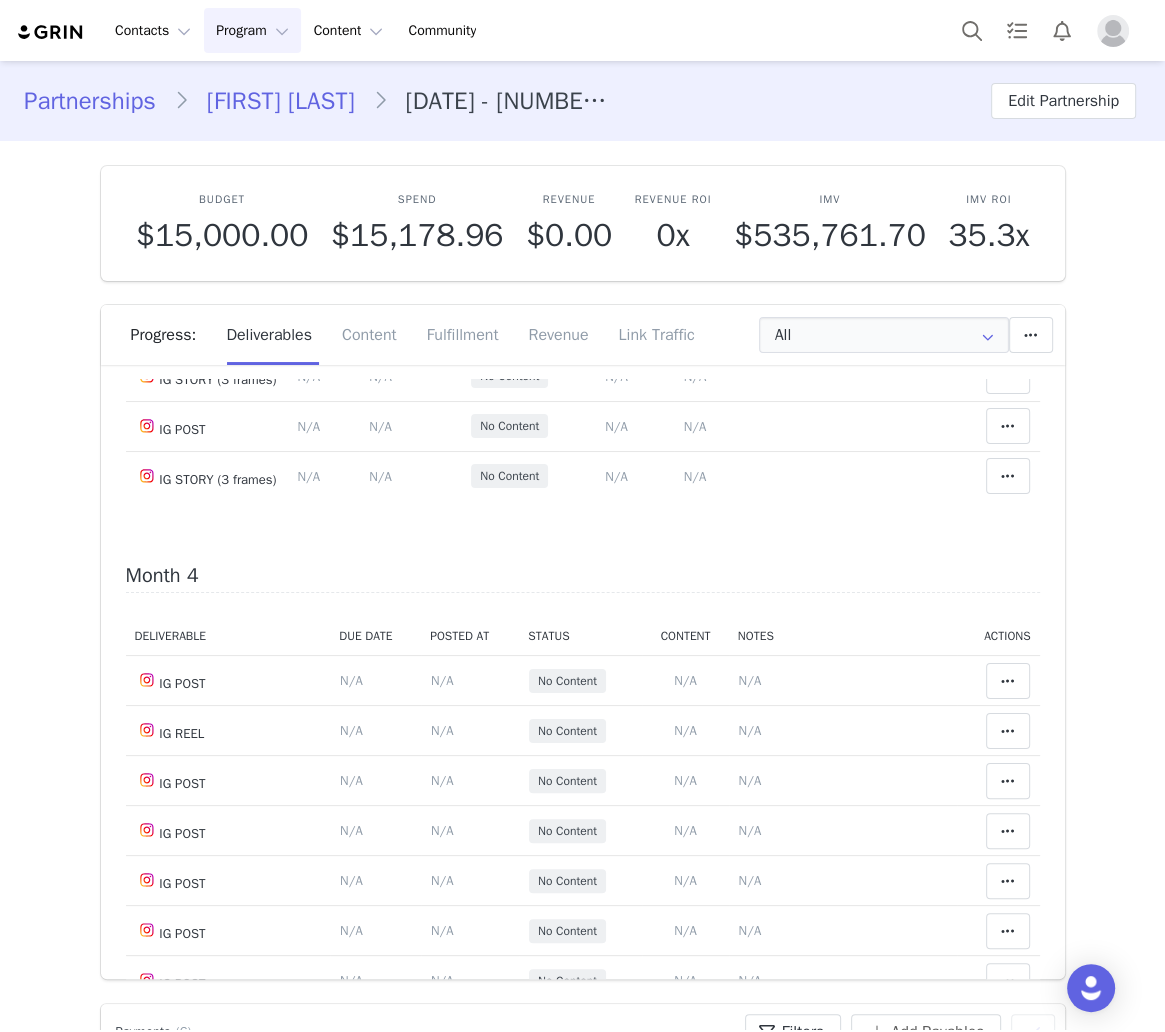 click on "N/A" at bounding box center (616, 326) 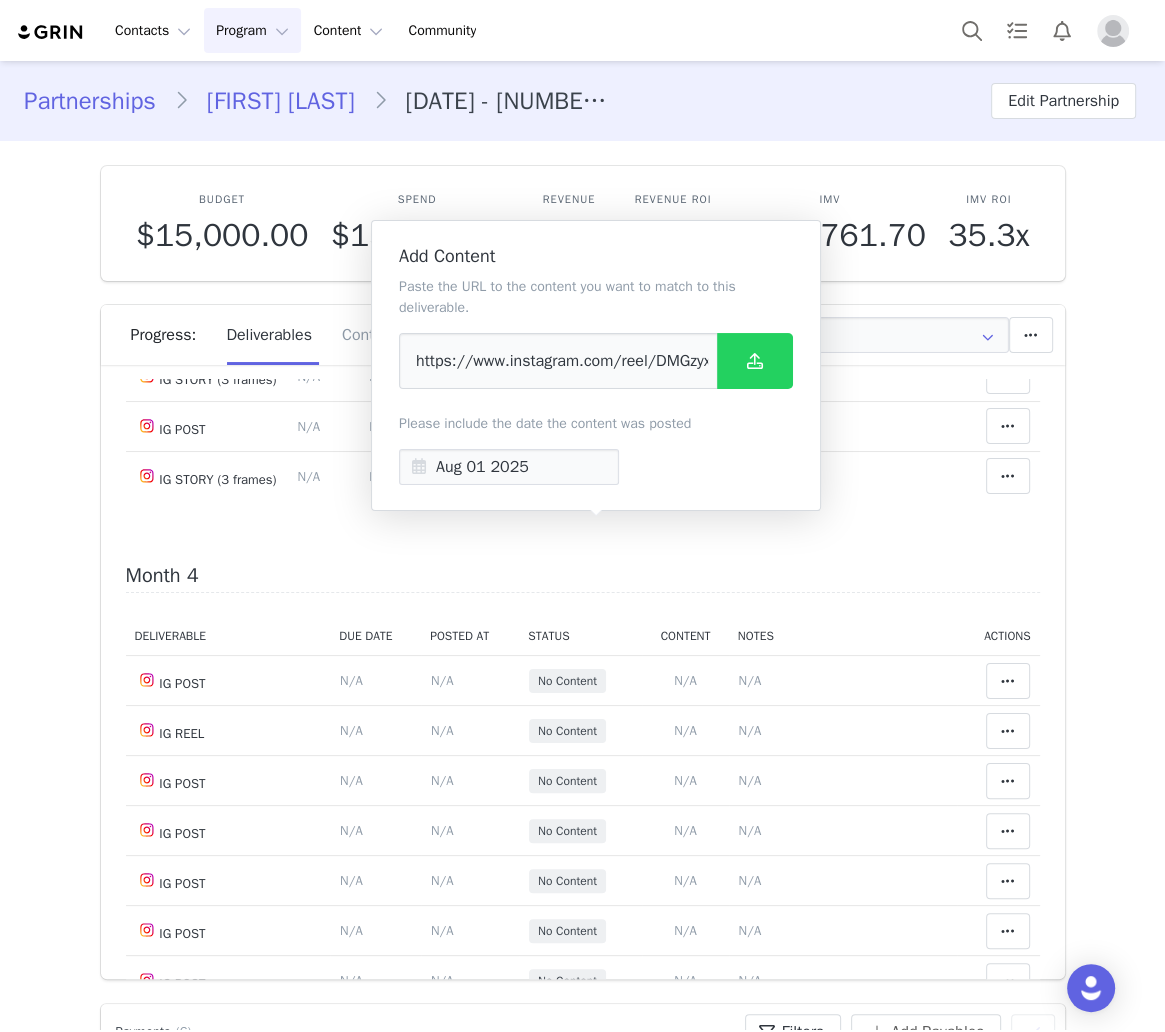 click on "Month 1  Deliverable Due Date Posted At Status Content Notes Actions  IG POST Deliverable Due Date Set the date you expect this content to go live.  Save  Cancel N/A  Oct 29, 2024   Accepted  View Content Notes  Save  Cancel https://www.instagram.com/p/DBun_fMRZvT/  Clear Status   Reason for declining this deliverable   Decline   Mark as Declined   Unlink Content  Move Content  Move  Cancel  Move Content  Delete Deliverable  This will unlink any content, this cannot be undone.  Yes, delete deliverable  Delete Deliverable  Match Deliverable with Content  IG POST Deliverable Due Date Set the date you expect this content to go live.  Save  Cancel N/A  Nov 2, 2024   Accepted  View Content Notes  Save  Cancel https://www.instagram.com/p/DB5B3CpRNeY/
reminded to tag us on posts  Clear Status   Reason for declining this deliverable   Decline   Mark as Declined   Unlink Content  Move Content  Move  Cancel  Move Content  Delete Deliverable  This will unlink any content, this cannot be undone.  Yes, delete deliverable" at bounding box center (583, 639) 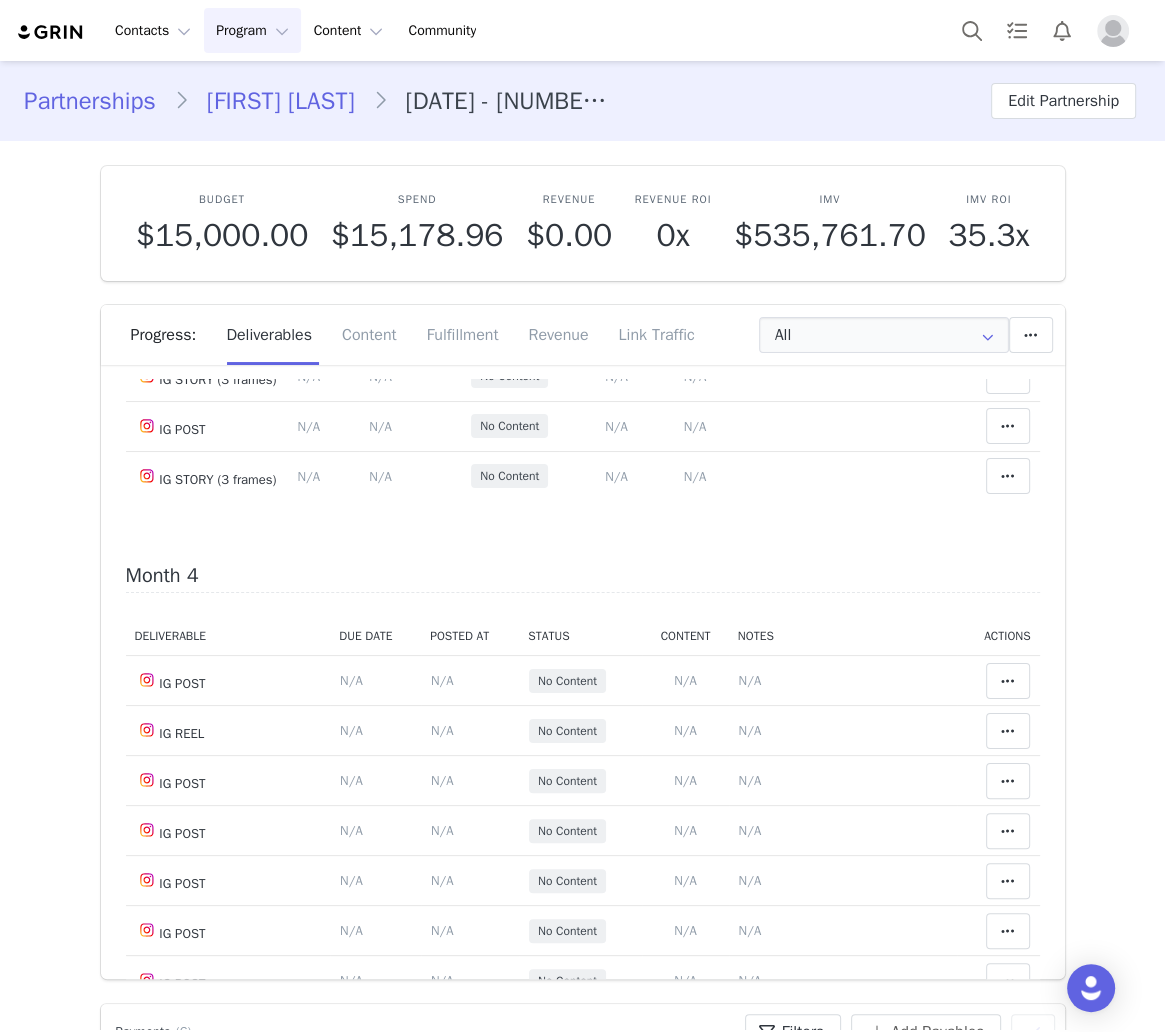 click on "https://www.instagram.com/reel/DMGzyxgR6hy/" at bounding box center (824, 326) 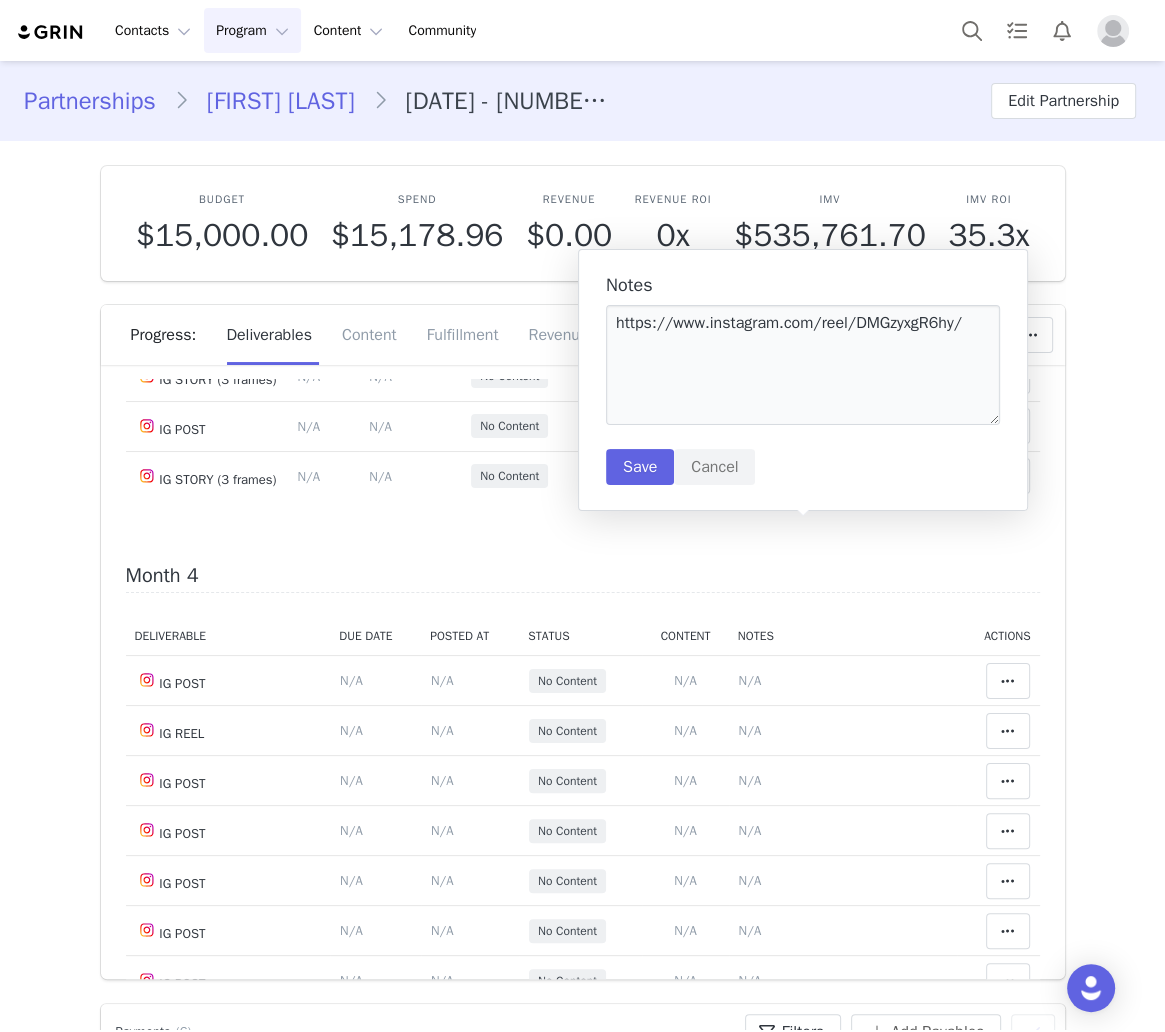 click on "https://www.instagram.com/reel/DMGzyxgR6hy/" at bounding box center (803, 365) 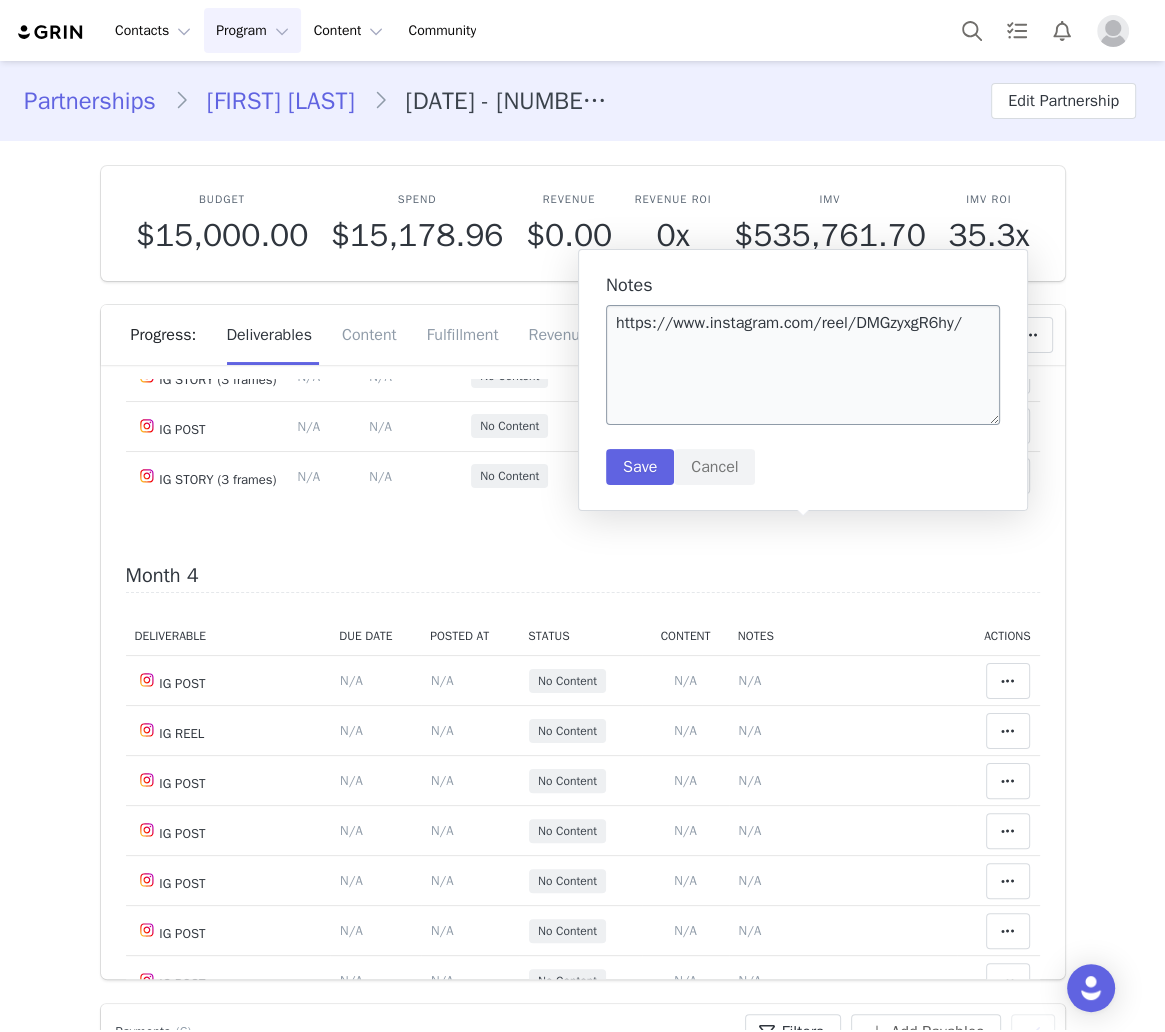 click on "https://www.instagram.com/reel/DMGzyxgR6hy/" at bounding box center [803, 365] 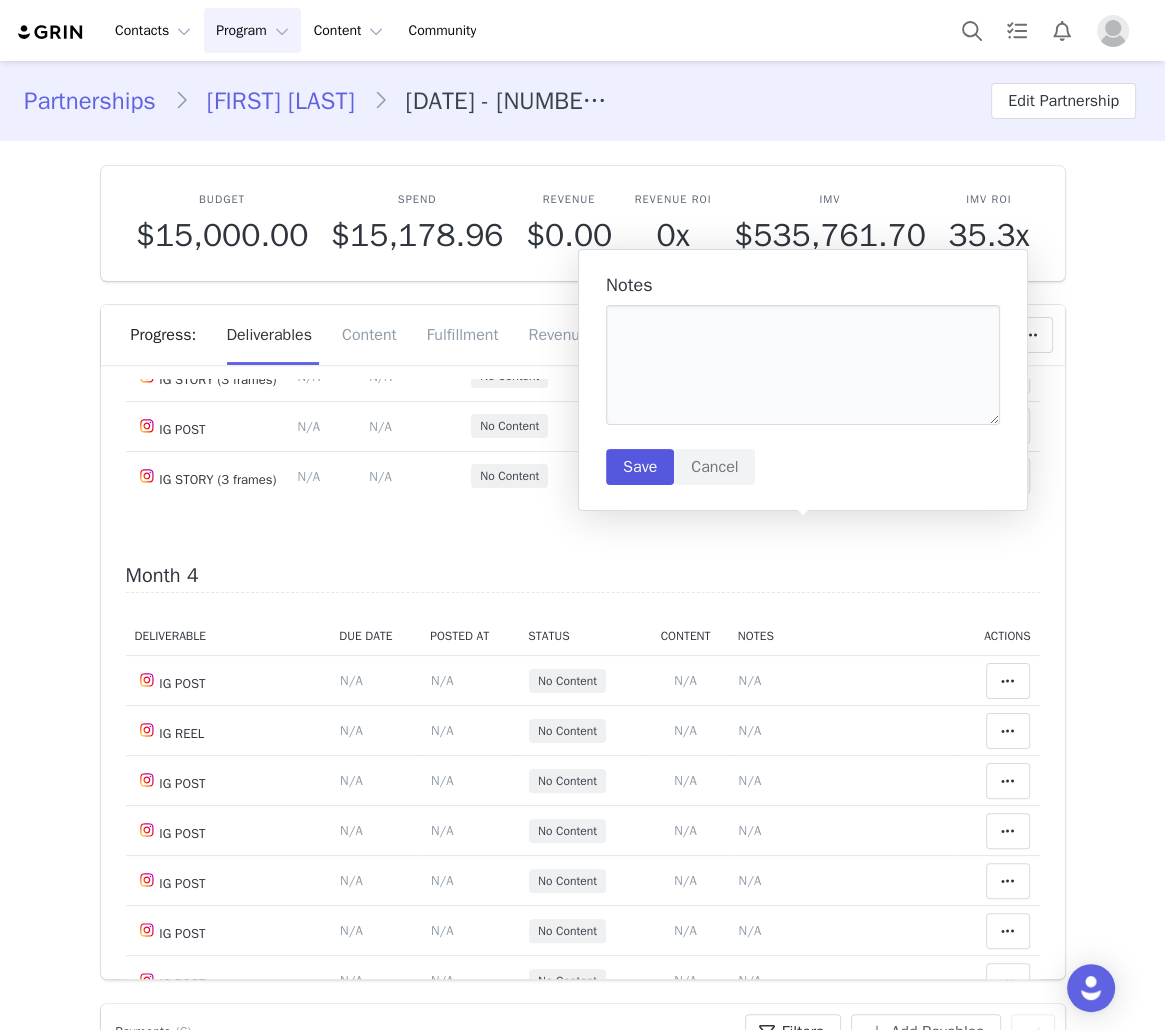 type 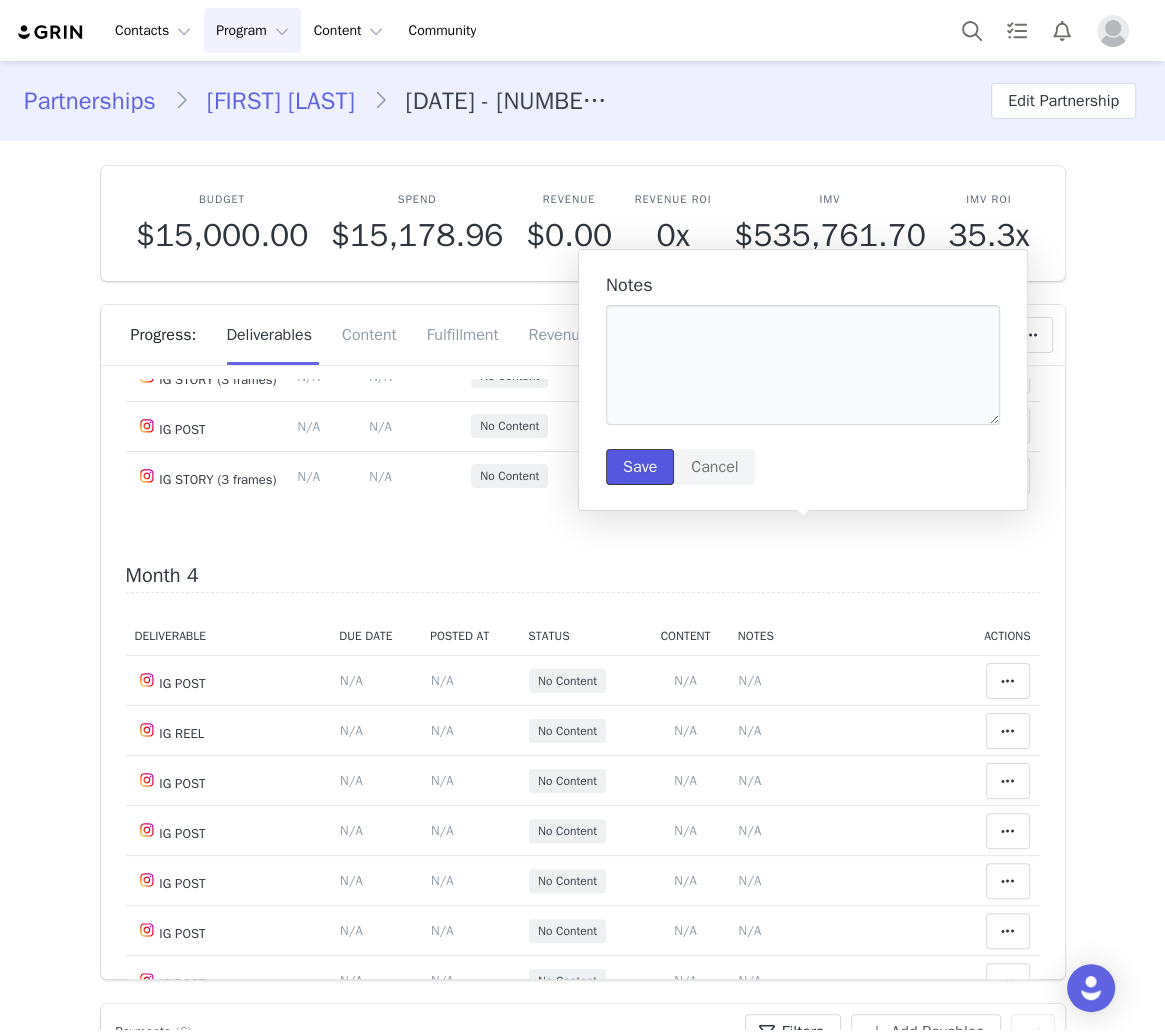 click on "Save" at bounding box center [640, 467] 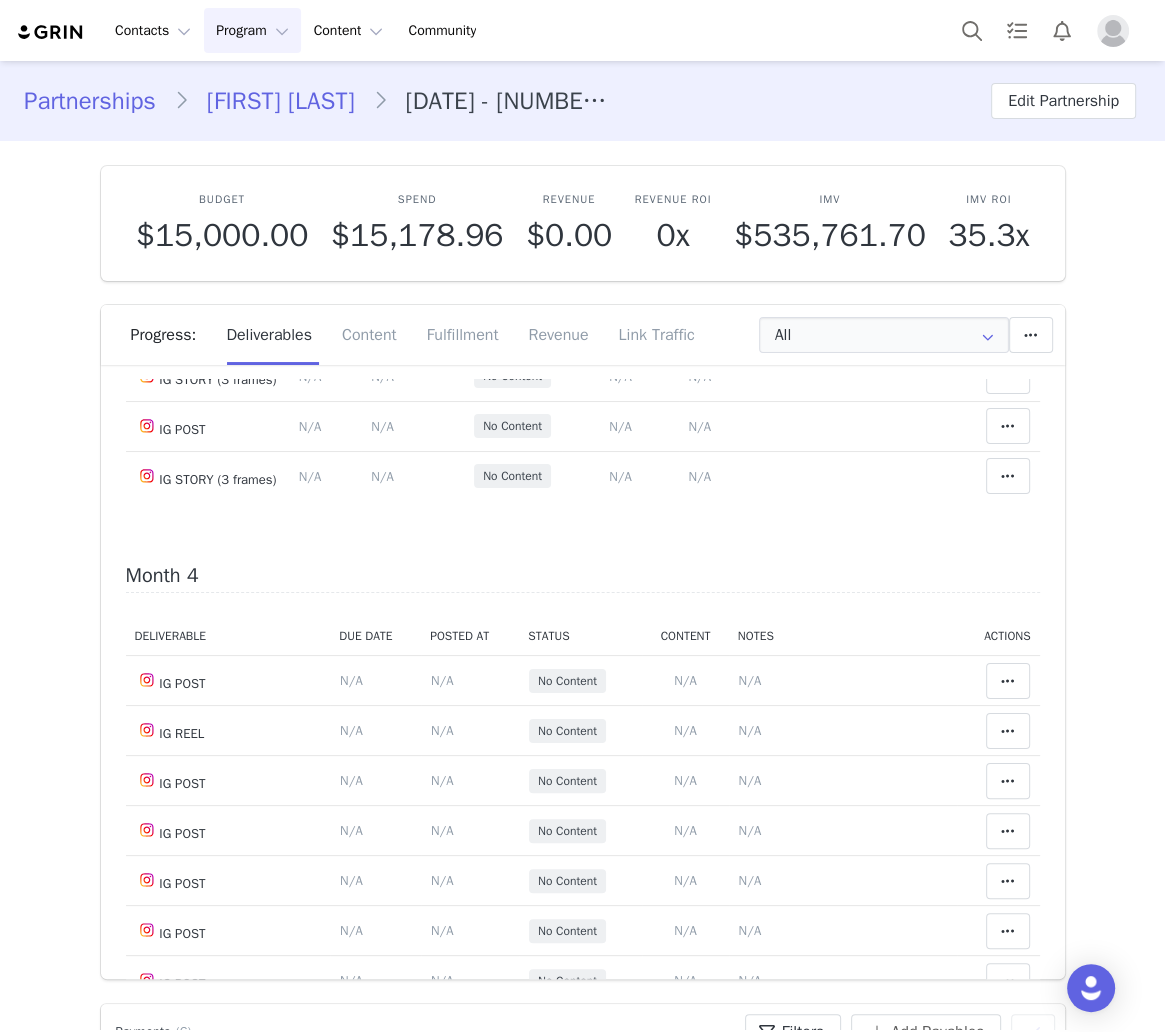 click on "N/A" at bounding box center (620, 276) 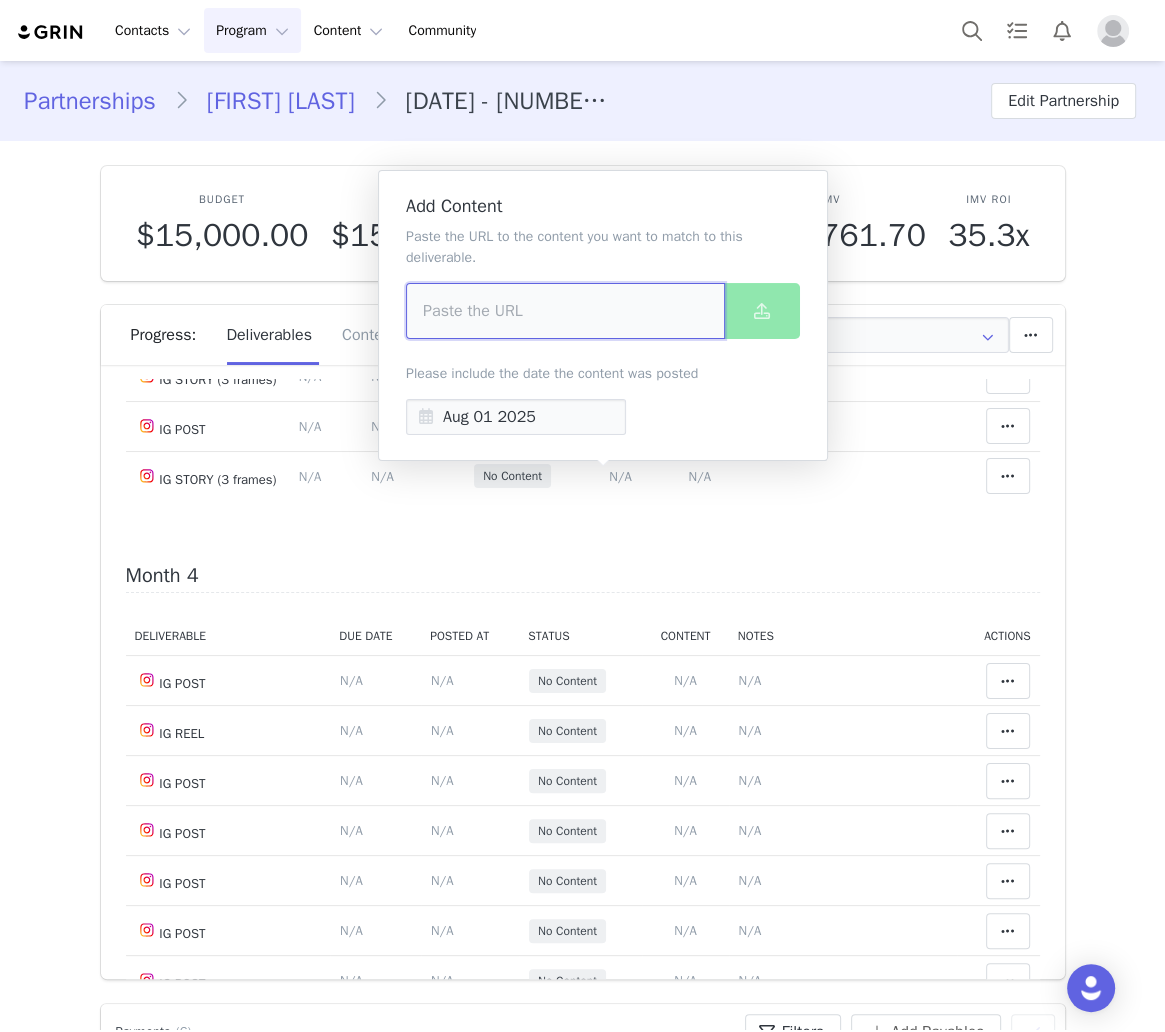 click at bounding box center (565, 311) 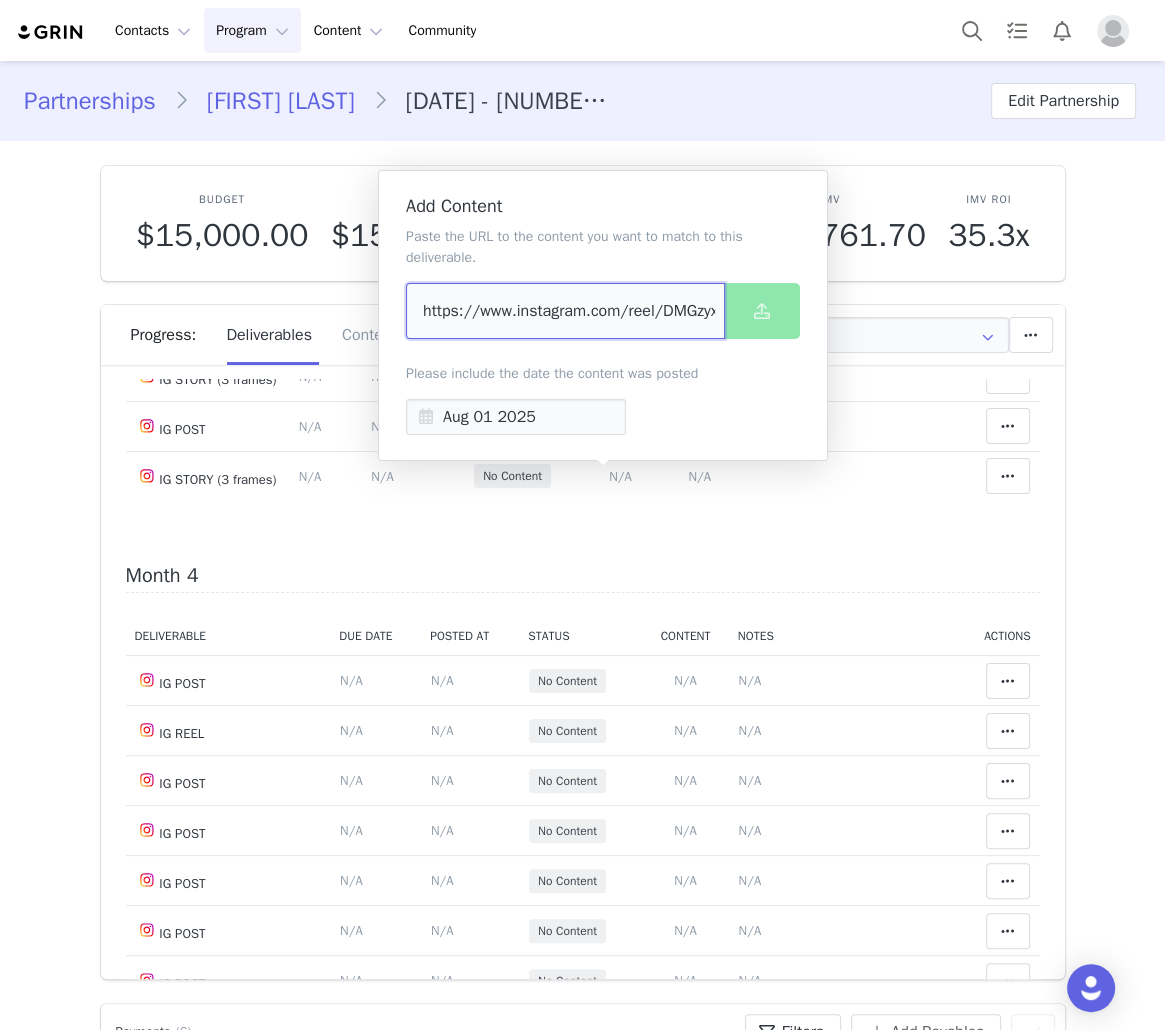 scroll, scrollTop: 0, scrollLeft: 48, axis: horizontal 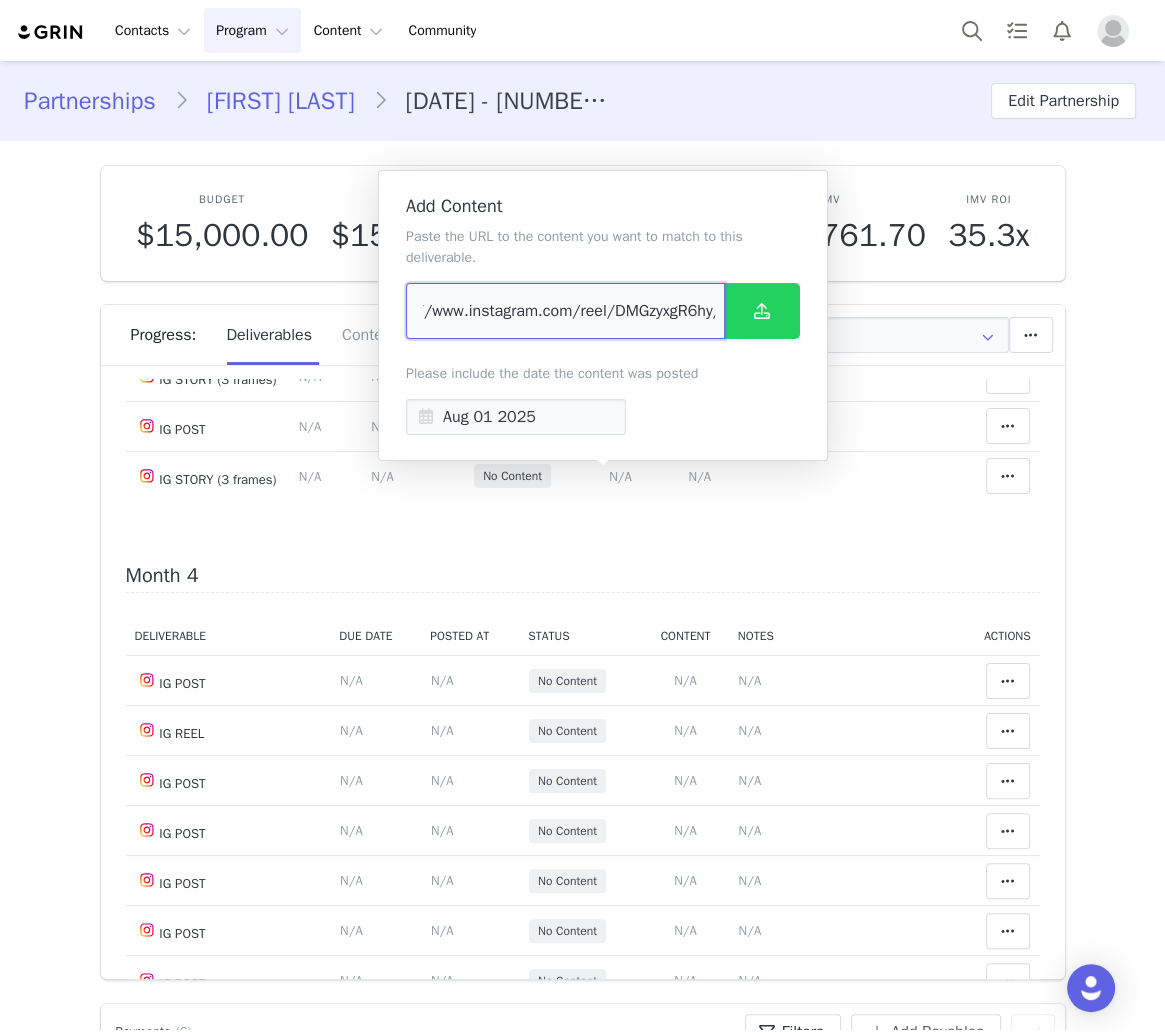 type on "https://www.instagram.com/reel/DMGzyxgR6hy/" 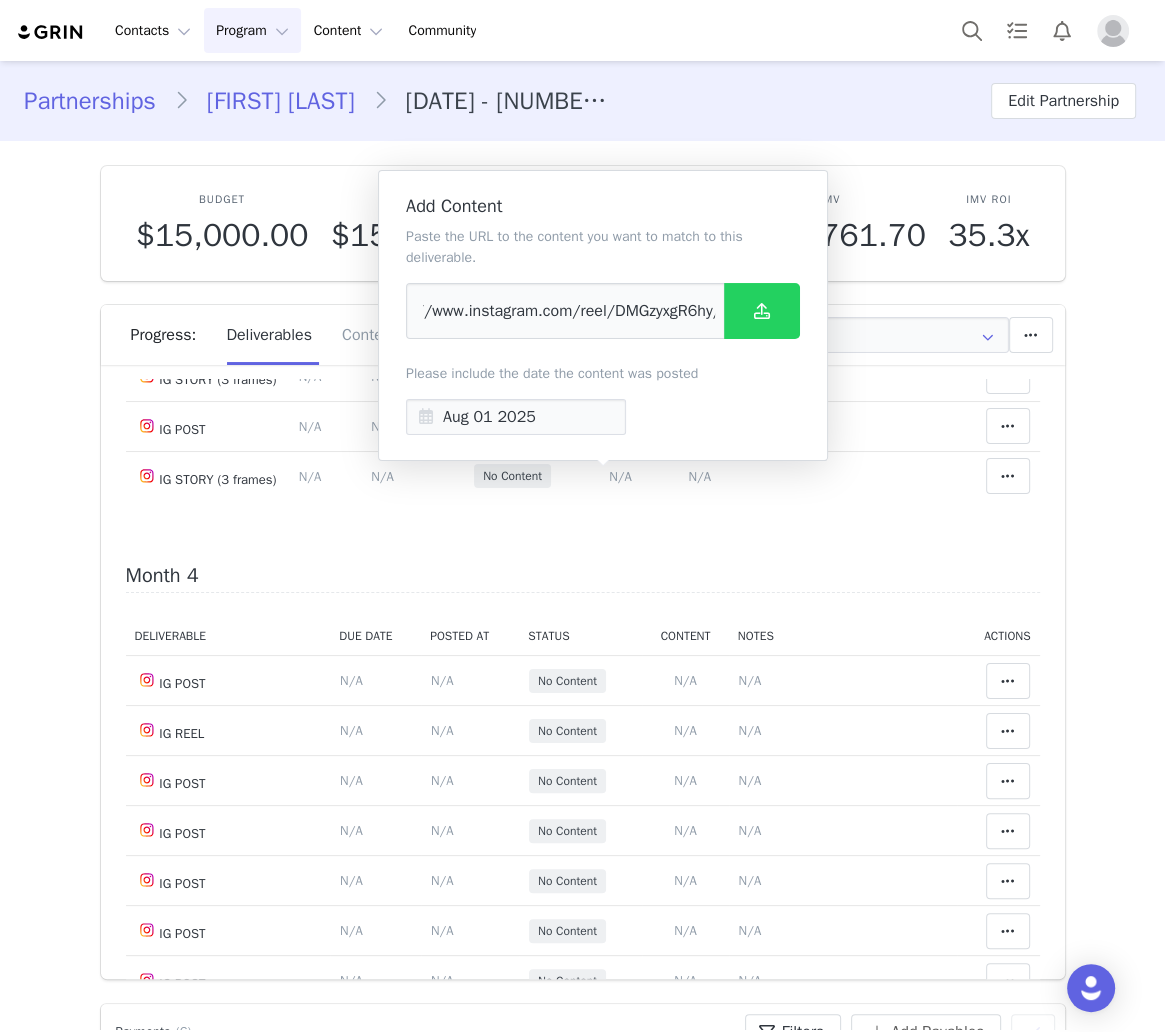 scroll, scrollTop: 0, scrollLeft: 0, axis: both 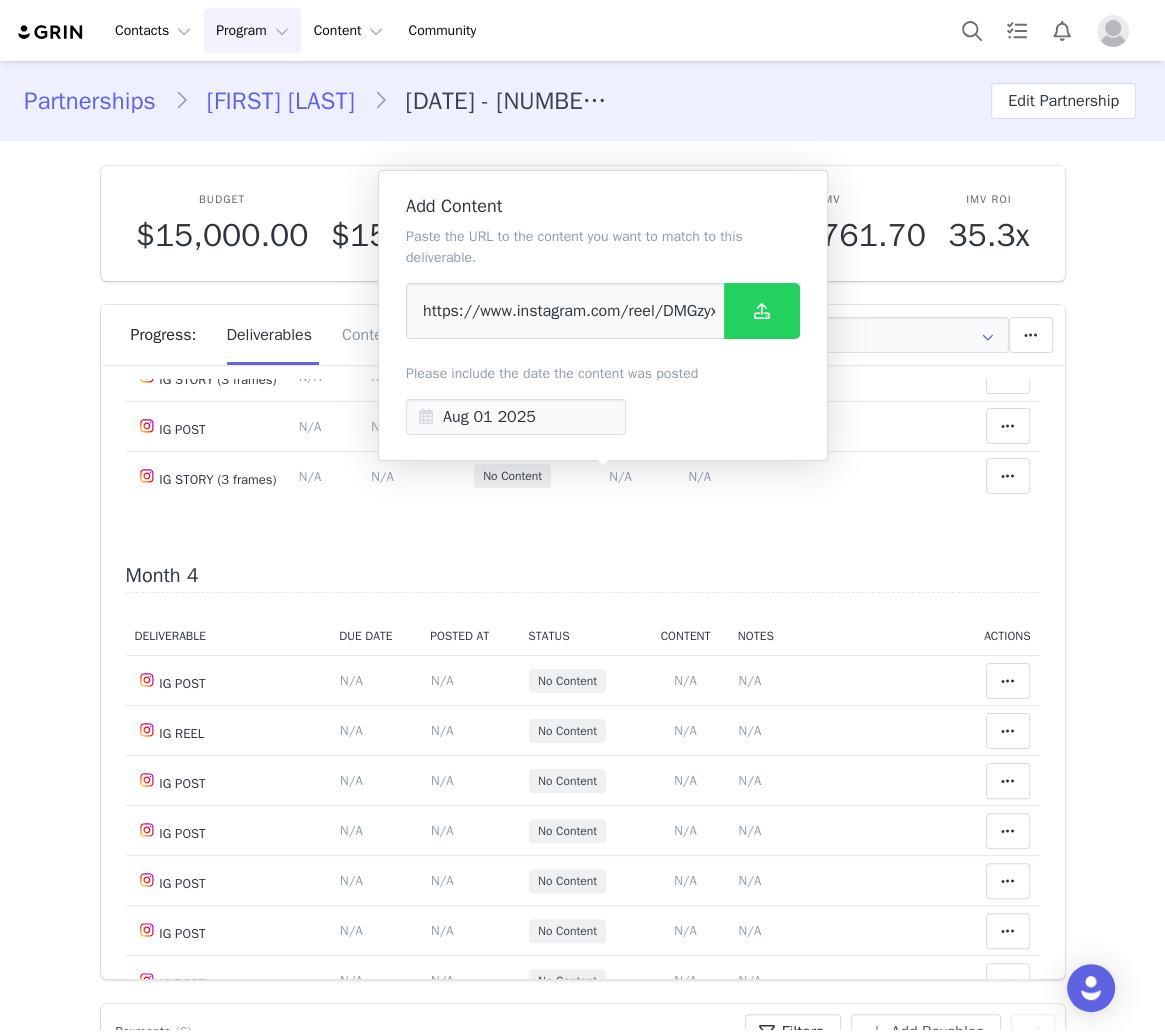 click on "Paste the URL to the content you want to match to this deliverable." at bounding box center (603, 247) 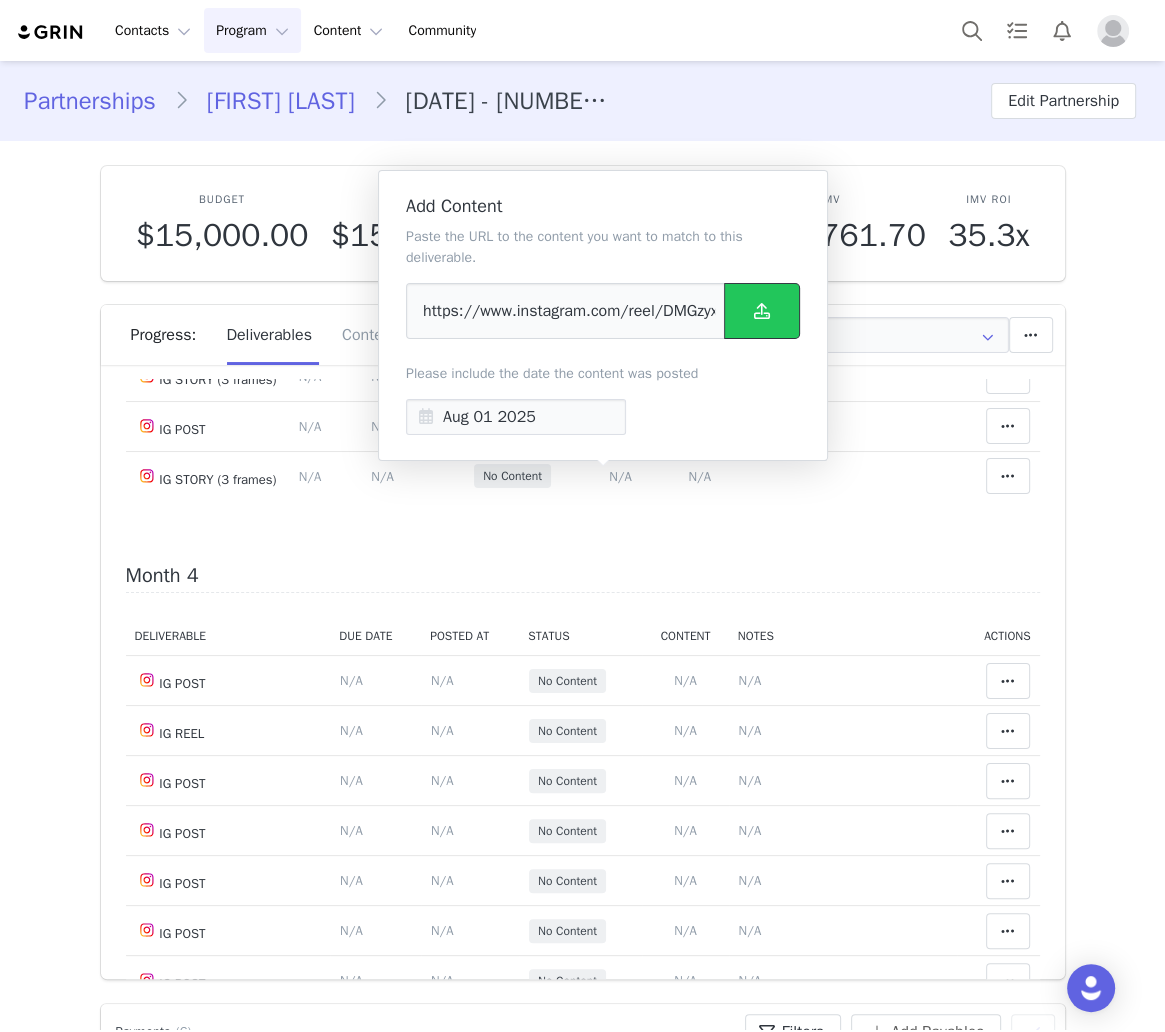 click at bounding box center (762, 311) 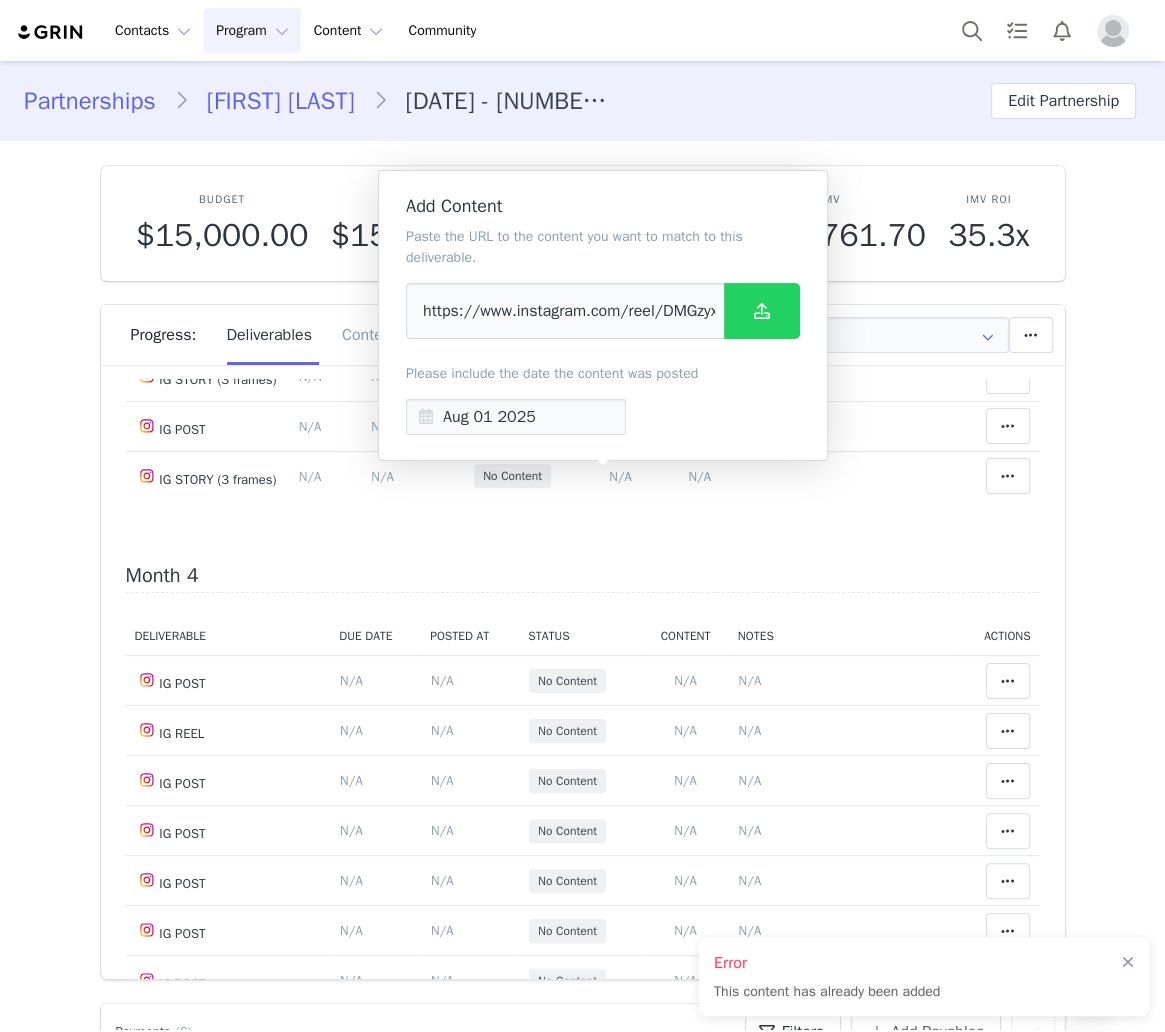 click on "Partnerships  Janelys Guadalamar  10/24 - 8 IG Posts, 2 IG Story (3 frames), 6 IG Reels + Tag in Bio + Pinned Post + Highlight Reel  Edit Partnership  Budget $15,000.00 Spend $15,178.96 Revenue $0.00 Revenue ROI 0x IMV $535,761.70 IMV ROI 35.3x Progress: Deliverables Content Fulfillment Revenue Link Traffic All Add a new deliverable  What type of deliverable?   HIGHLIGHT REEL   TAG IN BIO   IG REEL   PINNED POST   IG STORY (3 frames)   IG POST   Where should it be added?  Throughout Partnership  Month 1   Month 2   Month 3   Month 4   Month 5   Month 6   Throughout Partnership   Save  Cancel  Add Deliverable  Reset Content Do you want to reorder all of the content for this this partnership?  Yes, reset content   Cancel   Reset Content   Allow Content Past End Date   Fetch Recent Content   Month 1  Deliverable Due Date Posted At Status Content Notes Actions  IG POST Deliverable Due Date Set the date you expect this content to go live.  Save  Cancel N/A  Oct 29, 2024   Accepted  View Content Notes  Save  Cancel" at bounding box center [582, 4138] 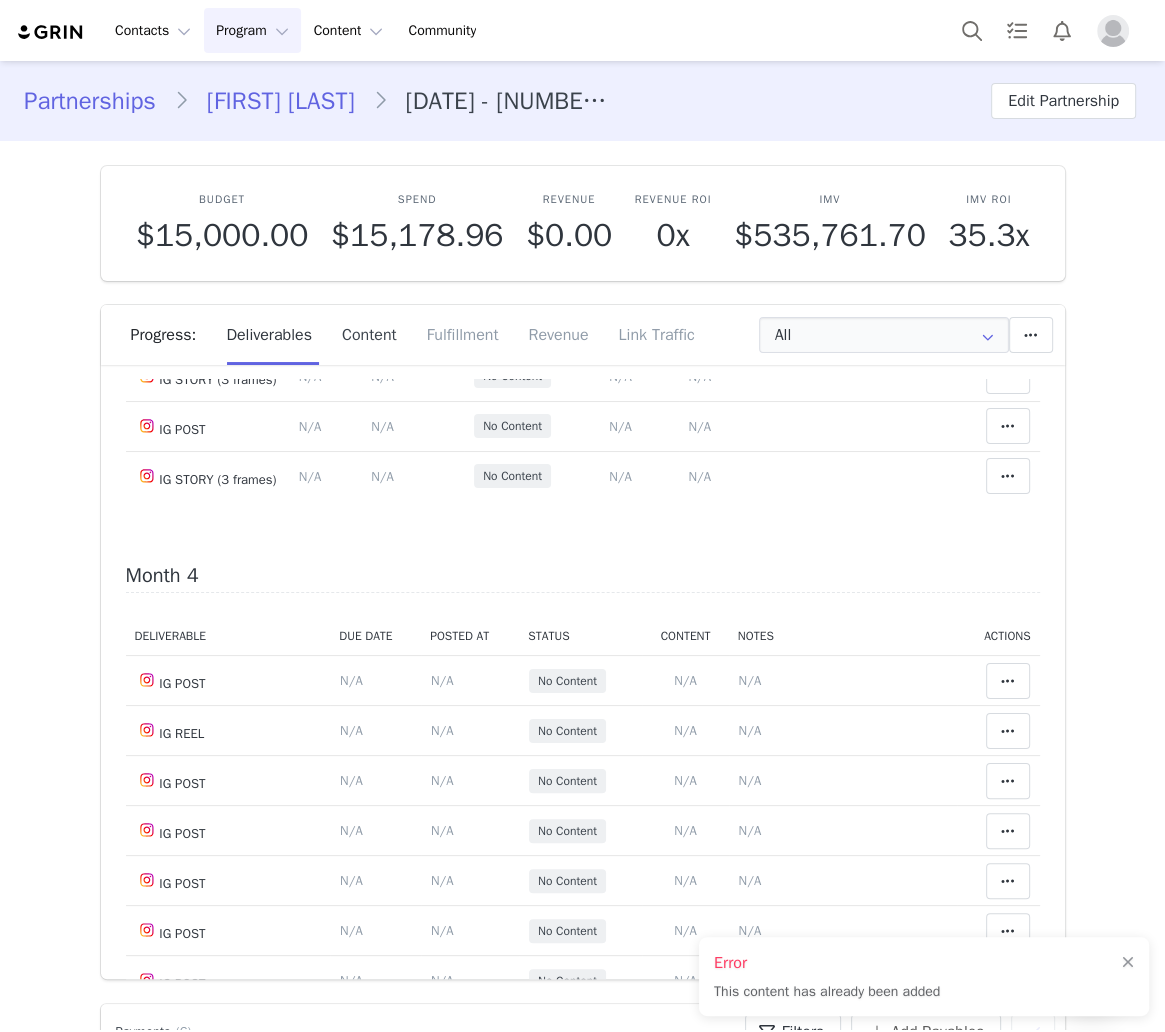 click on "Content" at bounding box center (369, 335) 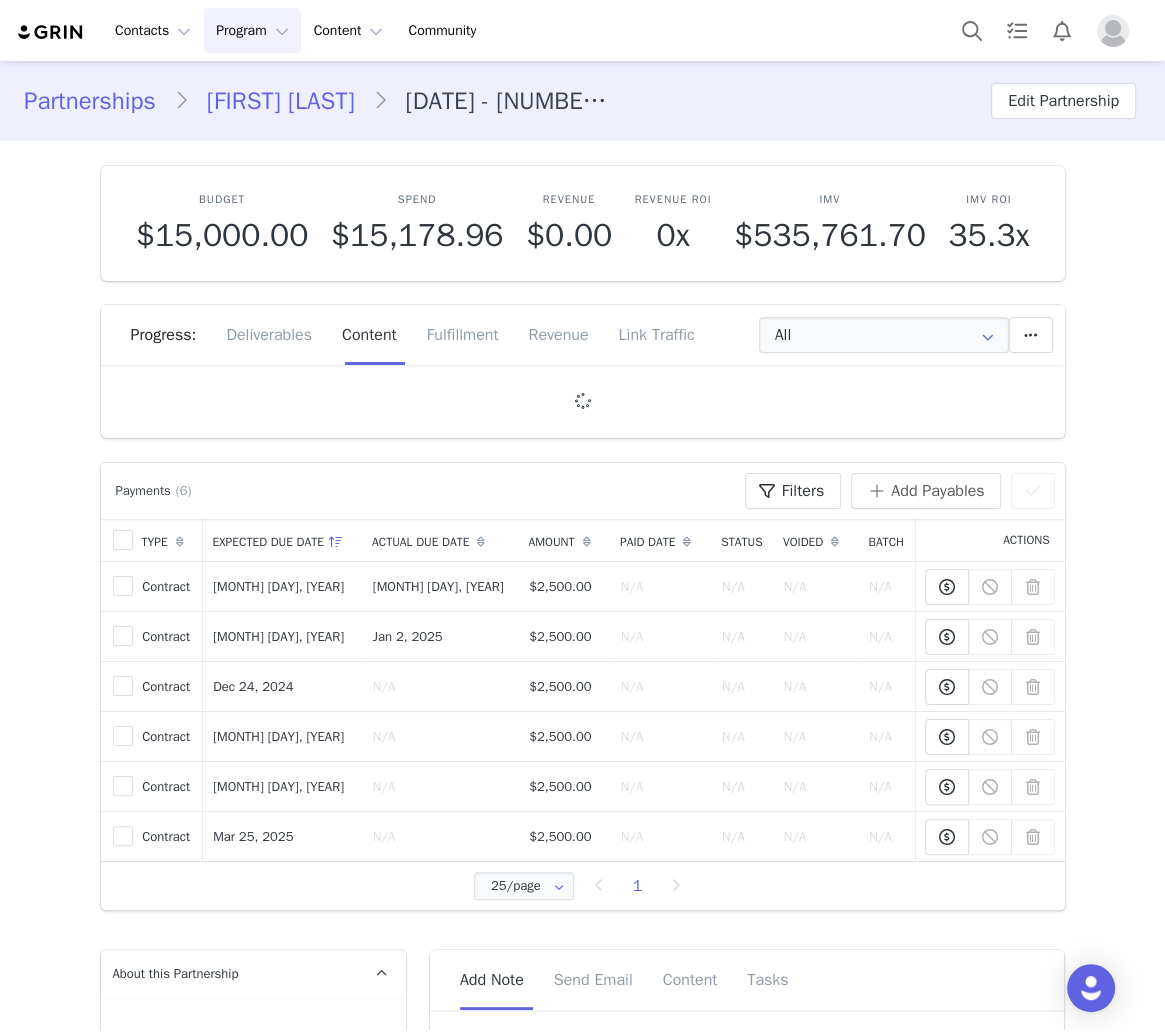 scroll, scrollTop: 0, scrollLeft: 0, axis: both 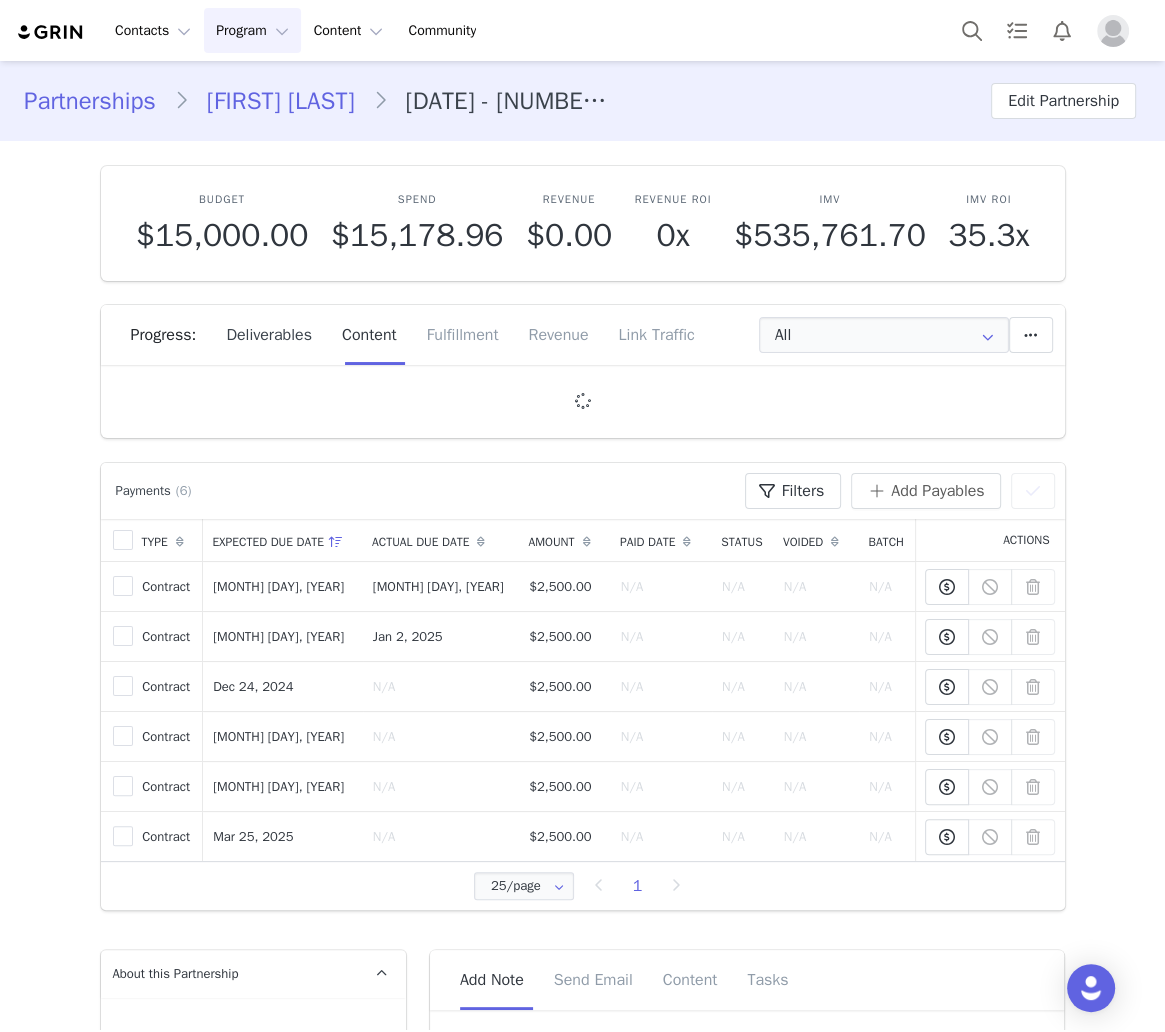 click on "Deliverables" at bounding box center (269, 335) 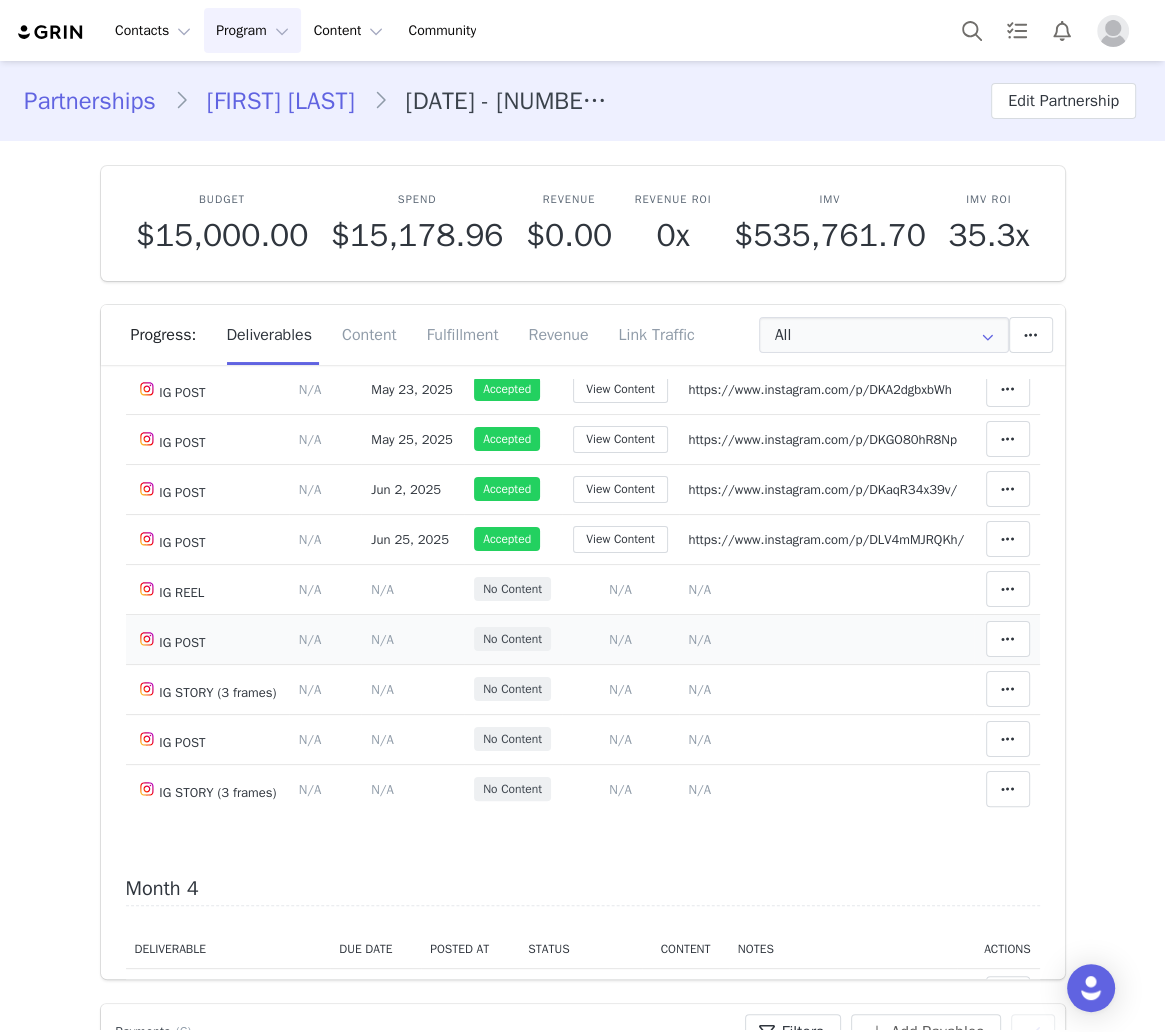 scroll, scrollTop: 1680, scrollLeft: 0, axis: vertical 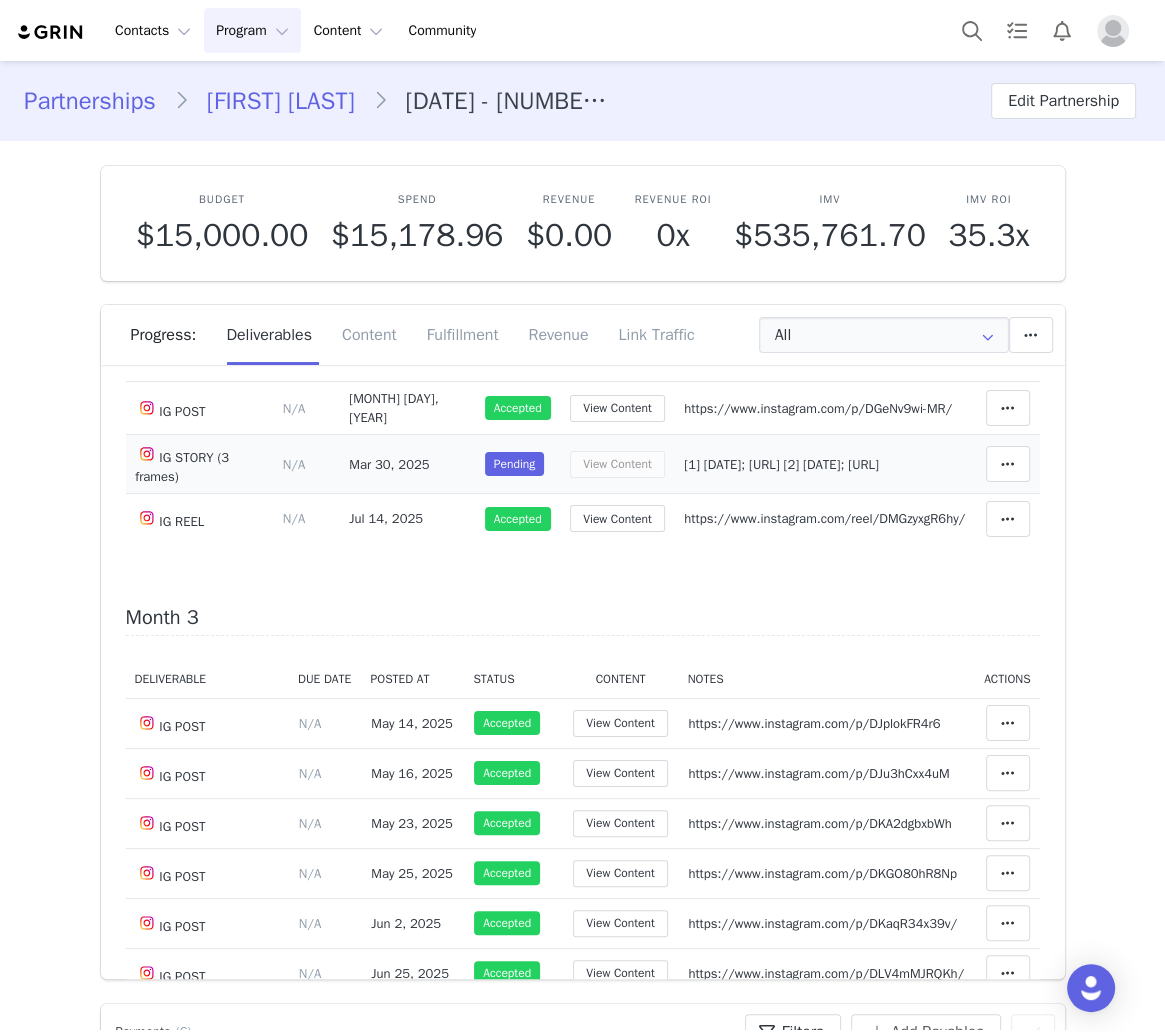 click on "[1] 3/31; https://static-resources.creatoriq.com/instagram-stories/videos/3600067764095835263.mp4
[2] 4/24; https://static-resources.creatoriq.com/instagram-stories/videos/3617859460514792248.mp4" at bounding box center [781, 464] 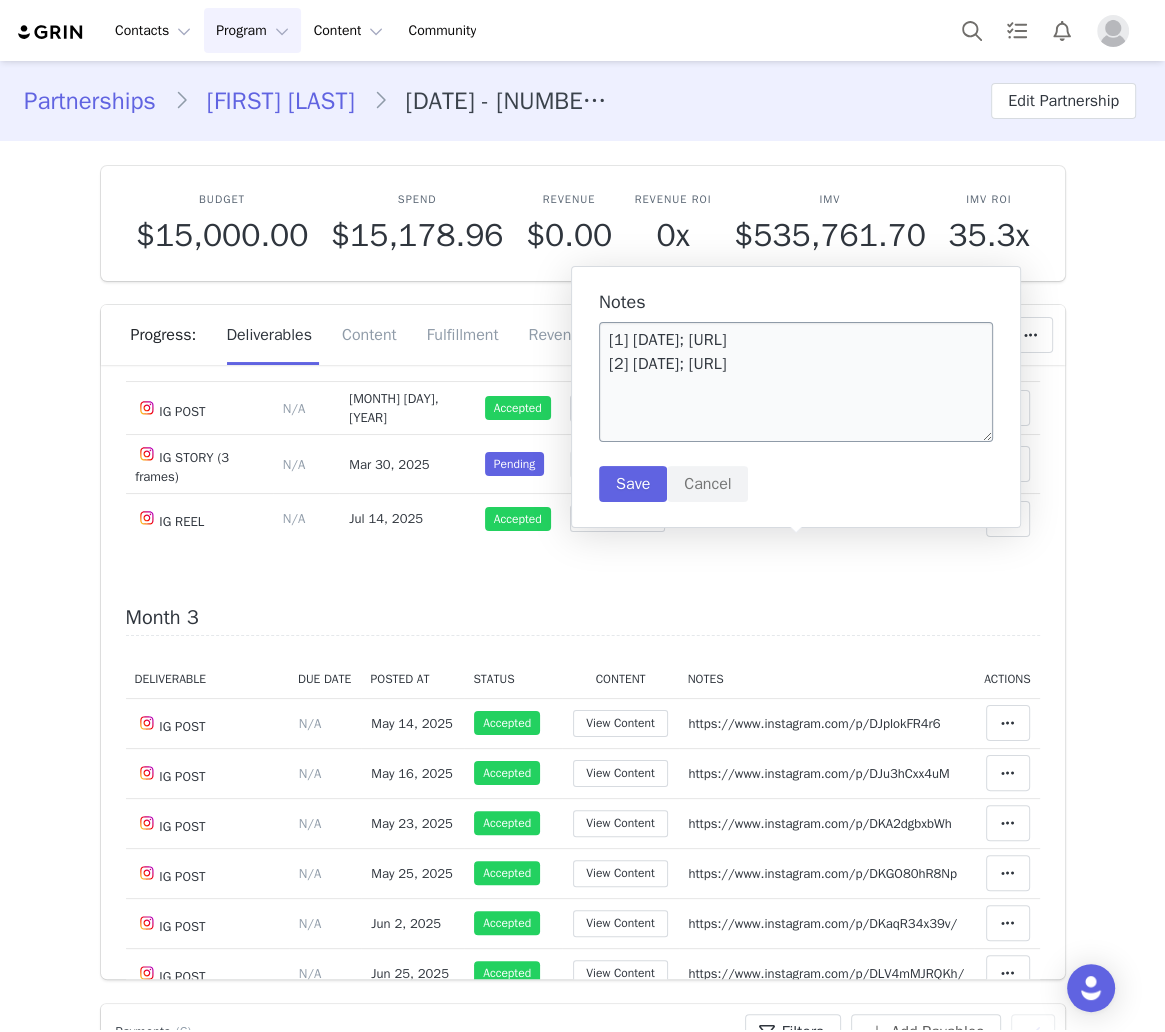 scroll, scrollTop: 35, scrollLeft: 0, axis: vertical 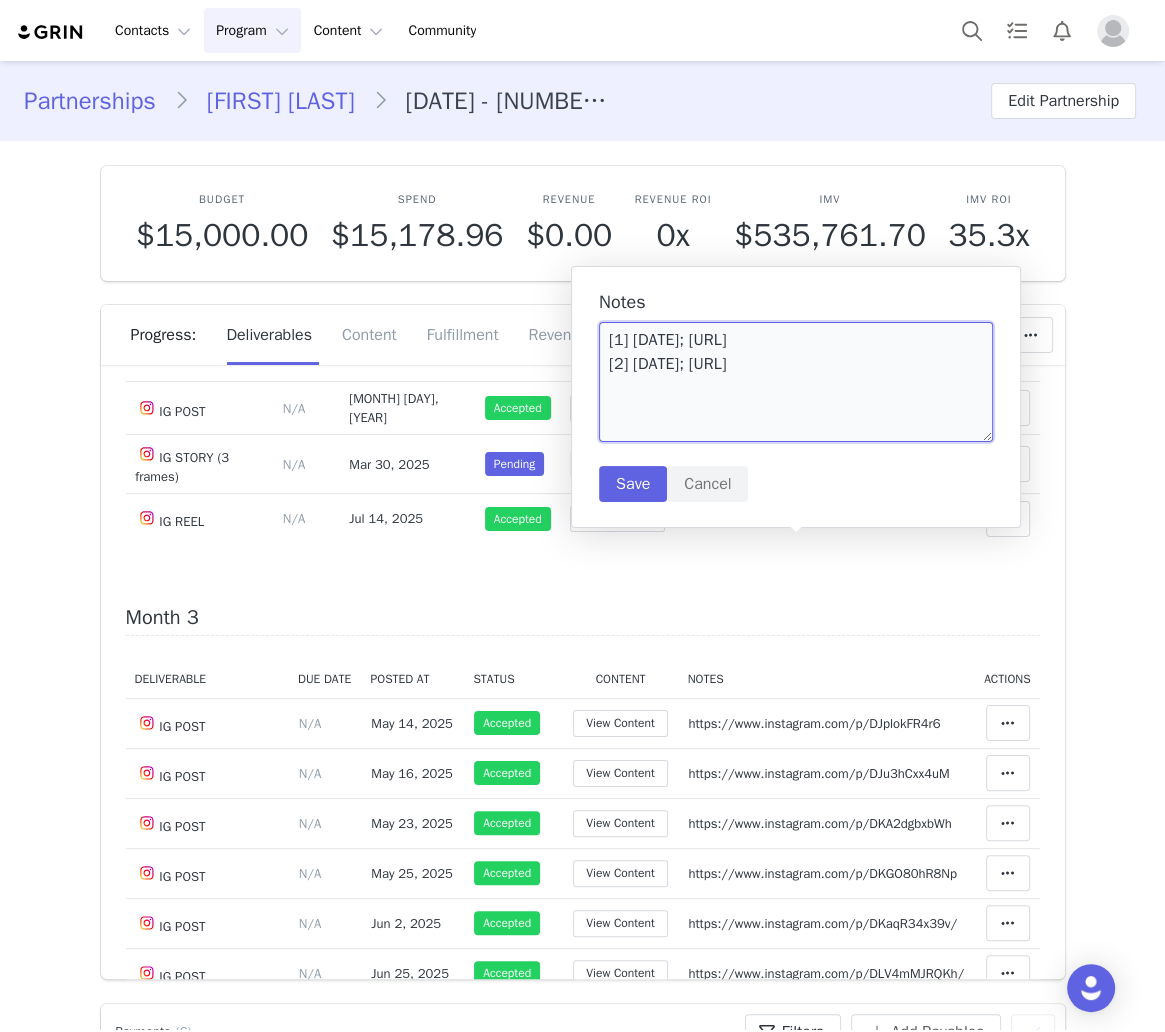 drag, startPoint x: 926, startPoint y: 422, endPoint x: 675, endPoint y: 384, distance: 253.8602 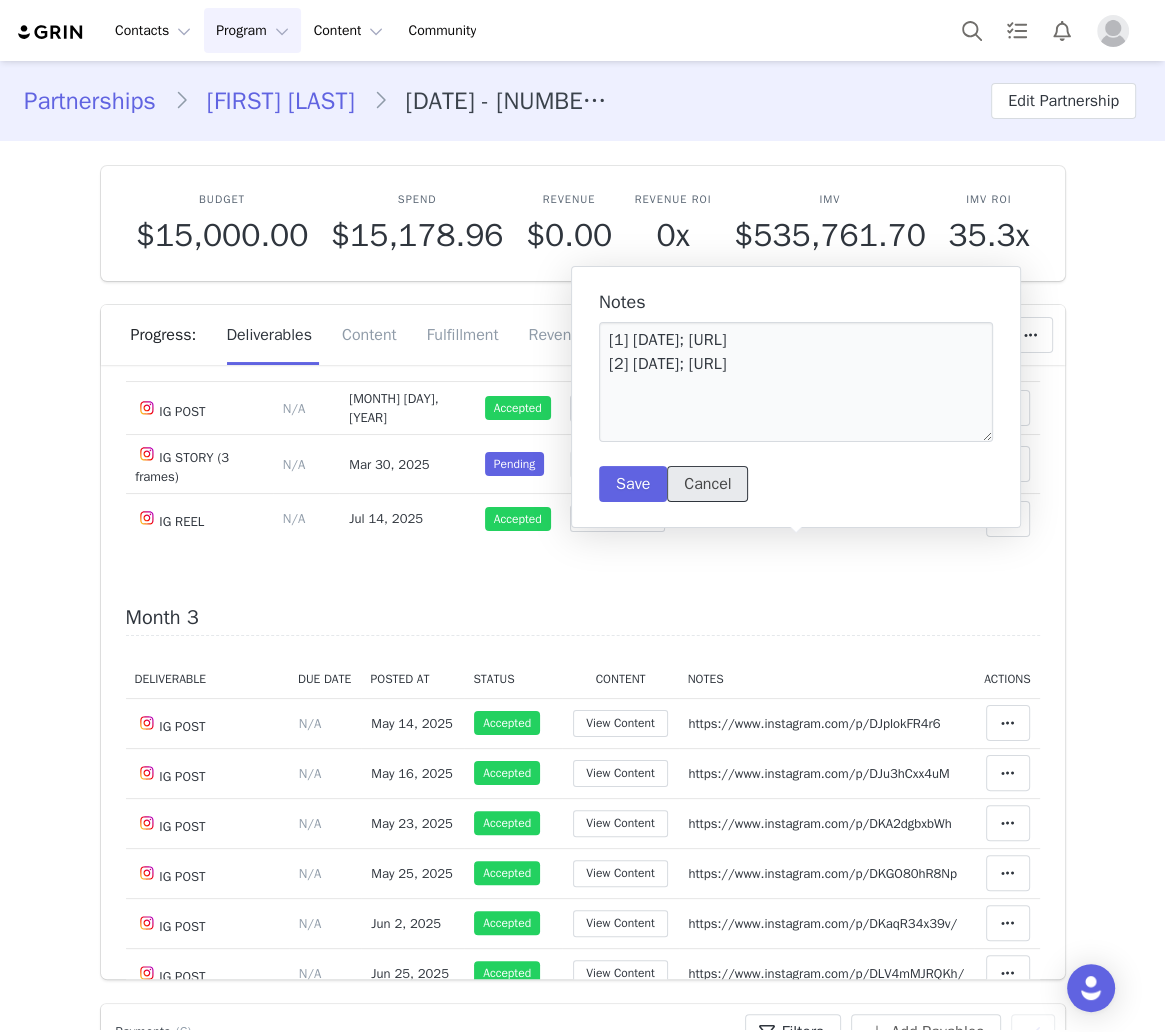 click on "Cancel" at bounding box center [707, 484] 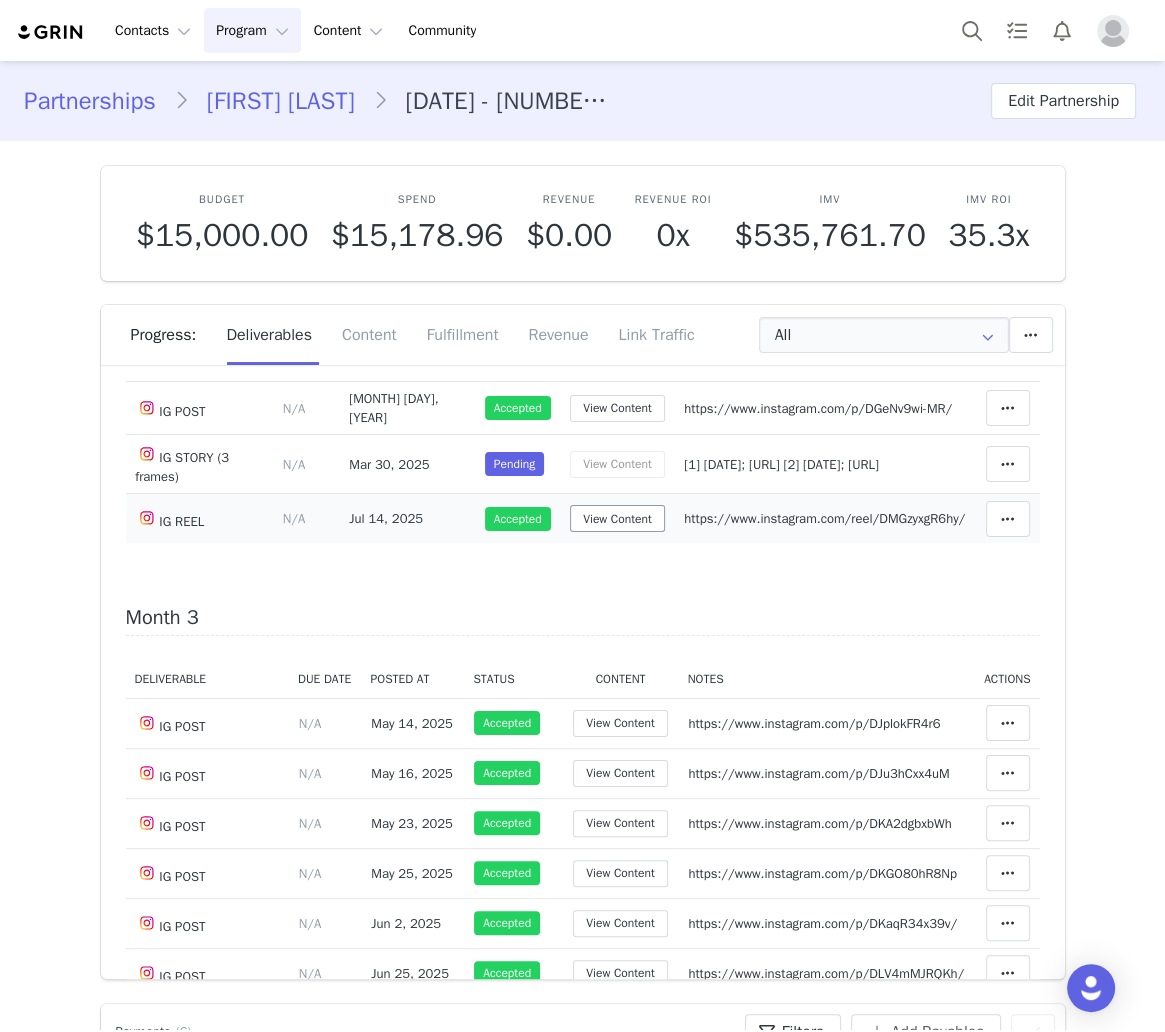 scroll, scrollTop: 0, scrollLeft: 0, axis: both 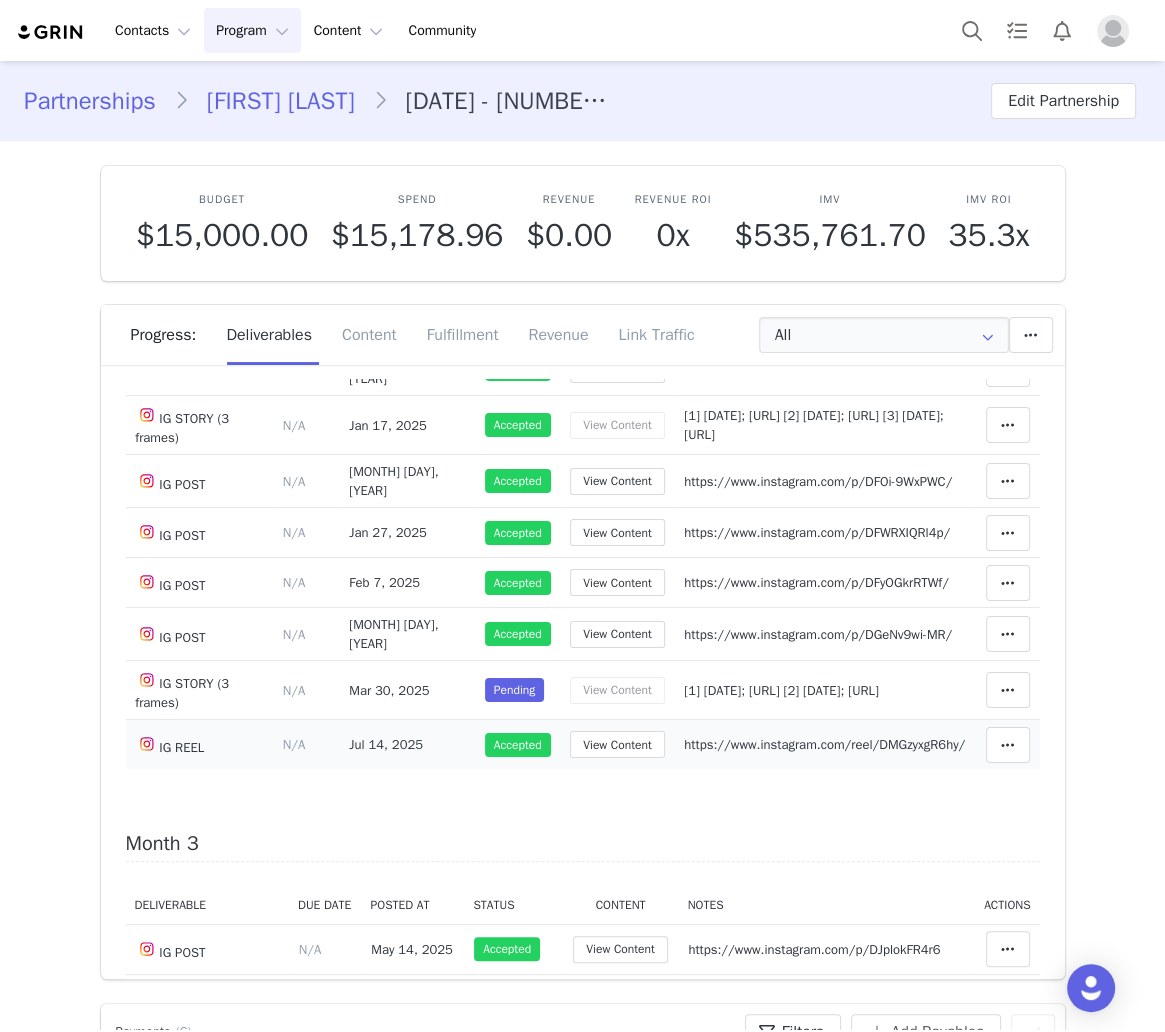 drag, startPoint x: 720, startPoint y: 920, endPoint x: 735, endPoint y: 876, distance: 46.486557 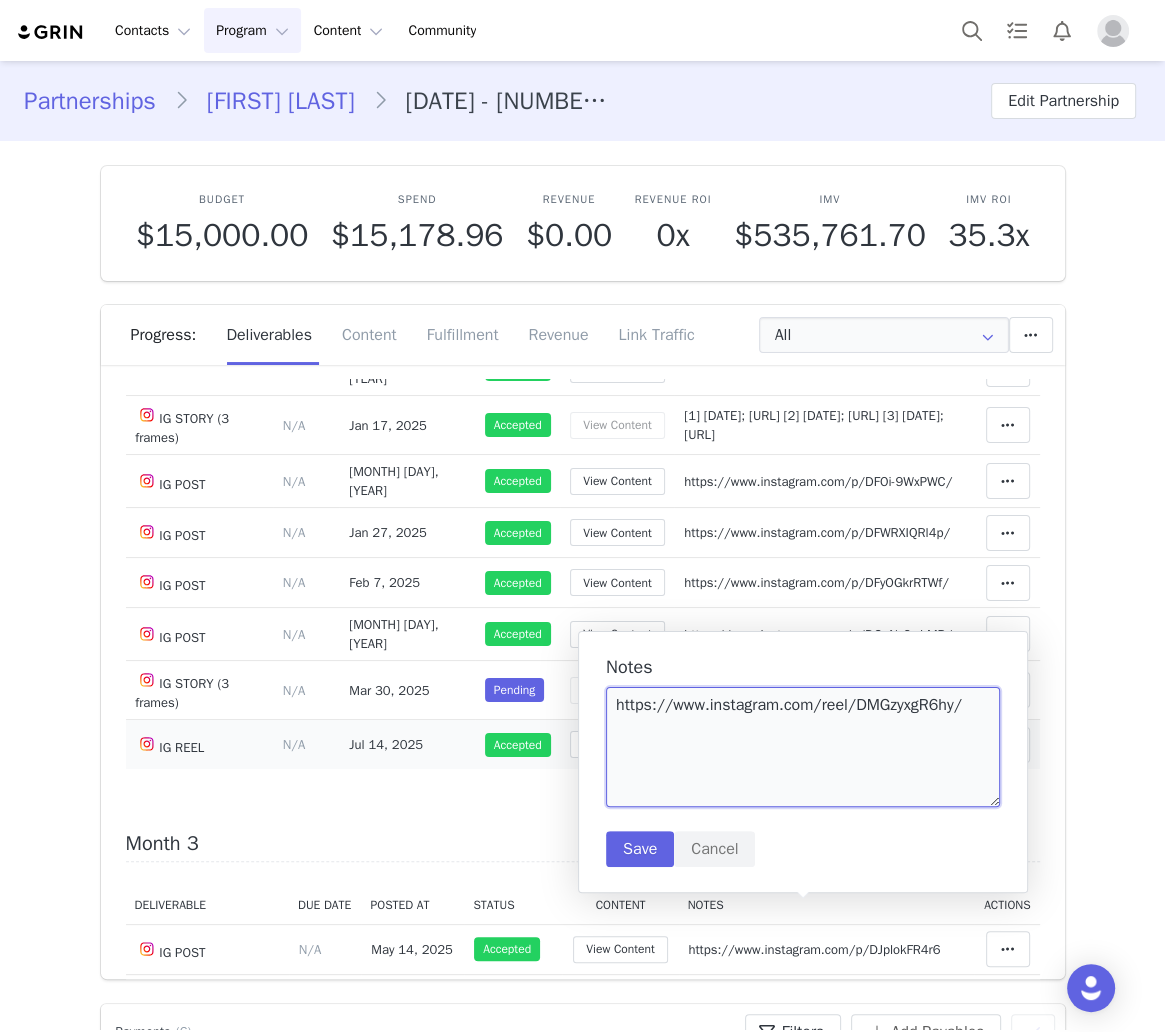 click on "https://www.instagram.com/reel/DMGzyxgR6hy/" at bounding box center [803, 747] 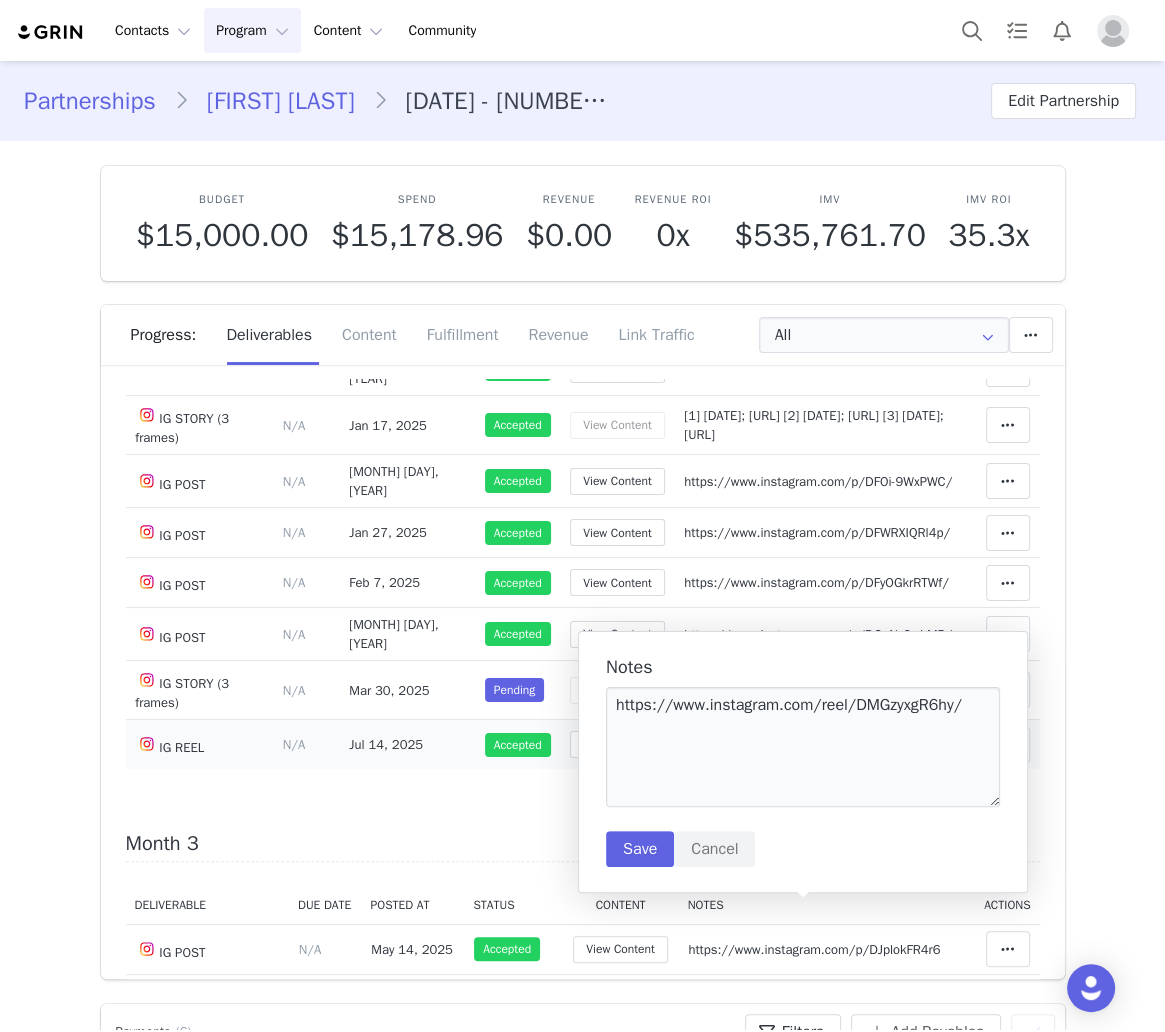 click on "Partnerships  Janelys Guadalamar  10/24 - 8 IG Posts, 2 IG Story (3 frames), 6 IG Reels + Tag in Bio + Pinned Post + Highlight Reel  Edit Partnership  Budget $15,000.00 Spend $15,178.96 Revenue $0.00 Revenue ROI 0x IMV $535,761.70 IMV ROI 35.3x Progress: Deliverables Content Fulfillment Revenue Link Traffic All Add a new deliverable  What type of deliverable?   HIGHLIGHT REEL   TAG IN BIO   IG REEL   PINNED POST   IG STORY (3 frames)   IG POST   Where should it be added?  Throughout Partnership  Month 1   Month 2   Month 3   Month 4   Month 5   Month 6   Throughout Partnership   Save  Cancel  Add Deliverable  Reset Content Do you want to reorder all of the content for this this partnership?  Yes, reset content   Cancel   Reset Content   Allow Content Past End Date   Fetch Recent Content   Month 1  Deliverable Due Date Posted At Status Content Notes Actions  IG POST Deliverable Due Date Set the date you expect this content to go live.  Save  Cancel N/A  Oct 29, 2024   Accepted  View Content Notes  Save  Cancel" at bounding box center [582, 4138] 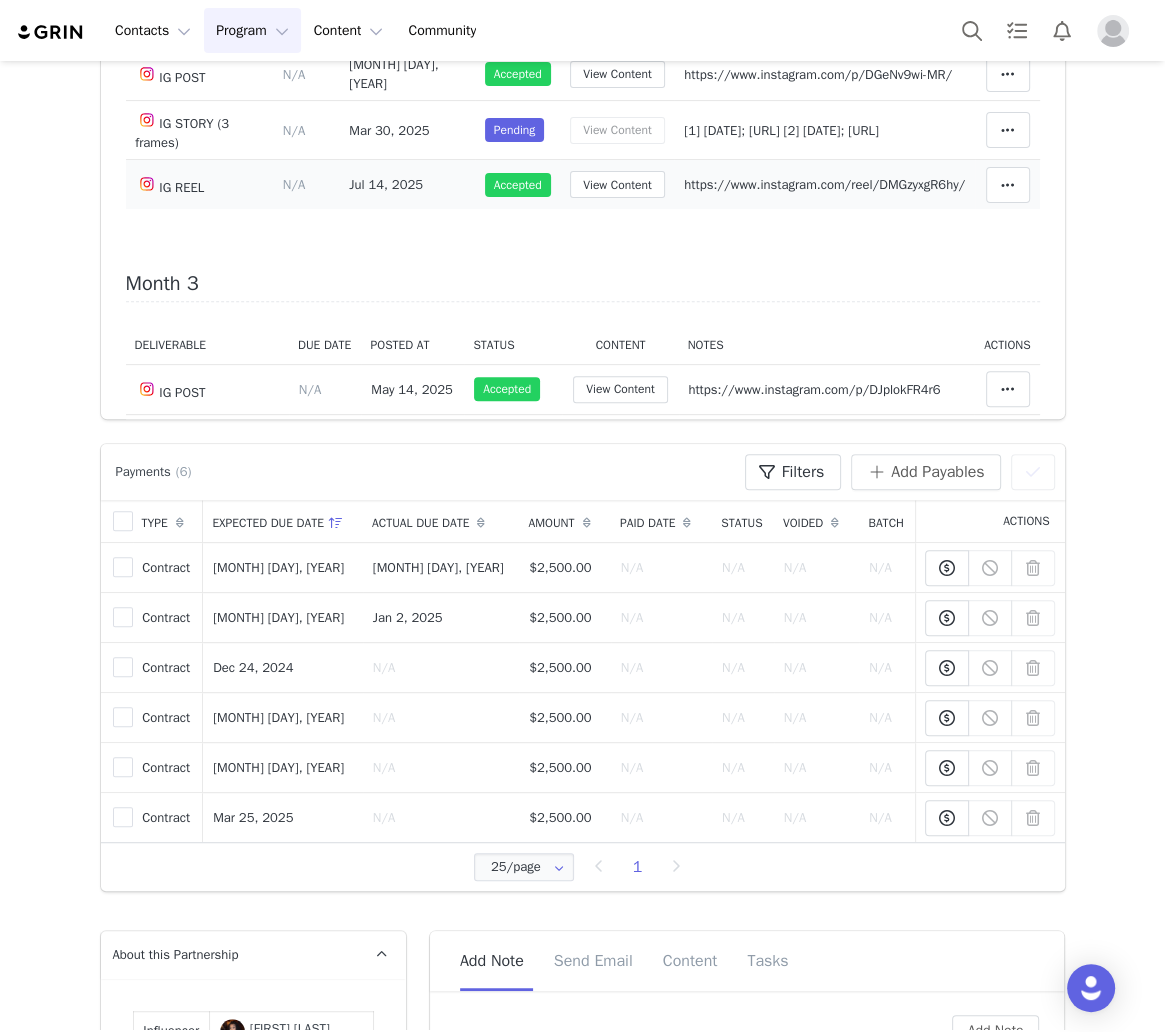 scroll, scrollTop: 1493, scrollLeft: 0, axis: vertical 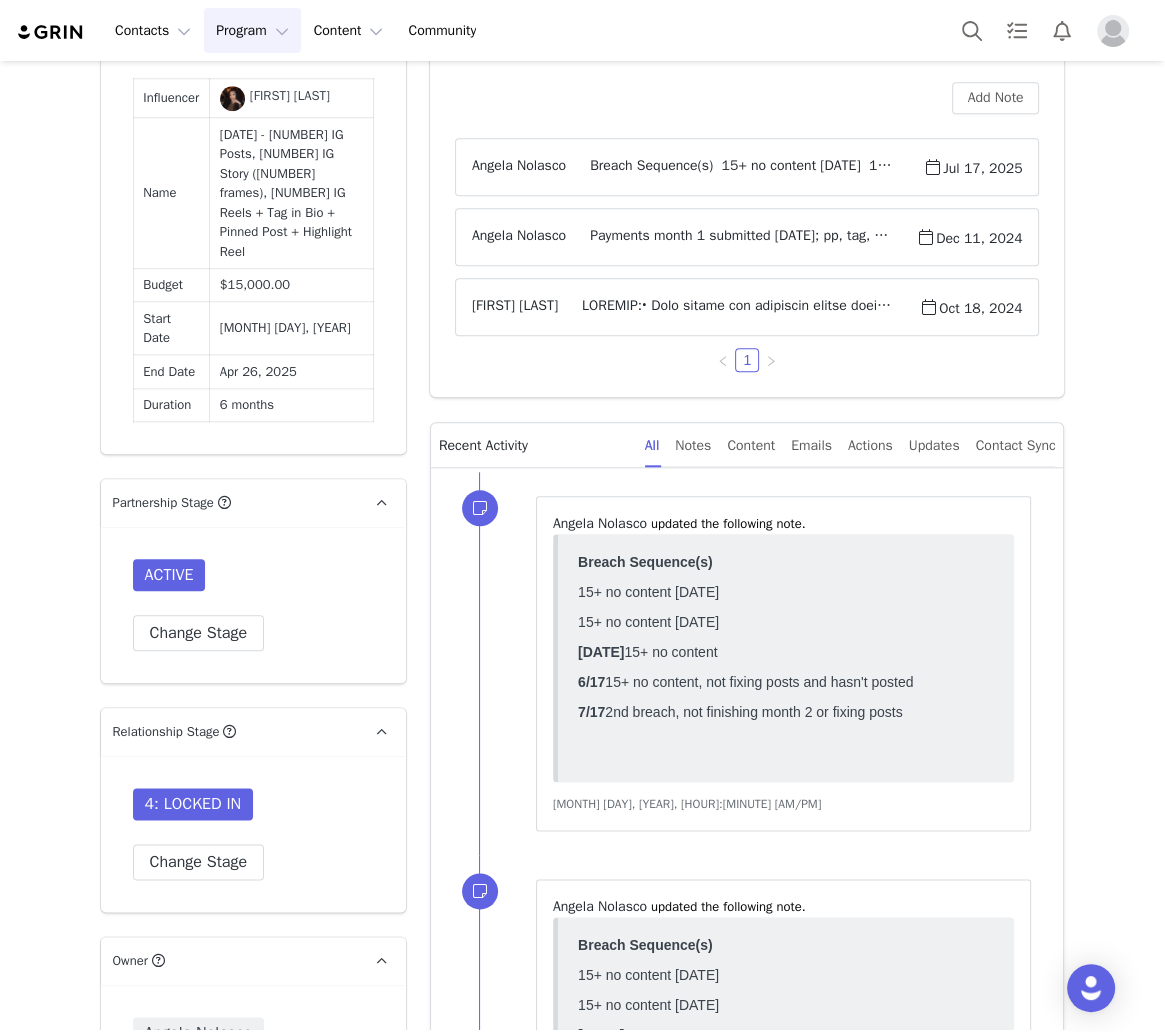click on "Breach Sequence(s)
15+ no content 12/27
15+ no content 3/12
4/18 15+ no content
6/17 15+ no content, not fixing posts and hasn't posted
7/17 2nd breach, not finishing month 2 or fixing posts" at bounding box center [744, 167] 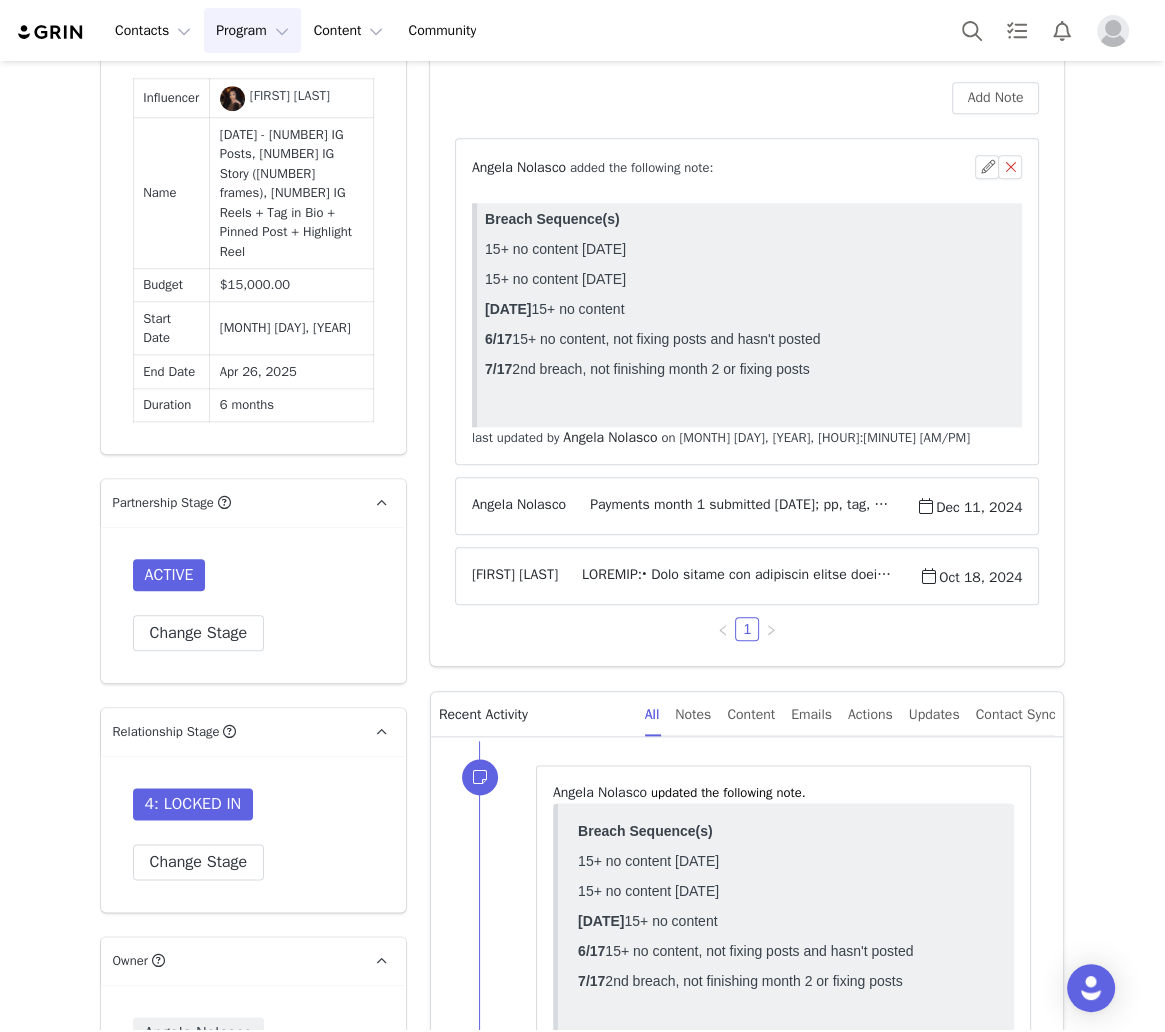 scroll, scrollTop: 0, scrollLeft: 0, axis: both 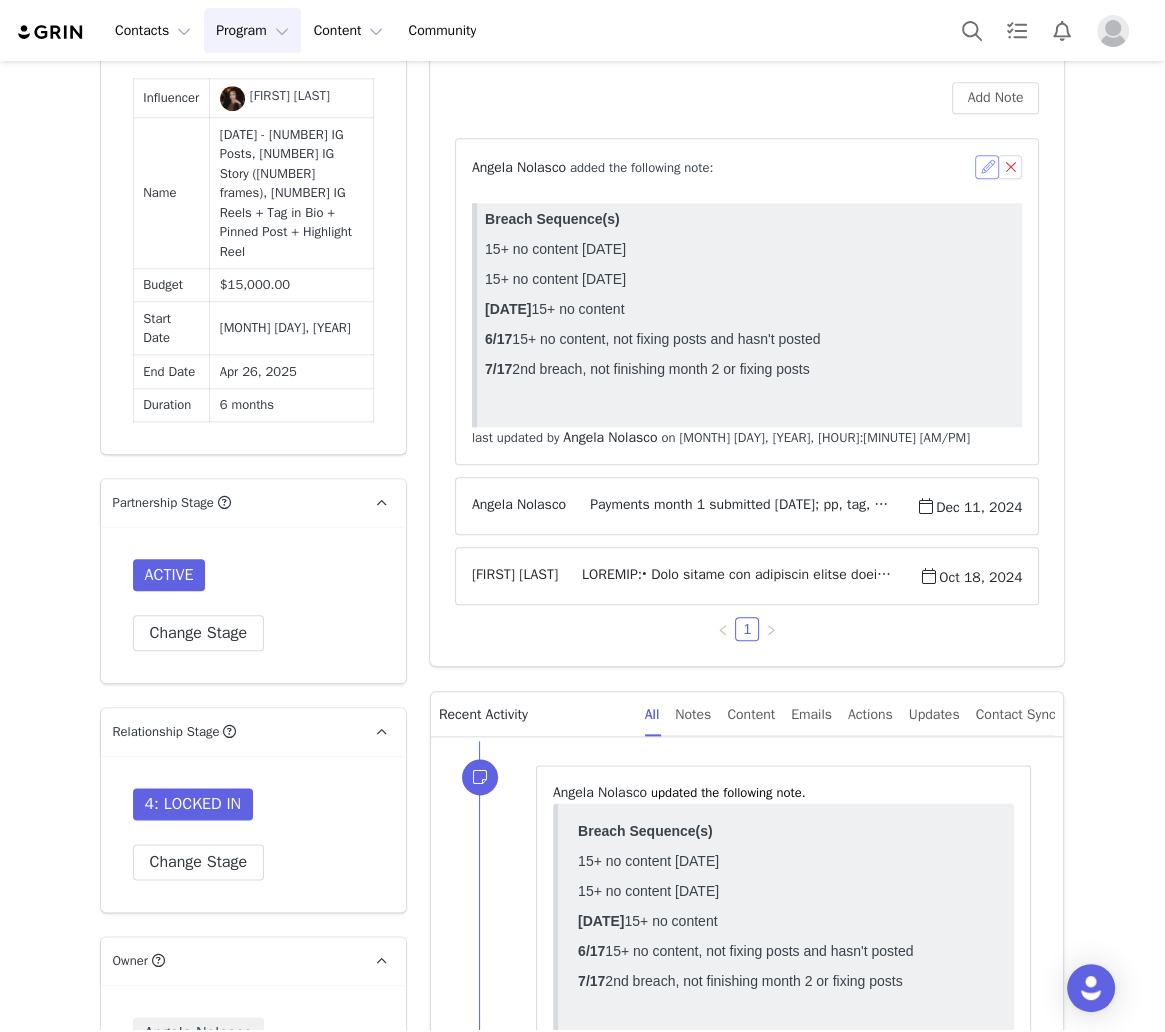 click at bounding box center [987, 167] 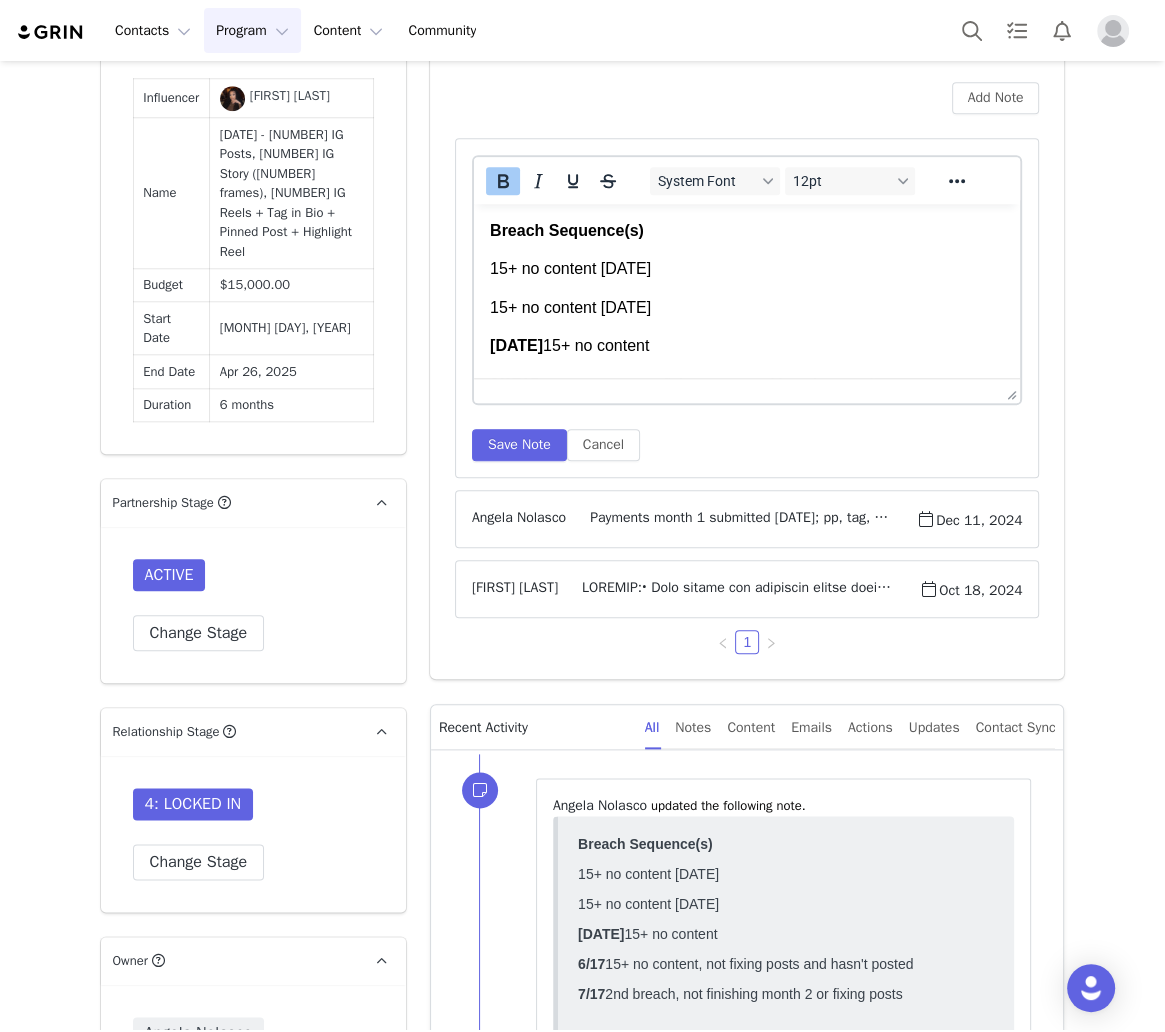scroll, scrollTop: 0, scrollLeft: 0, axis: both 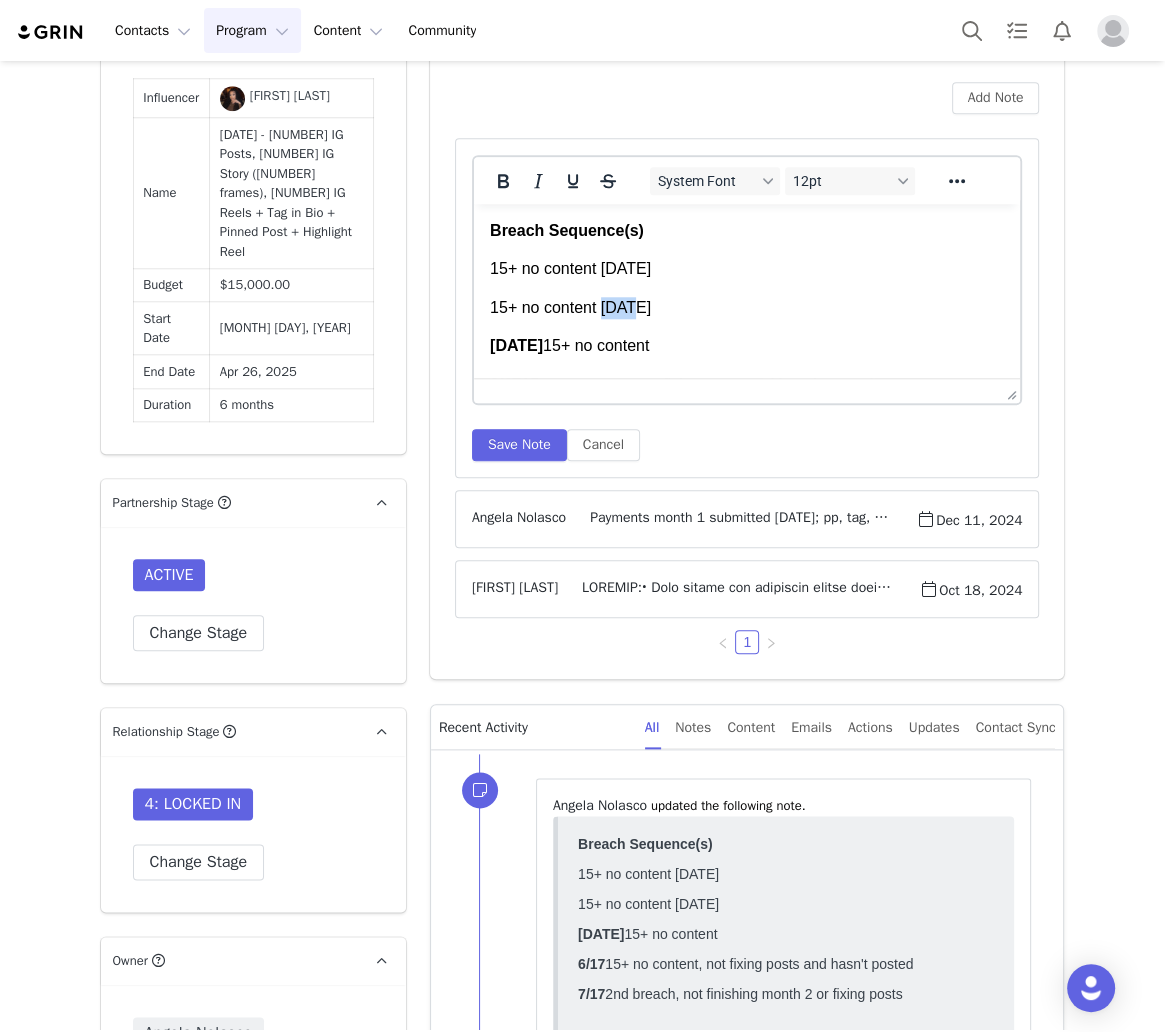 drag, startPoint x: 639, startPoint y: 305, endPoint x: 601, endPoint y: 305, distance: 38 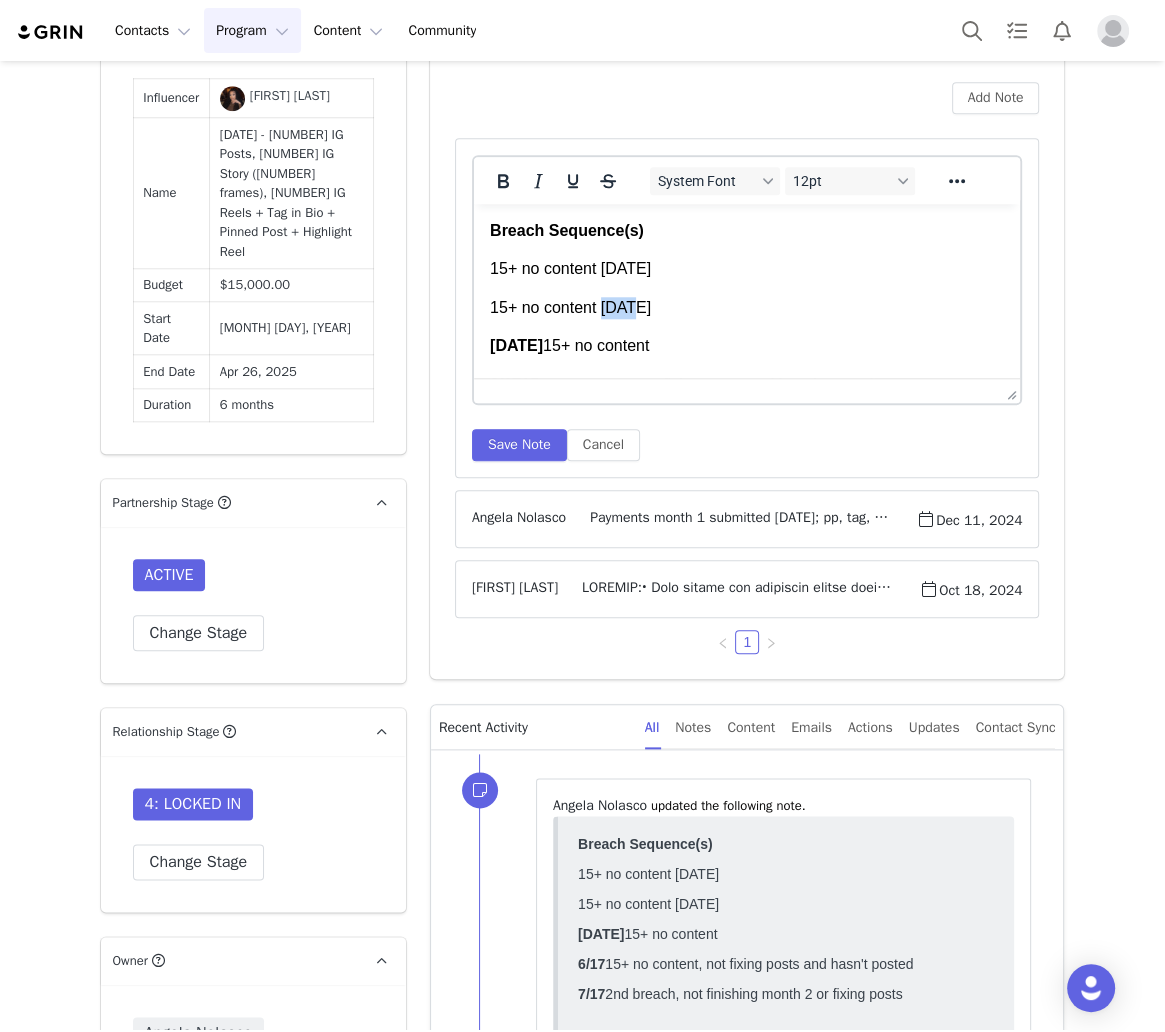 click on "15+ no content 3/12" at bounding box center (746, 308) 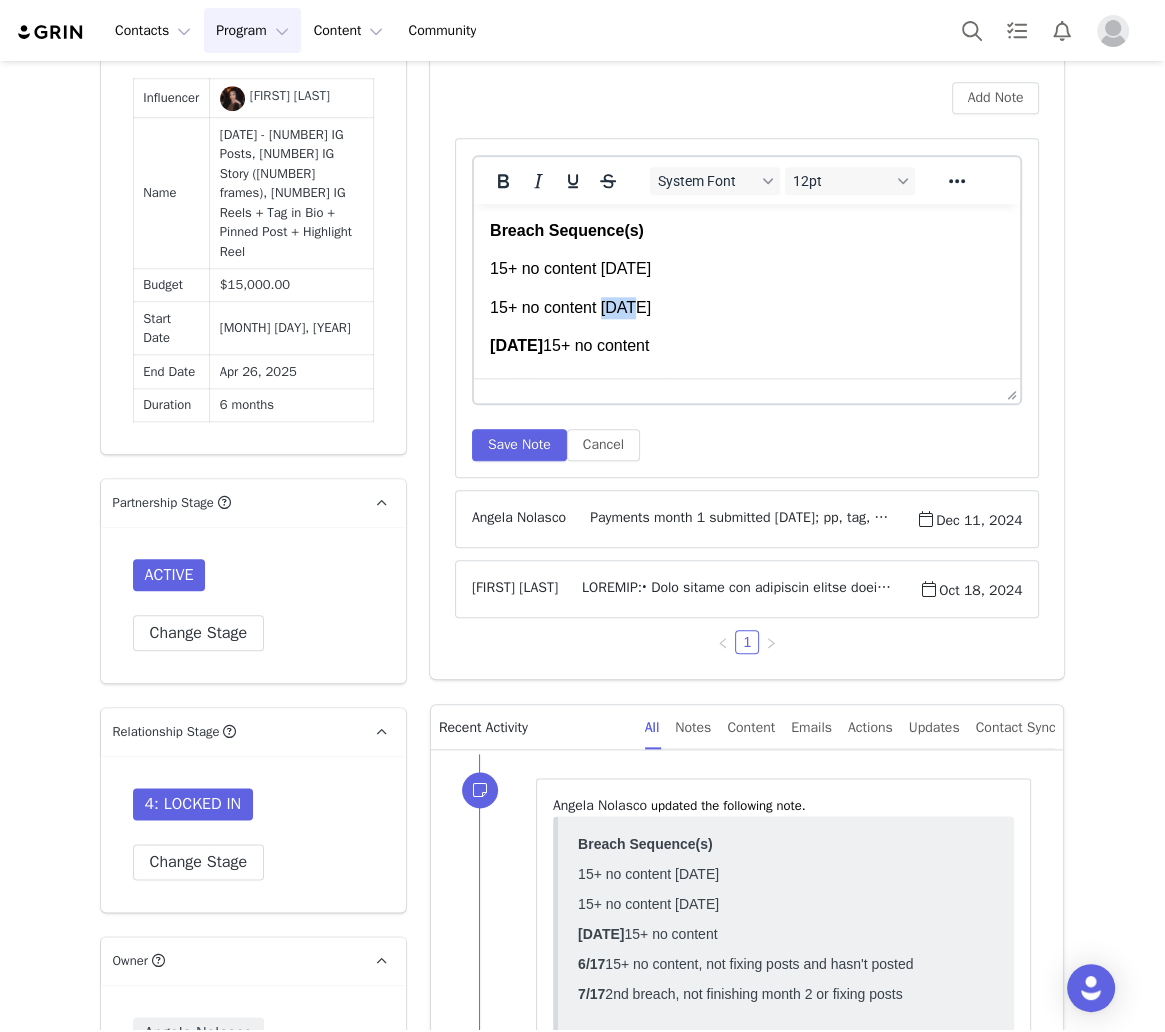 type 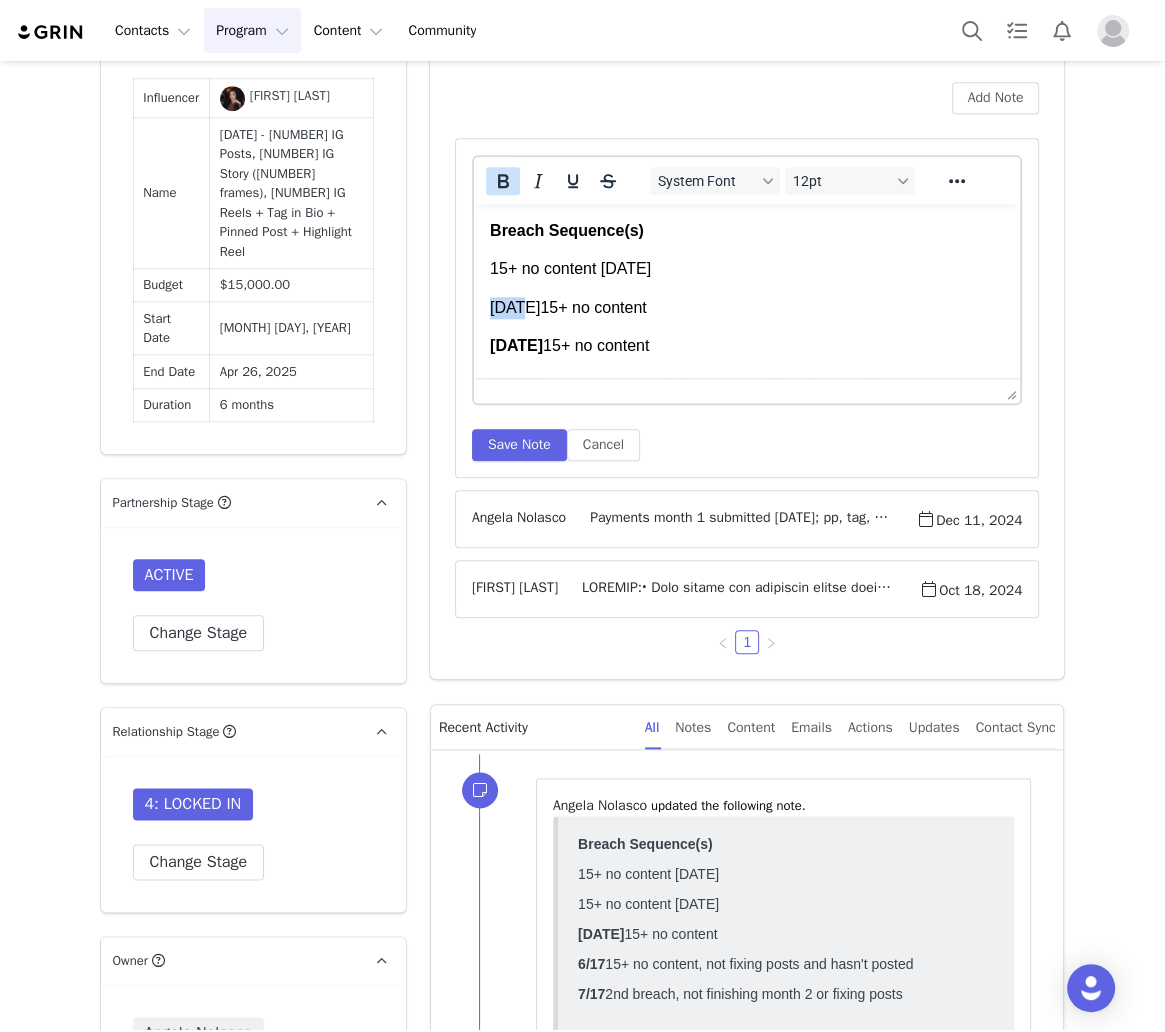 click 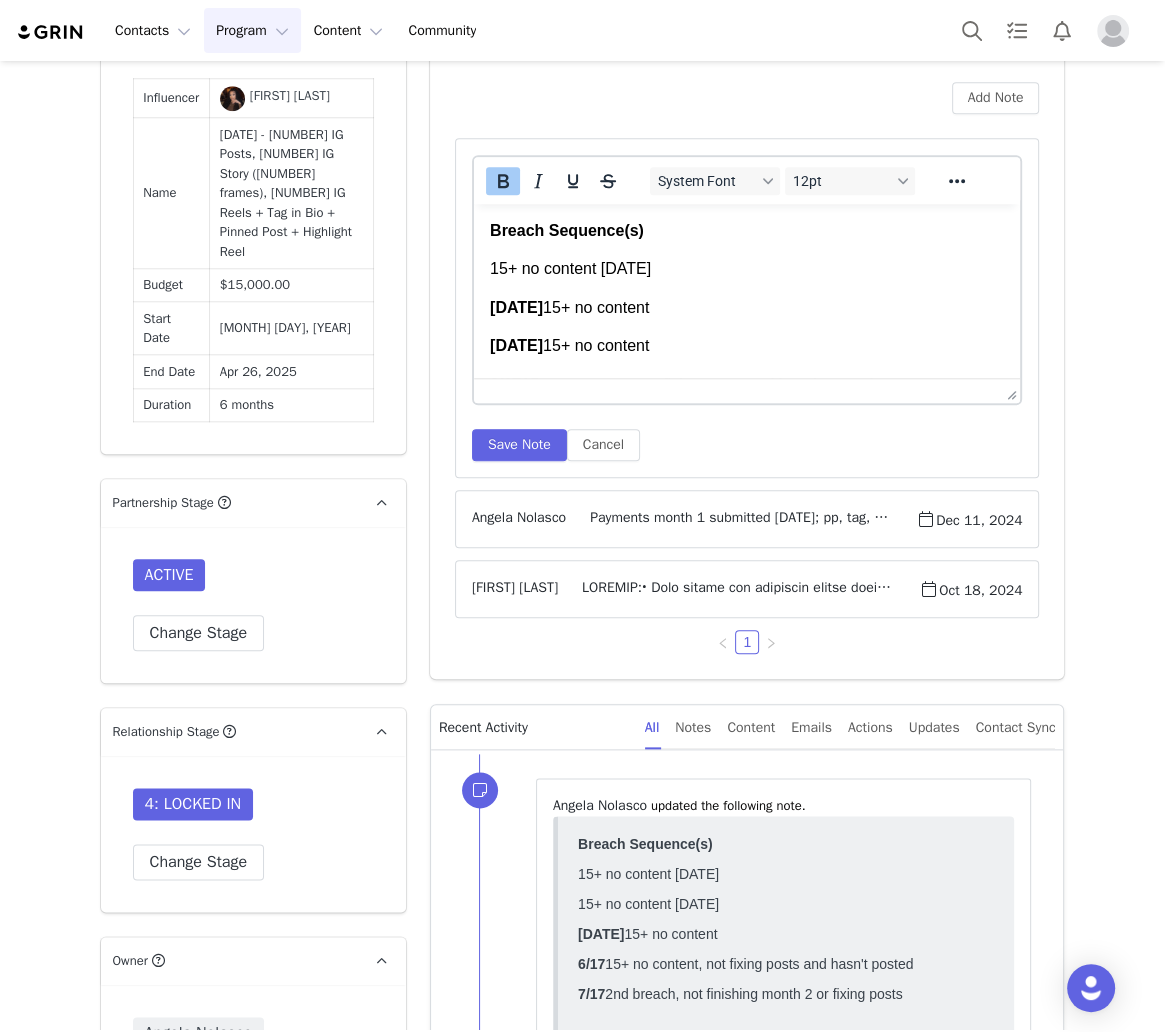 click on "Breach Sequence(s)  15+ no content 12/27  3/12 15+ no content  4/18  15+ no content  6/17  15+ no content, not fixing posts and hasn't posted  7/17  2nd breach, not finishing month 2 or fixing posts" at bounding box center (746, 327) 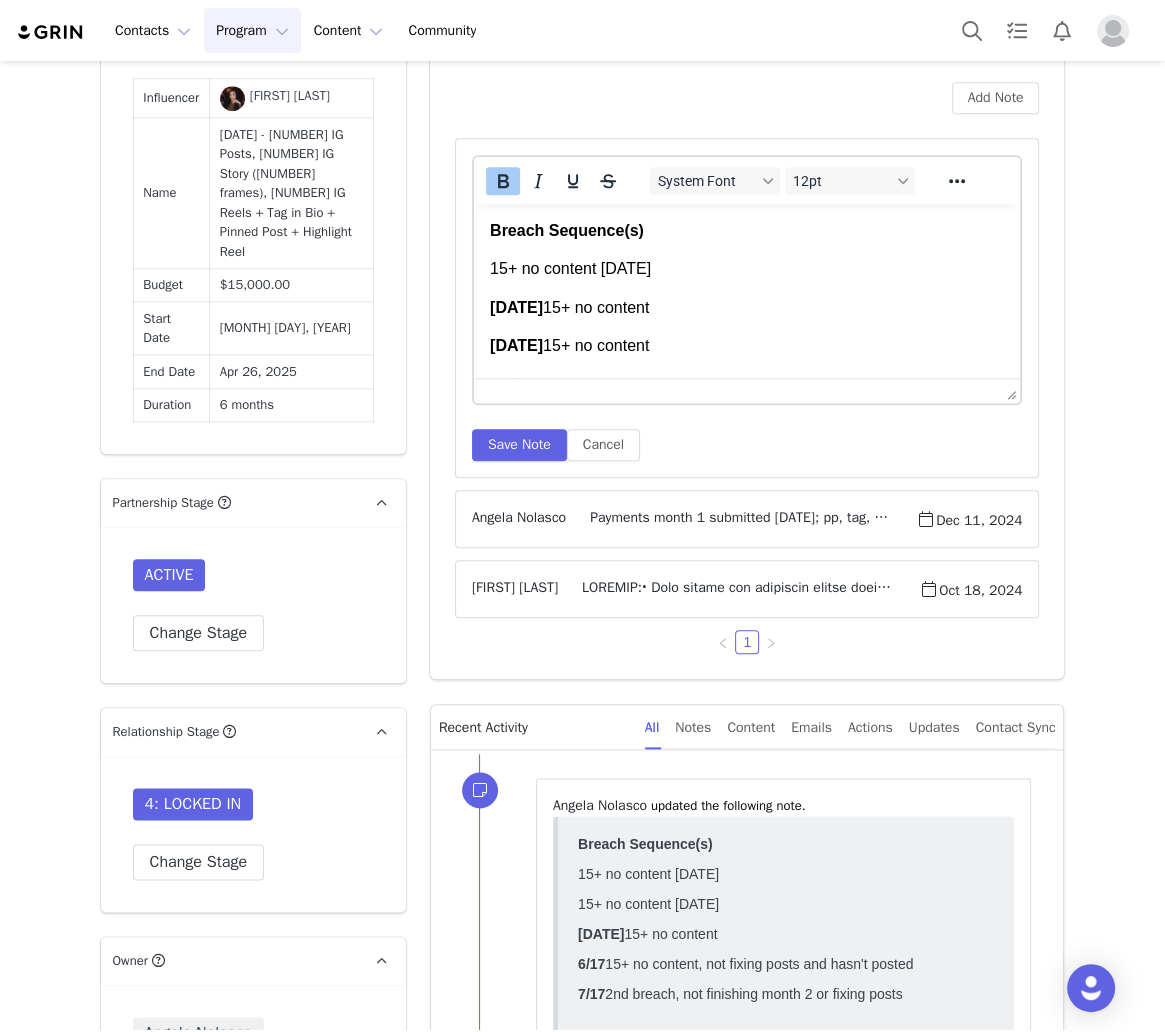 click on "3/12 15+ no content" at bounding box center [746, 308] 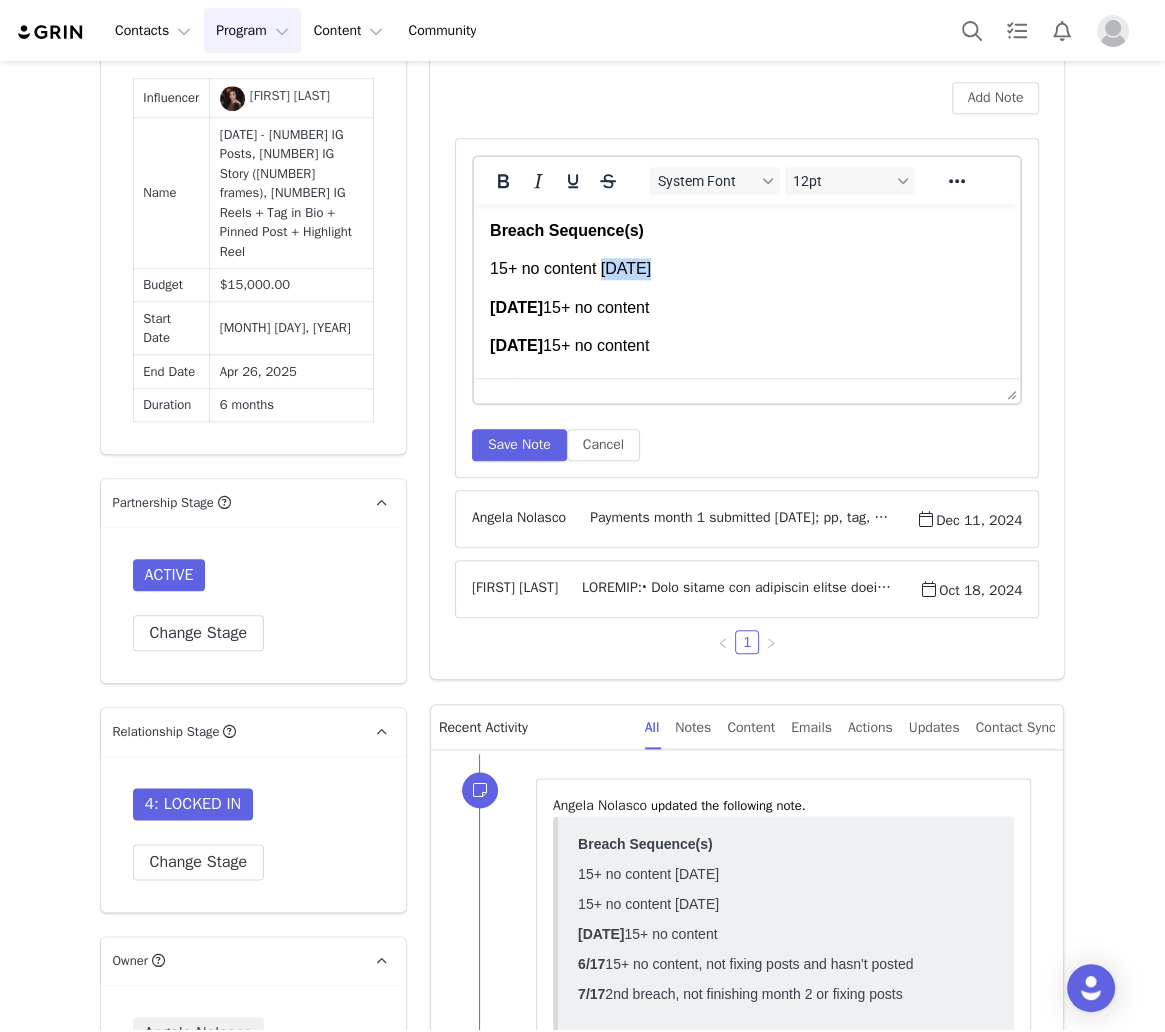 drag, startPoint x: 657, startPoint y: 266, endPoint x: 603, endPoint y: 271, distance: 54.230988 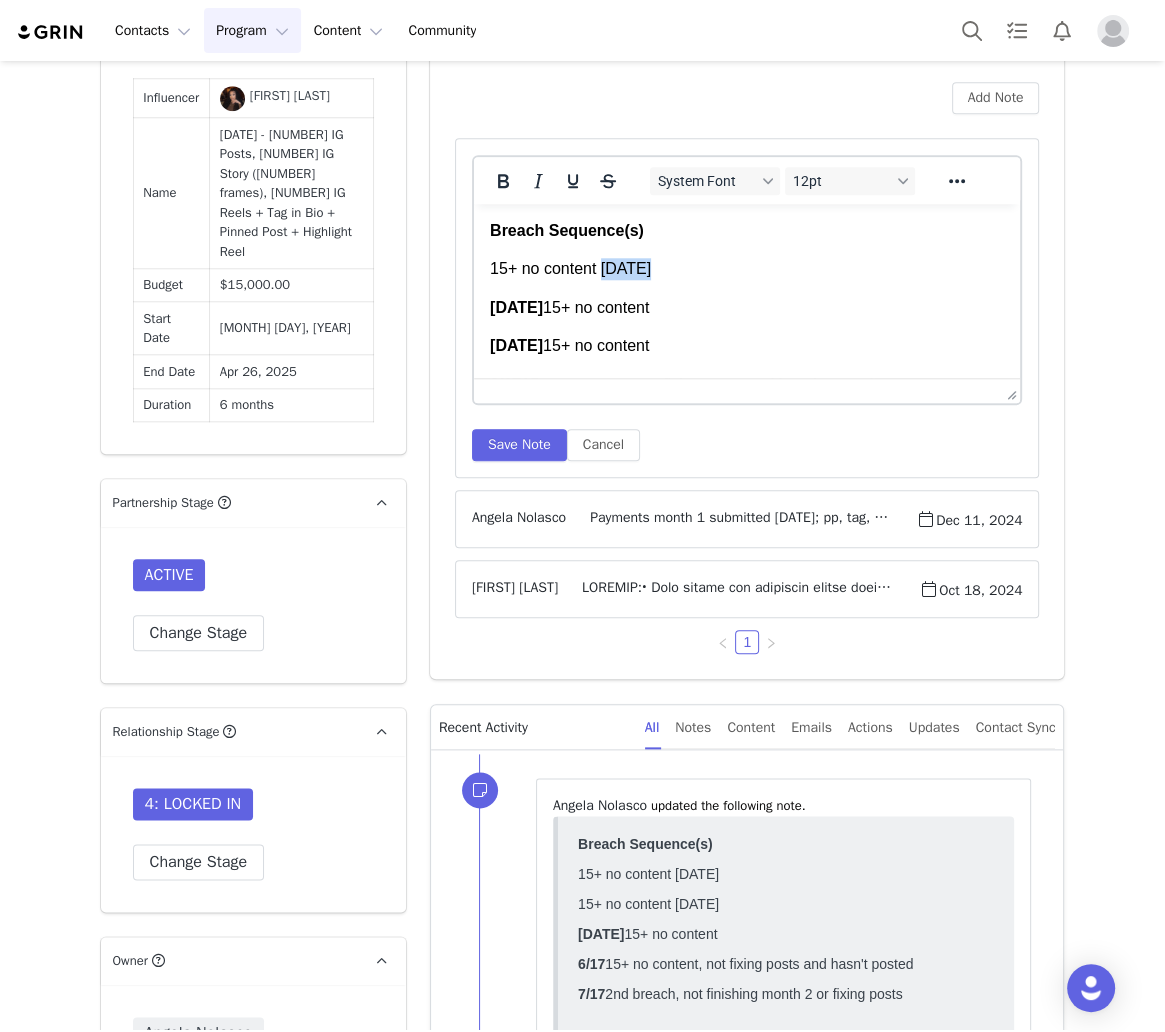click on "15+ no content 12/27" at bounding box center (746, 269) 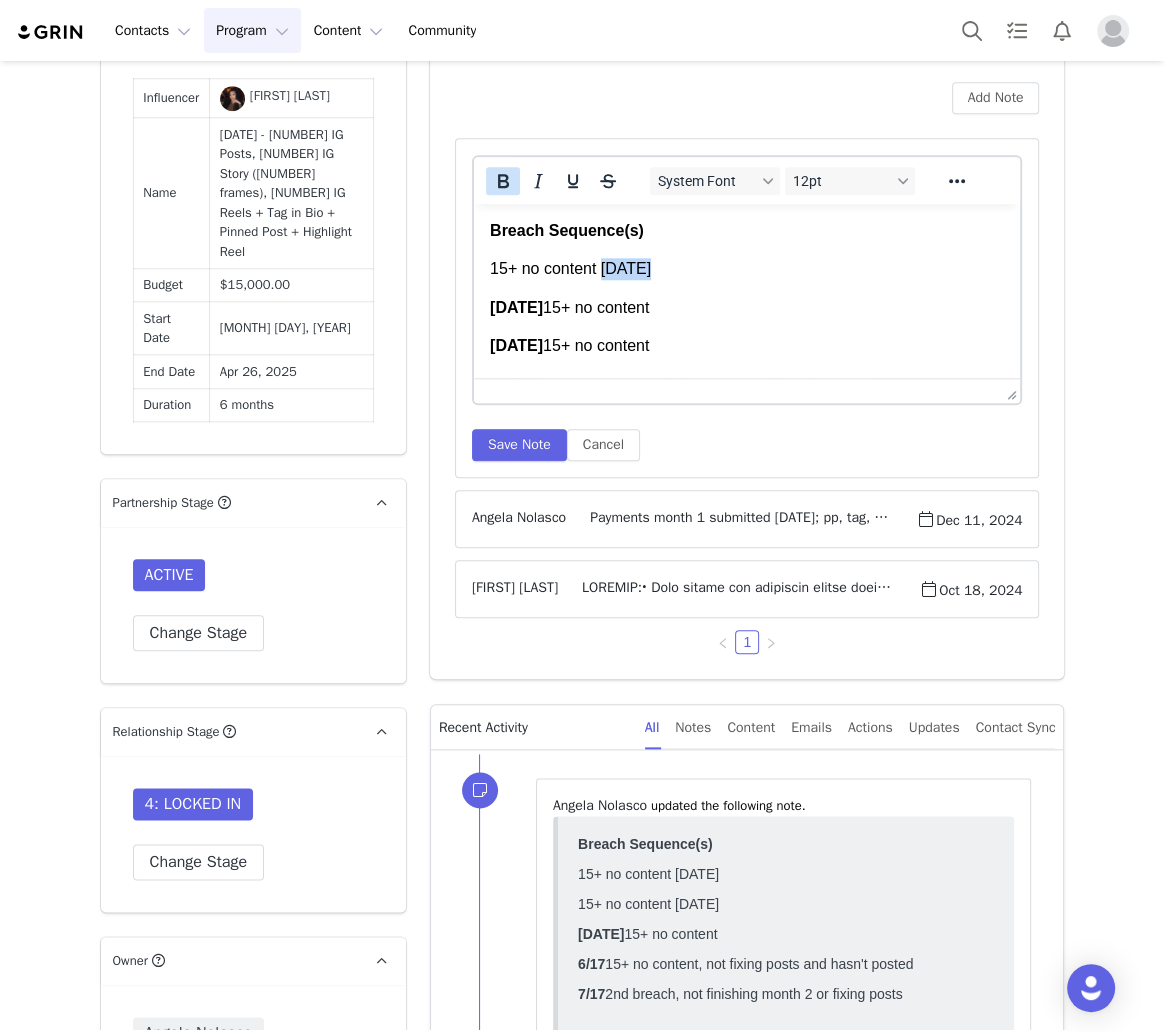 click at bounding box center [503, 181] 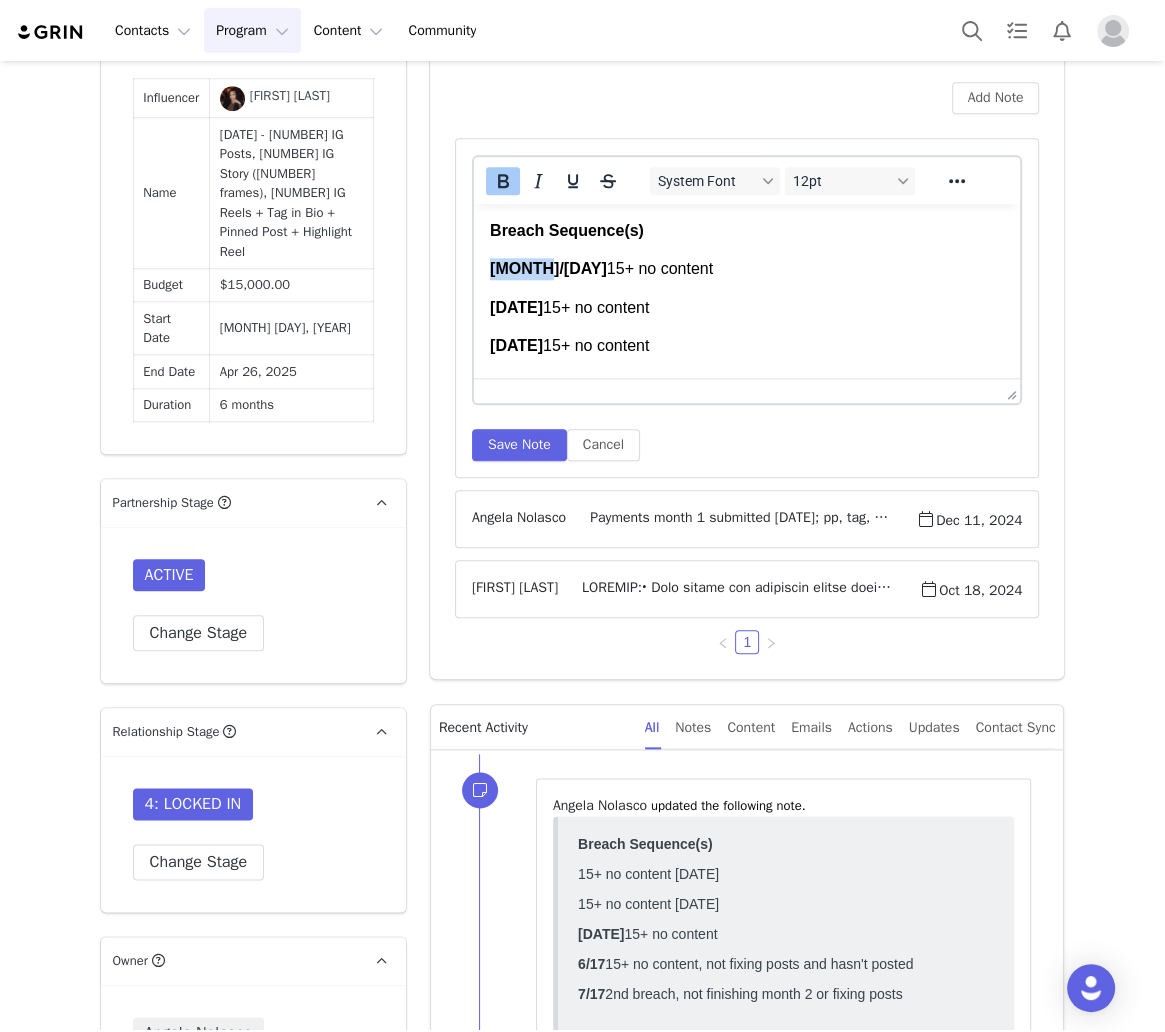 click on "12/27" at bounding box center [547, 268] 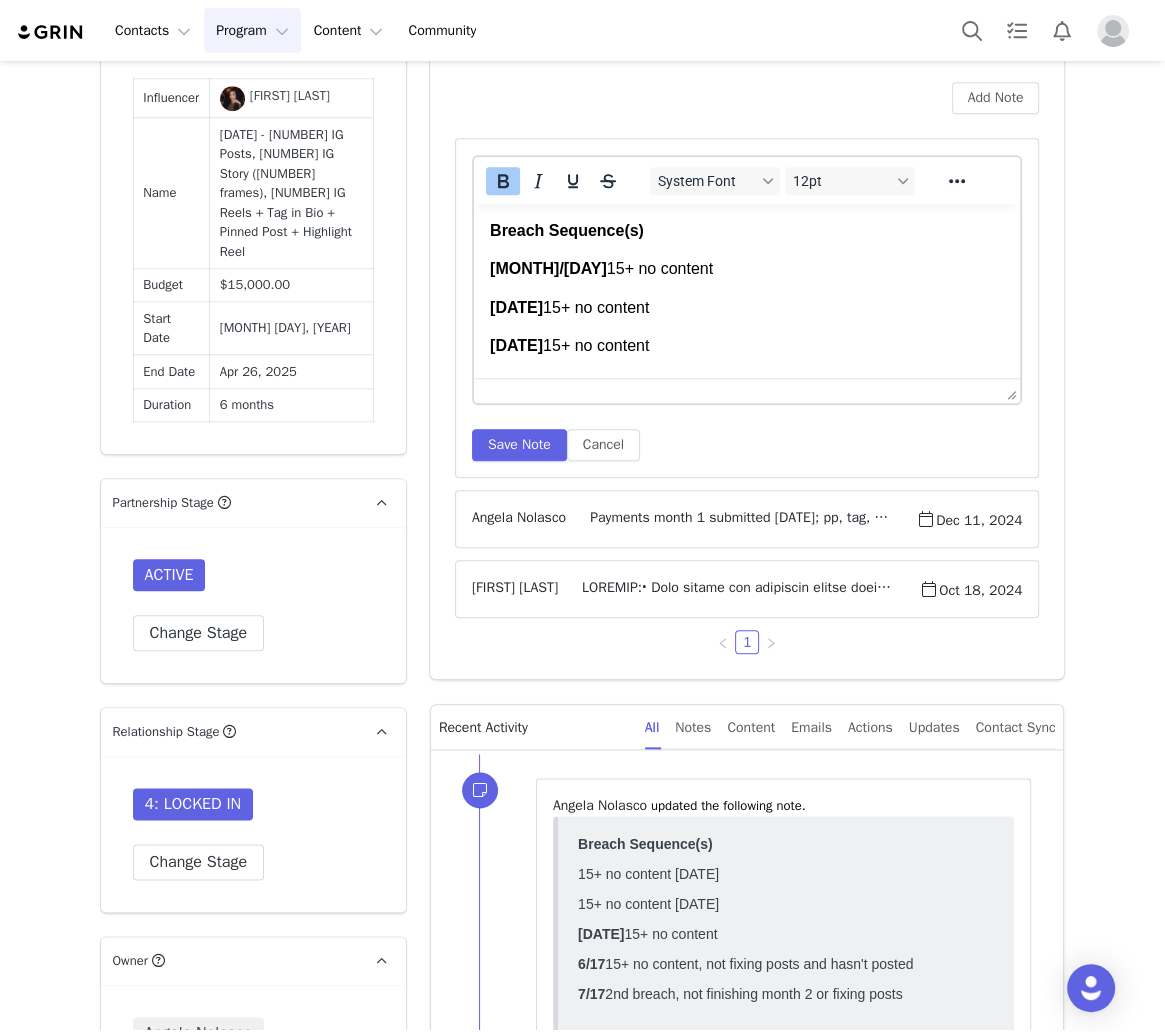 click on "4/18  15+ no content" at bounding box center [746, 346] 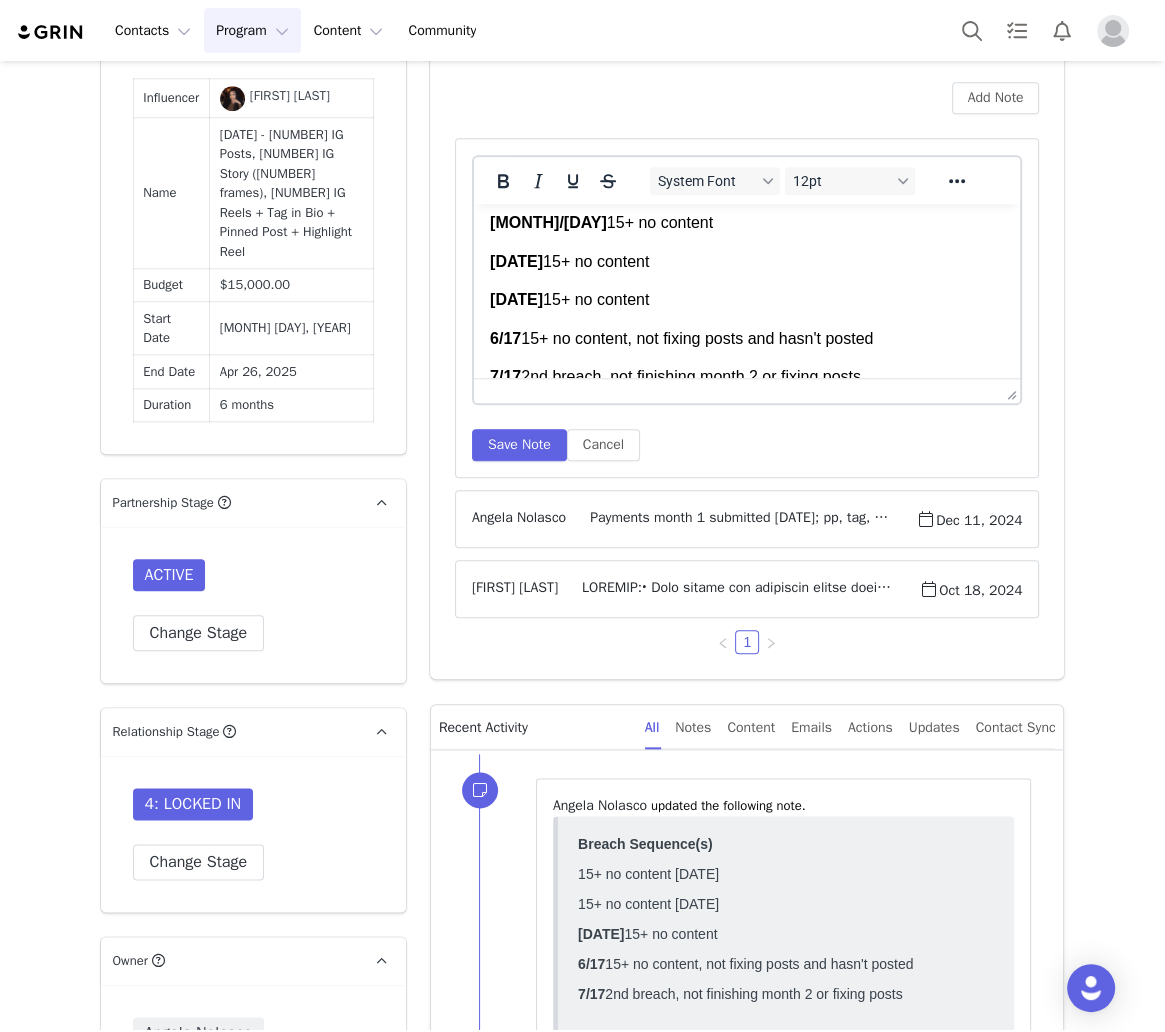 scroll, scrollTop: 71, scrollLeft: 0, axis: vertical 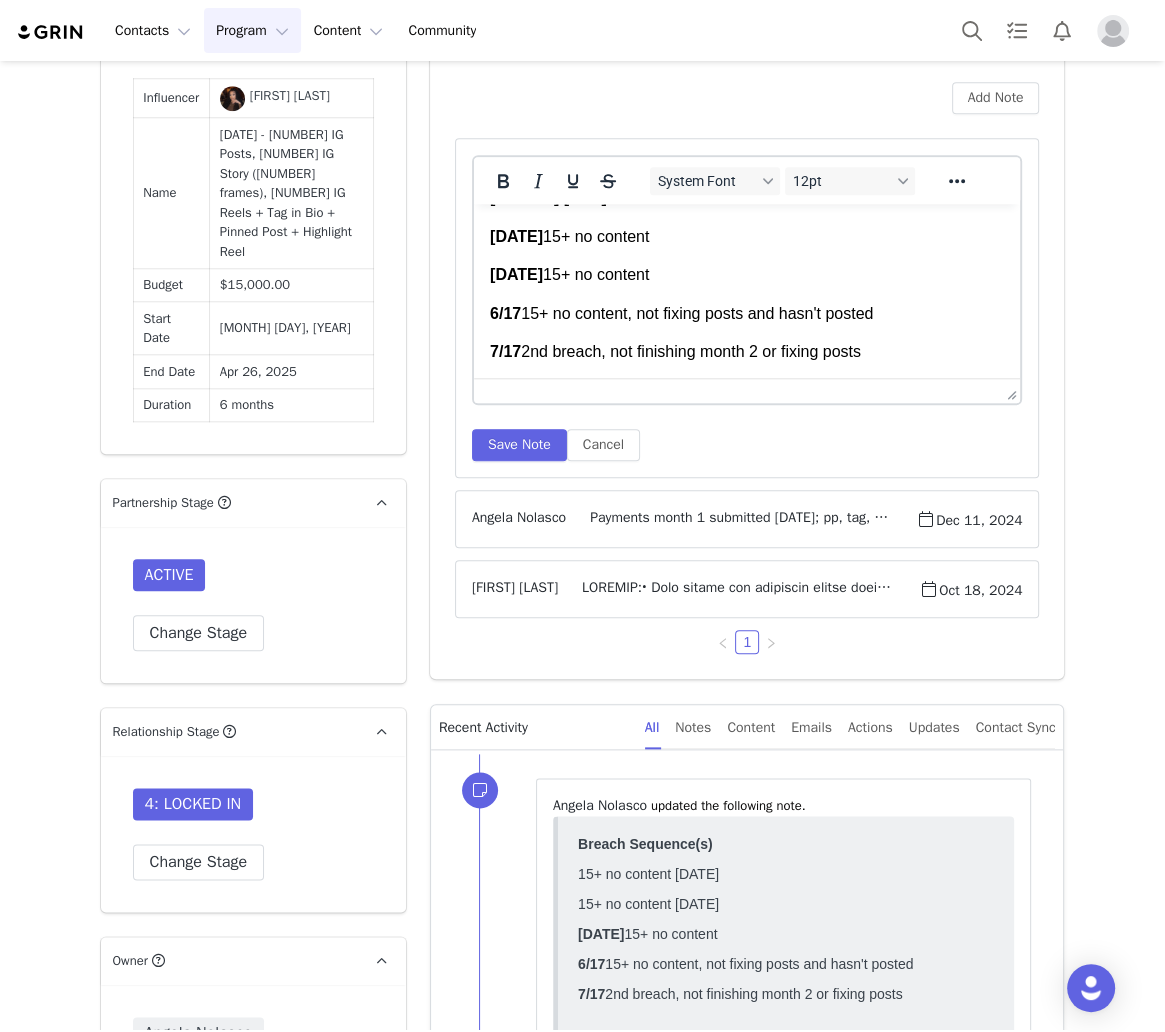 click on "7/17  2nd breach, not finishing month 2 or fixing posts" at bounding box center (746, 352) 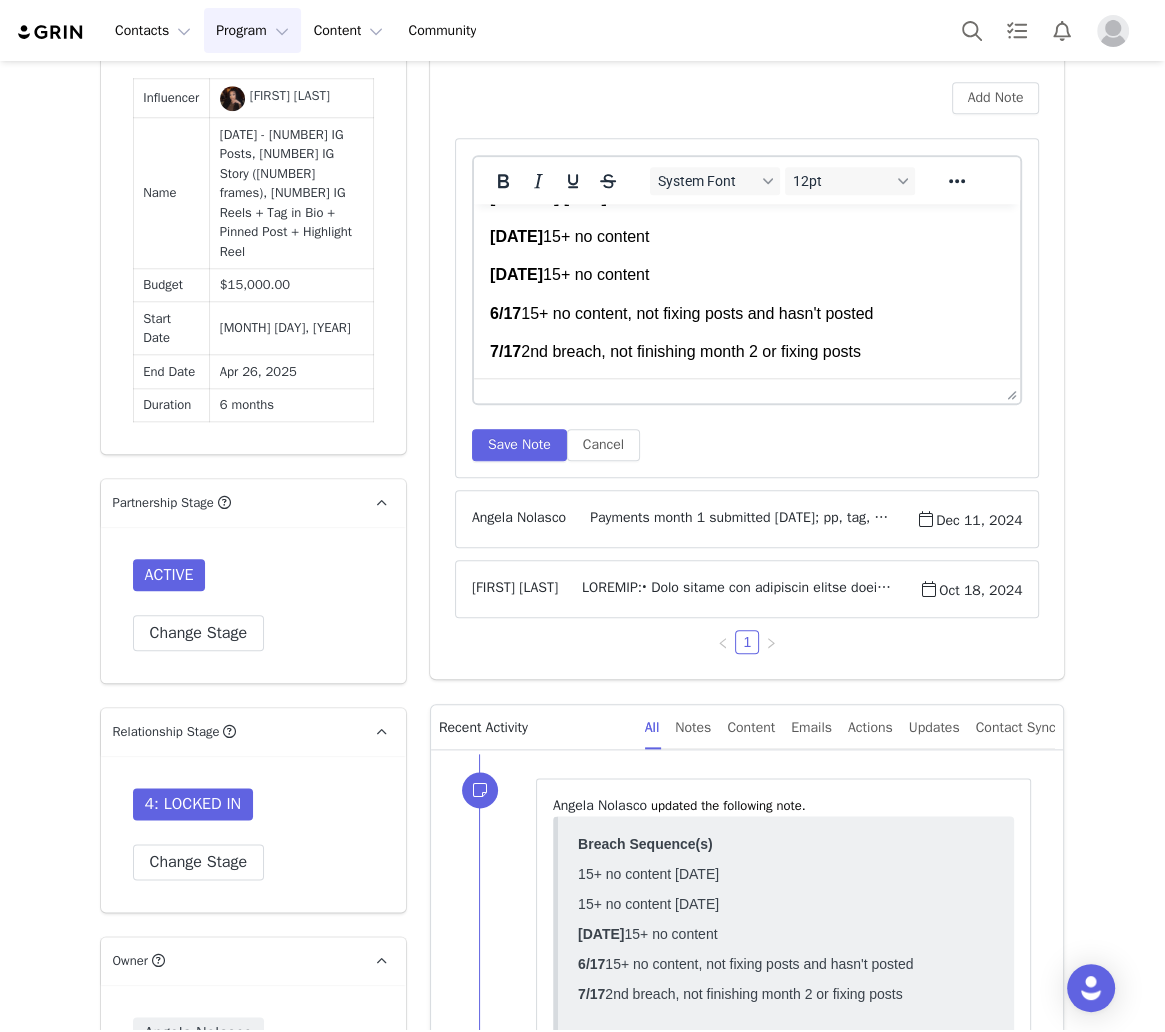 scroll, scrollTop: 93, scrollLeft: 0, axis: vertical 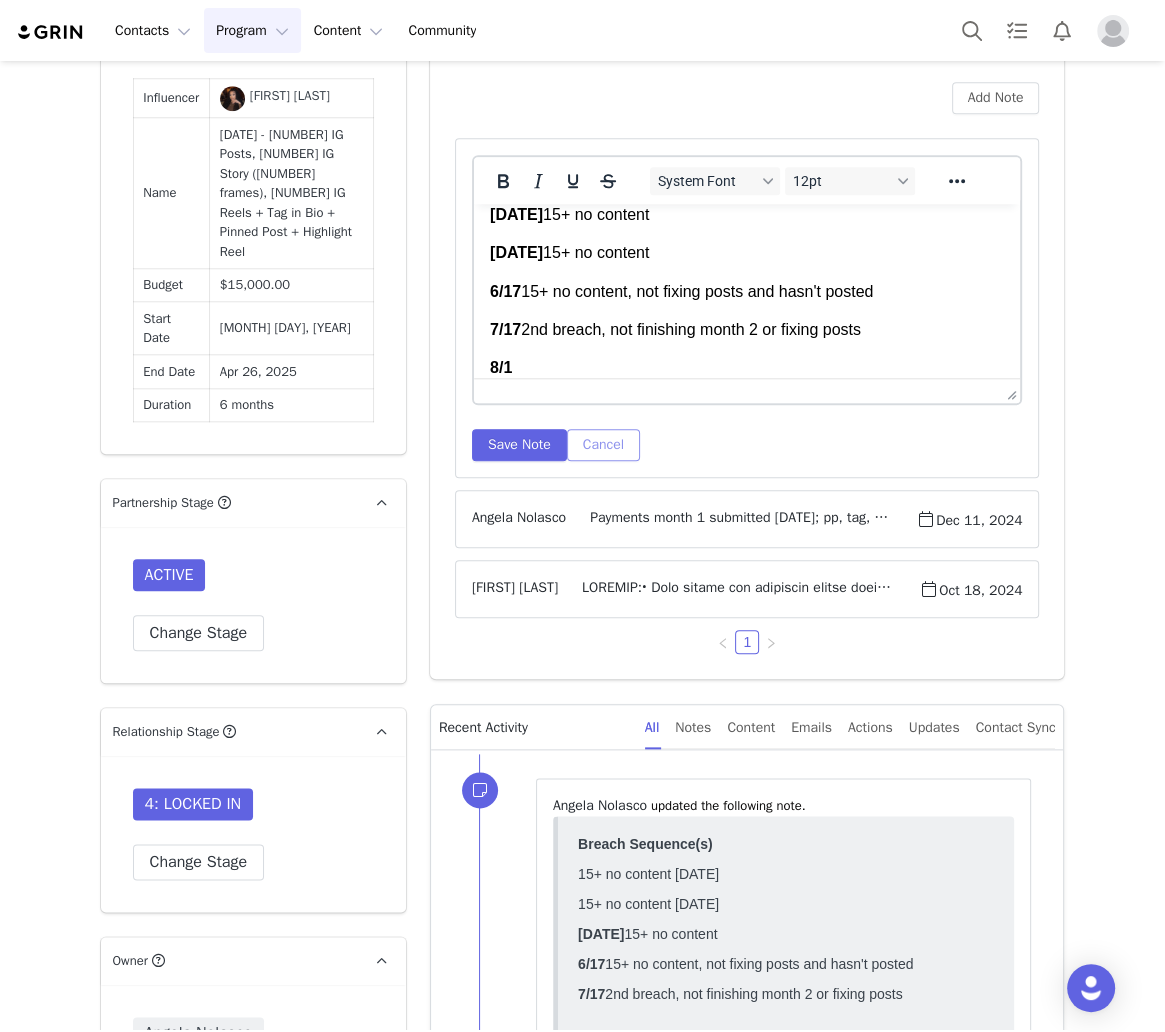 click on "Cancel" at bounding box center [603, 445] 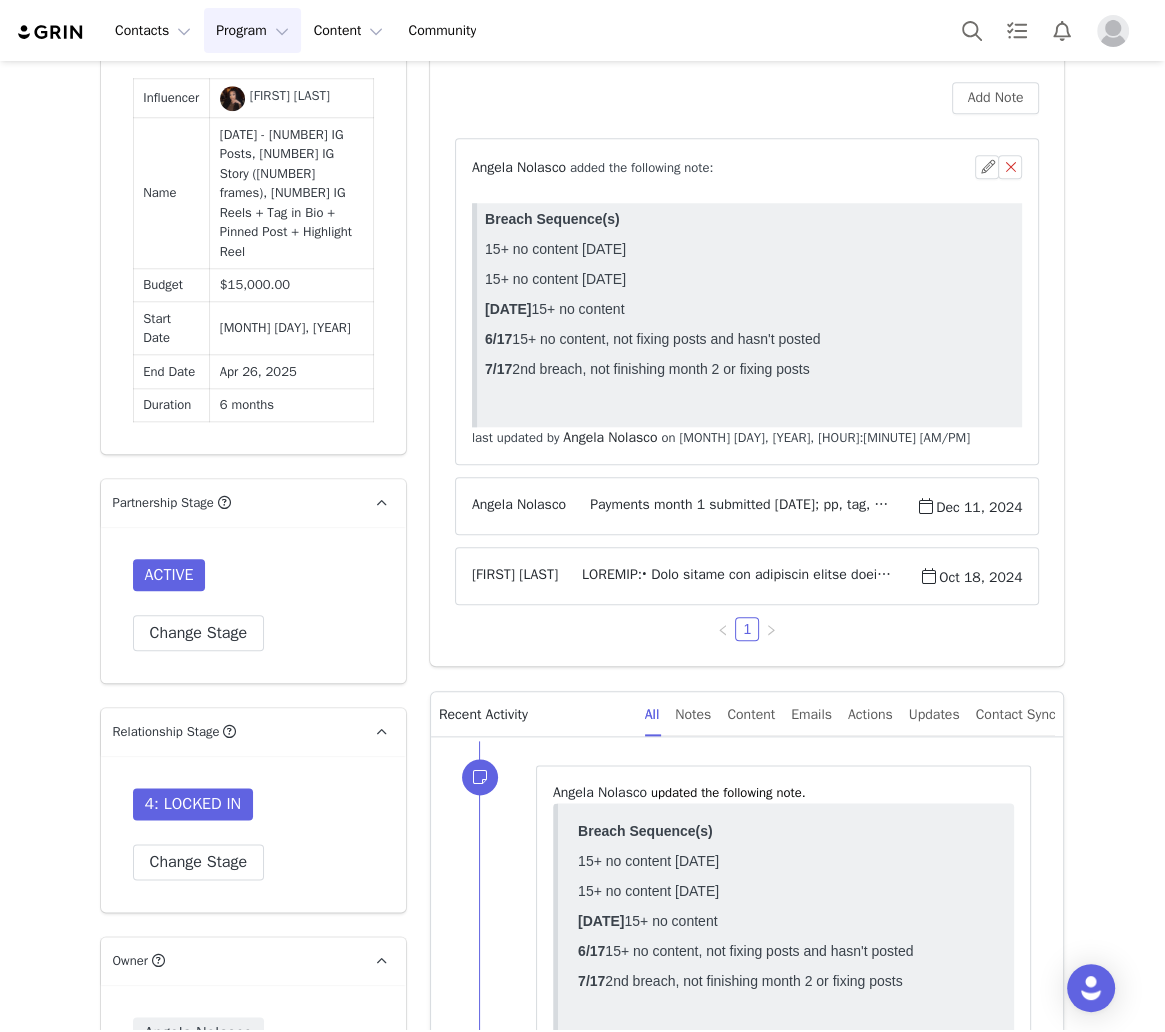 scroll, scrollTop: 0, scrollLeft: 0, axis: both 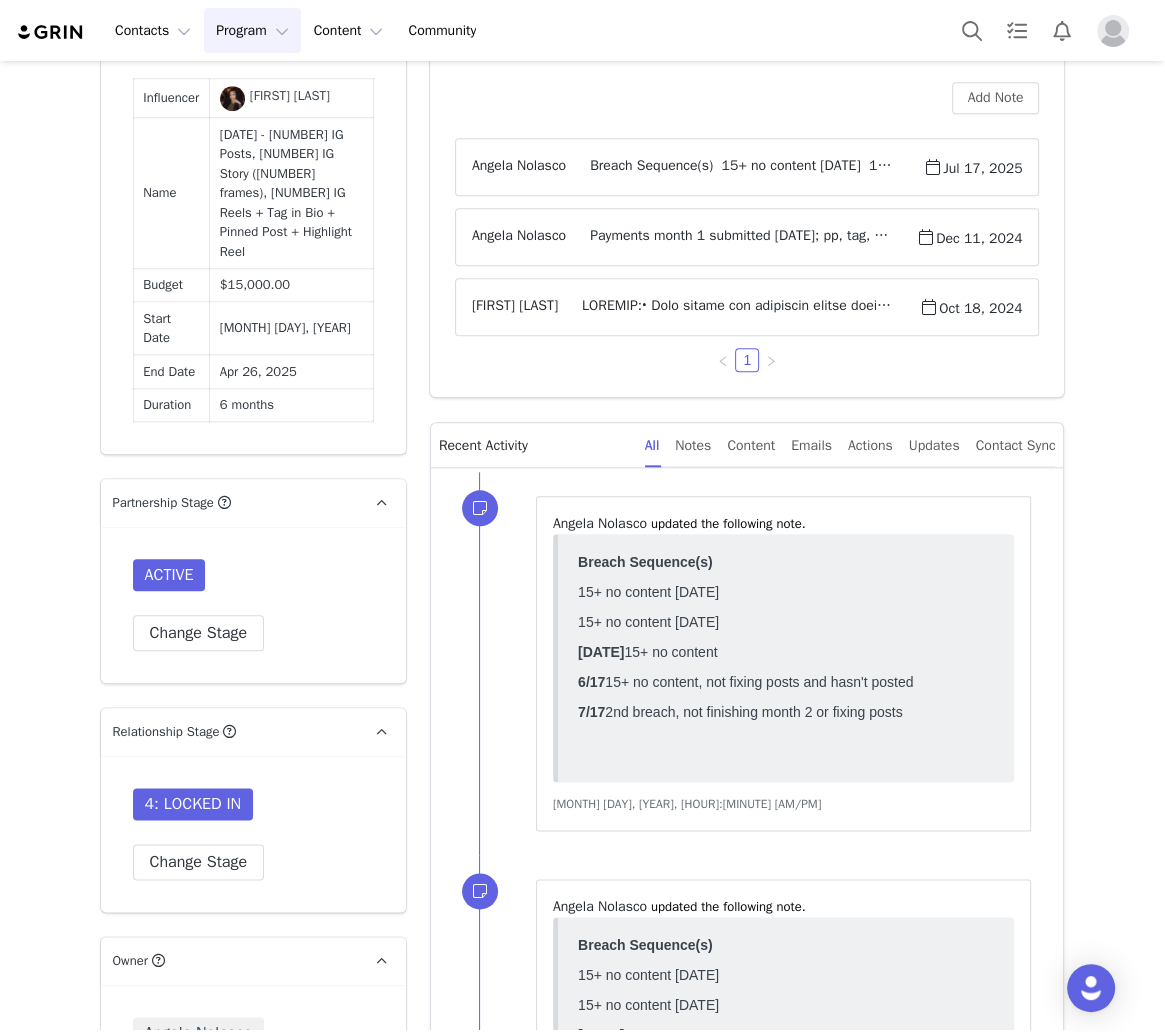 drag, startPoint x: 690, startPoint y: 242, endPoint x: 913, endPoint y: 263, distance: 223.9866 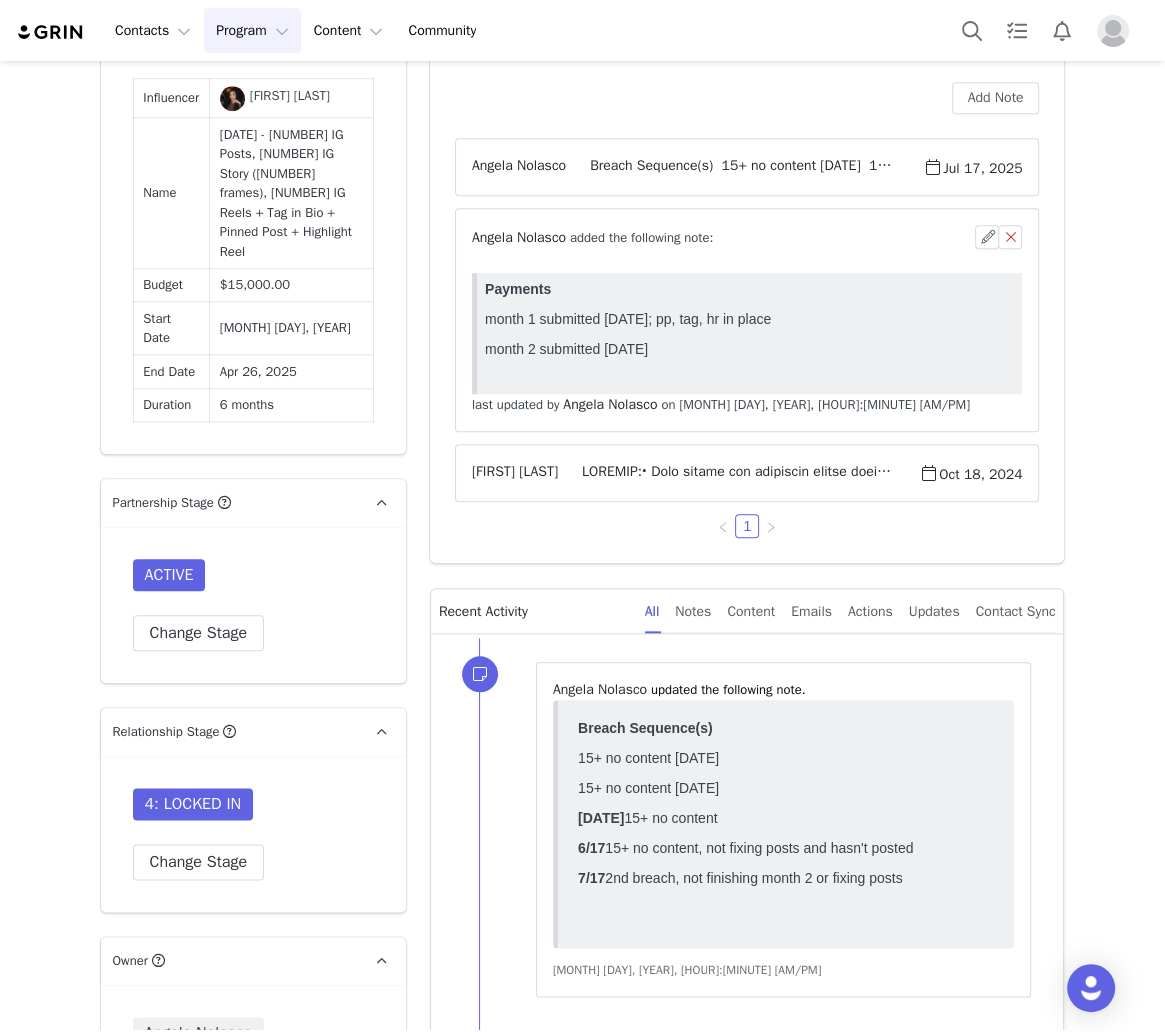 scroll, scrollTop: 0, scrollLeft: 0, axis: both 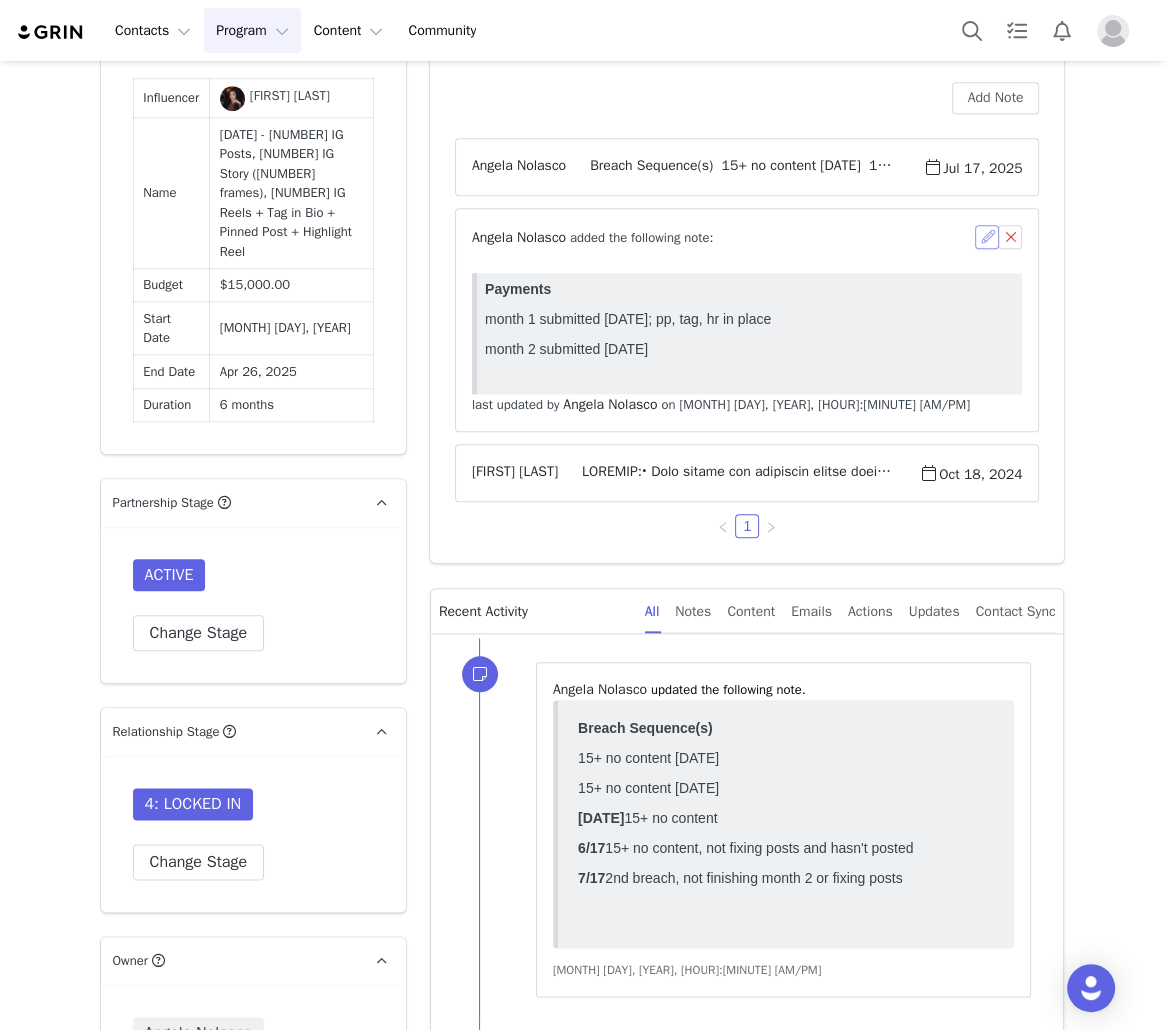 click at bounding box center [987, 237] 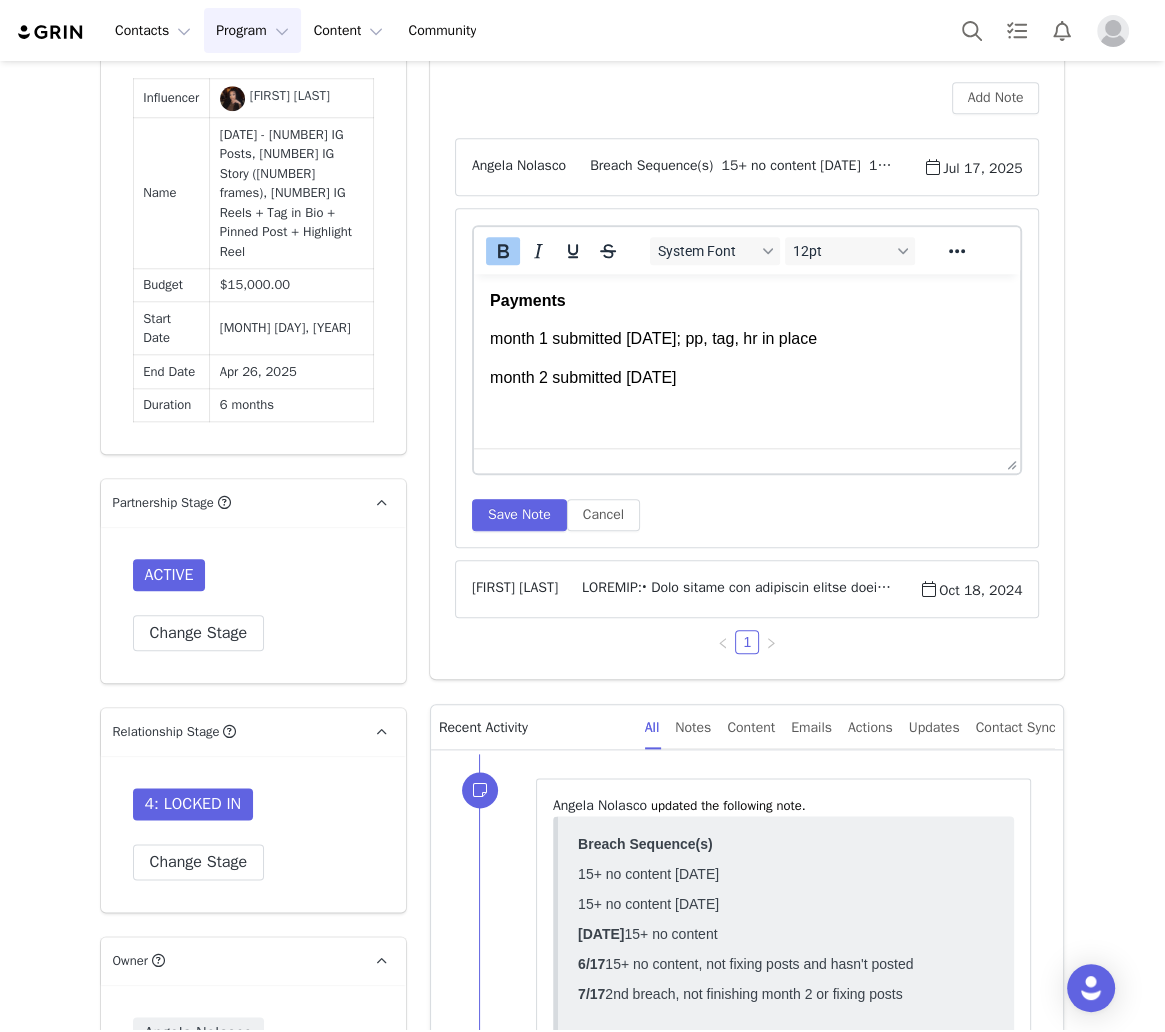 click on "Payments  month 1 submitted 10/24; pp, tag, hr in place month 2 submitted 12/11" at bounding box center (746, 339) 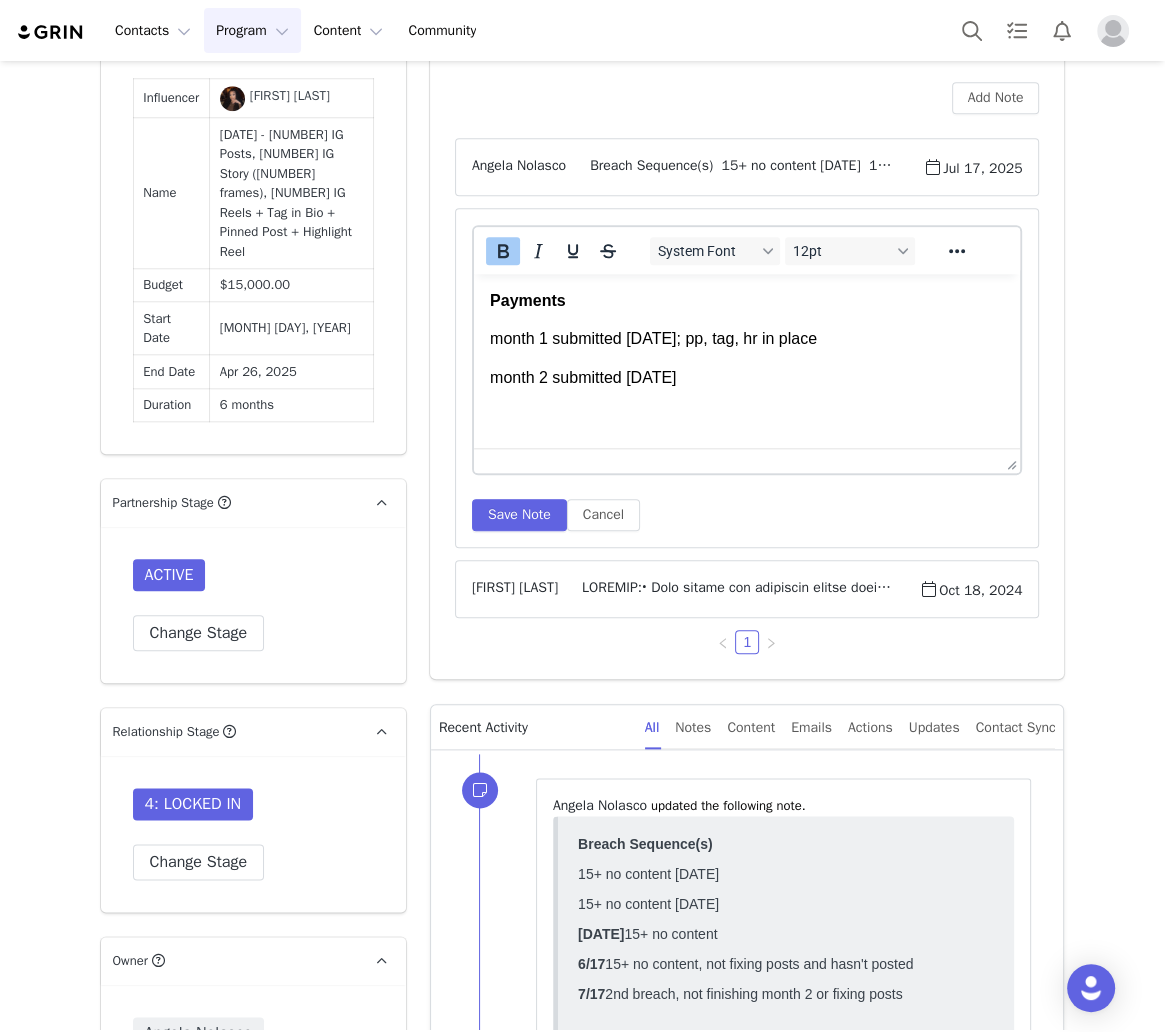 scroll, scrollTop: 0, scrollLeft: 0, axis: both 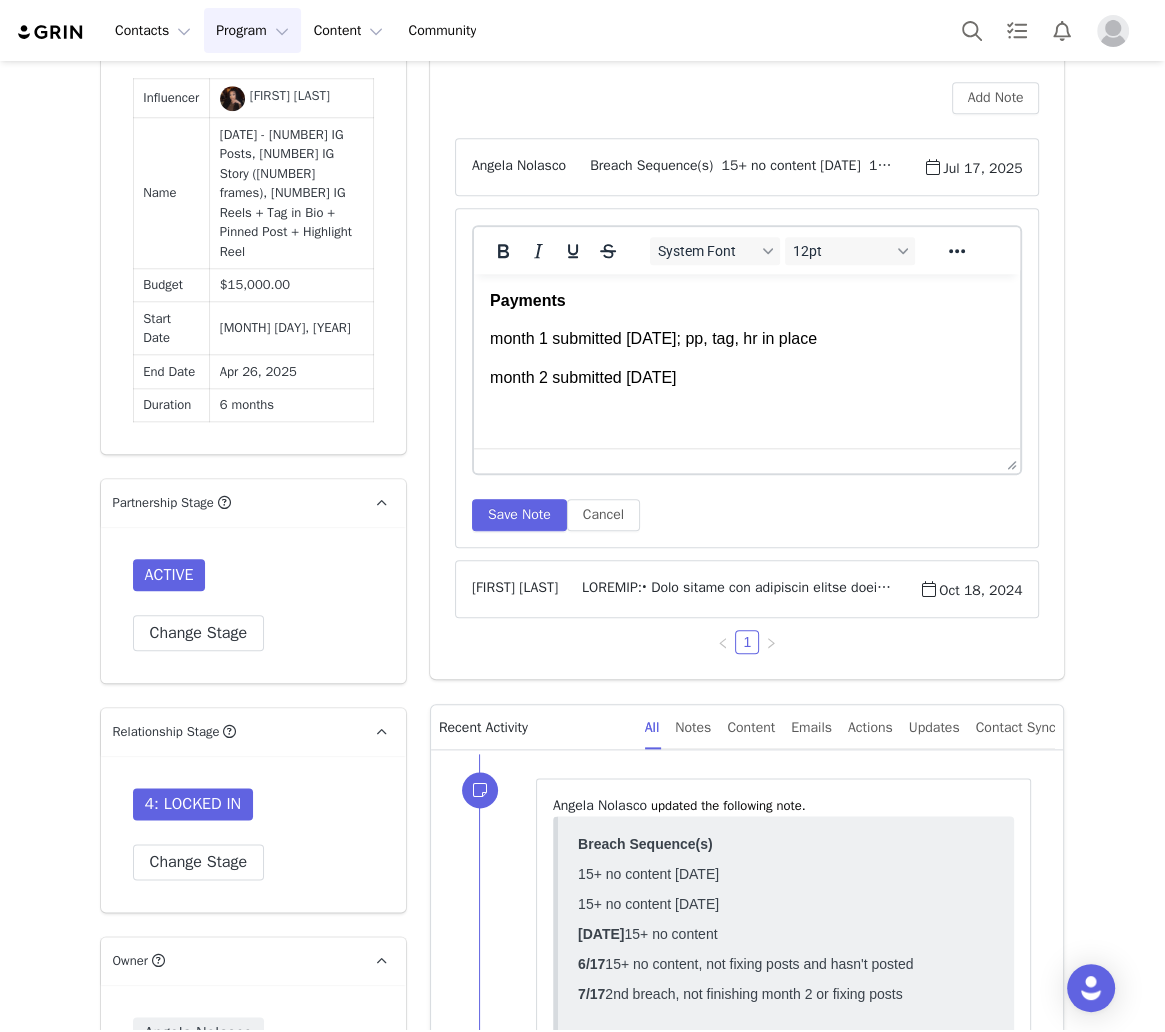 type 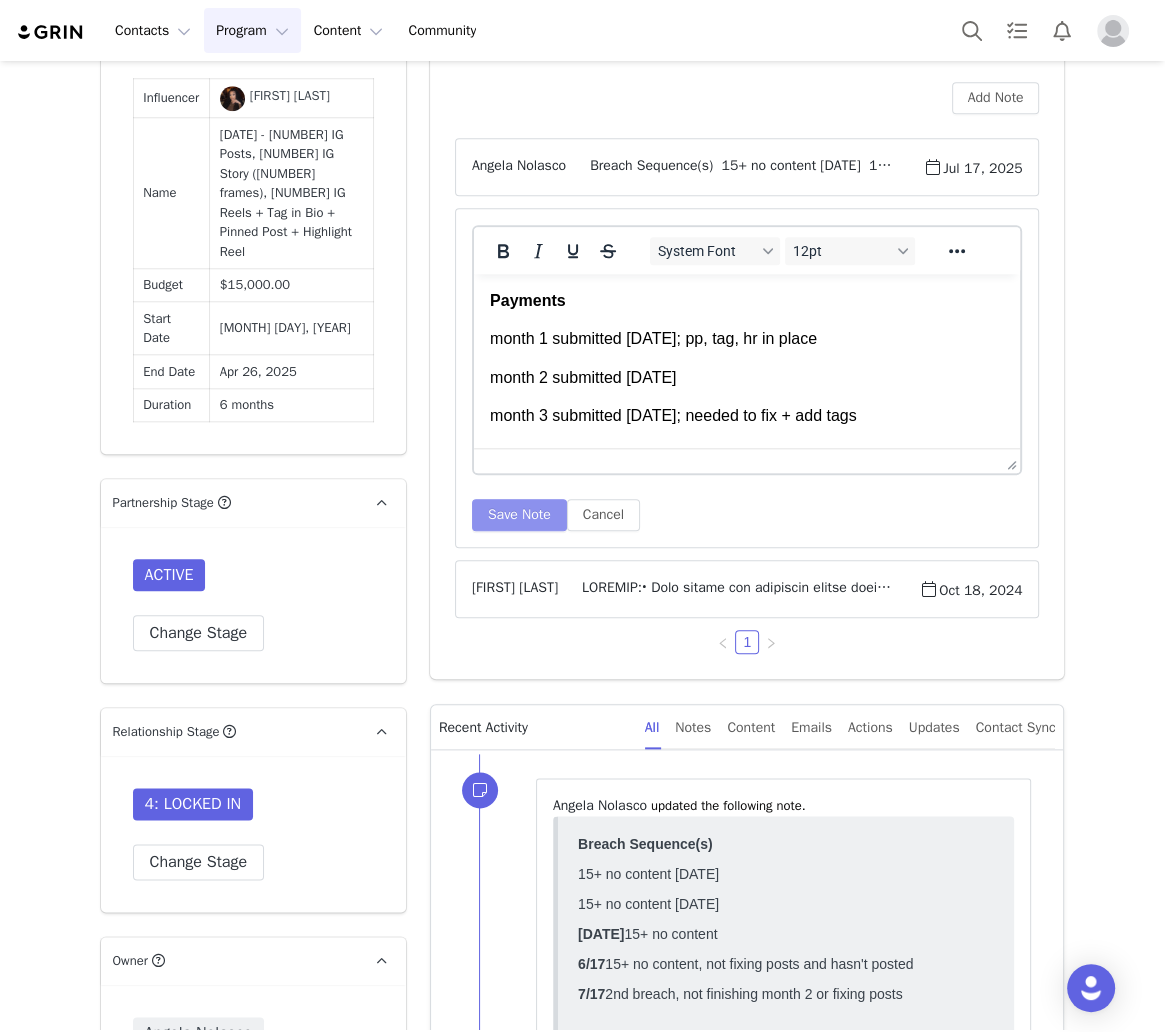 click on "Save Note" at bounding box center (519, 515) 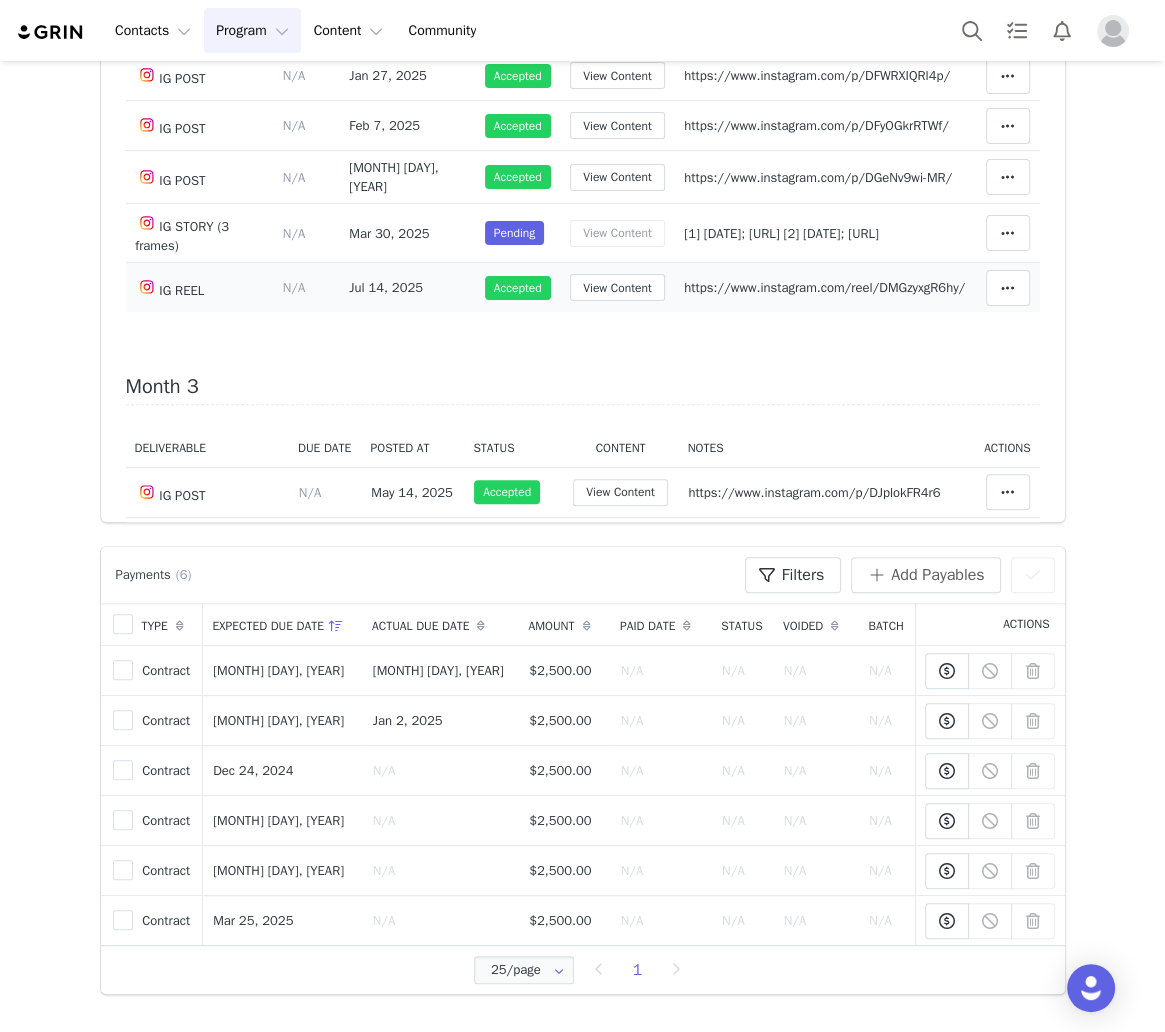 scroll, scrollTop: 0, scrollLeft: 0, axis: both 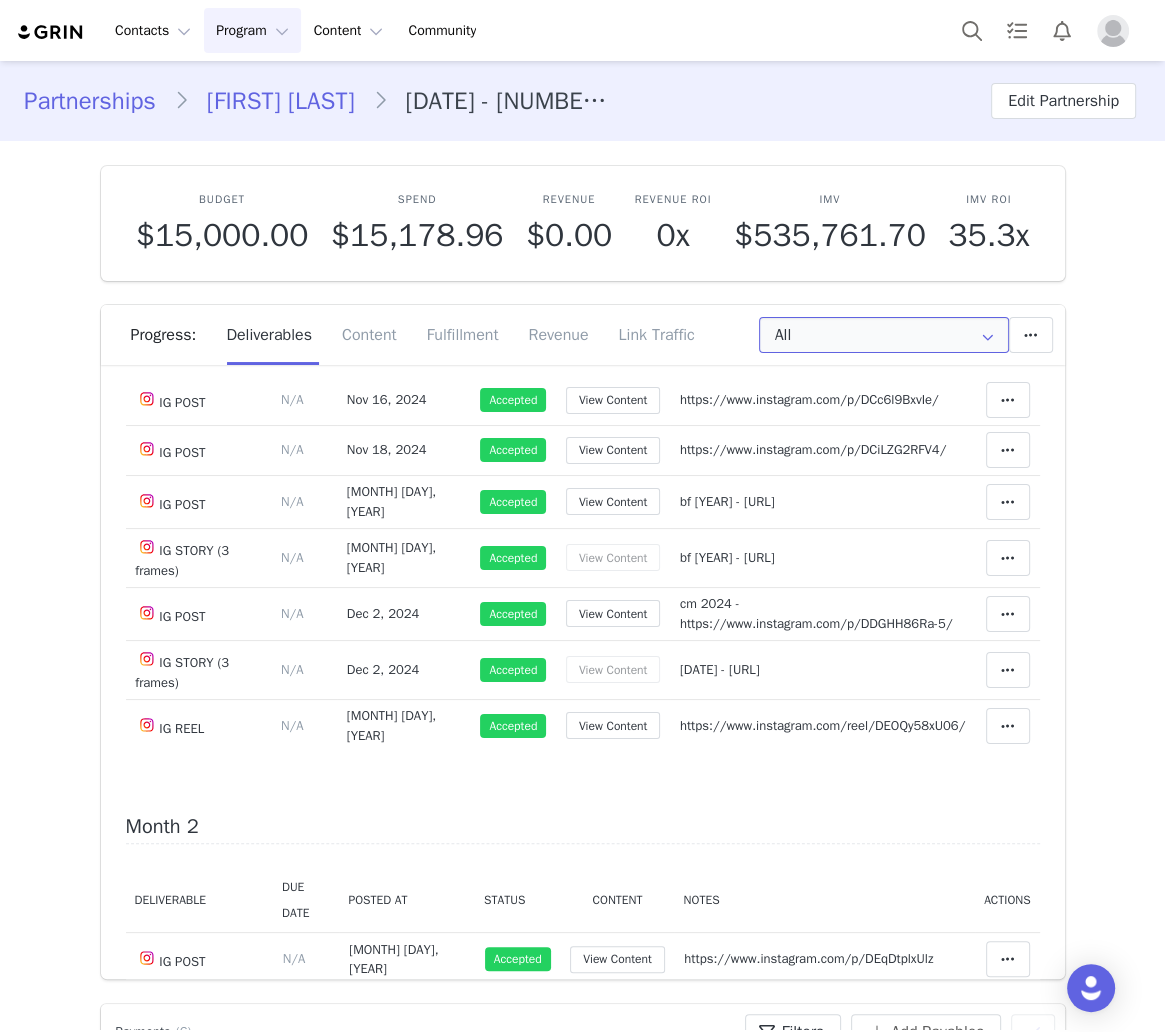 click on "All" at bounding box center (884, 335) 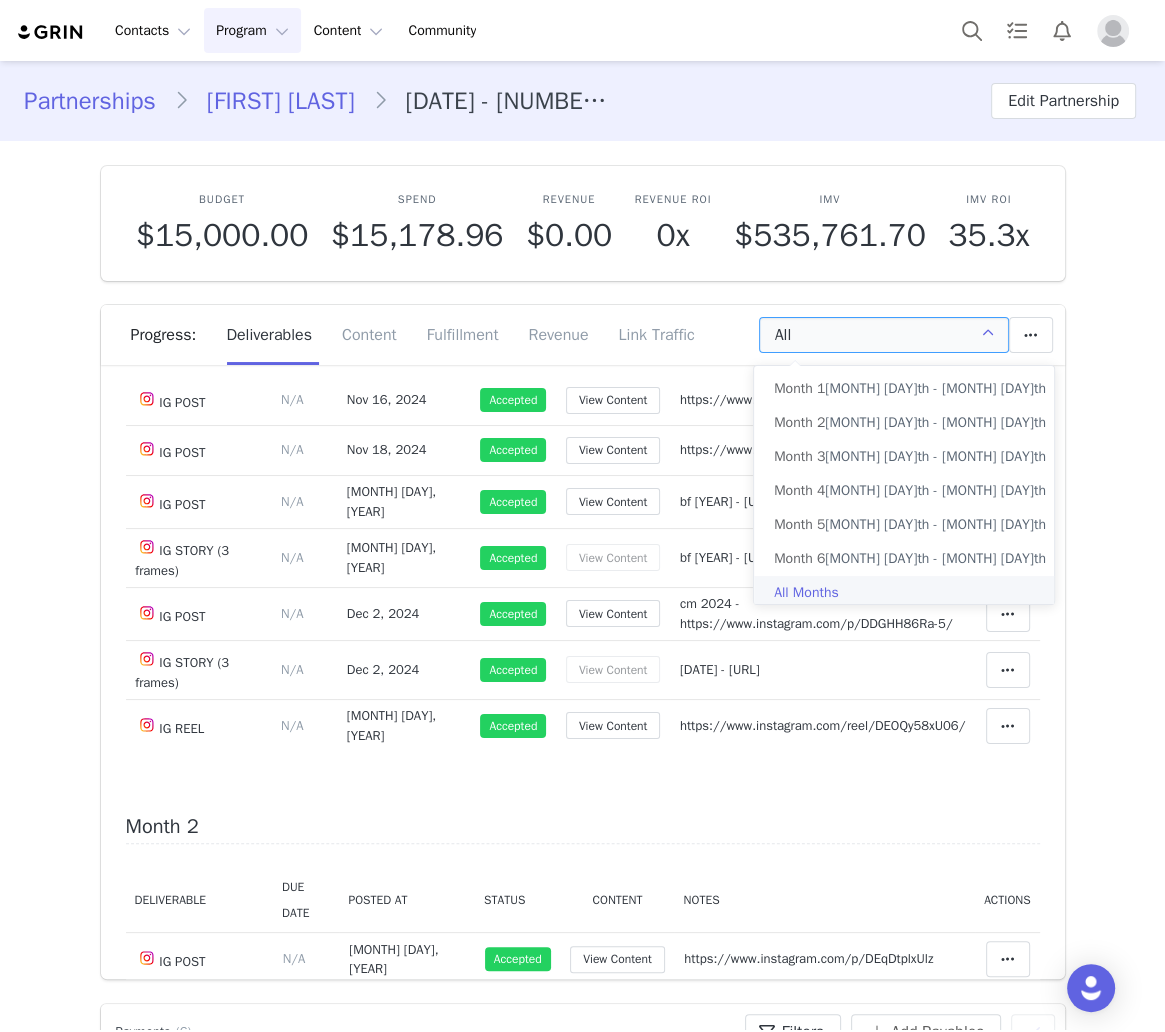 click on "All" at bounding box center (884, 335) 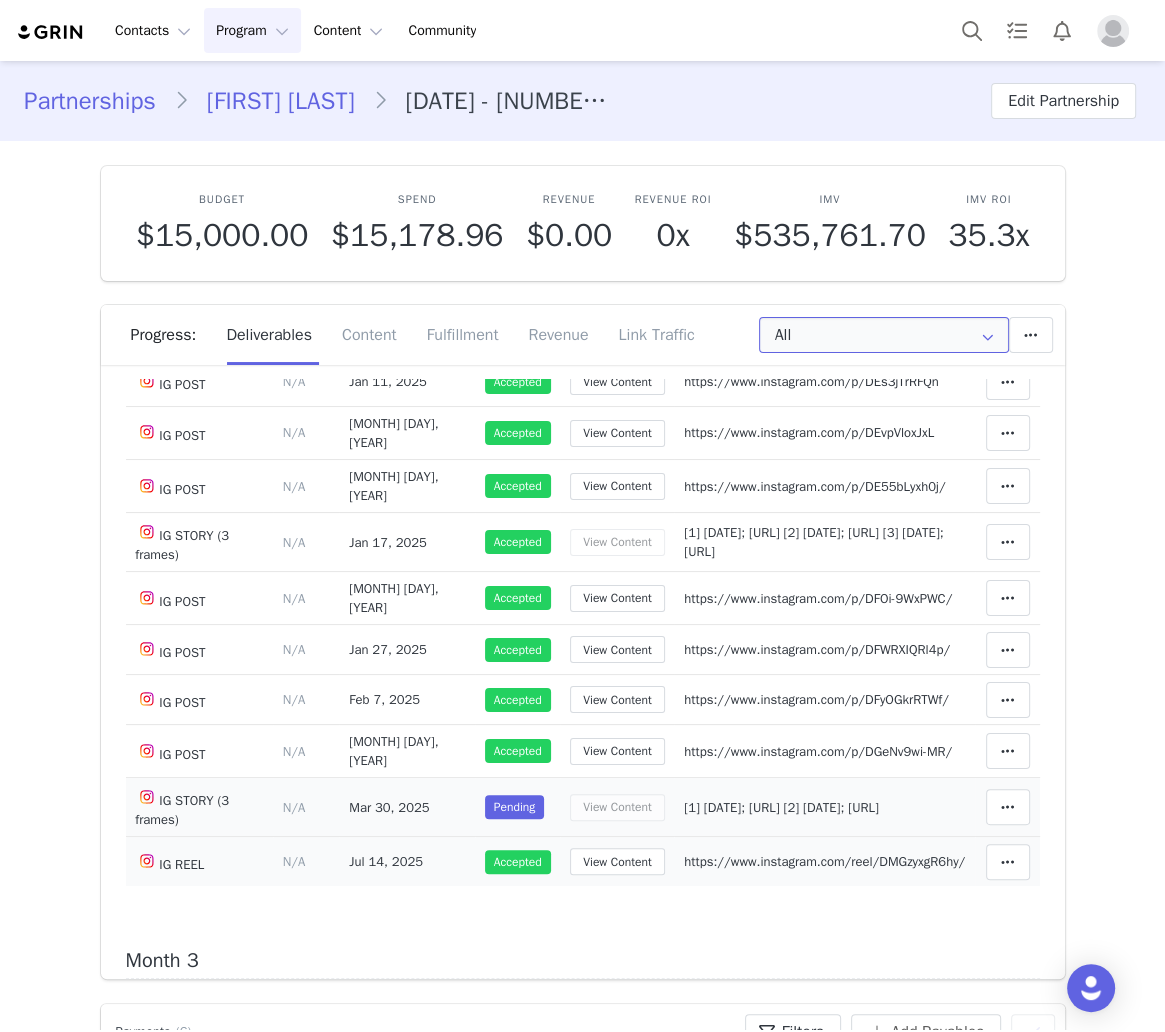 scroll, scrollTop: 1080, scrollLeft: 0, axis: vertical 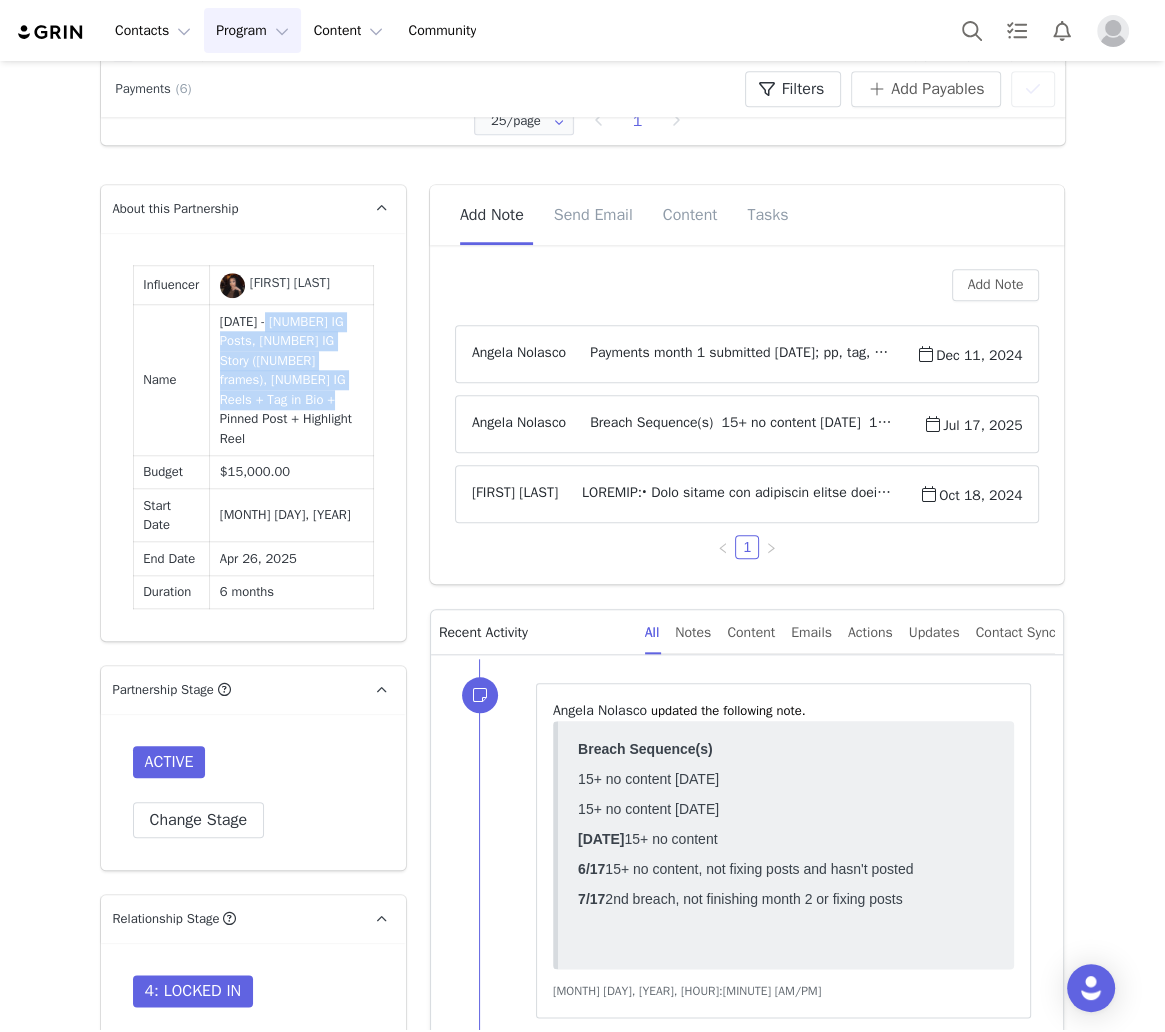 drag, startPoint x: 273, startPoint y: 429, endPoint x: 264, endPoint y: 352, distance: 77.52419 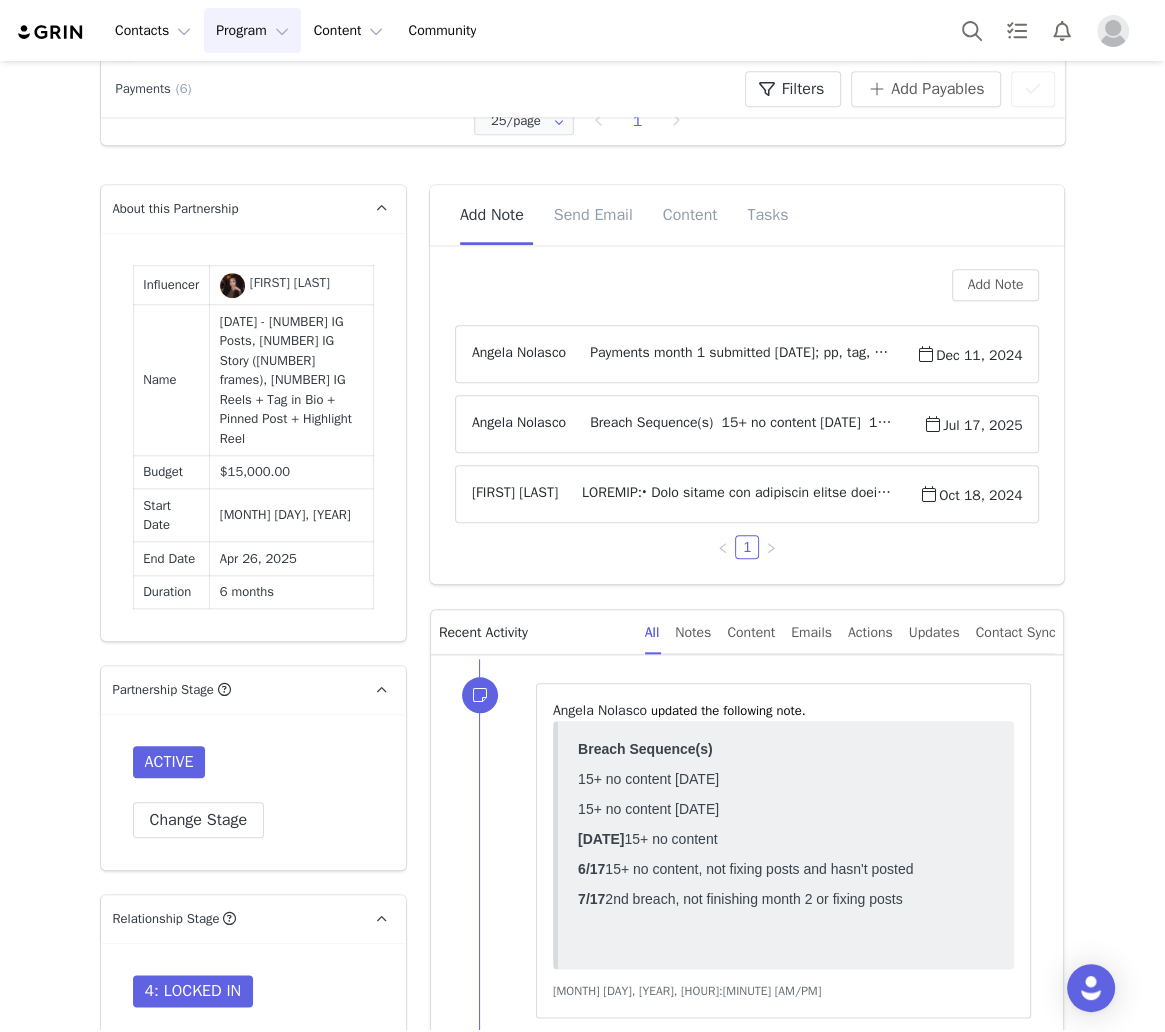 drag, startPoint x: 872, startPoint y: 350, endPoint x: 821, endPoint y: 395, distance: 68.0147 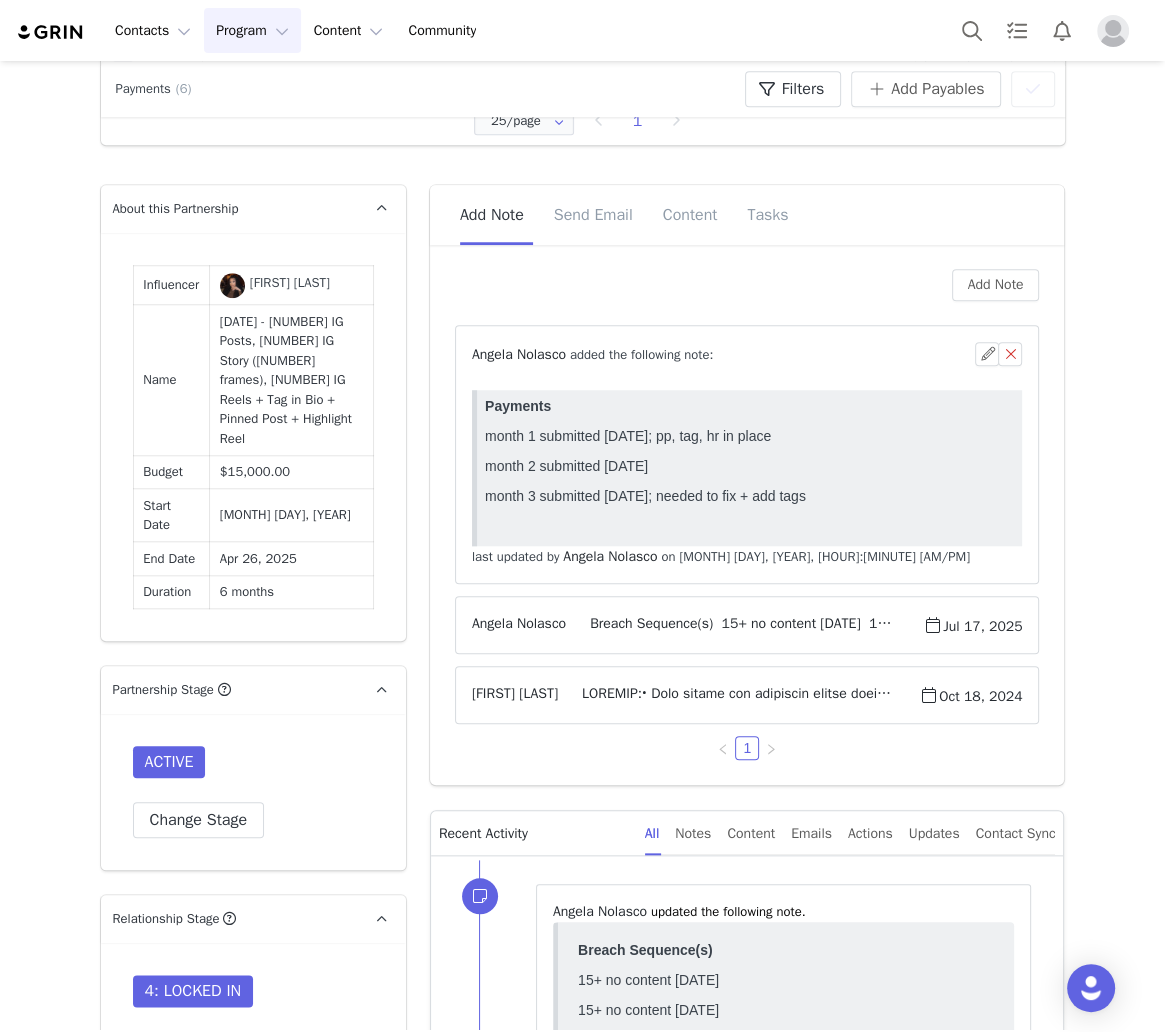scroll, scrollTop: 0, scrollLeft: 0, axis: both 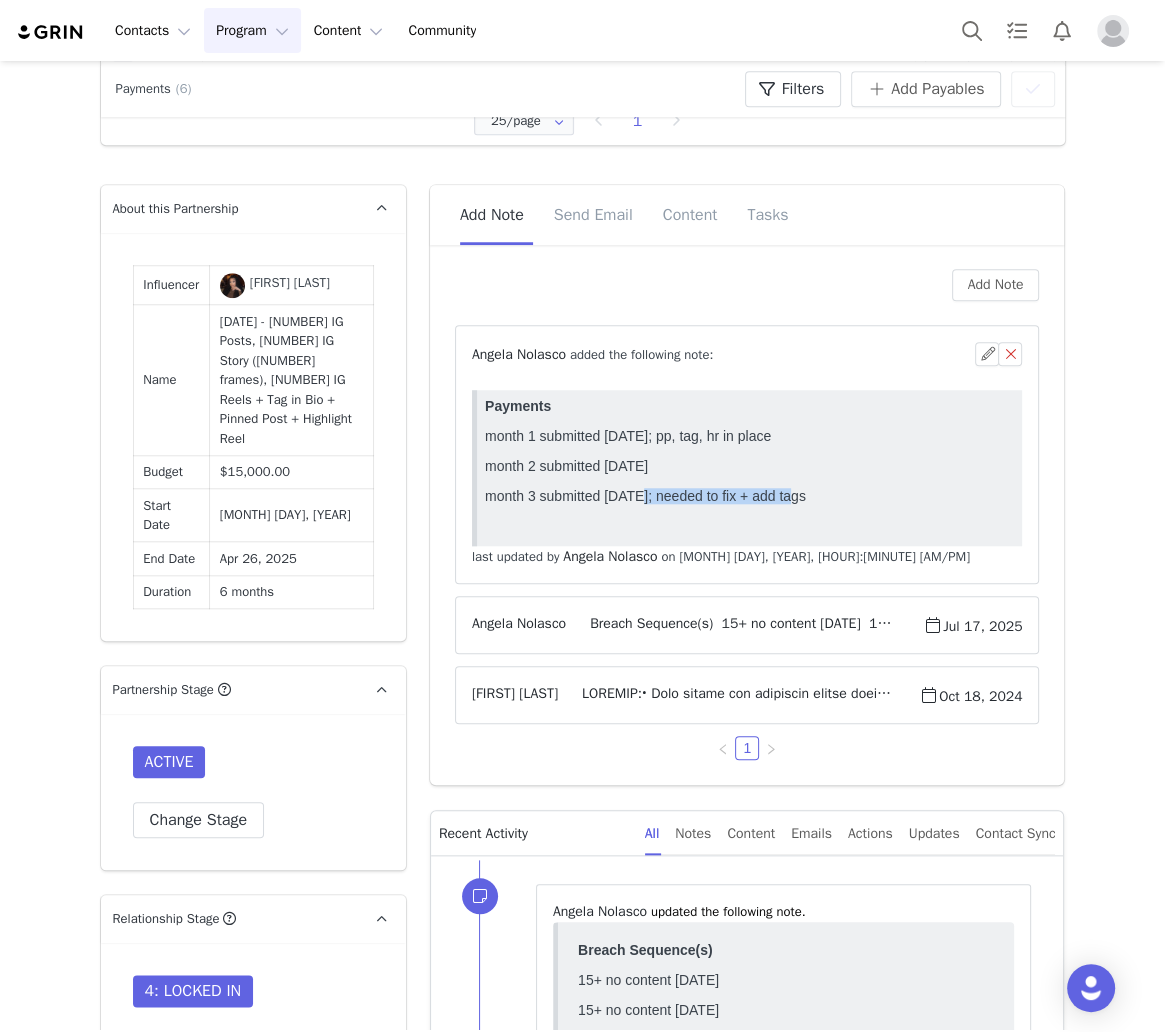 drag, startPoint x: 856, startPoint y: 493, endPoint x: 634, endPoint y: 496, distance: 222.02026 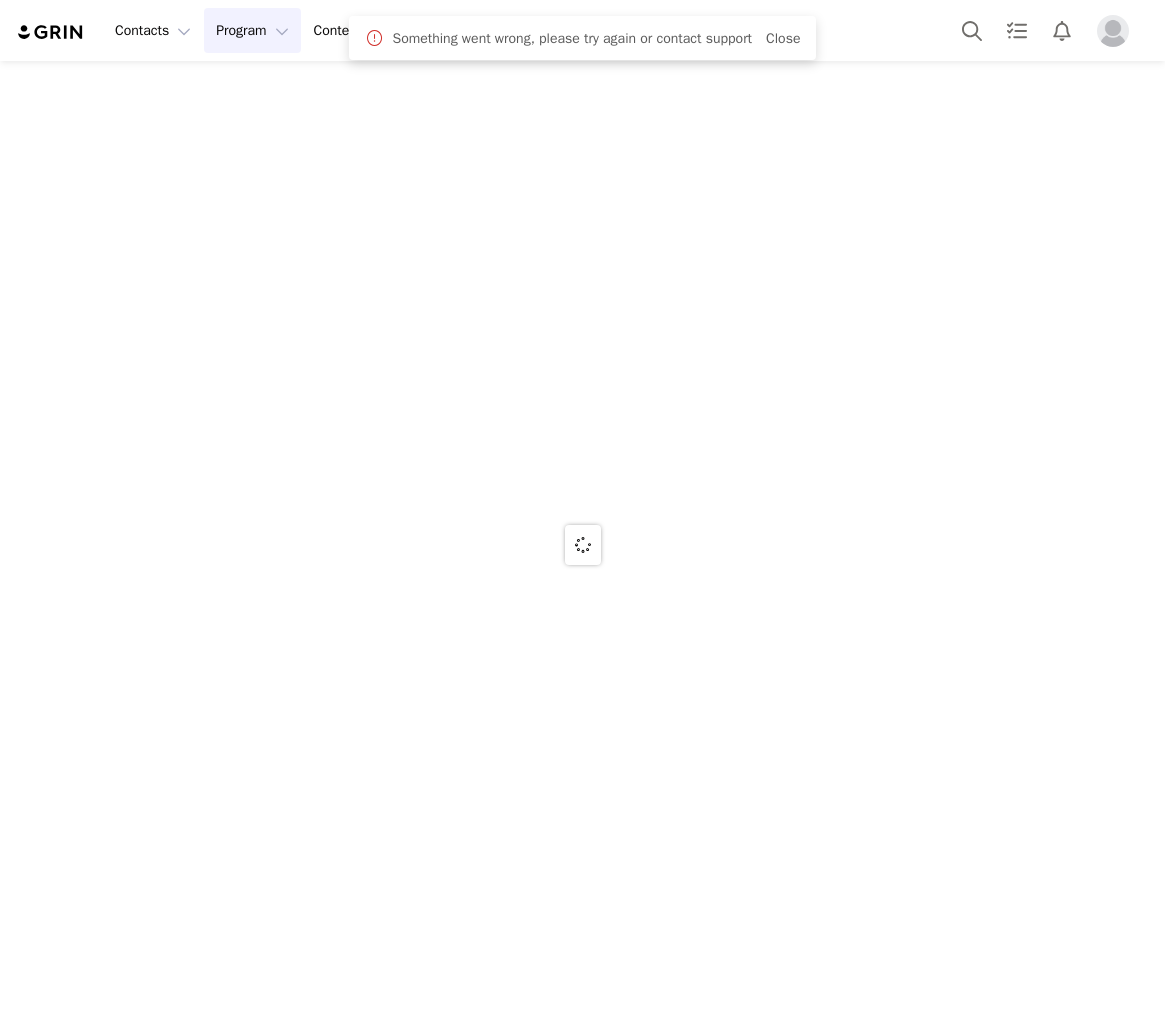 scroll, scrollTop: 0, scrollLeft: 0, axis: both 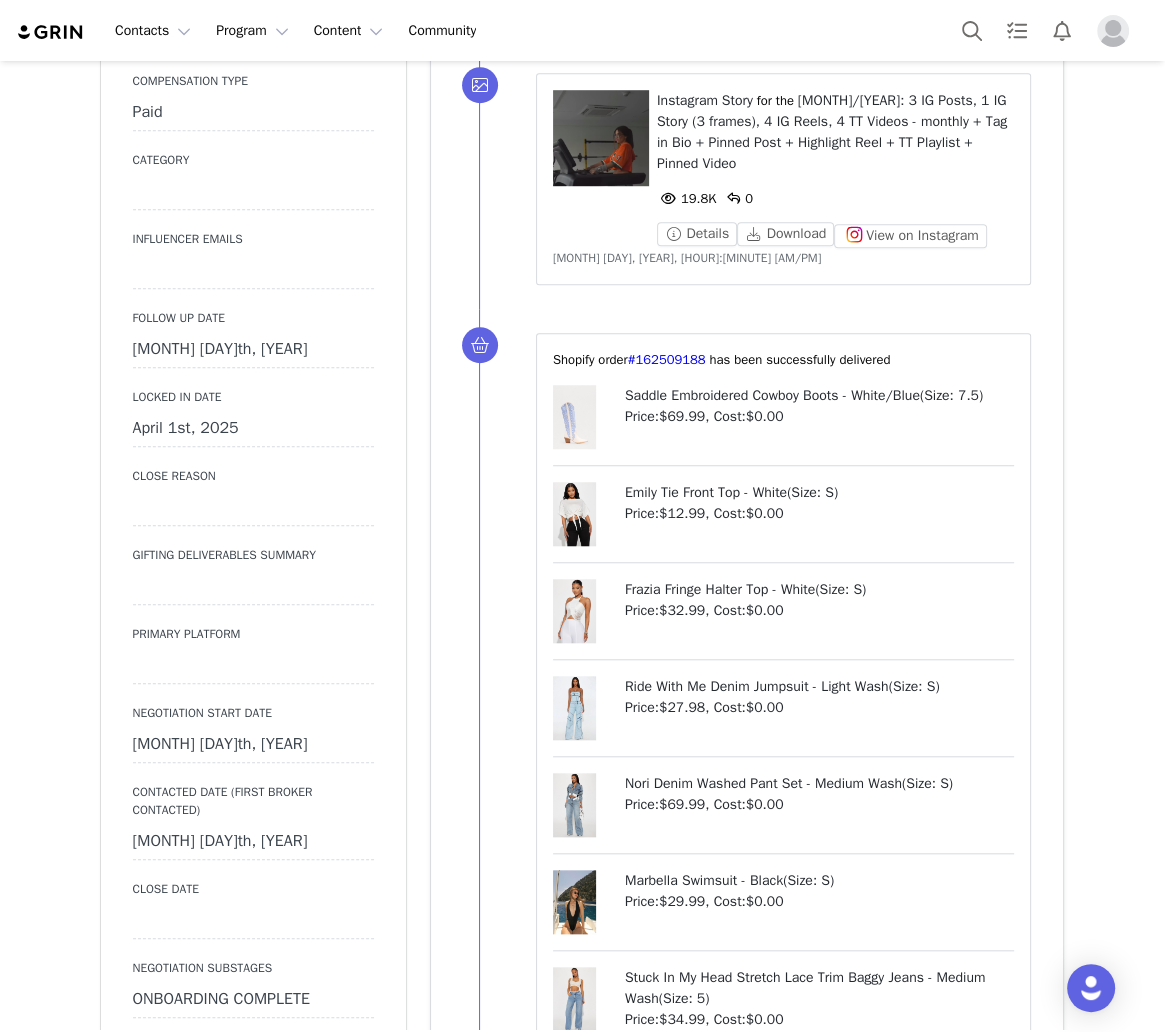 click on "July 18th, 2025" at bounding box center [253, 350] 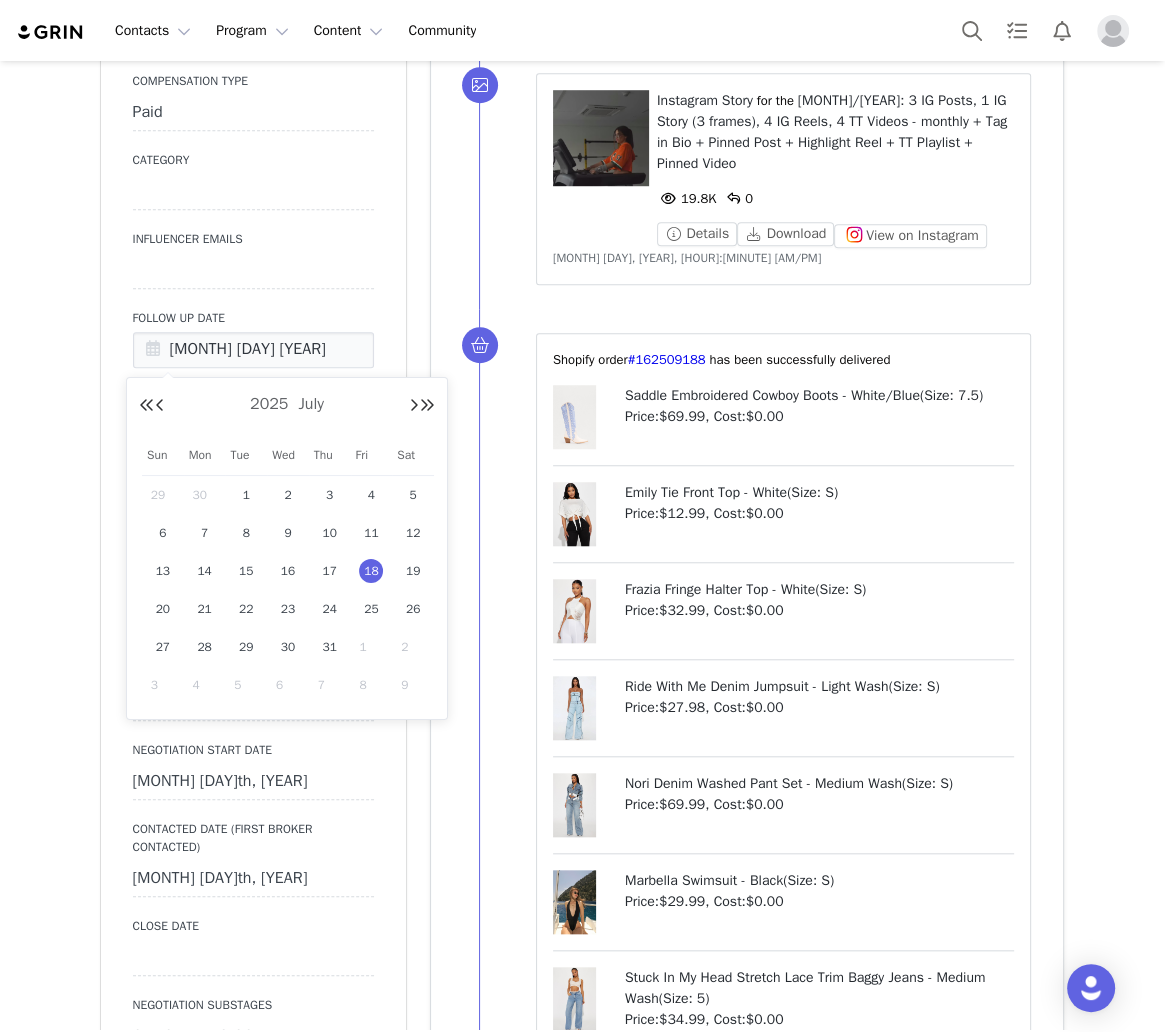 click on "1" at bounding box center (371, 647) 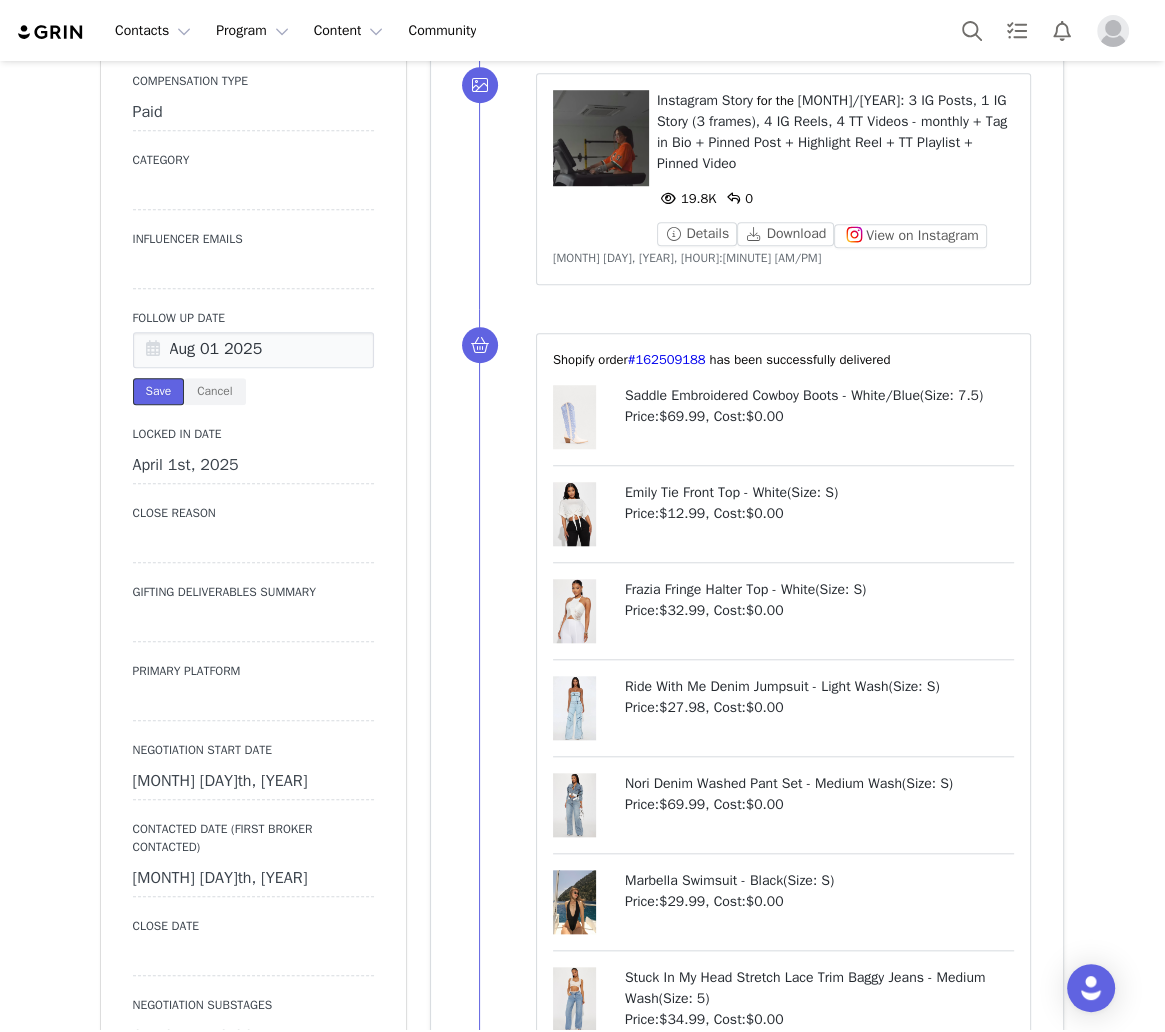 click on "Save" at bounding box center [159, 391] 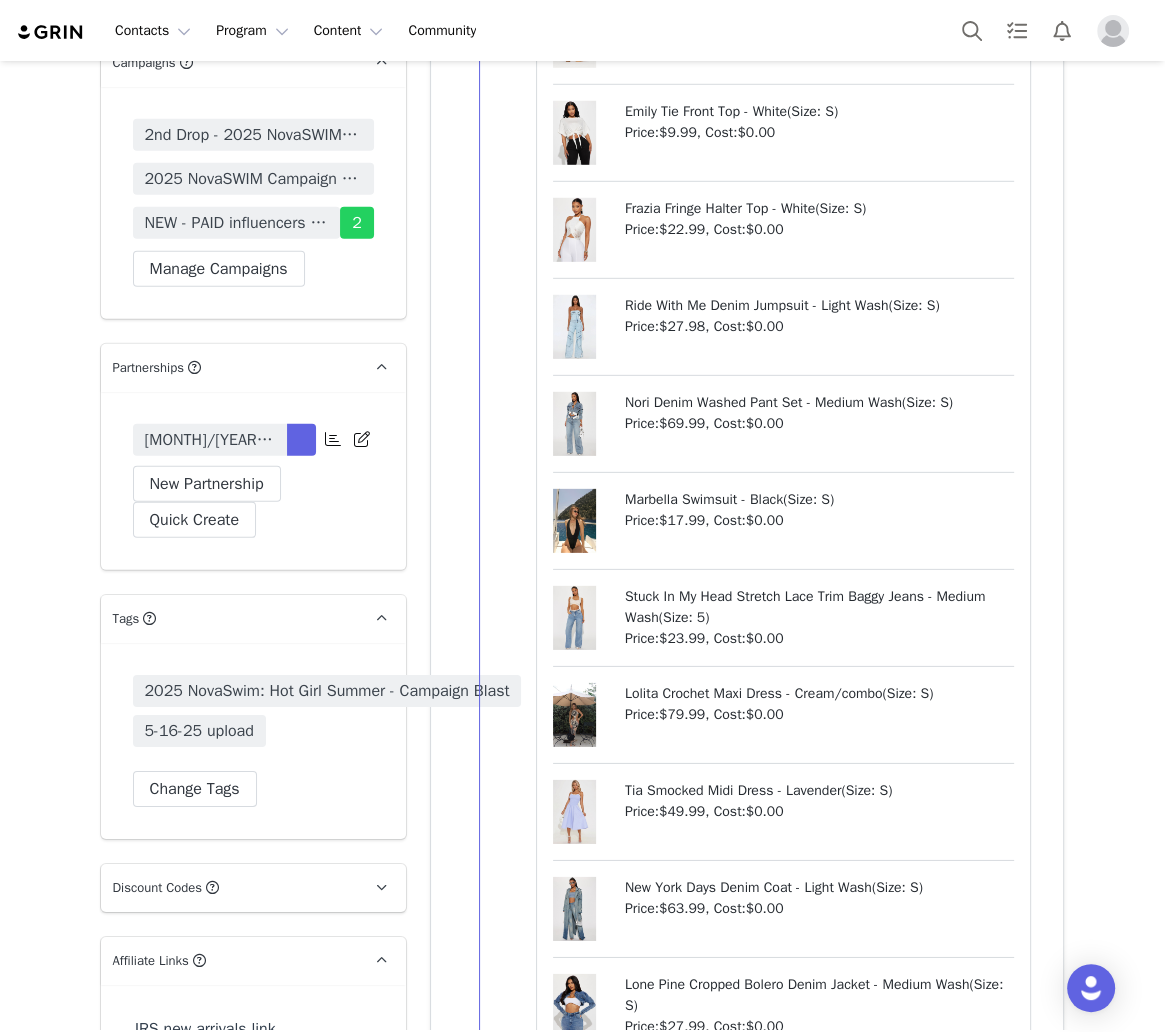 scroll, scrollTop: 4666, scrollLeft: 0, axis: vertical 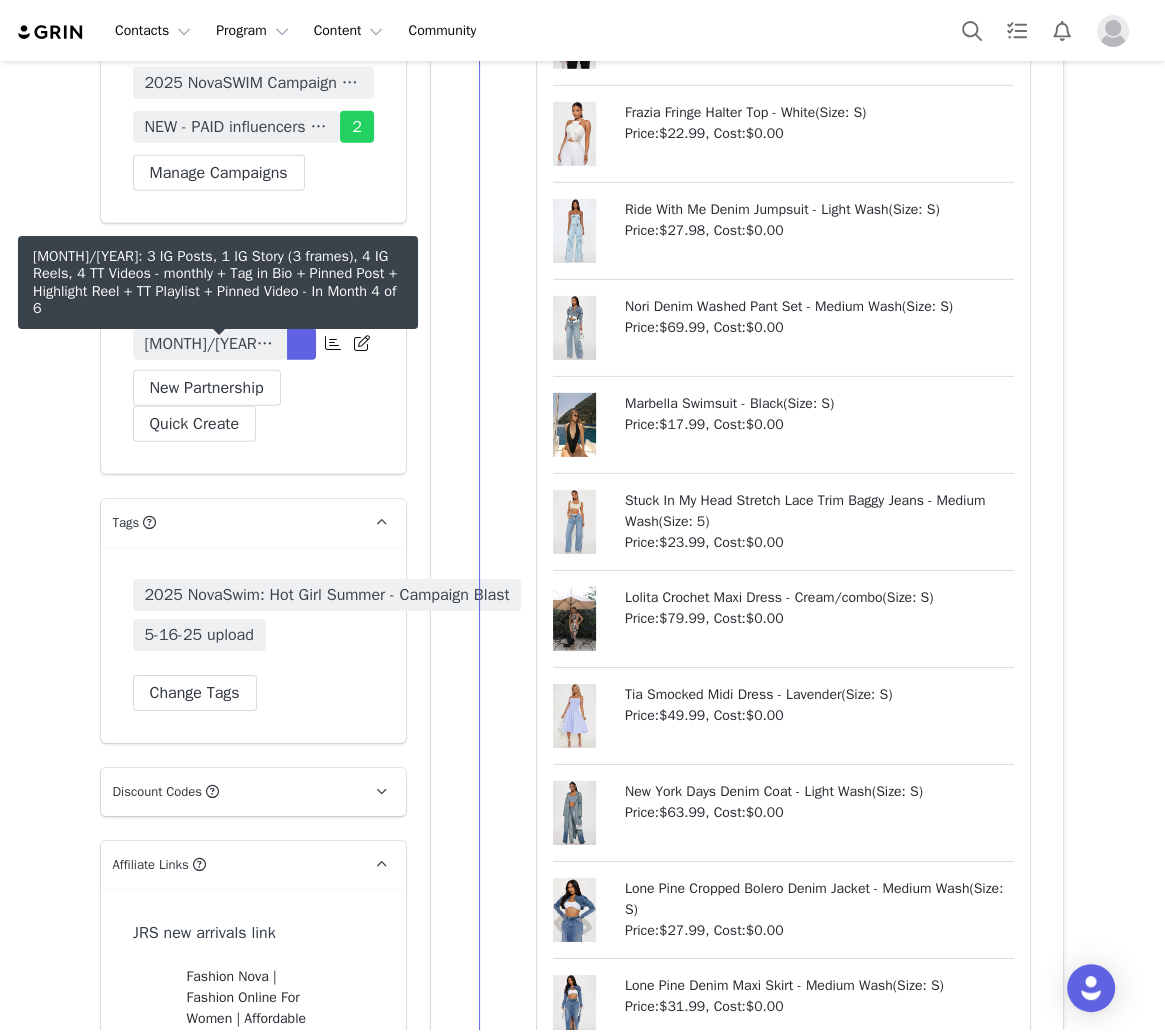 click on "3/25: 3 IG Posts, 1 IG Story (3 frames), 4 IG Reels, 4 TT Videos - monthly + Tag in Bio + Pinned Post + Highlight Reel + TT Playlist + Pinned Video" at bounding box center [210, 344] 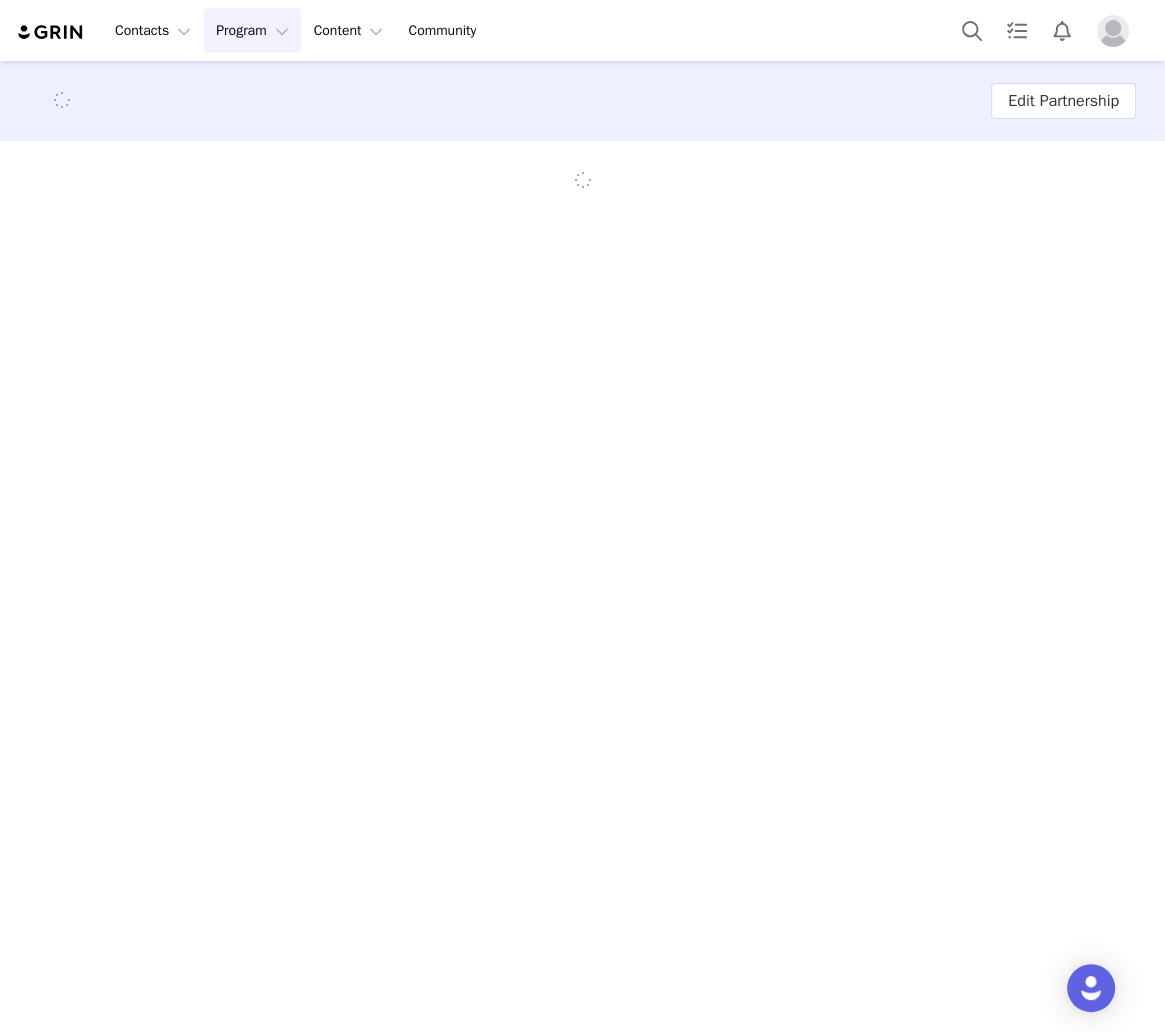 scroll, scrollTop: 0, scrollLeft: 0, axis: both 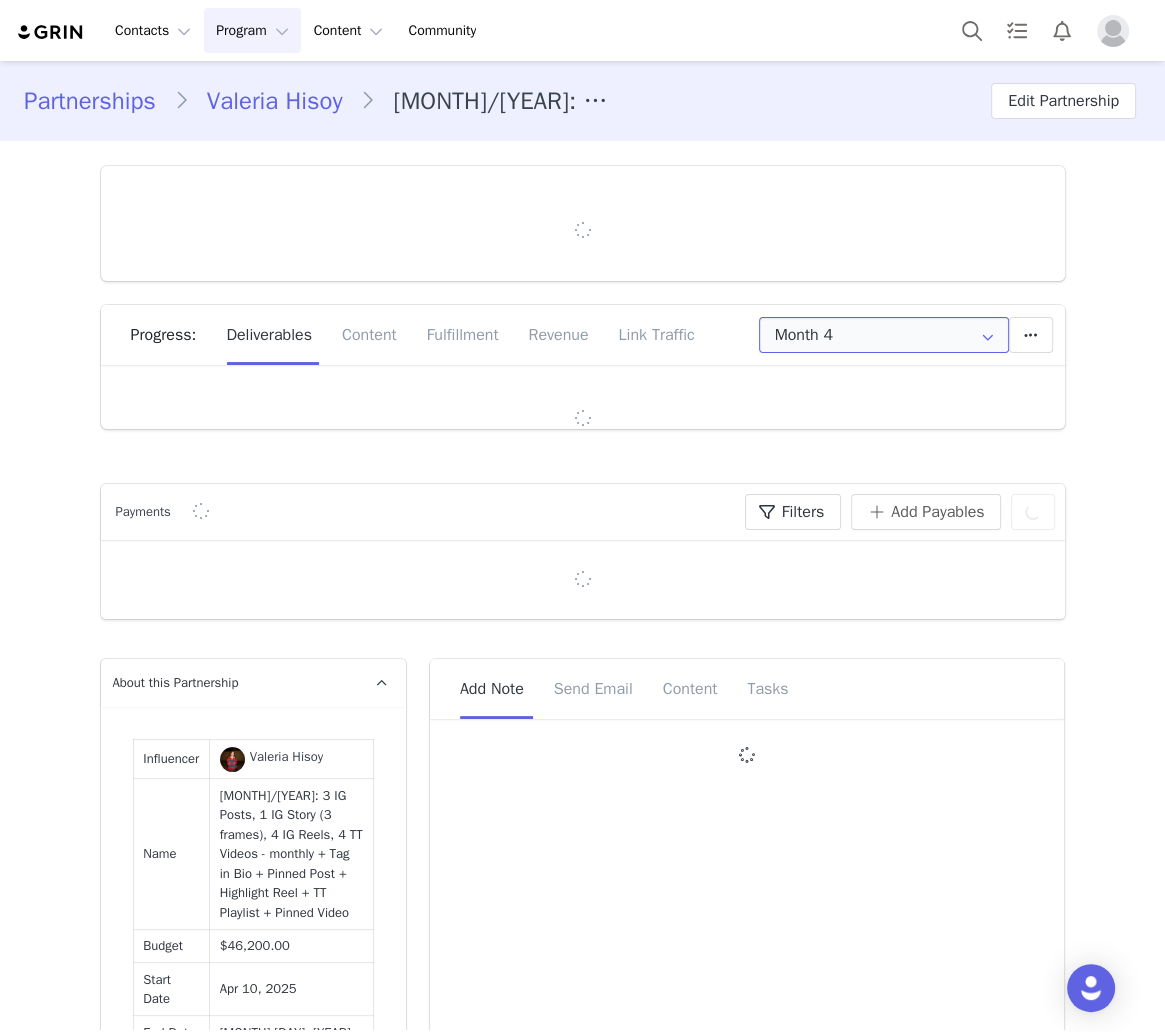 click on "Month 4" at bounding box center [884, 335] 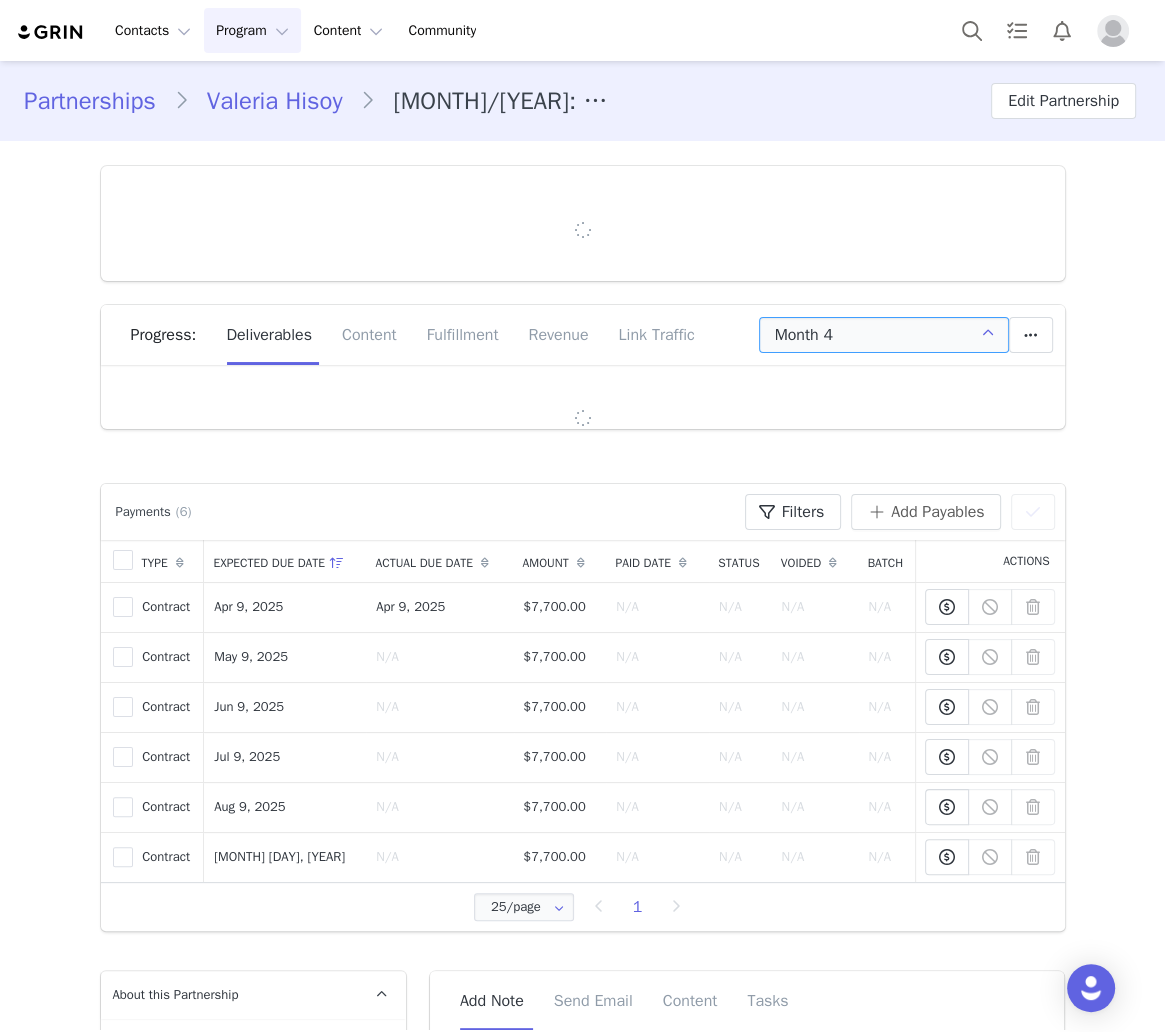 type on "+57 (Colombia)" 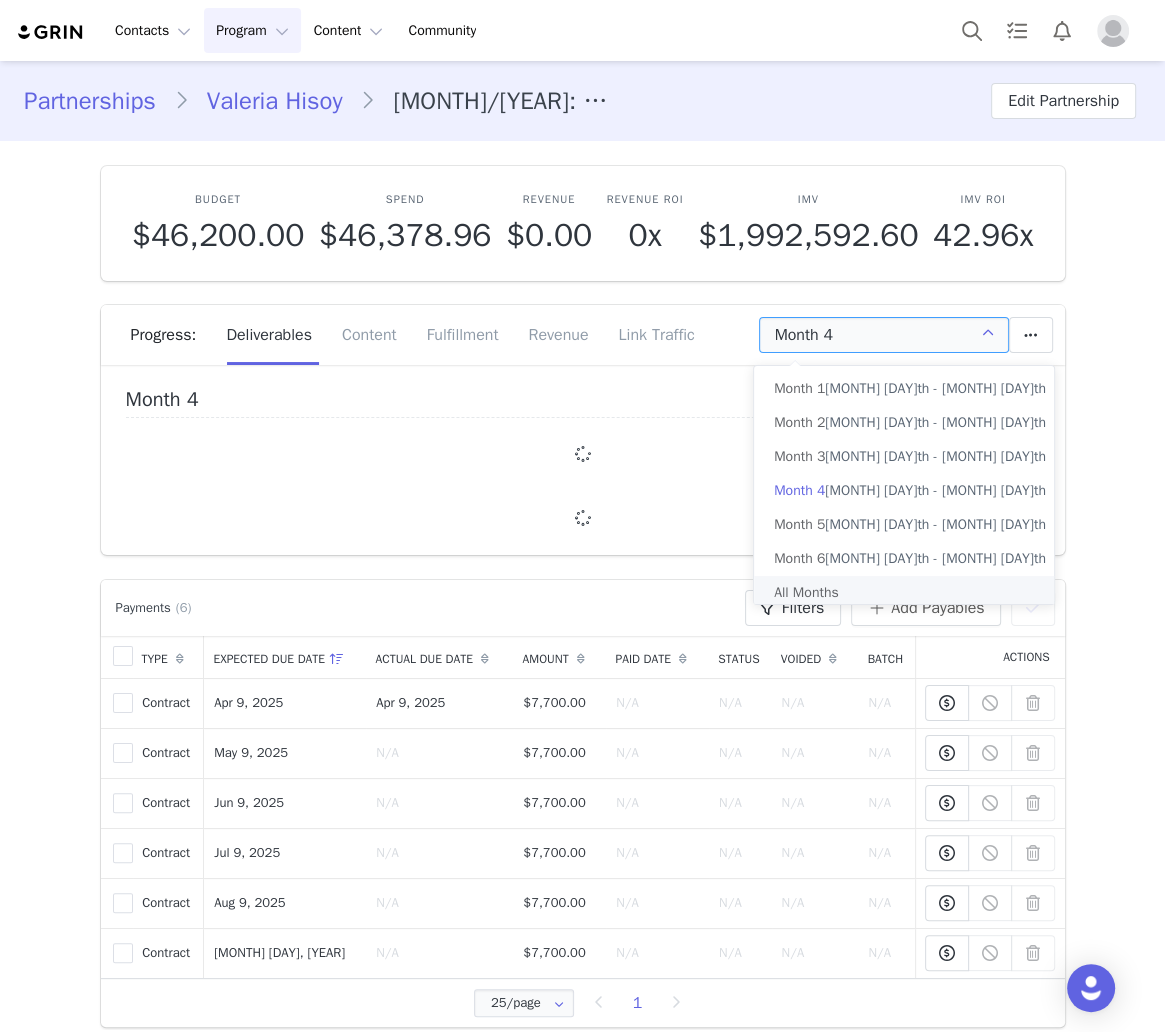 click on "All Months" at bounding box center (910, 593) 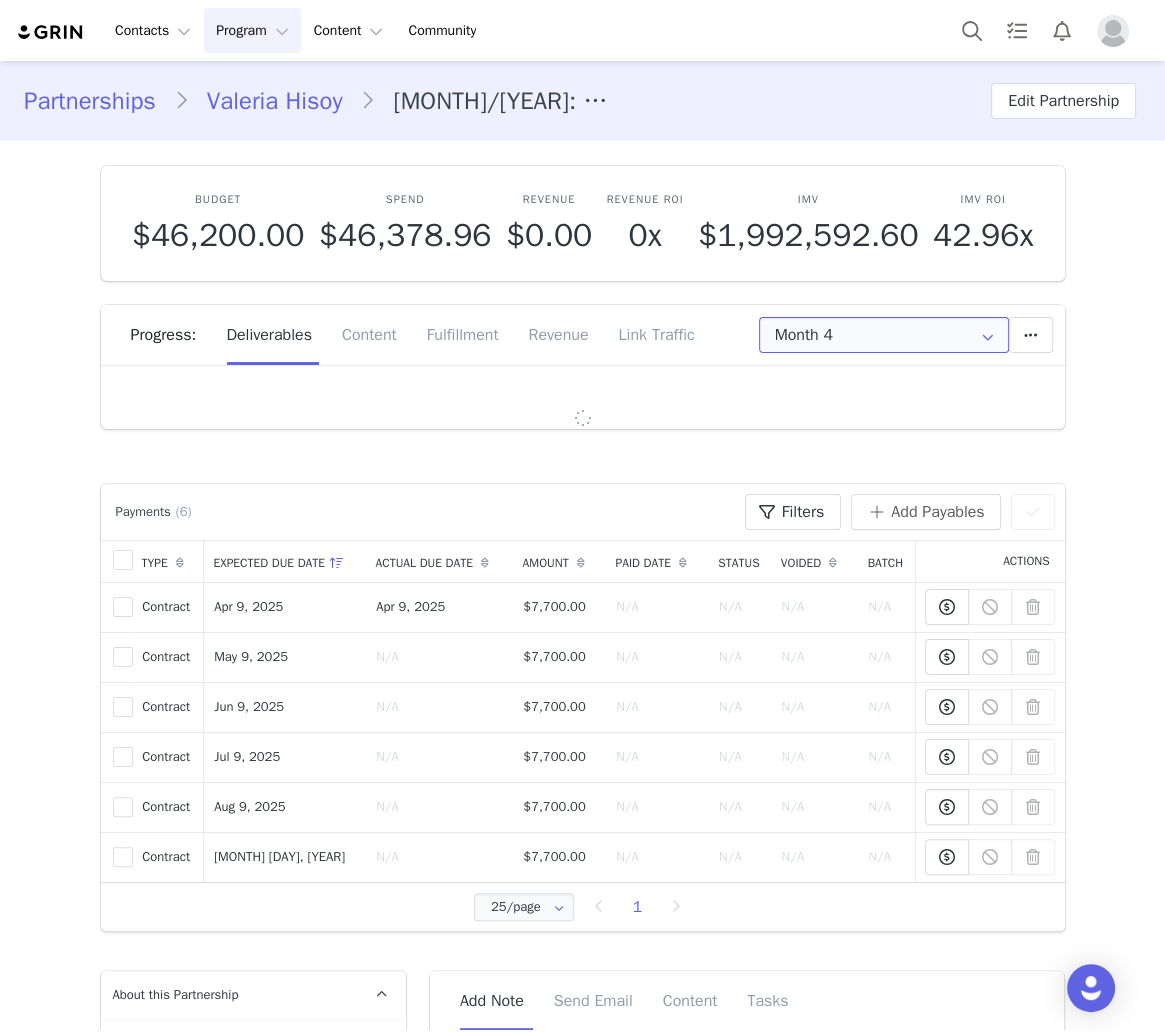 type on "All" 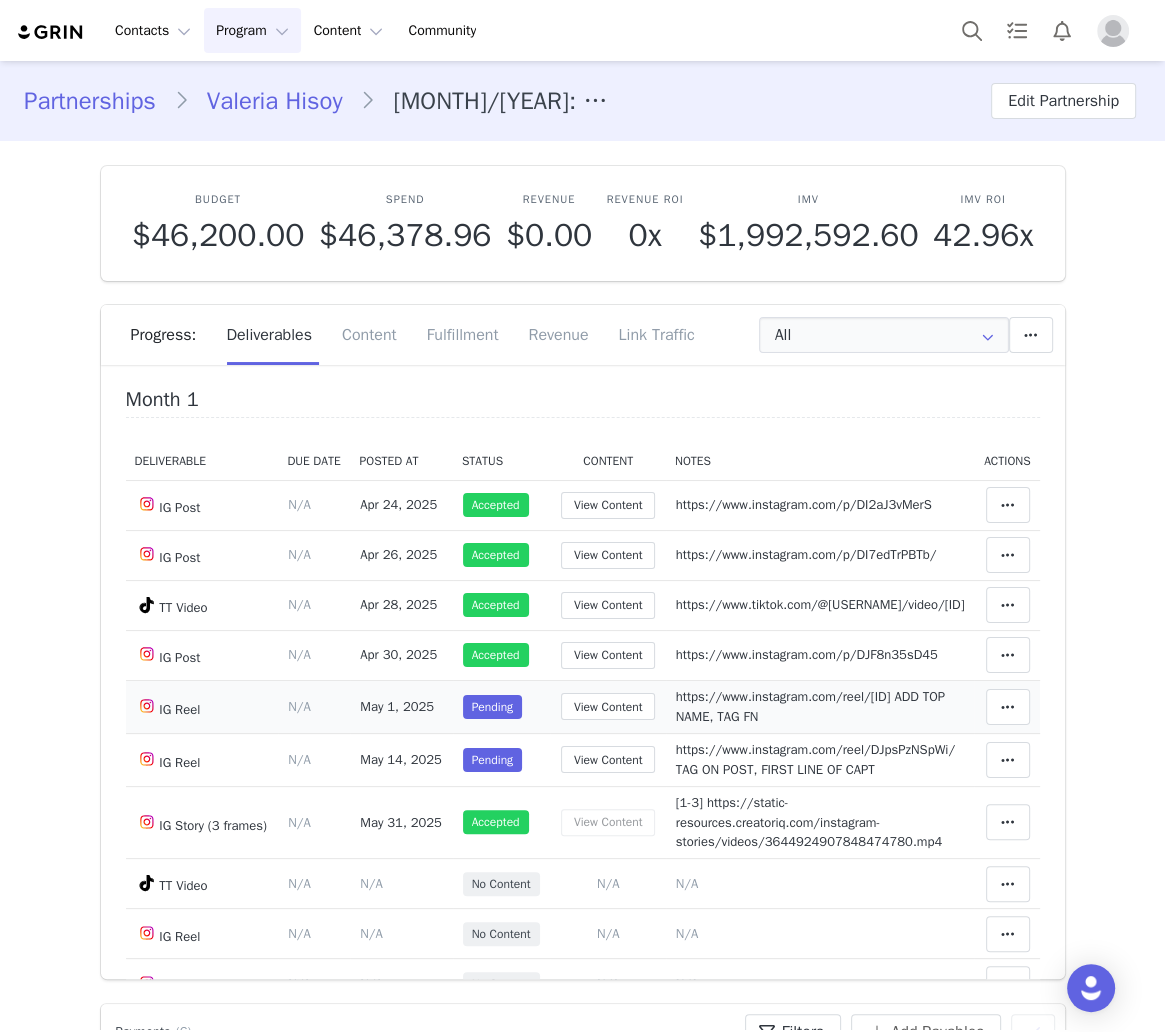 click on "https://www.instagram.com/reel/DJIkbhSsFSL/
ADD TOP NAME, TAG FN" at bounding box center (810, 706) 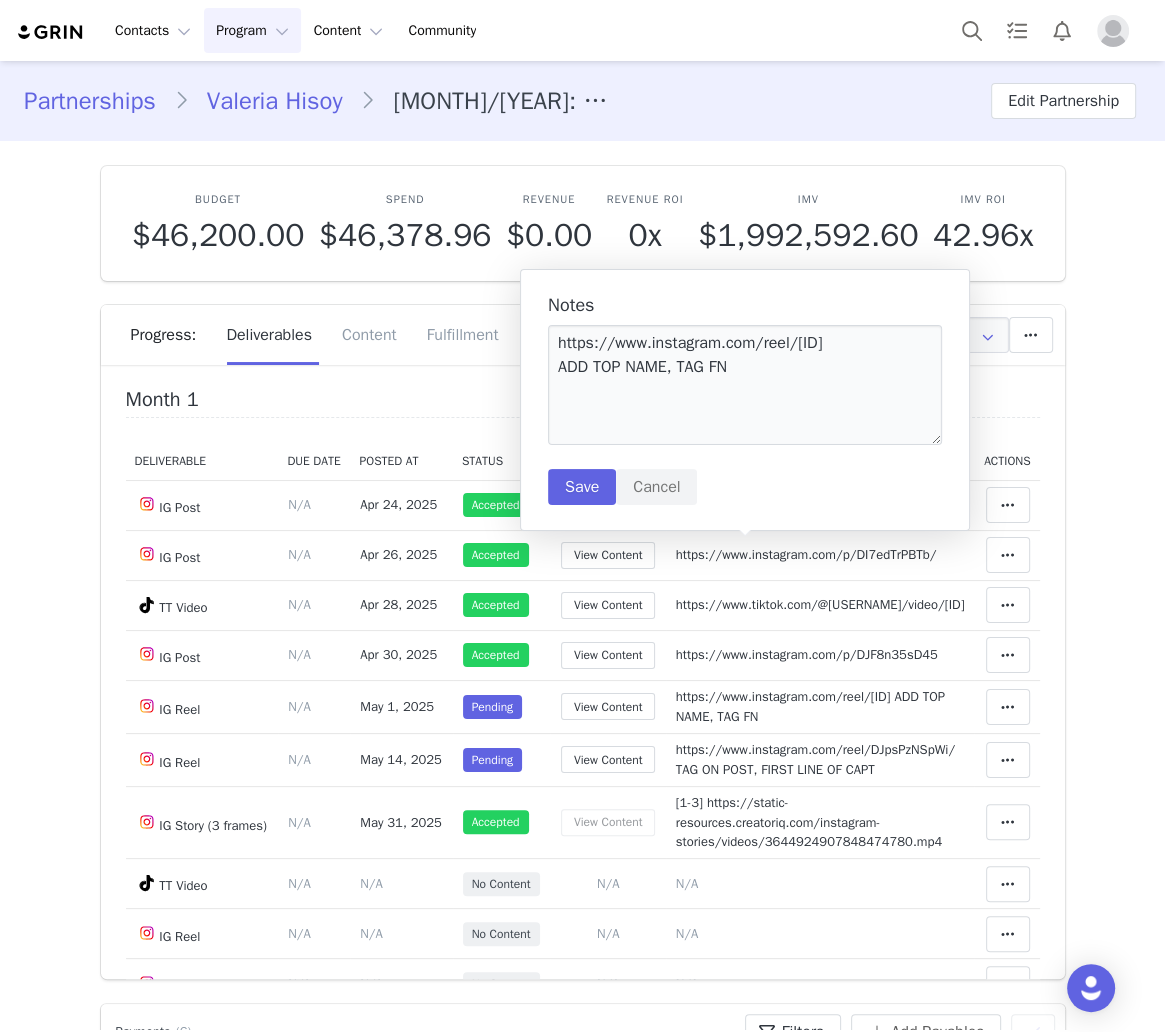 scroll, scrollTop: 186, scrollLeft: 0, axis: vertical 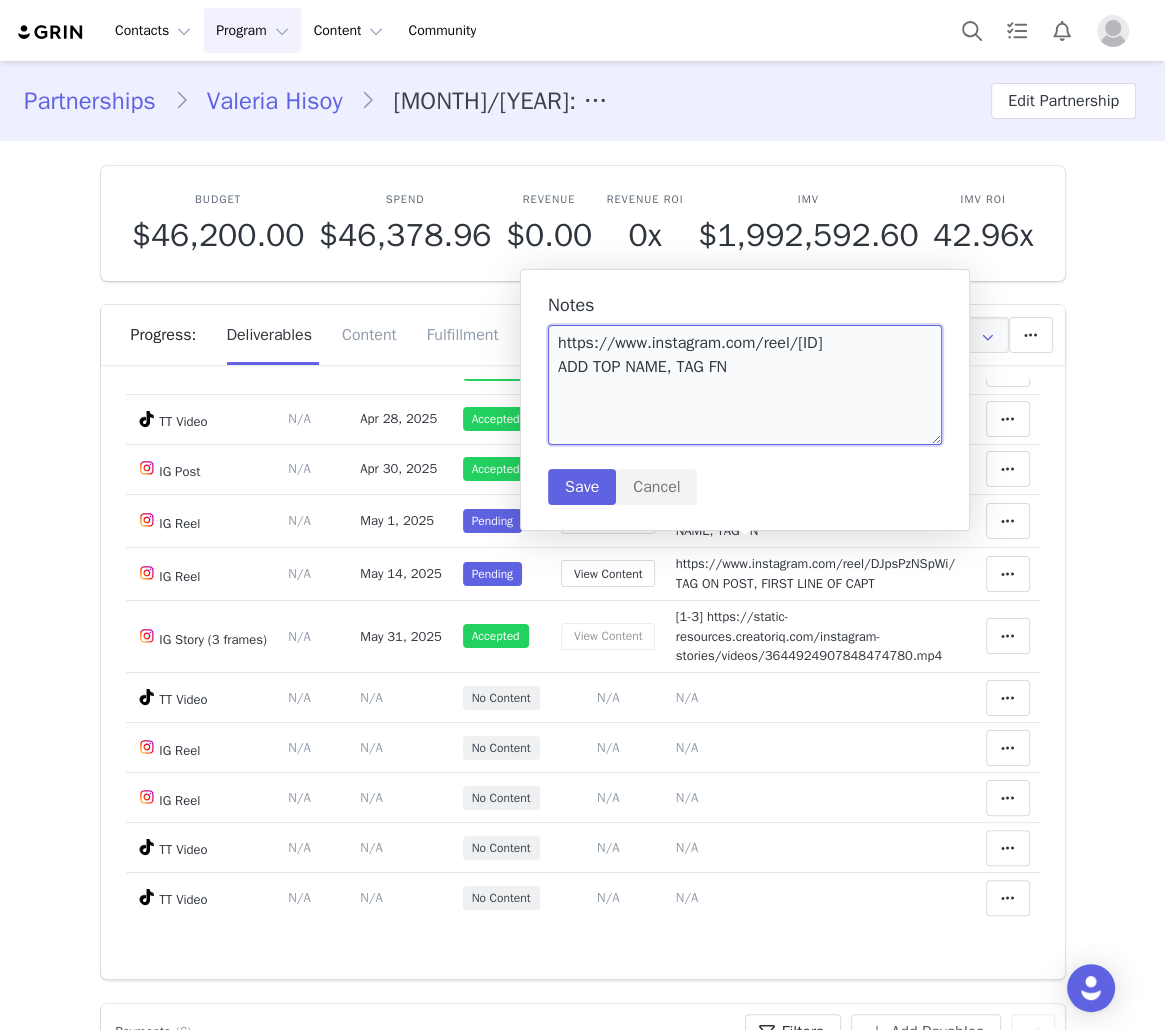 click on "https://www.instagram.com/reel/DJIkbhSsFSL/
ADD TOP NAME, TAG FN" at bounding box center [745, 385] 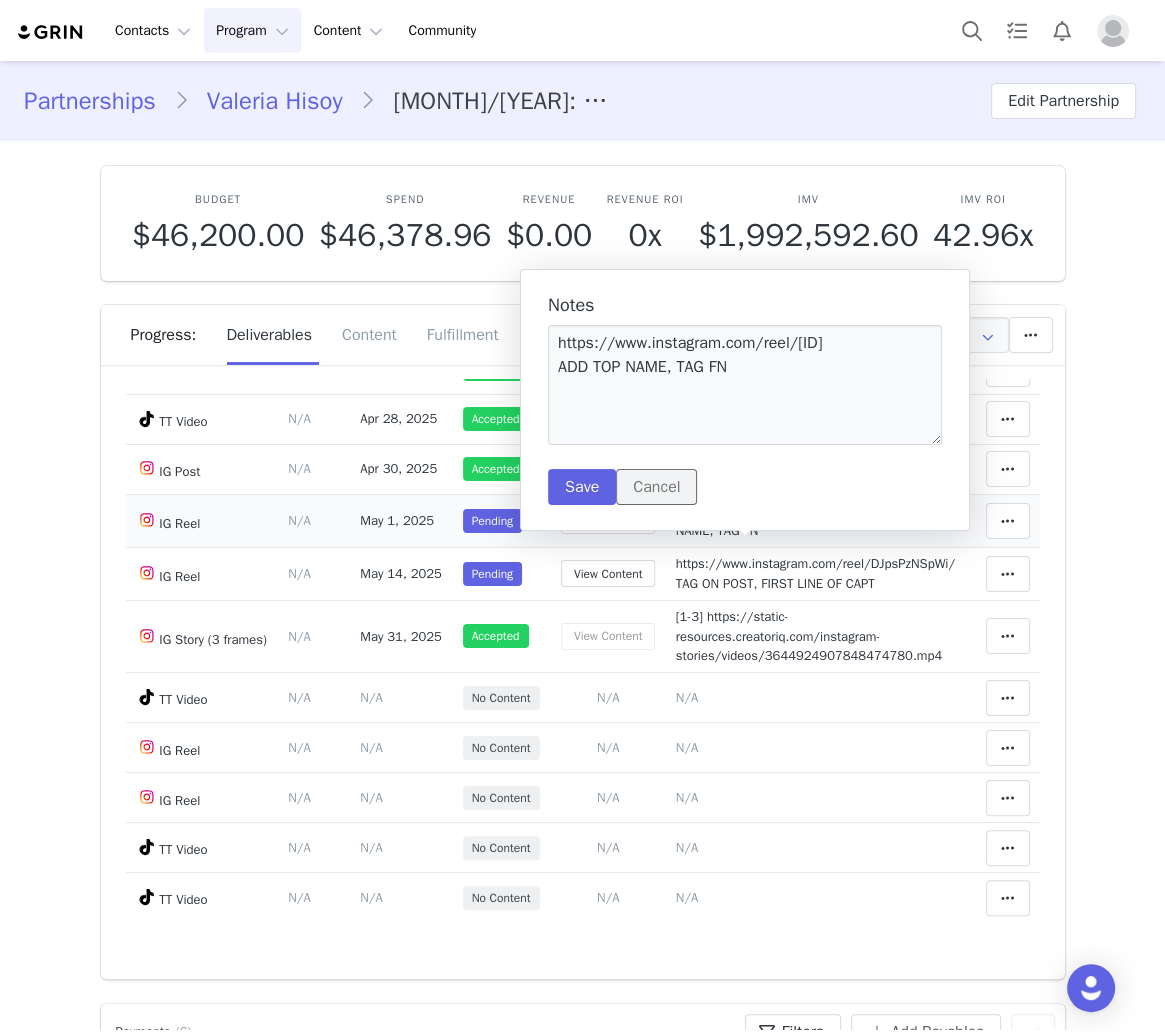 click on "Cancel" at bounding box center (656, 487) 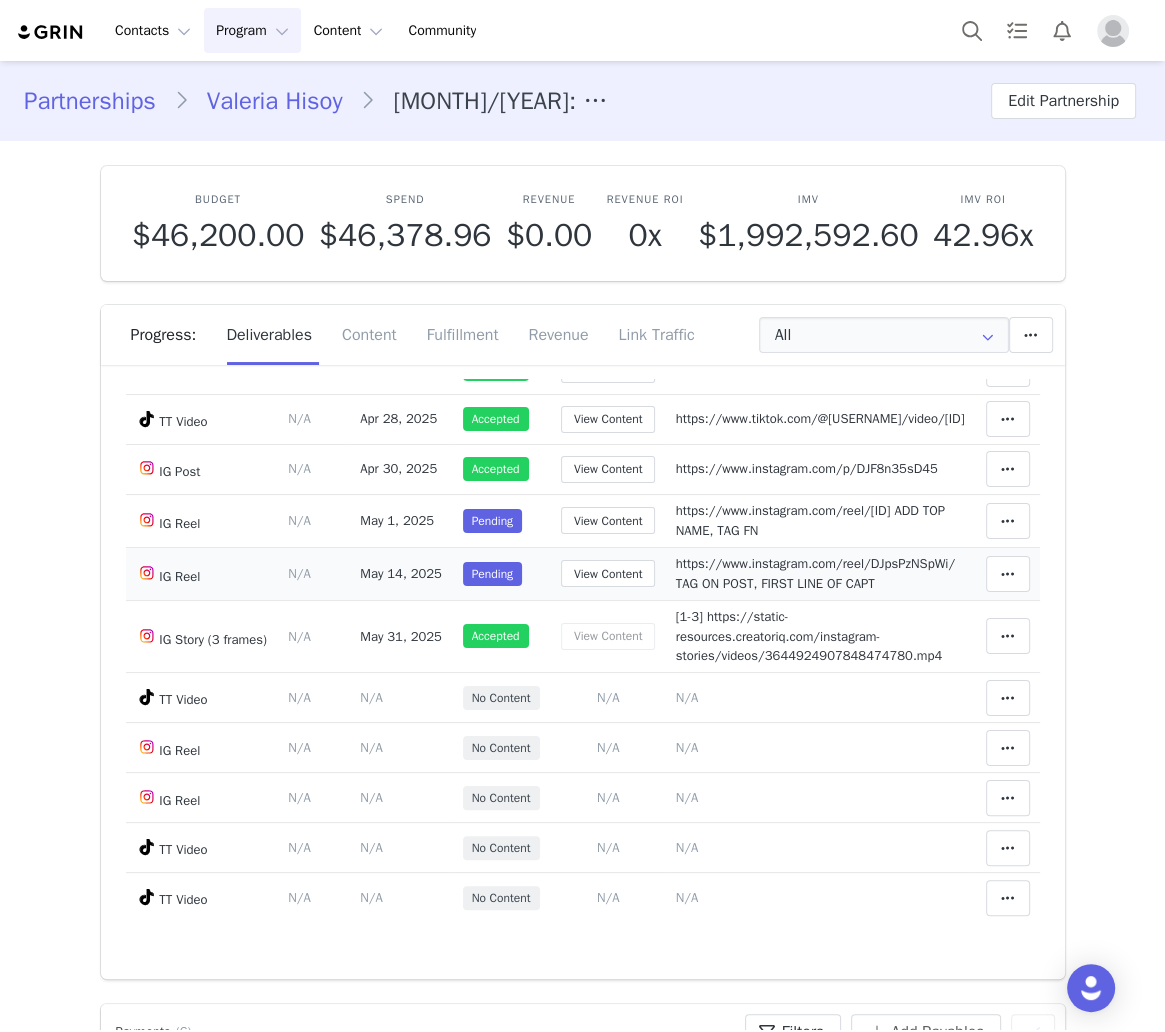 click on "https://www.instagram.com/reel/DJpsPzNSpWi/ TAG ON POST, FIRST LINE OF CAPT" at bounding box center (815, 573) 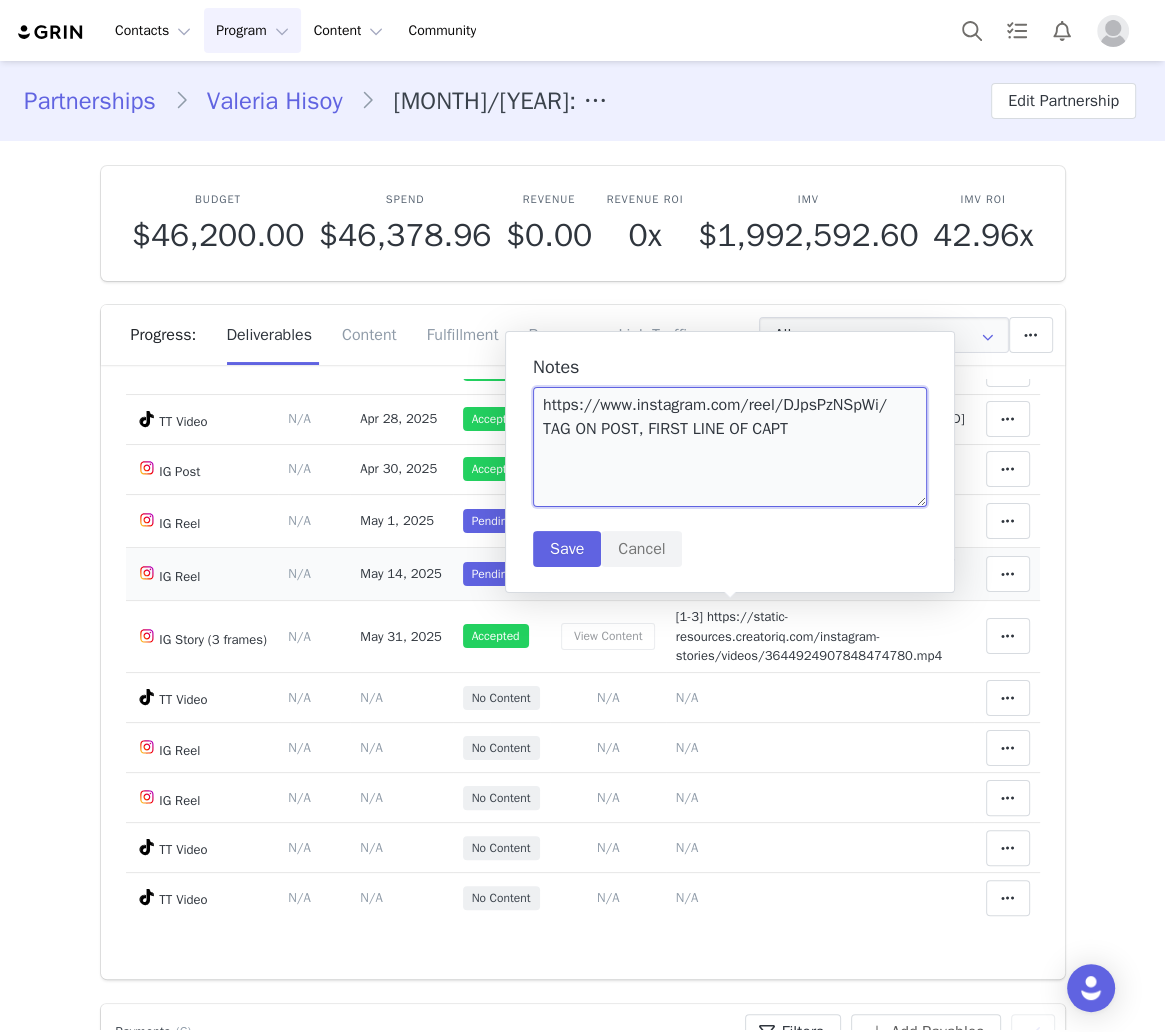 click on "https://www.instagram.com/reel/DJpsPzNSpWi/ TAG ON POST, FIRST LINE OF CAPT" at bounding box center (730, 447) 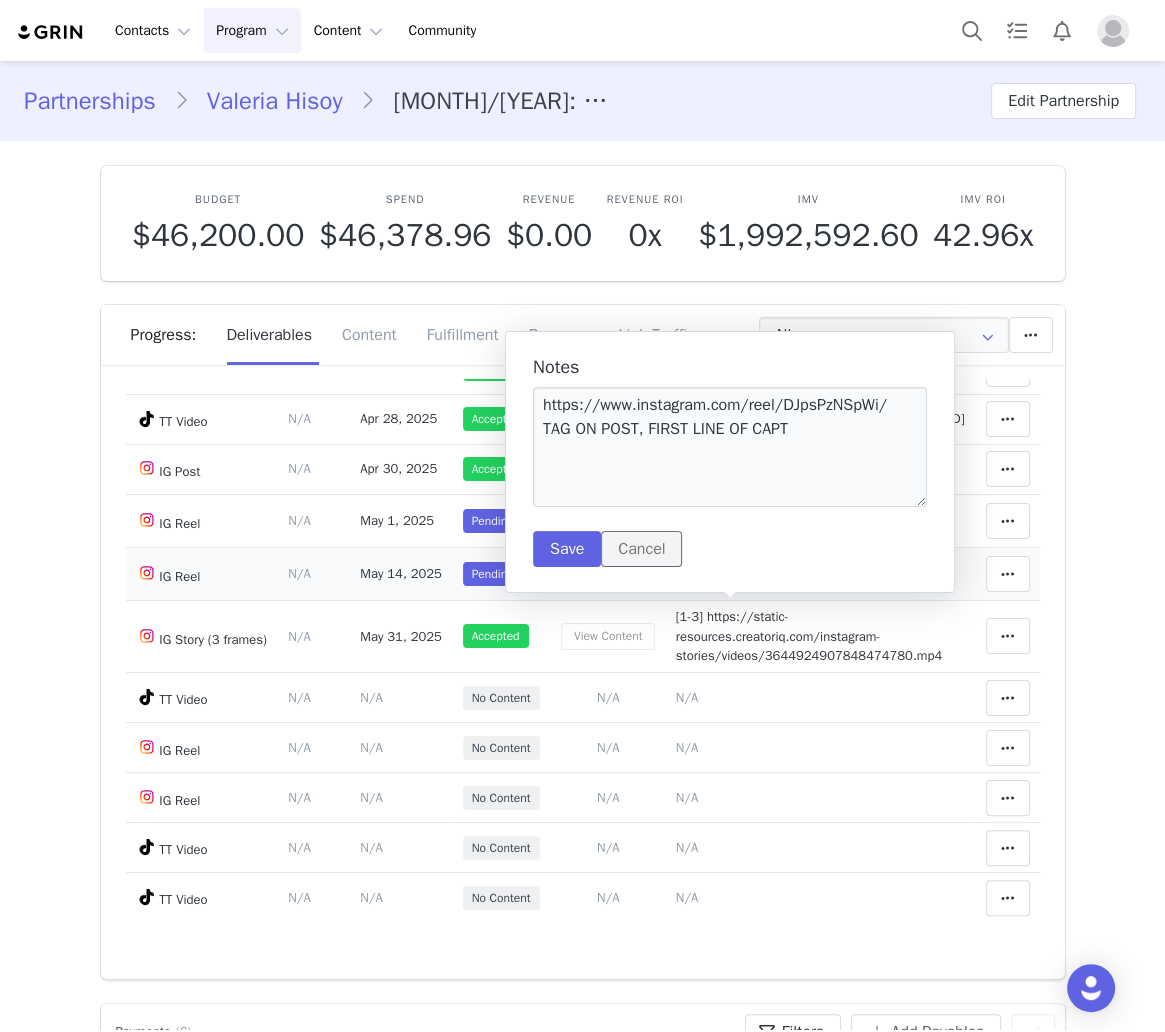 click on "Cancel" at bounding box center [641, 549] 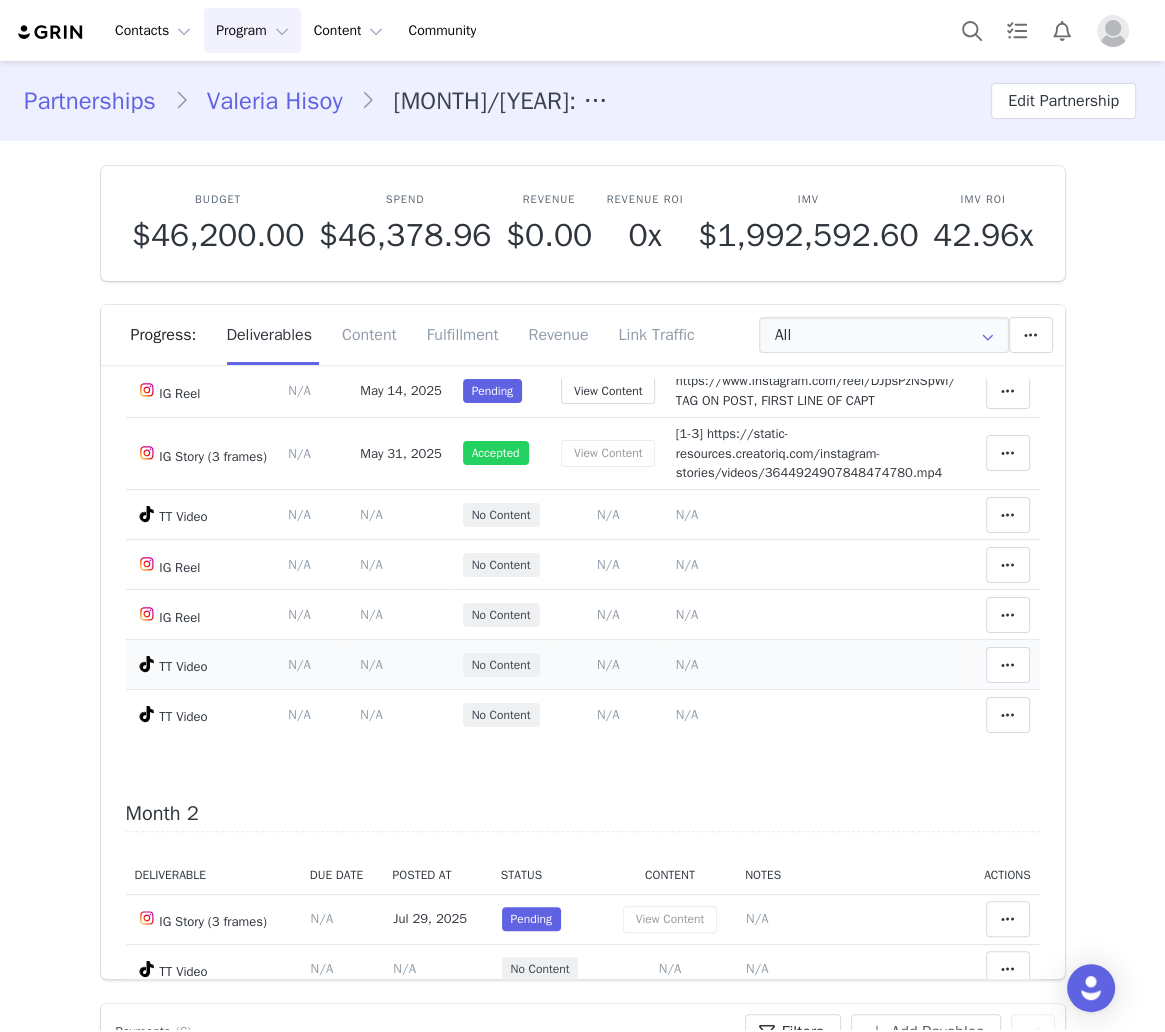 scroll, scrollTop: 186, scrollLeft: 0, axis: vertical 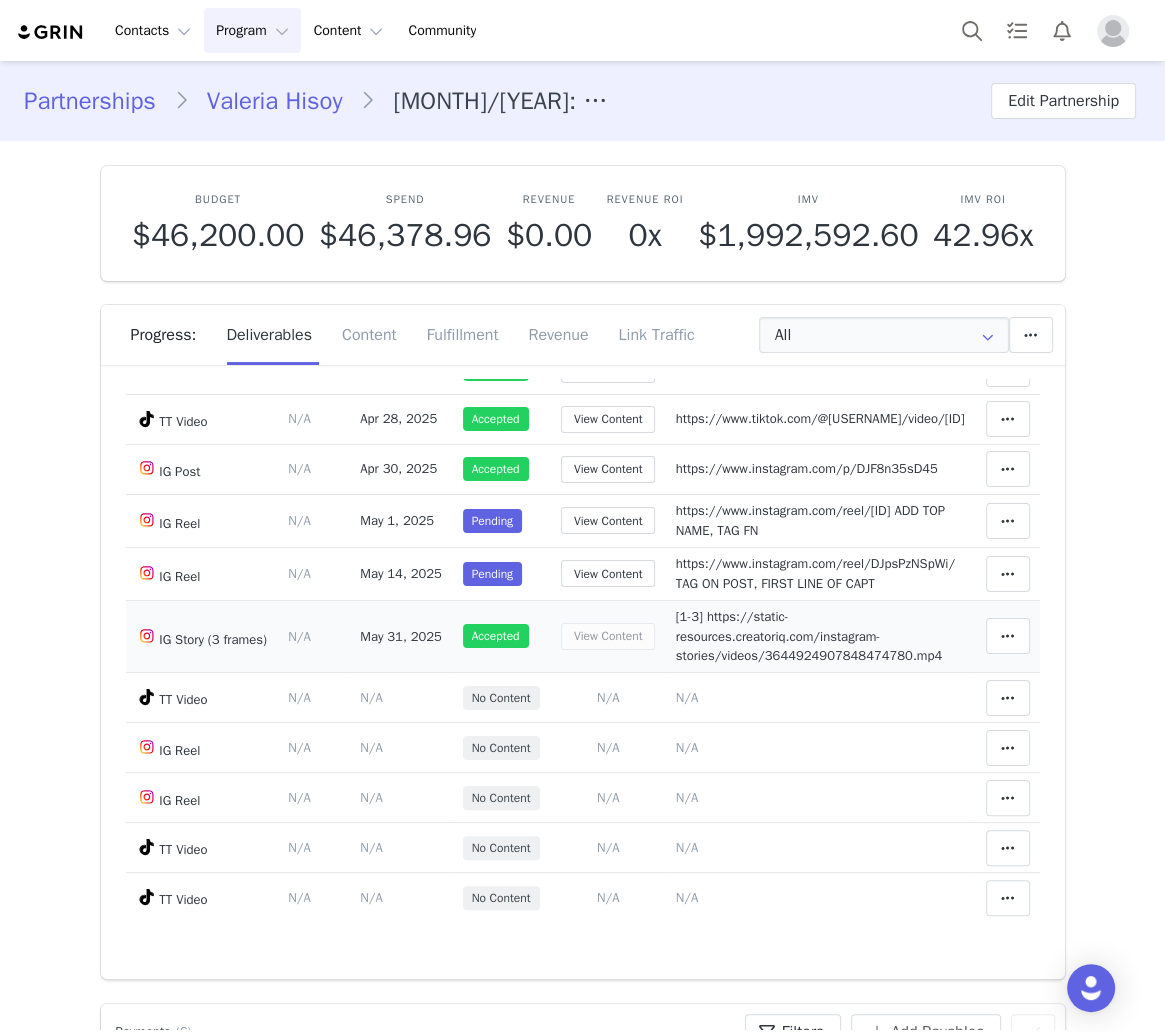 click on "[1-3] https://static-resources.creatoriq.com/instagram-stories/videos/3644924907848474780.mp4" at bounding box center [809, 636] 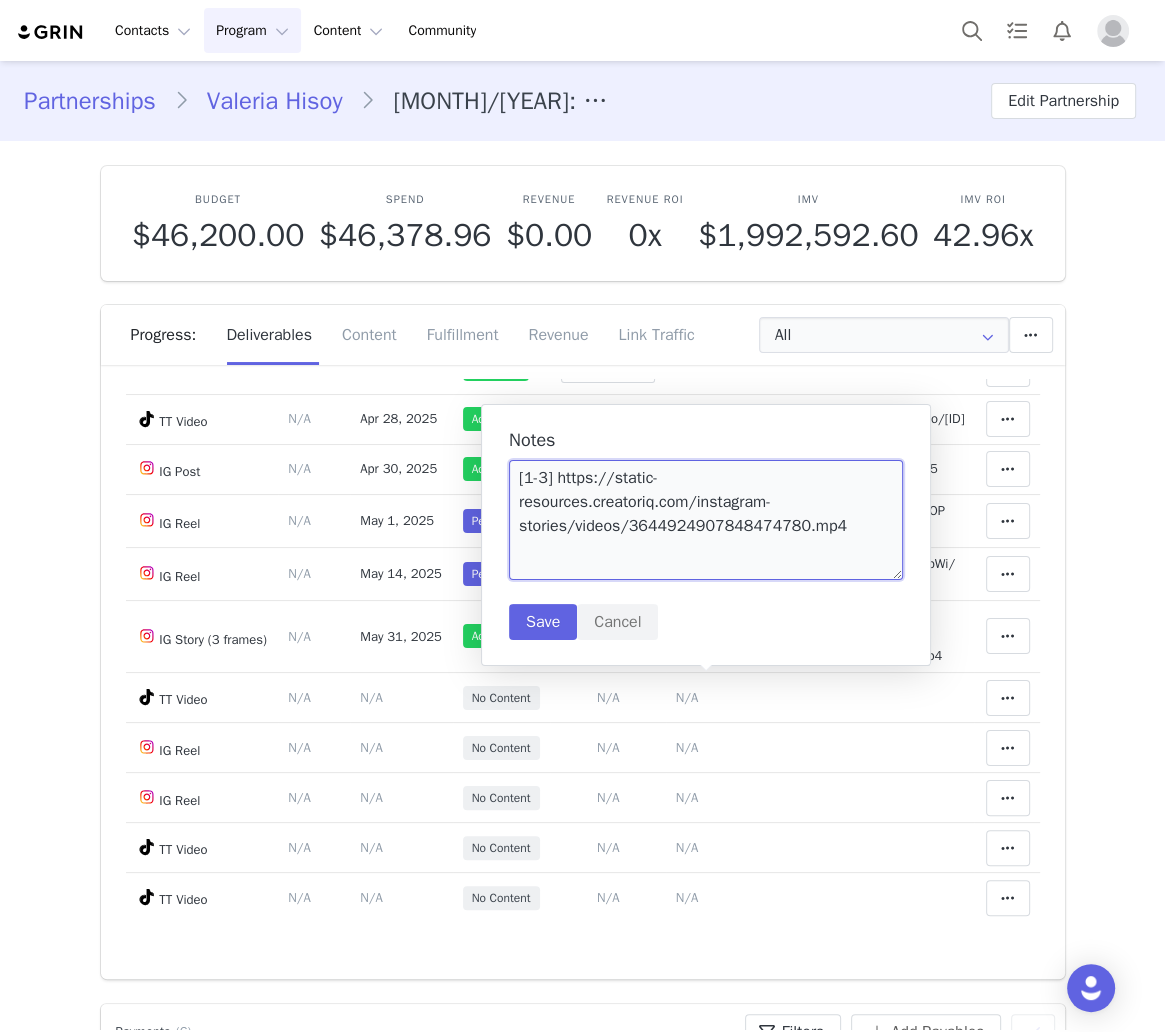 drag, startPoint x: 845, startPoint y: 533, endPoint x: 560, endPoint y: 476, distance: 290.6441 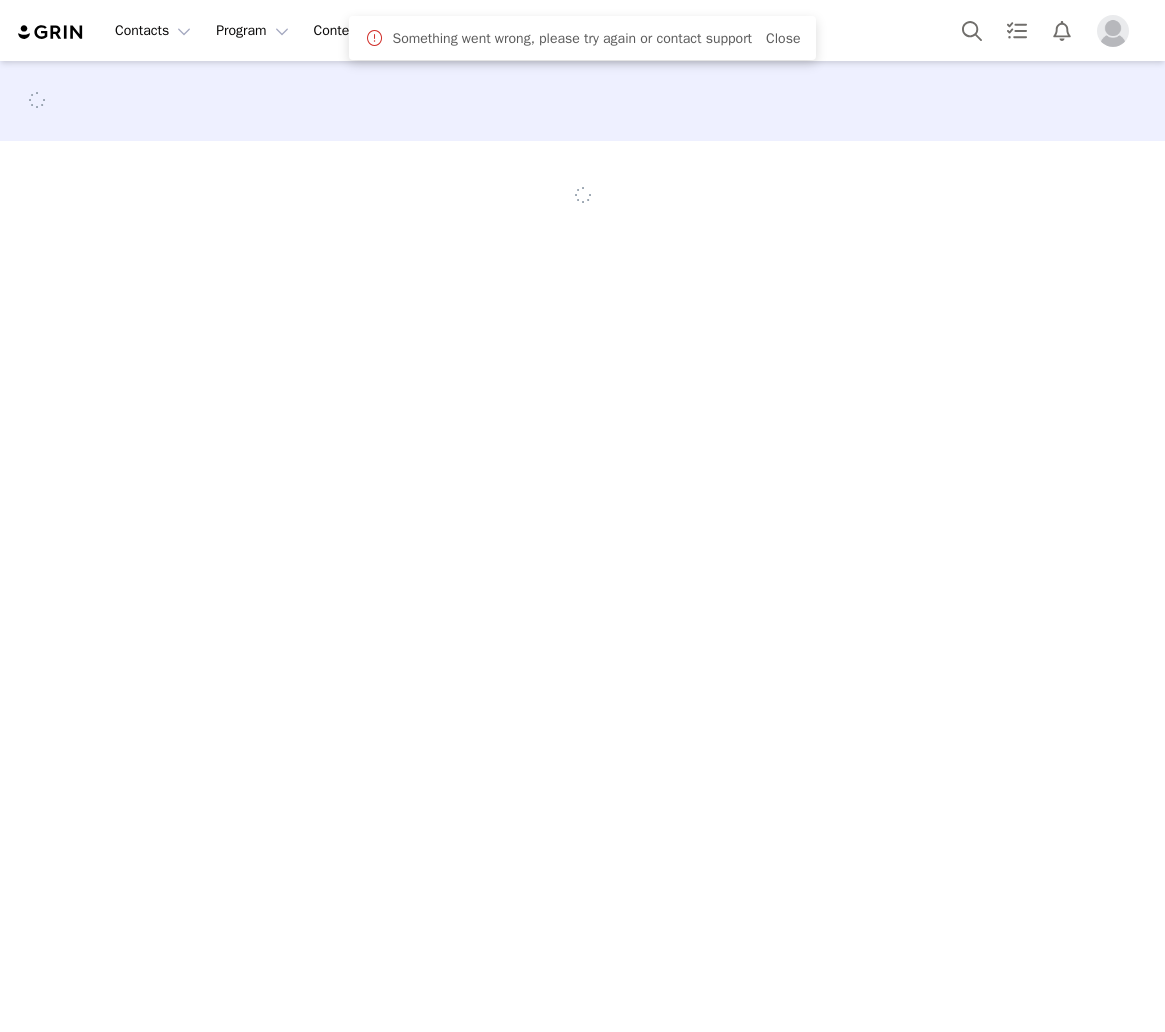 scroll, scrollTop: 0, scrollLeft: 0, axis: both 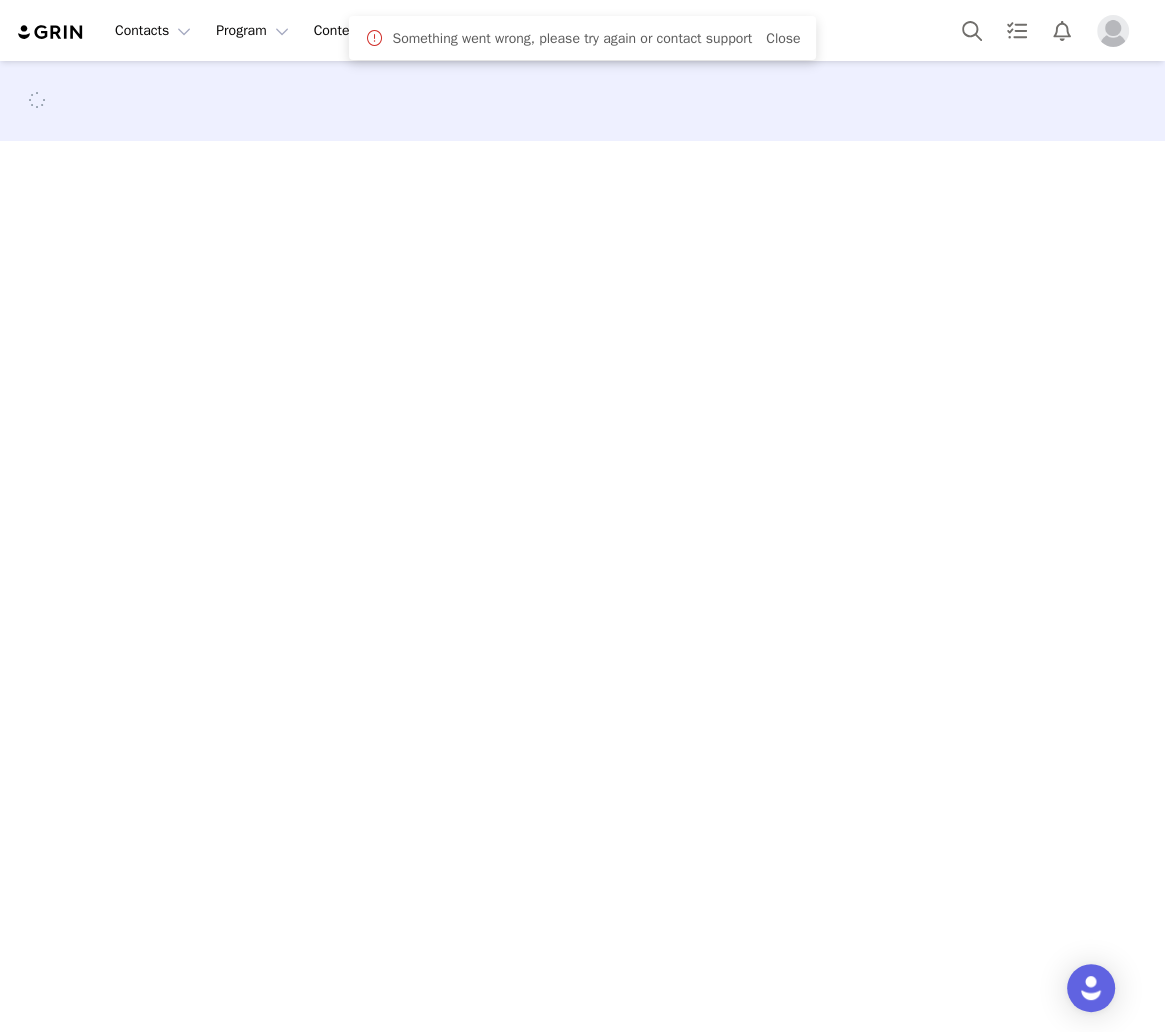 click on "Close" at bounding box center [783, 38] 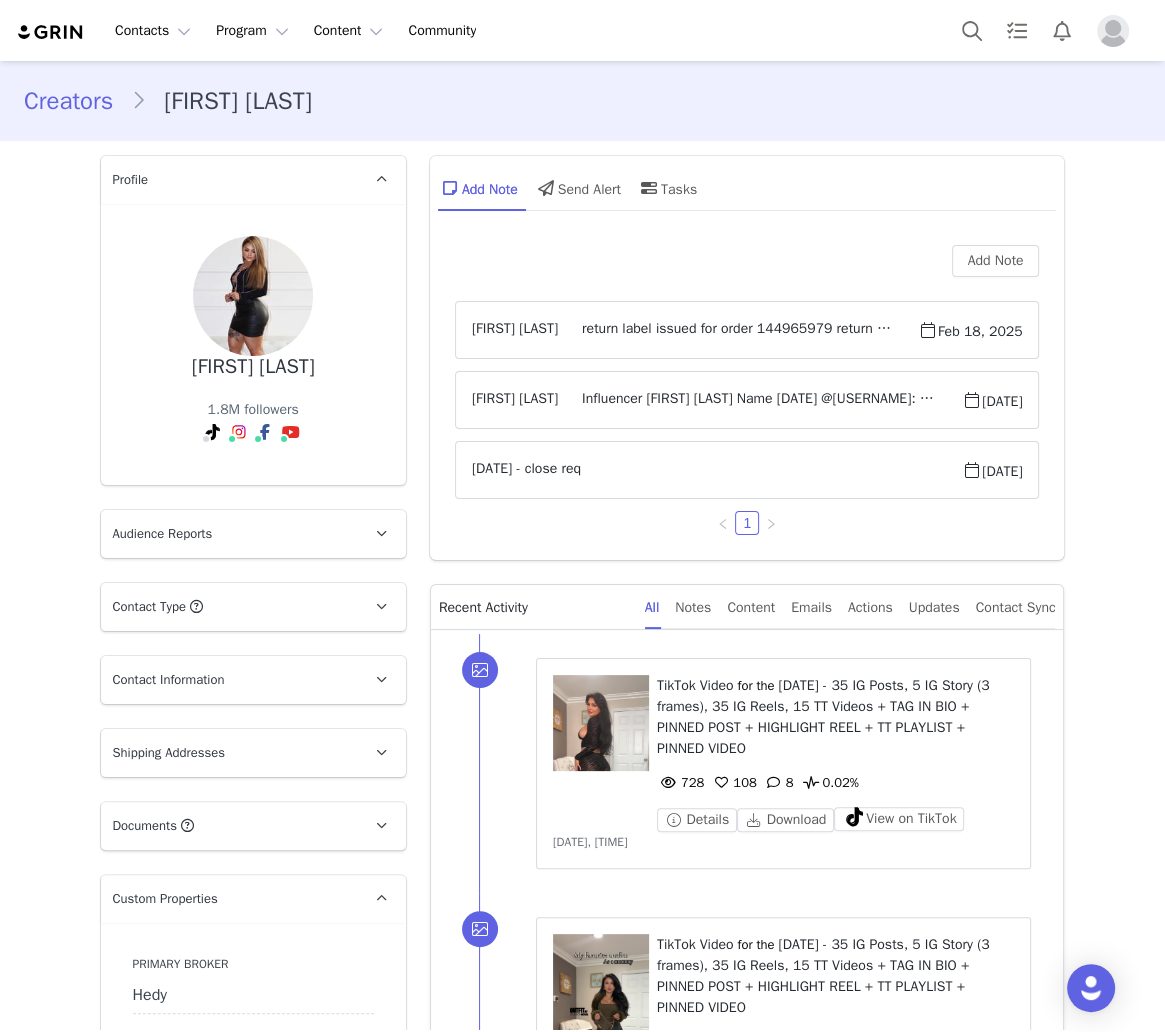scroll, scrollTop: 933, scrollLeft: 0, axis: vertical 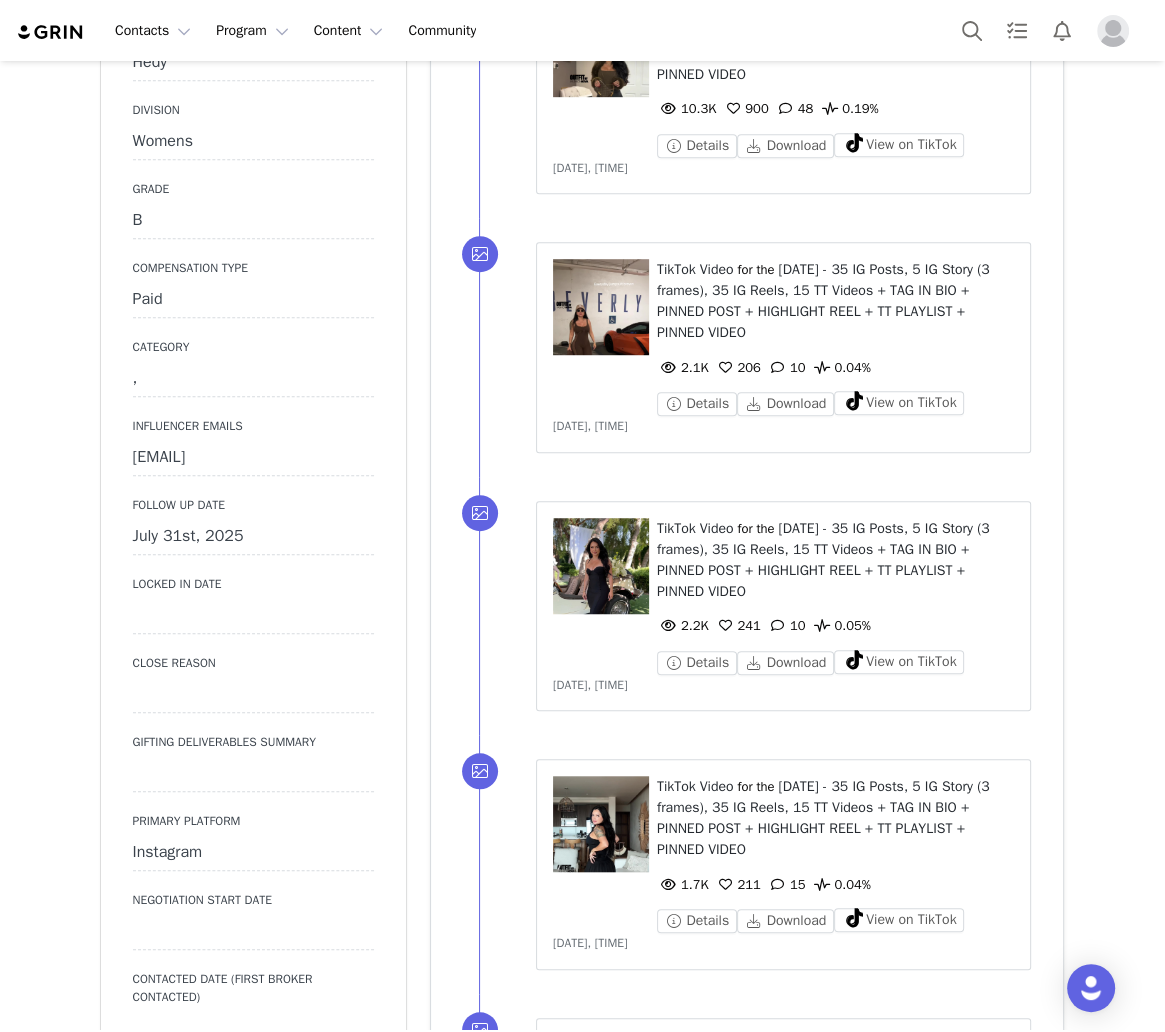 click on "July 31st, 2025" at bounding box center (253, 537) 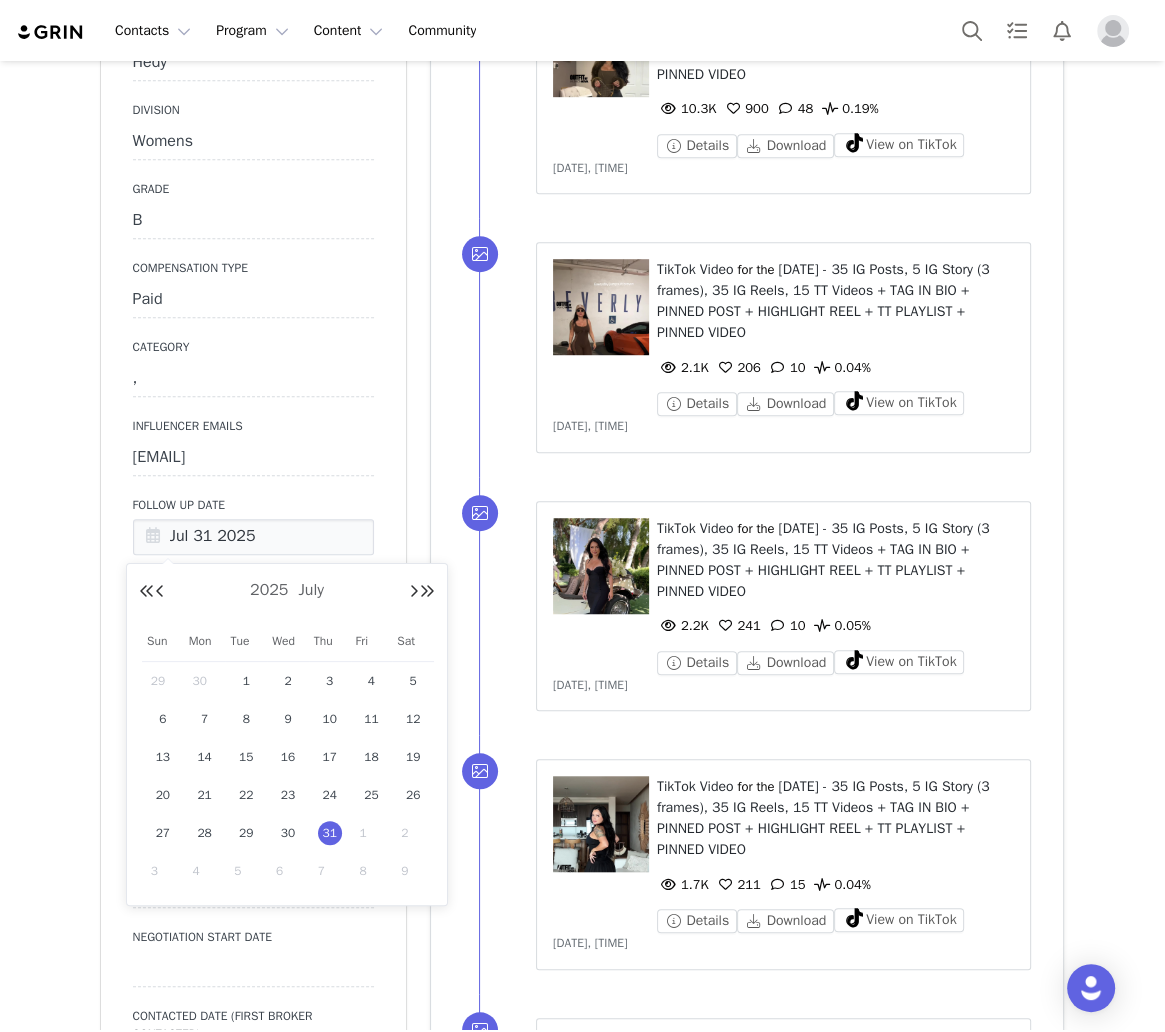 click on "2025  July Sun Mon Tue Wed Thu Fri Sat
29
30
1
2
3
4
5
6
7
8
9
10
11
12
13
14
15
16
17
18
19
20
21
22
23
24
25
26
27
28
29
30
31
1
2
3
4
5
6
7
8
9
2020 2021 2022 2023 2024 2025 2026" at bounding box center (287, 734) 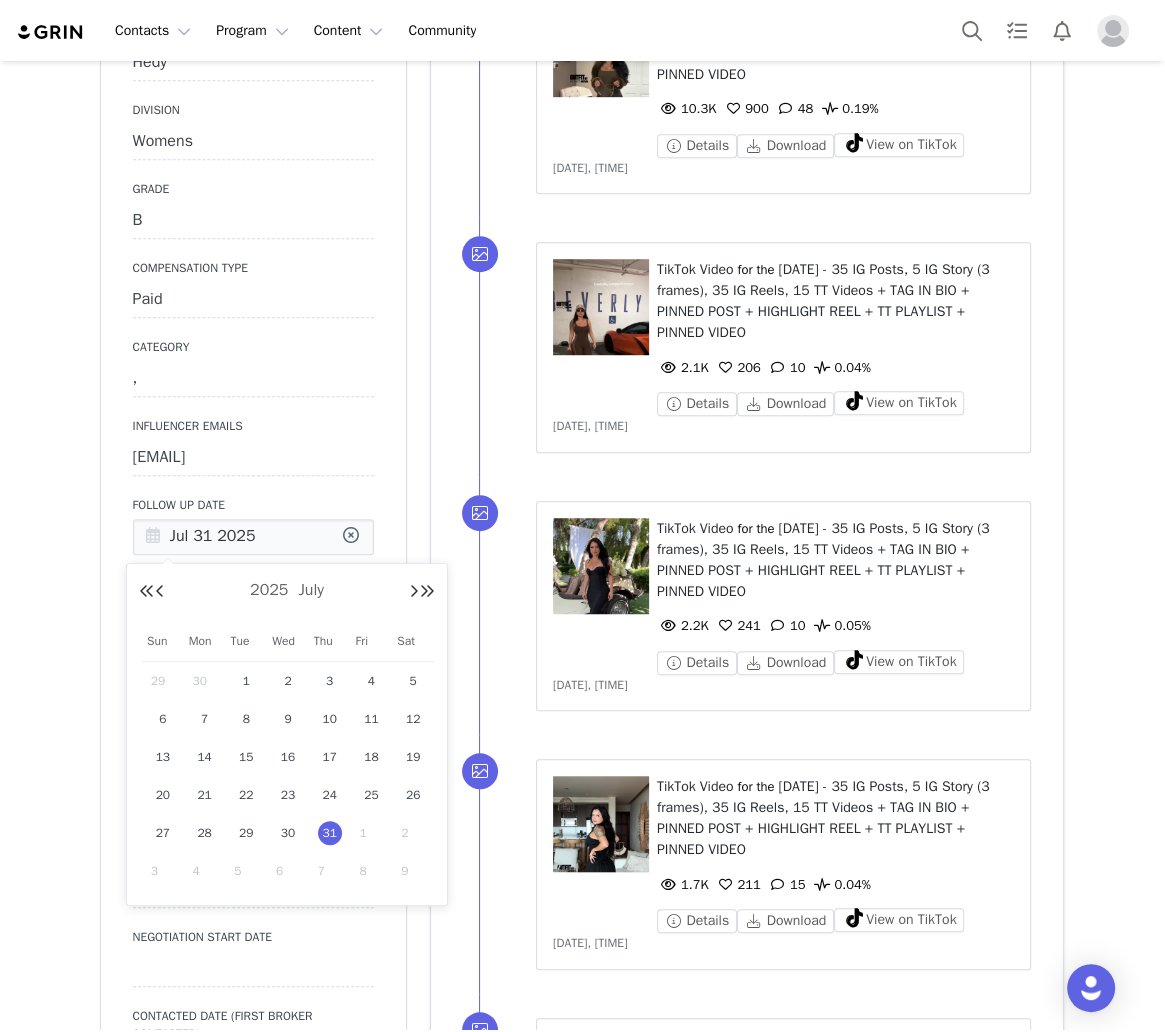 click on "Add Note   Send Alert   Tasks  Add Note Jennifer Rodriguez  return label issued for order 144965979⁩
return label issued for 151642860⁩    Feb 18, 2025 Samantha Rodriguez
Influencer
Misskay Deniz
Name
FEB 2024 @misskay_22: 45 IG Posts 5 Stories (3 frames each) to Highlight, 20 IG Reels, Tag In Bio, HR ,Pinned Post,
Budget
$11,500.00
Start Date
Feb 8, 2024
End Date
Jul 19, 2024
Duration
23 weeks
Number of pending posts: 0Email/Phone Number: suekaydeniz@gmail.comExpired (Y/N): YReason for expiration: Content was delayedWork with competitors: NNotes: Her content is okay, the quality can be better. I also think she may be better off in JRS because she orders smaller sizes and is pretty thin.    Aug 23, 2024  5/24 - close req   May 24, 2021 1 Recent Activity All Notes Content Emails Actions Updates Contact Sync   ⁨ TikTok ⁩ ⁨ Video ⁩ for the ⁨ ⁩ 728  108  8  0.02%  Details Download View on TikTok   Jul 28, 2025, 6:22 AM Unlabeled Labels & Tags  Save  Cancel   ⁨ TikTok Video" at bounding box center [747, 2505] 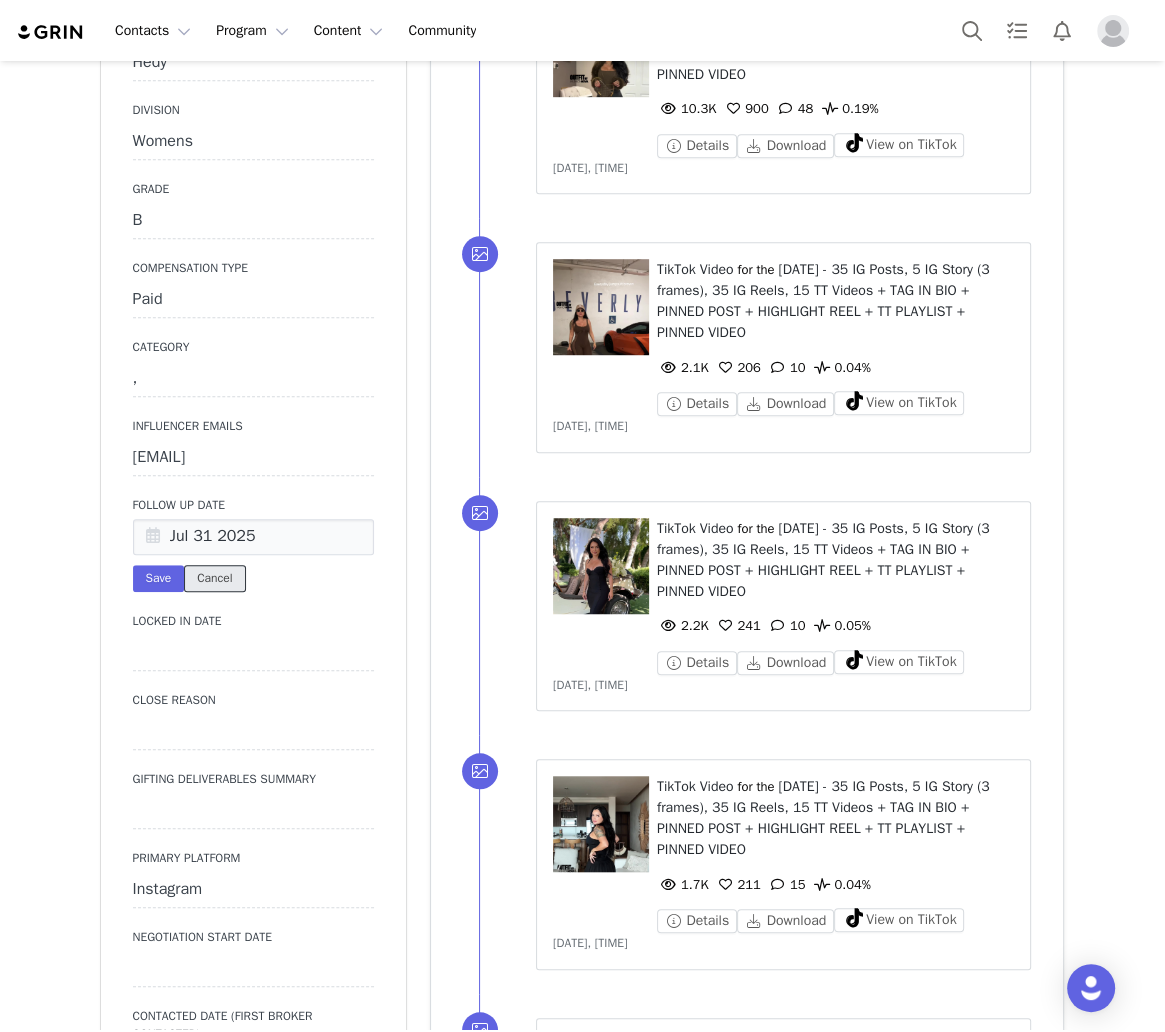 click on "Cancel" at bounding box center (214, 578) 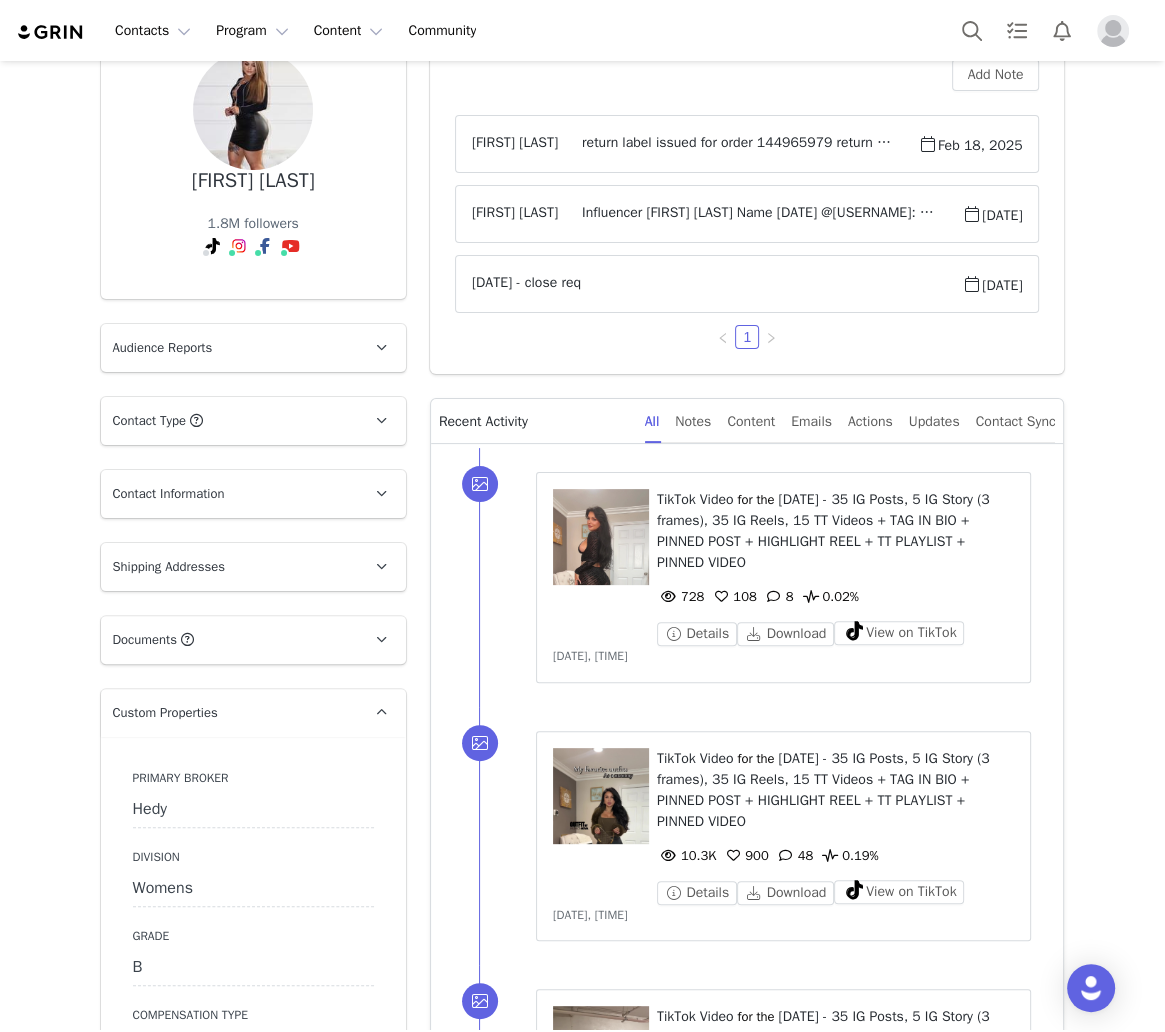 scroll, scrollTop: 0, scrollLeft: 0, axis: both 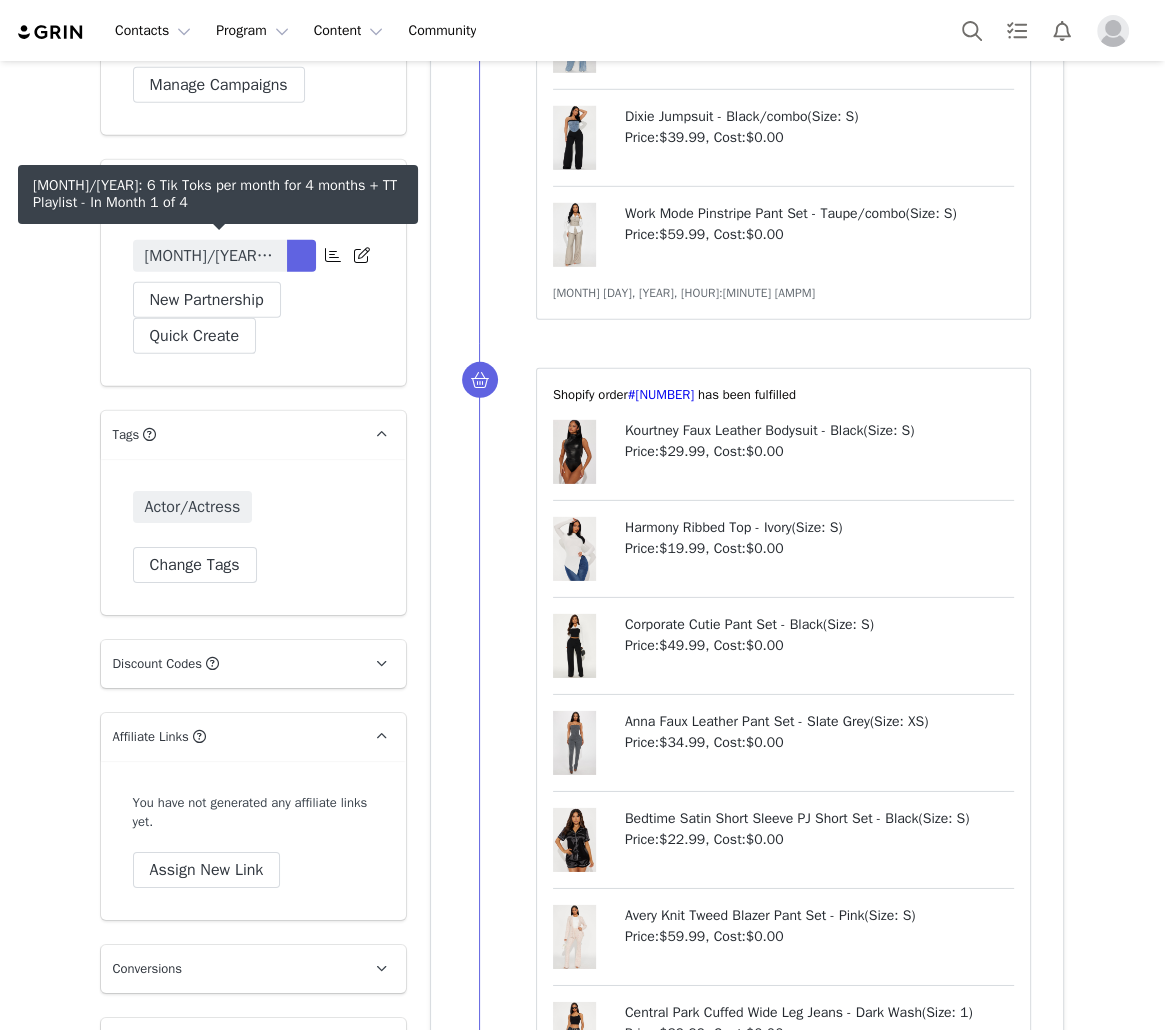 click on "[MONTH]/[YEAR]: 6 Tik Toks per month for 4 months + TT Playlist" at bounding box center (210, 256) 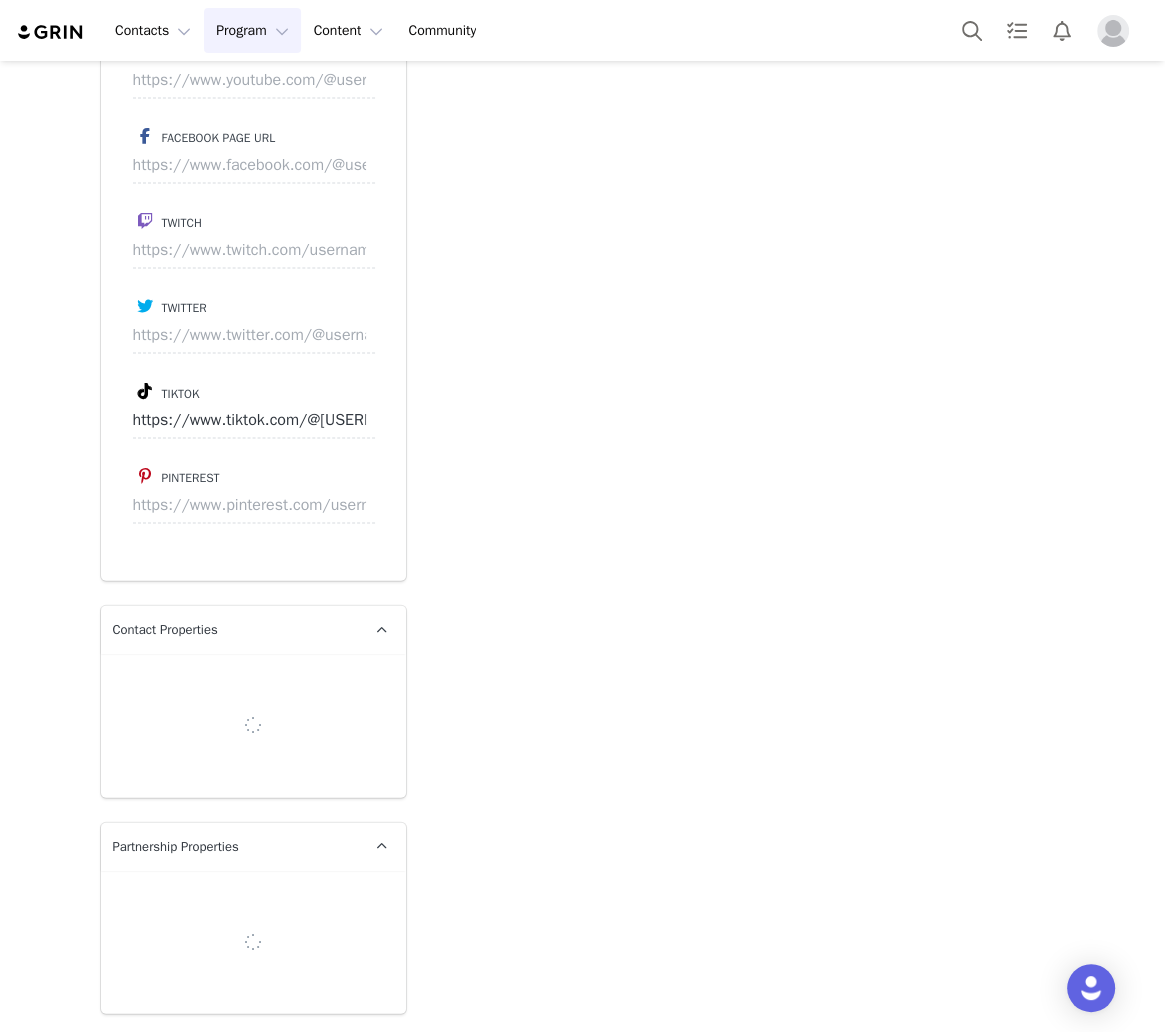 scroll, scrollTop: 746, scrollLeft: 0, axis: vertical 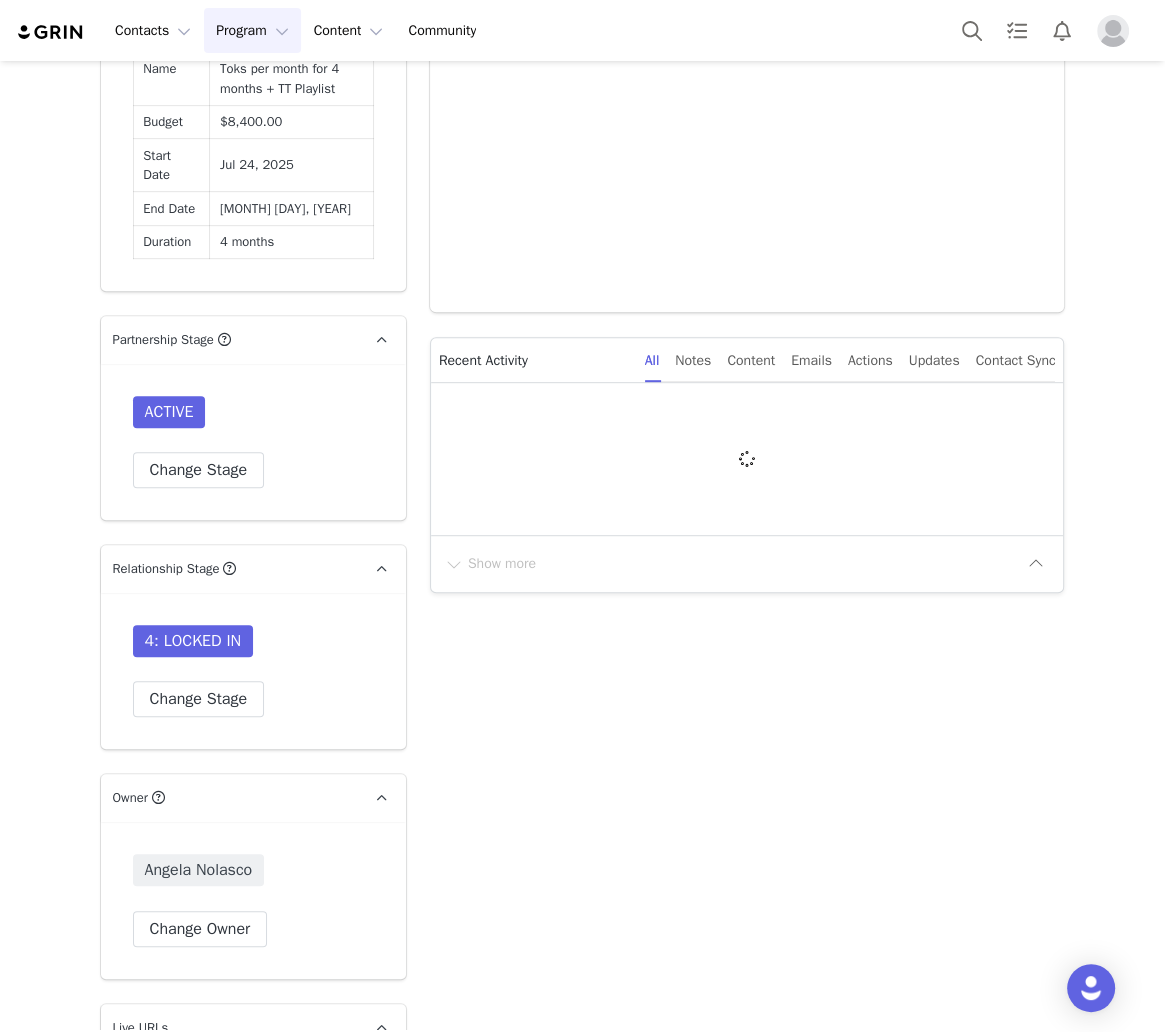type on "+1 (United States)" 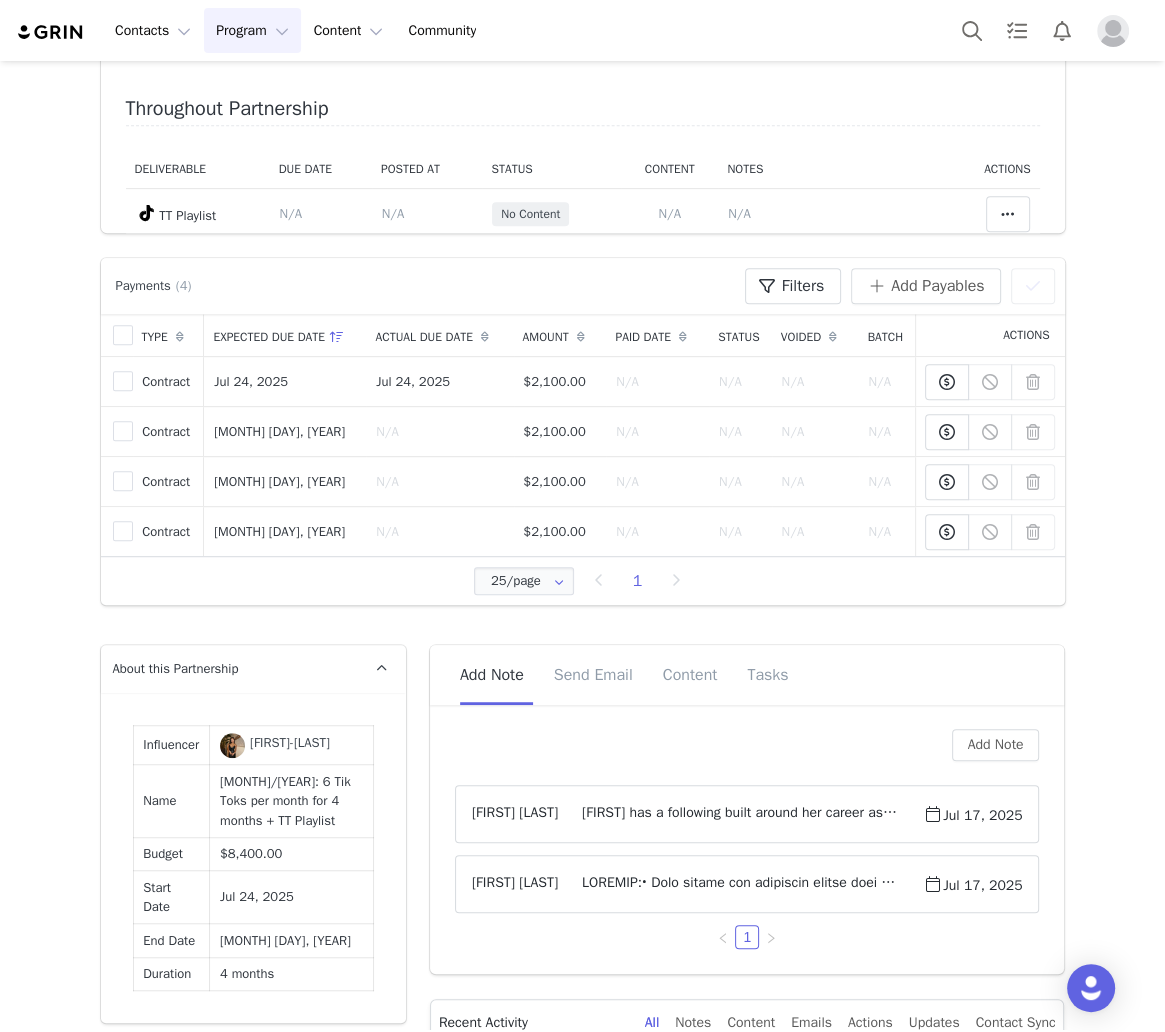click at bounding box center [740, 884] 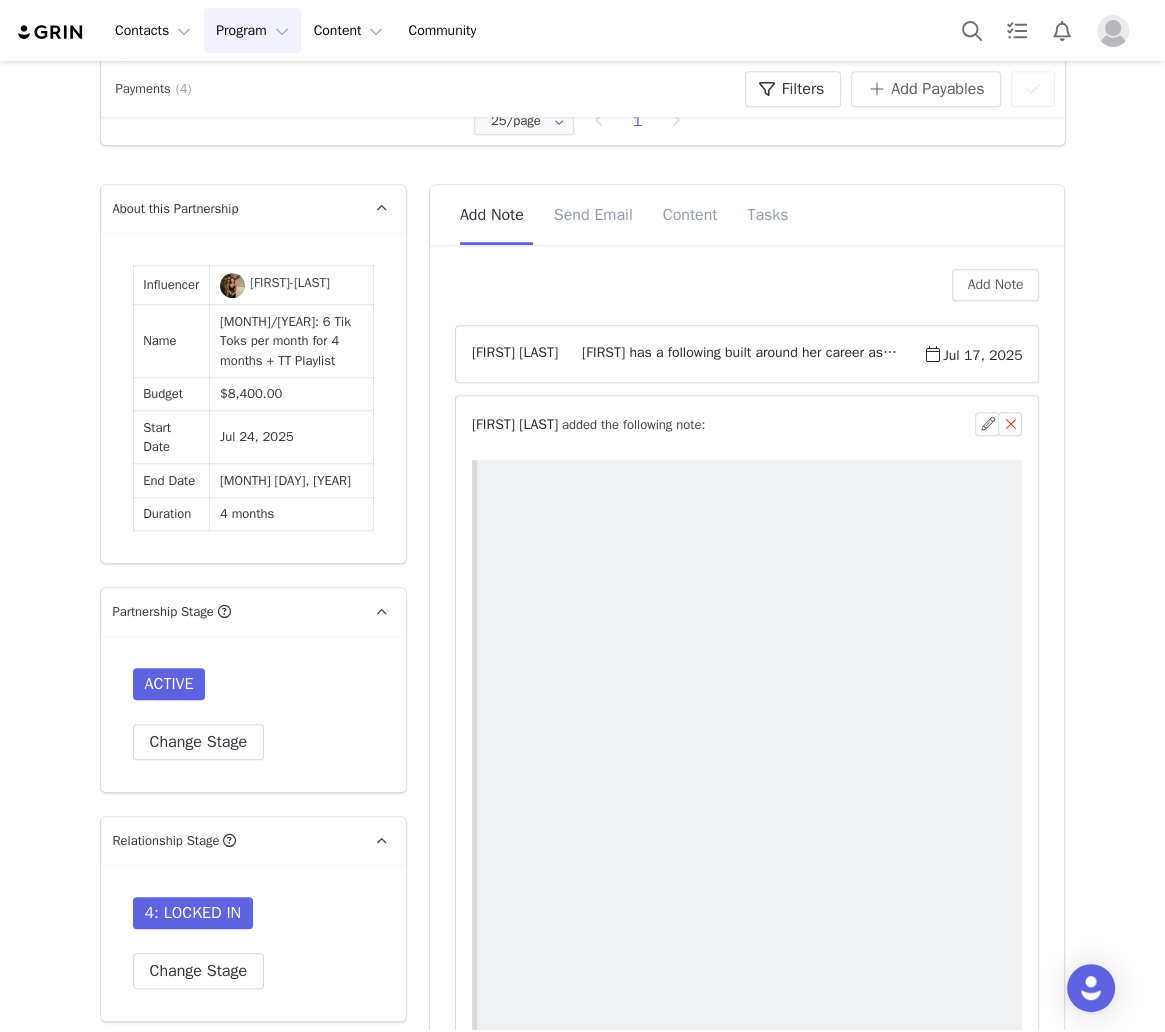 scroll, scrollTop: 1766, scrollLeft: 0, axis: vertical 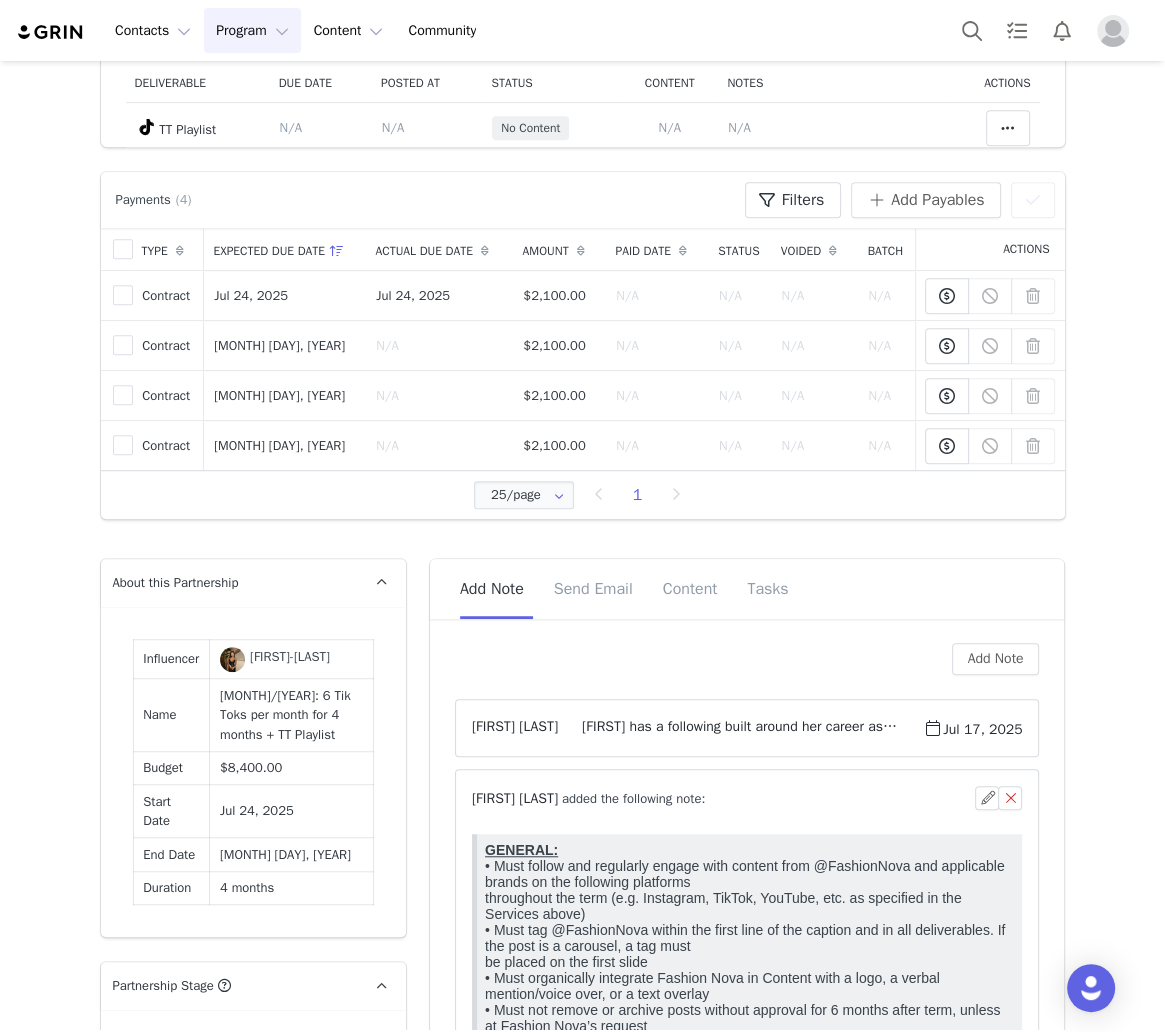 click on "⁨ [FIRST] [LAST] ⁩ added the following note:" at bounding box center [724, 798] 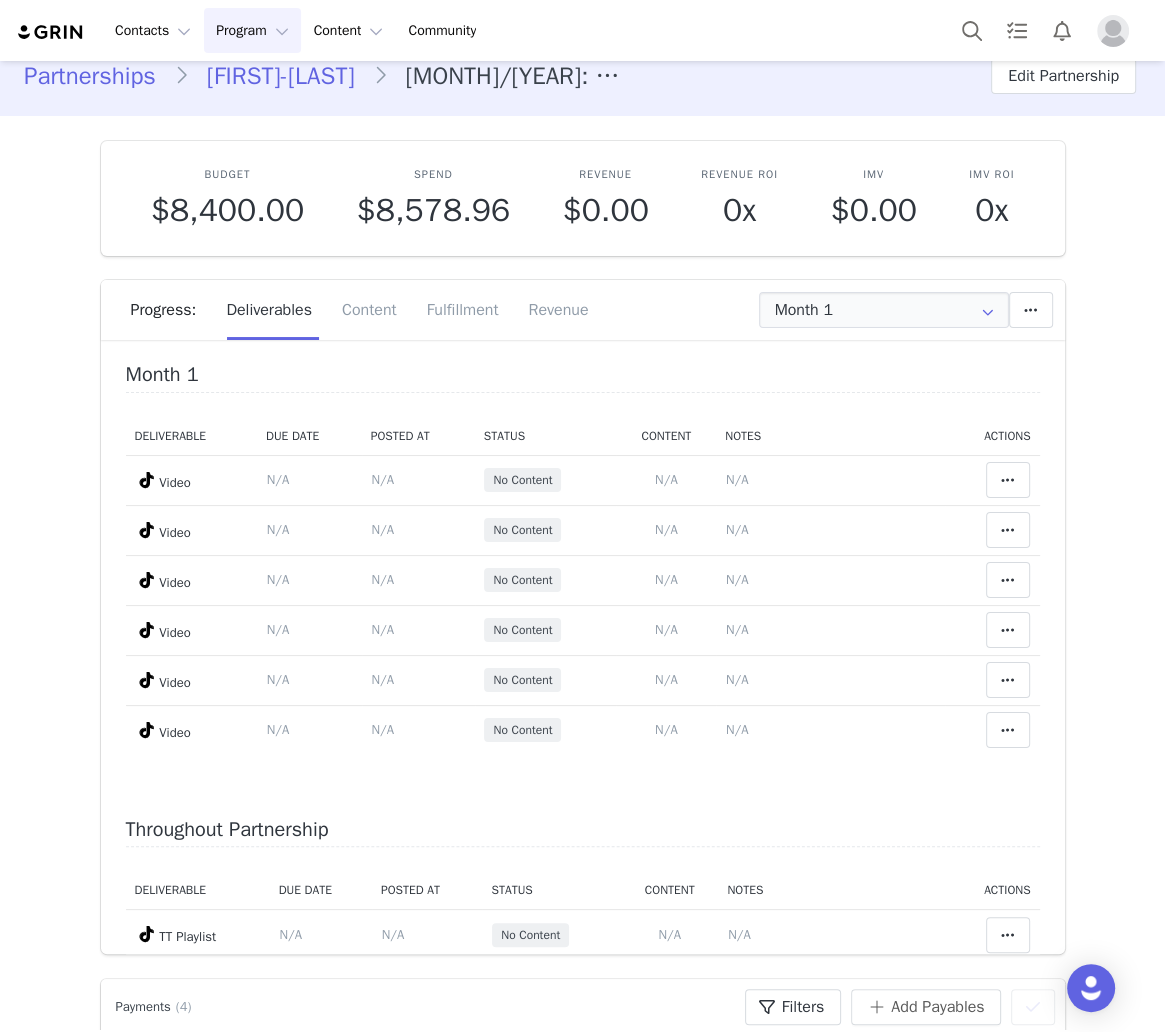 scroll, scrollTop: 0, scrollLeft: 0, axis: both 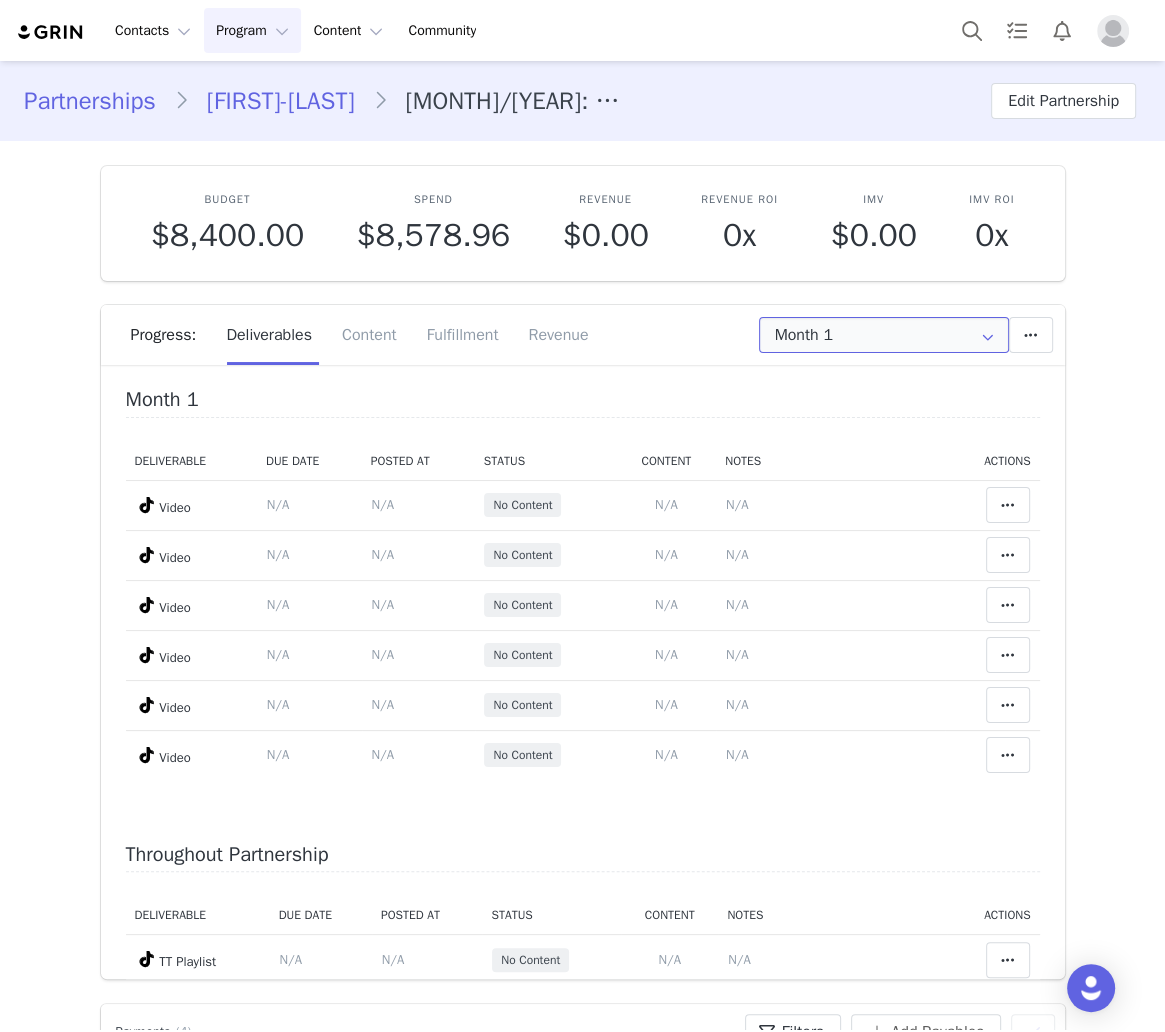 click on "Month 1" at bounding box center [884, 335] 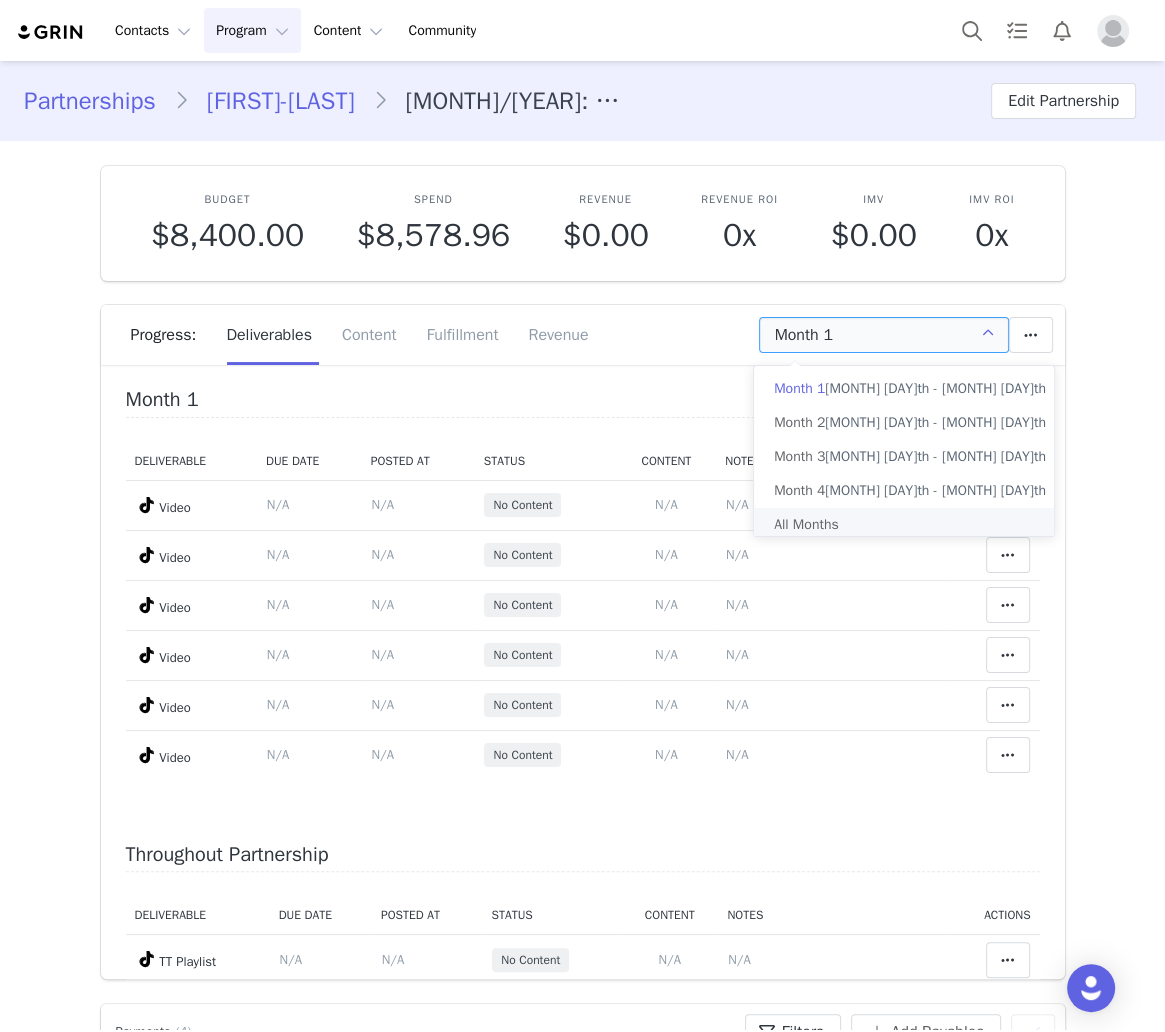 click on "All Months" at bounding box center [910, 525] 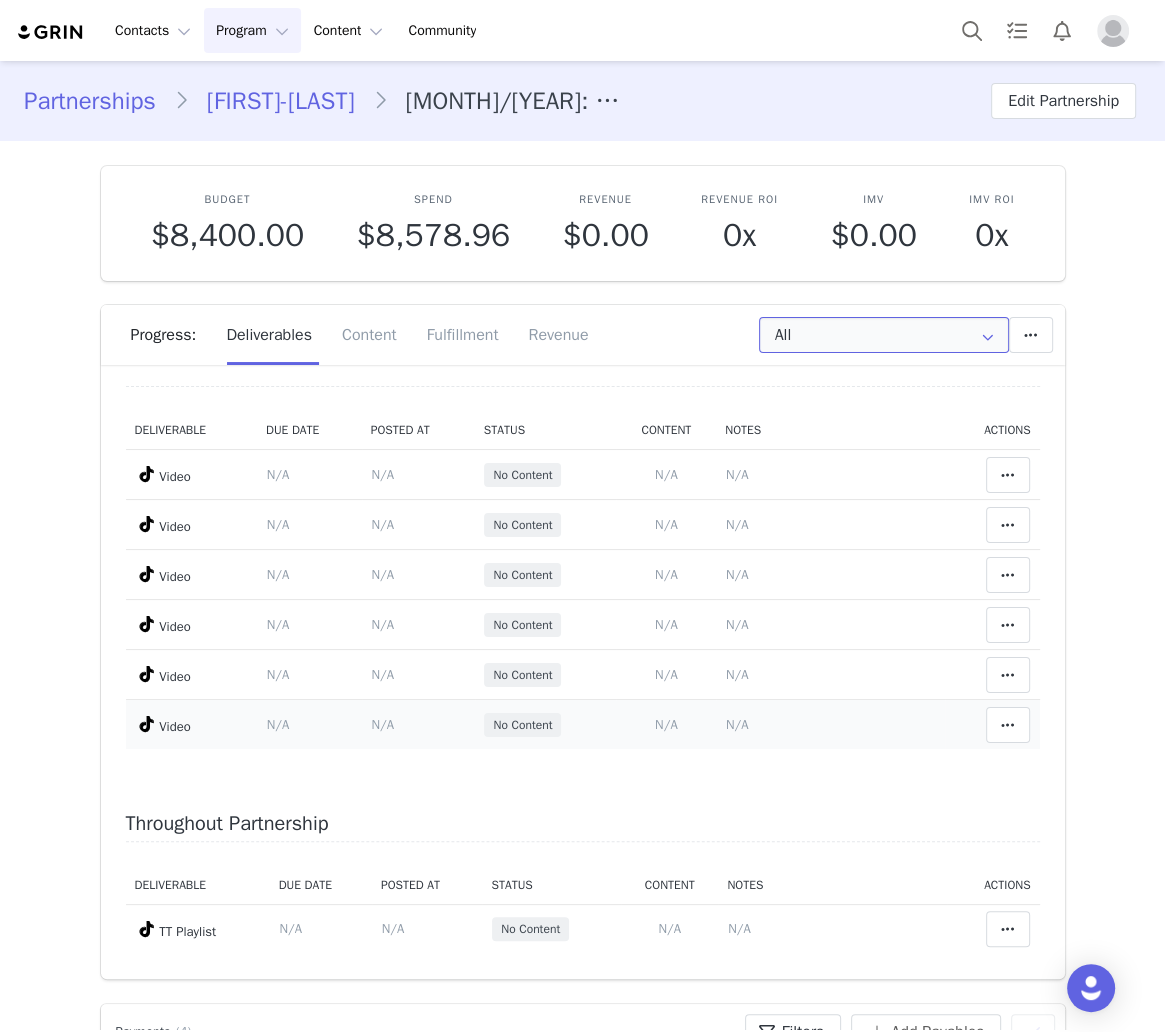 scroll, scrollTop: 1411, scrollLeft: 0, axis: vertical 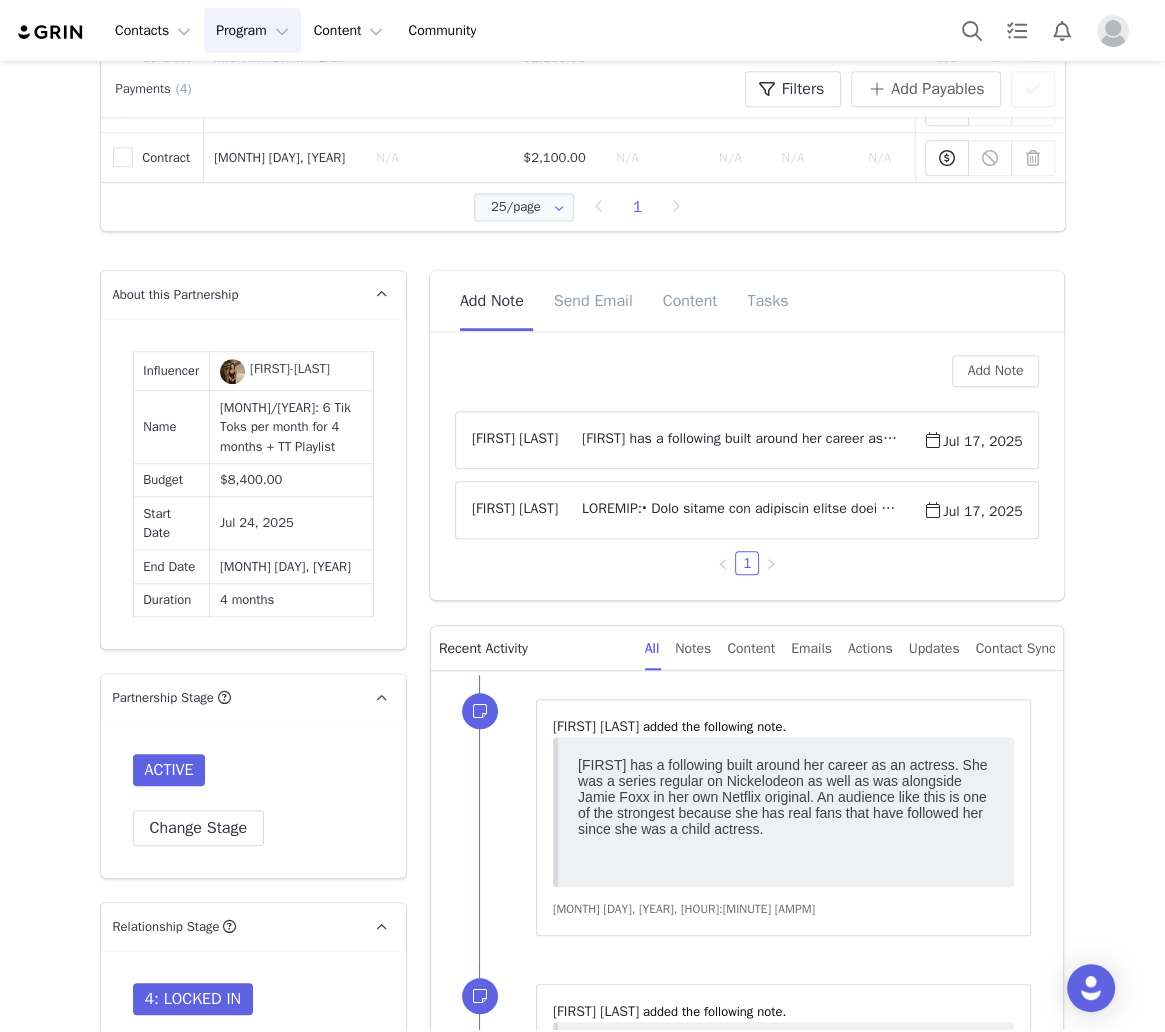 click at bounding box center (740, 510) 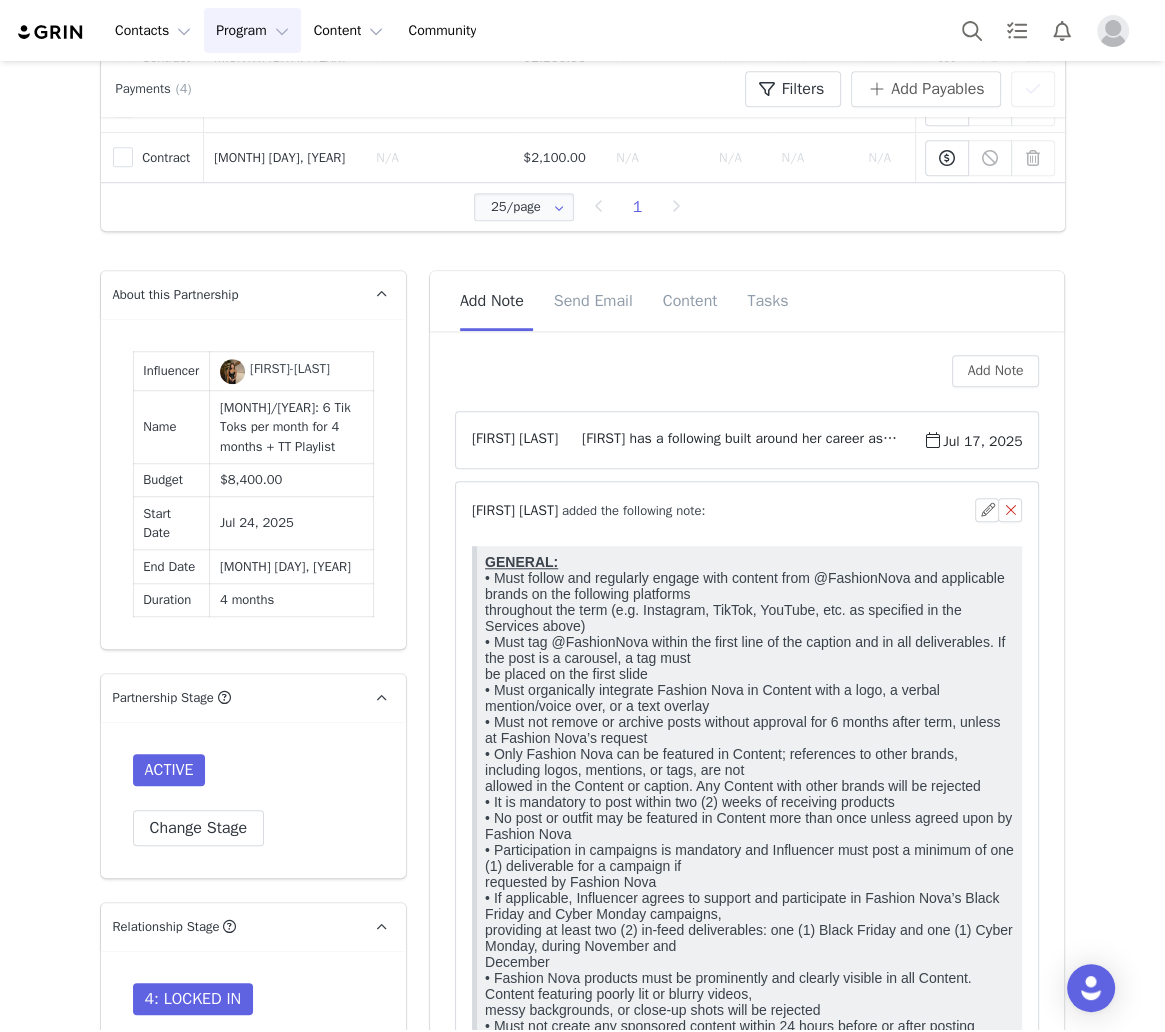 scroll, scrollTop: 0, scrollLeft: 0, axis: both 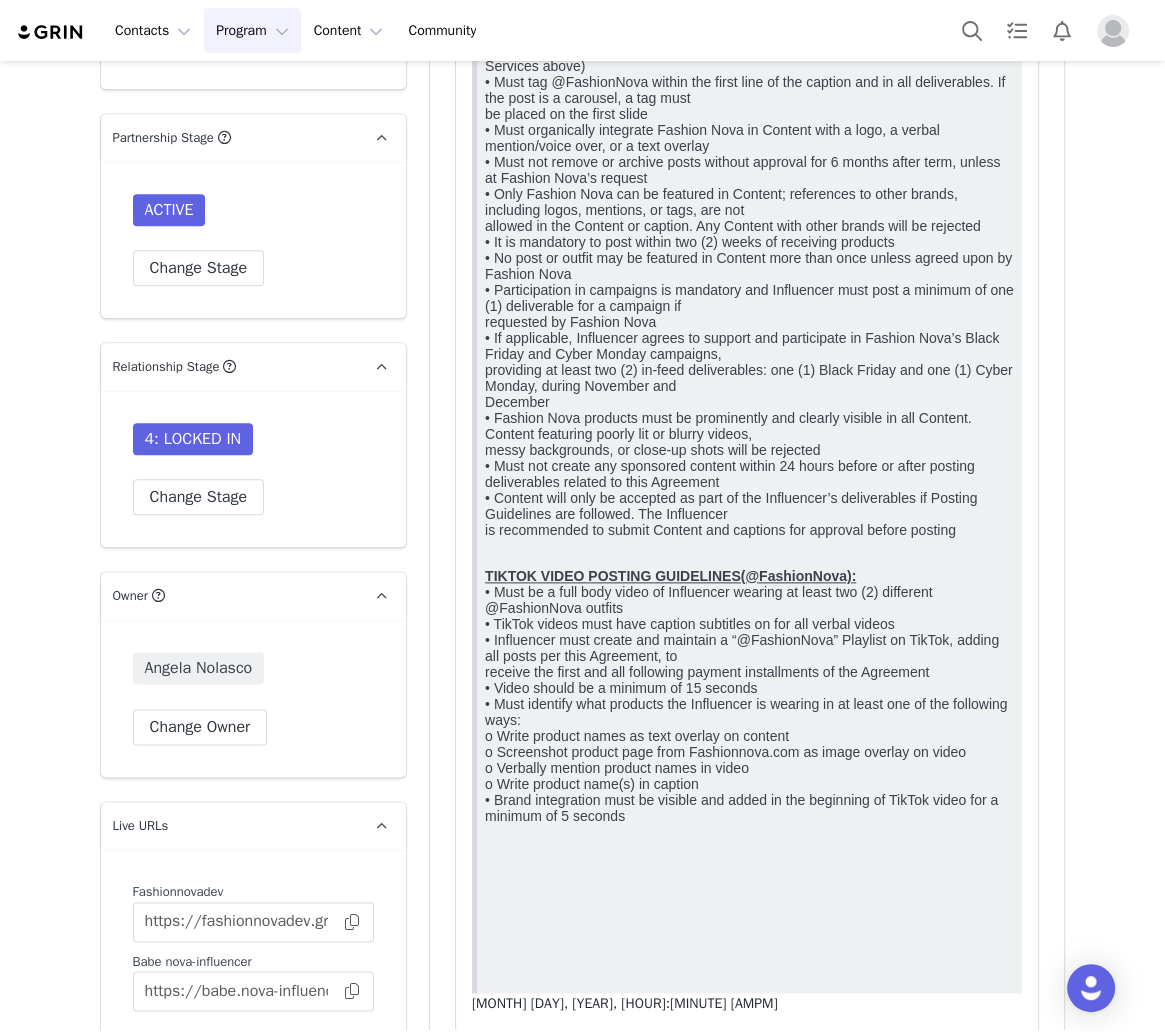 drag, startPoint x: 942, startPoint y: 651, endPoint x: 650, endPoint y: 972, distance: 433.94125 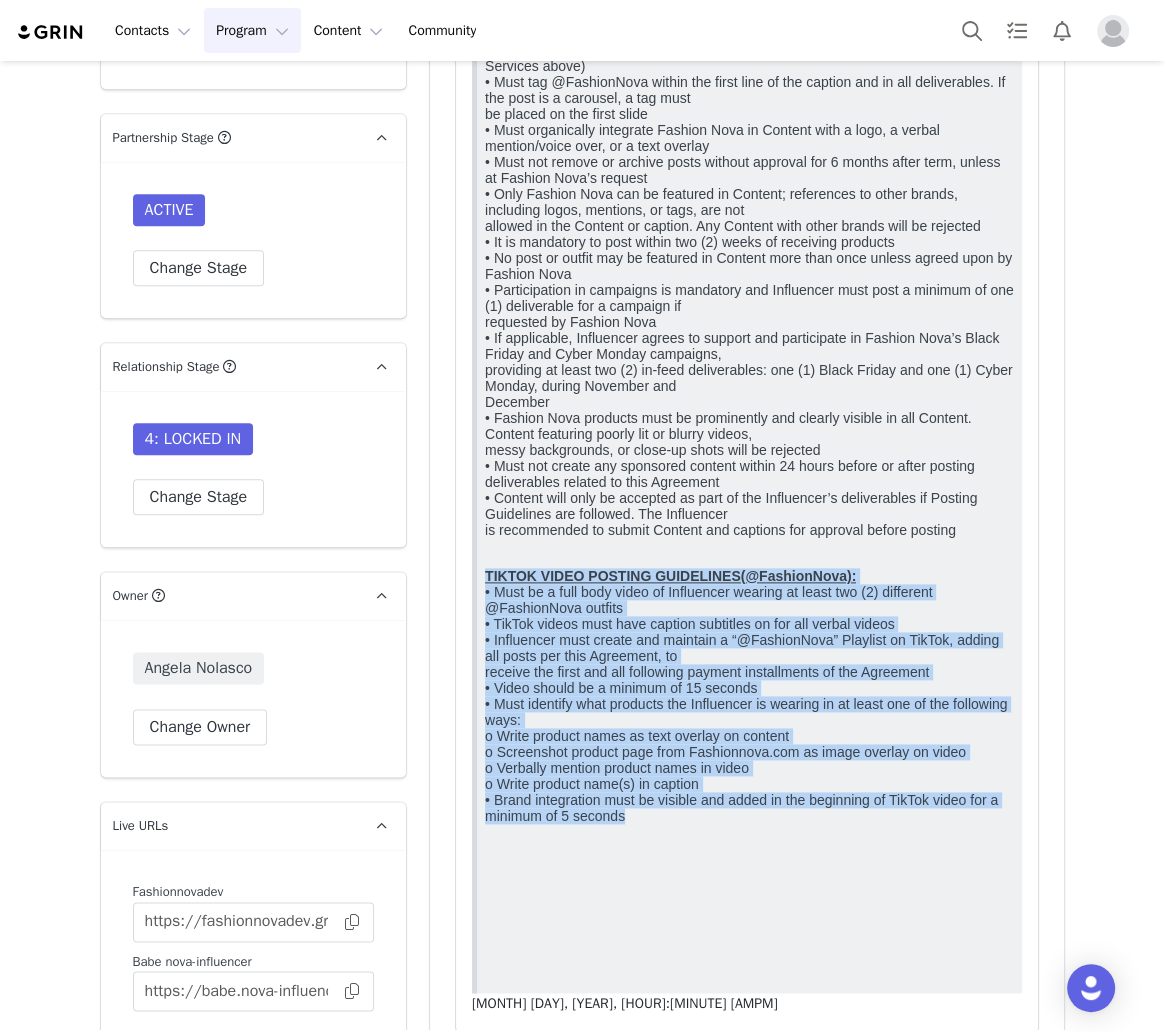 drag, startPoint x: 644, startPoint y: 943, endPoint x: 484, endPoint y: 666, distance: 319.88904 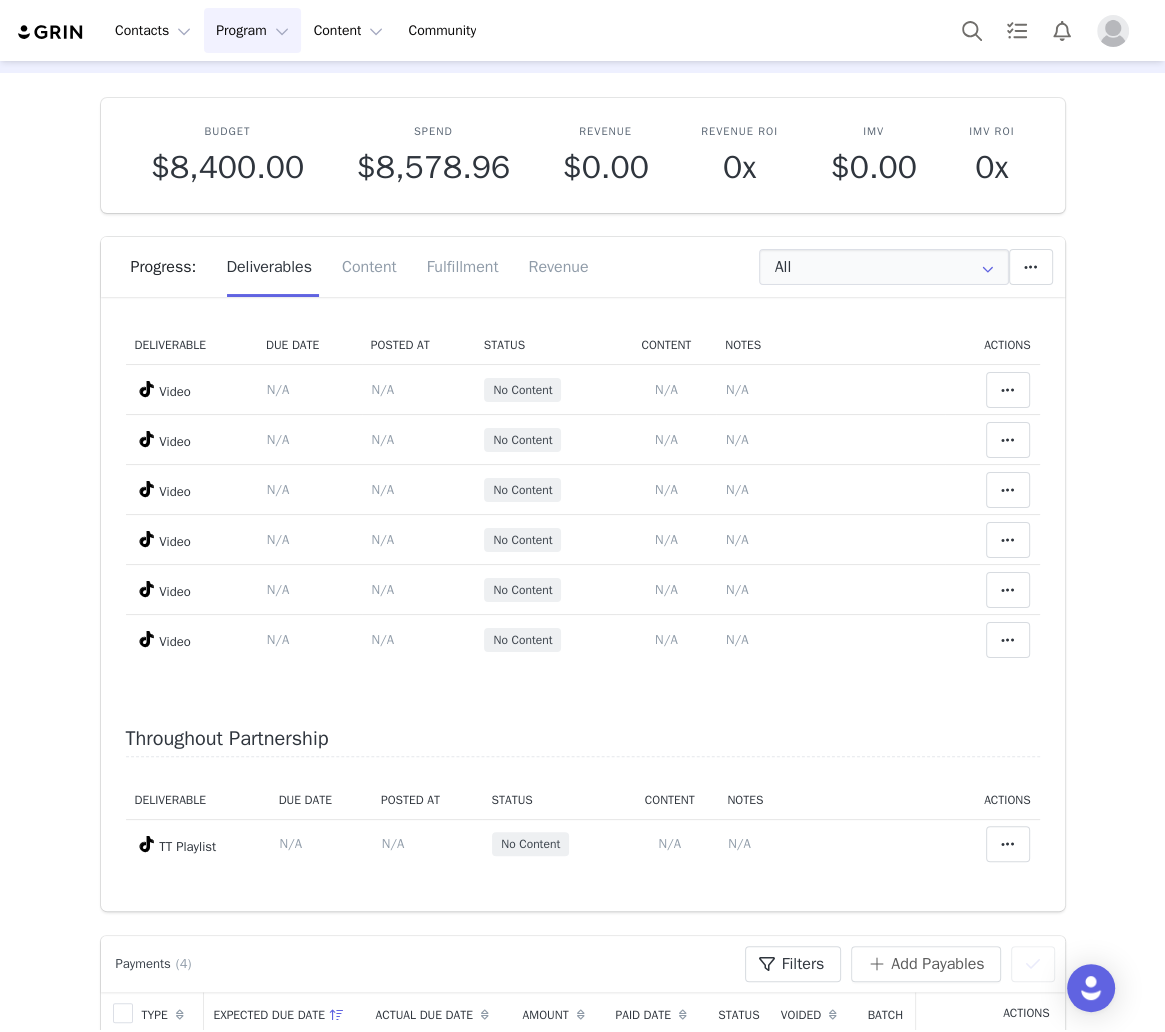 scroll, scrollTop: 0, scrollLeft: 0, axis: both 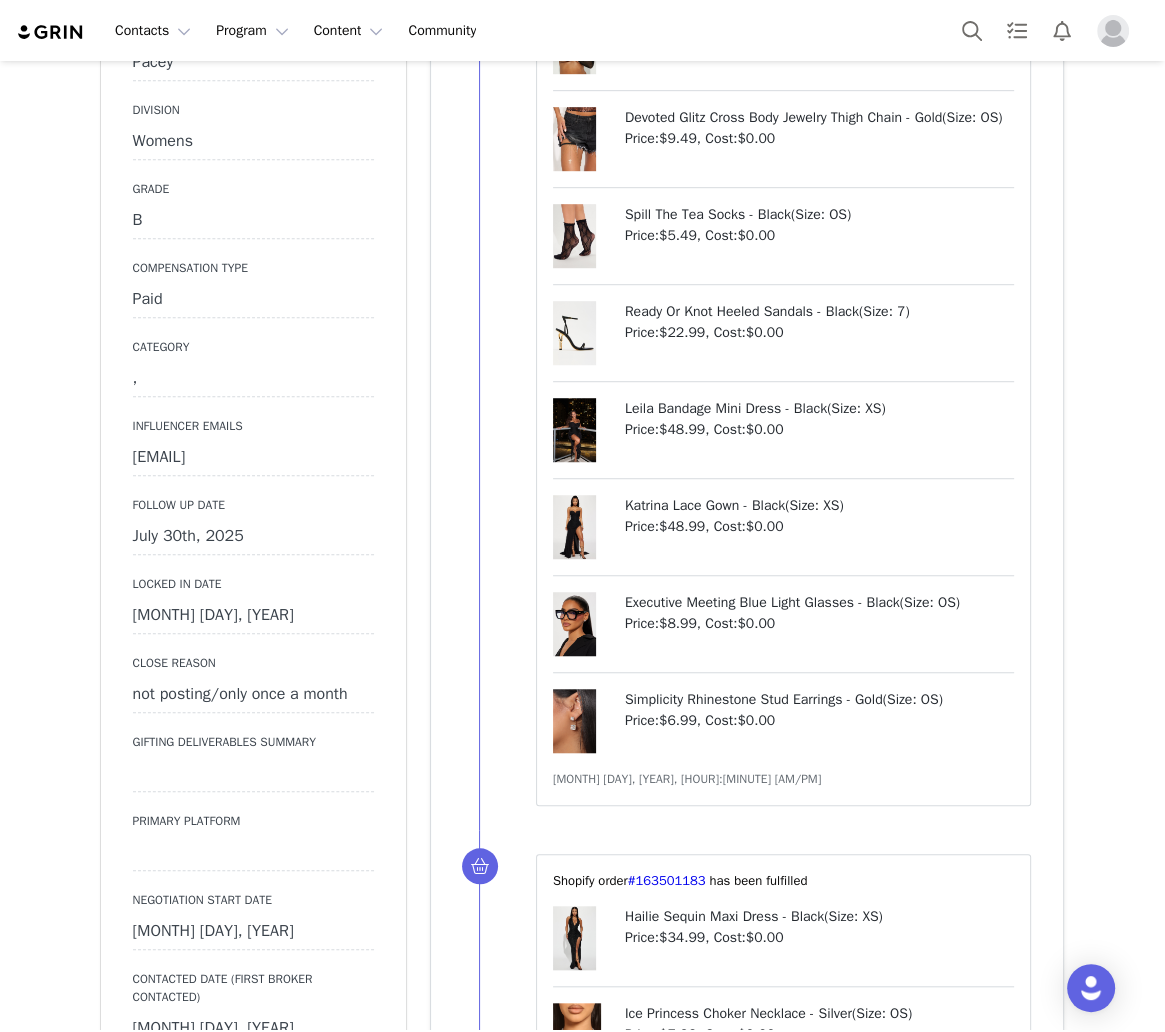 click on "July 30th, 2025" at bounding box center (253, 537) 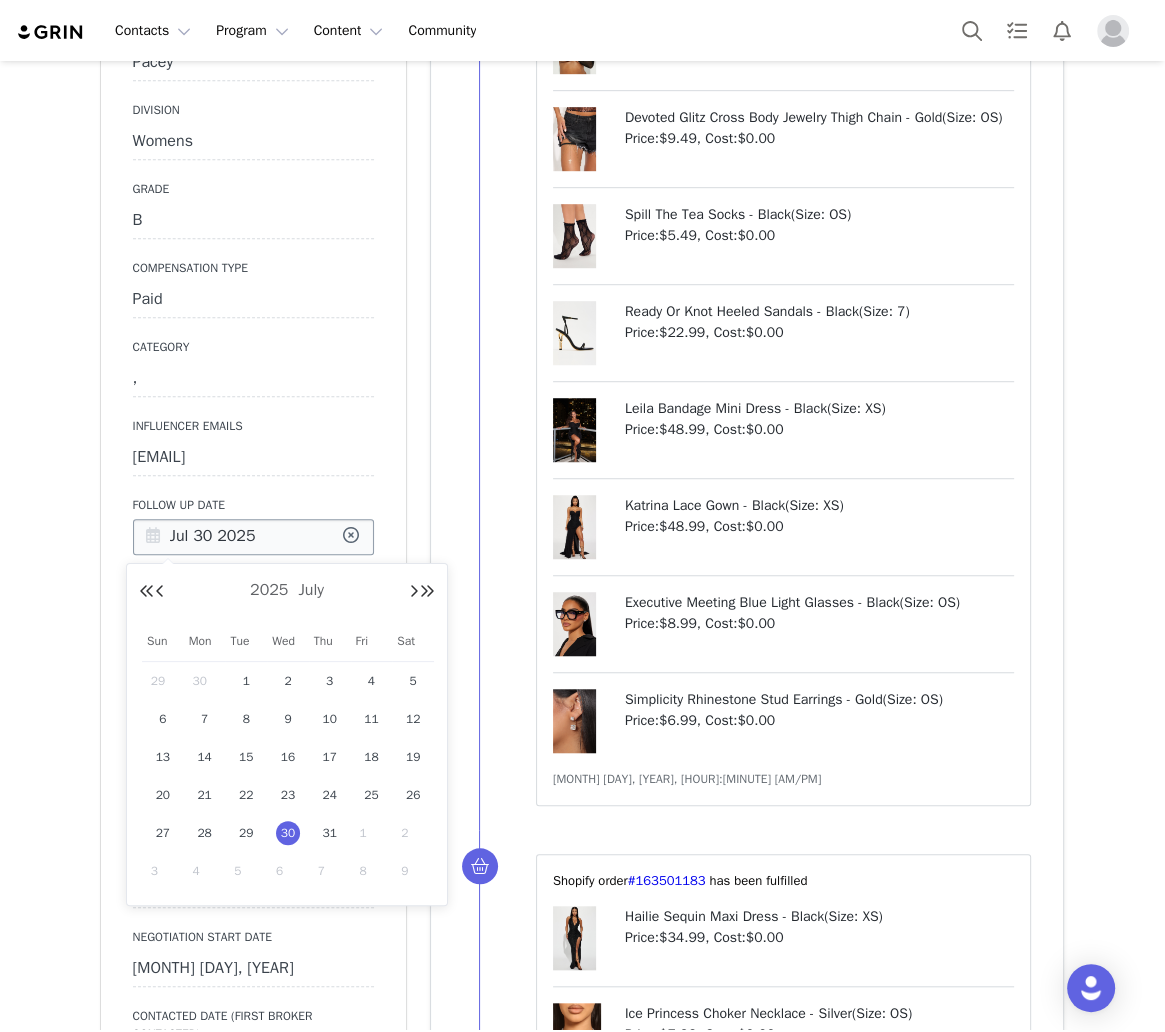 click on "Jul 30 2025" at bounding box center [253, 537] 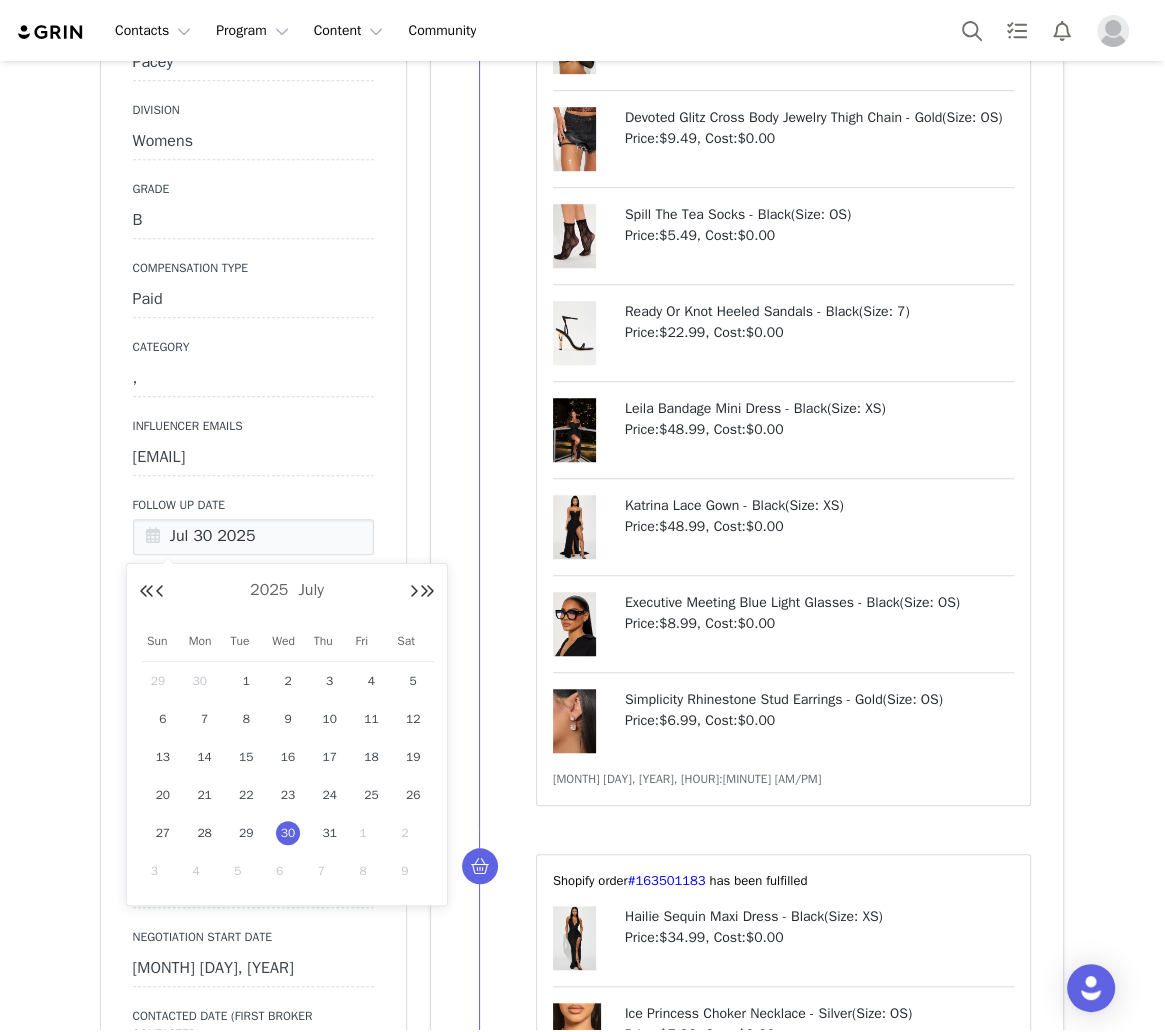 click on "Primary Broker   Pacey   Division   Womens   Grade   B   Compensation Type   Paid   Category   ,    Influencer Emails   [EMAIL]   Follow Up Date  [MONTH] [DAY] [YEAR]  Save  Cancel  Locked In Date   [MONTH] [DAY], [YEAR]   Close Reason   not posting/only once a month   Gifting Deliverables Summary      Primary Platform      Negotiation Start Date   [MONTH] [DAY], [YEAR]   Contacted Date (First Broker Contacted)   [MONTH] [DAY], [YEAR]   Close Date      NEGOTIATION SUBSTAGES   Negotiating Rates & Deliverables In Progress   Influencer Birthday      Sprinklr Case #      Reality Show Name      NETSUITE ID      VENDOR NAME      UTM Link      Category (NEW)" at bounding box center [253, 930] 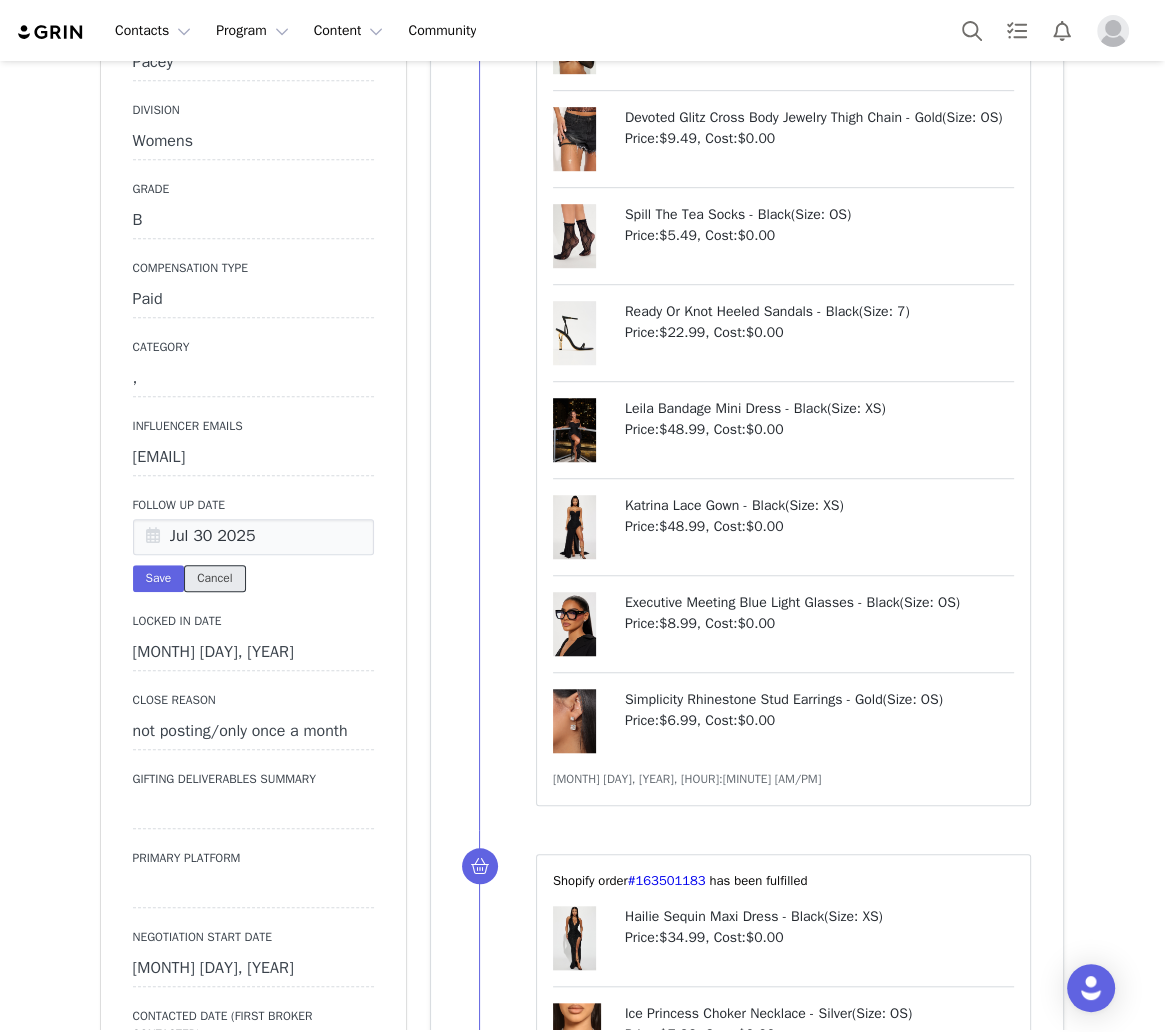 click on "Cancel" at bounding box center [214, 578] 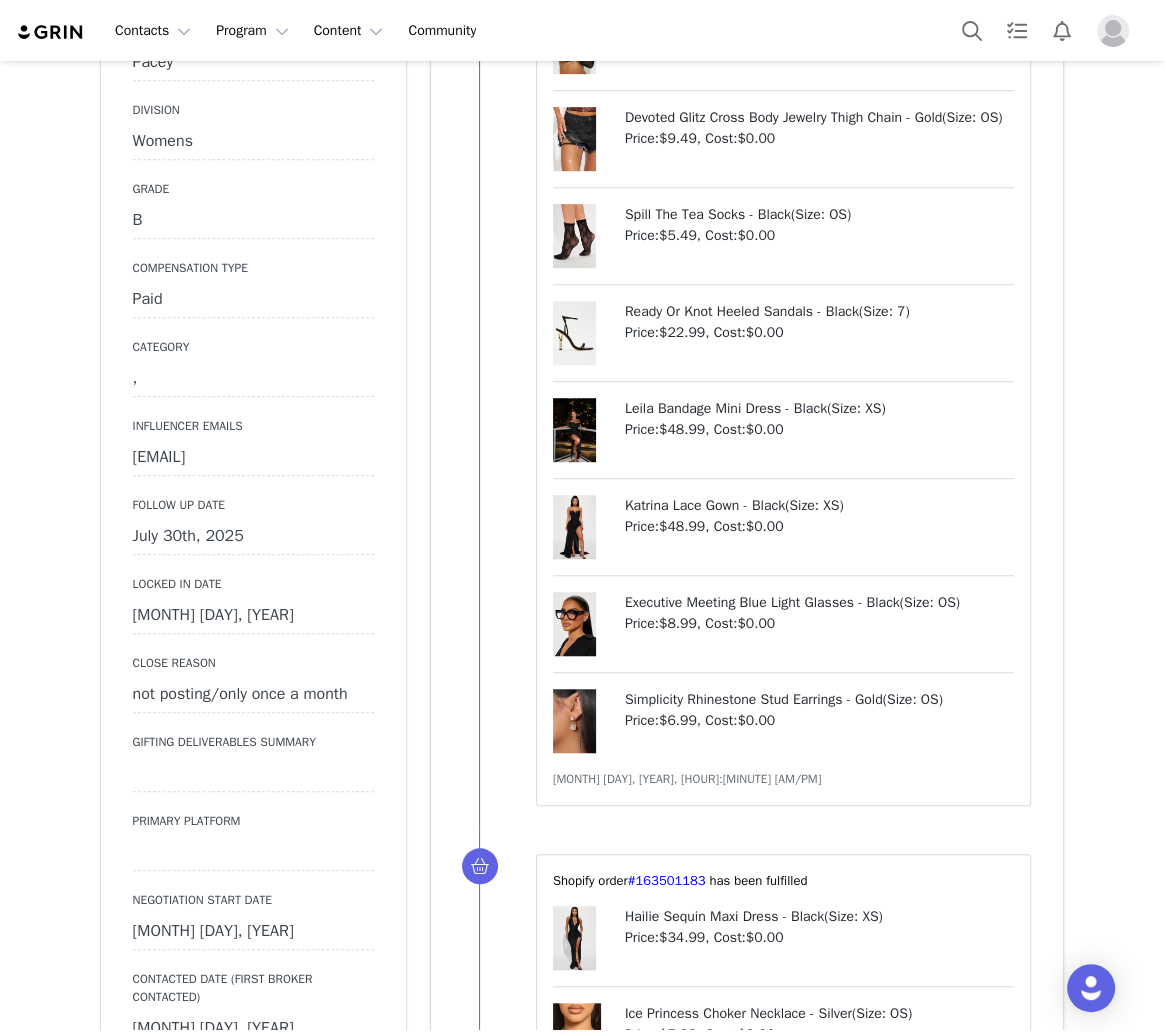 scroll, scrollTop: 0, scrollLeft: 0, axis: both 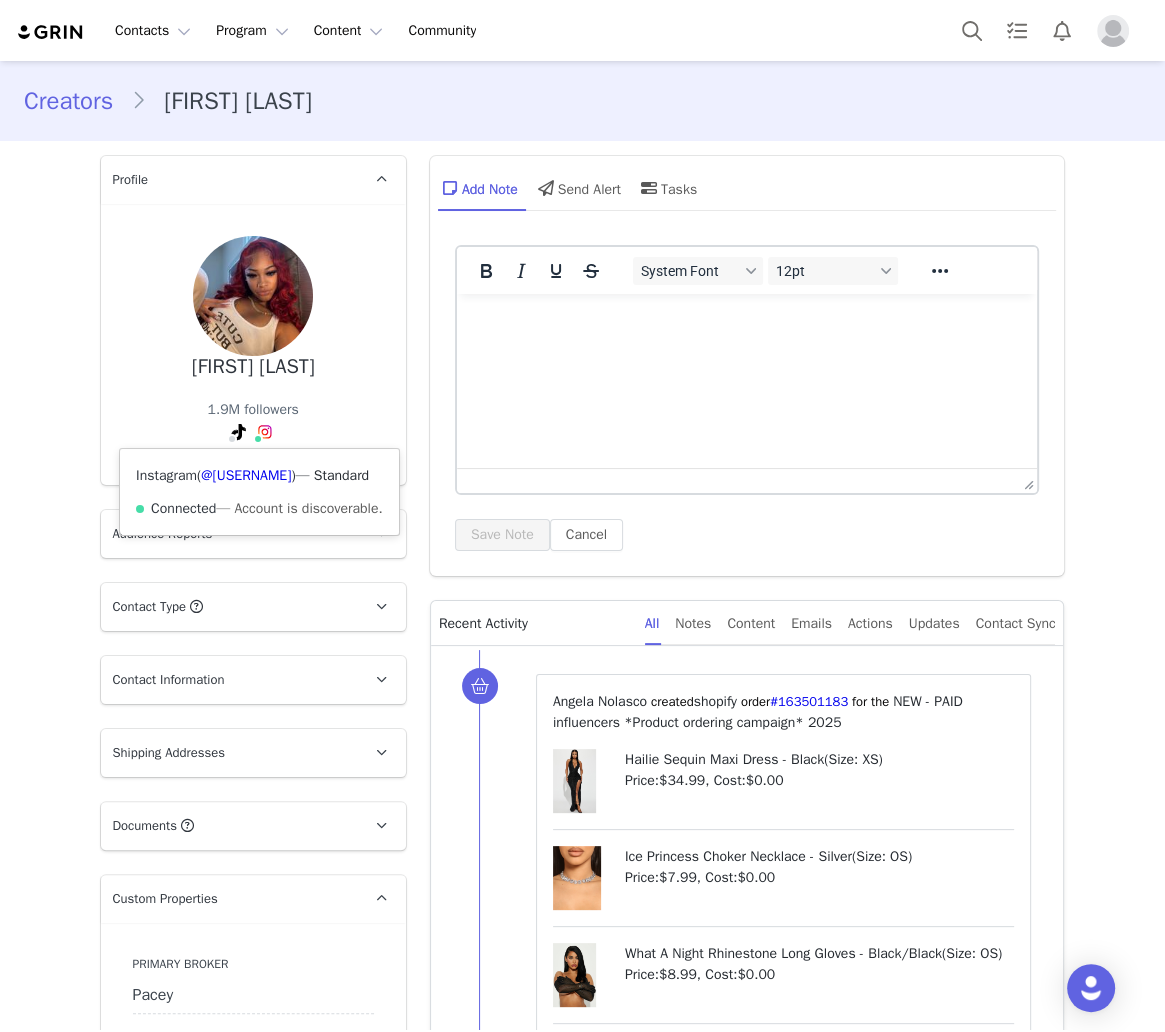 click on "Instagram  (   @[USERNAME]   )   — Standard  Connected  — Account is discoverable." at bounding box center (259, 492) 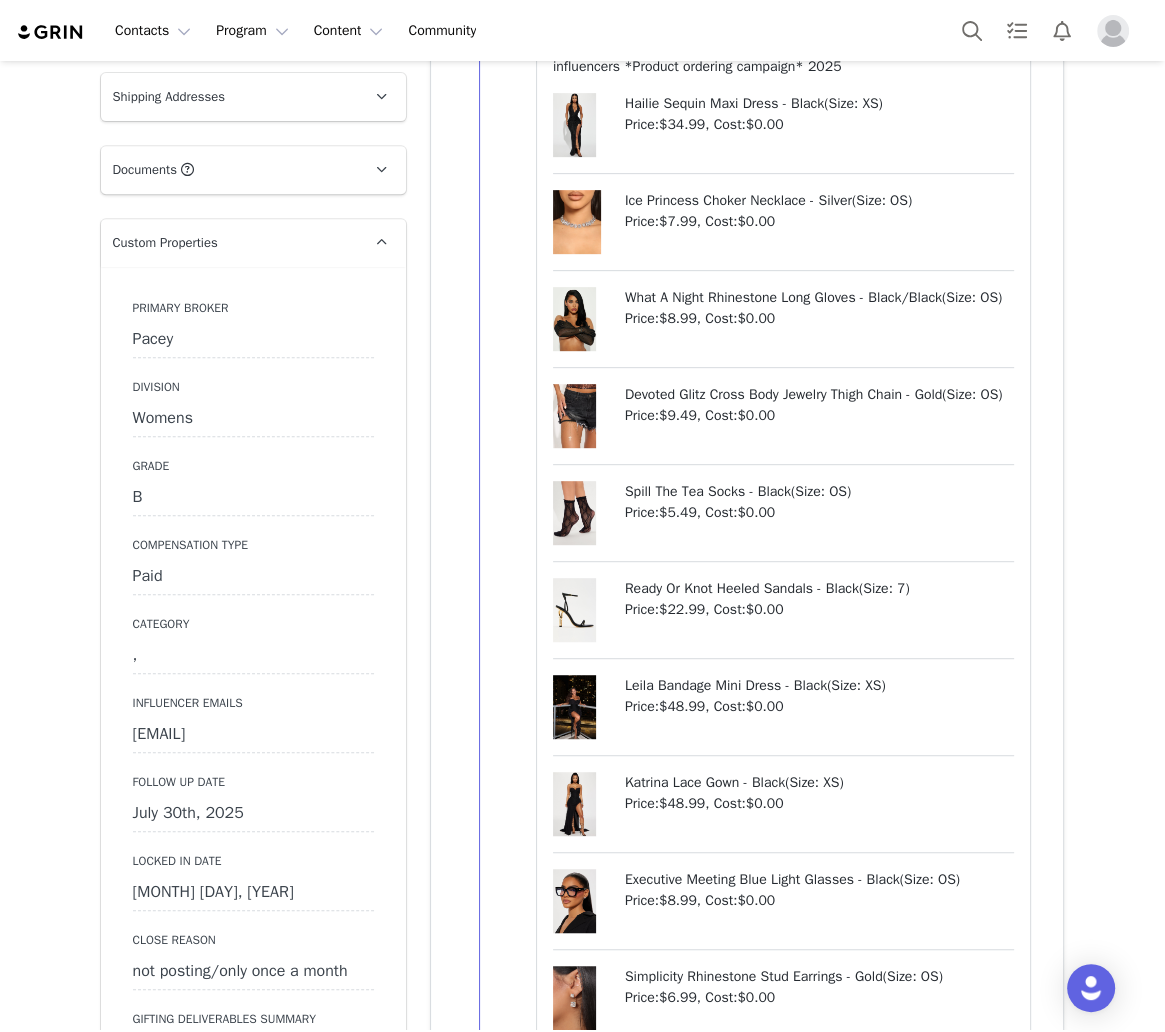 scroll, scrollTop: 933, scrollLeft: 0, axis: vertical 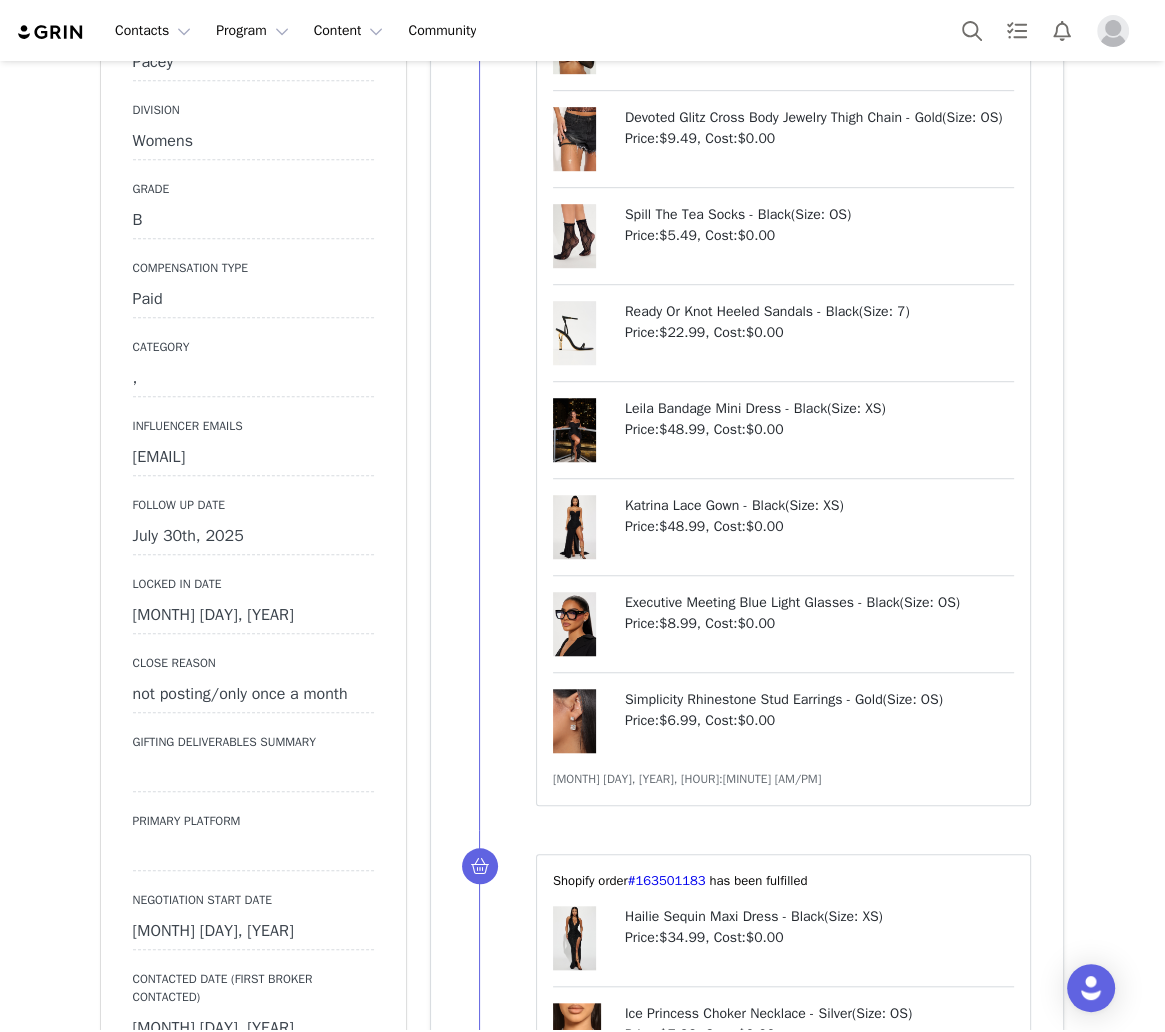 click on "July 30th, 2025" at bounding box center (253, 537) 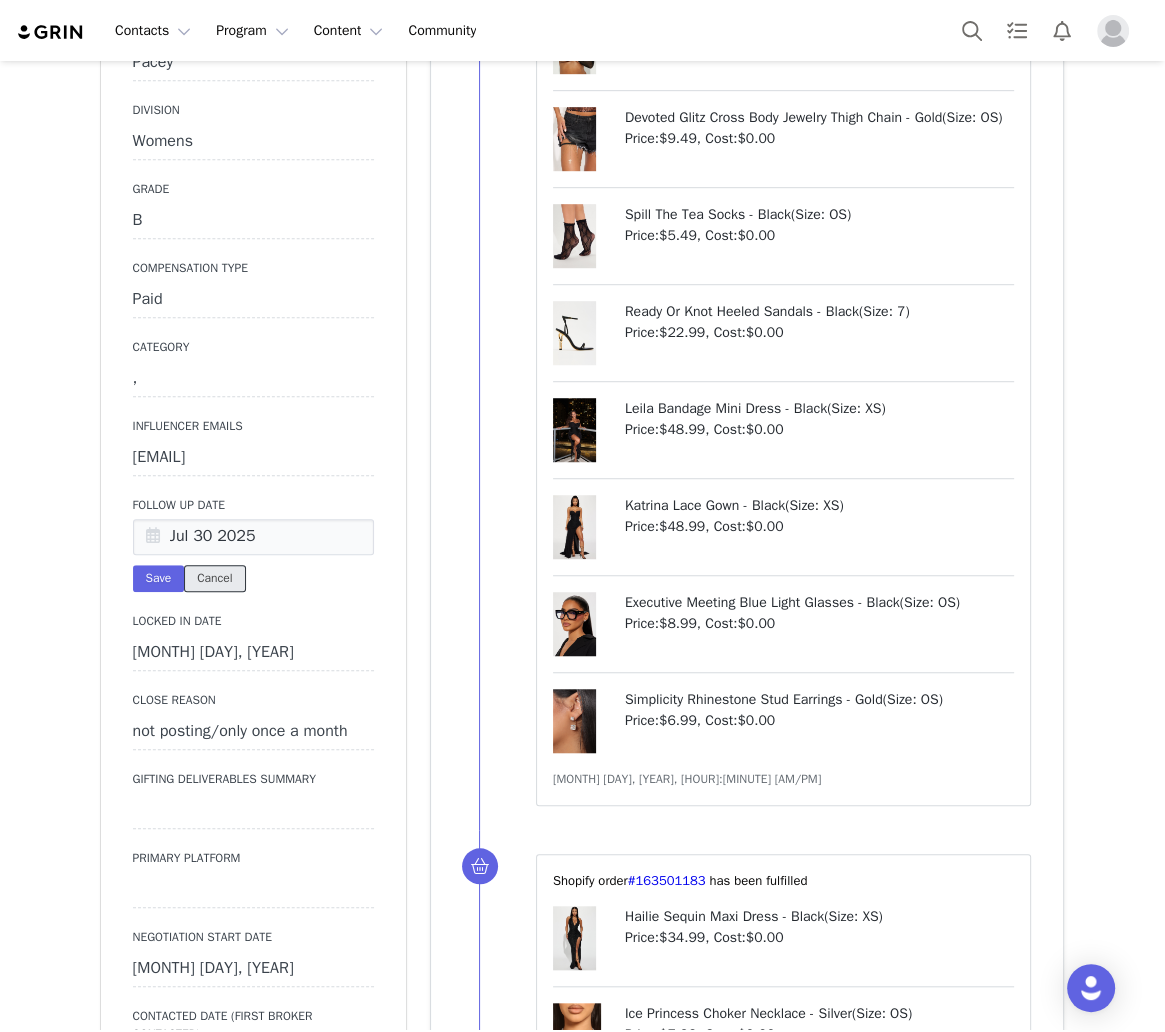 click on "Cancel" at bounding box center (214, 578) 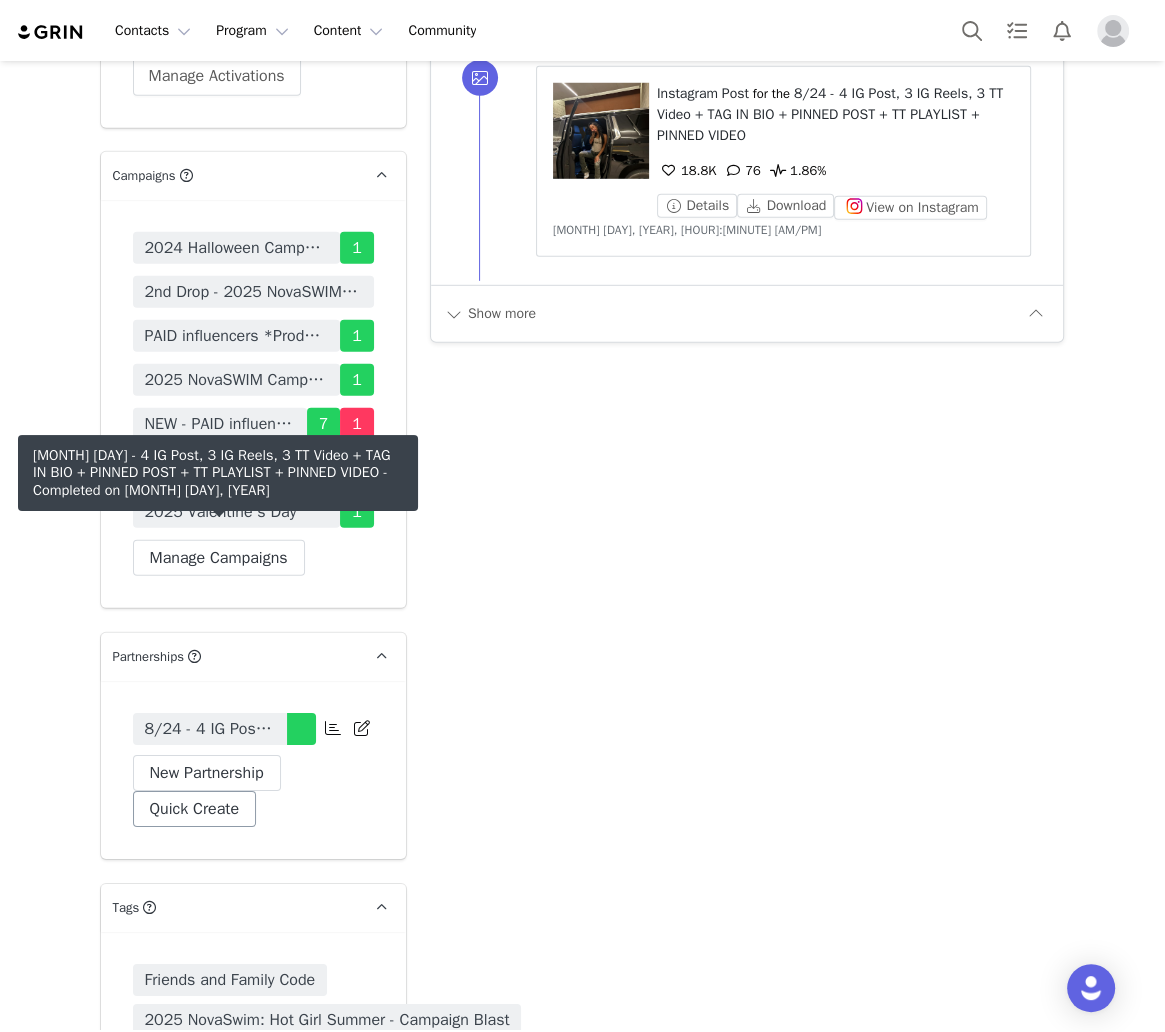 scroll, scrollTop: 4666, scrollLeft: 0, axis: vertical 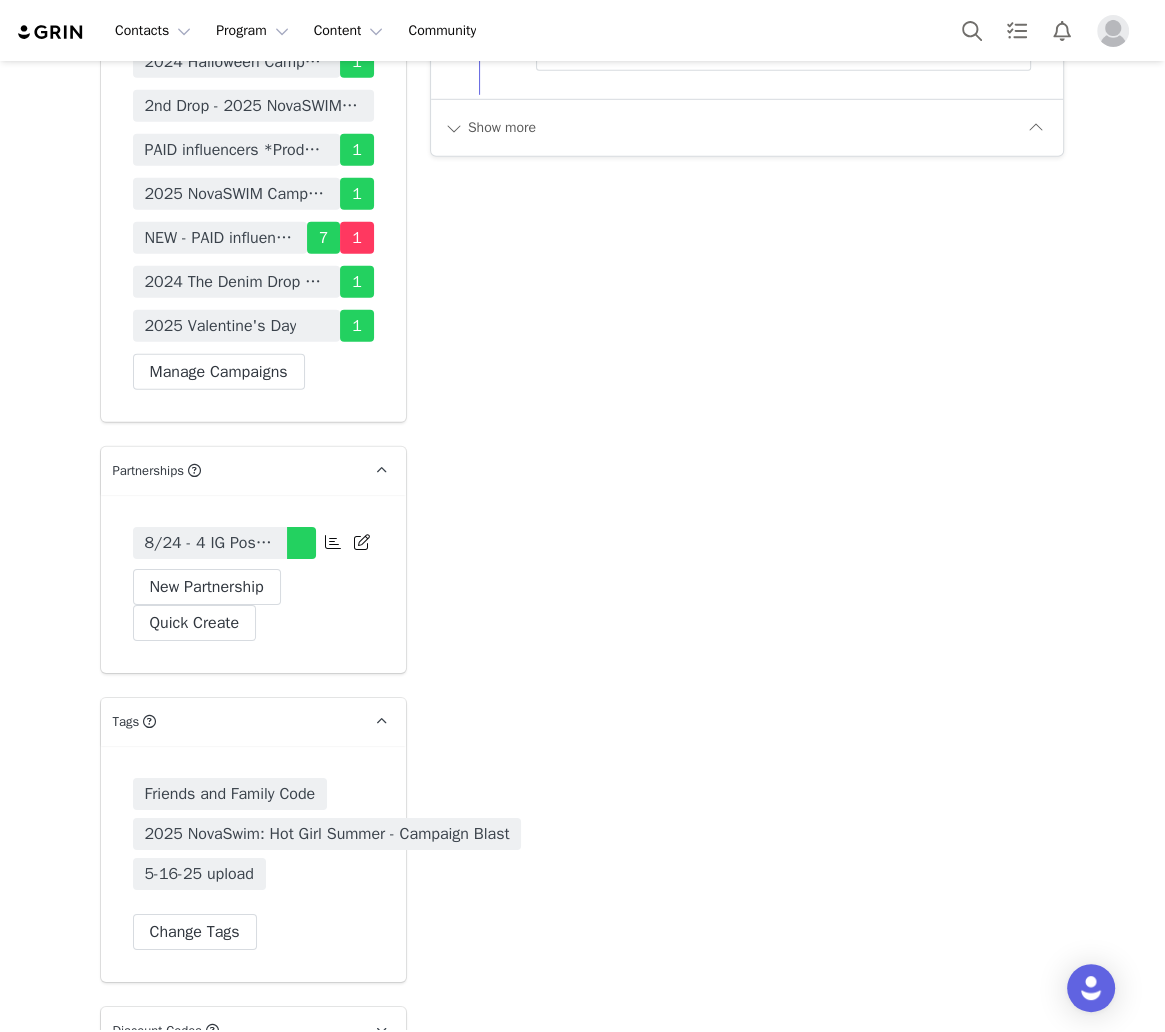 click on "8/24 - 4 IG Post, 3 IG Reels, 3 TT Video + TAG IN BIO + PINNED POST + TT PLAYLIST + PINNED VIDEO" at bounding box center (210, 543) 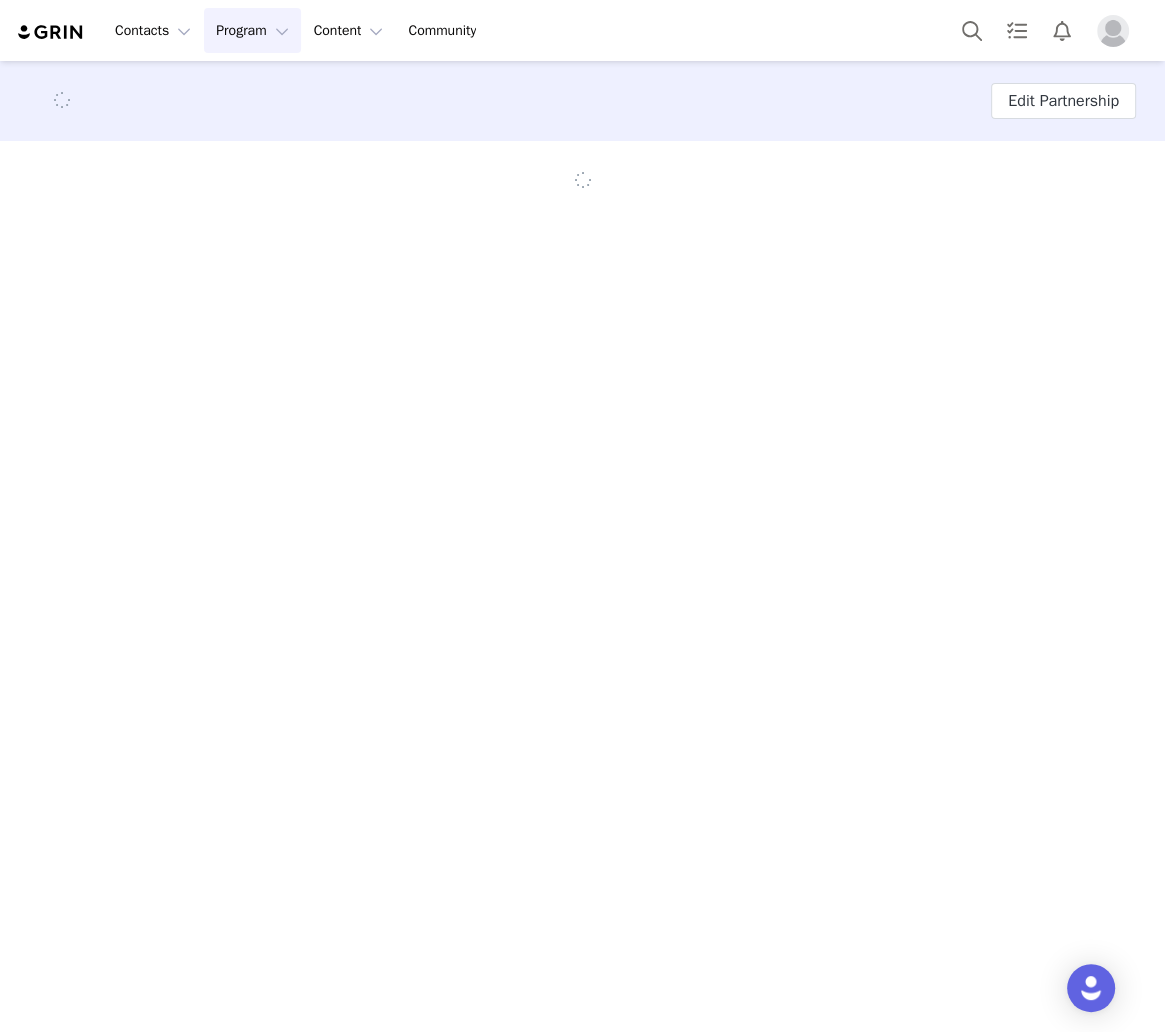 scroll, scrollTop: 0, scrollLeft: 0, axis: both 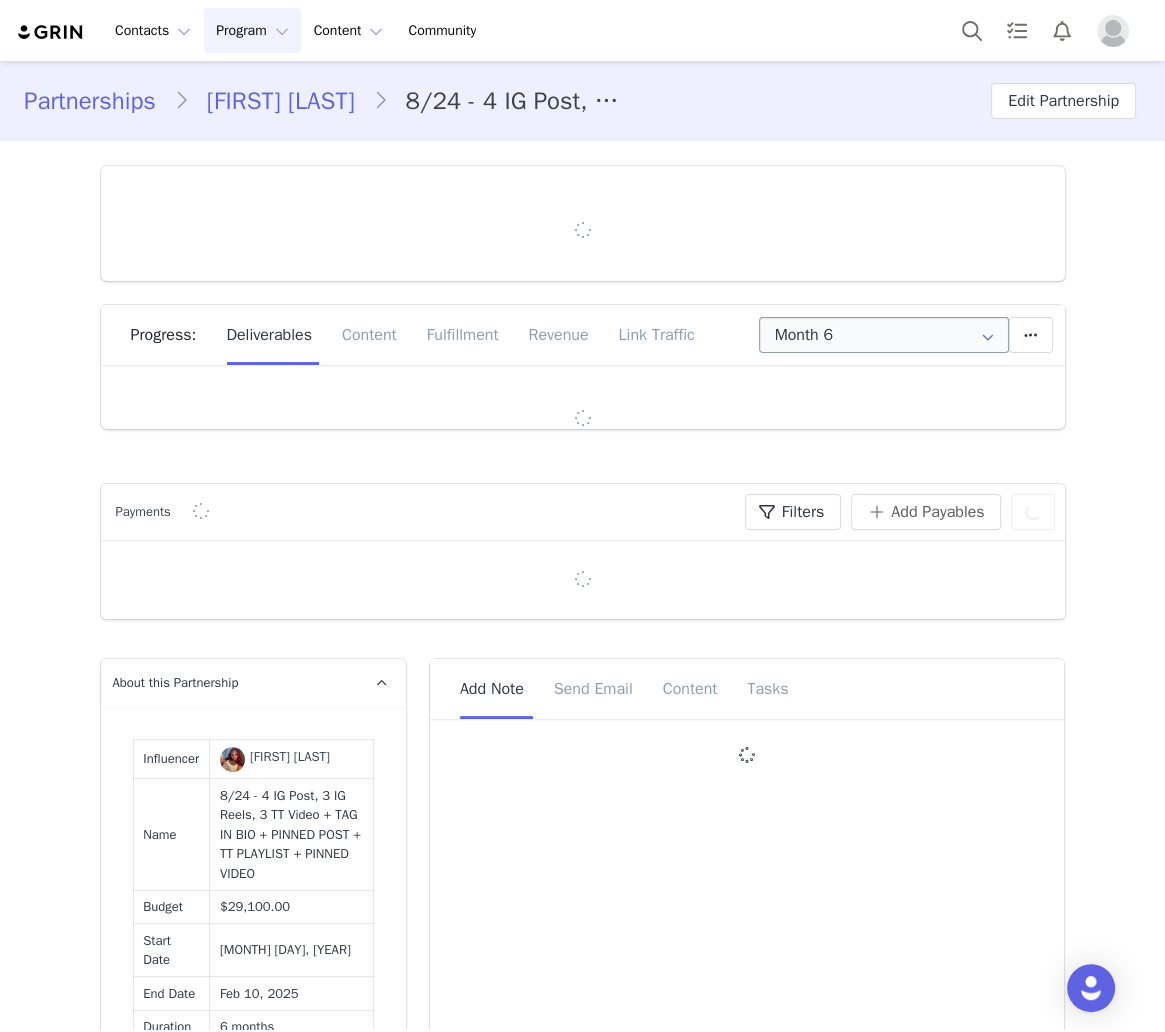type on "+1 (United States)" 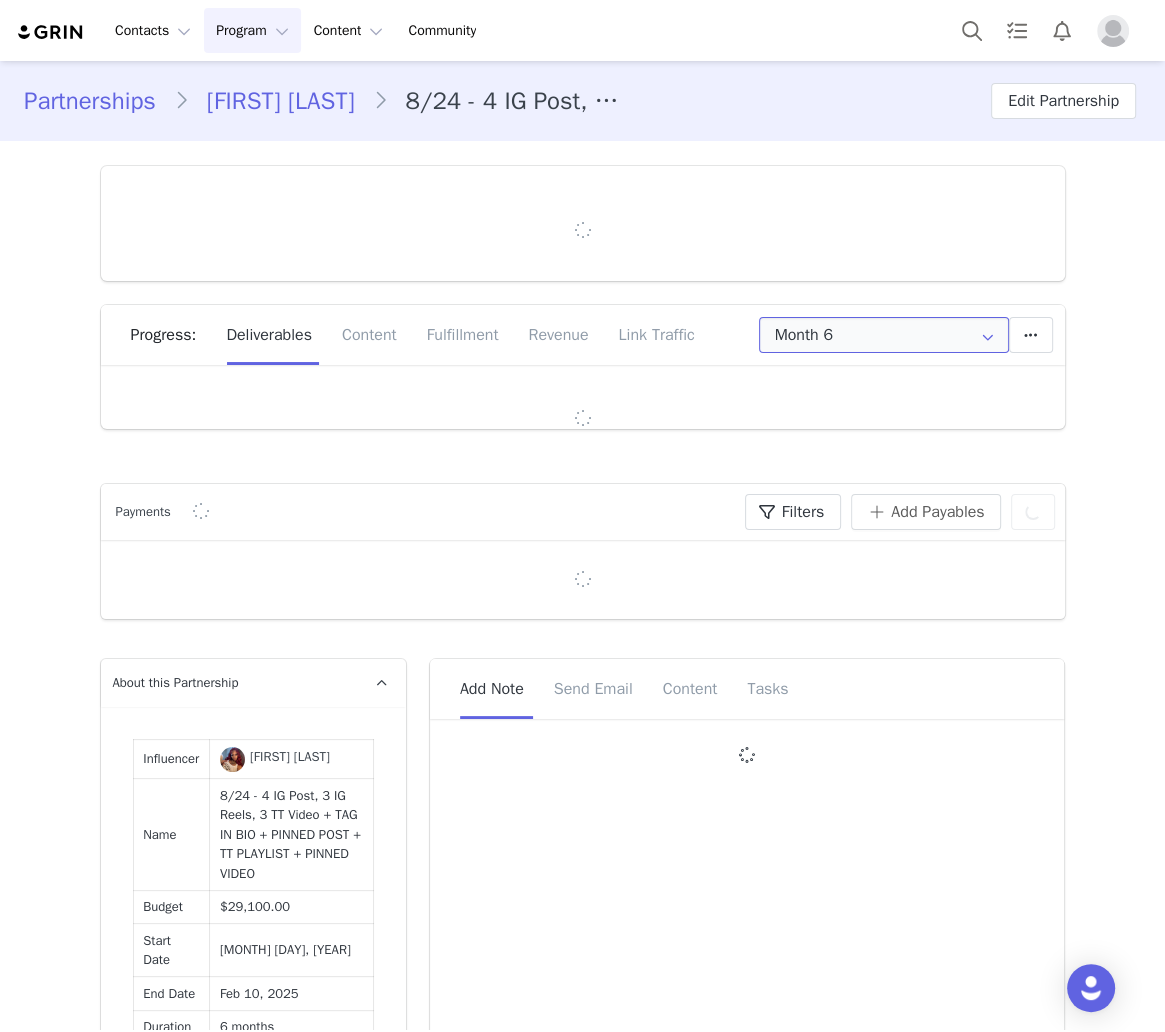 click on "Month 6" at bounding box center [884, 335] 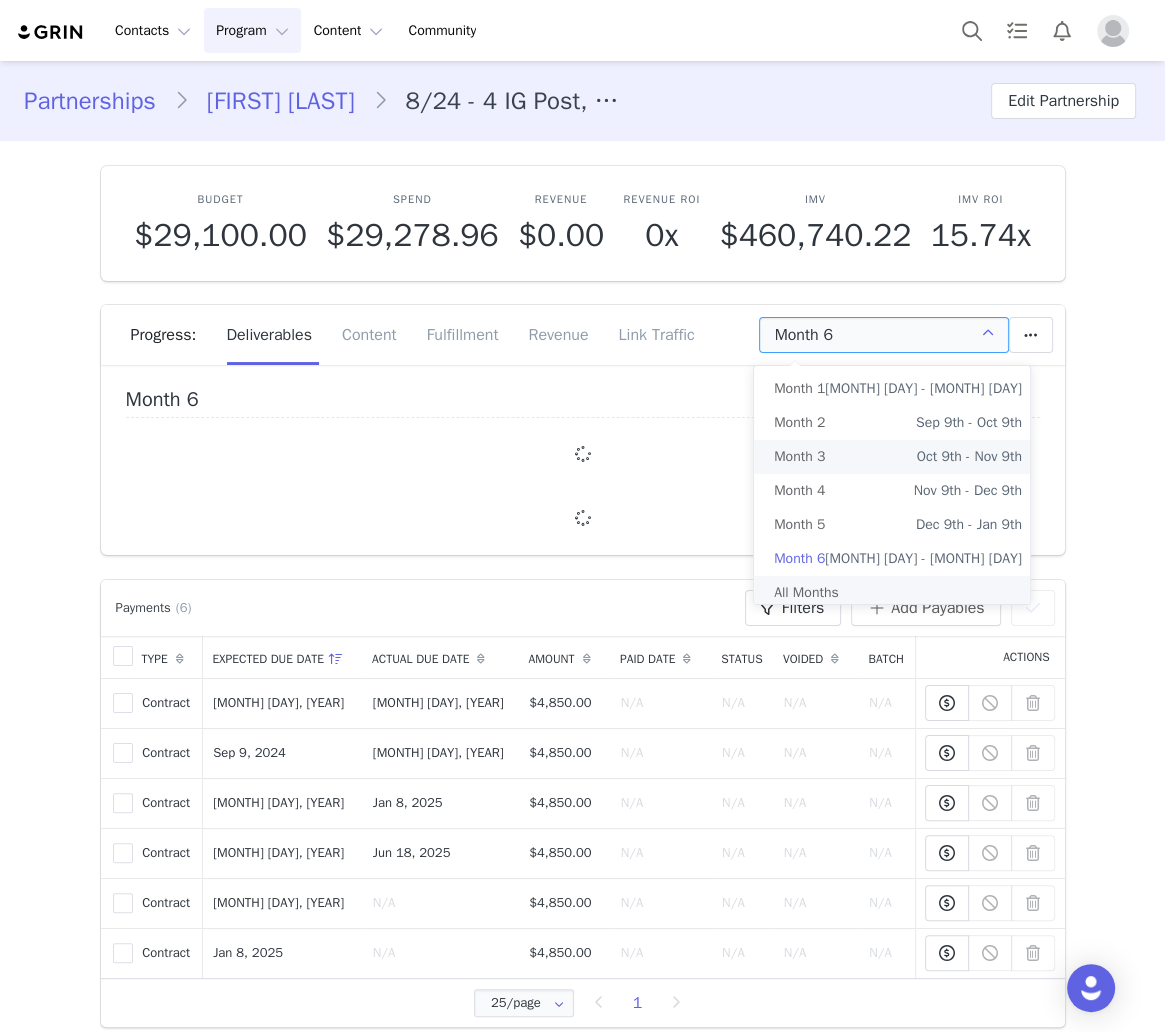 click on "All Months" at bounding box center [898, 593] 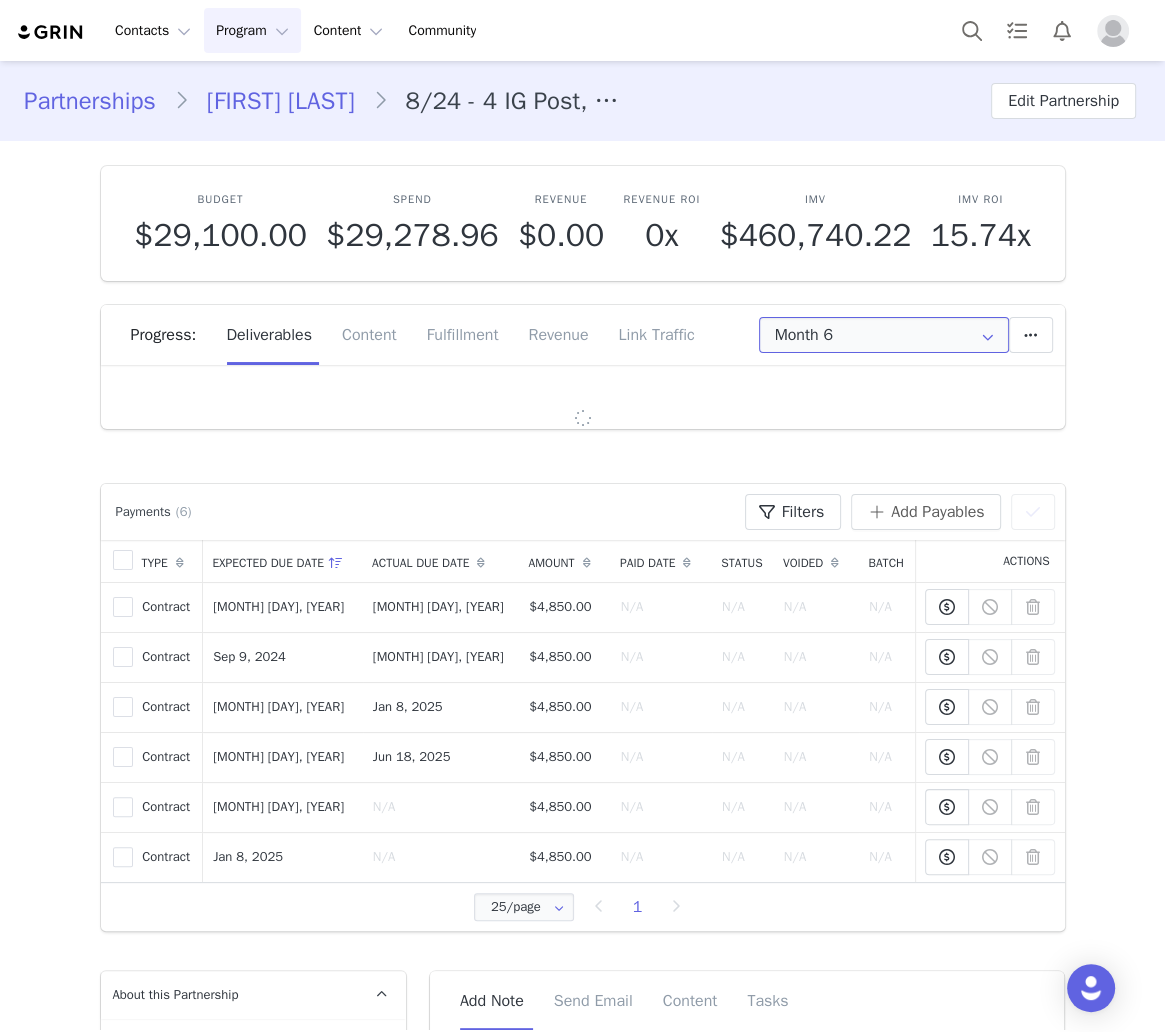 type on "All" 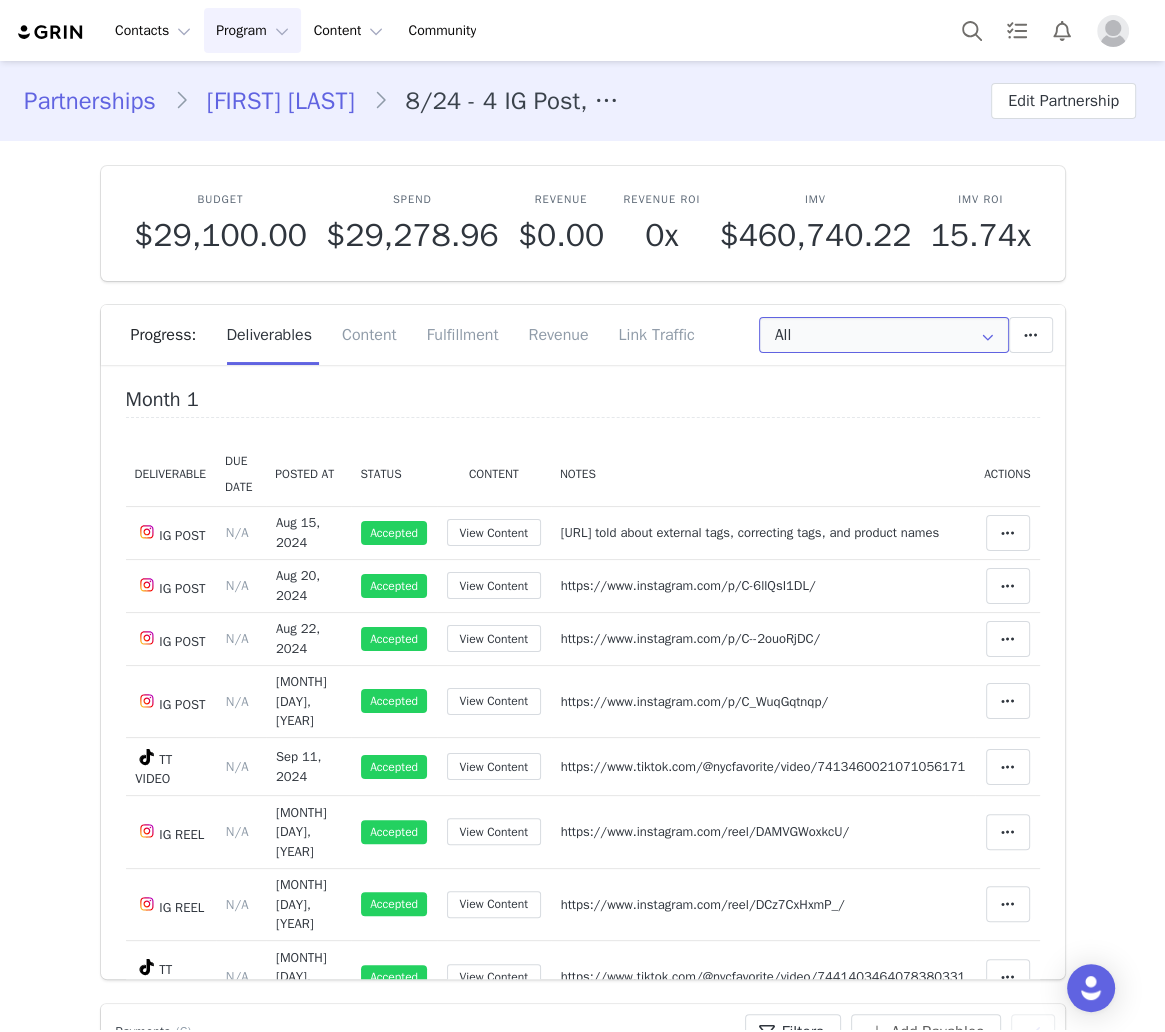 scroll, scrollTop: 3902, scrollLeft: 0, axis: vertical 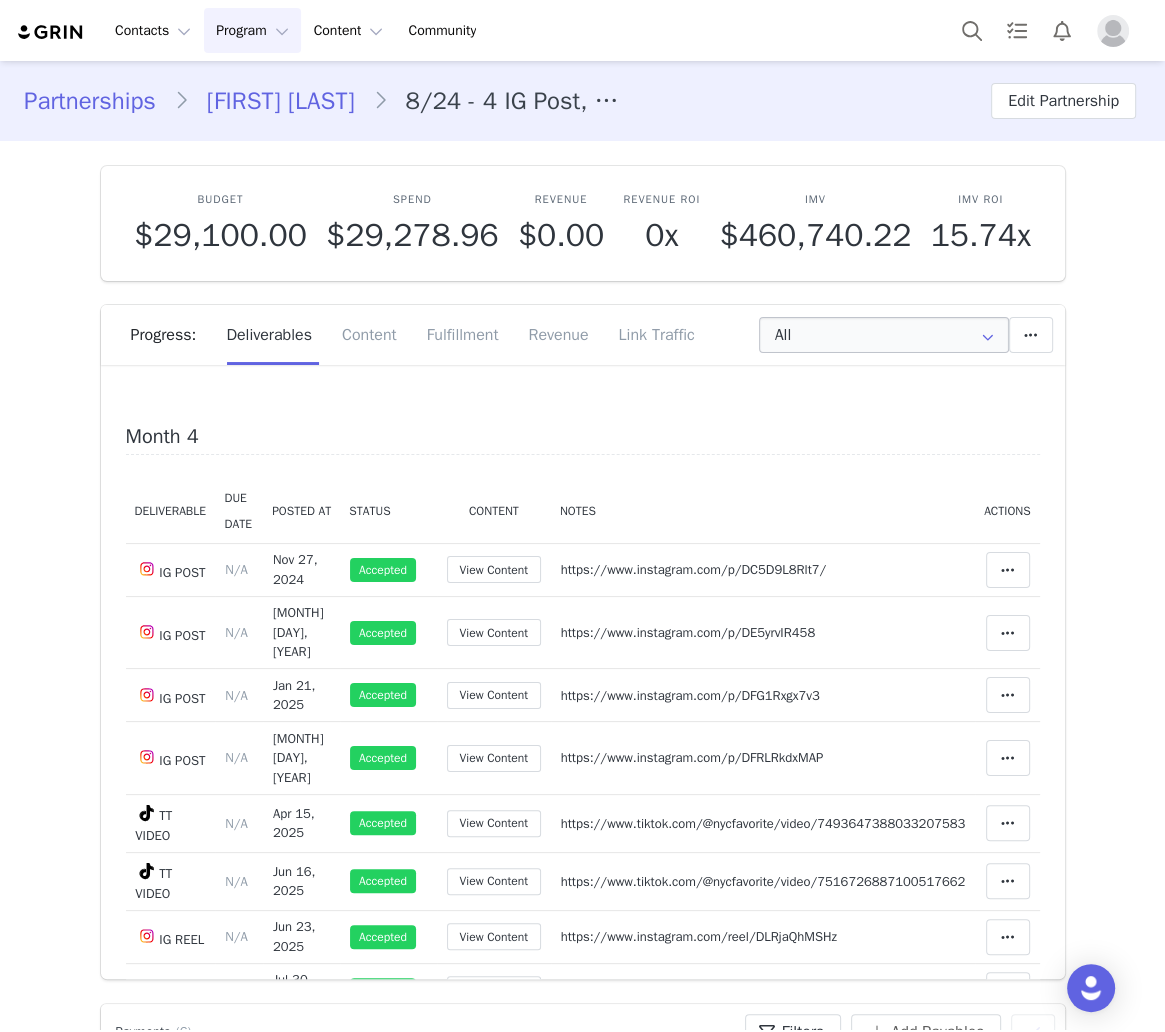 click on "N/A" at bounding box center [493, 1041] 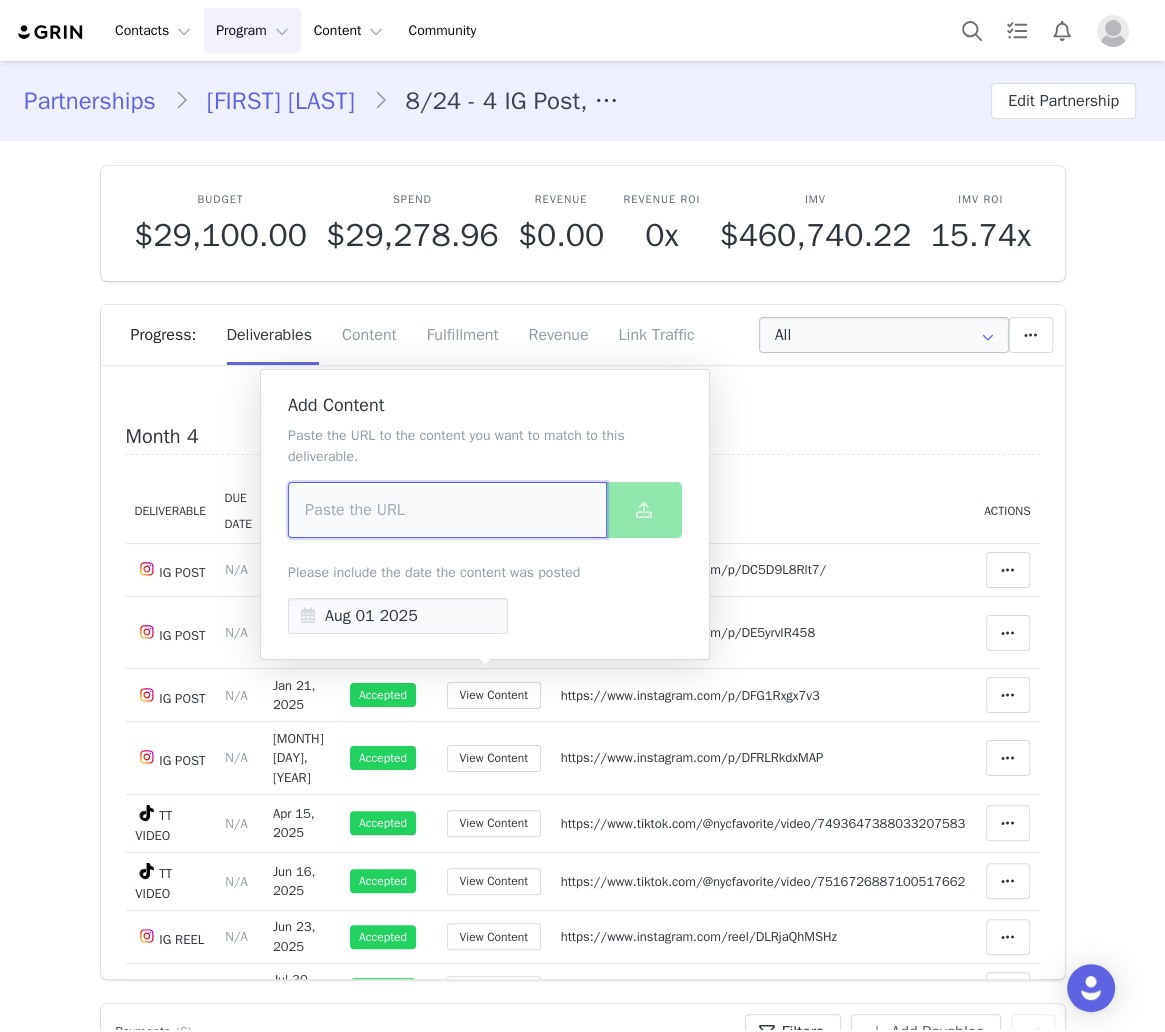 click at bounding box center [447, 510] 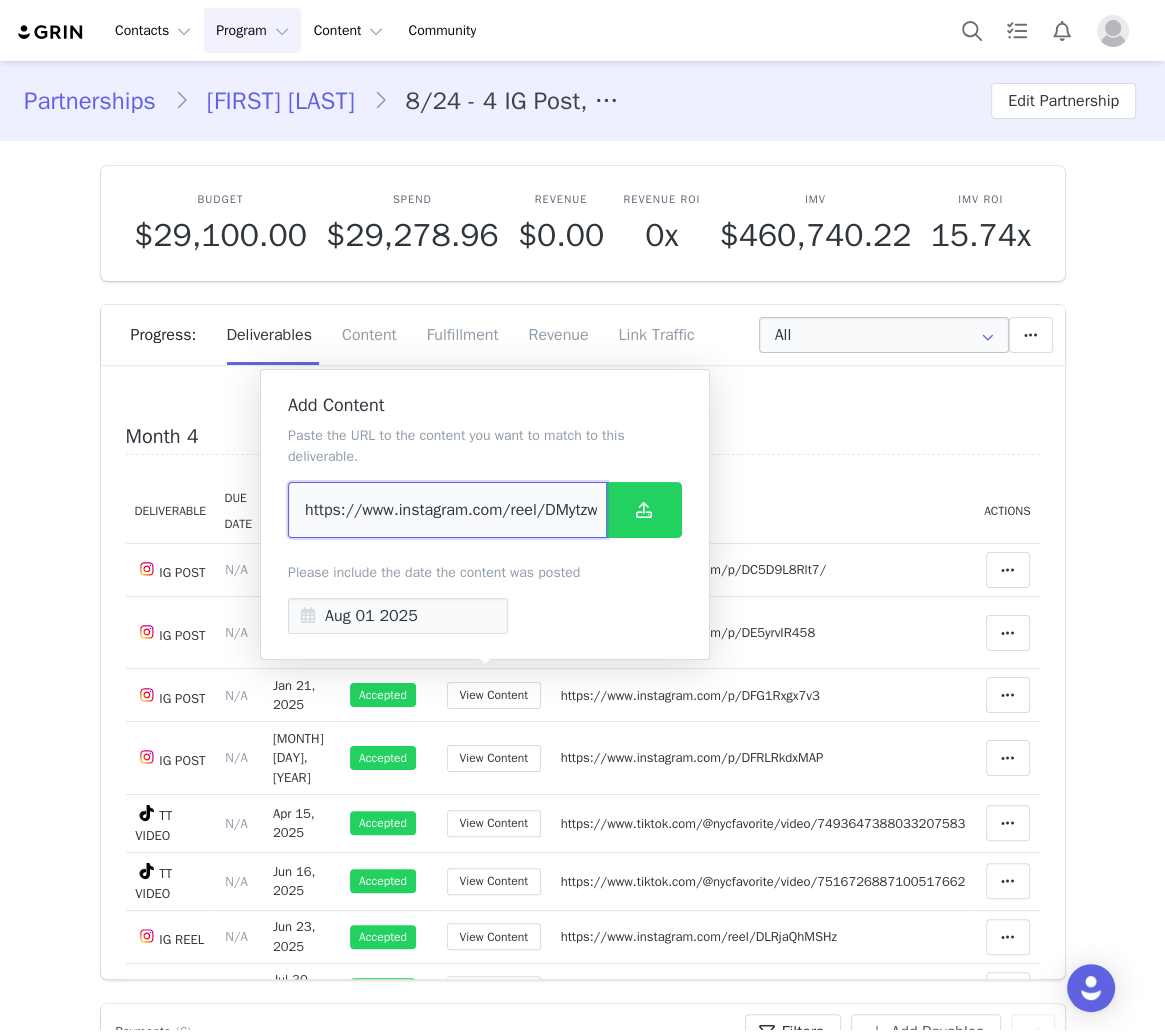 scroll, scrollTop: 0, scrollLeft: 333, axis: horizontal 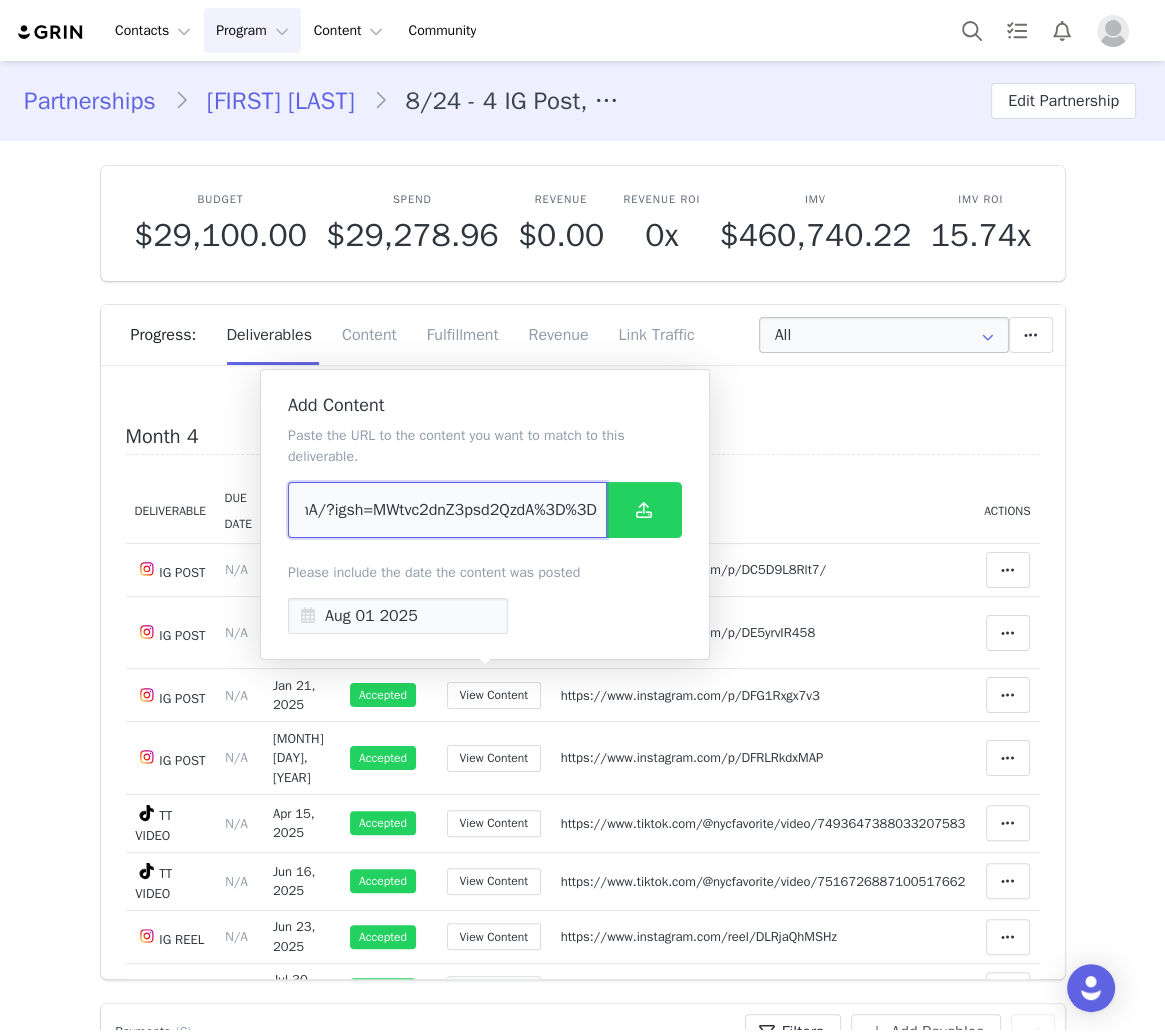 type on "https://www.instagram.com/reel/DMytzwsxGmA/?igsh=MWtvc2dnZ3psd2QzdA%3D%3D" 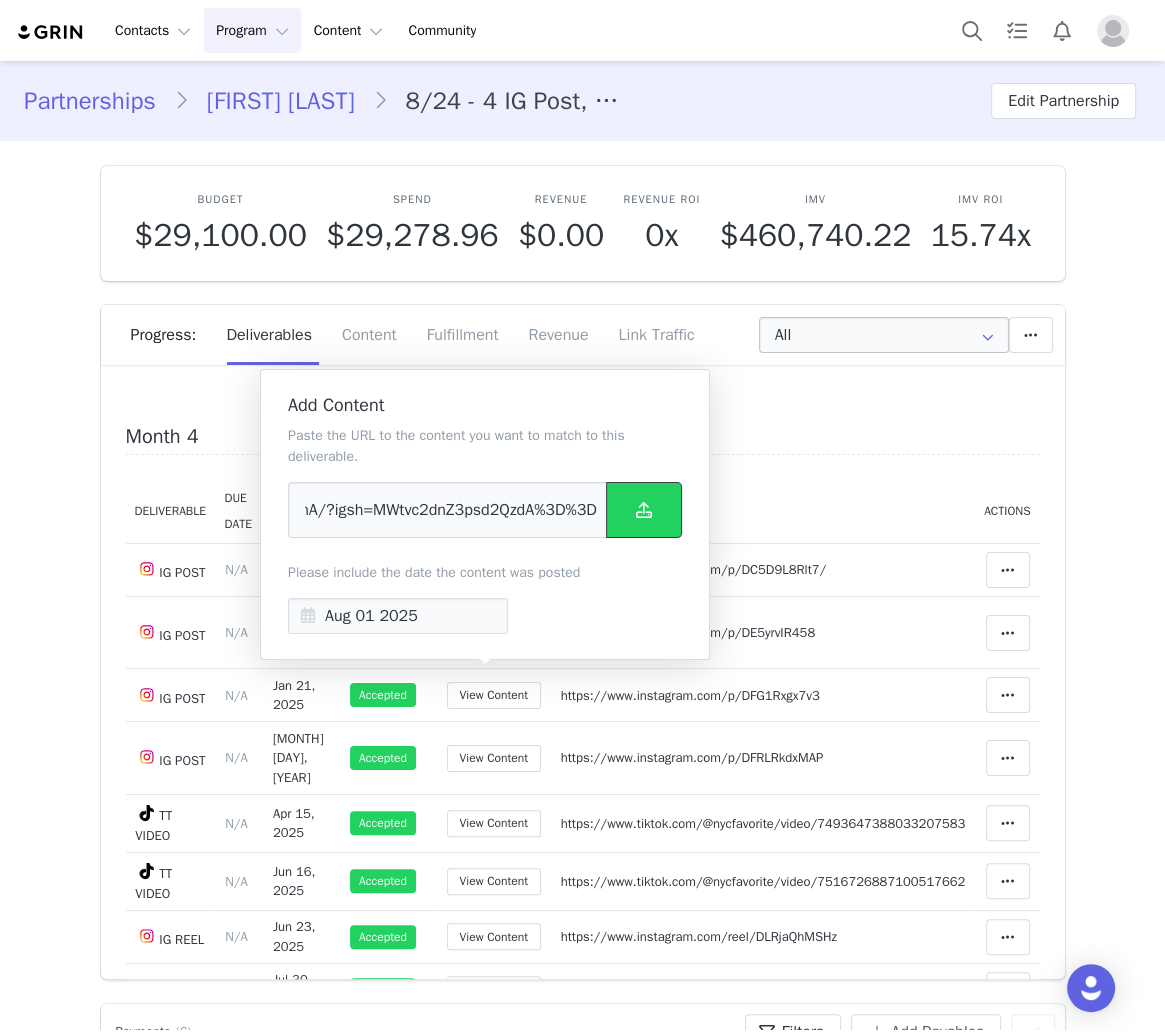 click at bounding box center (644, 510) 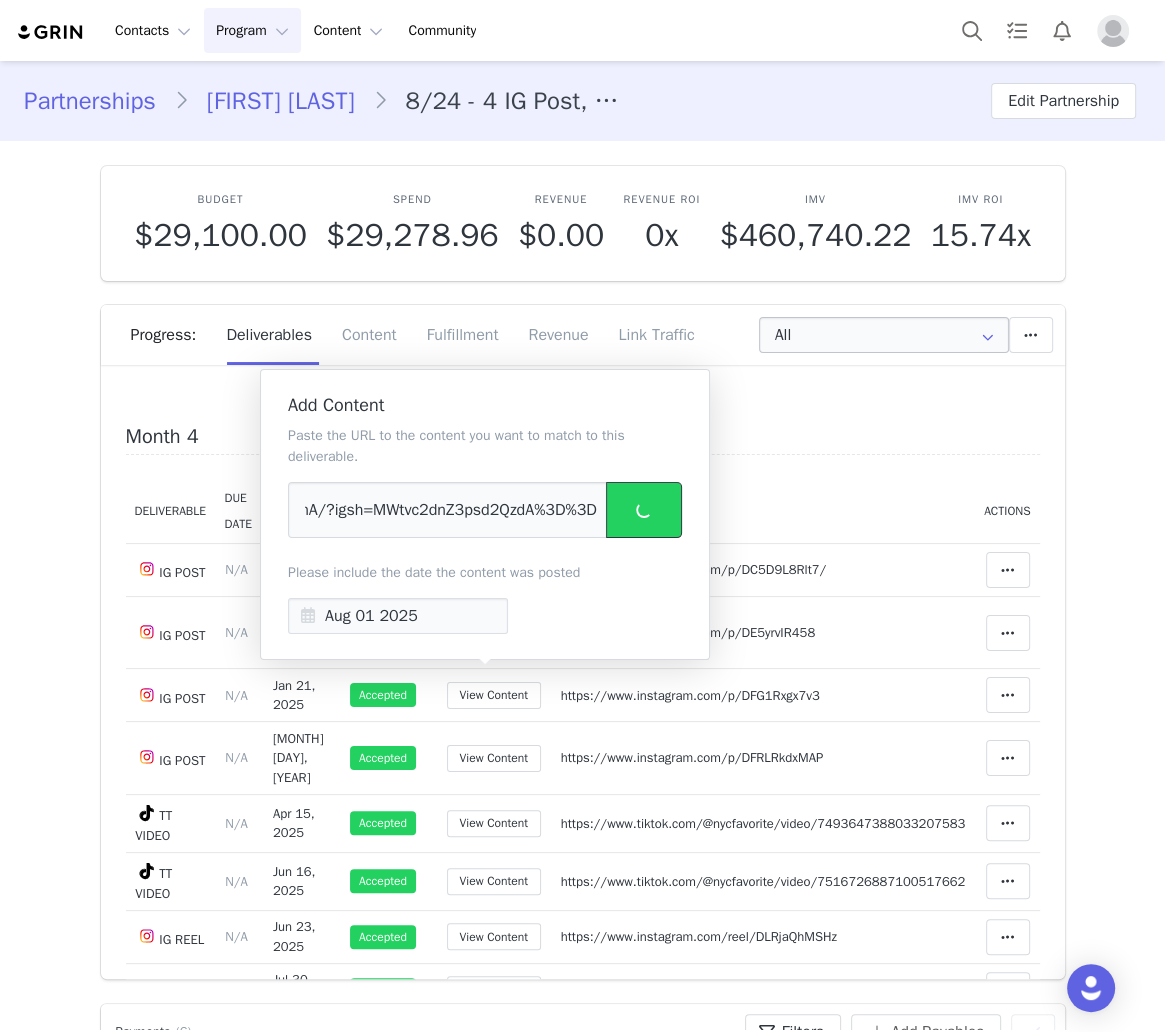 scroll, scrollTop: 0, scrollLeft: 0, axis: both 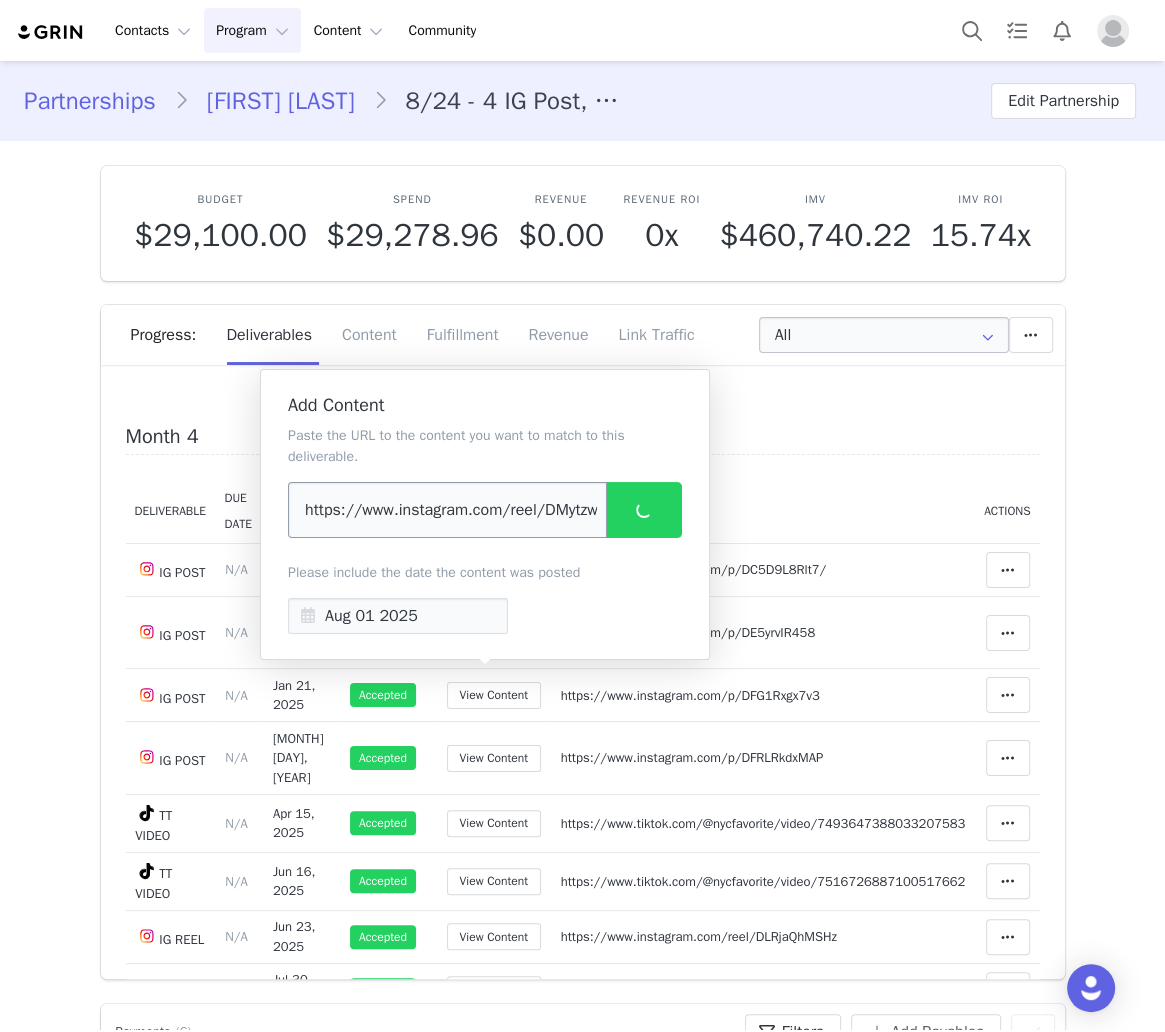 type 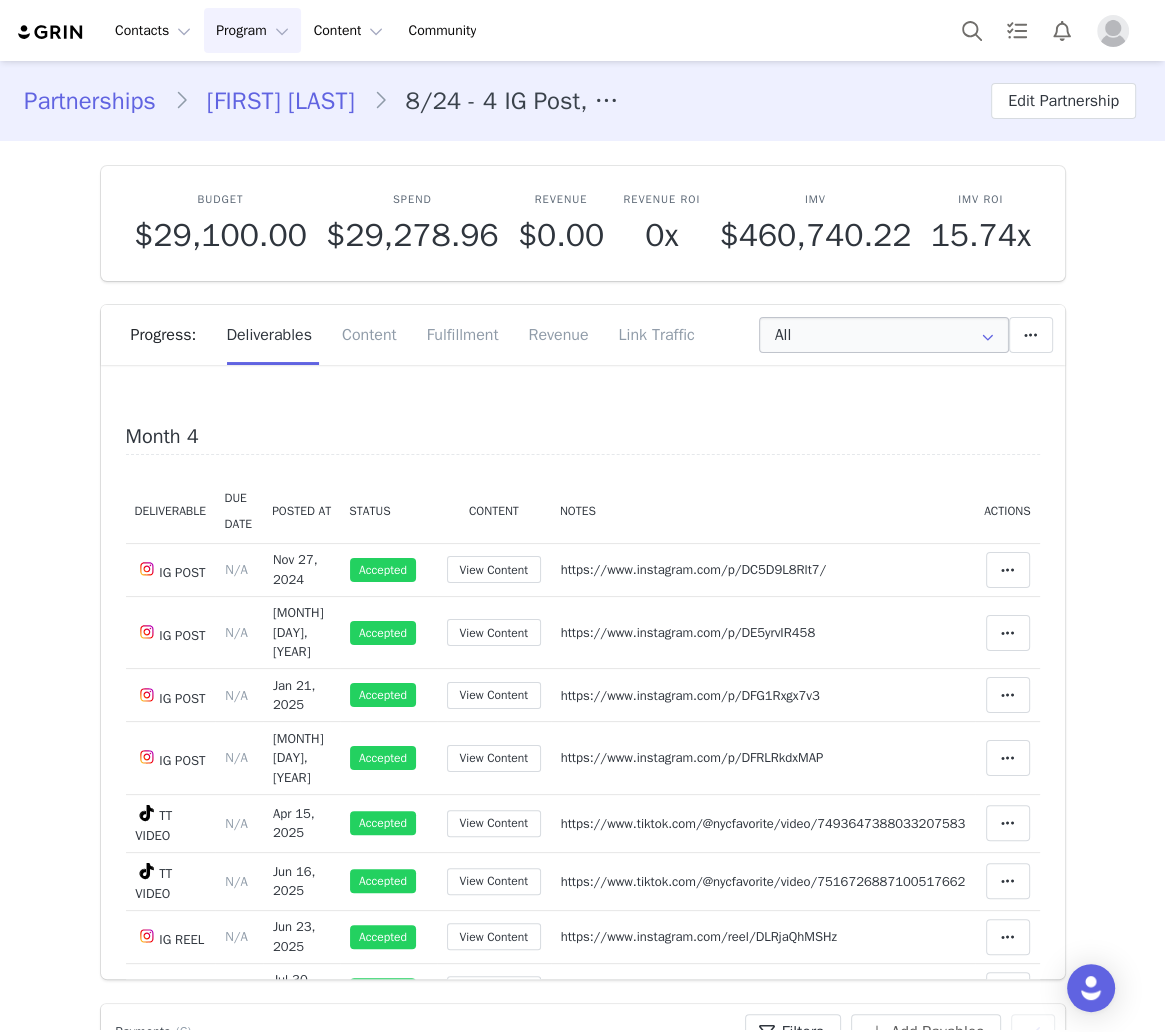 click on "N/A" at bounding box center [572, 1042] 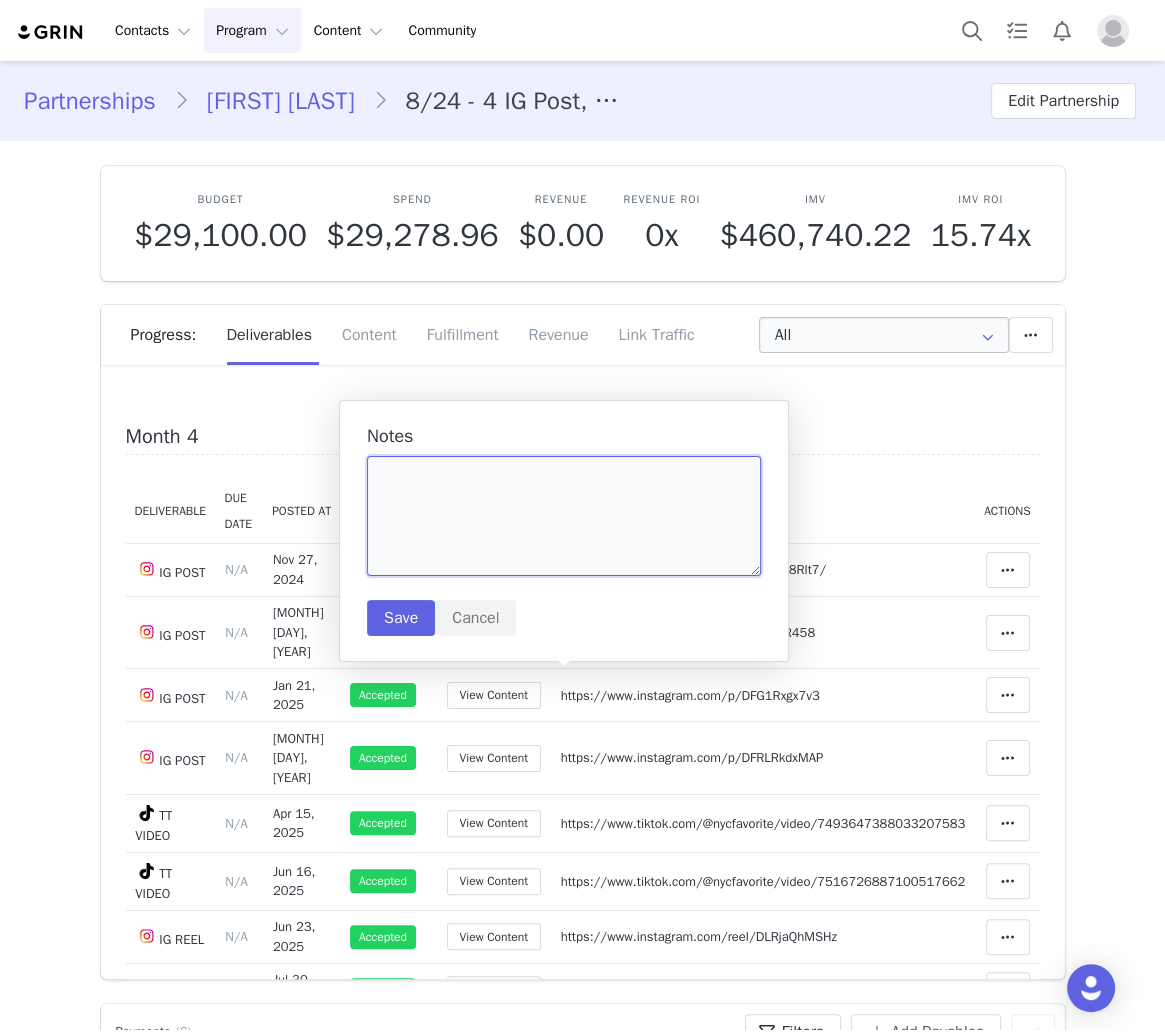 click at bounding box center (564, 516) 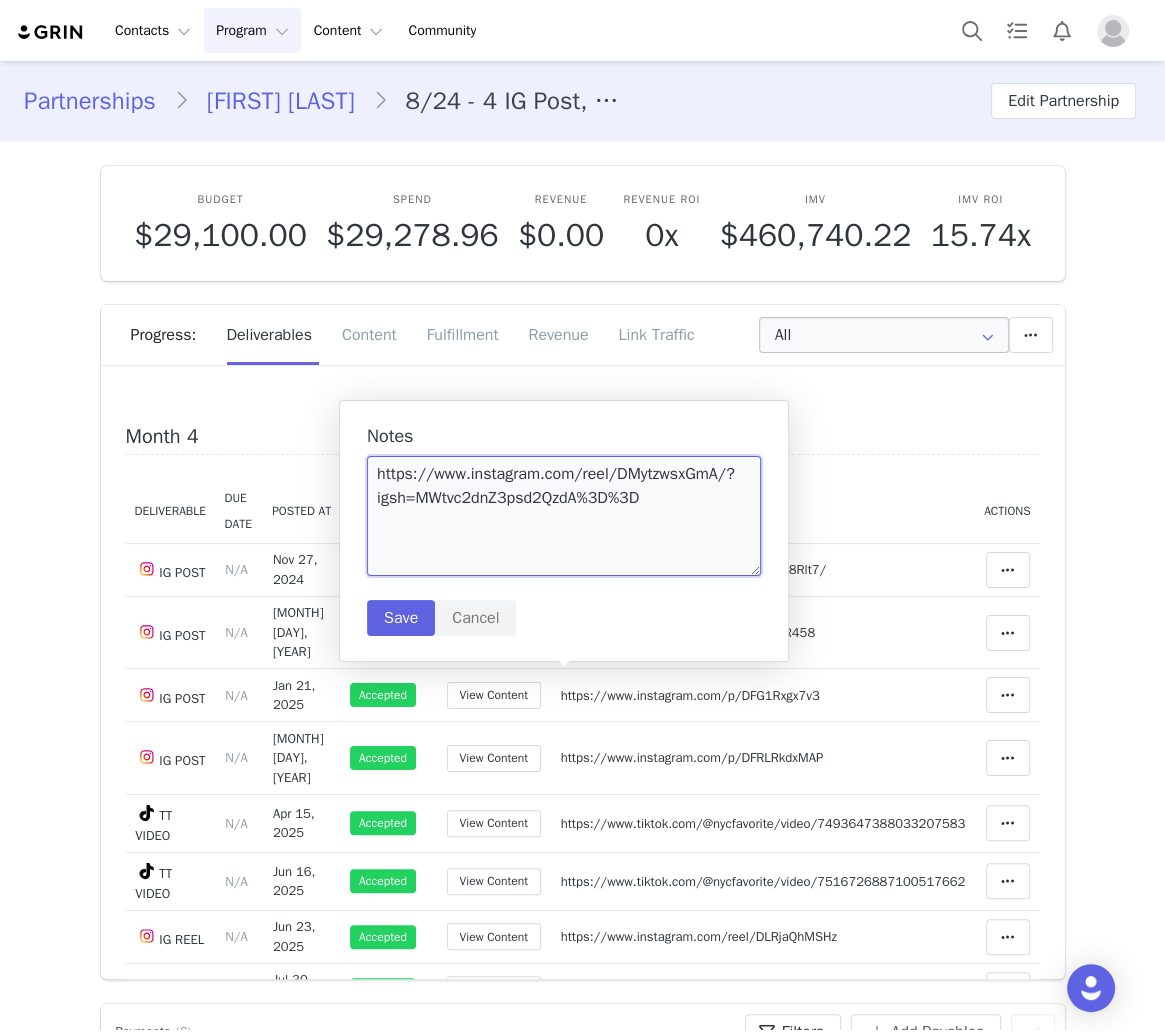 drag, startPoint x: 688, startPoint y: 491, endPoint x: 724, endPoint y: 472, distance: 40.706264 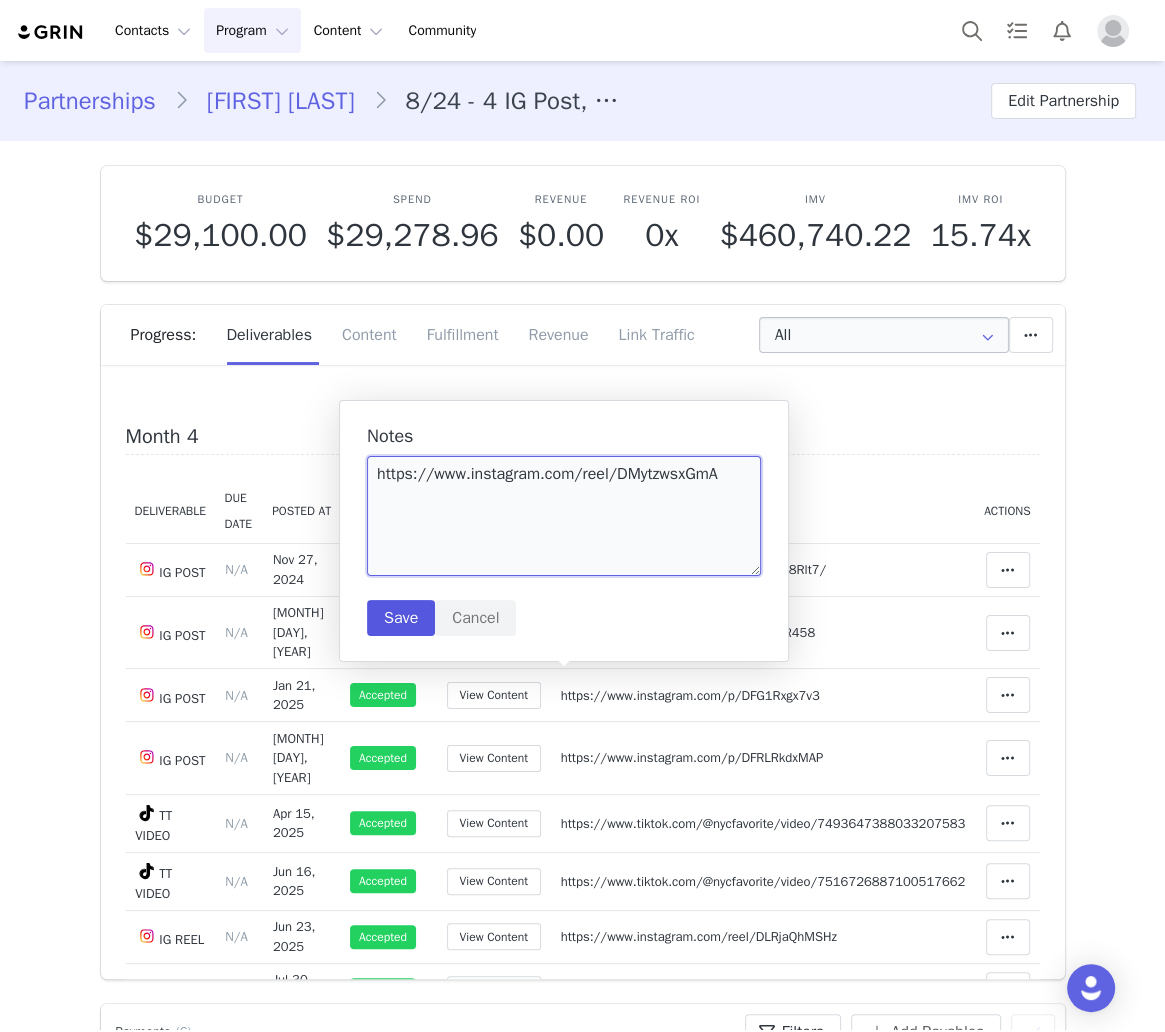 type on "https://www.instagram.com/reel/DMytzwsxGmA" 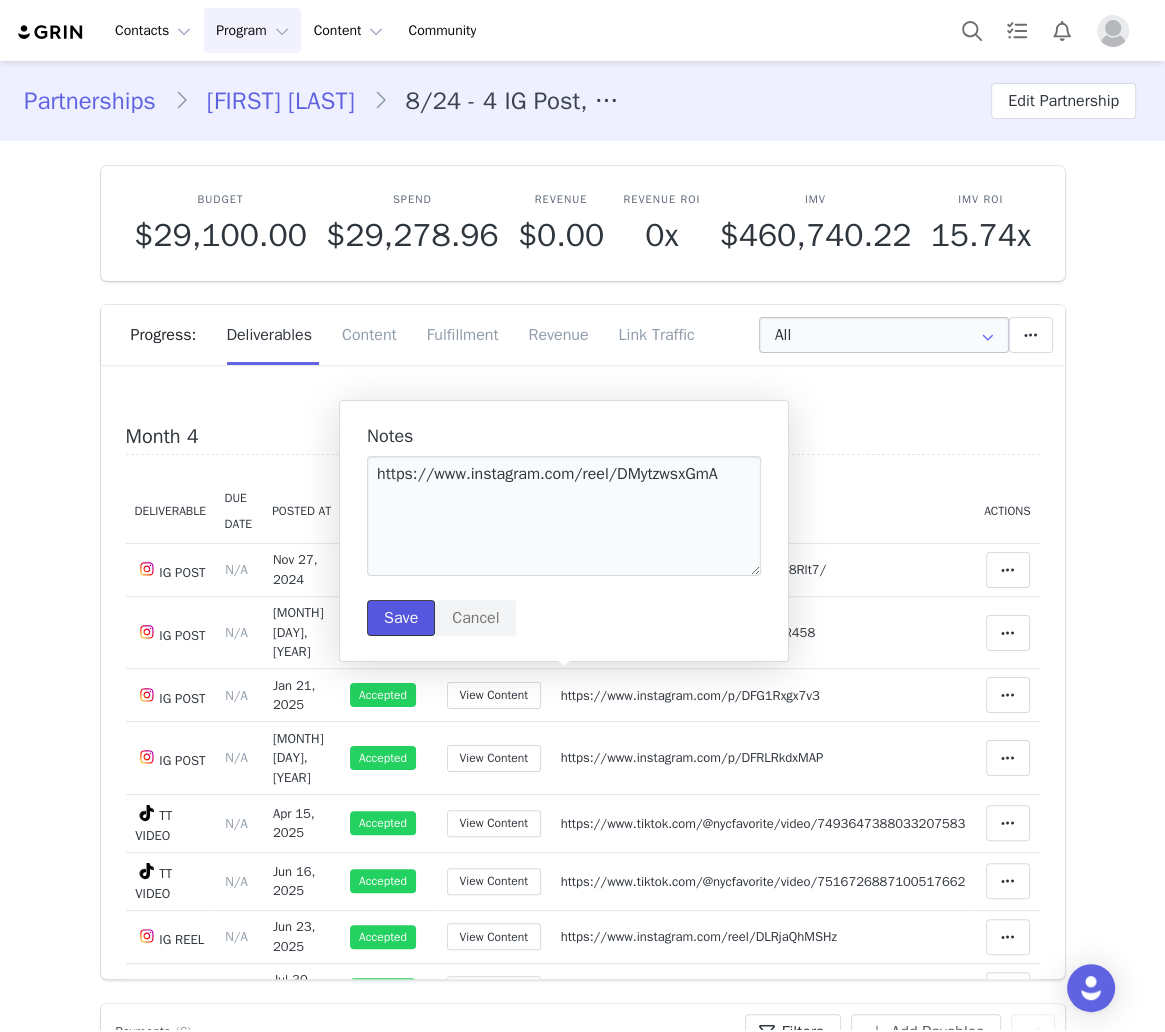 click on "Save" at bounding box center [401, 618] 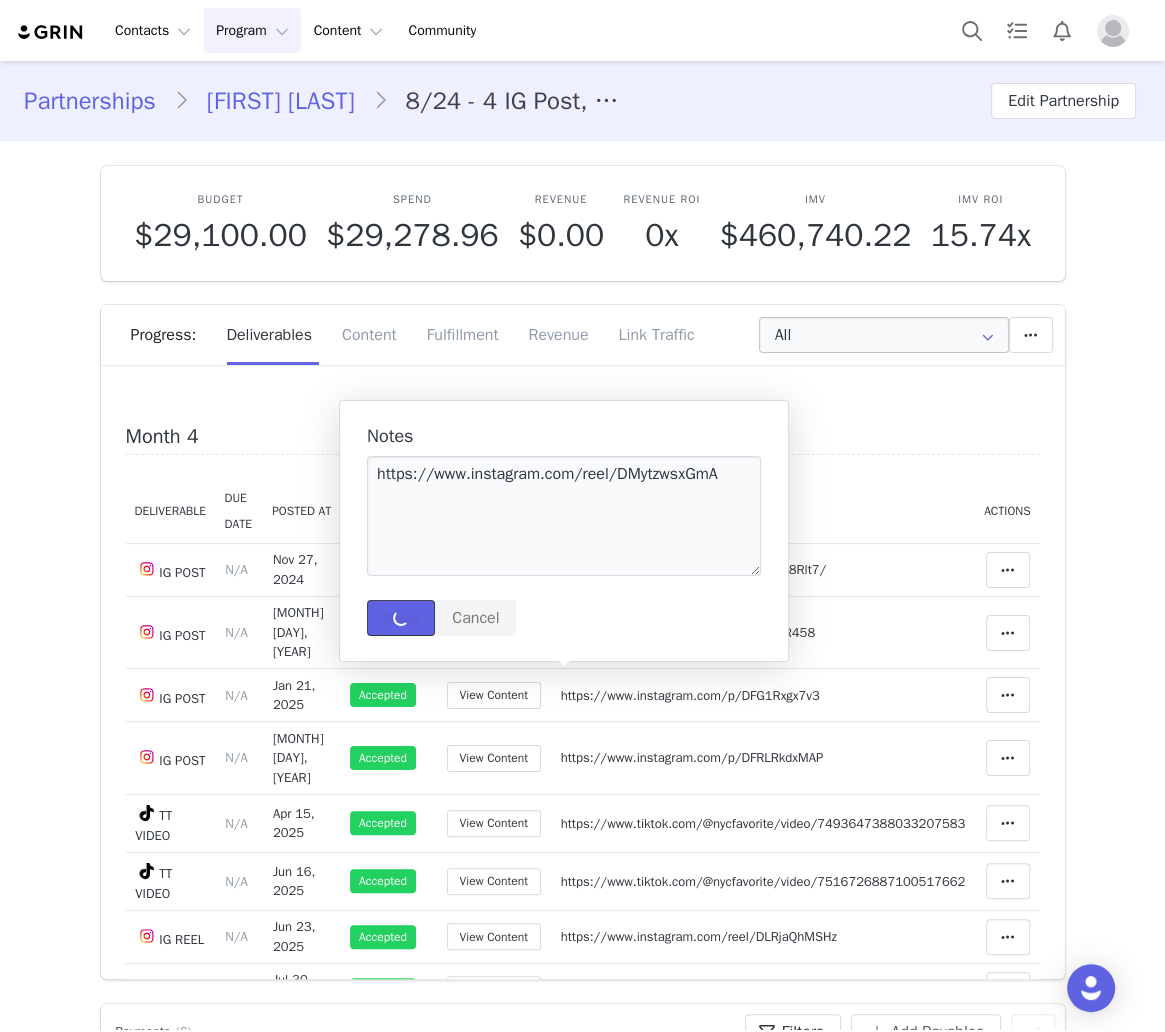 type 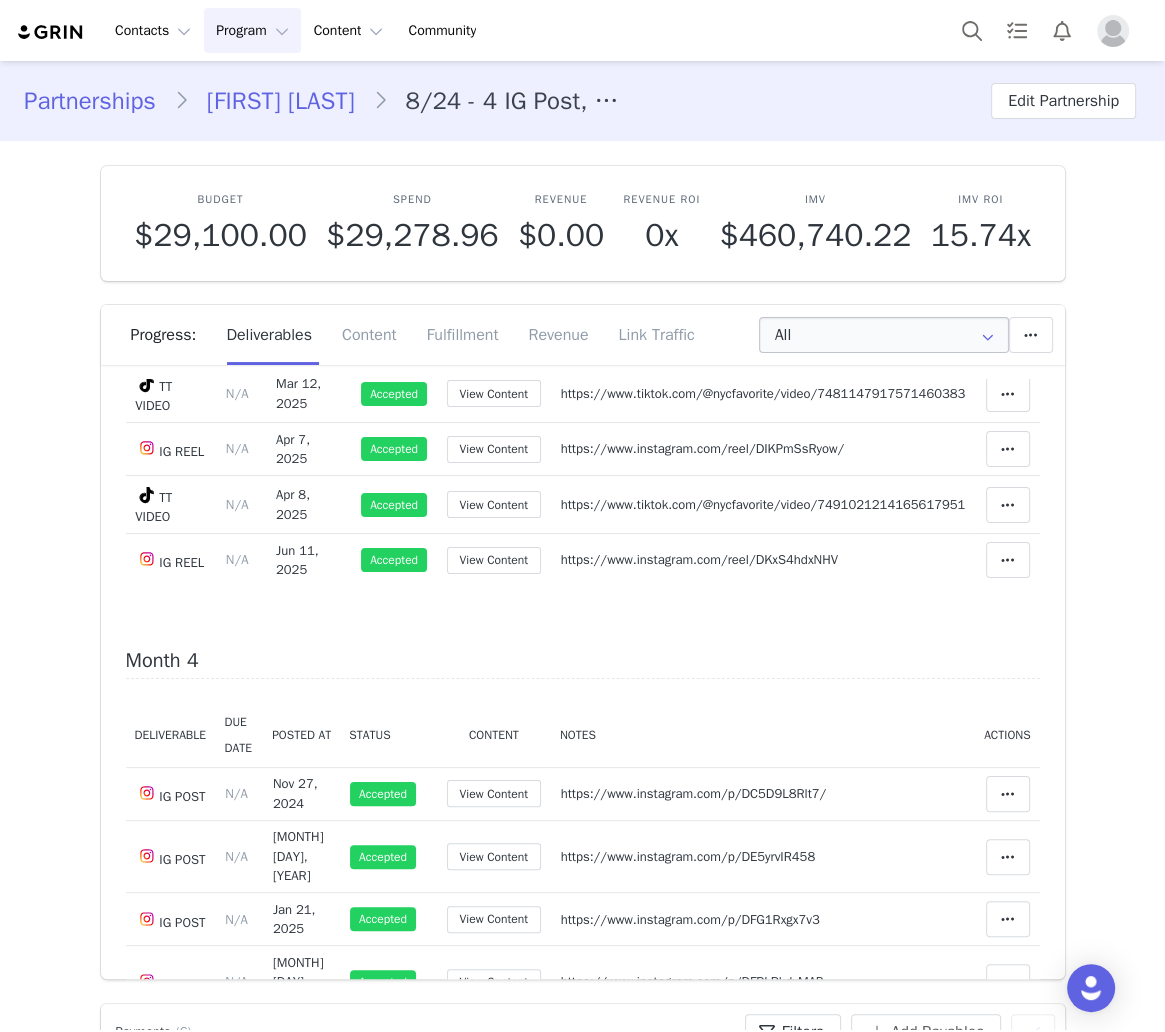scroll, scrollTop: 2074, scrollLeft: 0, axis: vertical 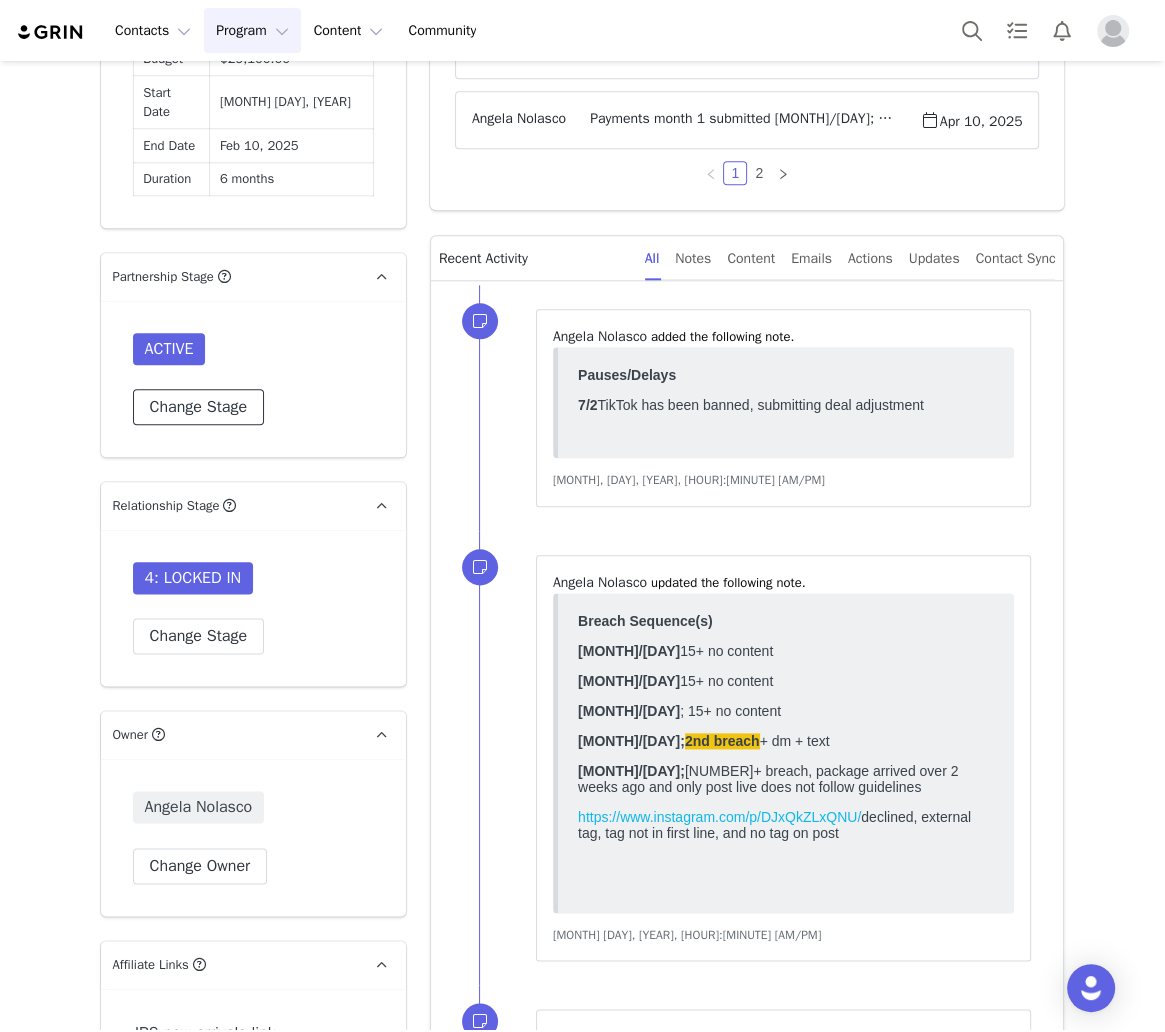 click on "Change Stage" at bounding box center (198, 407) 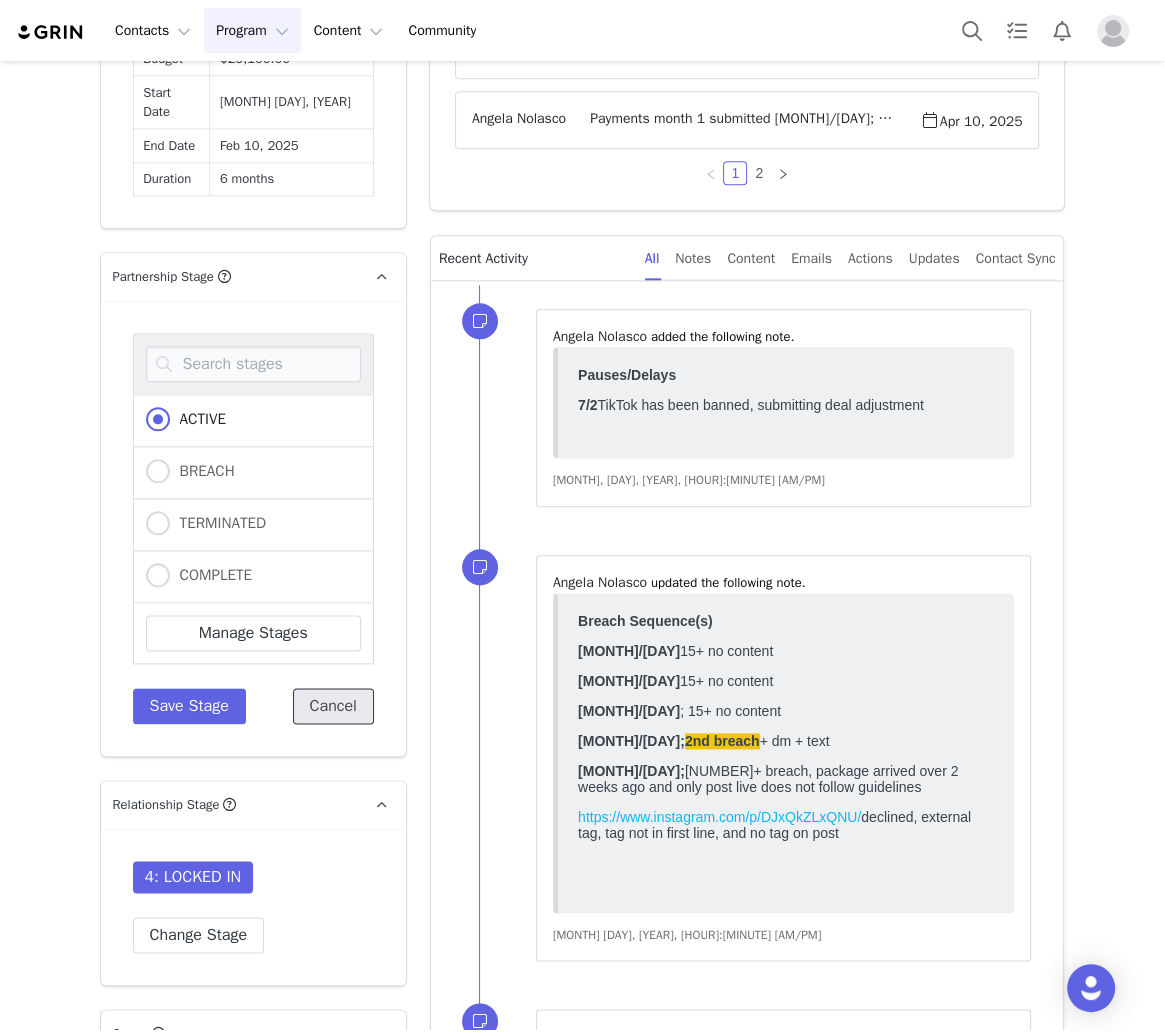 click on "Cancel" at bounding box center [333, 706] 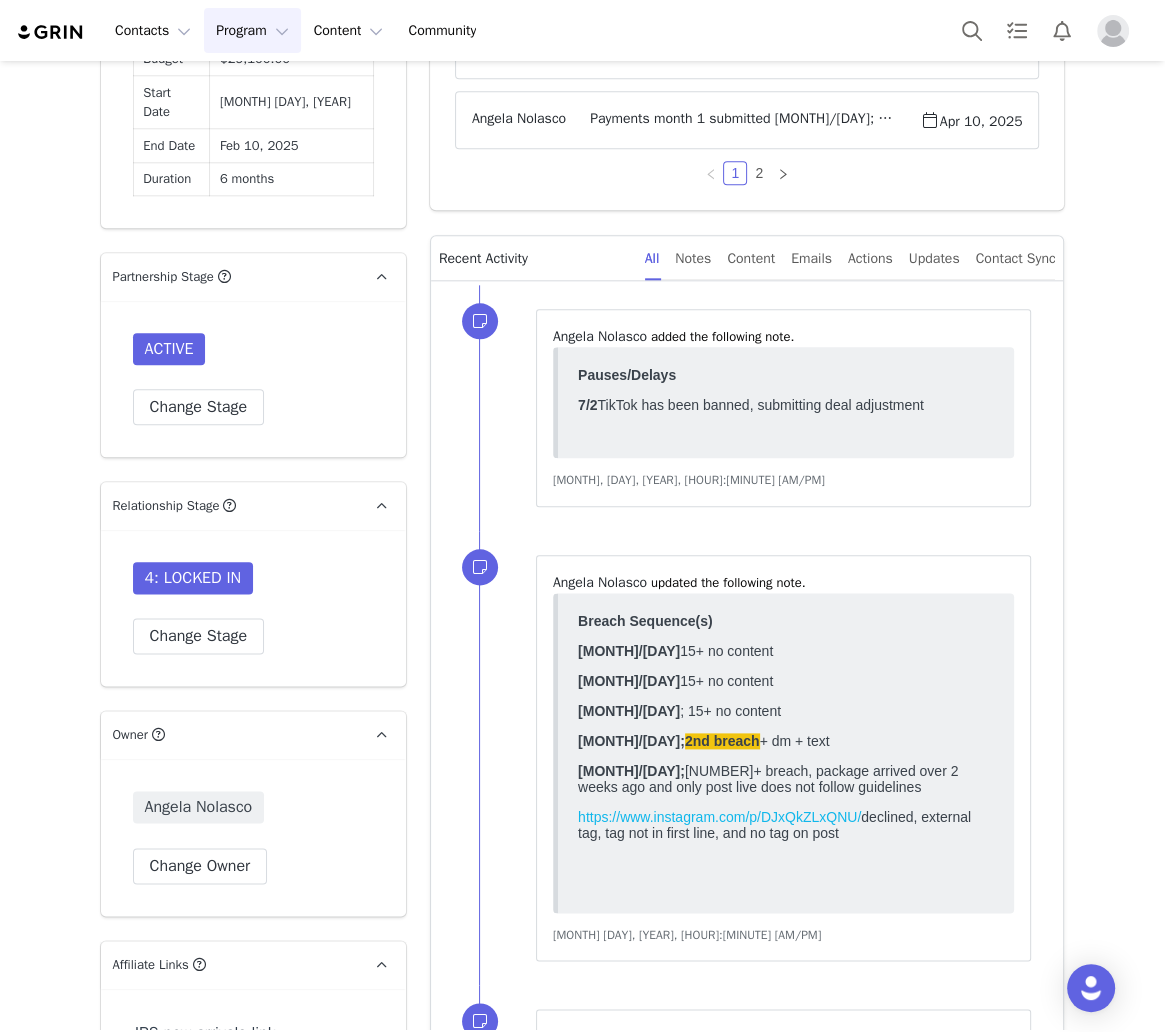 click on "4: LOCKED IN  Change Stage" at bounding box center [253, 608] 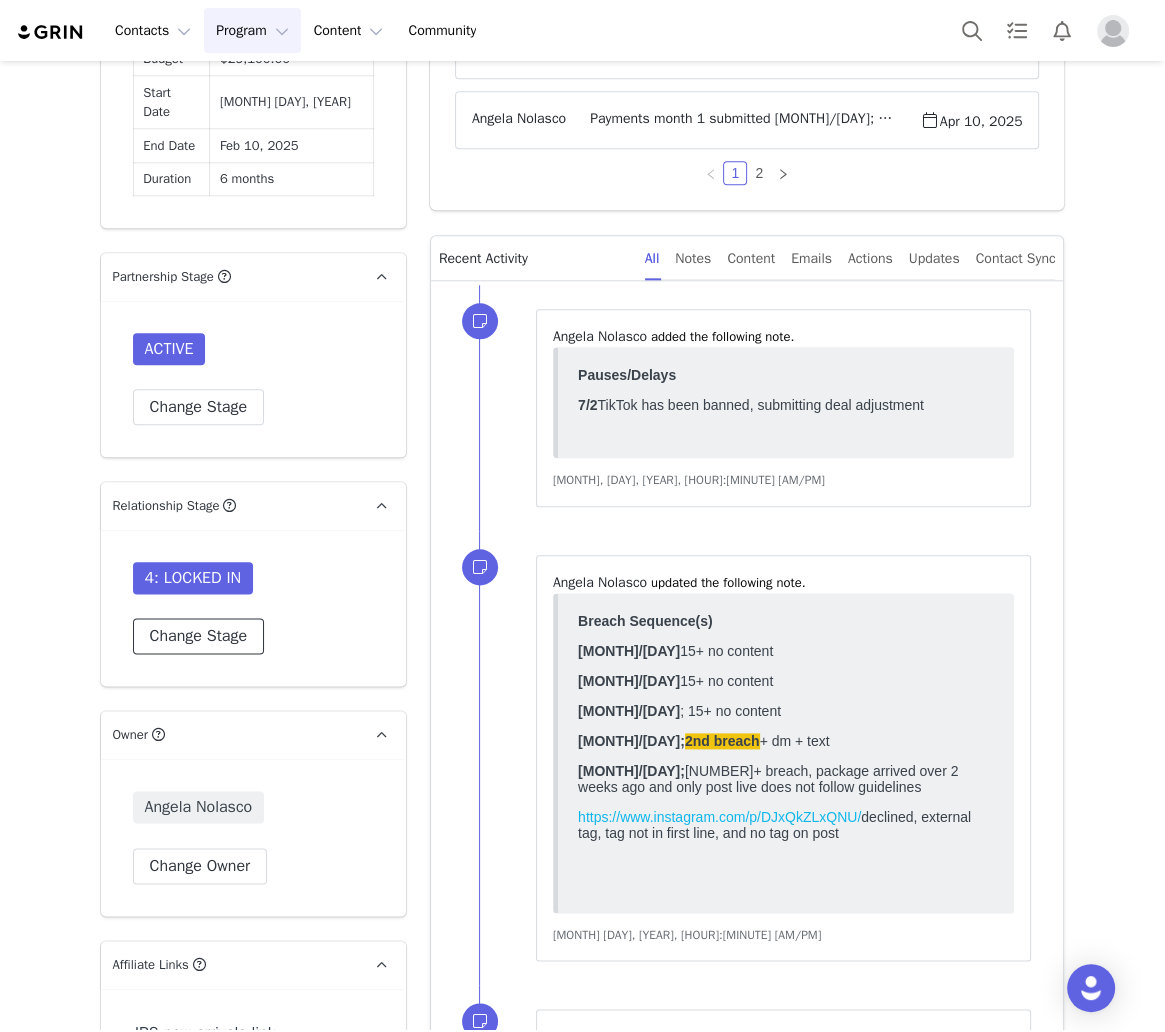 click on "Change Stage" at bounding box center (198, 636) 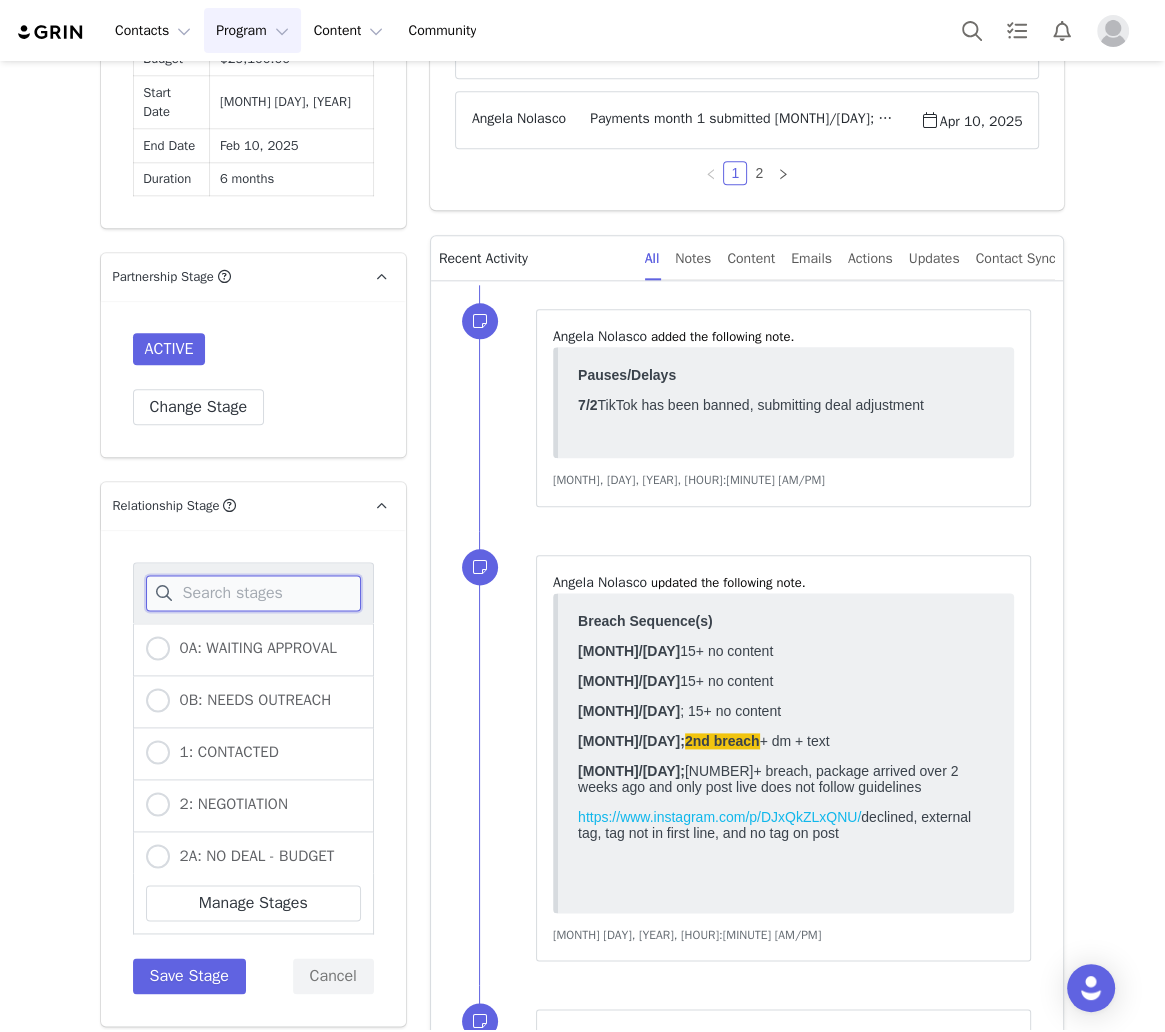 click at bounding box center [253, 593] 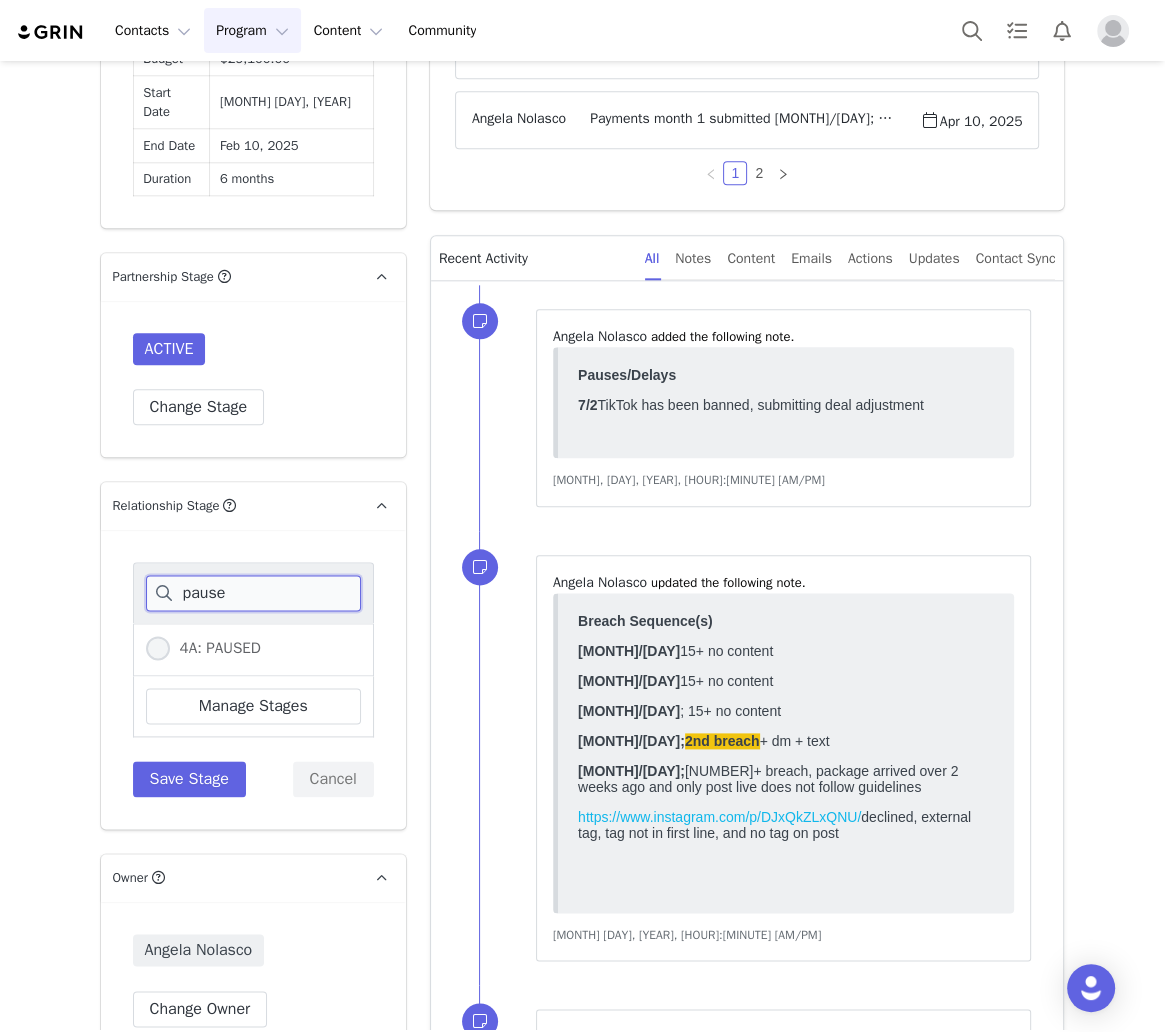 type on "pause" 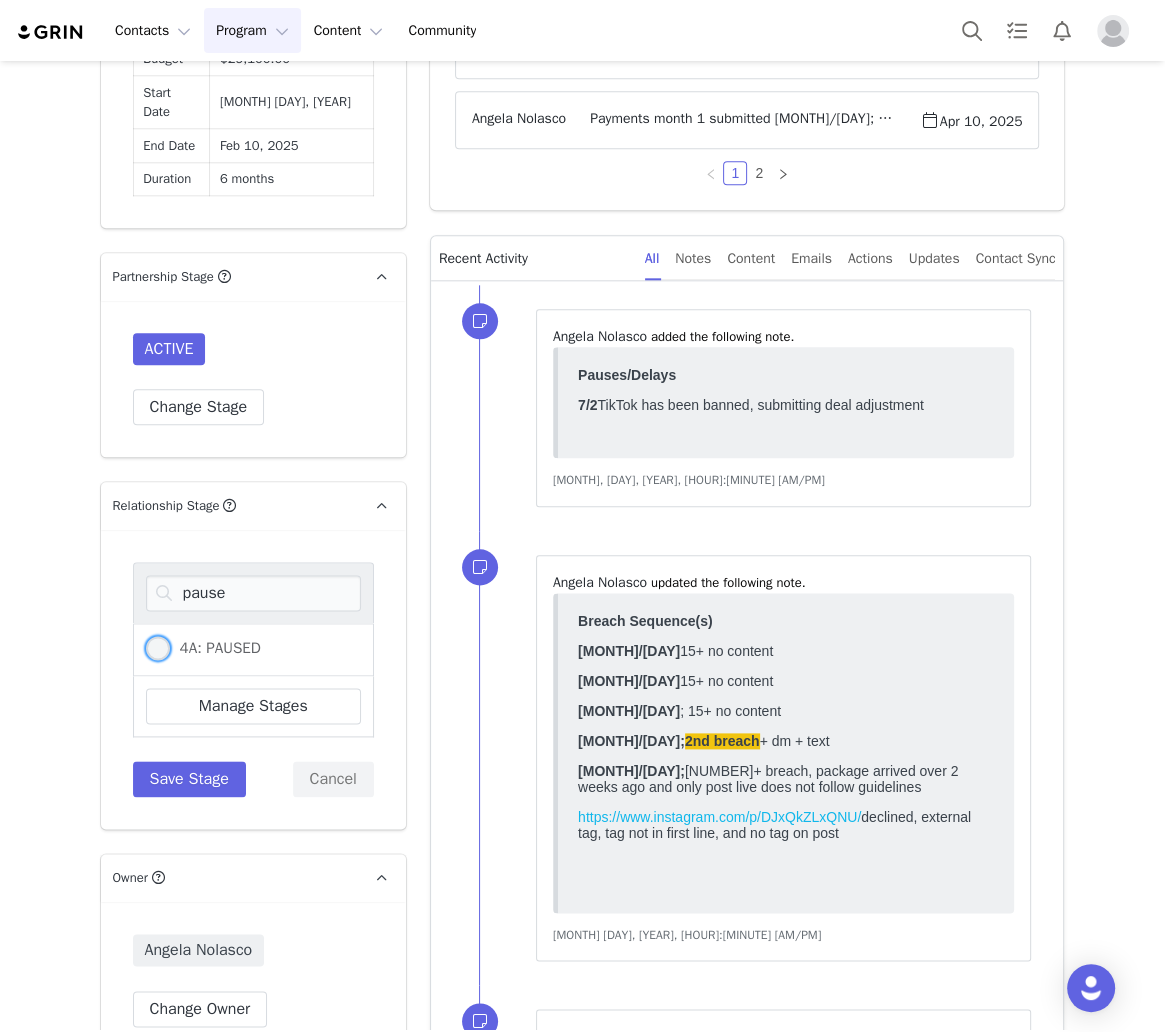 click on "4A: PAUSED" at bounding box center (215, 648) 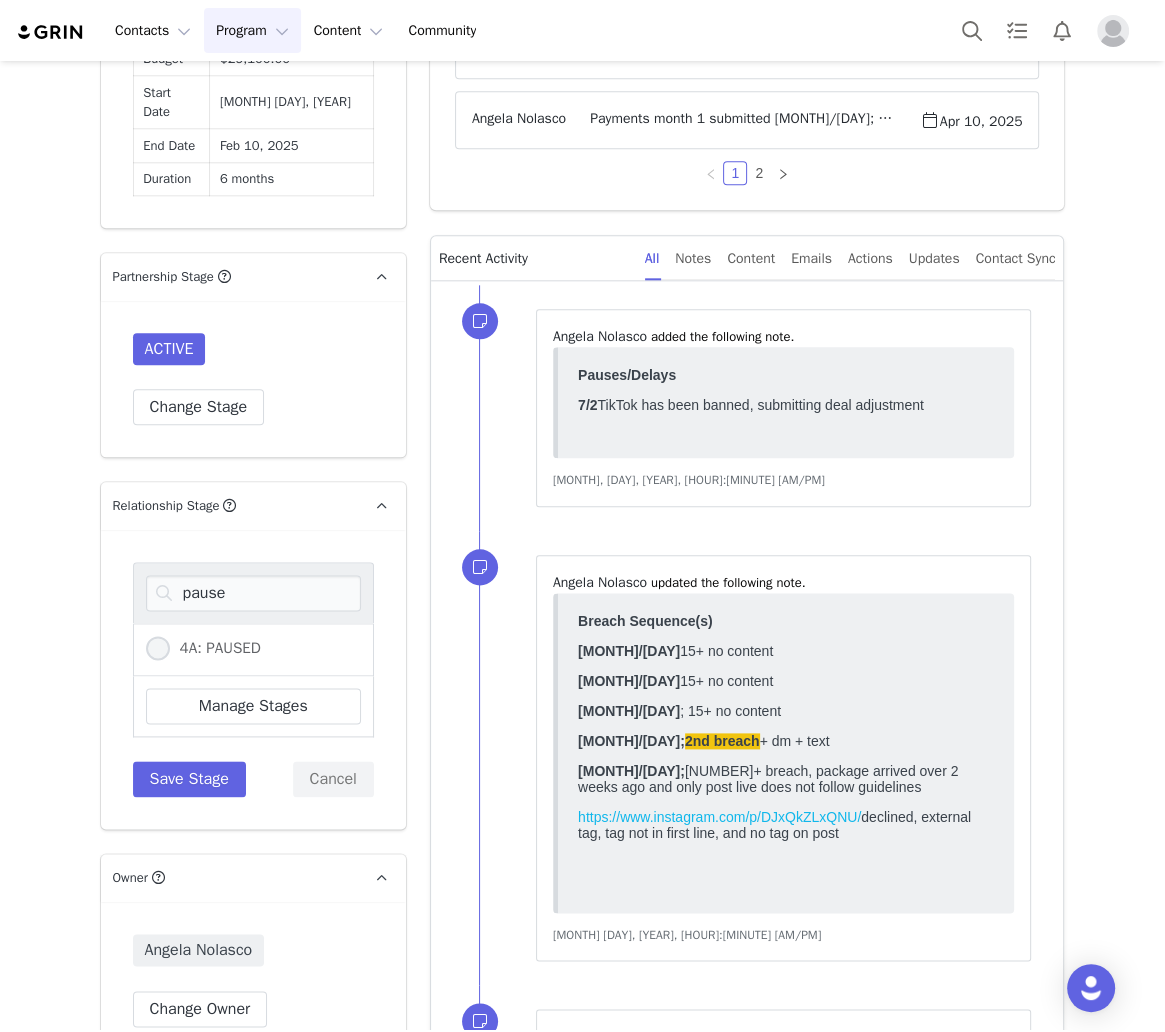 click on "4A: PAUSED" at bounding box center [158, 649] 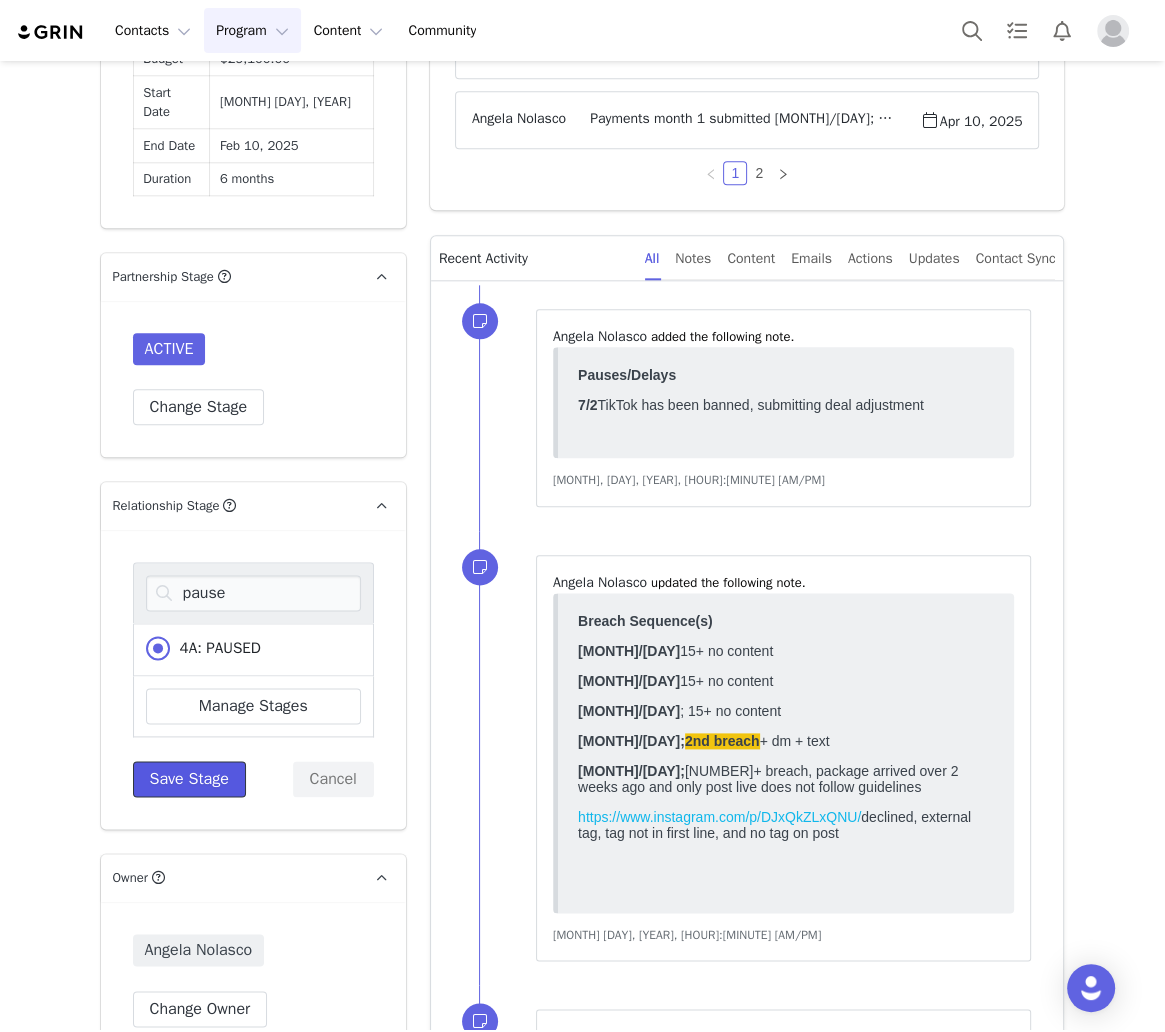 click on "Save Stage" at bounding box center [189, 779] 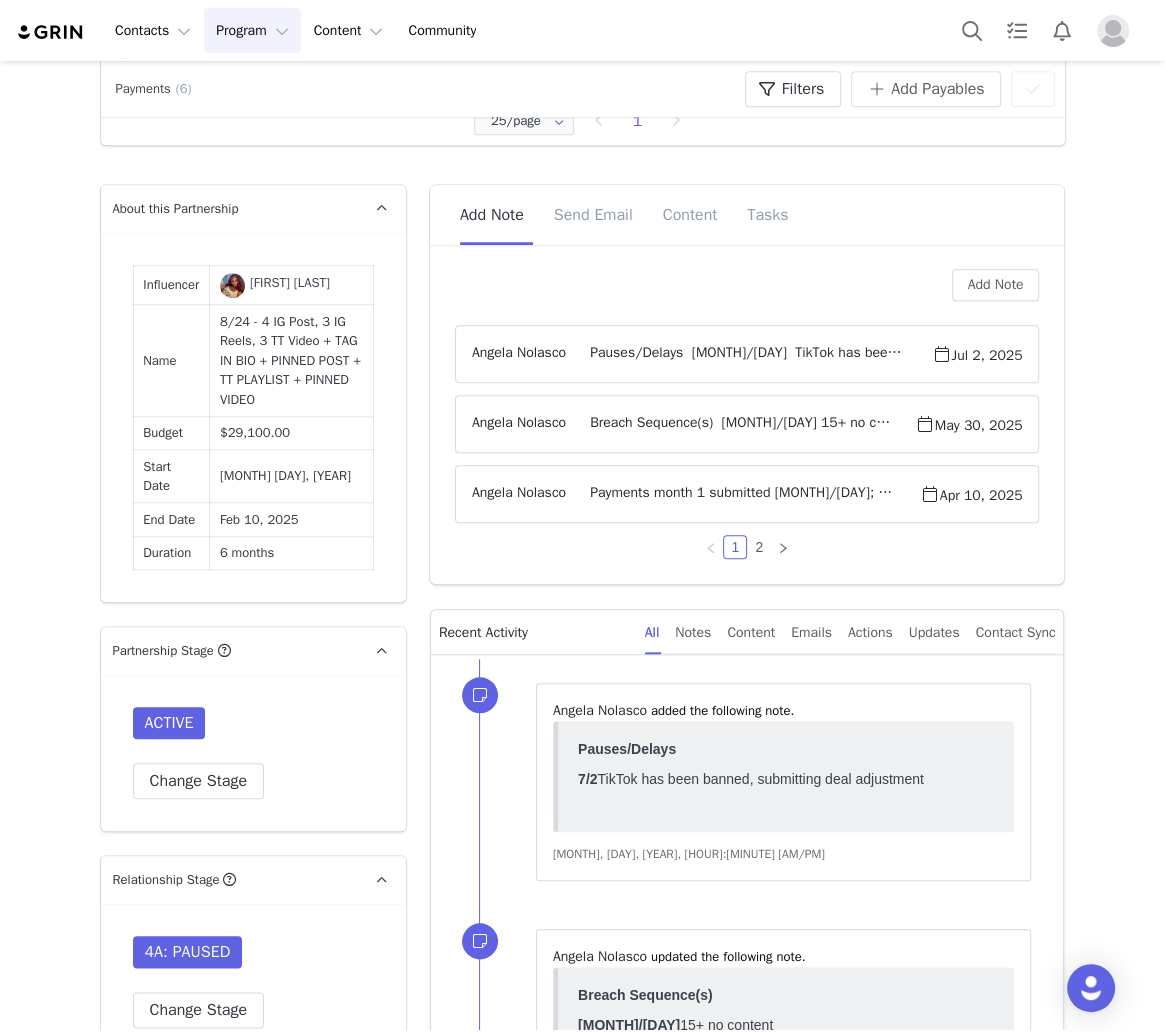 scroll, scrollTop: 1120, scrollLeft: 0, axis: vertical 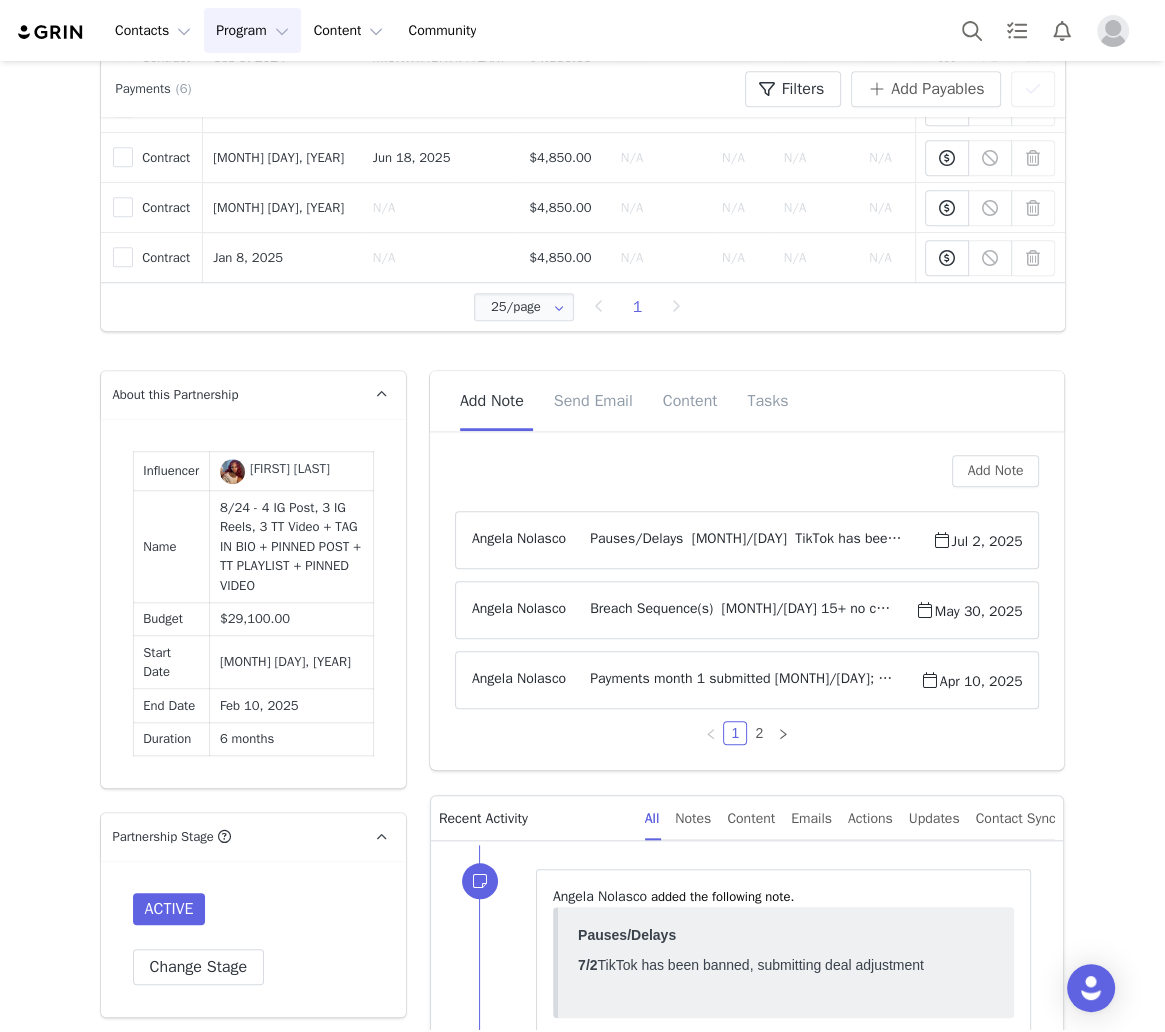 click on "Angela Nolasco  Pauses/Delays
7/2 TikTok has been banned, submitting deal adjustment    Jul 2, 2025" at bounding box center (747, 540) 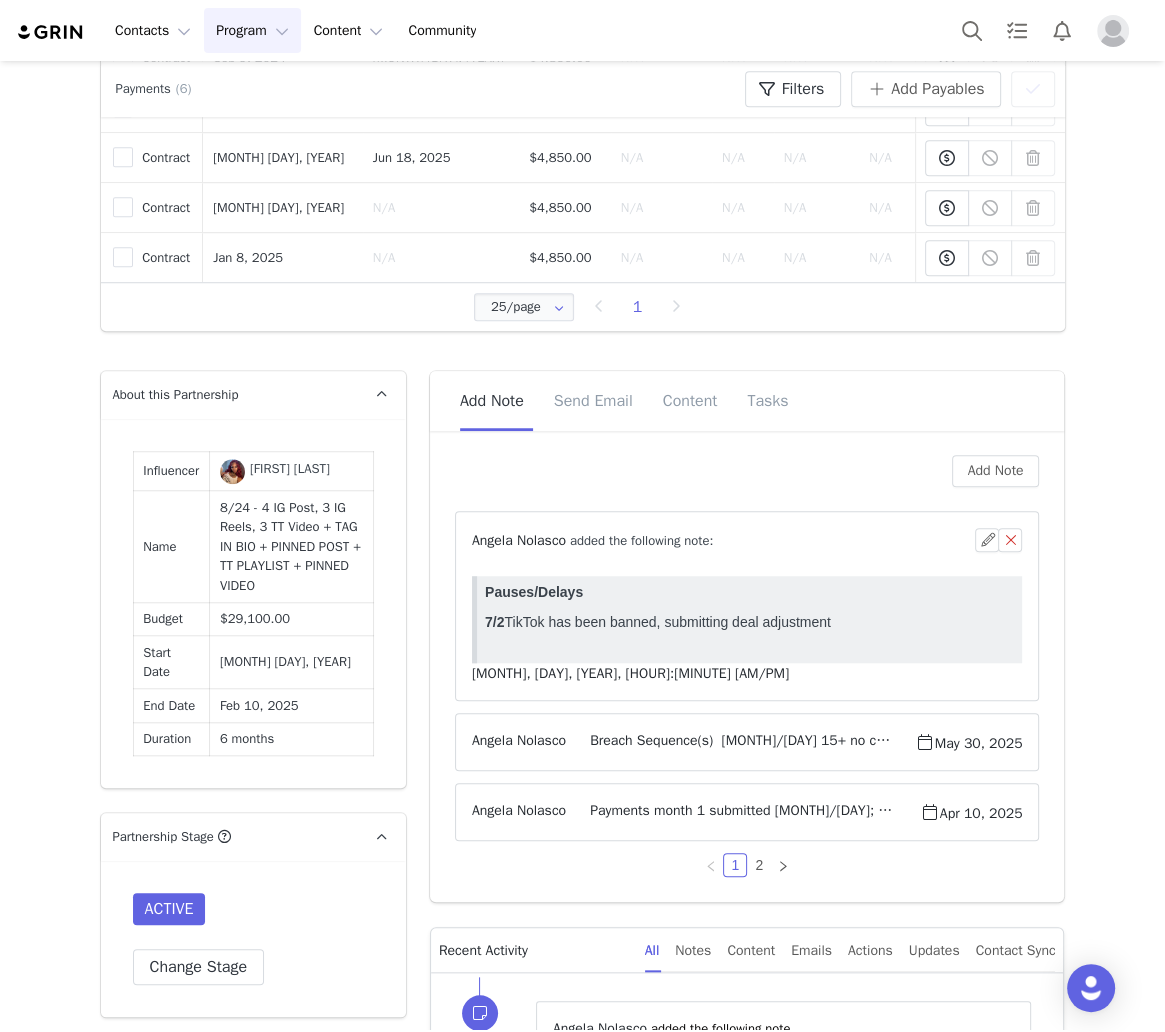scroll, scrollTop: 0, scrollLeft: 0, axis: both 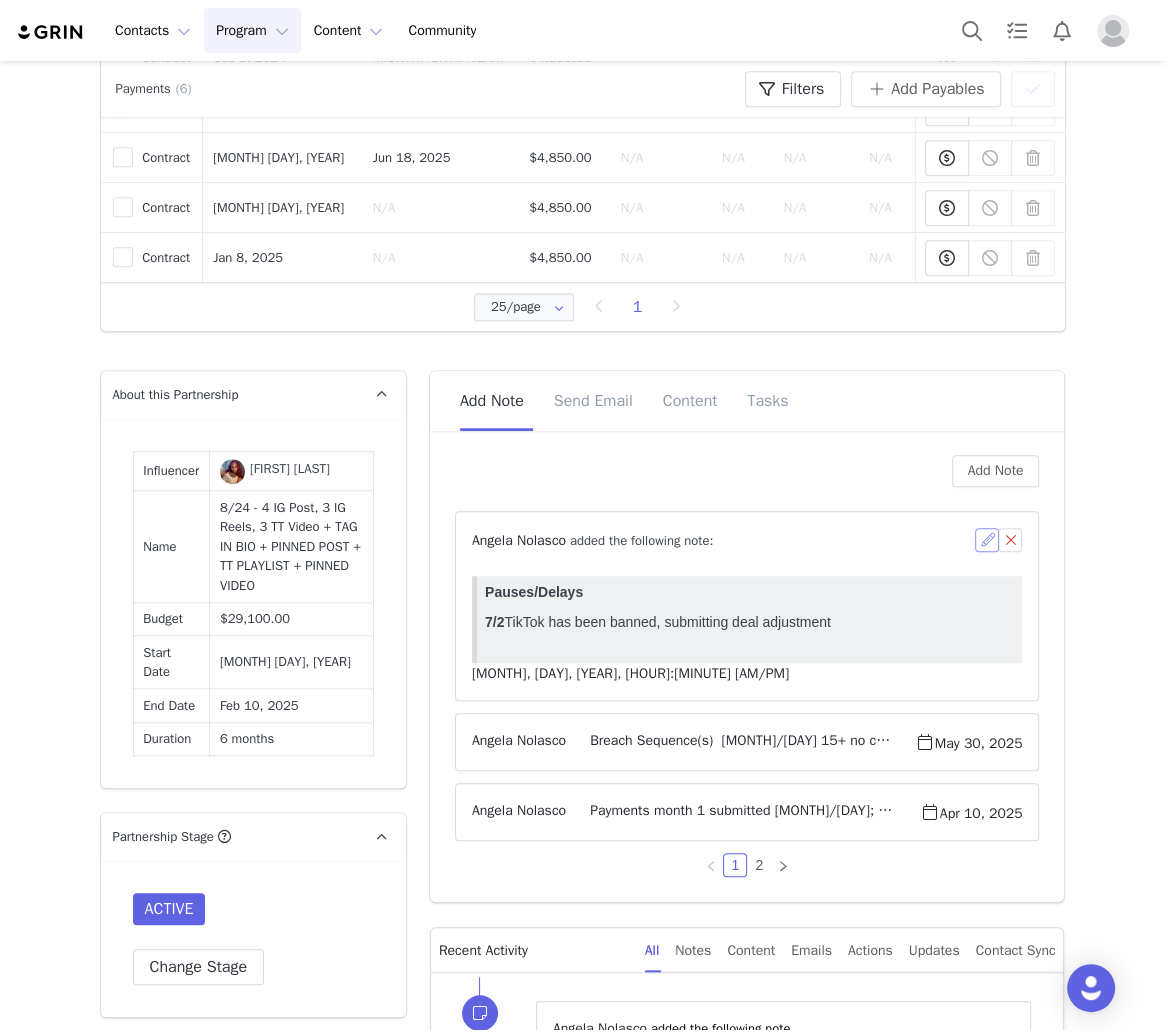click at bounding box center [987, 540] 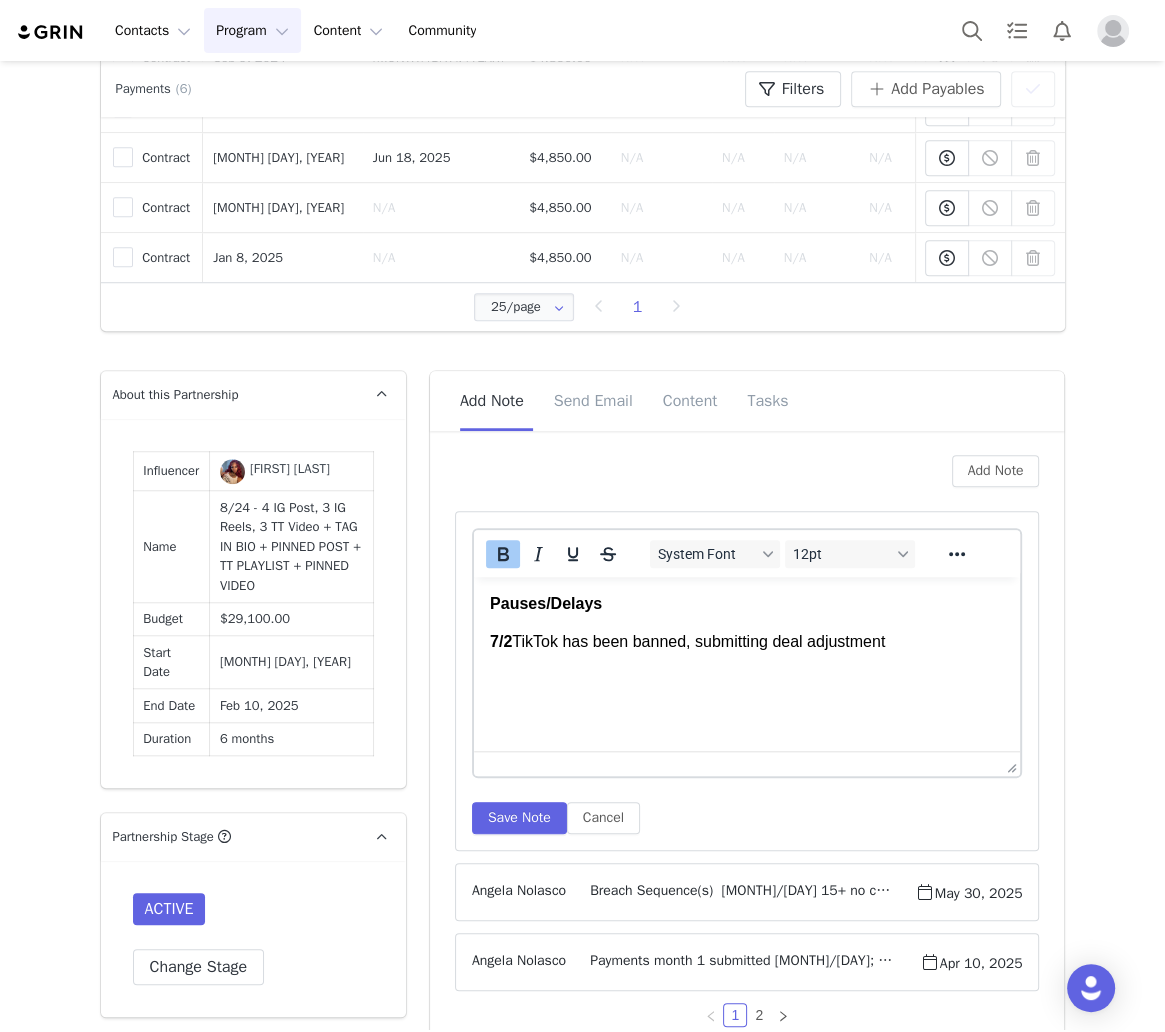 scroll, scrollTop: 0, scrollLeft: 0, axis: both 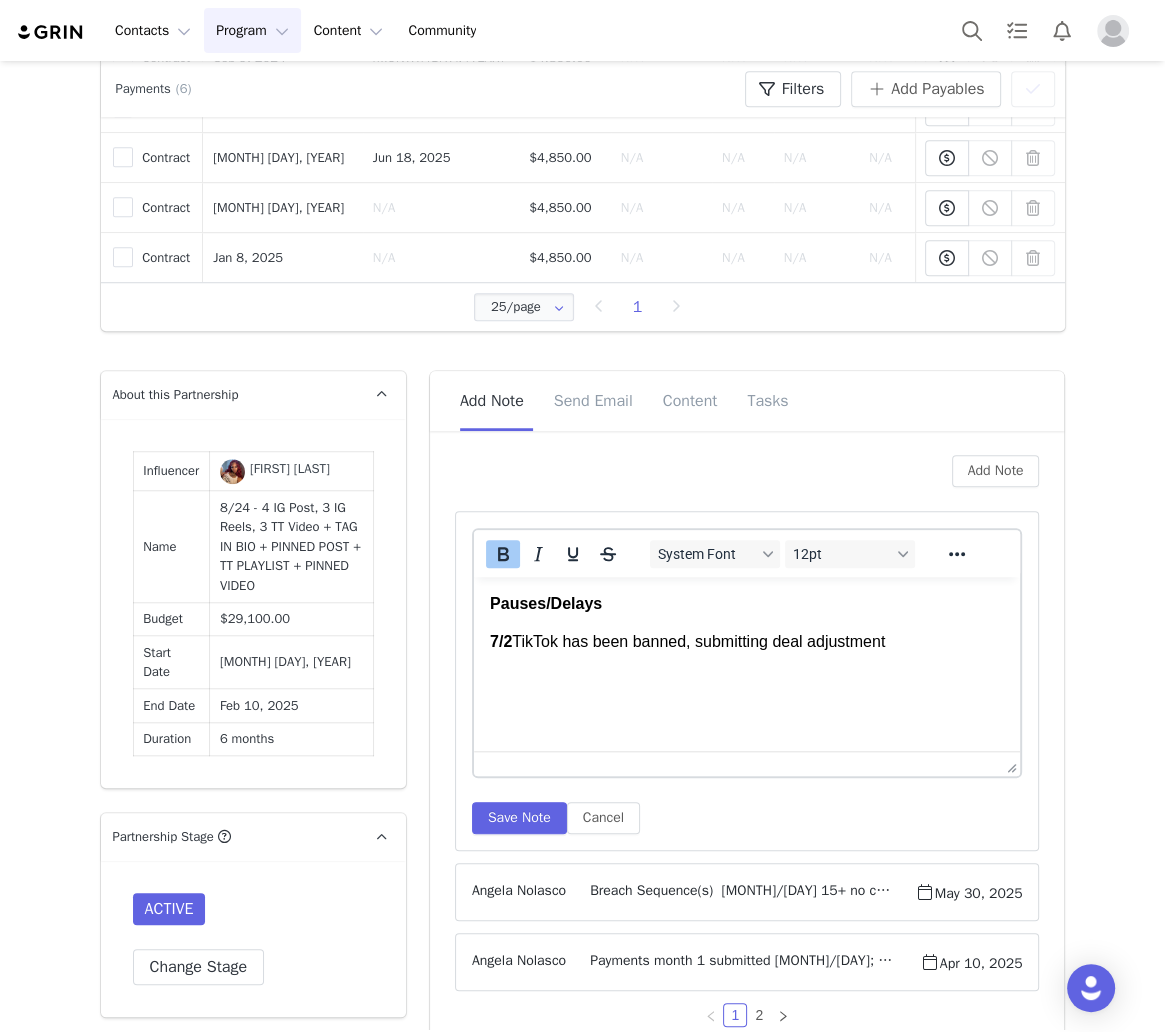 drag, startPoint x: 507, startPoint y: 636, endPoint x: 517, endPoint y: 638, distance: 10.198039 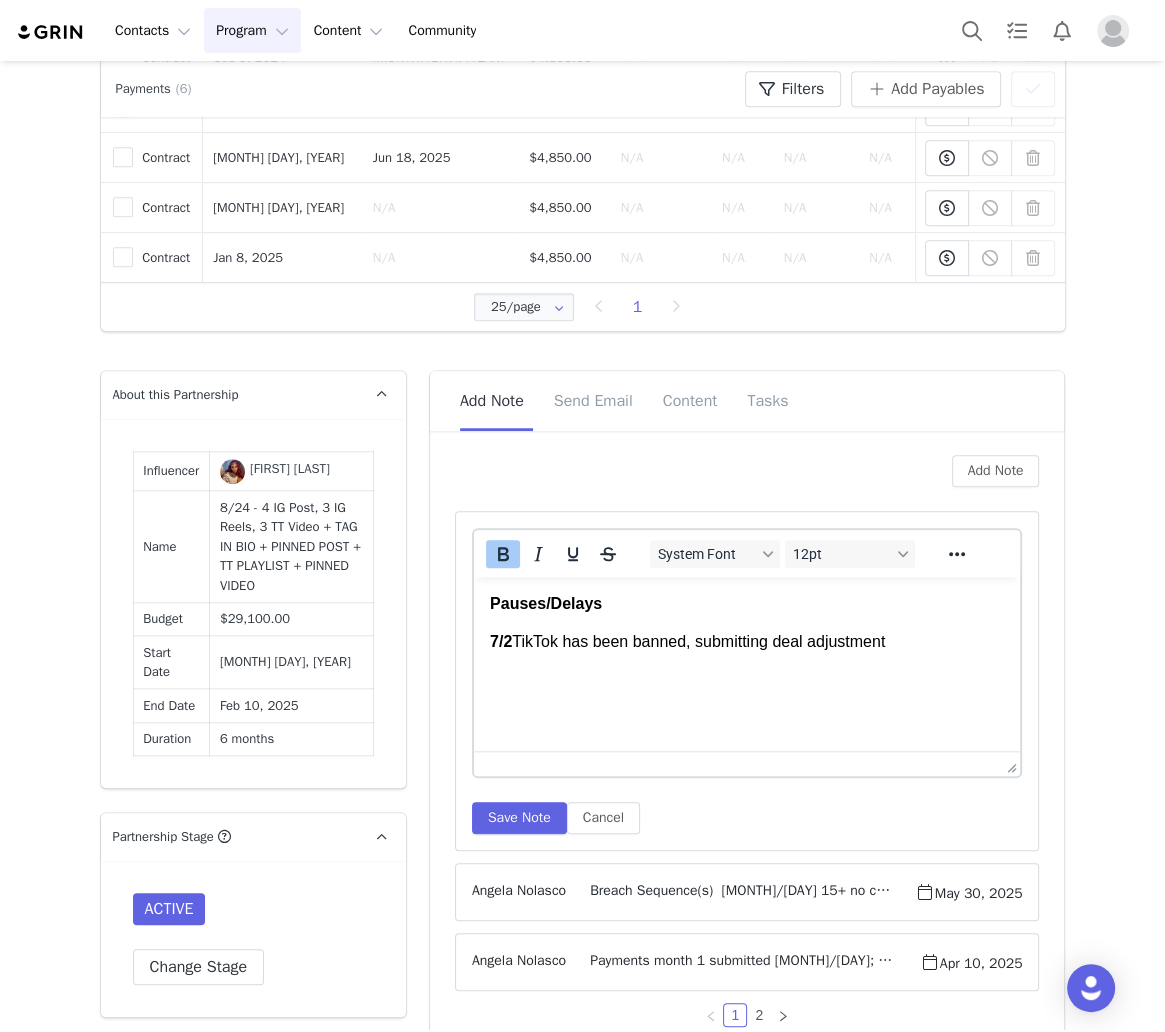 click on "7/2" at bounding box center (500, 641) 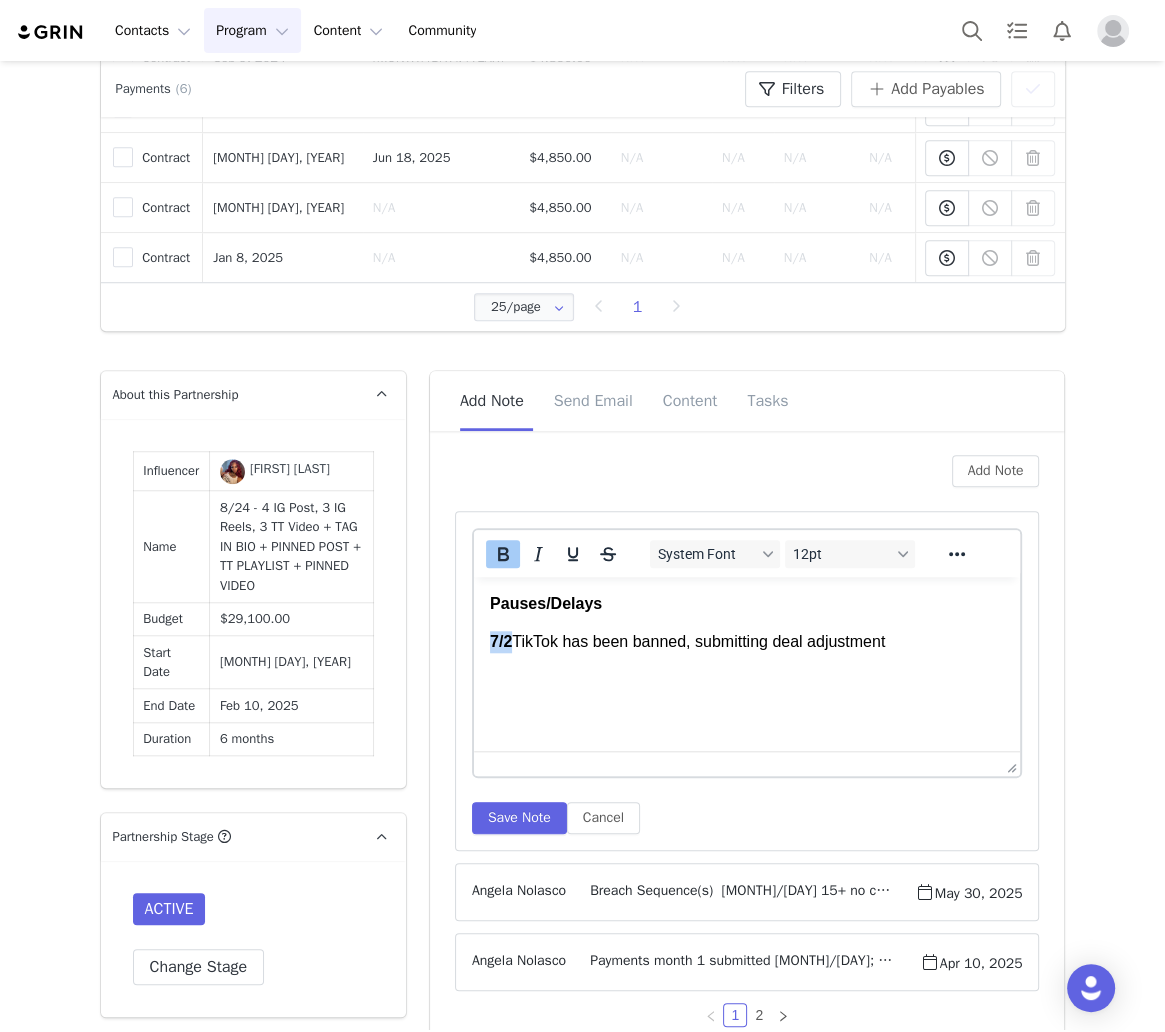 drag, startPoint x: 511, startPoint y: 637, endPoint x: 483, endPoint y: 638, distance: 28.01785 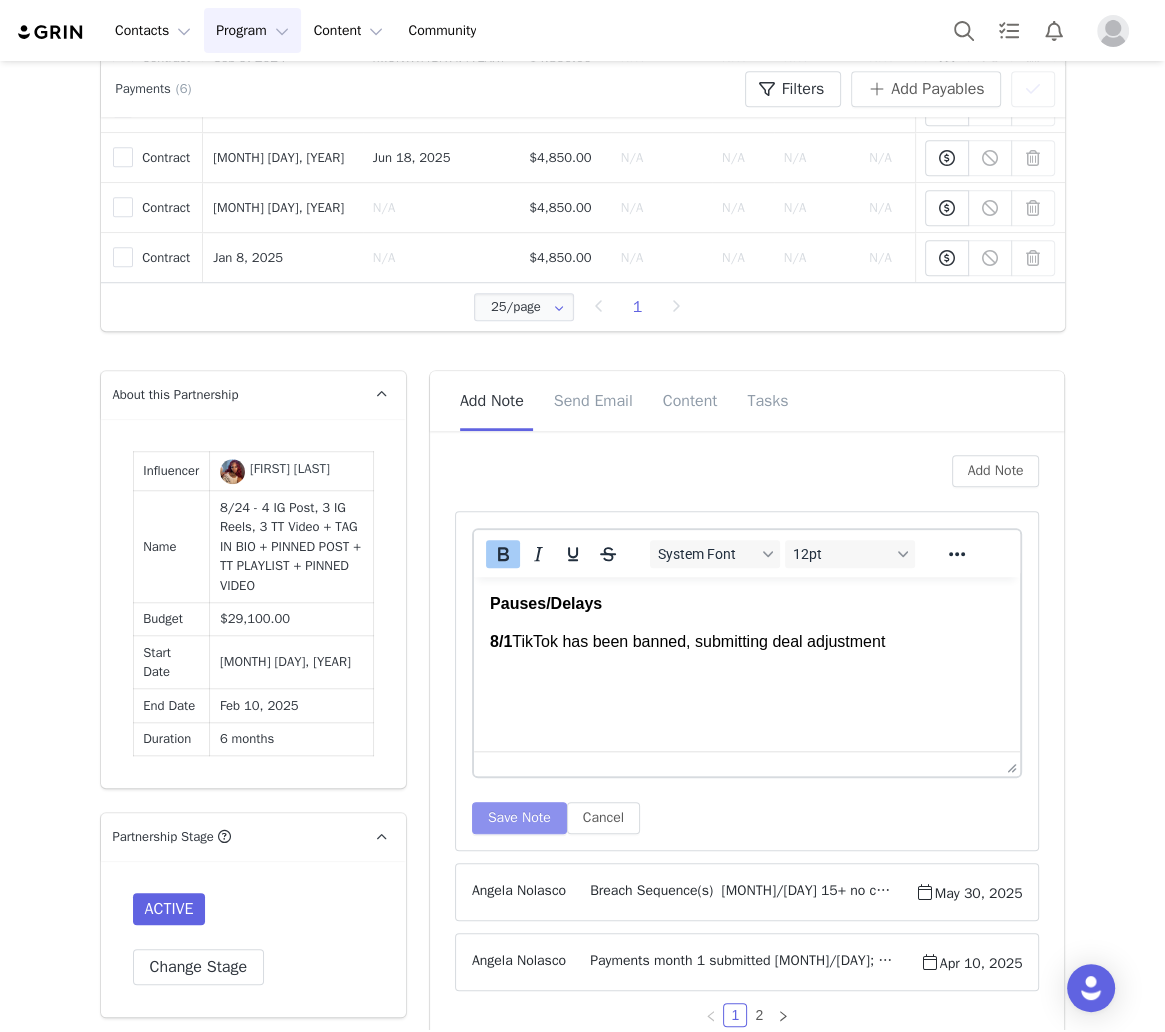click on "Save Note" at bounding box center [519, 818] 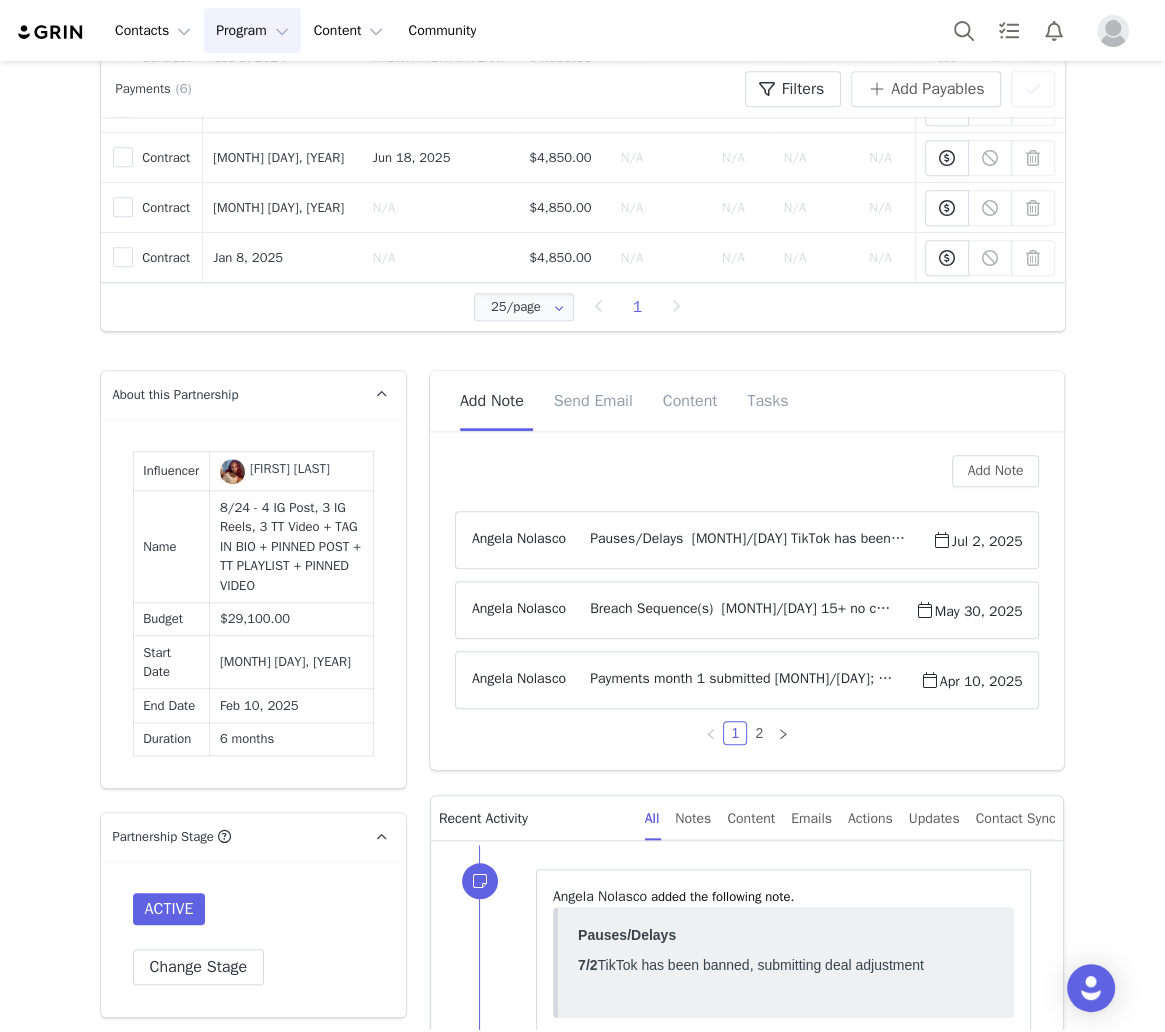 drag, startPoint x: 110, startPoint y: 453, endPoint x: 384, endPoint y: 772, distance: 420.51993 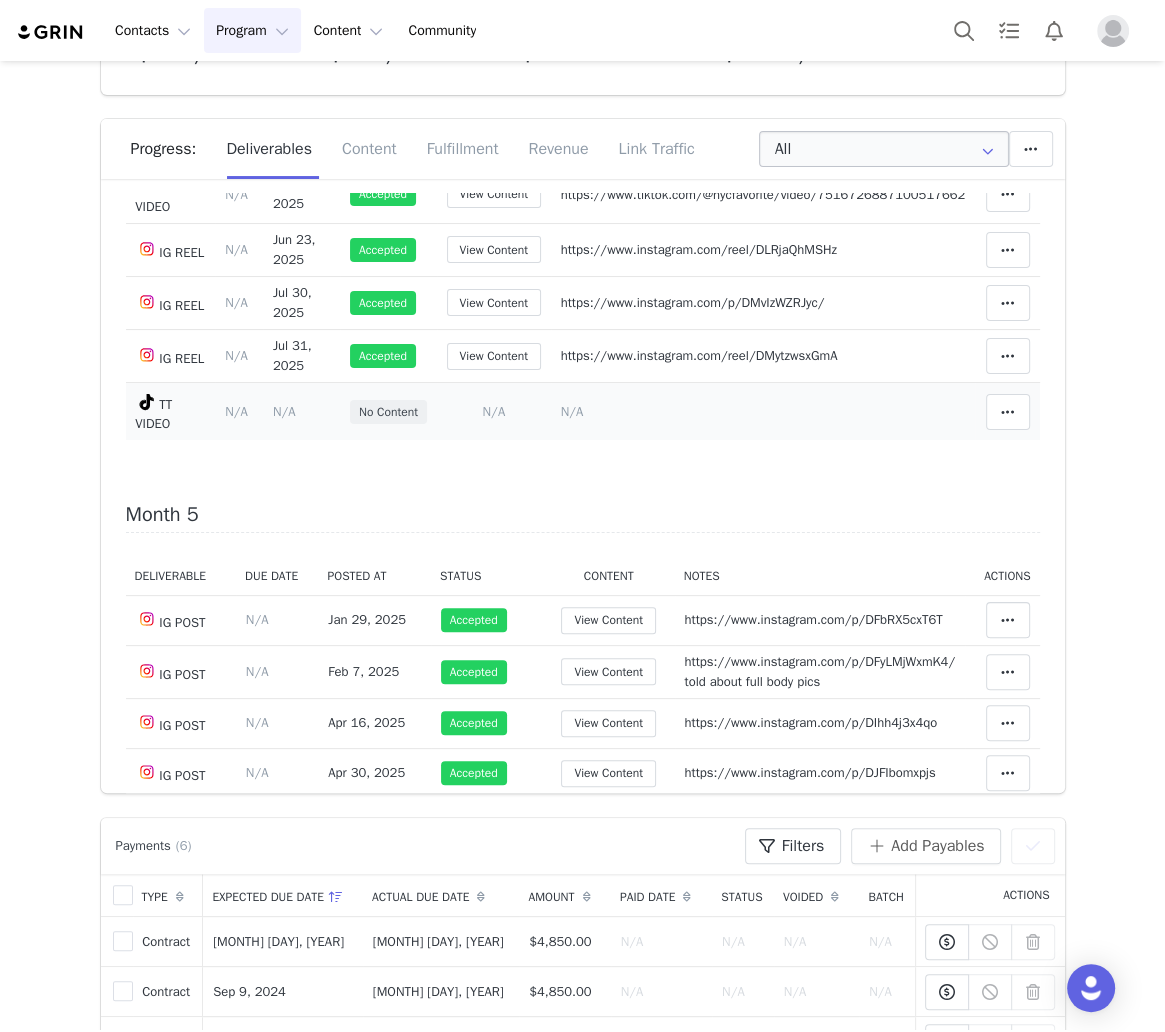 scroll, scrollTop: 3007, scrollLeft: 0, axis: vertical 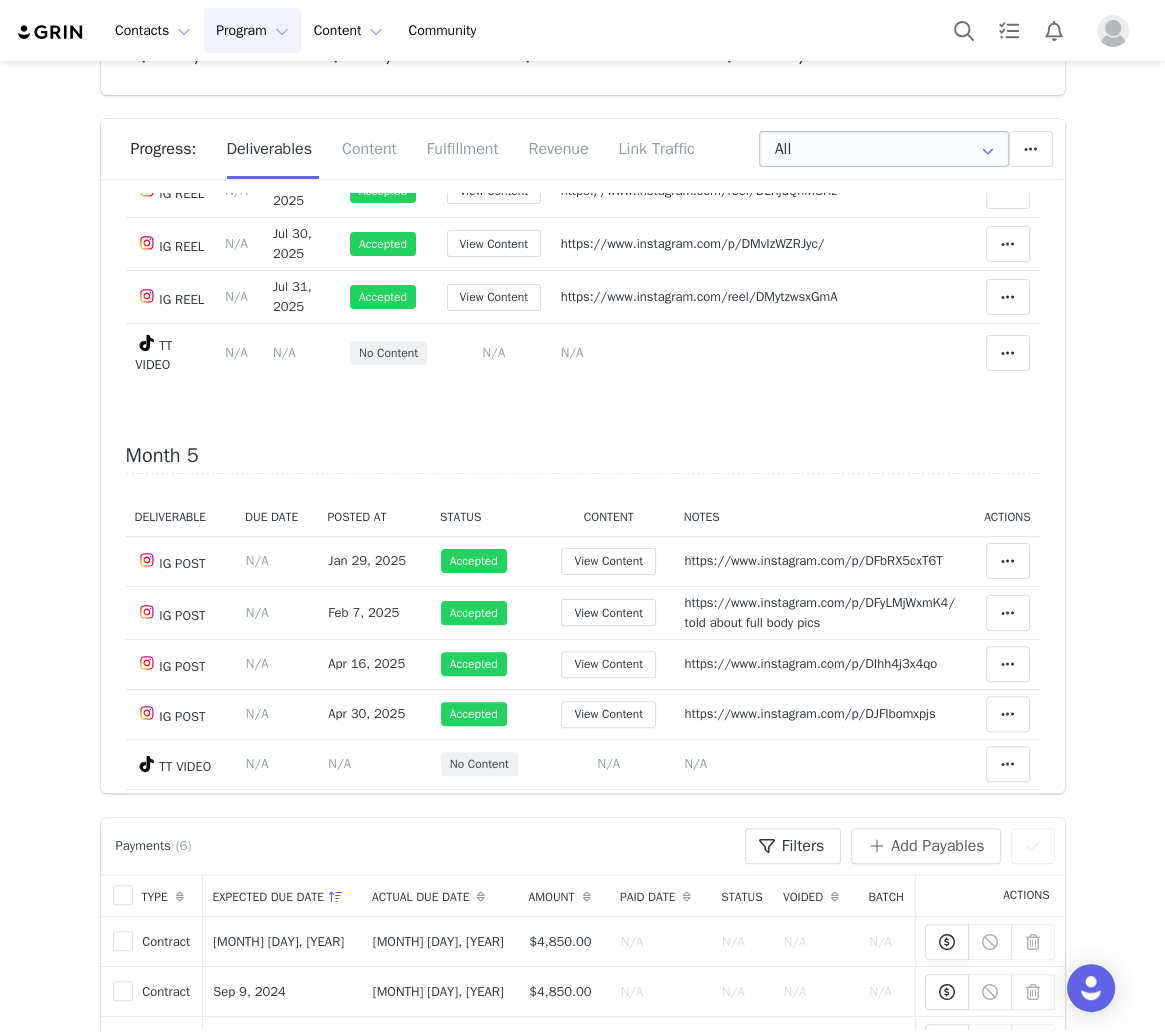 click on "Month 1  Deliverable Due Date Posted At Status Content Notes Actions  IG POST Deliverable Due Date Set the date you expect this content to go live.  Save  Cancel N/A  Aug 15, 2024   Accepted  View Content Notes  Save  Cancel https://www.instagram.com/p/C-tiePztCjQ/
told about external tags, correcting tags, and product names  Clear Status   Reason for declining this deliverable   Decline   Mark as Declined   Unlink Content  Move Content  Move  Cancel  Move Content  Delete Deliverable  This will unlink any content, this cannot be undone.  Yes, delete deliverable  Delete Deliverable  Match Deliverable with Content  IG POST Deliverable Due Date Set the date you expect this content to go live.  Save  Cancel N/A  Aug 20, 2024   Accepted  View Content Notes  Save  Cancel https://www.instagram.com/p/C-6llQsI1DL/  Clear Status   Reason for declining this deliverable   Decline   Mark as Declined   Unlink Content  Move Content  Move  Cancel  Move Content  Delete Deliverable Yes, delete deliverable  Delete Deliverable" at bounding box center (583, -366) 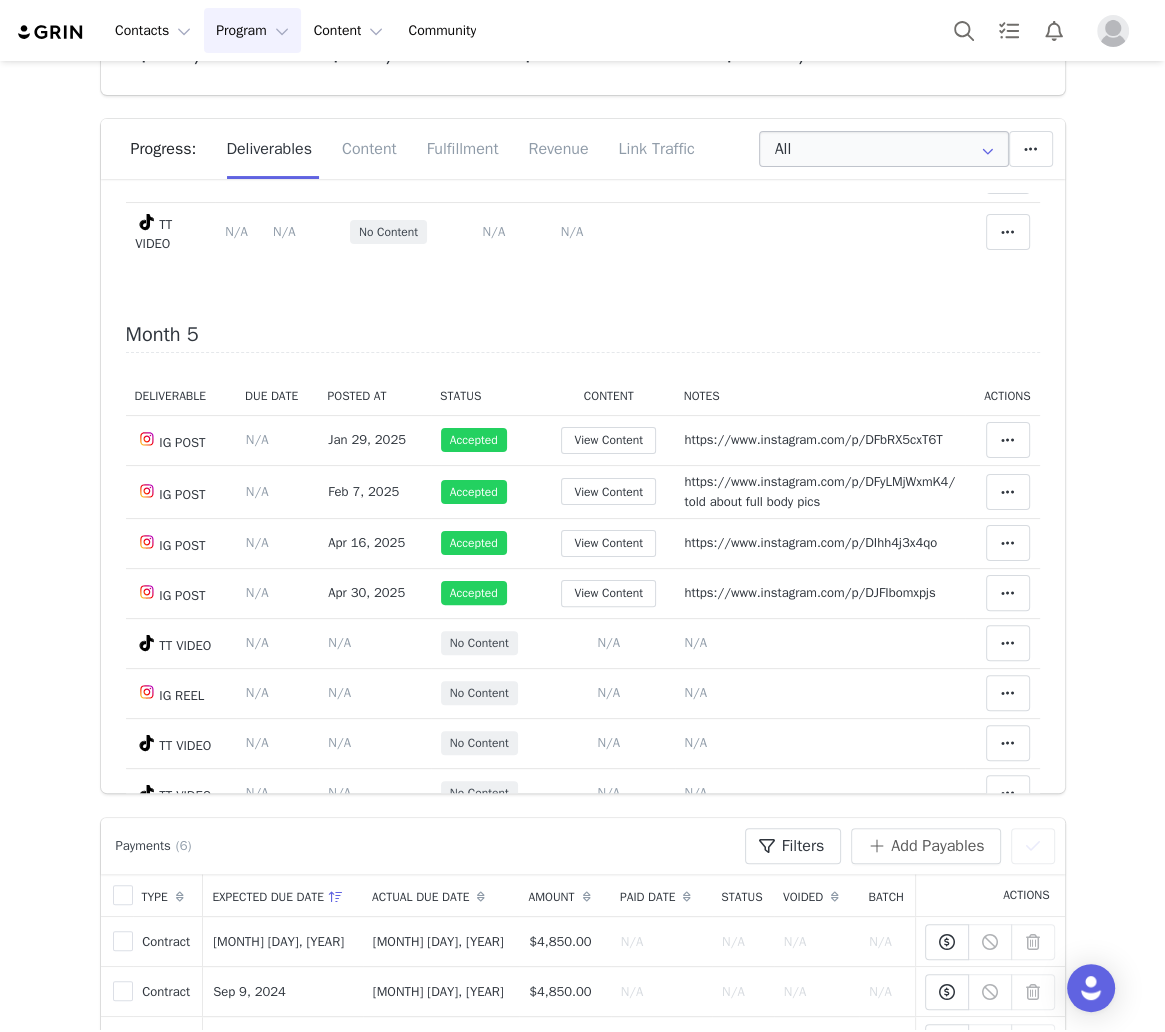 scroll, scrollTop: 3010, scrollLeft: 0, axis: vertical 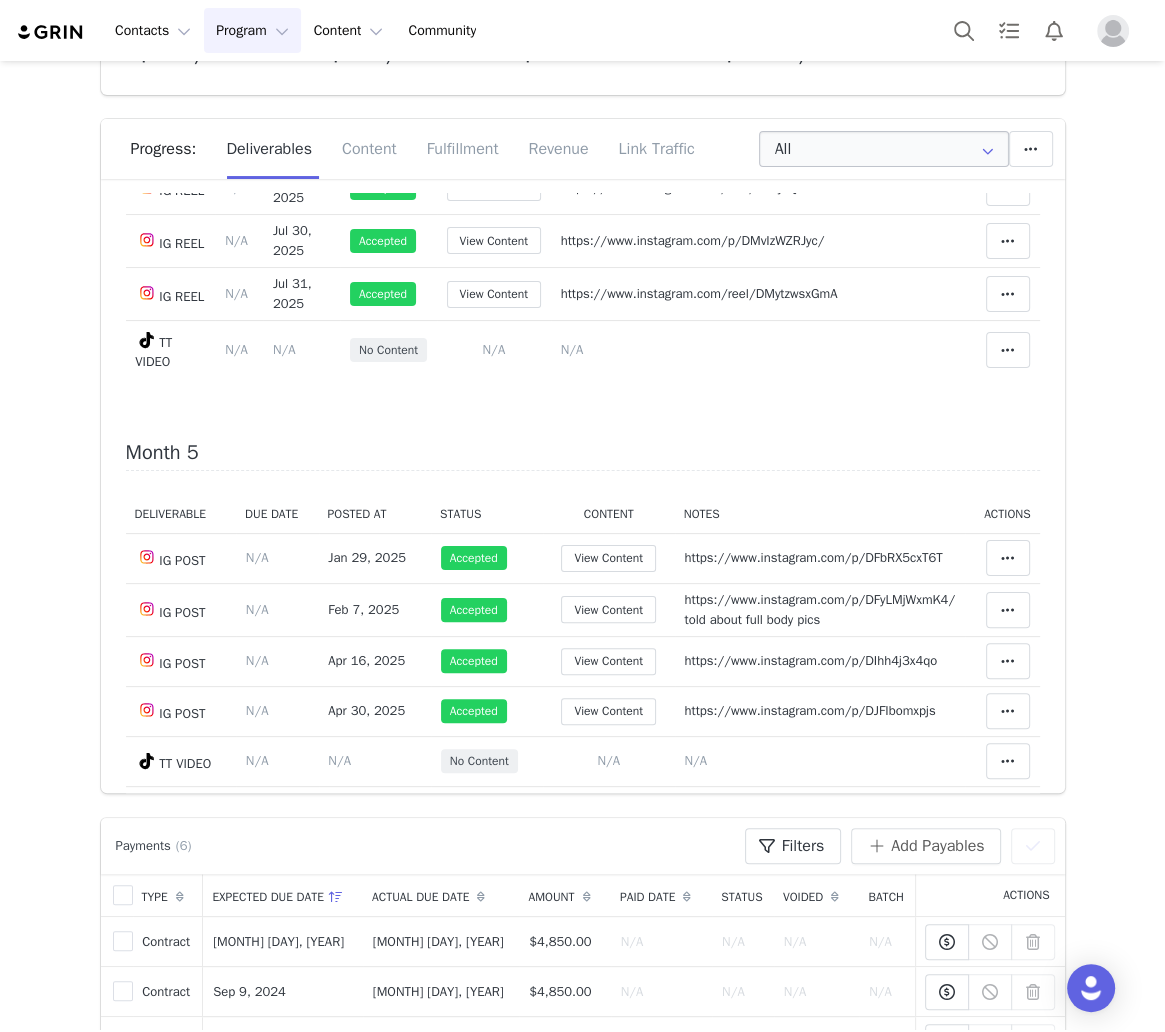 click on "Deliverable Due Date Posted At Status Content Notes Actions  IG POST Deliverable Due Date Set the date you expect this content to go live.  Save  Cancel N/A  Jan 29, 2025   Accepted  View Content Notes  Save  Cancel https://www.instagram.com/p/DFbRX5cxT6T  Clear Status   Reason for declining this deliverable   Decline   Mark as Declined   Unlink Content  Move Content  Move  Cancel  Move Content  Delete Deliverable  This will unlink any content, this cannot be undone.  Yes, delete deliverable  Delete Deliverable  Match Deliverable with Content  IG POST Deliverable Due Date Set the date you expect this content to go live.  Save  Cancel N/A  Feb 7, 2025   Accepted  View Content Notes  Save  Cancel https://www.instagram.com/p/DFyLMjWxmK4/
told about full body pics  Clear Status   Reason for declining this deliverable   Decline   Mark as Declined   Unlink Content  Move Content  Move  Cancel  Move Content  Delete Deliverable  This will unlink any content, this cannot be undone.  Yes, delete deliverable  IG POST N/A" at bounding box center [583, 777] 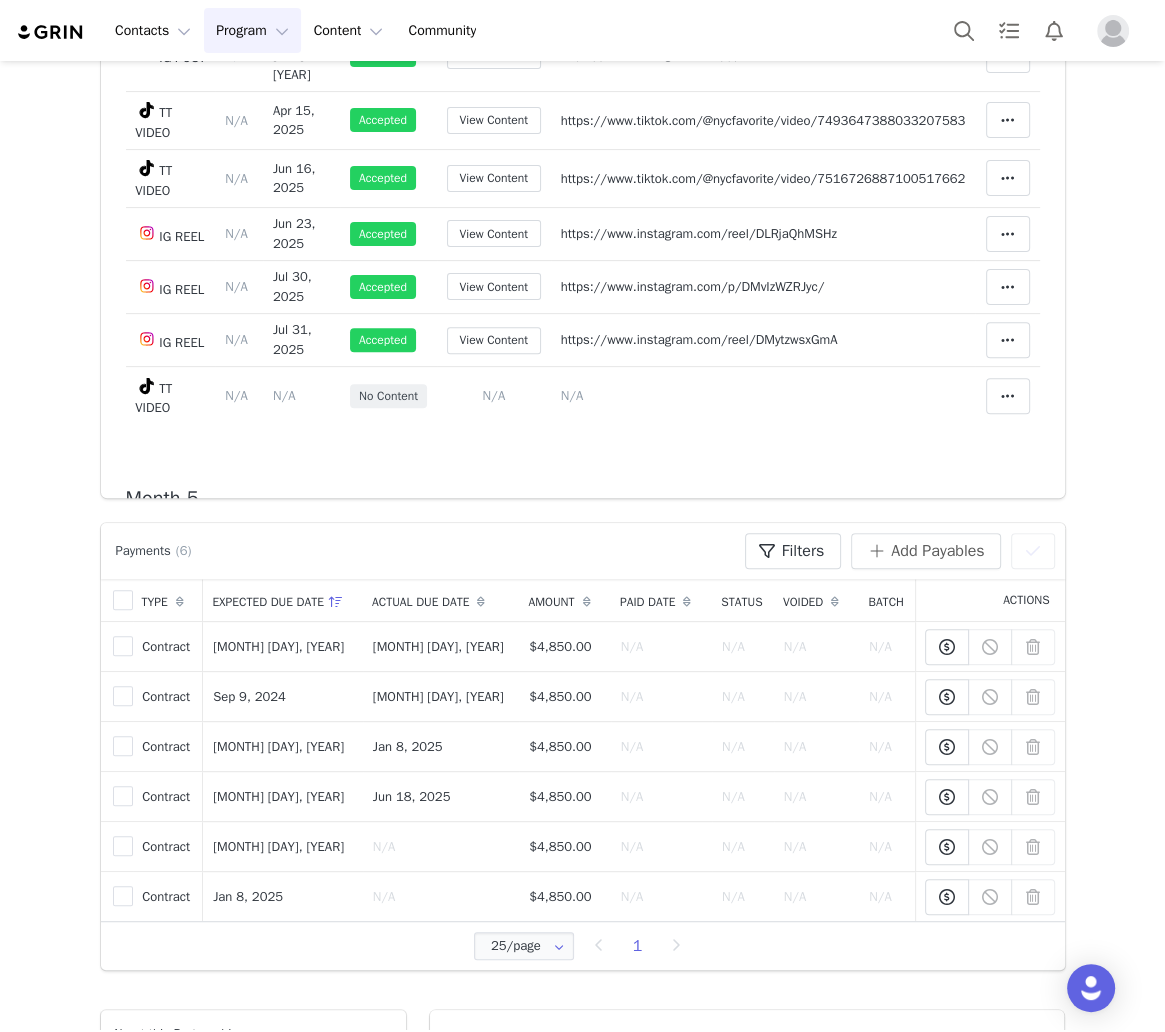 scroll, scrollTop: 204, scrollLeft: 0, axis: vertical 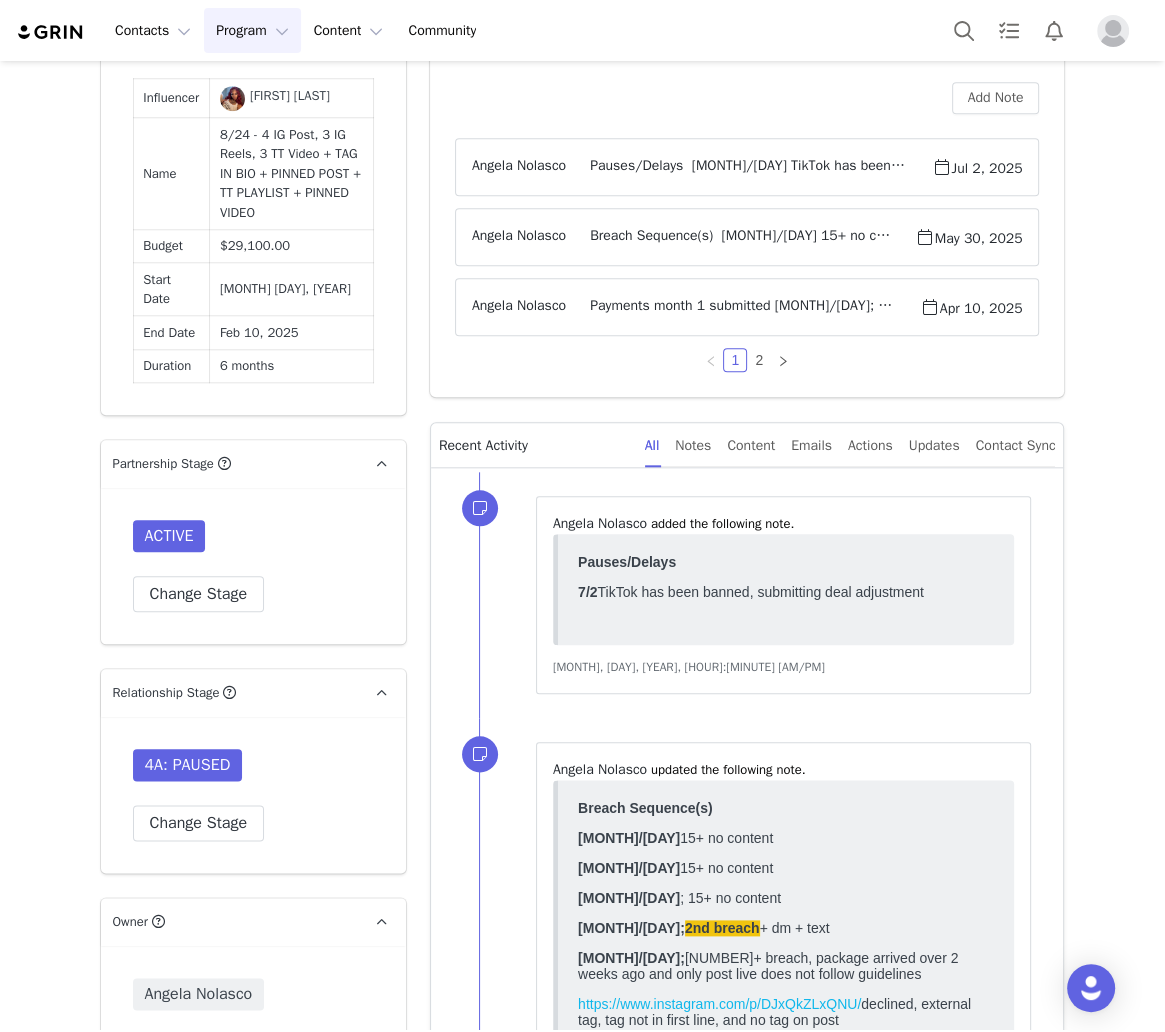 click on "Pauses/Delays
8/1 TikTok has been banned, submitting deal adjustment" at bounding box center (748, 167) 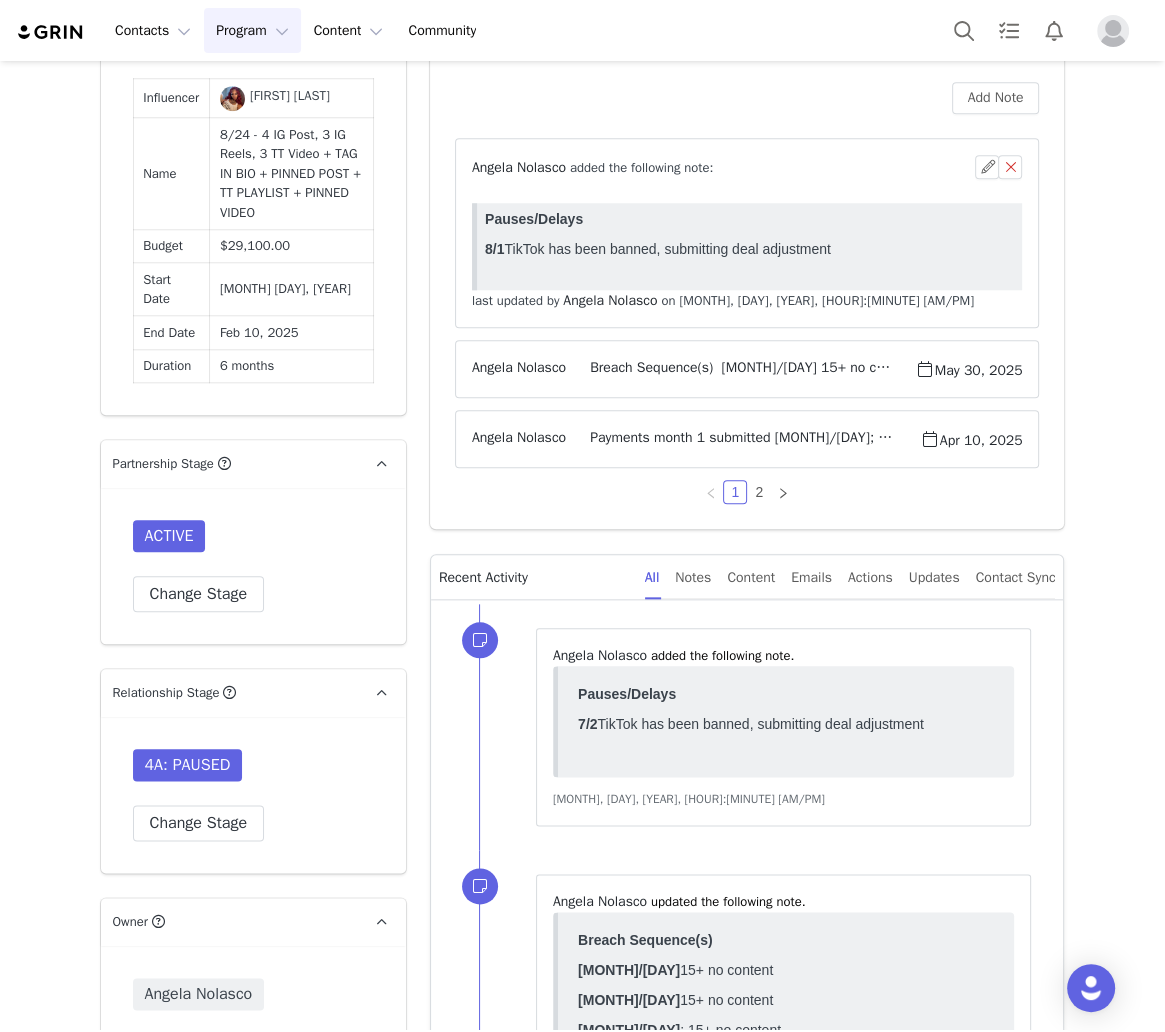 scroll, scrollTop: 0, scrollLeft: 0, axis: both 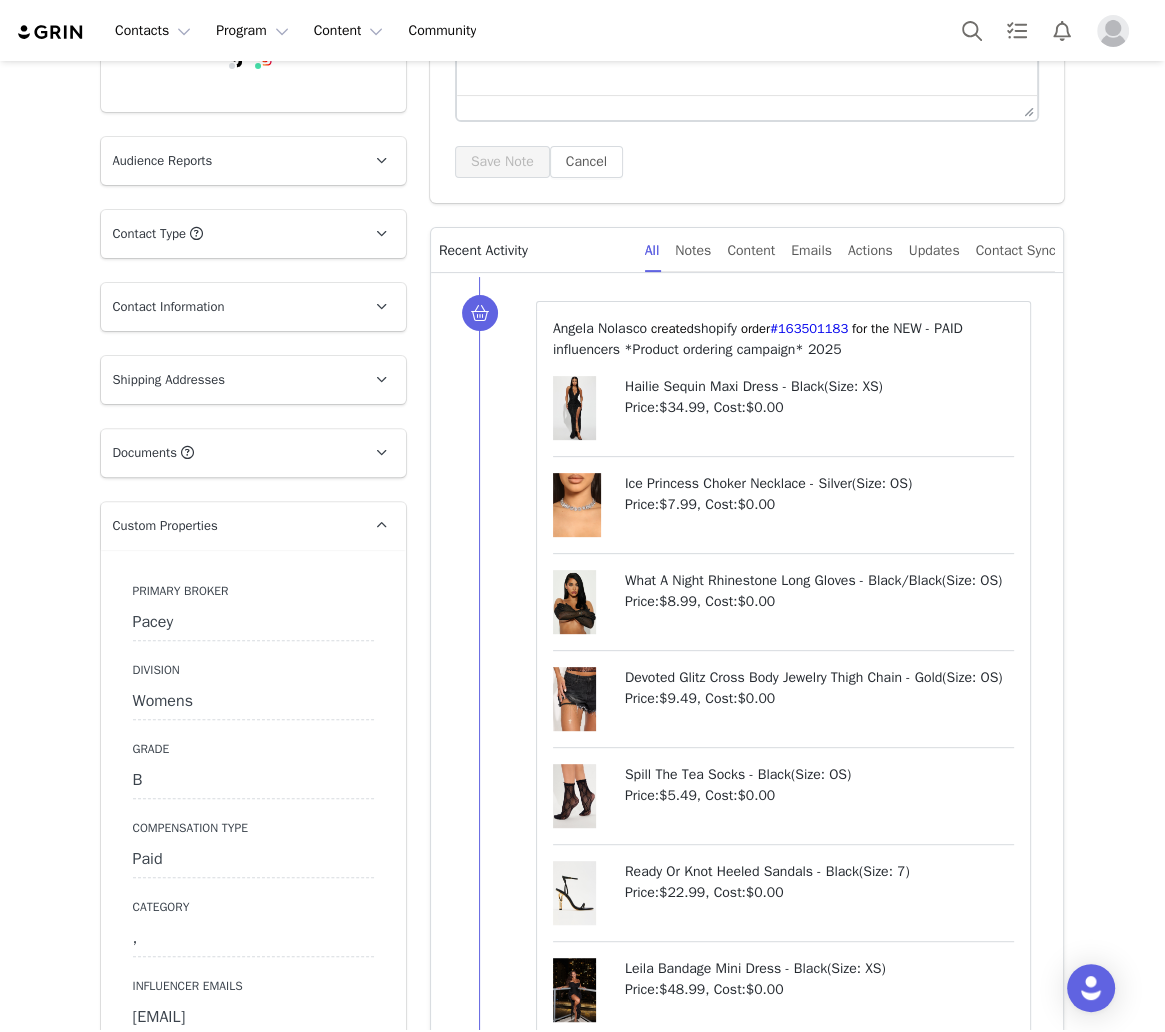 click on "Shipping Addresses" at bounding box center [229, 380] 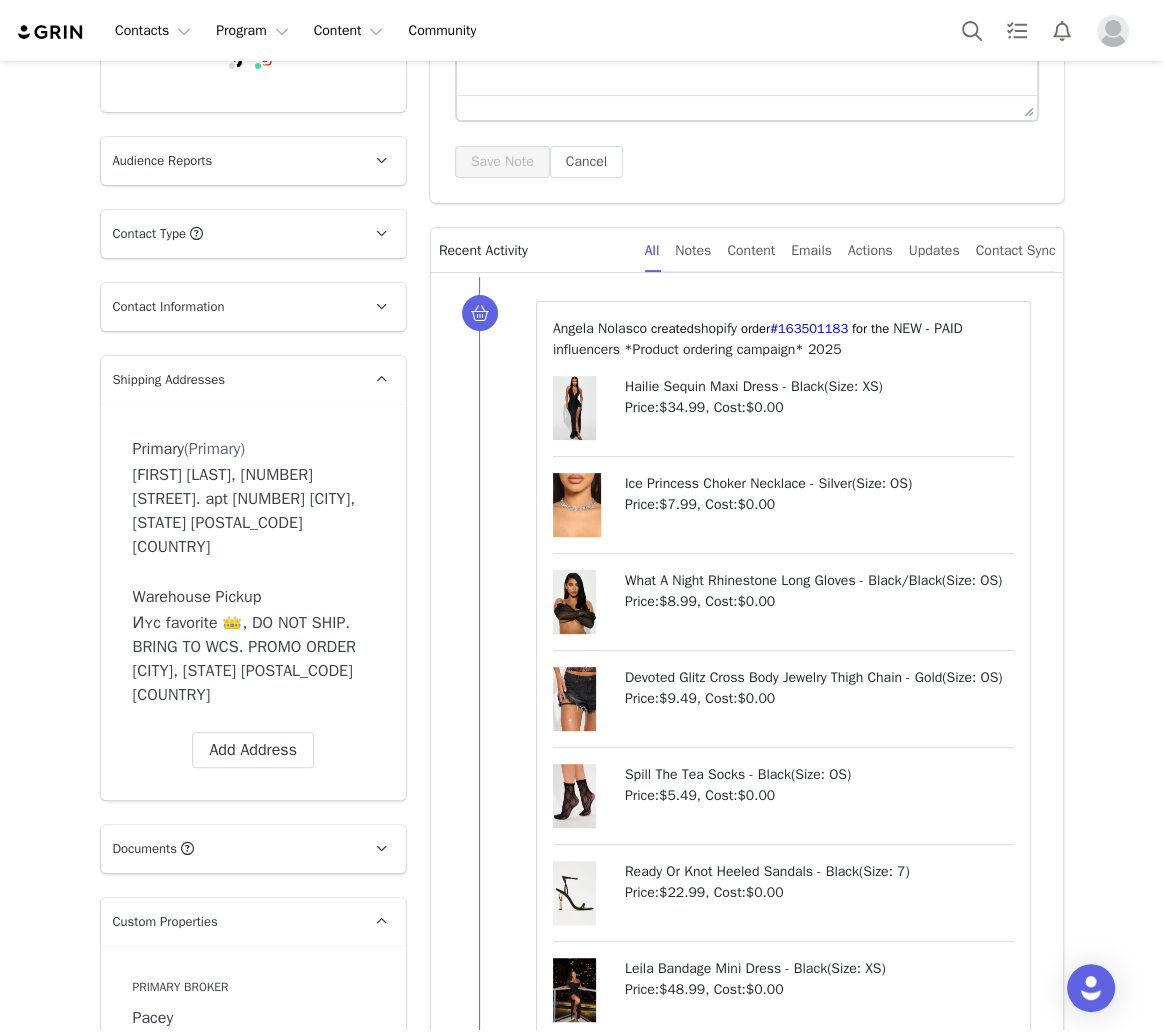 click on "Shipping Addresses" at bounding box center (229, 380) 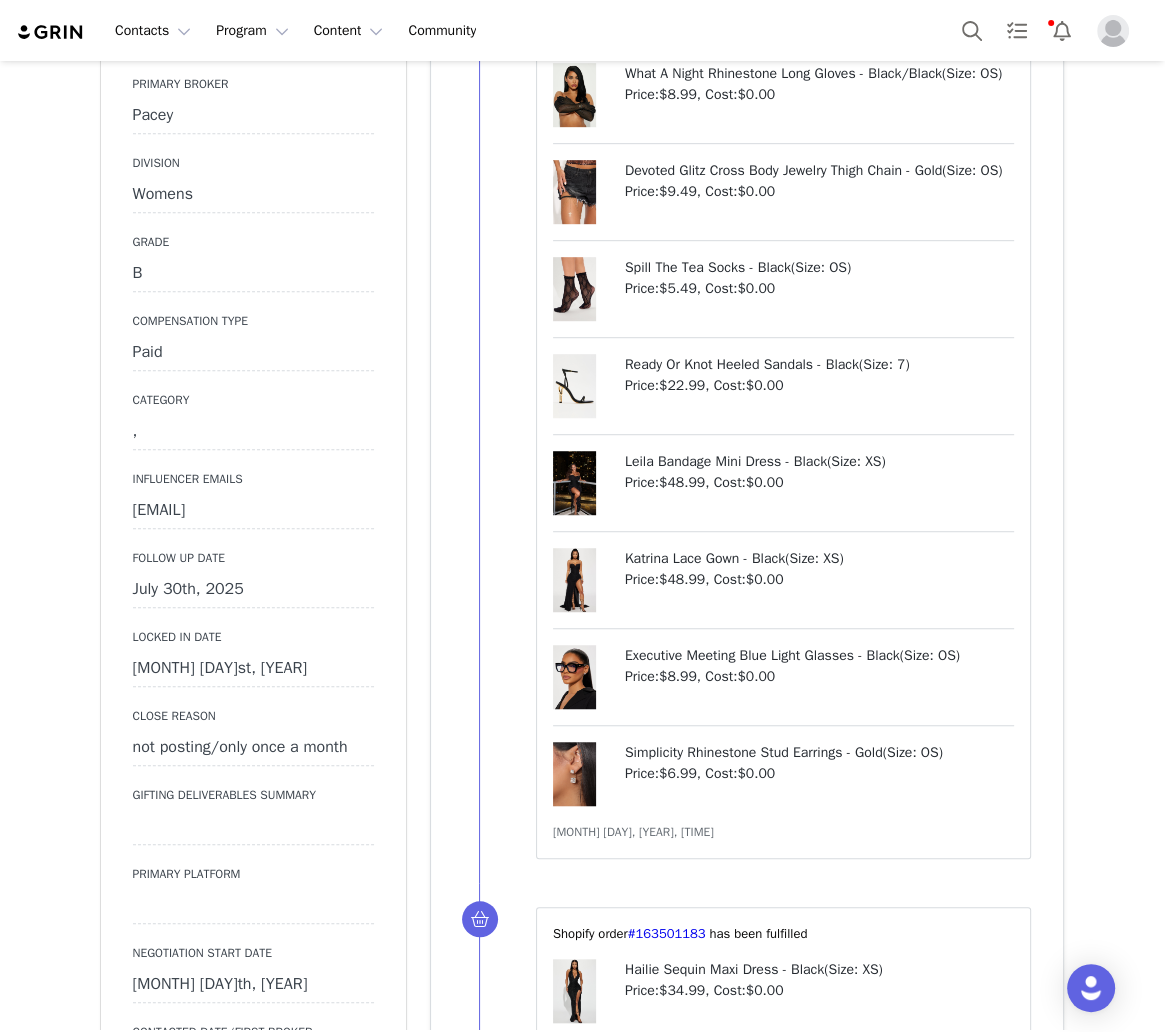 scroll, scrollTop: 1306, scrollLeft: 0, axis: vertical 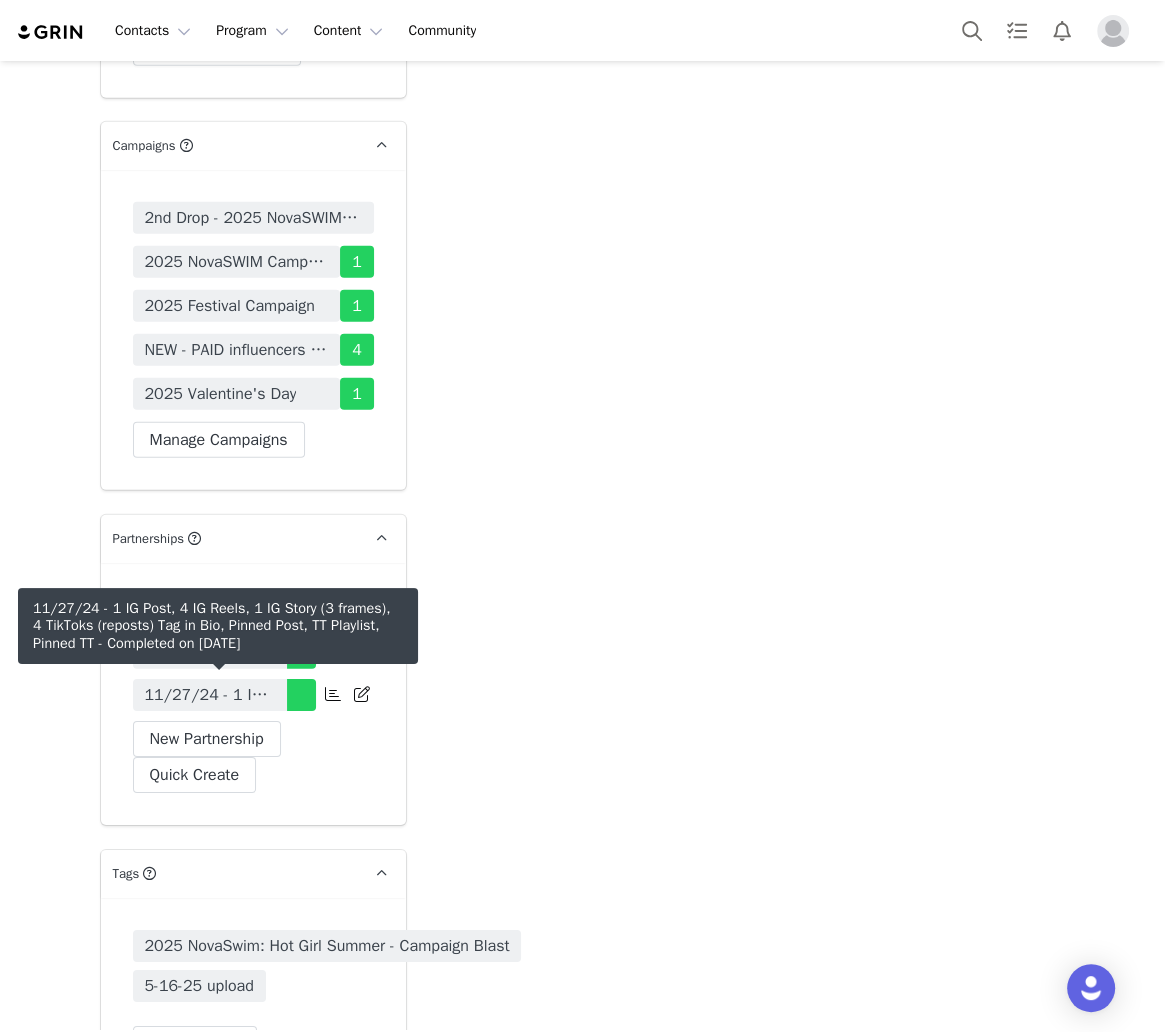click on "11/27/24 - 1 IG Post, 4 IG Reels, 1 IG Story (3 frames), 4 TikToks (reposts) Tag in Bio, Pinned Post, TT Playlist, Pinned TT" at bounding box center (210, 695) 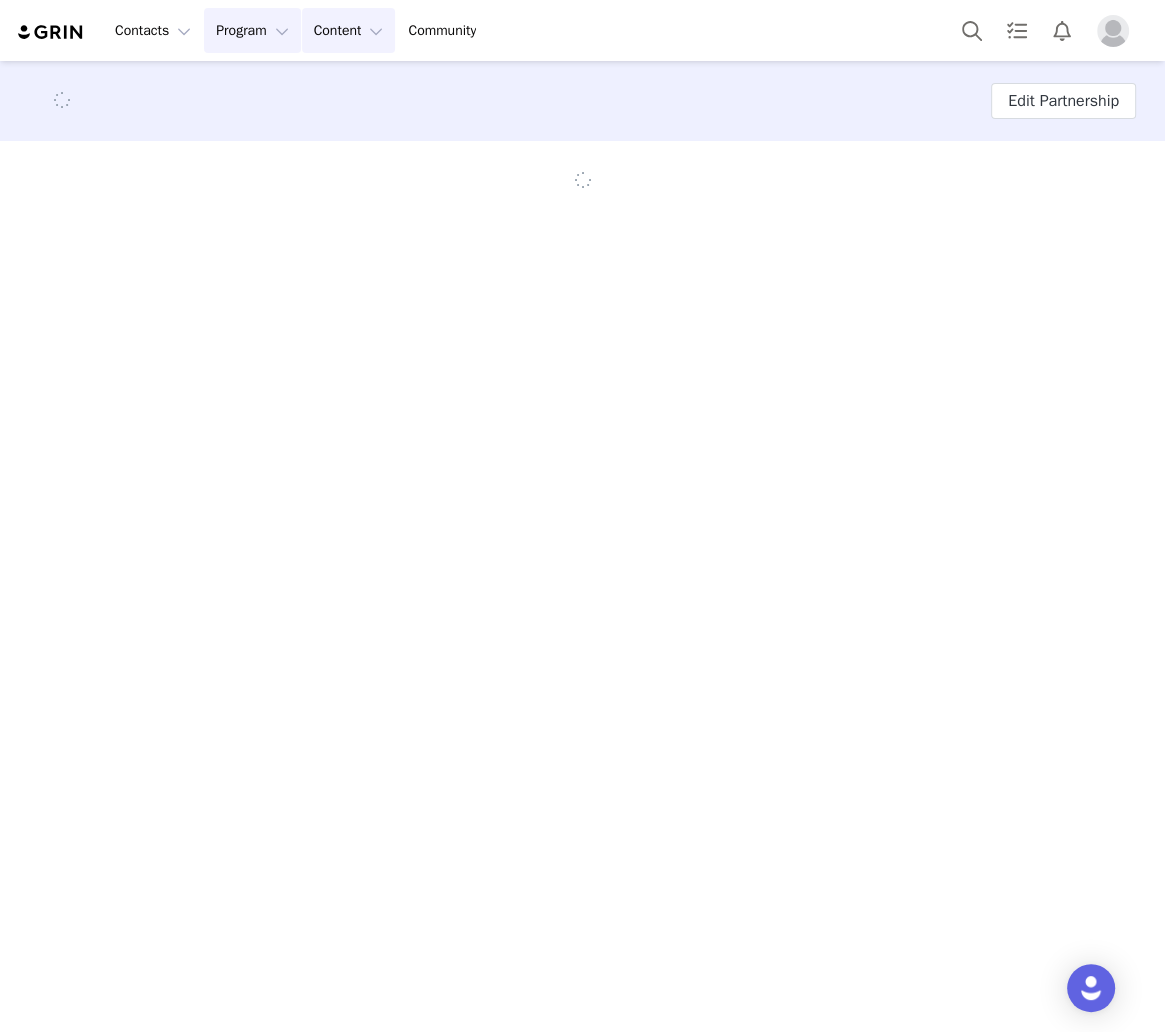 scroll, scrollTop: 0, scrollLeft: 0, axis: both 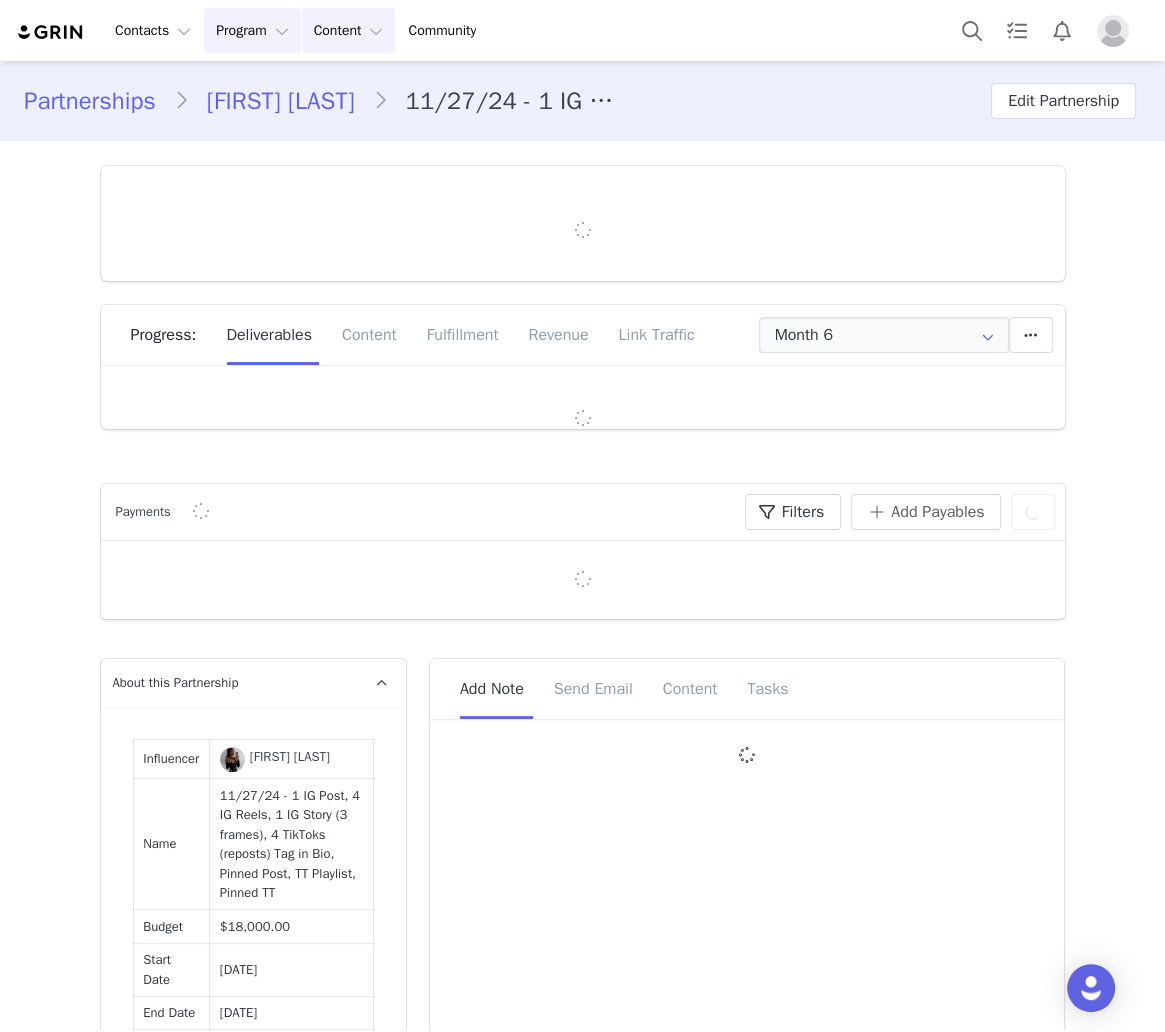 type on "+61 (Australia)" 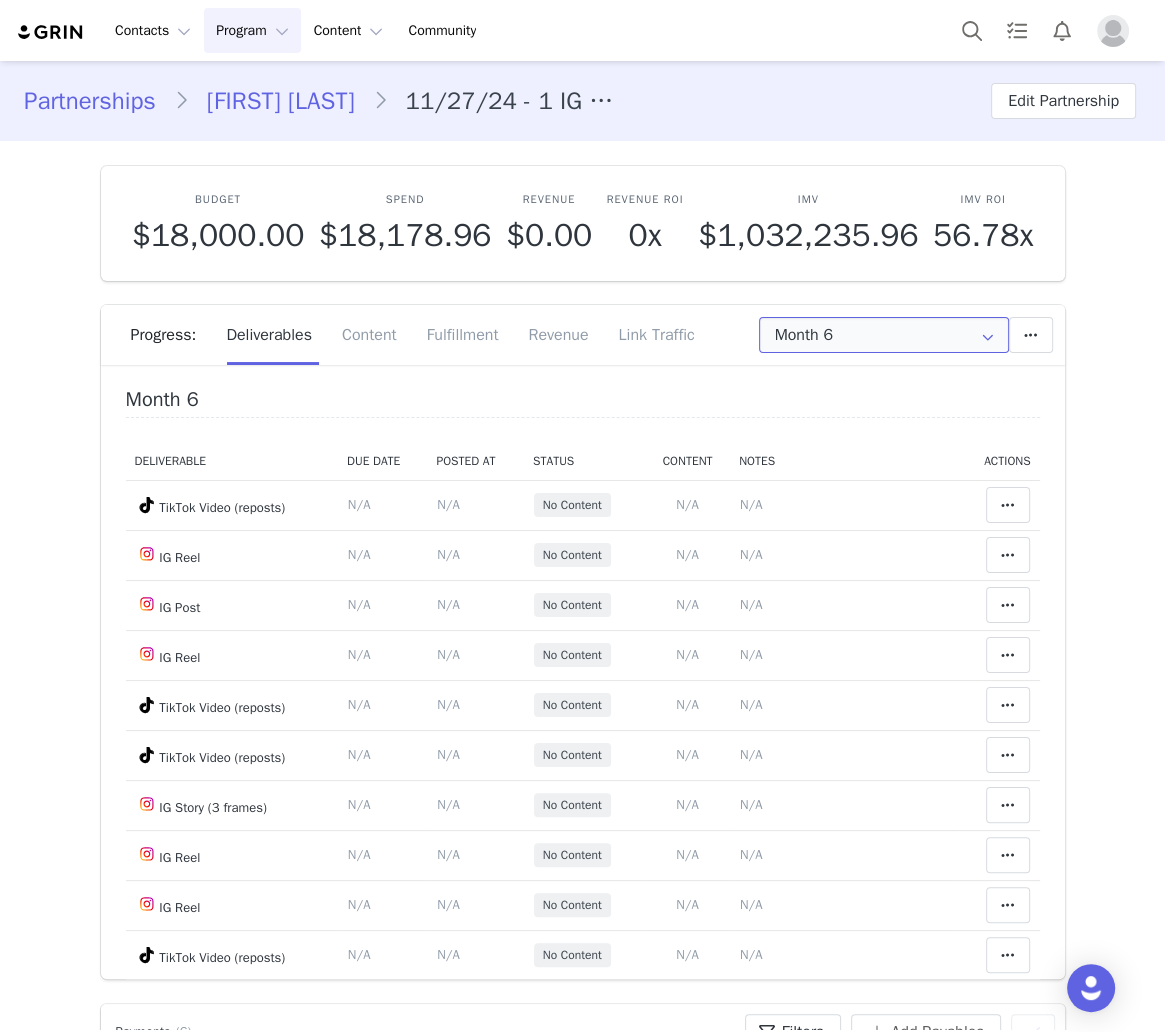 click on "Month 6" at bounding box center (884, 335) 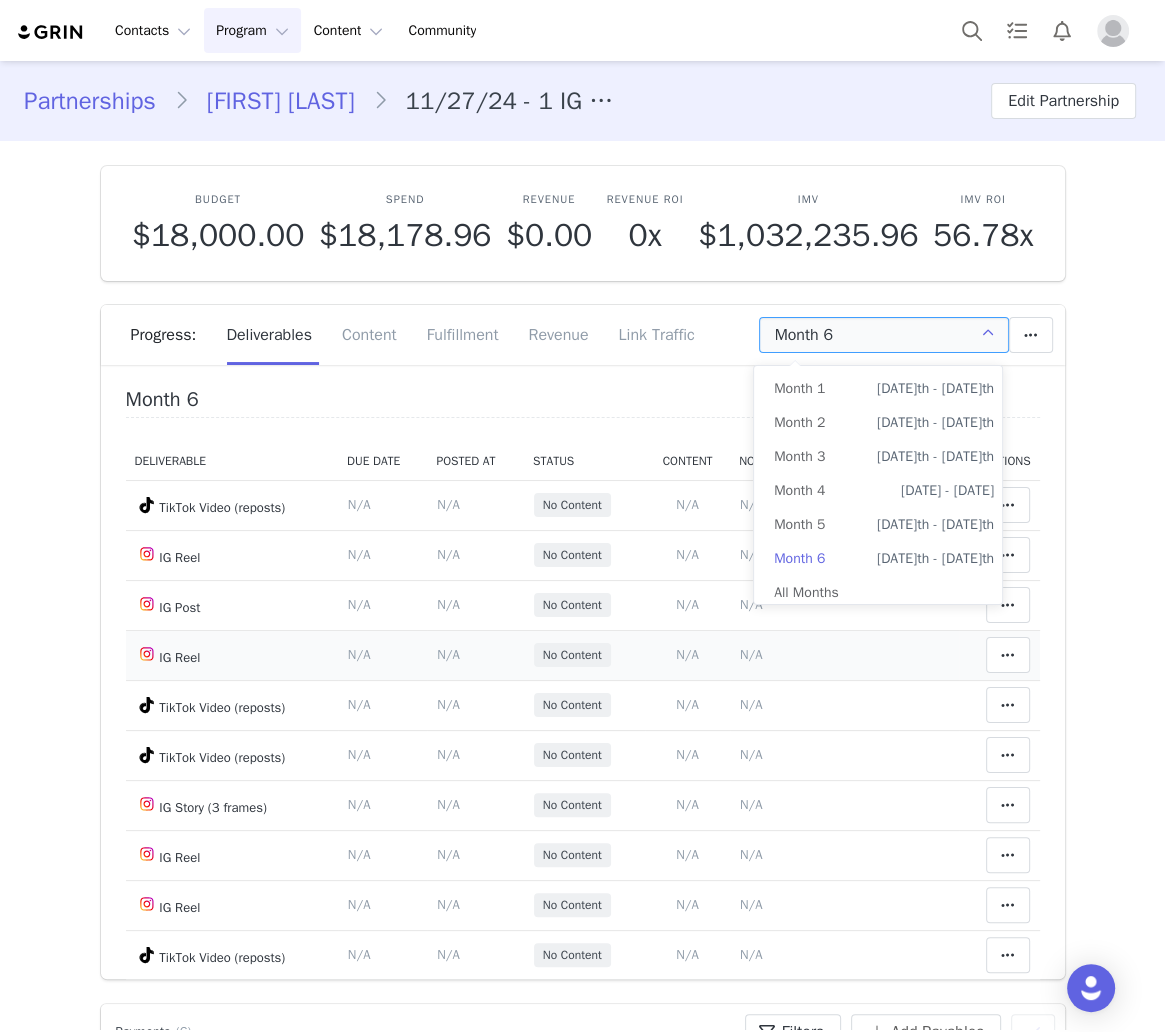 scroll, scrollTop: 0, scrollLeft: 0, axis: both 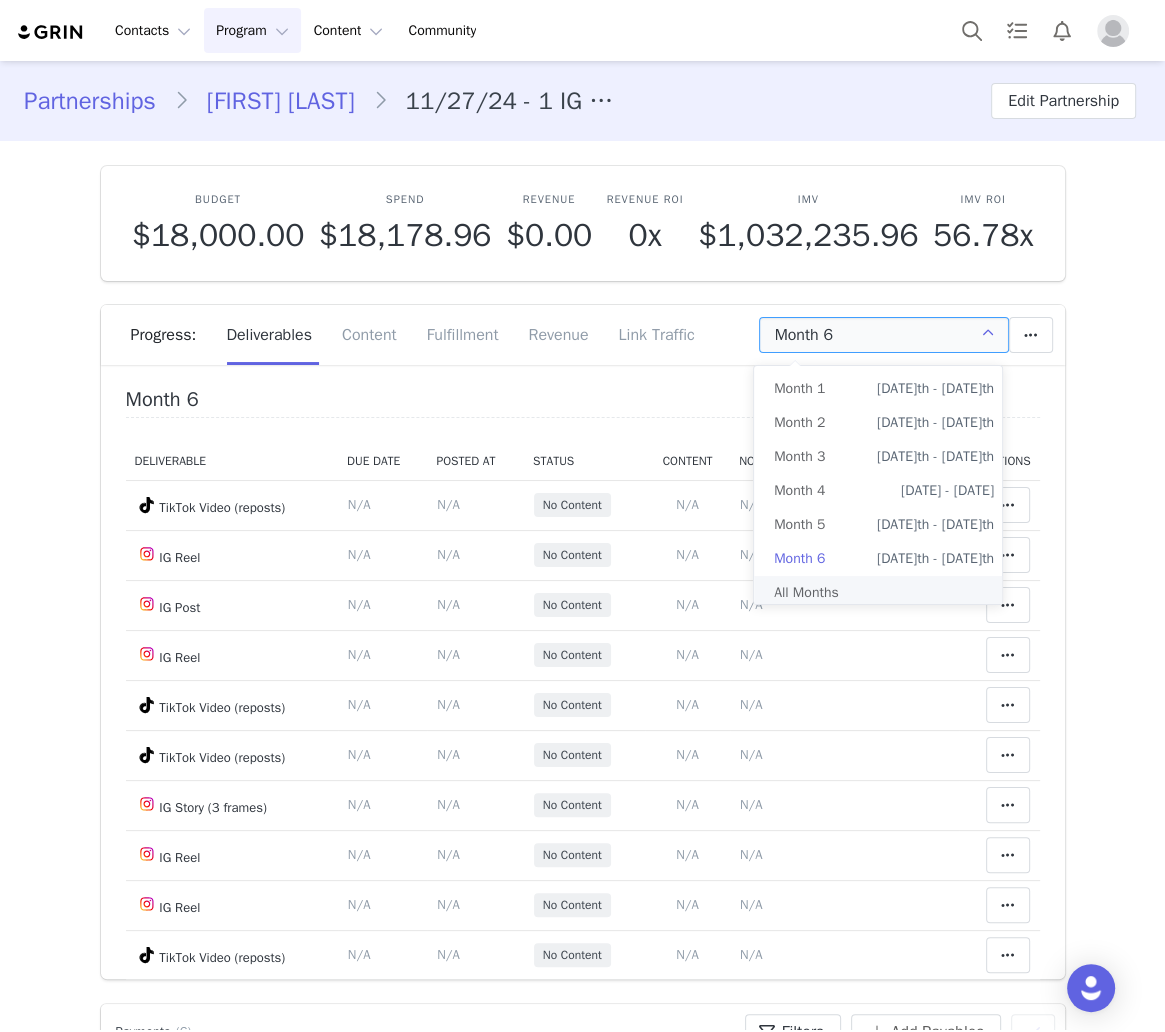 click on "All Months" at bounding box center [884, 593] 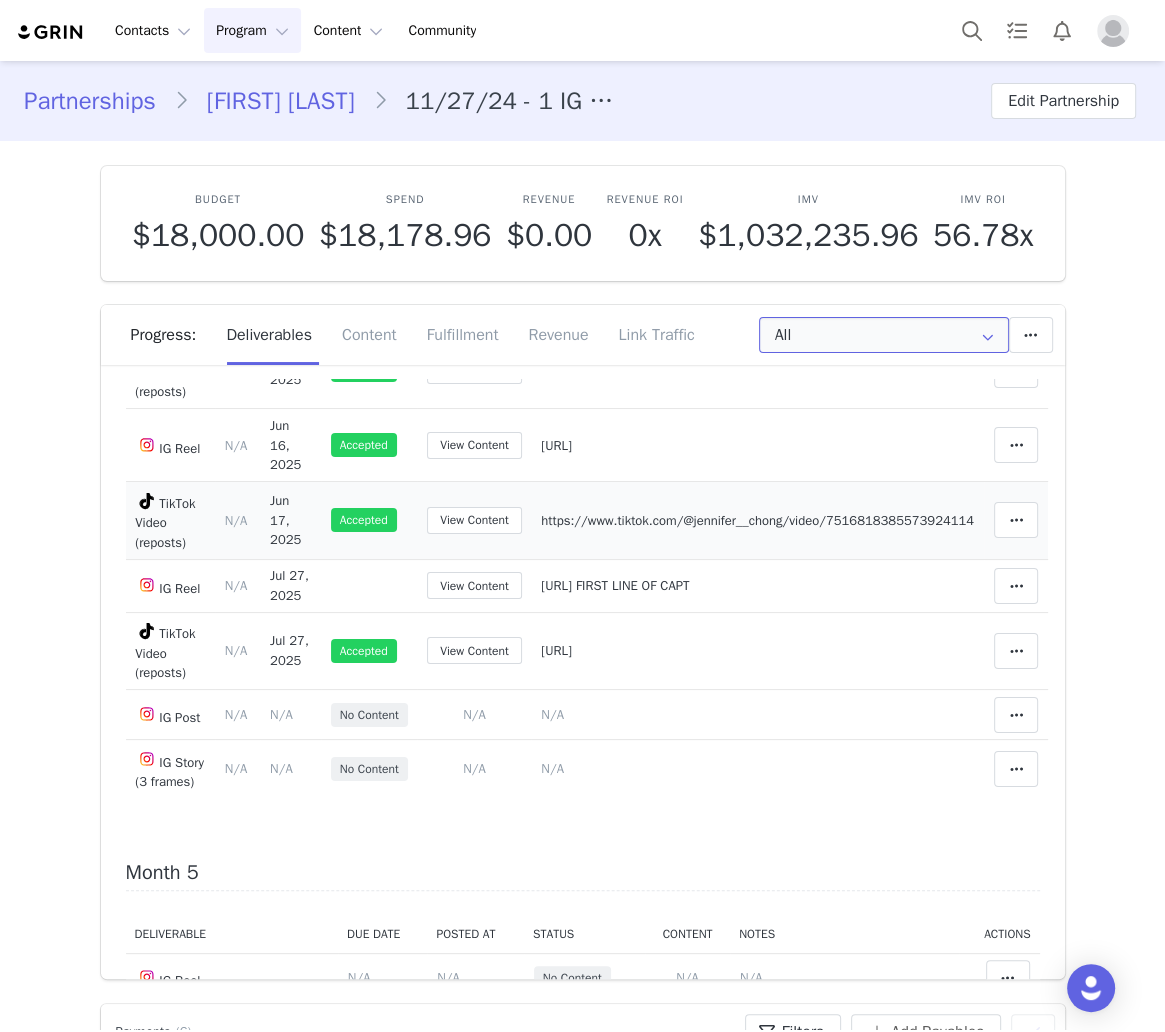 scroll, scrollTop: 2613, scrollLeft: 0, axis: vertical 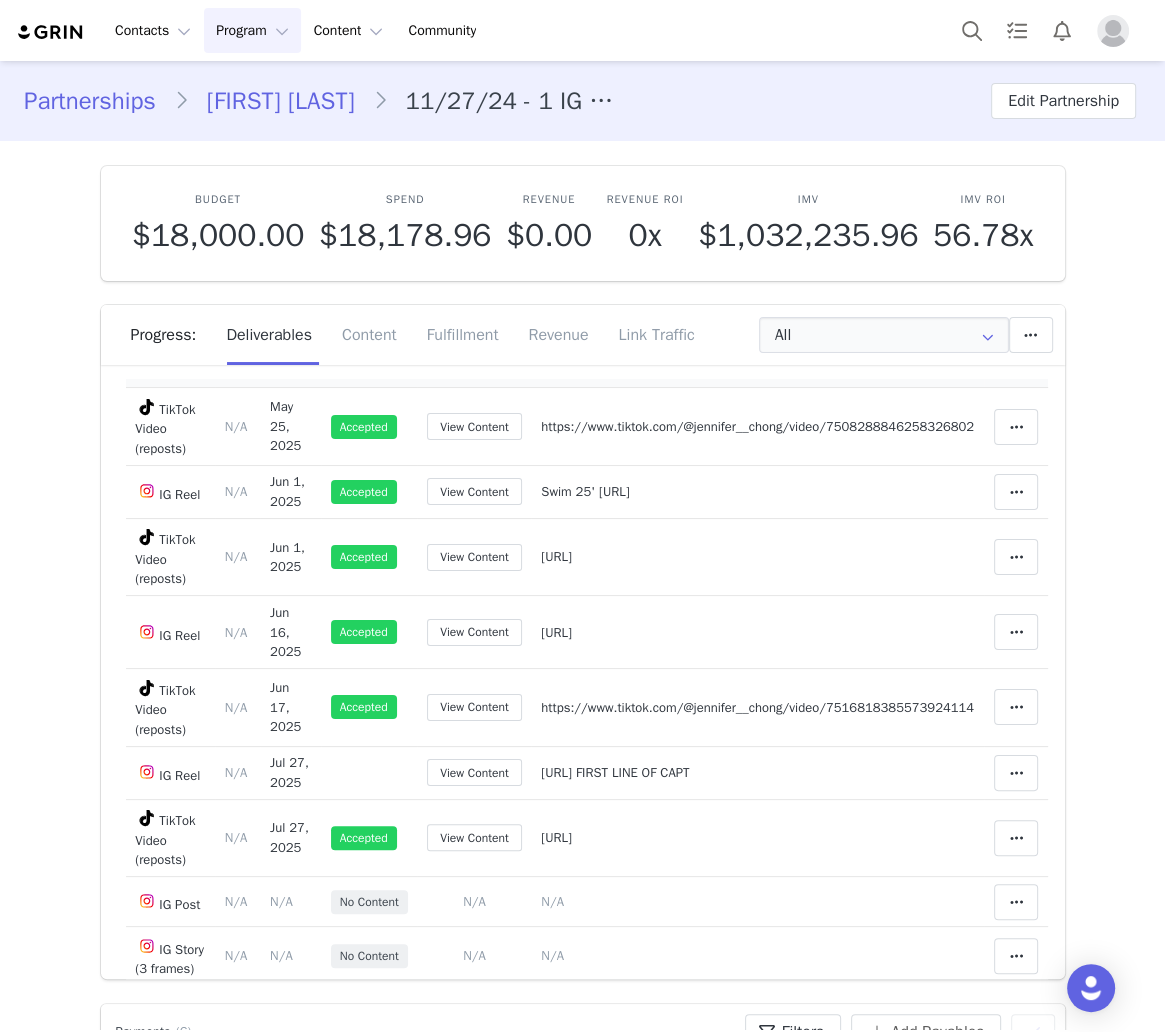click on "Swim 25' [URL]
FIRST LINE OF CAPT" at bounding box center [644, 351] 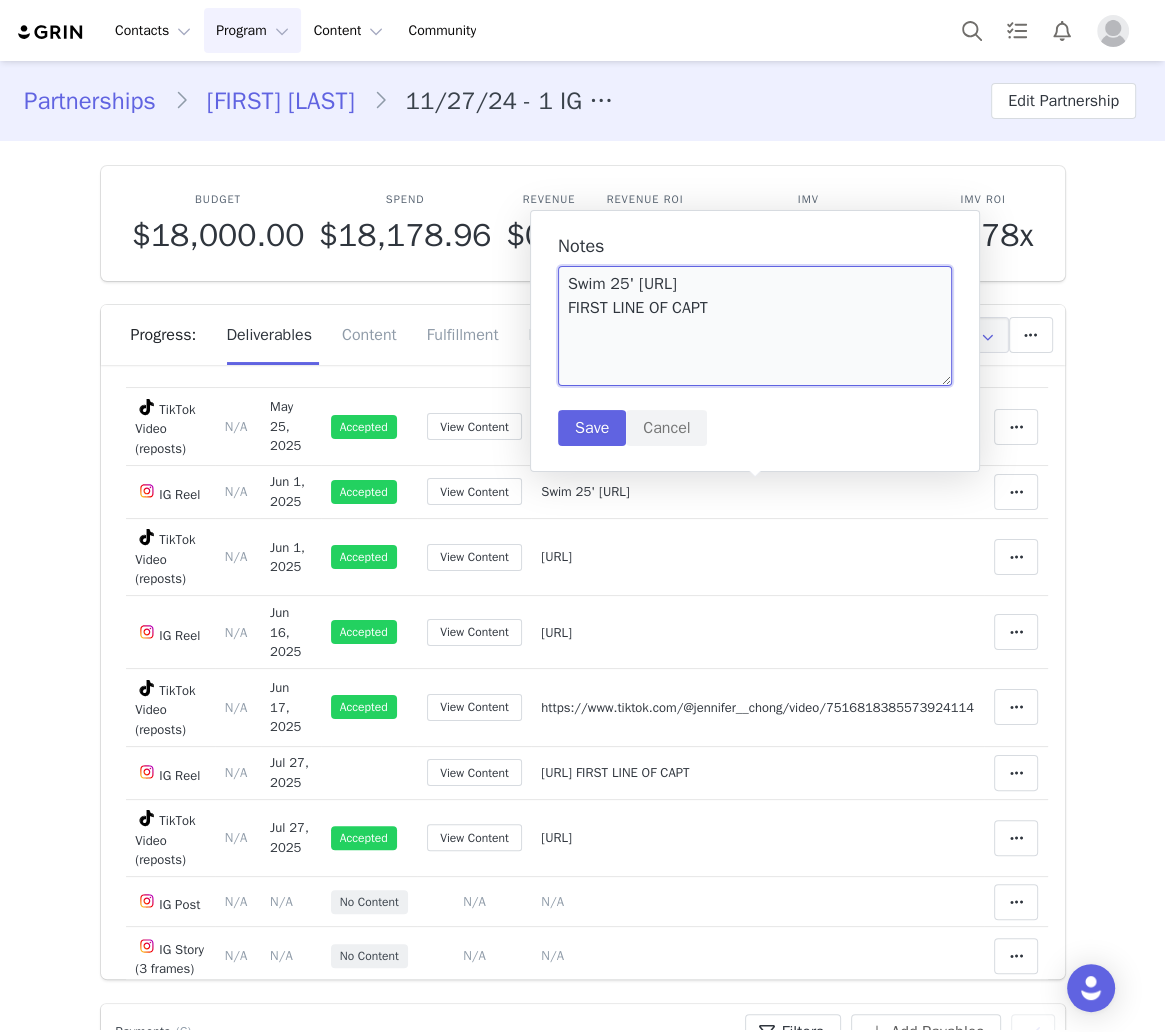 drag, startPoint x: 928, startPoint y: 304, endPoint x: 569, endPoint y: 316, distance: 359.2005 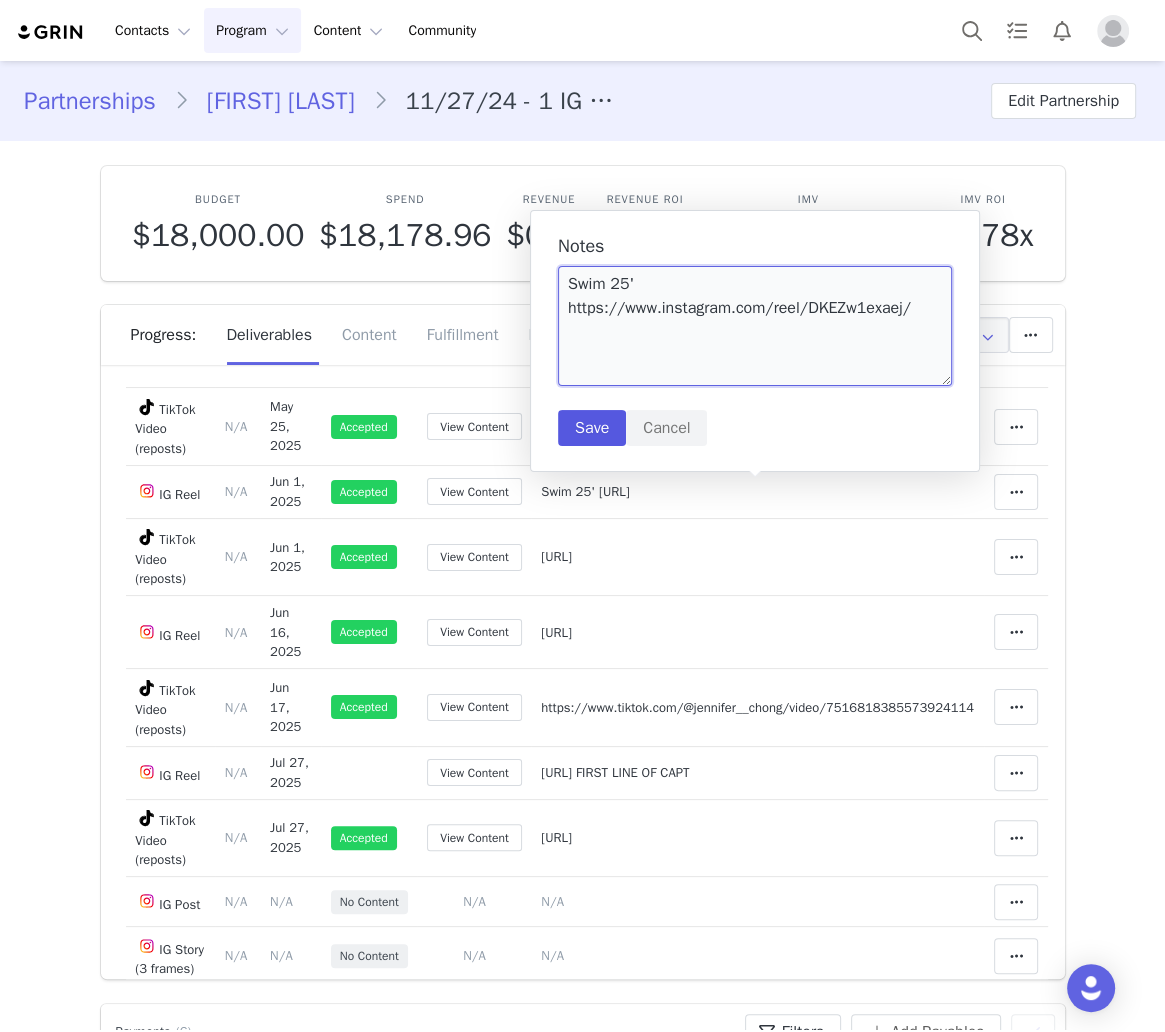 type on "Swim 25' https://www.instagram.com/reel/DKEZw1exaej/" 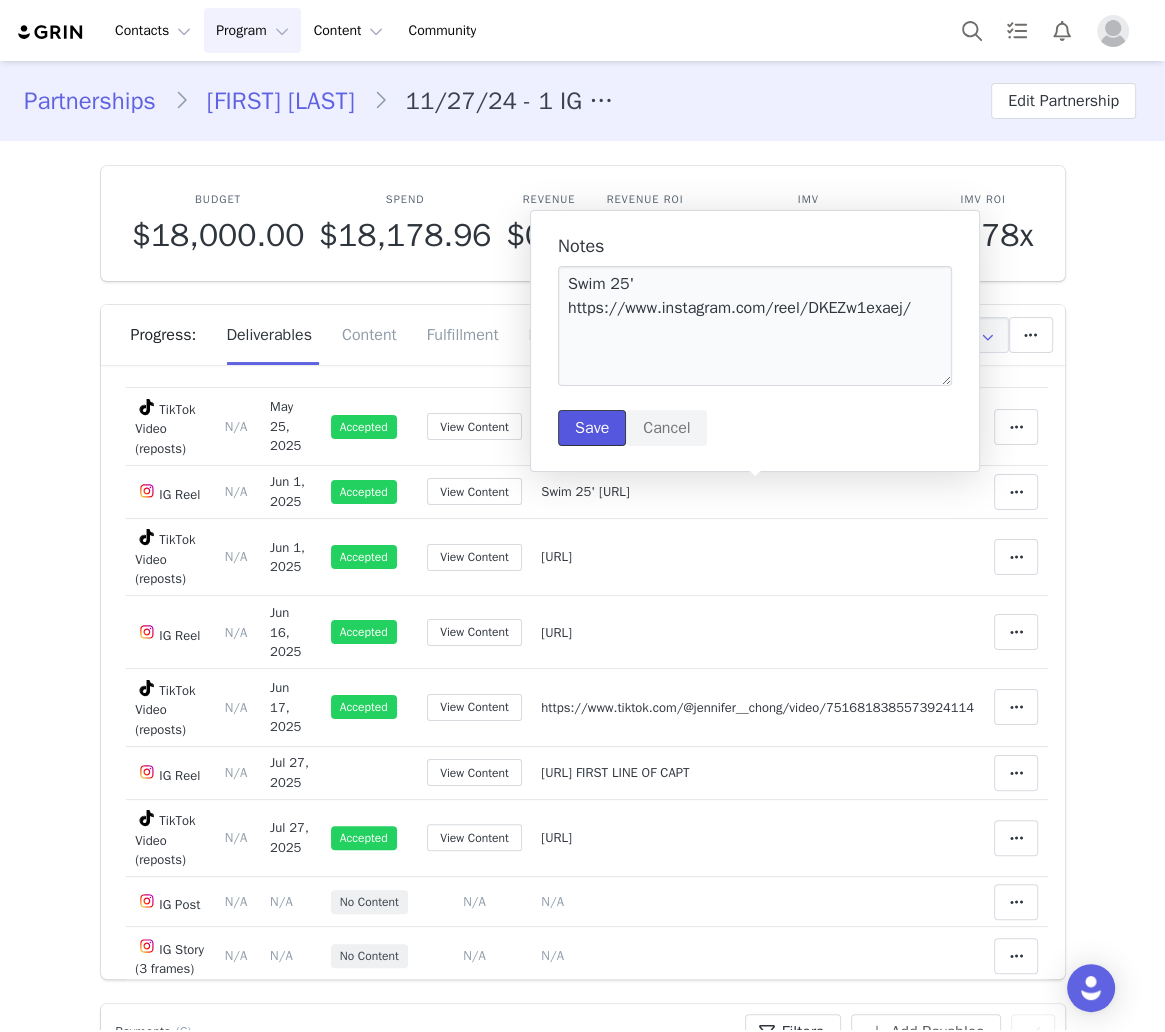 click on "Save" at bounding box center [592, 428] 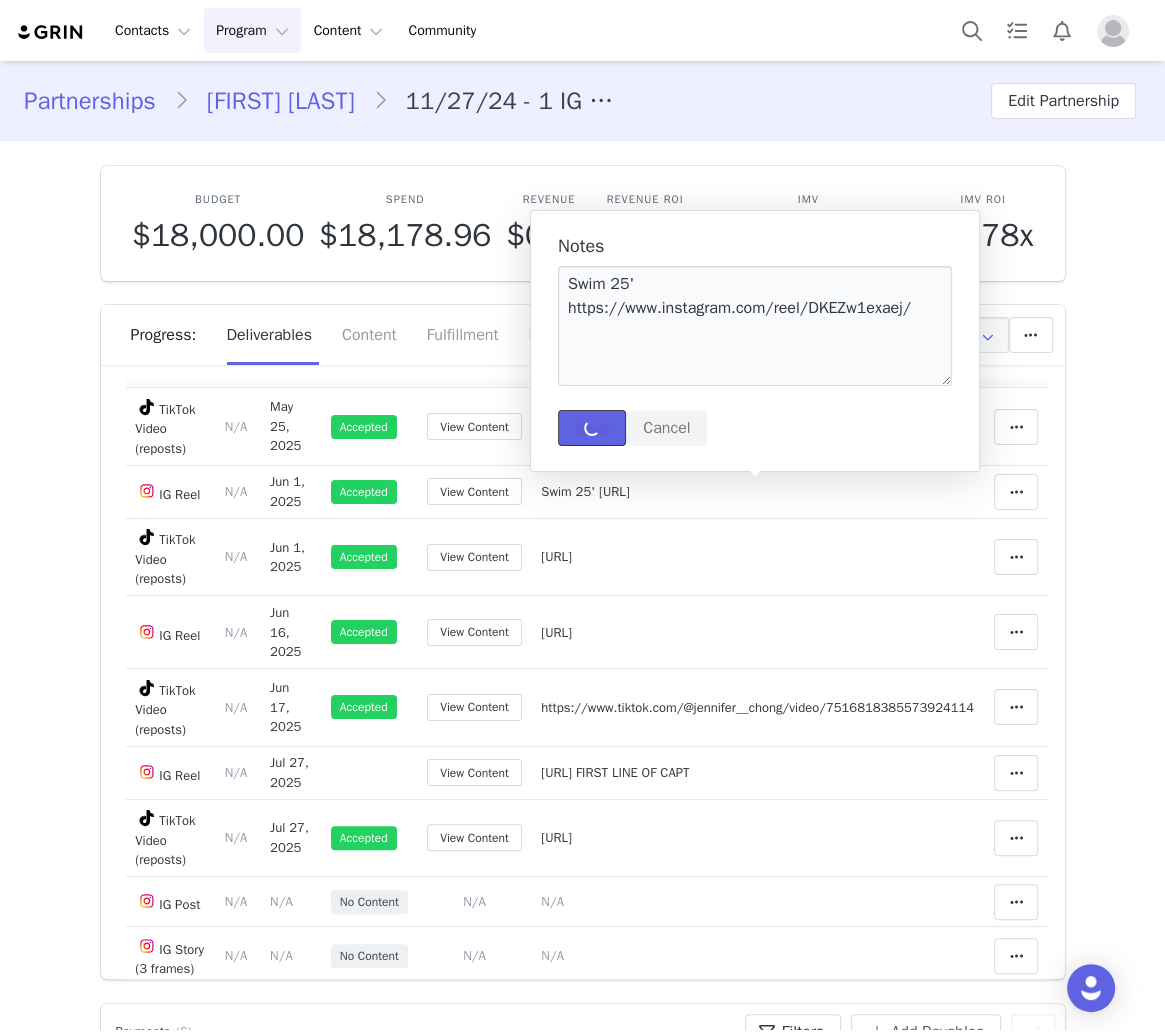 type 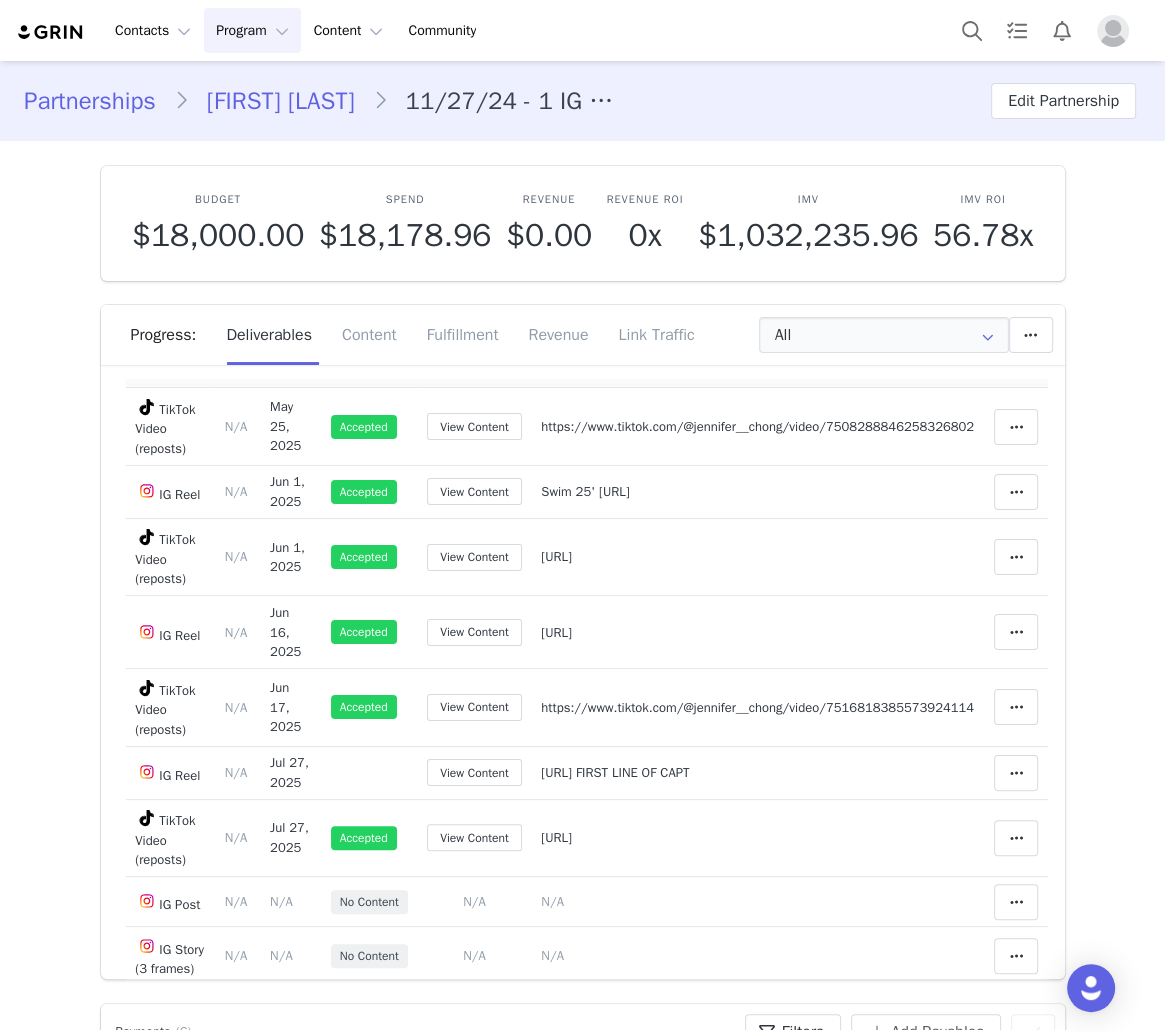 click at bounding box center (1016, 352) 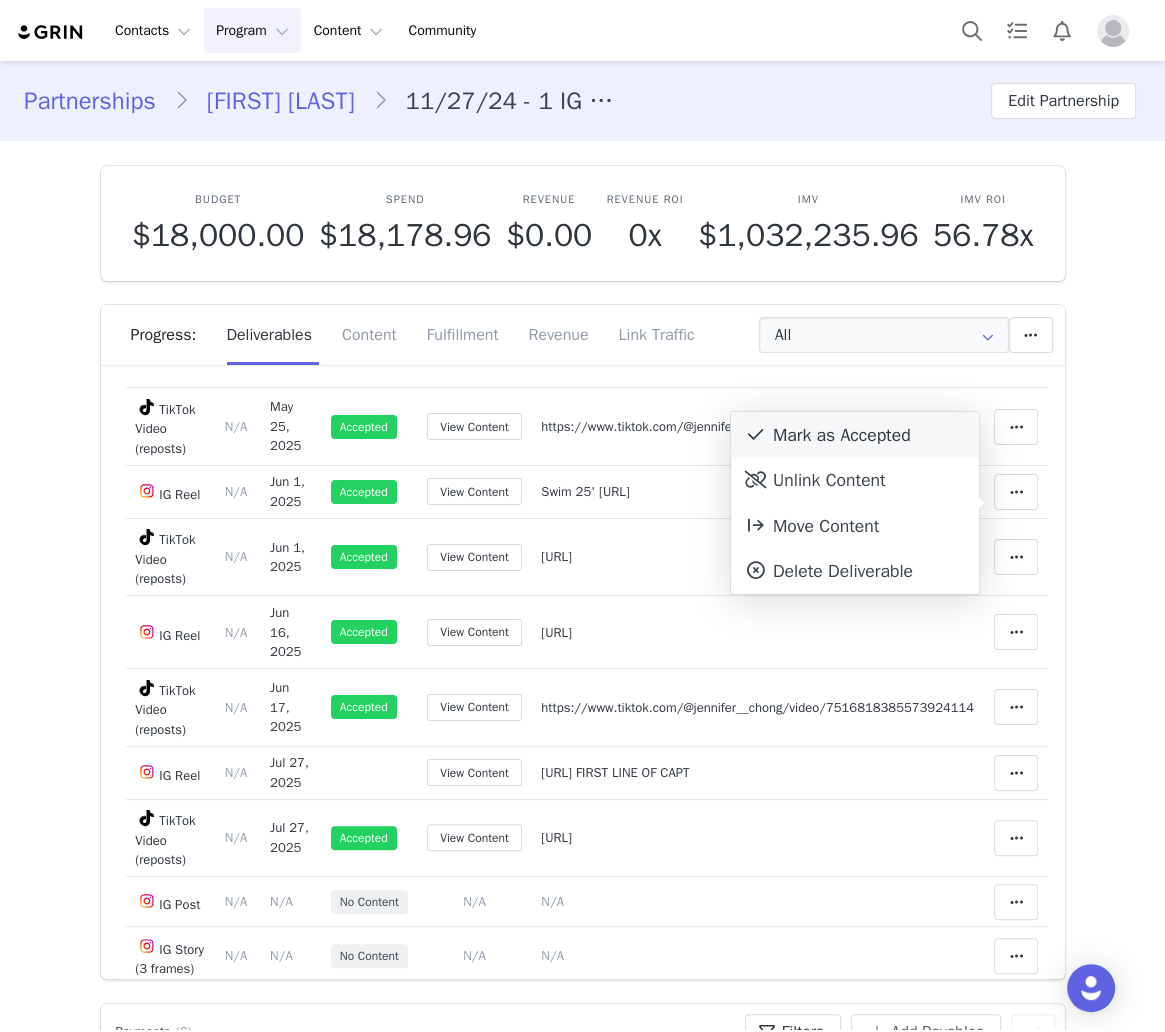 click on "Mark as Accepted" at bounding box center (855, 435) 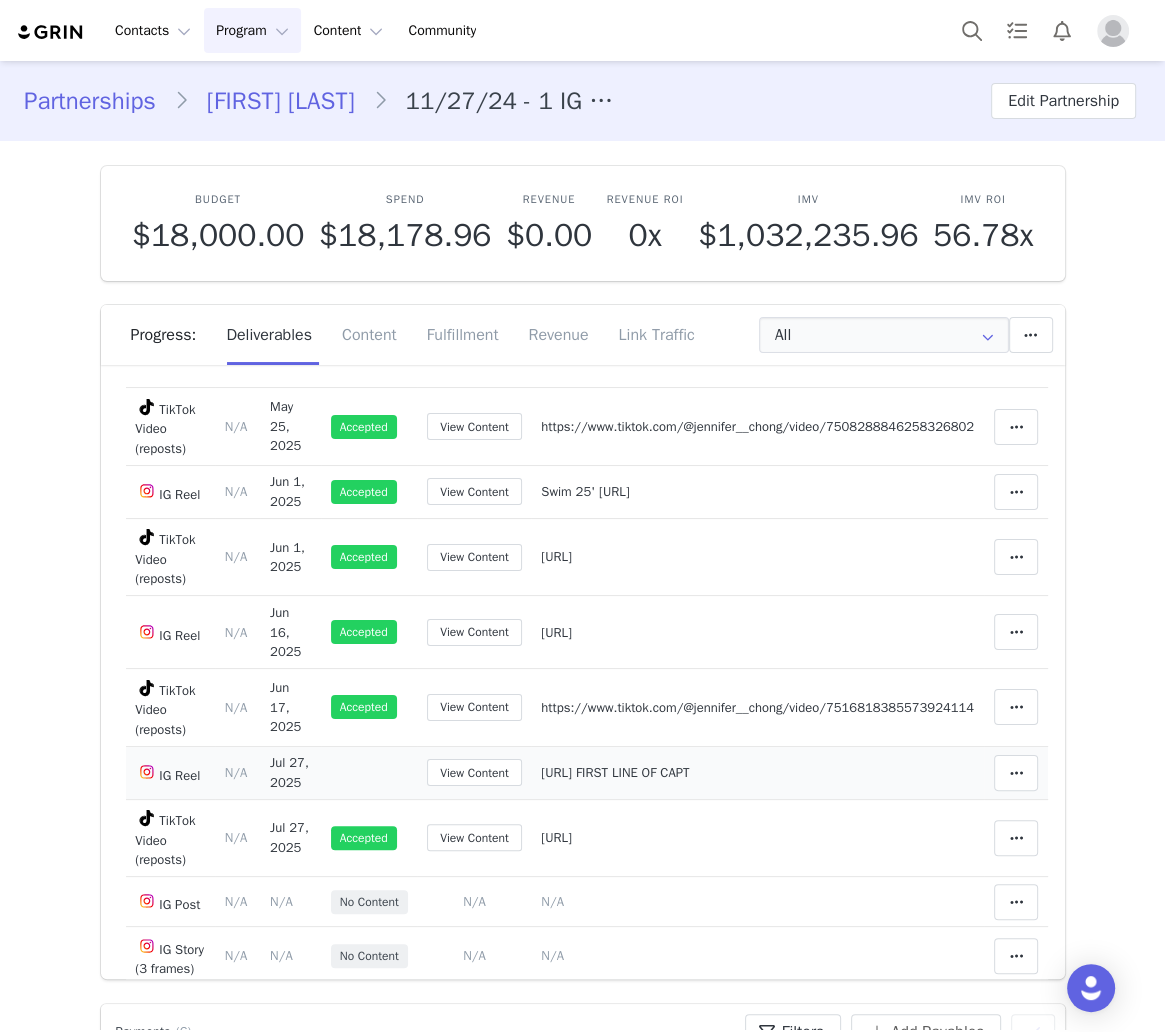 click on "[URL]
FIRST LINE OF CAPT" at bounding box center [615, 772] 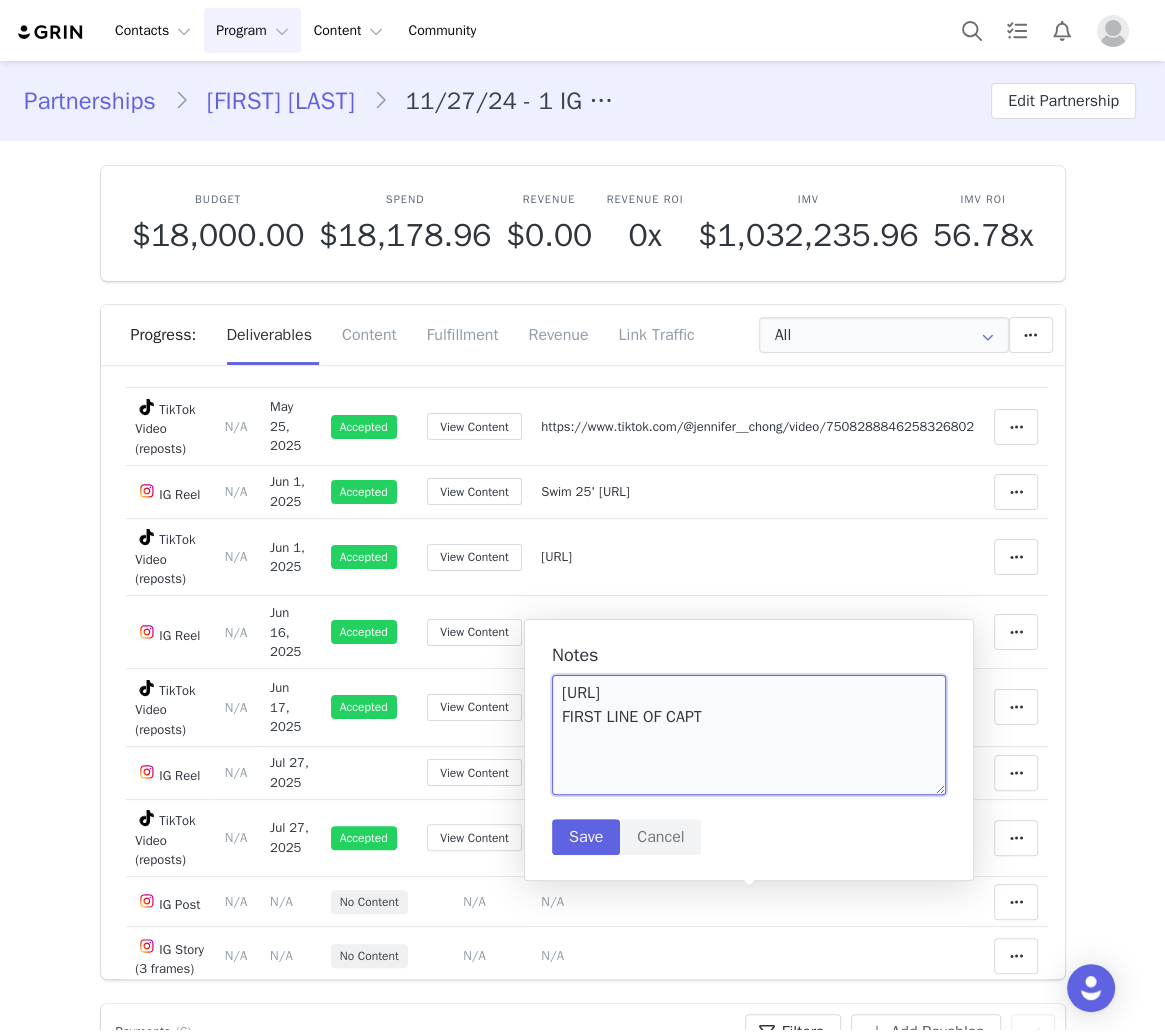 click on "[URL]
FIRST LINE OF CAPT" at bounding box center (749, 735) 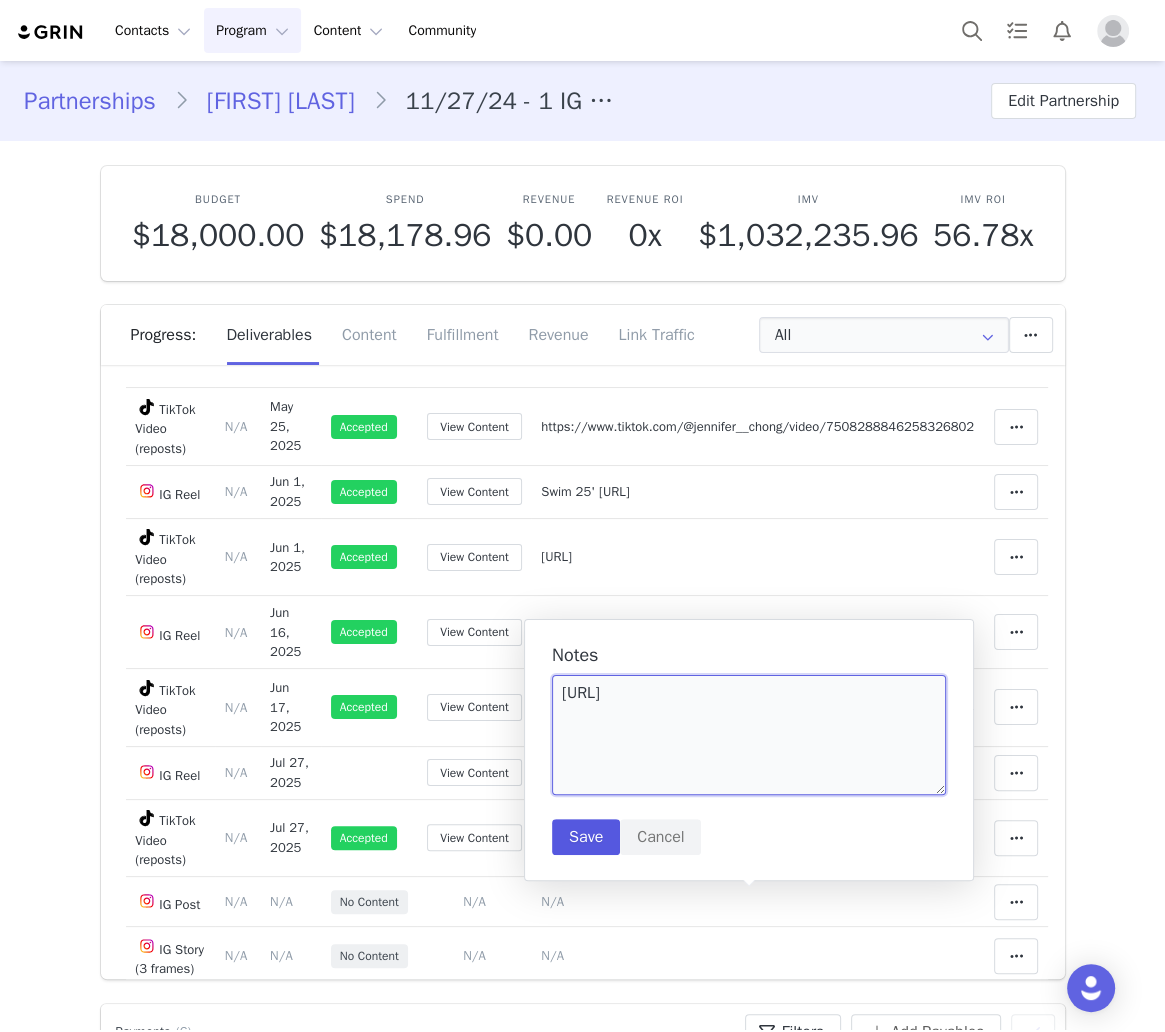 type on "[URL]" 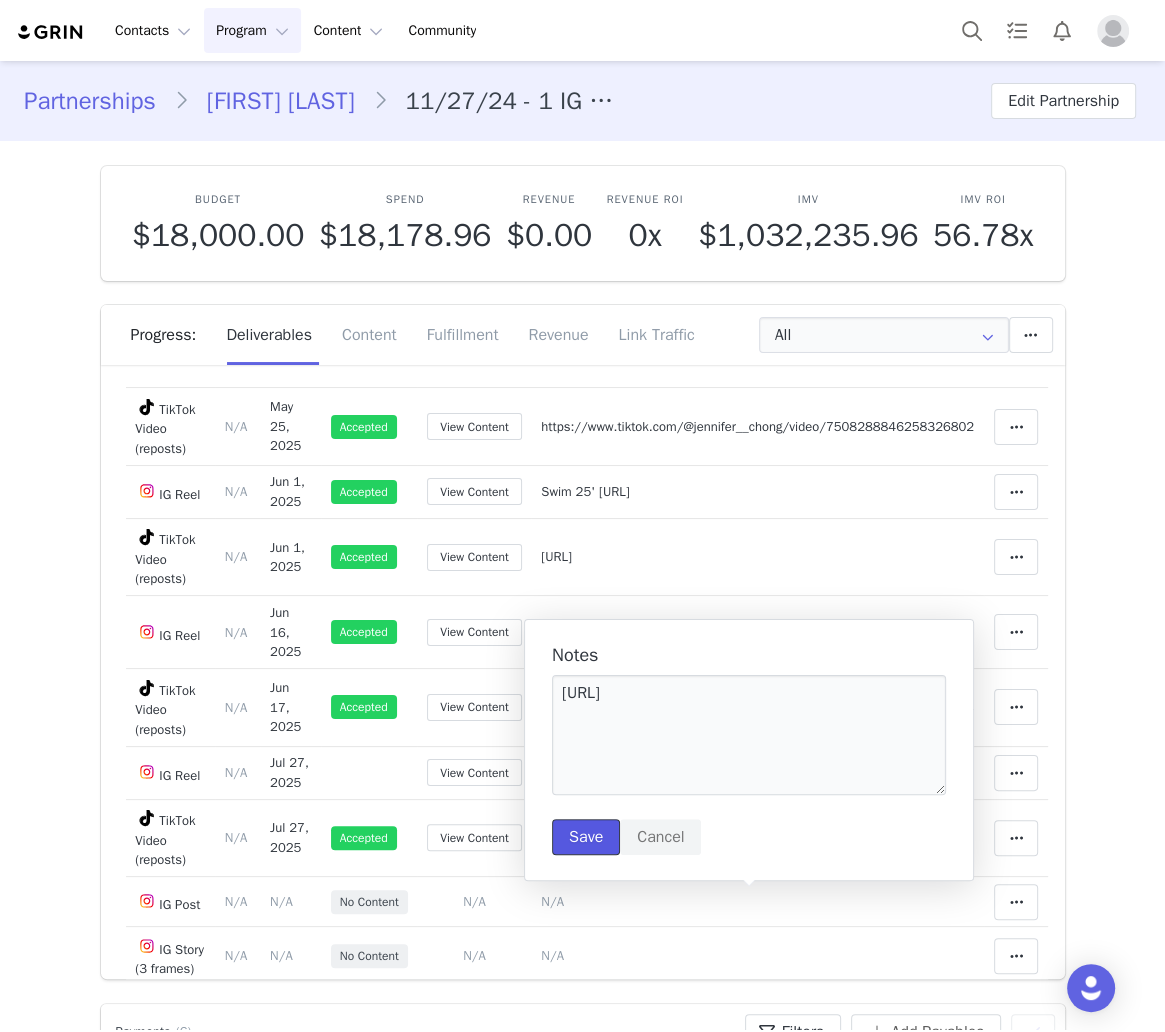 click on "Save" at bounding box center (586, 837) 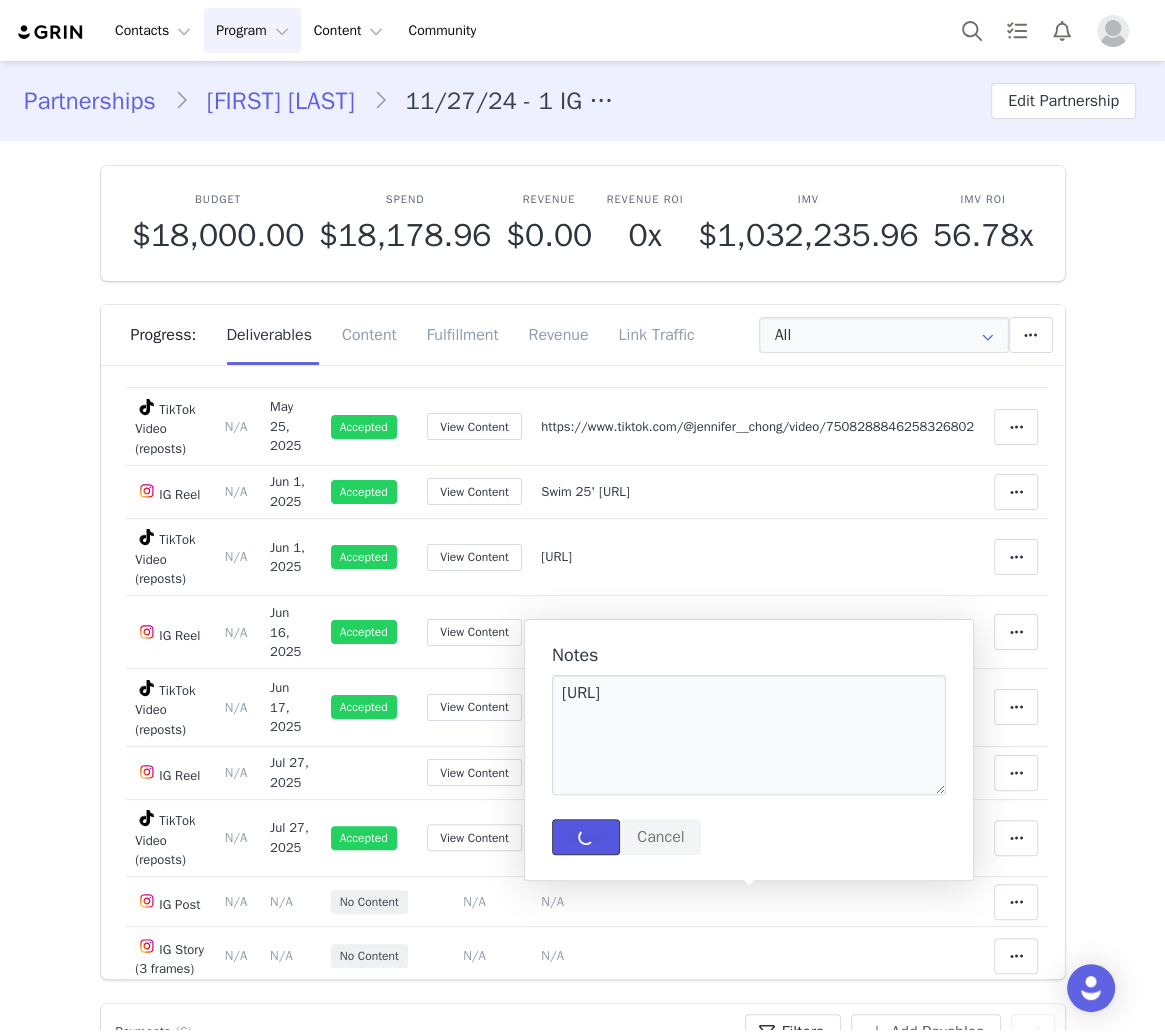 type 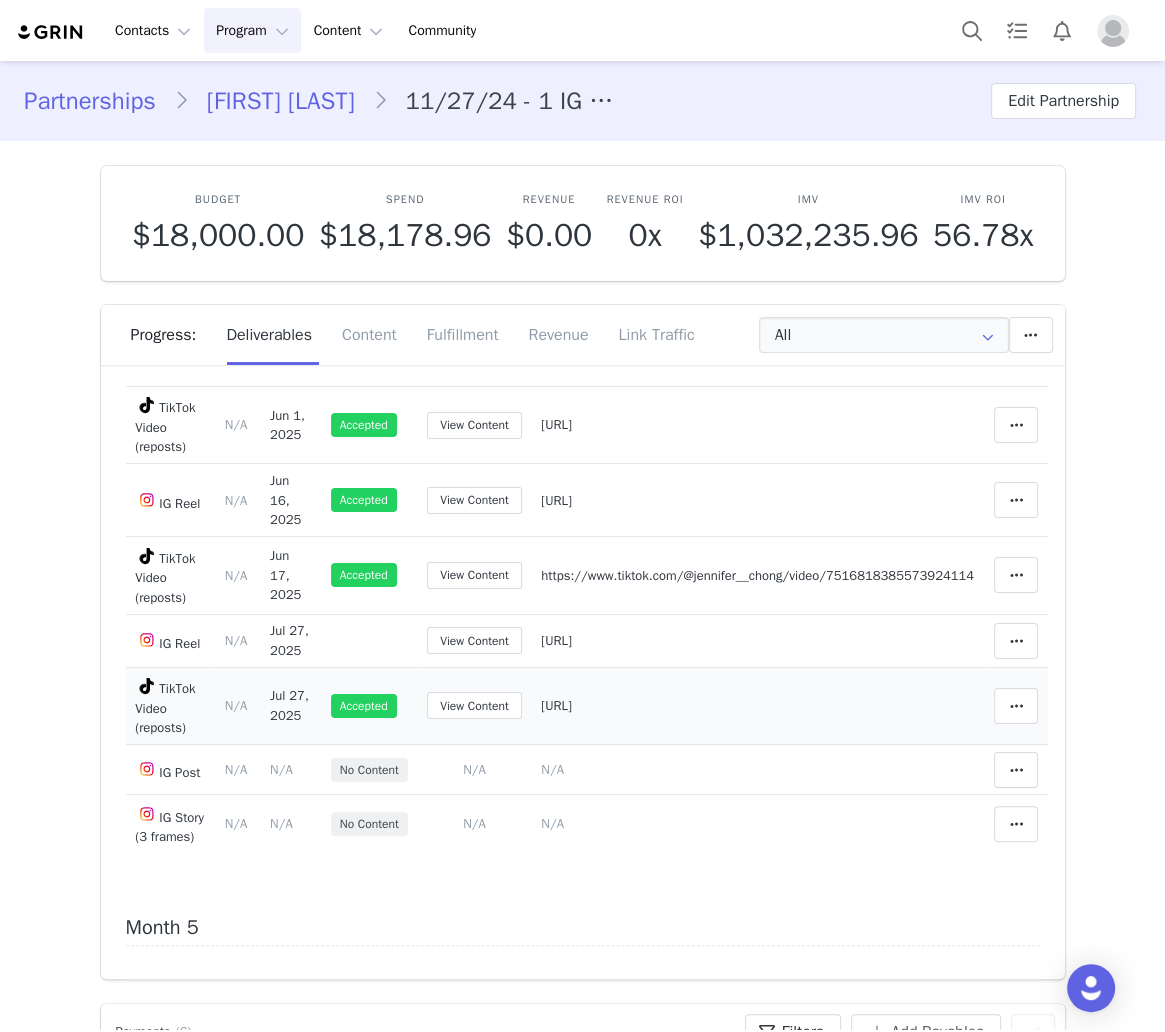 scroll, scrollTop: 2800, scrollLeft: 0, axis: vertical 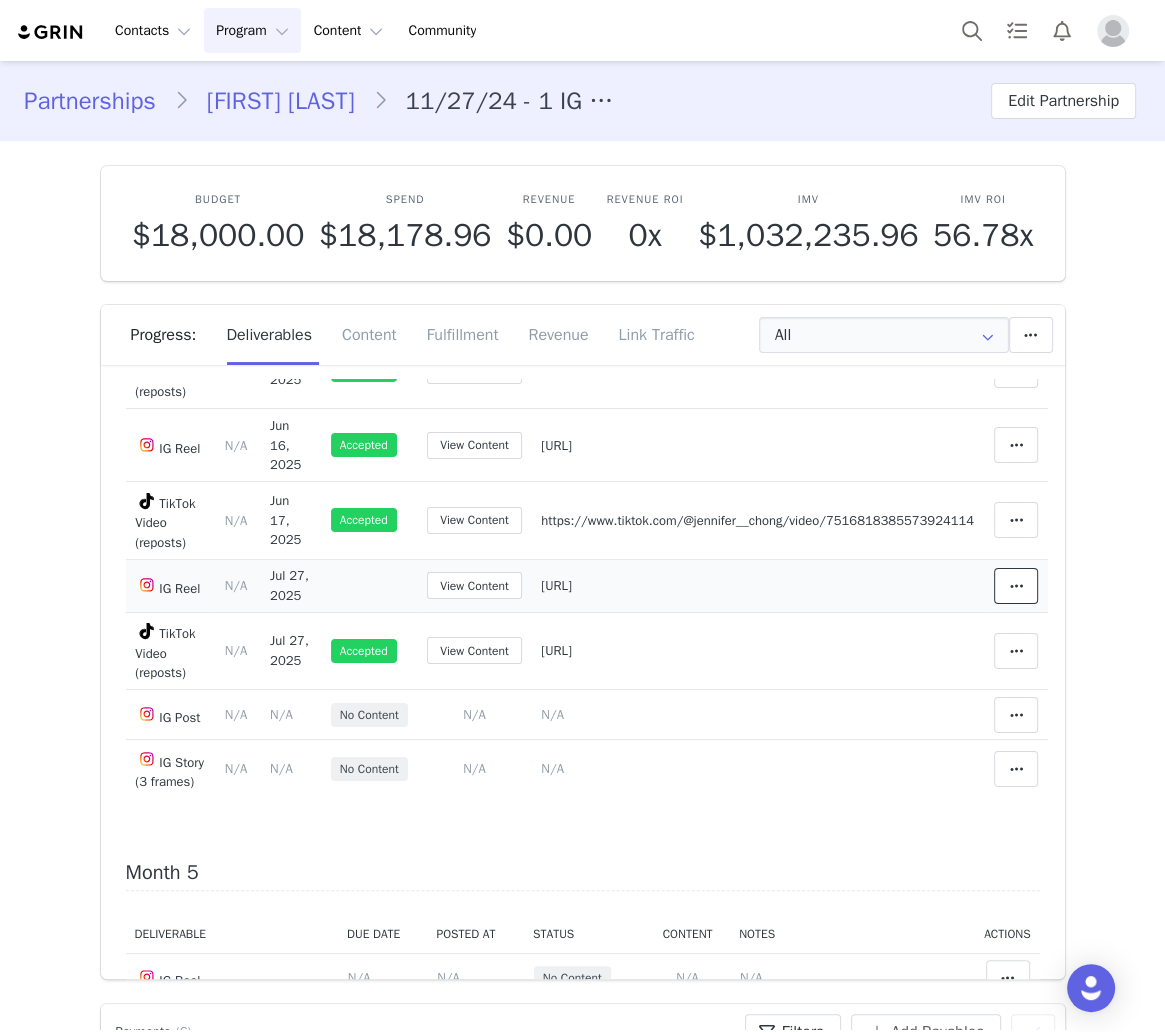 click at bounding box center [1016, 586] 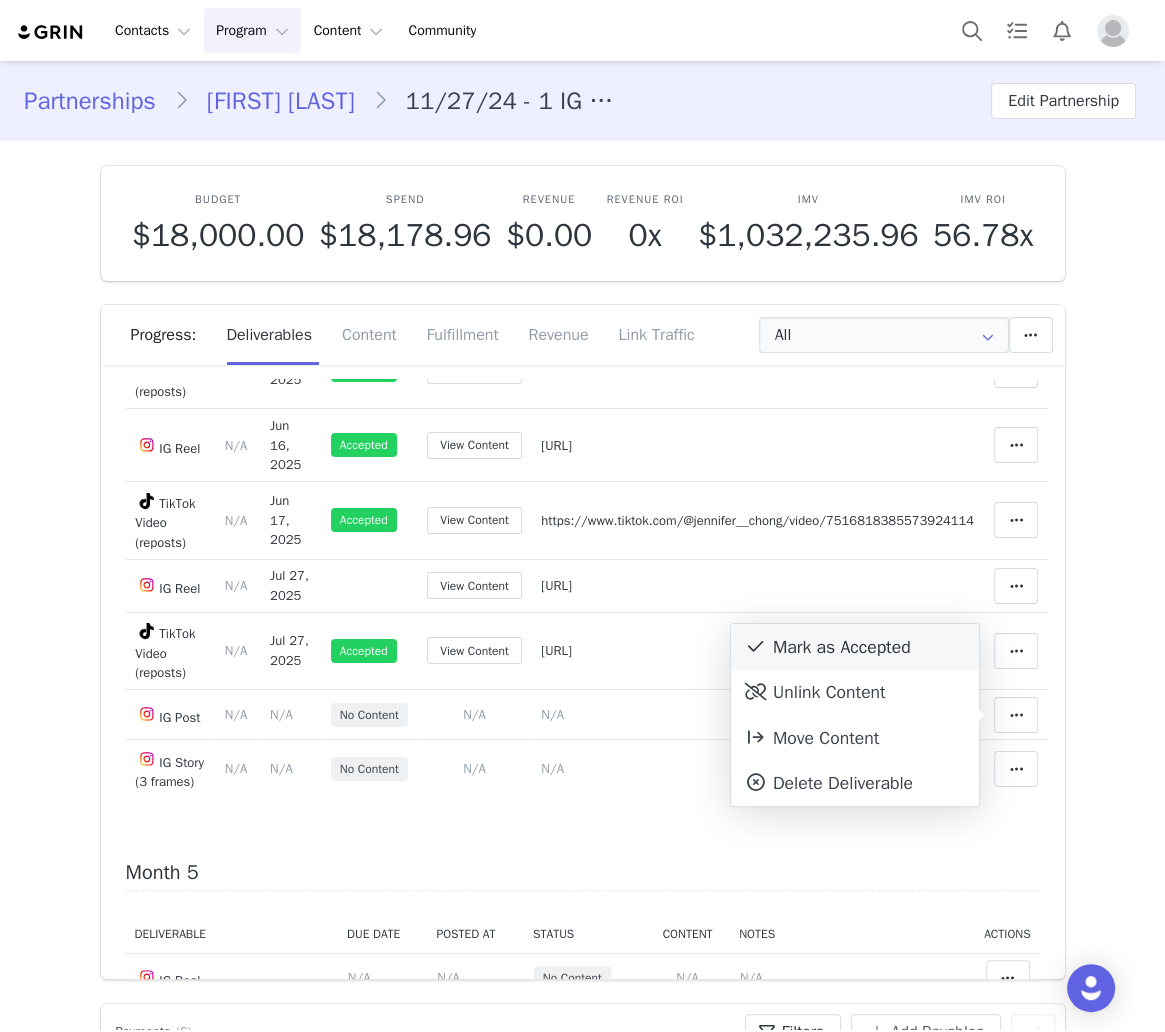 click on "Mark as Accepted" at bounding box center (855, 647) 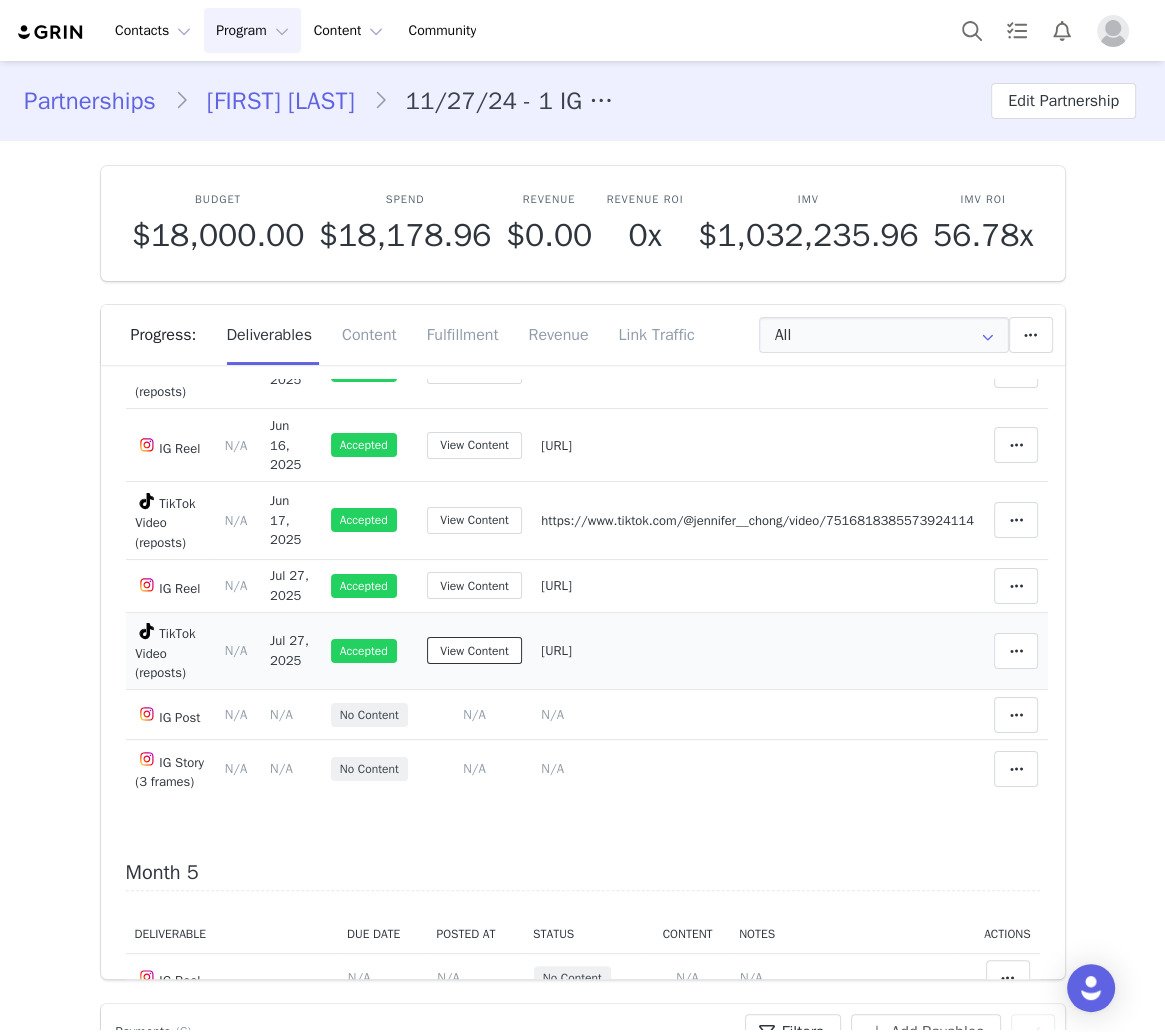 click on "View Content" at bounding box center (474, 650) 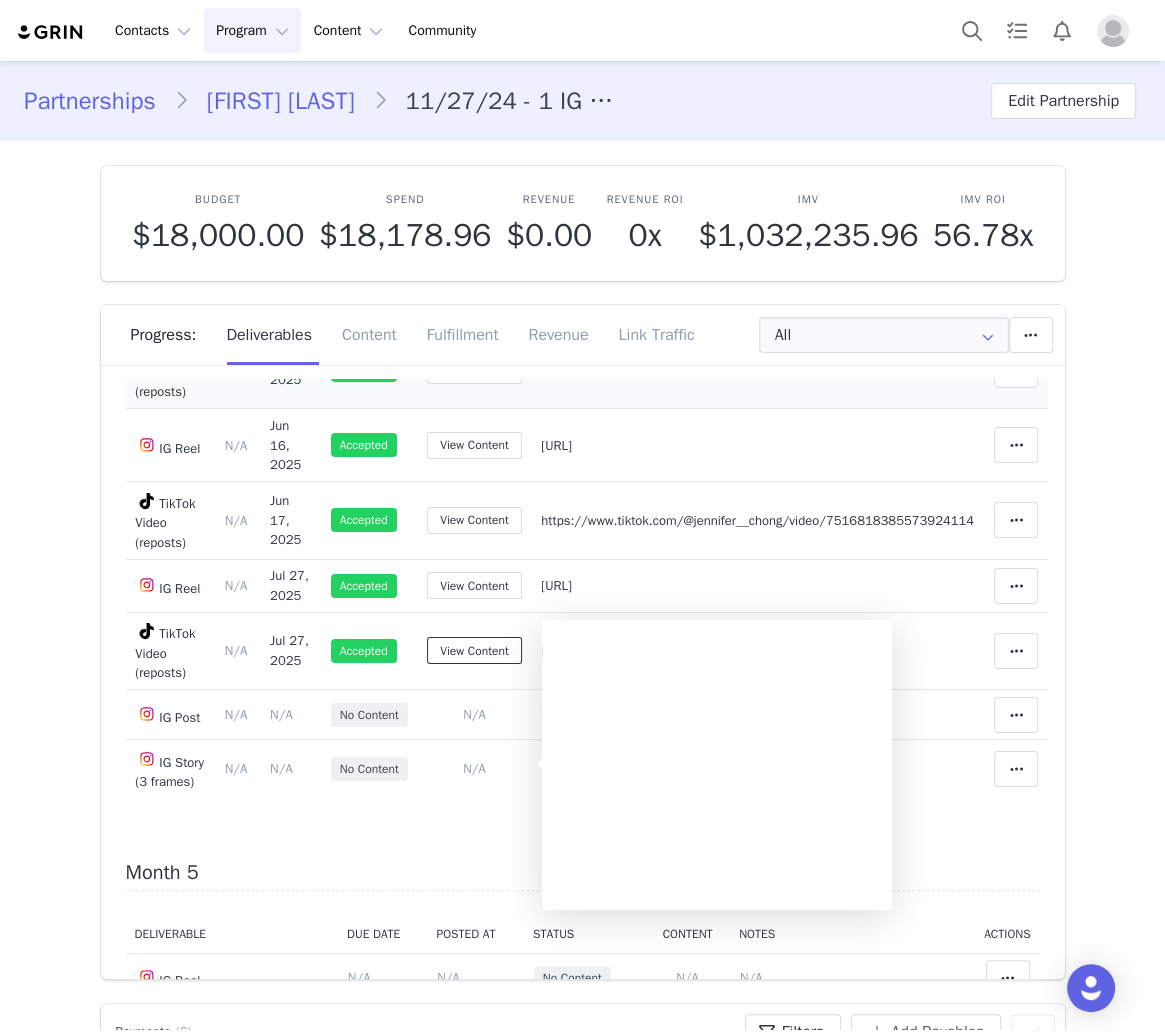 scroll, scrollTop: 2986, scrollLeft: 0, axis: vertical 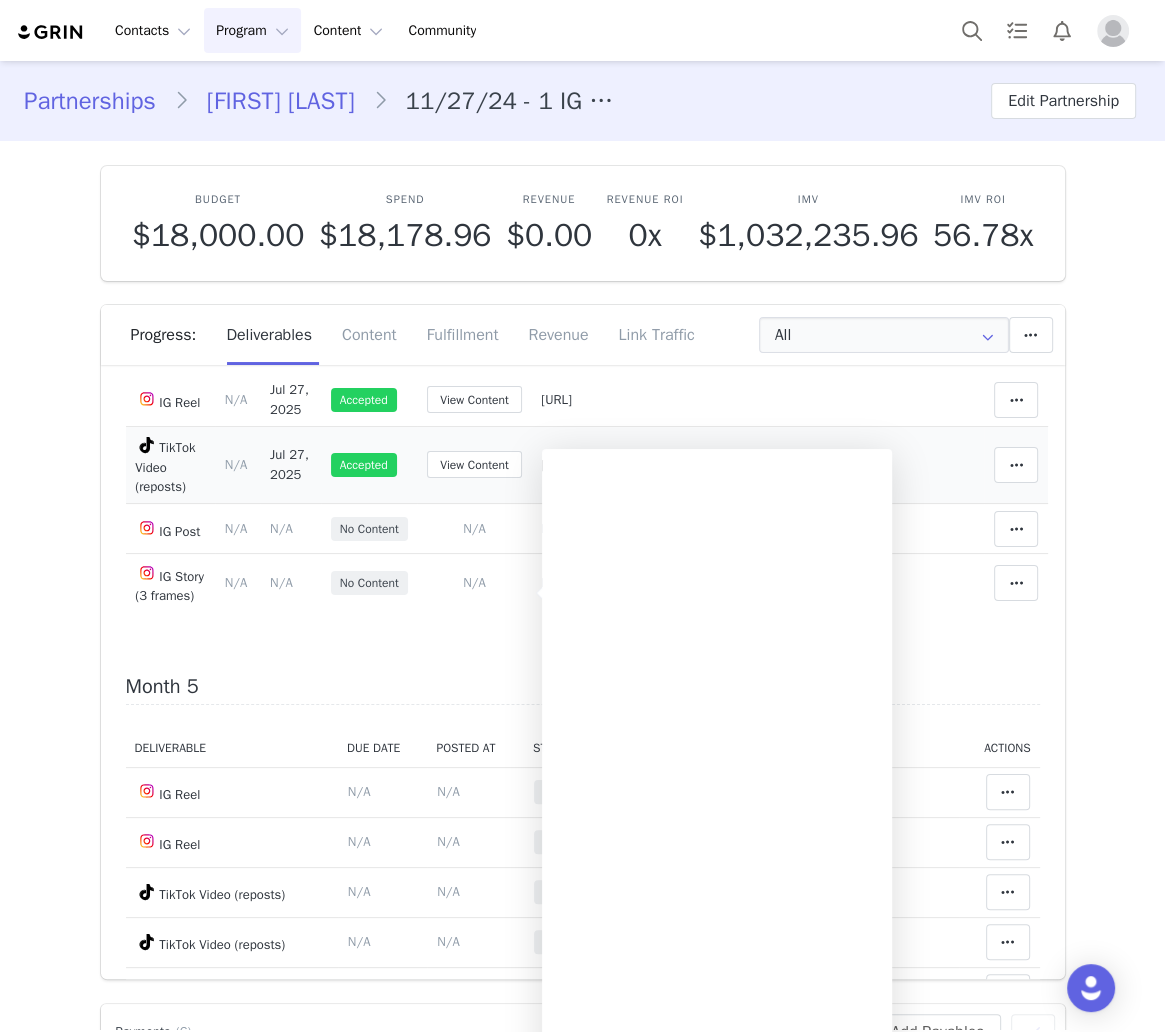 drag, startPoint x: 357, startPoint y: 718, endPoint x: 359, endPoint y: 704, distance: 14.142136 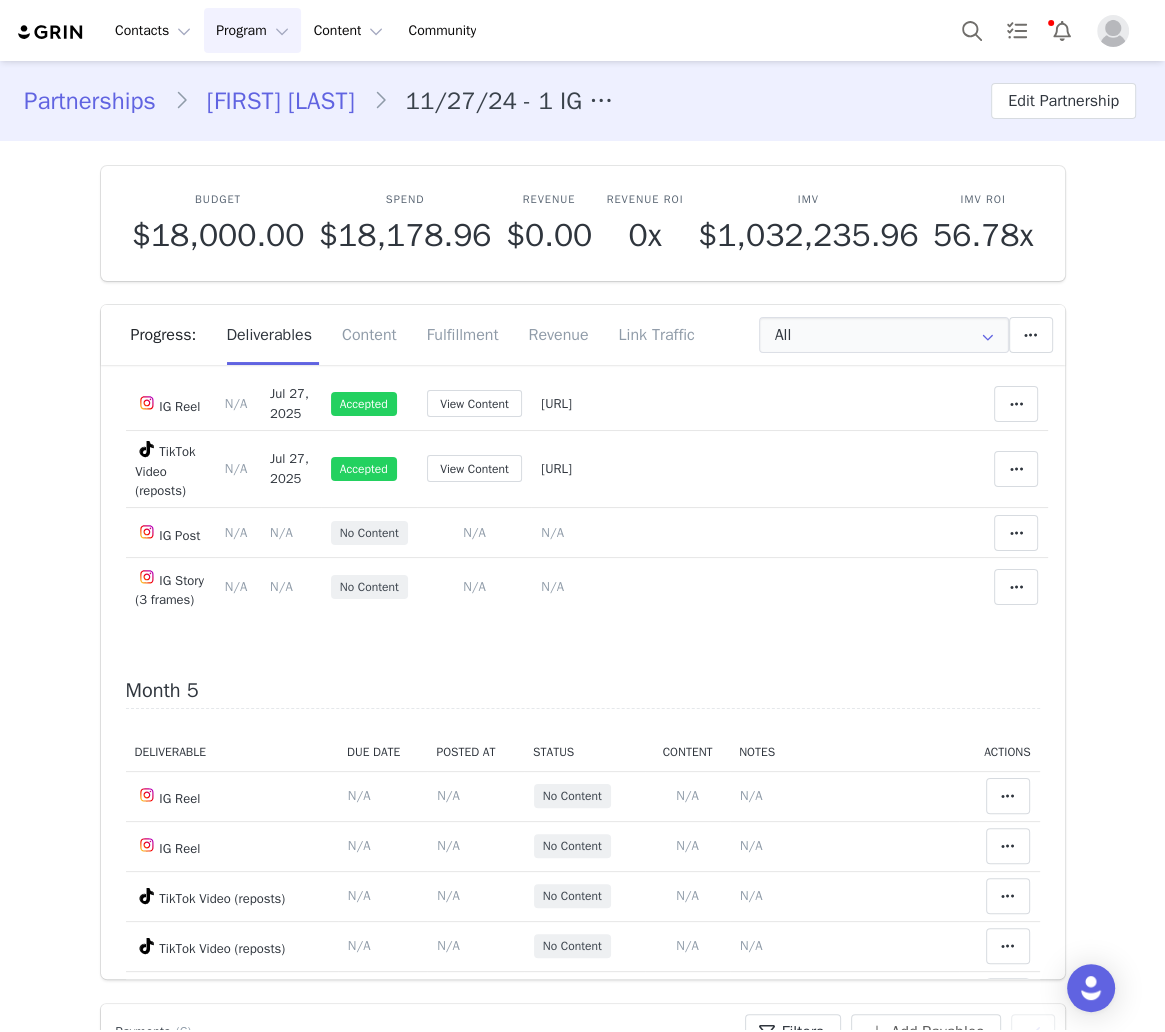 scroll, scrollTop: 2986, scrollLeft: 0, axis: vertical 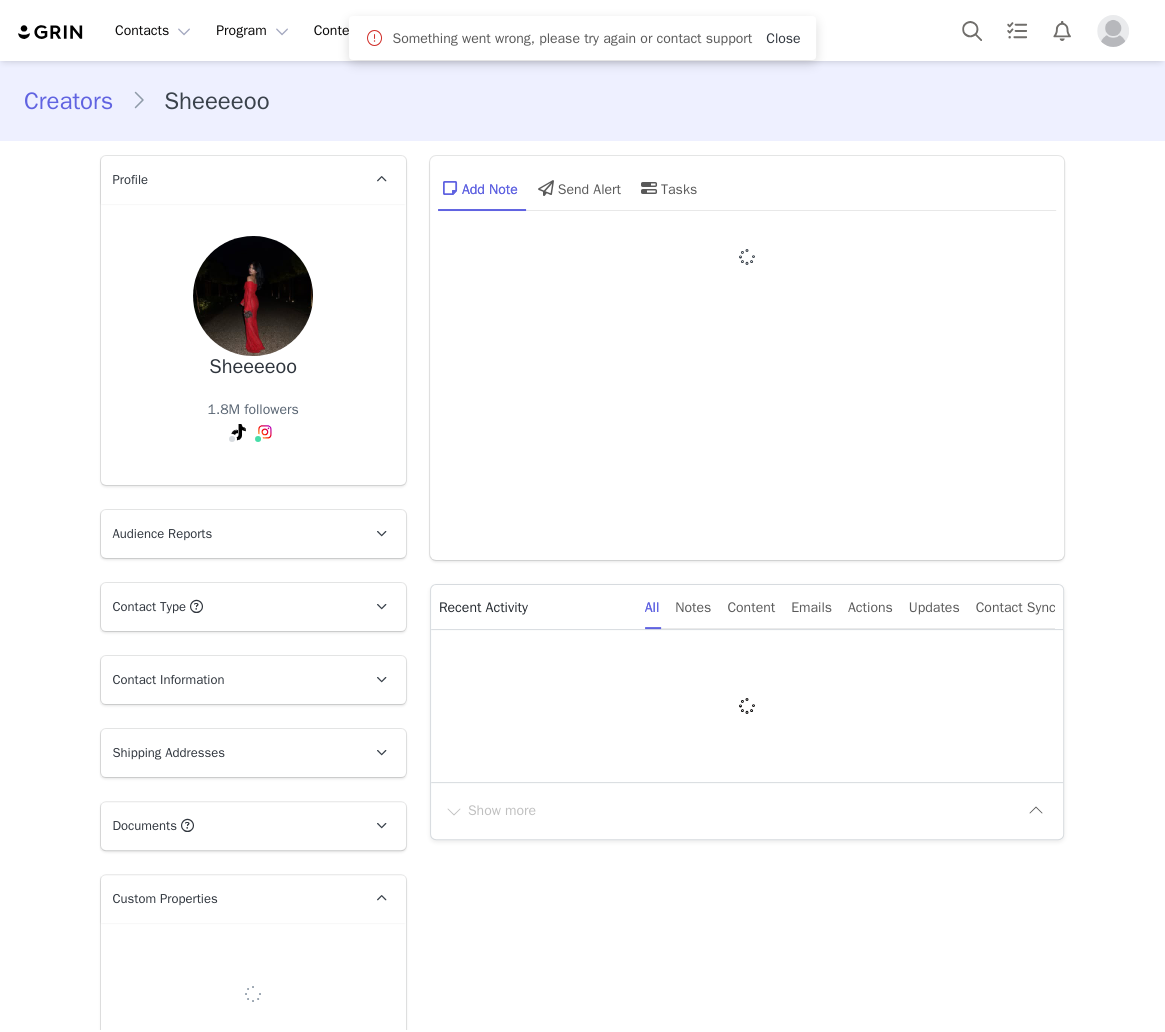 click on "Close" at bounding box center (783, 38) 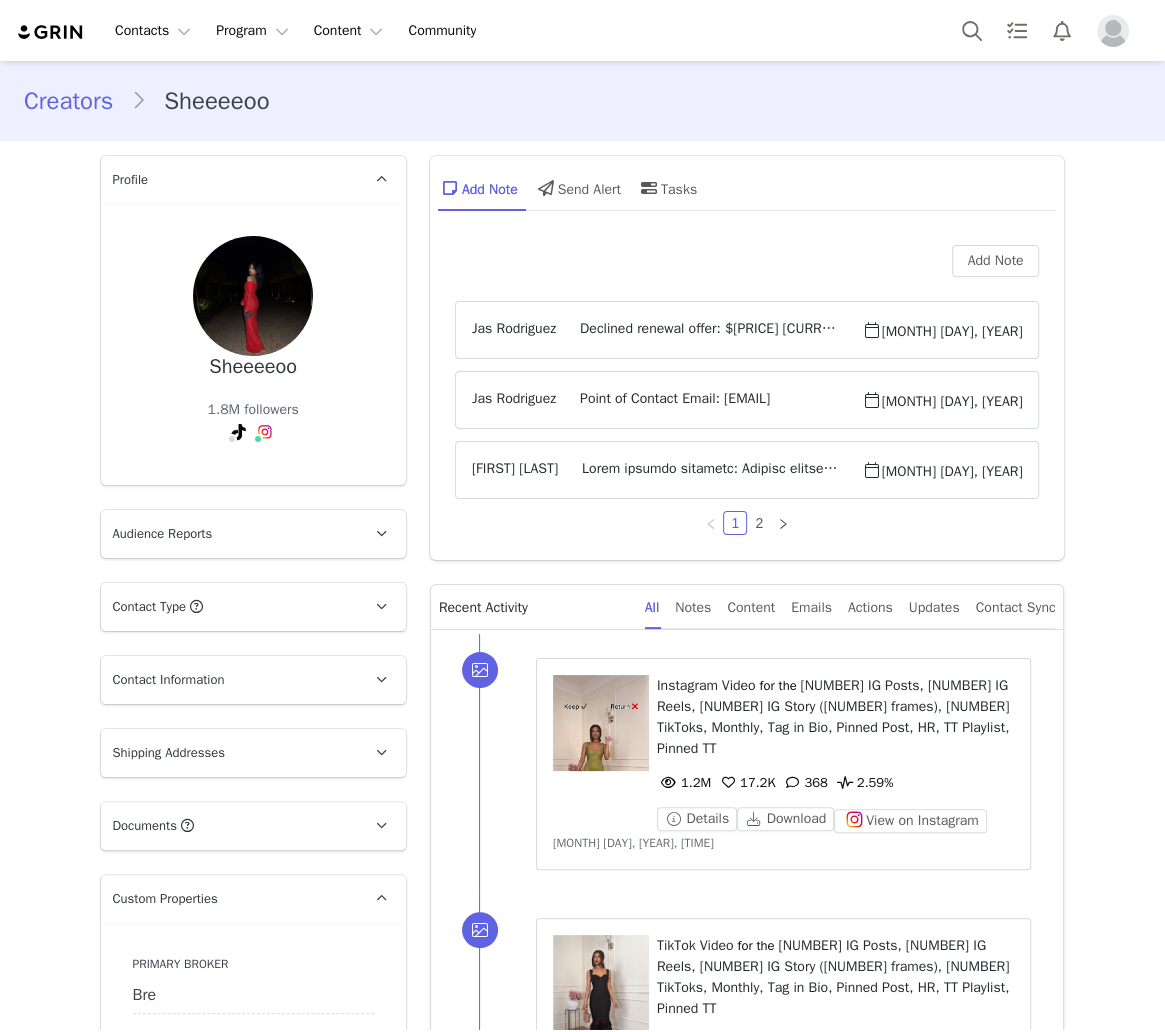 scroll, scrollTop: 0, scrollLeft: 0, axis: both 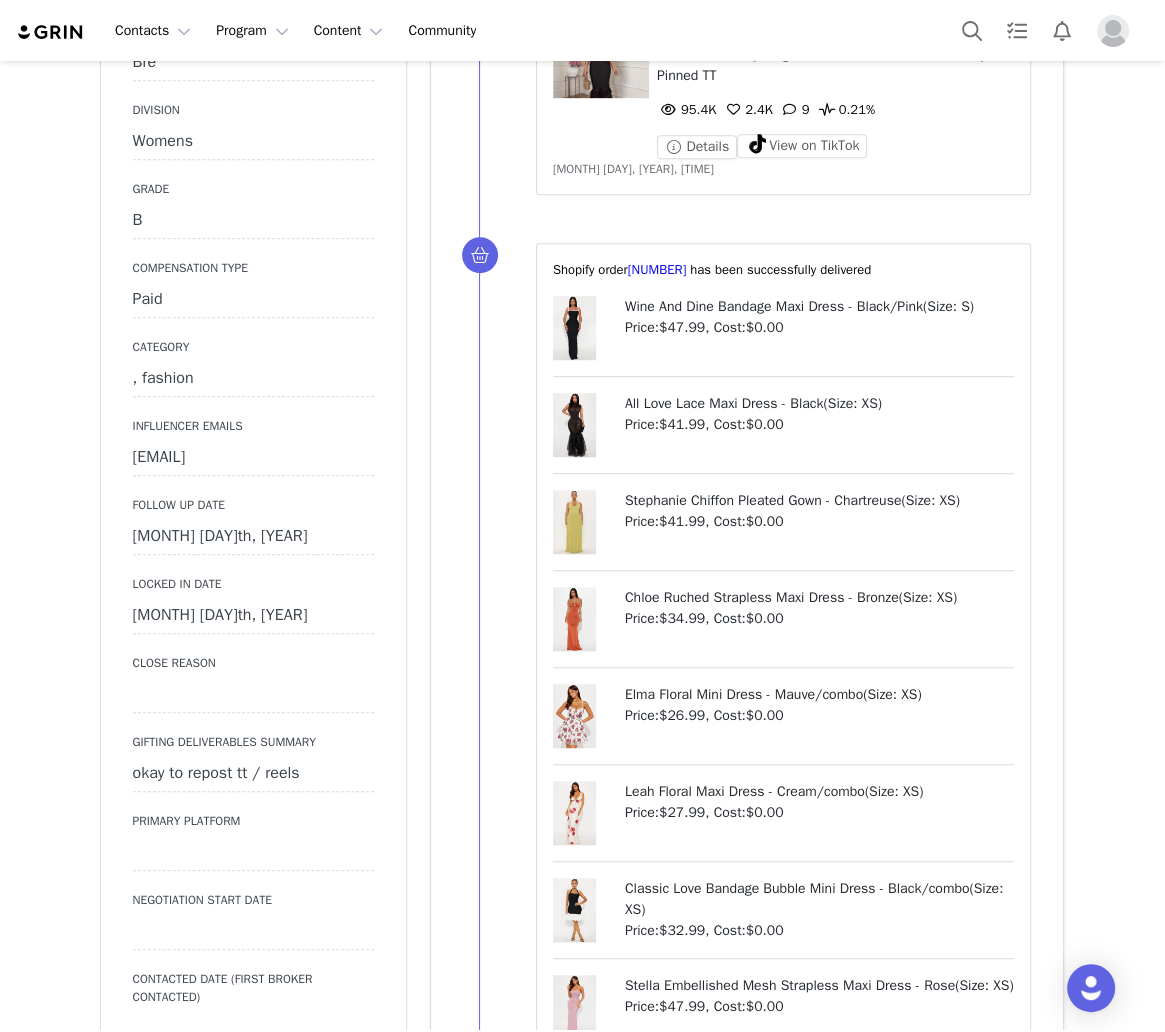 click on "[MONTH] [DAY]th, [YEAR]" at bounding box center [253, 537] 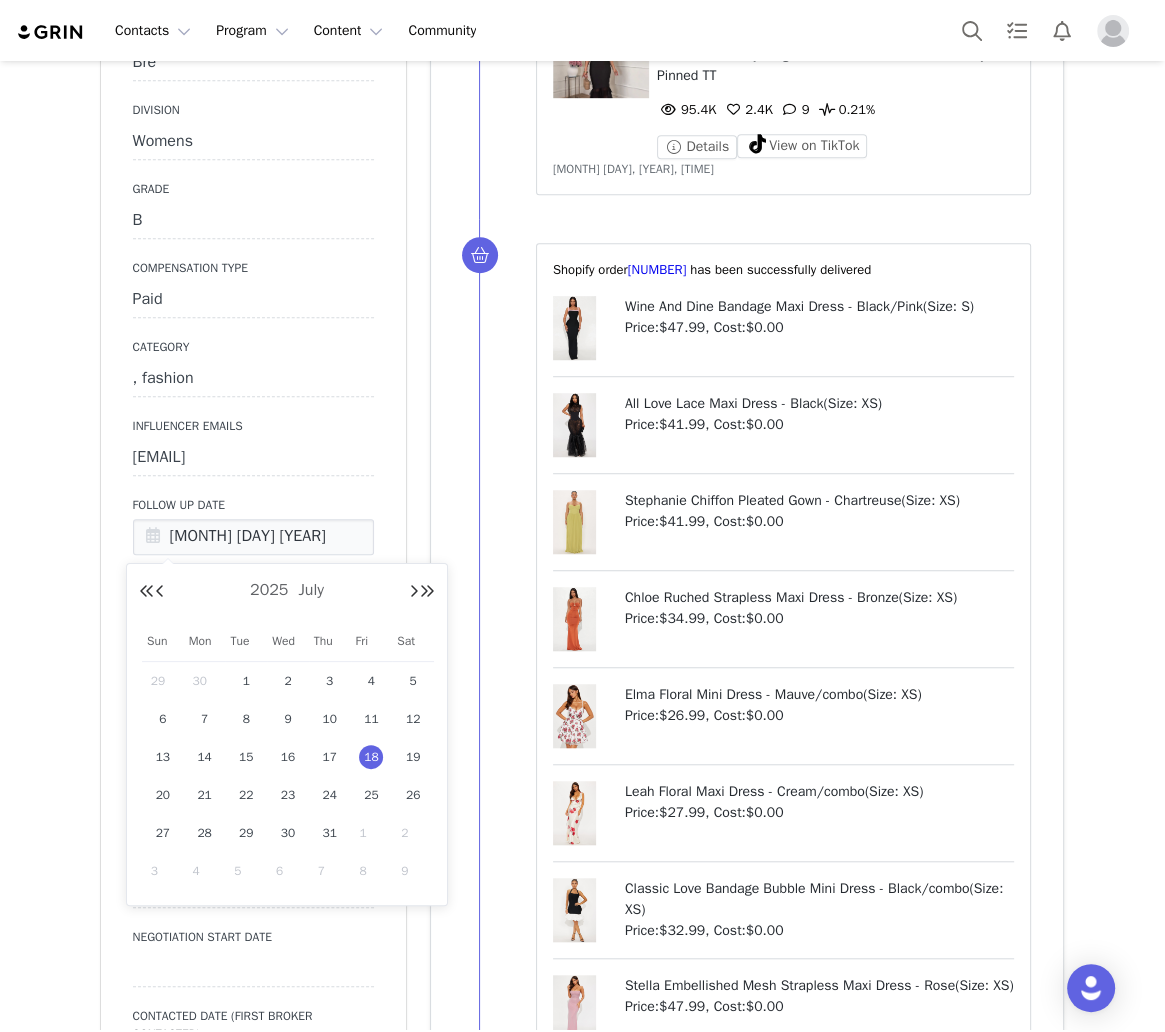 drag, startPoint x: 365, startPoint y: 825, endPoint x: 346, endPoint y: 800, distance: 31.400637 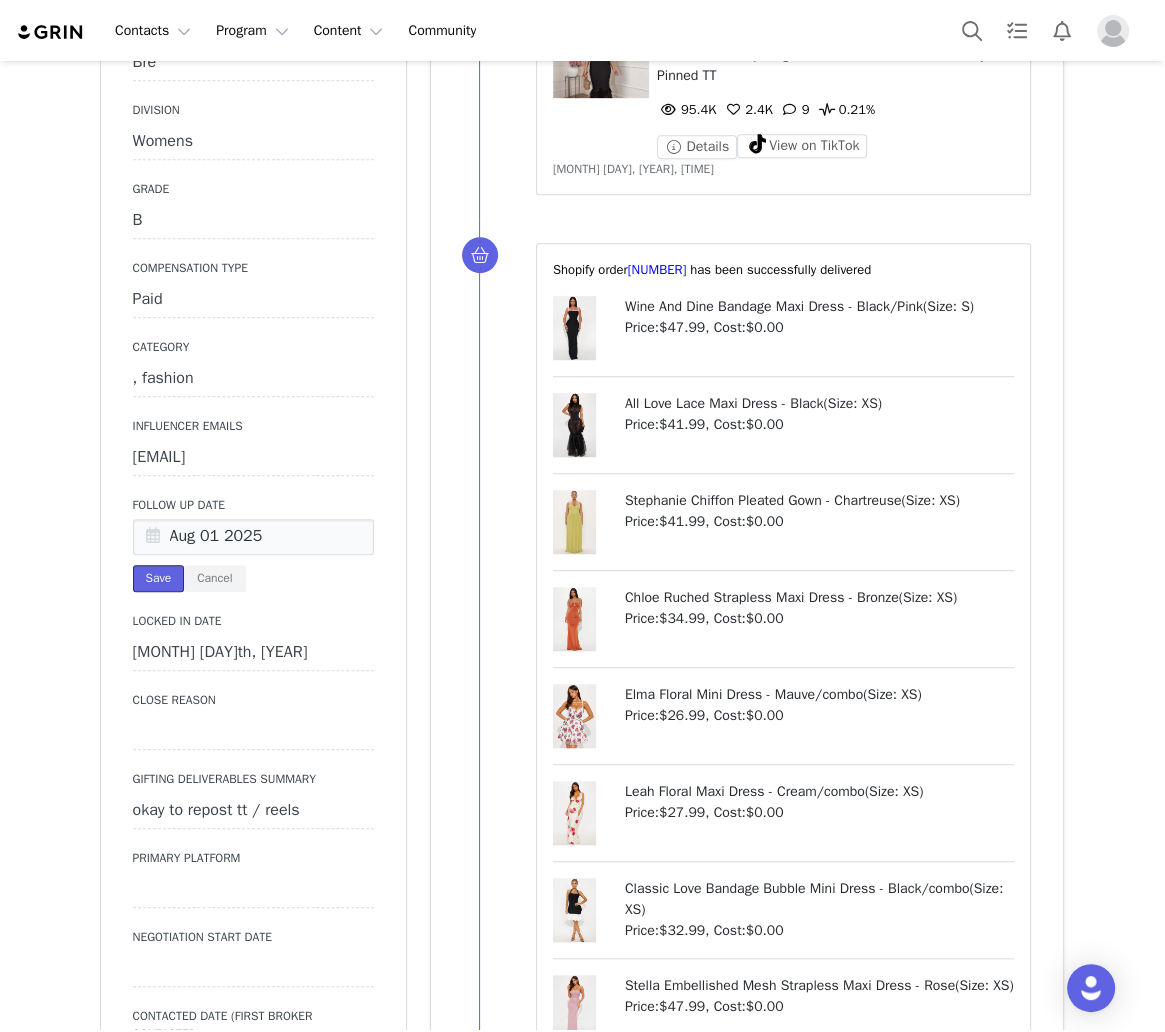 drag, startPoint x: 168, startPoint y: 577, endPoint x: 180, endPoint y: 559, distance: 21.633308 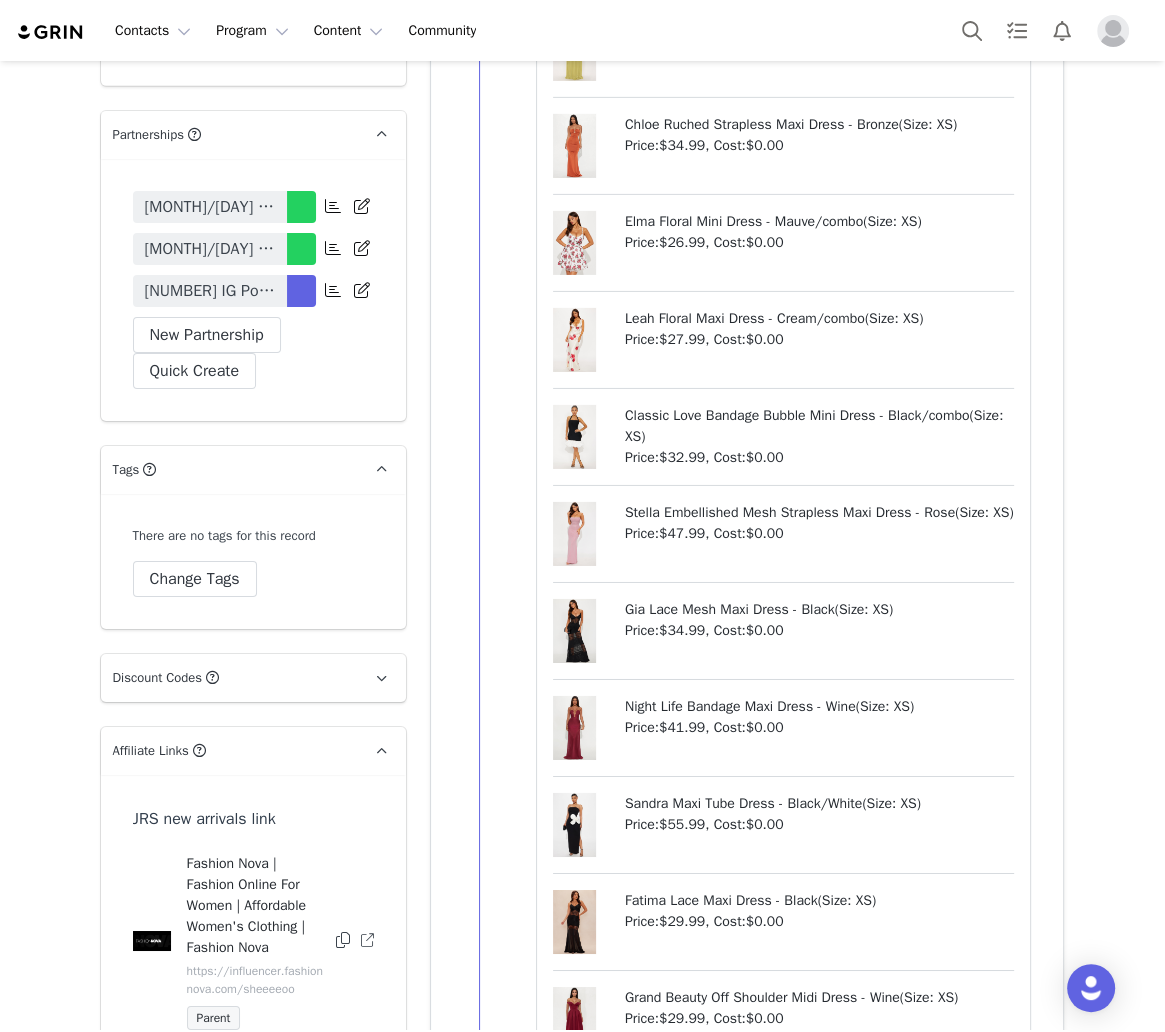 scroll, scrollTop: 5040, scrollLeft: 0, axis: vertical 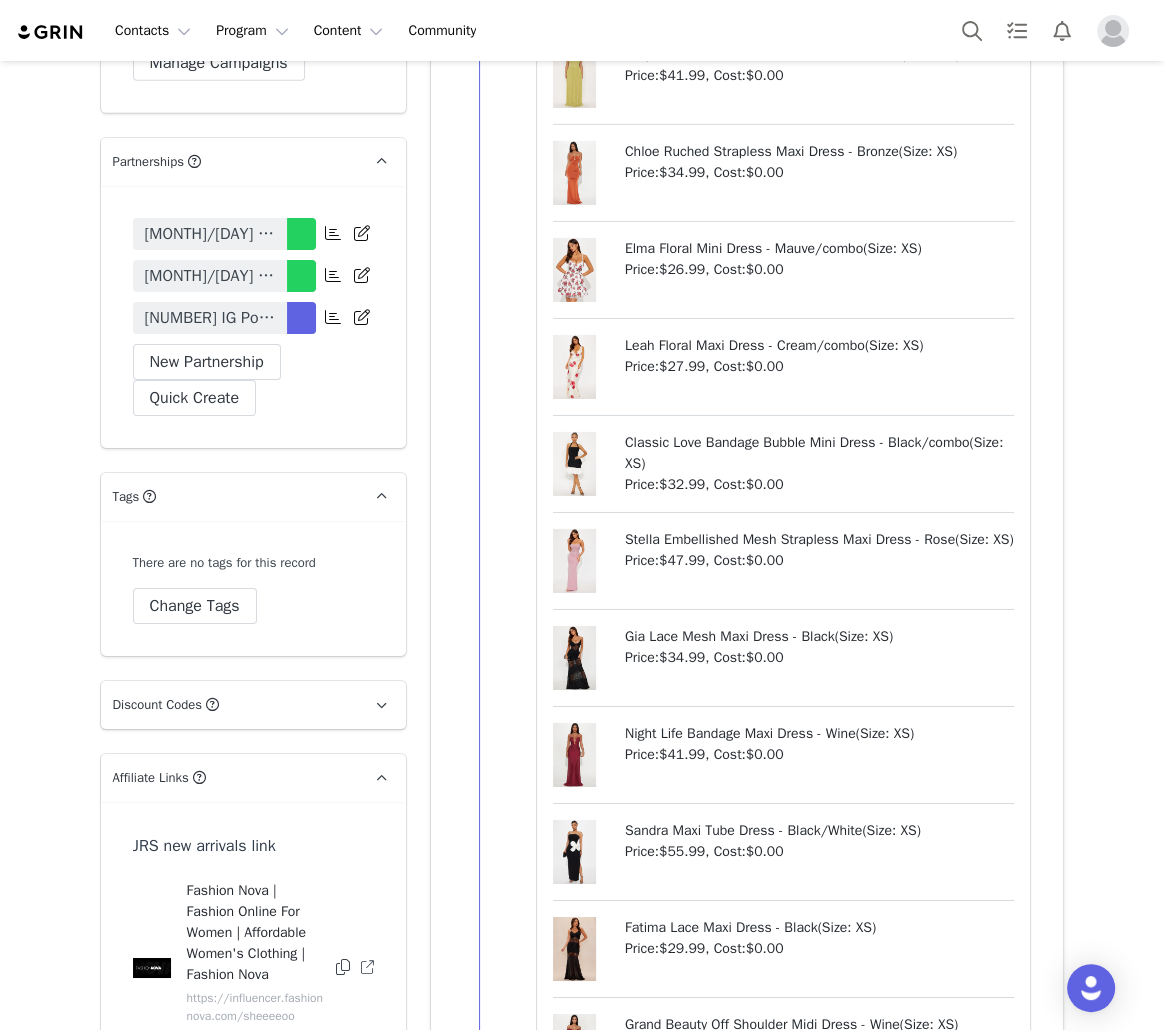 click on "[NUMBER] IG Posts, [NUMBER] IG Reels, [NUMBER] IG Story ([NUMBER] frames), [NUMBER] TikToks, Monthly, Tag in Bio, Pinned Post, HR, TT Playlist, Pinned TT" at bounding box center [210, 318] 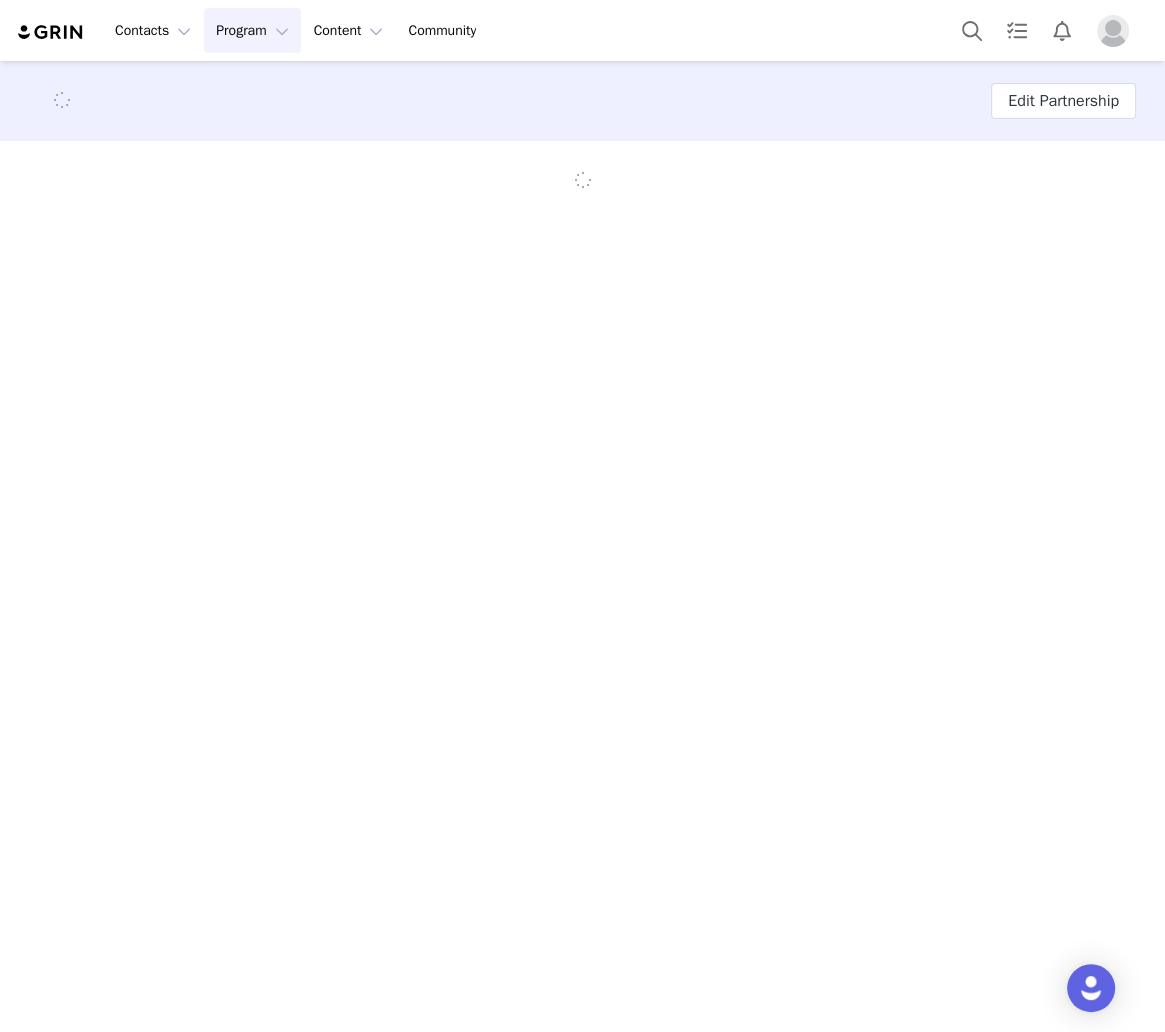 scroll, scrollTop: 0, scrollLeft: 0, axis: both 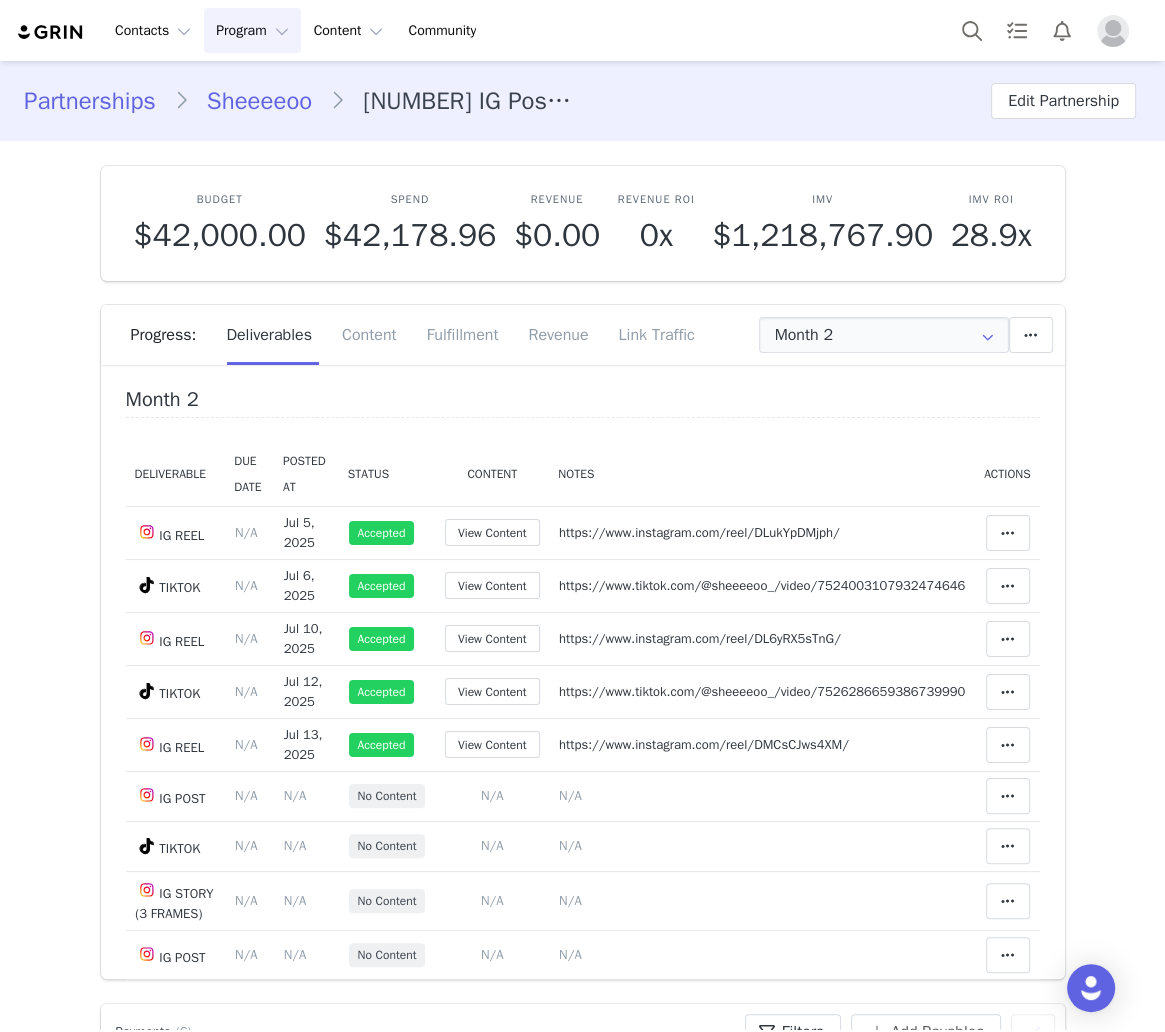 type on "+44 (United Kingdom)" 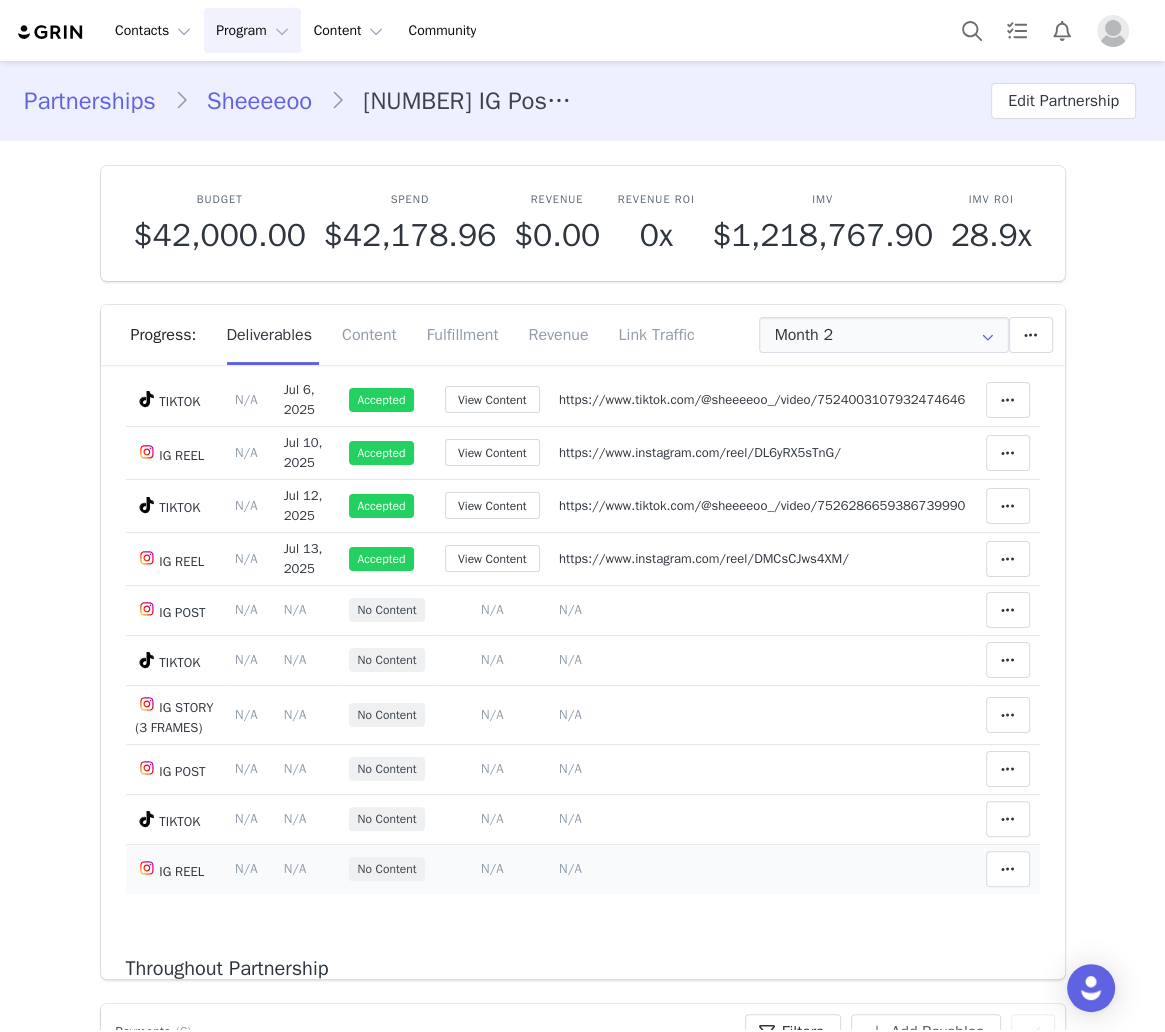 click on "Add Content Paste the URL to the content you want to match to this deliverable. Please include the date the content was posted [MONTH] [DAY] [YEAR] N/A" at bounding box center (492, 869) 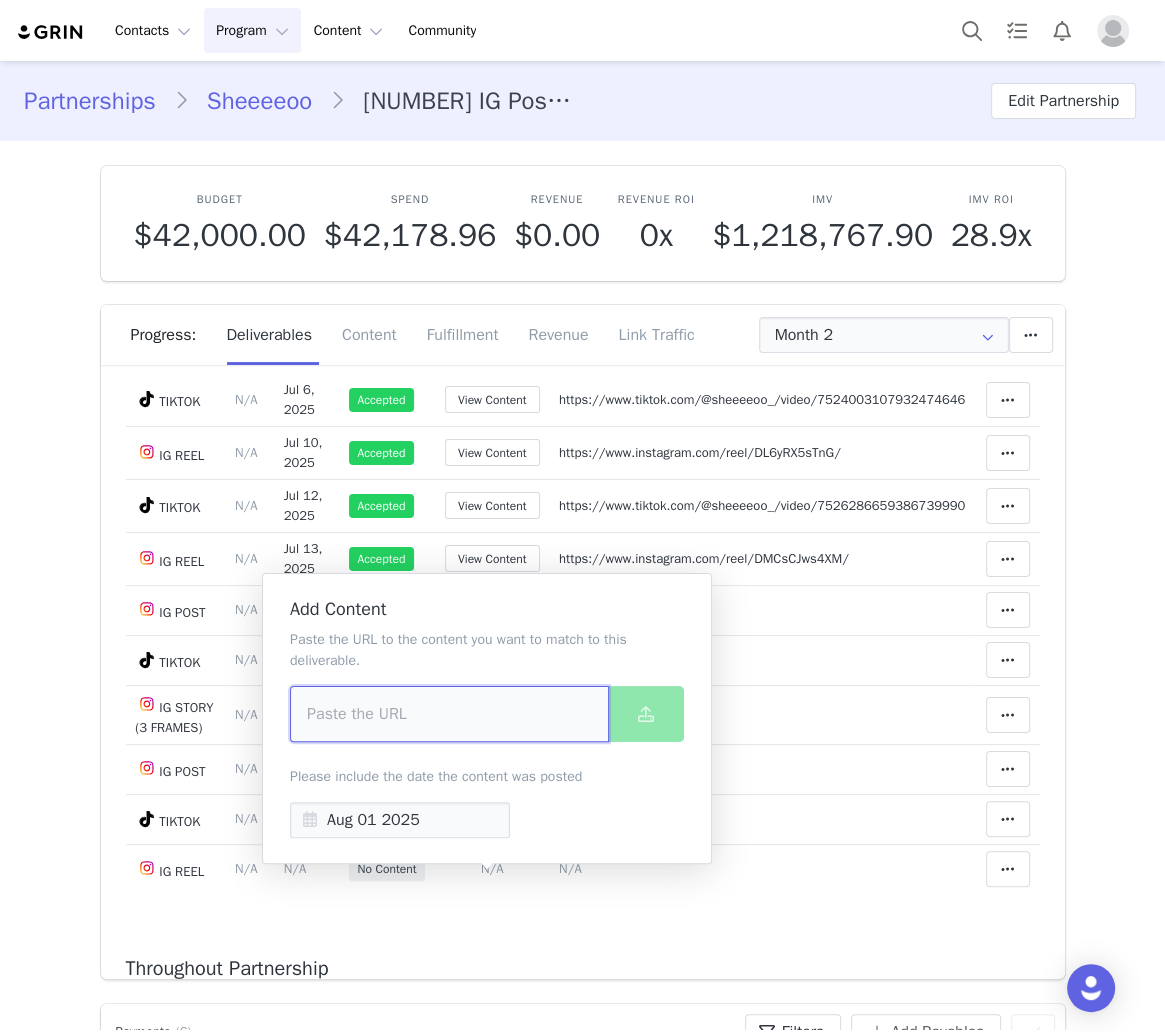 click at bounding box center [449, 714] 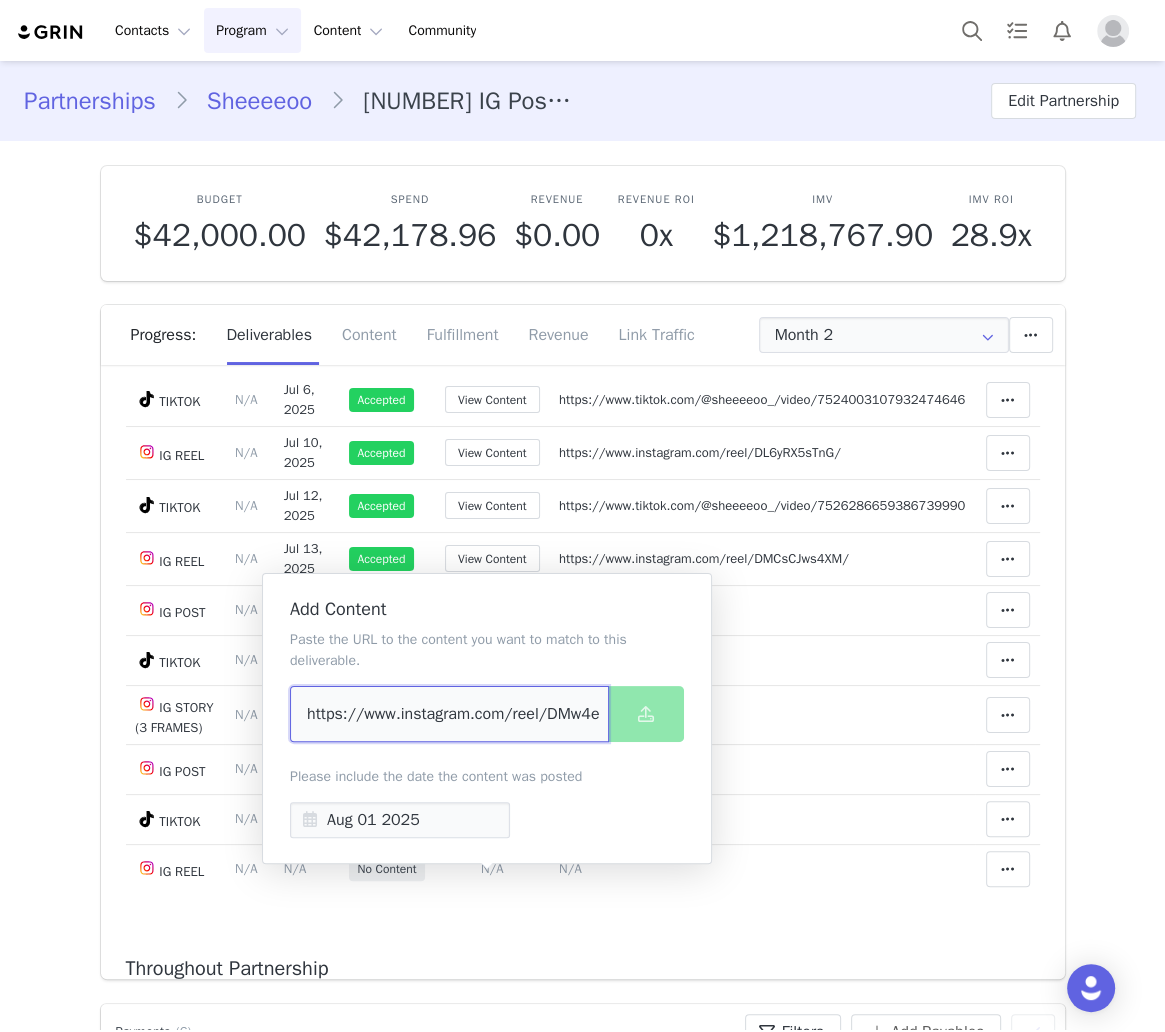 scroll, scrollTop: 0, scrollLeft: 50, axis: horizontal 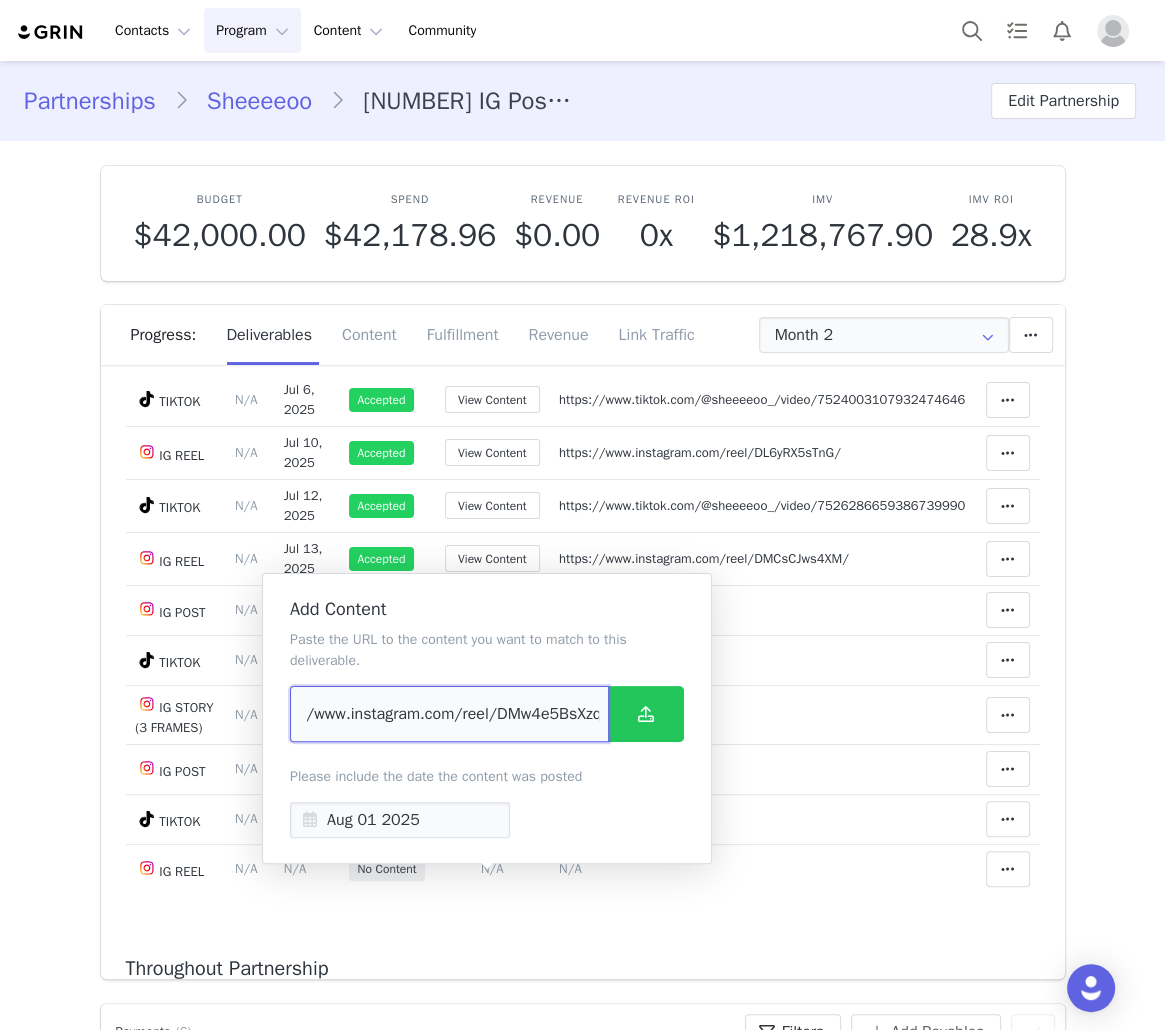 type on "https://www.instagram.com/reel/DMw4e5BsXzq/" 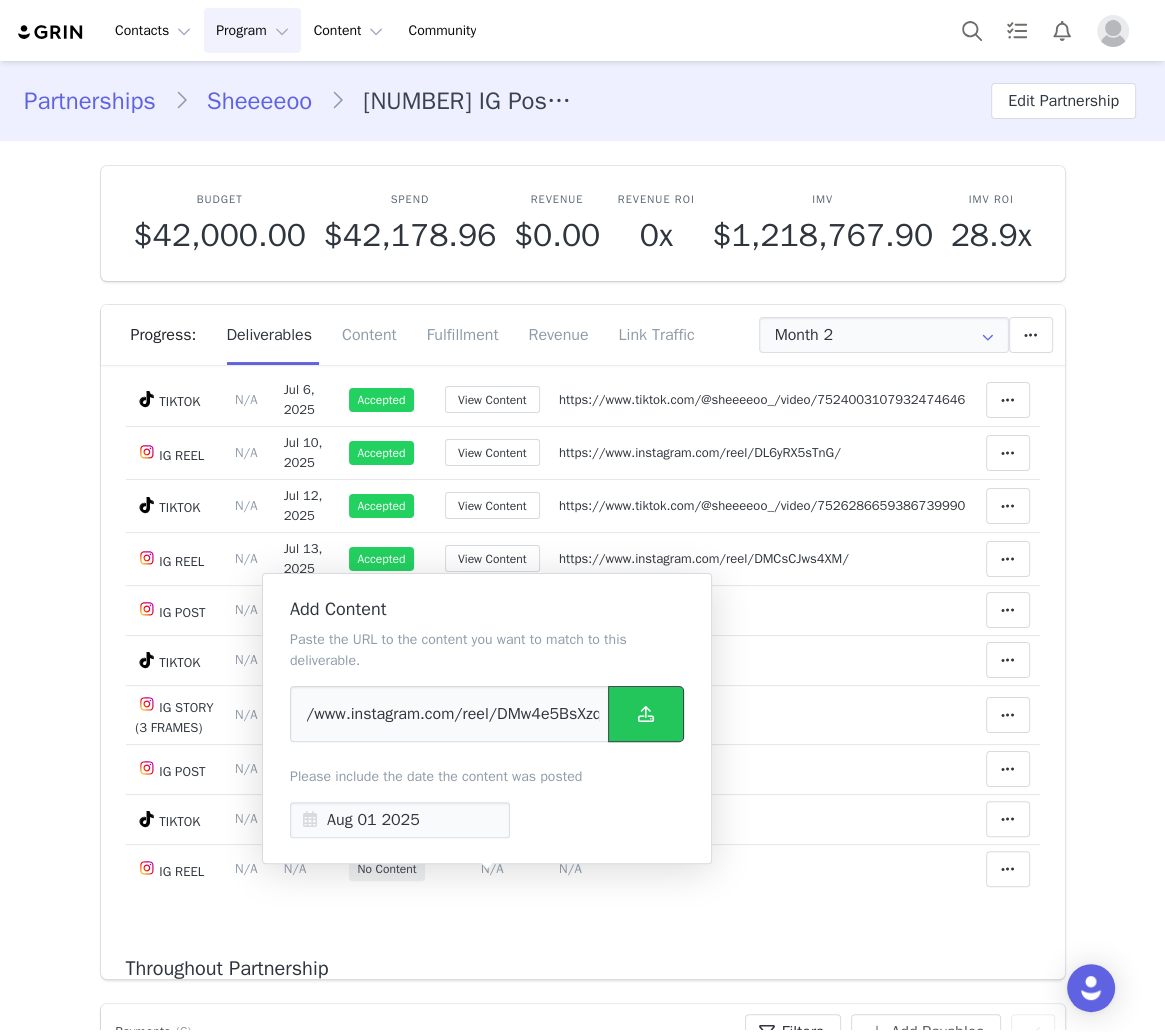 scroll, scrollTop: 0, scrollLeft: 0, axis: both 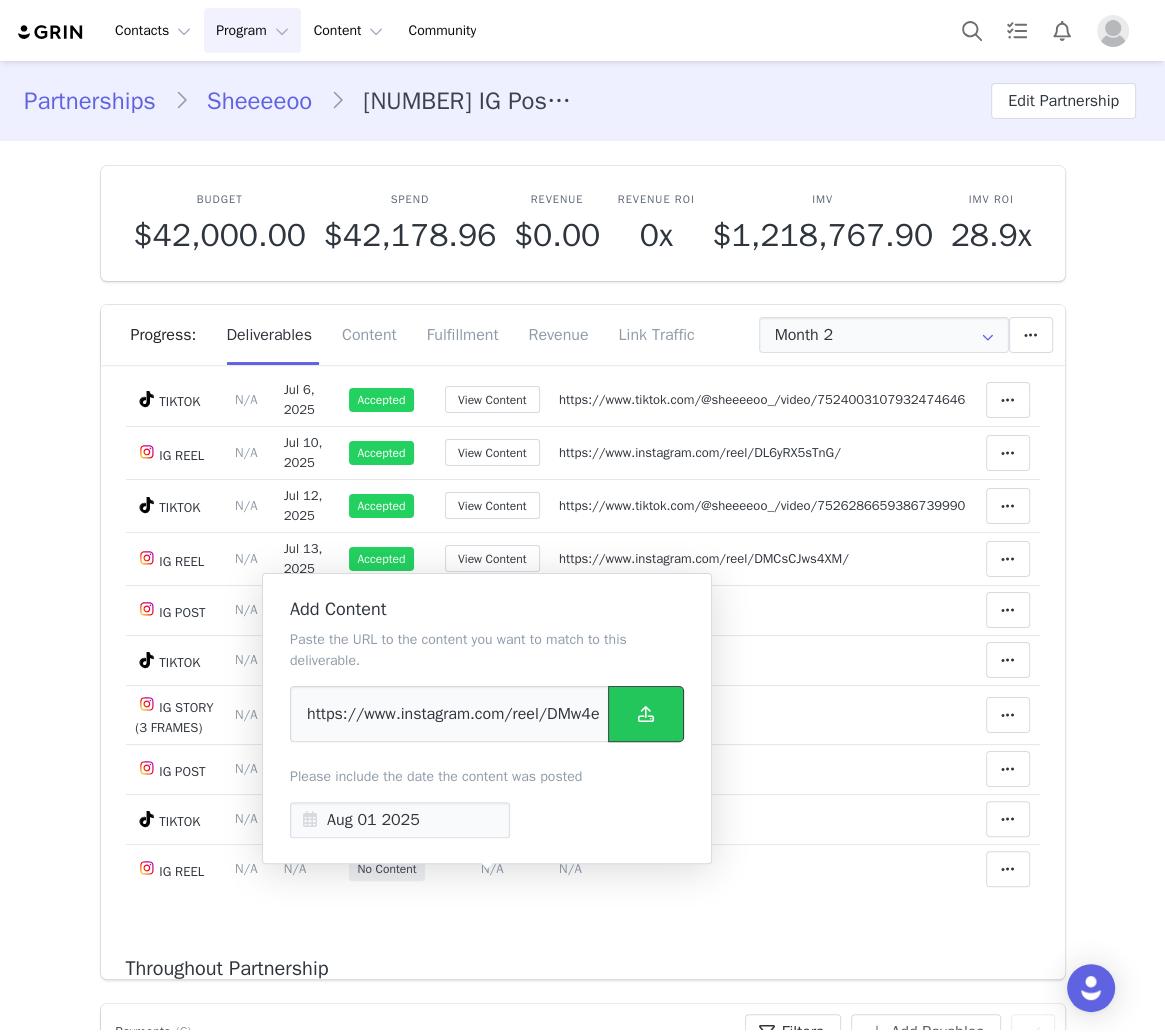 click at bounding box center [646, 714] 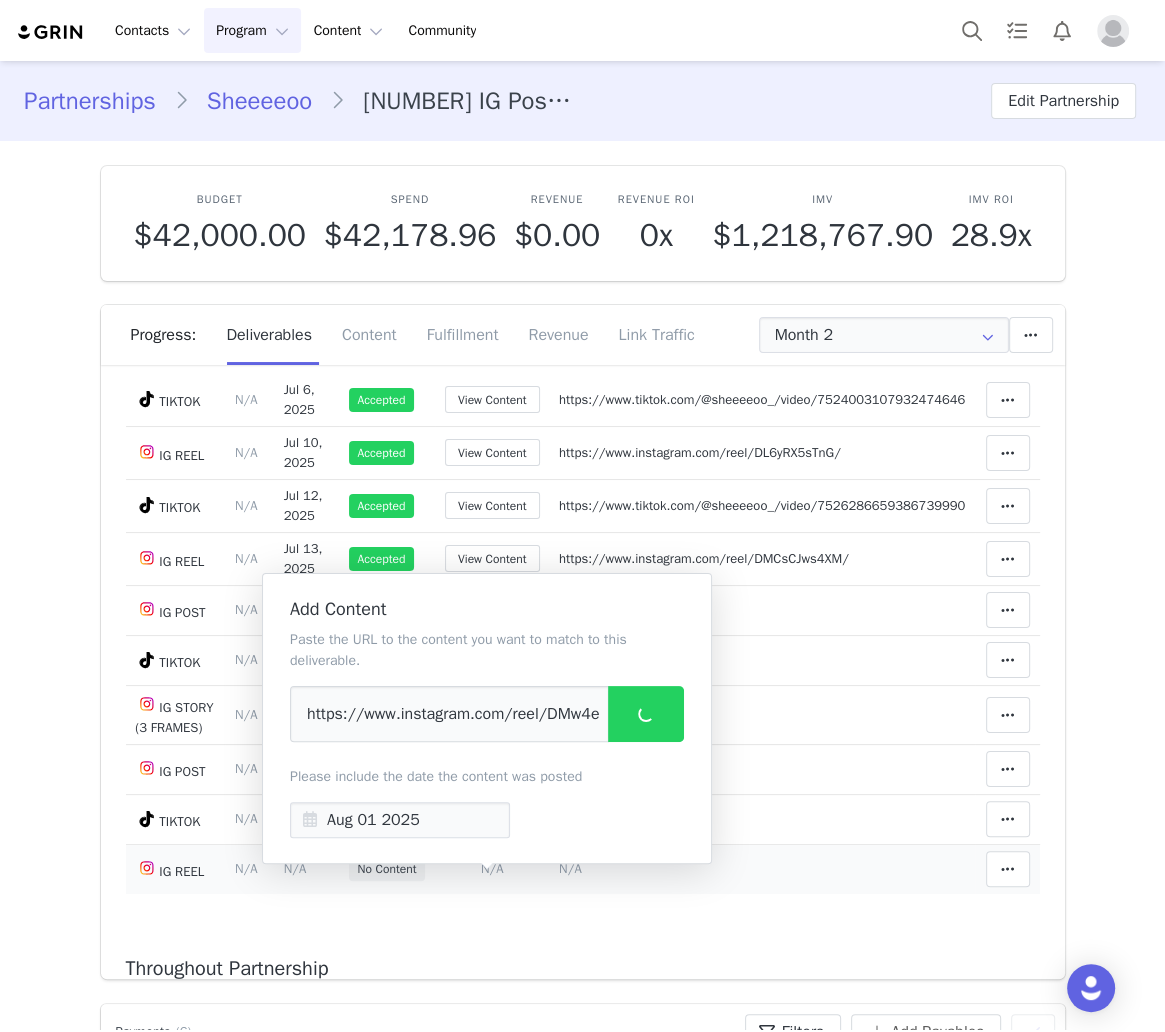 click on "N/A" at bounding box center [570, 868] 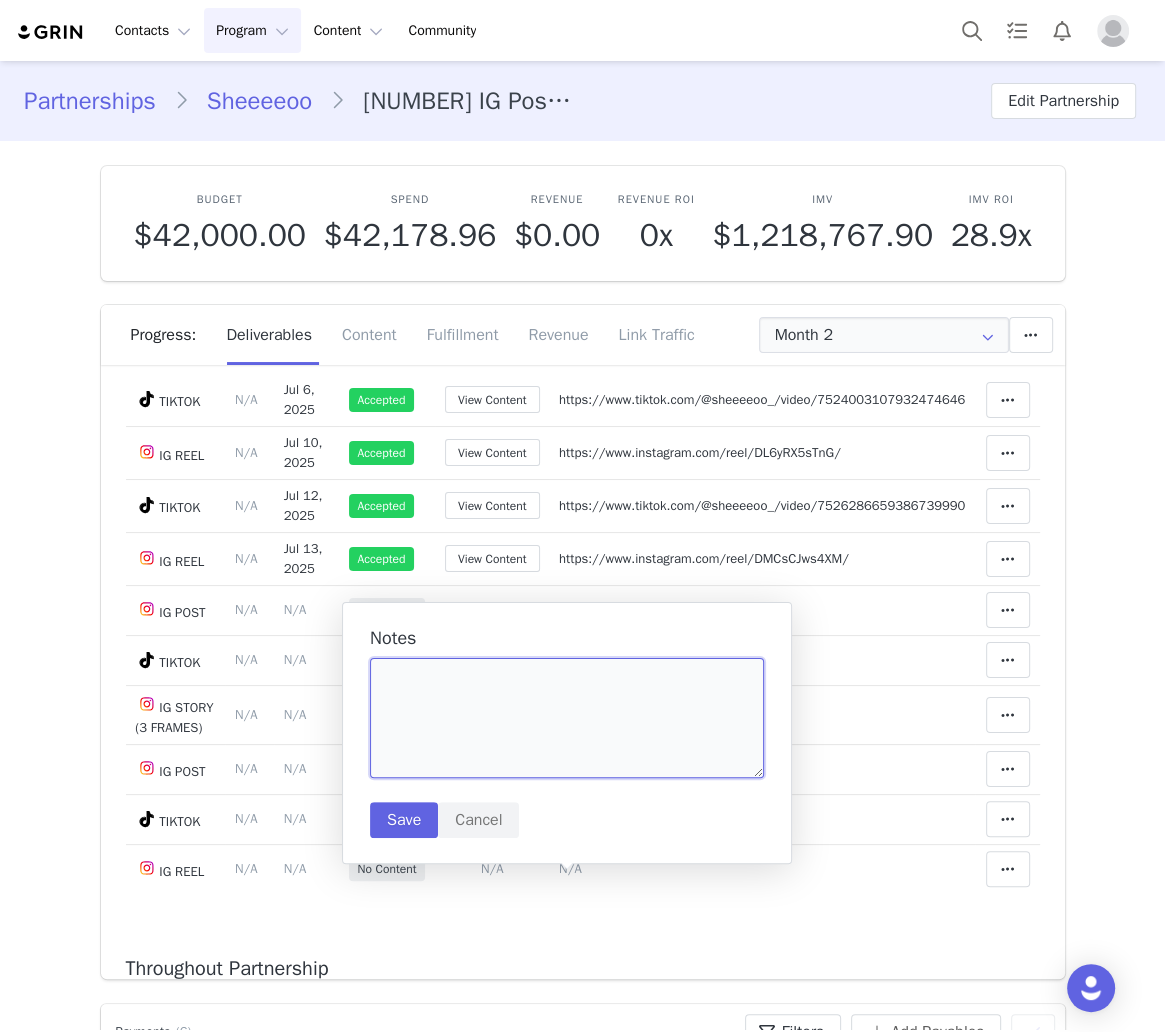 click at bounding box center (567, 718) 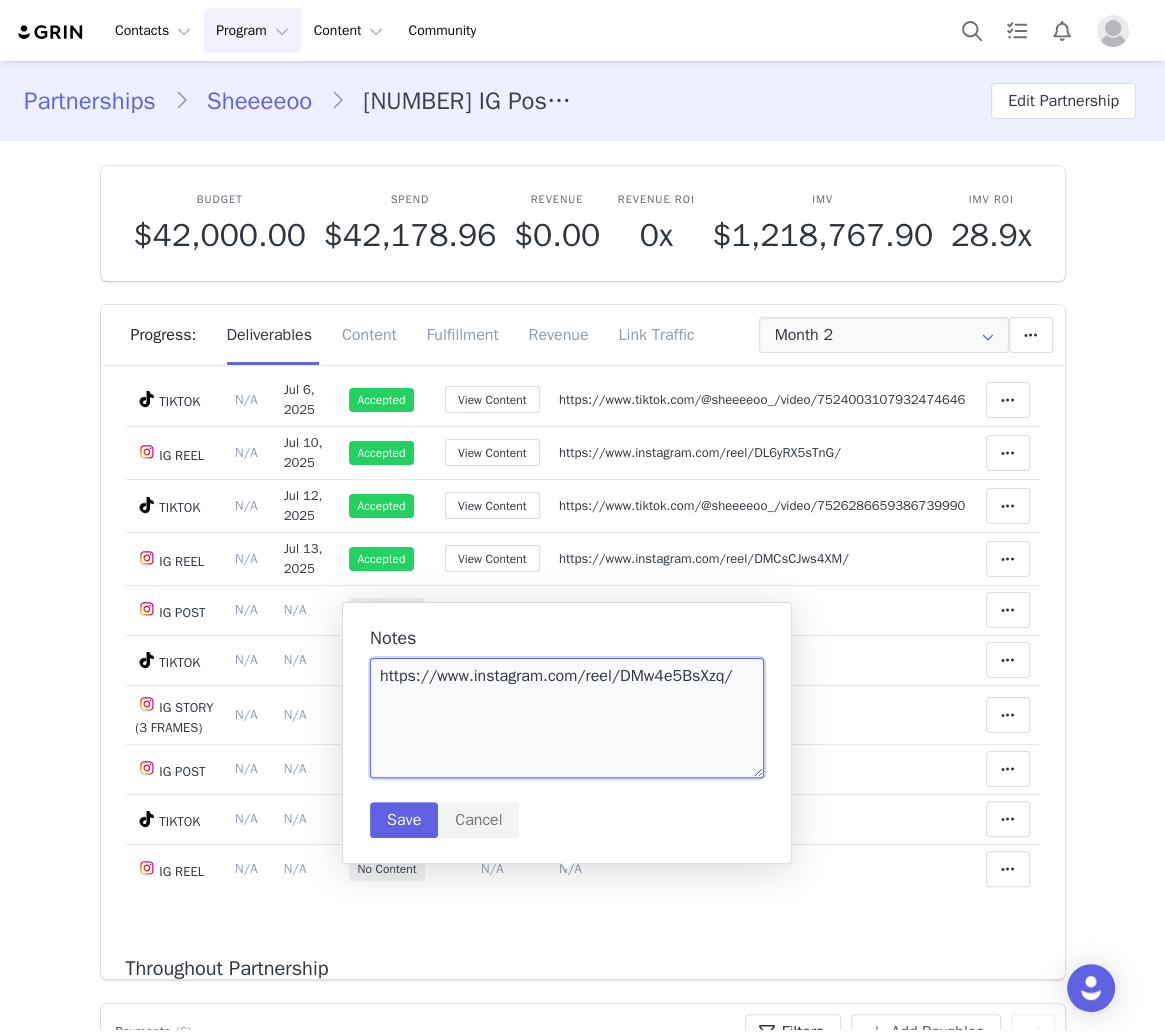 type on "https://www.instagram.com/reel/DMw4e5BsXzq/" 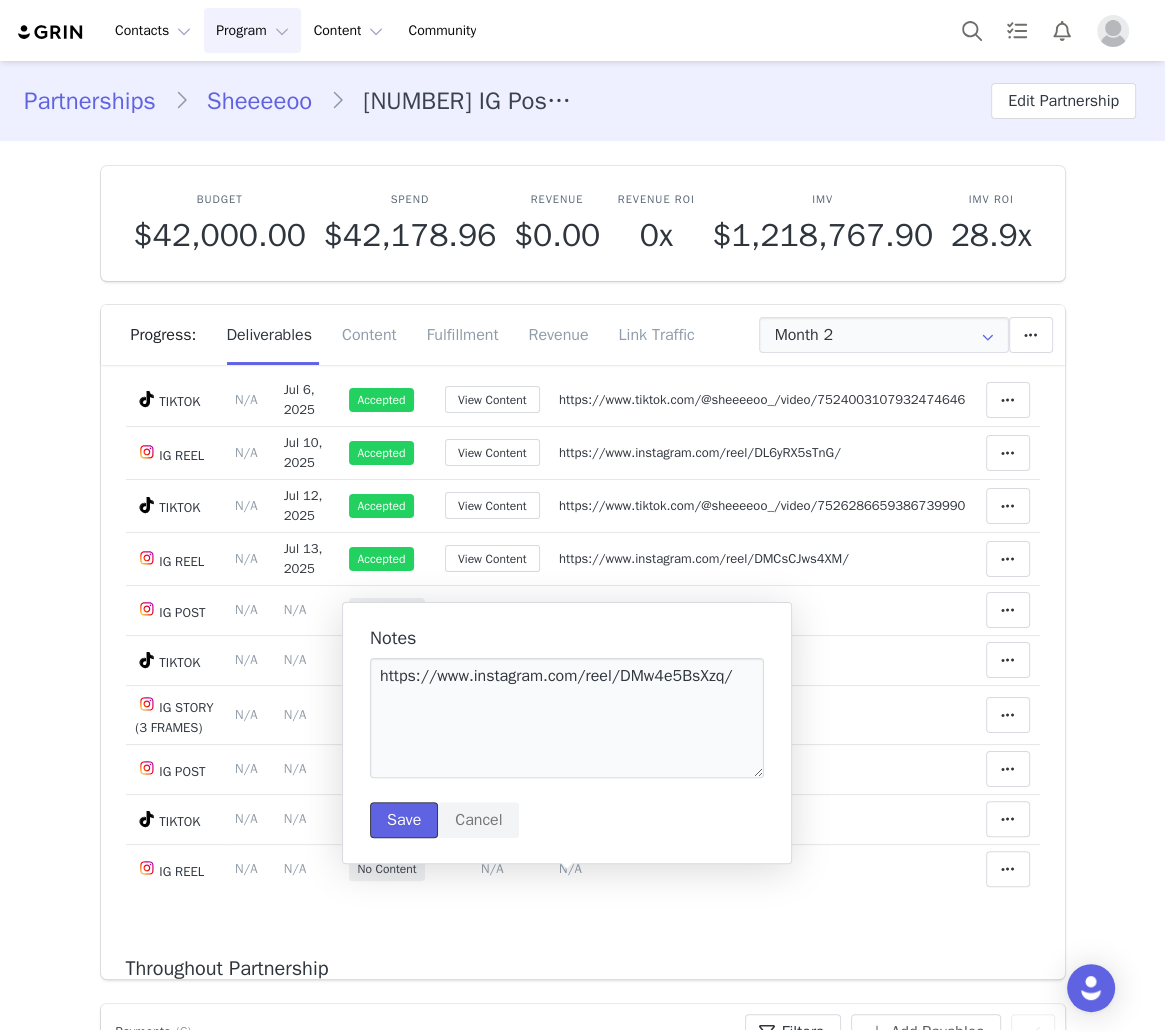 click on "Save" at bounding box center [404, 820] 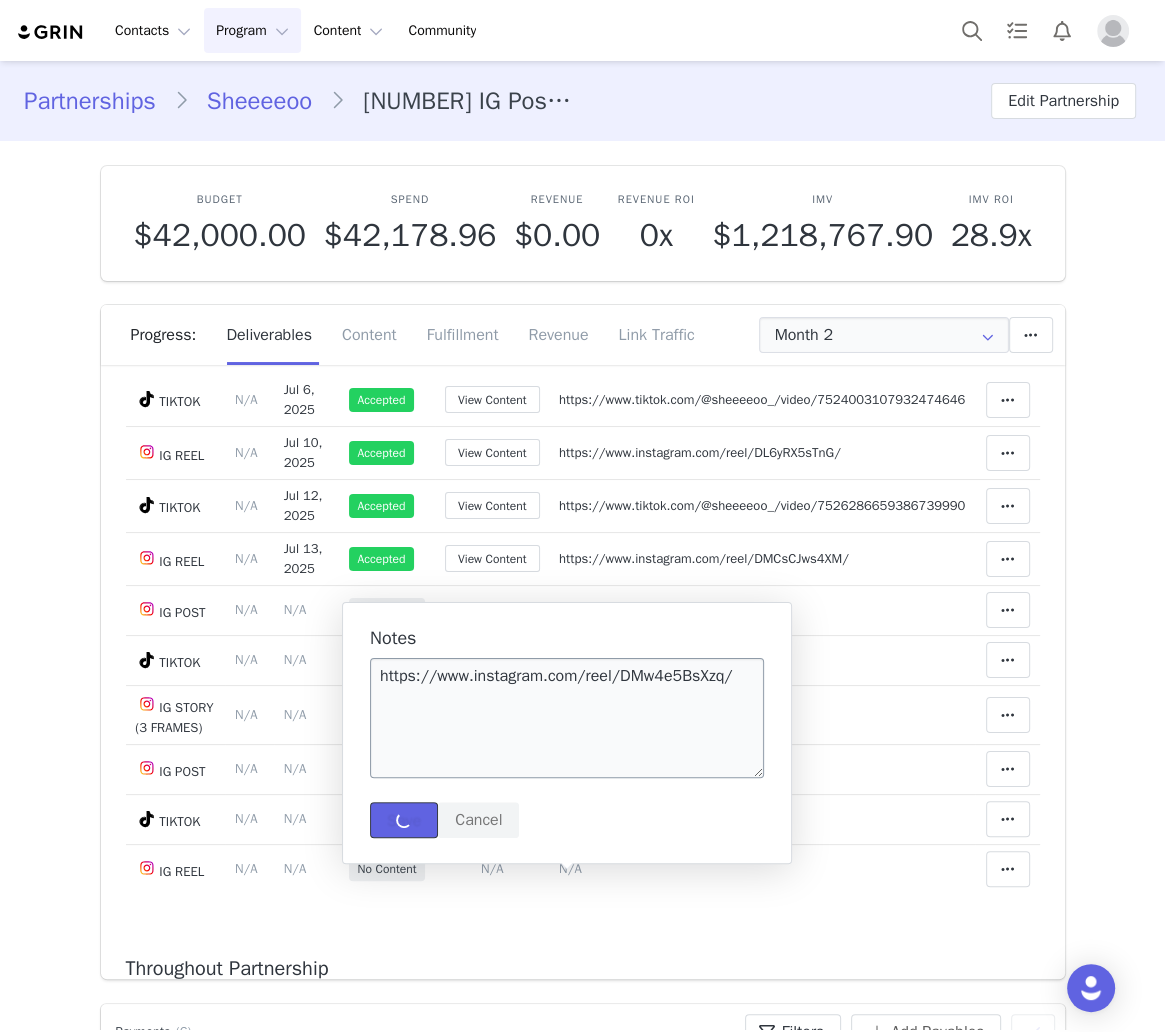 type 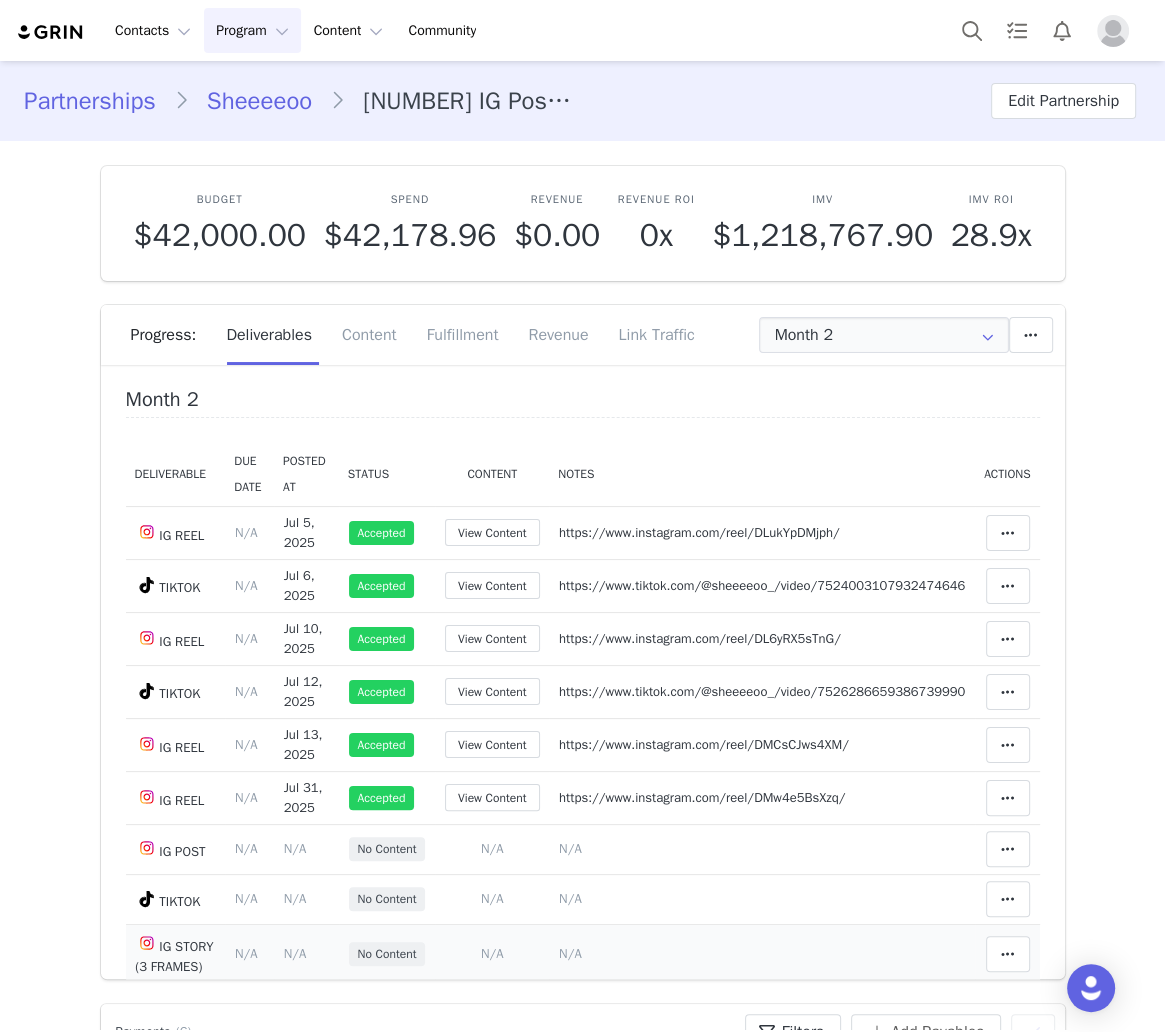 scroll, scrollTop: 186, scrollLeft: 0, axis: vertical 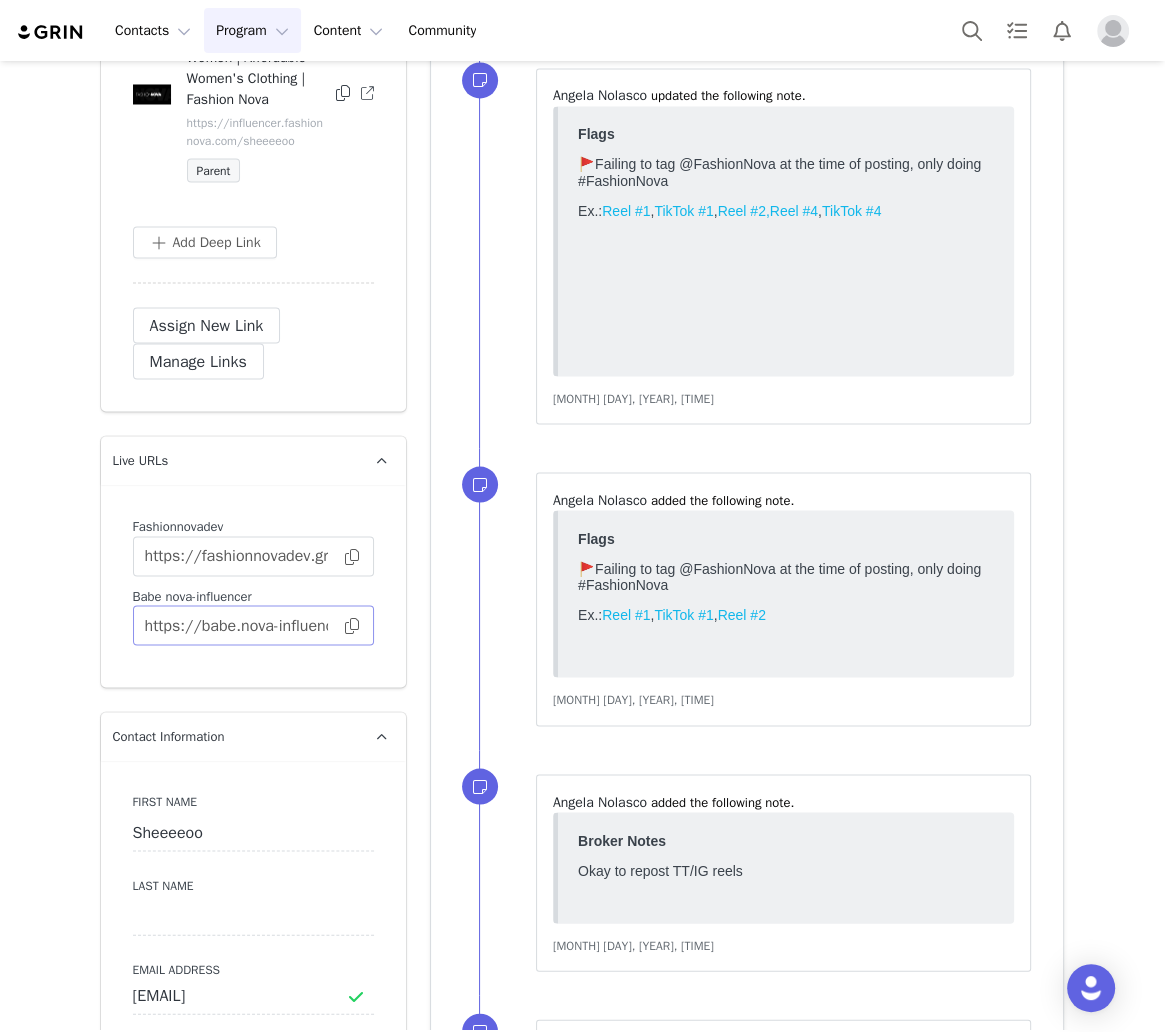 click at bounding box center (352, 625) 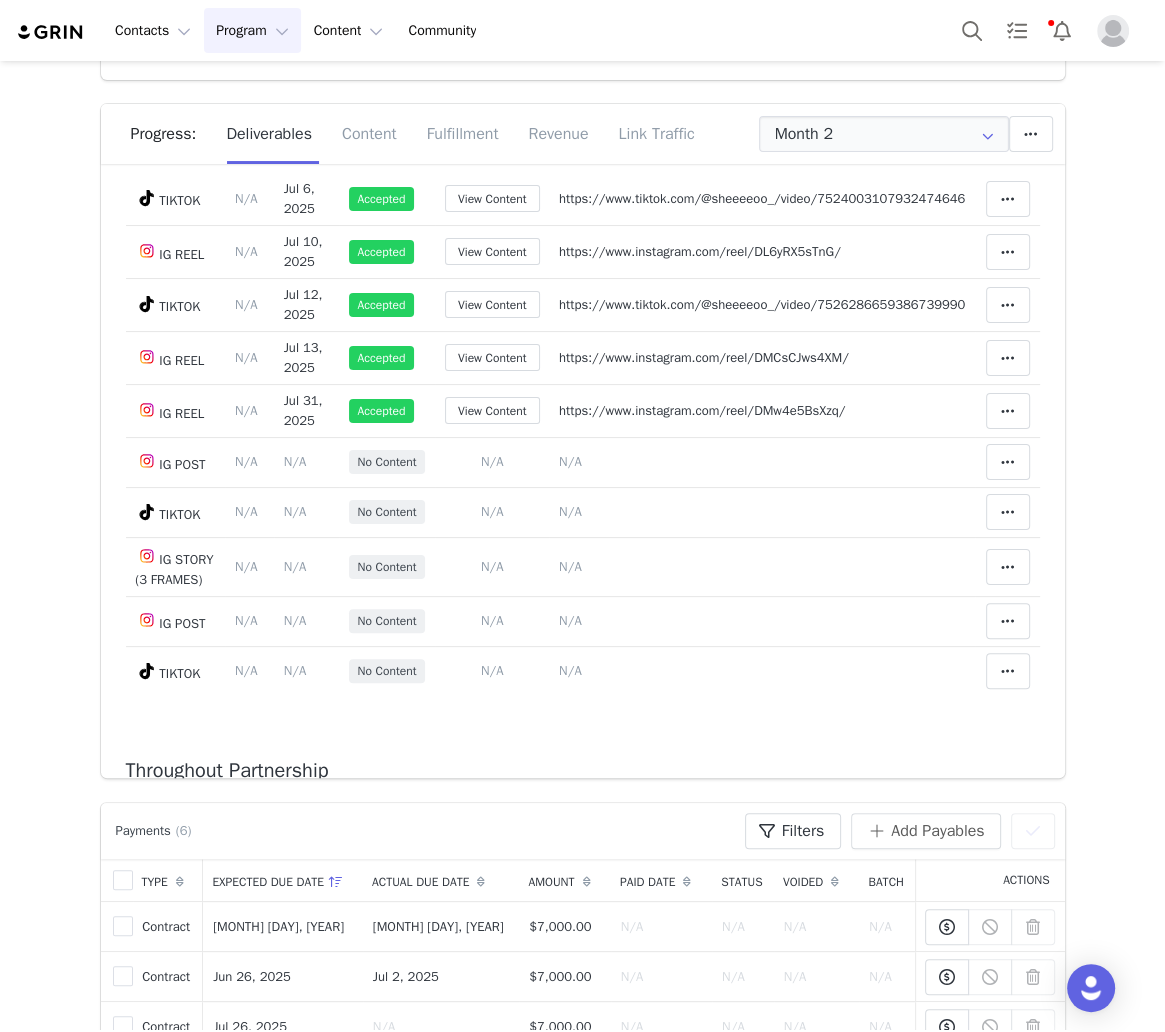 scroll, scrollTop: 0, scrollLeft: 0, axis: both 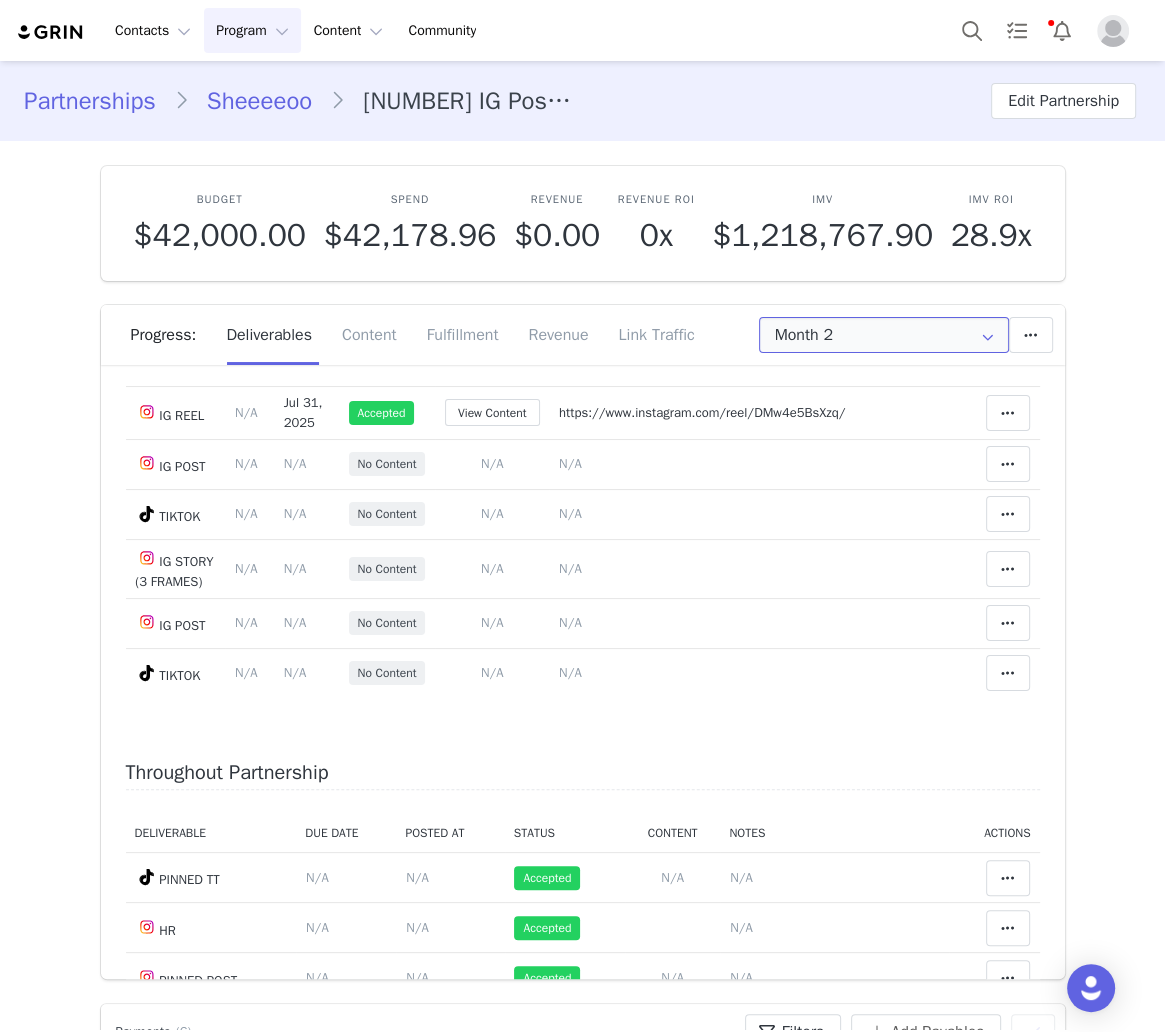 click on "Month 2" at bounding box center (884, 335) 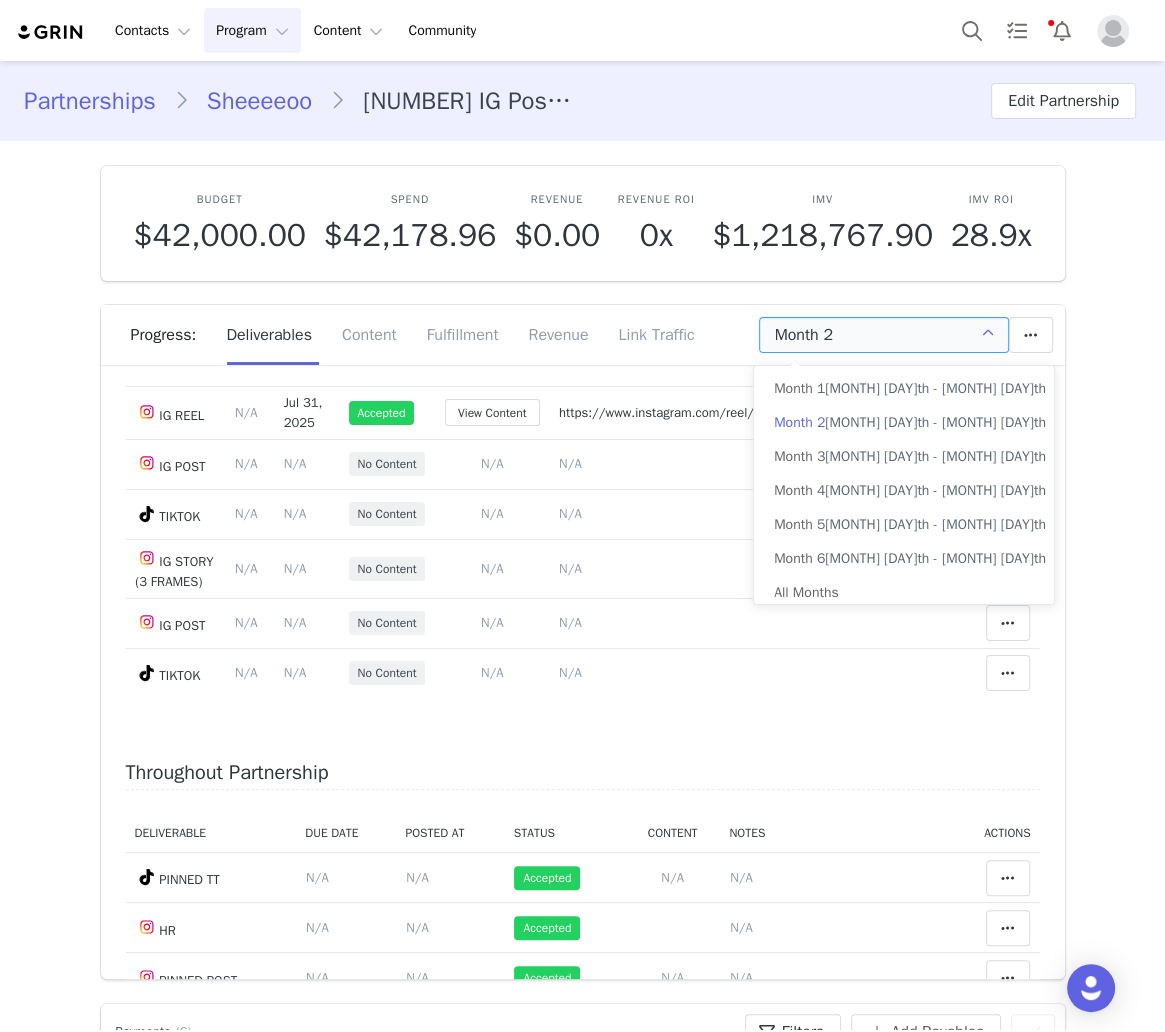 click on "Month 2" at bounding box center (884, 335) 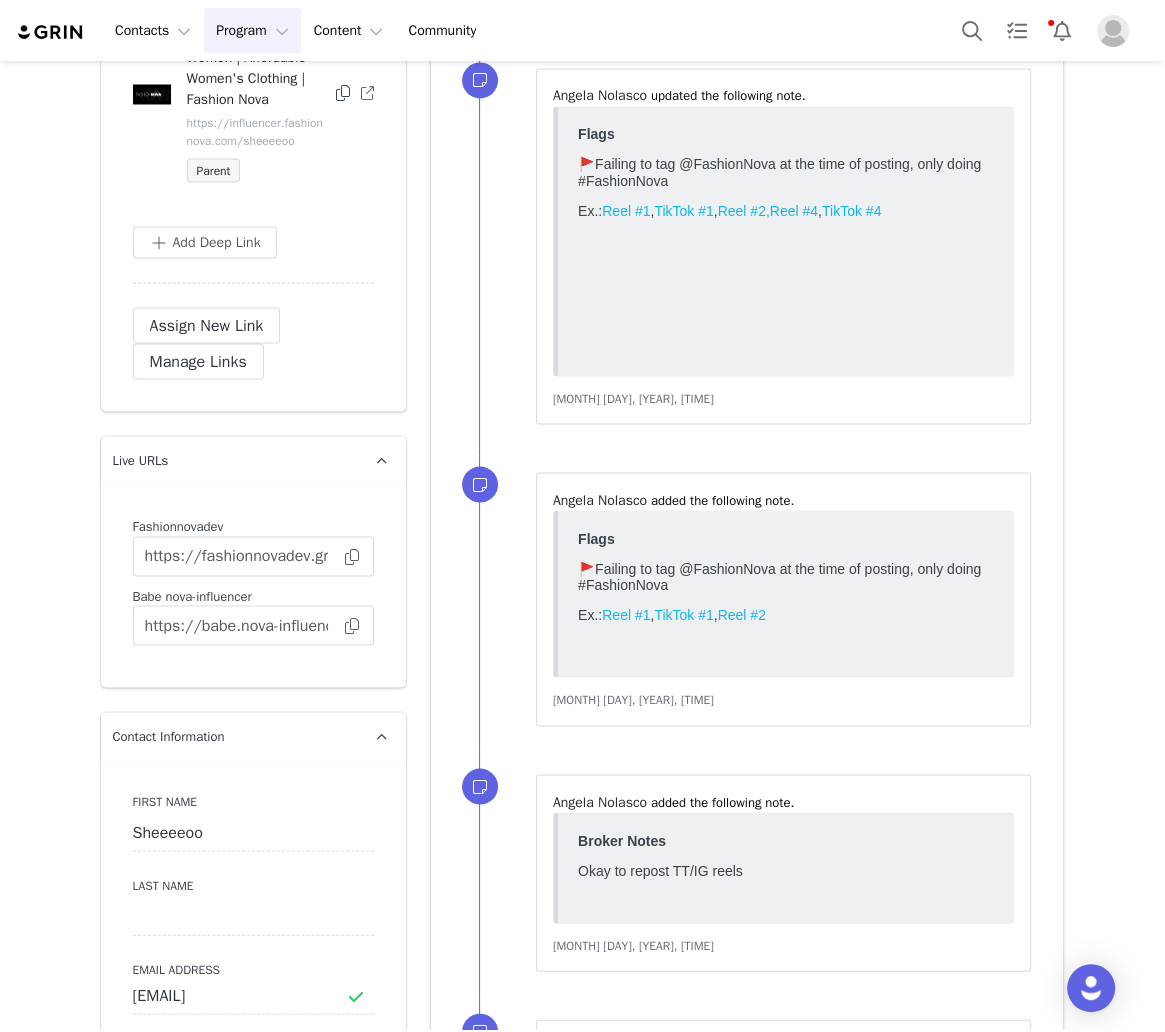 scroll, scrollTop: 2986, scrollLeft: 0, axis: vertical 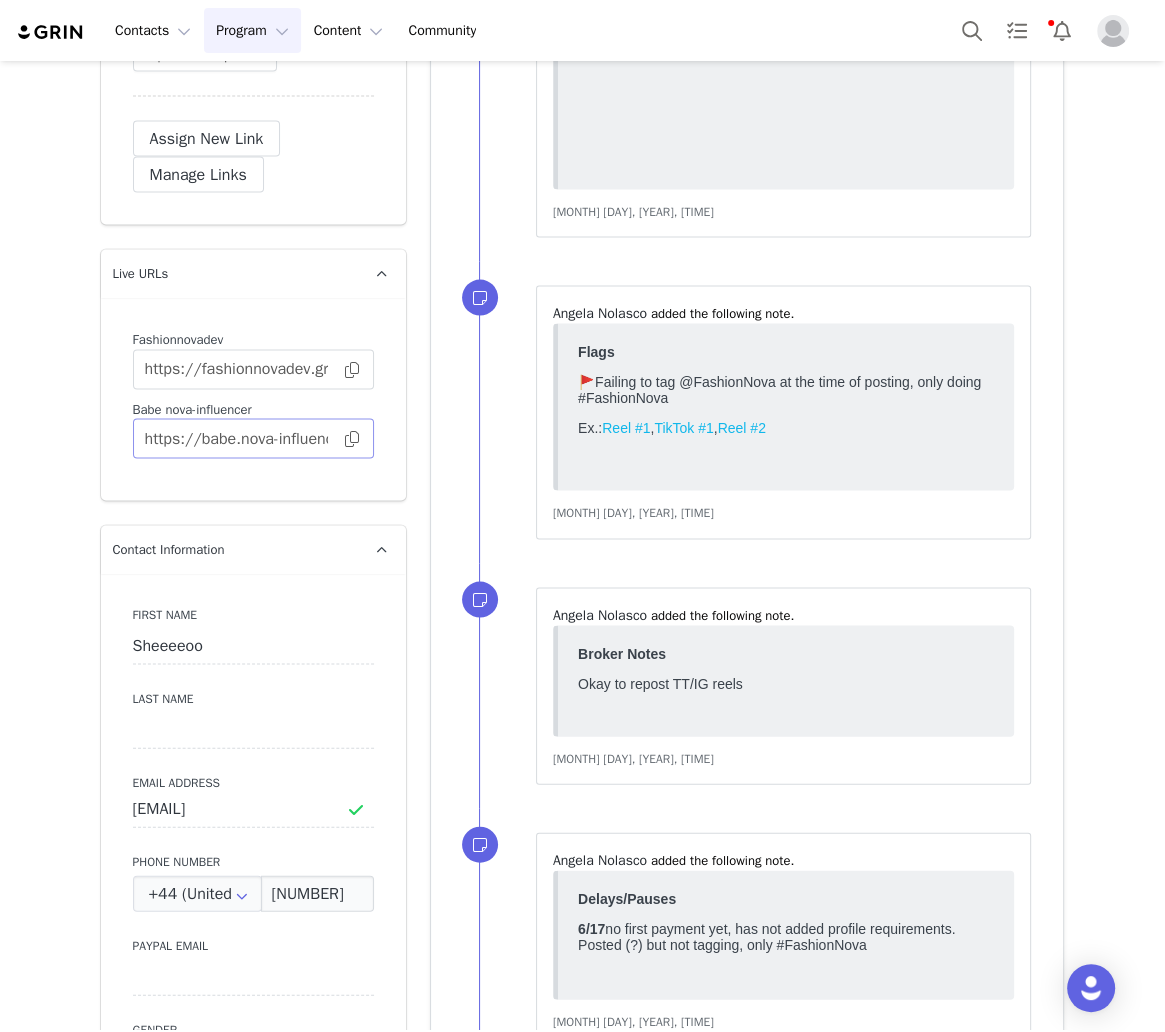 click at bounding box center (352, 439) 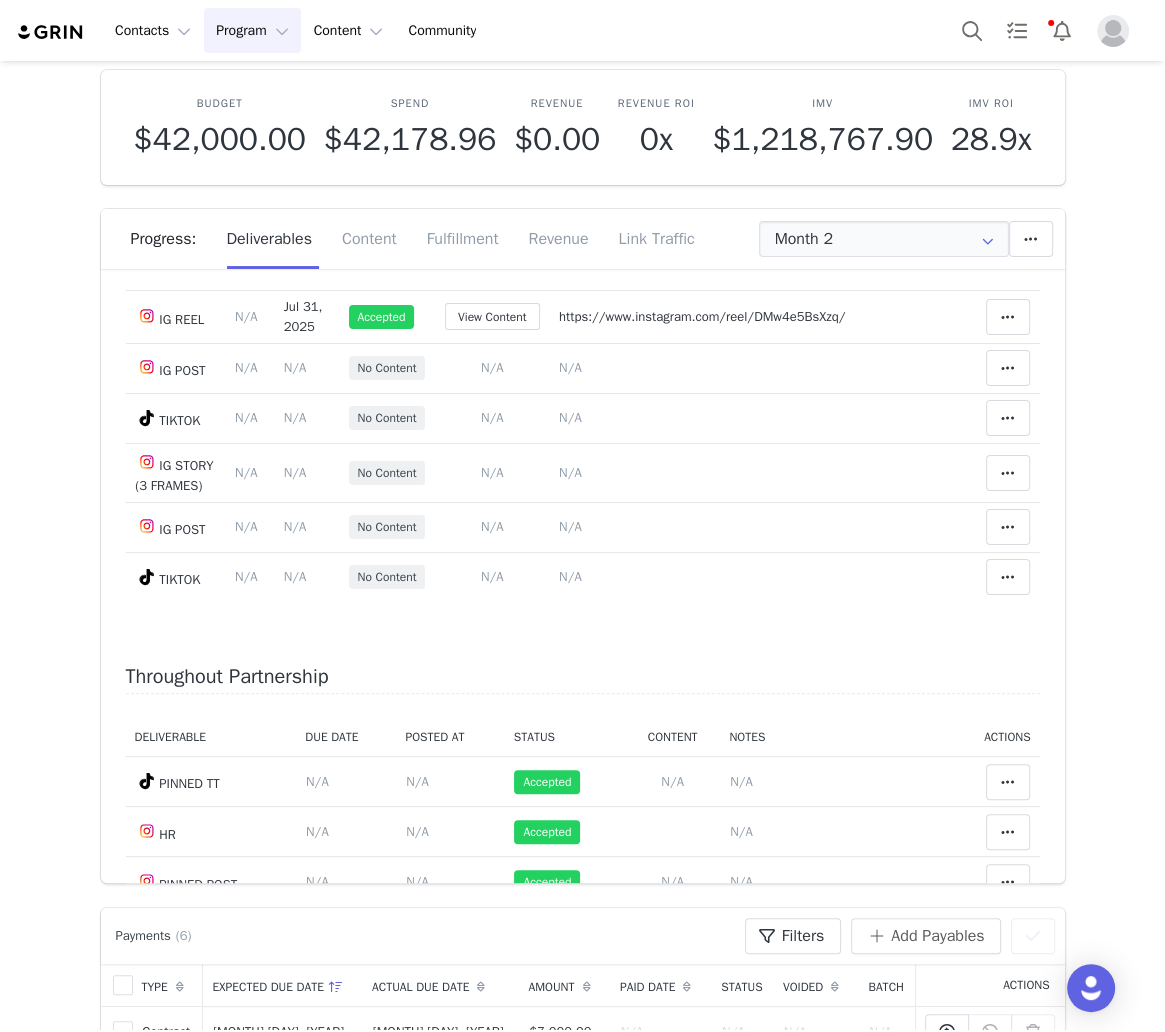 scroll, scrollTop: 0, scrollLeft: 0, axis: both 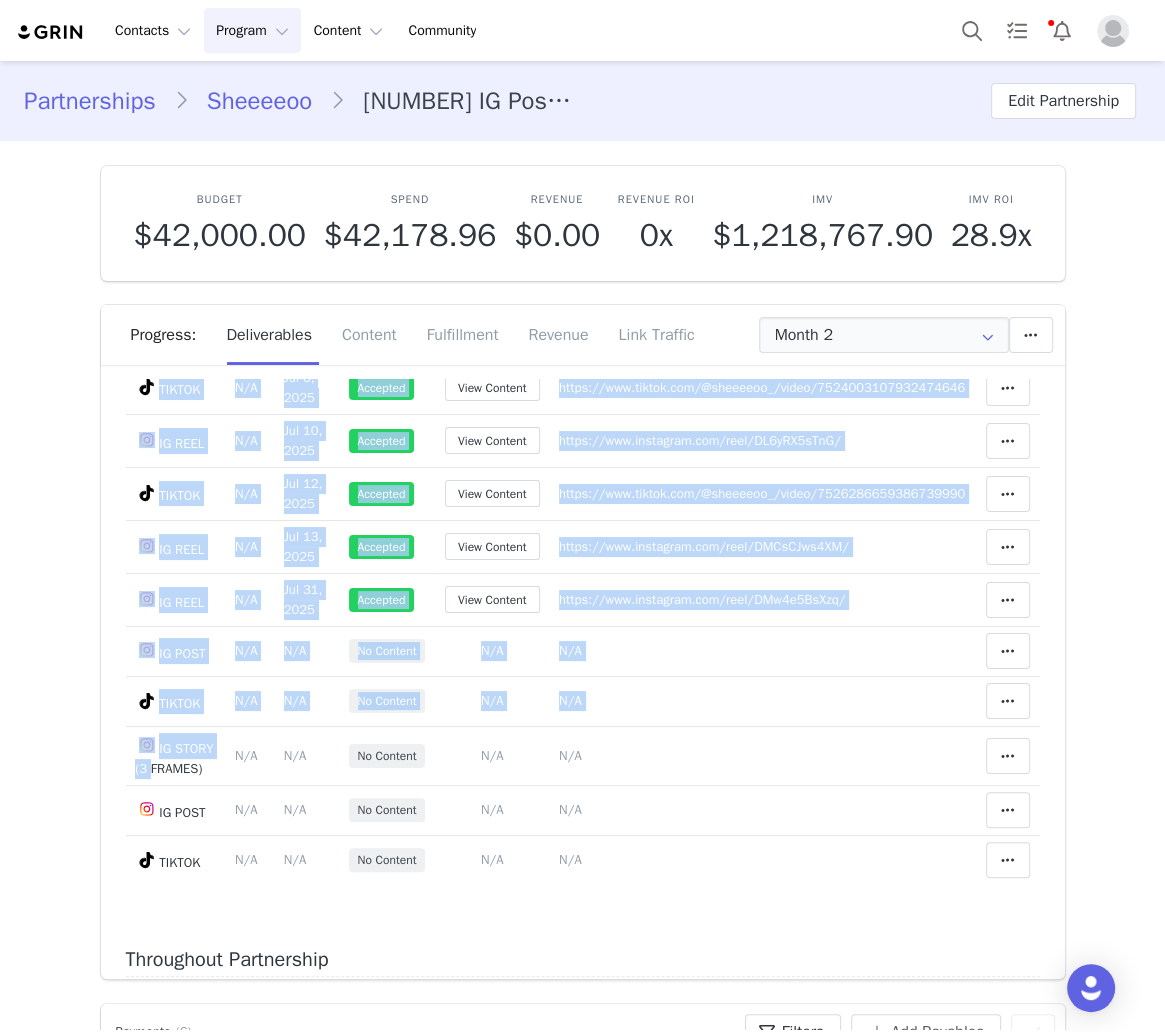 drag, startPoint x: 191, startPoint y: 768, endPoint x: 112, endPoint y: 745, distance: 82.28001 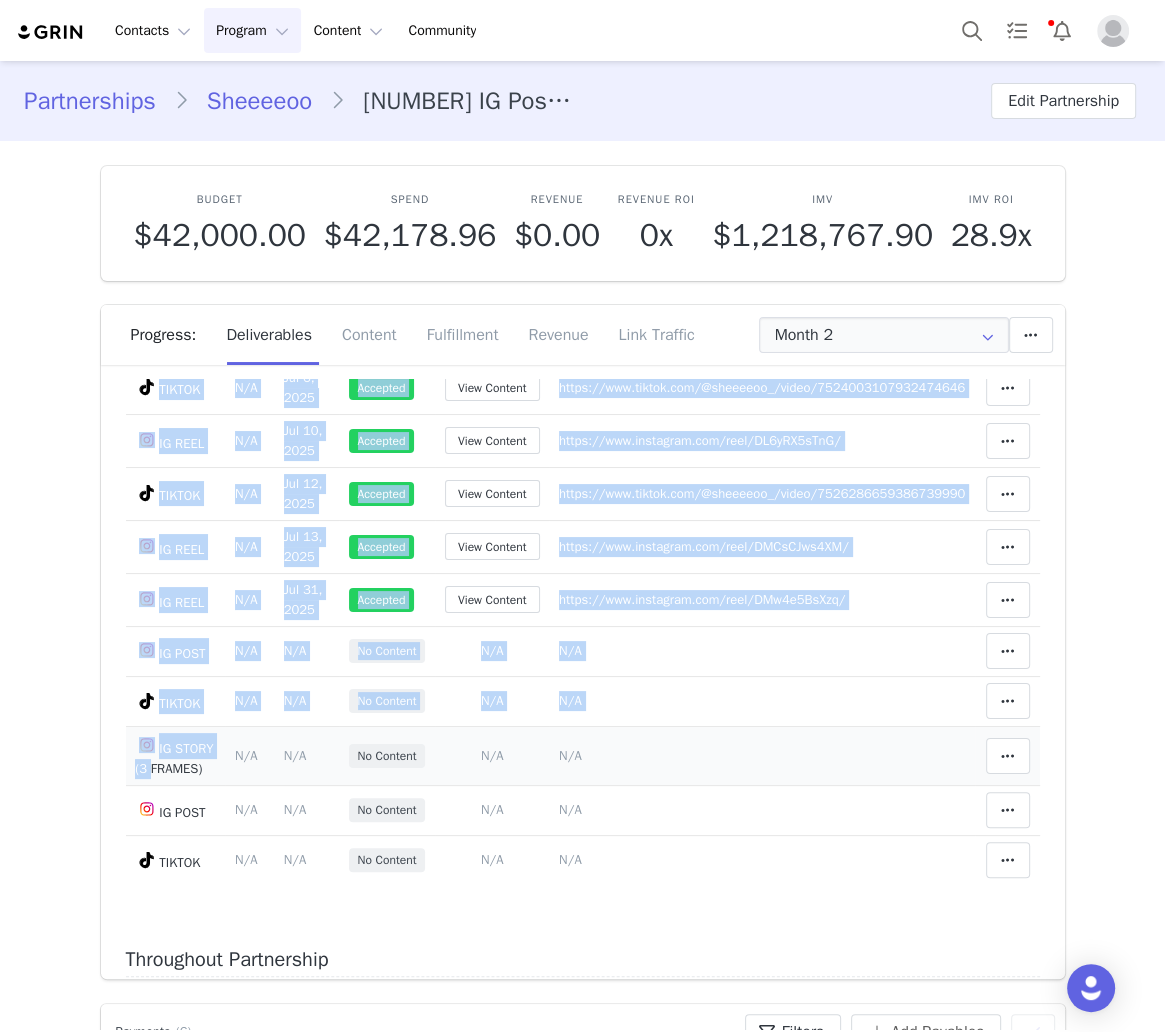 click on "IG STORY (3 FRAMES)" at bounding box center (176, 755) 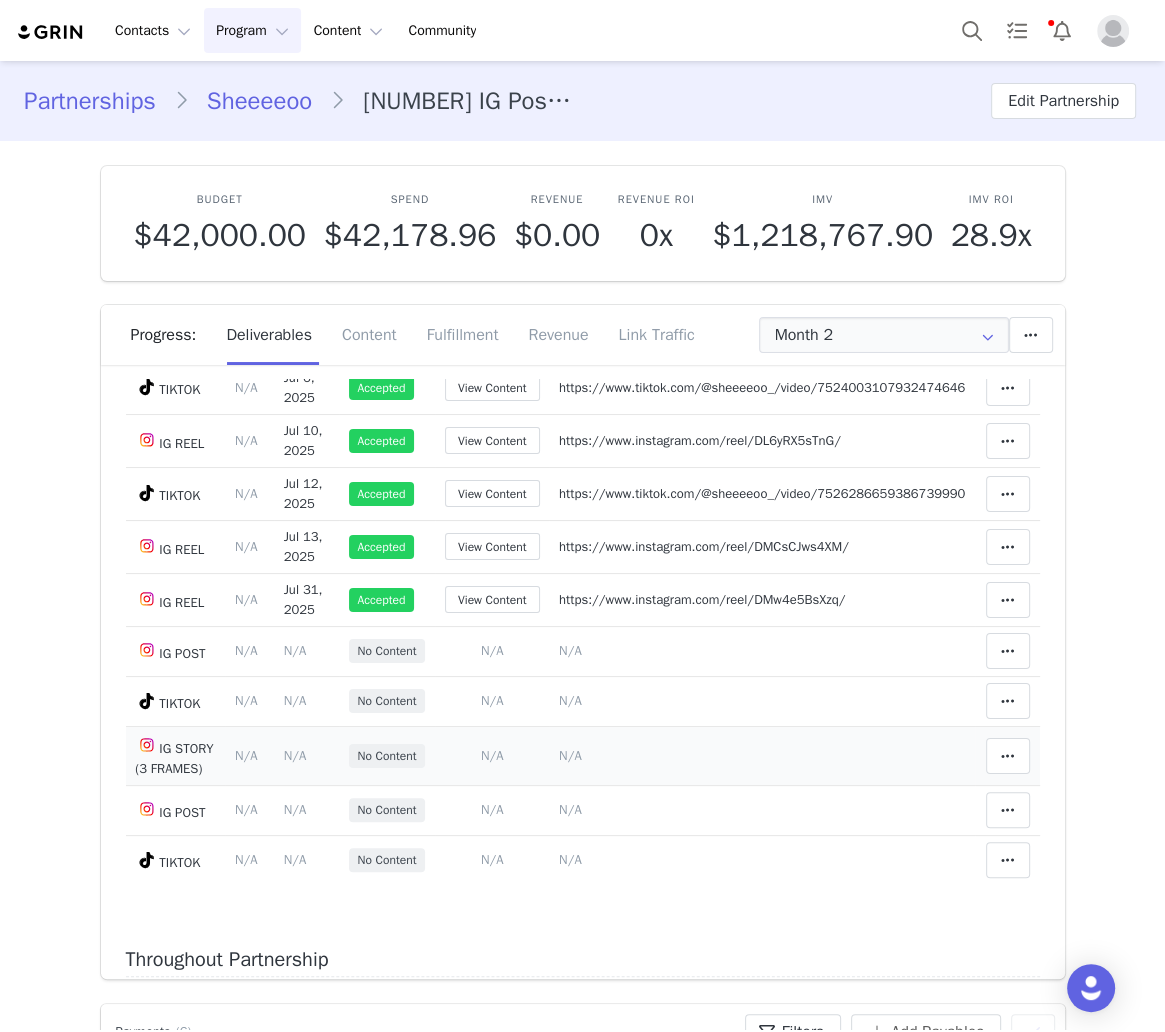 click on "IG STORY (3 FRAMES)" at bounding box center [176, 755] 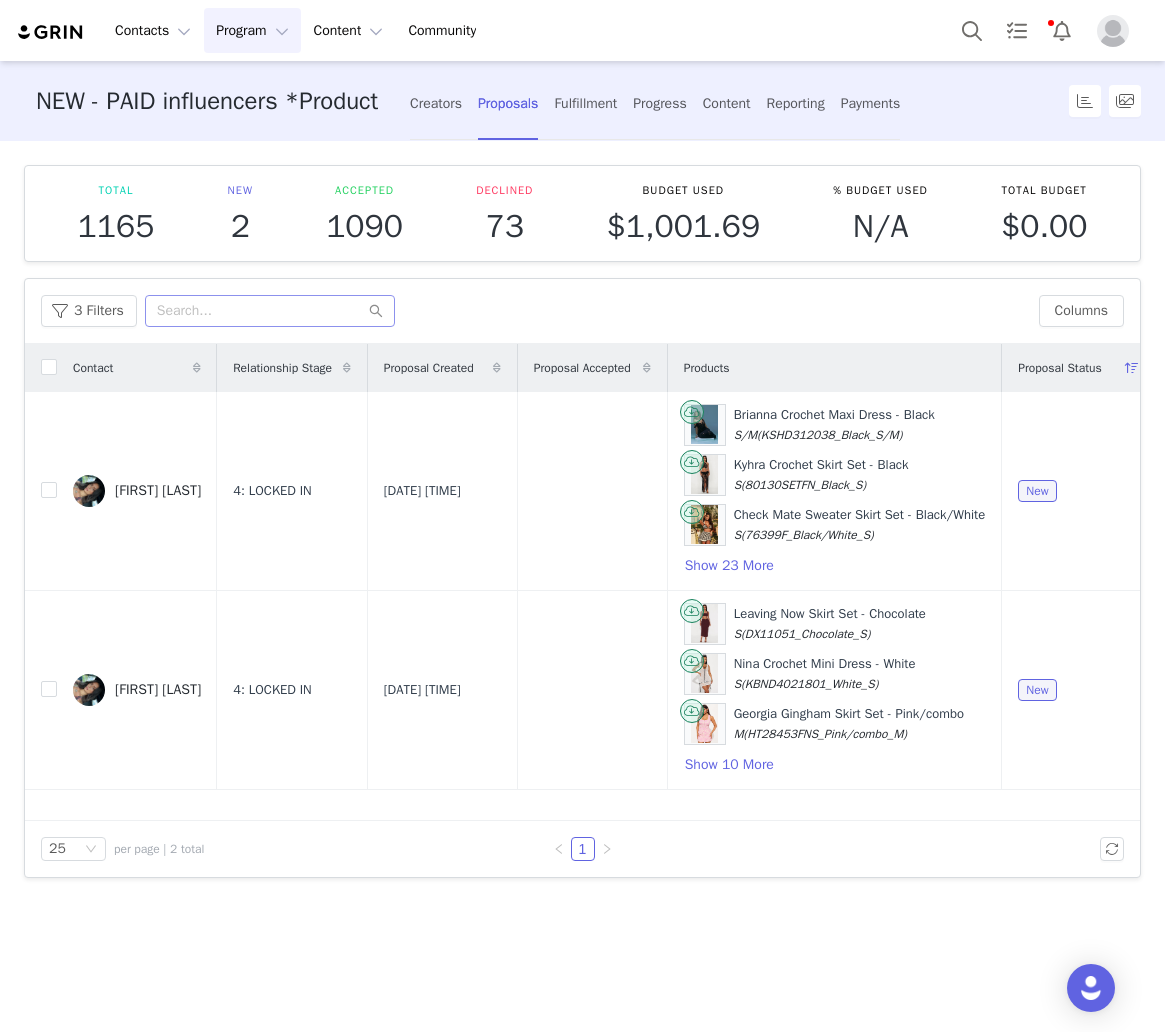 scroll, scrollTop: 0, scrollLeft: 0, axis: both 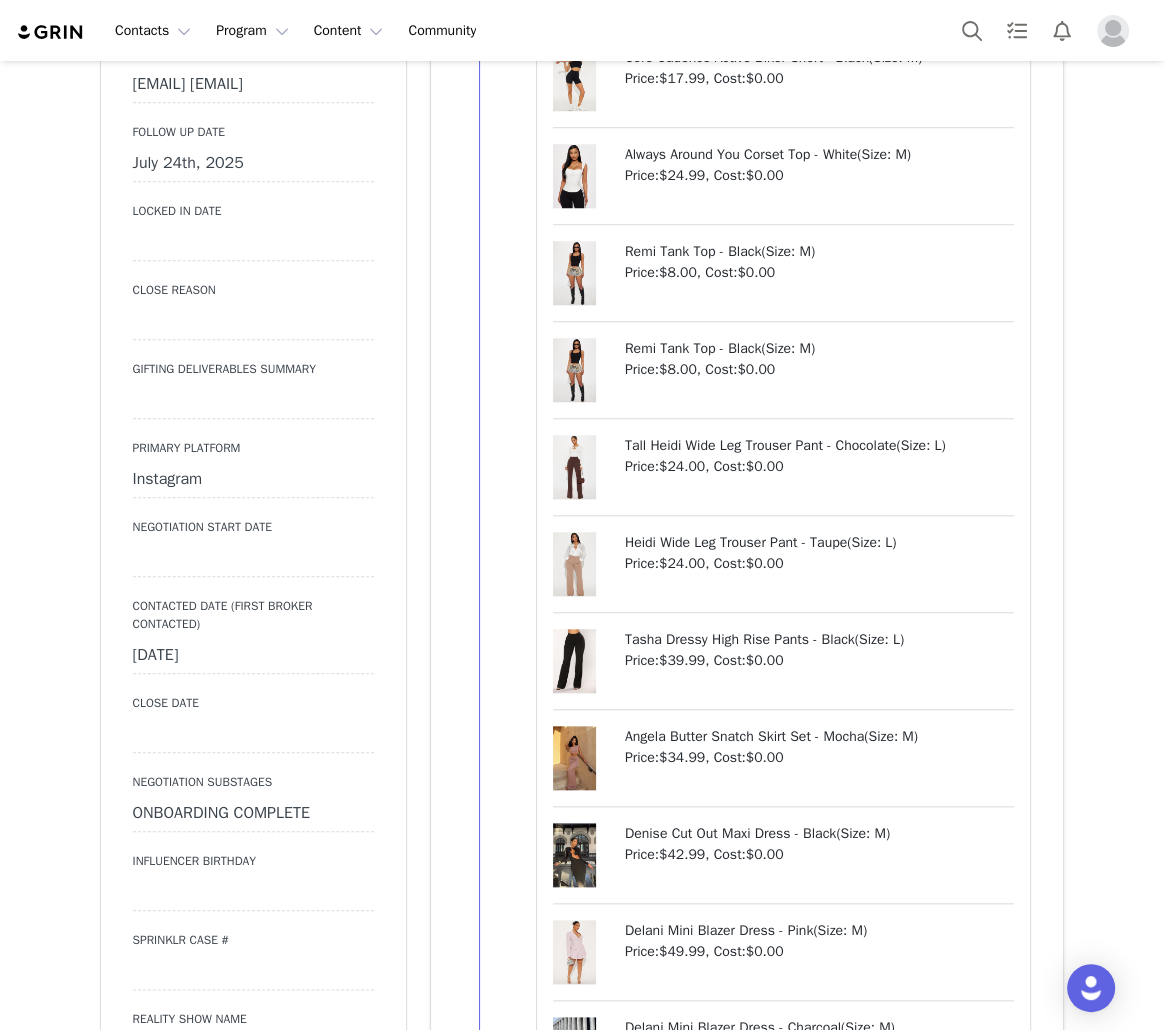 click on "July 24th, 2025" at bounding box center (253, 164) 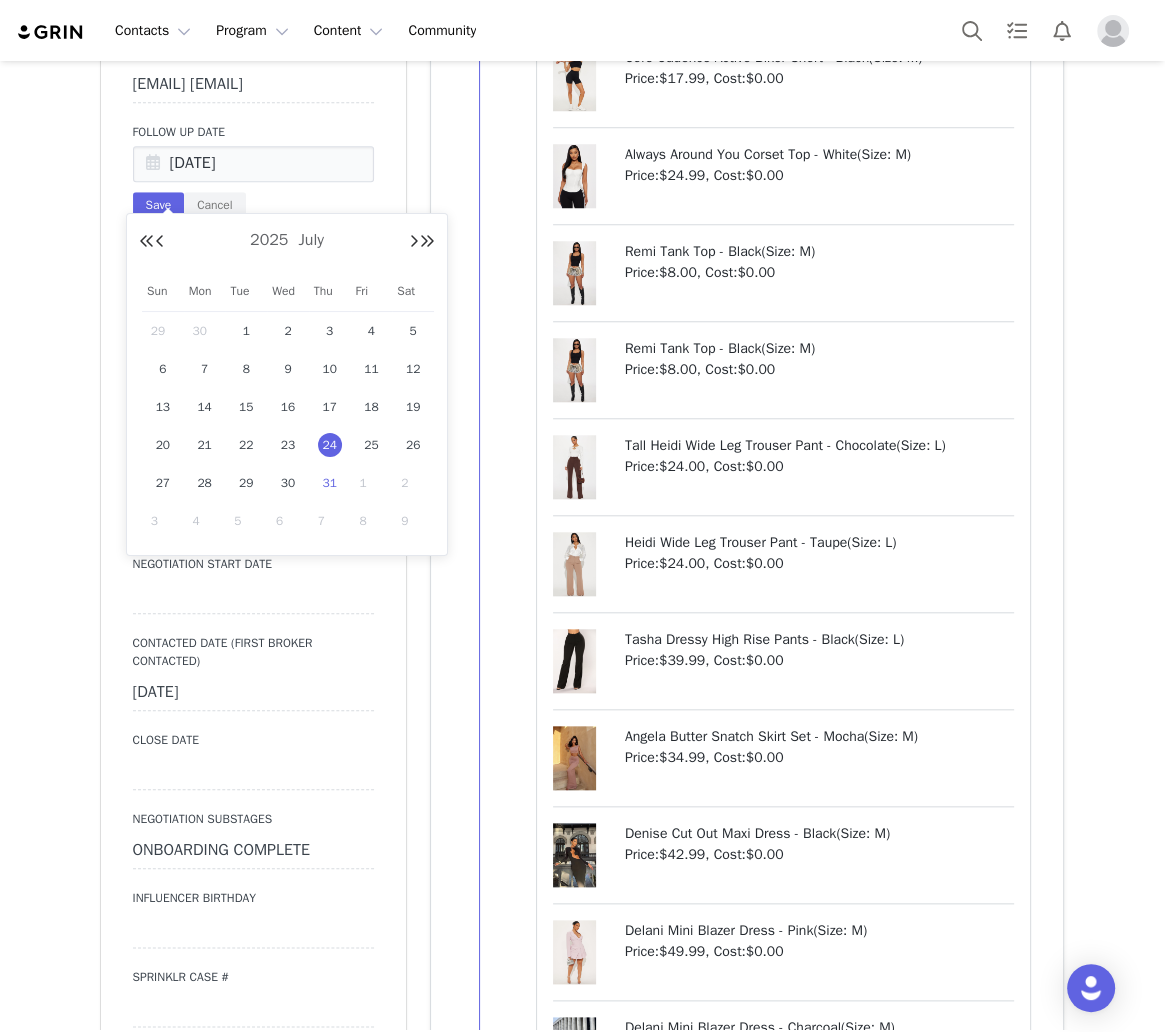 click on "31" at bounding box center (330, 483) 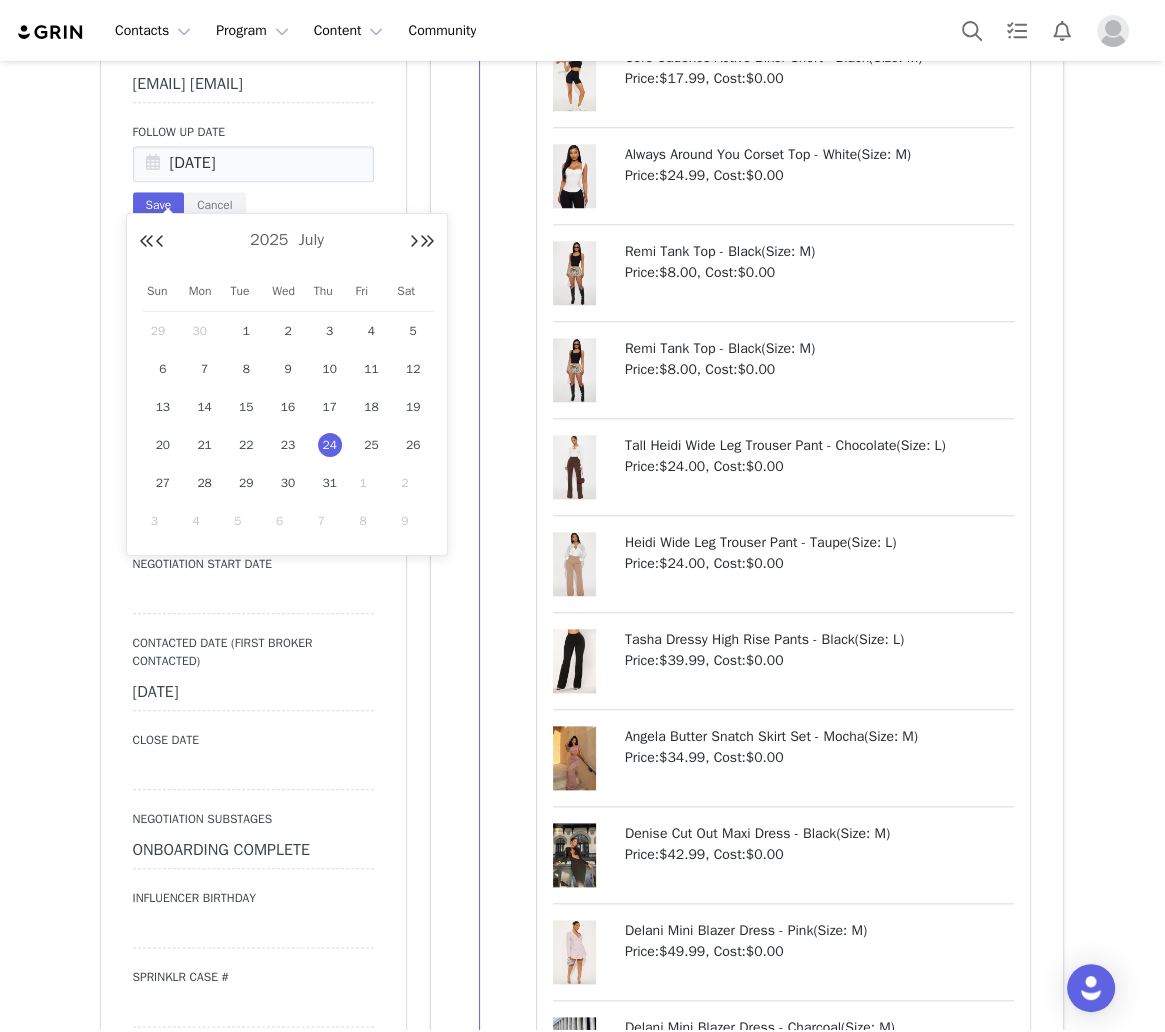 type on "Jul 31 2025" 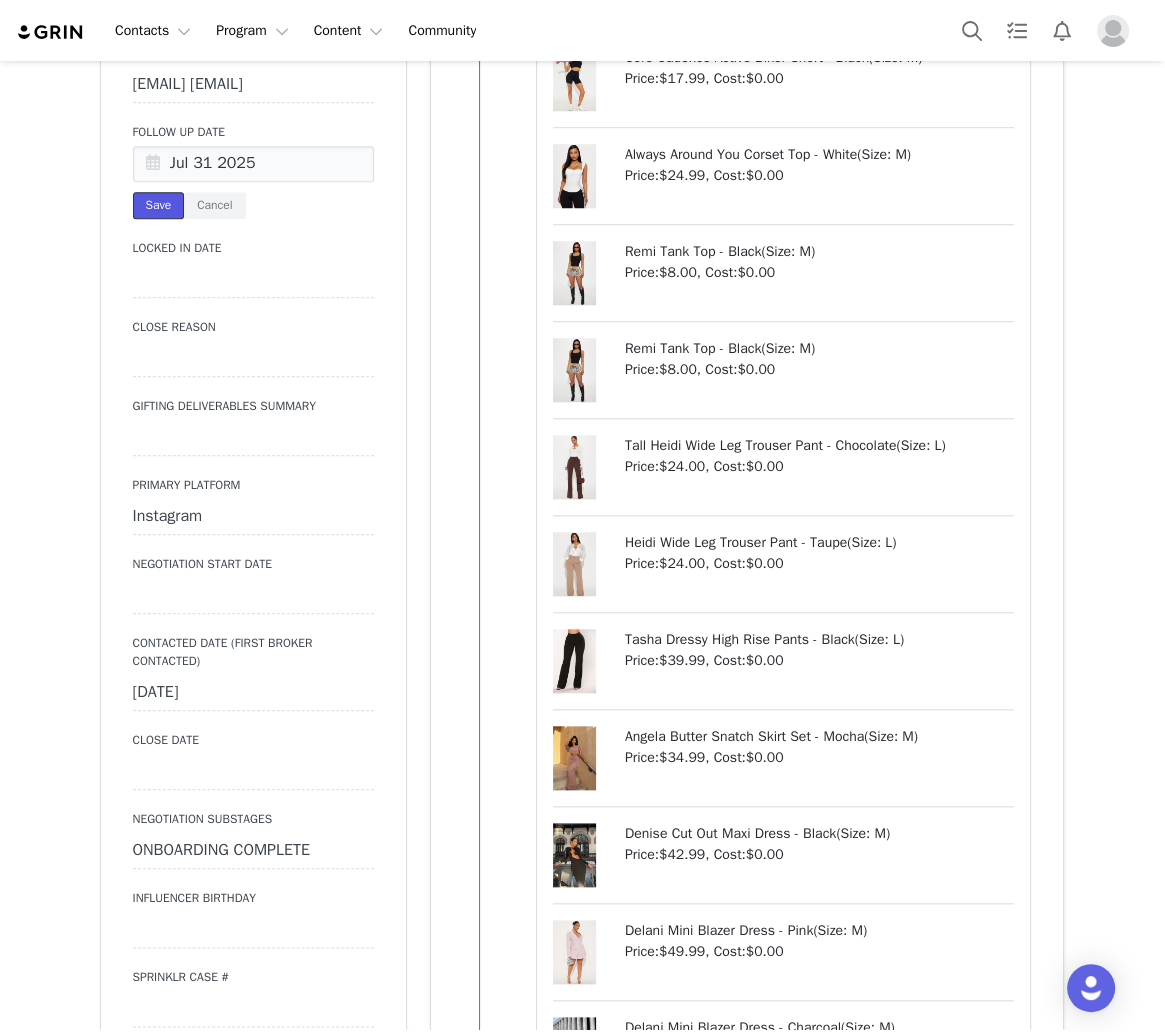 click on "Save" at bounding box center (159, 205) 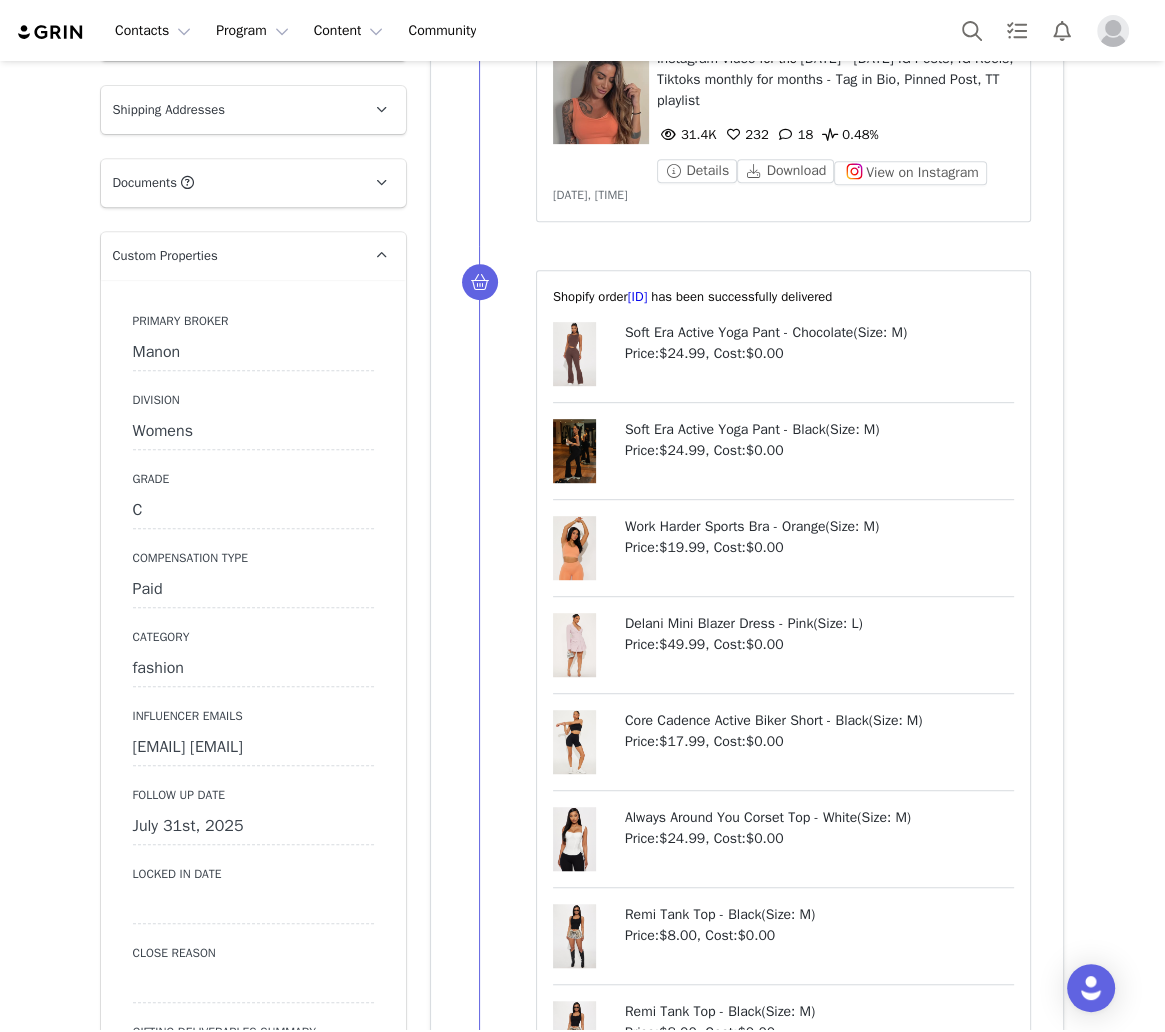 scroll, scrollTop: 0, scrollLeft: 0, axis: both 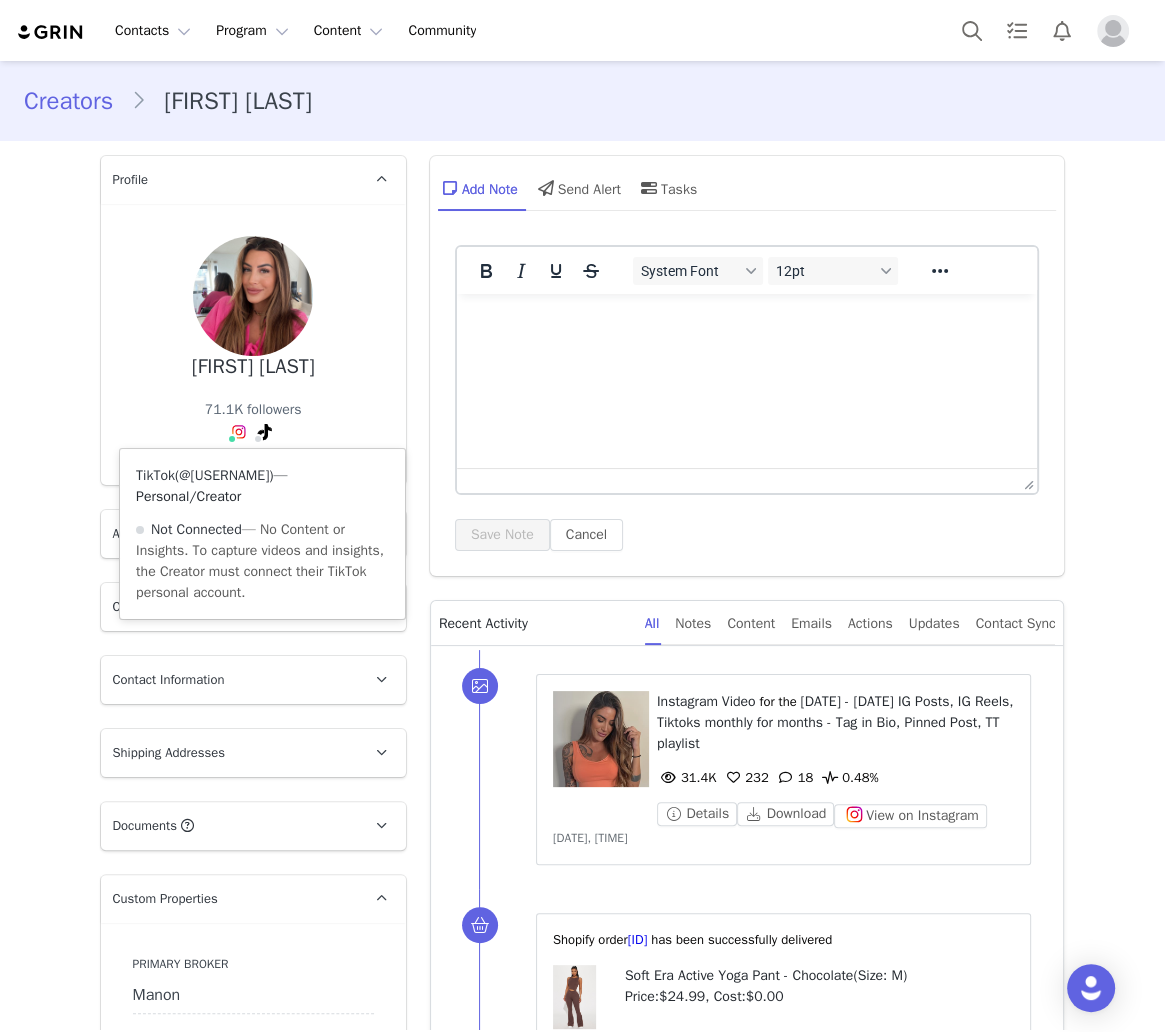 drag, startPoint x: 257, startPoint y: 484, endPoint x: 238, endPoint y: 472, distance: 22.472204 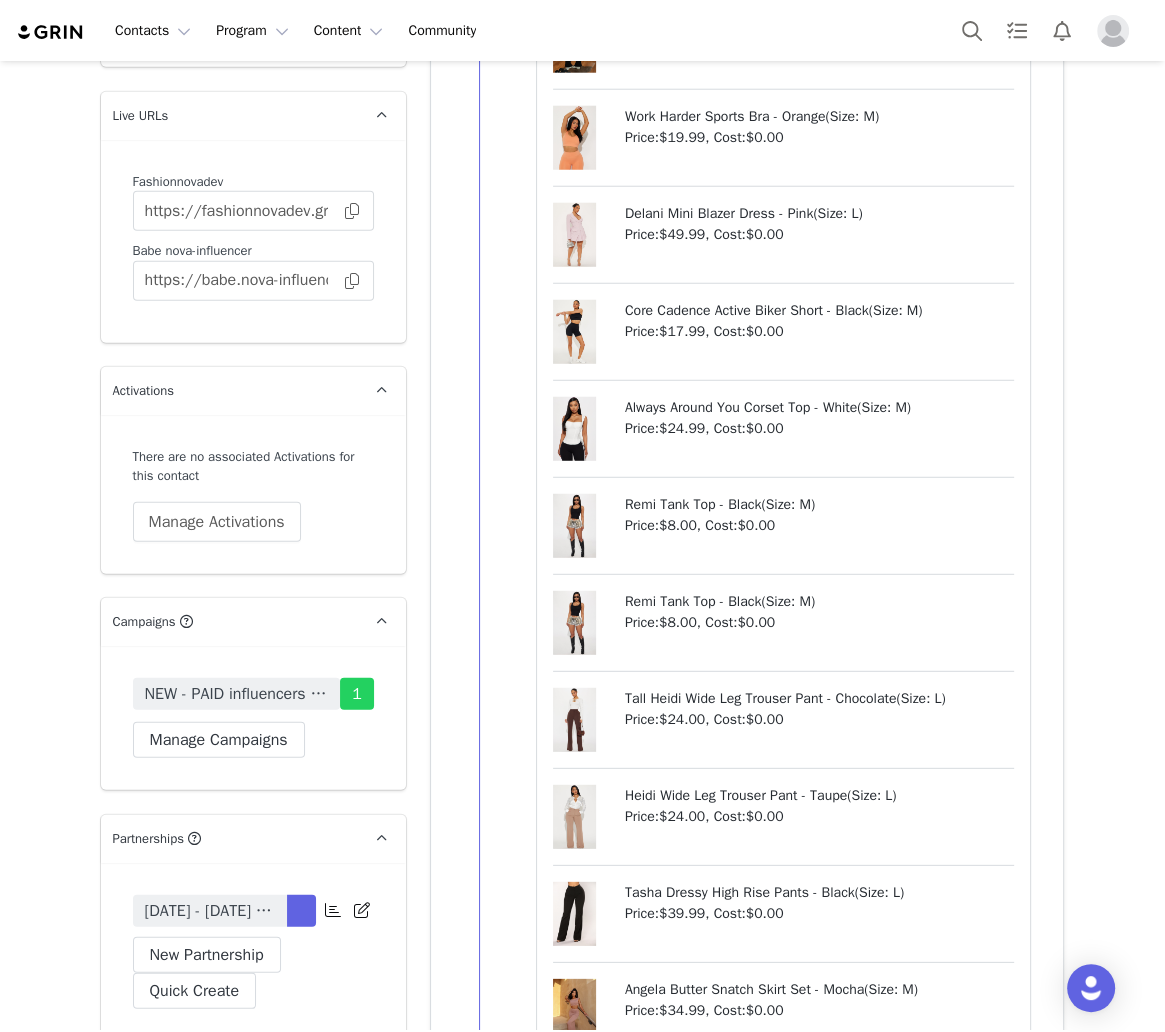 scroll, scrollTop: 4480, scrollLeft: 0, axis: vertical 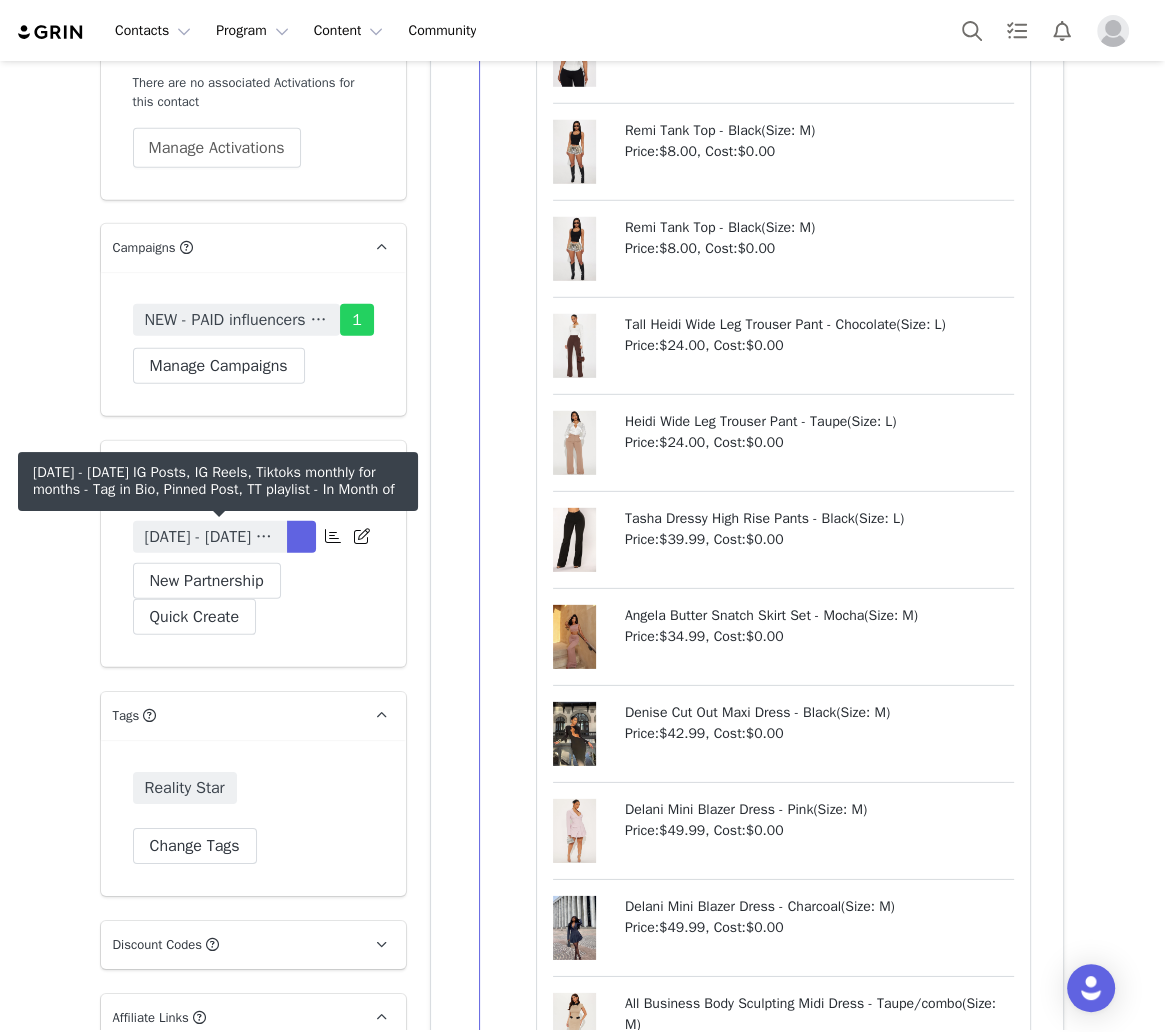 click on "[DATE] - [DATE] IG Posts, IG Reels, Tiktoks monthly for  months - Tag in Bio, Pinned Post, TT playlist" at bounding box center (210, 537) 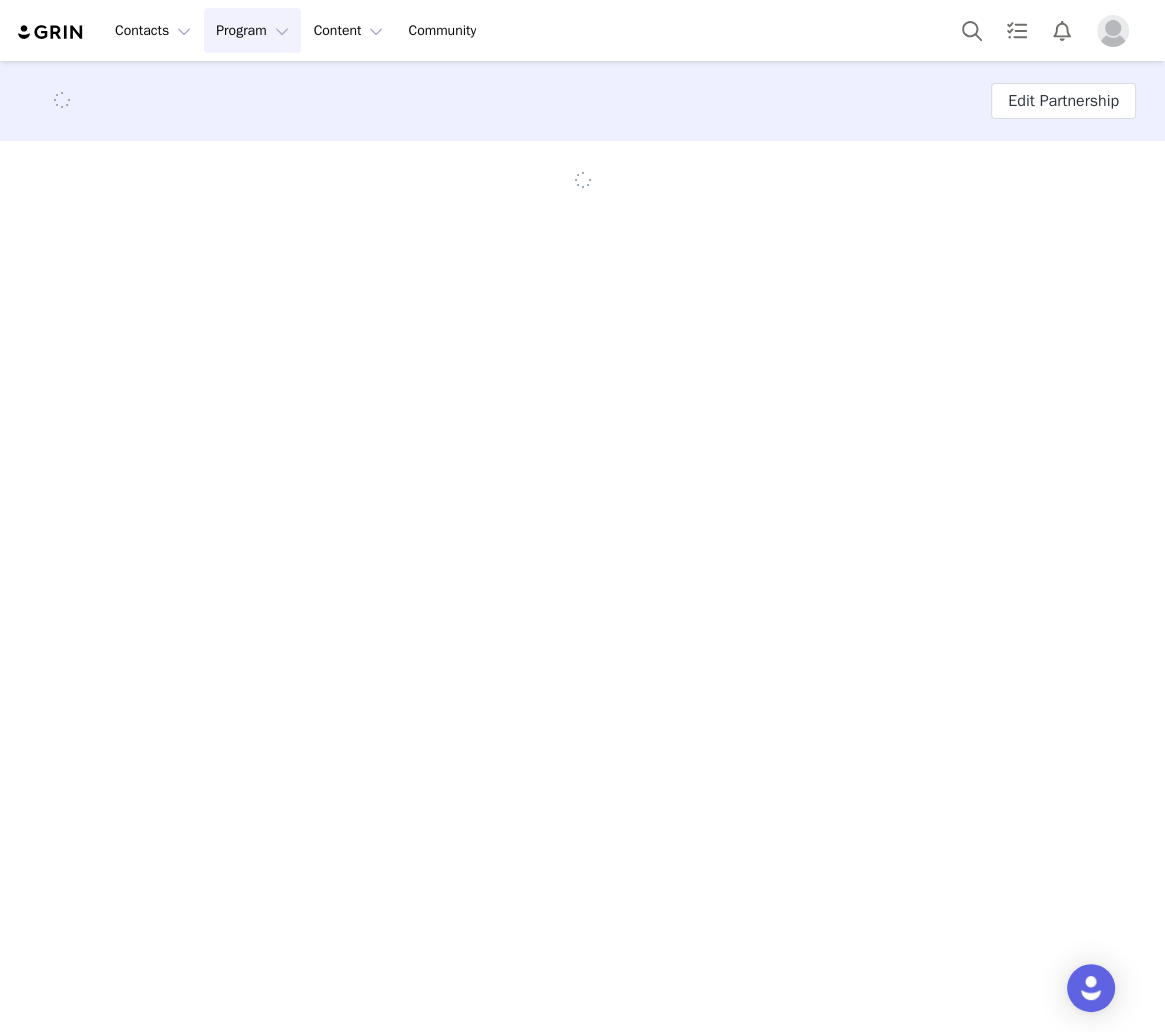 scroll, scrollTop: 0, scrollLeft: 0, axis: both 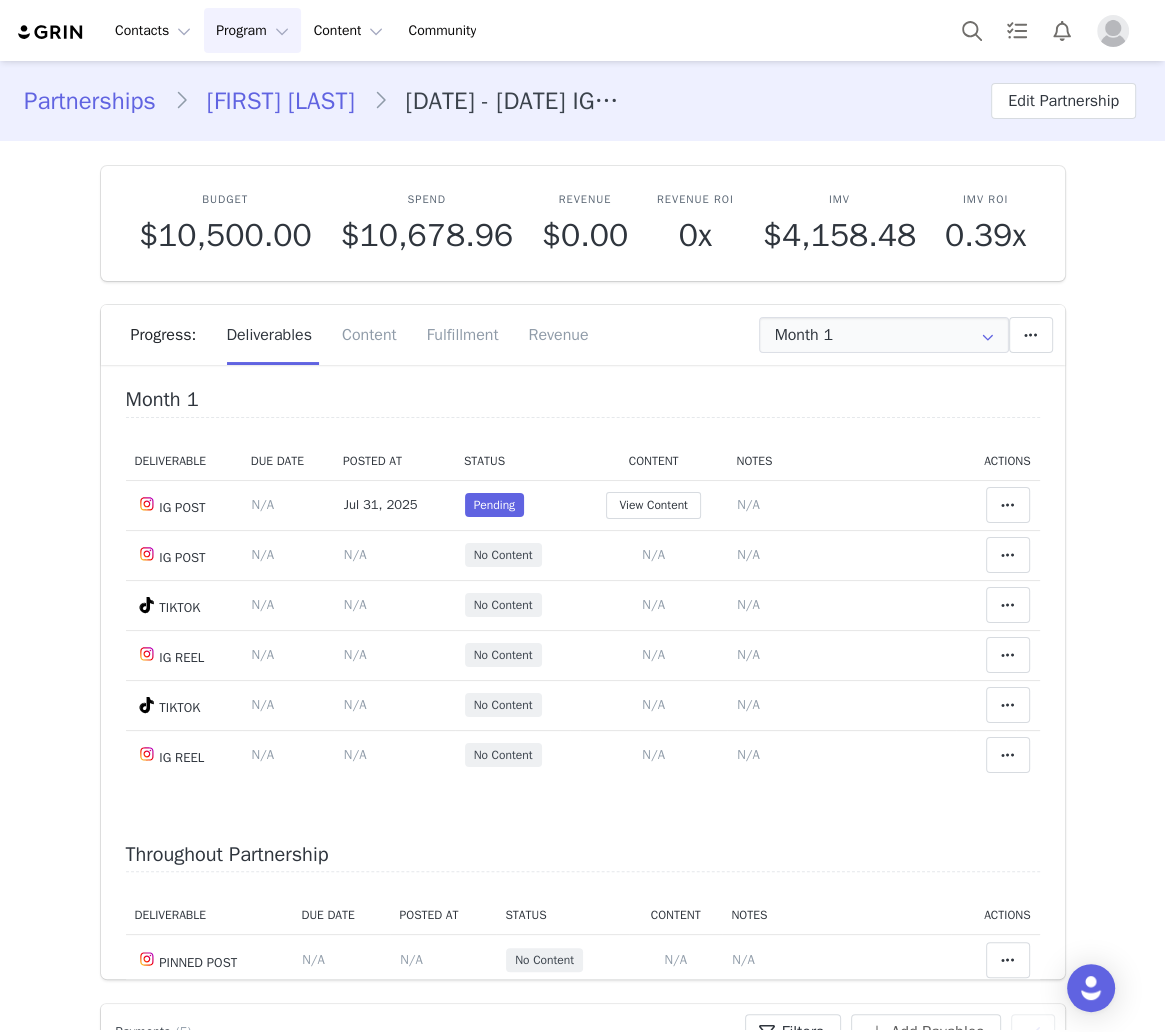 type on "+33 (France)" 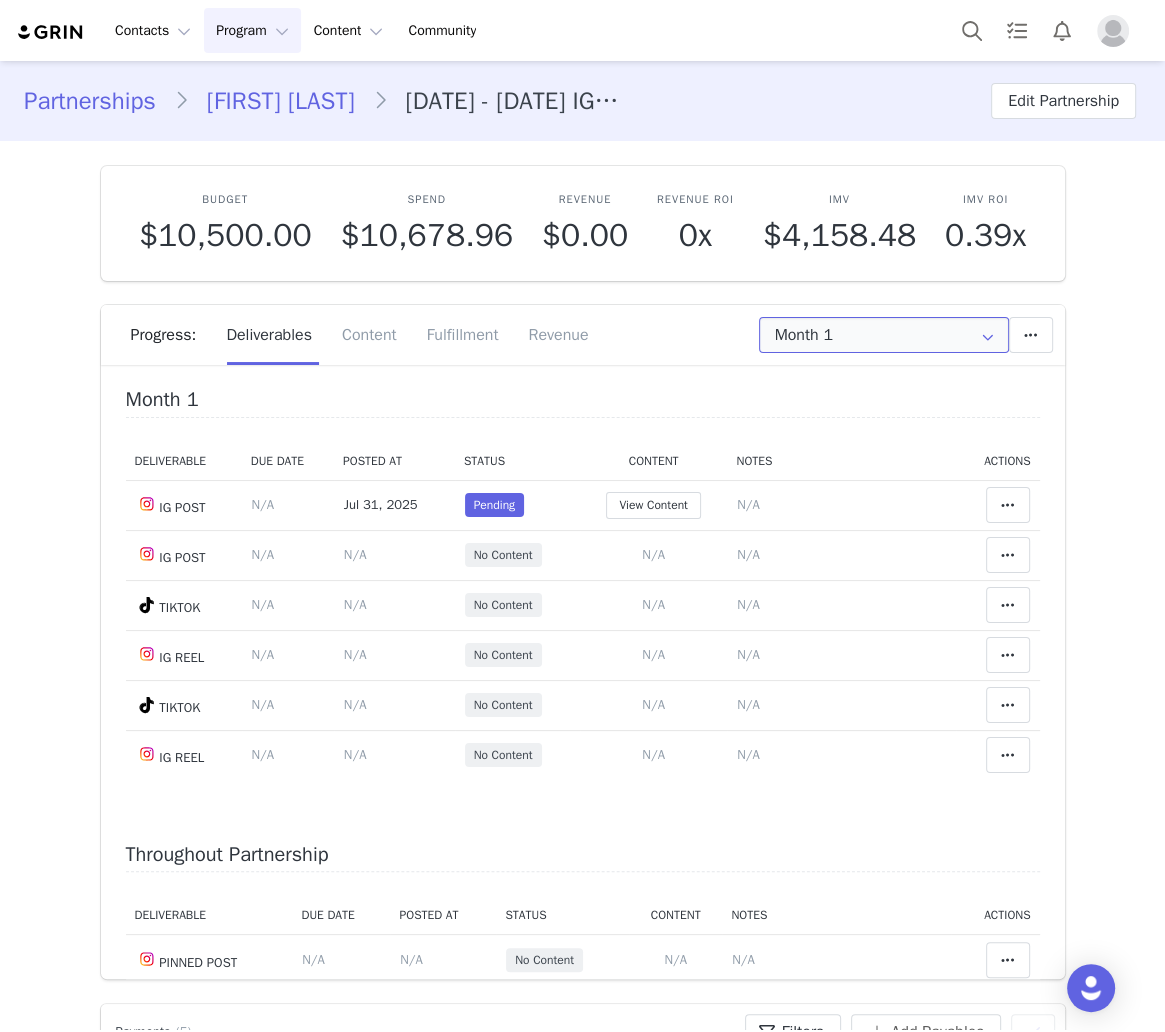 click on "Month 1" at bounding box center [884, 335] 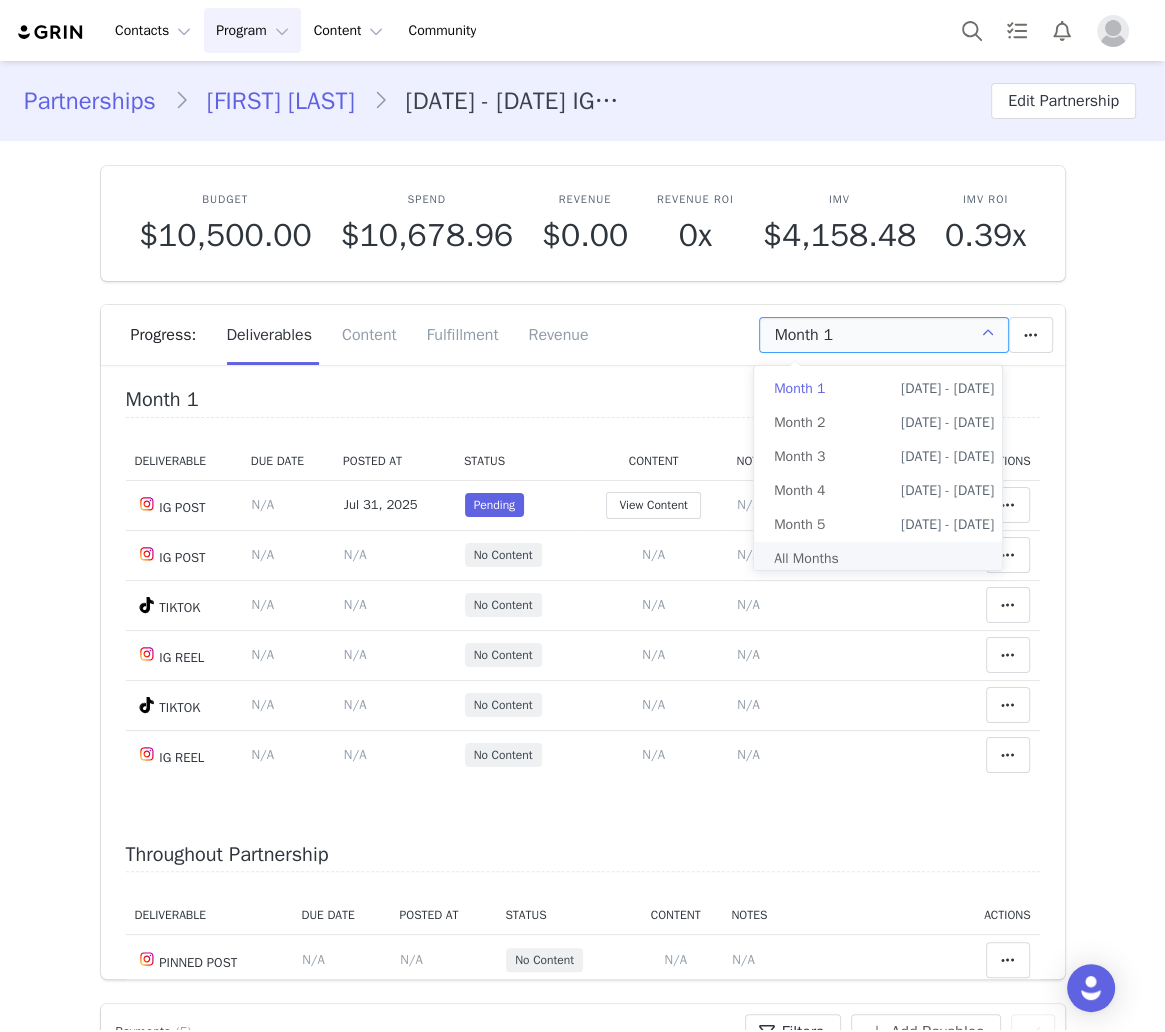 click on "All Months" at bounding box center [884, 559] 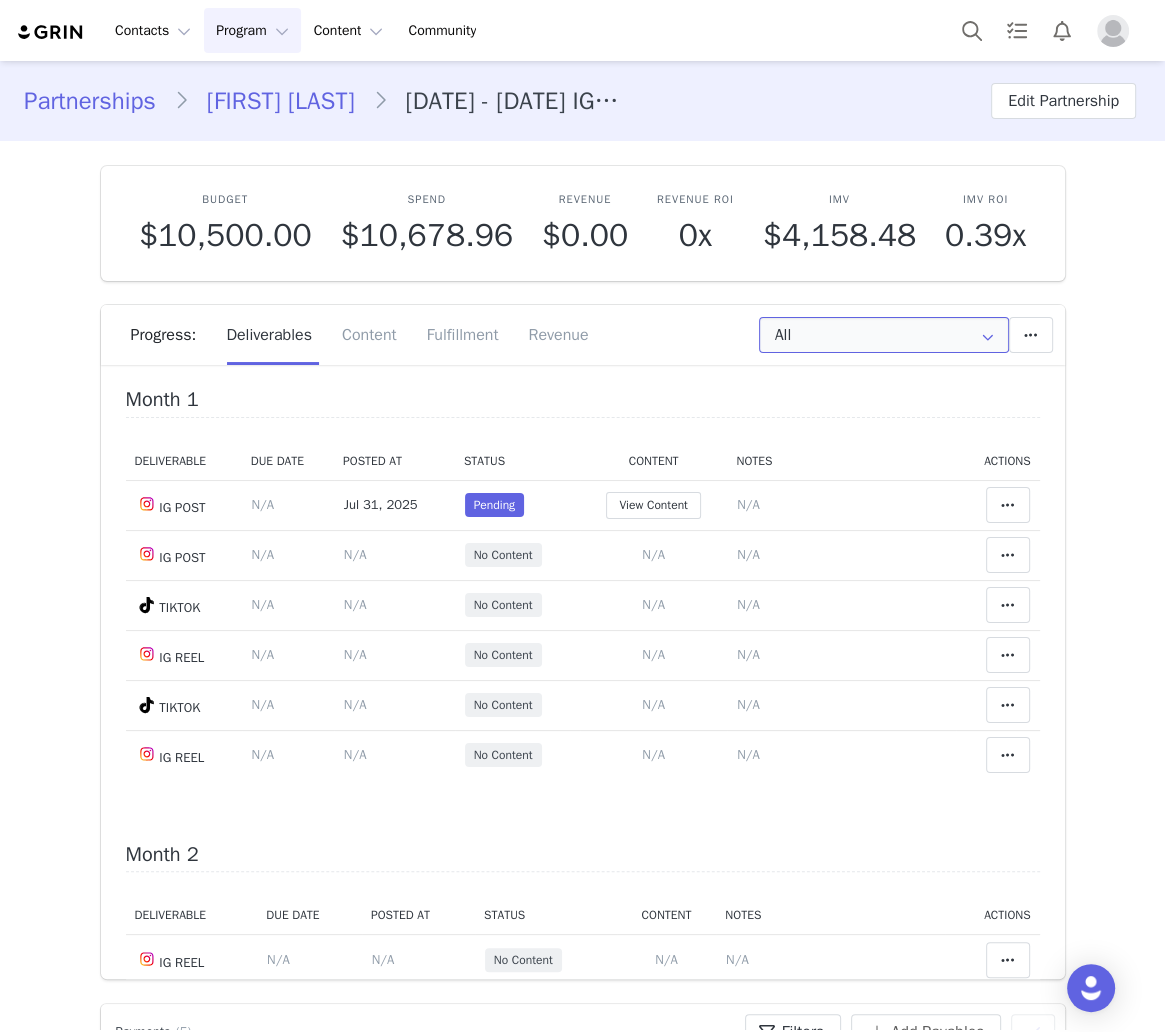 scroll, scrollTop: 2013, scrollLeft: 0, axis: vertical 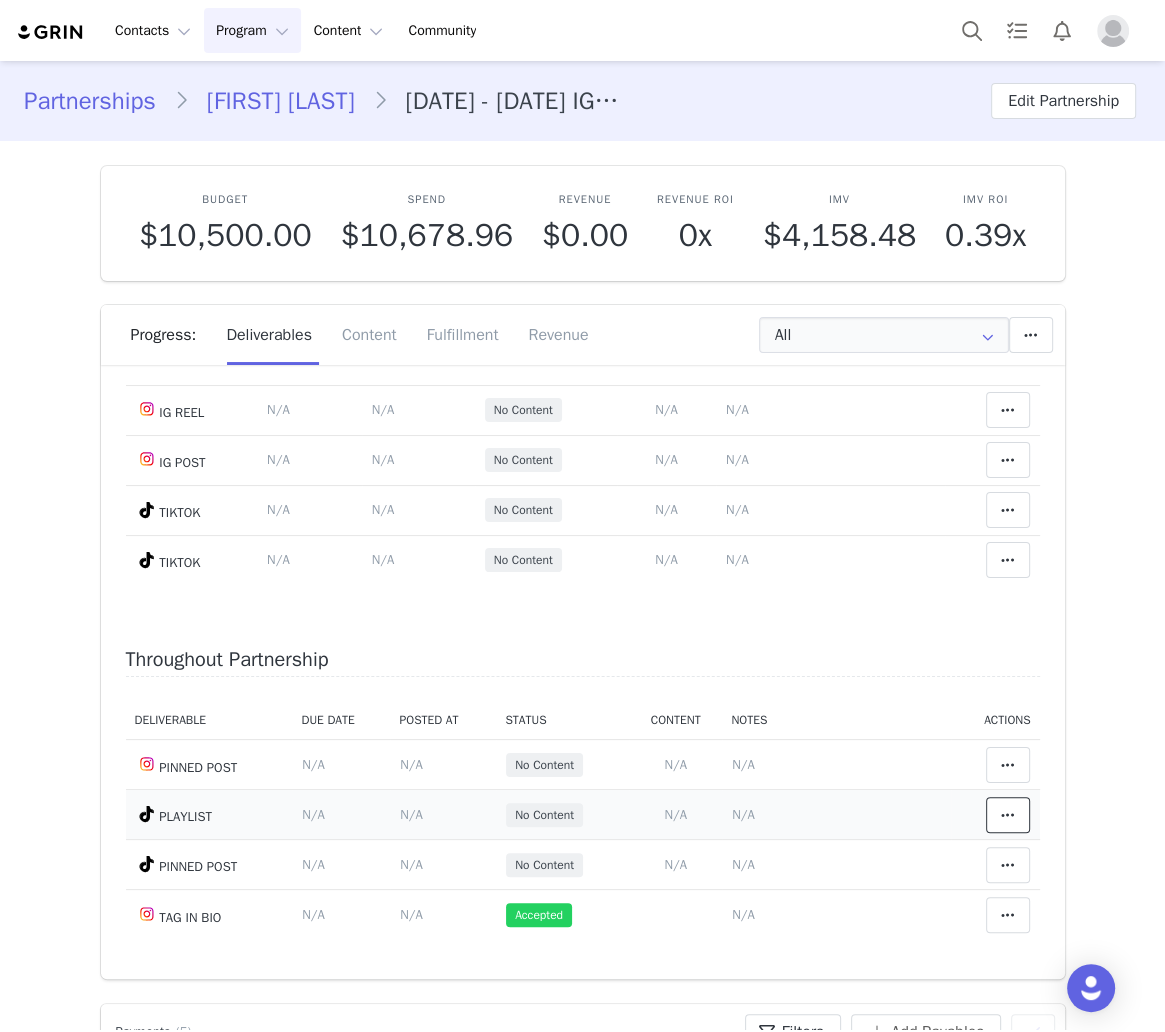 click at bounding box center [1008, 815] 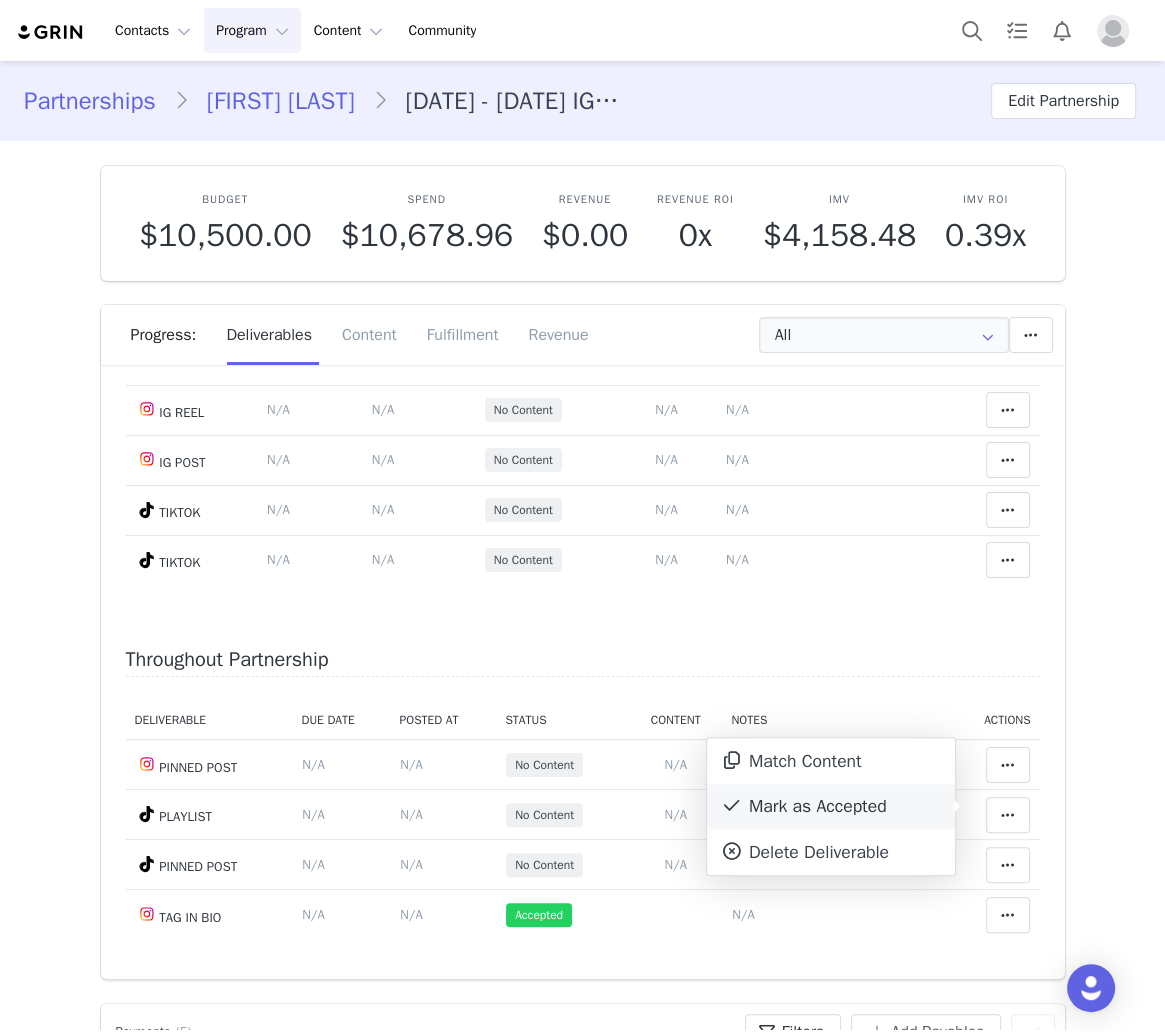 click on "Mark as Accepted" at bounding box center [831, 807] 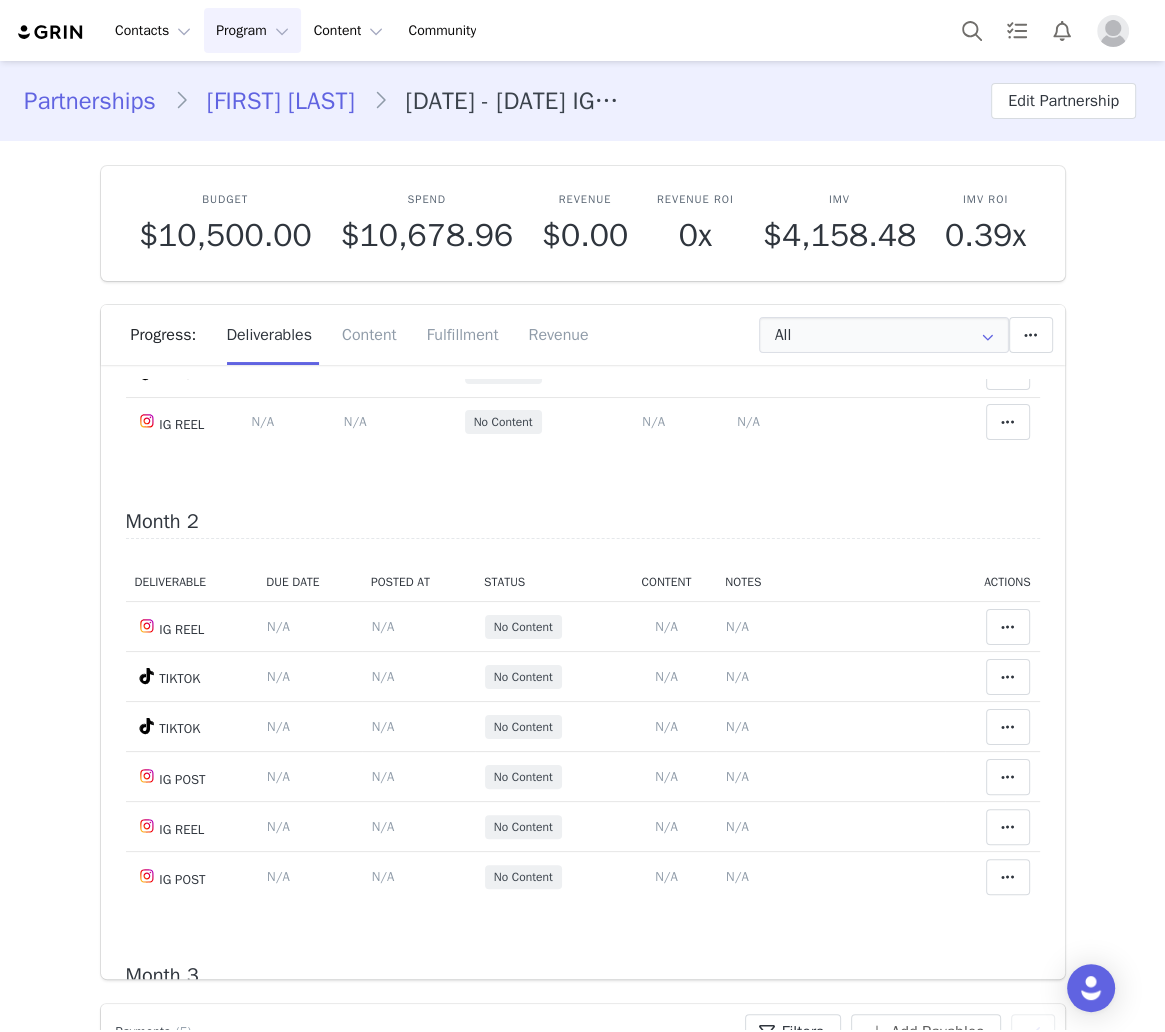 scroll, scrollTop: 0, scrollLeft: 0, axis: both 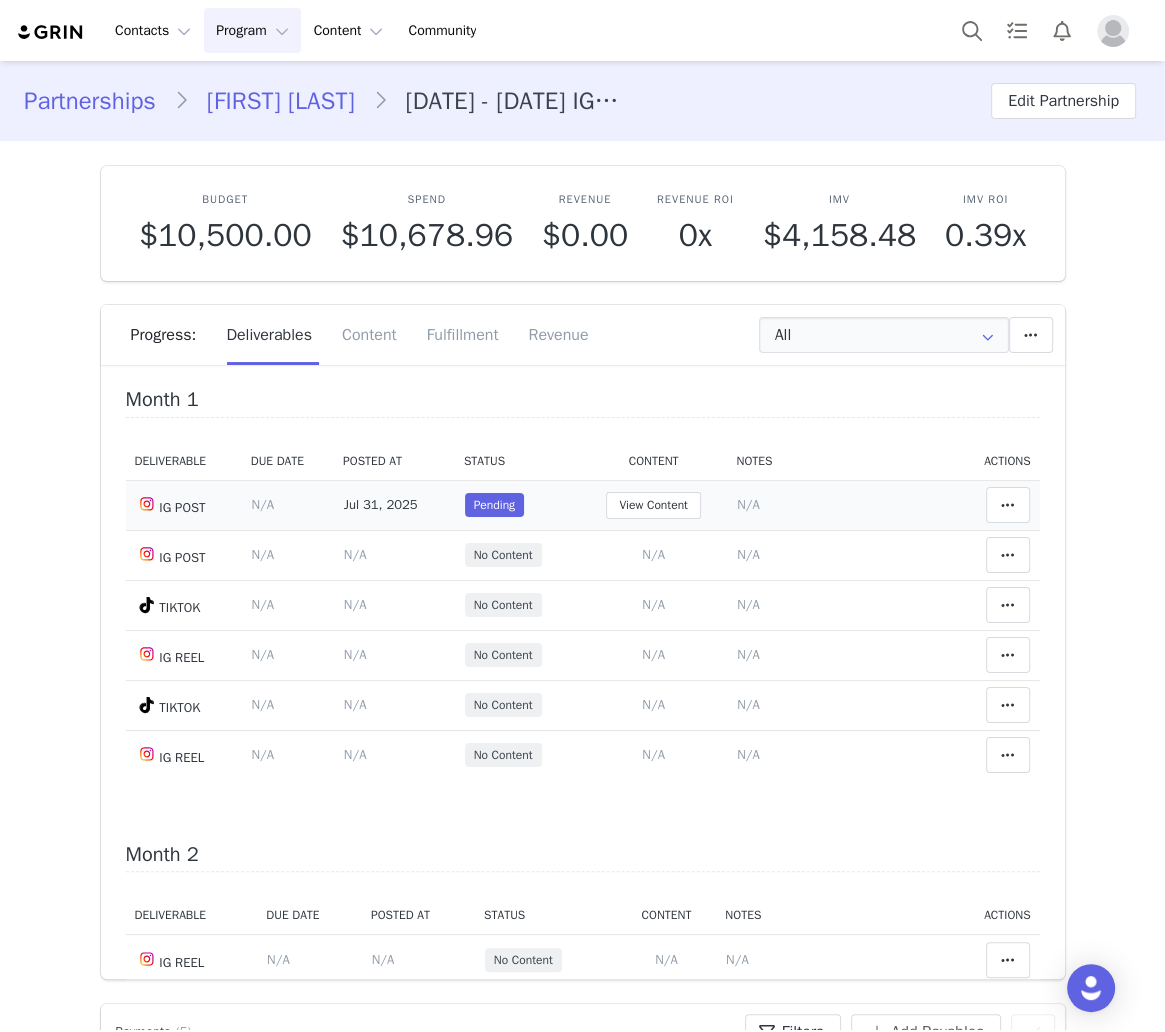 click on "N/A" at bounding box center [748, 504] 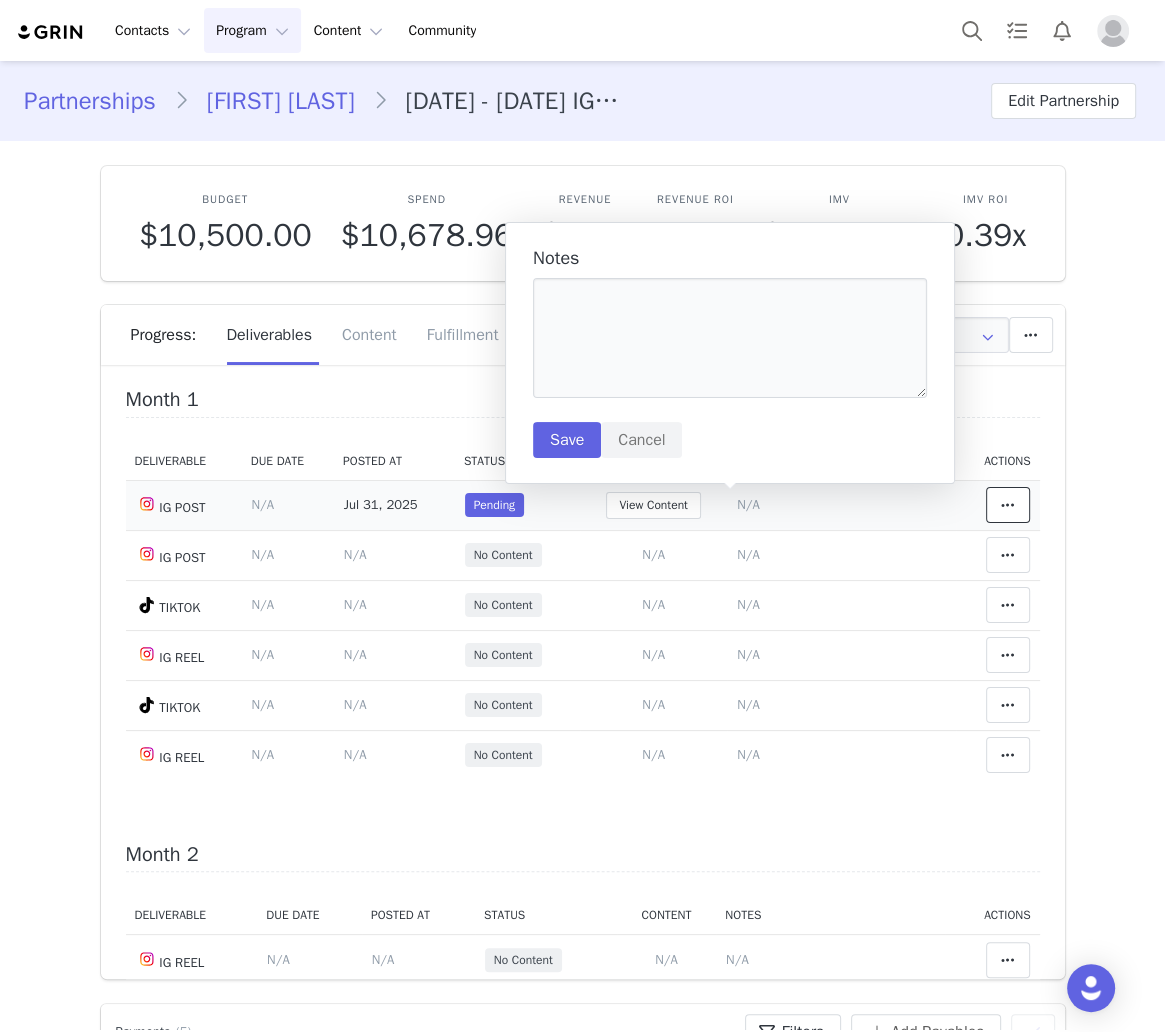 click at bounding box center [1008, 505] 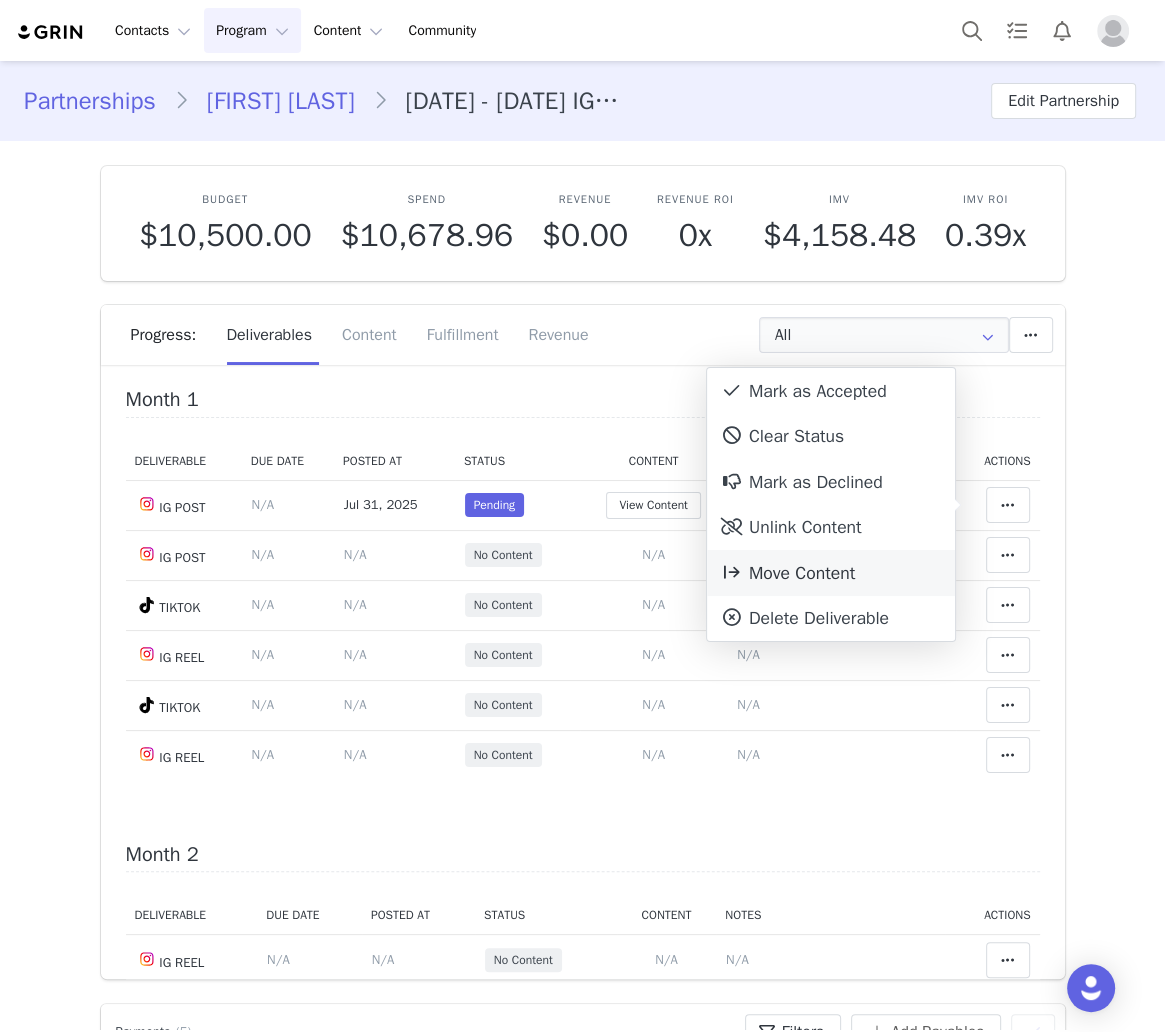 click on "Move Content" at bounding box center (787, 573) 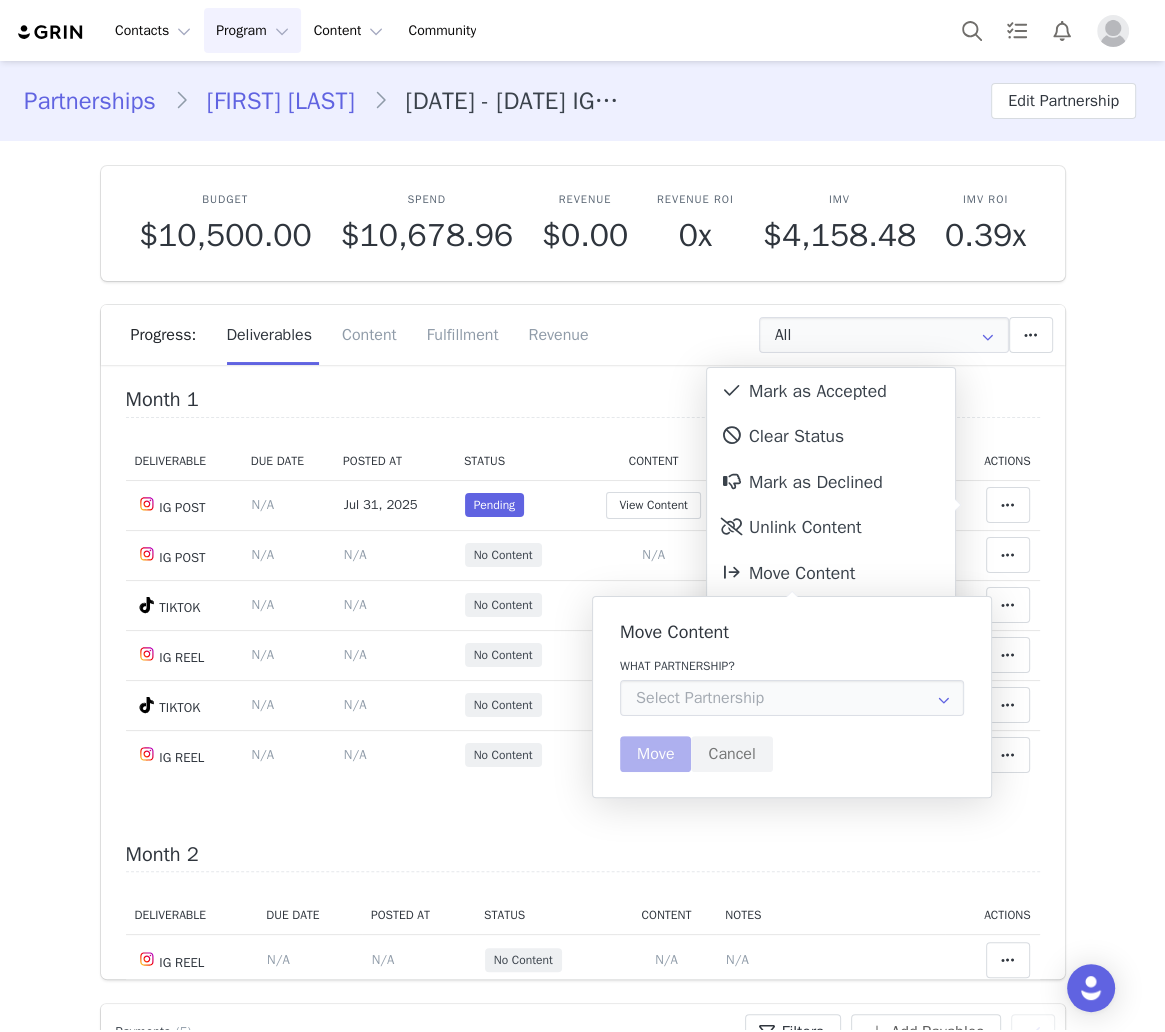 click on "Move Content  What partnership?  7/25 - 2 IG Posts, 2 IG Reels, 2 Tiktoks monthly for 5 months - Tag in Bio, Pinned Post, TT playlist  Move  Cancel" at bounding box center [792, 697] 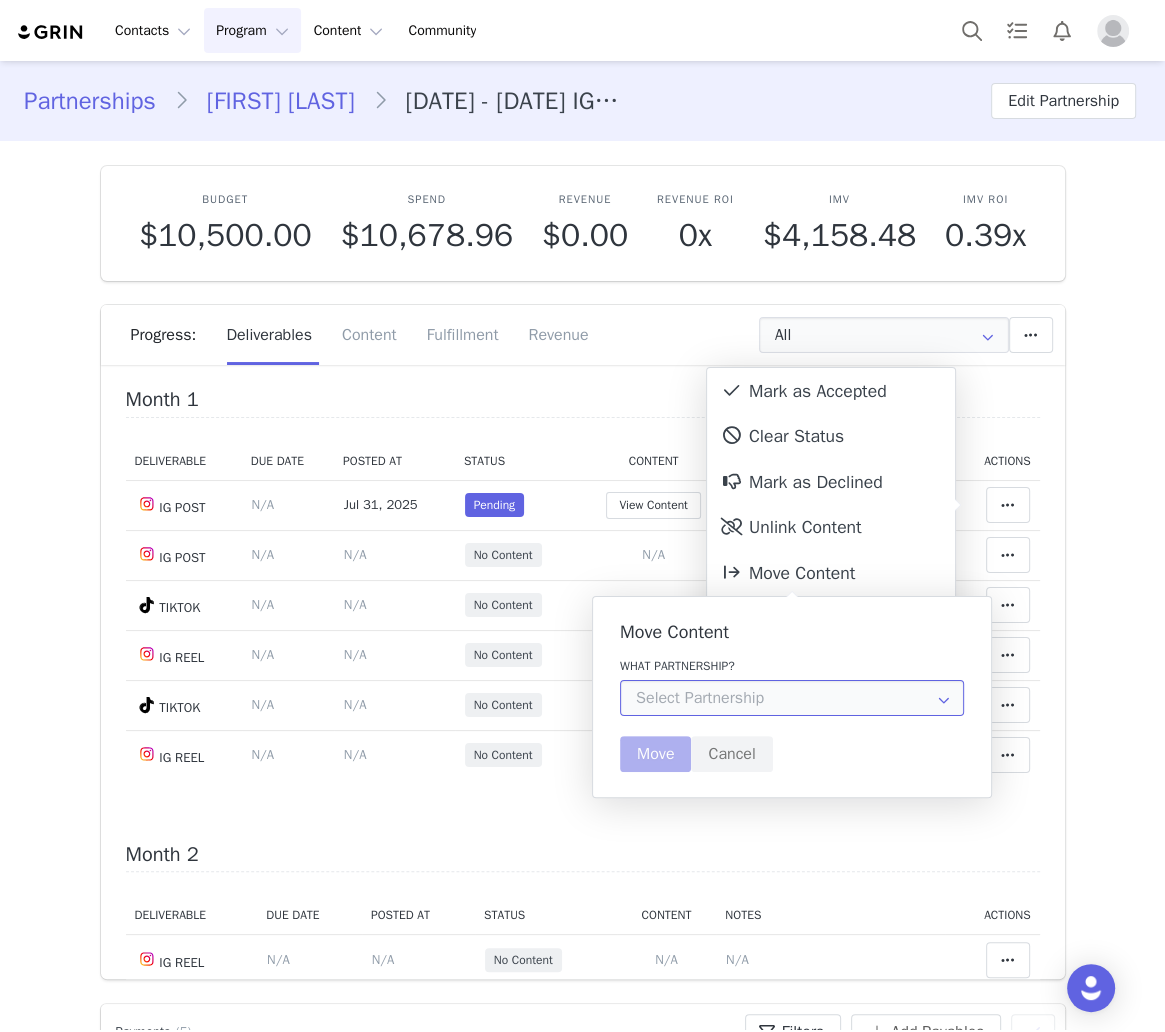 click at bounding box center [792, 698] 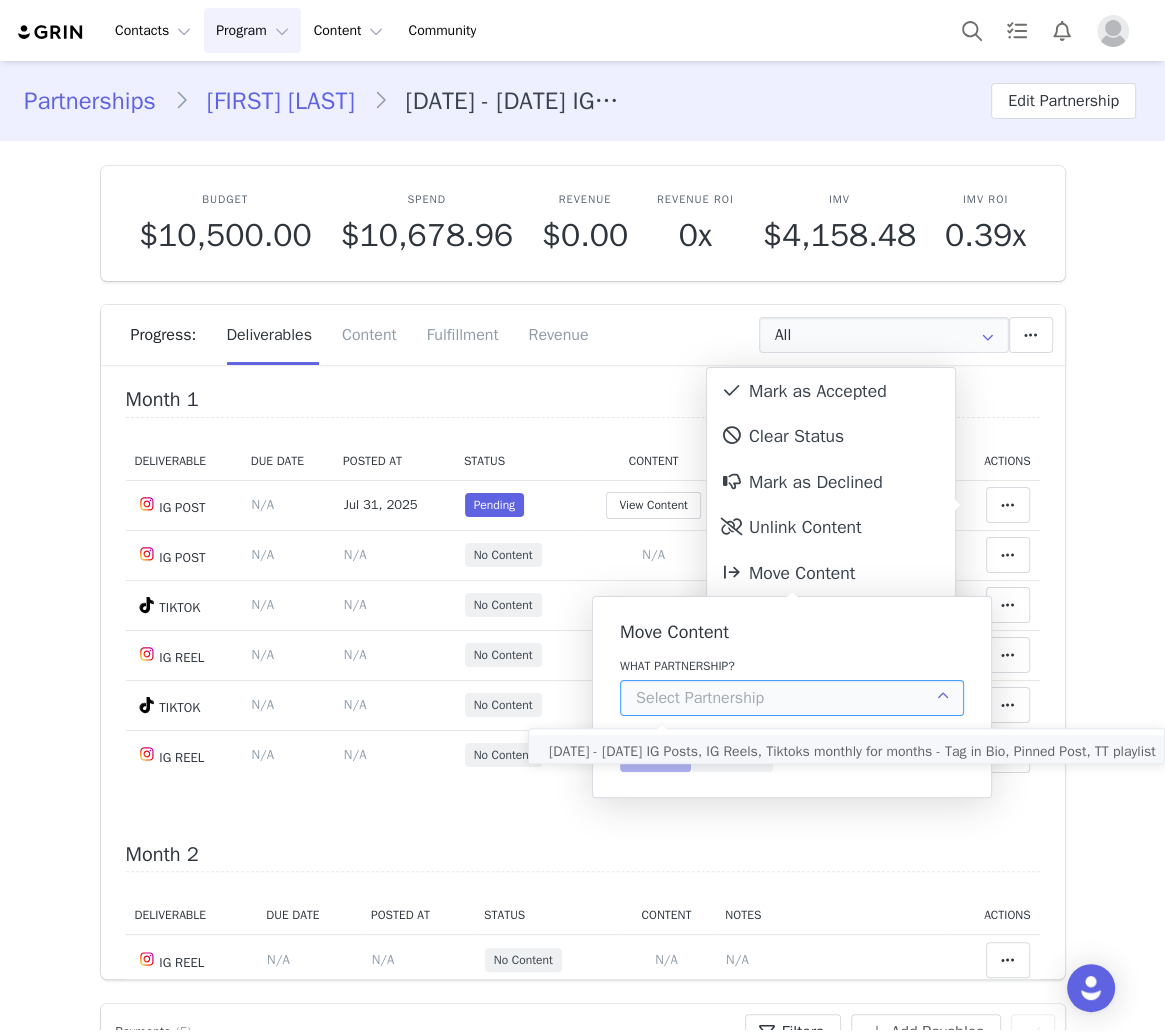 click on "7/25 - 2 IG Posts, 2 IG Reels, 2 Tiktoks monthly for 5 months - Tag in Bio, Pinned Post, TT playlist" at bounding box center (852, 751) 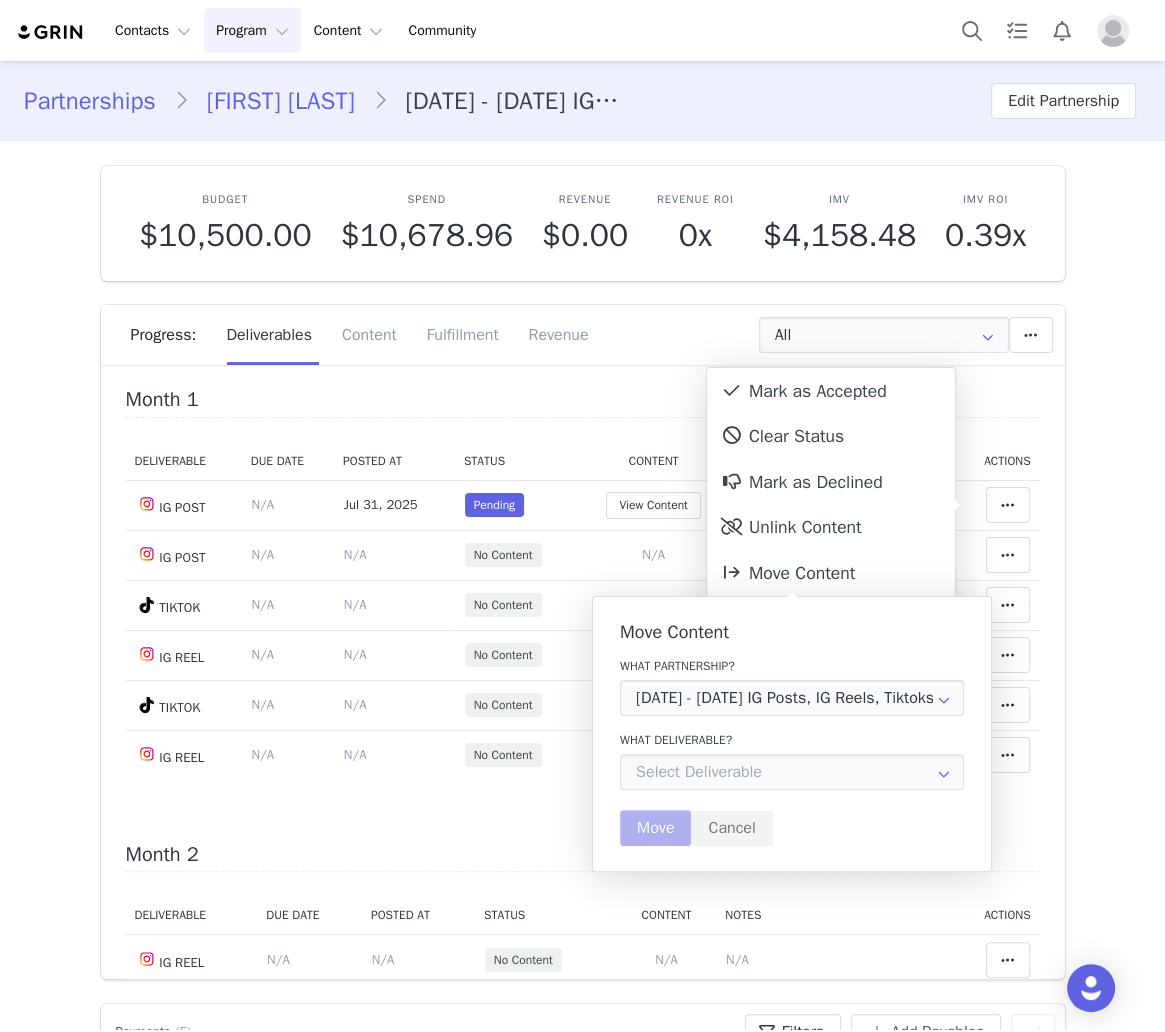 click on "Move Content  What partnership?  7/25 - 2 IG Posts, 2 IG Reels, 2 Tiktoks monthly for 5 months - Tag in Bio, Pinned Post, TT playlist  What deliverable?   IG POST   IG REEL   TAG IN BIO   PINNED POST   PLAYLIST   PINNED POST   TIKTOK   Move  Cancel" at bounding box center (792, 734) 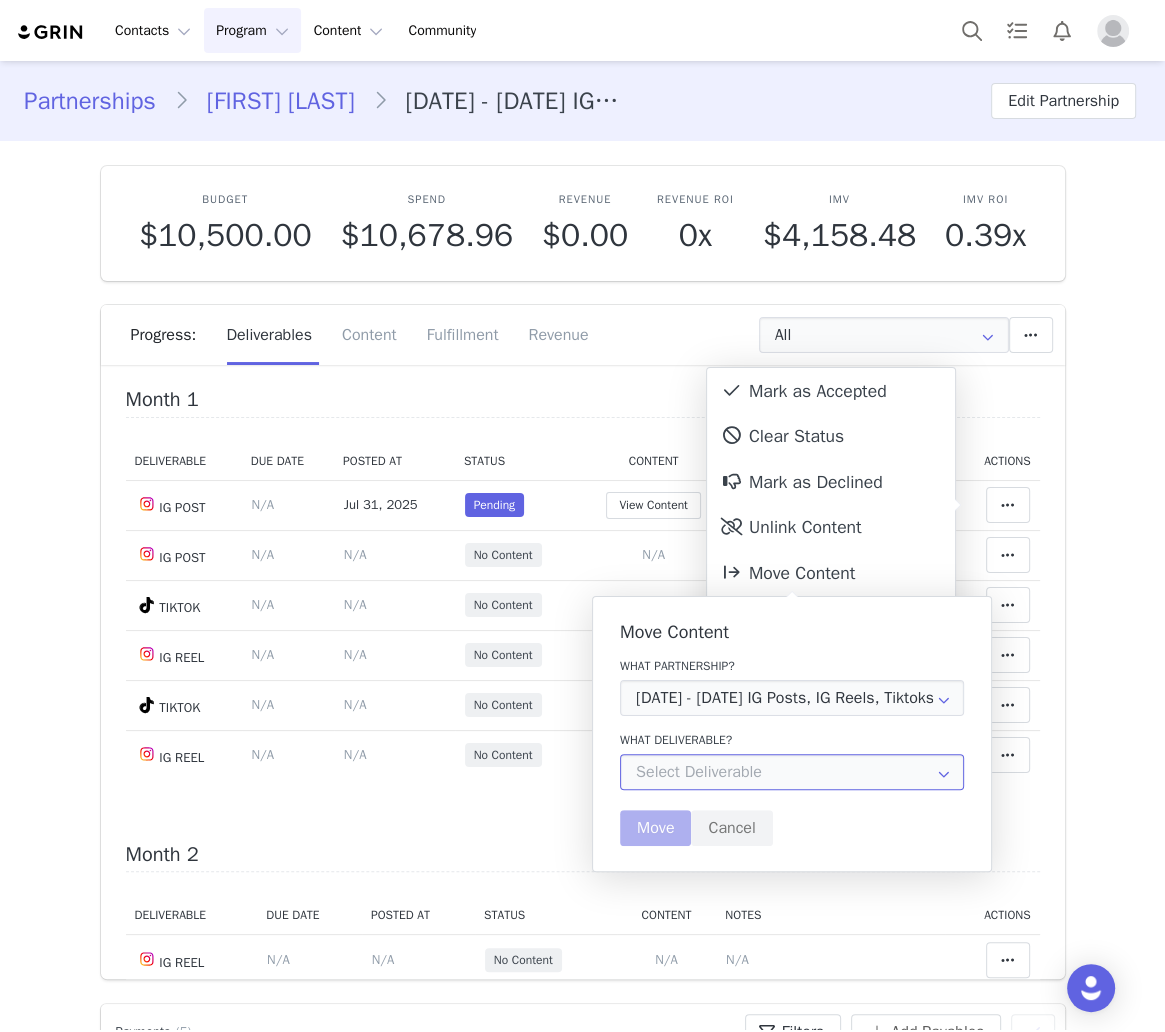 click at bounding box center [792, 772] 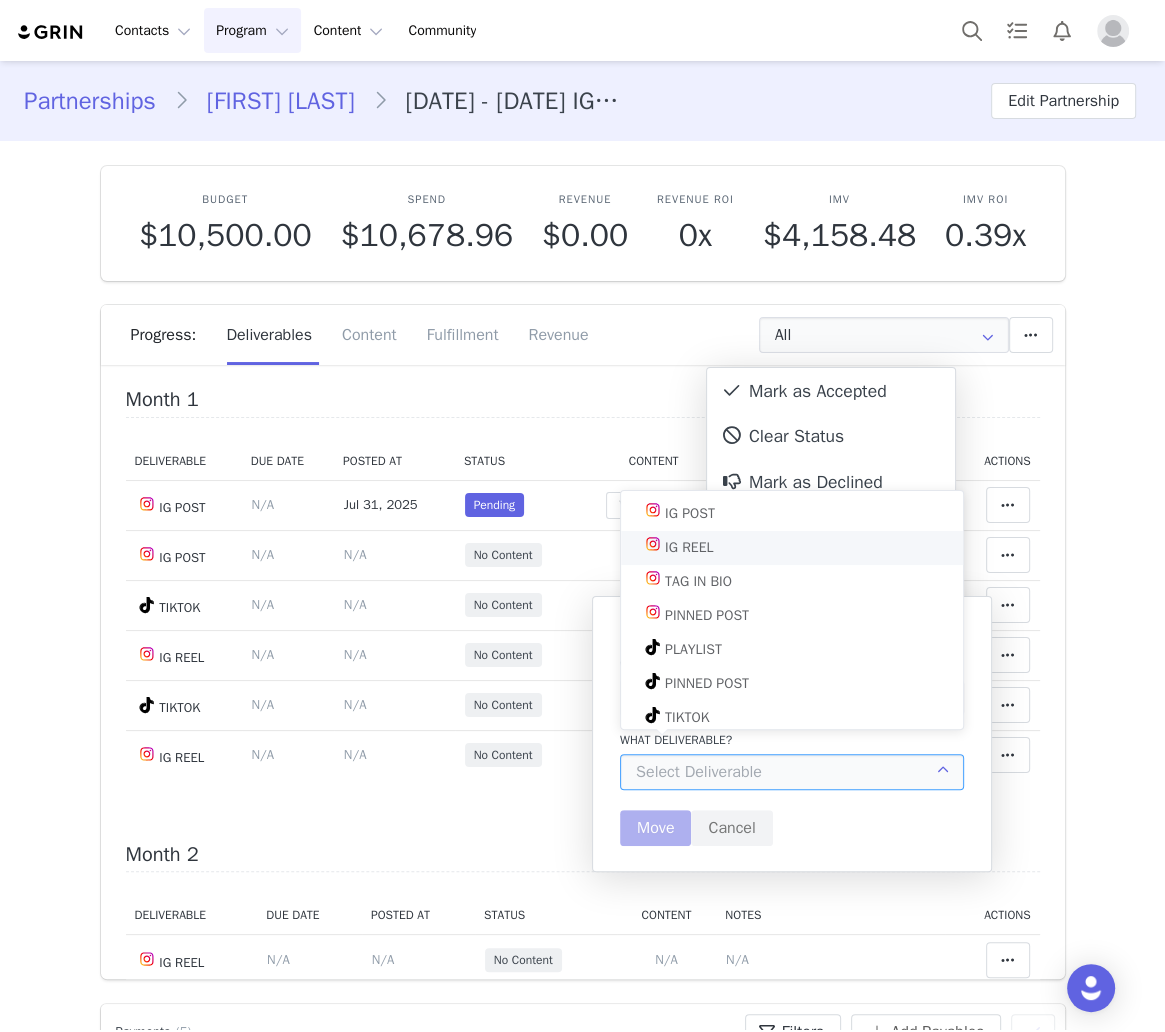 click on "IG REEL" at bounding box center [689, 548] 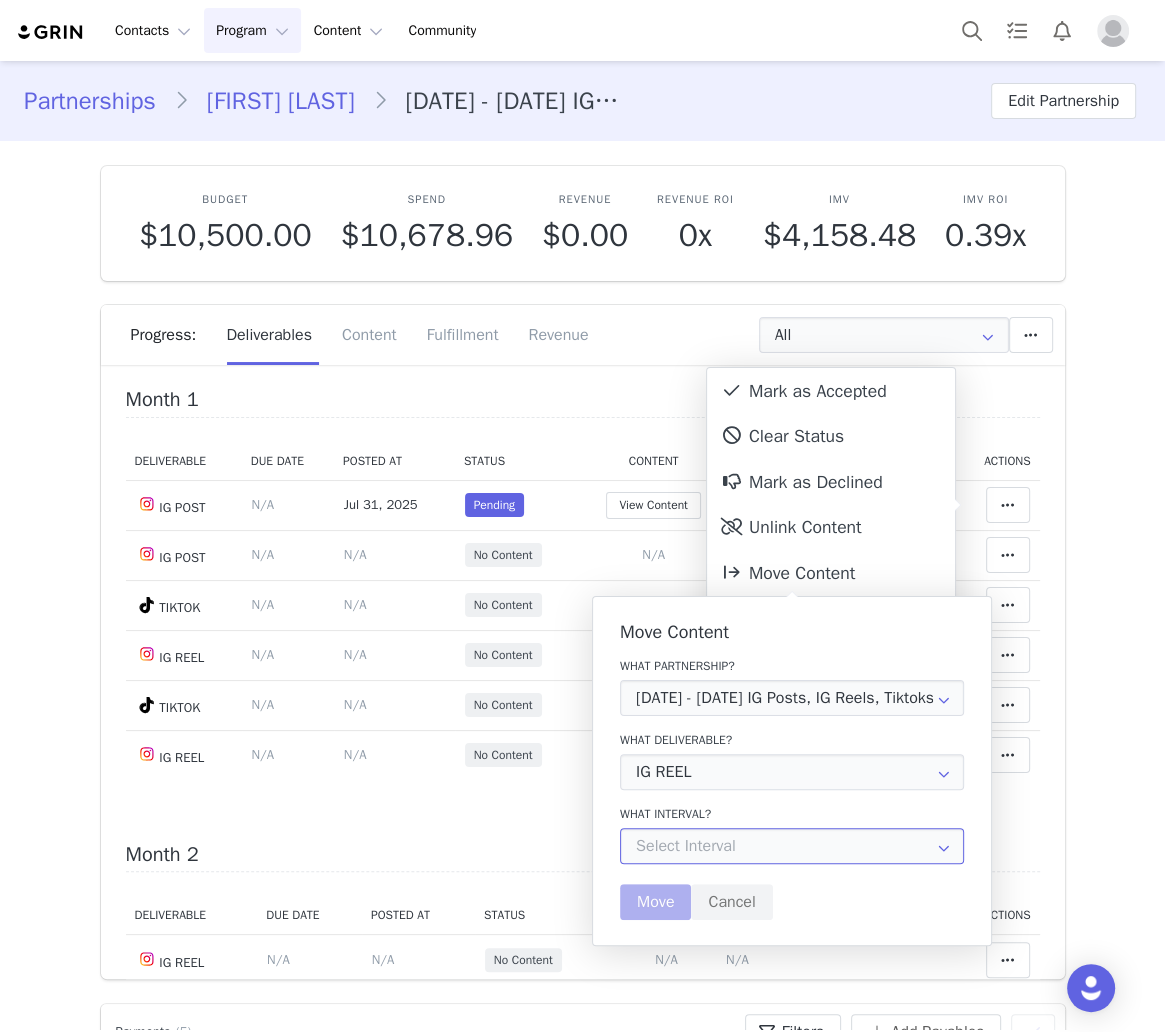 click at bounding box center (792, 846) 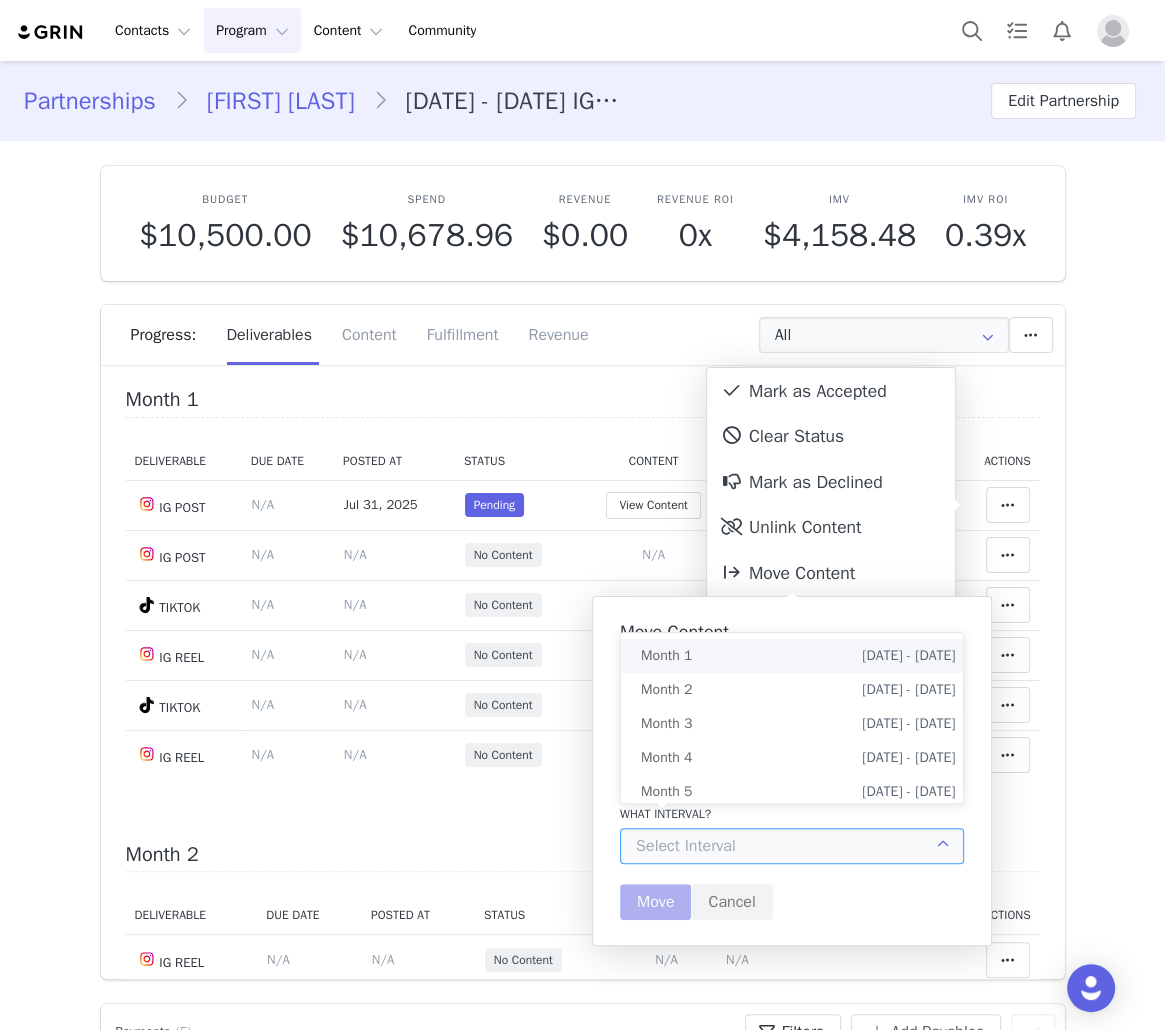 click on "Month 1   Jul 25th - Aug 25th" at bounding box center (798, 656) 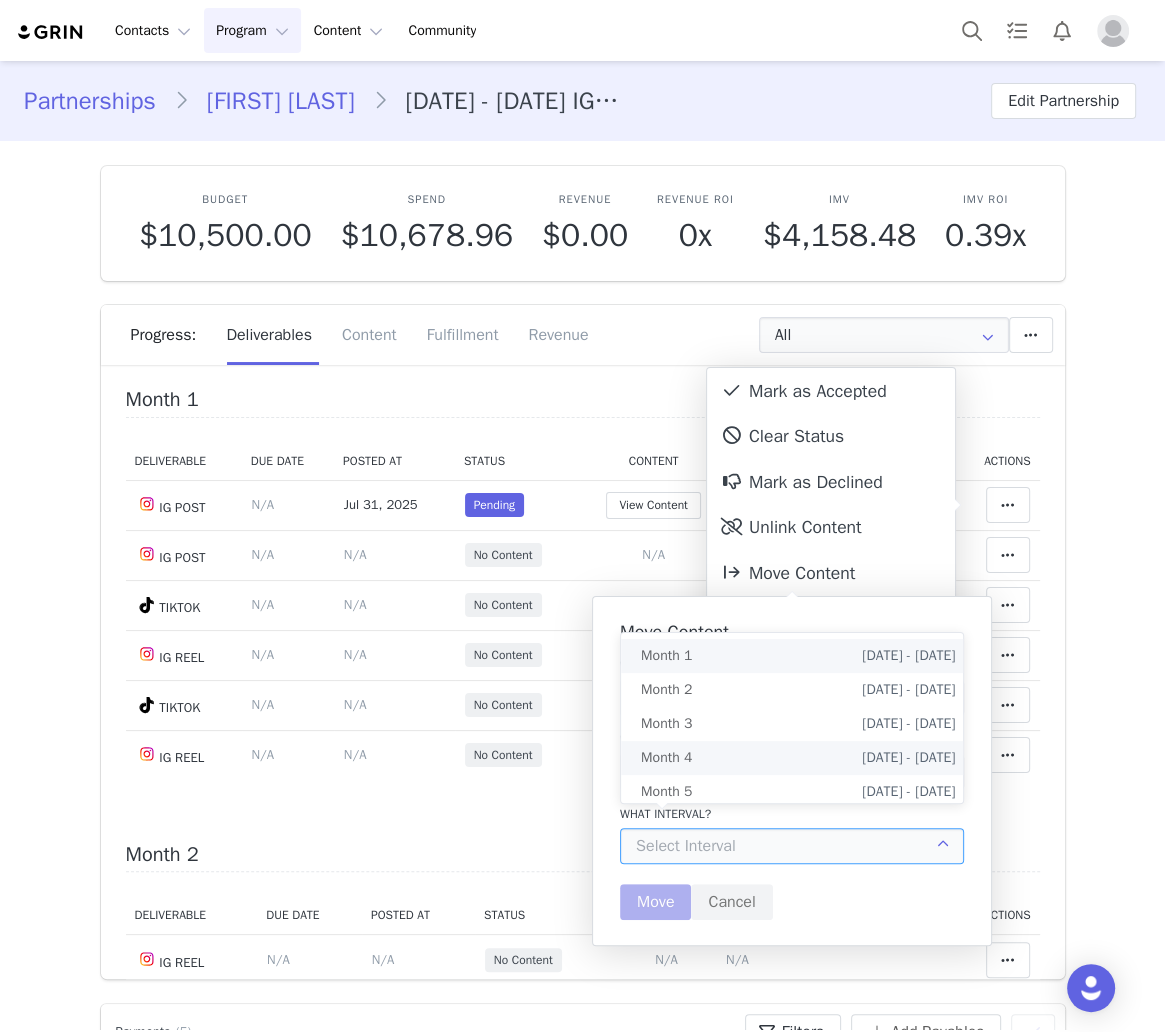 type on "Month 1" 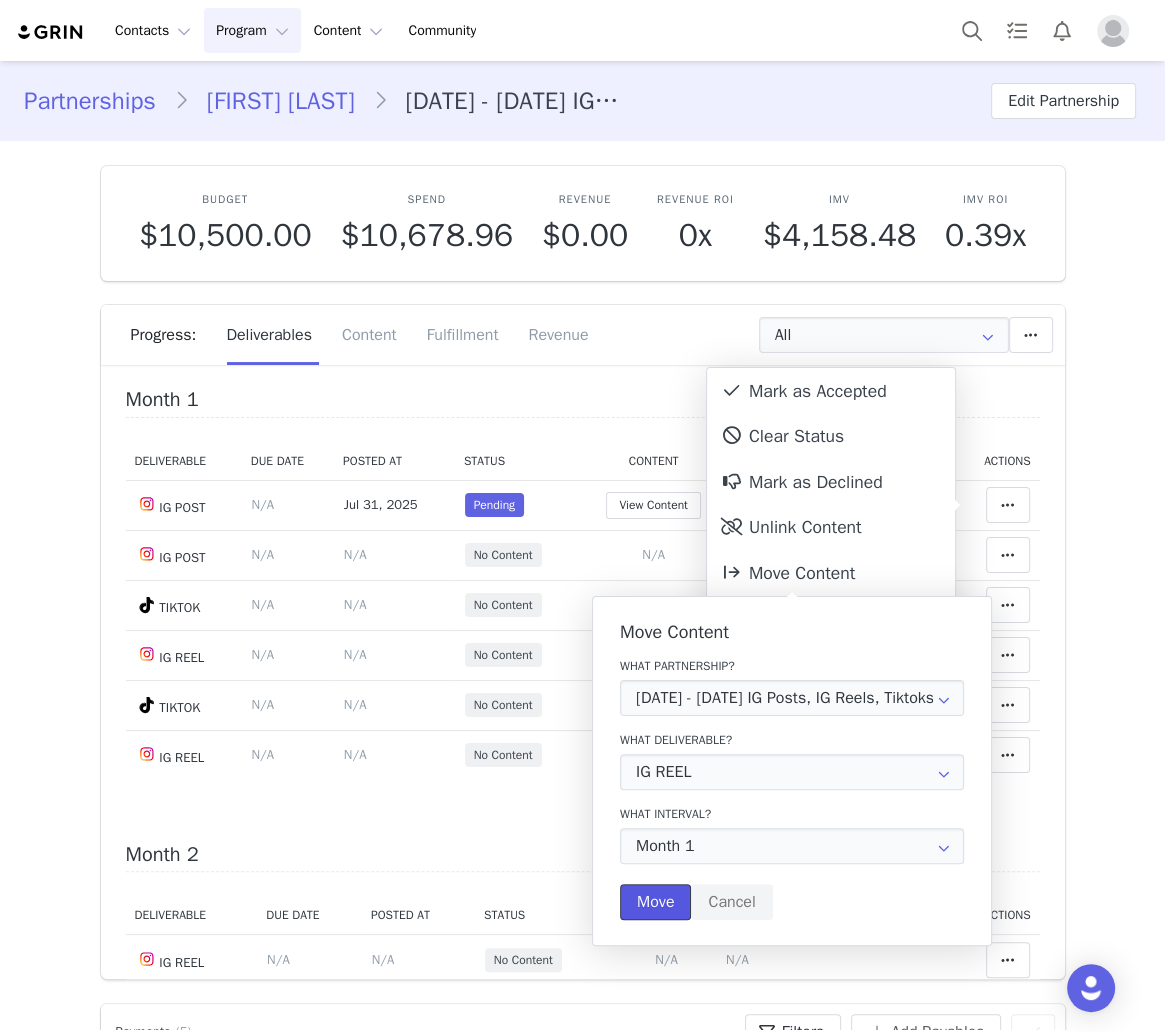 click on "Move" at bounding box center [655, 902] 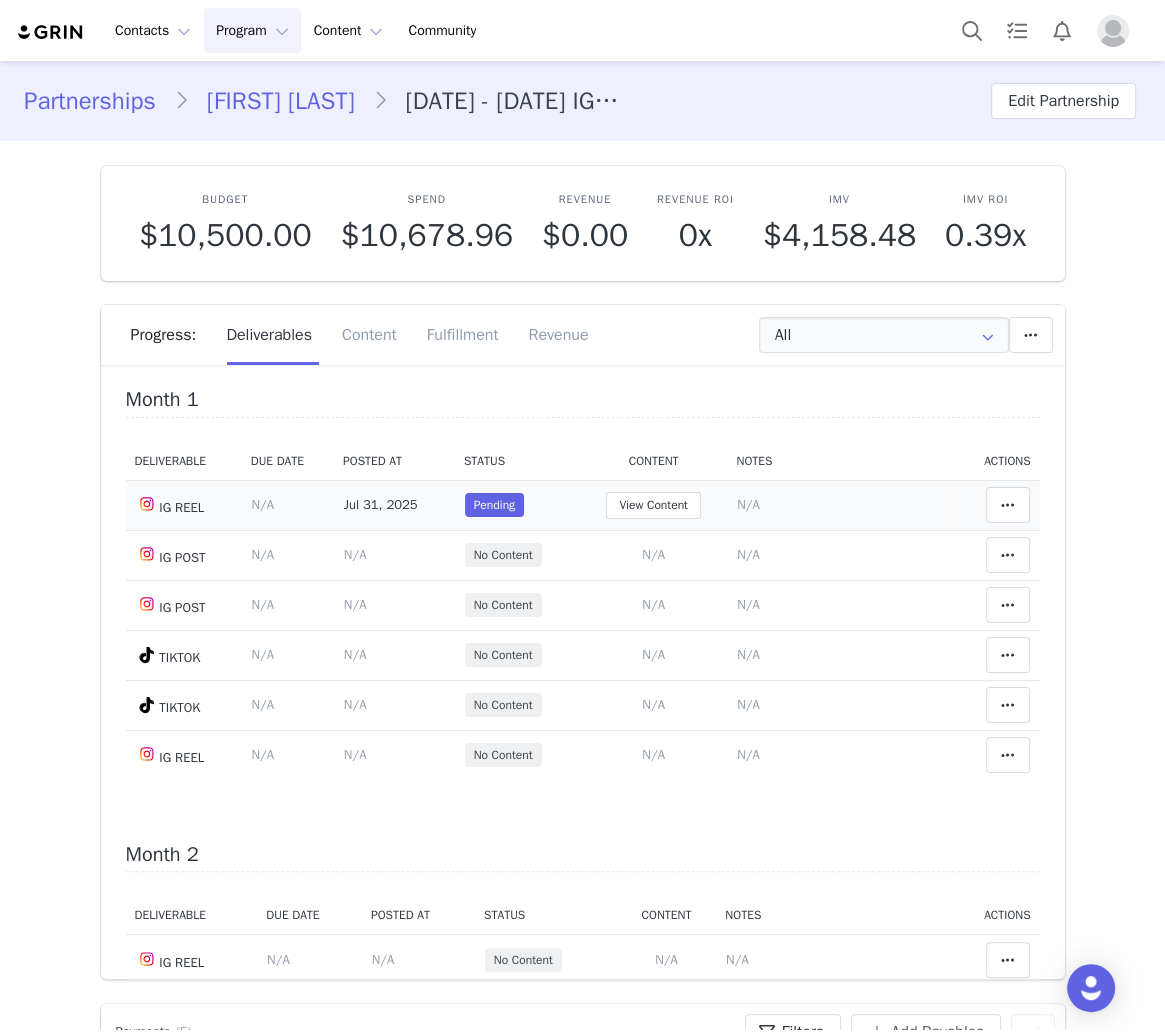 click on "N/A" at bounding box center (748, 504) 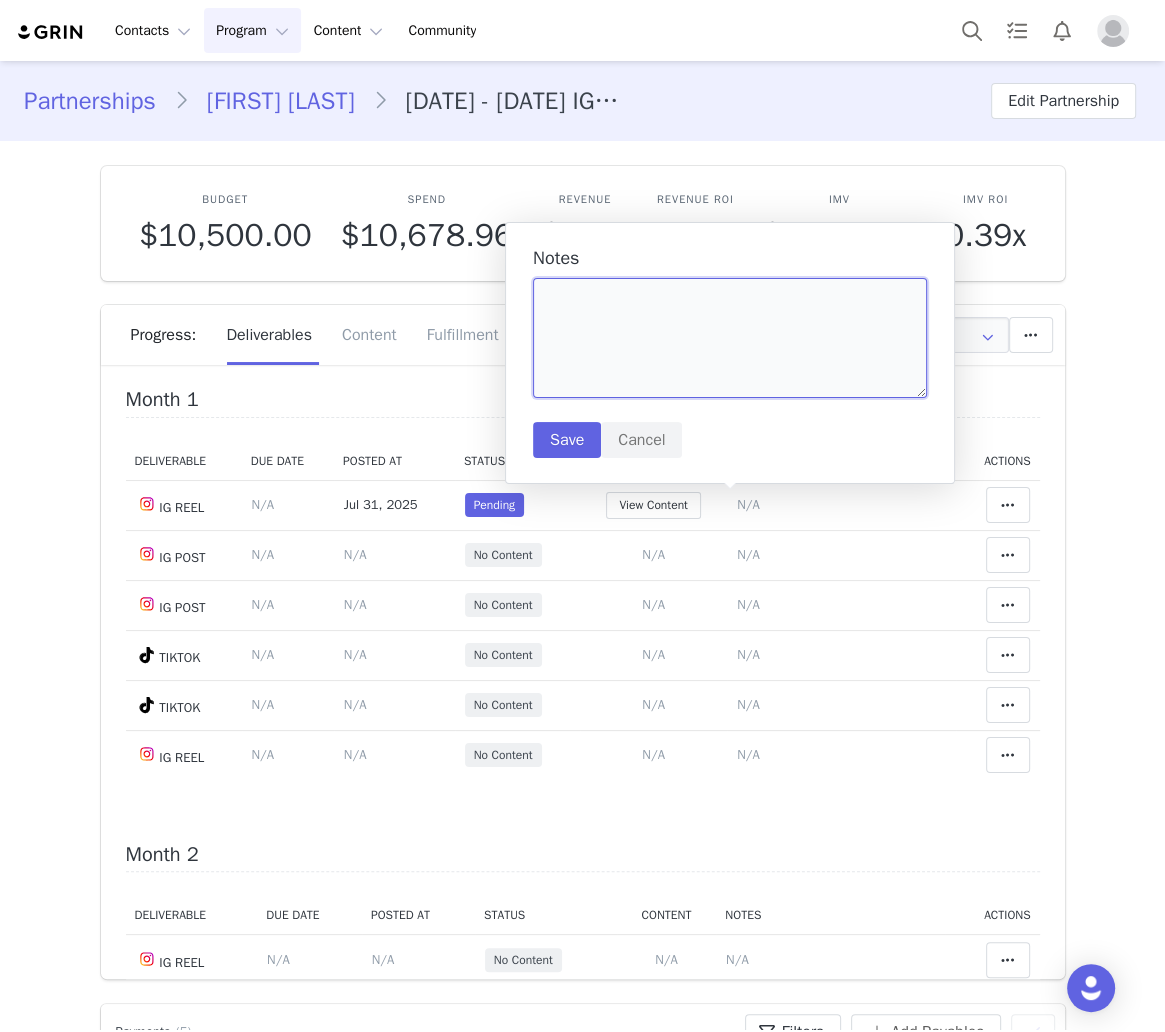 click at bounding box center [730, 338] 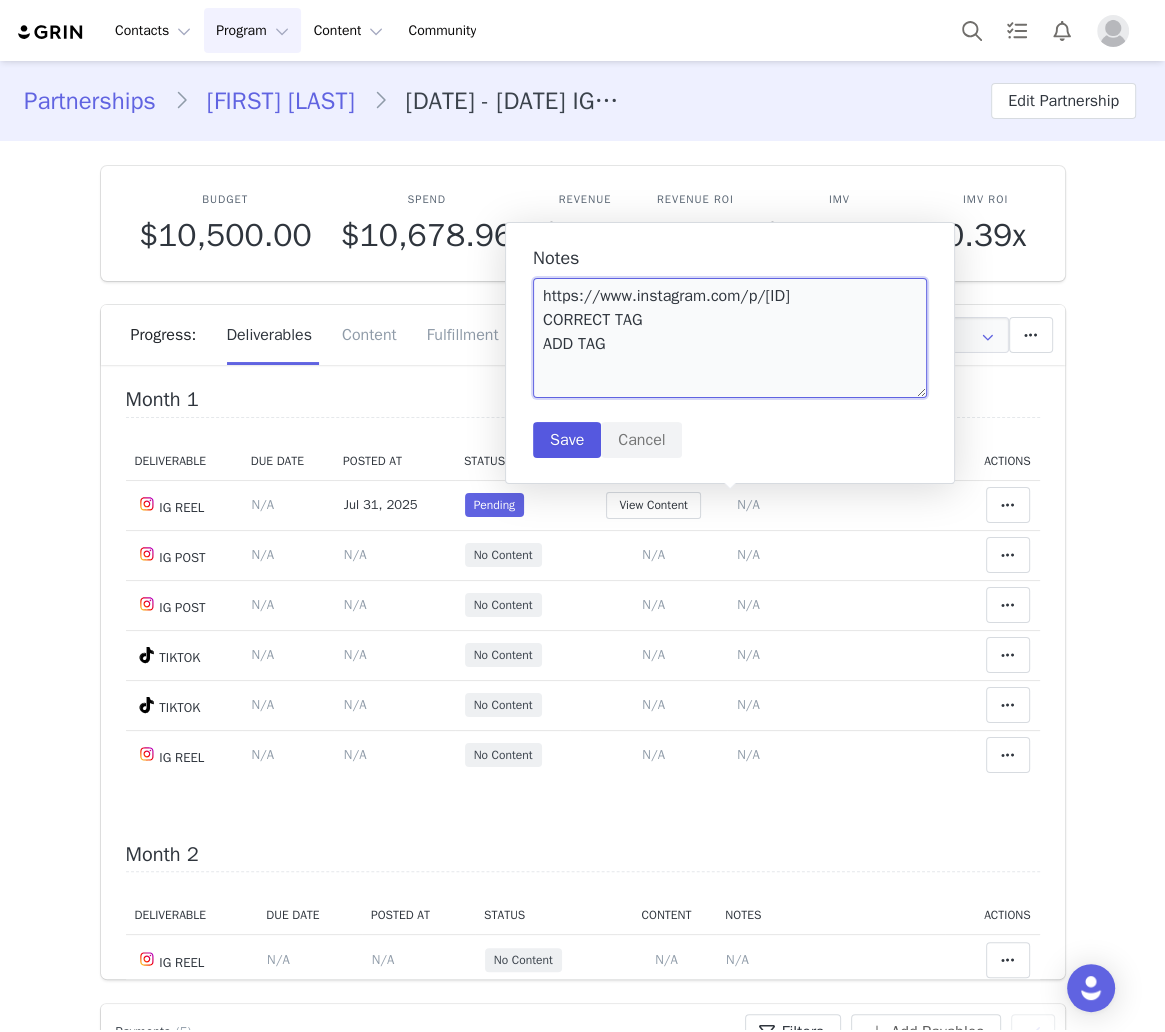 type on "https://www.instagram.com/p/DMxlDmCtAiD/
CORRECT TAG
ADD TAG" 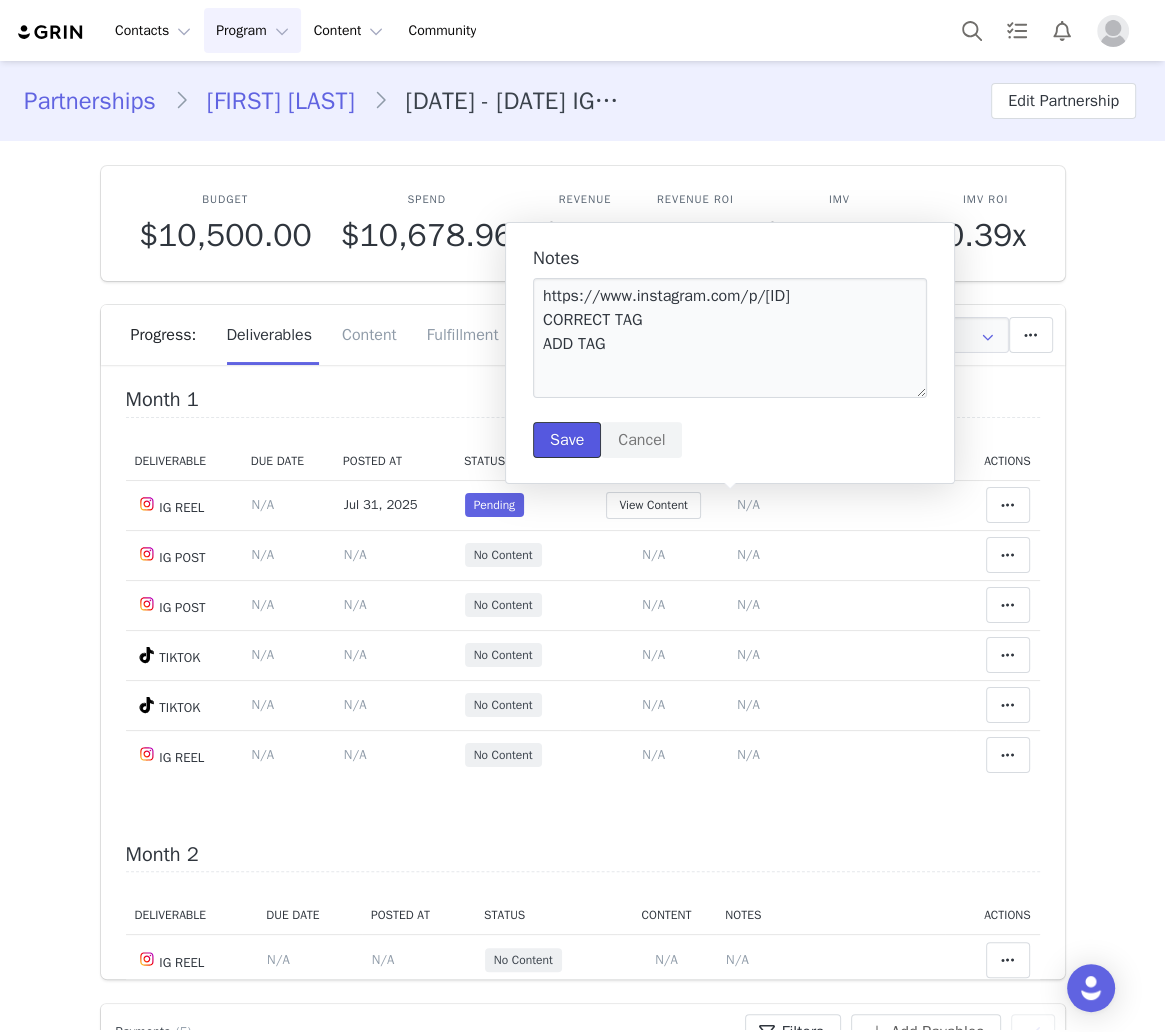 click on "Save" at bounding box center (567, 440) 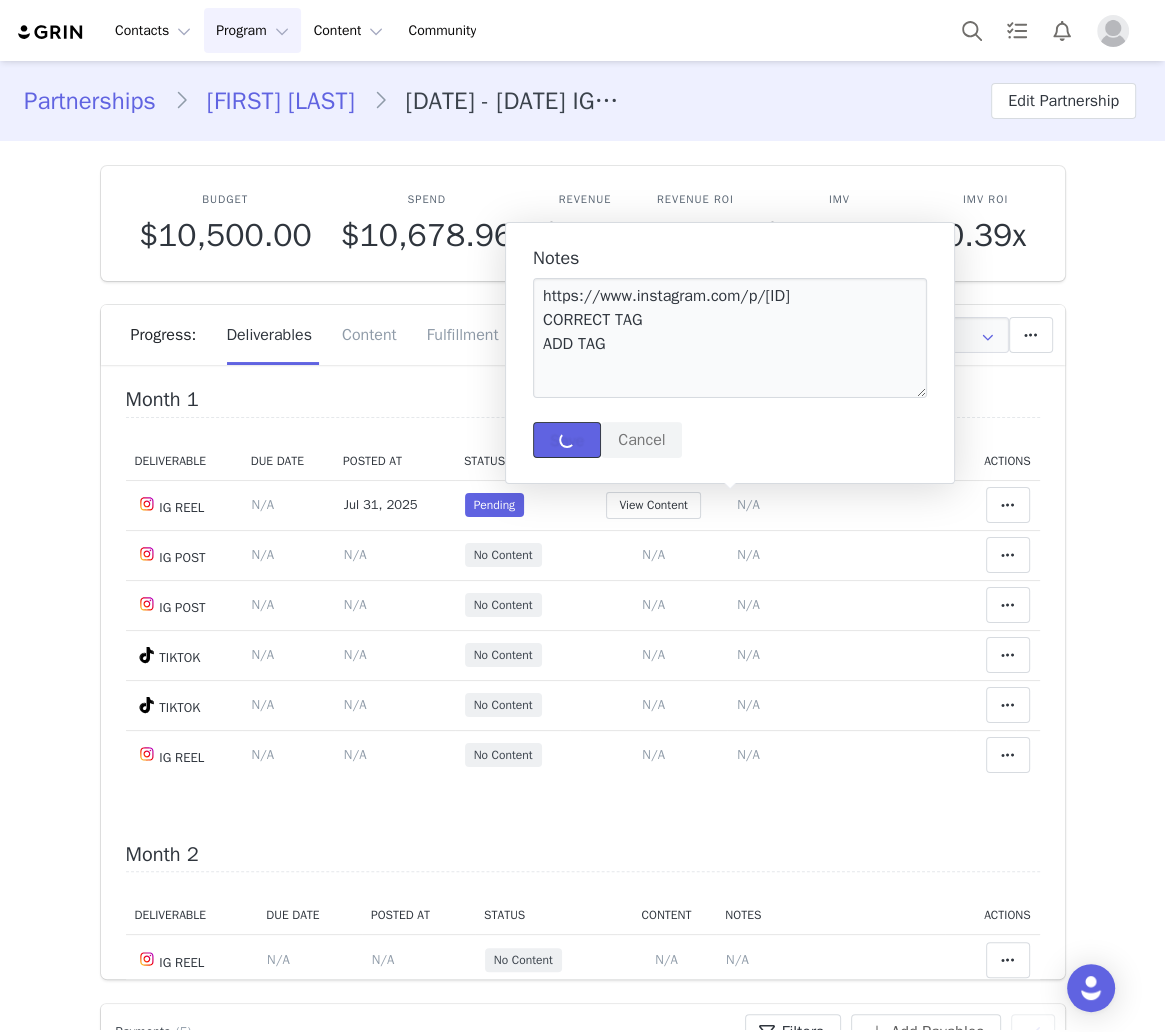 type 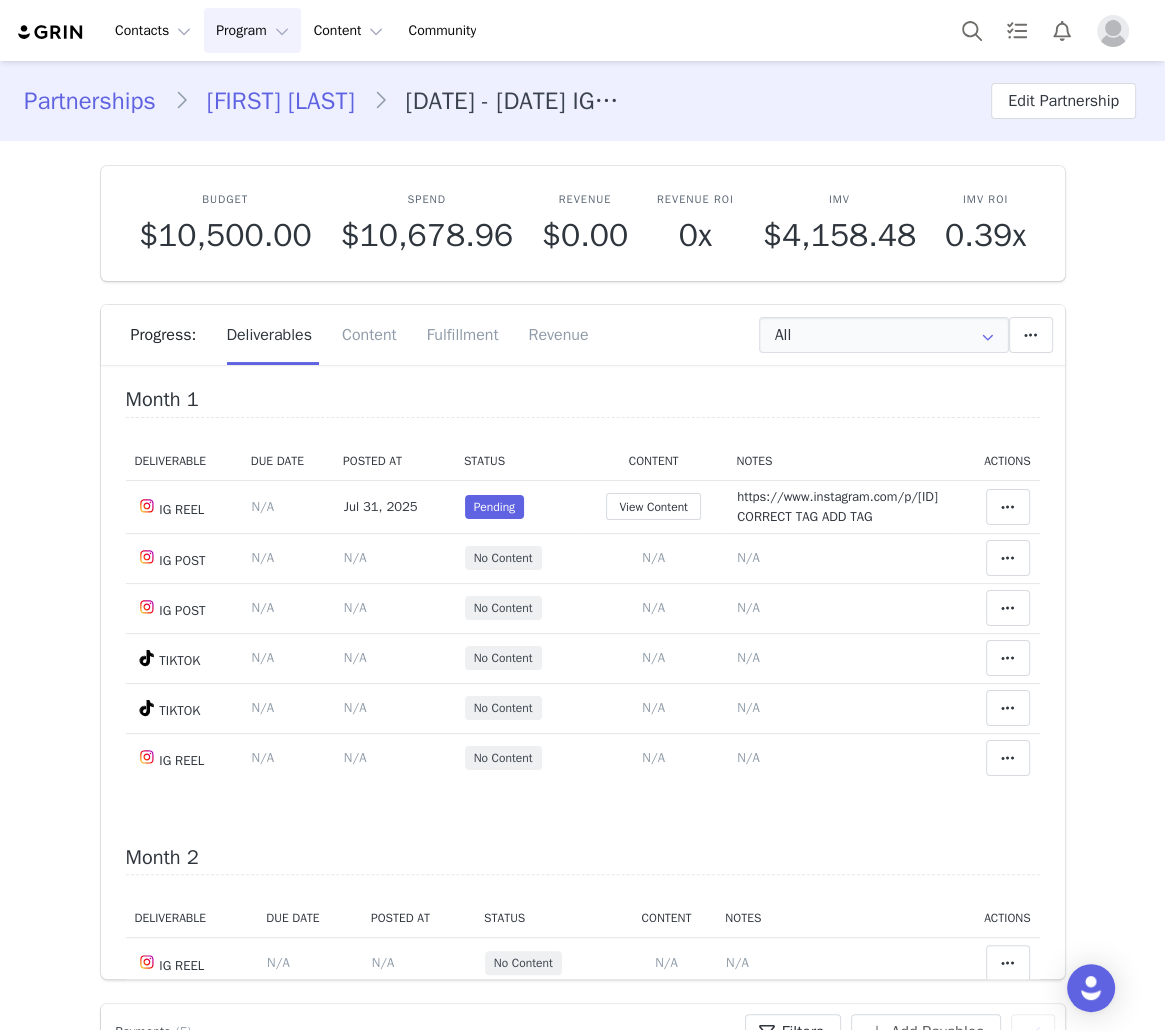 click on "Partnerships  Marie Brun  7/25 - 2 IG Posts, 2 IG Reels, 2 Tiktoks monthly for 5 months - Tag in Bio, Pinned Post, TT playlist  Edit Partnership  Budget $10,500.00 Spend $10,678.96 Revenue $0.00 Revenue ROI 0x IMV $4,158.48 IMV ROI 0.39x Progress: Deliverables Content Fulfillment Revenue All Add a new deliverable  What type of deliverable?   IG POST   IG REEL   TAG IN BIO   PINNED POST   PLAYLIST   PINNED POST   TIKTOK   Where should it be added?  Throughout Partnership  Month 1   Month 2   Month 3   Month 4   Month 5   Throughout Partnership   Save  Cancel  Add Deliverable  Reset Content Do you want to reorder all of the content for this this partnership?  Yes, reset content   Cancel   Reset Content   Allow Content Past End Date   Fetch Recent Content   Month 1  Deliverable Due Date Posted At Status Content Notes Actions  IG REEL Deliverable Due Date Set the date you expect this content to go live.  Save  Cancel N/A  Jul 31, 2025   Pending  View Content  Mark as Accepted   Clear Status   Decline   Move  N/A" at bounding box center [582, 3907] 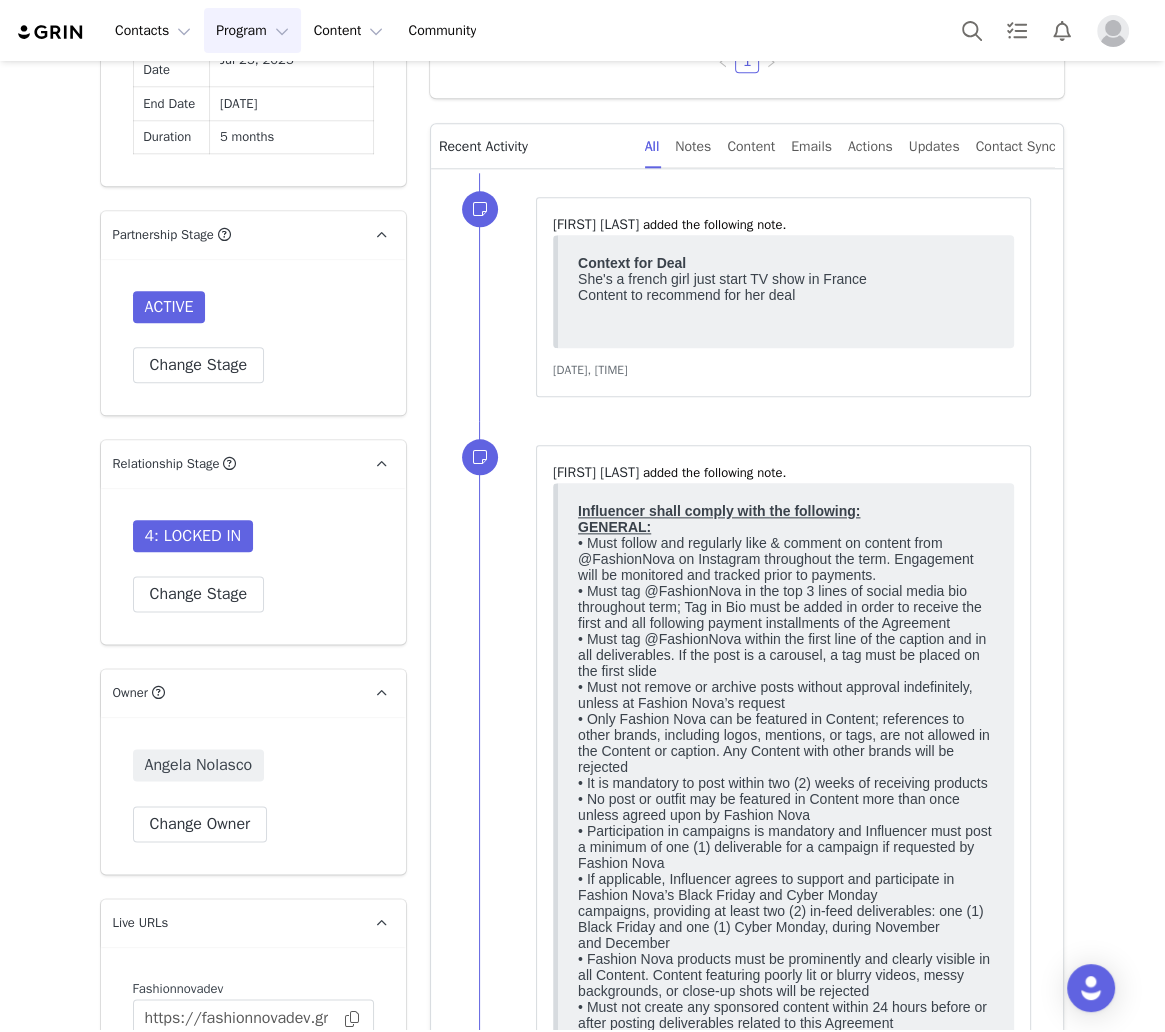 scroll, scrollTop: 1299, scrollLeft: 0, axis: vertical 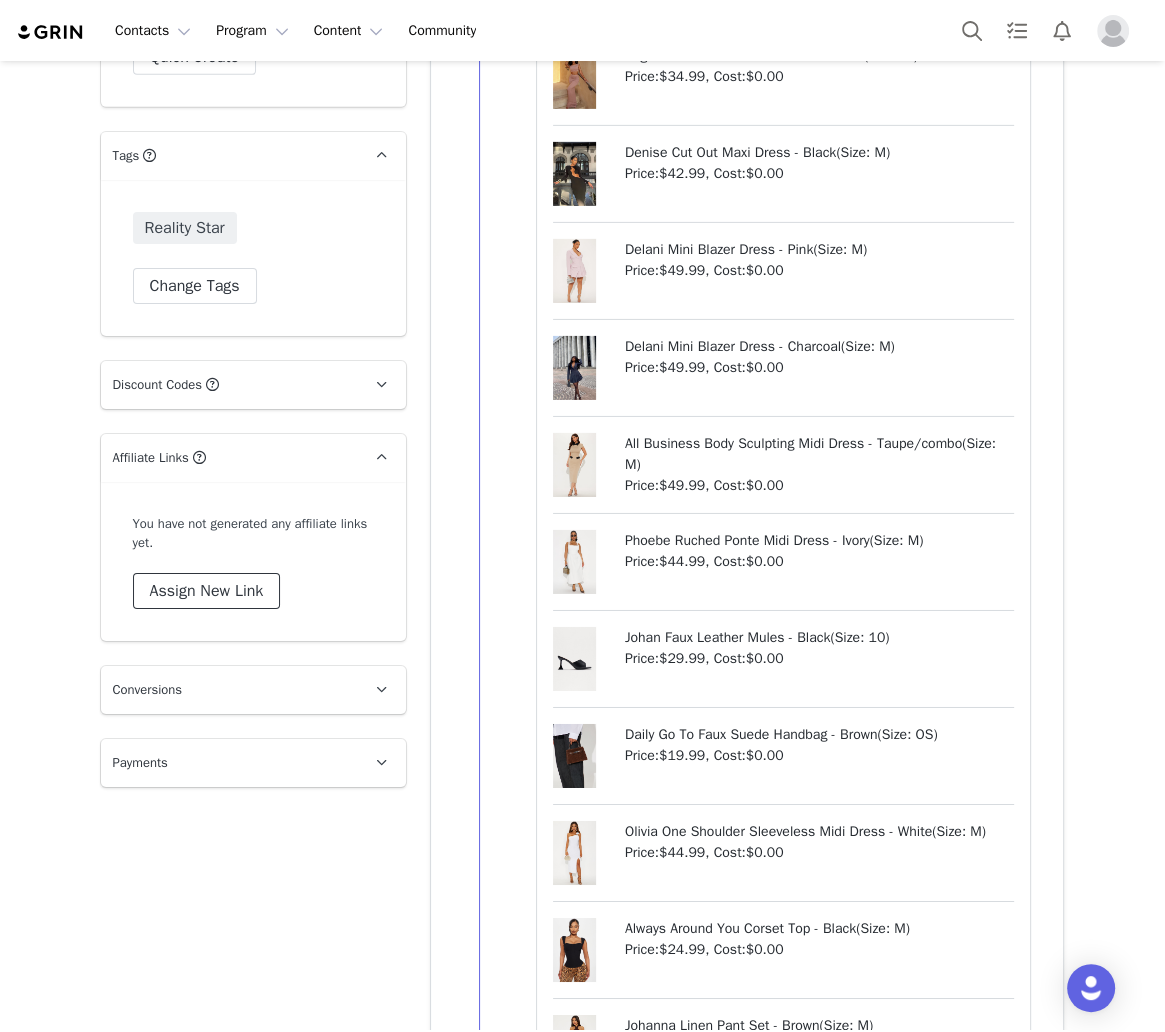 click on "Assign New Link" at bounding box center [207, 591] 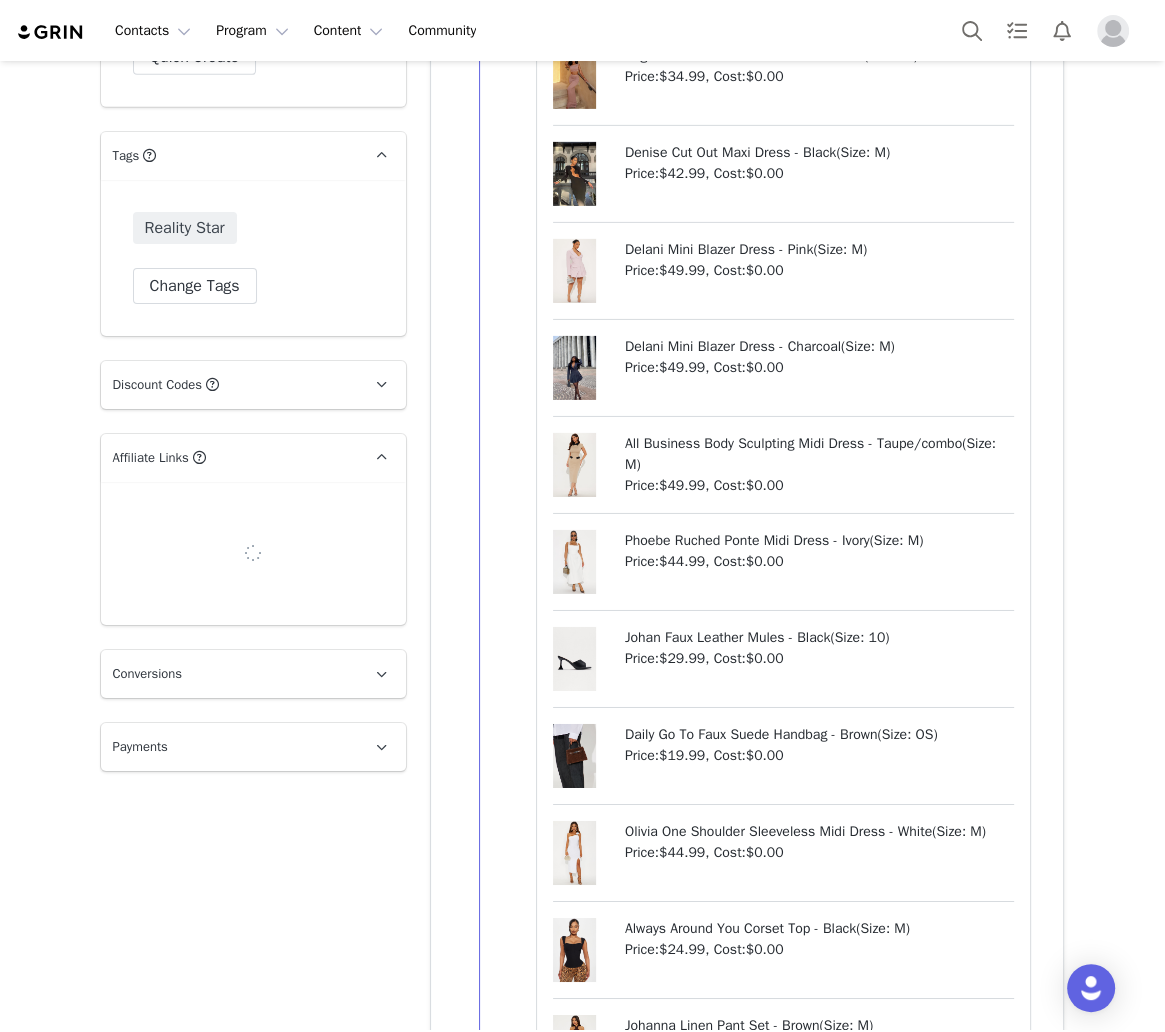 select 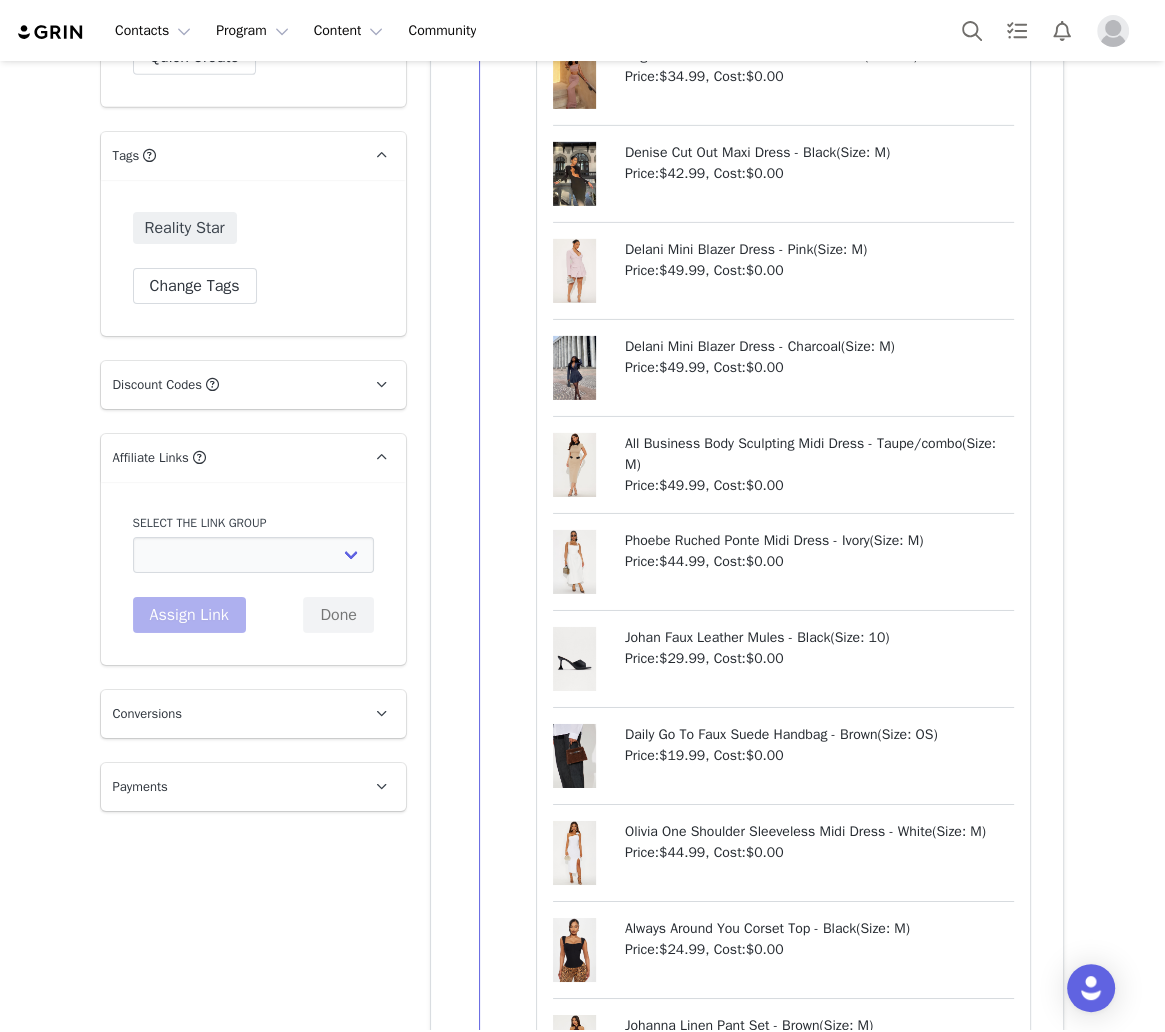click on "Select the link group   Test Group: https://www.fashionnova.com/   Test Link: https://fnovadev2.myshopify.com/   WL Test: https://fashionnova.com   JRS new arrivals link: https://www.fashionnova.com/   MAVEN BEAUTY: https://www.fashionnova.com/collections/beauty   CURVE new arrivals link: https://www.fashionnova.com/collections/plus-new   MEN new arrivals link: https://www.fashionnova.com/collections/mens-new-arrivals   NOVAKIDS new arrivals link: https://www.fashionnova.com/collections/kids-new-arrivals   Nova Care Winners: https://www.fashionnova.com/pages/cares-winners   NOVASPORT: https://www.fashionnova.com/collections/activewear   NOVA BEAUTY: https://www.fashionnova.com/collections/beauty-novabeauty   NOVA BEAUTY *LAUNCH SIGNUPS*: https://www.fashionnova.com/pages/nova-beauty-signup   Assign Link  Done" at bounding box center [253, 573] 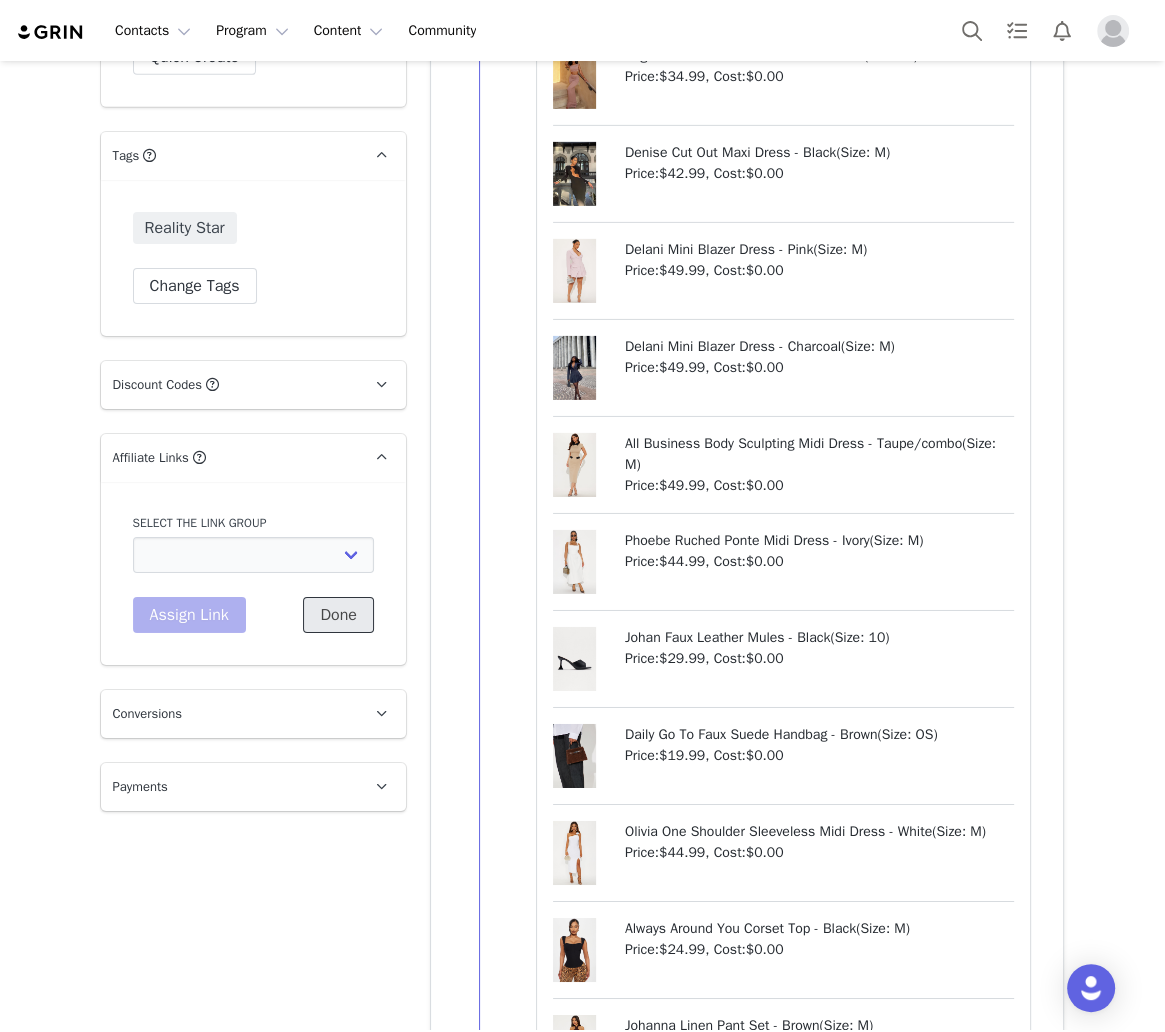 click on "Done" at bounding box center [338, 615] 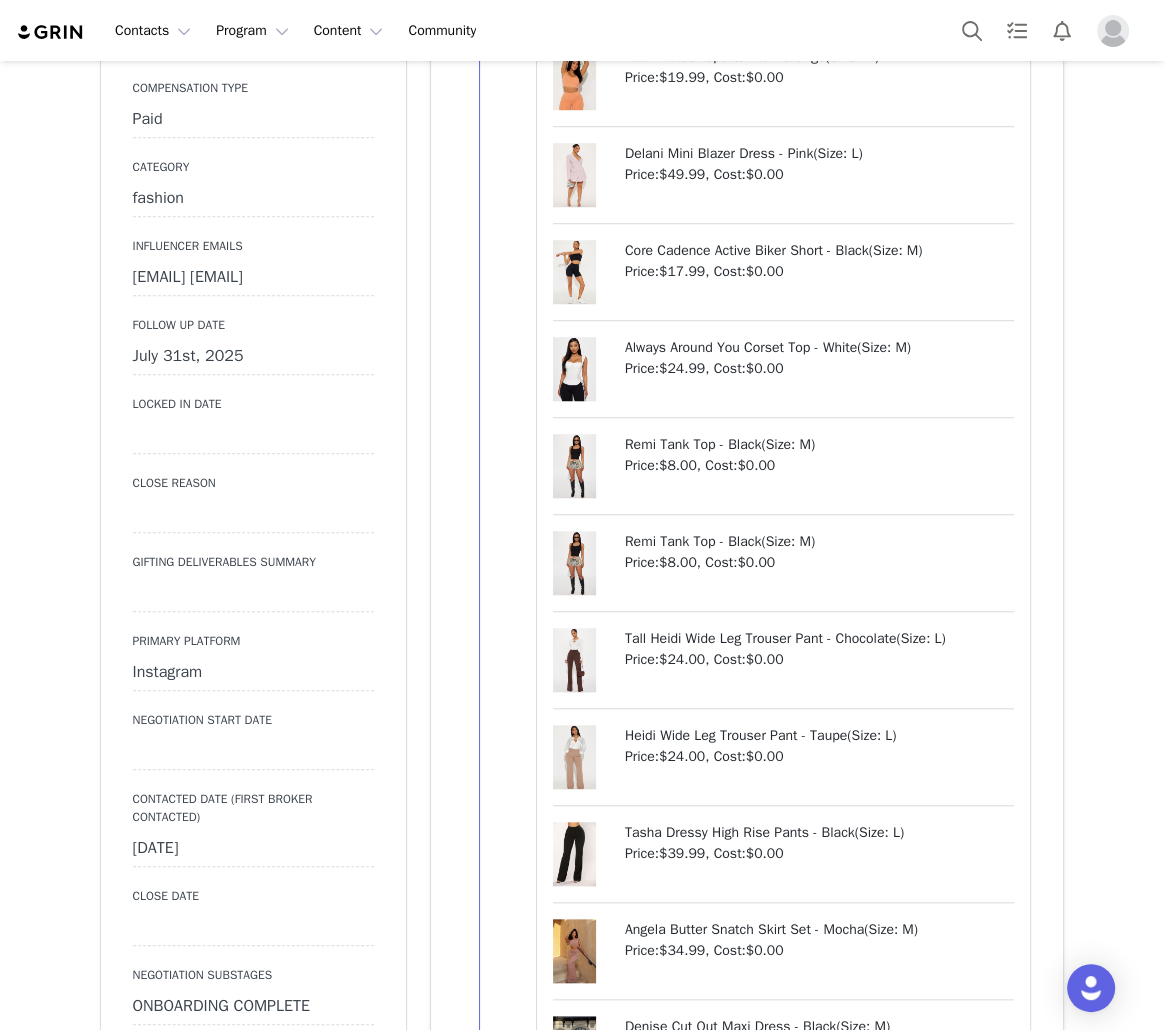 scroll, scrollTop: 746, scrollLeft: 0, axis: vertical 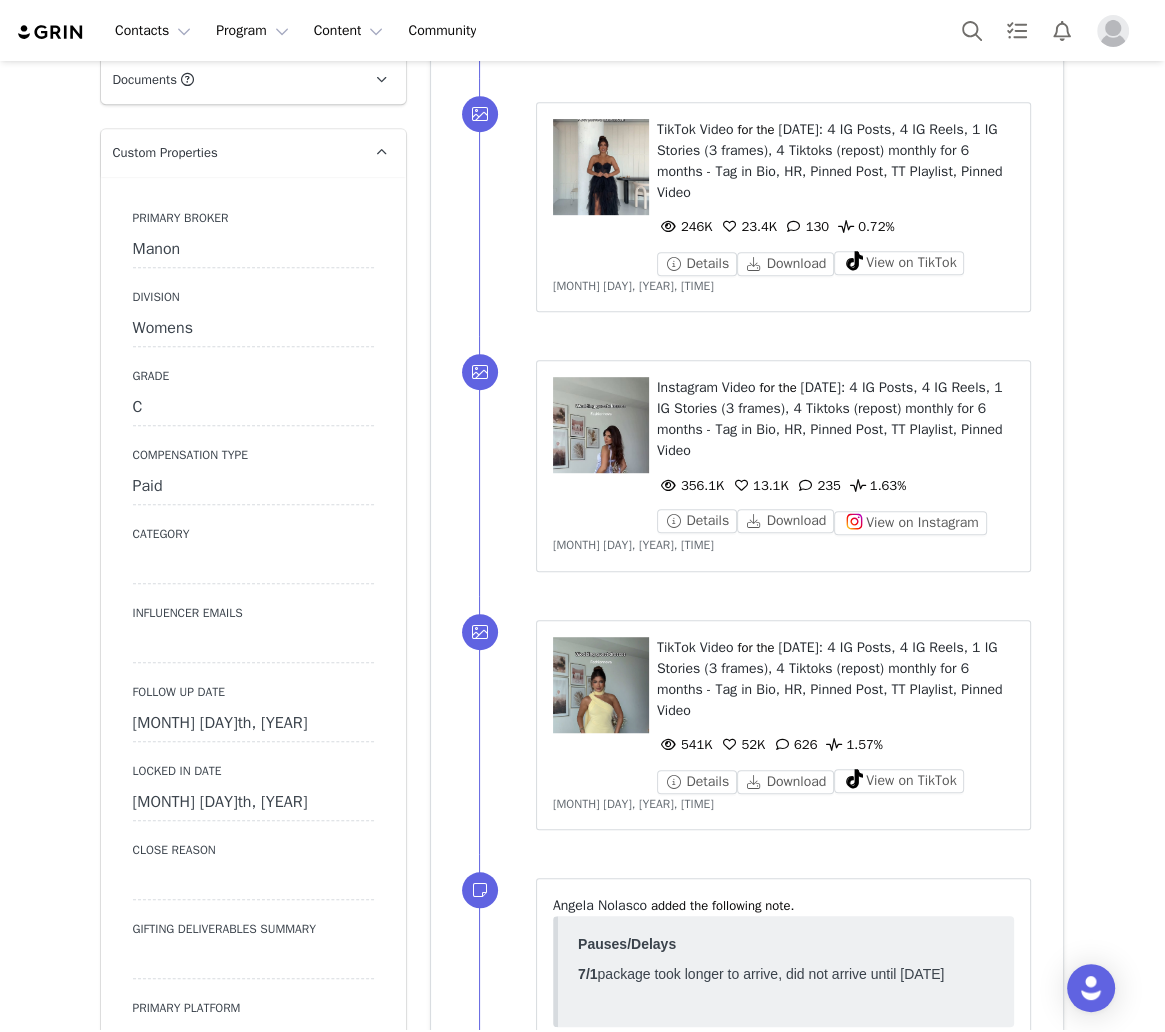 click on "[MONTH] [DAY]th, [YEAR]" at bounding box center [253, 724] 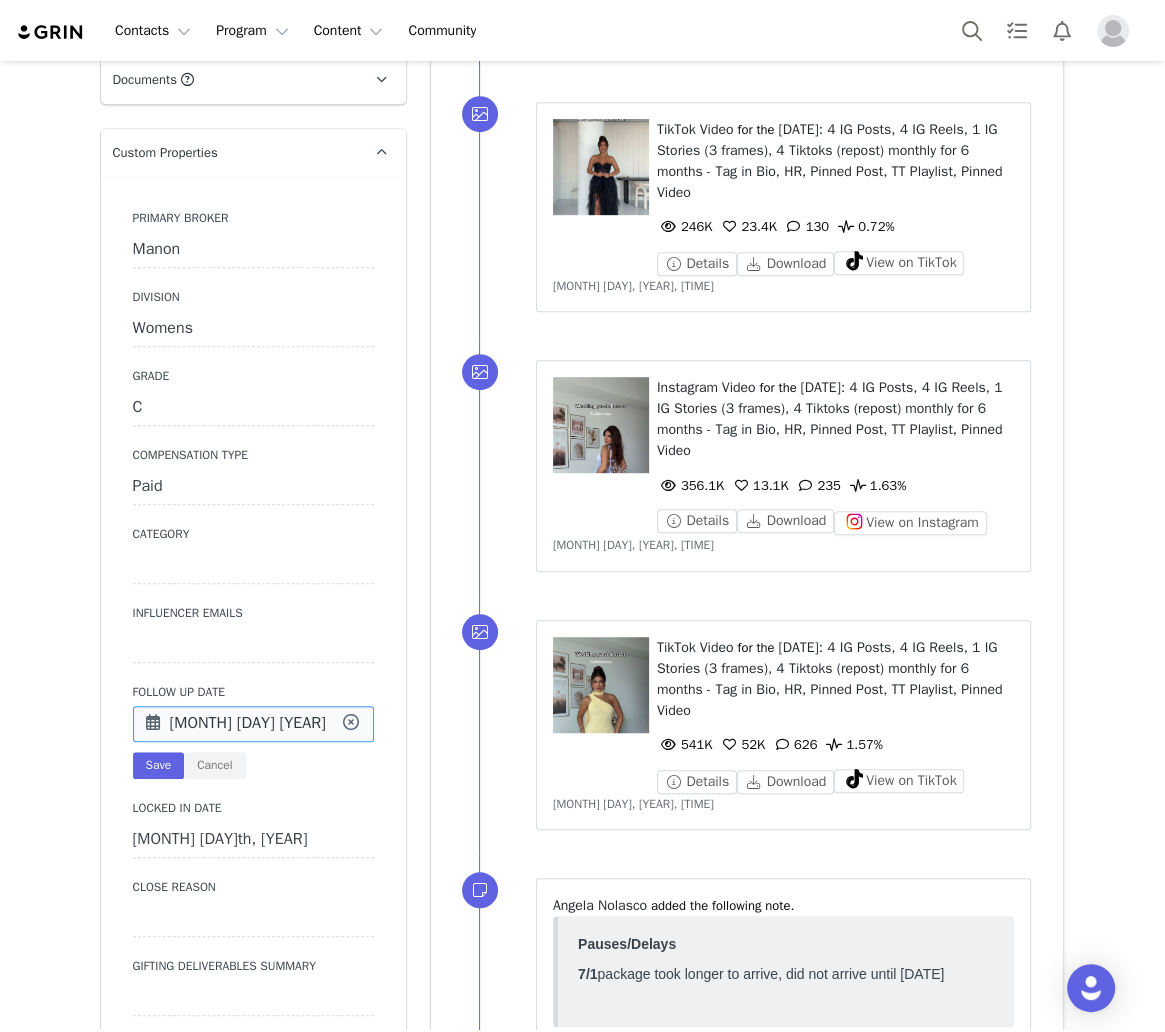 click on "[MONTH] [DAY] [YEAR]" at bounding box center [253, 724] 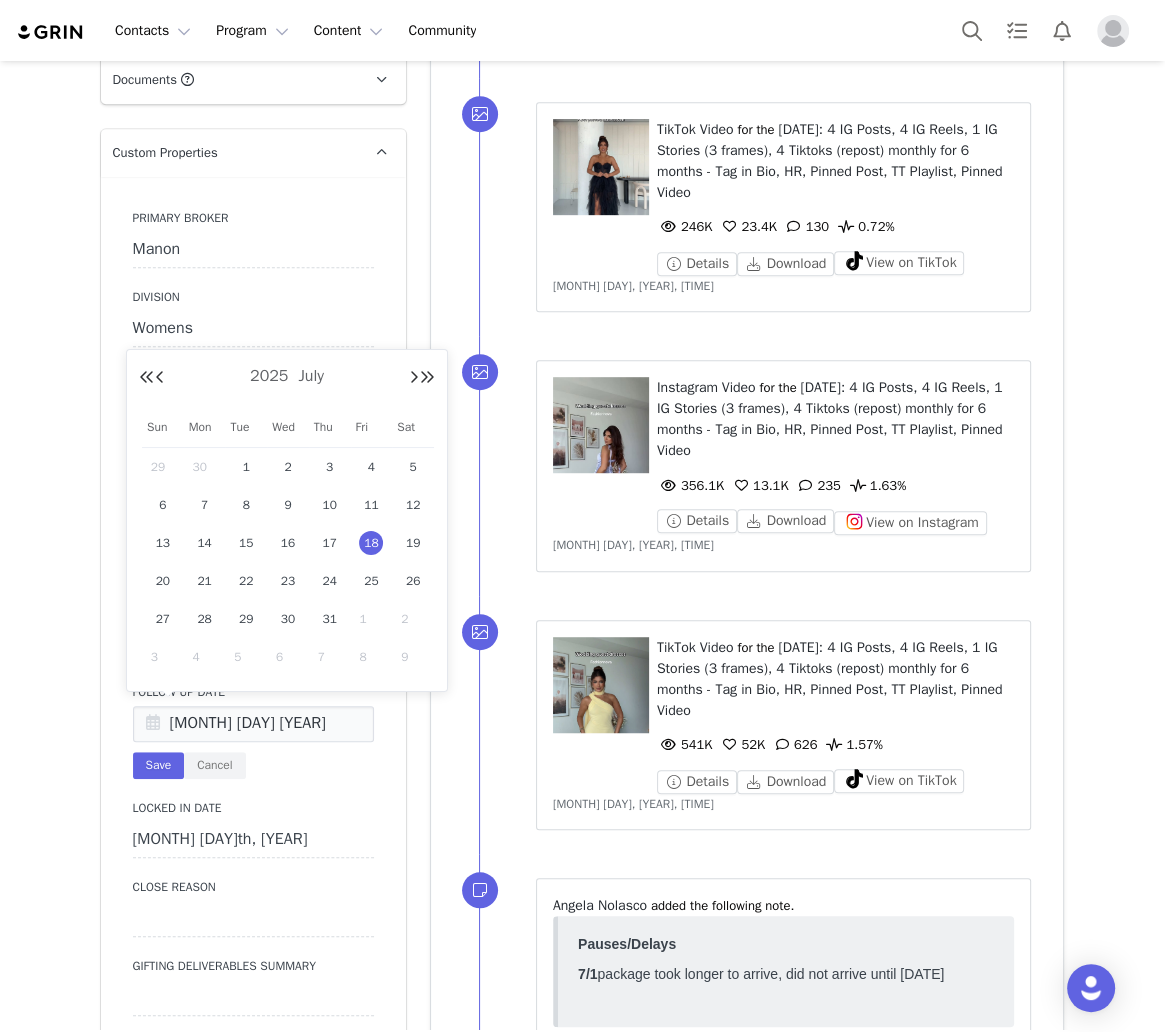 click on "1" at bounding box center [371, 619] 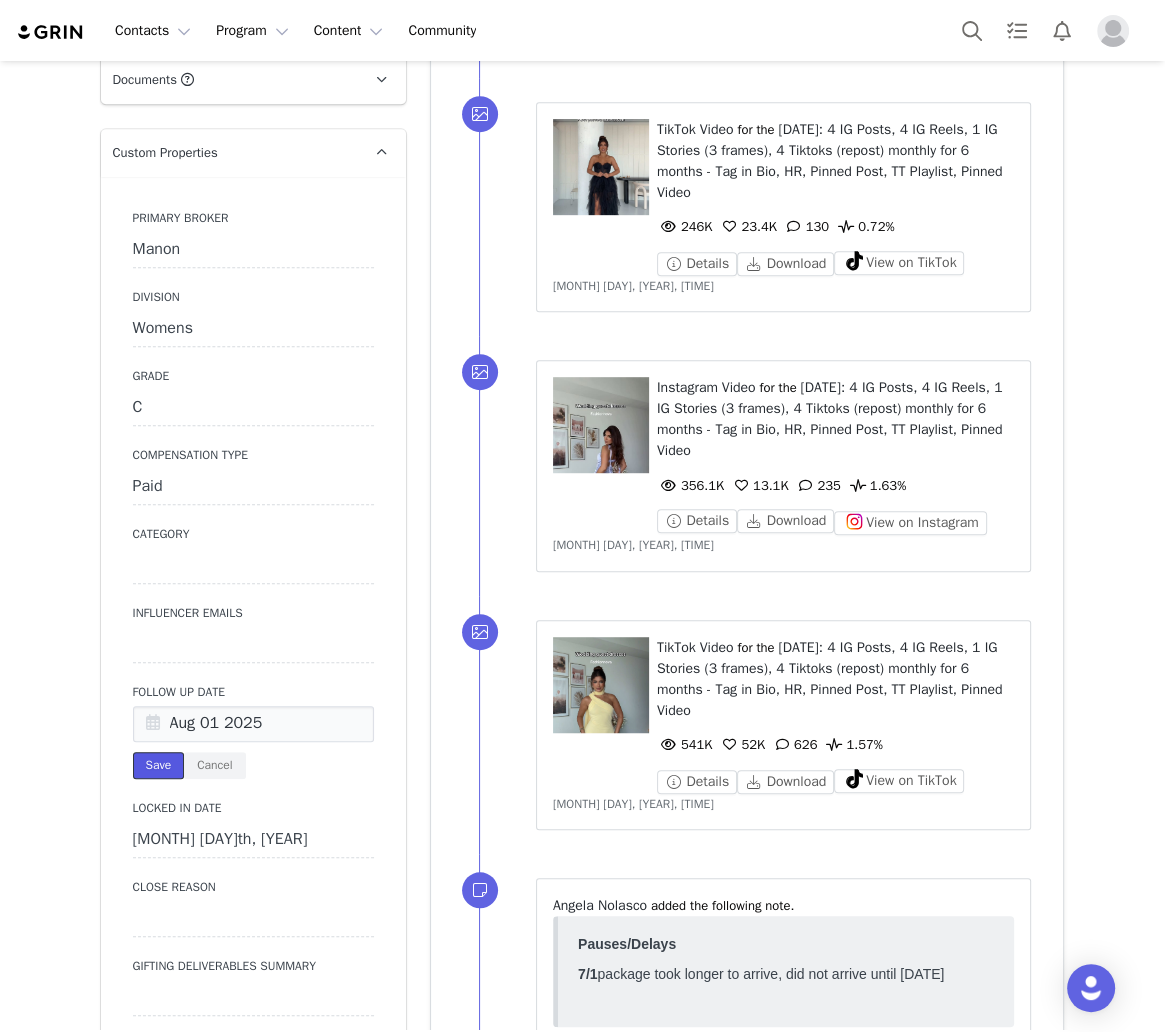 click on "Save" at bounding box center [159, 765] 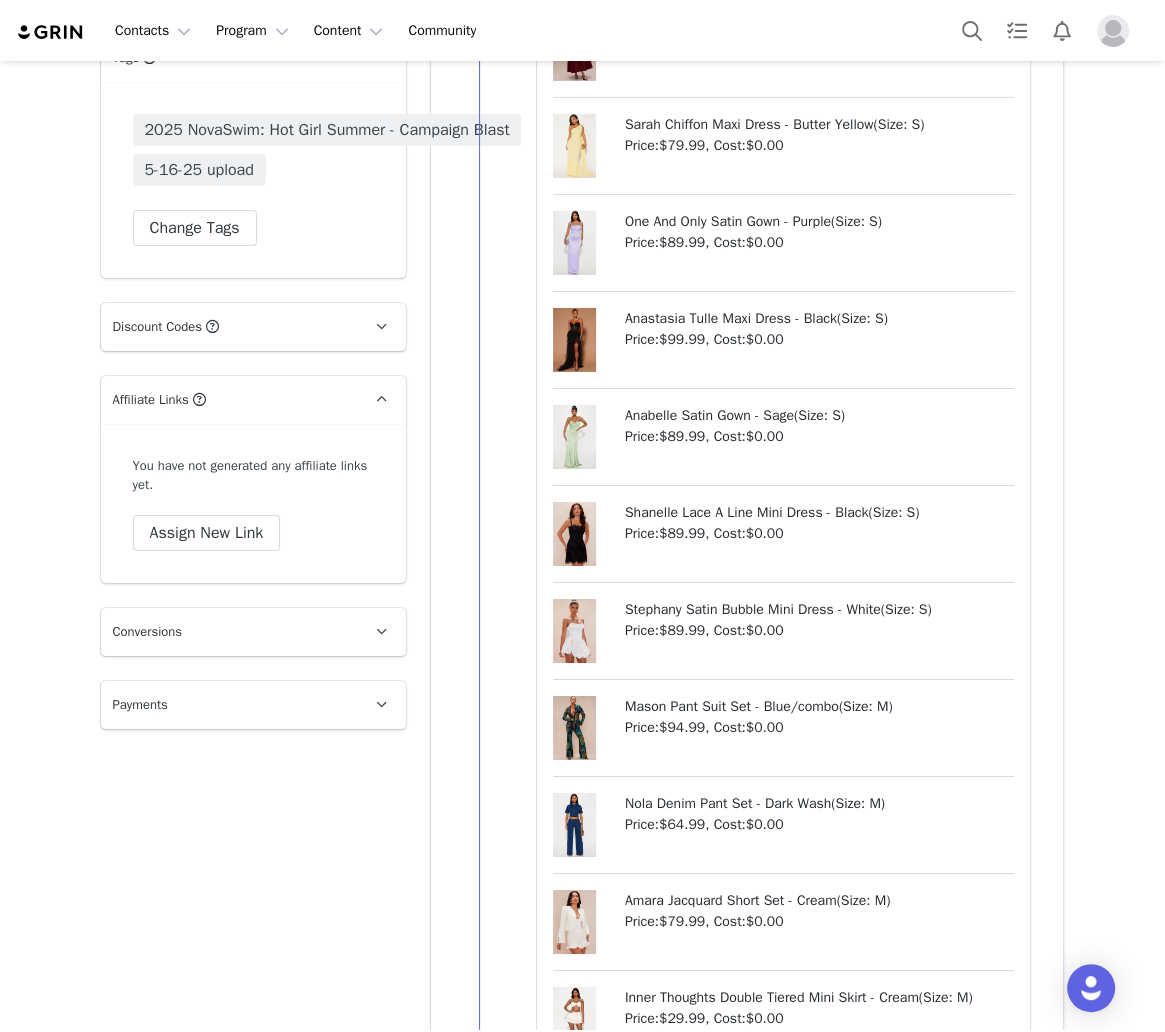 scroll, scrollTop: 4666, scrollLeft: 0, axis: vertical 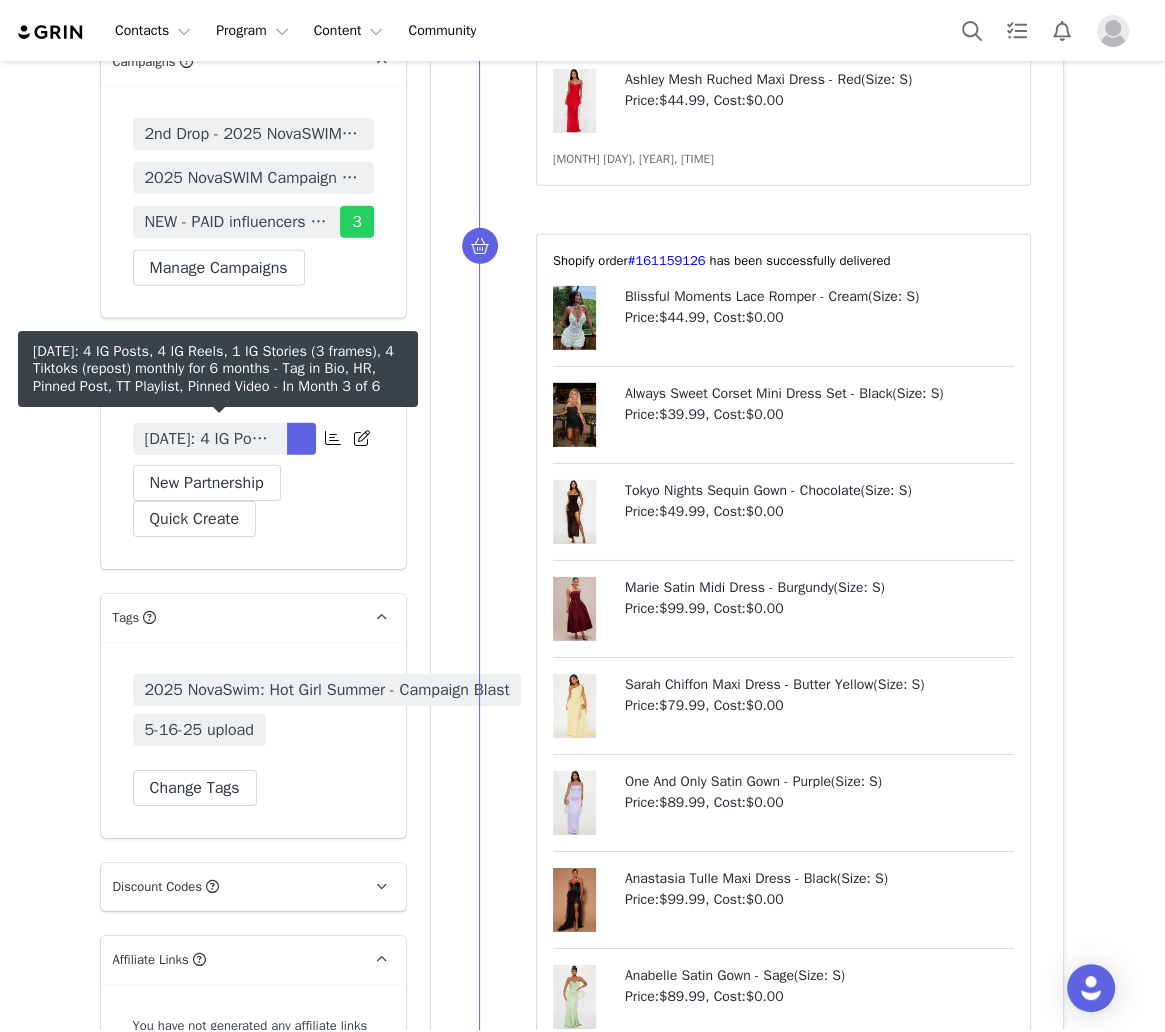 click on "[DATE]: 4 IG Posts, 4 IG Reels, 1 IG Stories (3 frames), 4 Tiktoks (repost) monthly for 6 months - Tag in Bio, HR, Pinned Post, TT Playlist, Pinned Video" at bounding box center [210, 439] 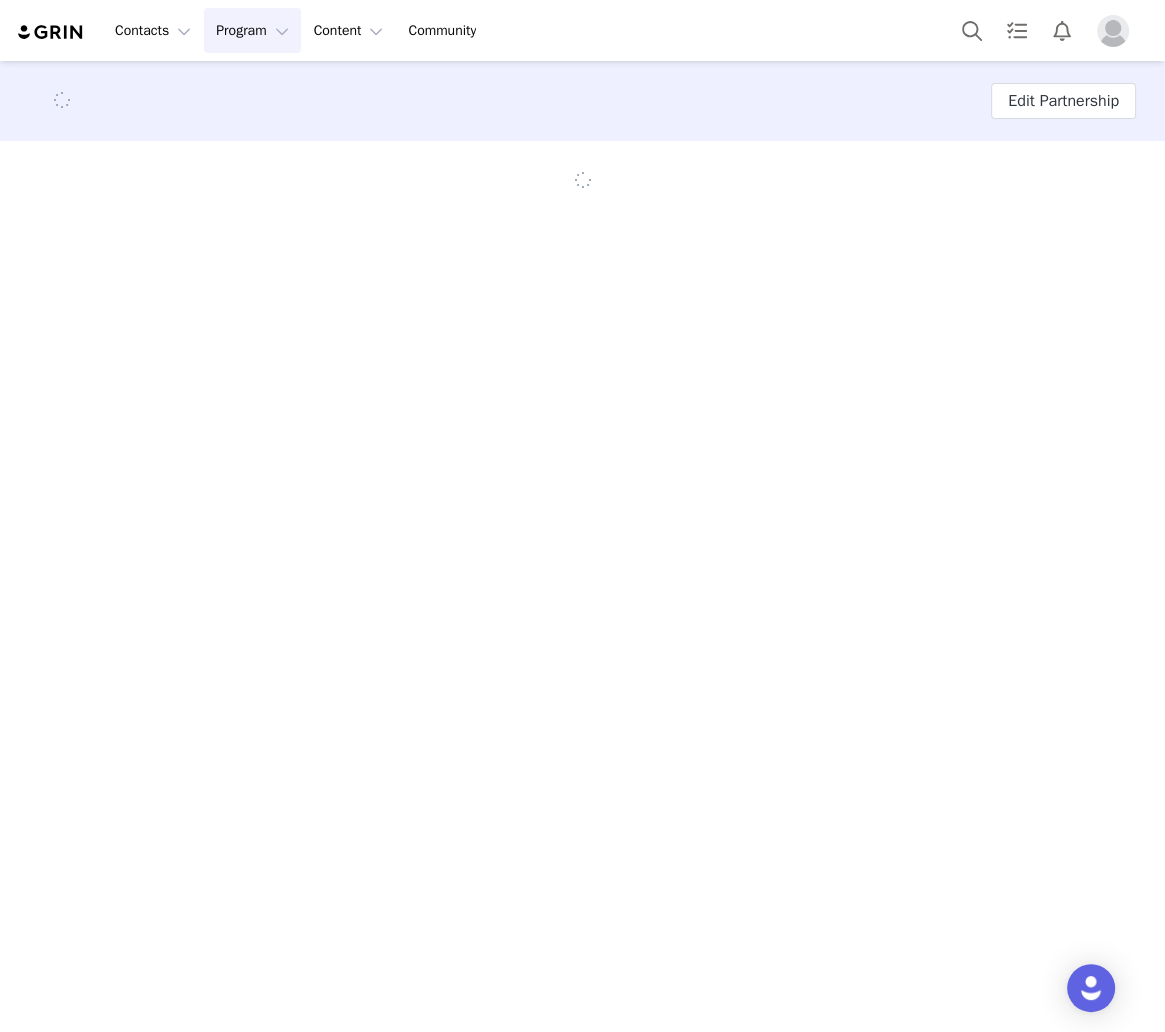 scroll, scrollTop: 0, scrollLeft: 0, axis: both 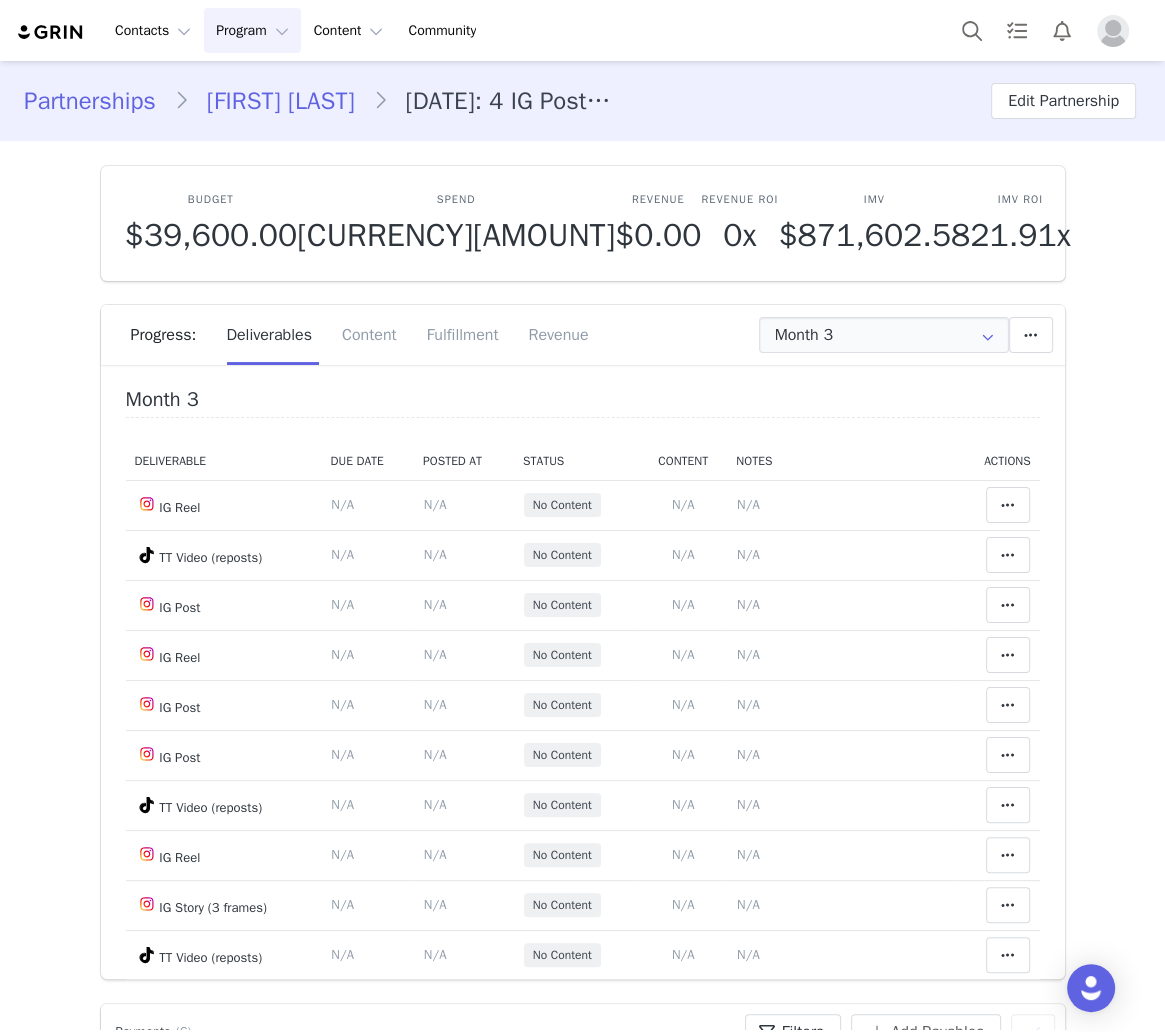 click on "Progress: Deliverables Content Fulfillment Revenue" at bounding box center [598, 335] 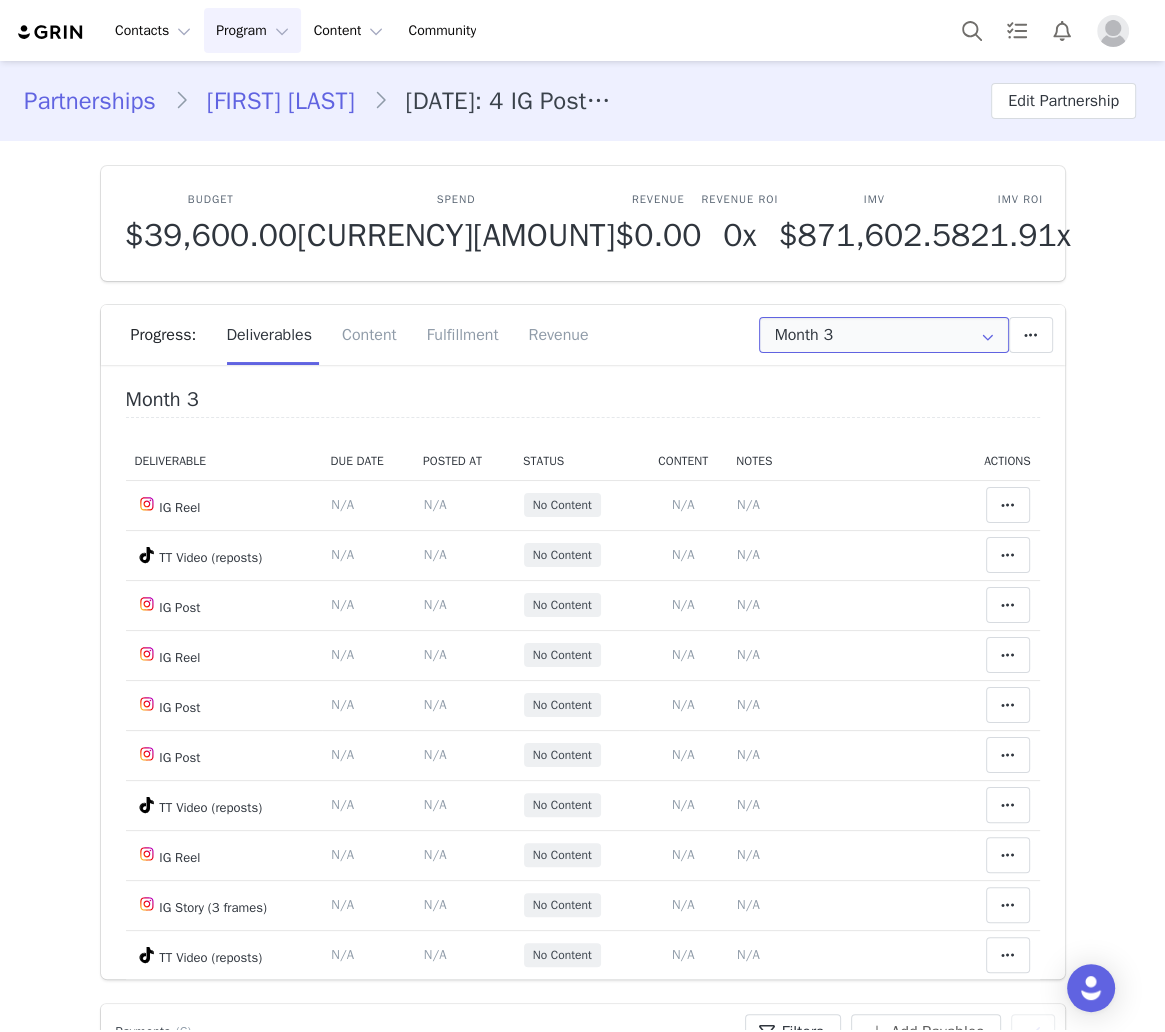 click on "Month 3" at bounding box center [884, 335] 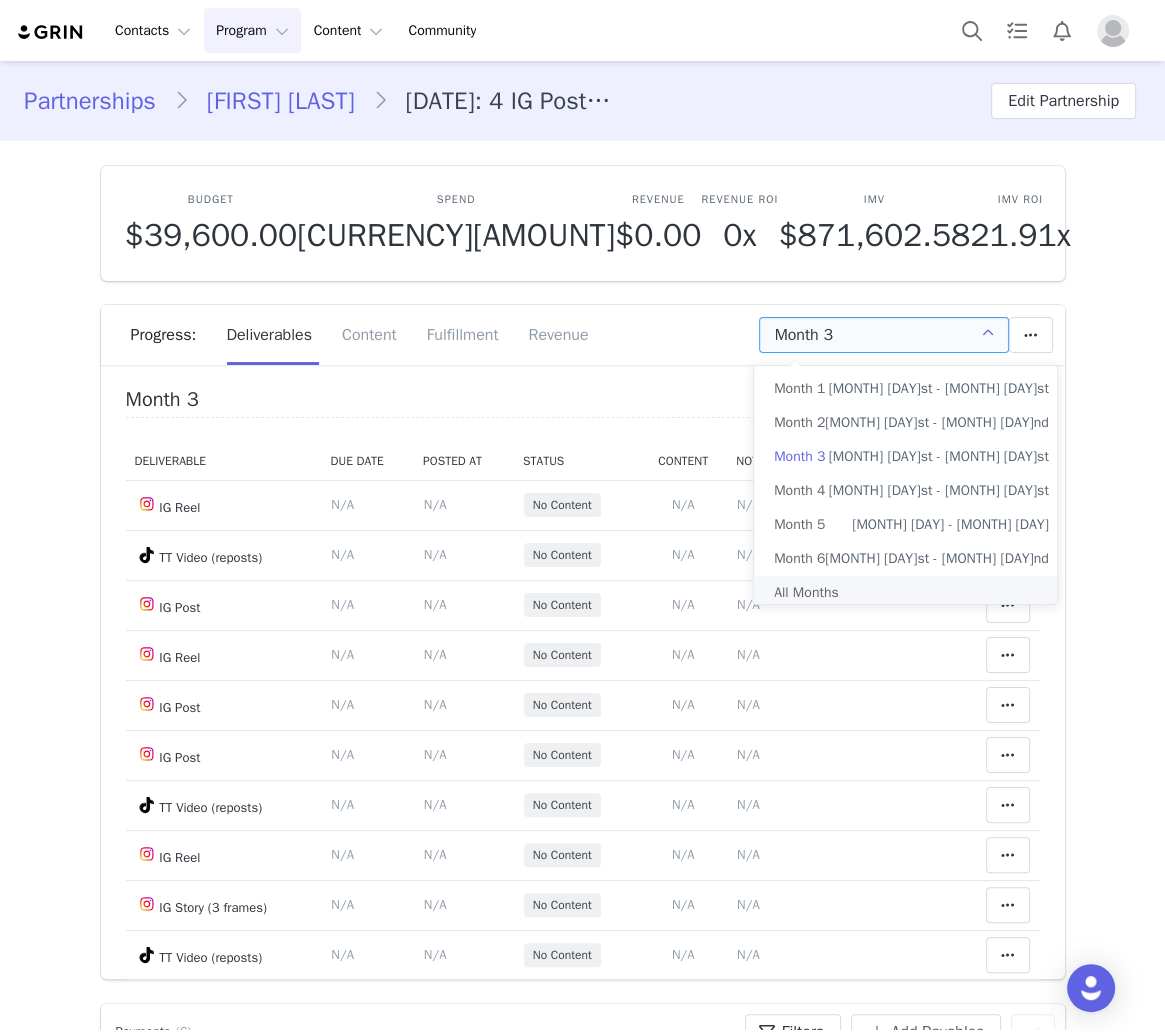 click on "All Months" at bounding box center (911, 593) 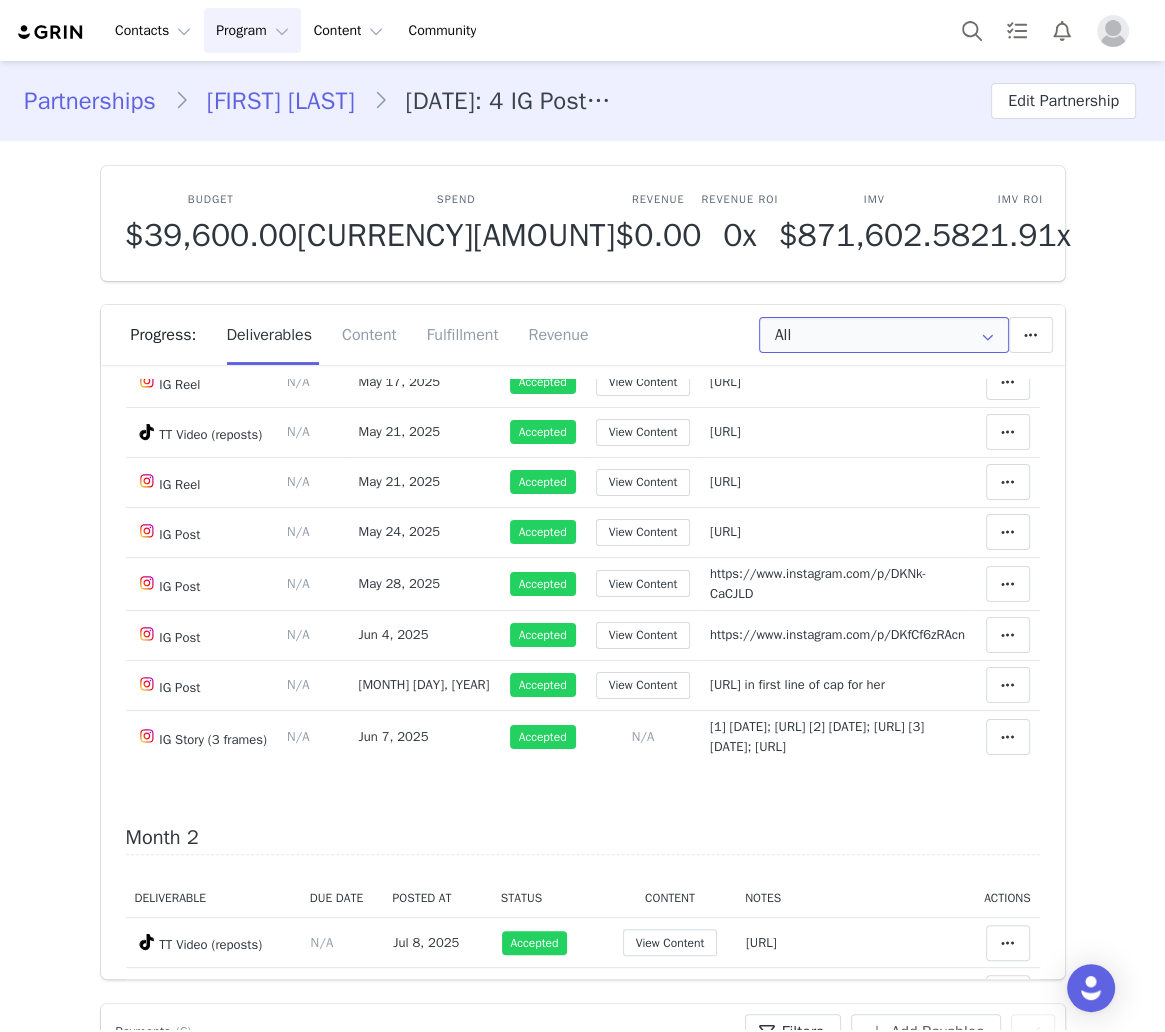 scroll, scrollTop: 1120, scrollLeft: 0, axis: vertical 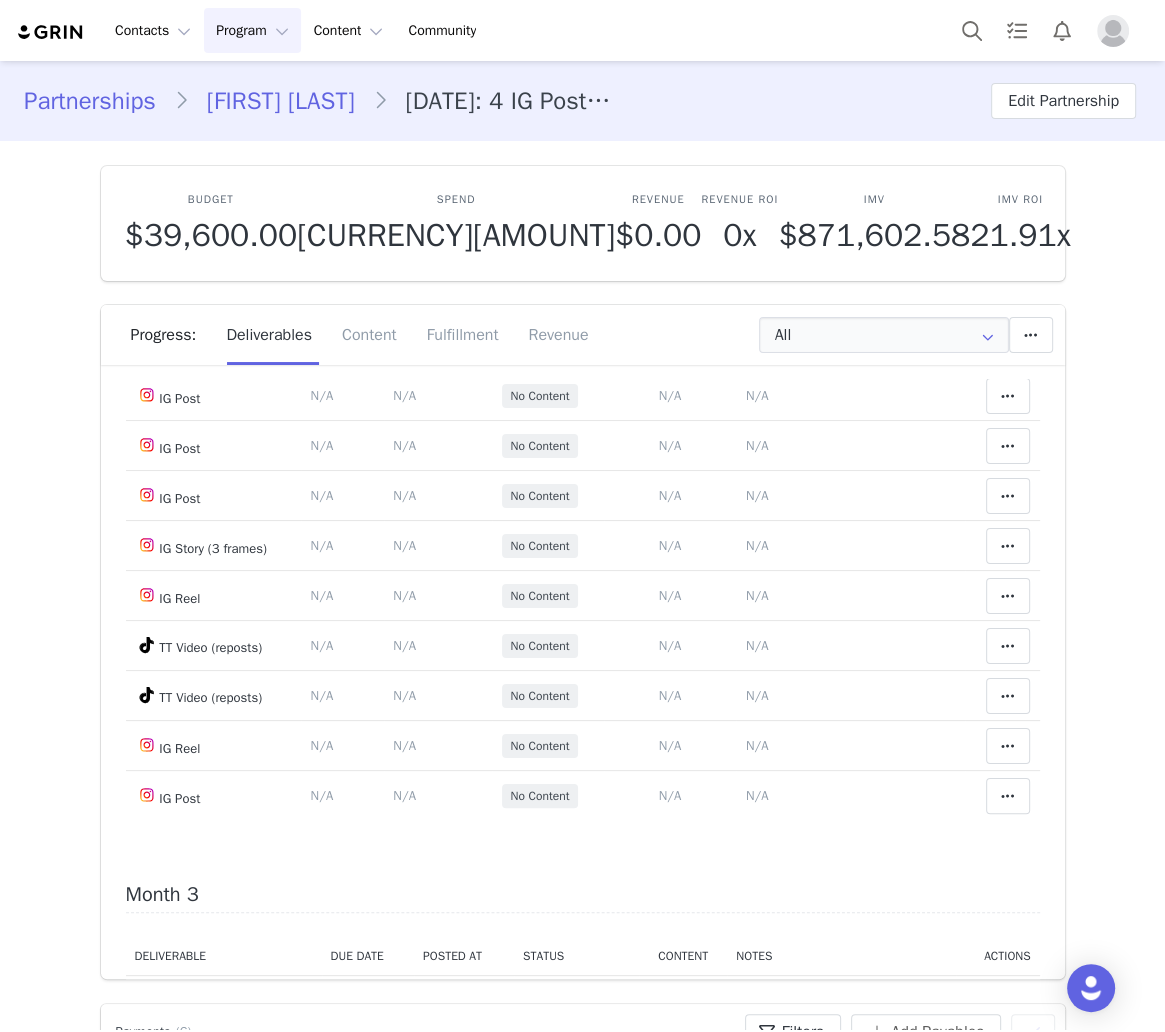 click on "View Content" at bounding box center [670, 345] 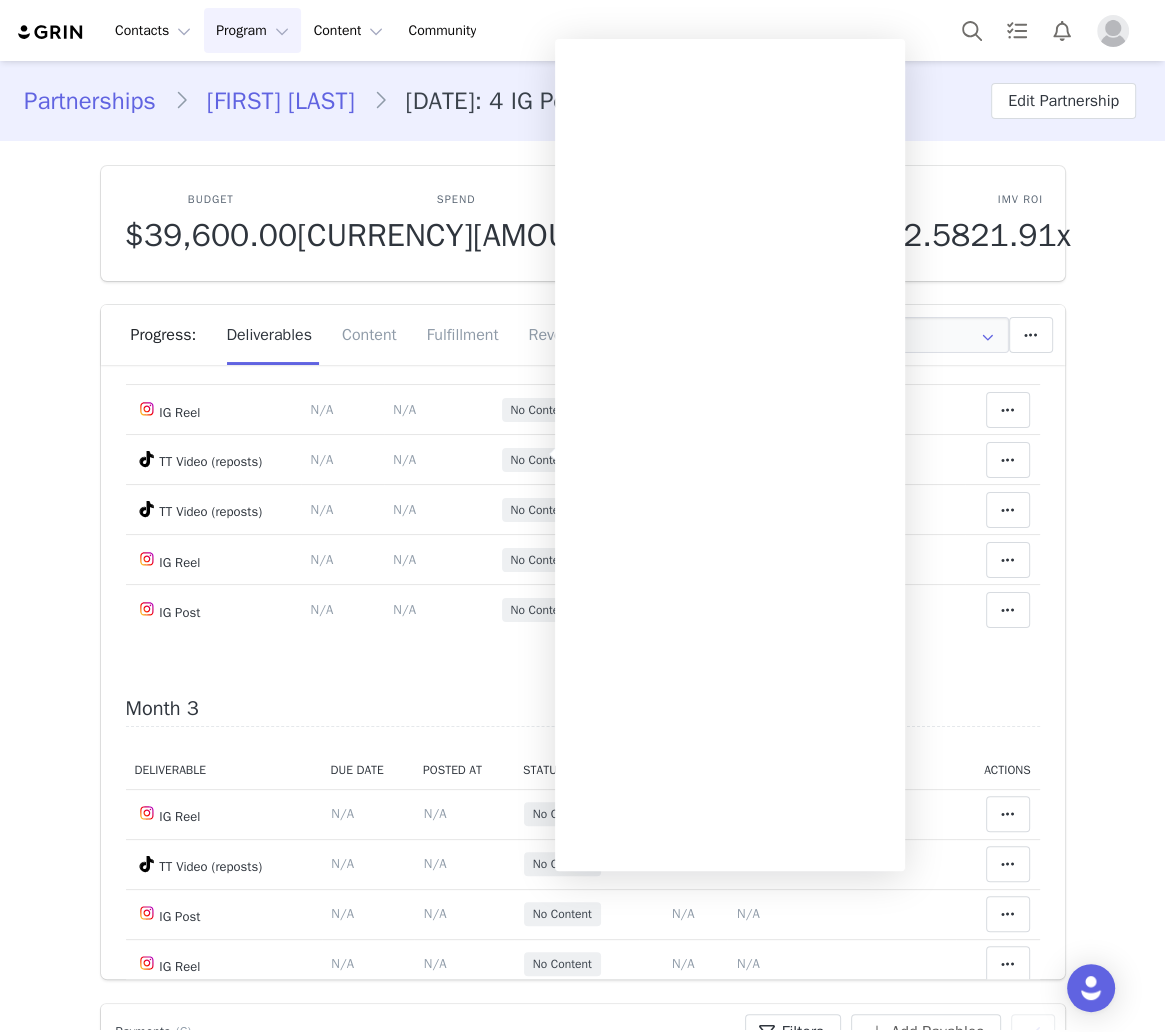 scroll, scrollTop: 1120, scrollLeft: 0, axis: vertical 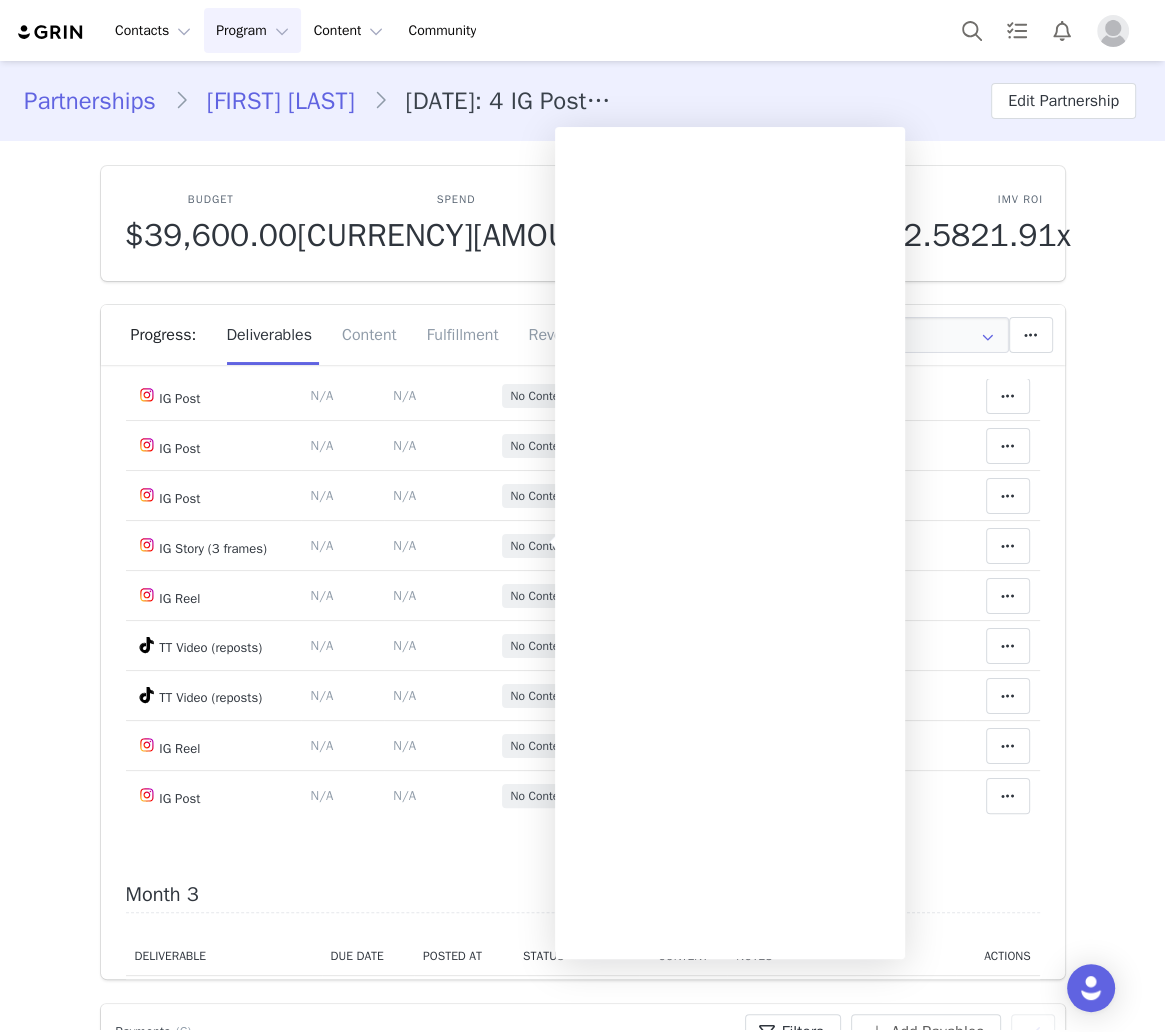 click on "View Content" at bounding box center (670, 295) 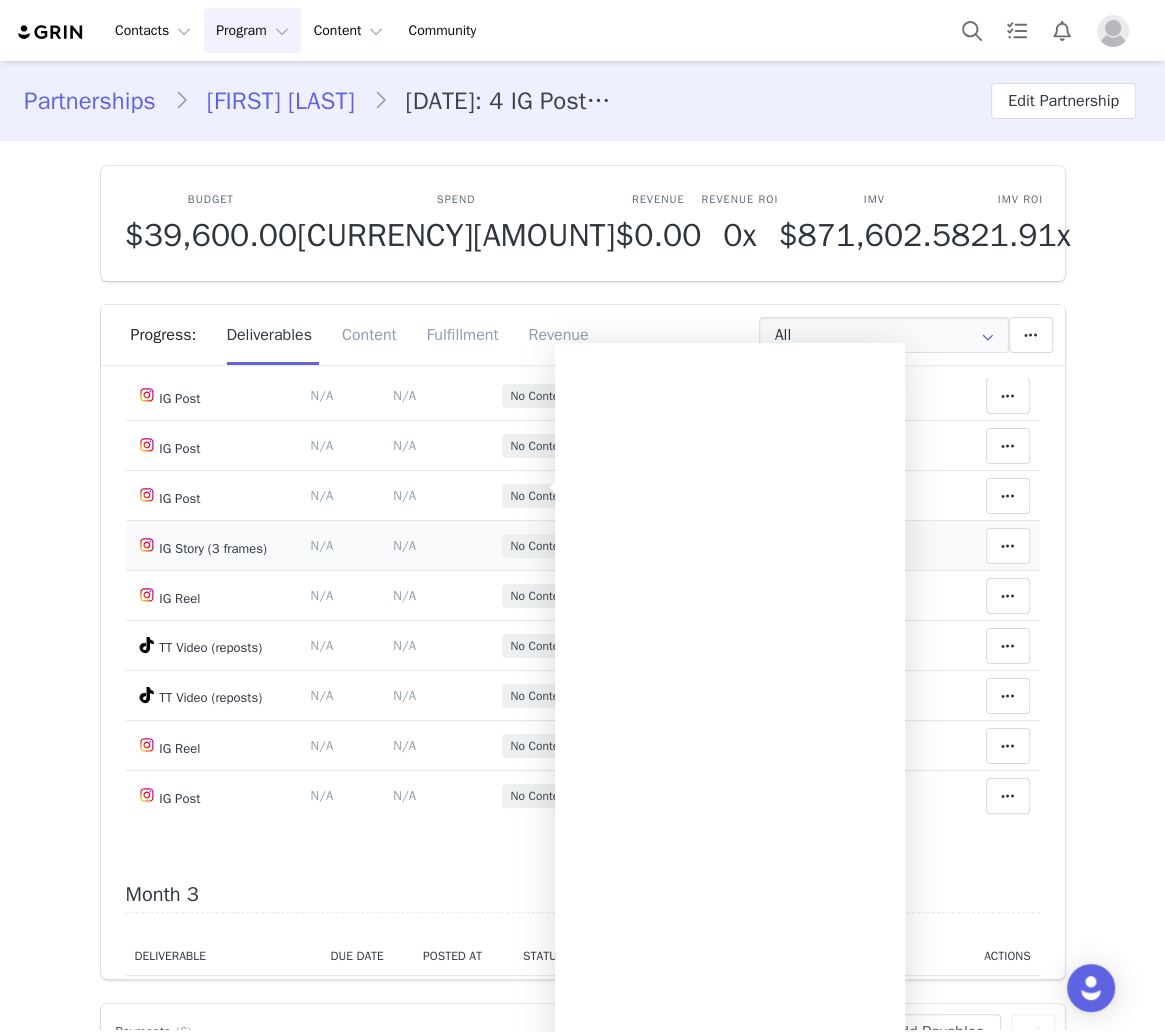 click on "No Content" at bounding box center [540, 546] 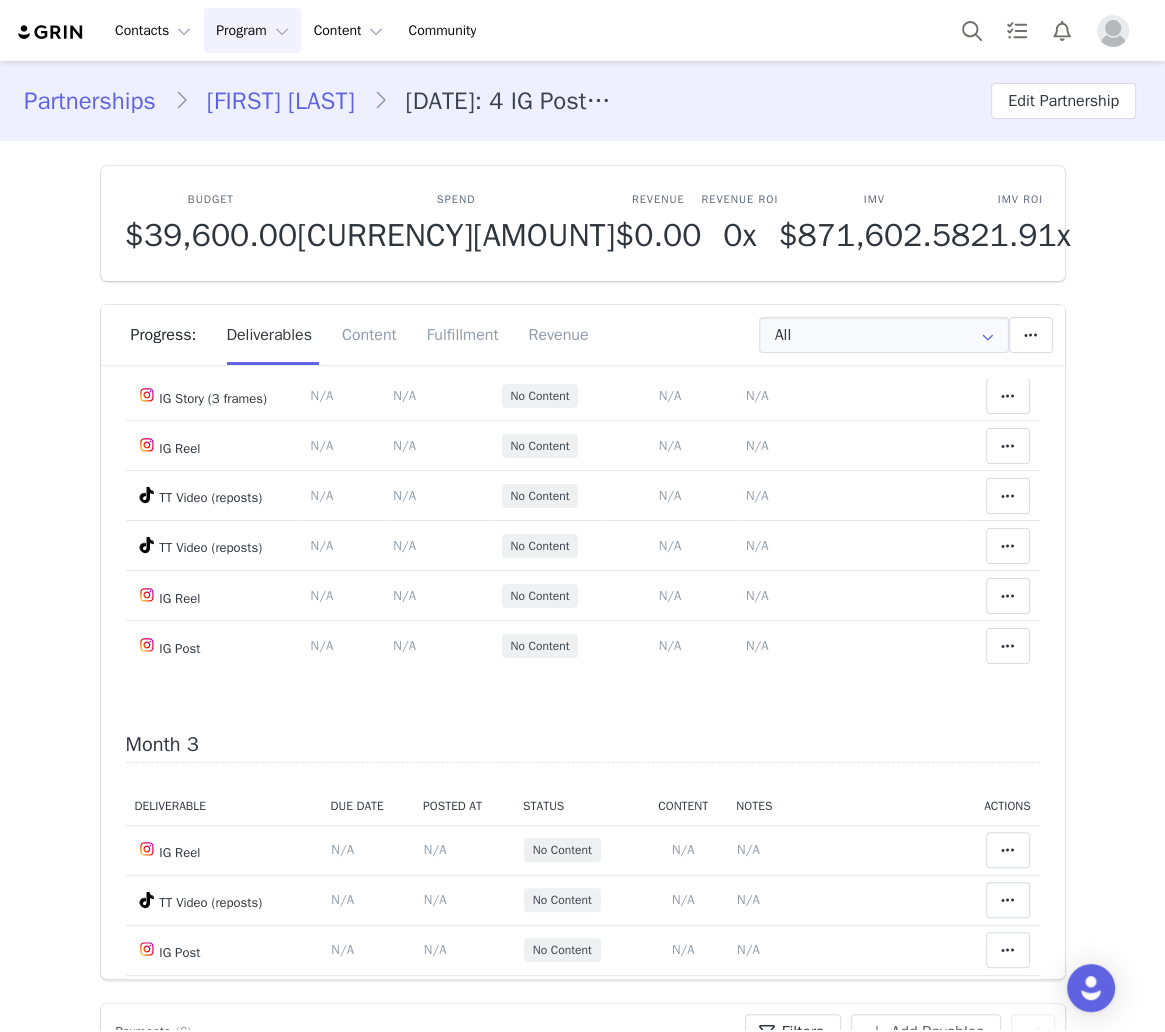 scroll, scrollTop: 1306, scrollLeft: 0, axis: vertical 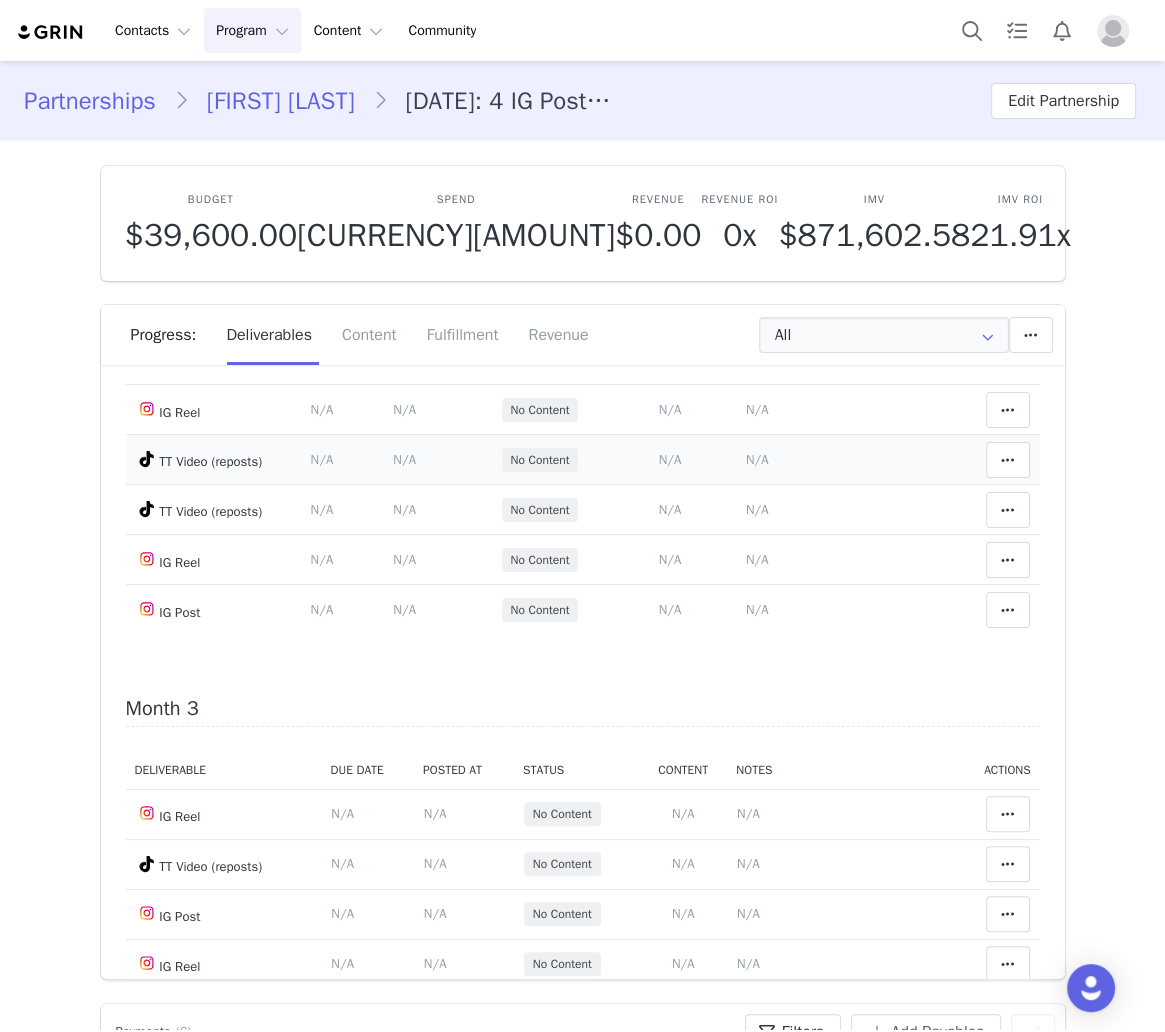 click on "N/A" at bounding box center (670, 459) 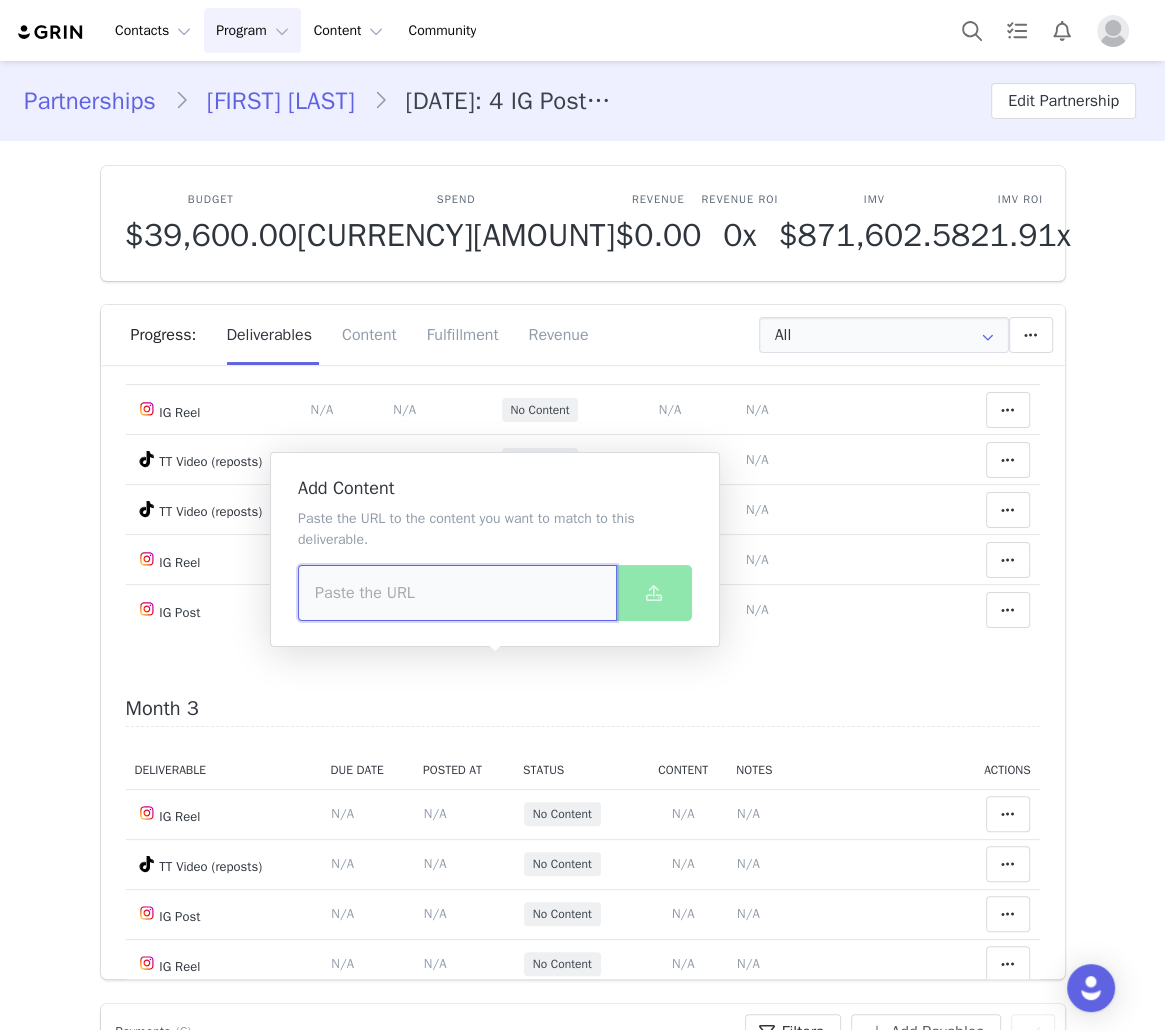 click at bounding box center [457, 593] 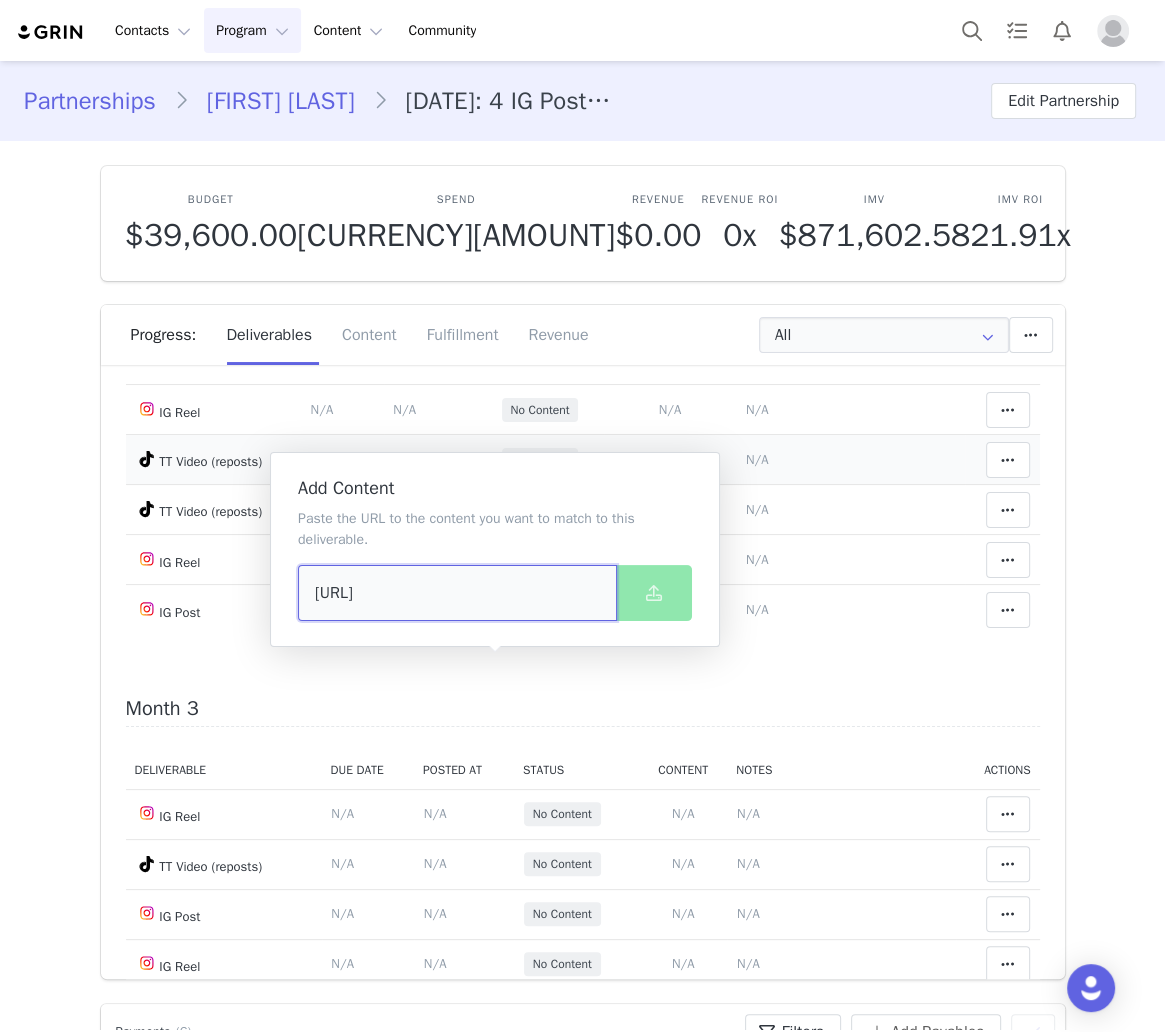 scroll, scrollTop: 0, scrollLeft: 172, axis: horizontal 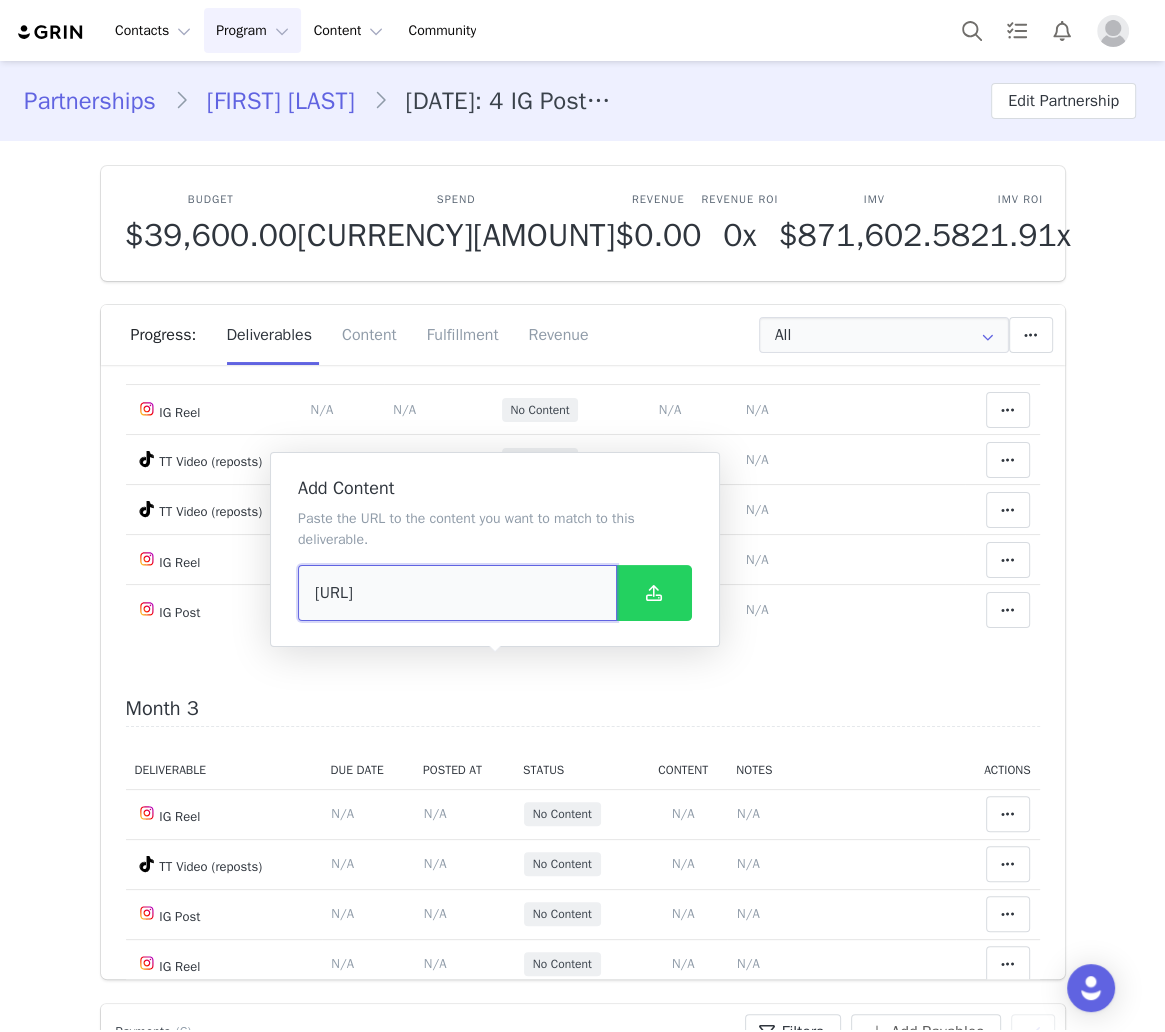type on "https://www.tiktok.com/@romitavlz/video/7528465059907915064" 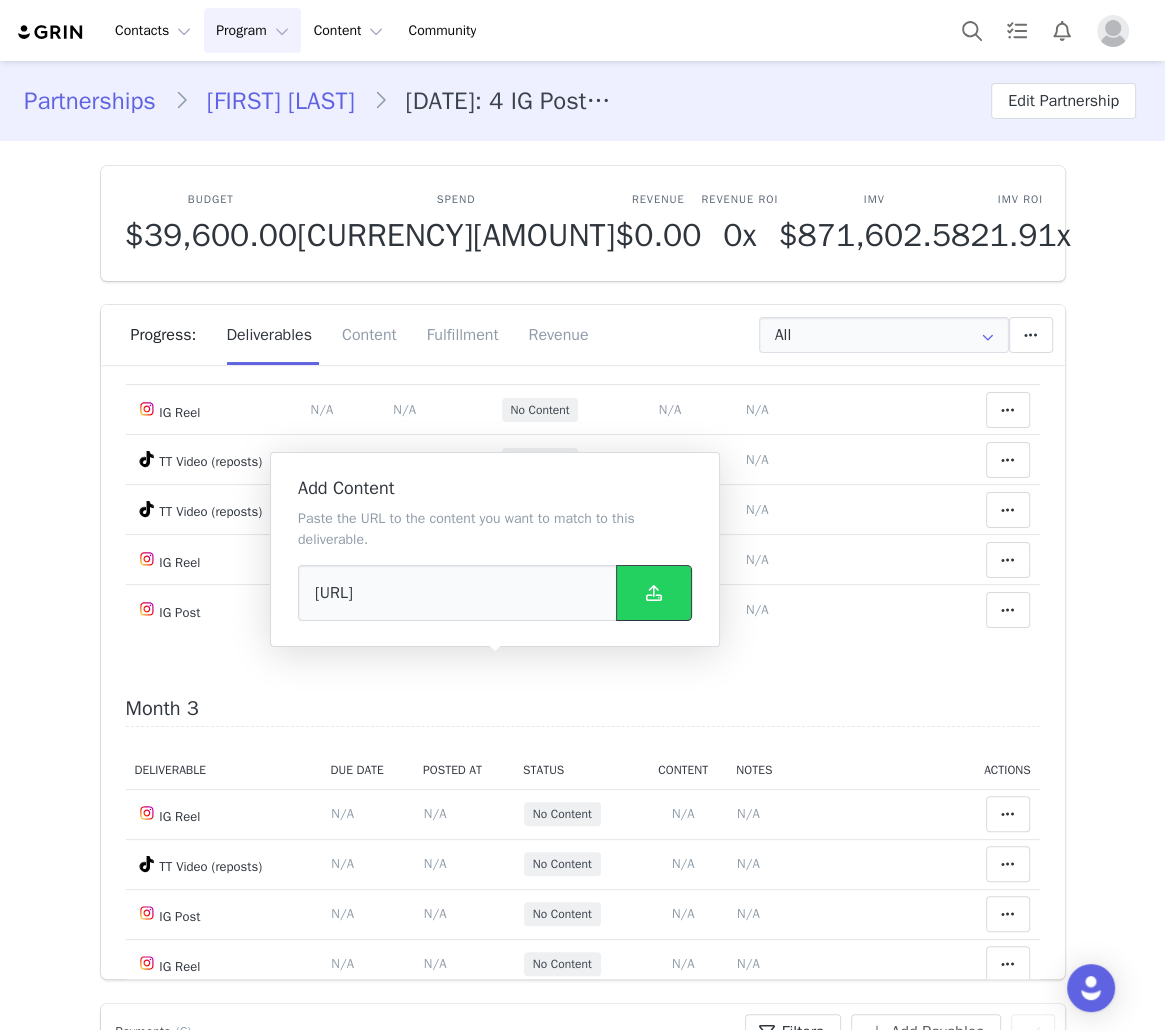 click at bounding box center [654, 593] 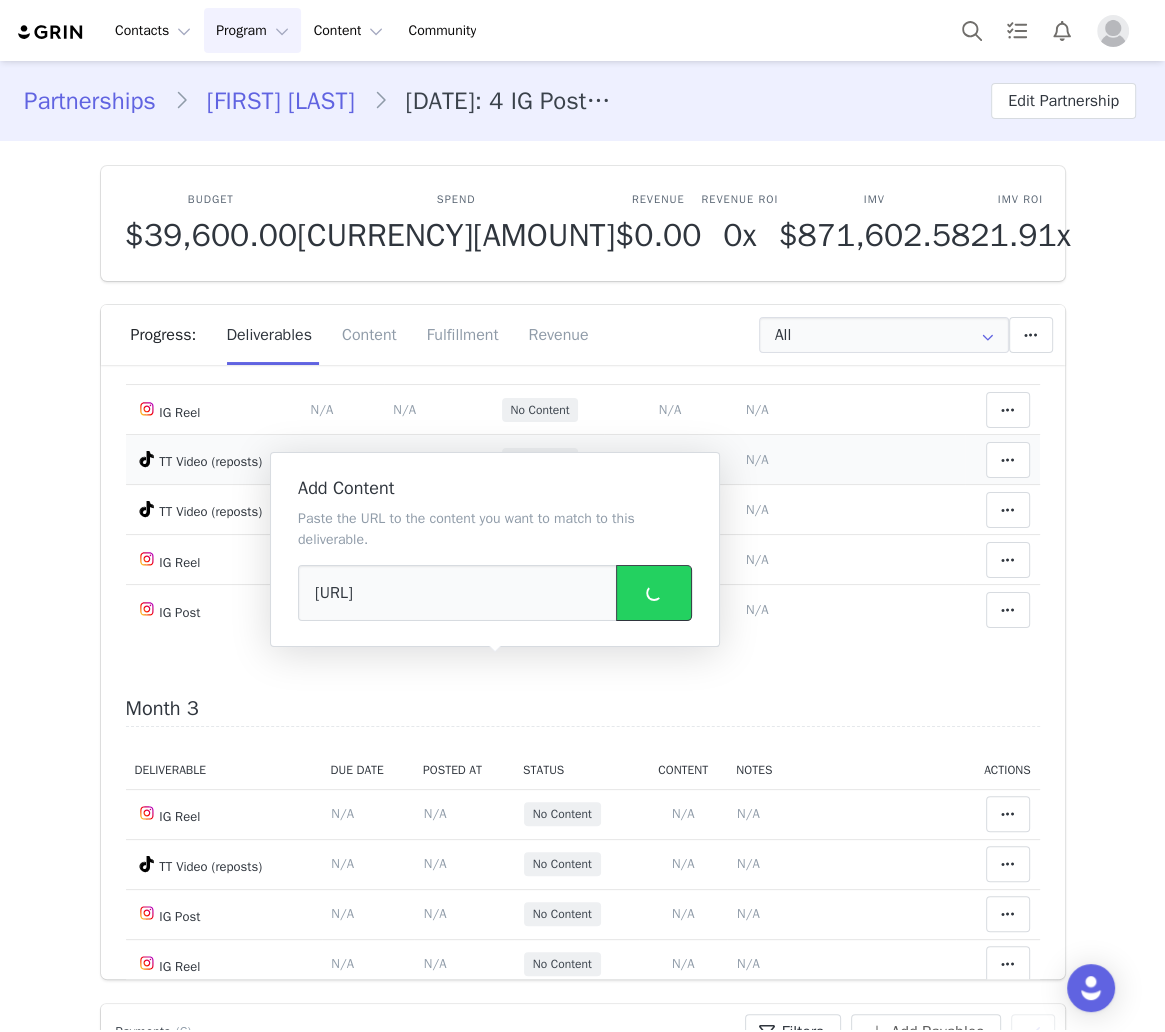 scroll, scrollTop: 0, scrollLeft: 0, axis: both 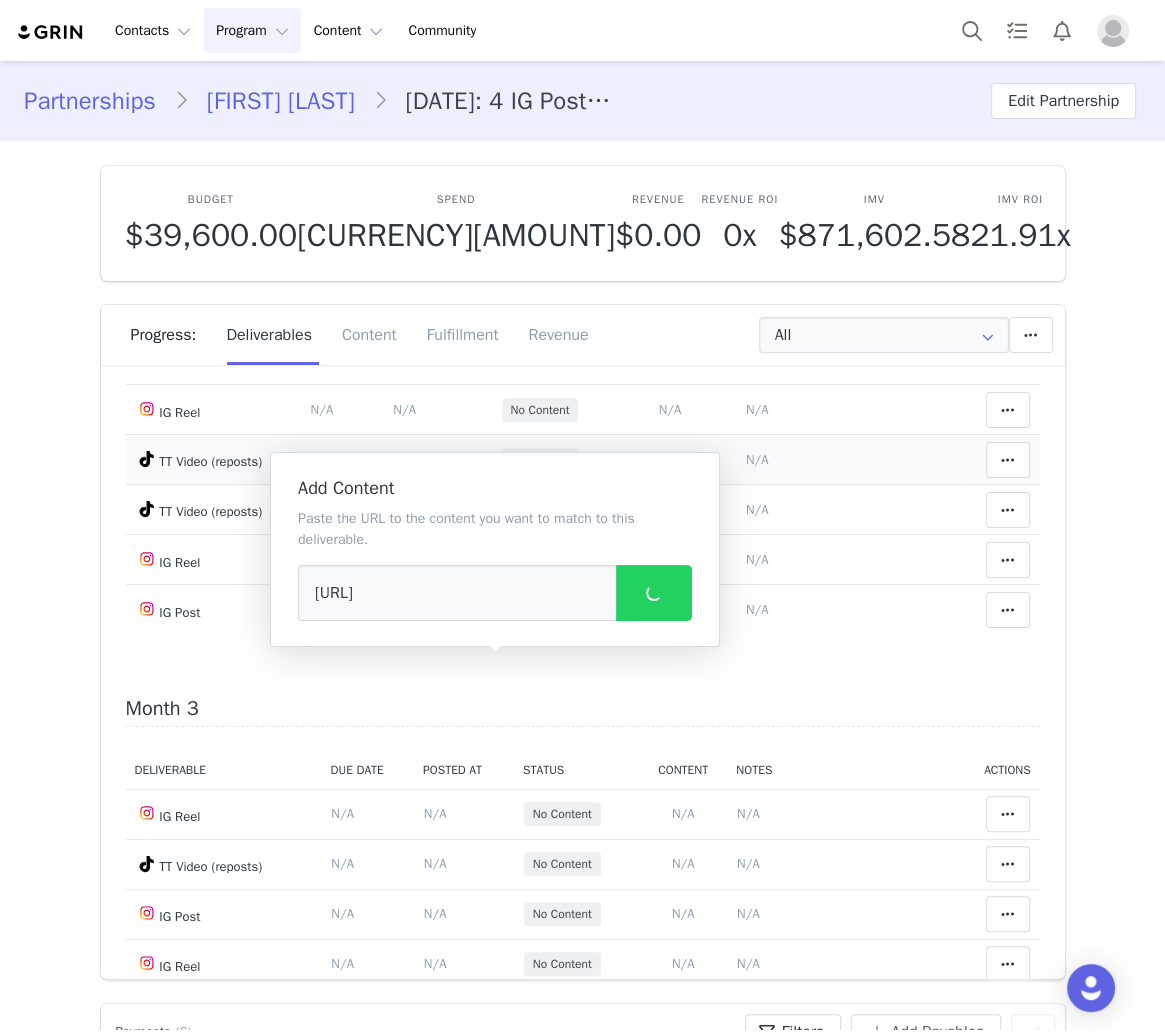 click on "N/A" at bounding box center (757, 459) 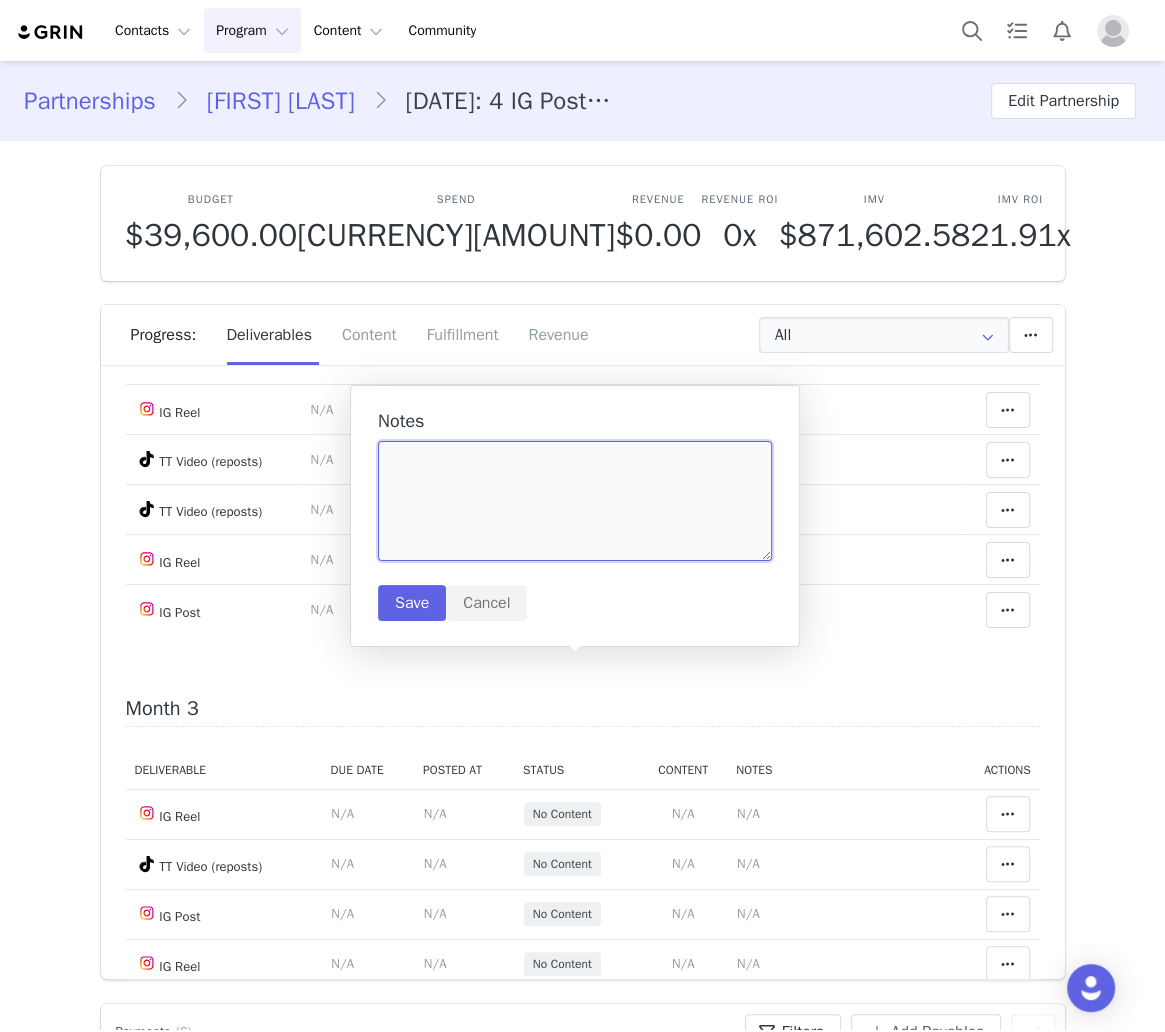 click at bounding box center [575, 501] 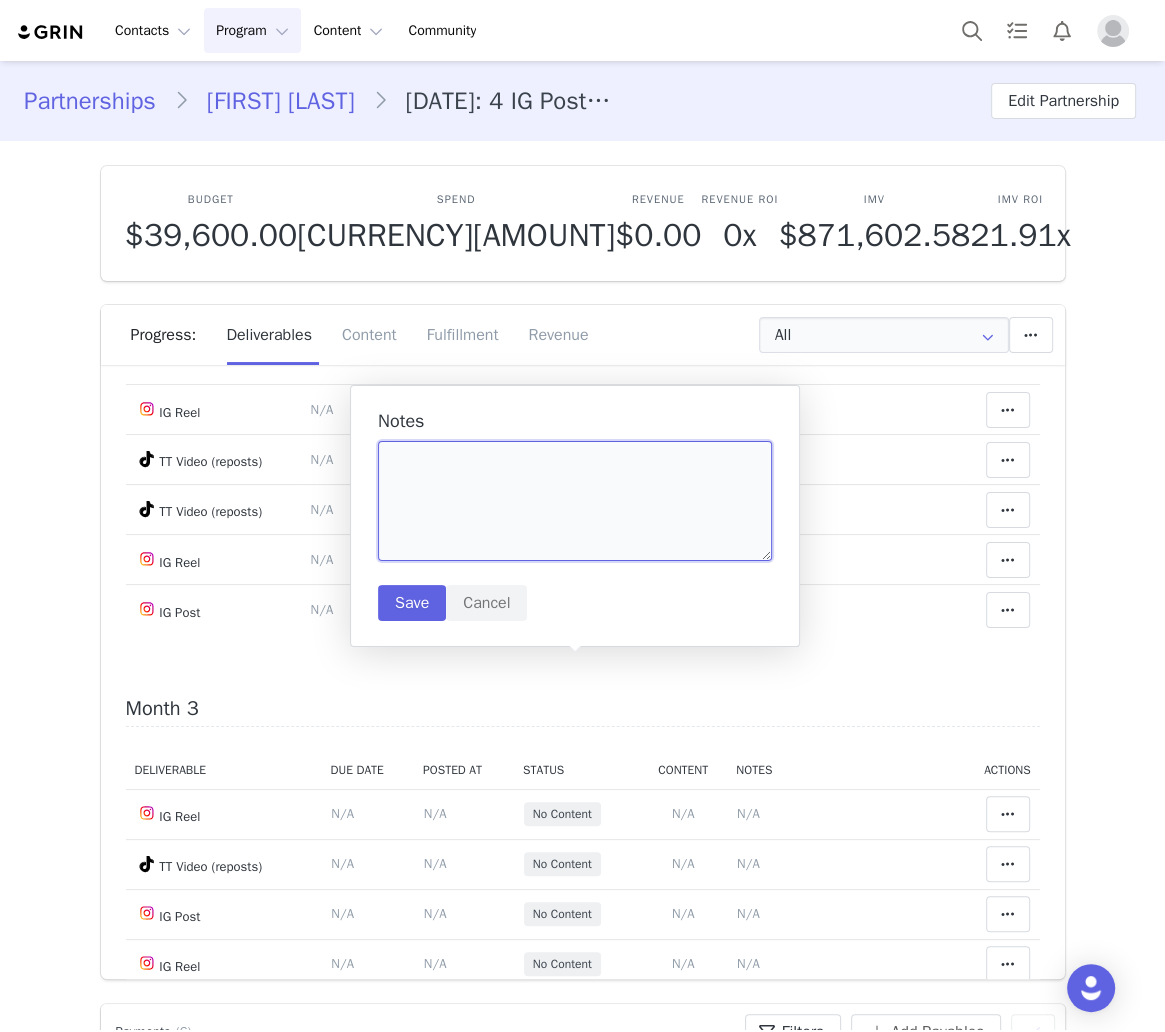 paste on "https://www.tiktok.com/@romitavlz/video/7528465059907915064" 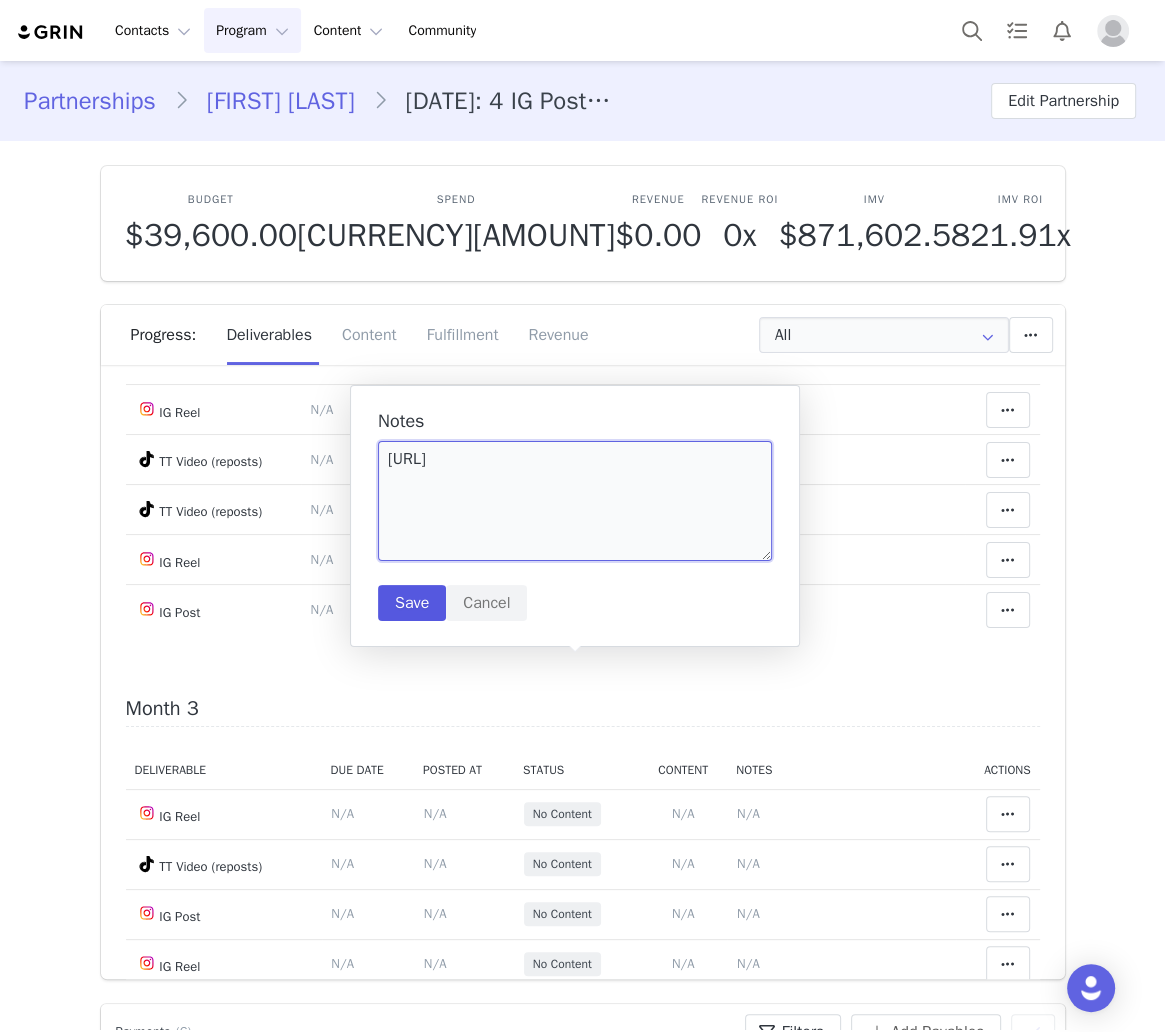 type on "https://www.tiktok.com/@romitavlz/video/7528465059907915064" 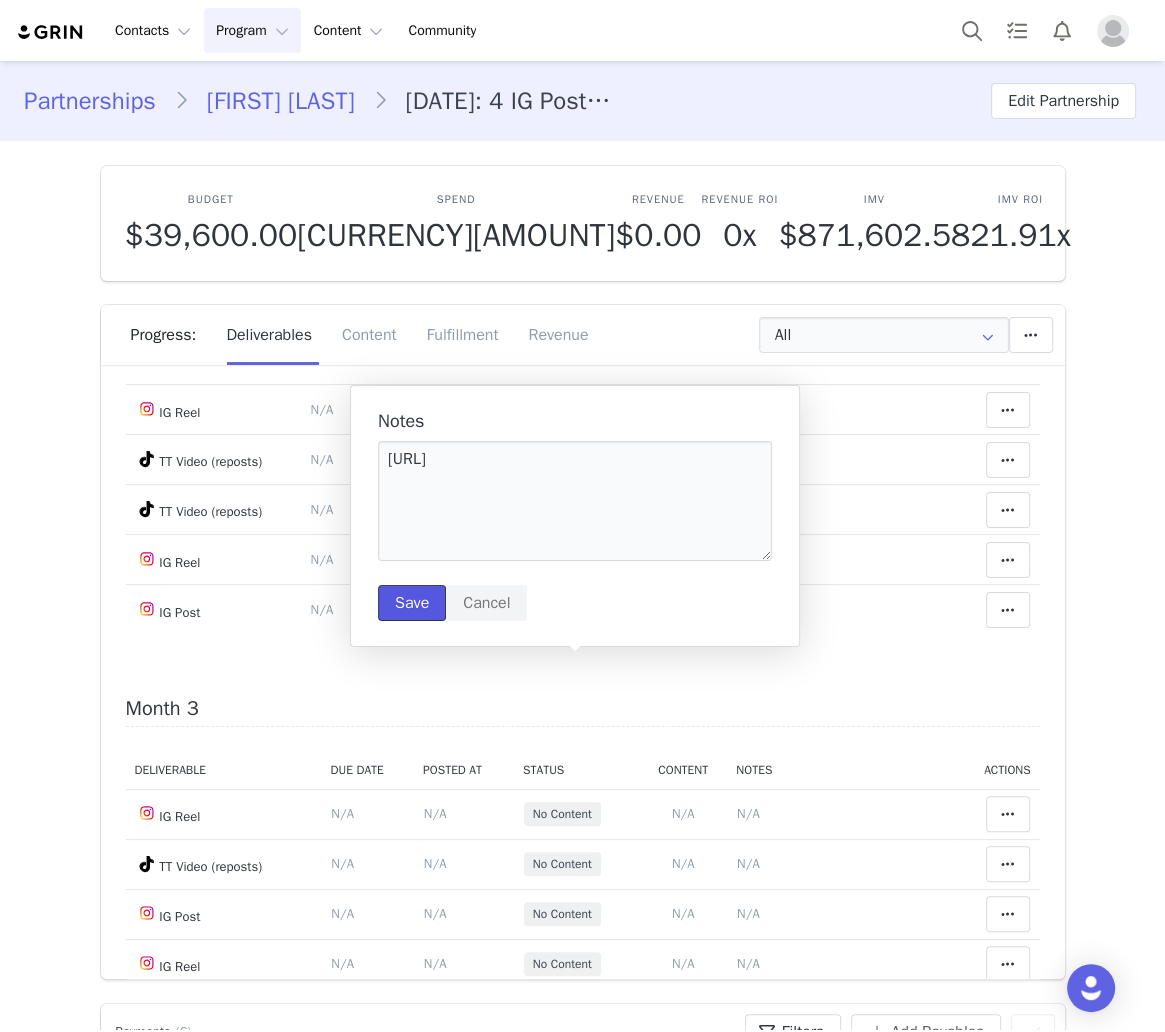 click on "Save" at bounding box center [412, 603] 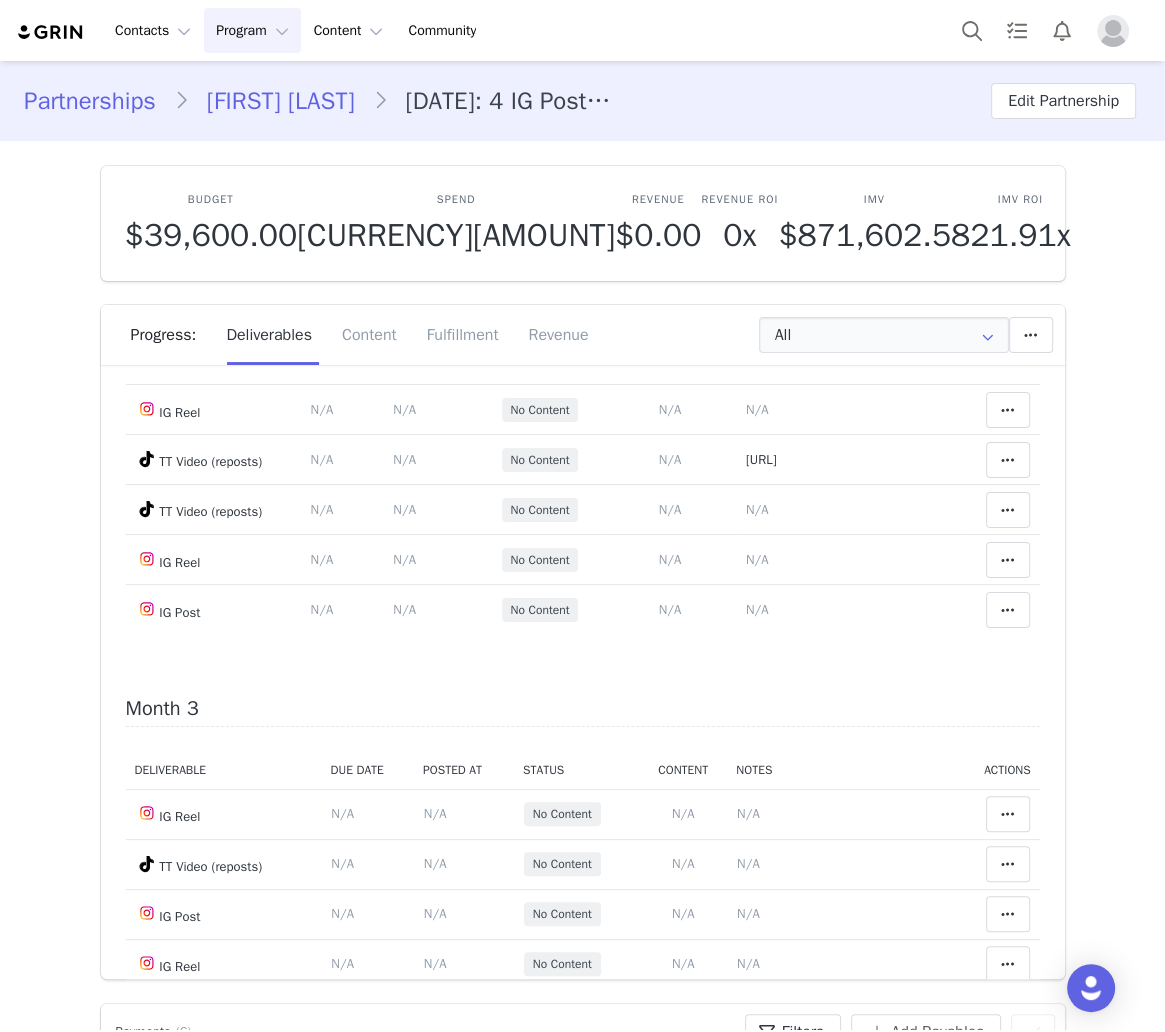 type 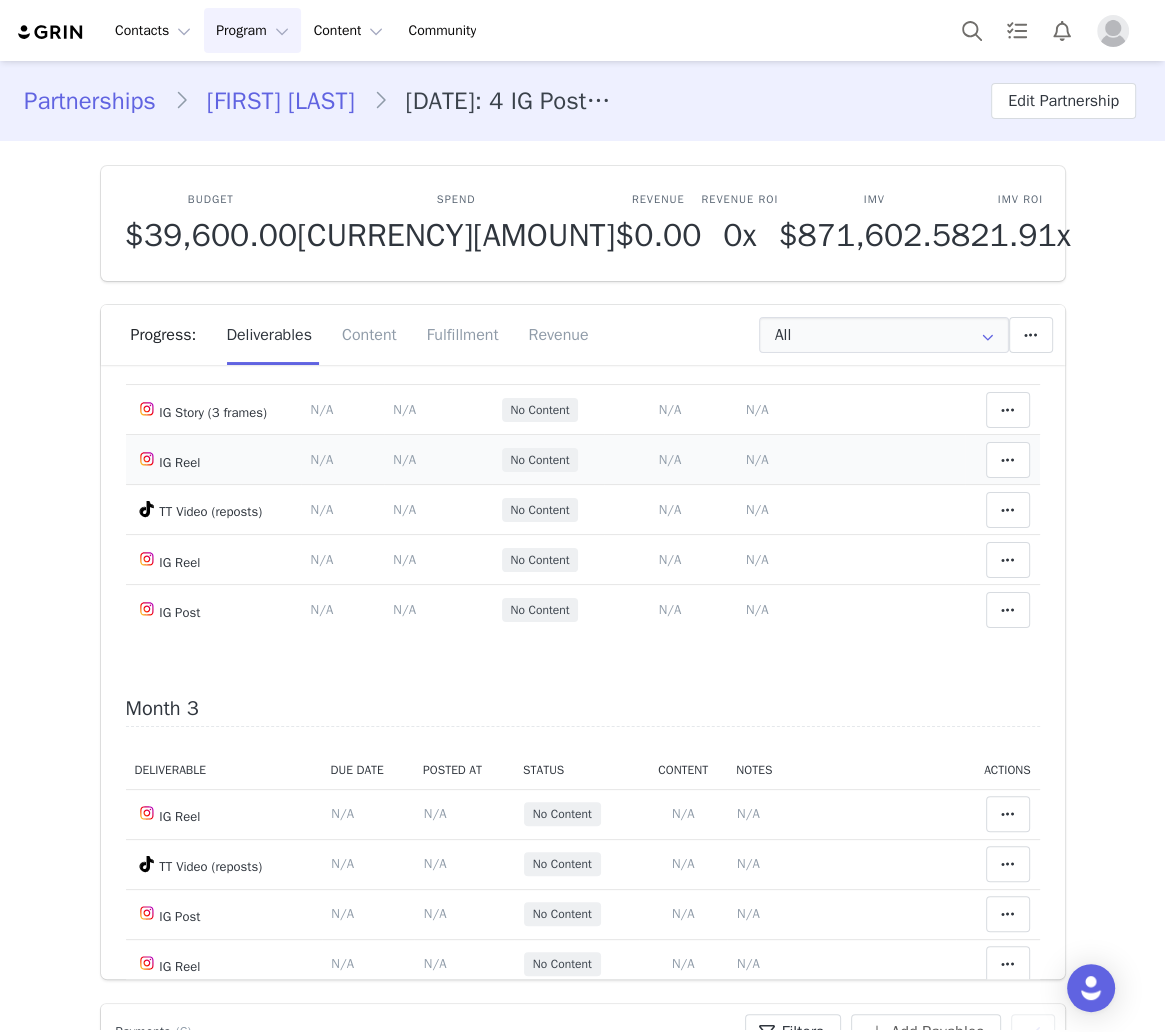 click on "N/A" at bounding box center (757, 459) 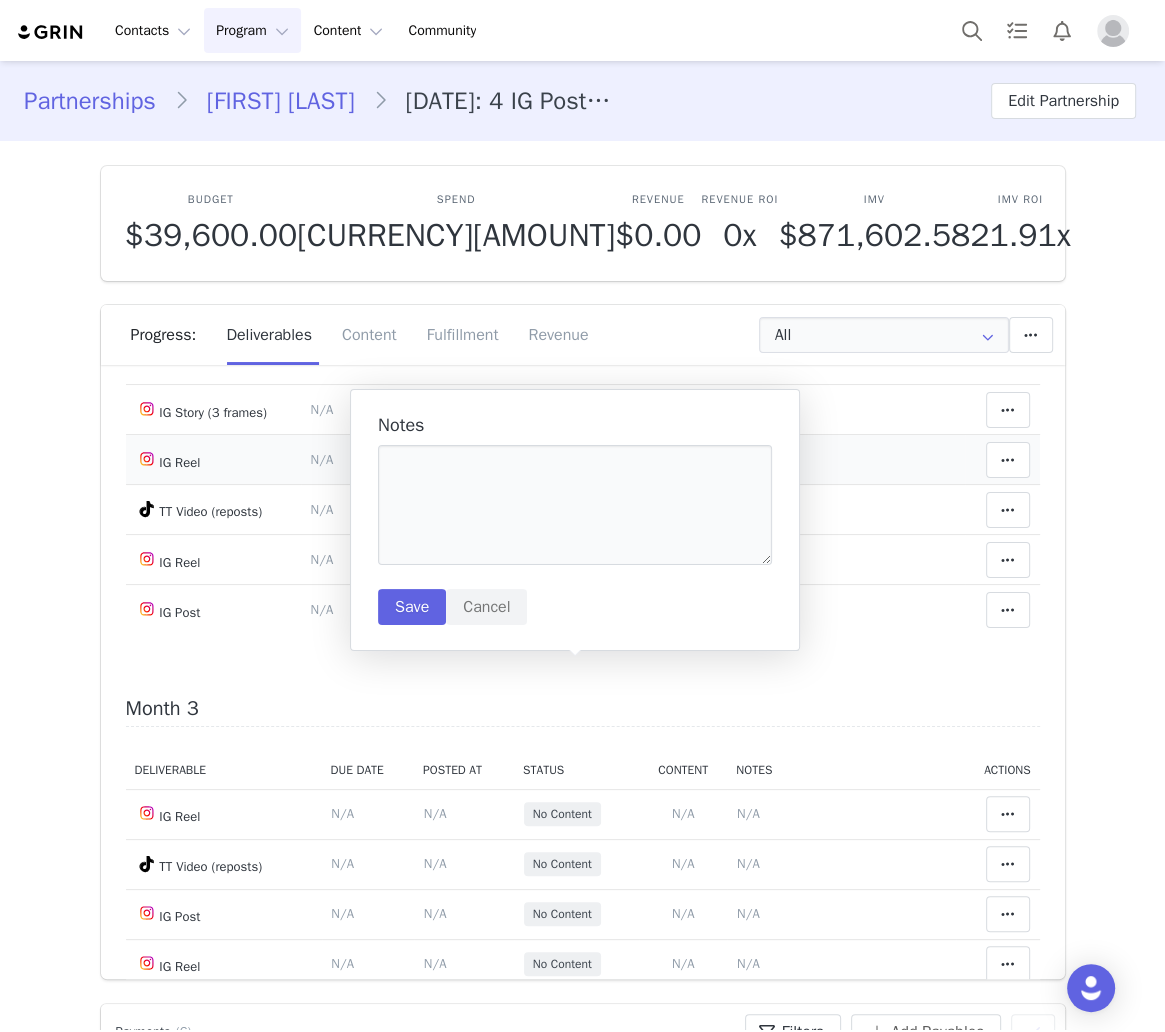 click at bounding box center (575, 505) 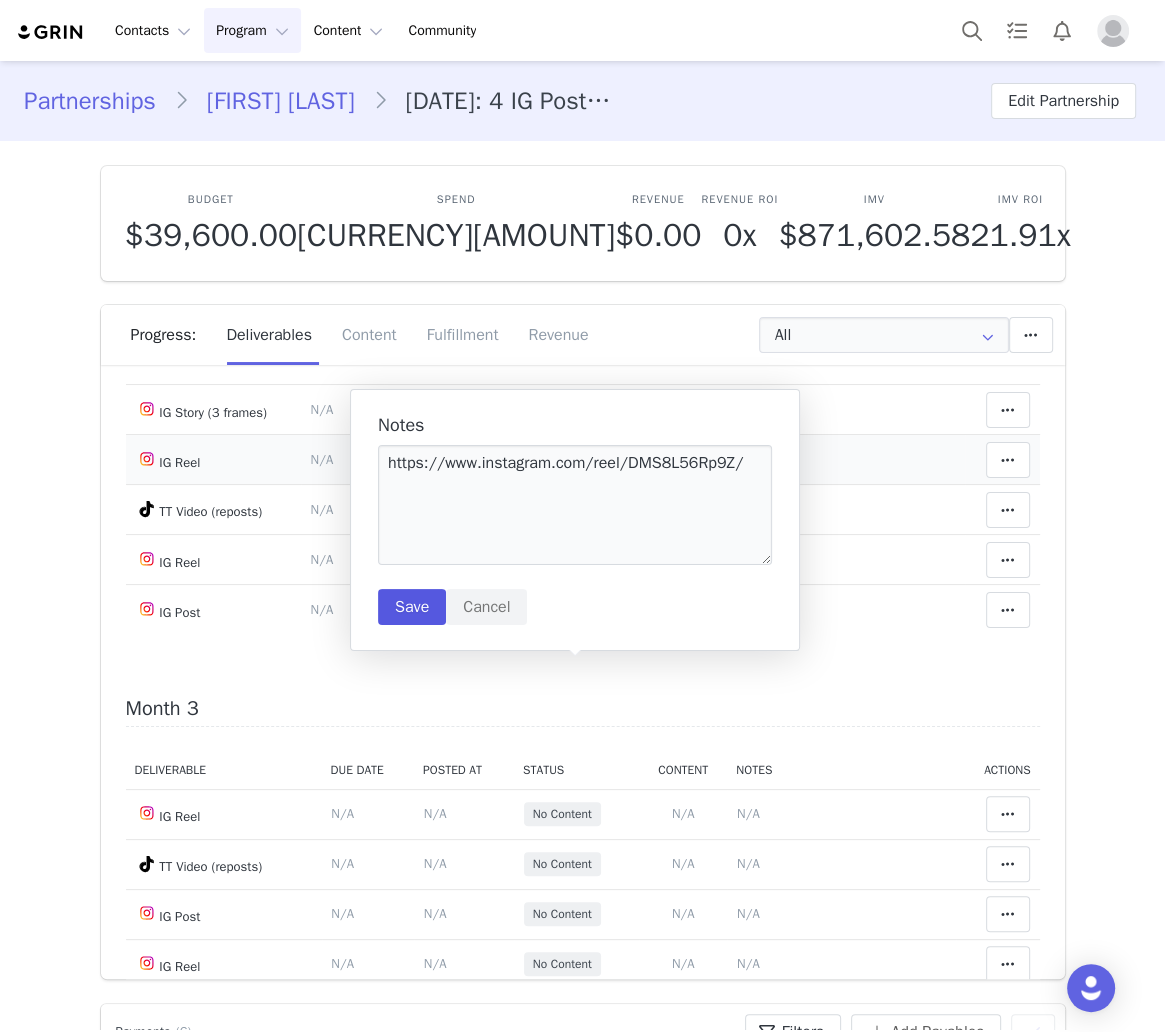 type on "https://www.instagram.com/reel/DMS8L56Rp9Z/" 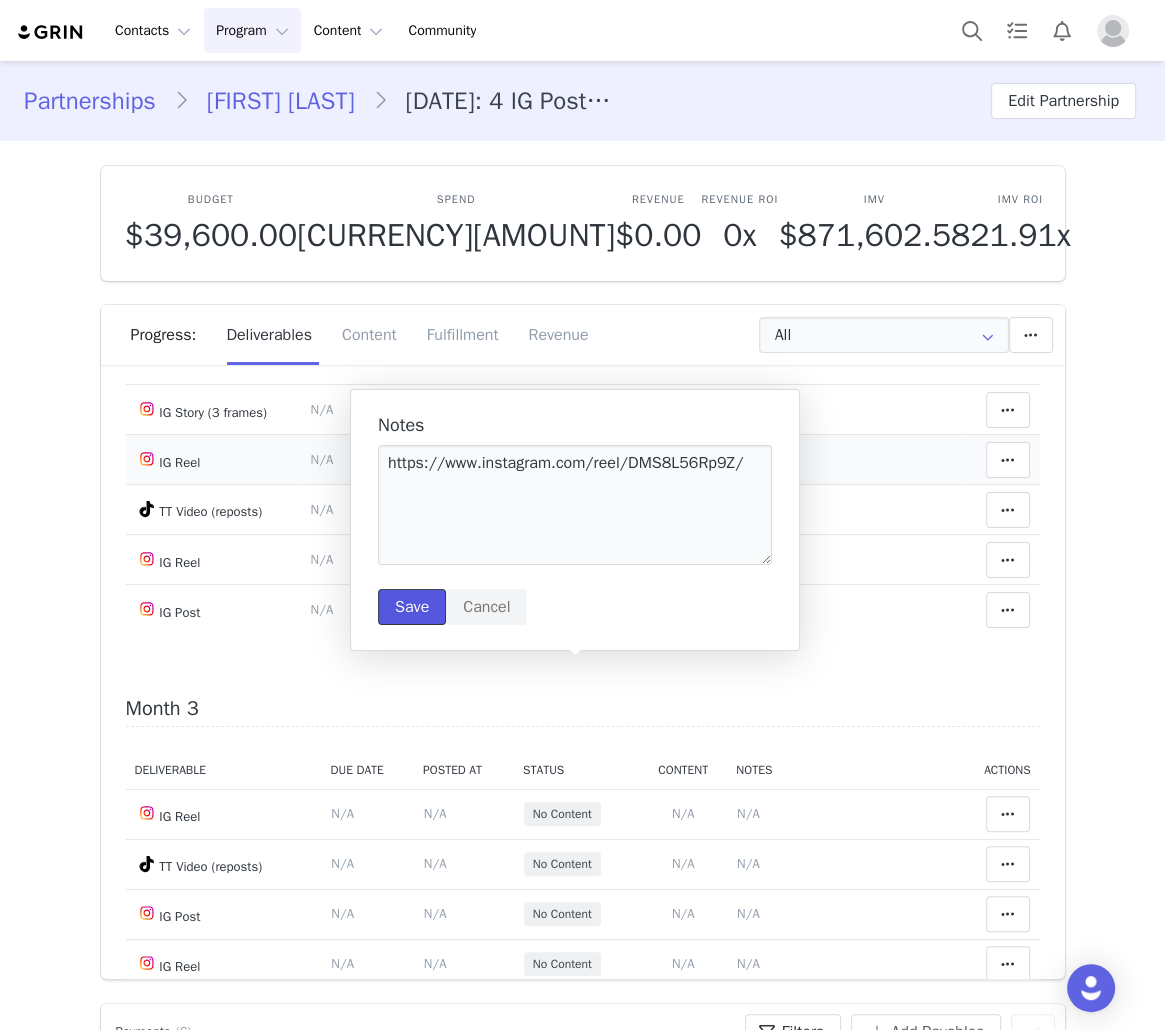 click on "Save" at bounding box center [412, 607] 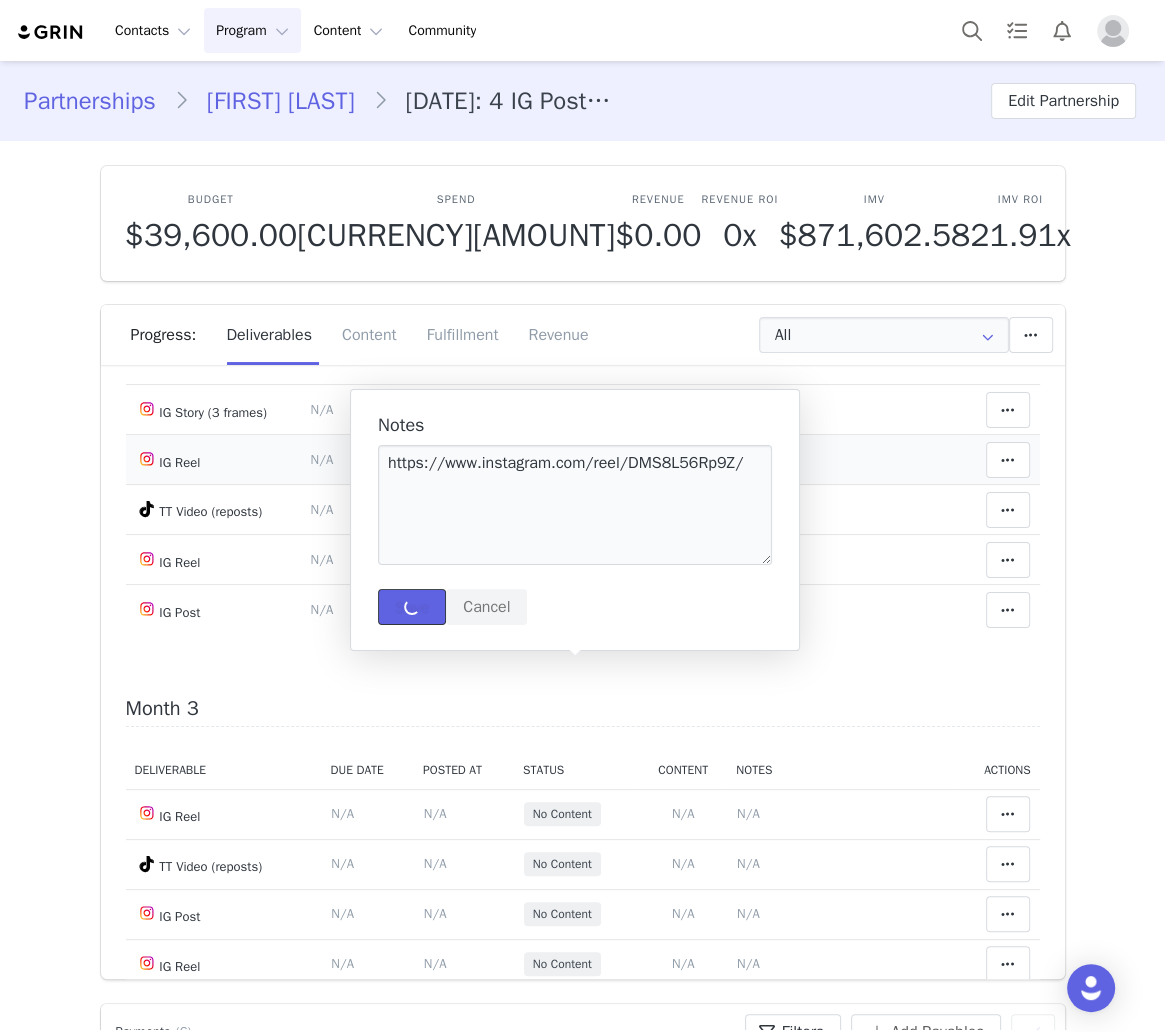 type 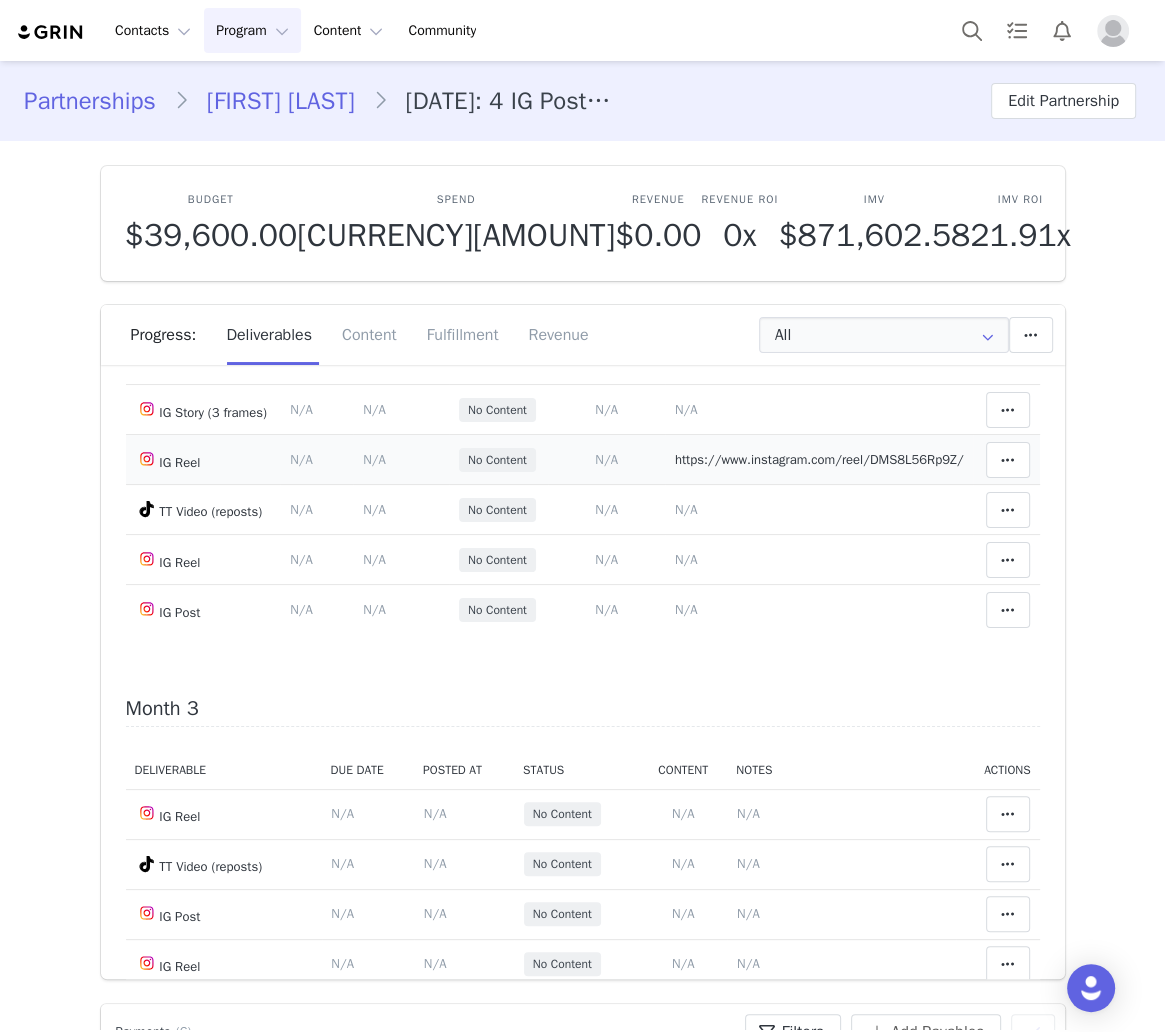 click on "N/A" at bounding box center (606, 459) 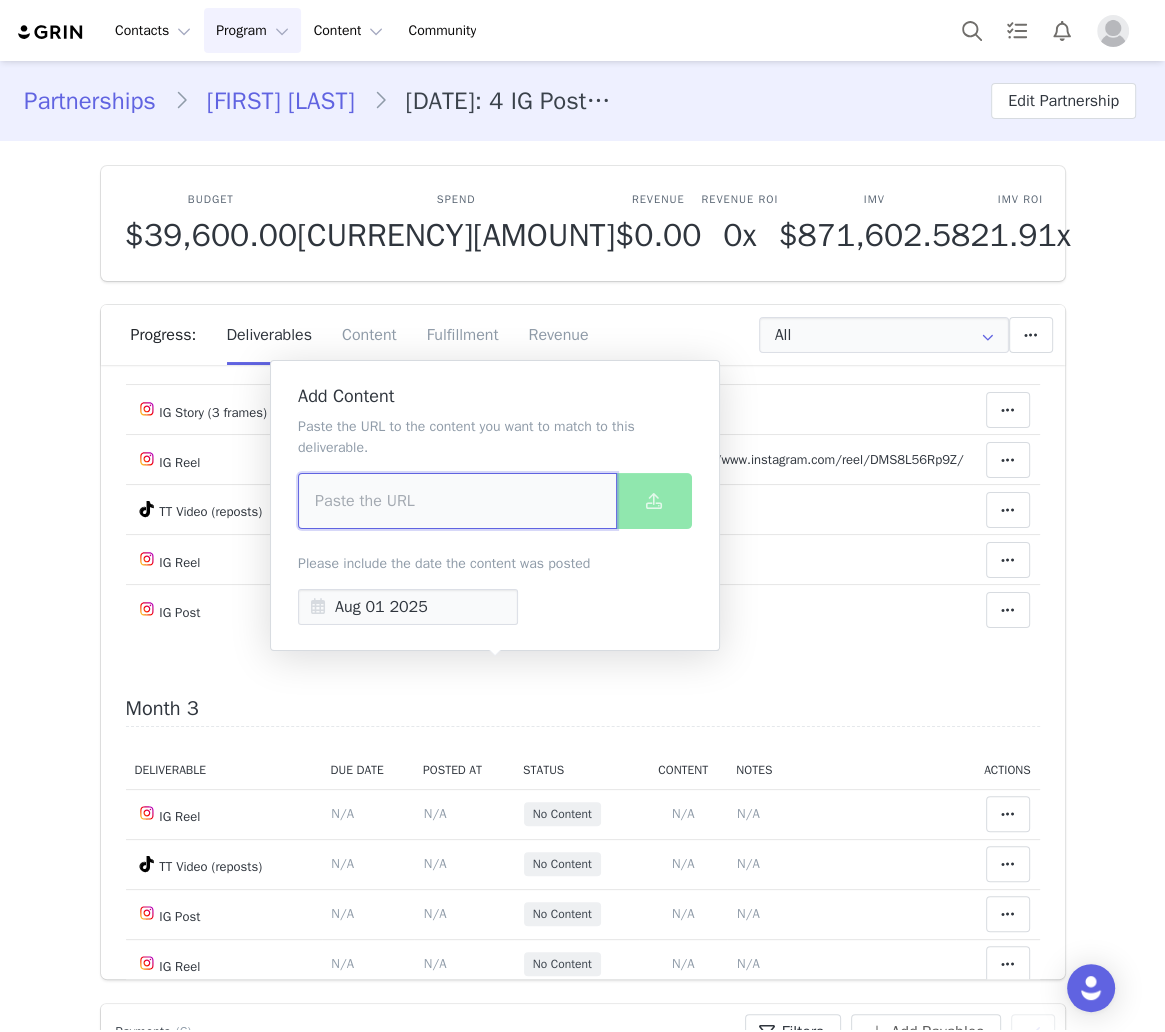 click at bounding box center (457, 501) 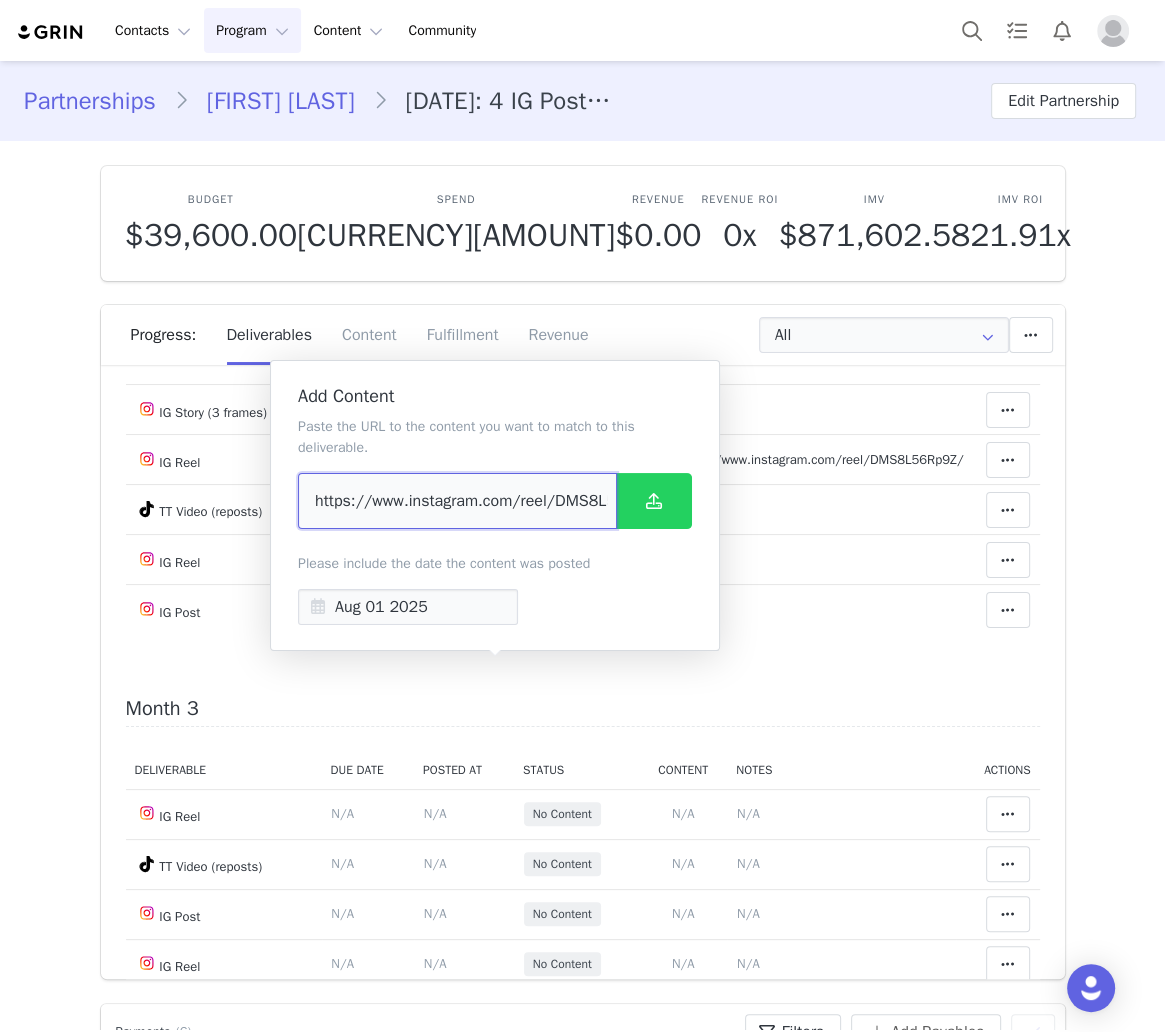 scroll, scrollTop: 0, scrollLeft: 49, axis: horizontal 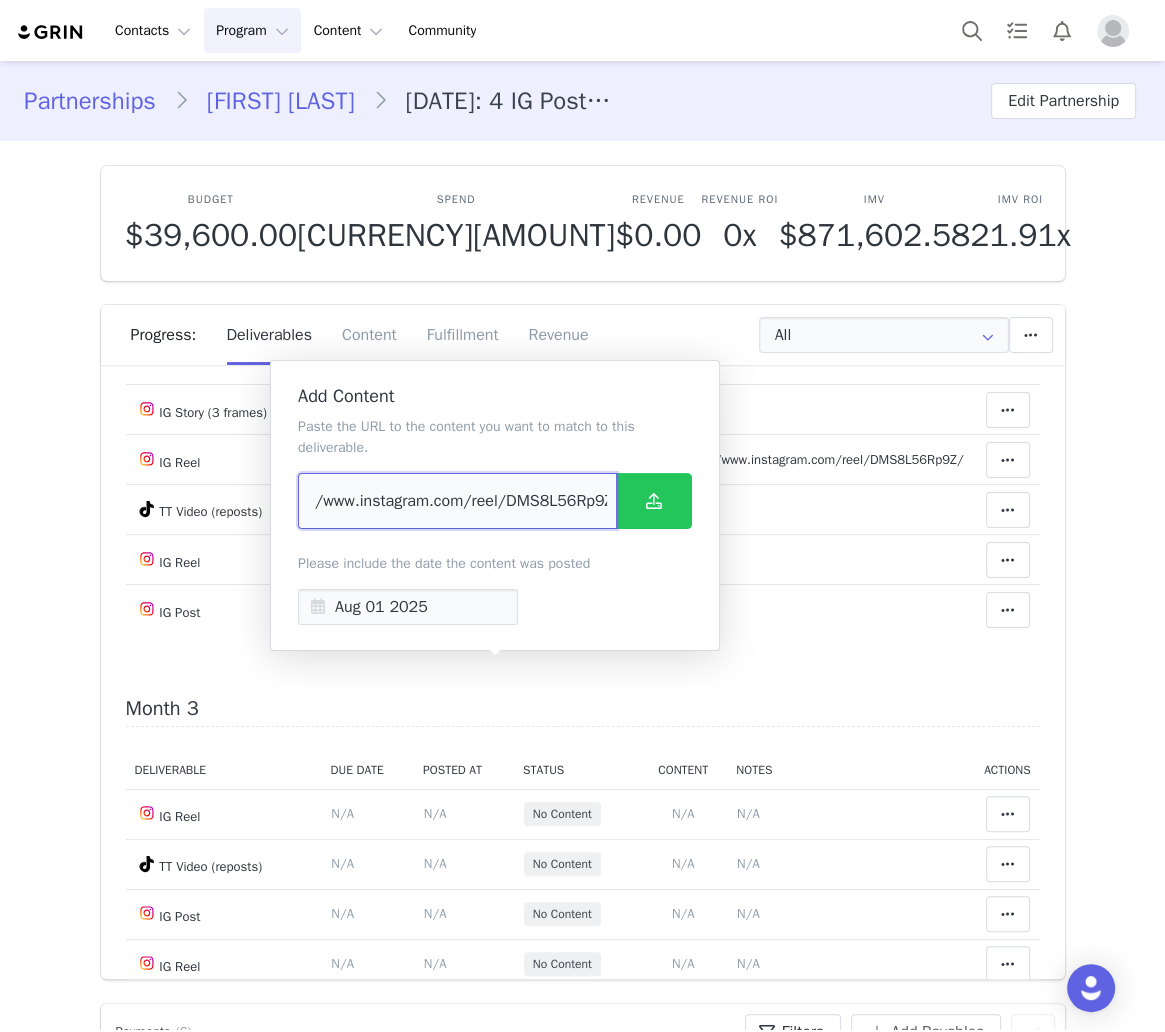 type on "https://www.instagram.com/reel/DMS8L56Rp9Z/" 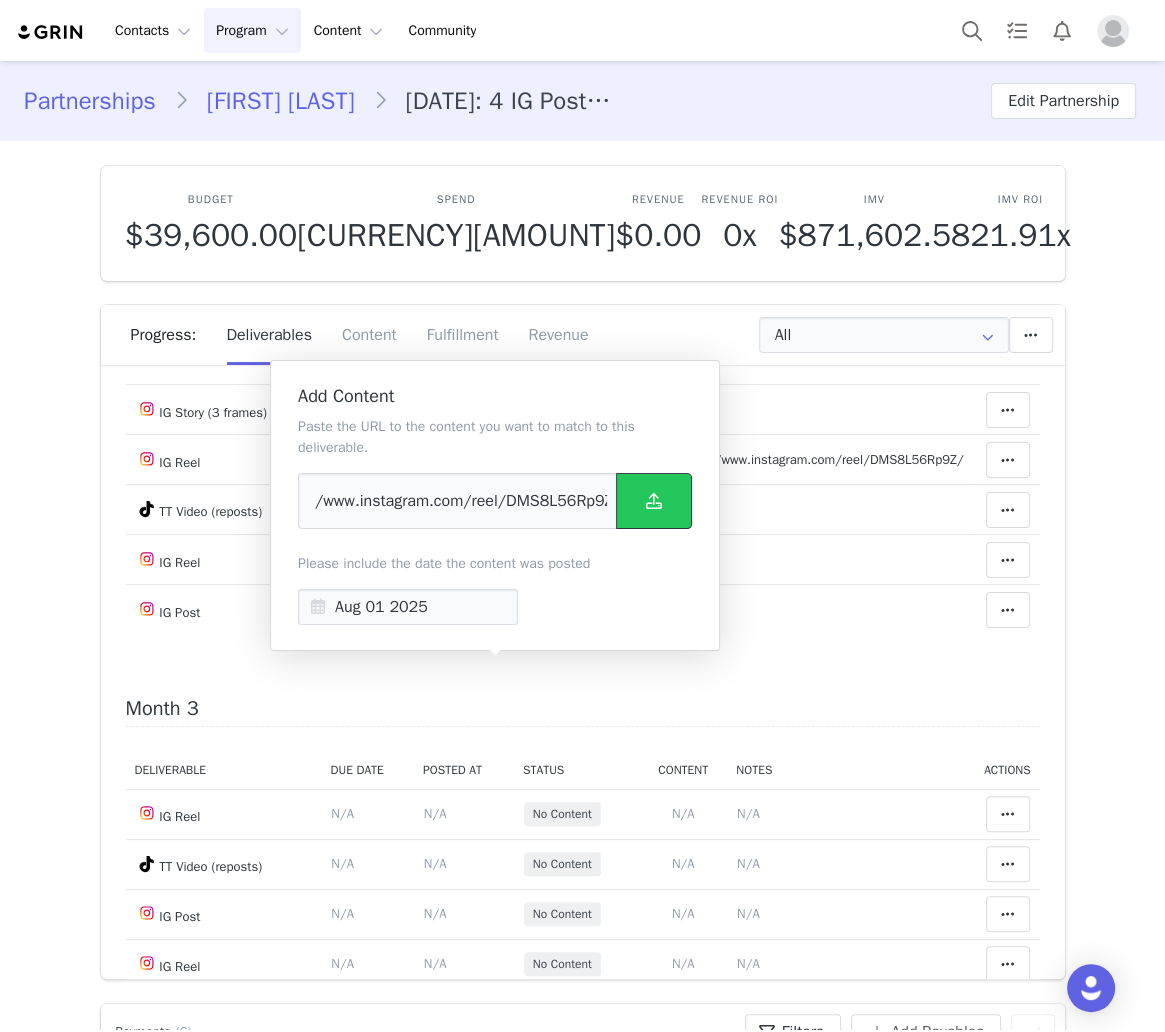 scroll, scrollTop: 0, scrollLeft: 0, axis: both 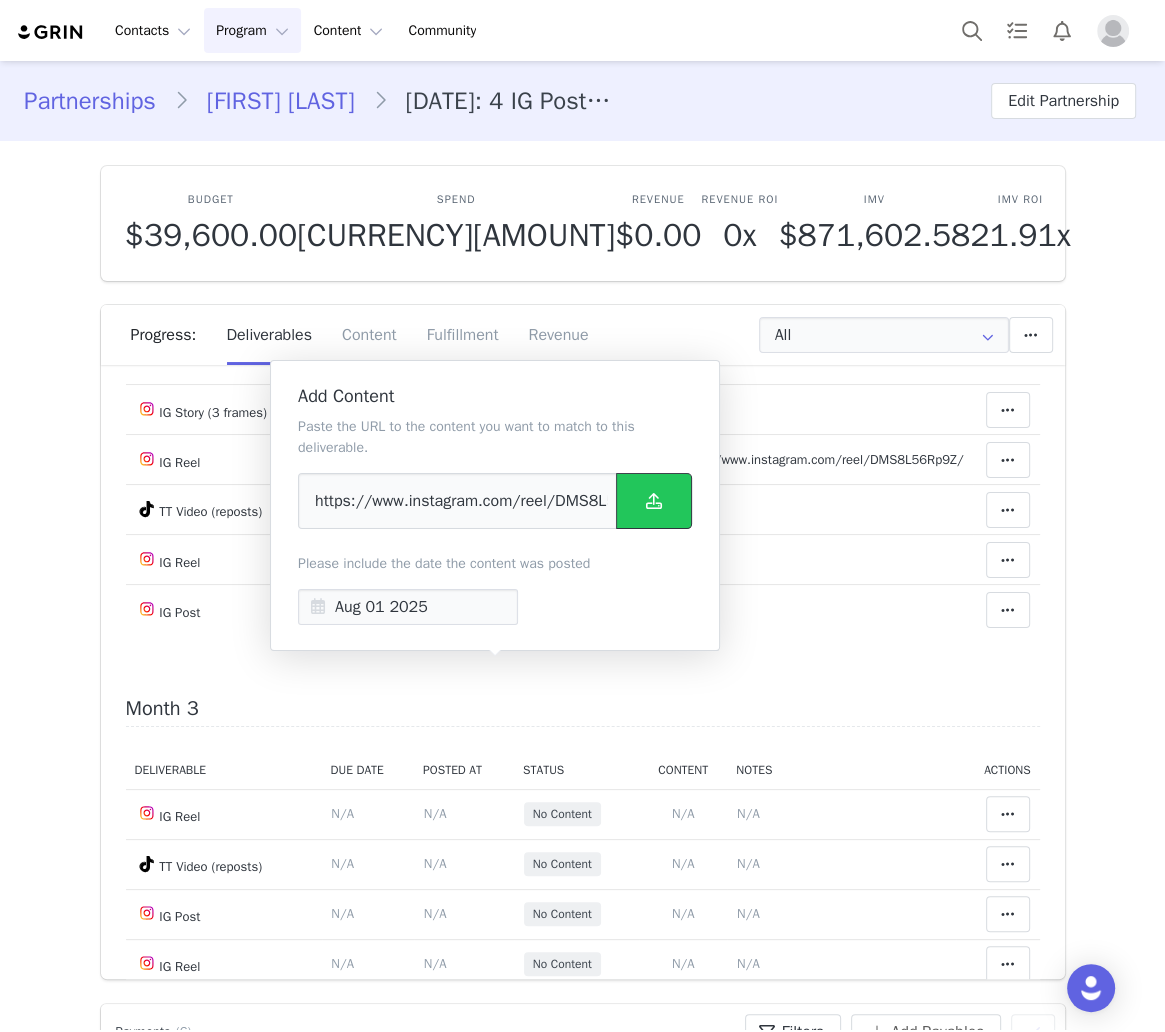 click at bounding box center [654, 501] 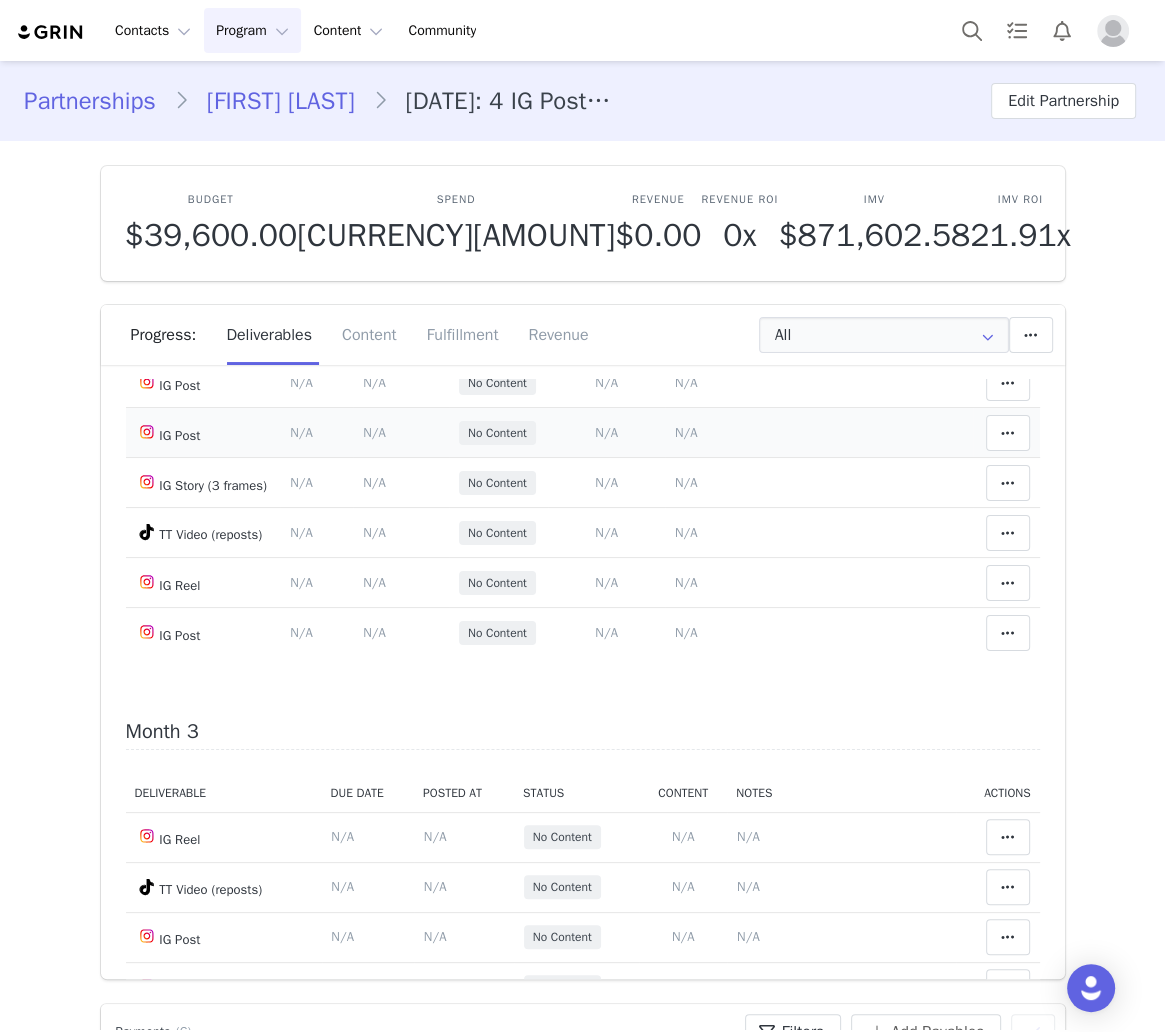 scroll, scrollTop: 1306, scrollLeft: 0, axis: vertical 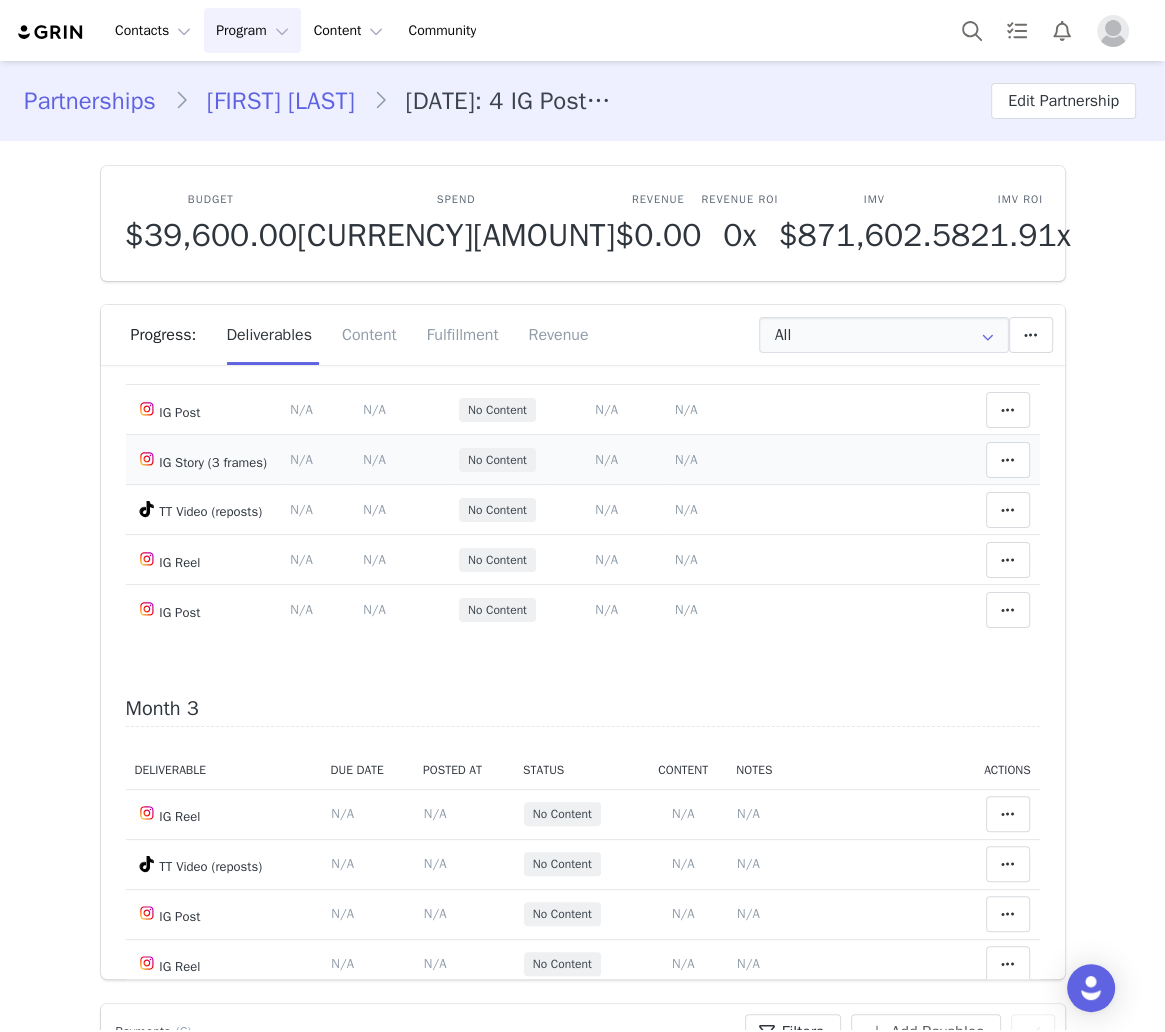 click on "N/A" at bounding box center [686, 459] 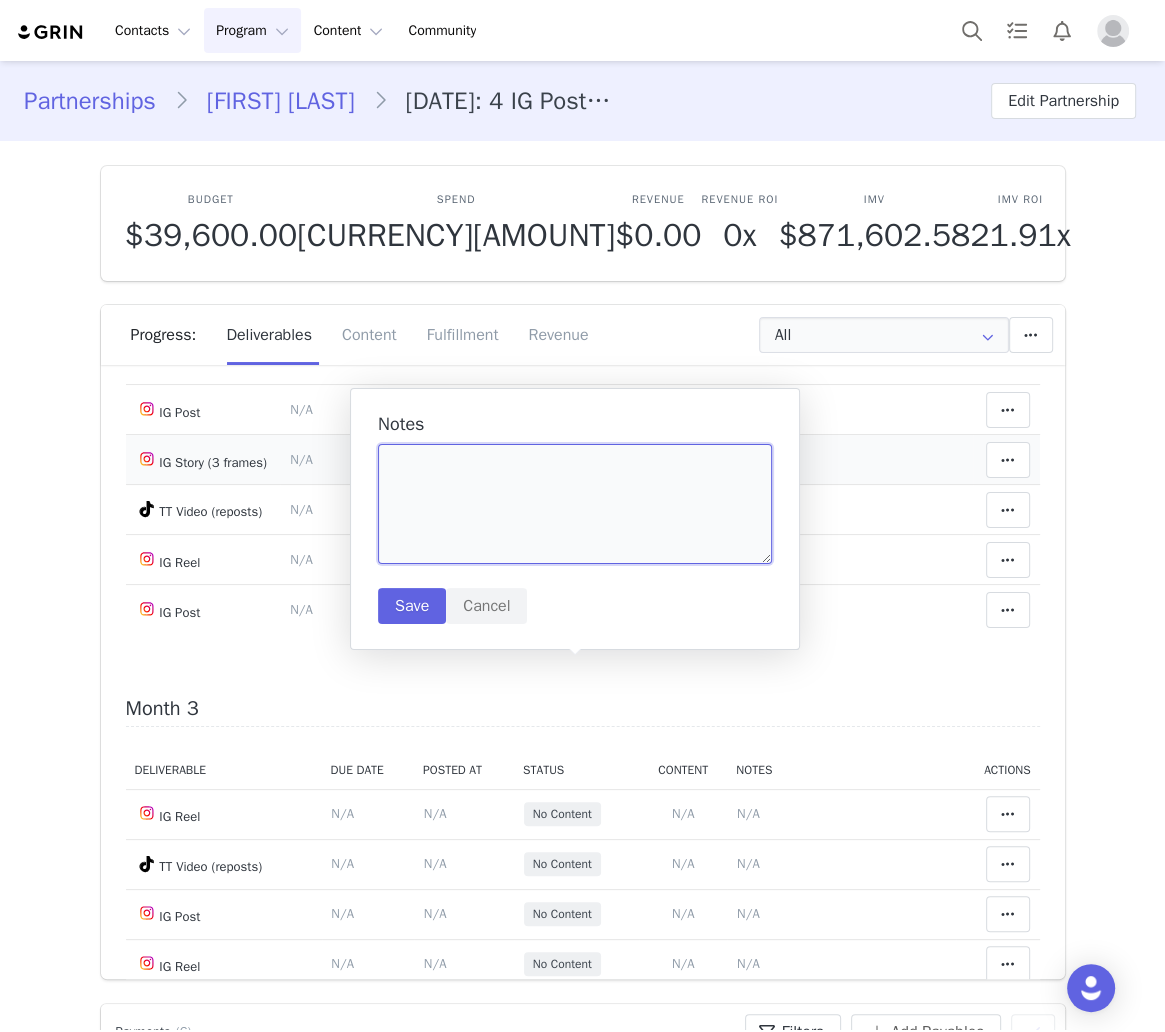 click at bounding box center [575, 504] 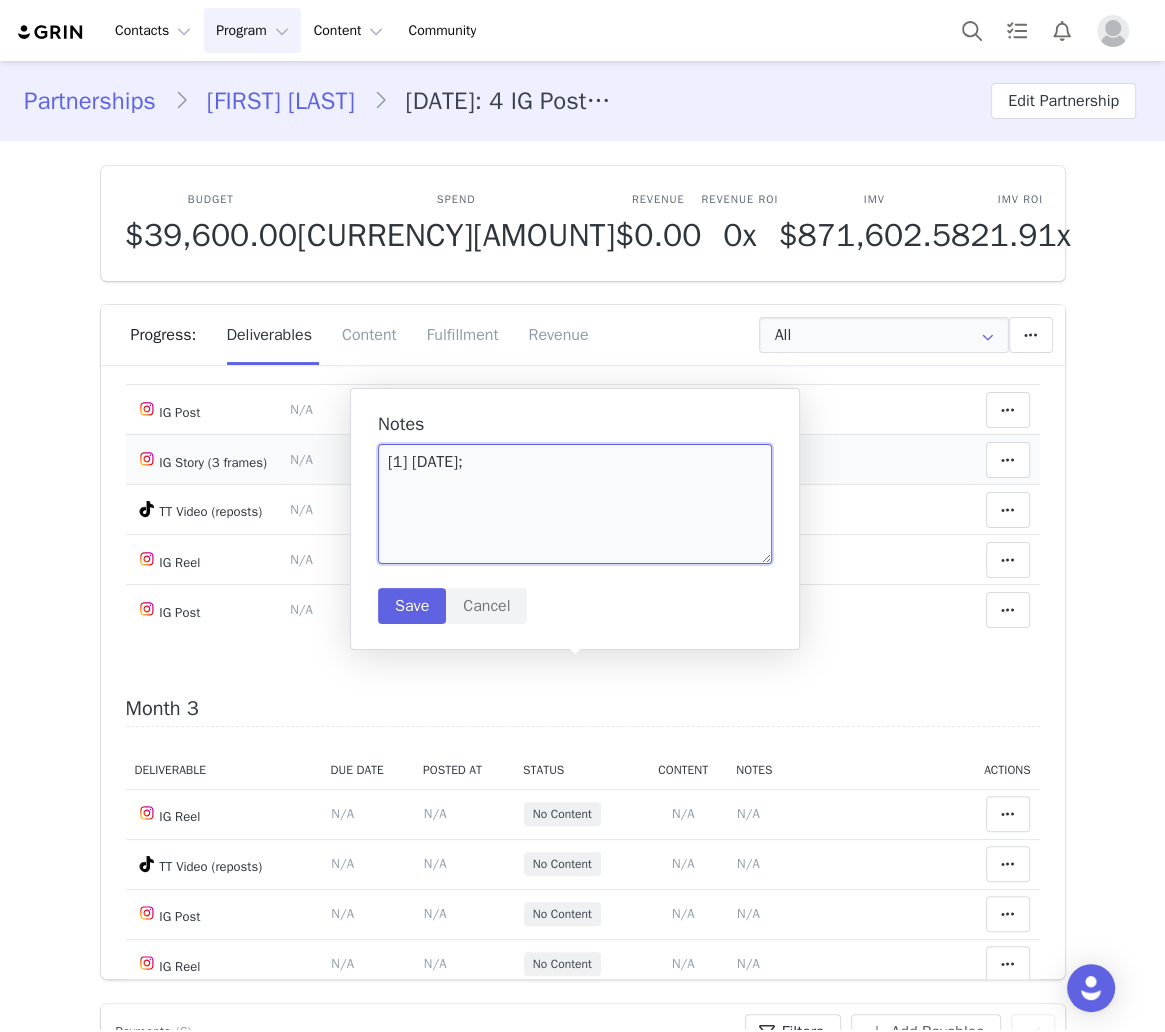 paste on "https://static-resources.creatoriq.com/instagram-stories/videos/3680287269103014368.mp4" 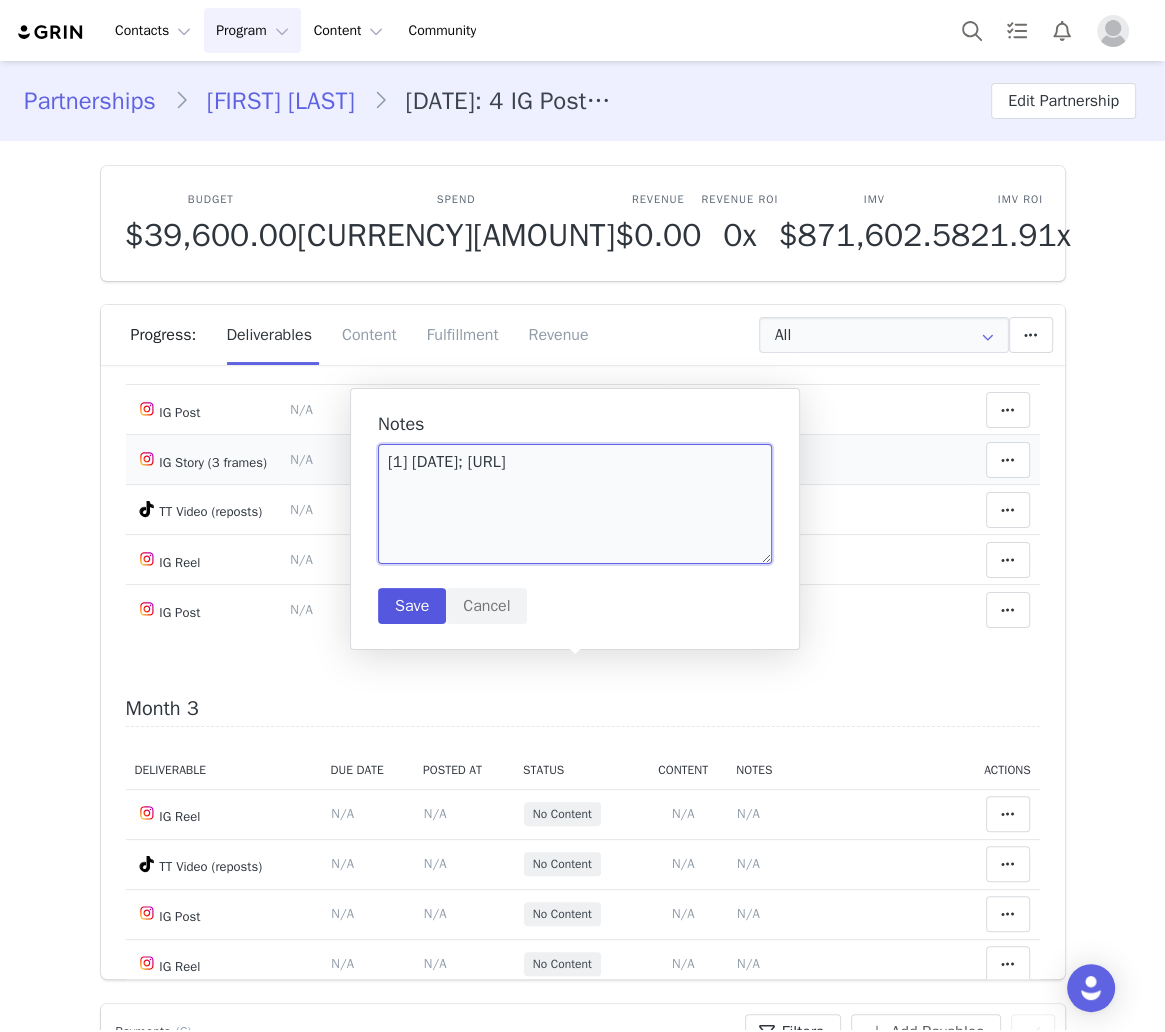 type on "[1] 7/19; https://static-resources.creatoriq.com/instagram-stories/videos/3680287269103014368.mp4" 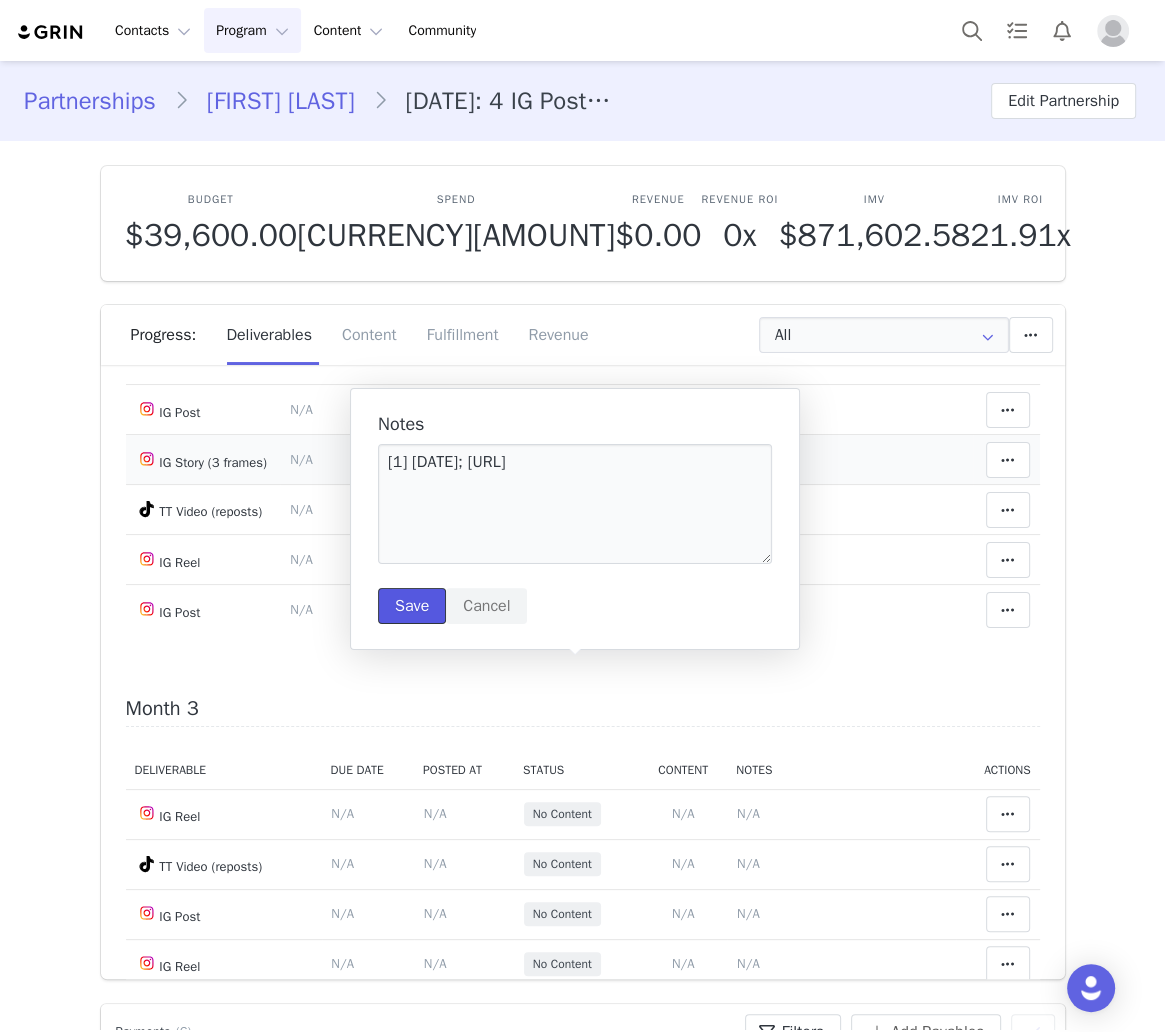 click on "Save" at bounding box center [412, 606] 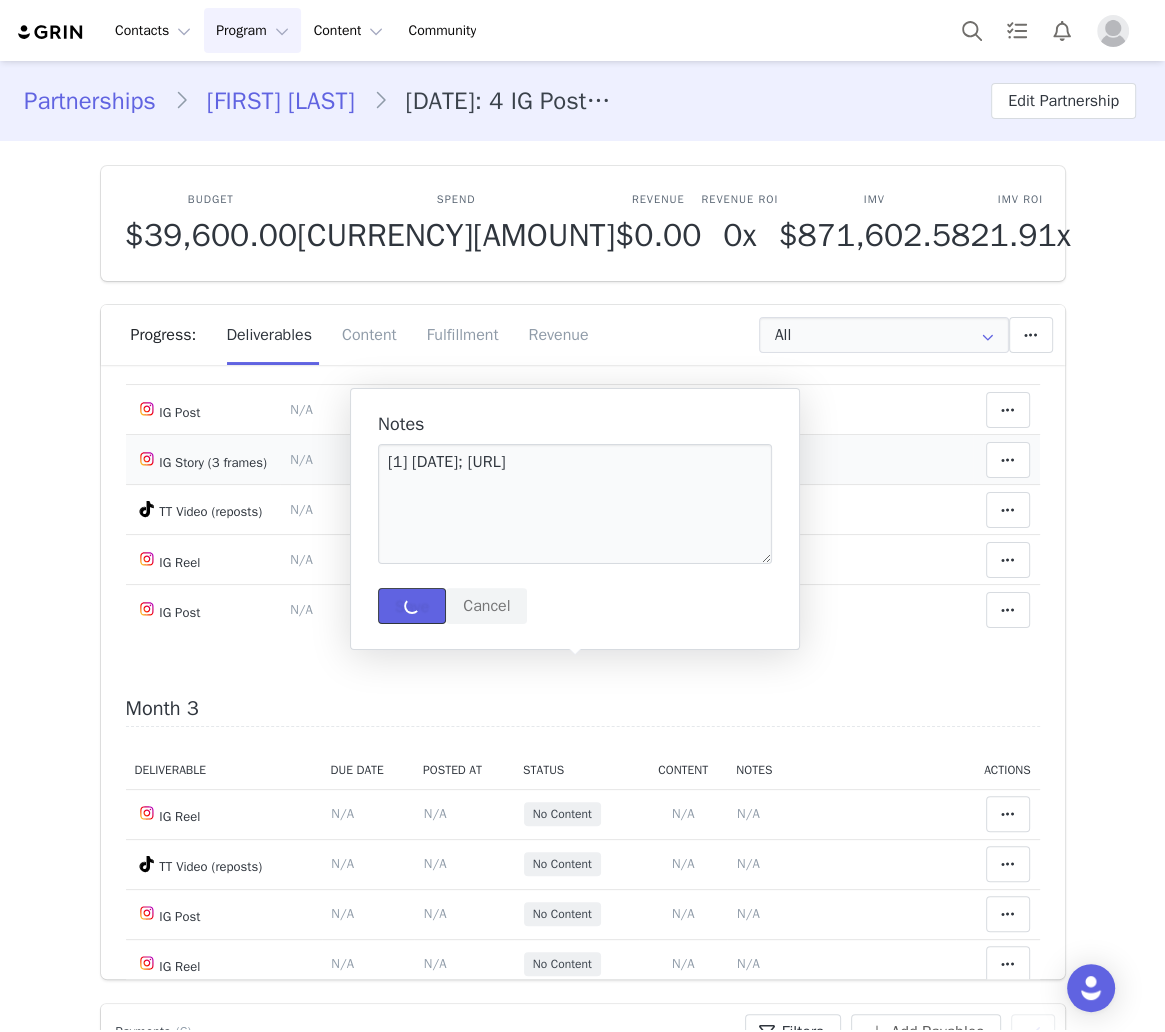 type 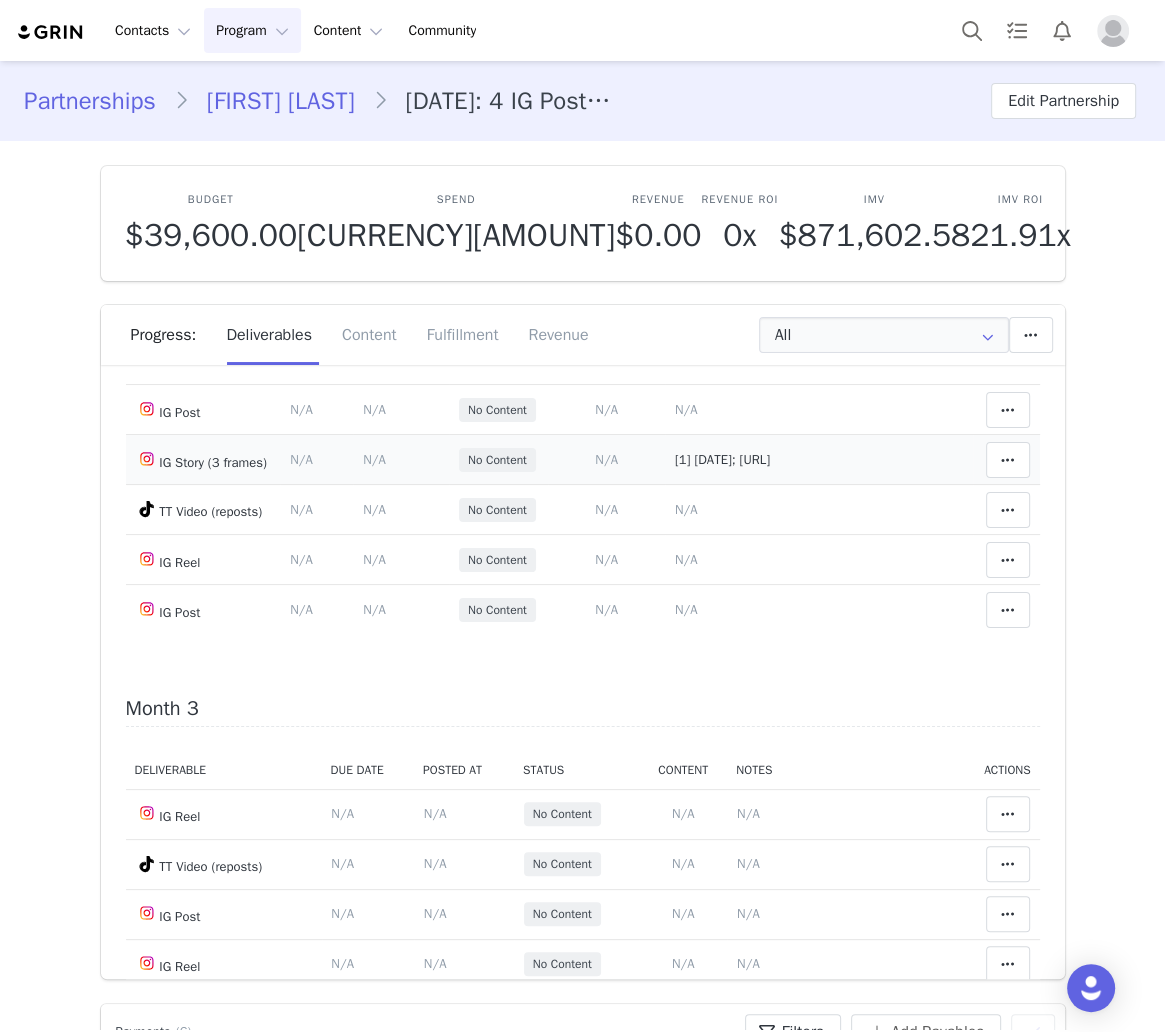 click on "N/A" at bounding box center (606, 309) 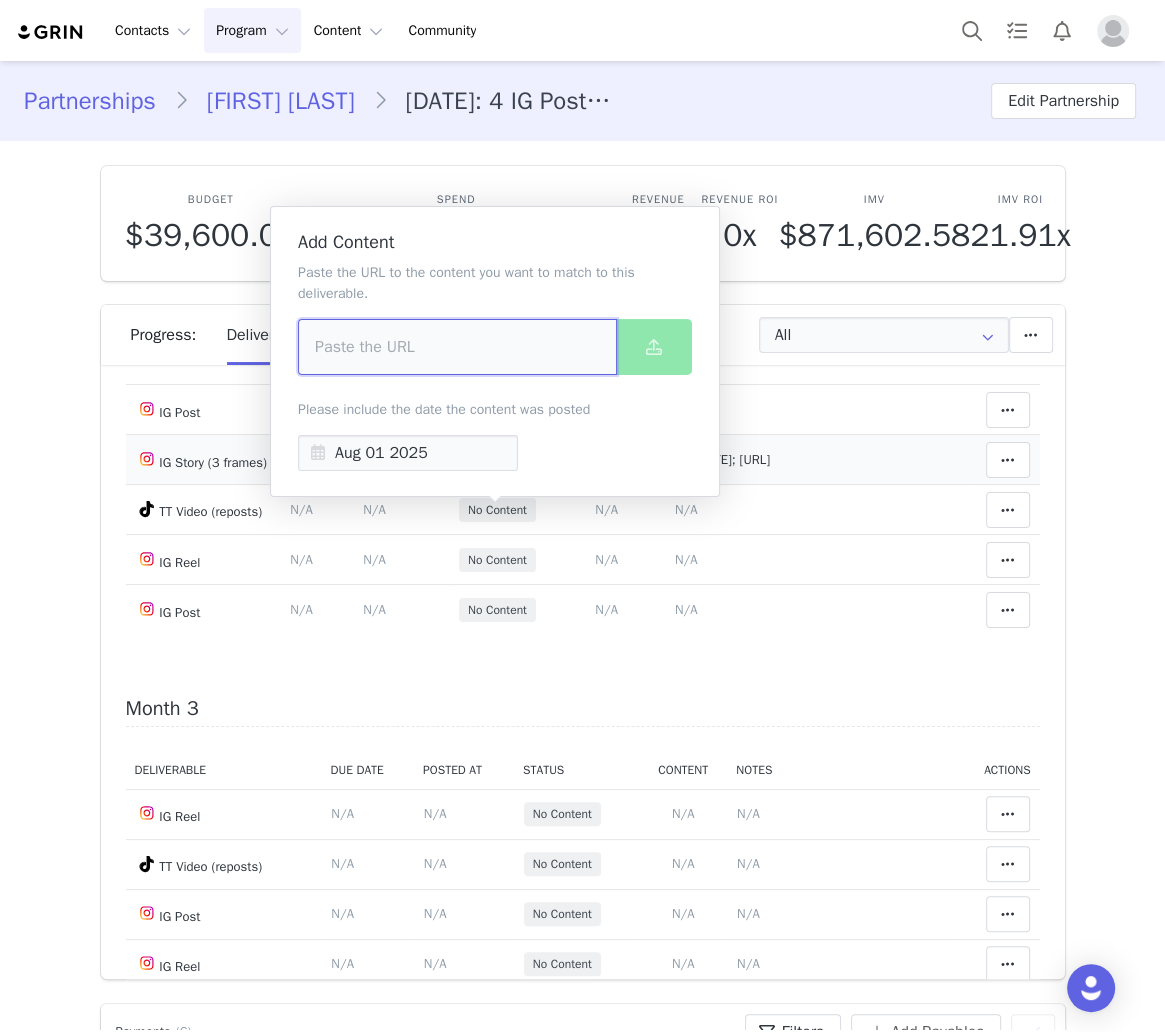 click at bounding box center [457, 347] 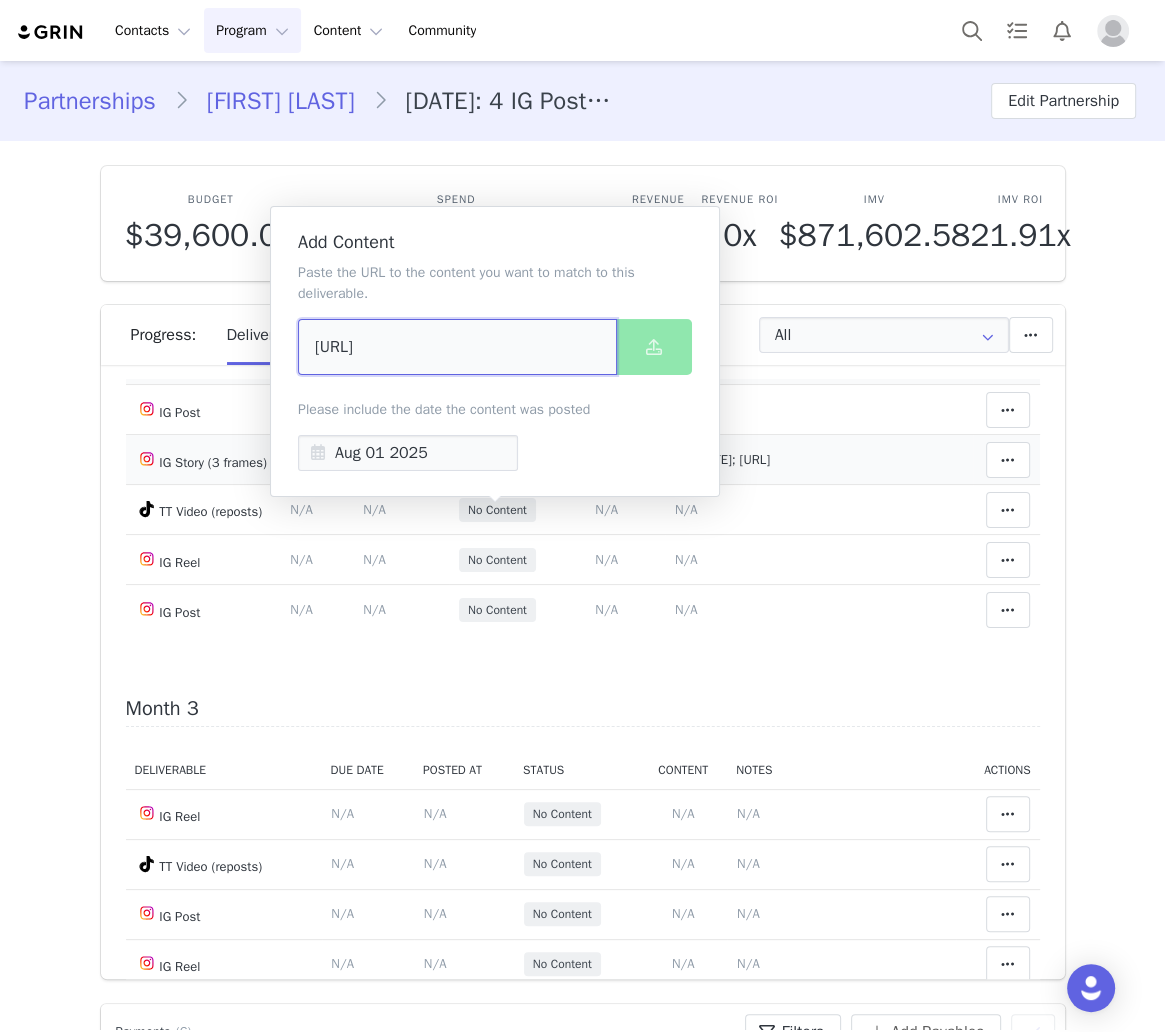 scroll, scrollTop: 0, scrollLeft: 28, axis: horizontal 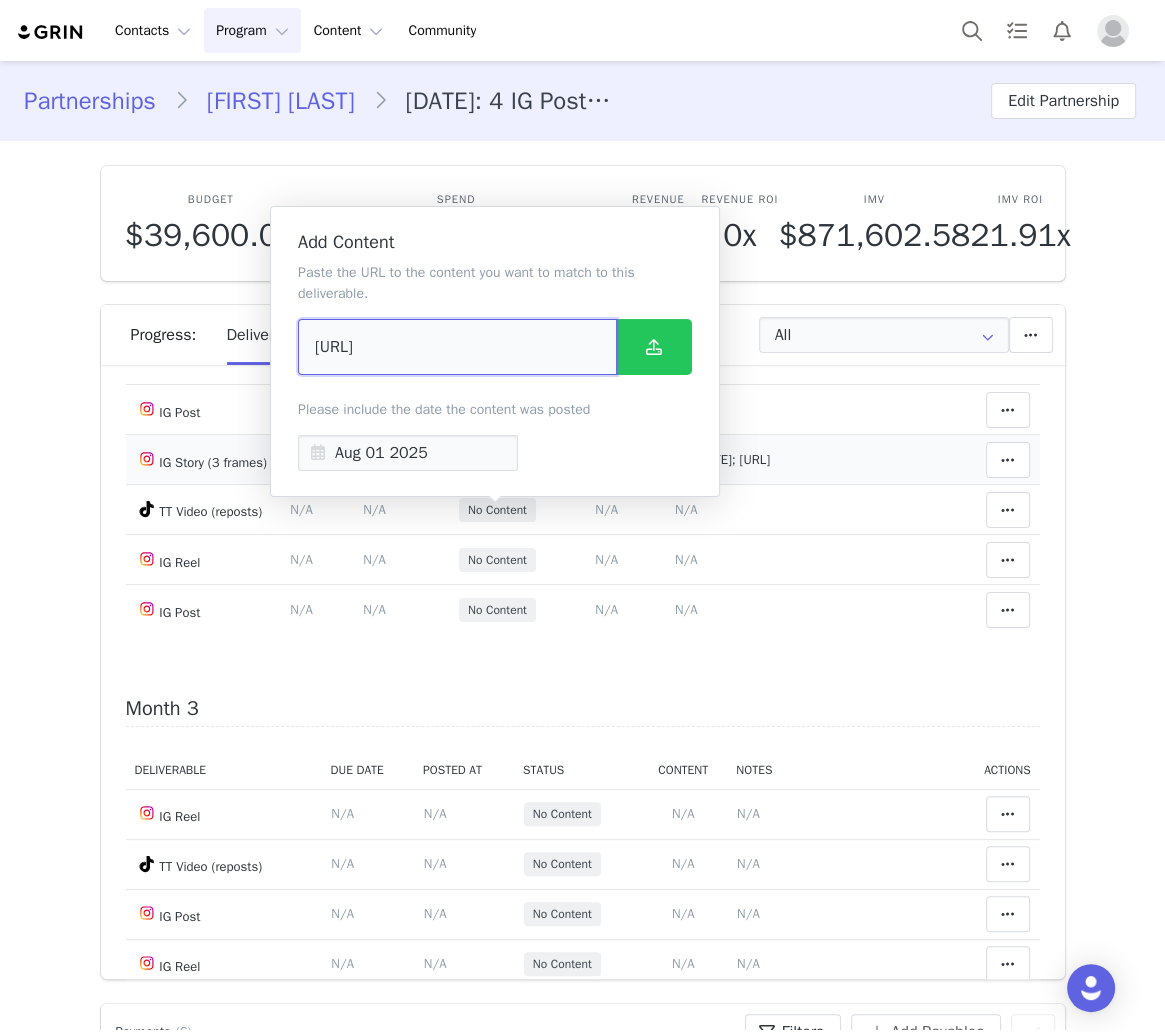 type on "https://www.instagram.com/p/DMa2K81xa8_/" 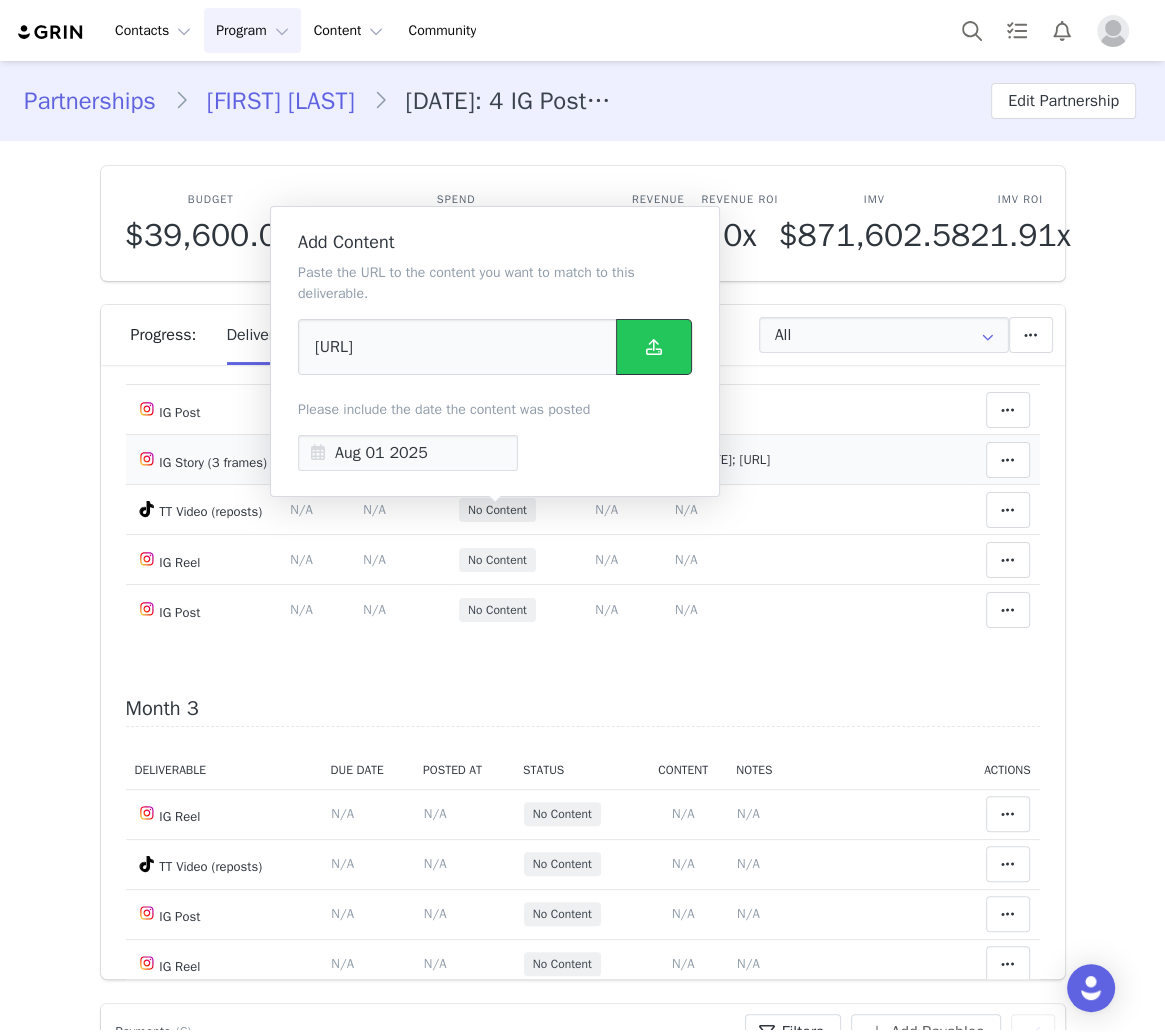 click at bounding box center [654, 347] 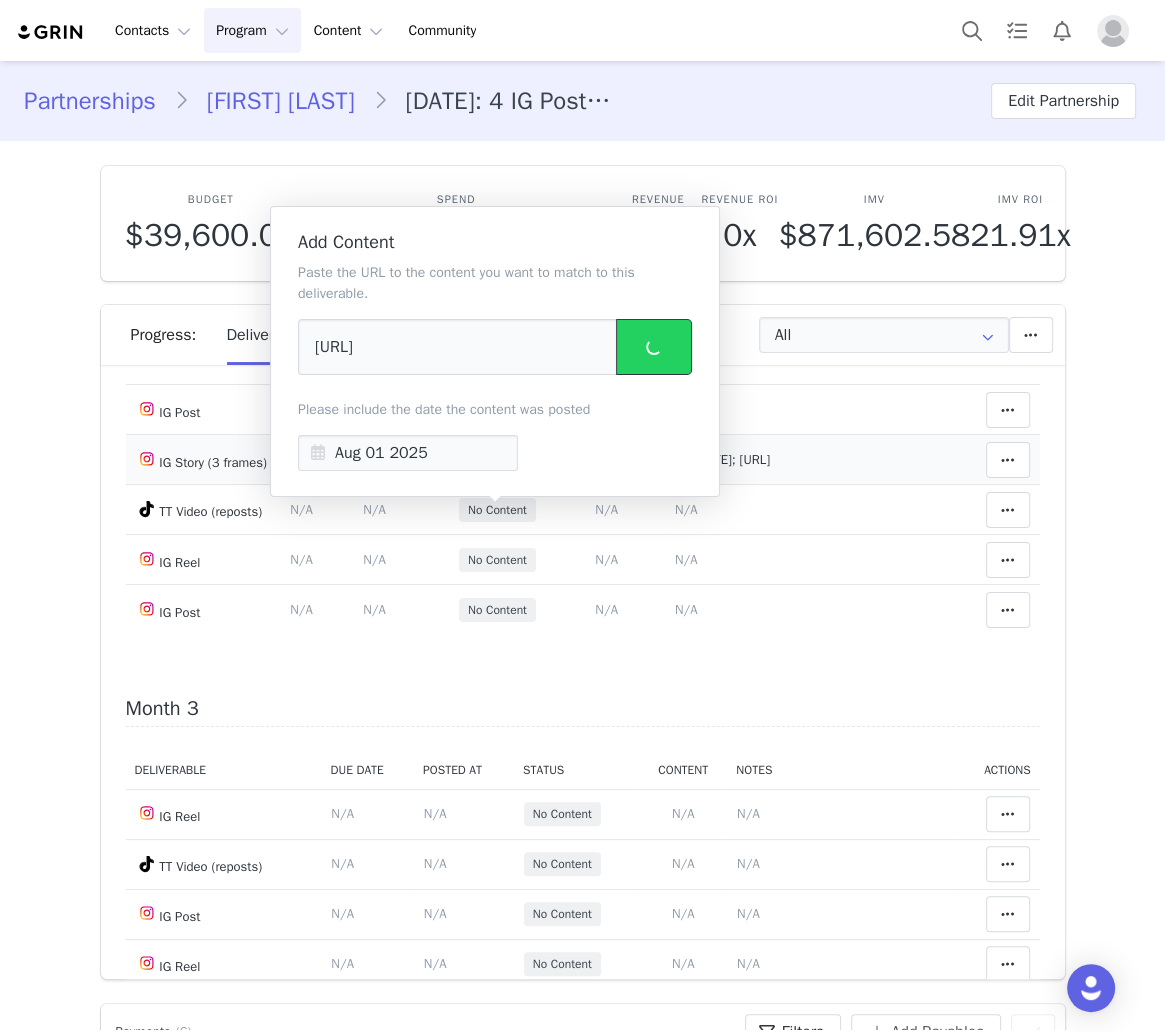 scroll, scrollTop: 0, scrollLeft: 0, axis: both 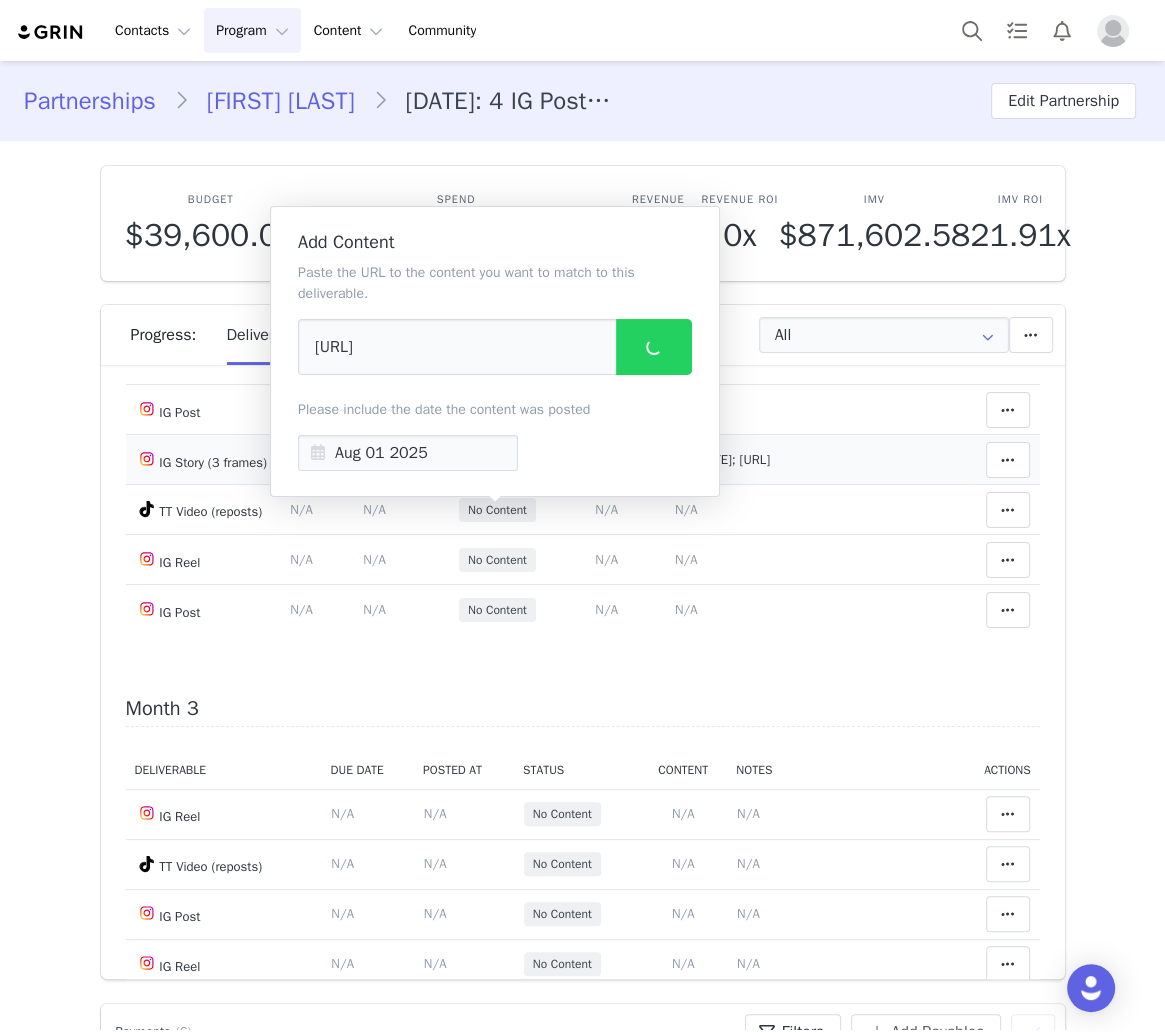 click on "N/A" at bounding box center [686, 309] 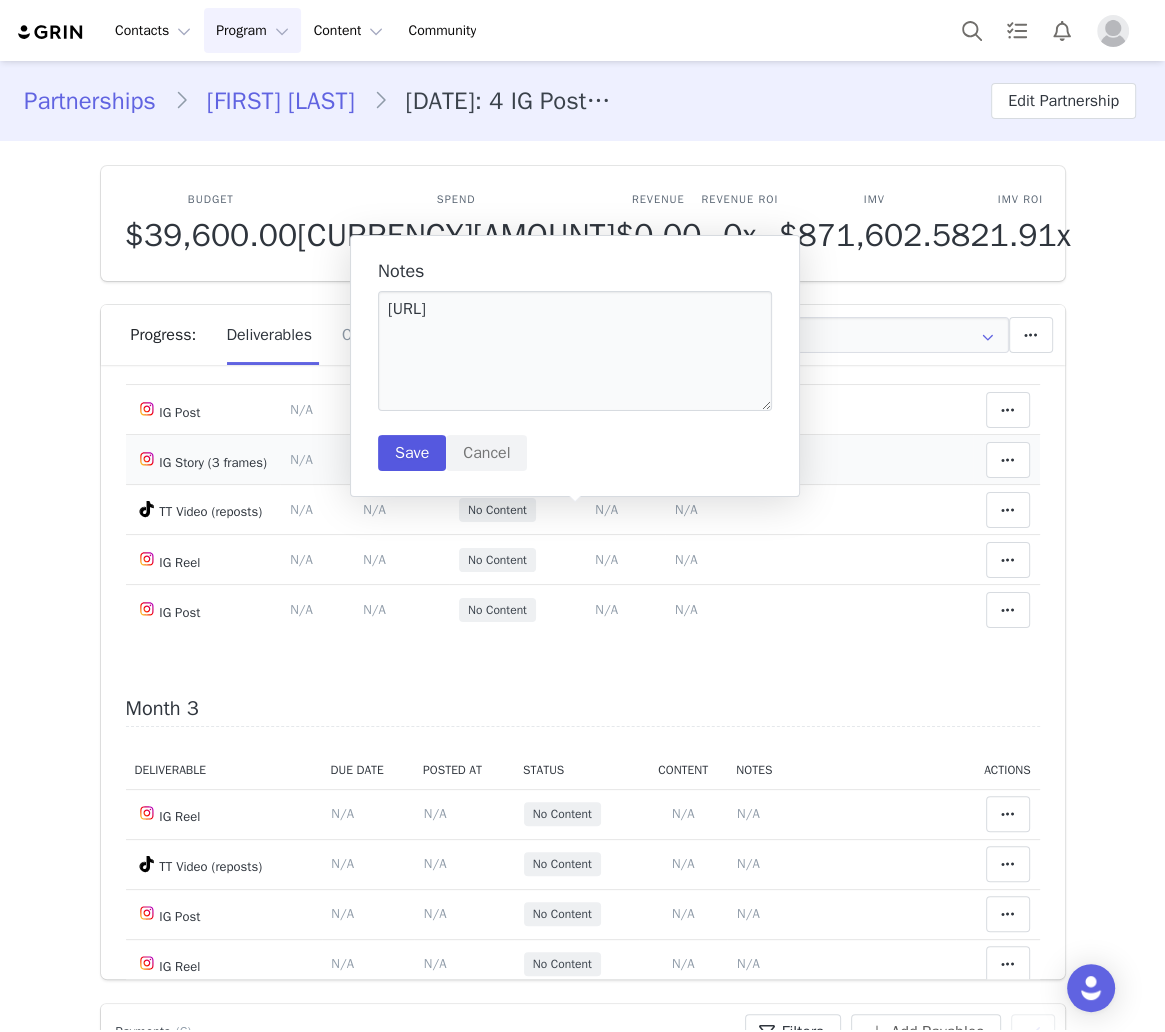 type on "https://www.instagram.com/p/DMa2K81xa8_/" 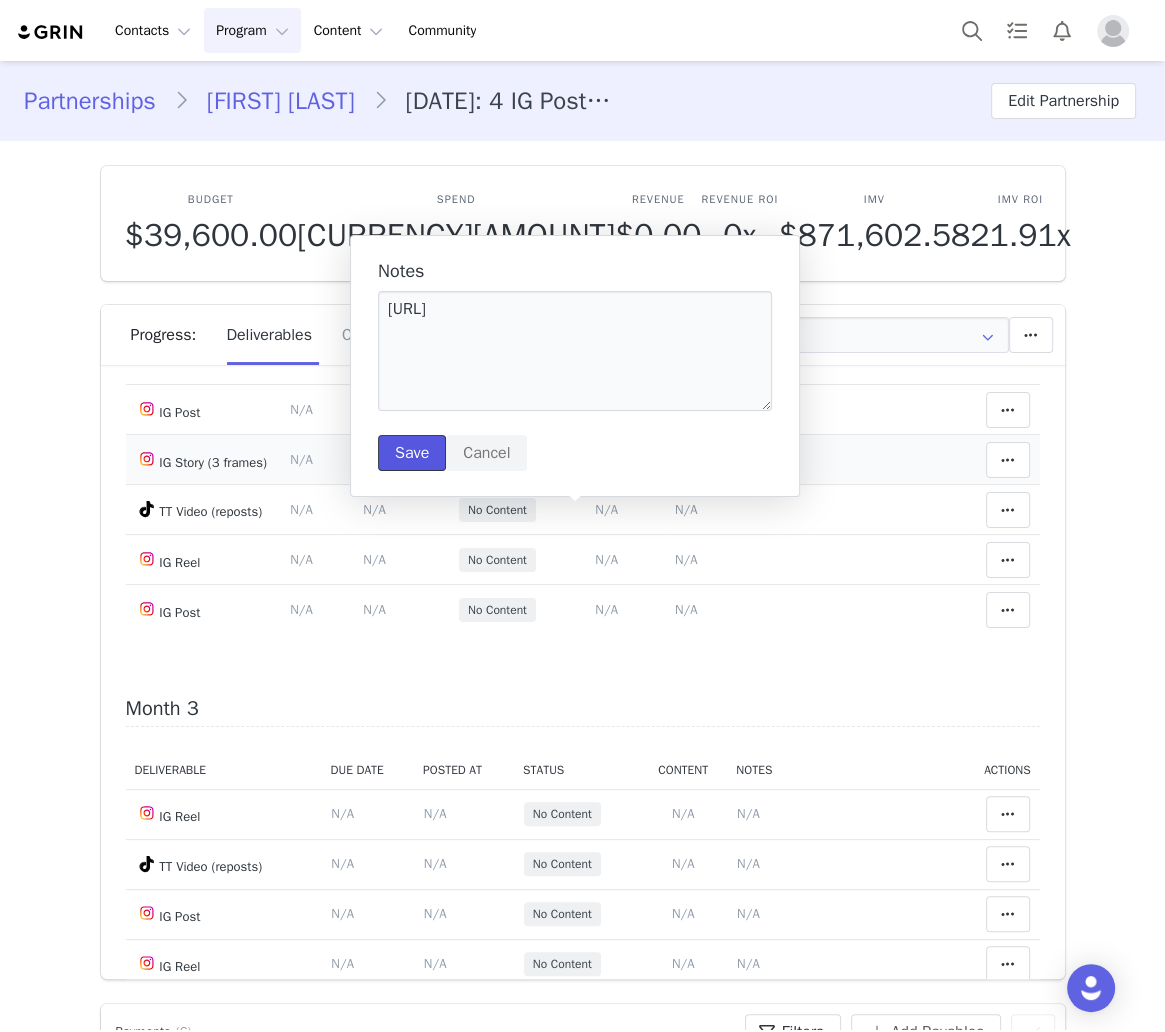 click on "Save" at bounding box center [412, 453] 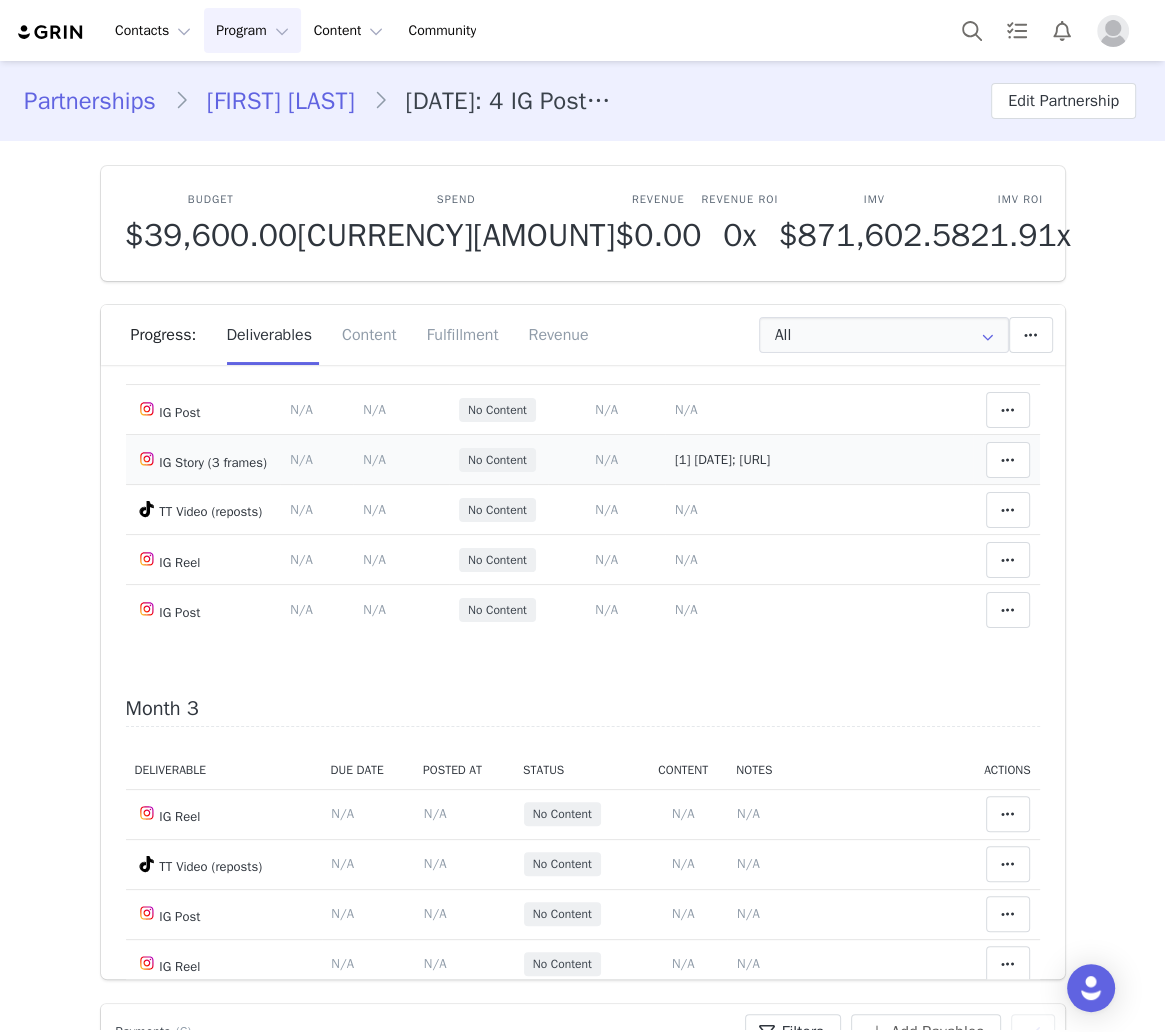 type 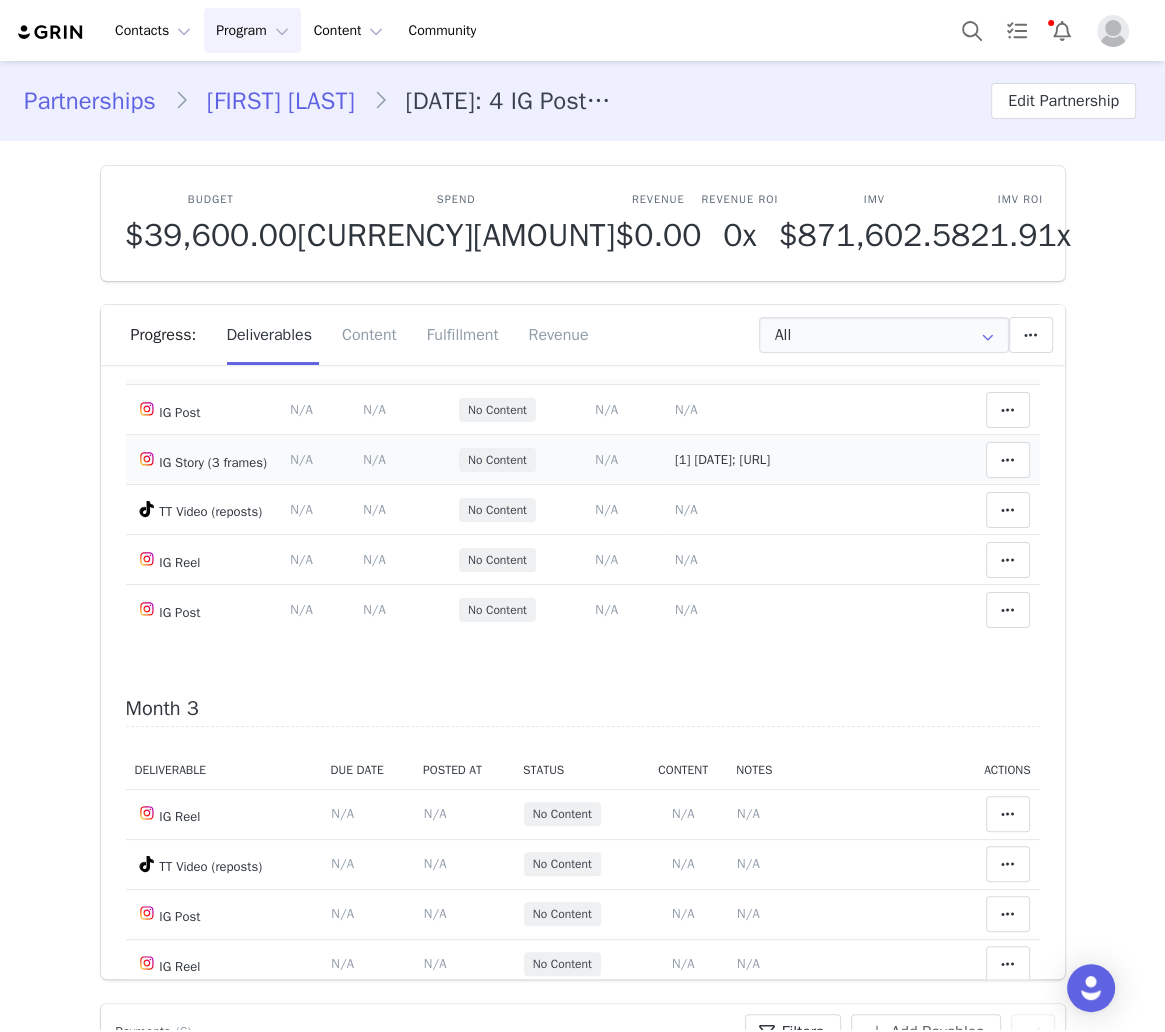 click on "N/A" at bounding box center [686, 359] 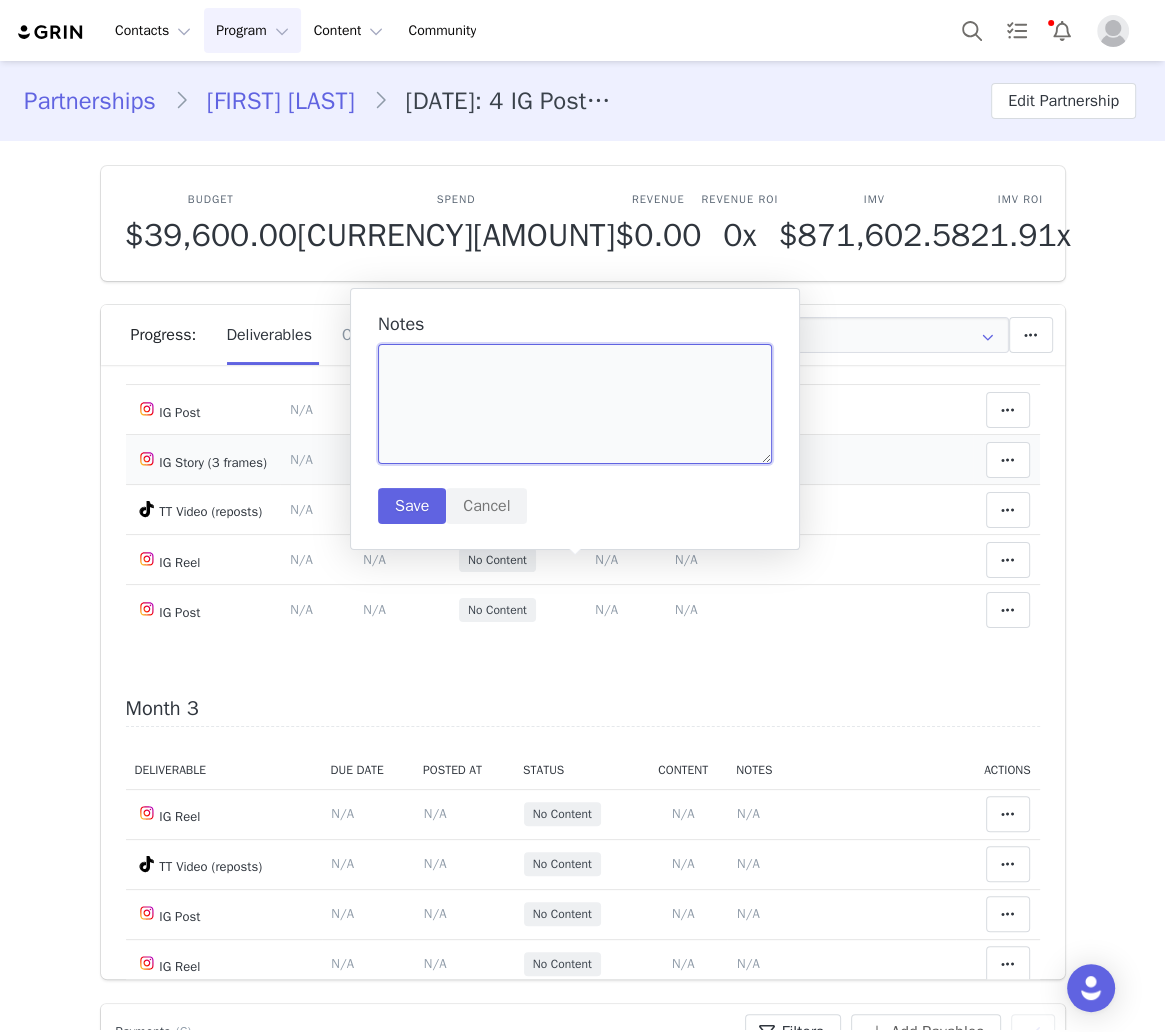 click at bounding box center (575, 404) 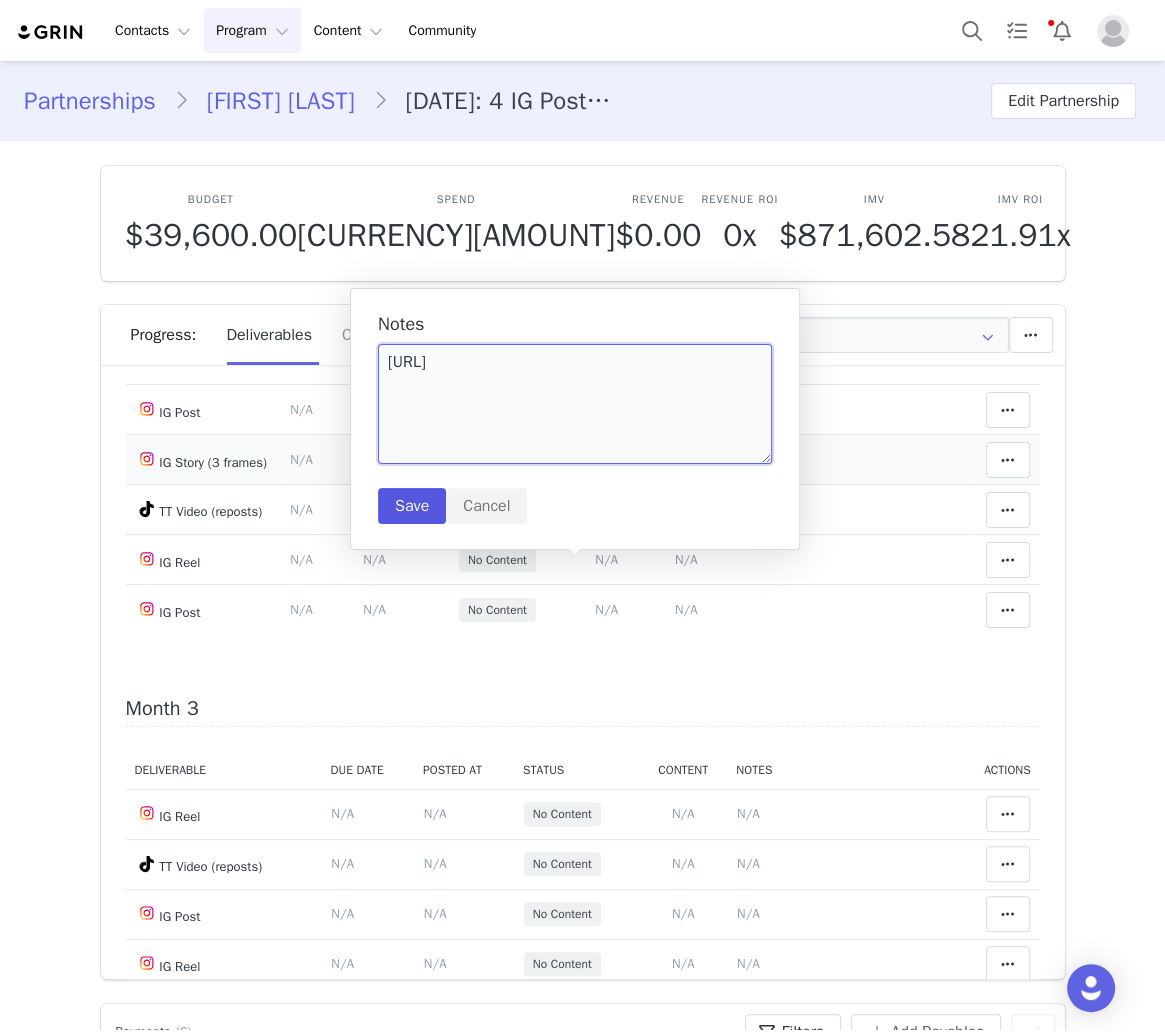type on "https://www.instagram.com/p/DMinAeERZZR/" 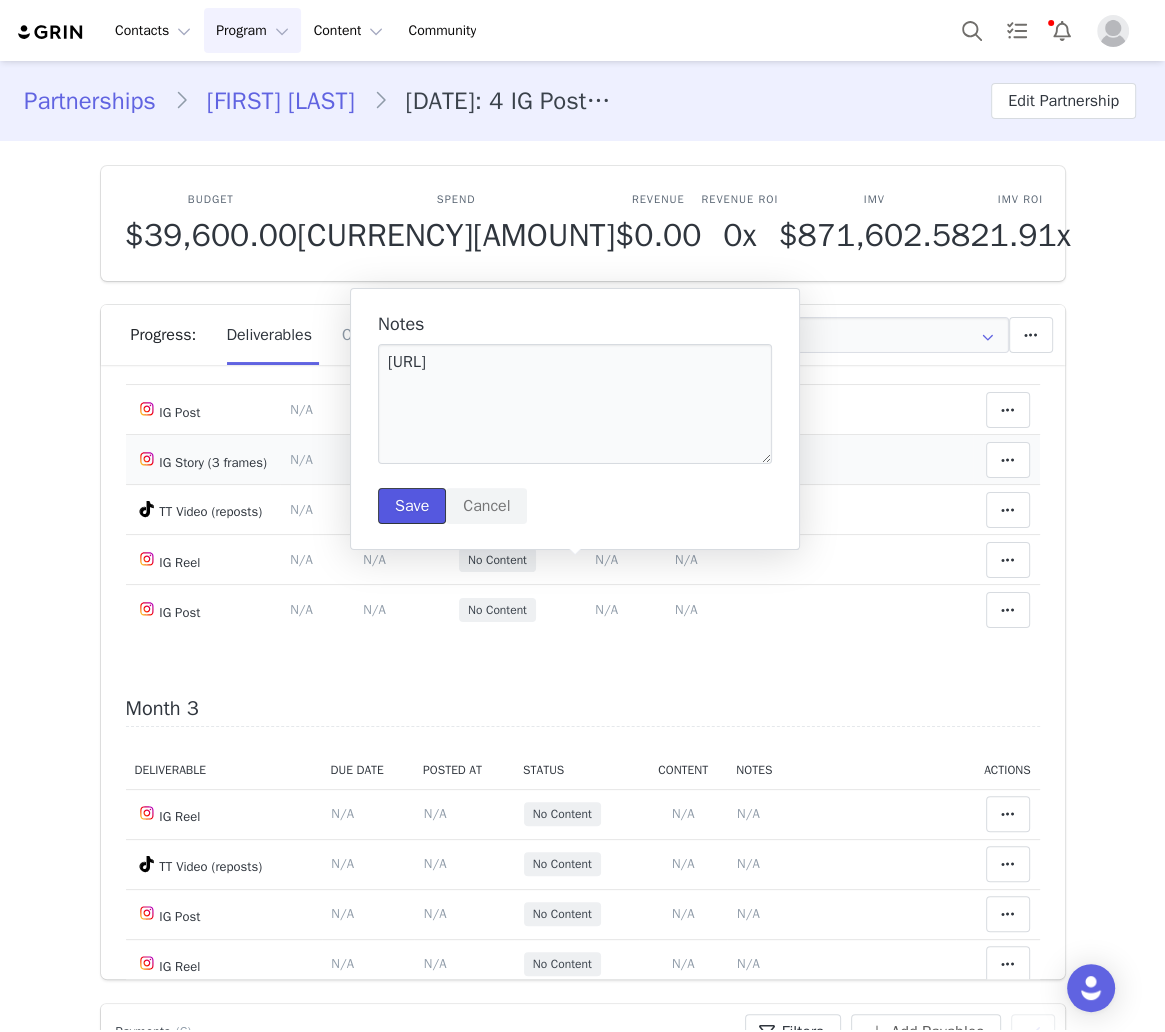 click on "Save" at bounding box center [412, 506] 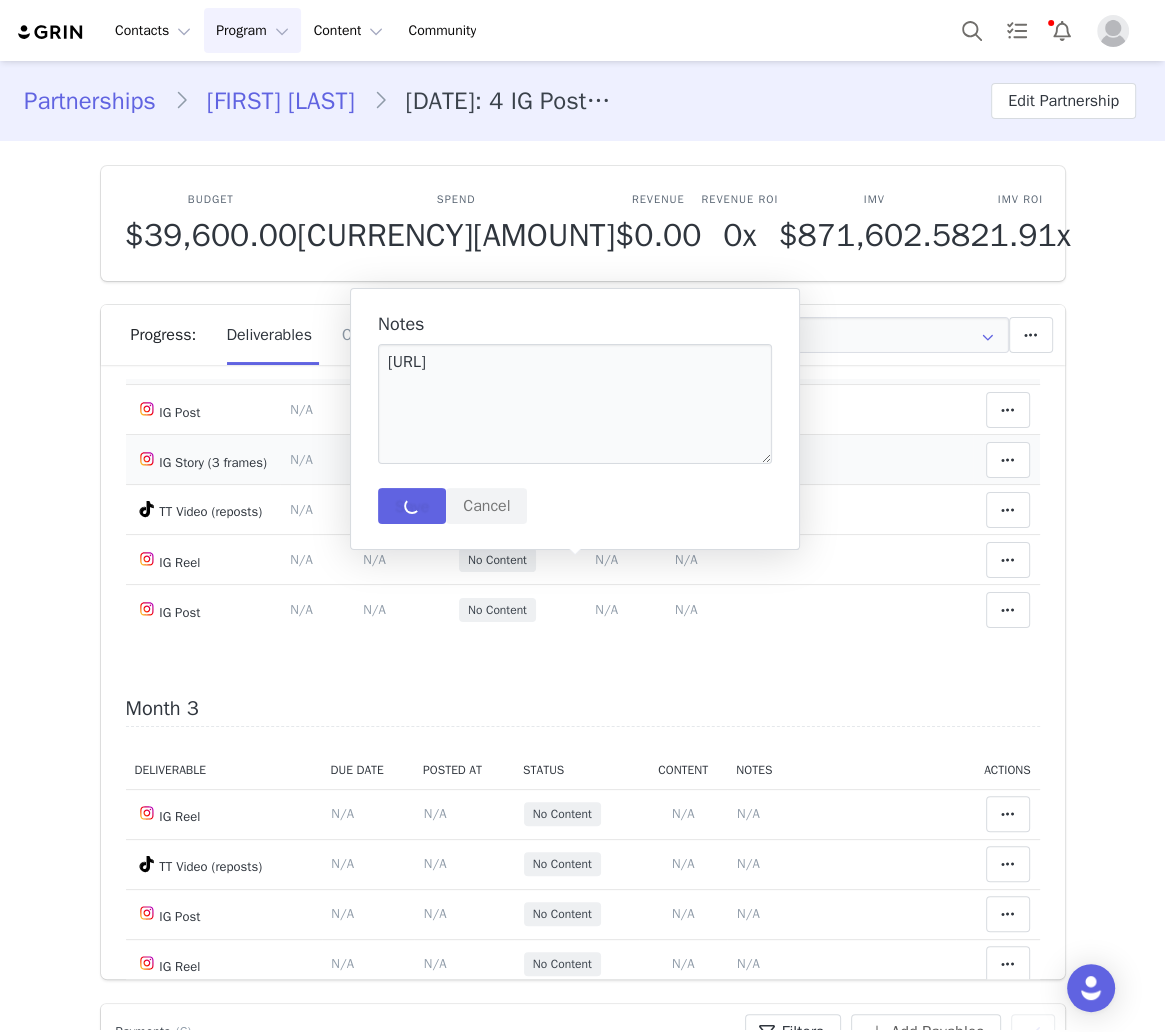 click on "N/A" at bounding box center (606, 359) 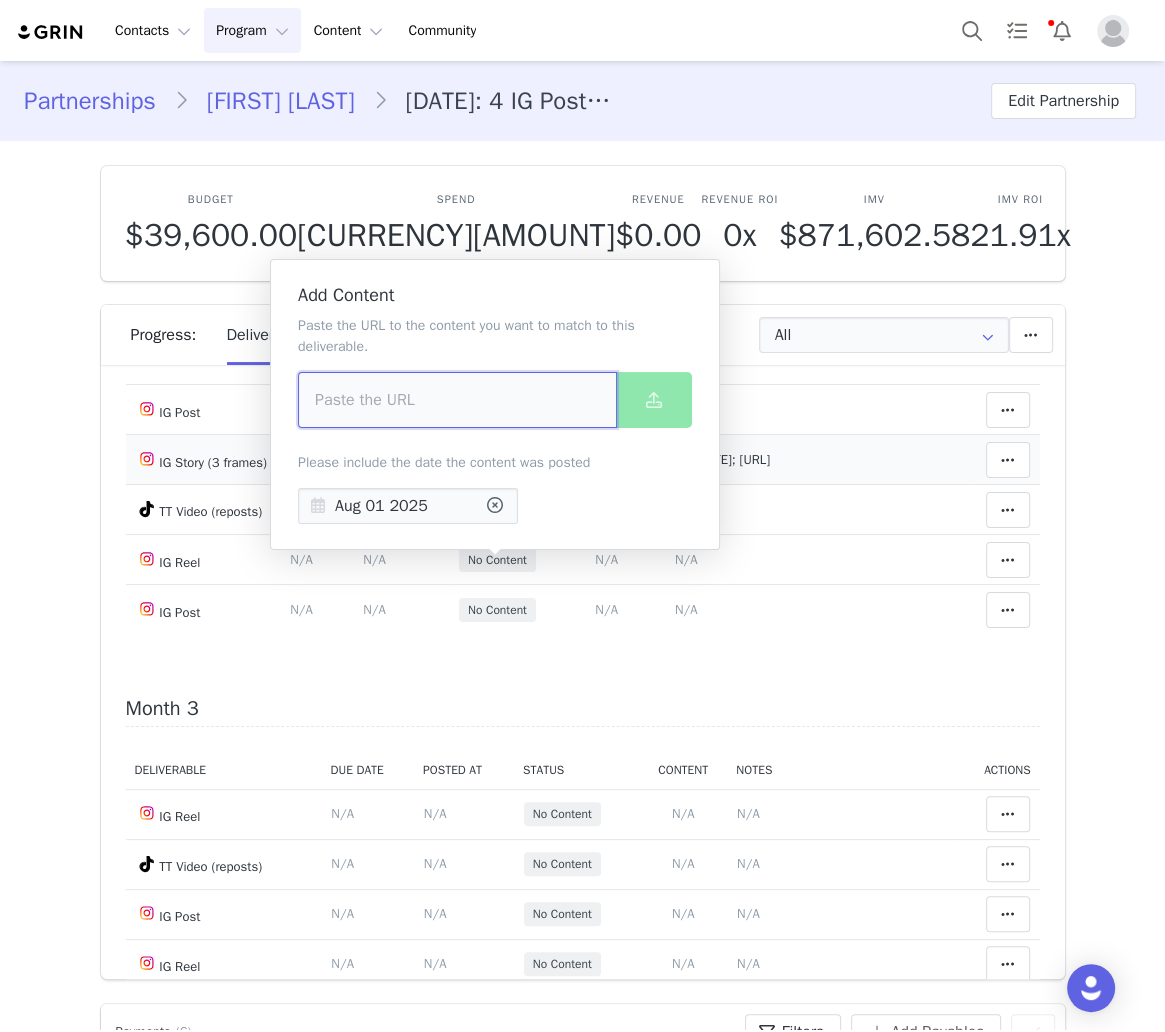 click at bounding box center [457, 400] 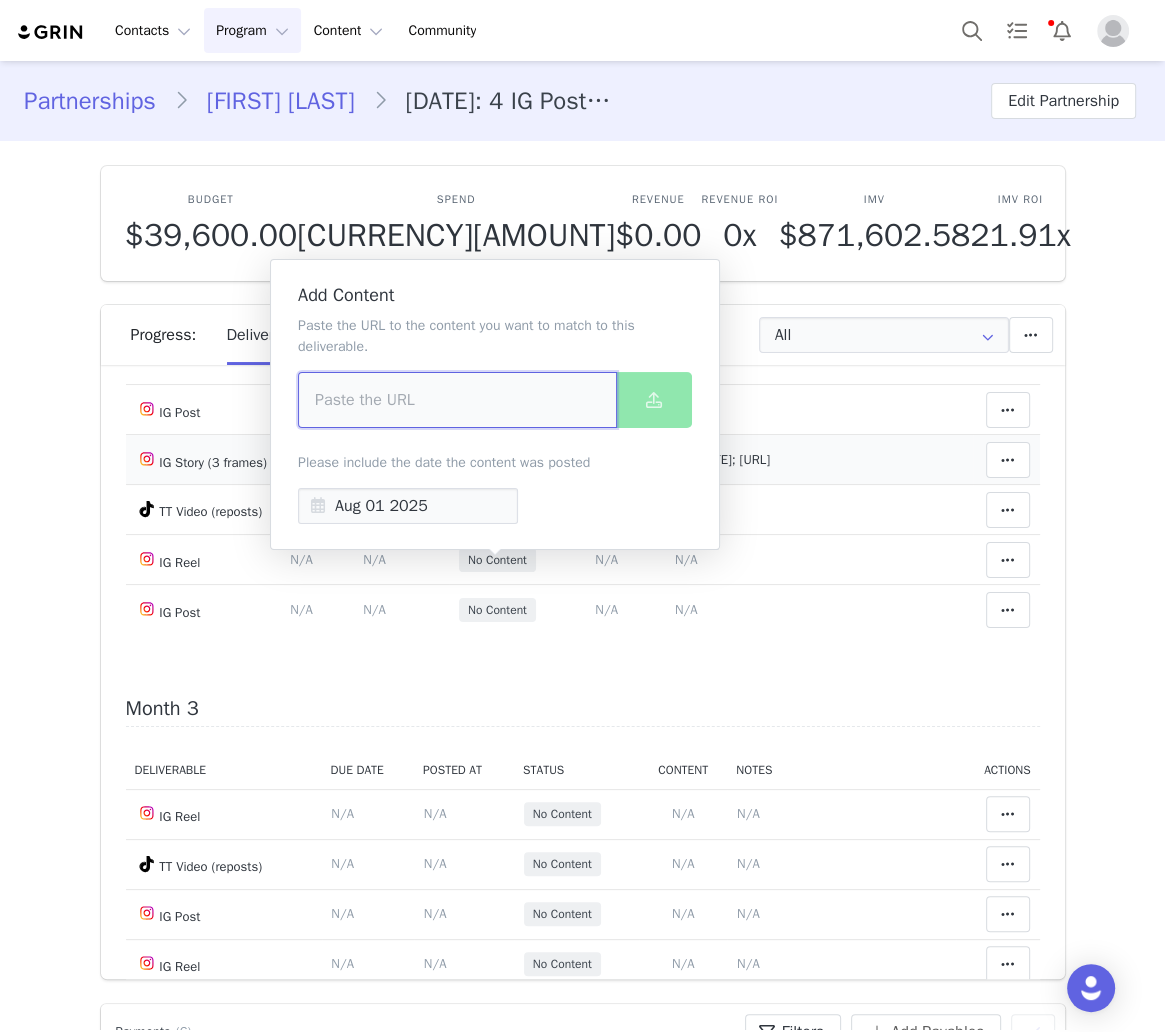 click at bounding box center (457, 400) 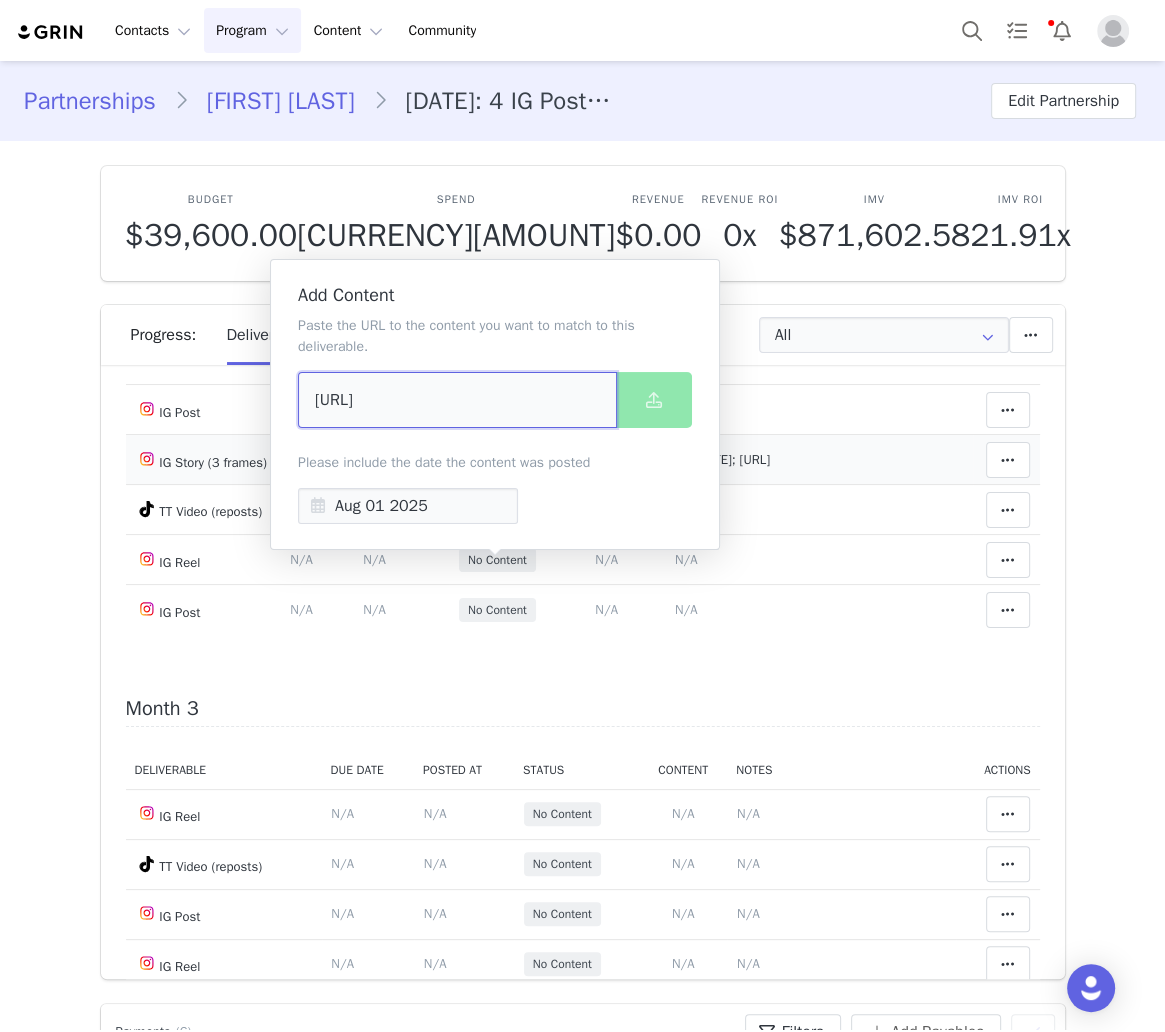 scroll, scrollTop: 0, scrollLeft: 31, axis: horizontal 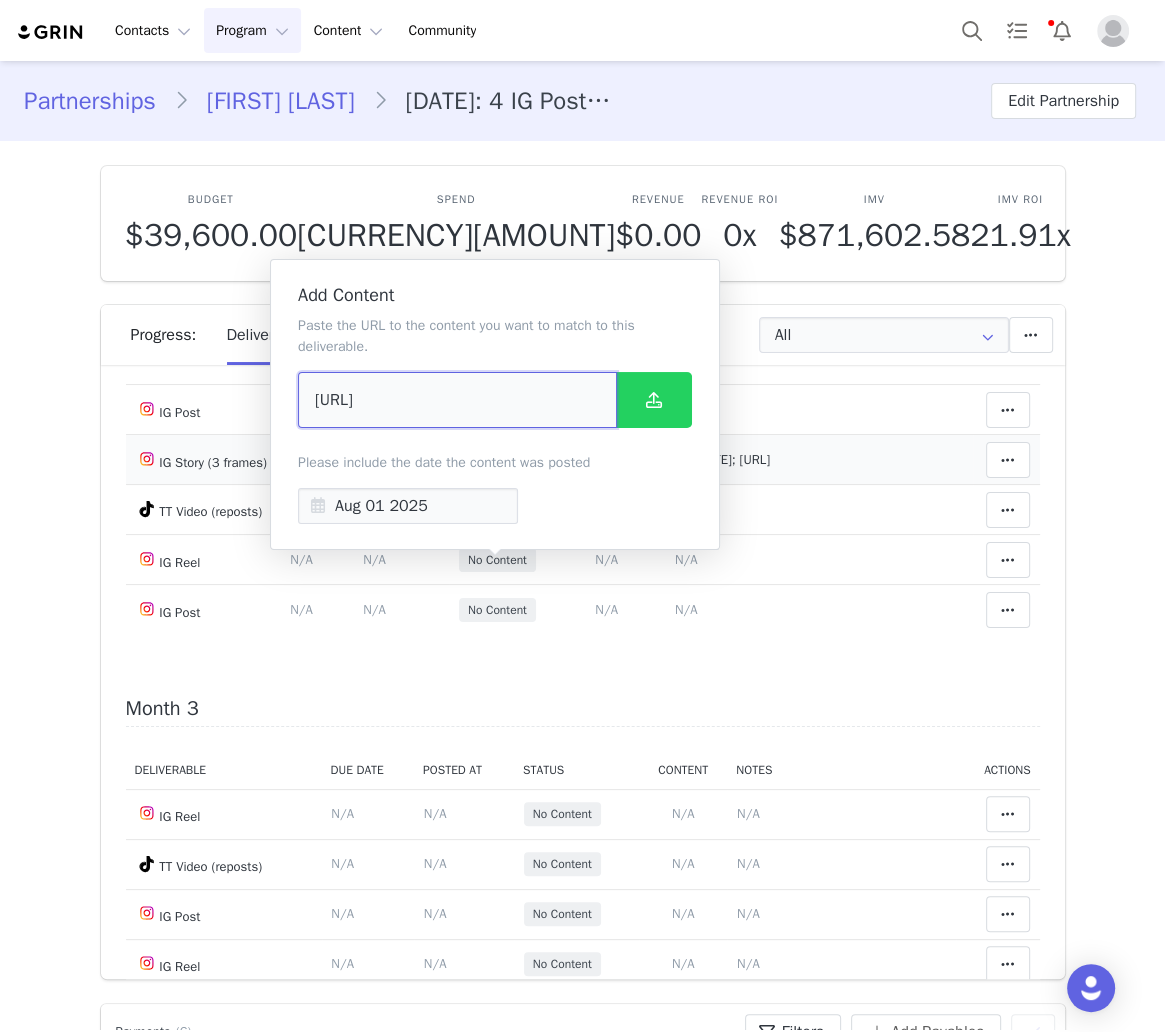 type on "https://www.instagram.com/p/DMinAeERZZR/" 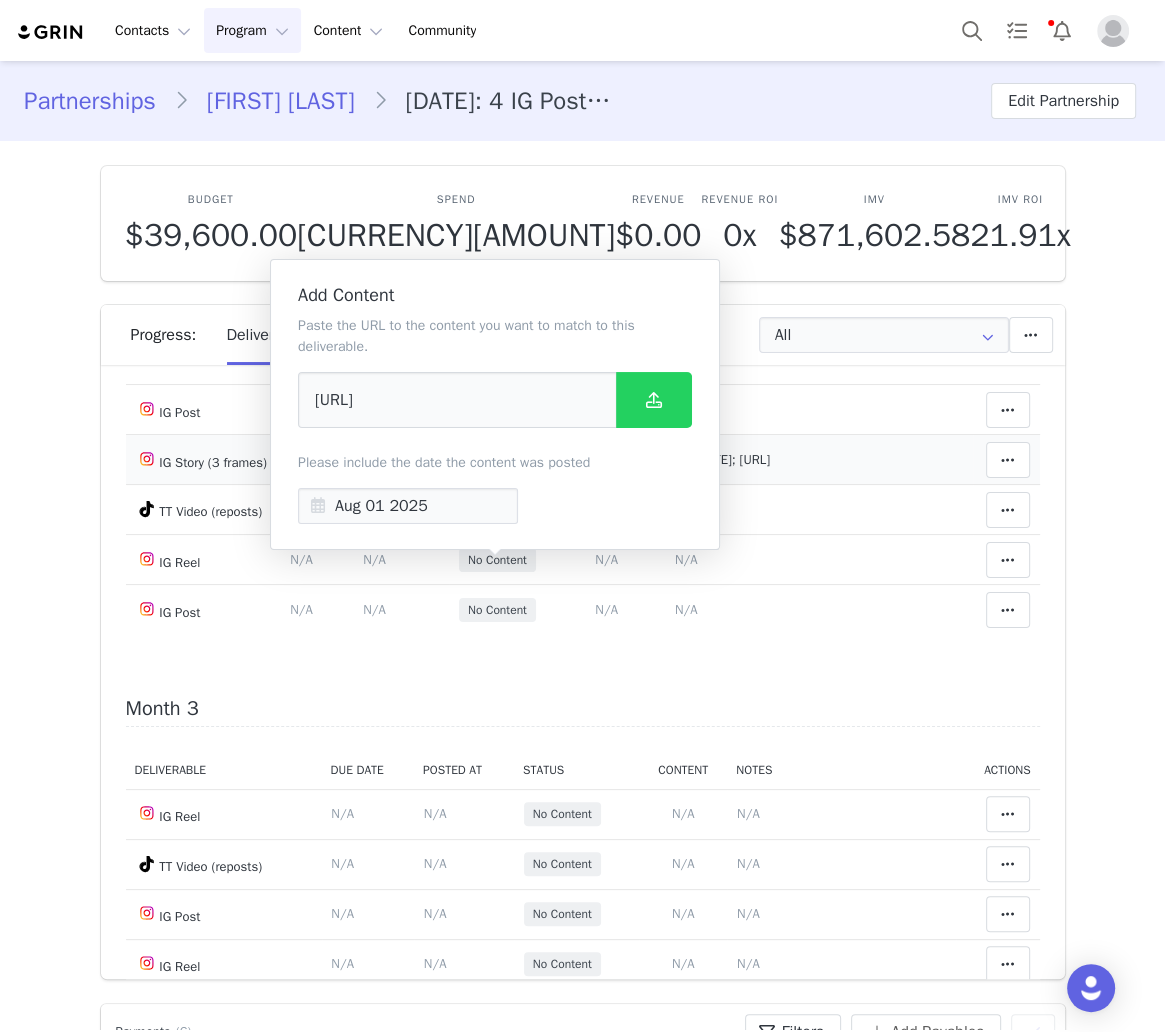 click on "Paste the URL to the content you want to match to this deliverable. https://www.instagram.com/p/DMinAeERZZR/ Please include the date the content was posted Aug 01 2025" at bounding box center [495, 419] 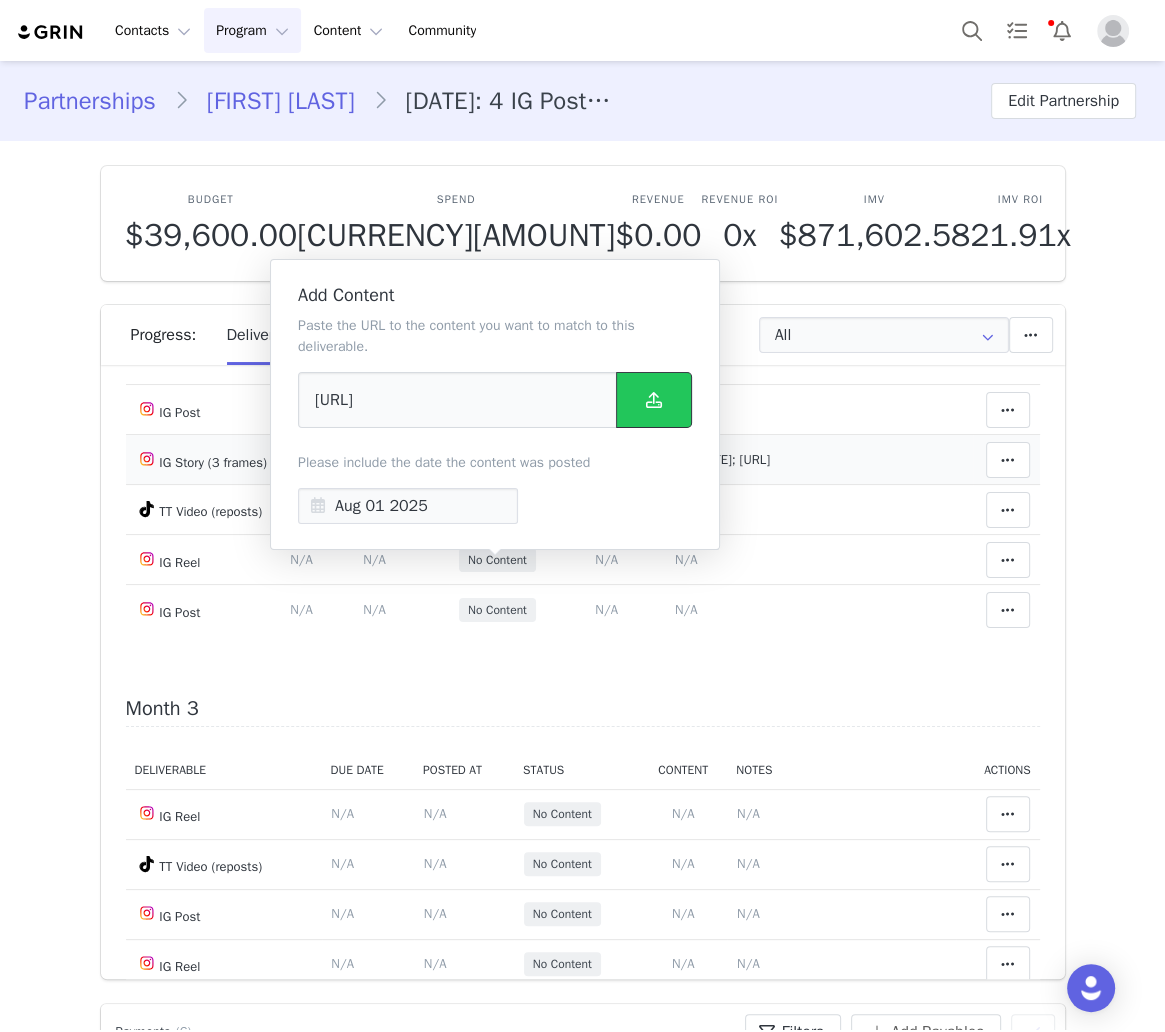 click at bounding box center [654, 400] 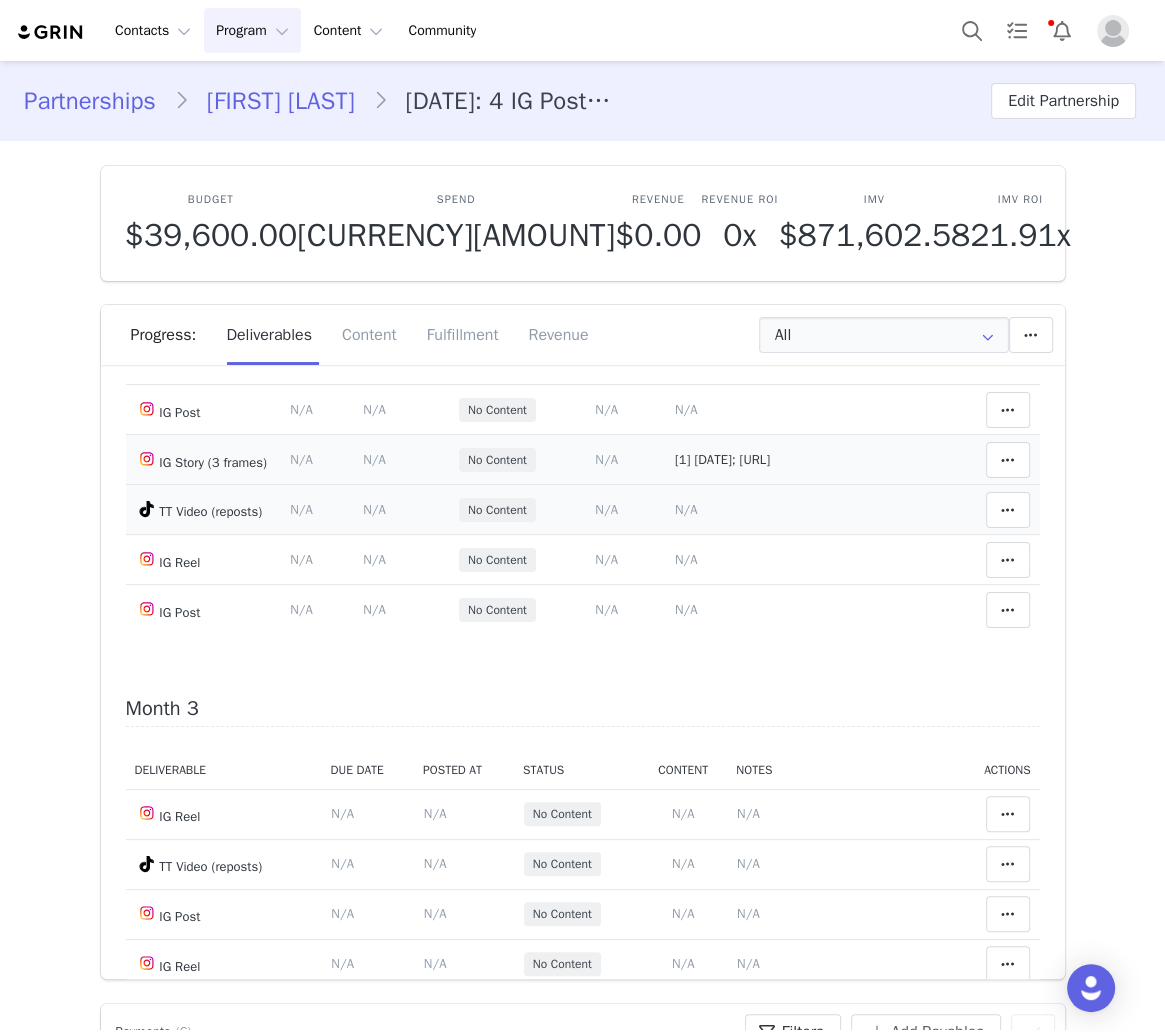 click on "N/A" at bounding box center [606, 509] 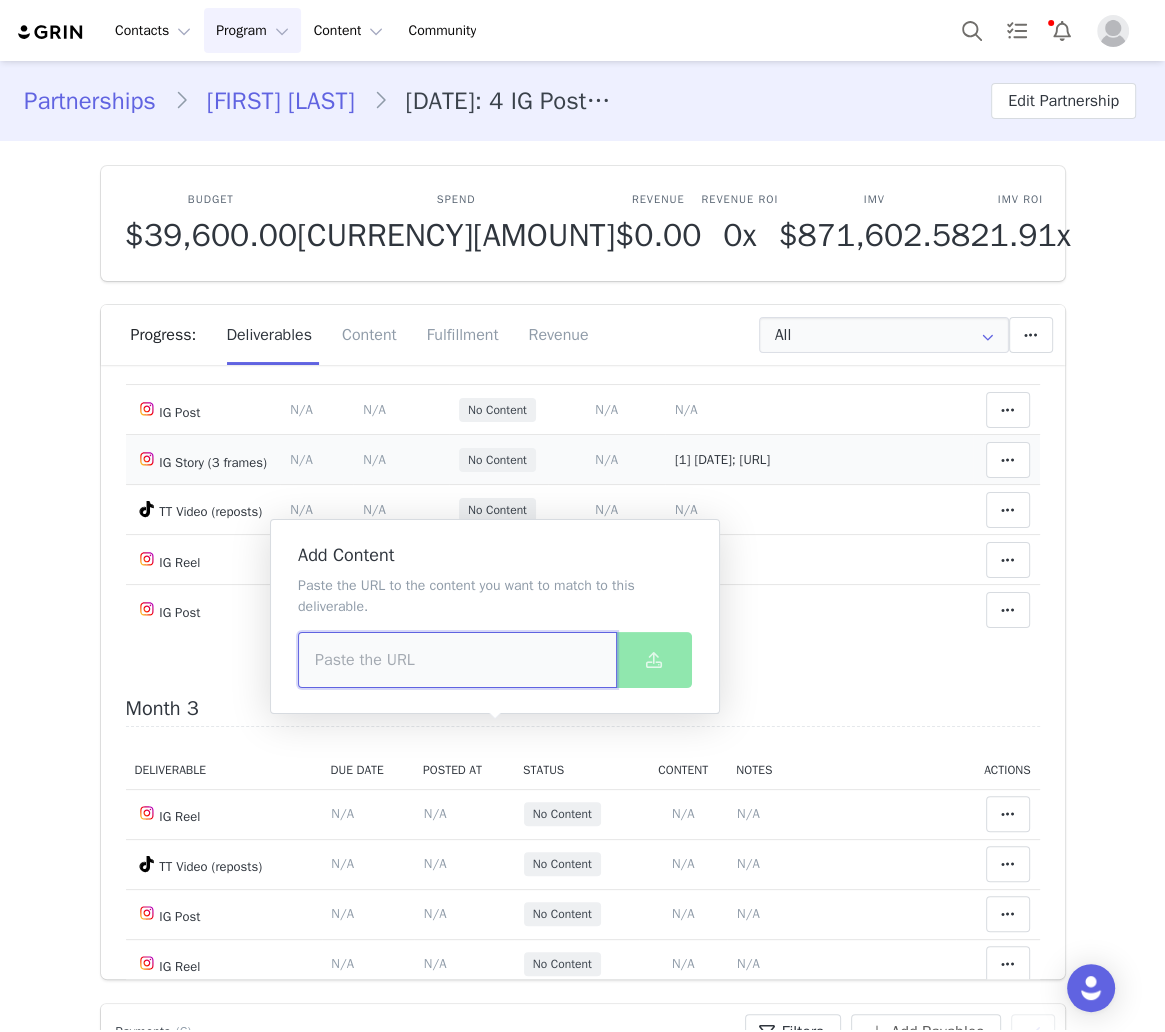 click at bounding box center [457, 660] 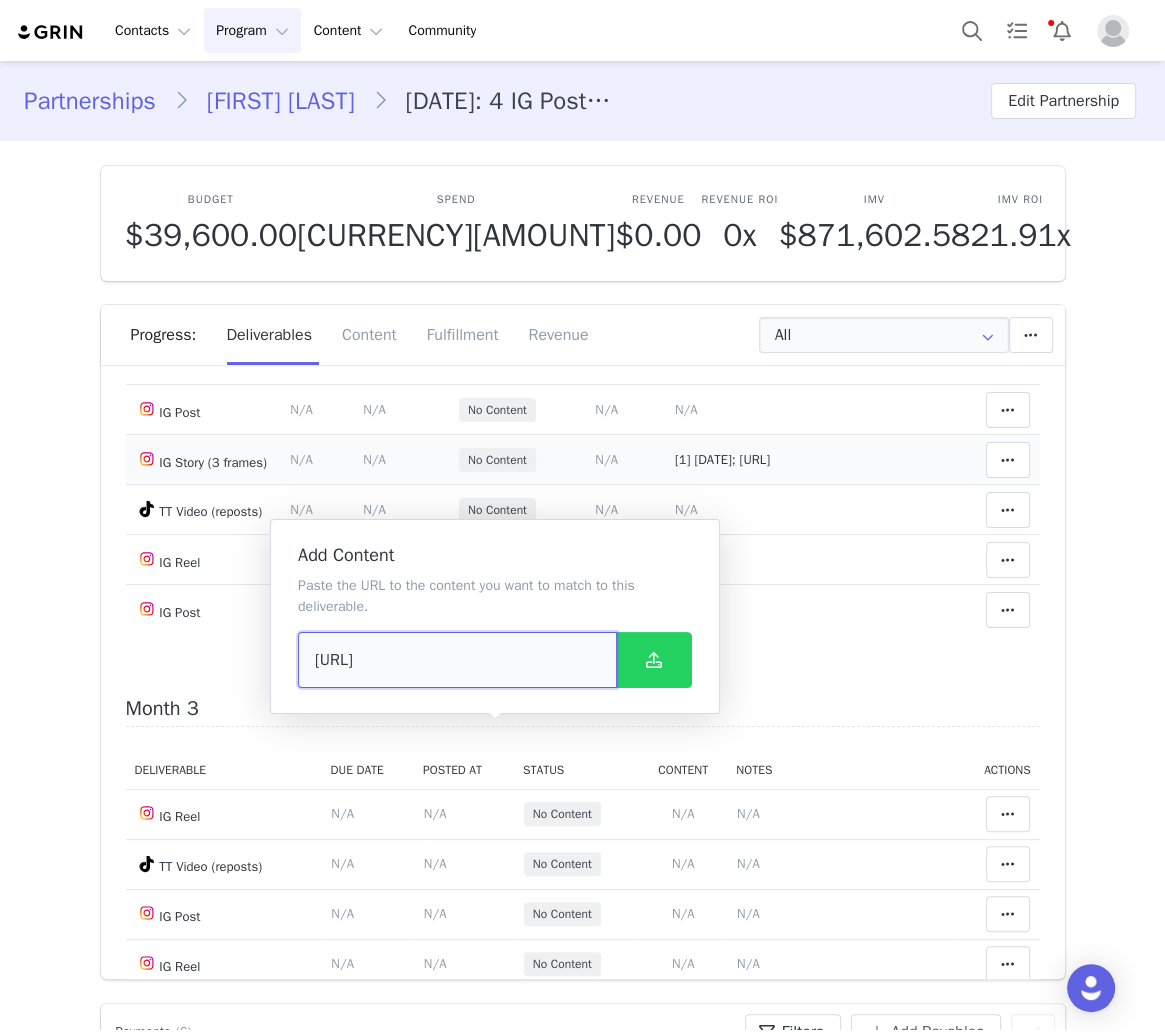 scroll, scrollTop: 0, scrollLeft: 0, axis: both 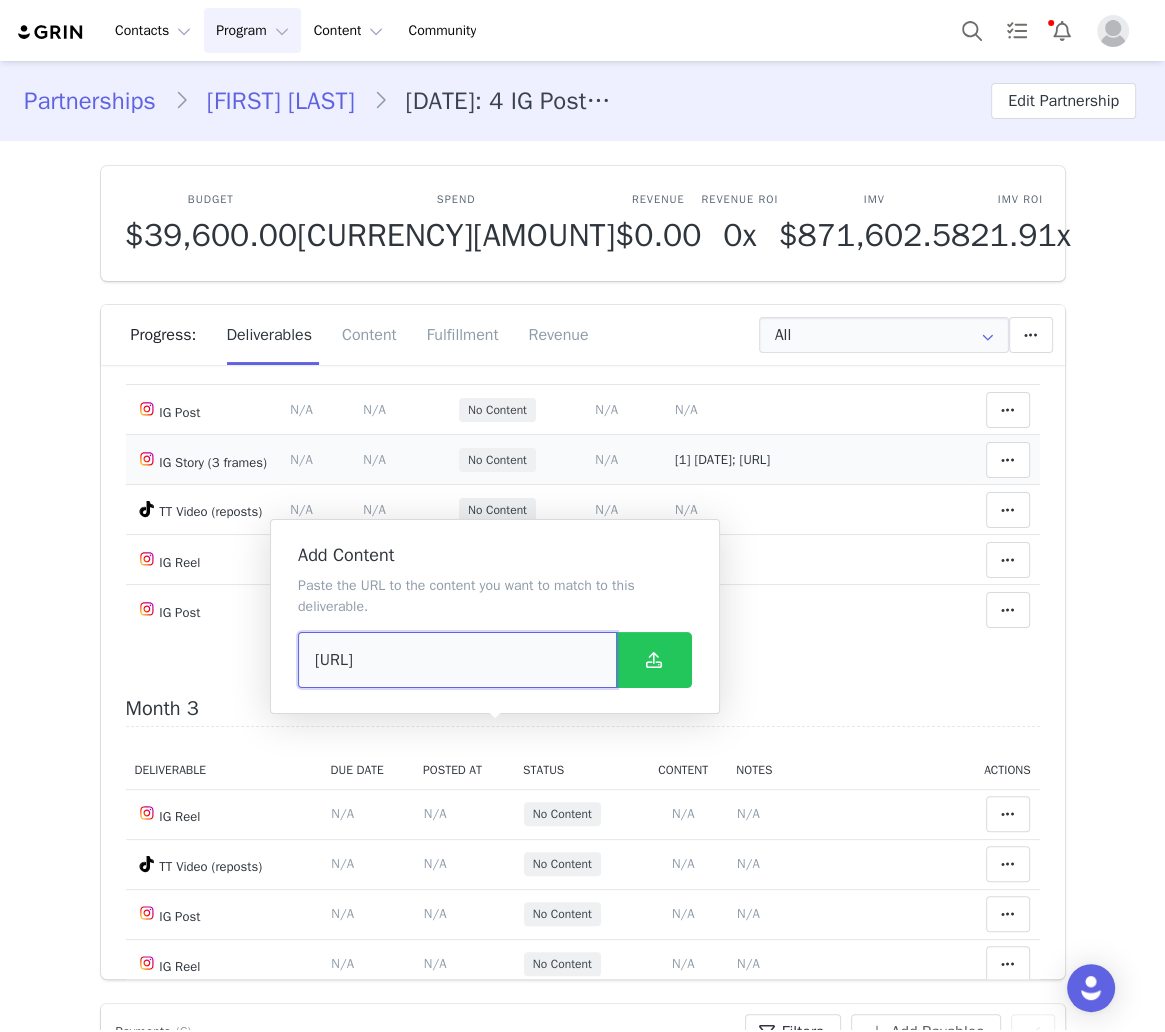 type on "https://www.tiktok.com/@romitavlz/video/7531804137940438328" 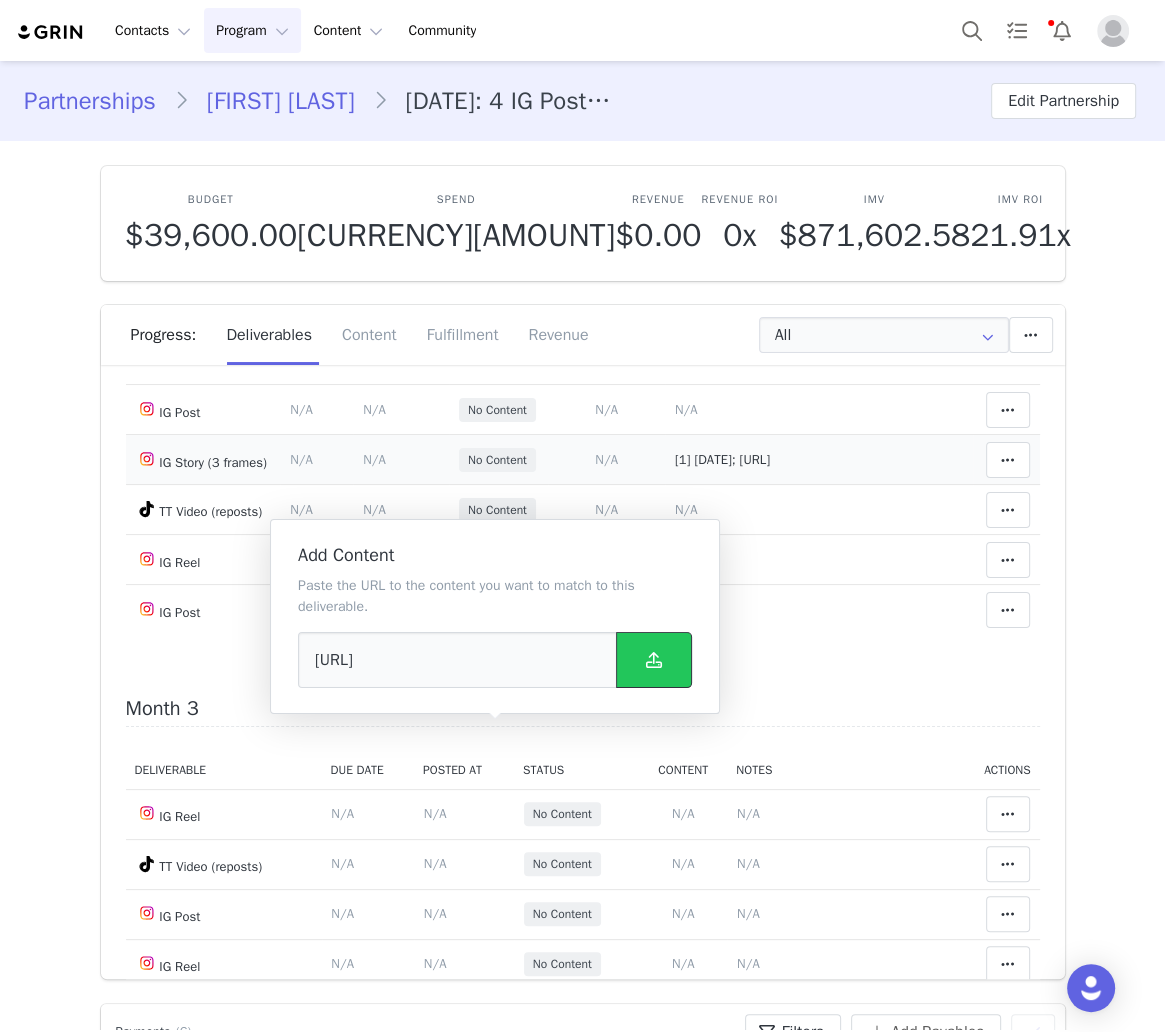 click at bounding box center [654, 660] 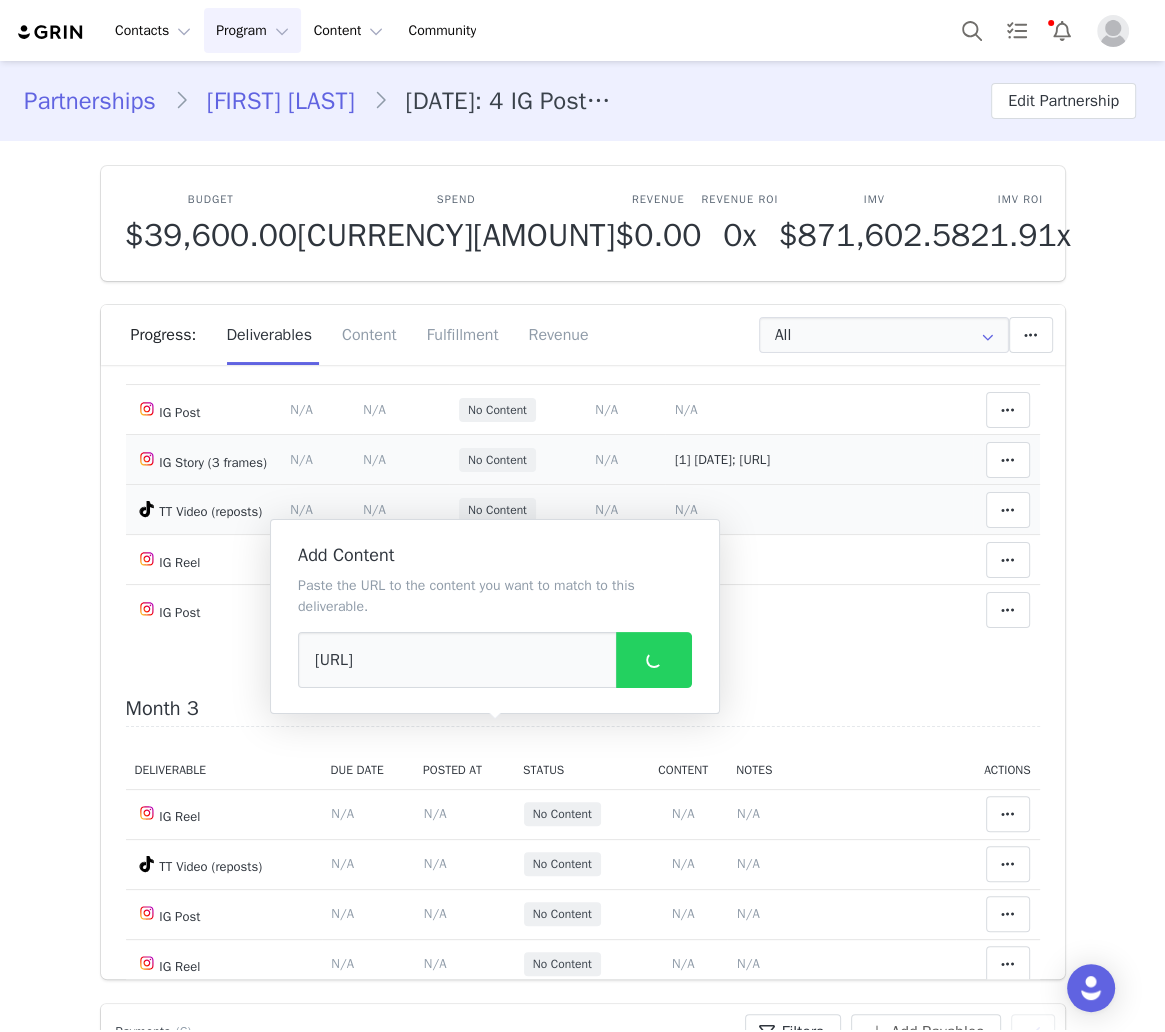 click on "N/A" at bounding box center (686, 509) 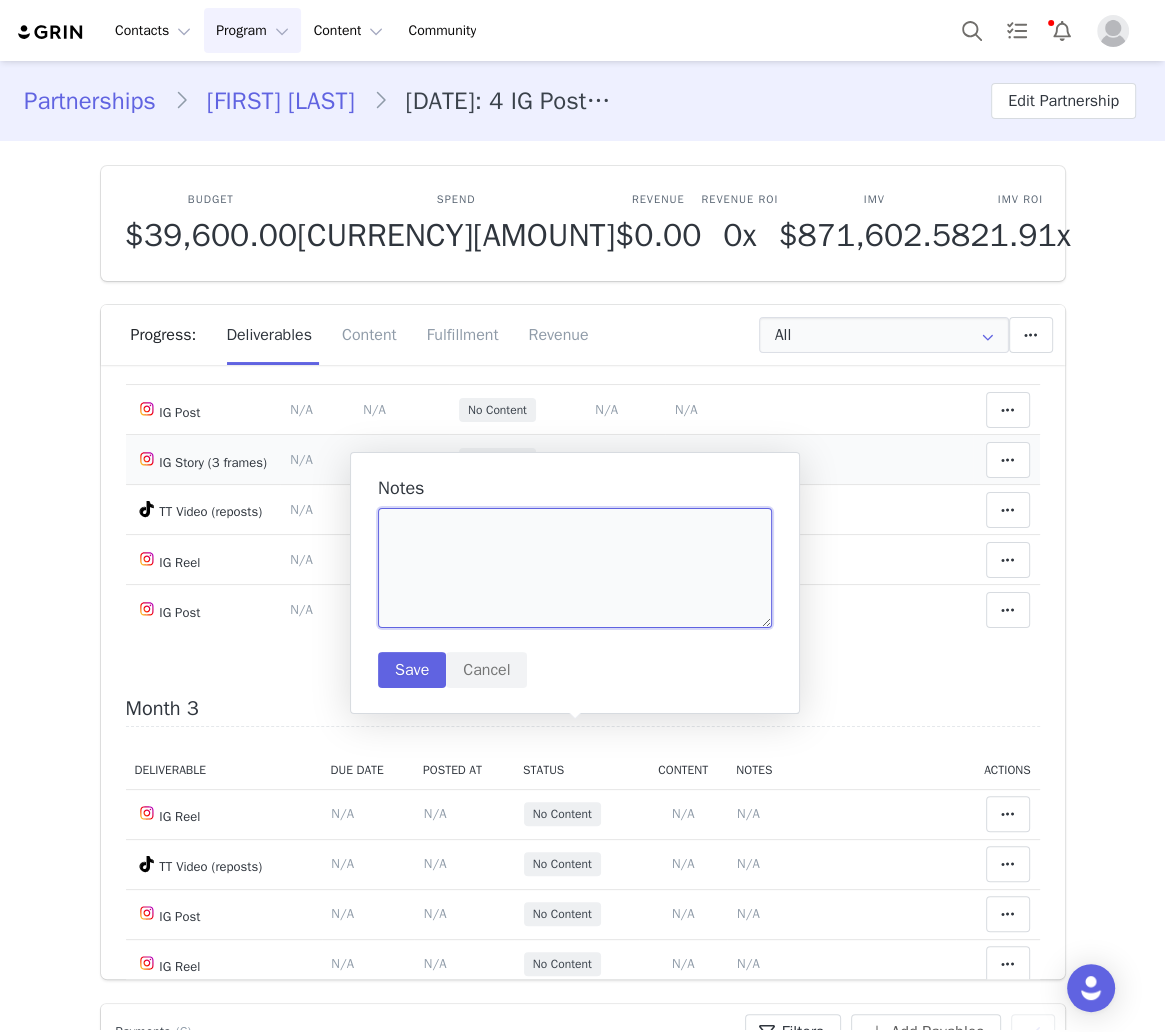 click at bounding box center (575, 568) 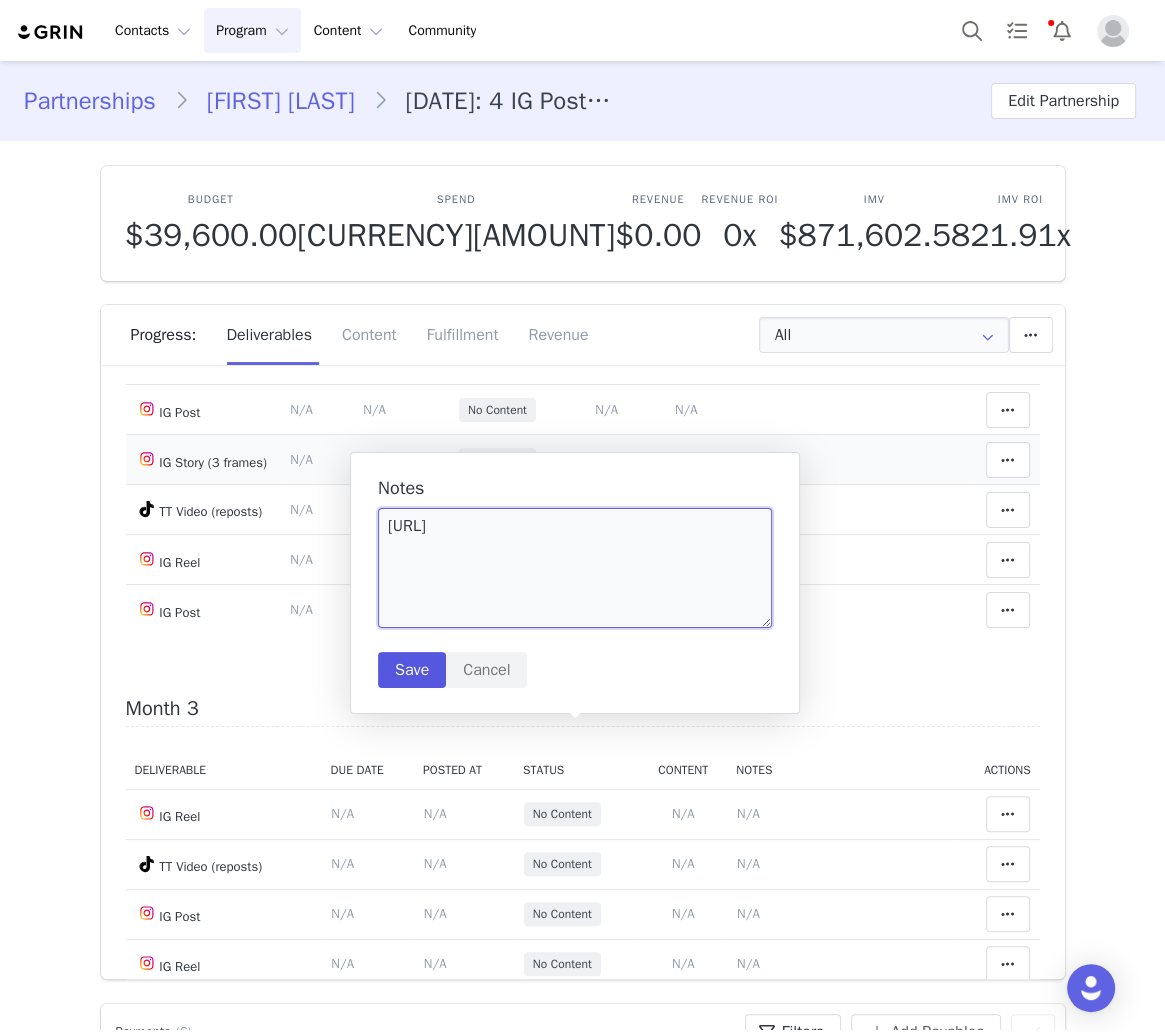 type on "https://www.tiktok.com/@romitavlz/video/7531804137940438328" 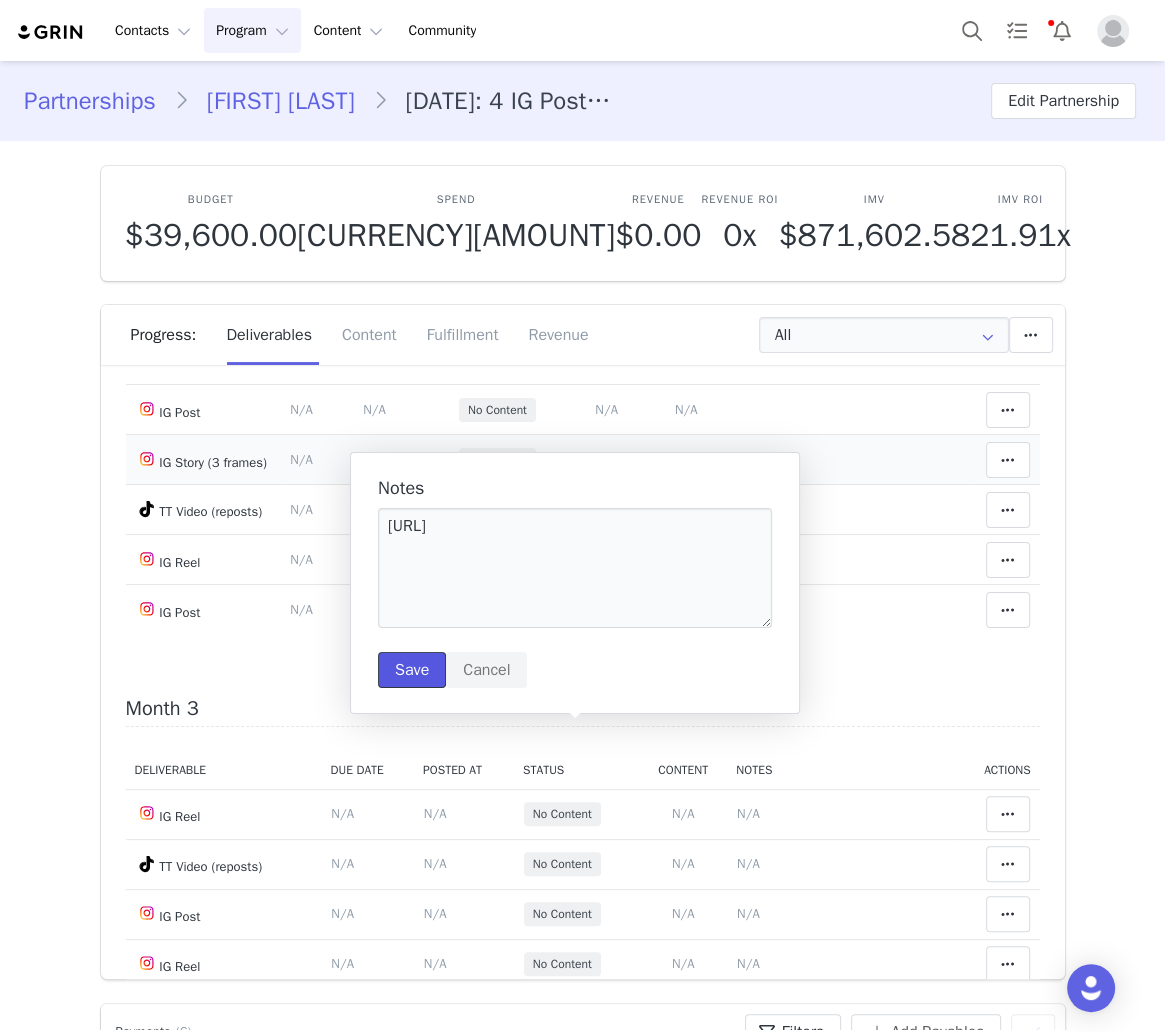 click on "Save" at bounding box center [412, 670] 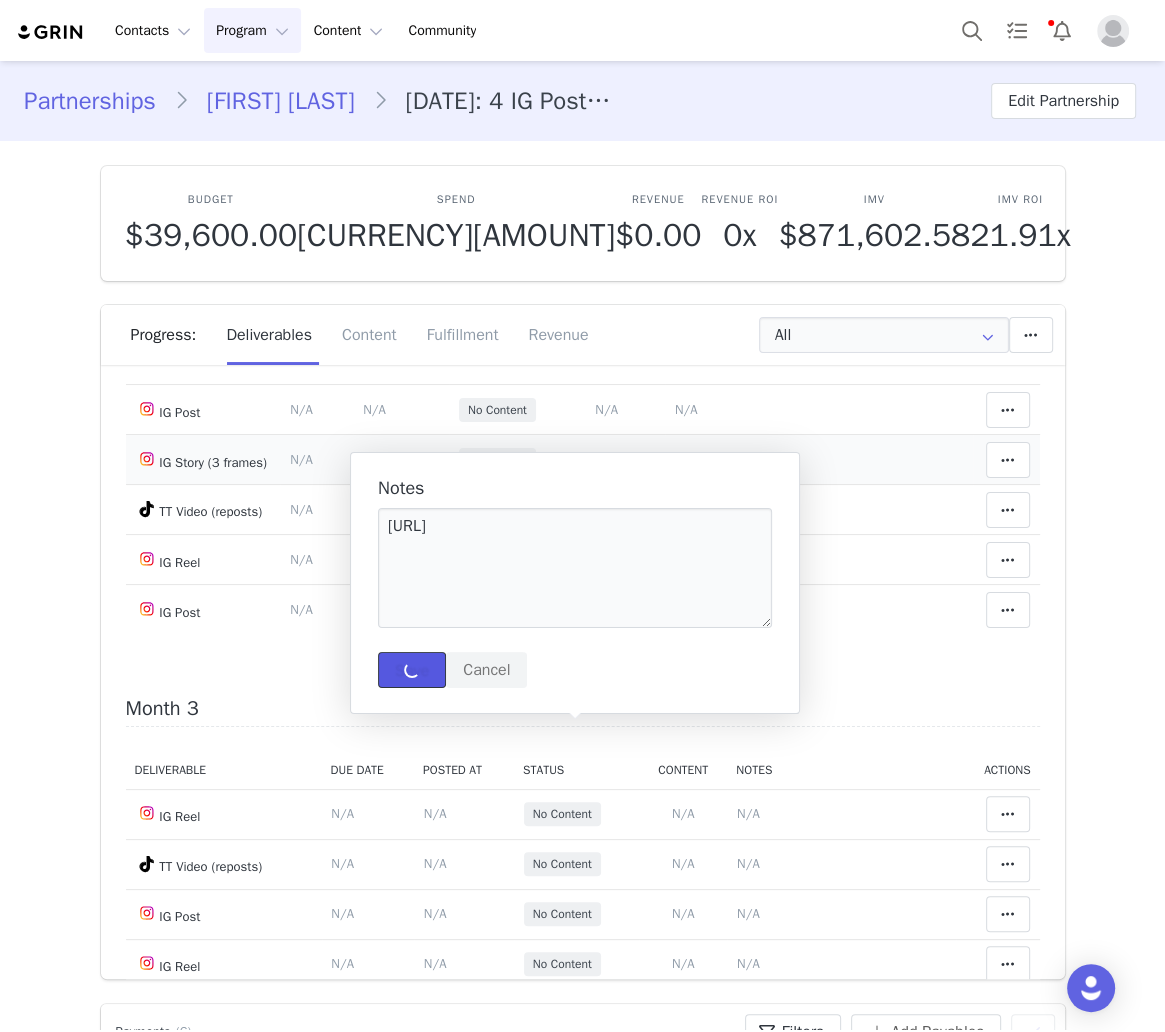 type 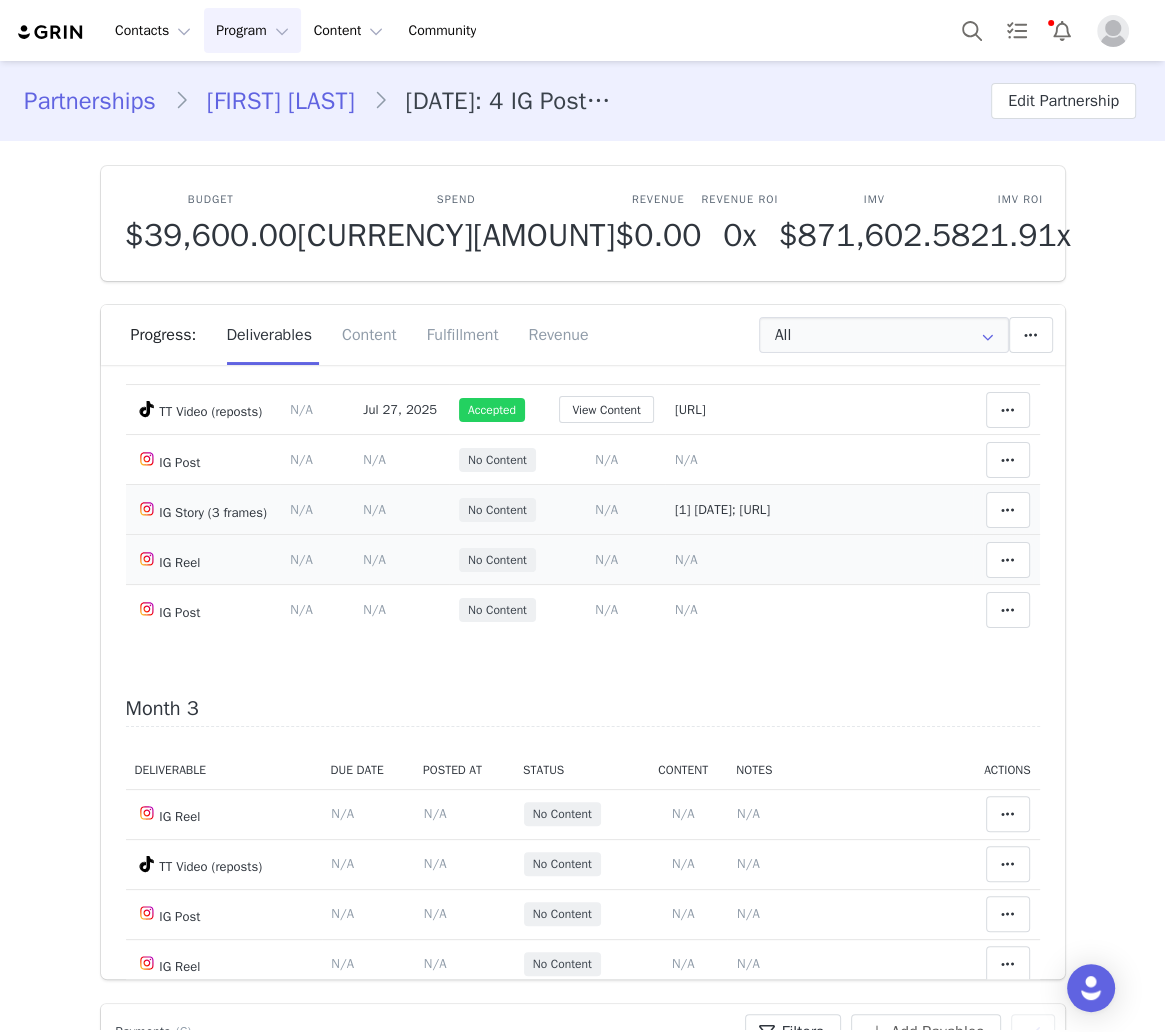 click on "N/A" at bounding box center (606, 559) 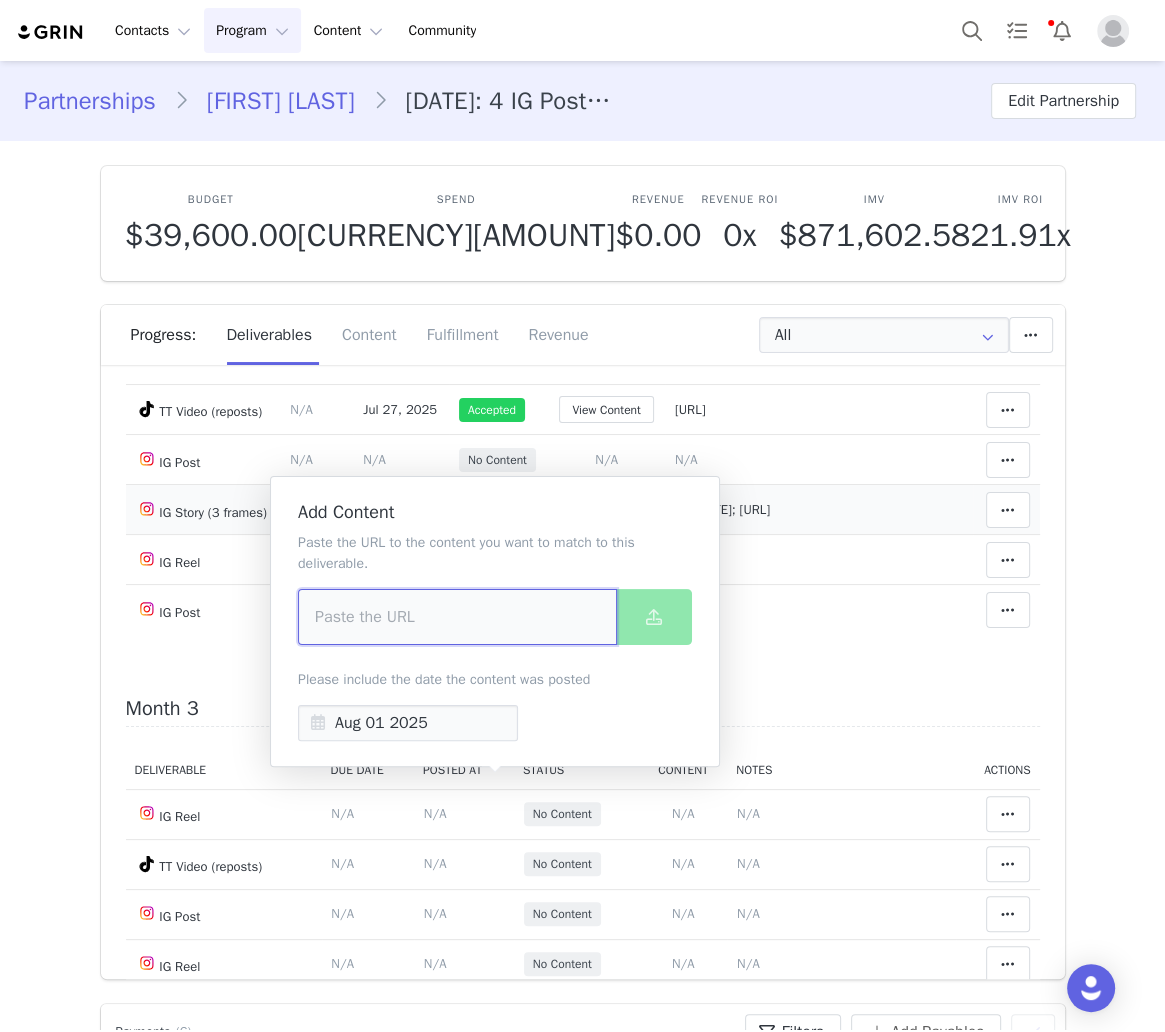 click at bounding box center (457, 617) 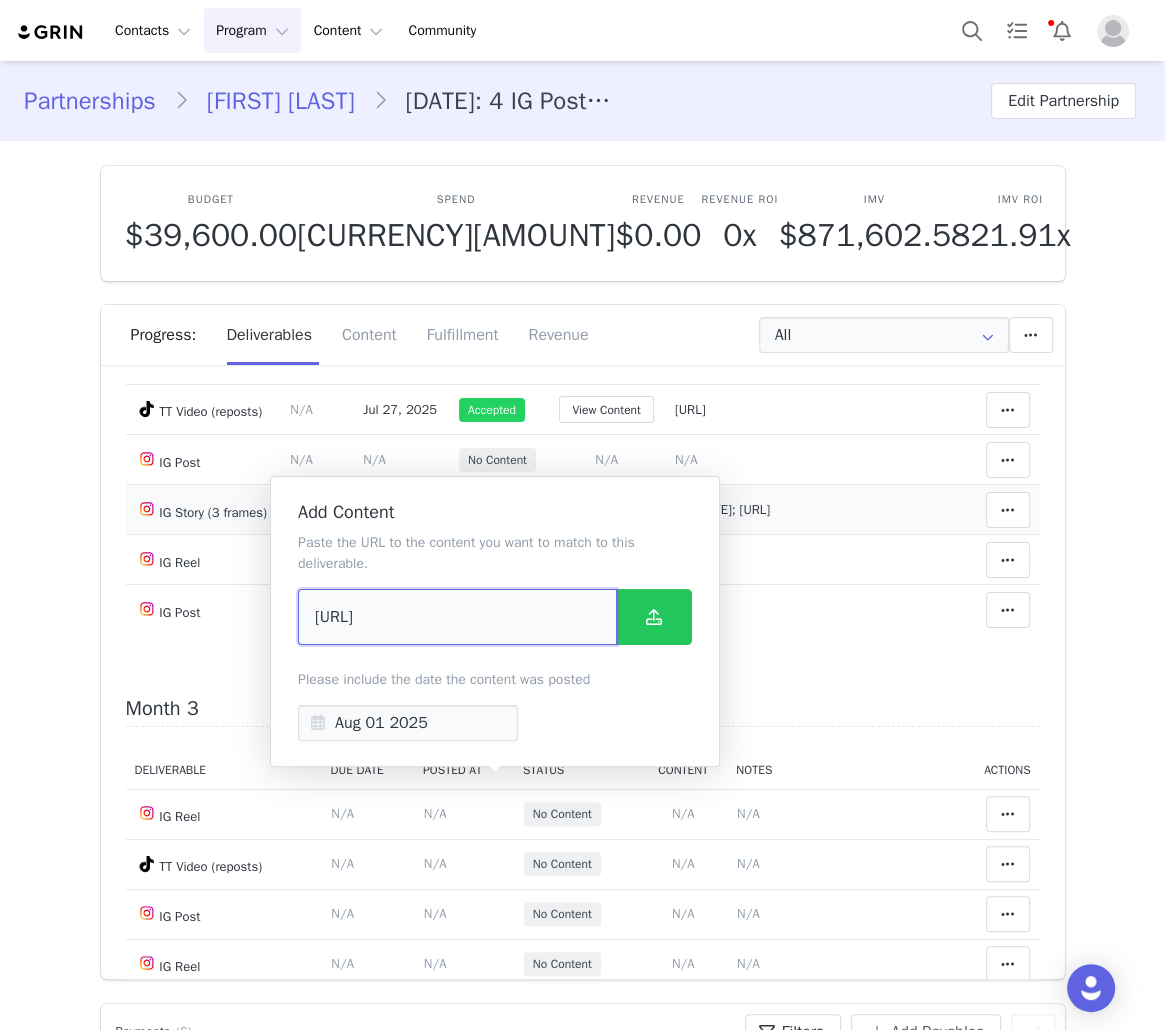 scroll, scrollTop: 0, scrollLeft: 58, axis: horizontal 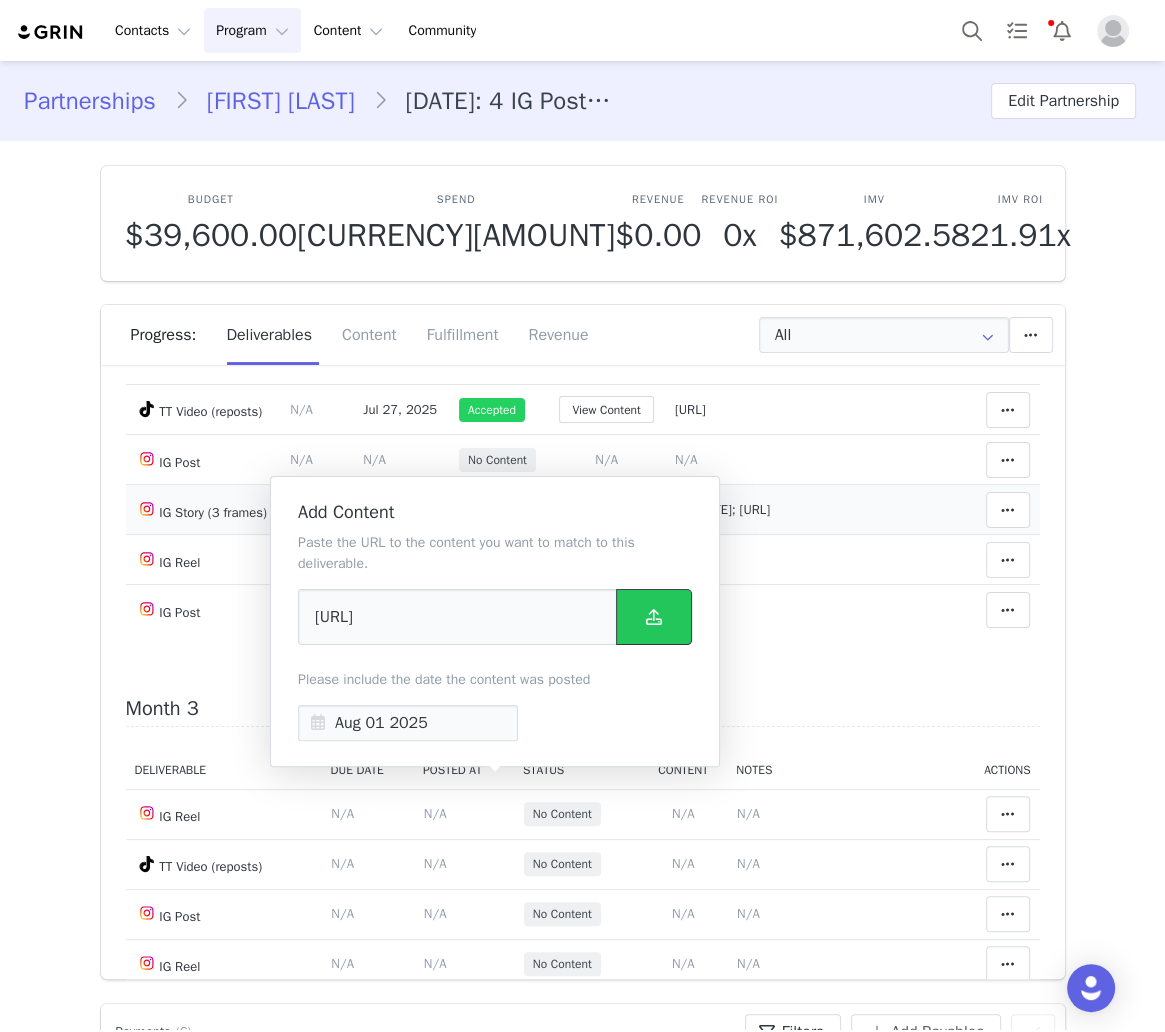 click at bounding box center (654, 617) 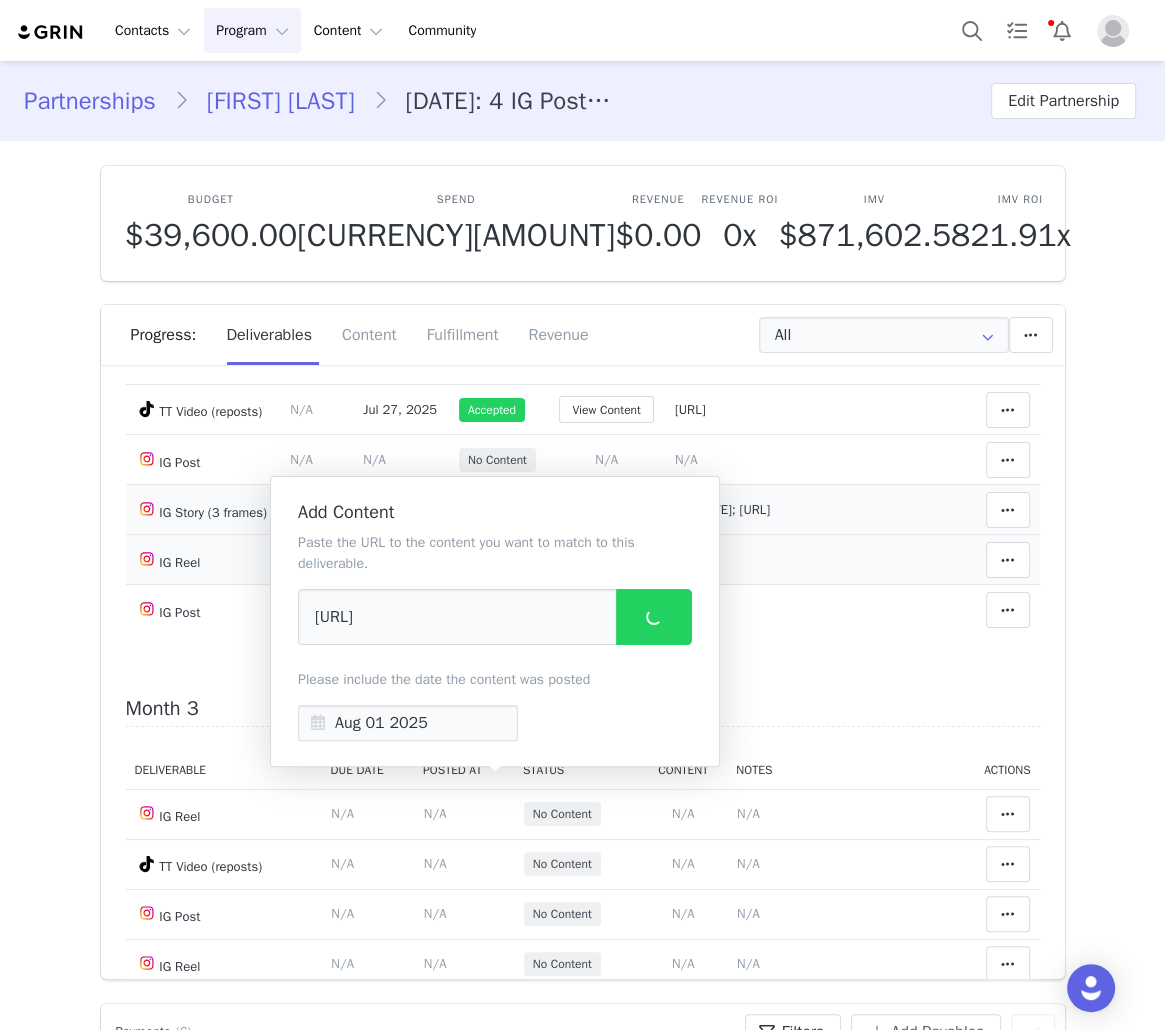 click on "N/A" at bounding box center (686, 559) 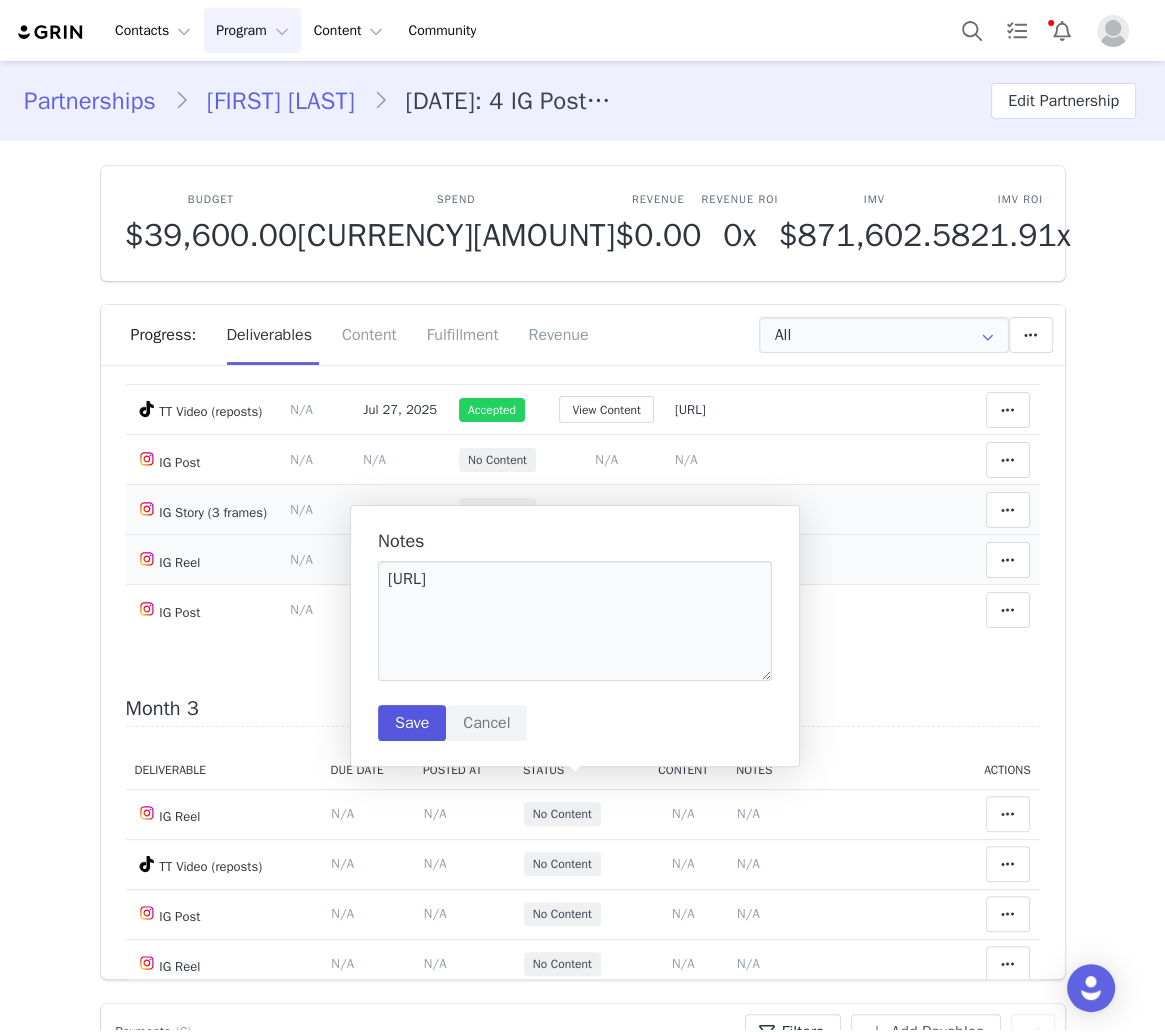 type on "https://www.instagram.com/reel/DMqMMygxtnV/" 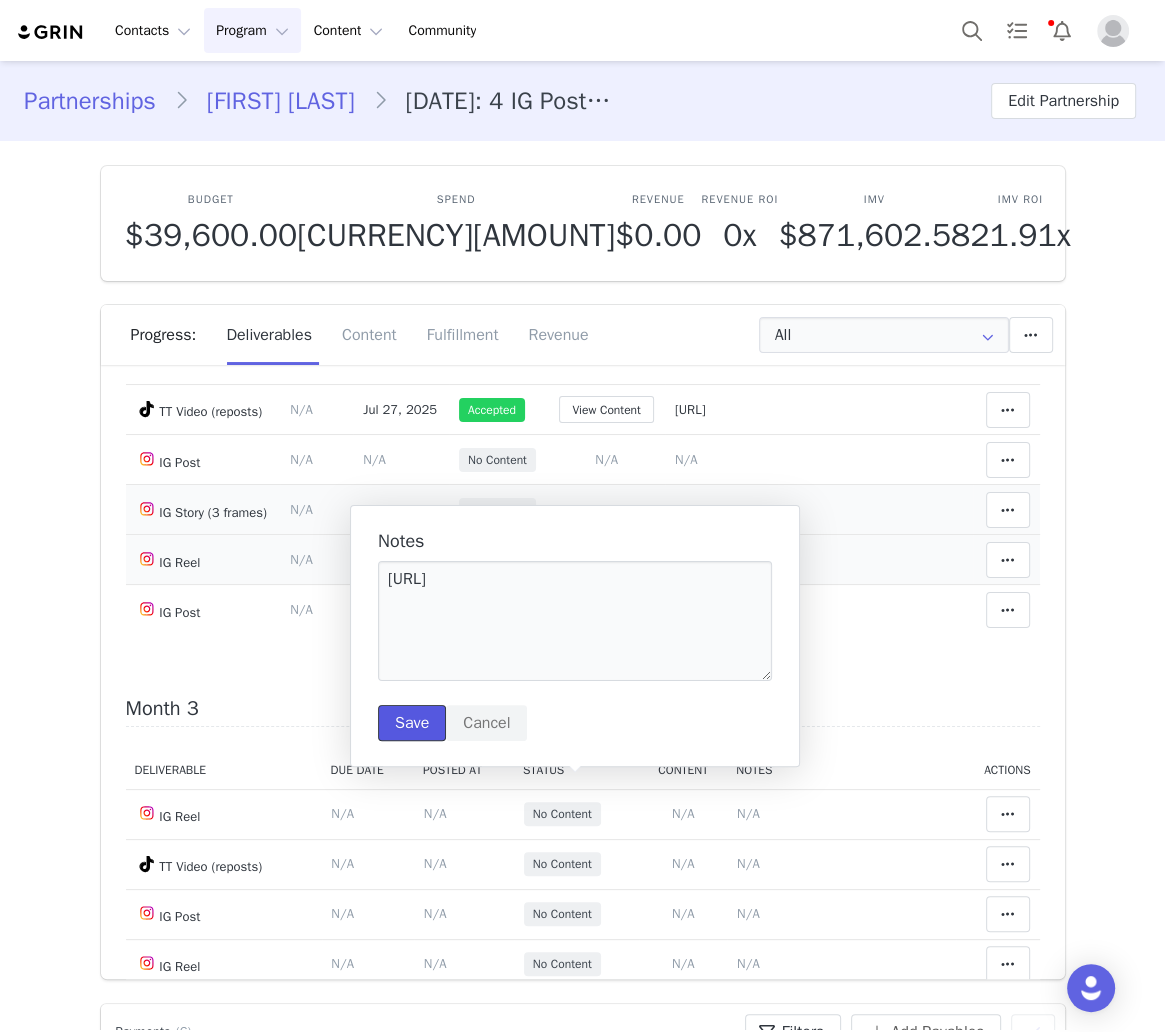 click on "Save" at bounding box center (412, 723) 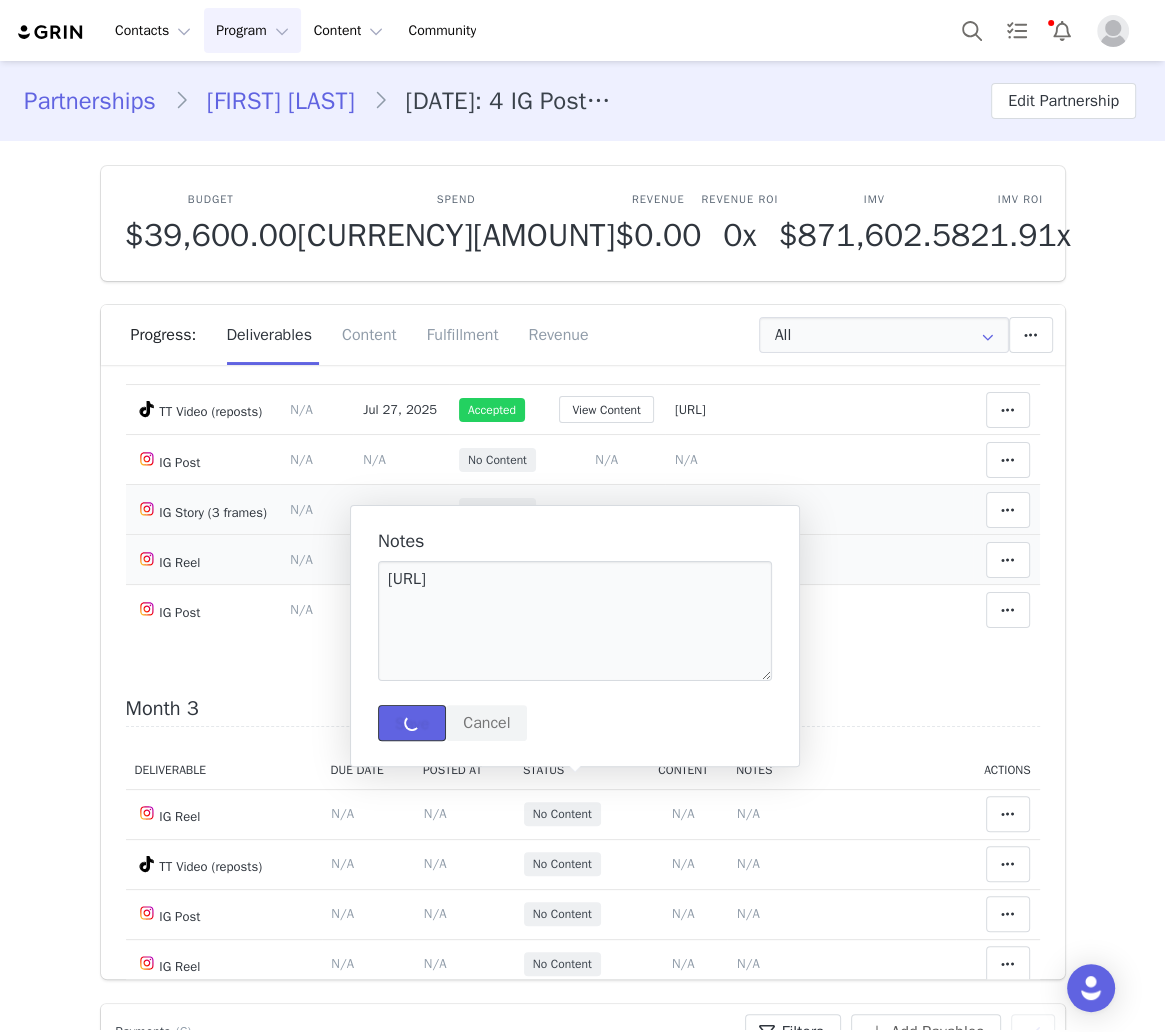 type 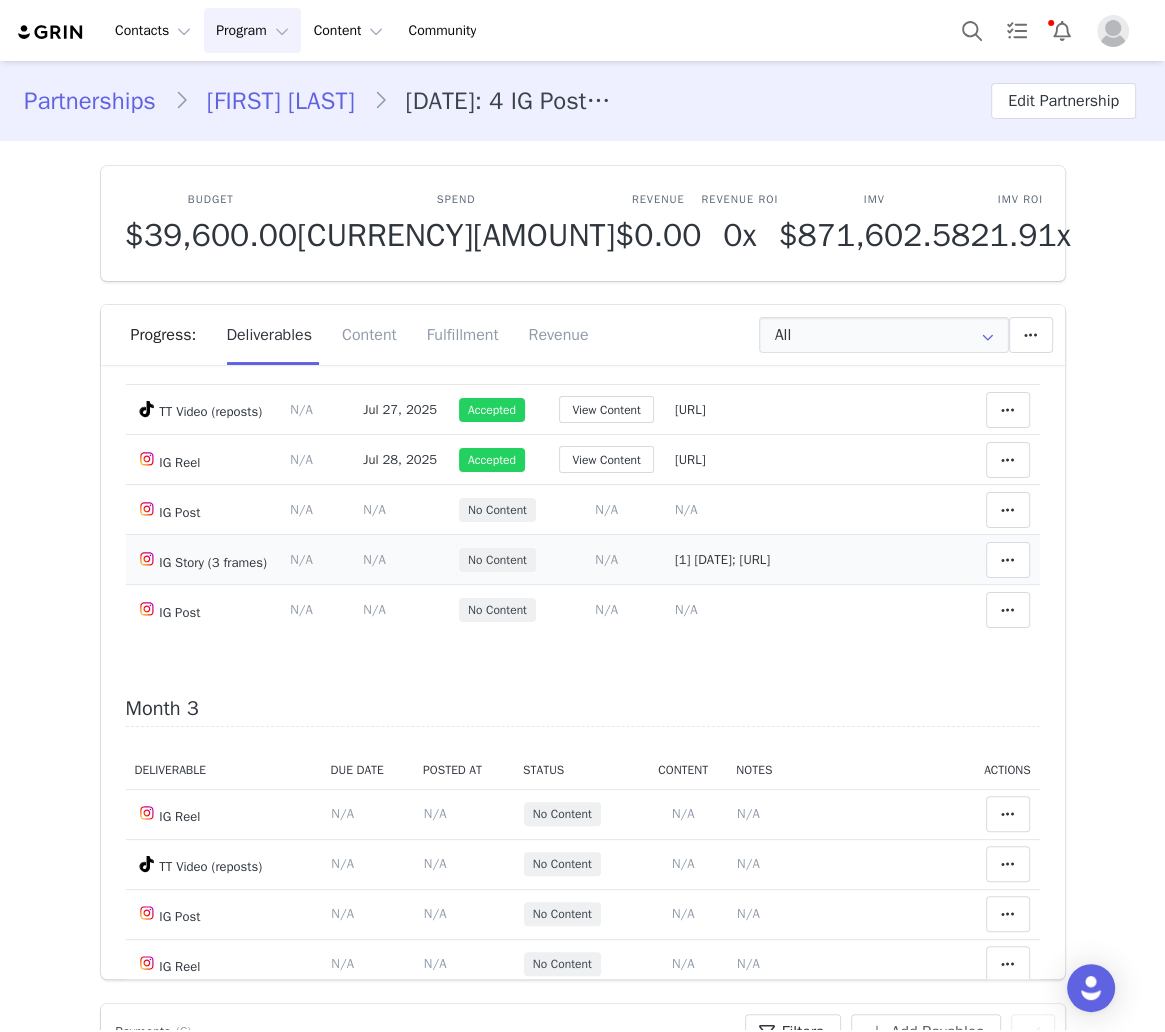 click on "[1] 7/19; https://static-resources.creatoriq.com/instagram-stories/videos/3680287269103014368.mp4" at bounding box center (722, 559) 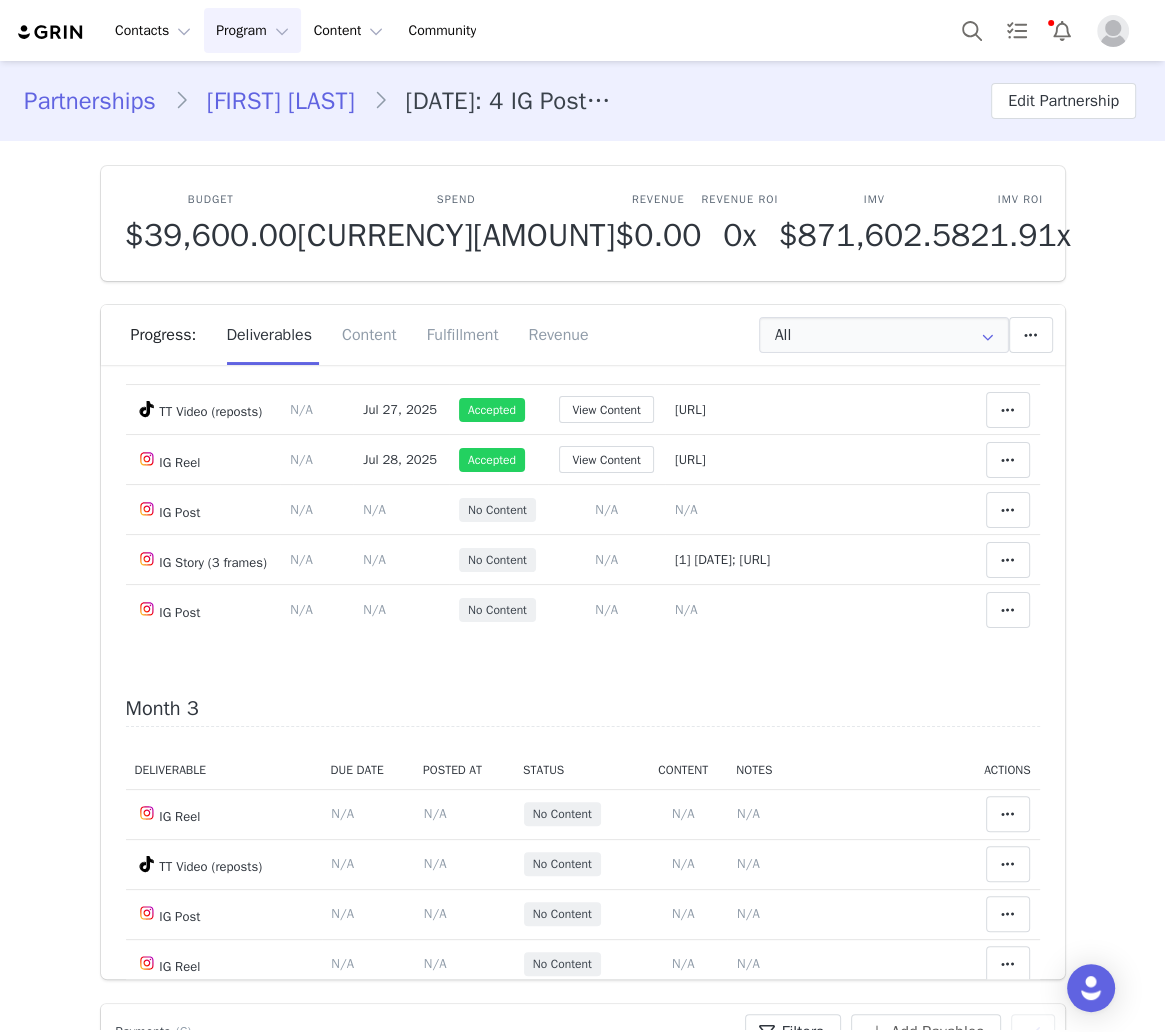 type on "[1] 7/19; https://static-resources.creatoriq.com/instagram-stories/videos/3680287269103014368.mp4" 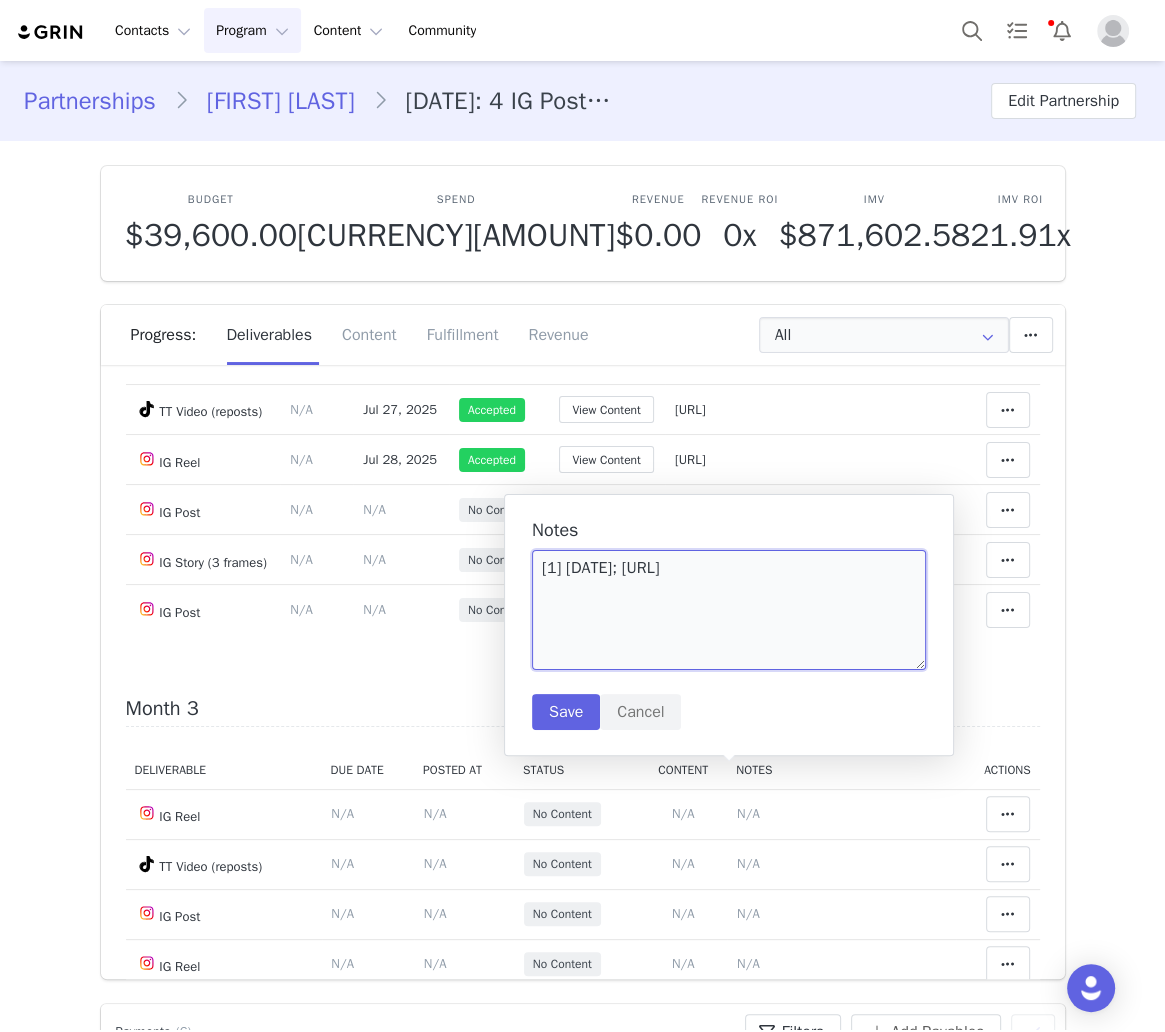 click on "[1] 7/19; https://static-resources.creatoriq.com/instagram-stories/videos/3680287269103014368.mp4" at bounding box center (729, 610) 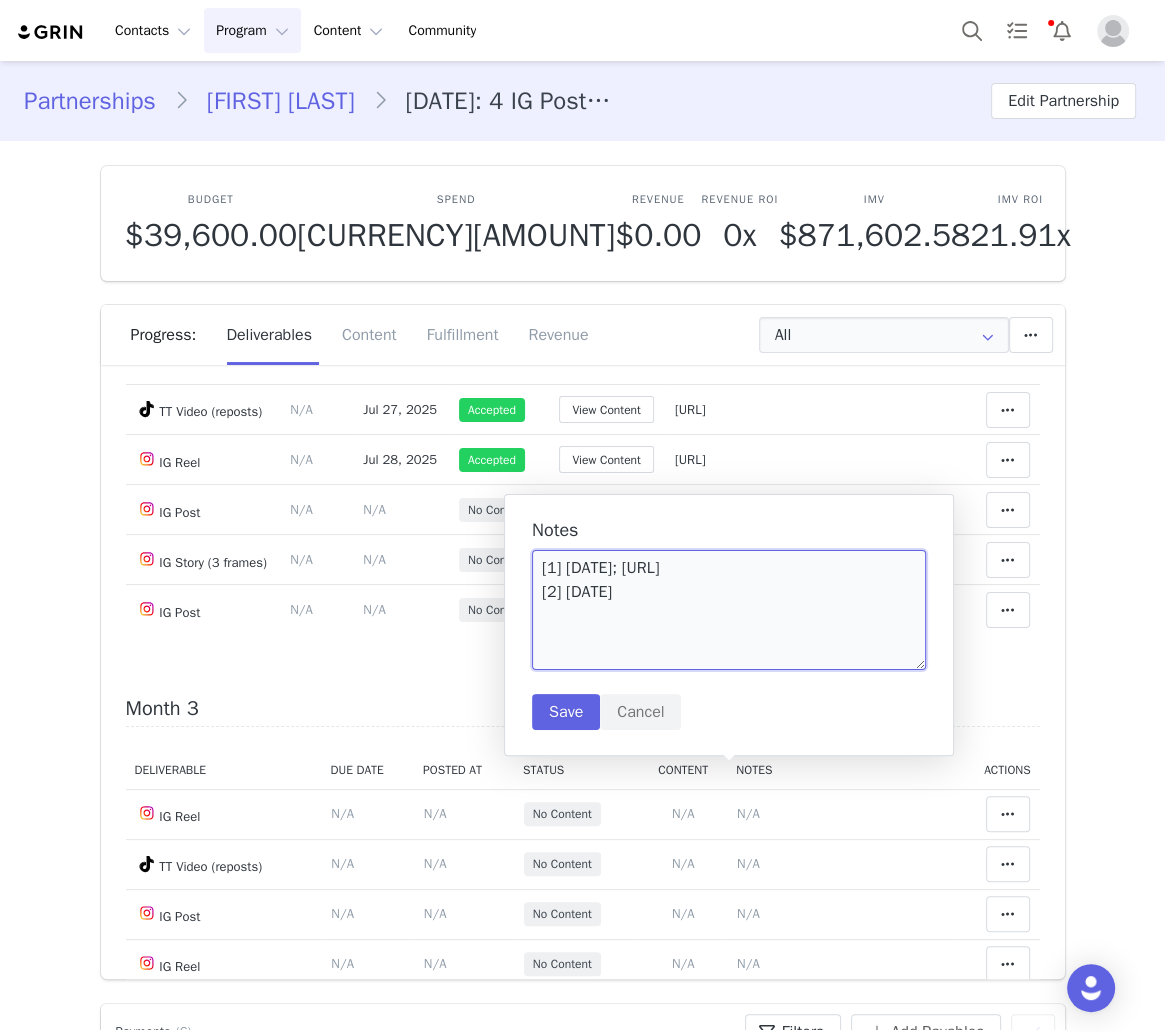 paste on "https://static-resources.creatoriq.com/instagram-stories/videos/3686820131700593128.mp4" 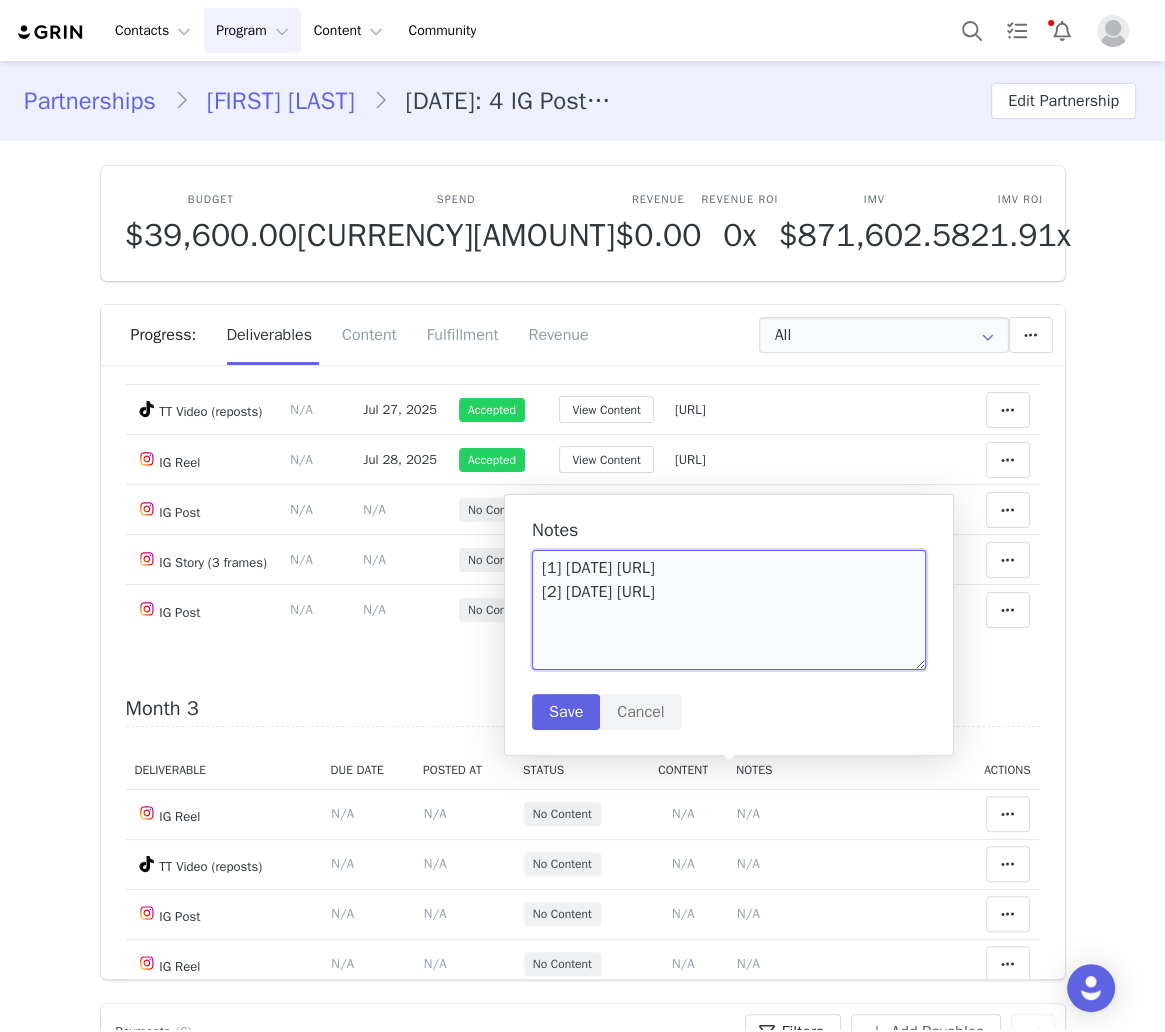scroll, scrollTop: 28, scrollLeft: 0, axis: vertical 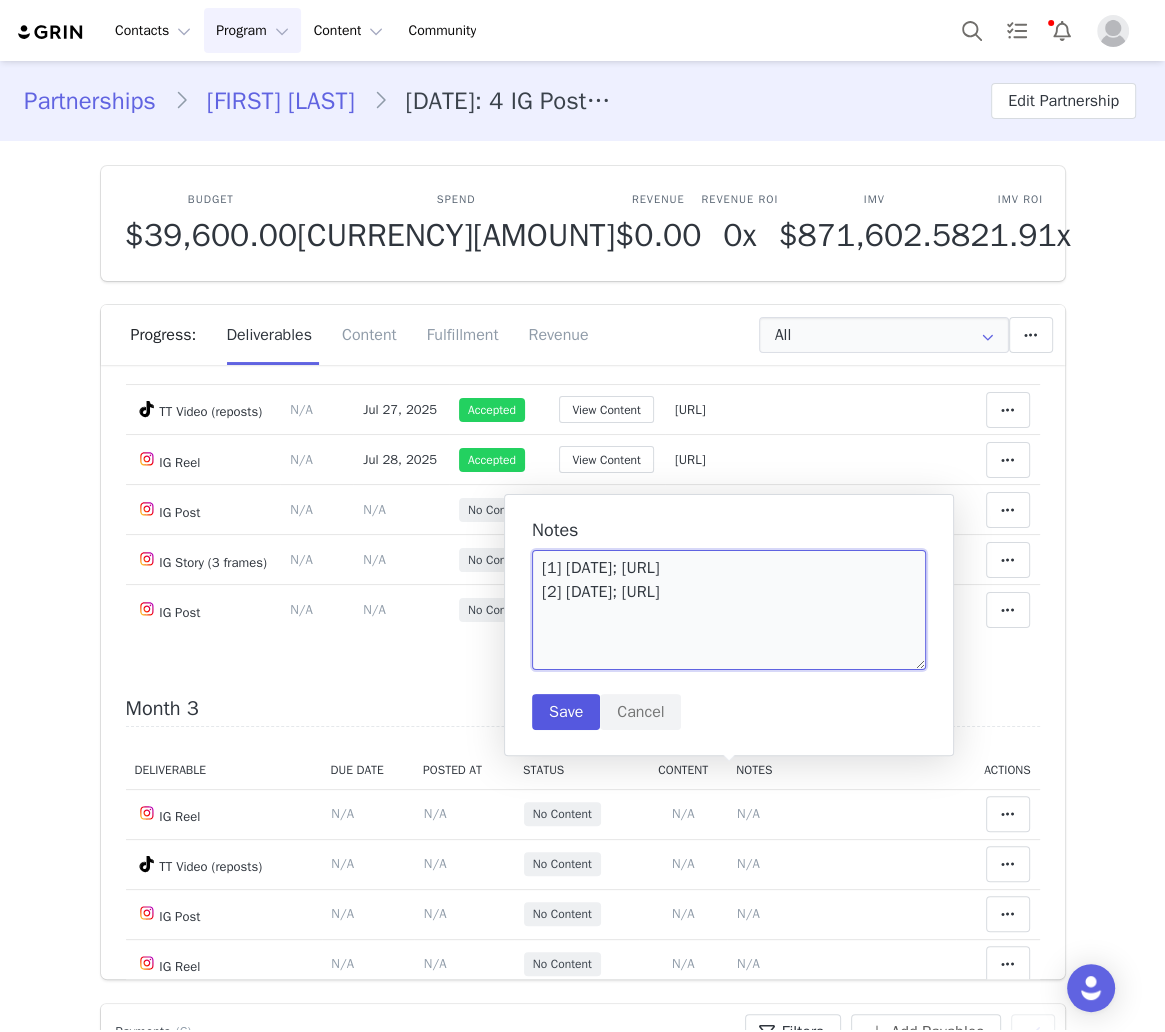 type on "[1] 7/19; https://static-resources.creatoriq.com/instagram-stories/videos/3680287269103014368.mp4
[2] 7/28; https://static-resources.creatoriq.com/instagram-stories/videos/3686820131700593128.mp4" 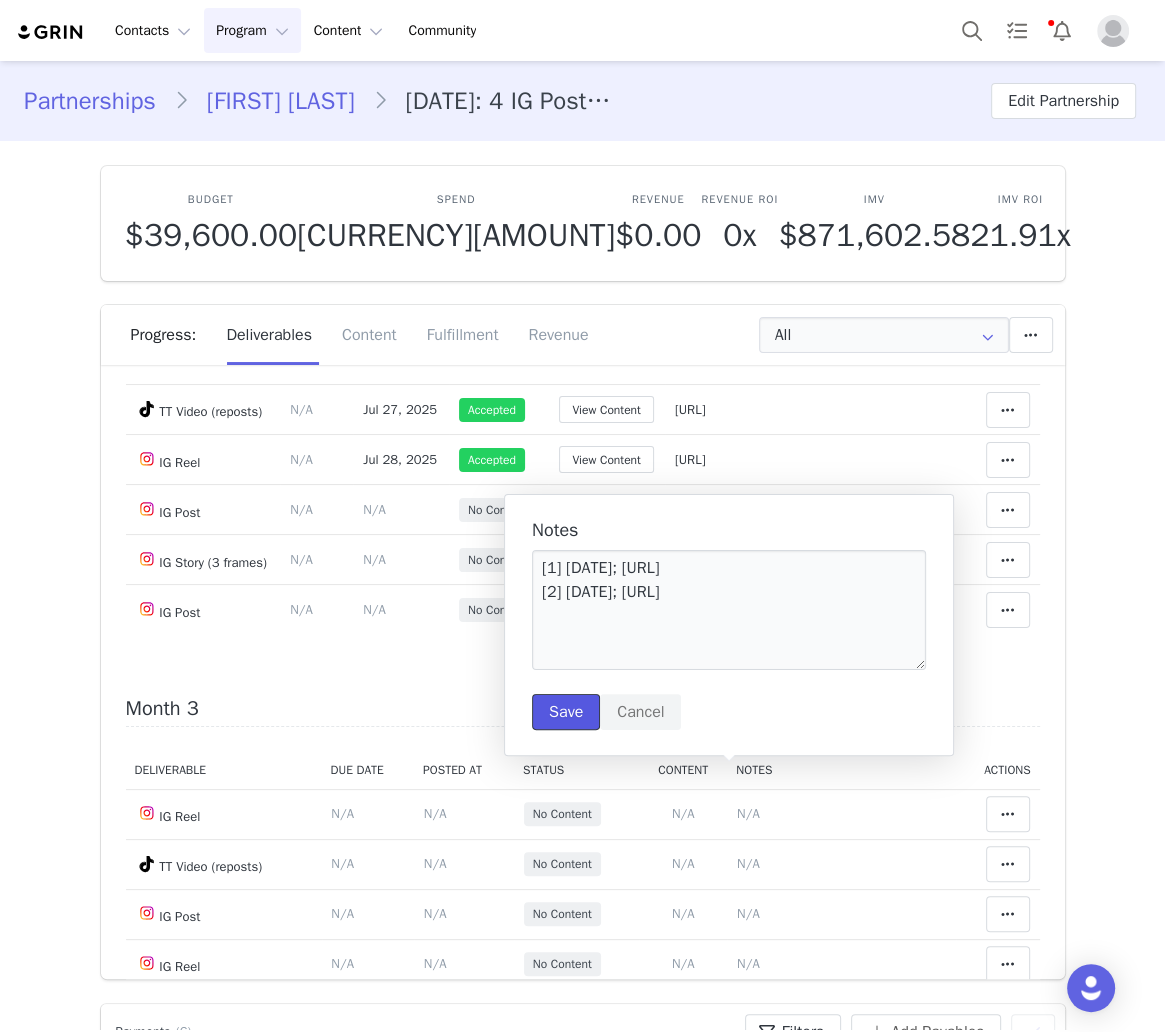click on "Save" at bounding box center (566, 712) 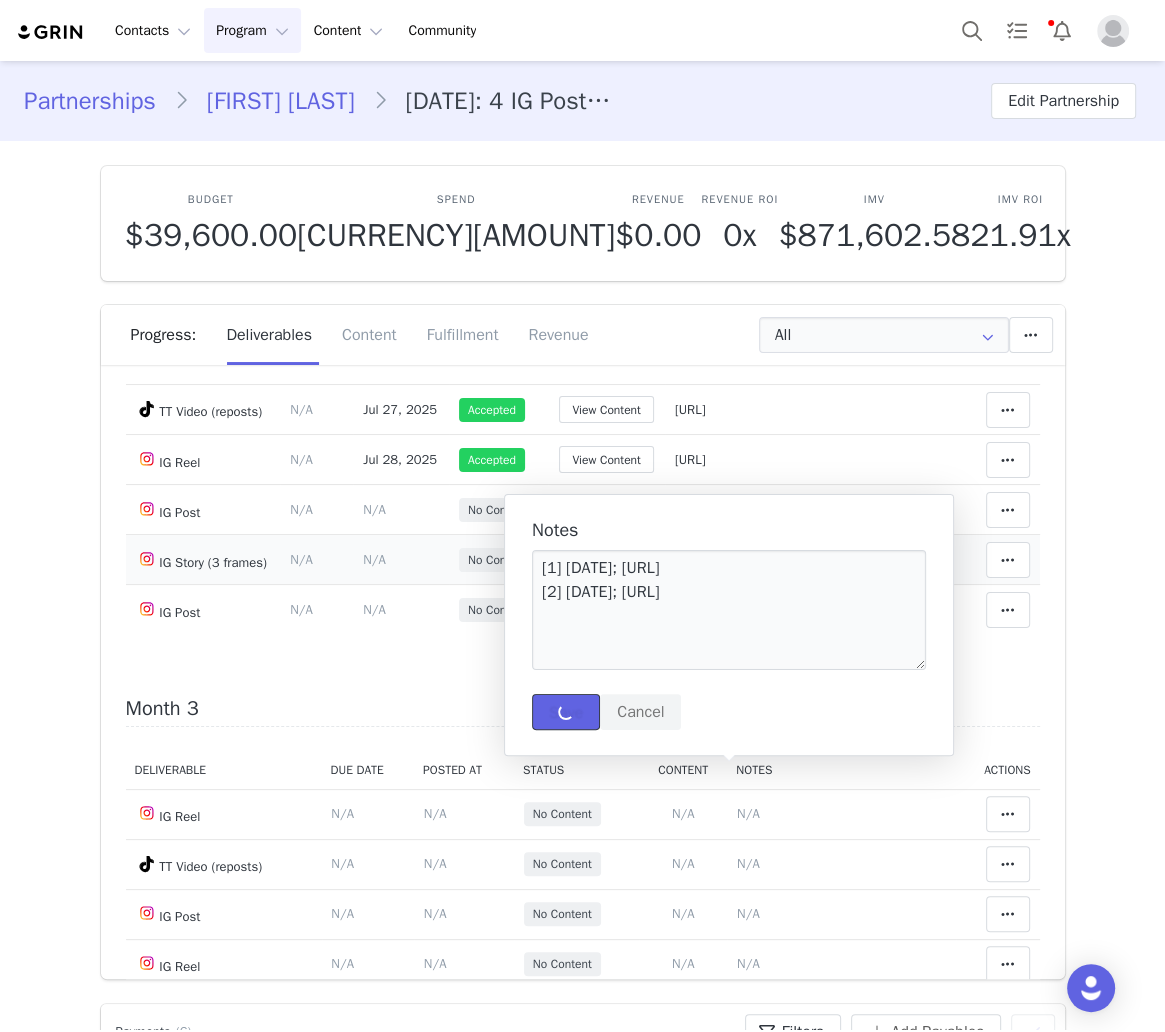 type 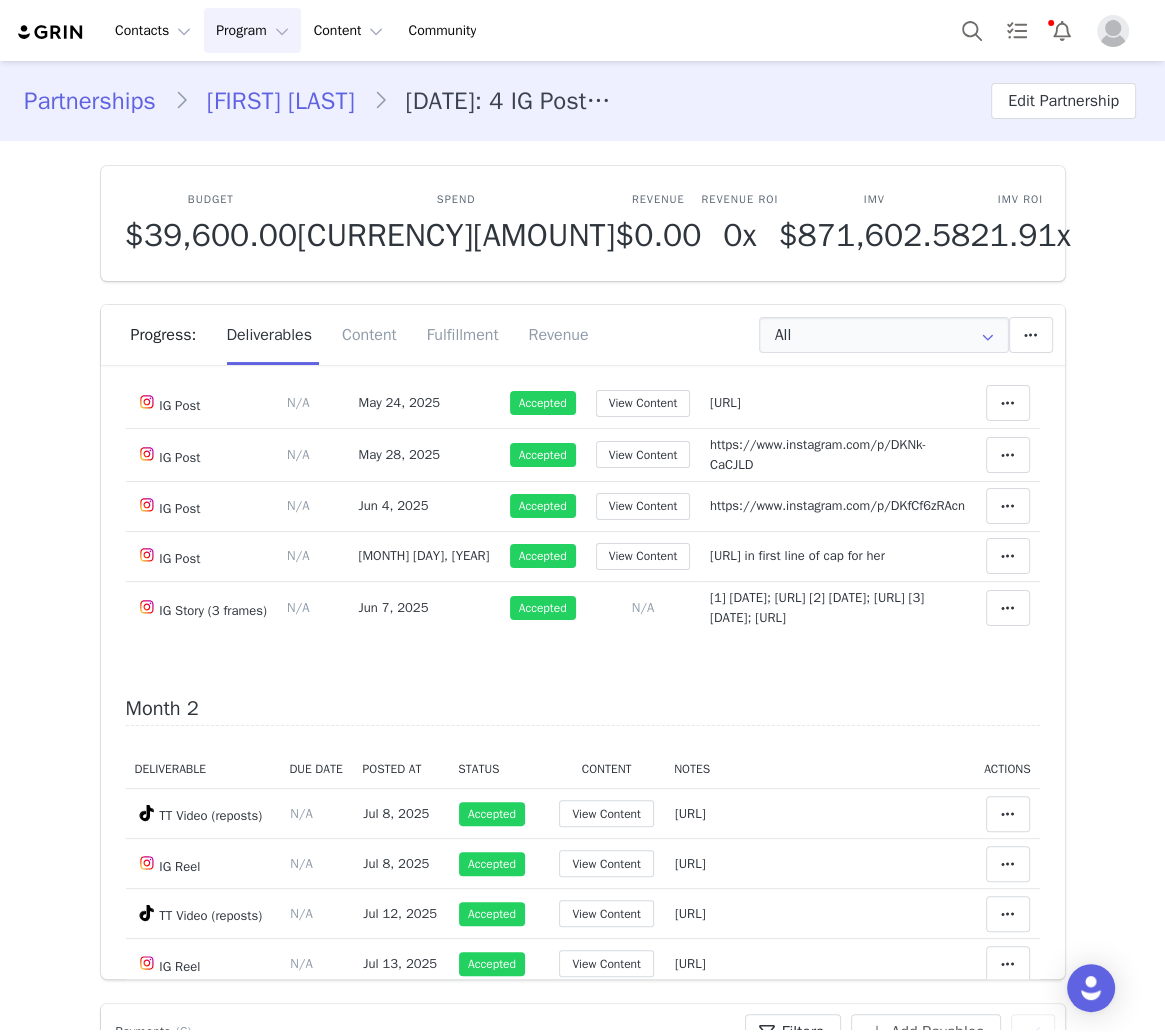 scroll, scrollTop: 560, scrollLeft: 0, axis: vertical 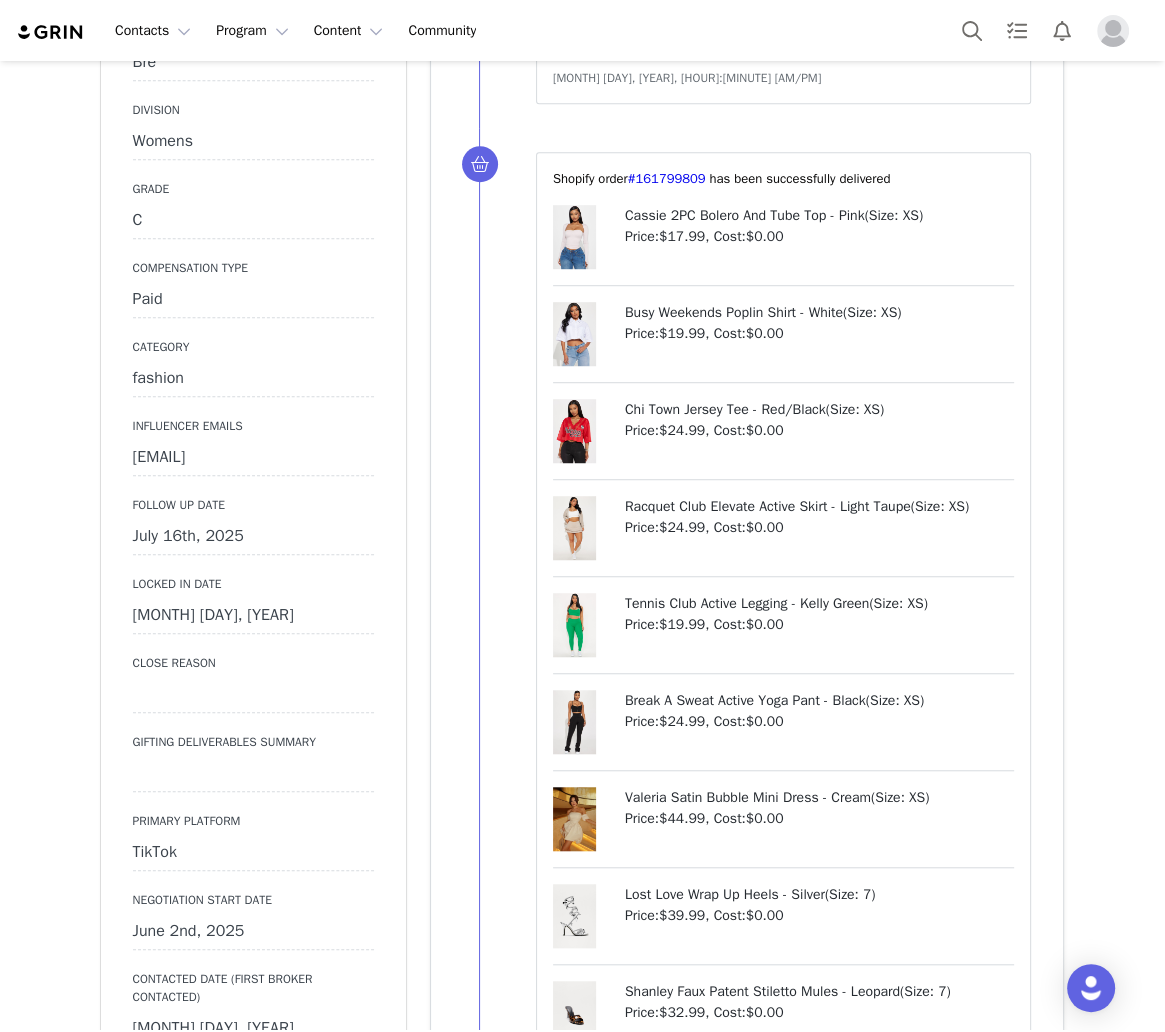 click on "July 16th, 2025" at bounding box center [253, 537] 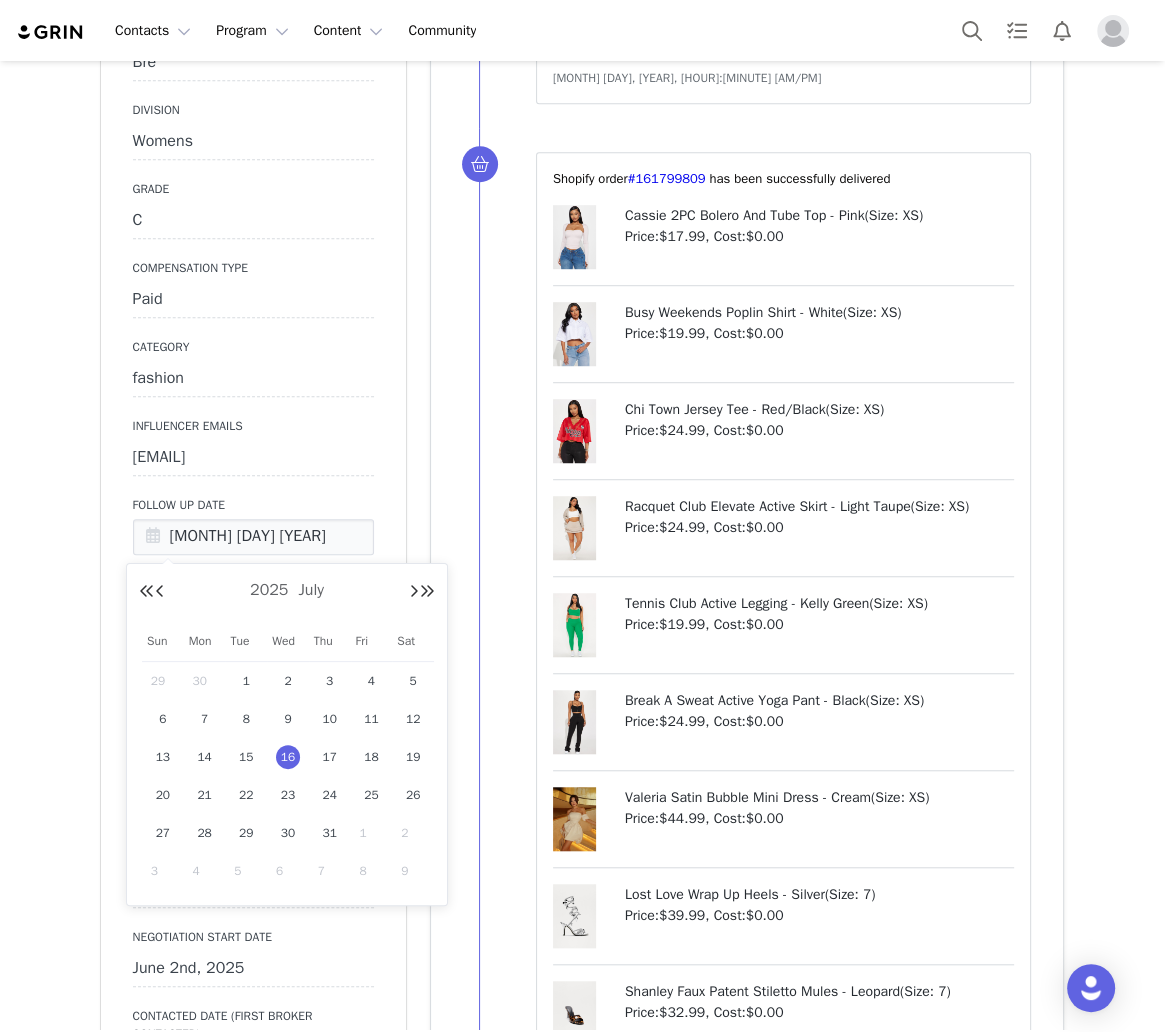 click on "1" at bounding box center [371, 833] 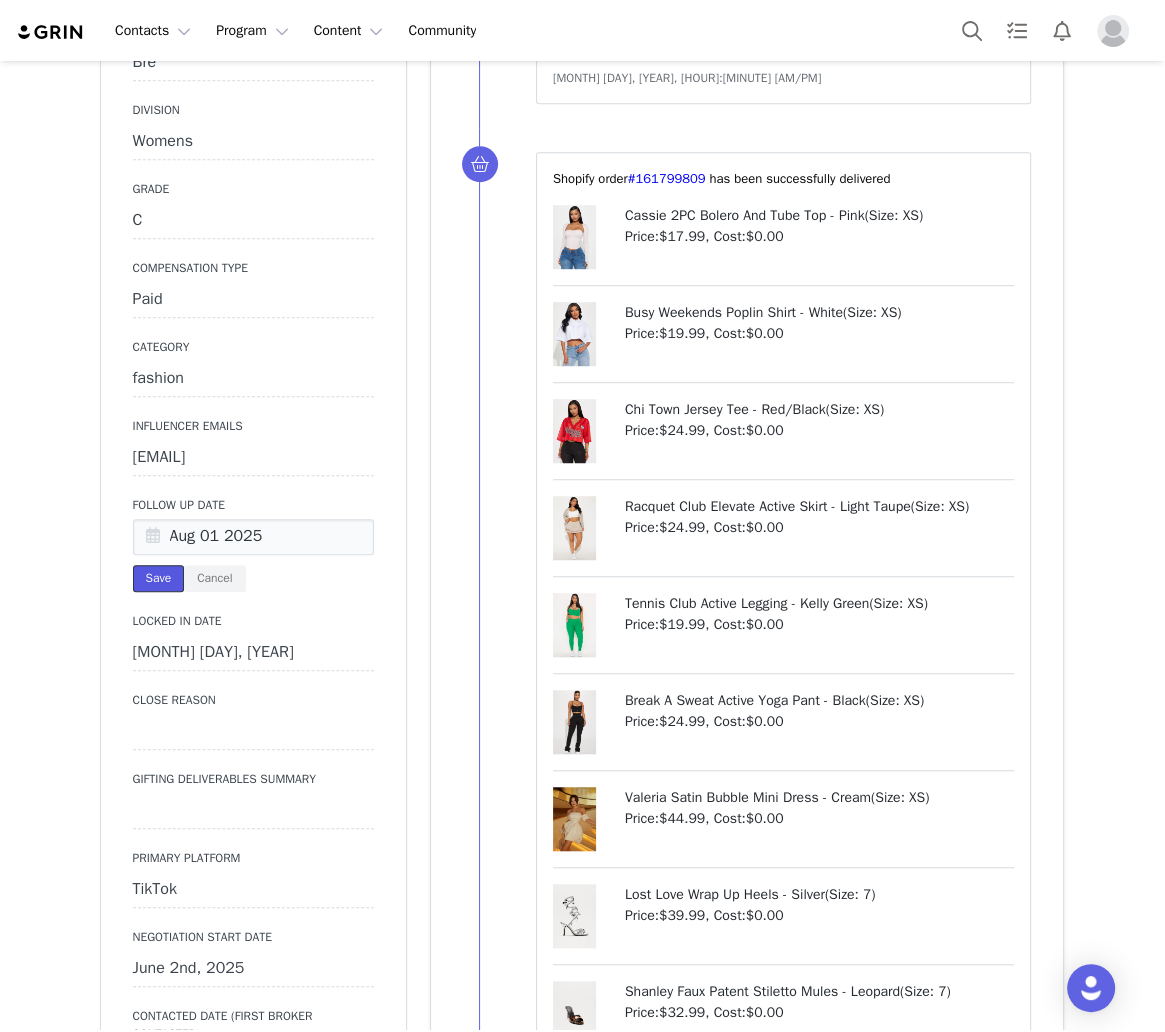 click on "Save" at bounding box center [159, 578] 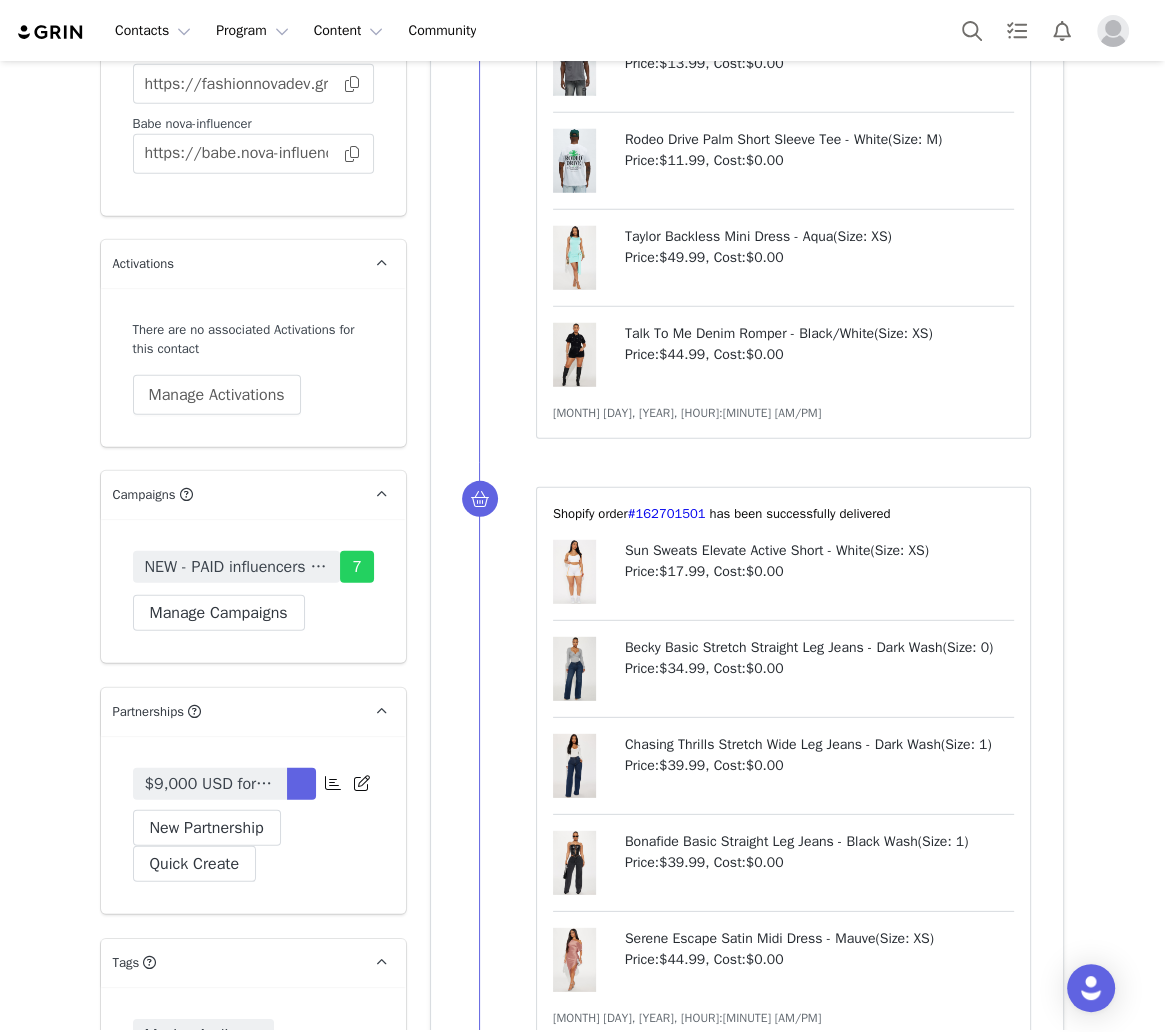 scroll, scrollTop: 4480, scrollLeft: 0, axis: vertical 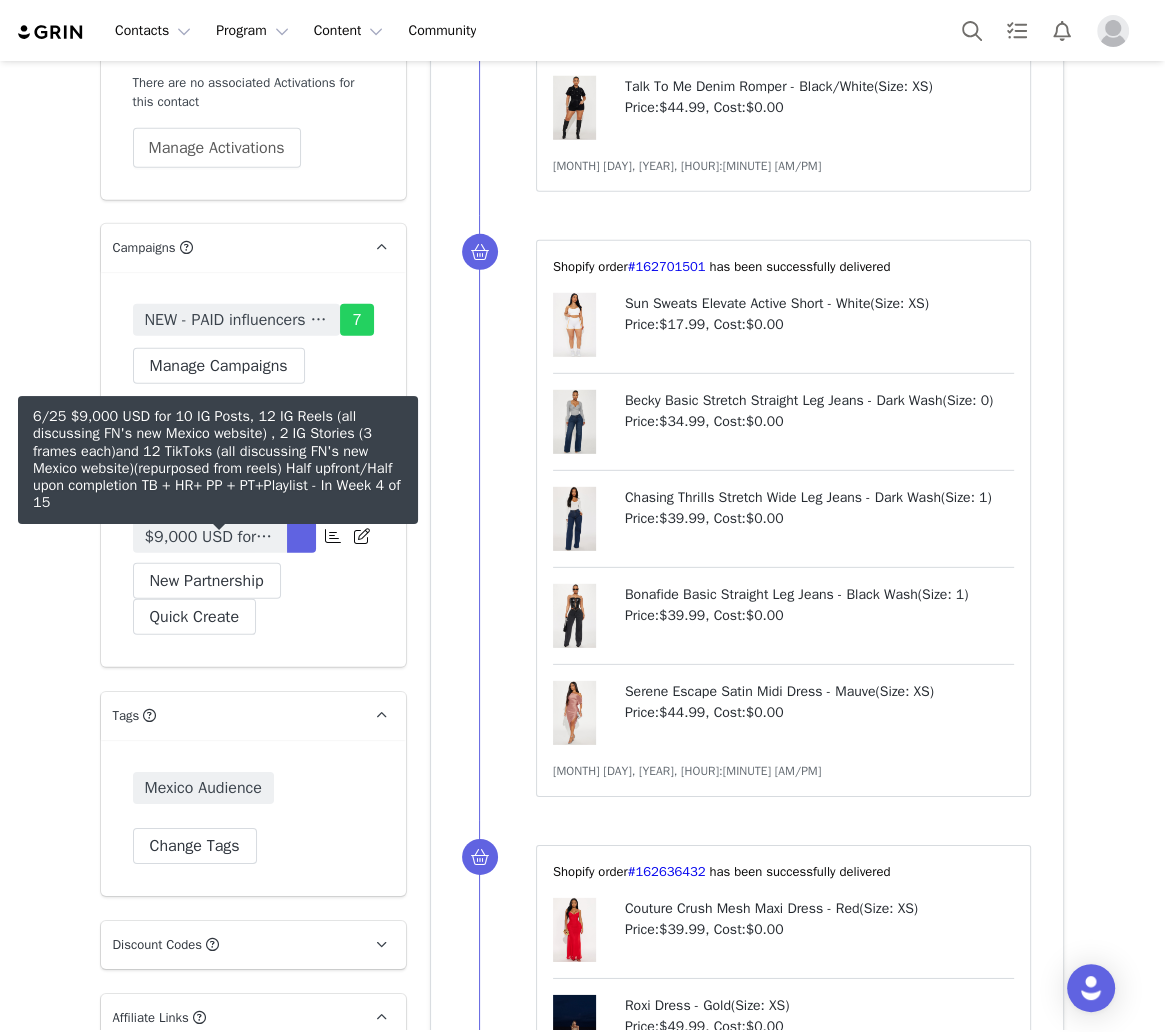 click on "$9,000 USD for 10 IG Posts, 12 IG Reels (all discussing FN's new Mexico website) , 2 IG Stories (3 frames each)and 12 TikToks (all discussing FN's new Mexico website)(repurposed from reels) Half upfront/Half upon completion TB + HR+ PP + PT+Playlist" at bounding box center (210, 537) 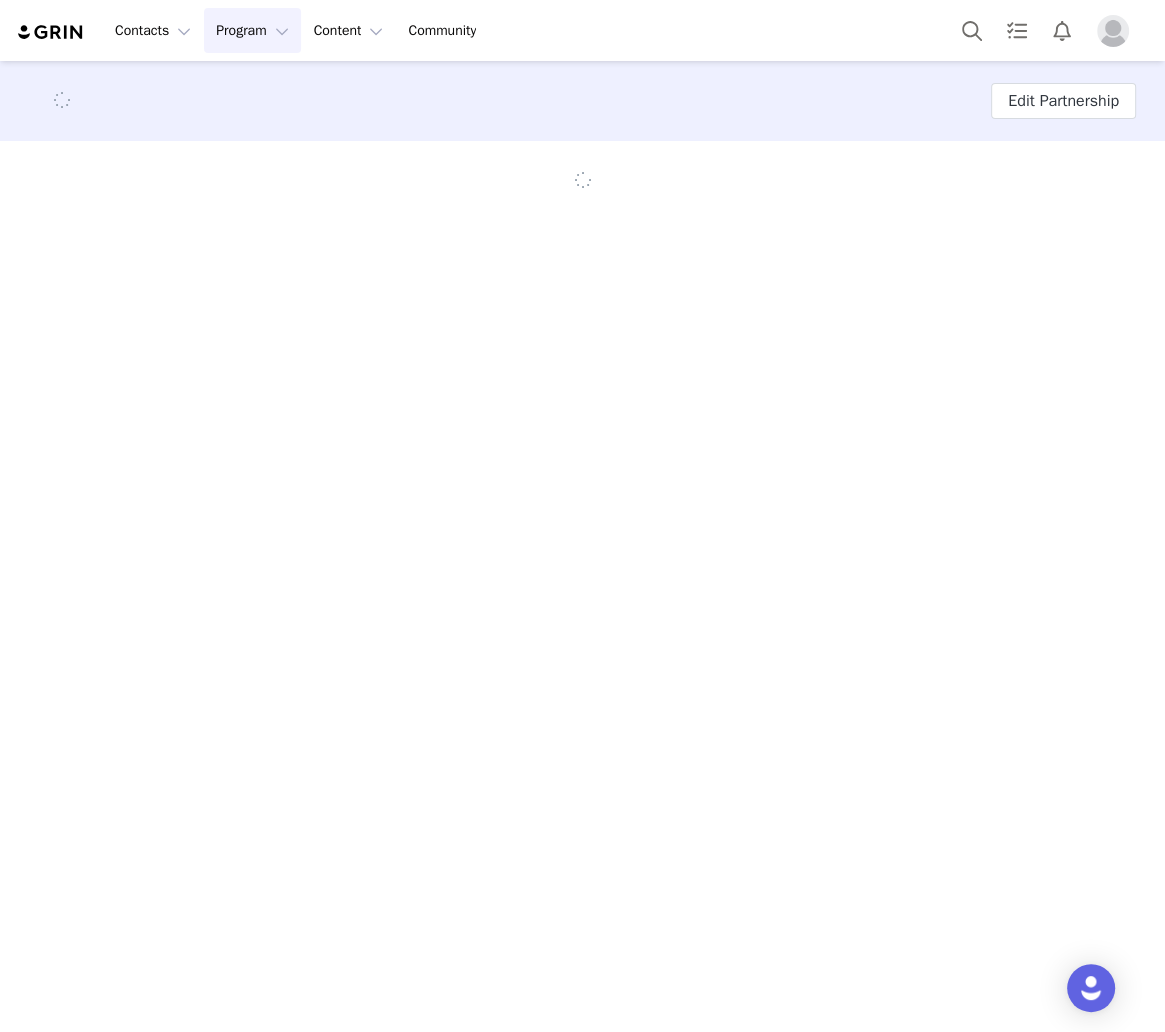 scroll, scrollTop: 0, scrollLeft: 0, axis: both 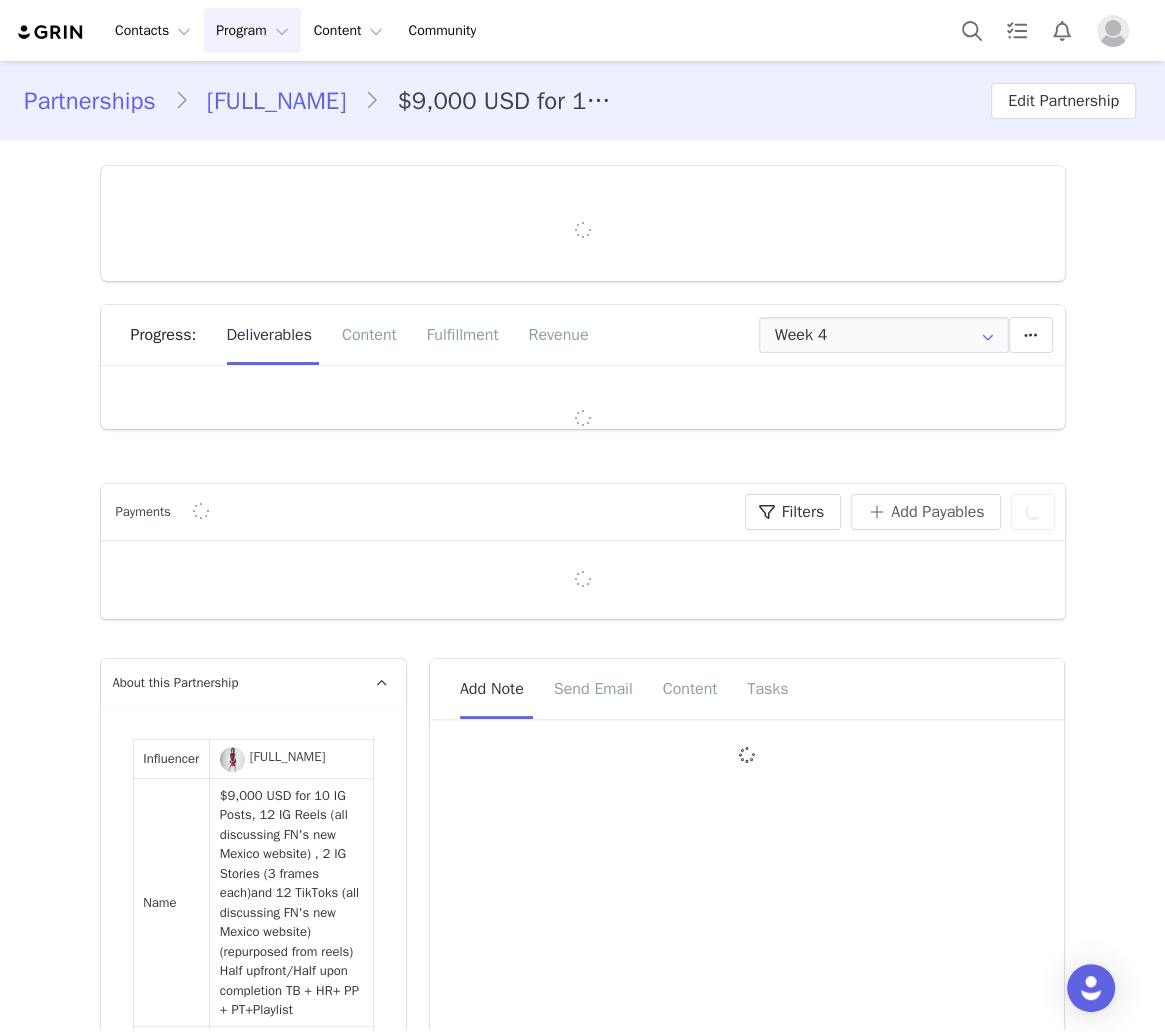 type on "+52 (Mexico)" 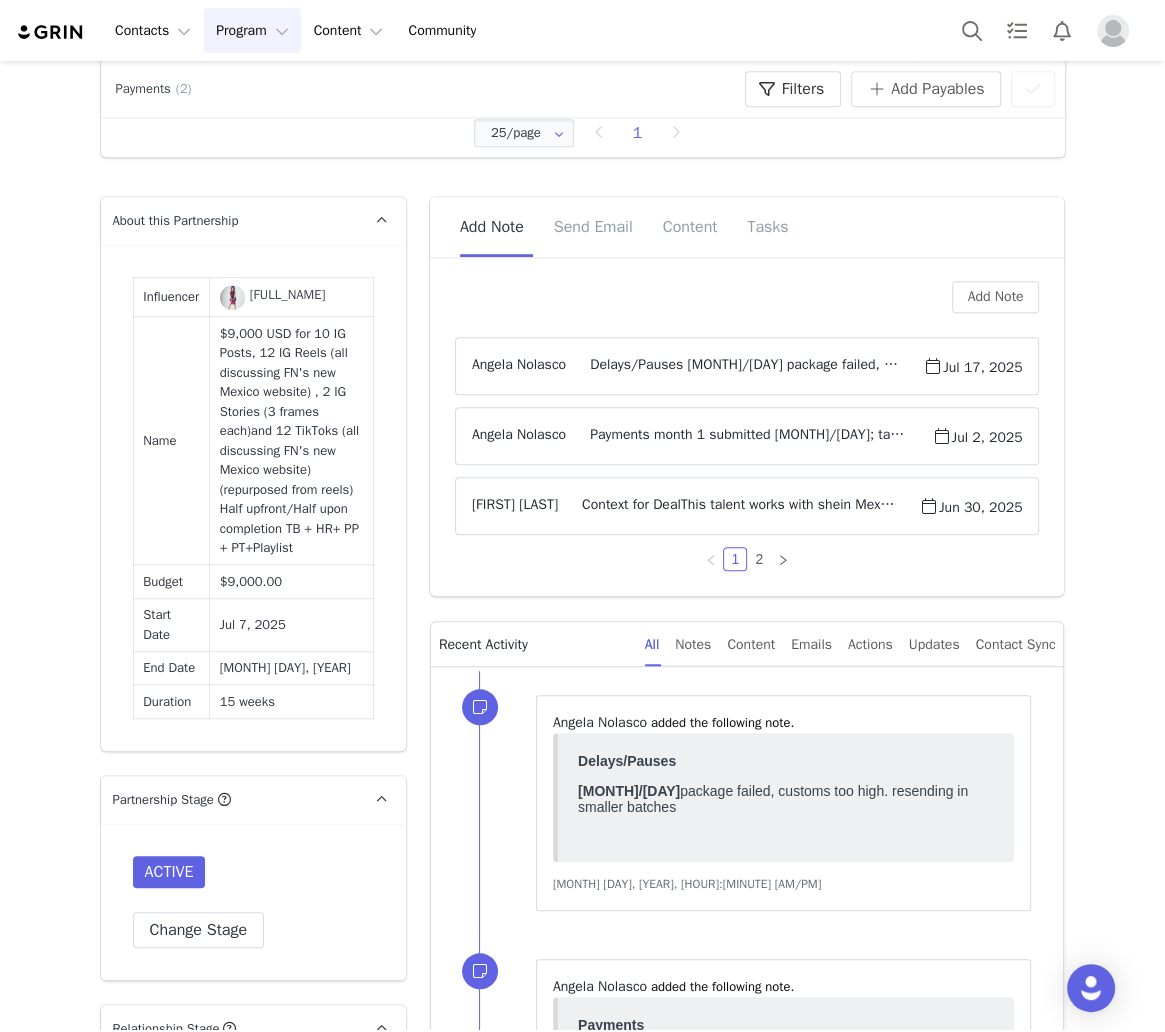 scroll, scrollTop: 1120, scrollLeft: 0, axis: vertical 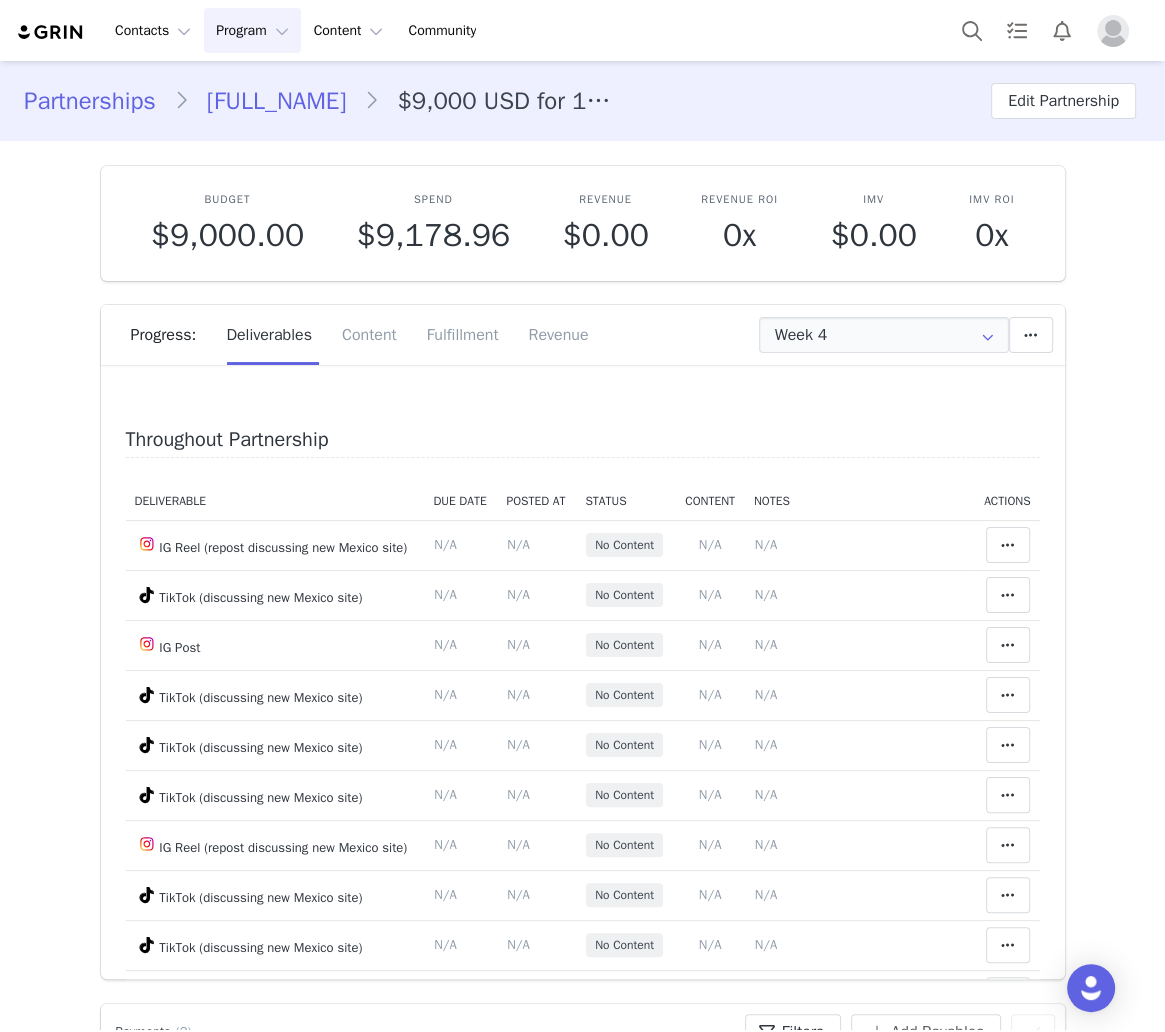 click on "[FULL_NAME]" at bounding box center (277, 101) 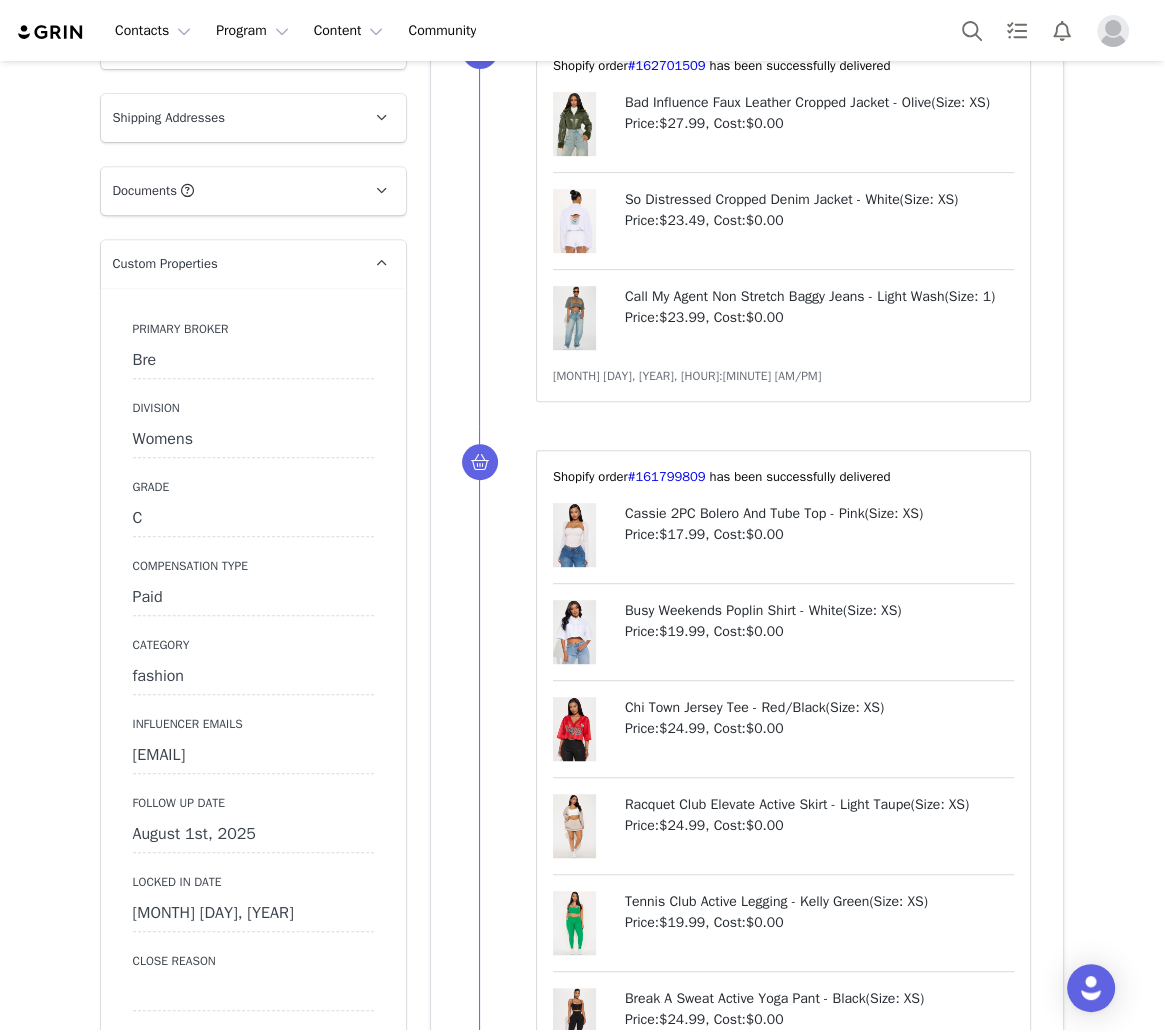 scroll, scrollTop: 0, scrollLeft: 0, axis: both 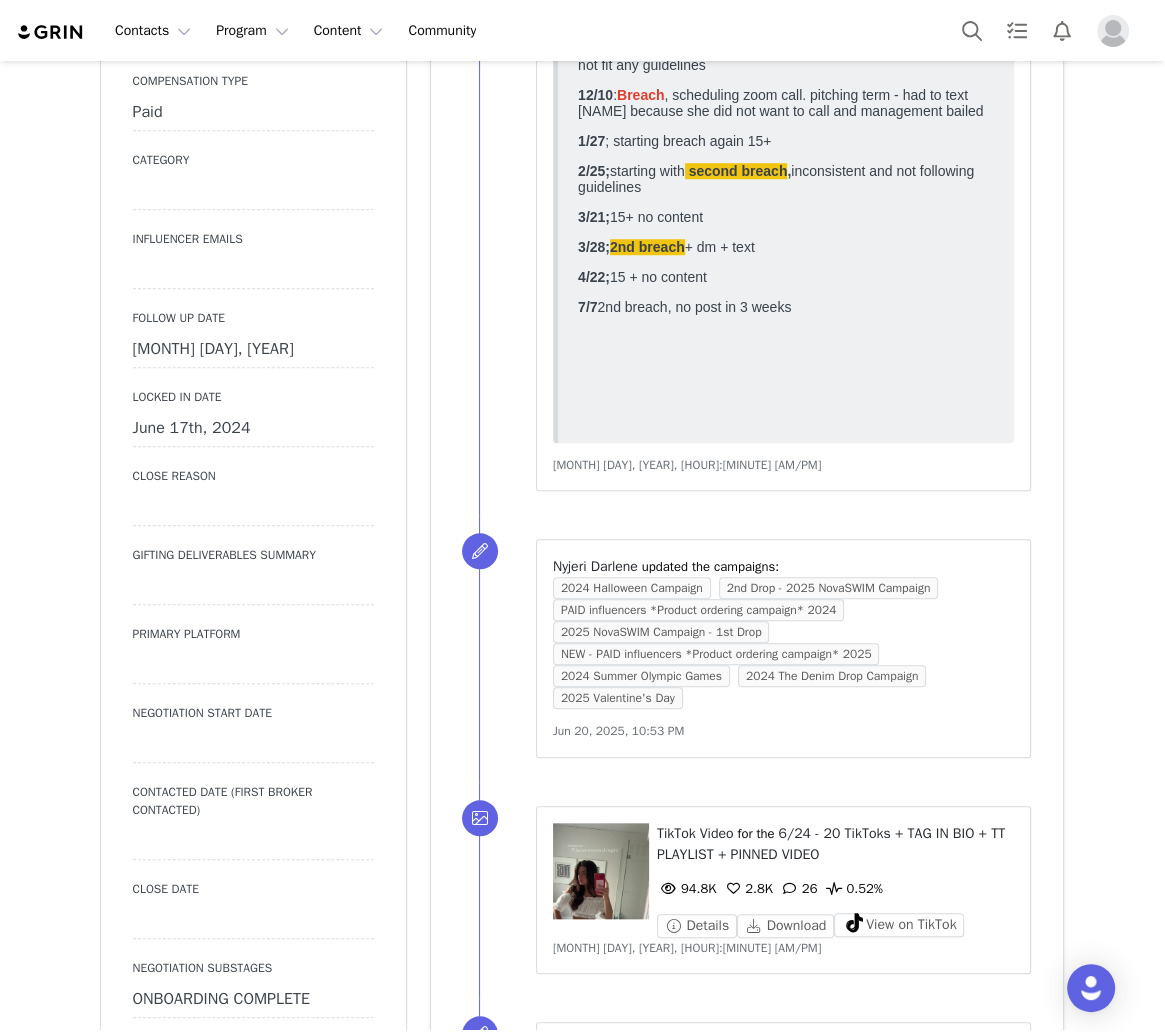 click on "[MONTH] [DAY], [YEAR]" at bounding box center (253, 350) 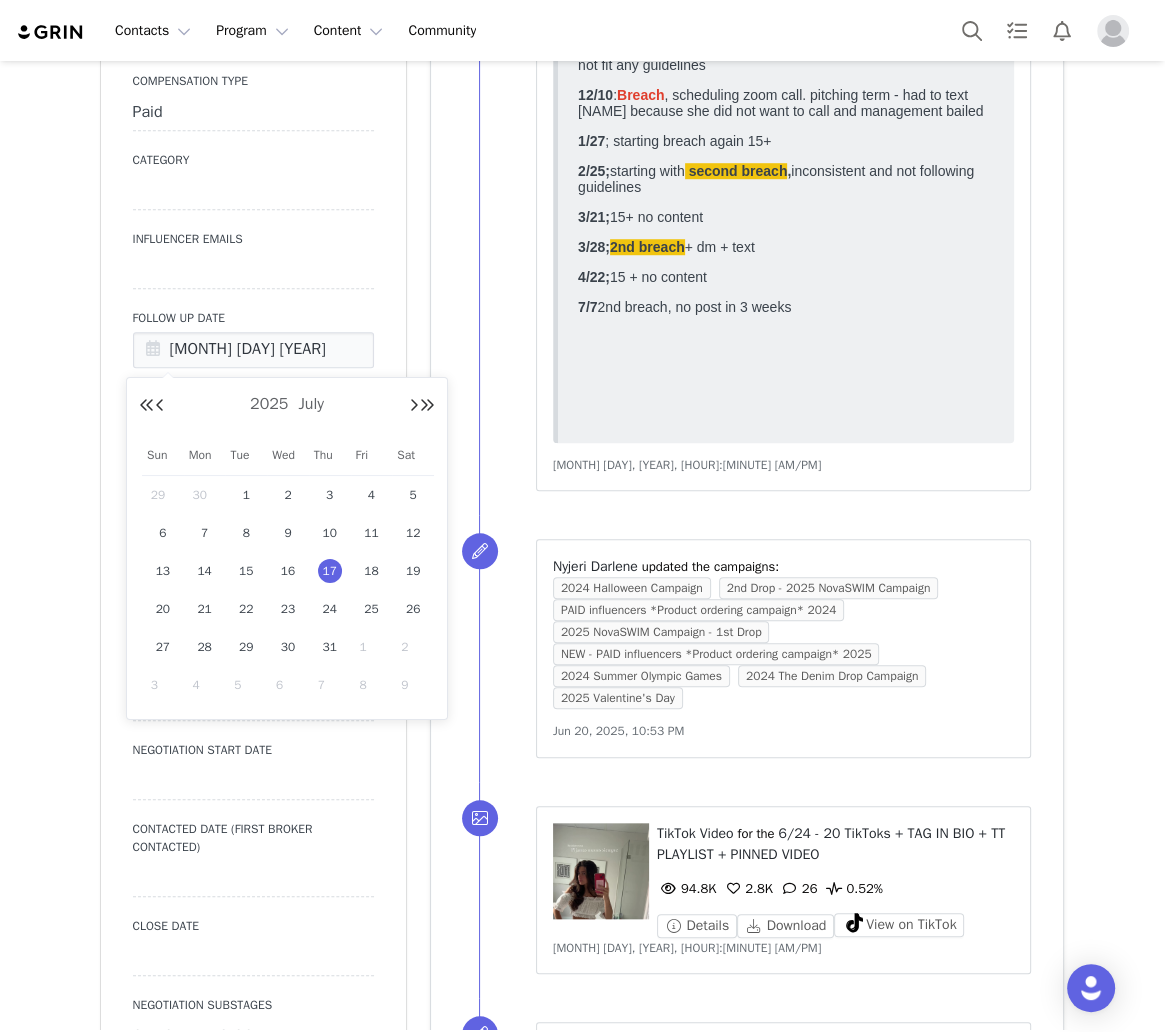 click on "1" at bounding box center [372, 647] 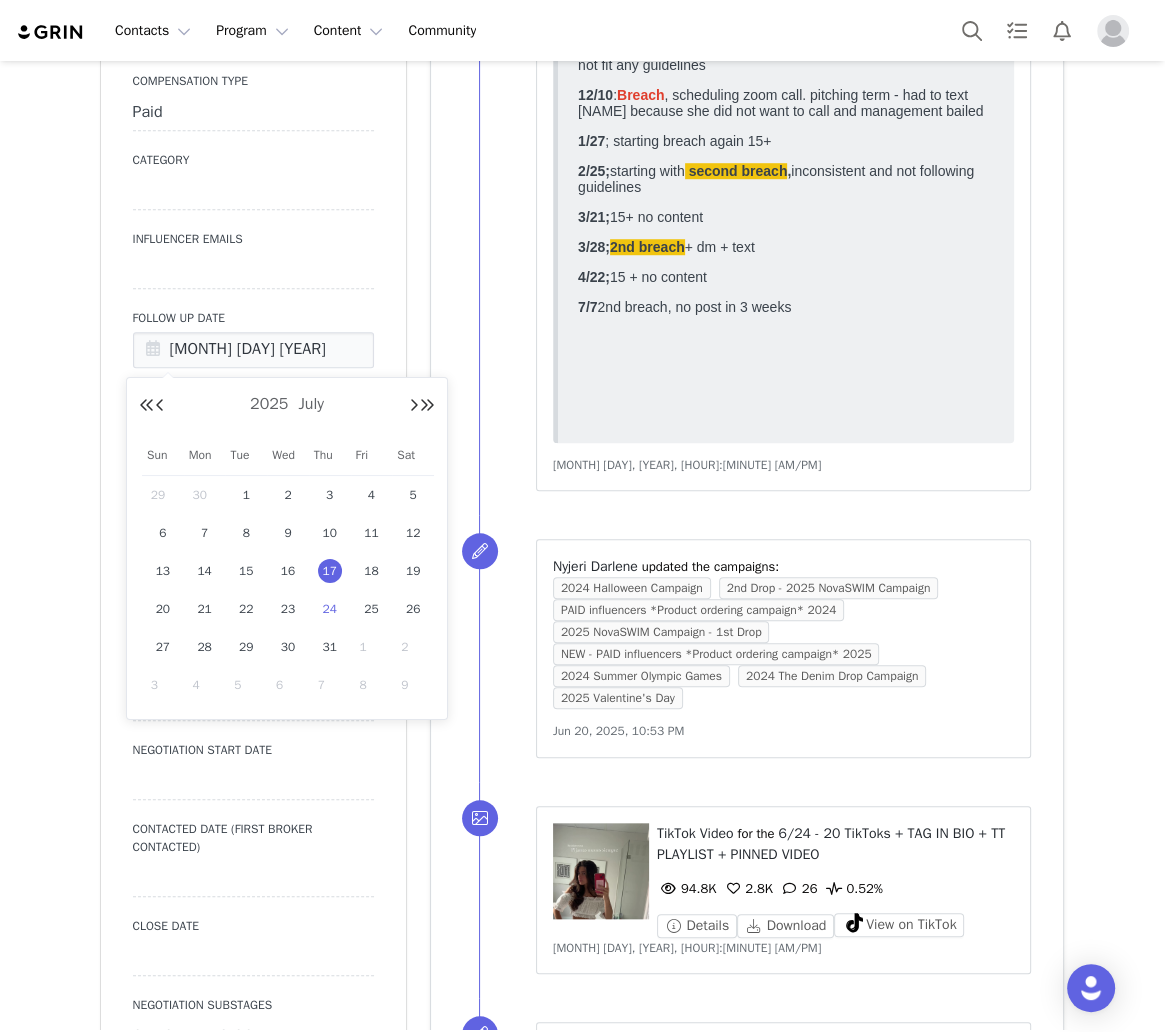 type on "Aug 01 2025" 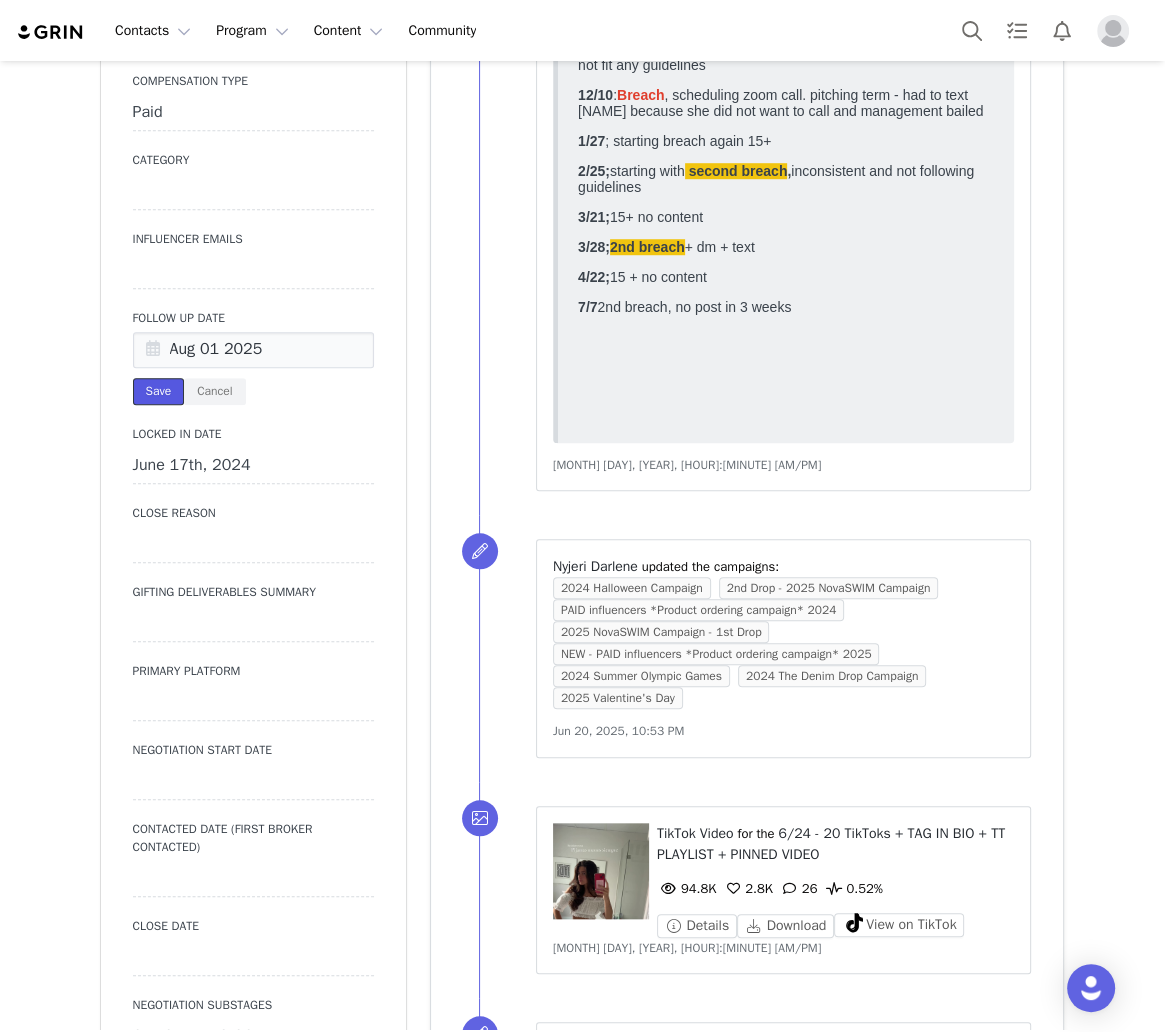 click on "Save" at bounding box center (159, 391) 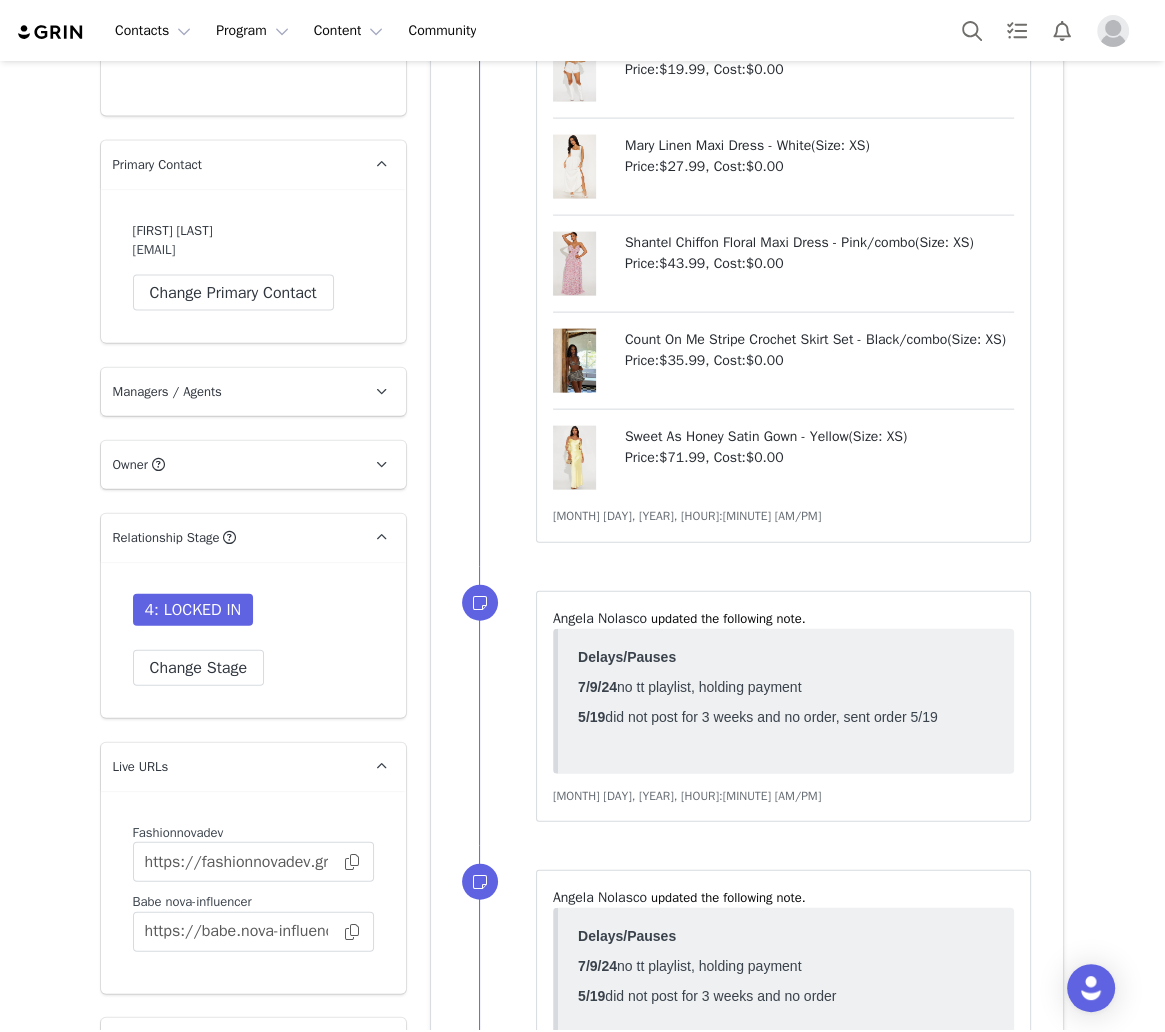 scroll, scrollTop: 4480, scrollLeft: 0, axis: vertical 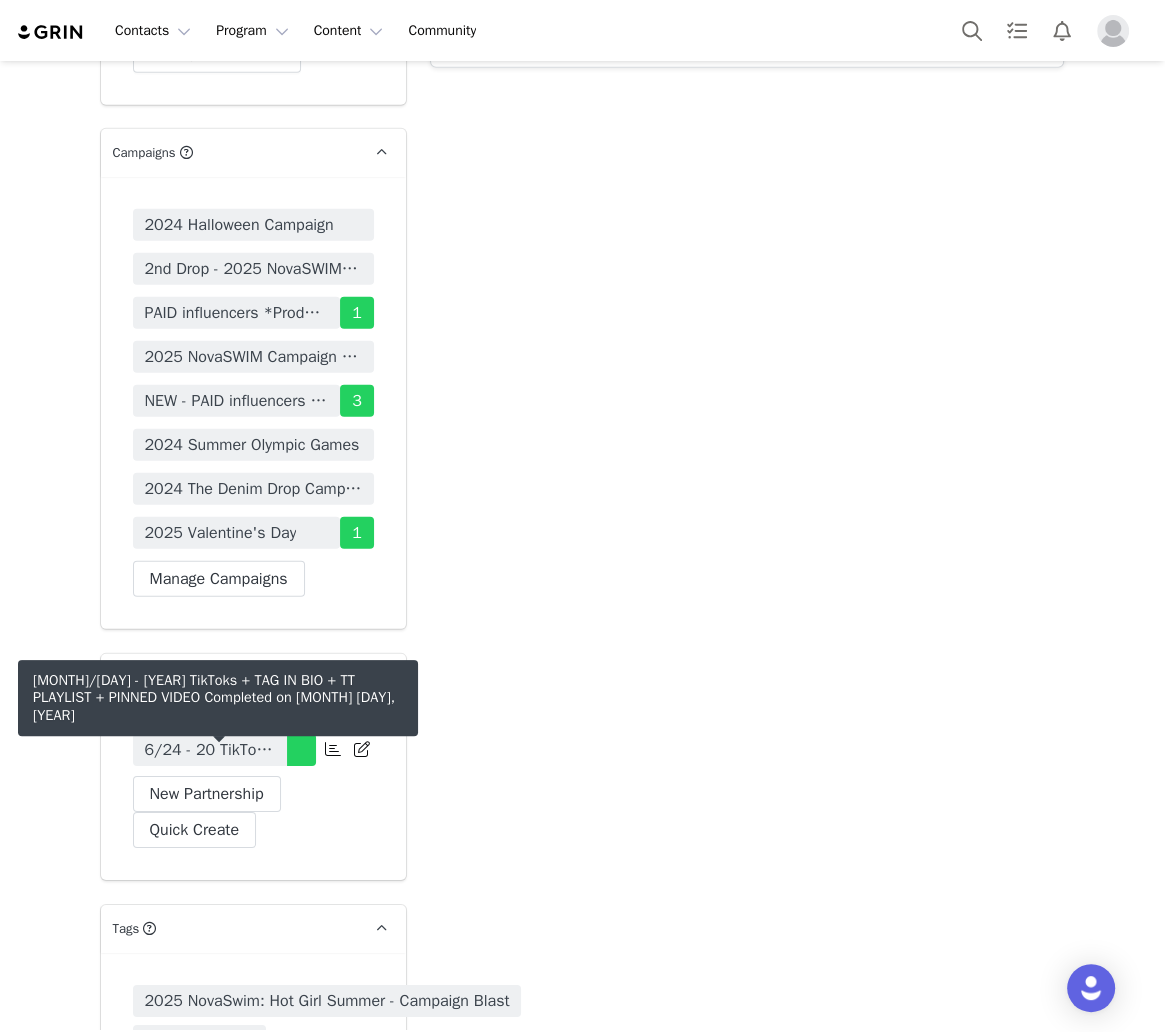 drag, startPoint x: 242, startPoint y: 740, endPoint x: 753, endPoint y: 624, distance: 524.001 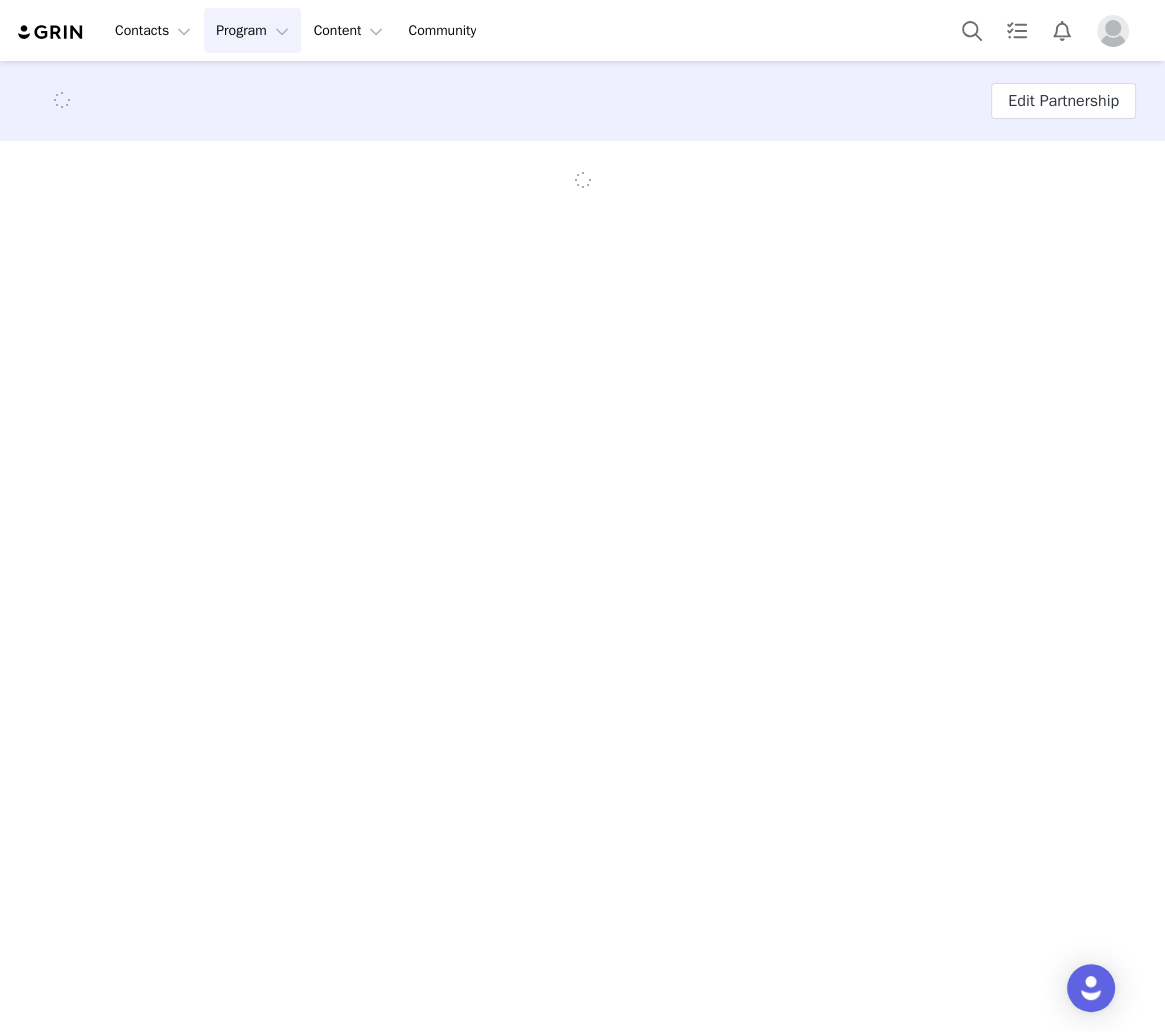 scroll, scrollTop: 0, scrollLeft: 0, axis: both 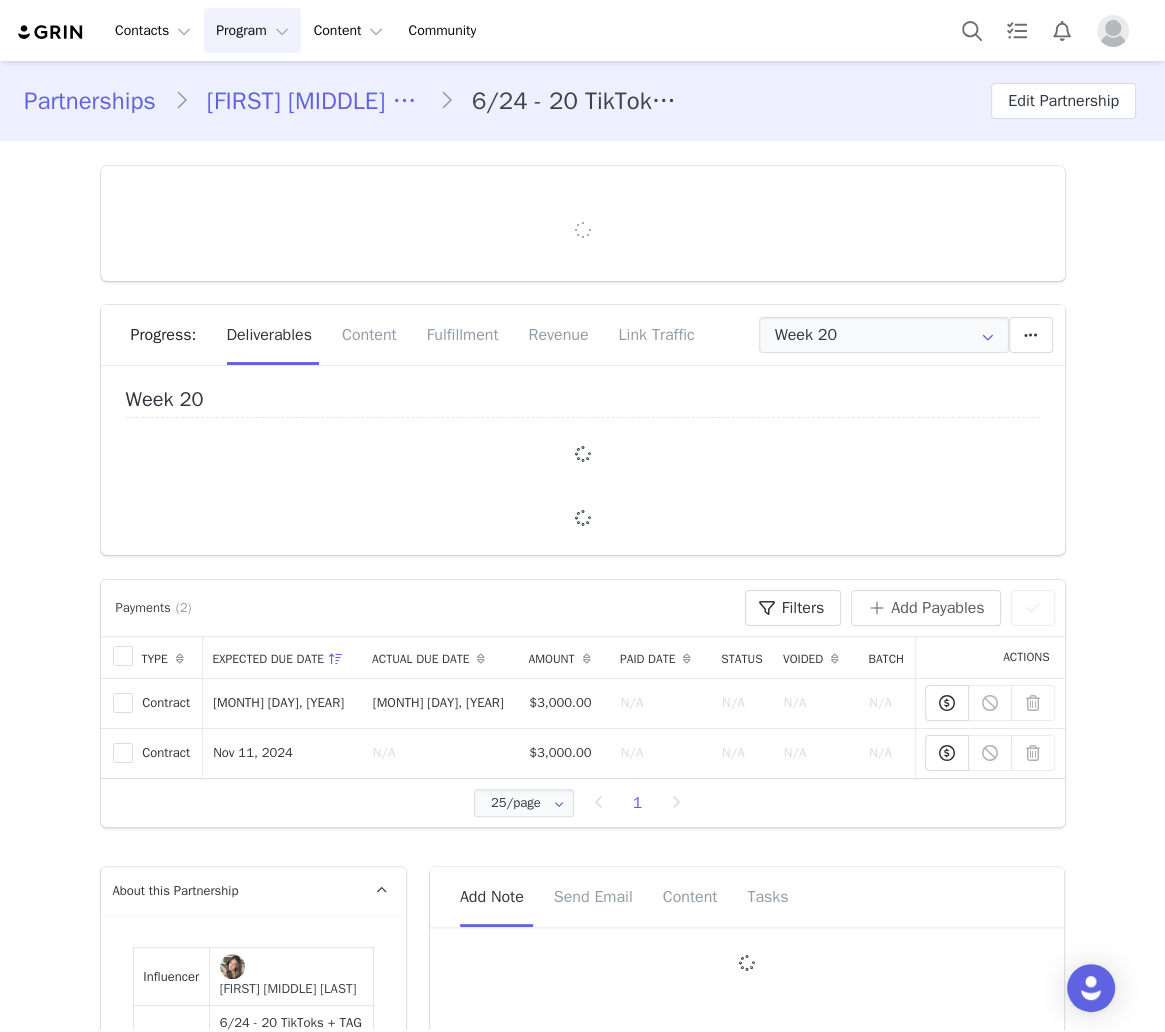 type on "+34 (Spain)" 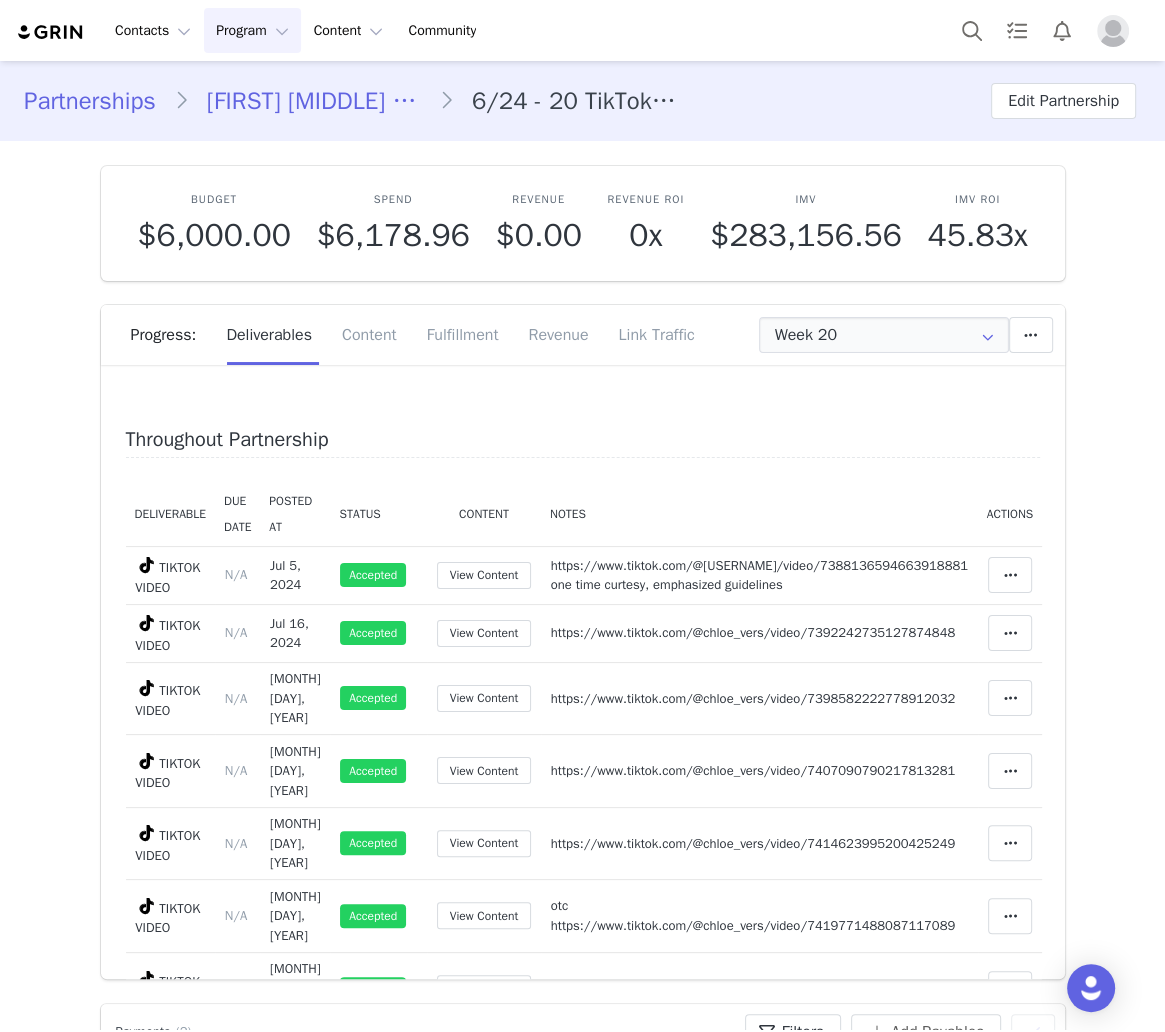 click on "Breach Sequence(s)
9/10: sent 15+ breach, has not added pinned post or posted
10/14: both management and chloe have been dodging calls
had scheduled call w chloe at 2:30 - didn't pick up because she's scared lol
explained guidelines to her over whatsapp - will not be approving any content in which she does not wear the items
10/30: 15+ breach
11/7: 2nd week breach, DM + text - sending over content that does not fit any guidelines
12/10: Breach, scheduling zoom call. pitching term - had to text chloe because she did not want to call and management bailed
1/27; starting breach again 15+
2/25; starting with second breach, inconsistent and not following guidelines
3/21; 15+ no content
3/28; 2nd breach + dm + text
4/22; 15 + no content
7/7 2nd breach, no post in 3 weeks" at bounding box center [748, 1460] 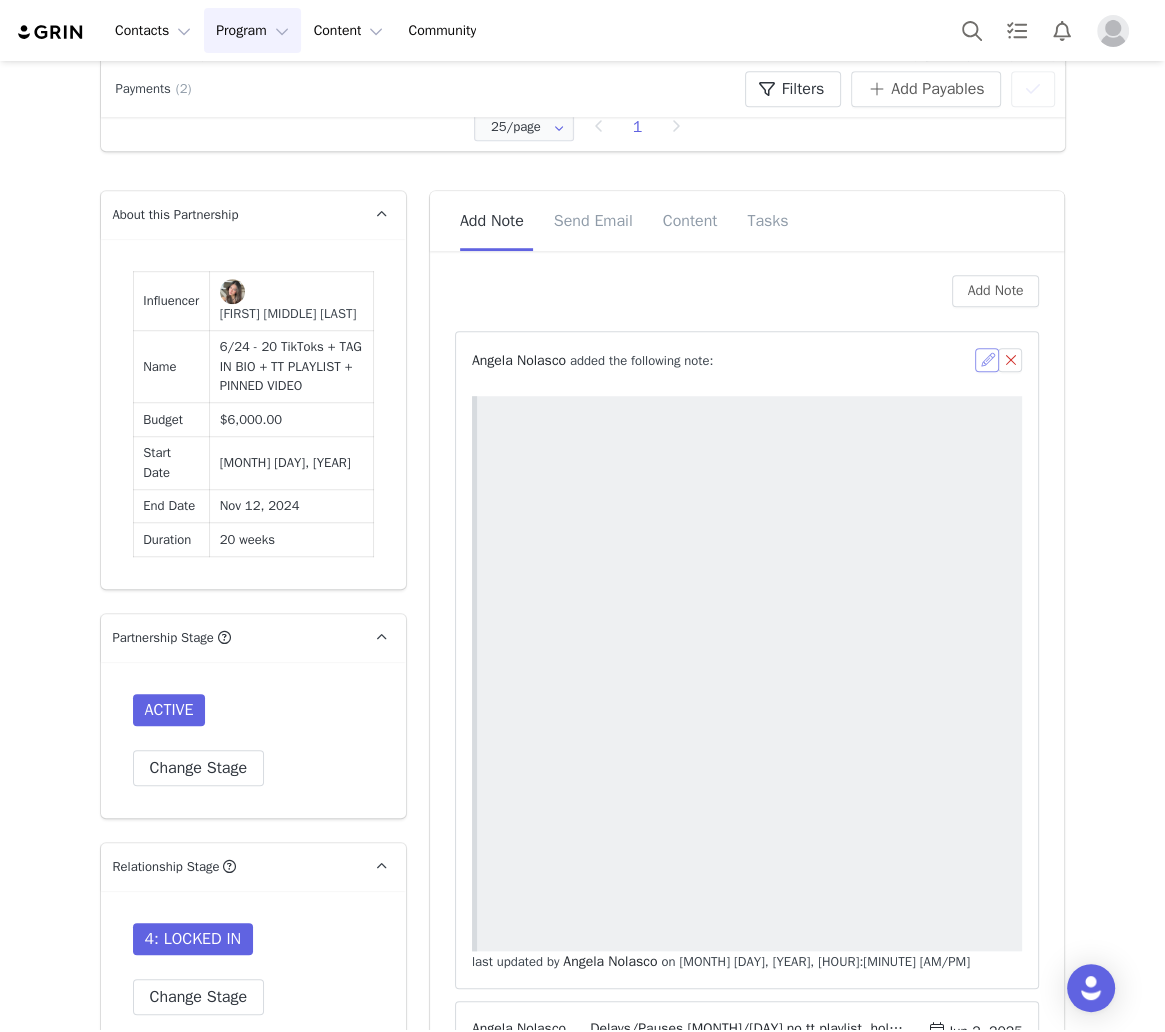 click at bounding box center (987, 360) 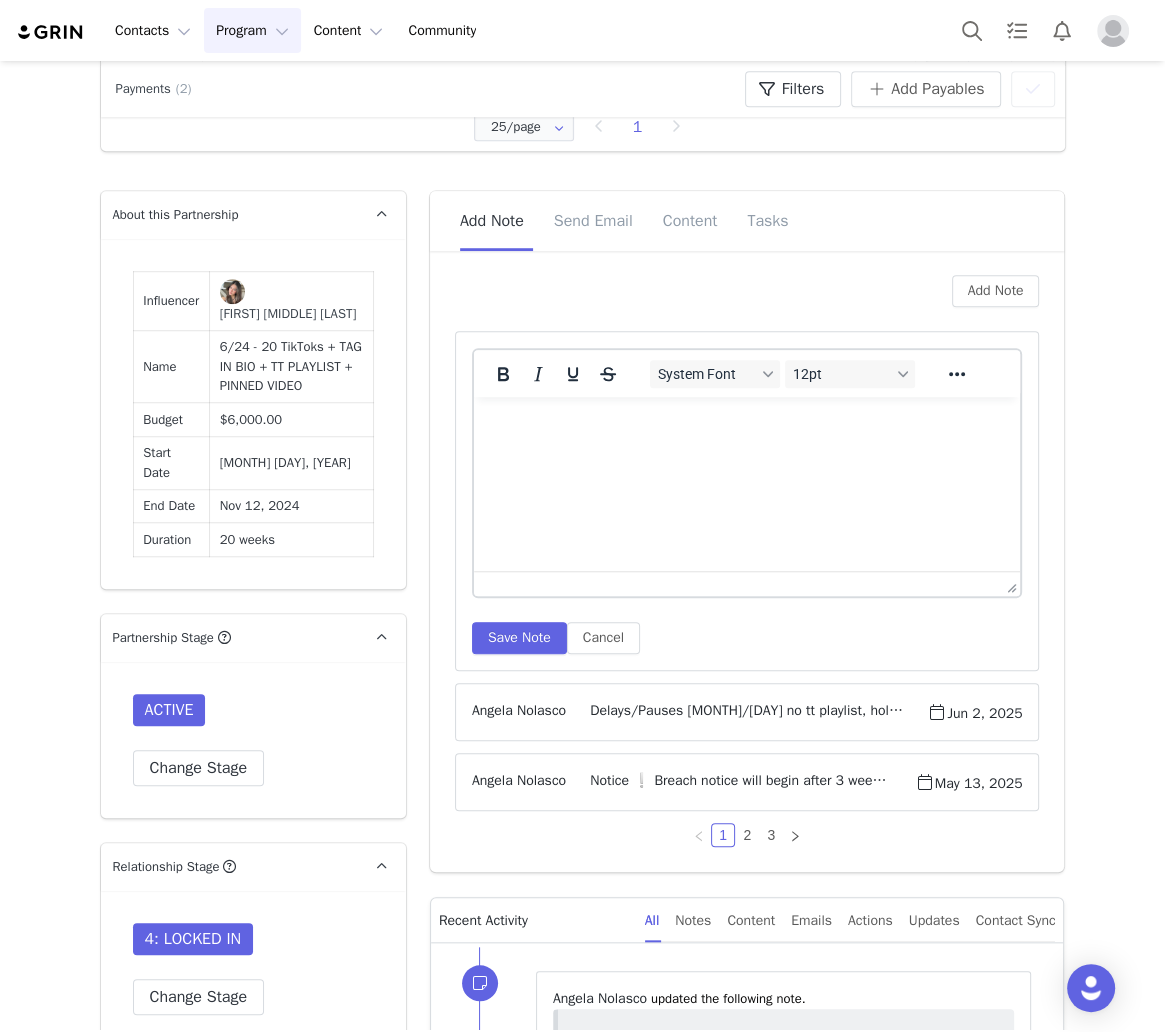 scroll, scrollTop: 0, scrollLeft: 0, axis: both 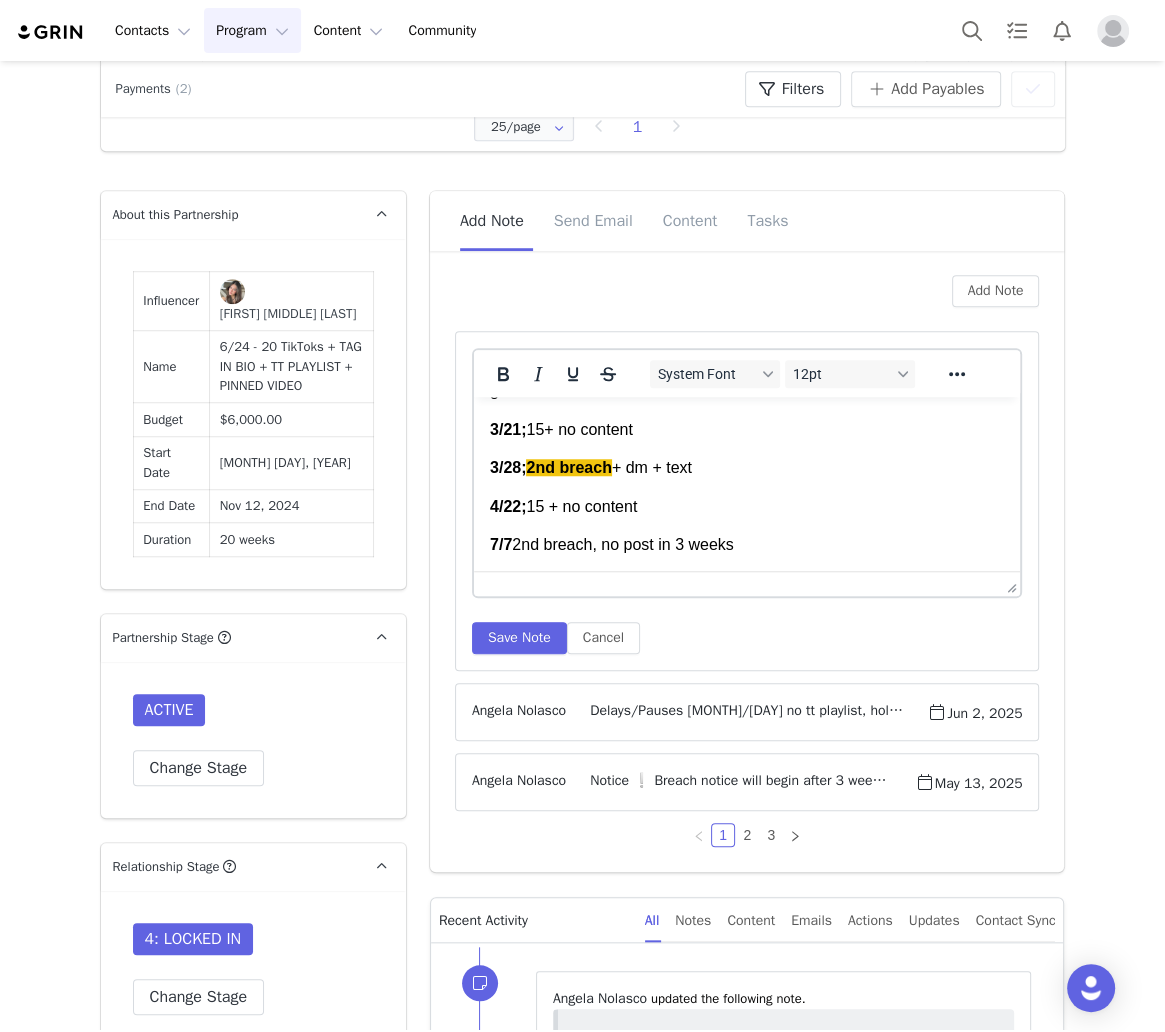 click on "7/7  2nd breach, no post in 3 weeks" at bounding box center (746, 545) 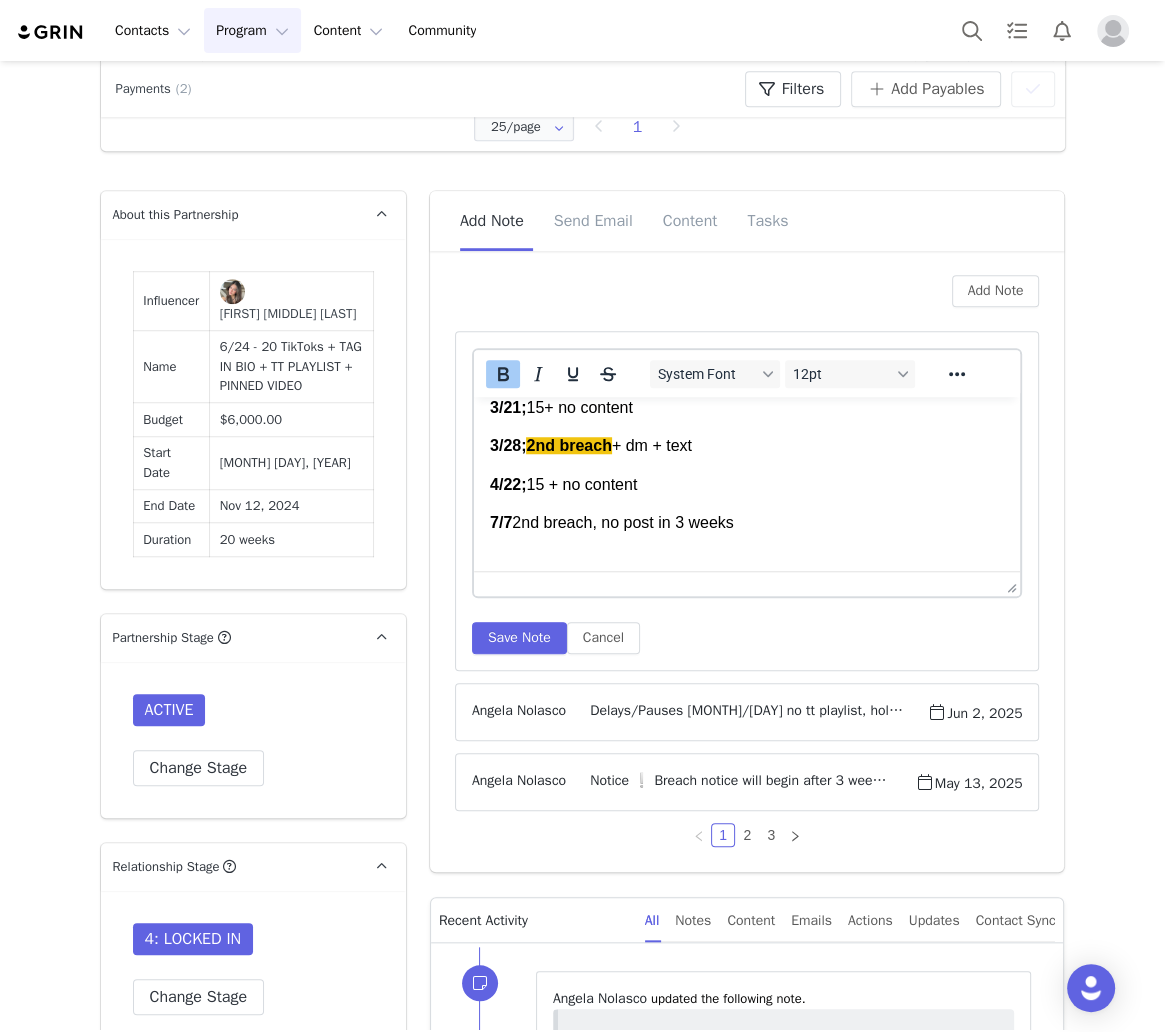 type 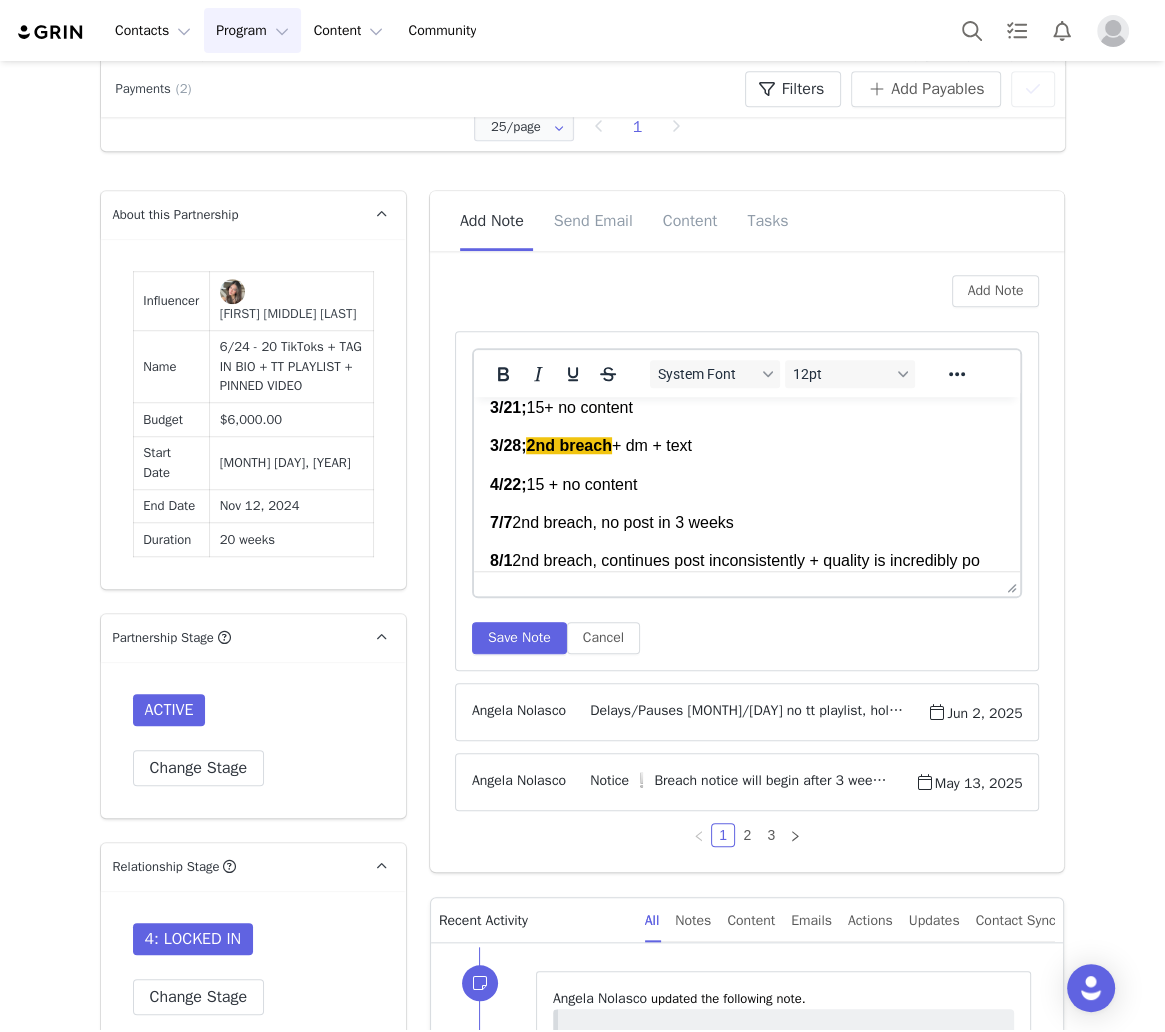 scroll, scrollTop: 534, scrollLeft: 0, axis: vertical 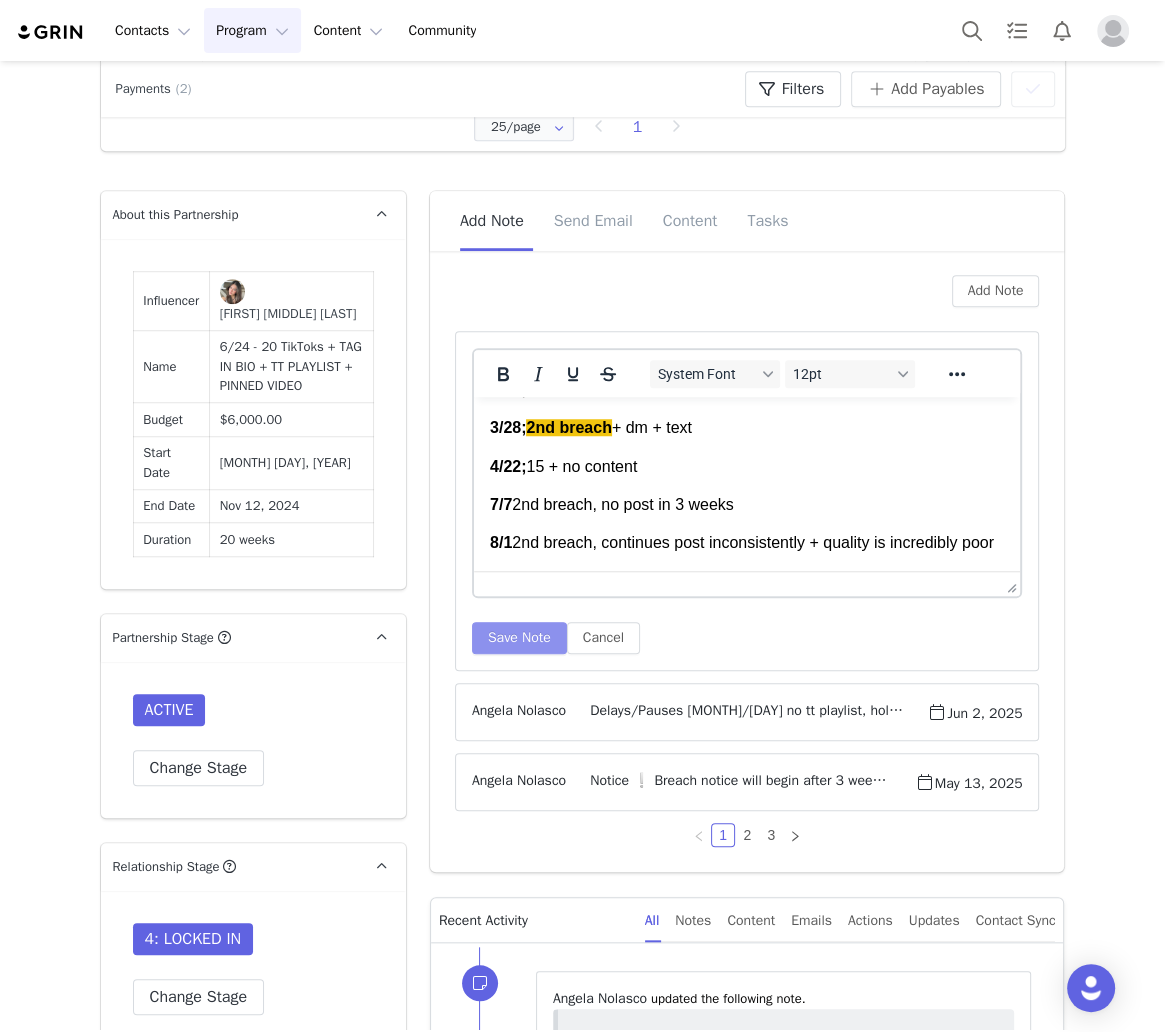click on "Save Note" at bounding box center [519, 638] 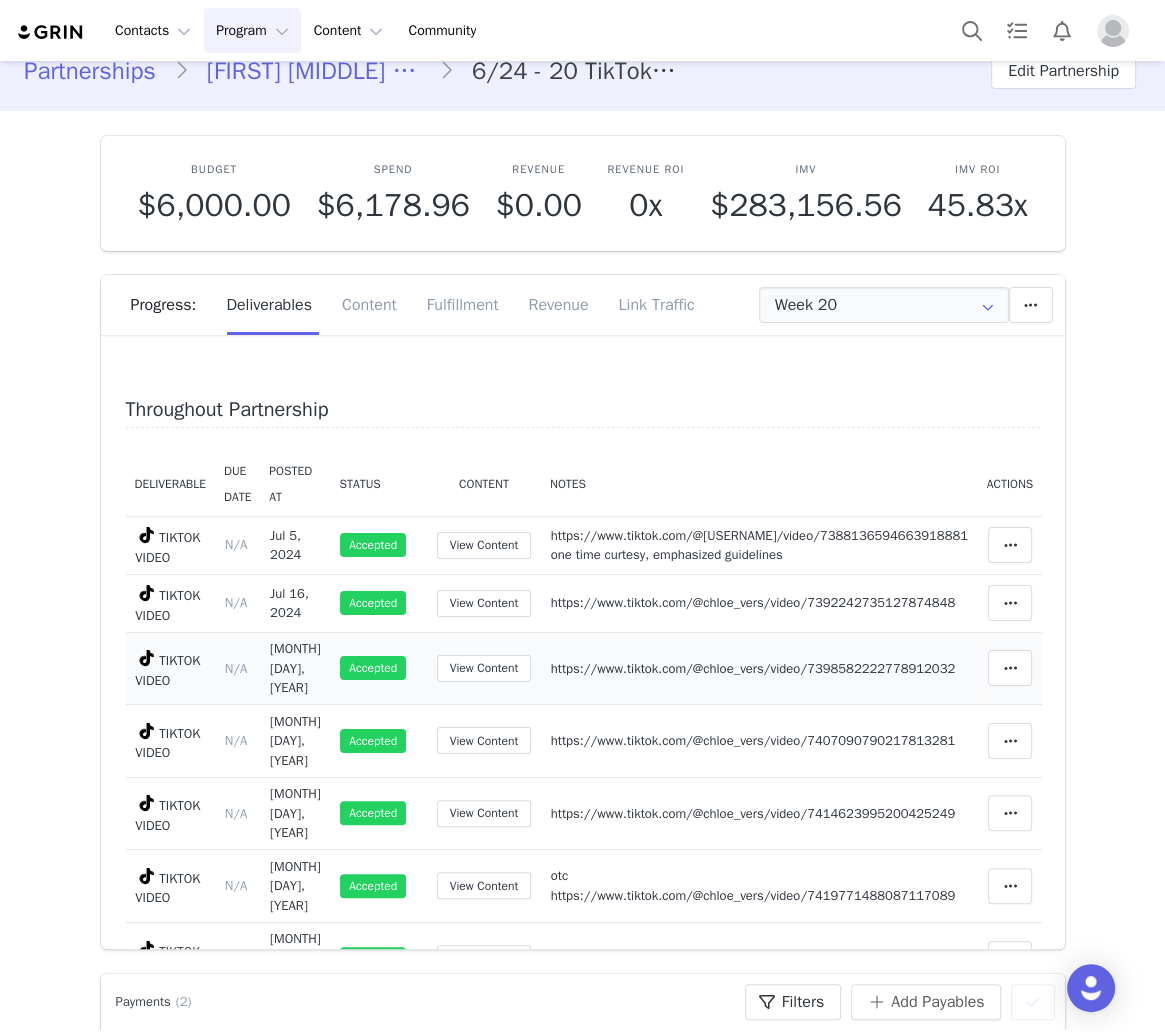 scroll, scrollTop: 0, scrollLeft: 0, axis: both 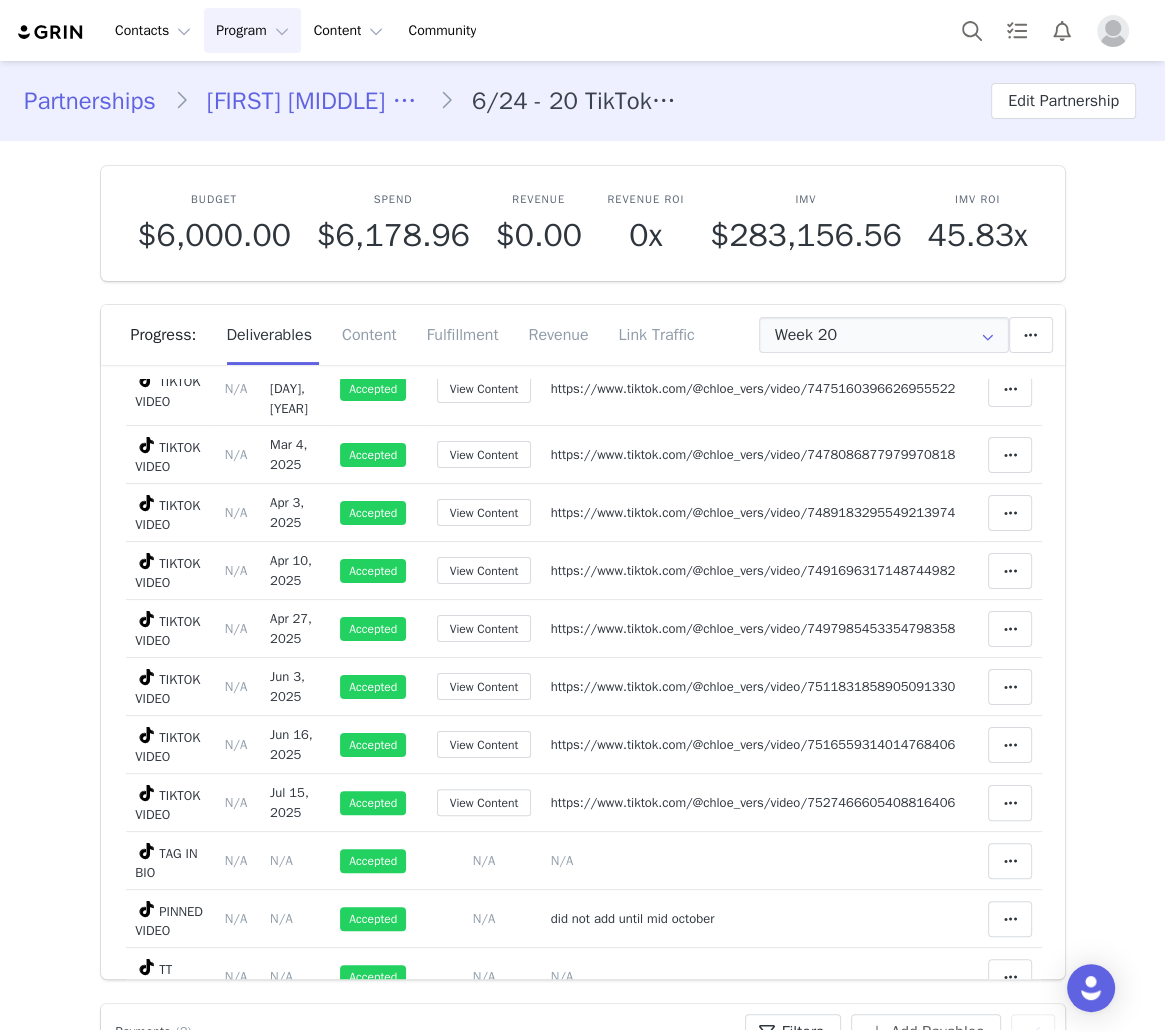 click on "Partnerships  Chloé-Arlene Verstrynge  6/24 - 20 TikToks + TAG IN BIO + TT PLAYLIST + PINNED VIDEO  Edit Partnership" at bounding box center [582, 101] 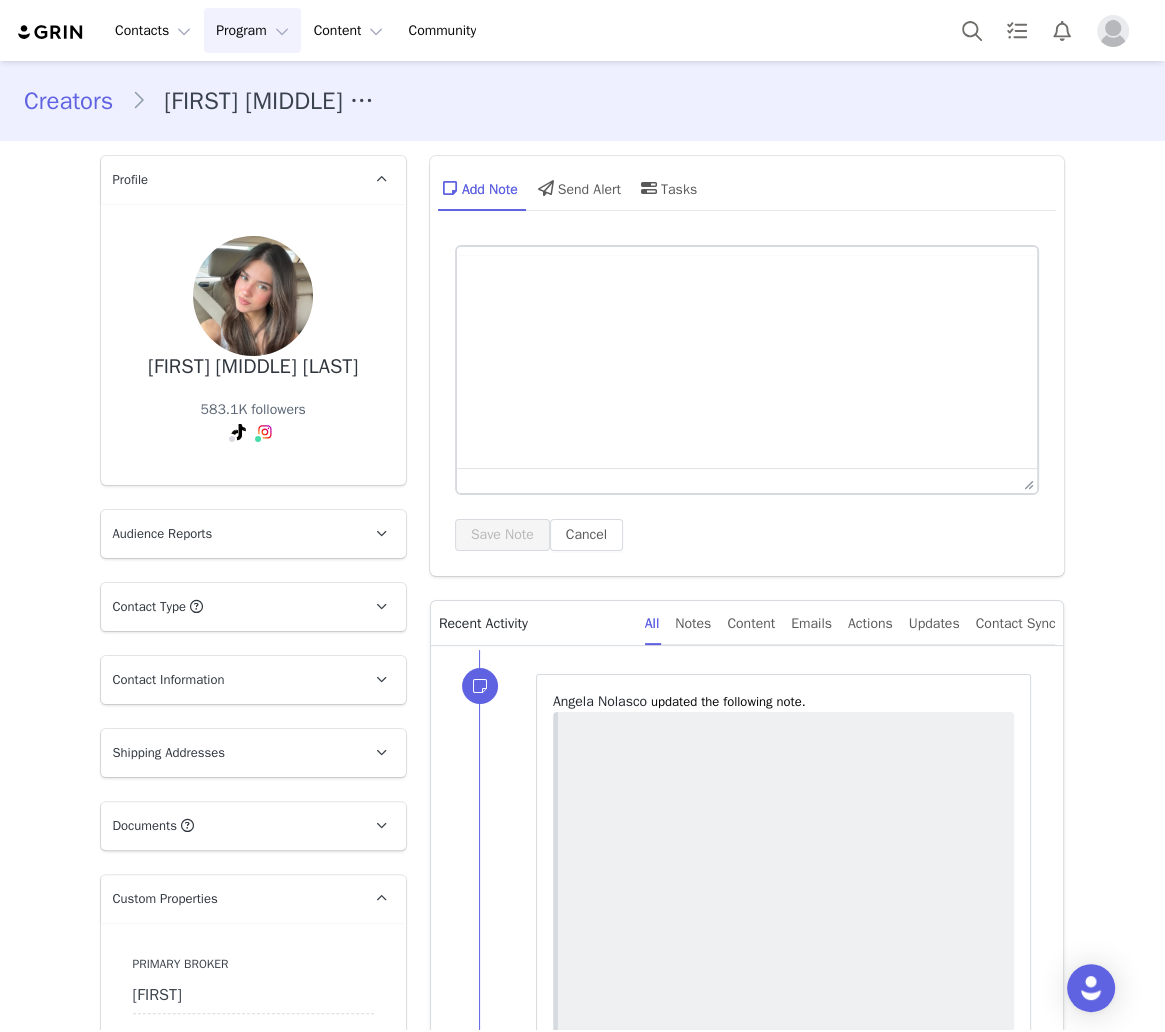 scroll, scrollTop: 1120, scrollLeft: 0, axis: vertical 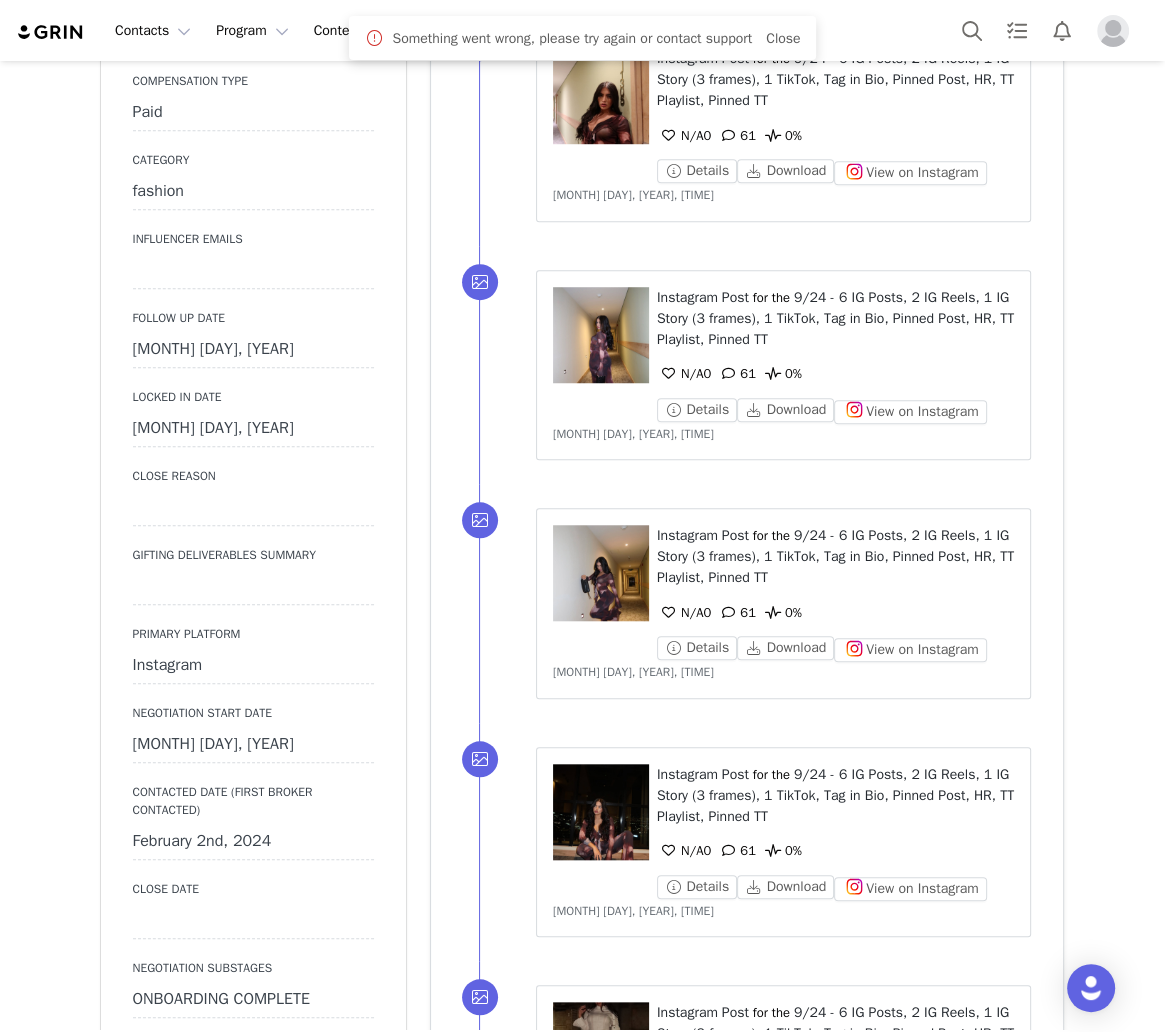 click on "[MONTH] [DAY], [YEAR]" at bounding box center (253, 350) 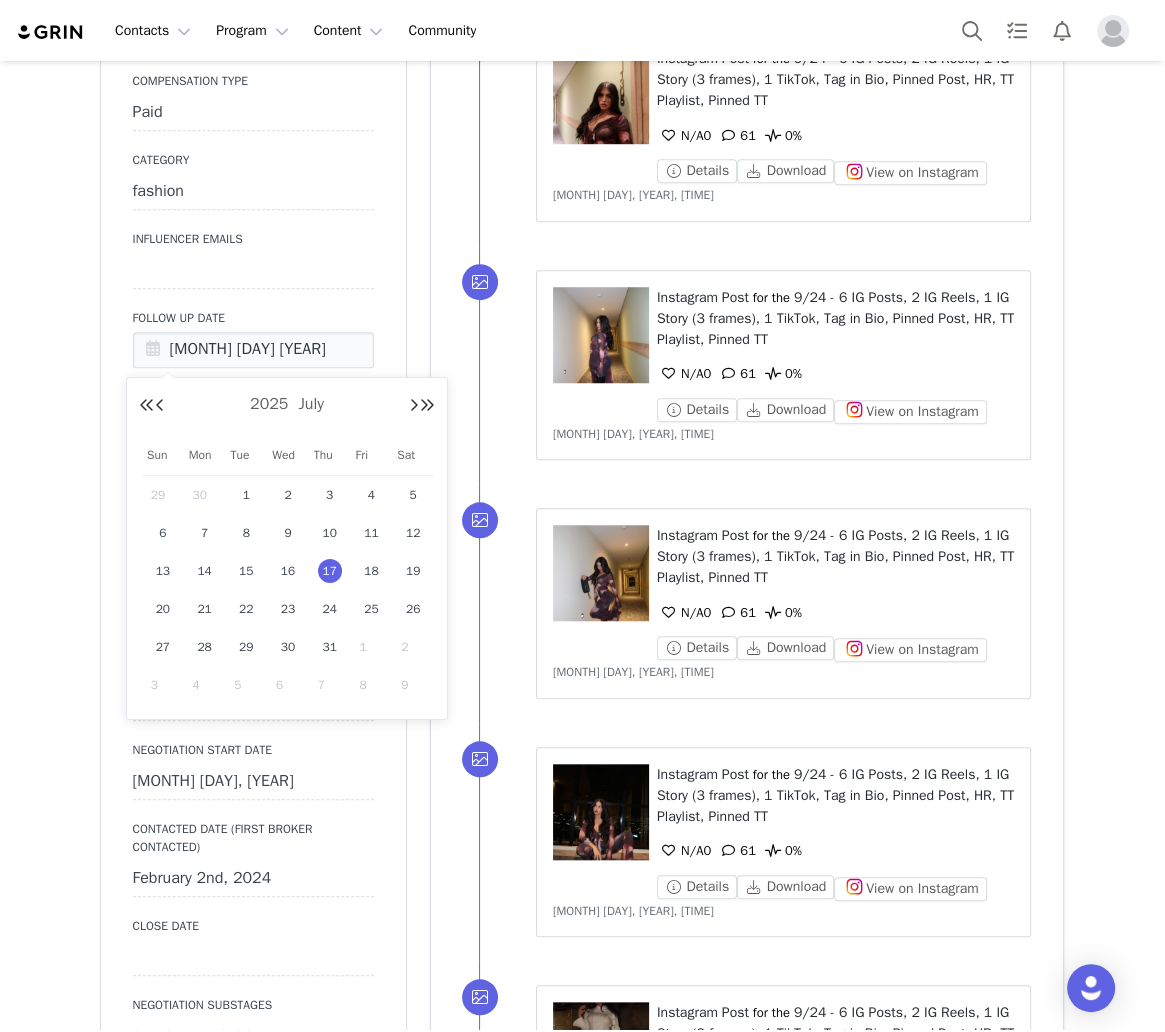 scroll, scrollTop: 0, scrollLeft: 0, axis: both 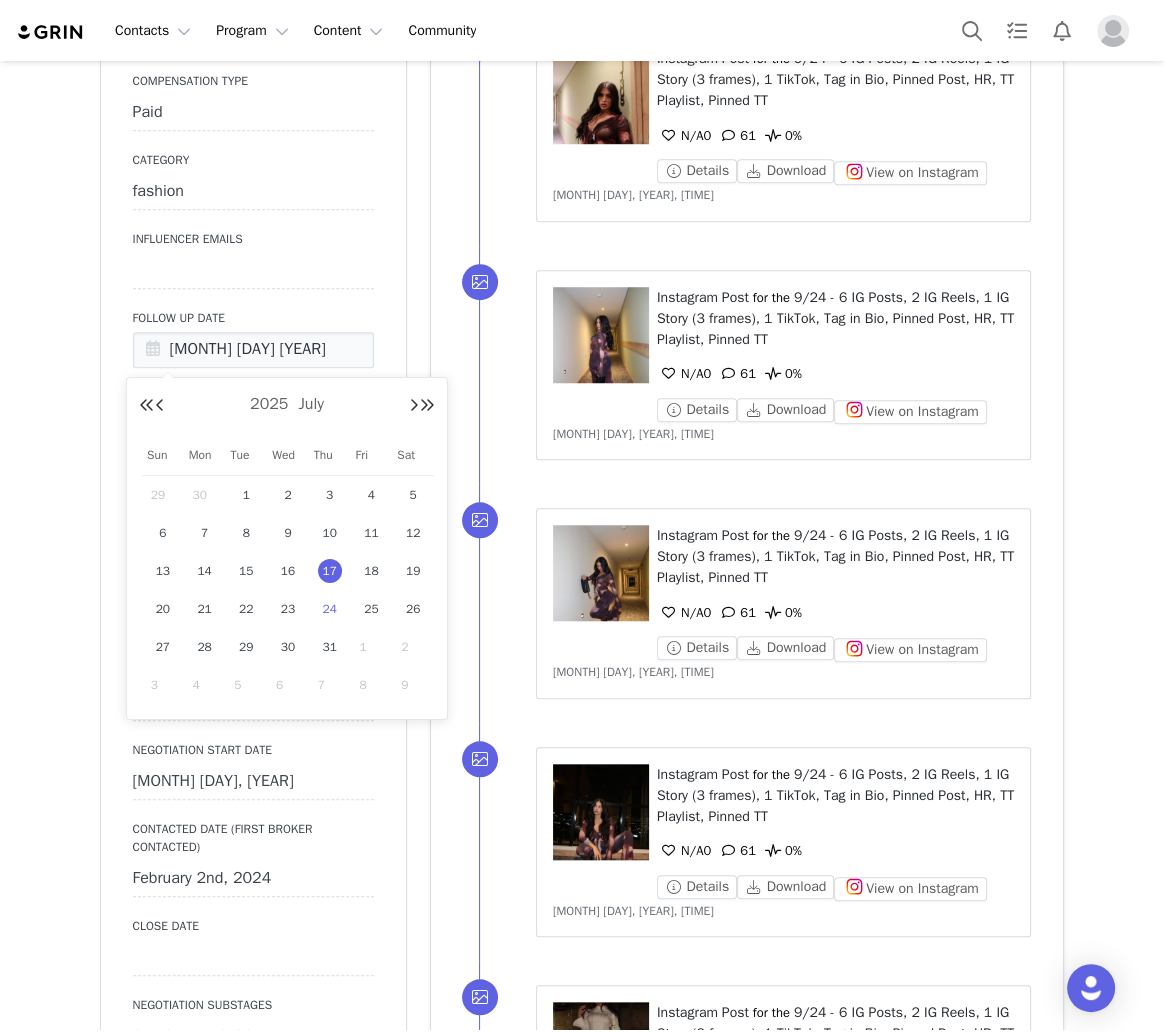 type on "Aug 01 2025" 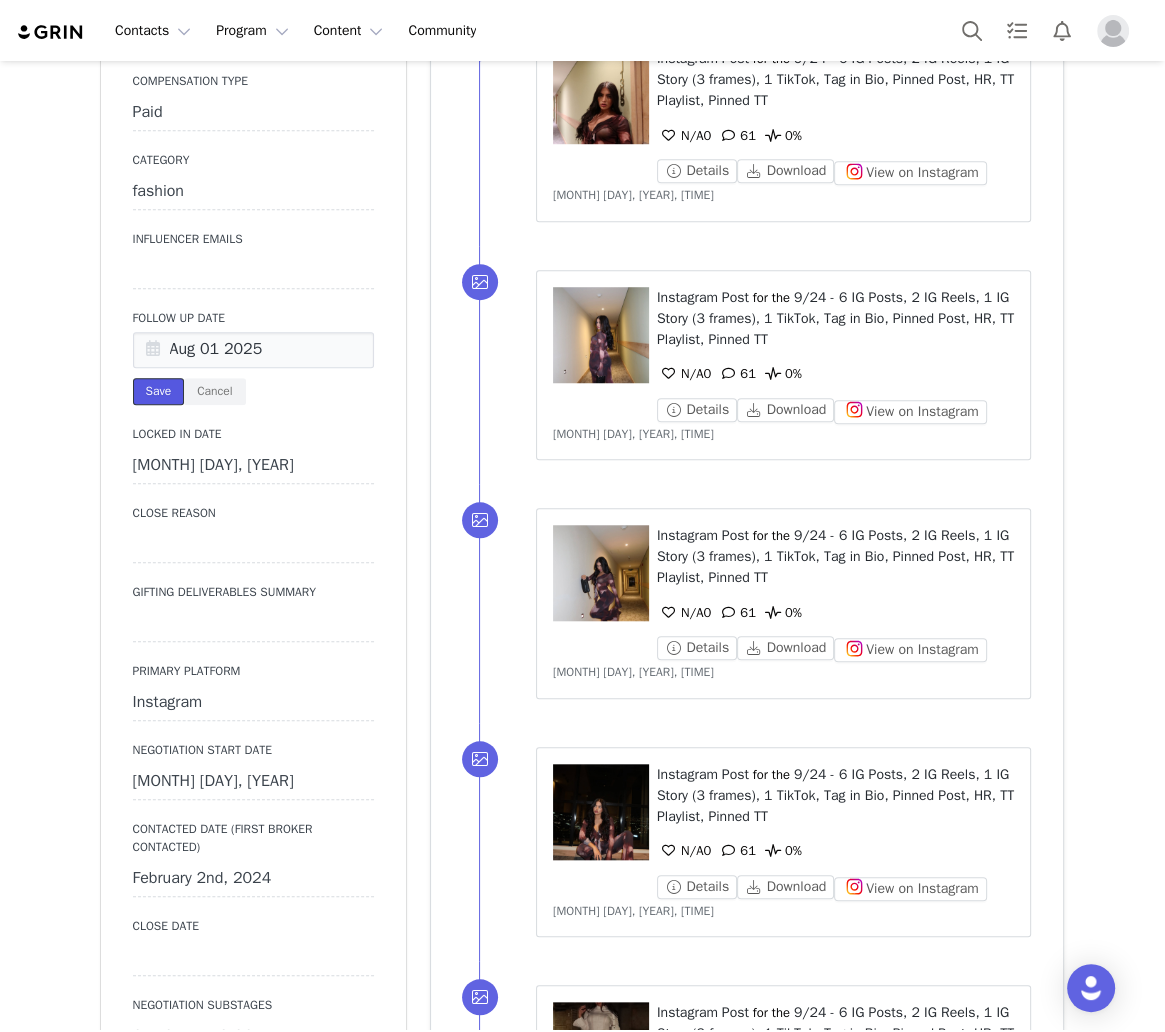 click on "Save" at bounding box center (159, 391) 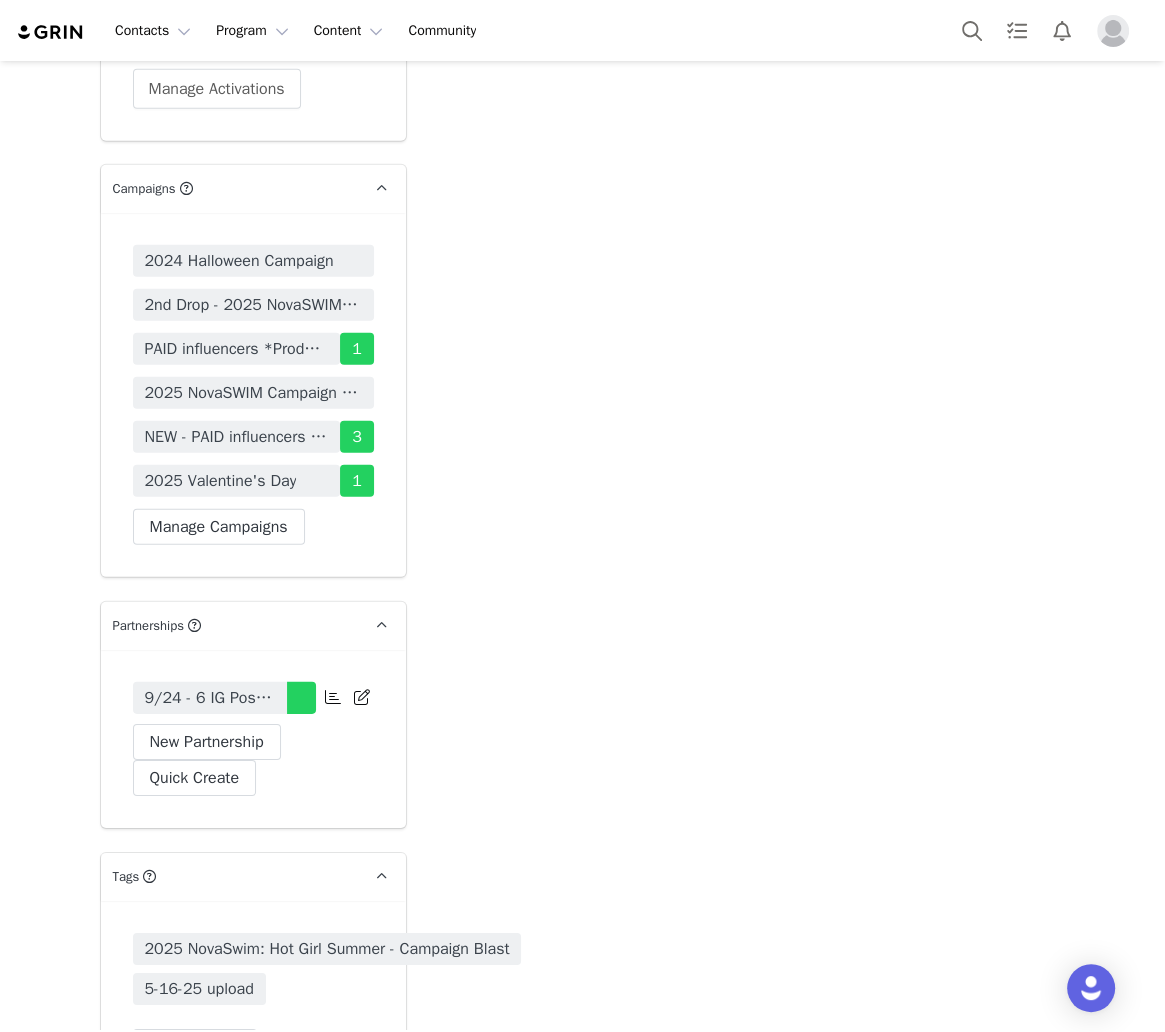 scroll, scrollTop: 4480, scrollLeft: 0, axis: vertical 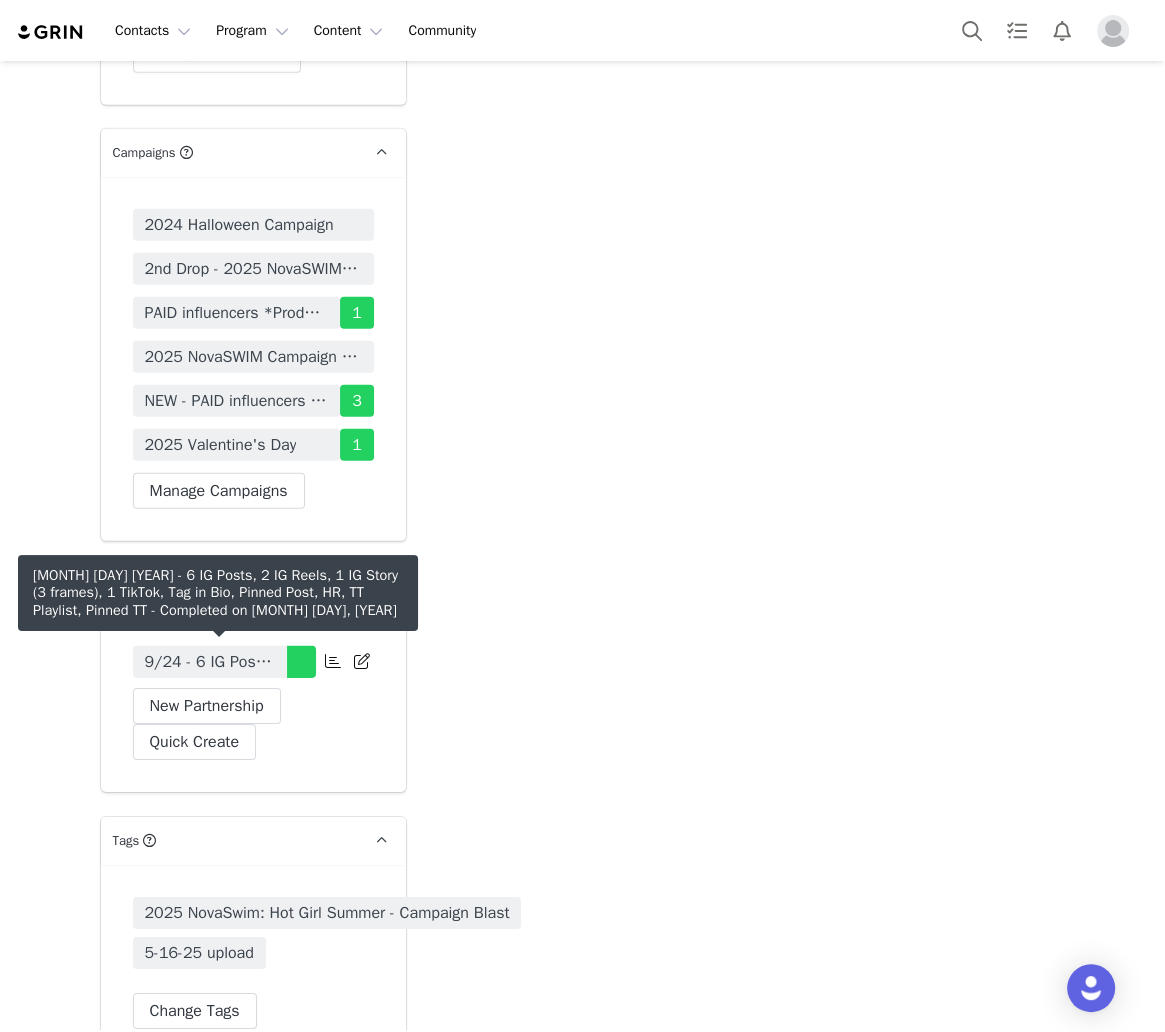 drag, startPoint x: 231, startPoint y: 652, endPoint x: 415, endPoint y: 573, distance: 200.24236 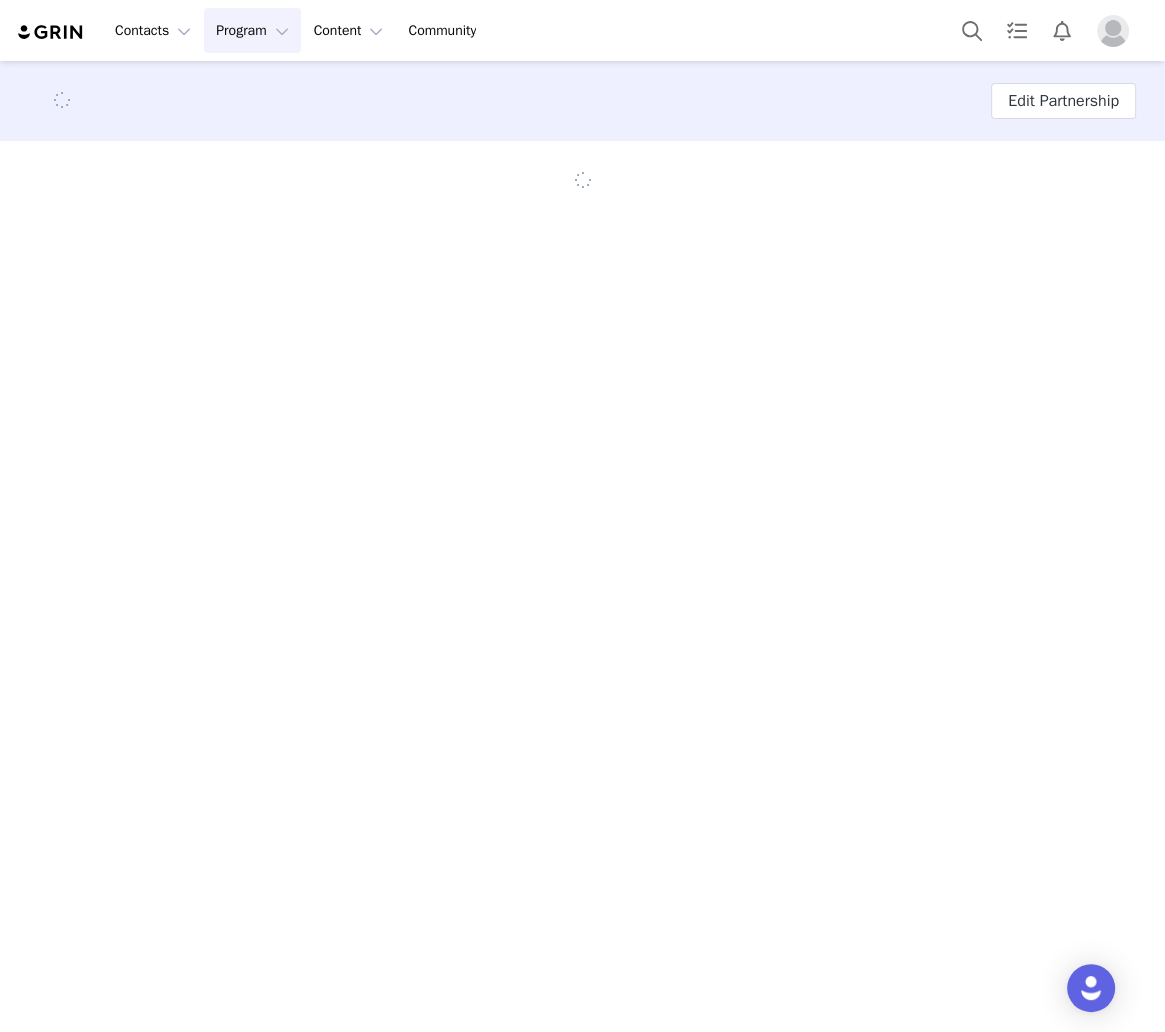 scroll, scrollTop: 0, scrollLeft: 0, axis: both 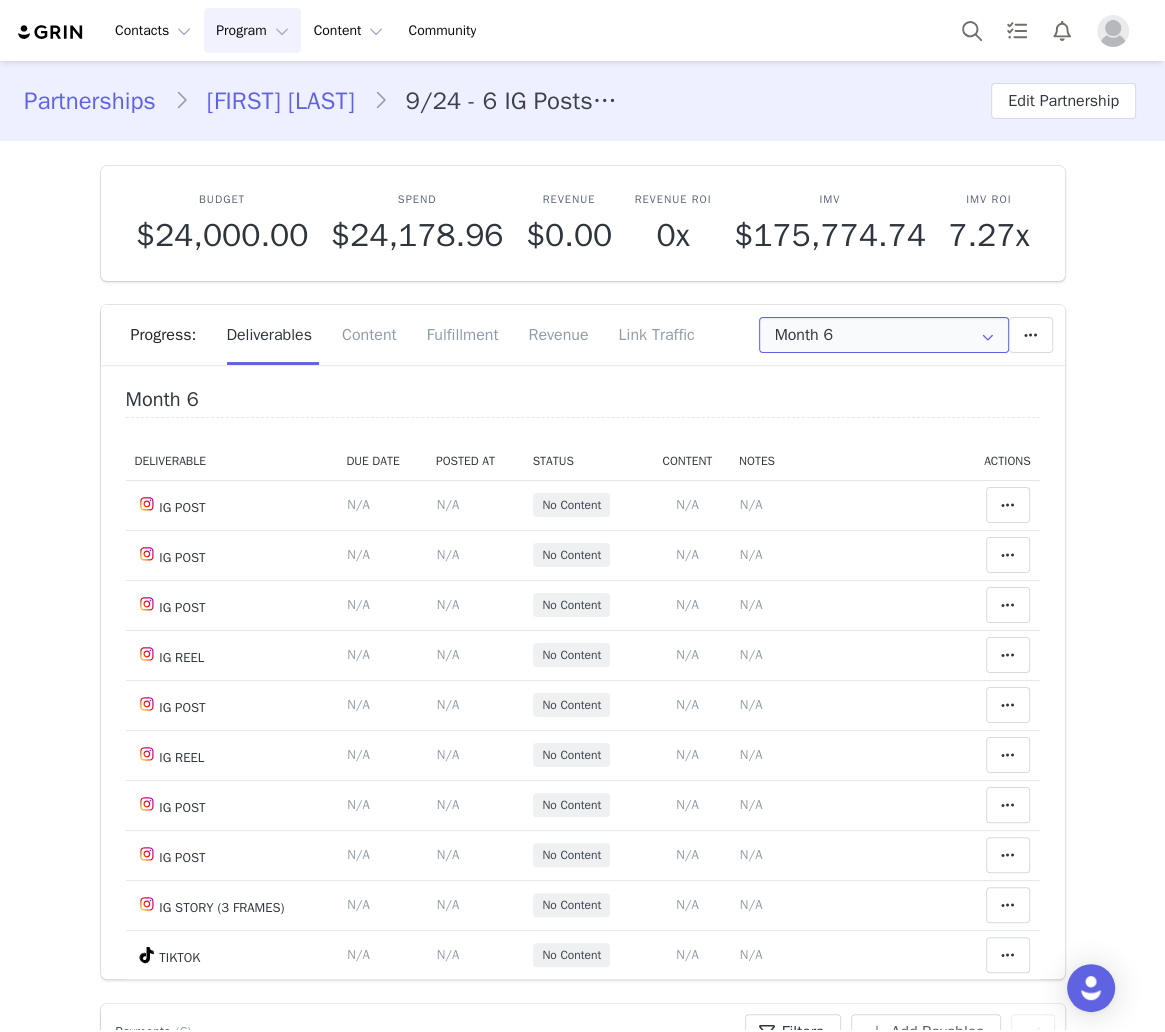 click on "Month 6" at bounding box center (884, 335) 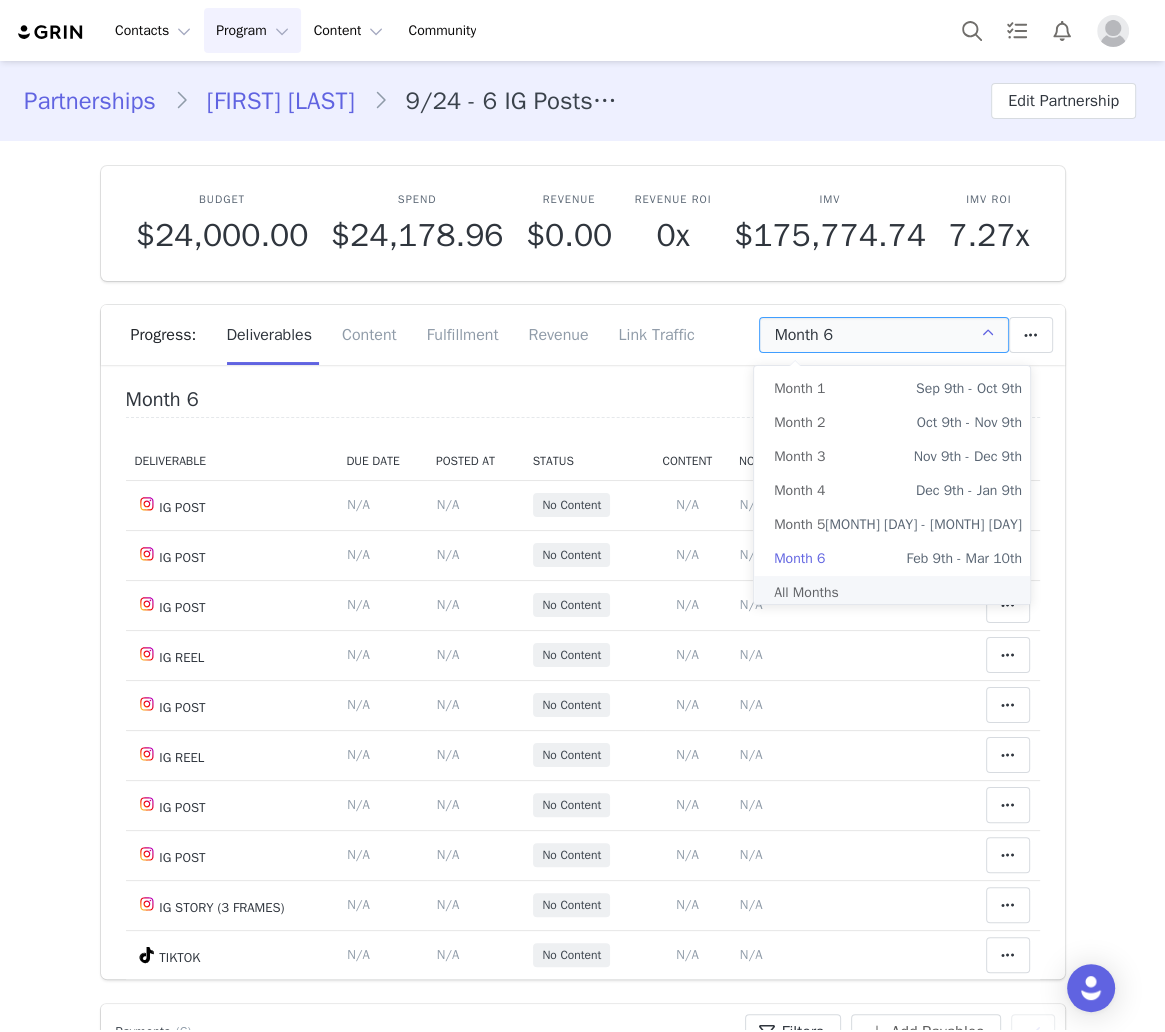 click on "All Months" at bounding box center [898, 593] 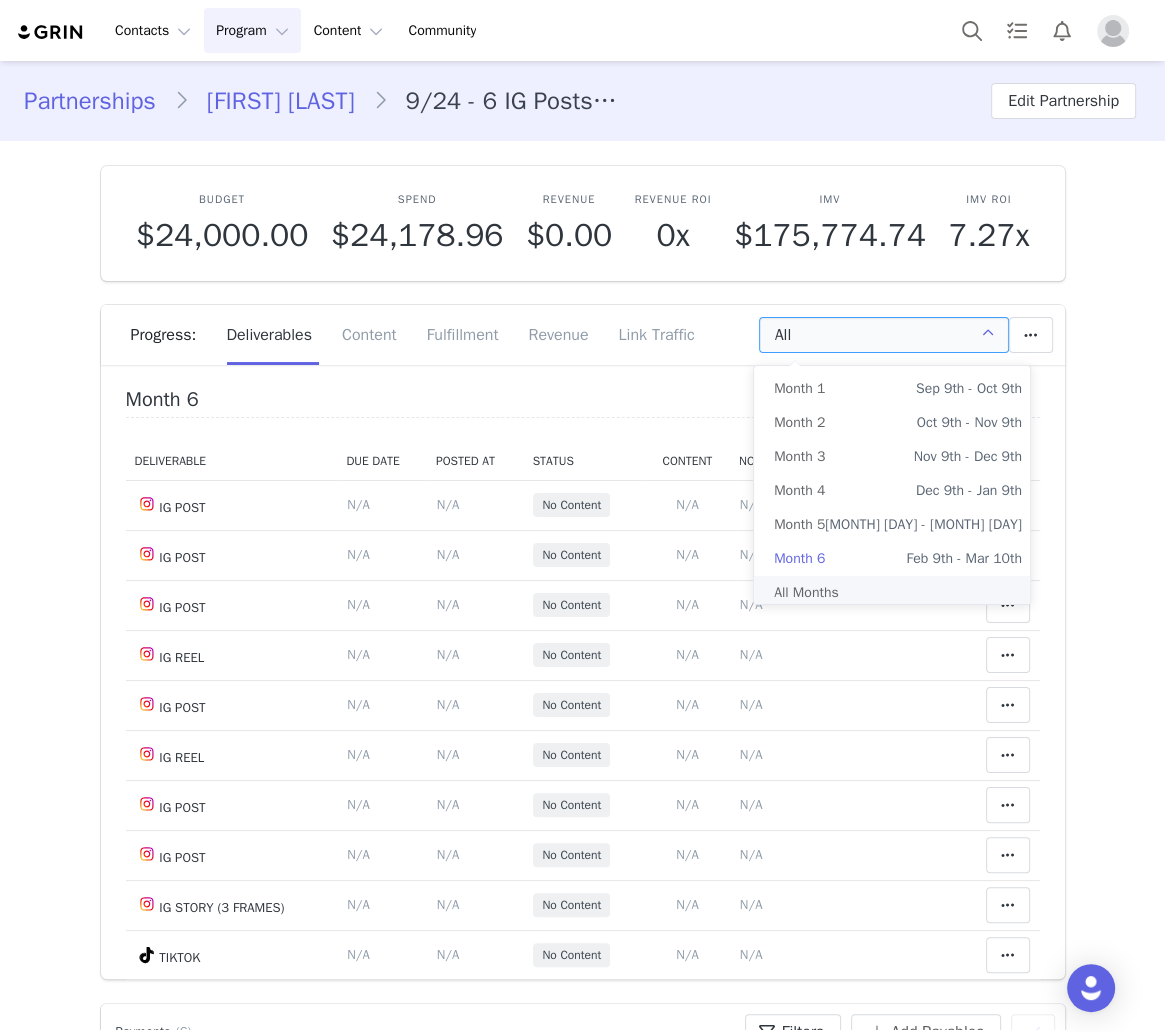 scroll, scrollTop: 0, scrollLeft: 0, axis: both 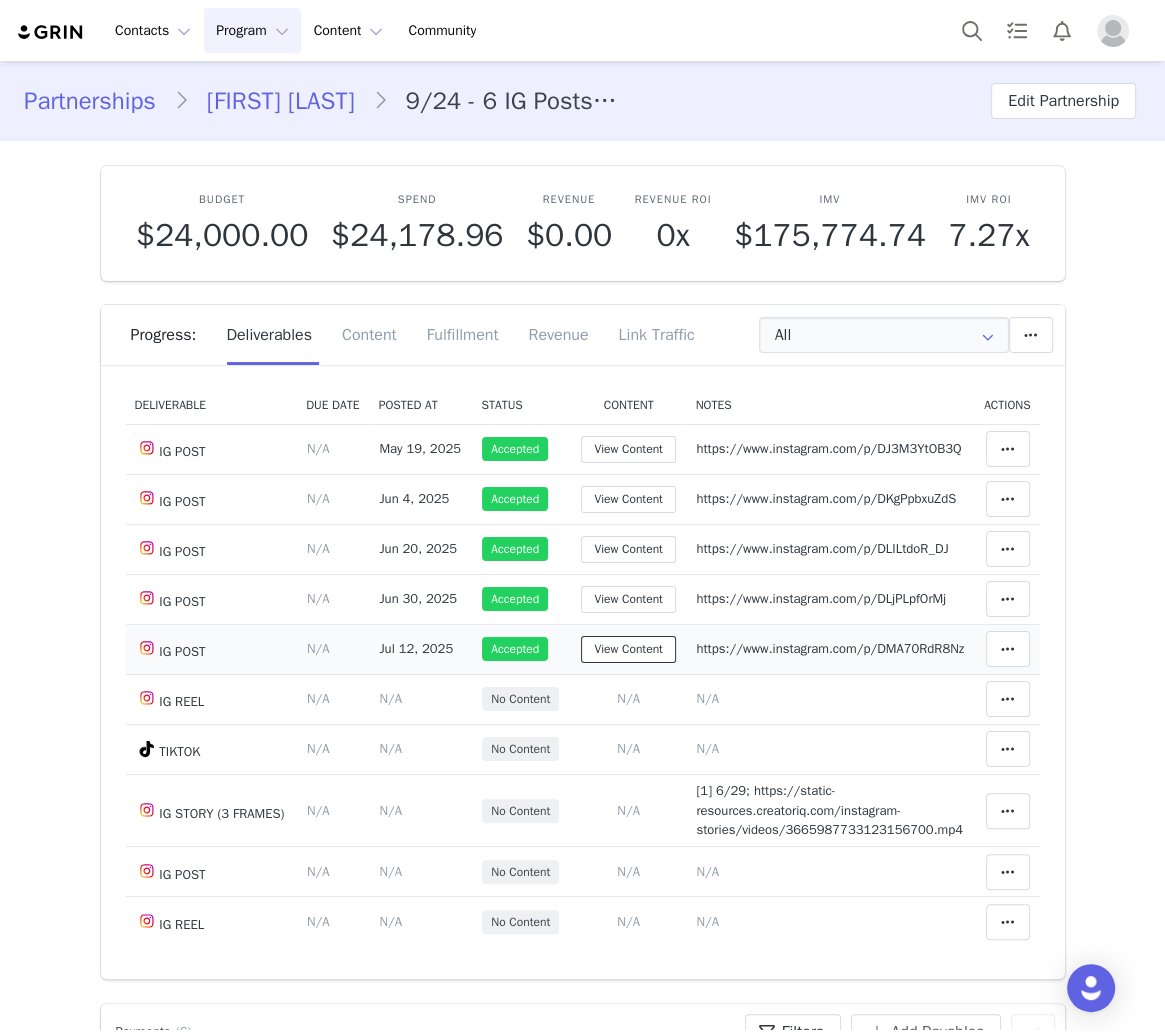 click on "View Content" at bounding box center [628, 649] 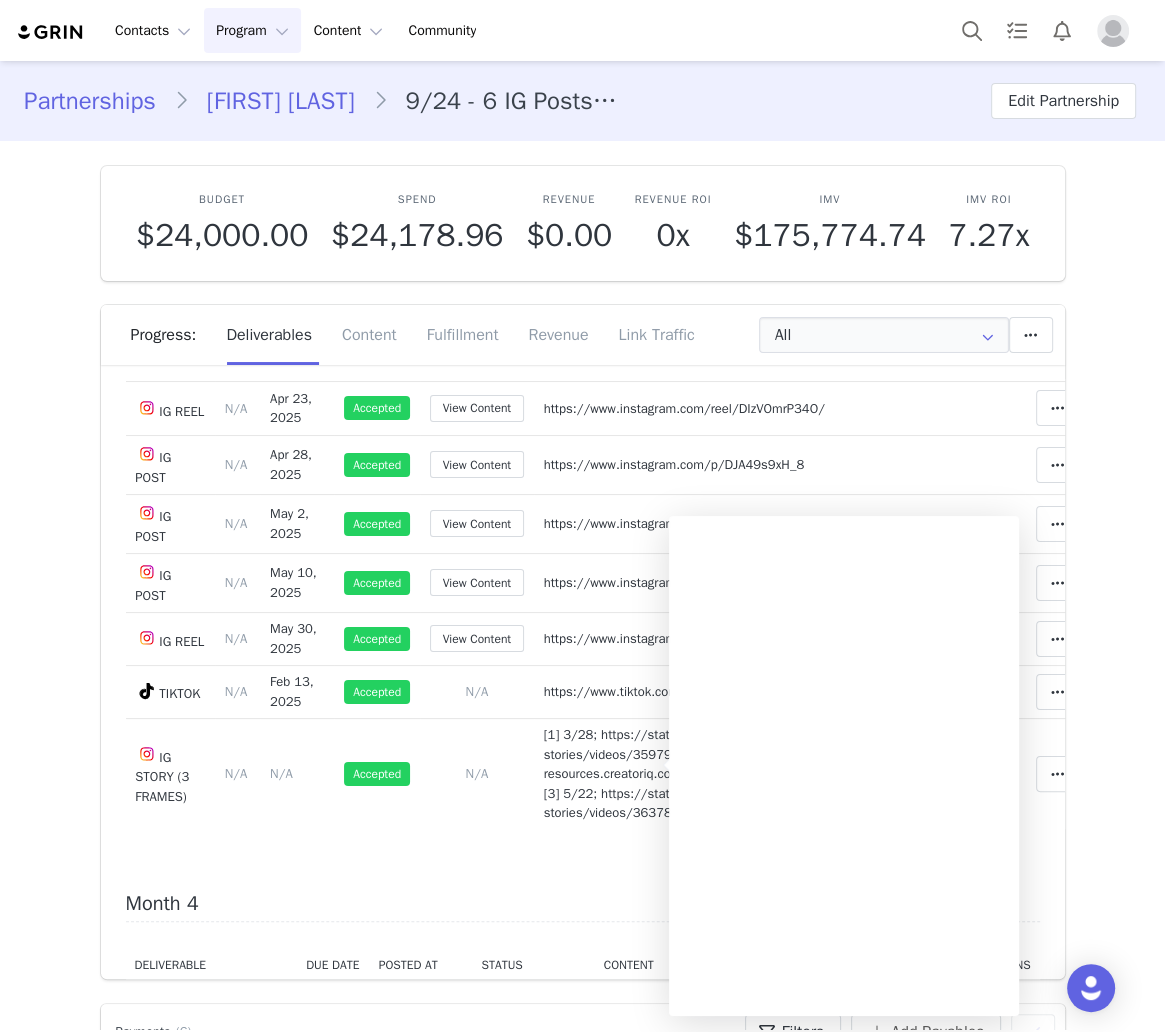 scroll, scrollTop: 2613, scrollLeft: 0, axis: vertical 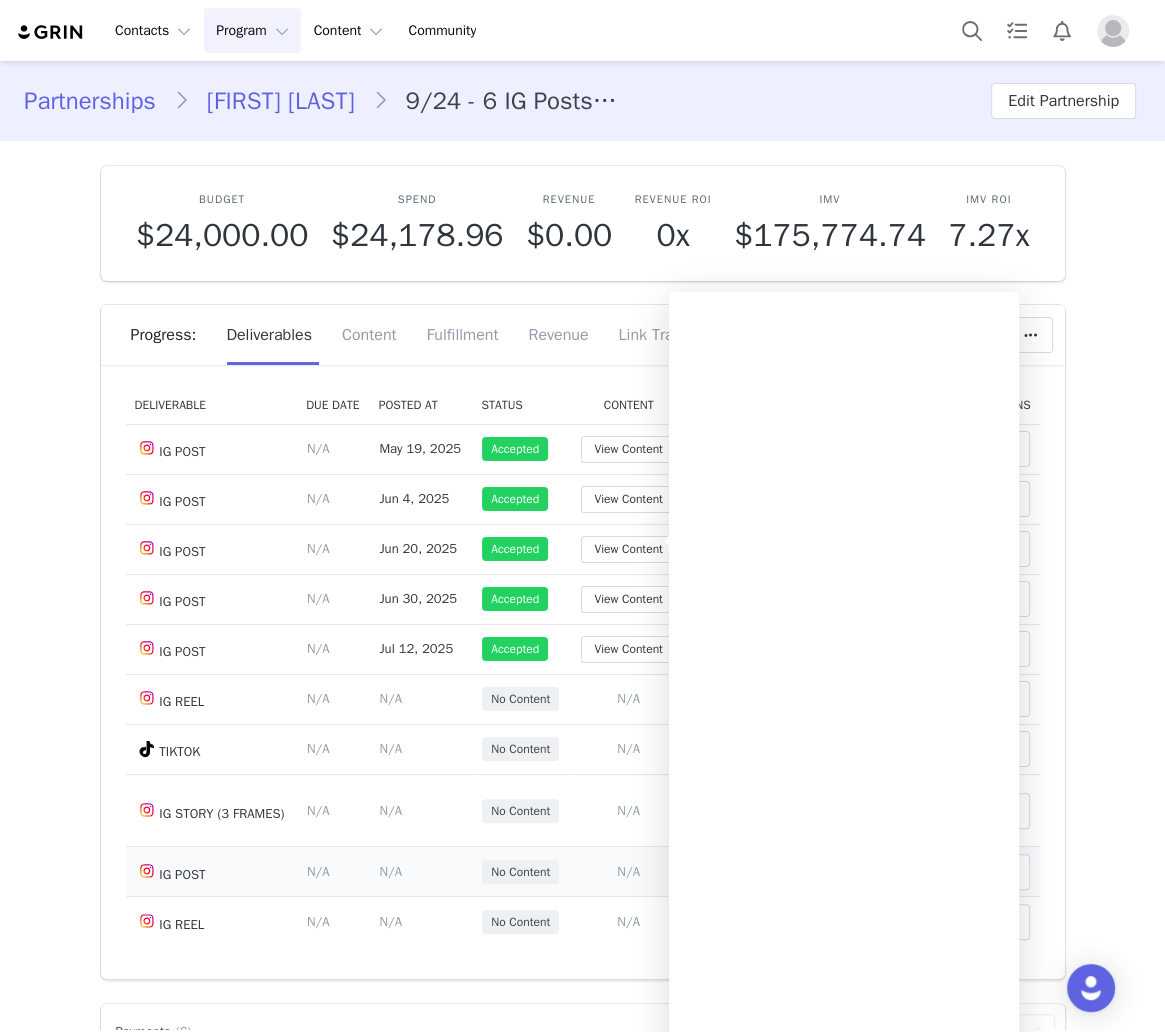 click on "N/A" at bounding box center [628, 871] 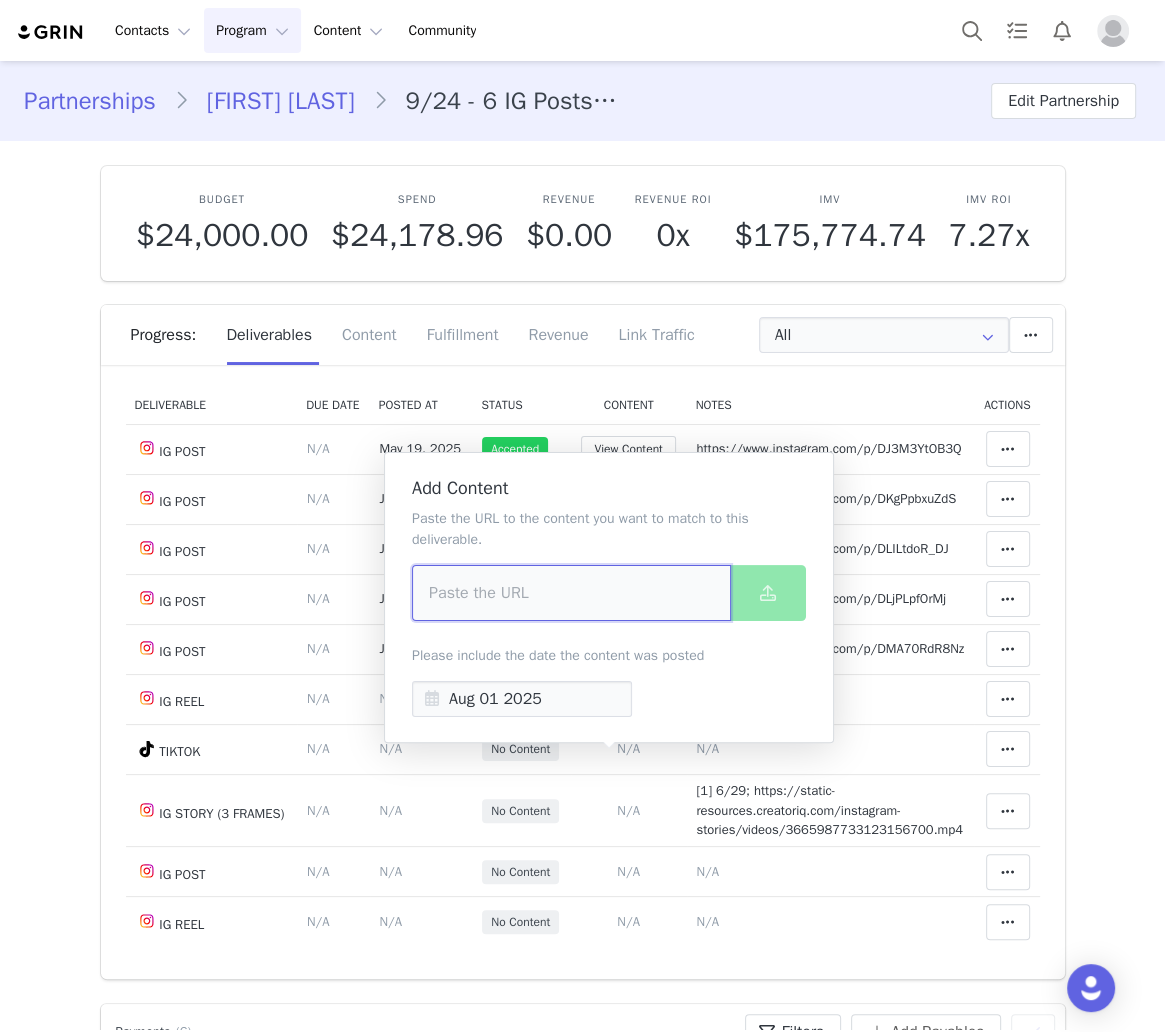 click at bounding box center [571, 593] 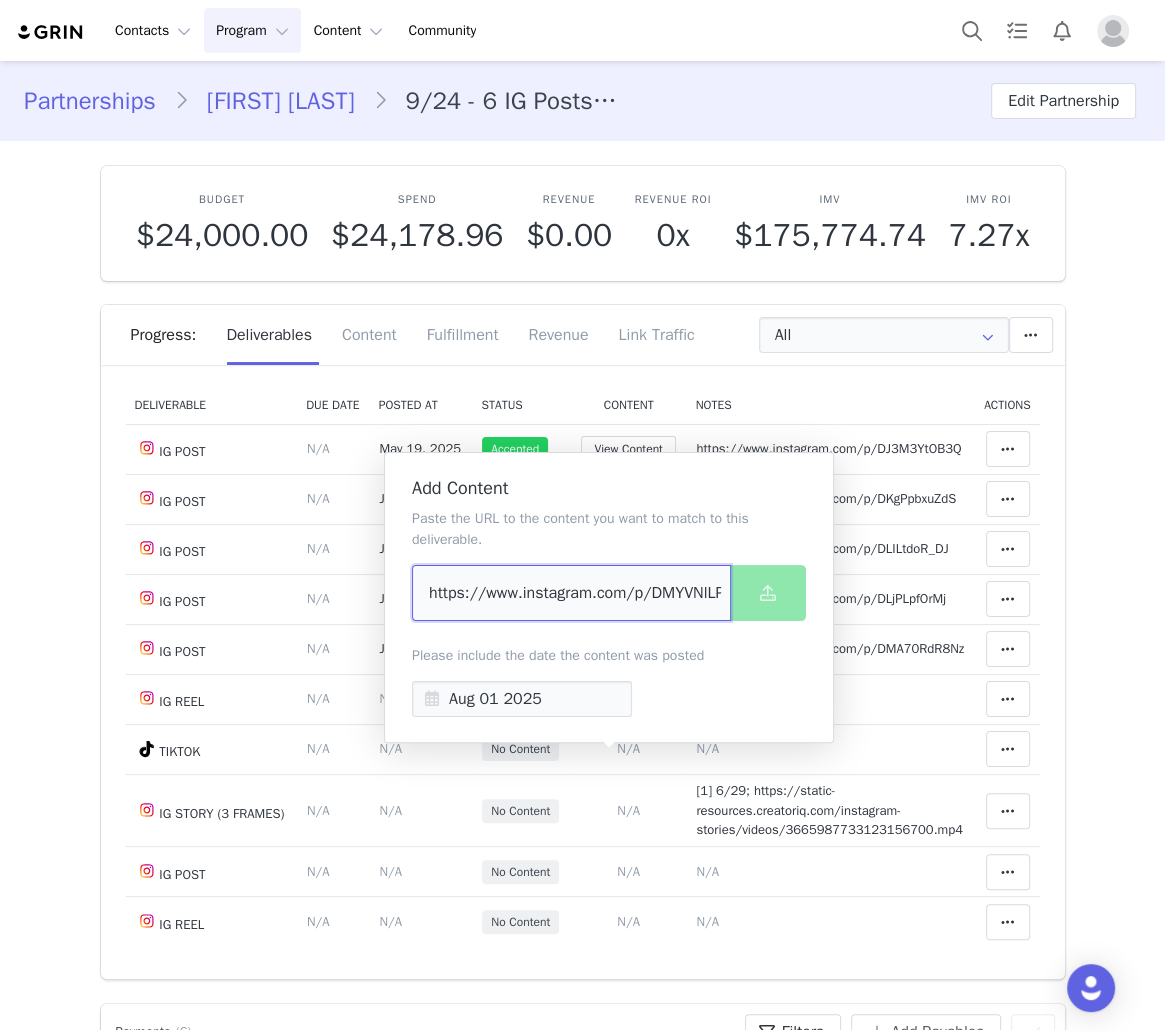 scroll, scrollTop: 0, scrollLeft: 129, axis: horizontal 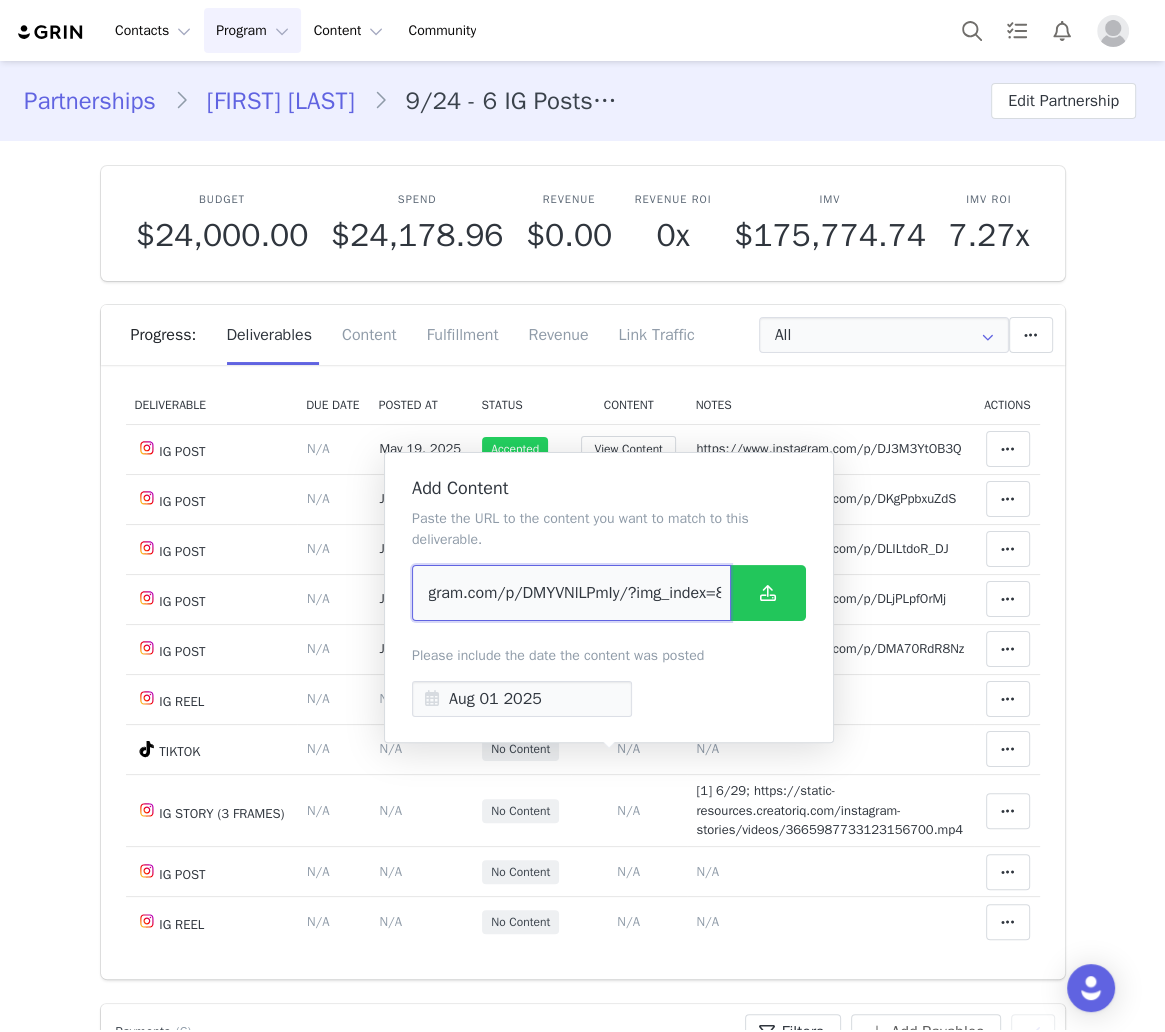 type on "https://www.instagram.com/p/DMYVNlLPmIy/?img_index=8" 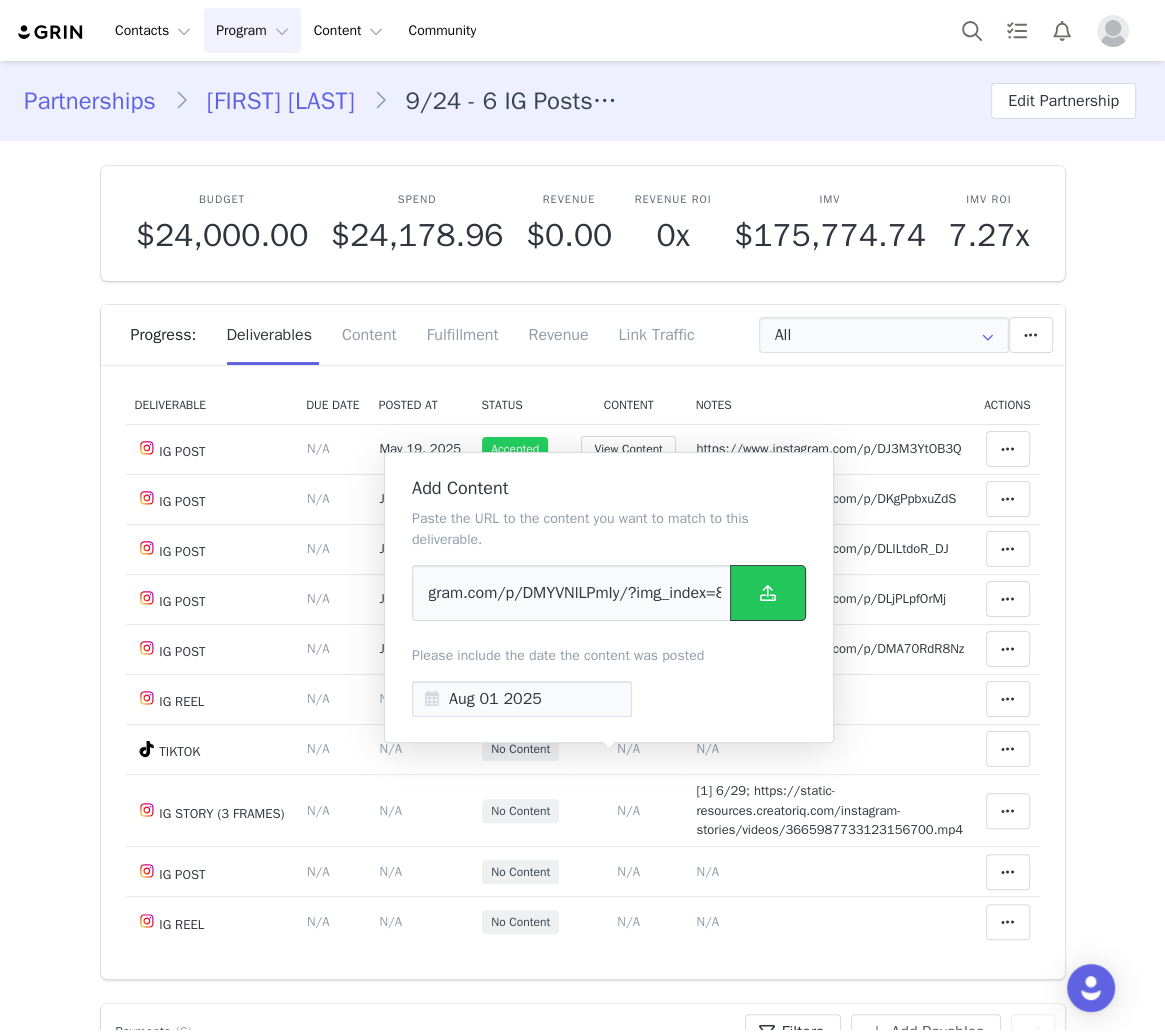 click at bounding box center [768, 593] 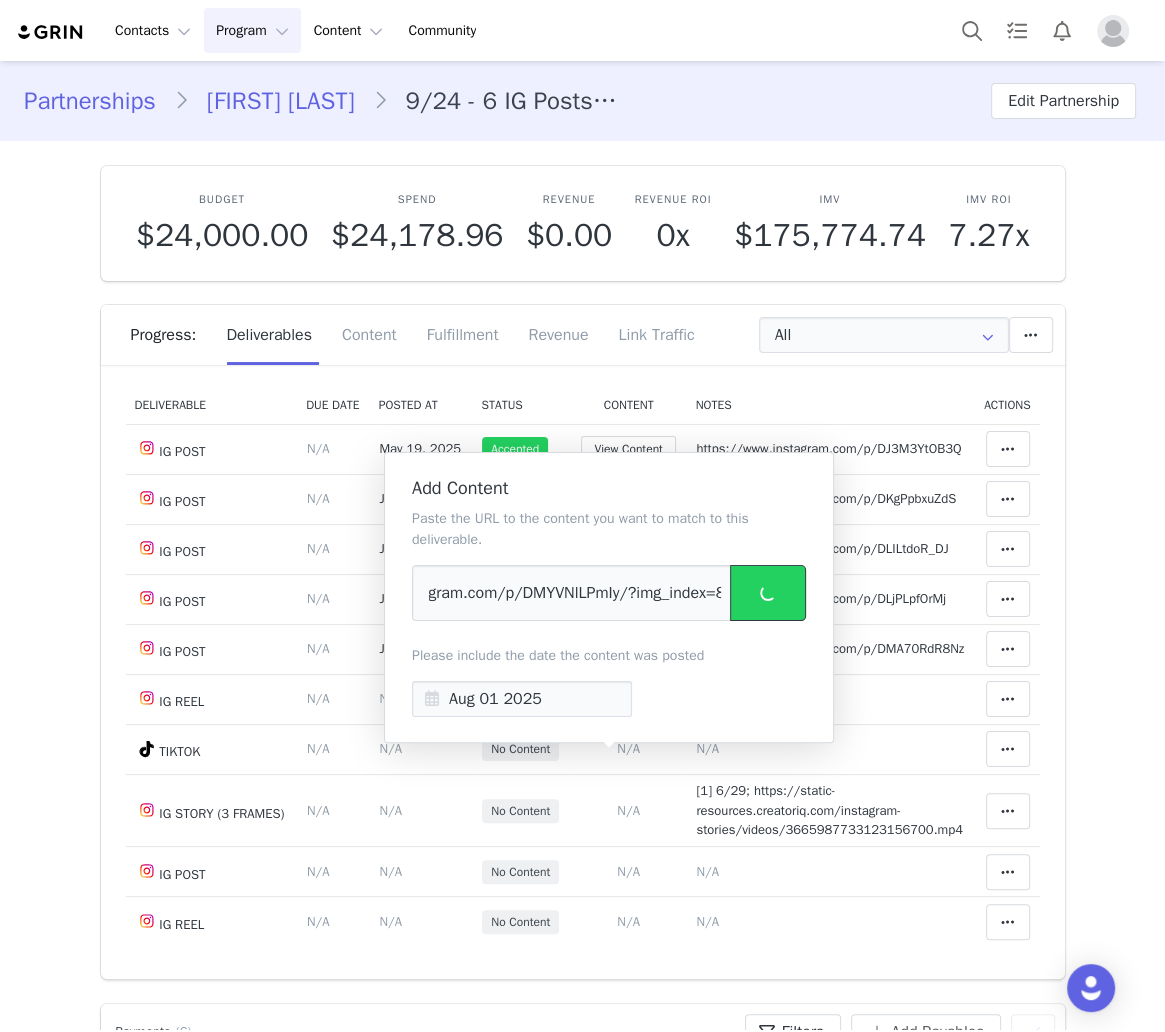scroll, scrollTop: 0, scrollLeft: 0, axis: both 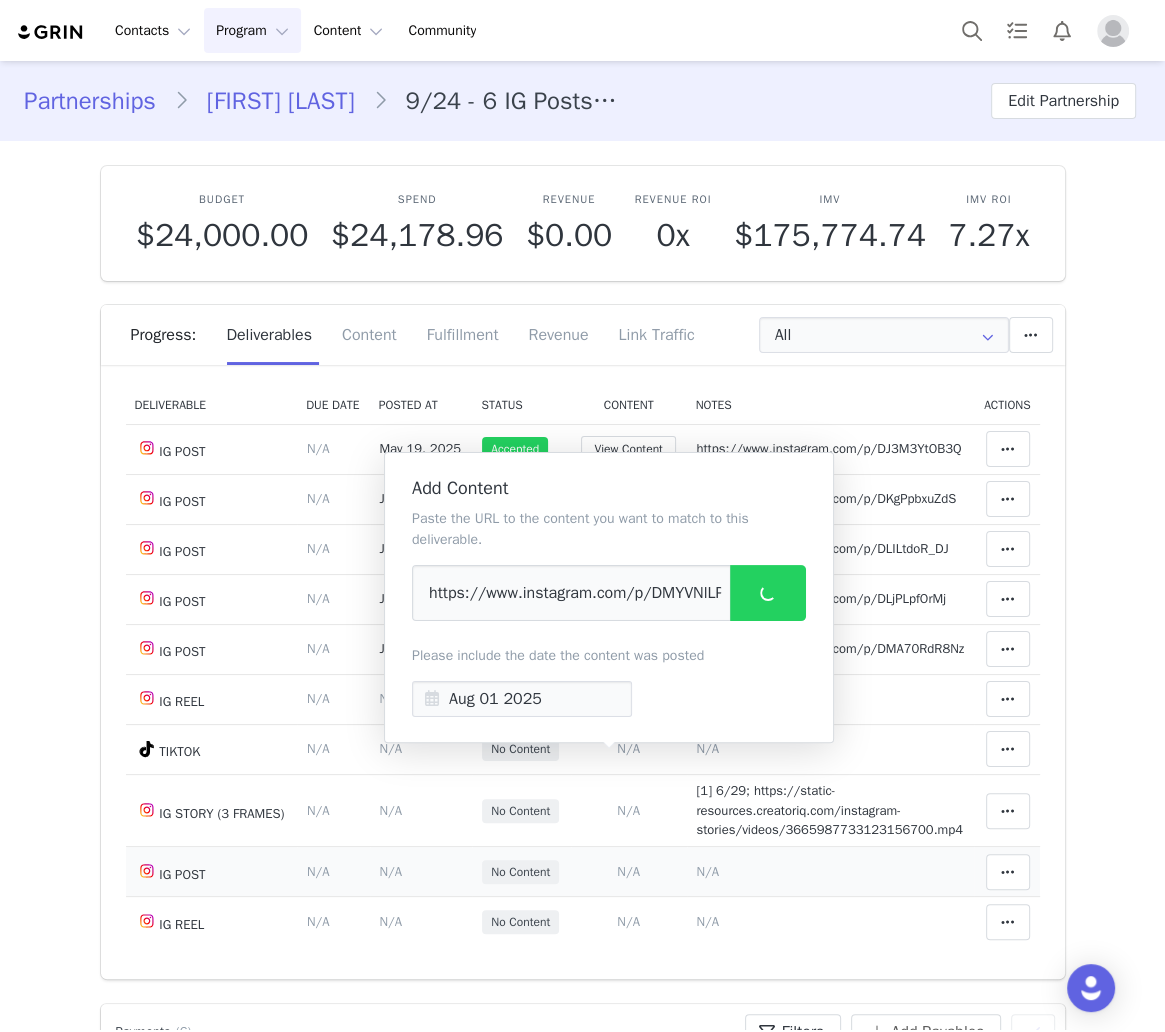 drag, startPoint x: 680, startPoint y: 764, endPoint x: 643, endPoint y: 583, distance: 184.74306 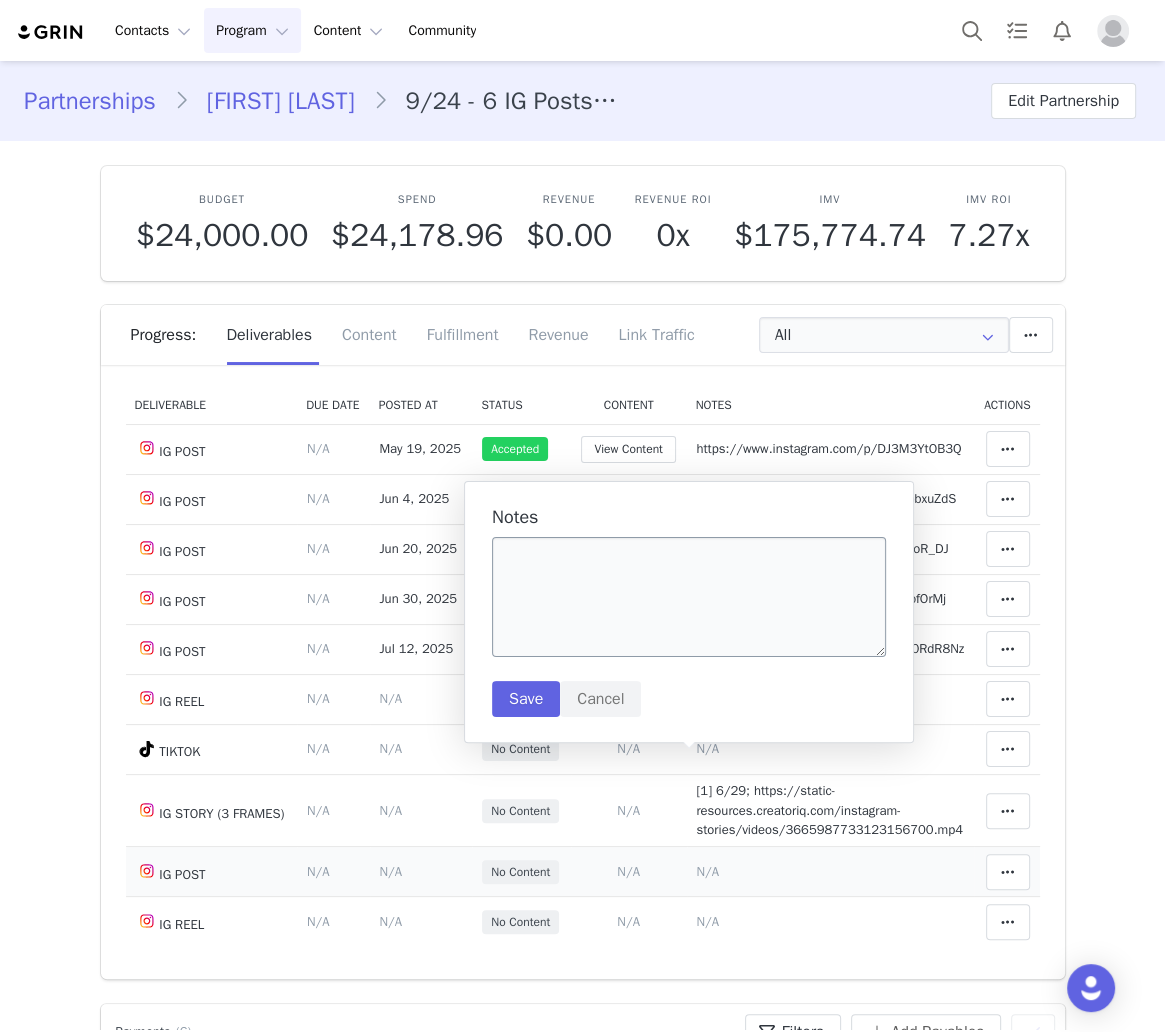 click at bounding box center [689, 597] 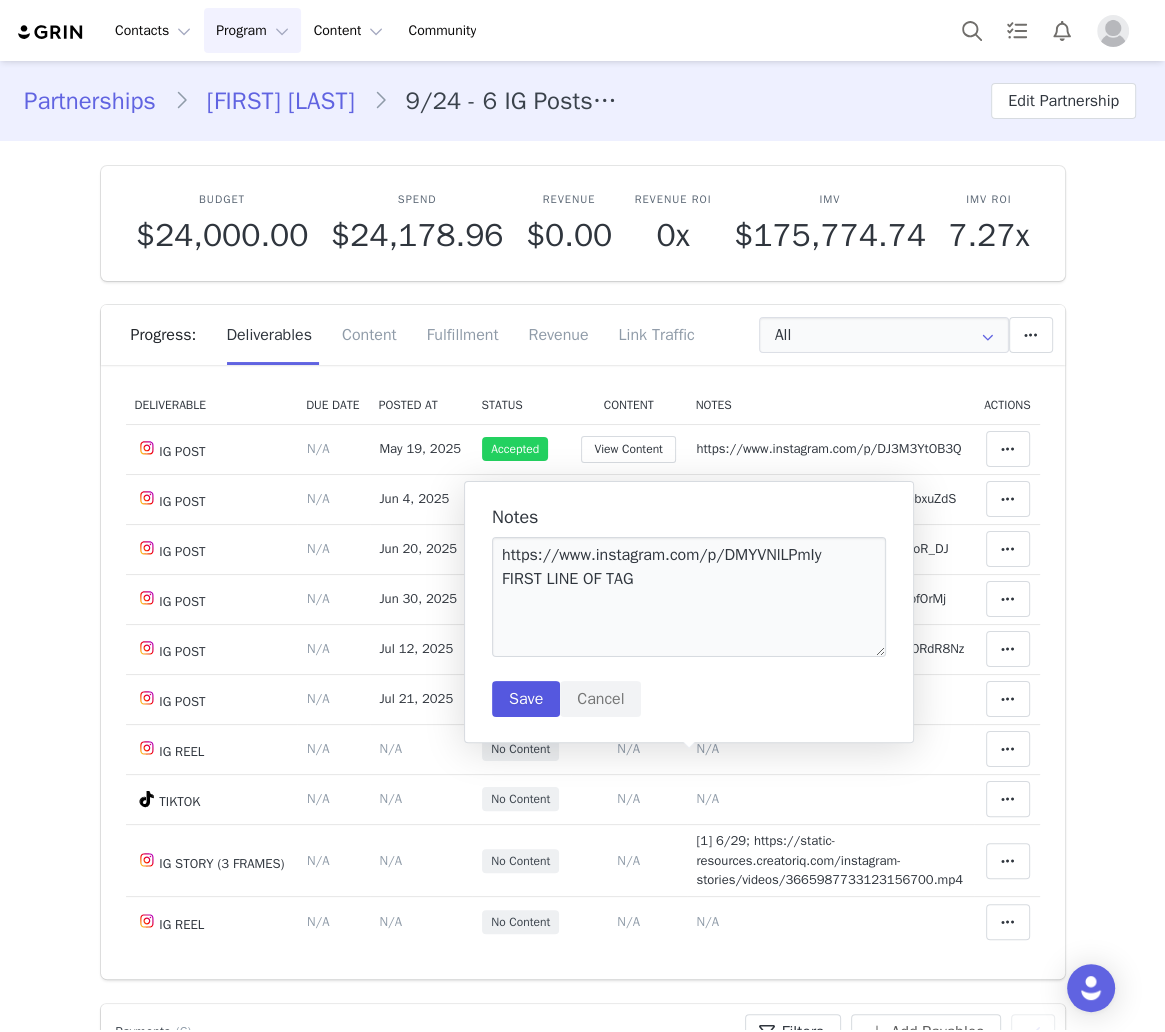 type on "https://www.instagram.com/p/DMYVNlLPmIy
FIRST LINE OF TAG" 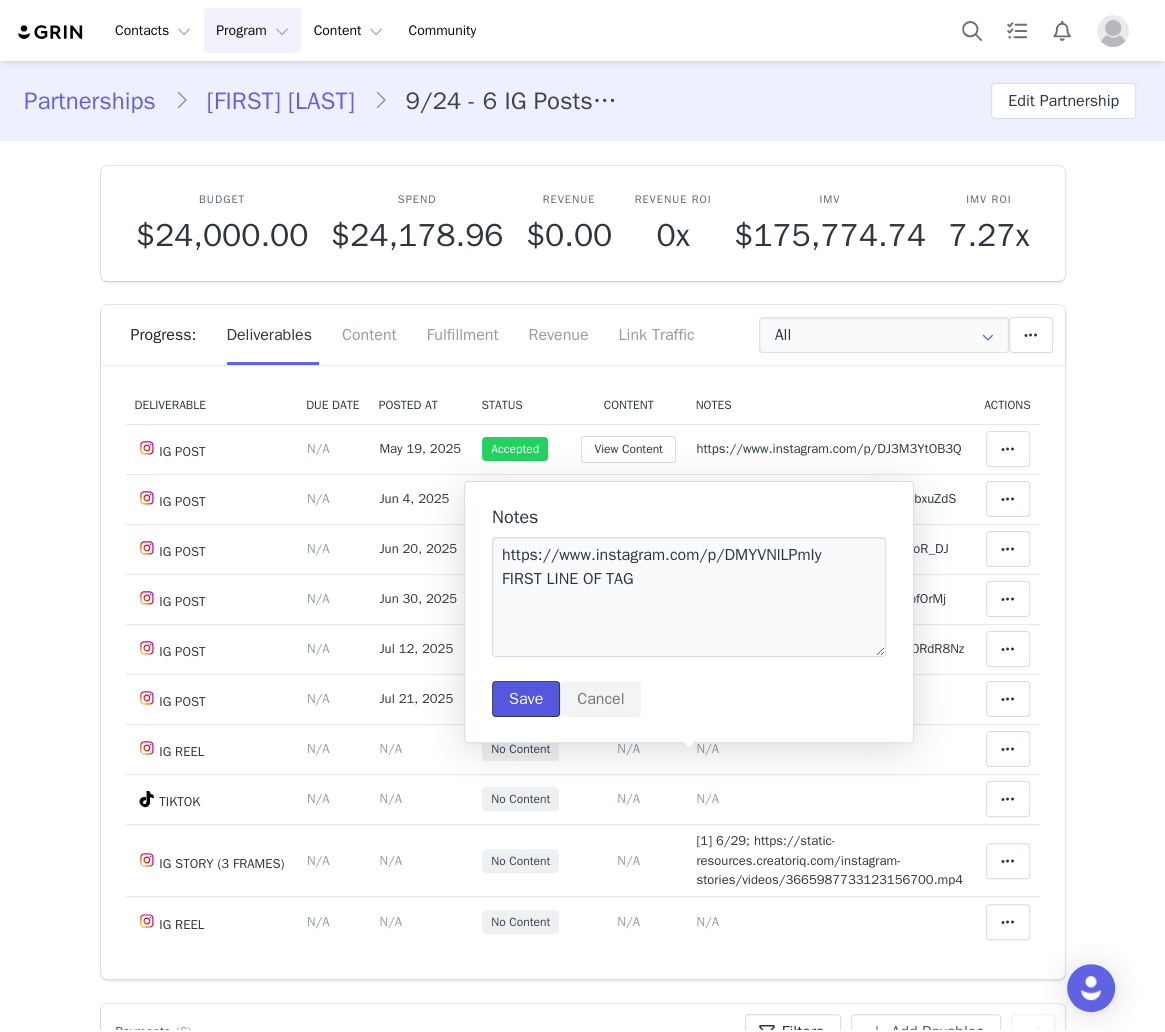 click on "Save" at bounding box center (526, 699) 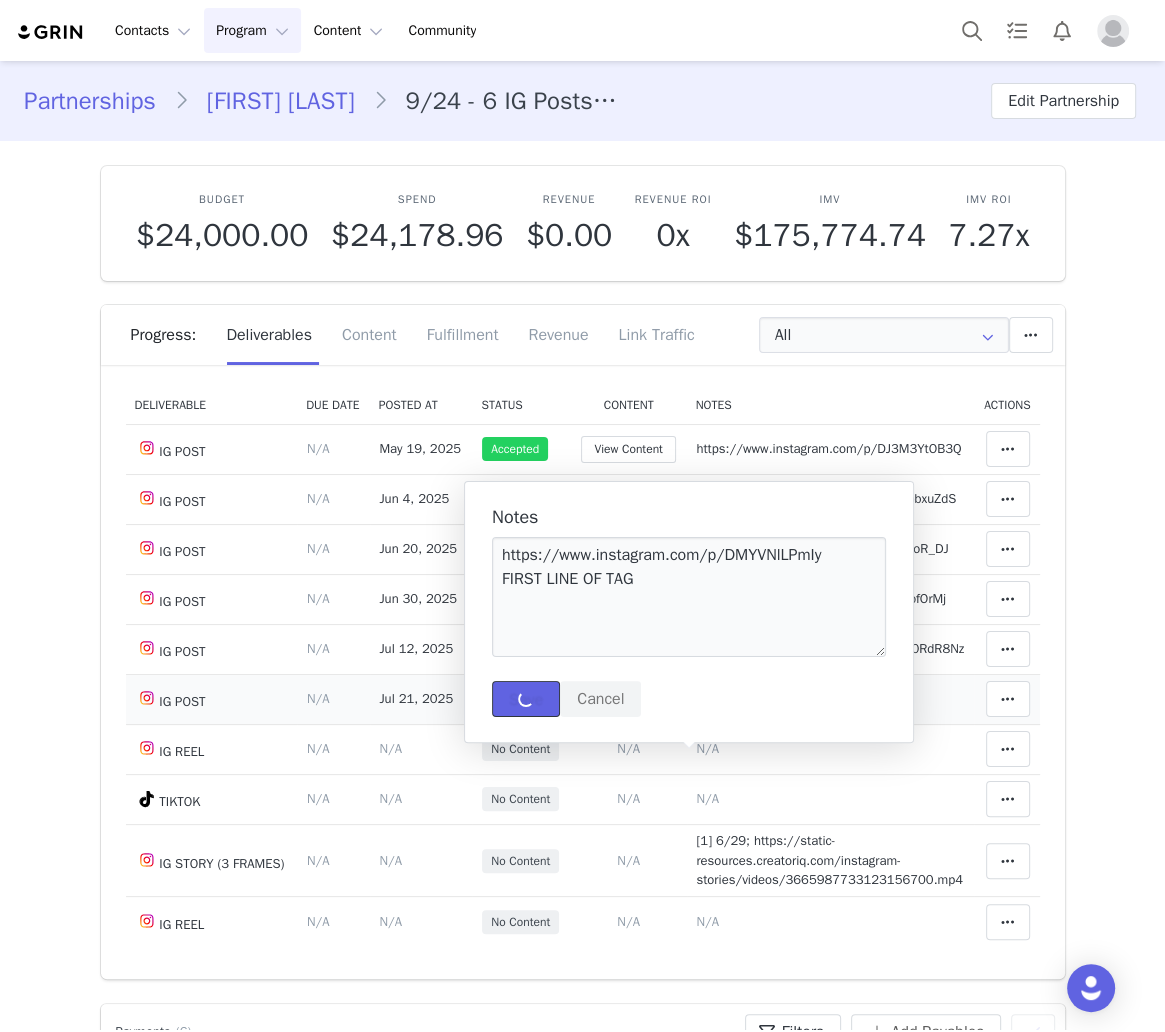 type 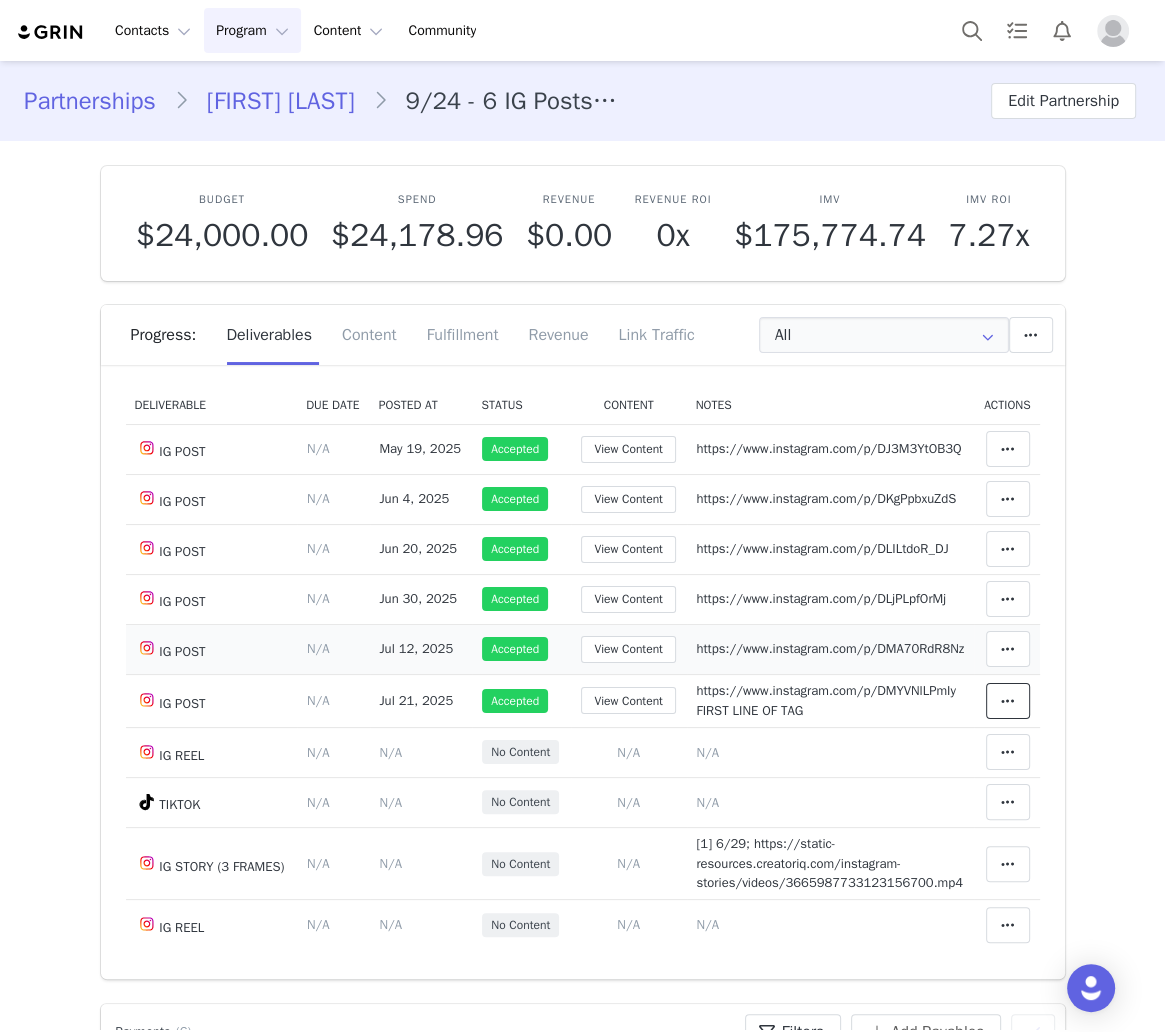 click at bounding box center [1008, 701] 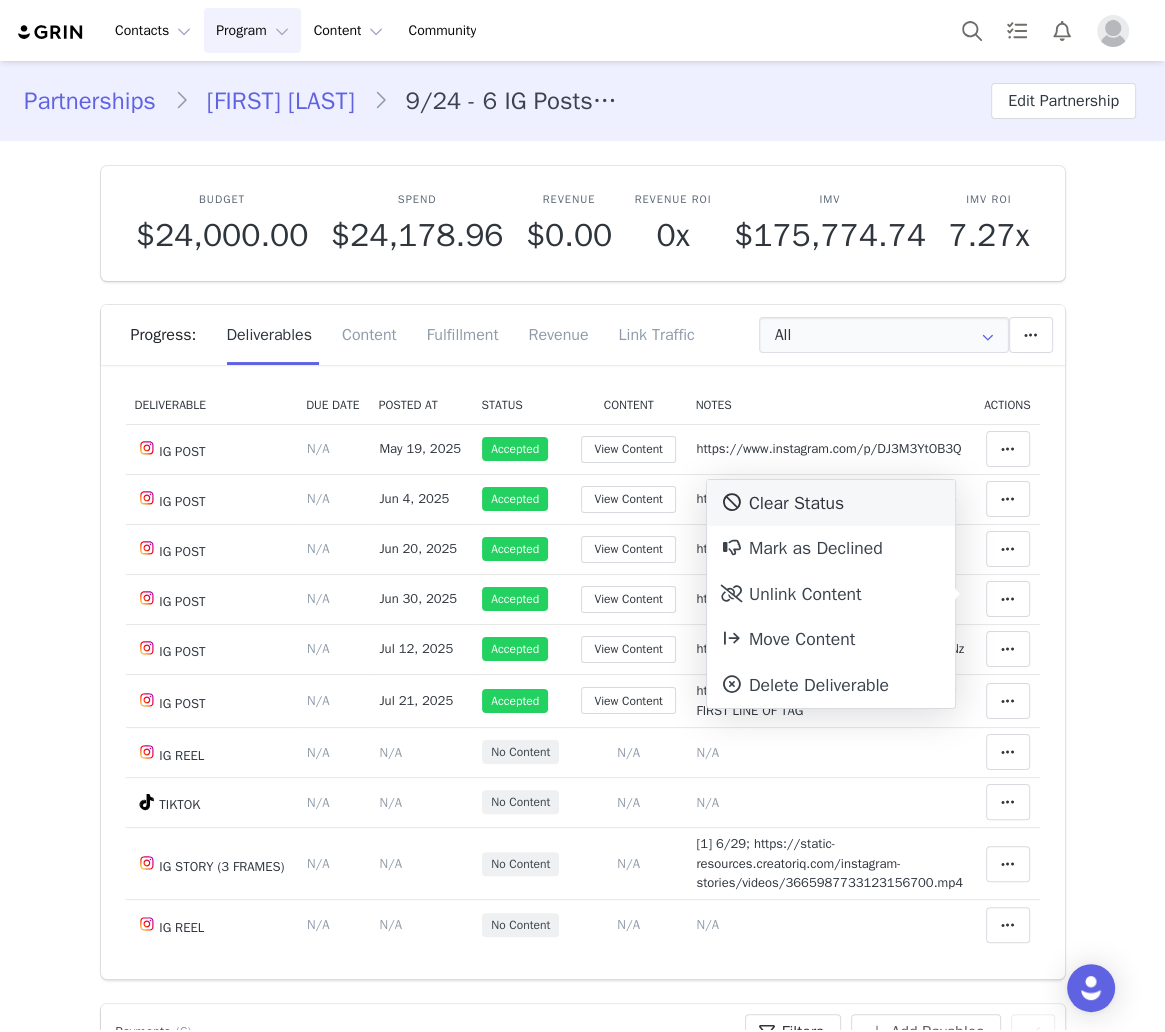 click on "Clear Status" at bounding box center [831, 503] 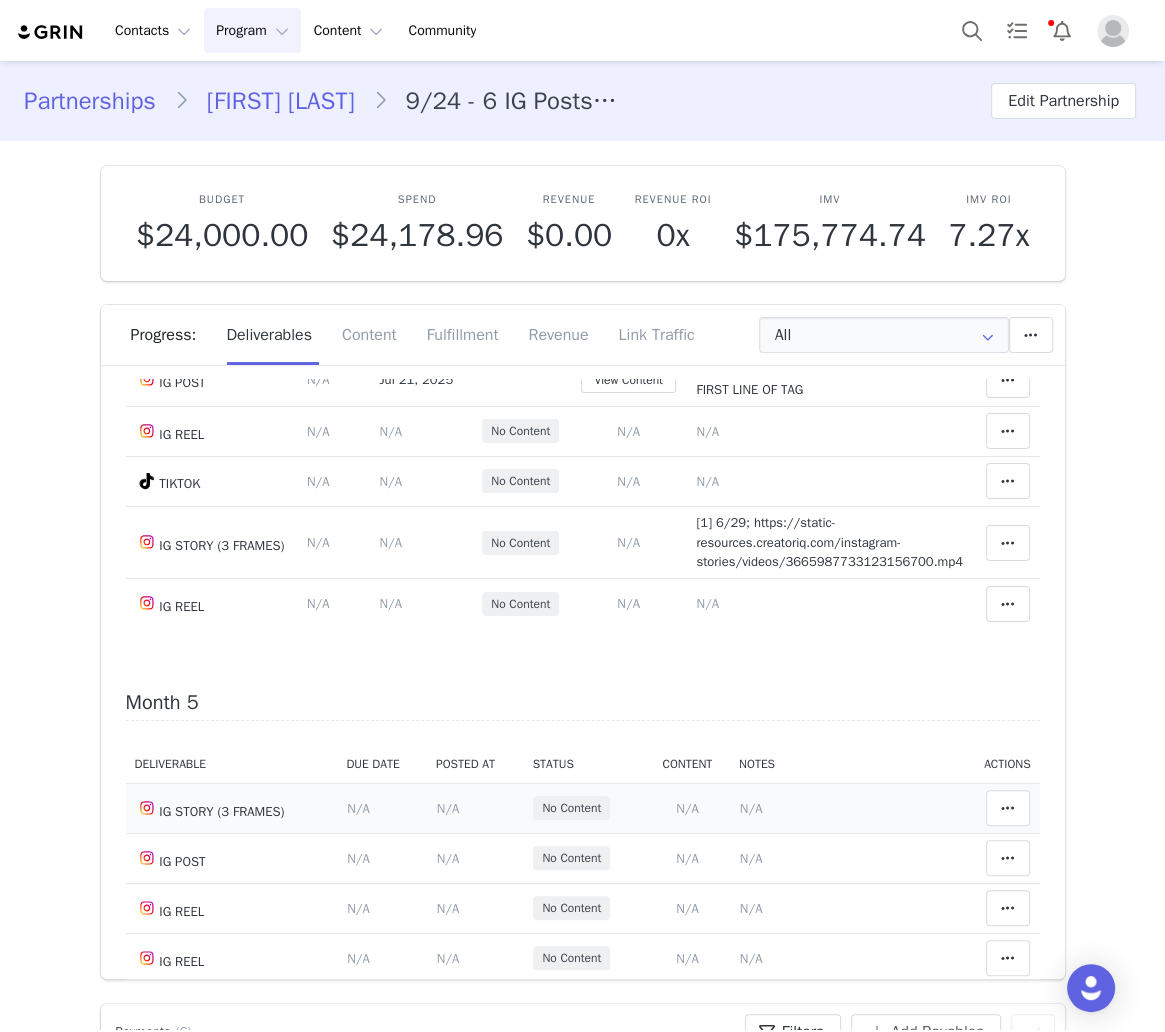 scroll, scrollTop: 2986, scrollLeft: 0, axis: vertical 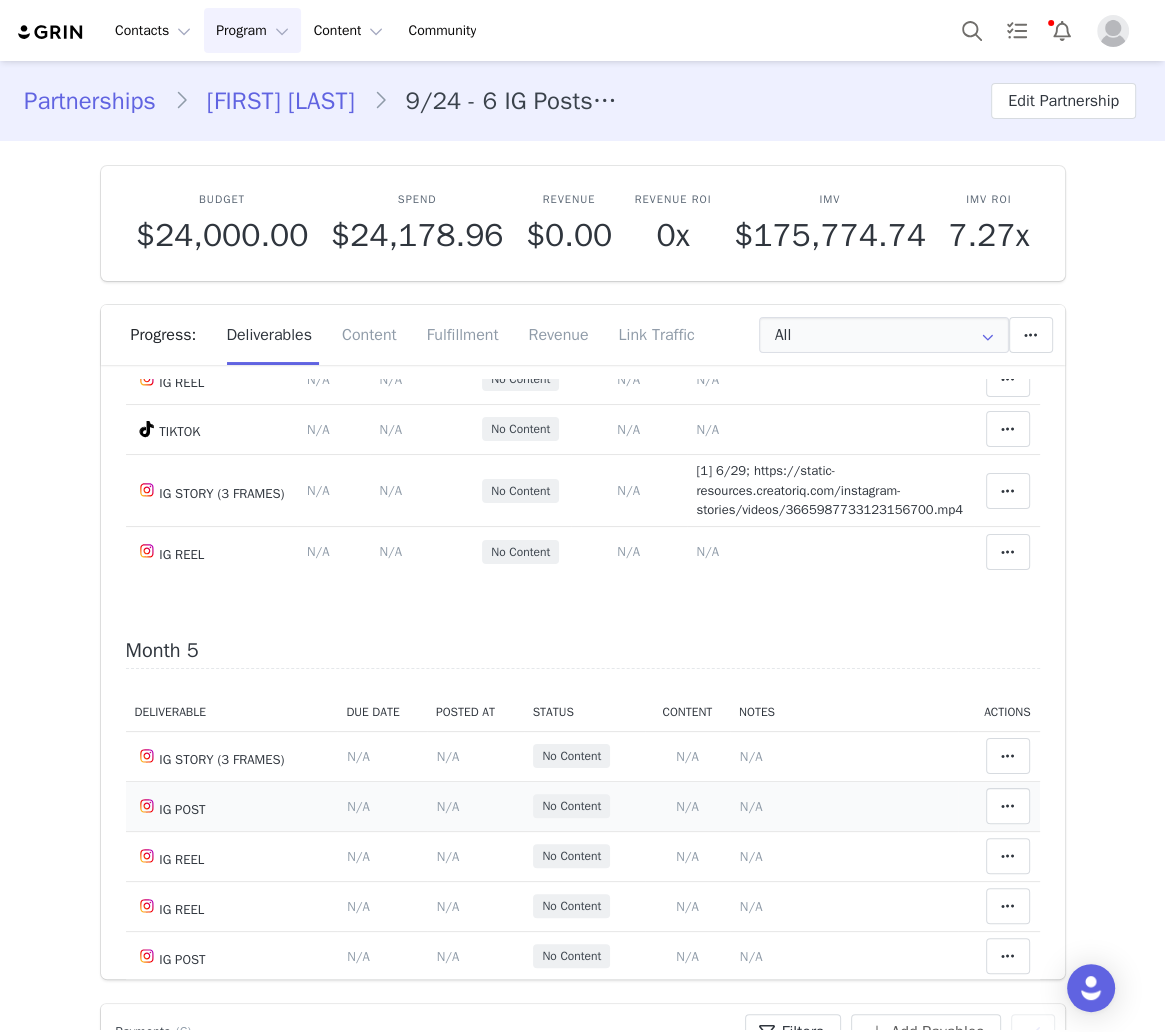 click on "N/A" at bounding box center (687, 806) 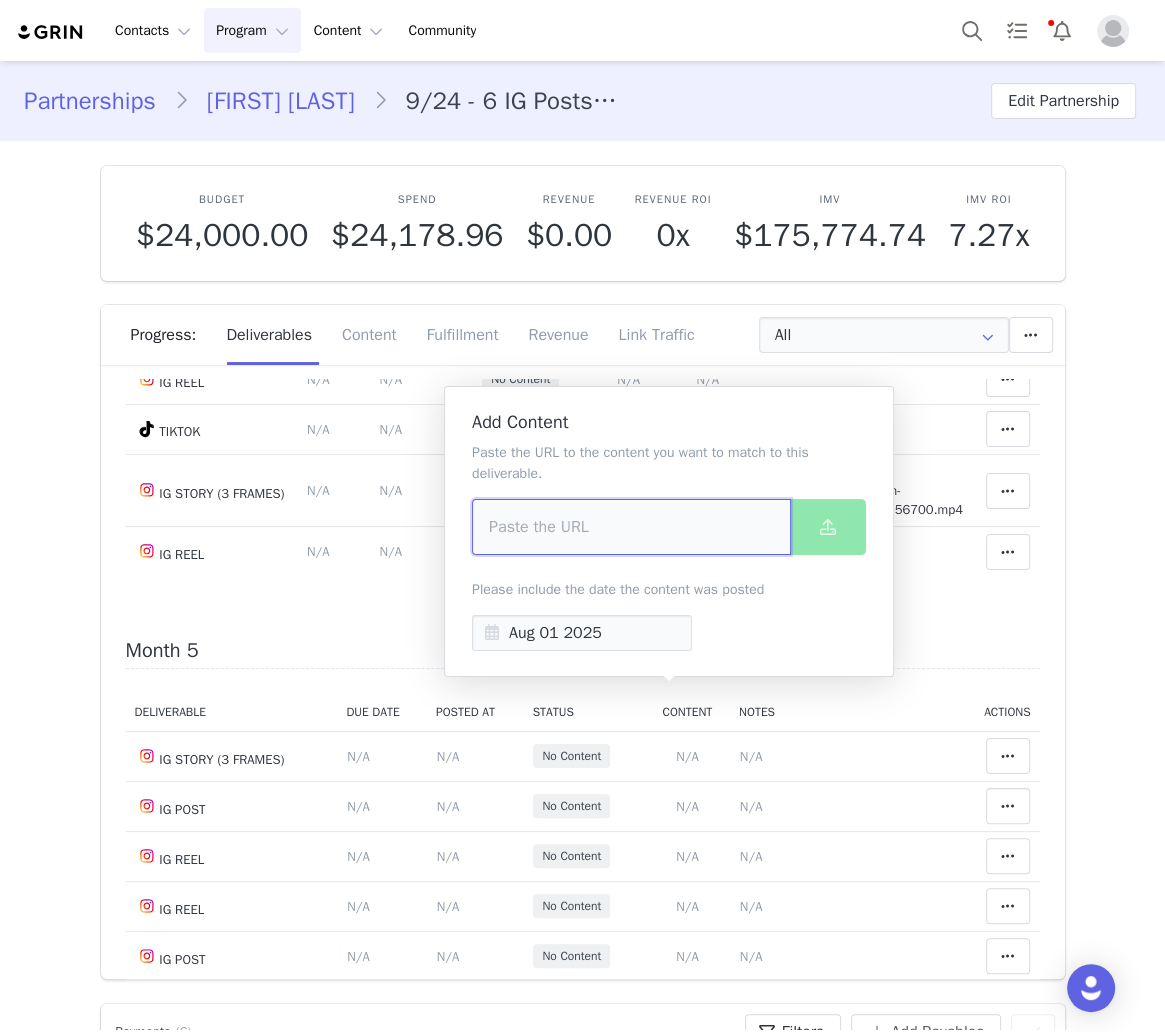 click at bounding box center [631, 527] 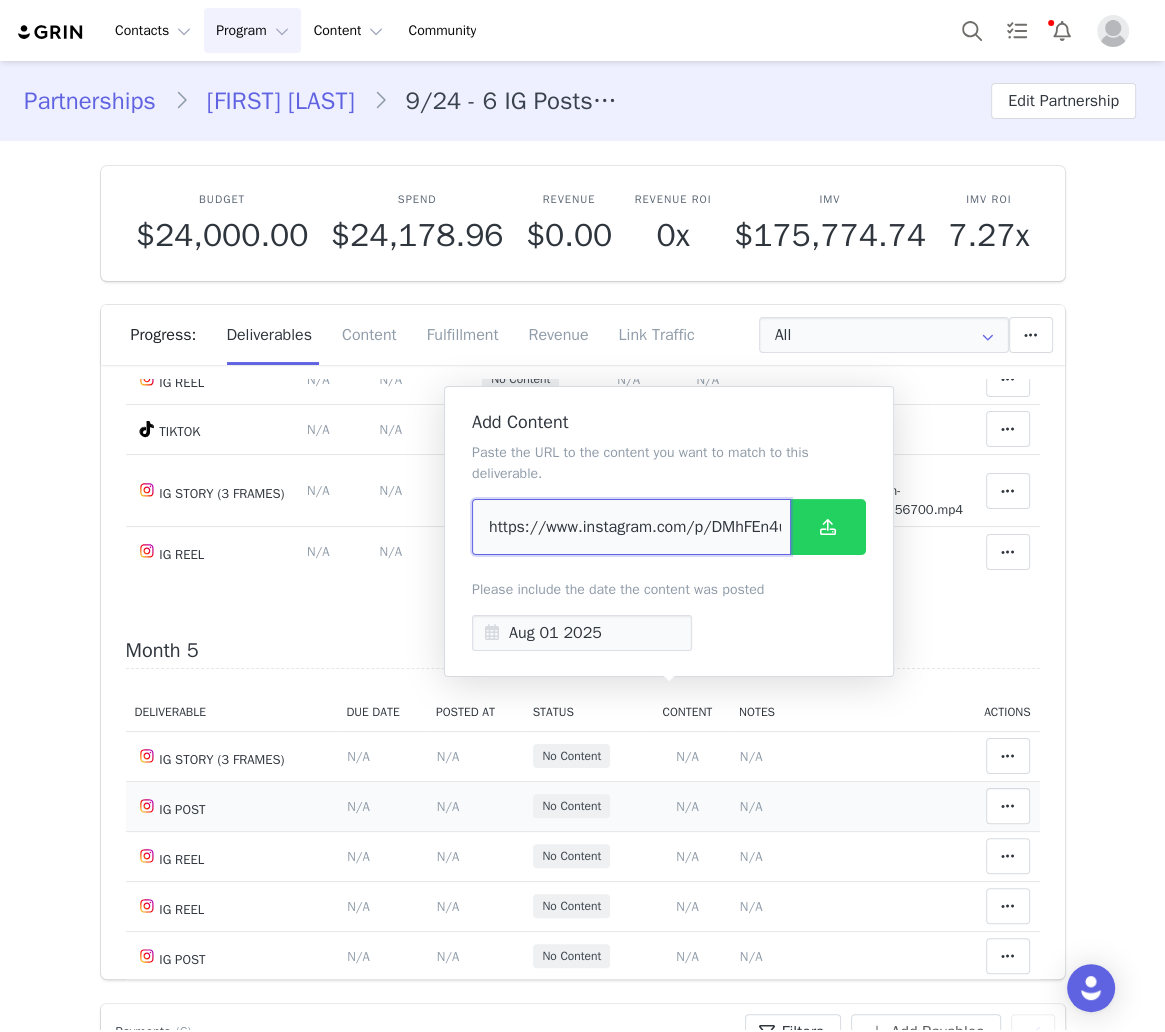 scroll, scrollTop: 0, scrollLeft: 133, axis: horizontal 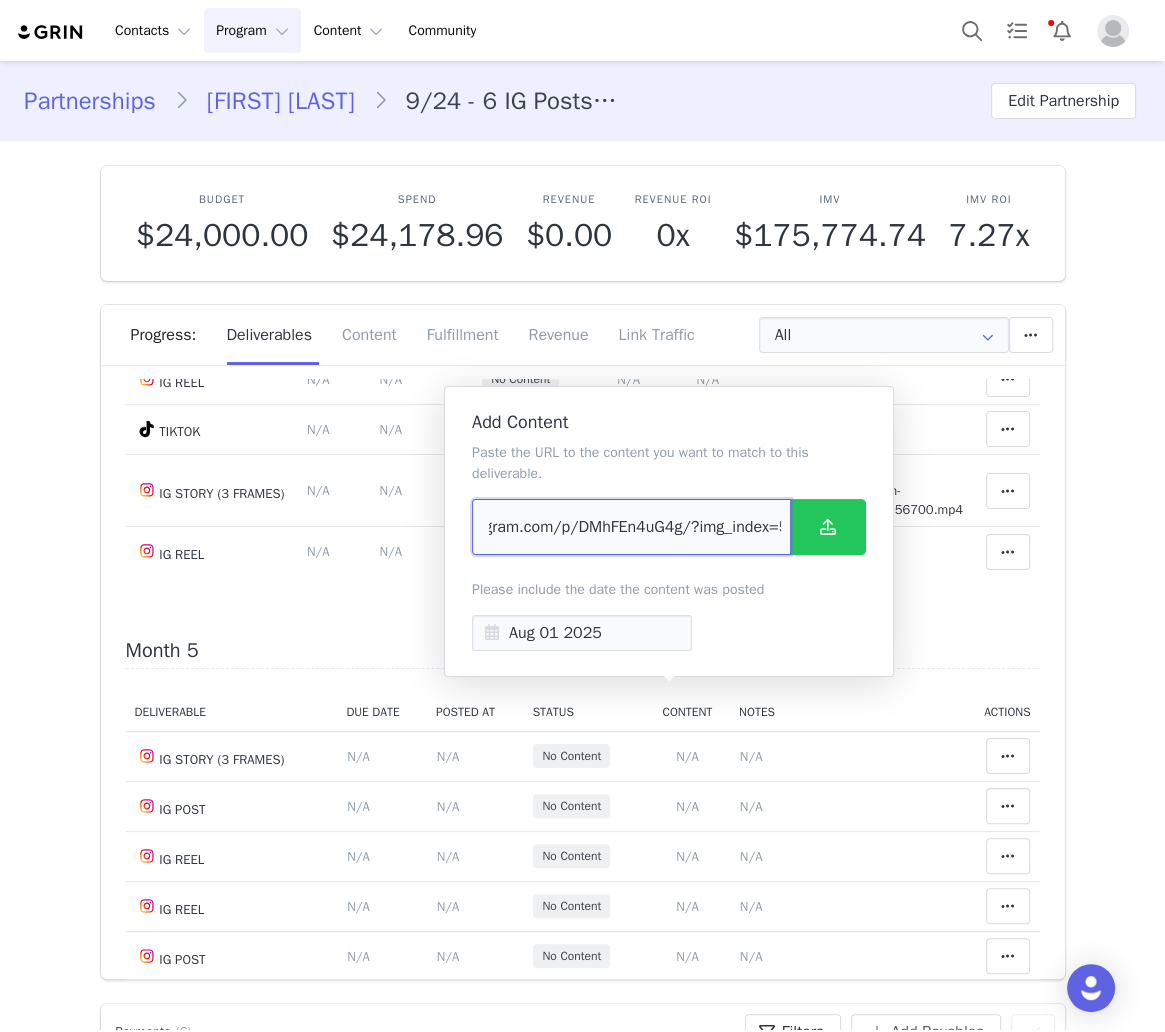 type on "https://www.instagram.com/p/DMhFEn4uG4g/?img_index=5" 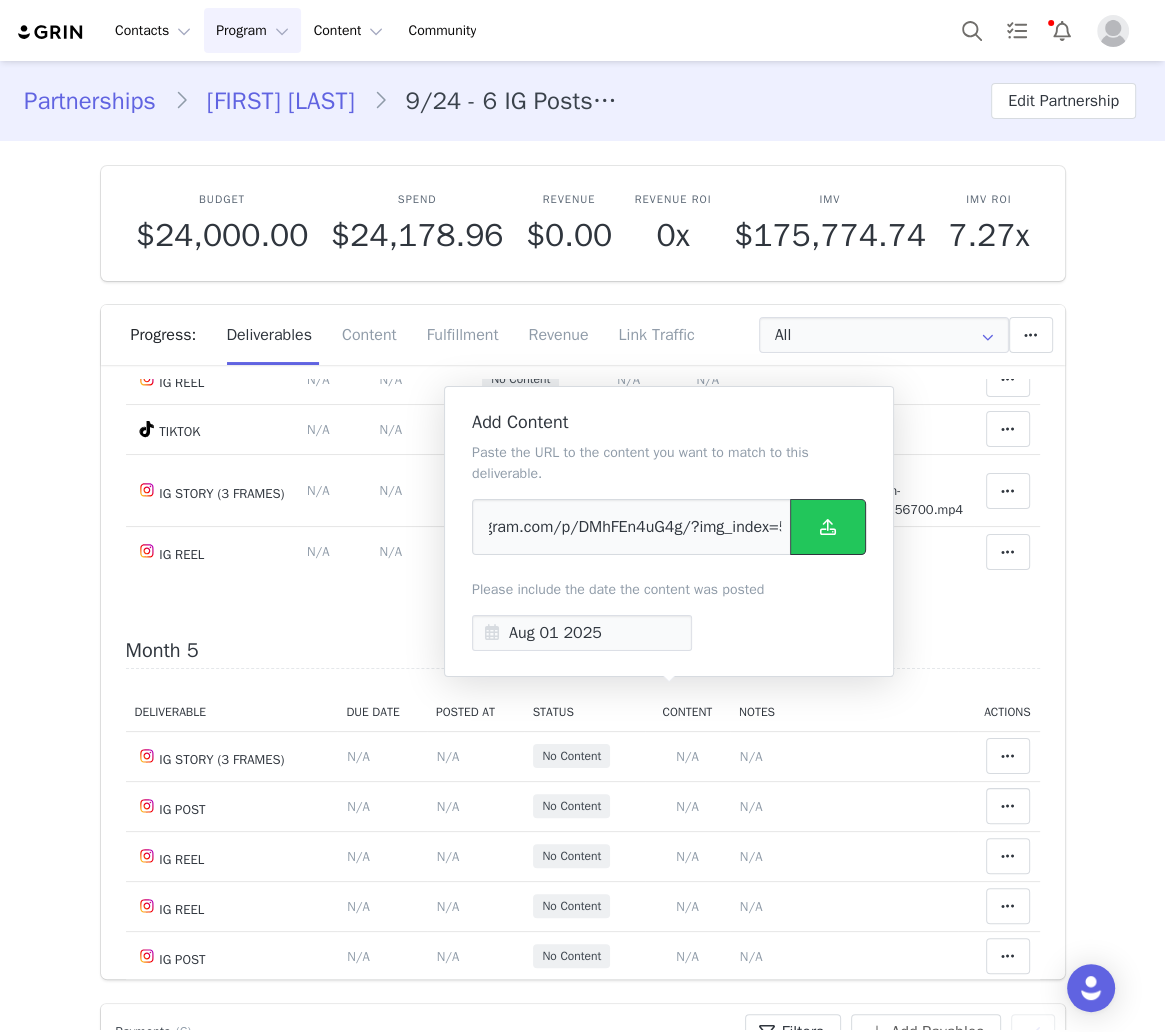 scroll, scrollTop: 0, scrollLeft: 0, axis: both 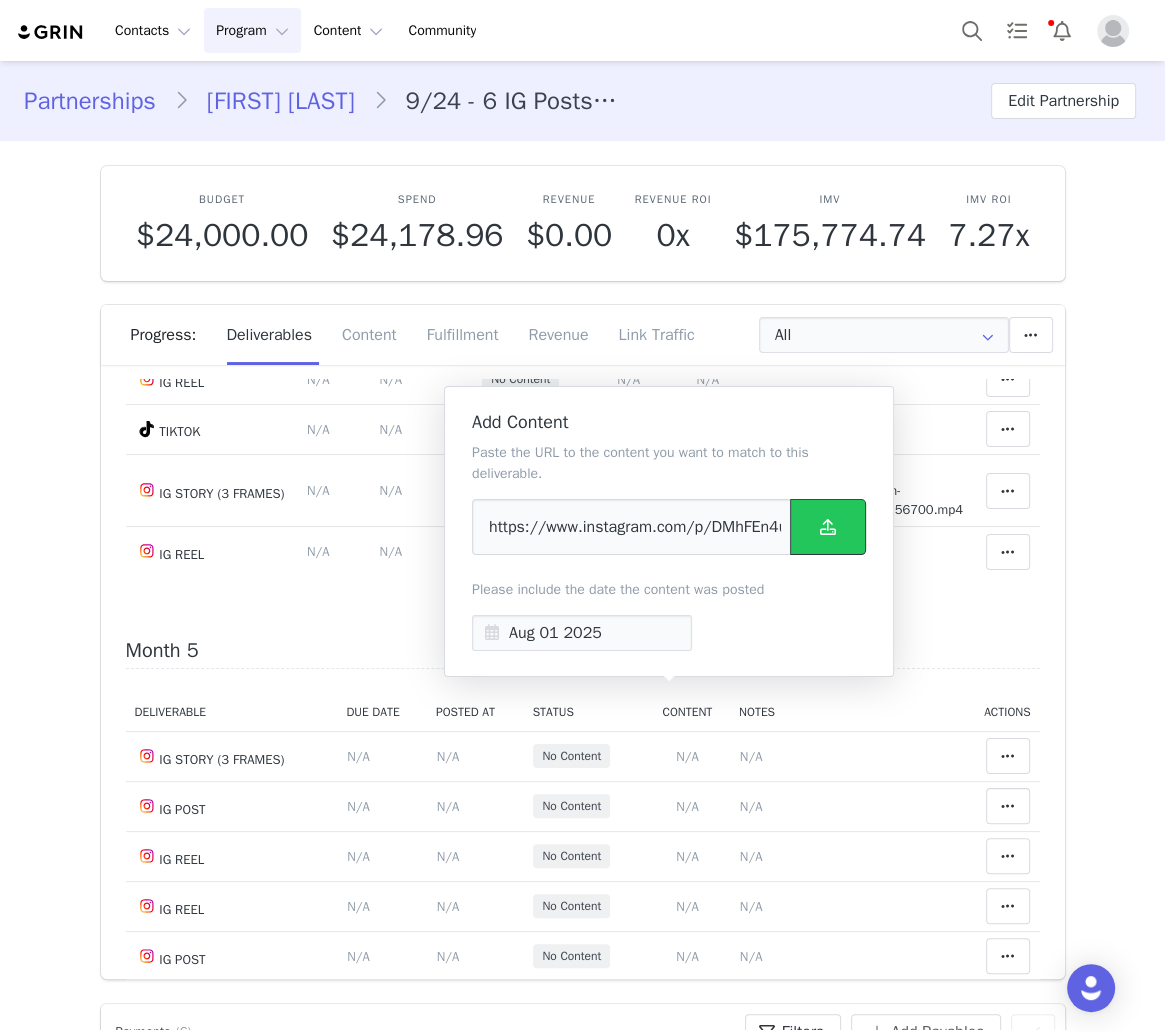 click at bounding box center [828, 527] 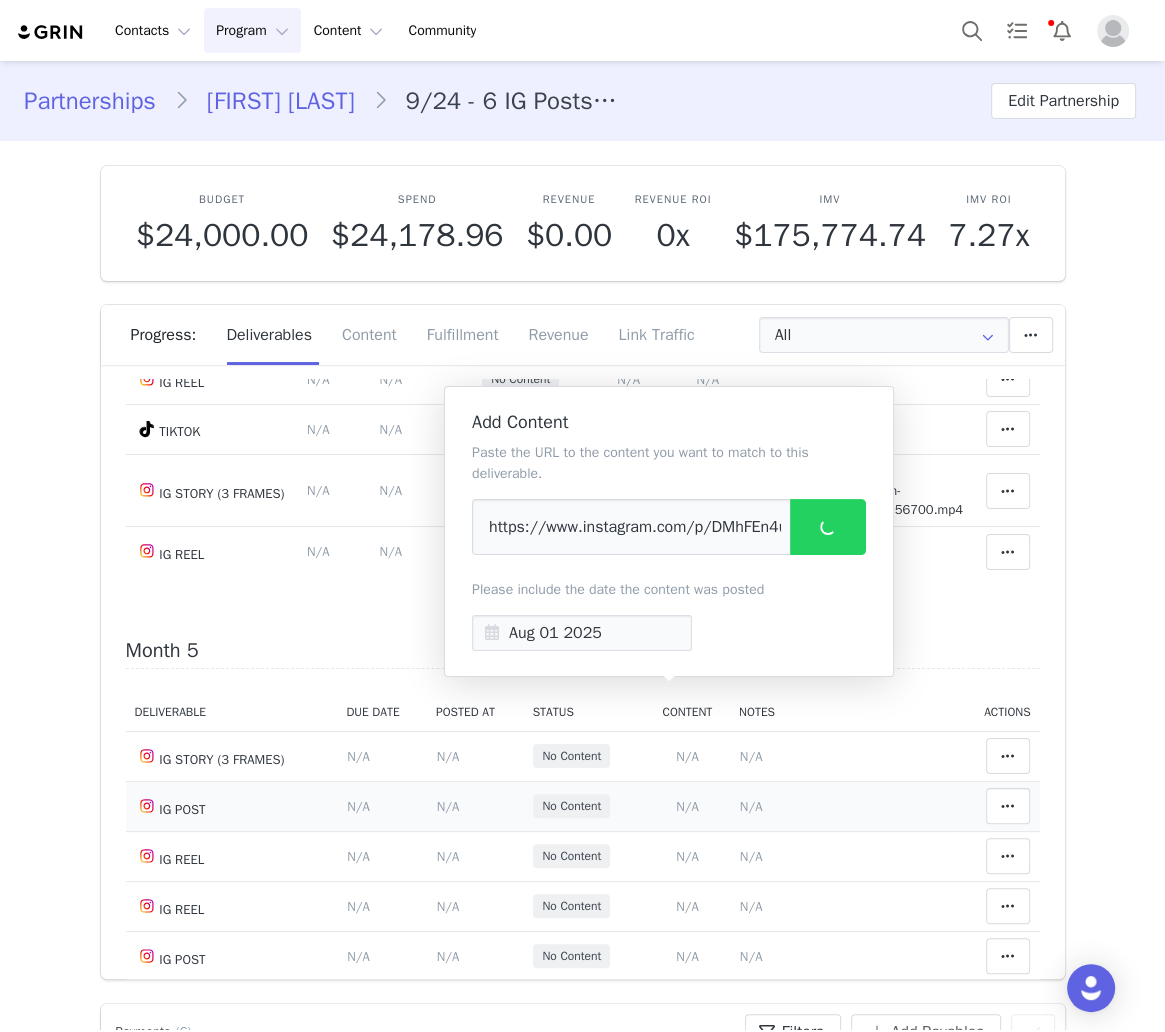 click on "N/A" at bounding box center (751, 806) 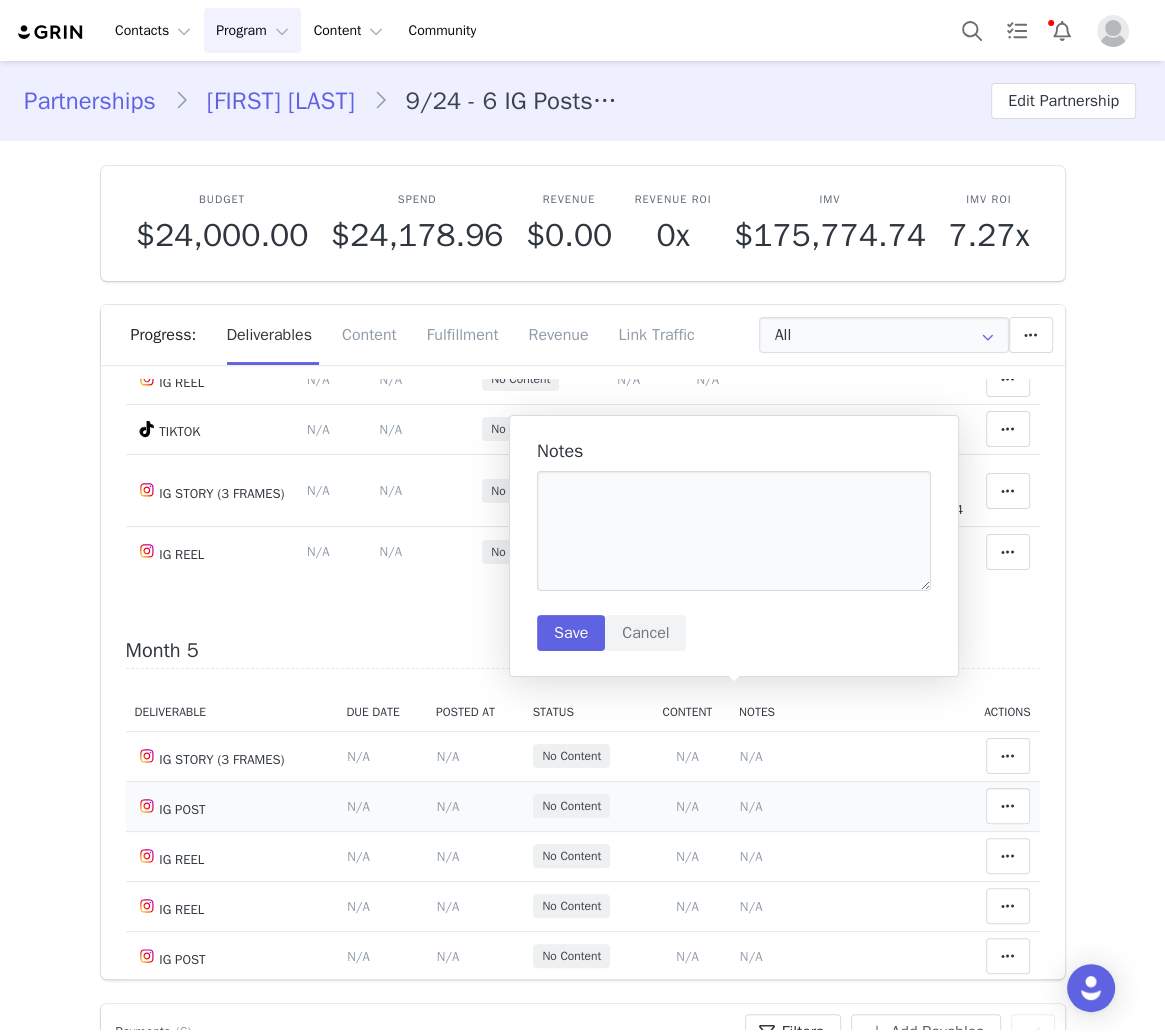 click at bounding box center [734, 531] 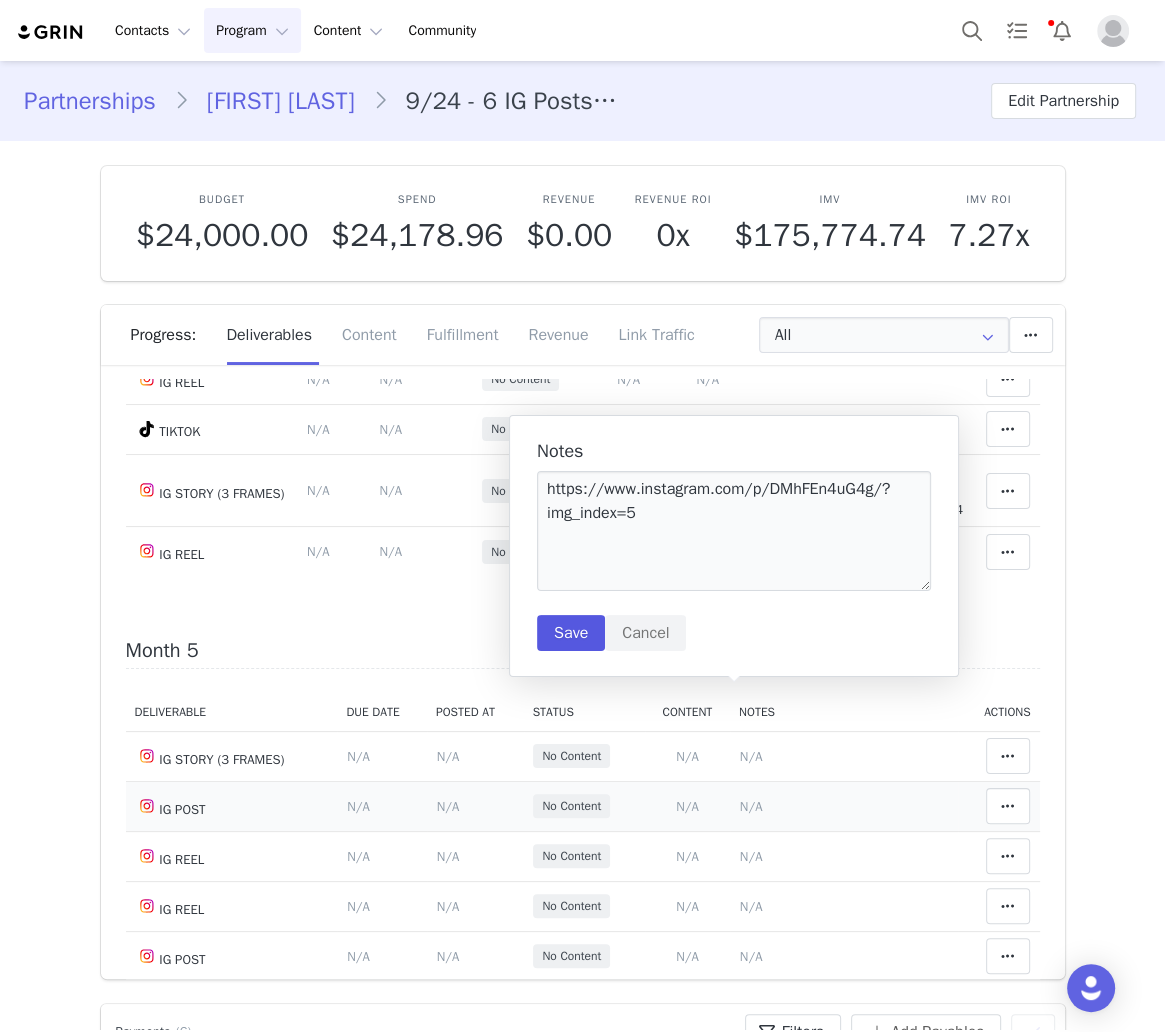 type on "https://www.instagram.com/p/DMhFEn4uG4g/?img_index=5" 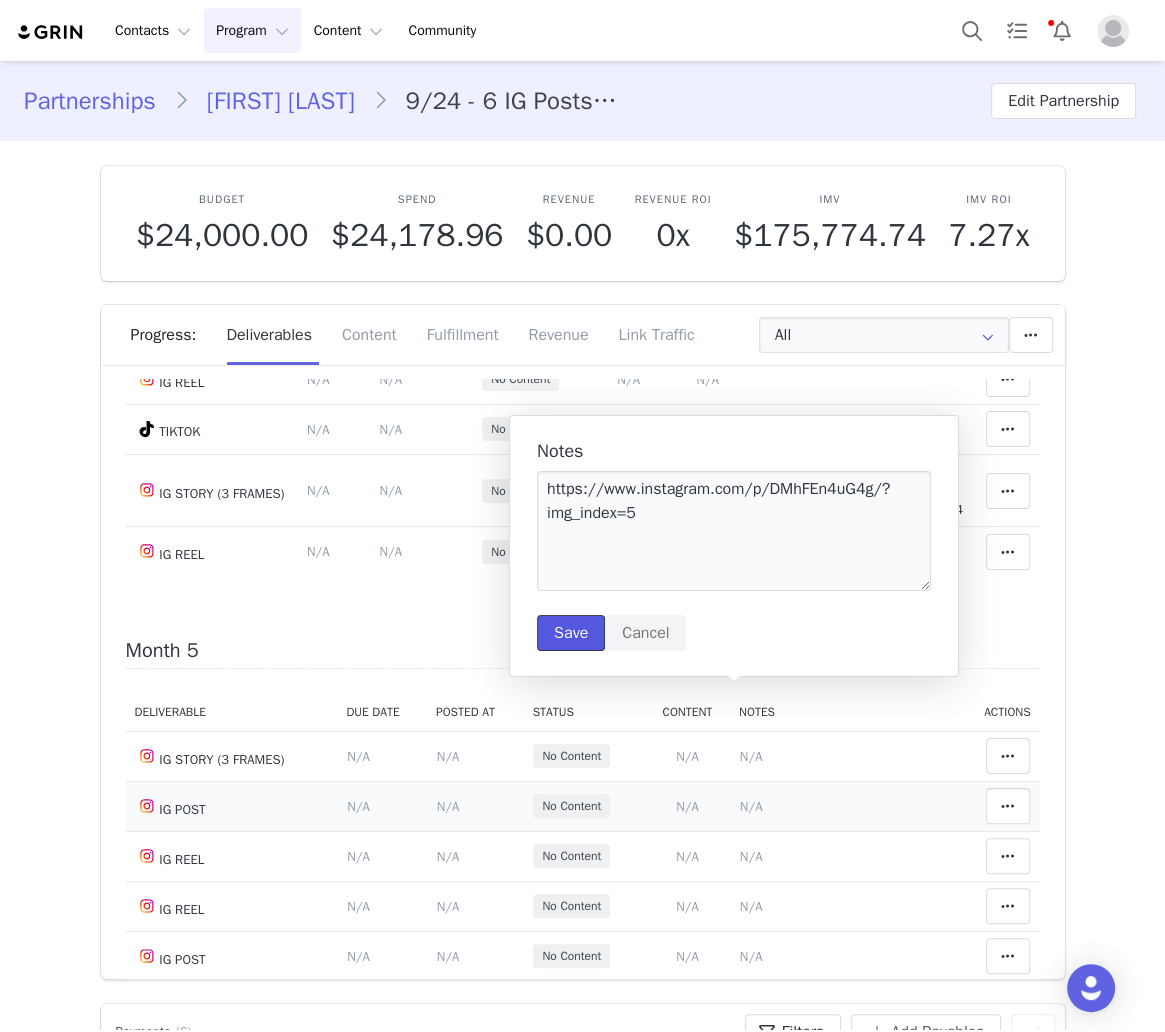 click on "Save" at bounding box center (571, 633) 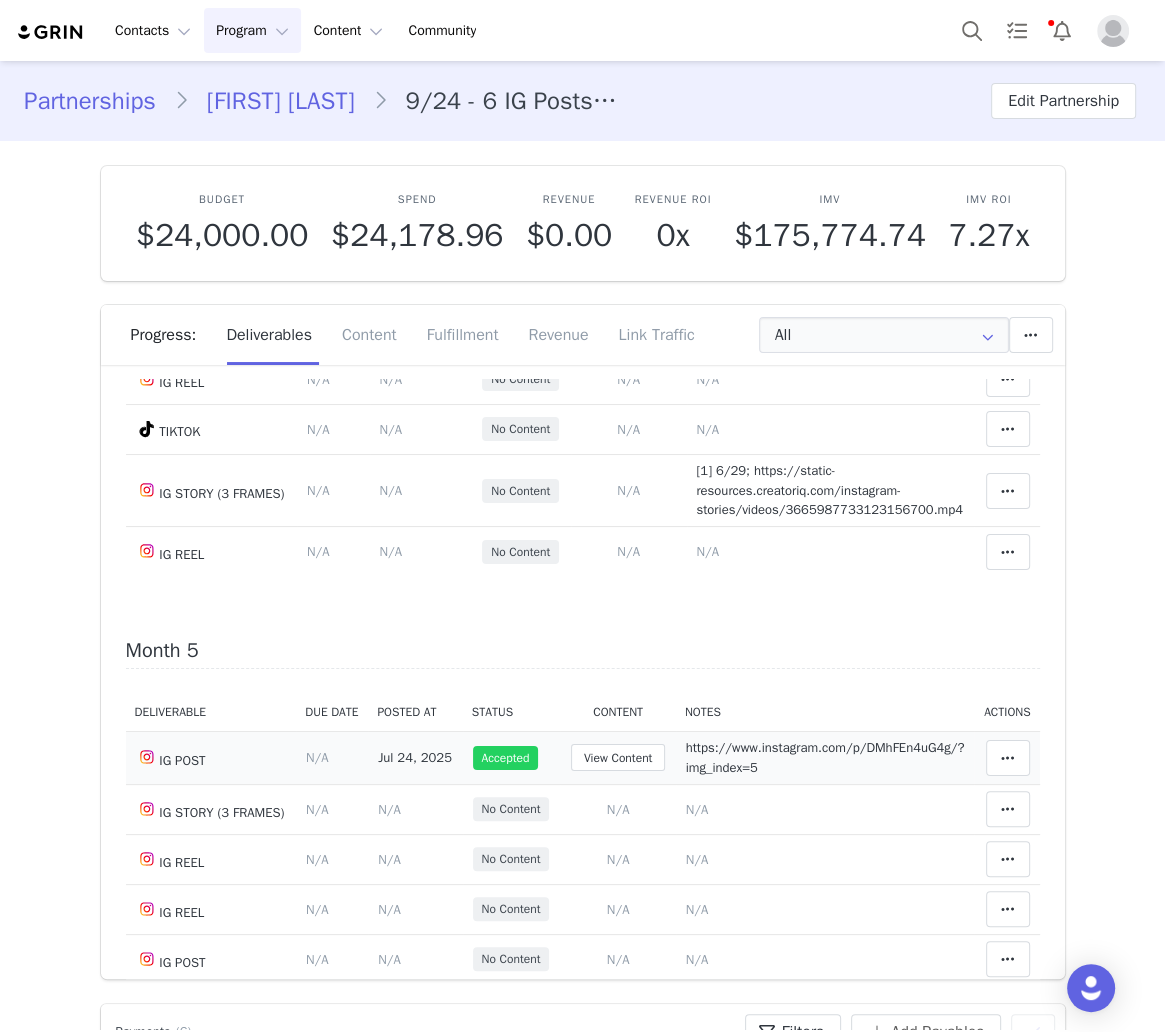 click on "https://www.instagram.com/p/DMhFEn4uG4g/?img_index=5" at bounding box center [825, 757] 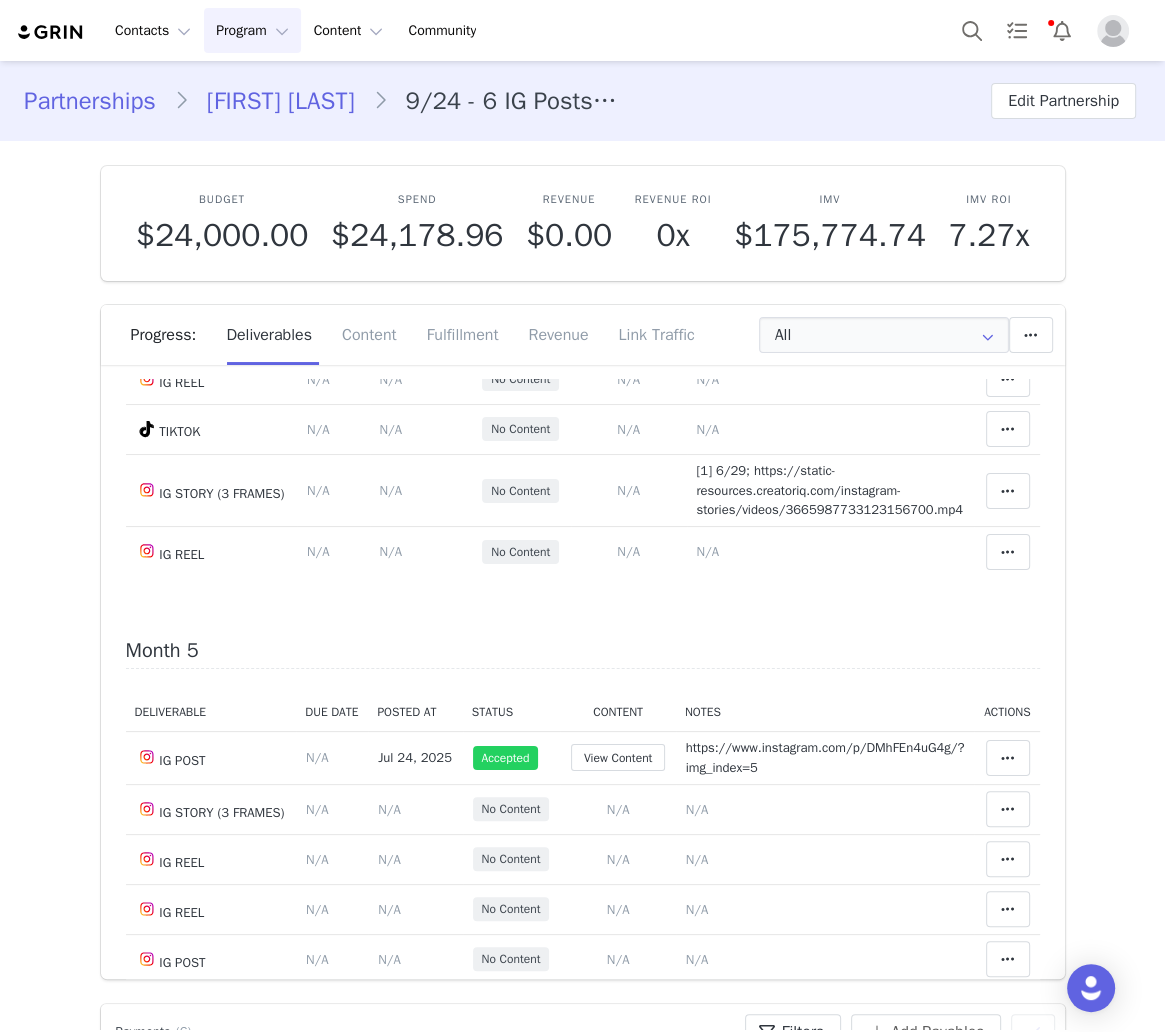 type on "https://www.instagram.com/p/DMhFEn4uG4g/?img_index=5" 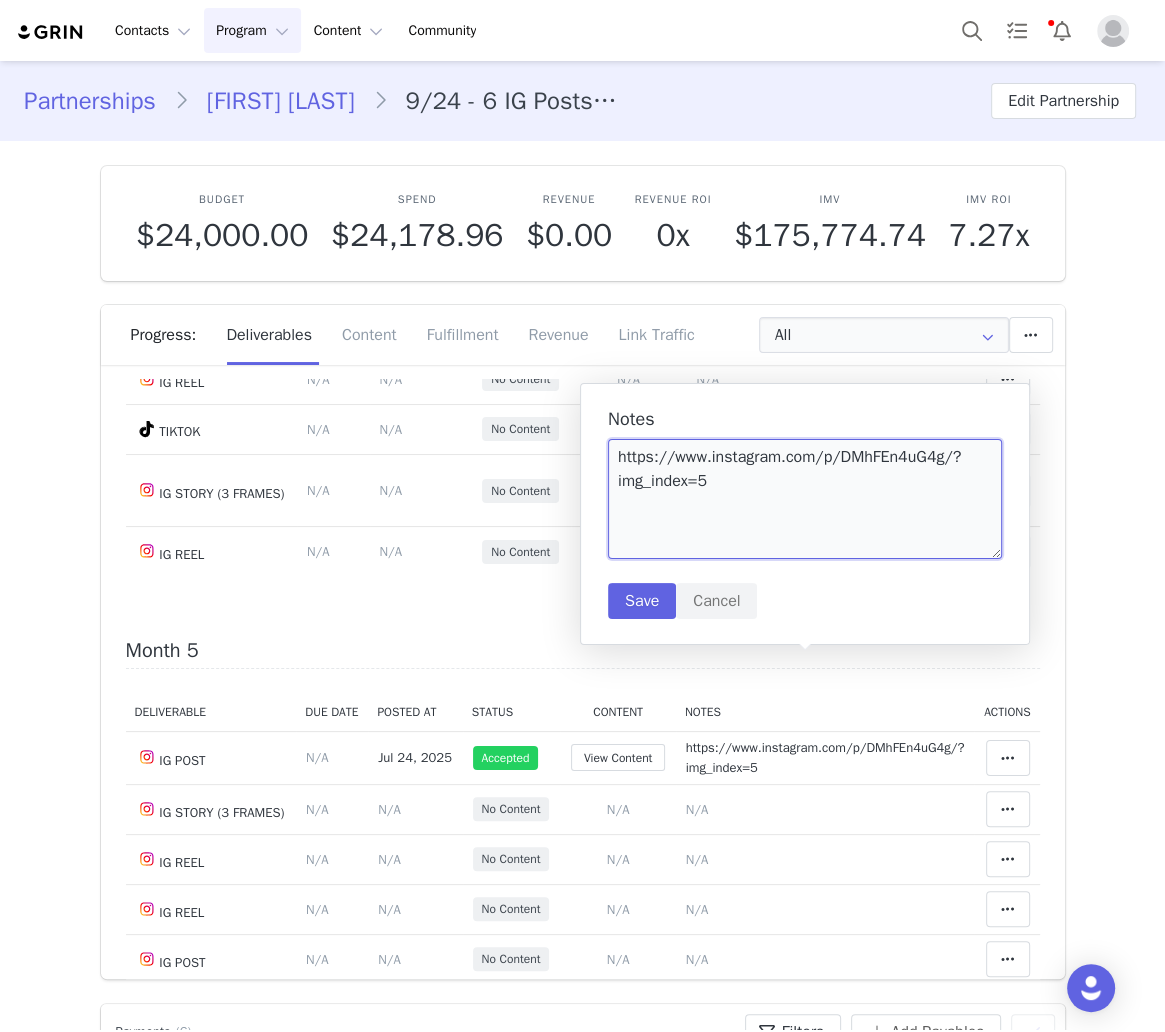 drag, startPoint x: 932, startPoint y: 480, endPoint x: 943, endPoint y: 459, distance: 23.70654 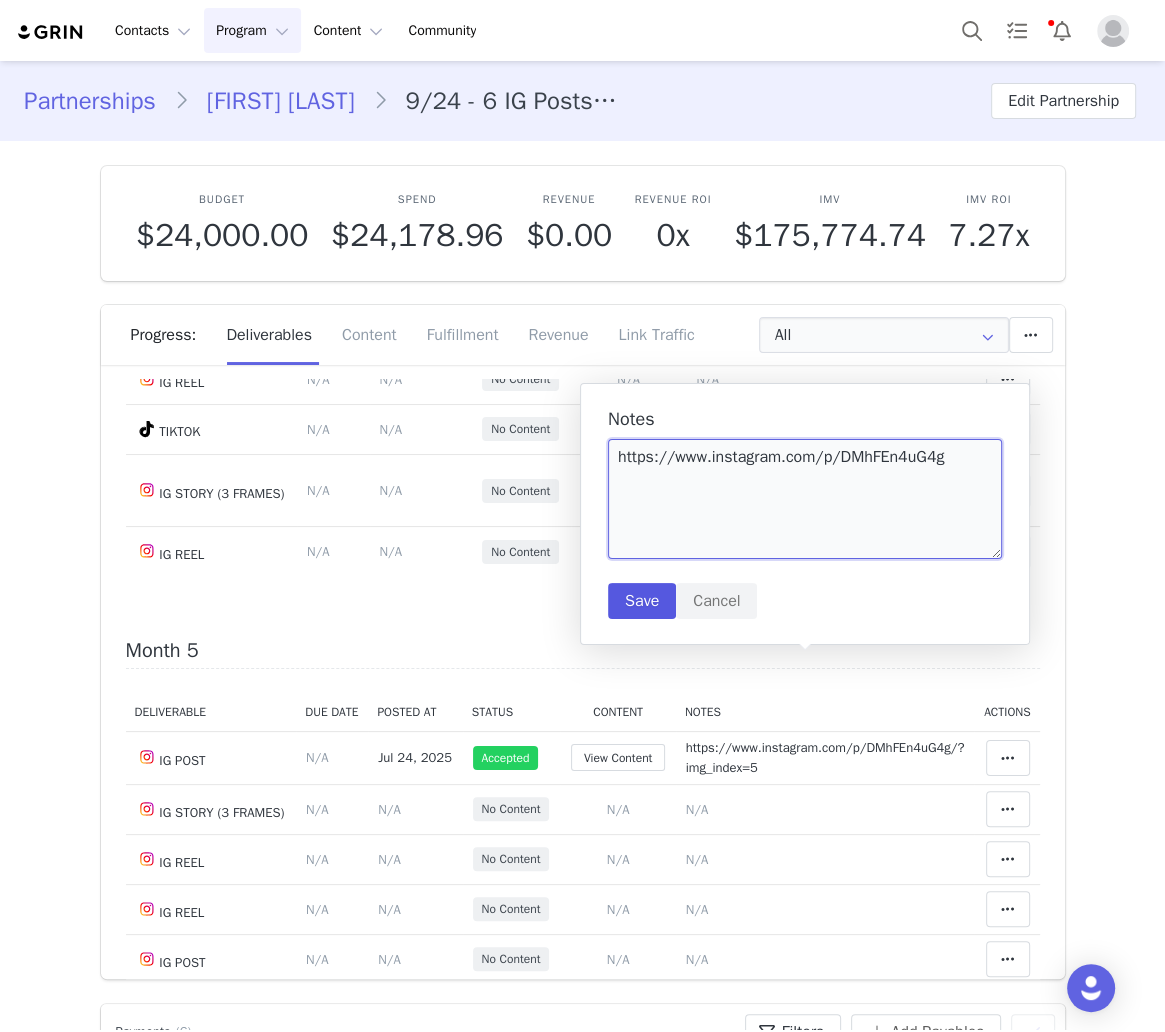 type on "https://www.instagram.com/p/DMhFEn4uG4g" 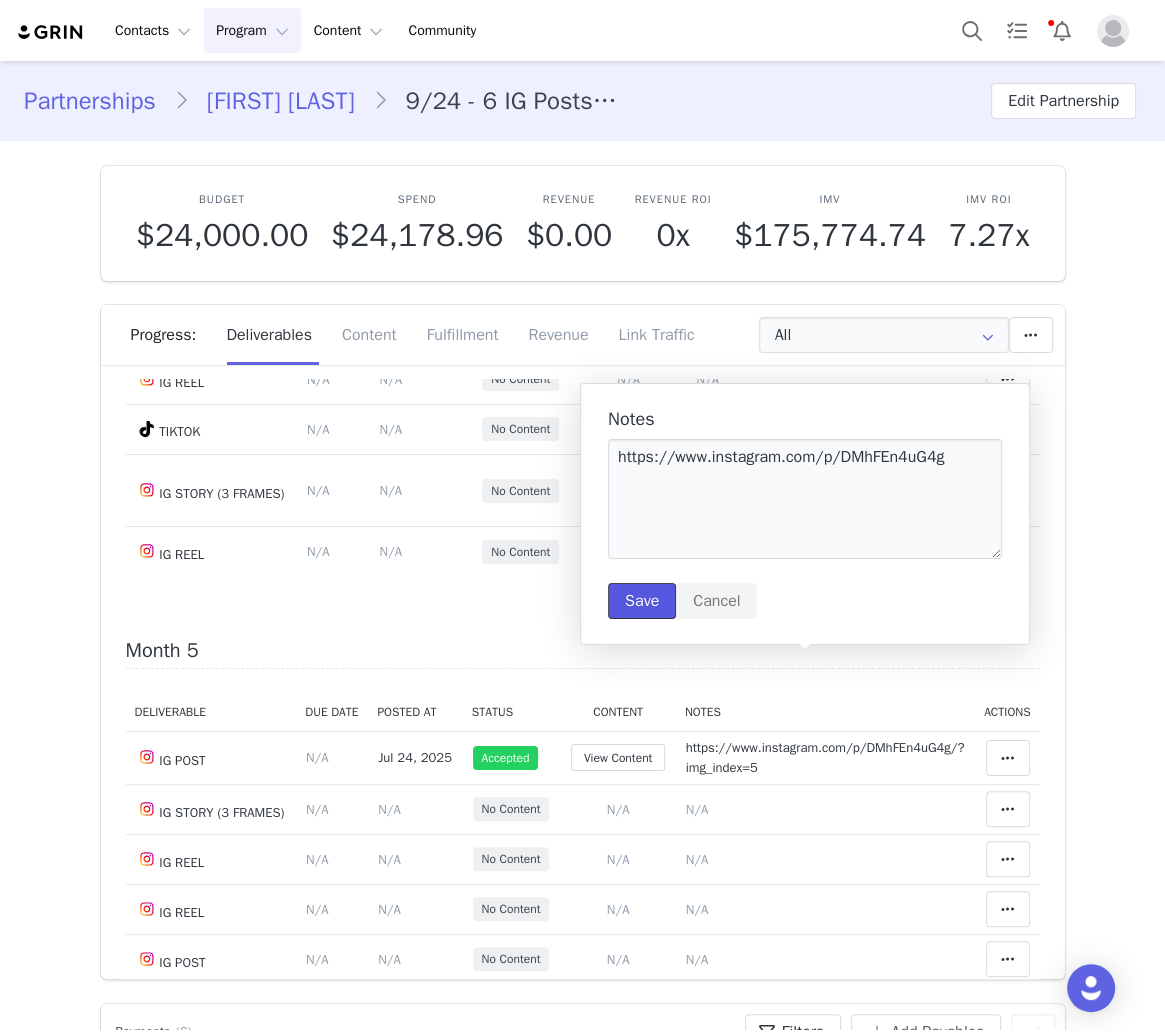 click on "Save" at bounding box center [642, 601] 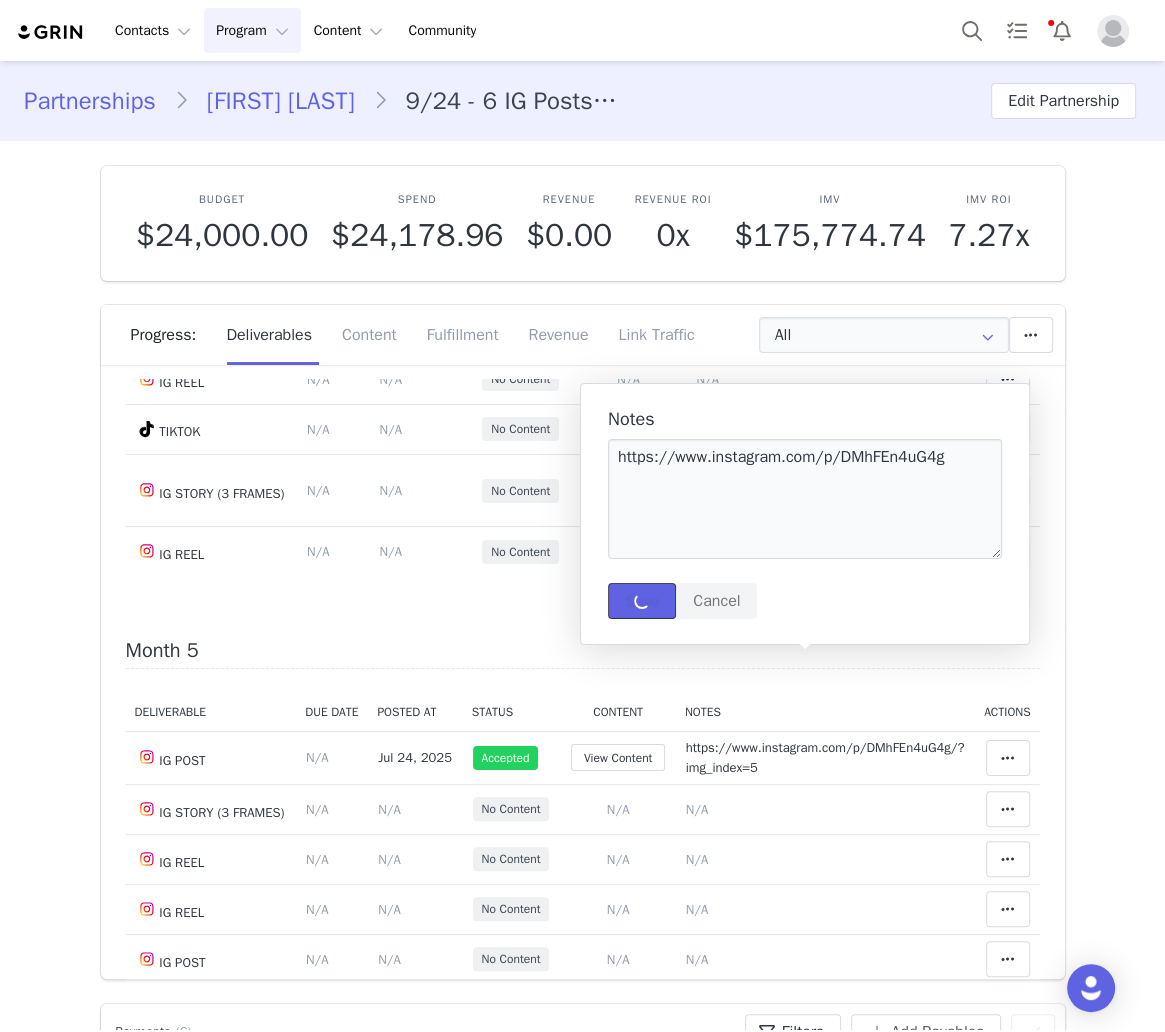 type 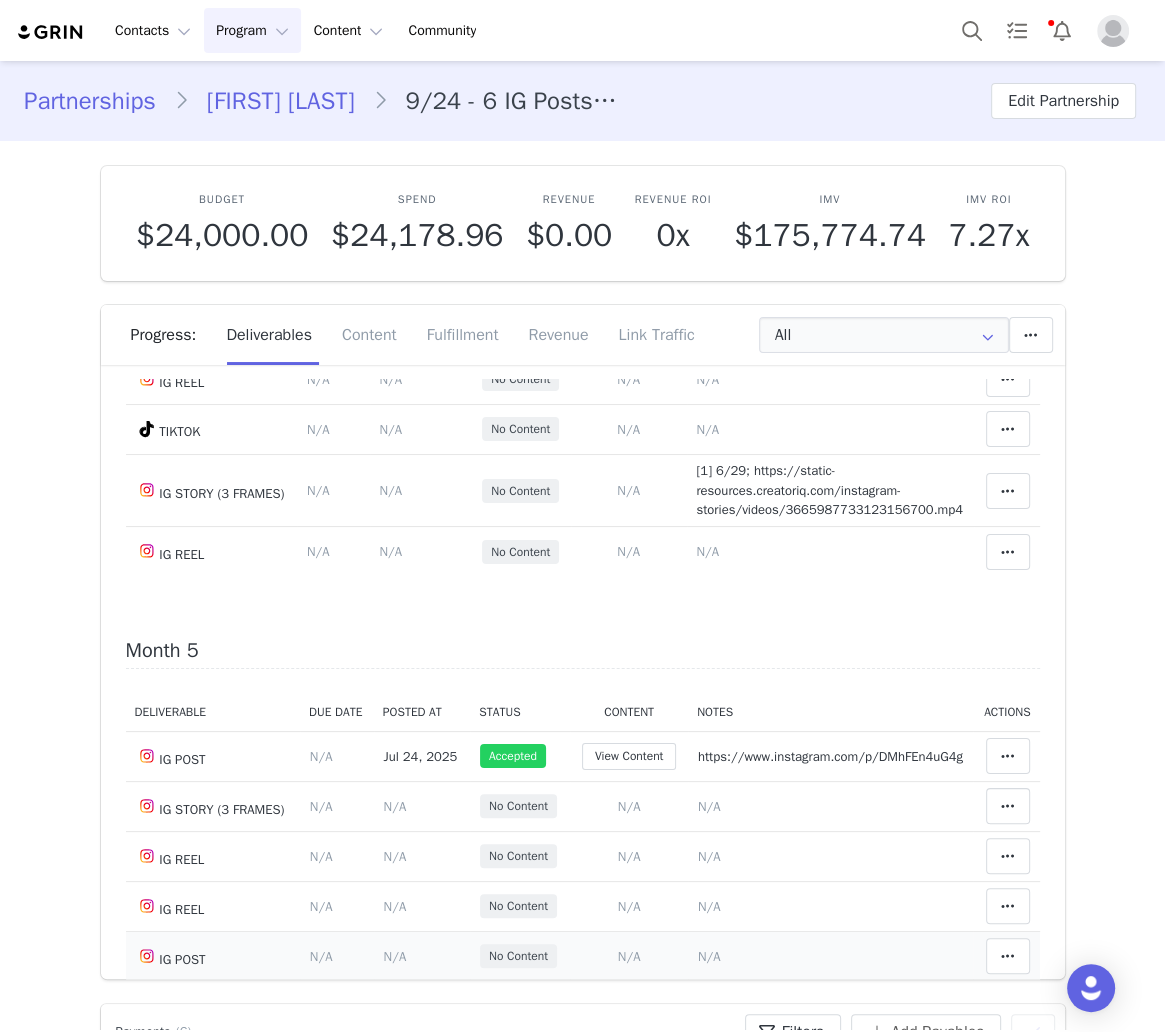 click on "N/A" at bounding box center (629, 956) 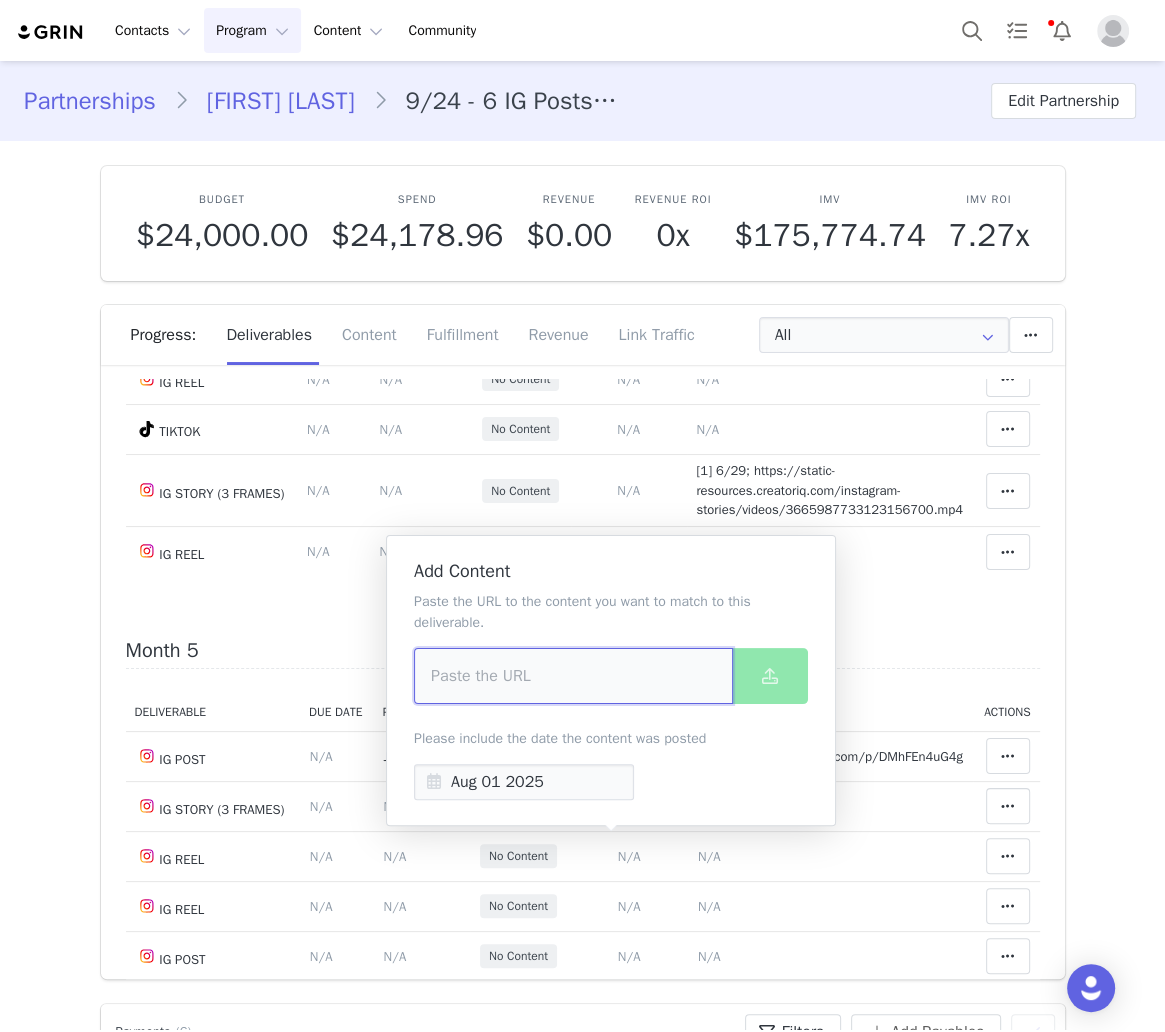 click at bounding box center (573, 676) 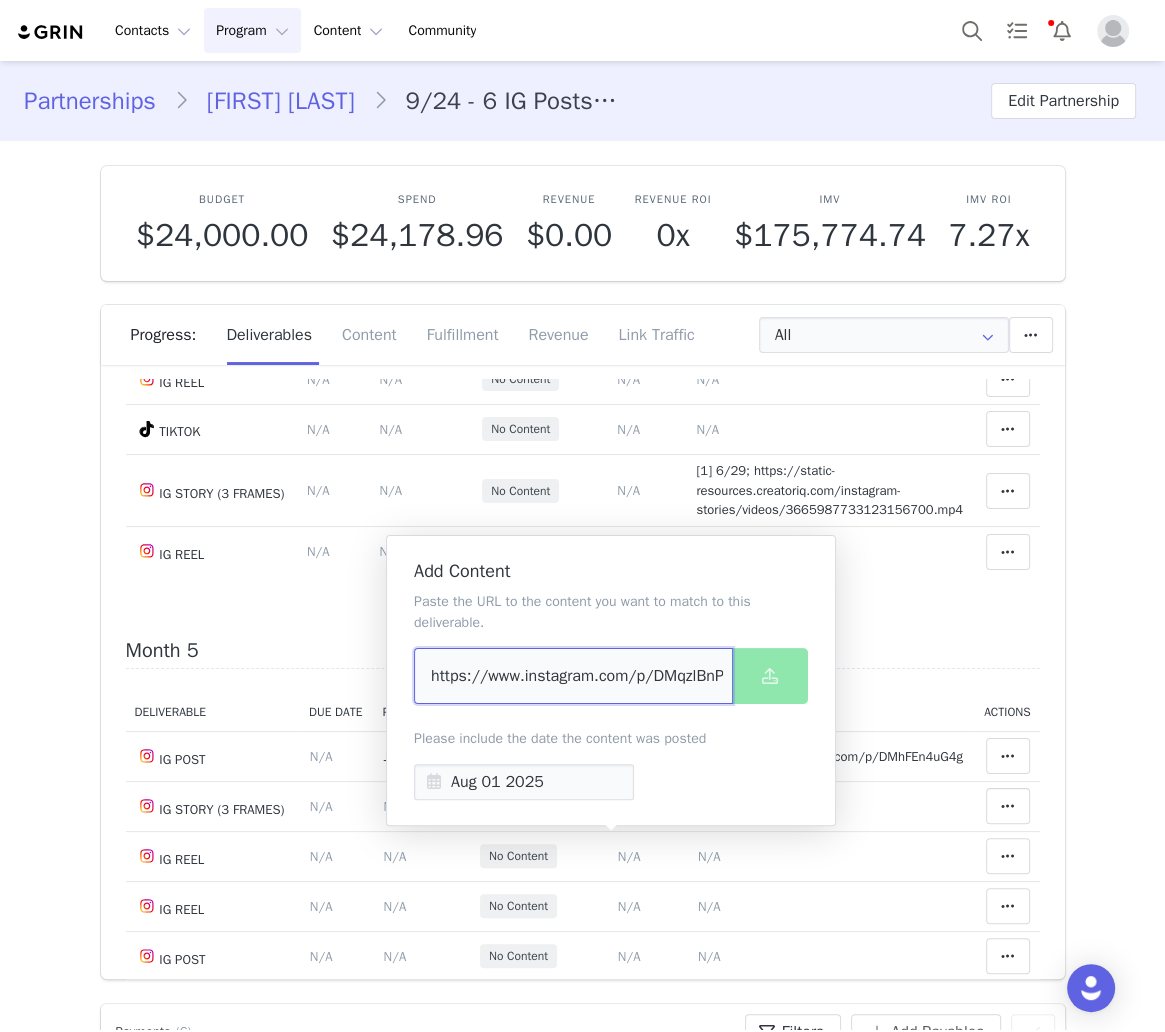 scroll, scrollTop: 0, scrollLeft: 27, axis: horizontal 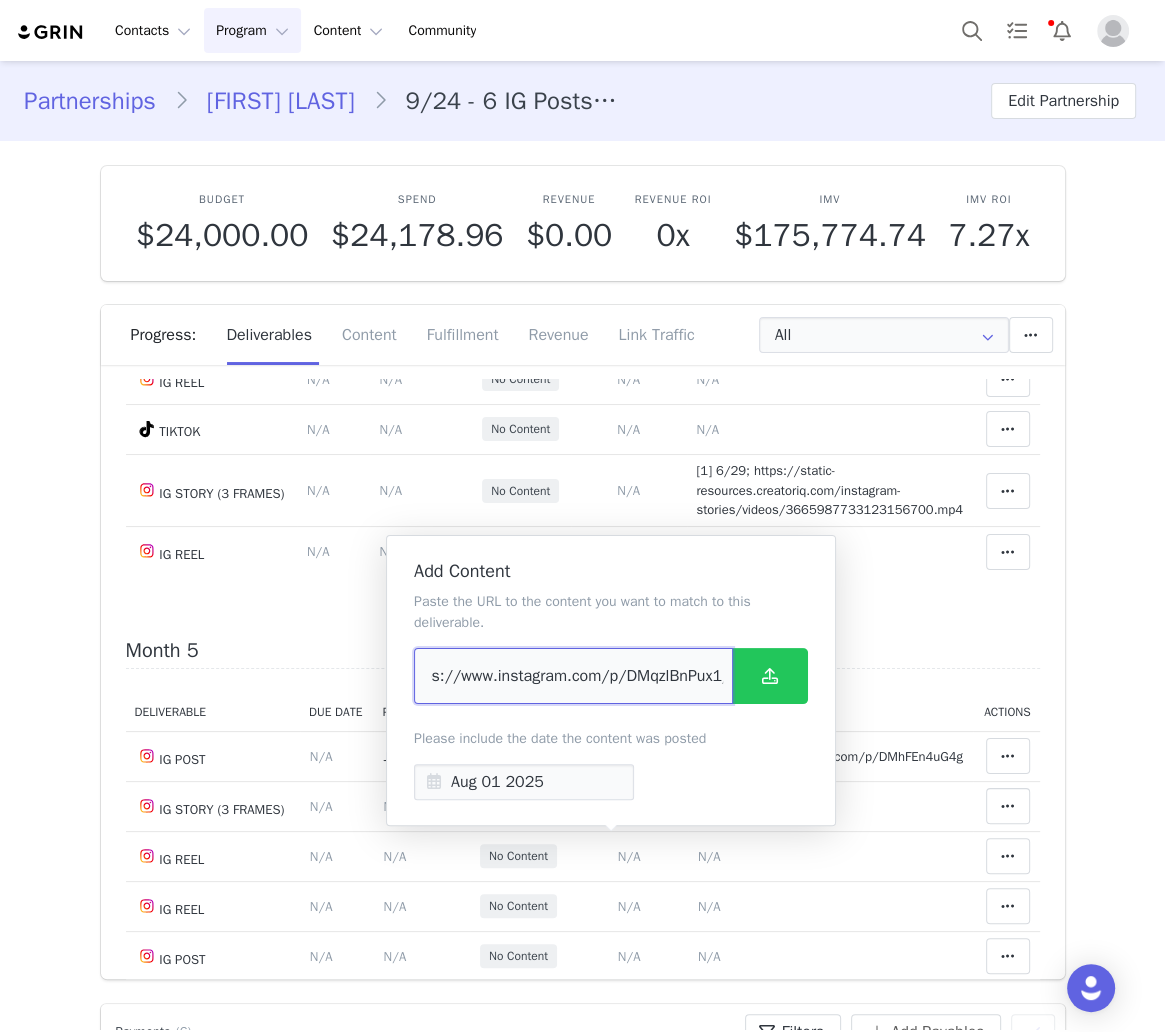 type on "https://www.instagram.com/p/DMqzlBnPux1/" 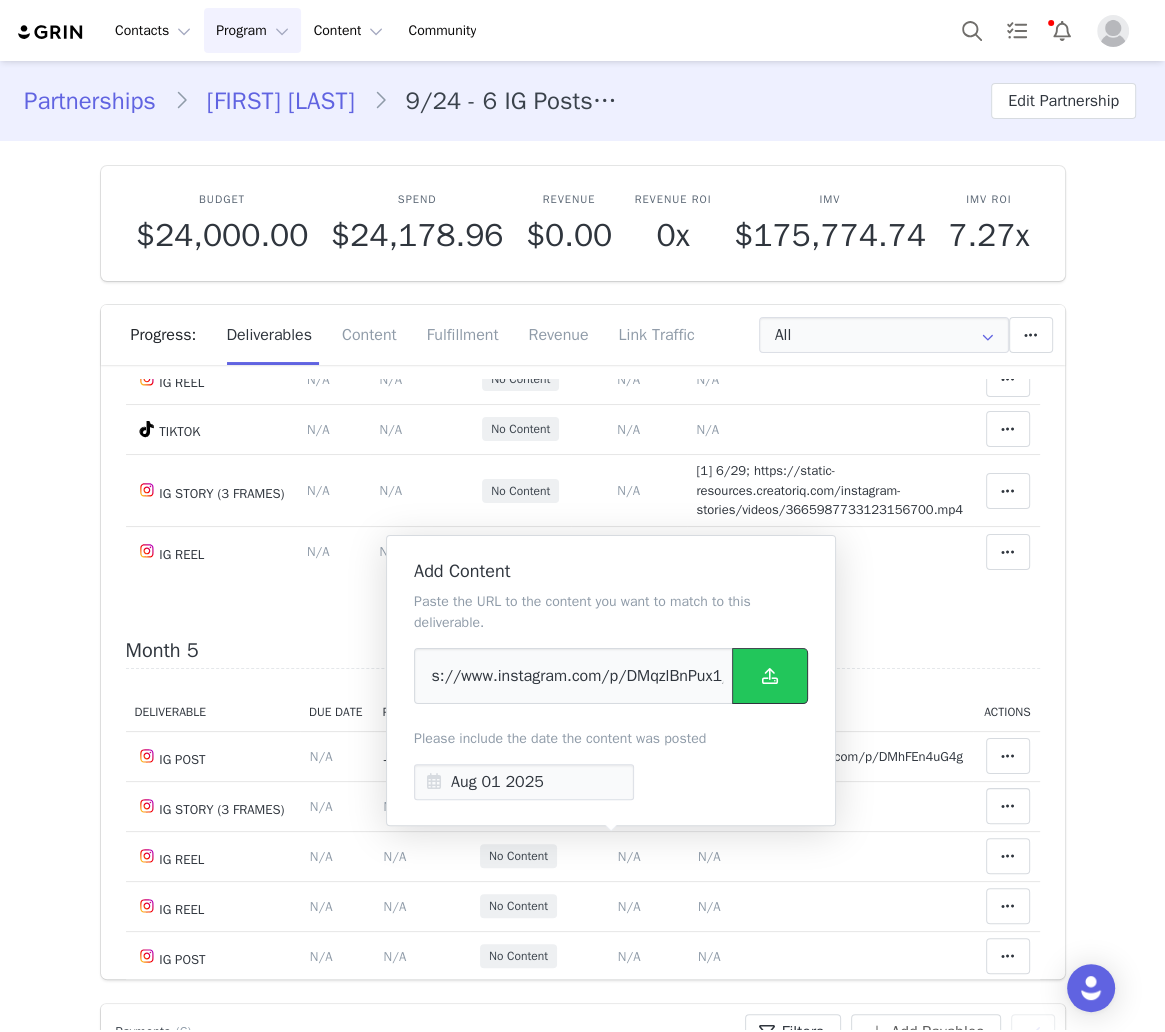 scroll, scrollTop: 0, scrollLeft: 0, axis: both 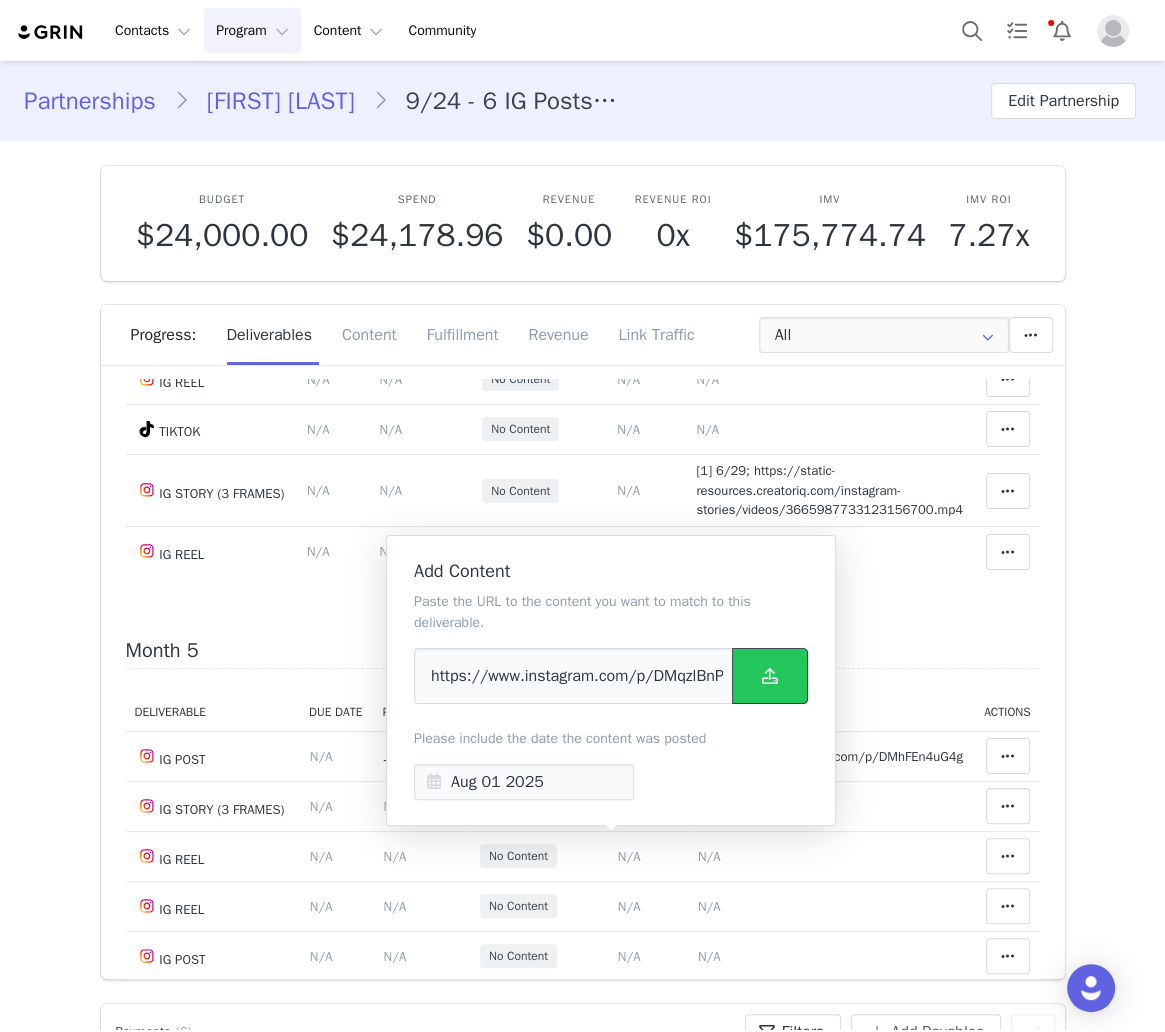 click at bounding box center (770, 676) 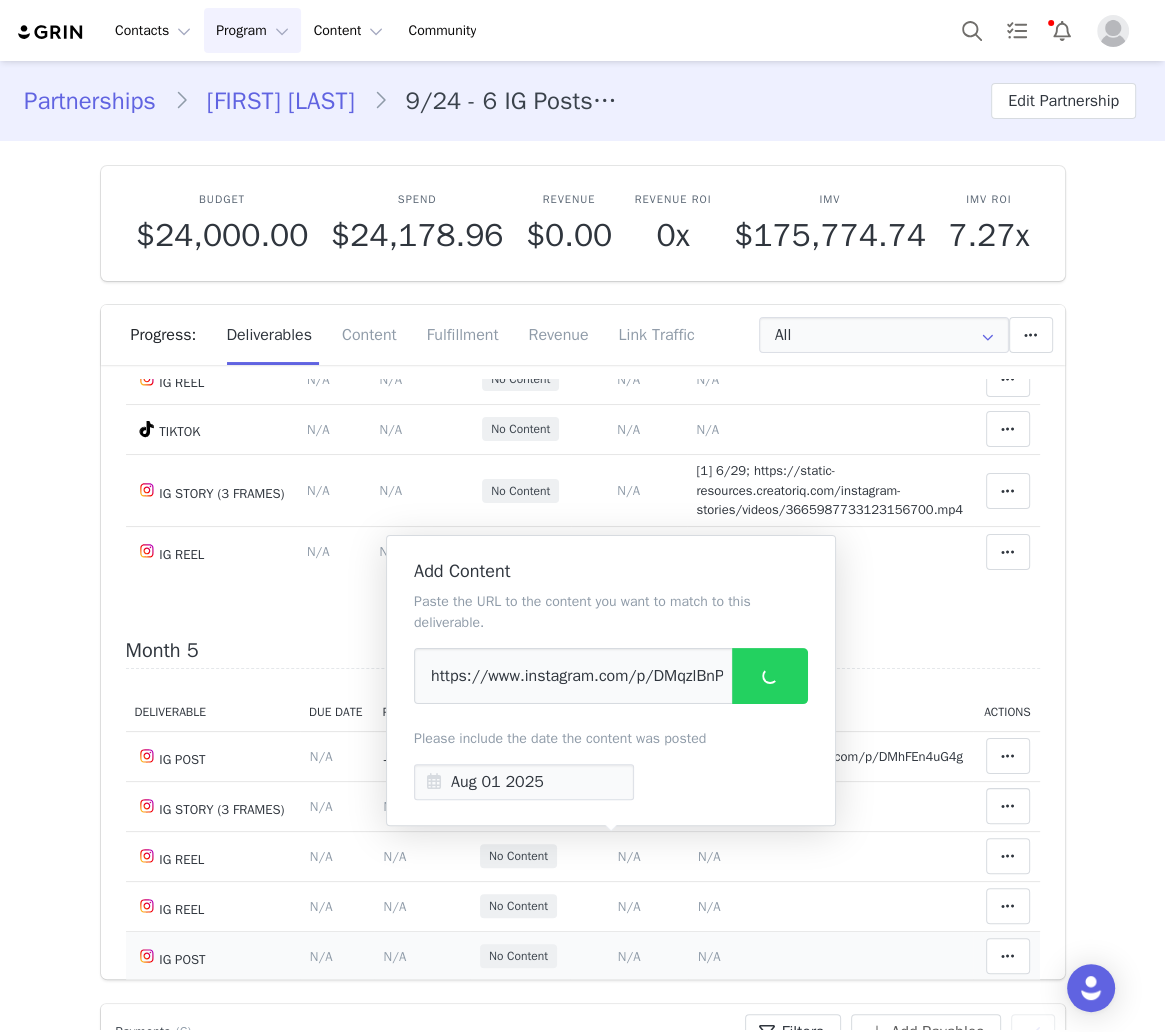 click on "N/A" at bounding box center (709, 956) 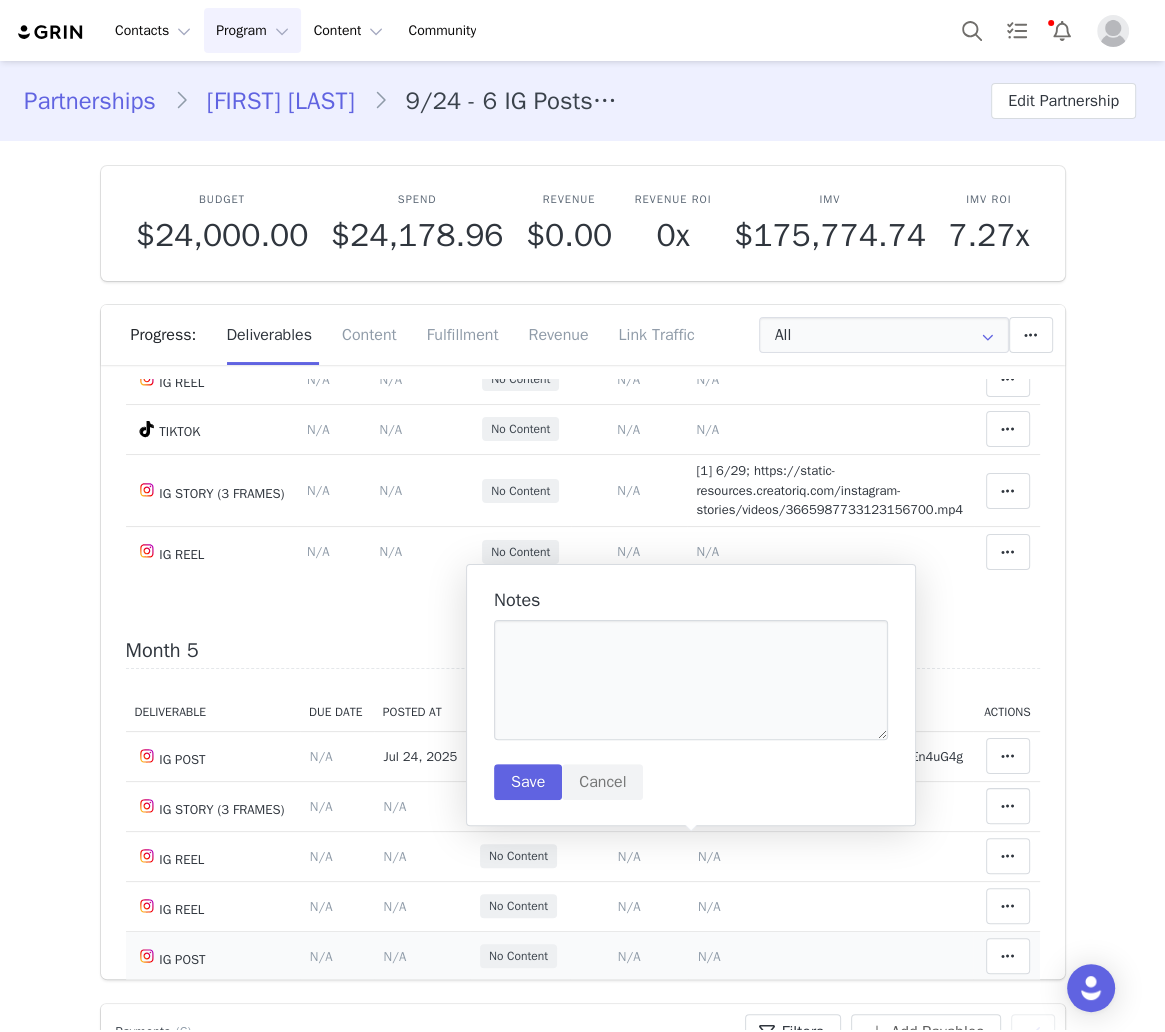 click at bounding box center [691, 680] 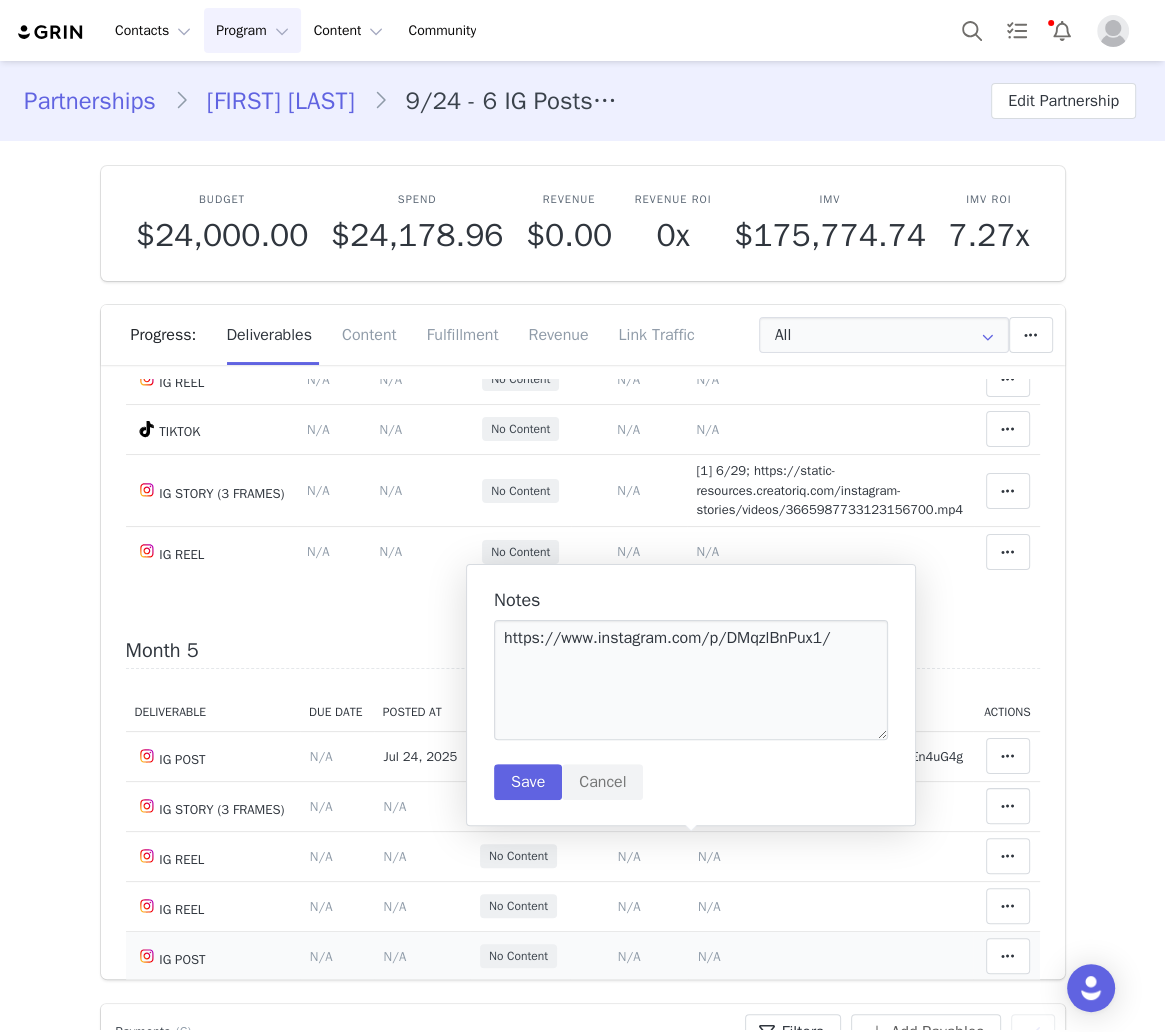 type on "https://www.instagram.com/p/DMqzlBnPux1/" 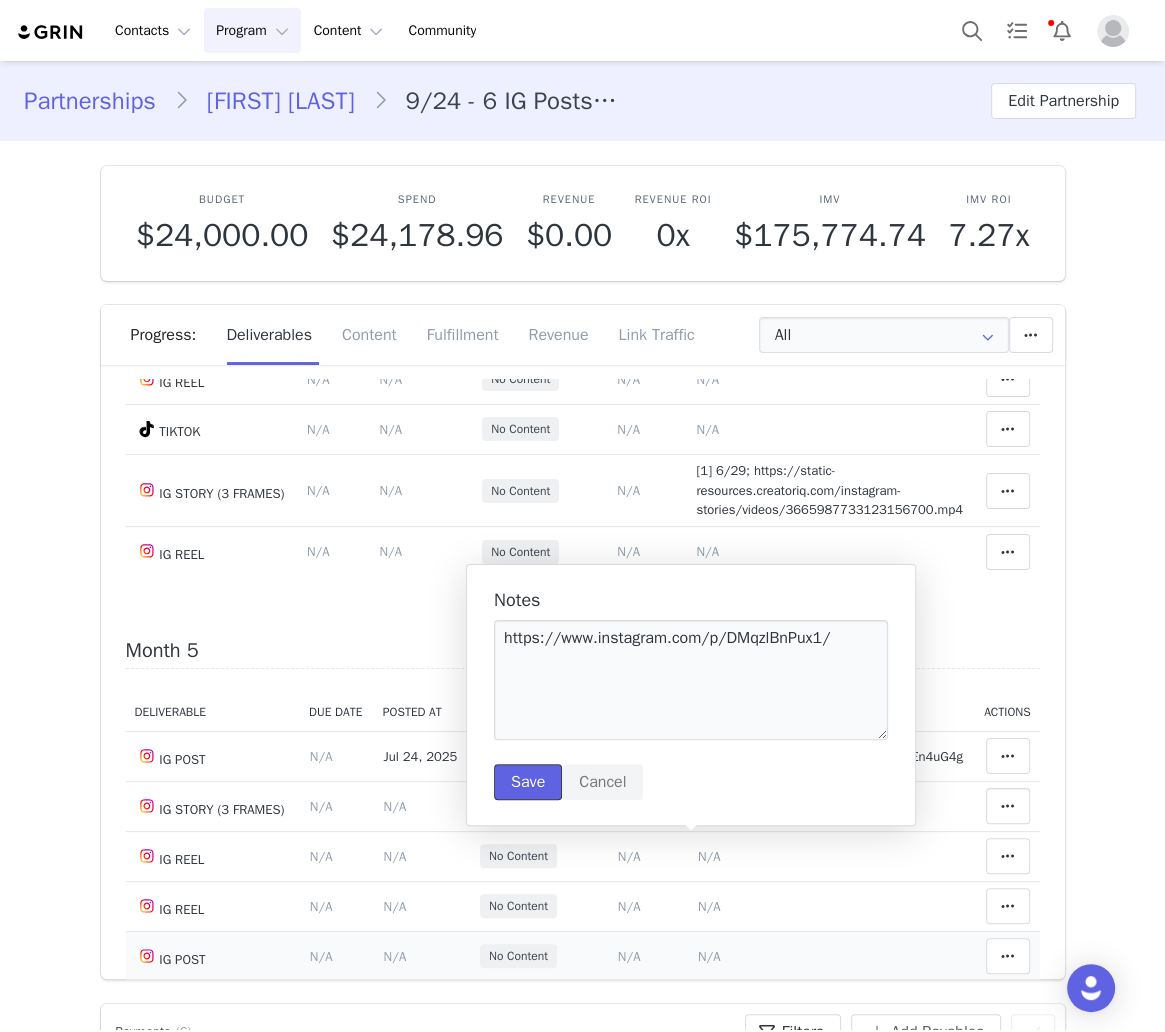 click on "Save" at bounding box center [528, 782] 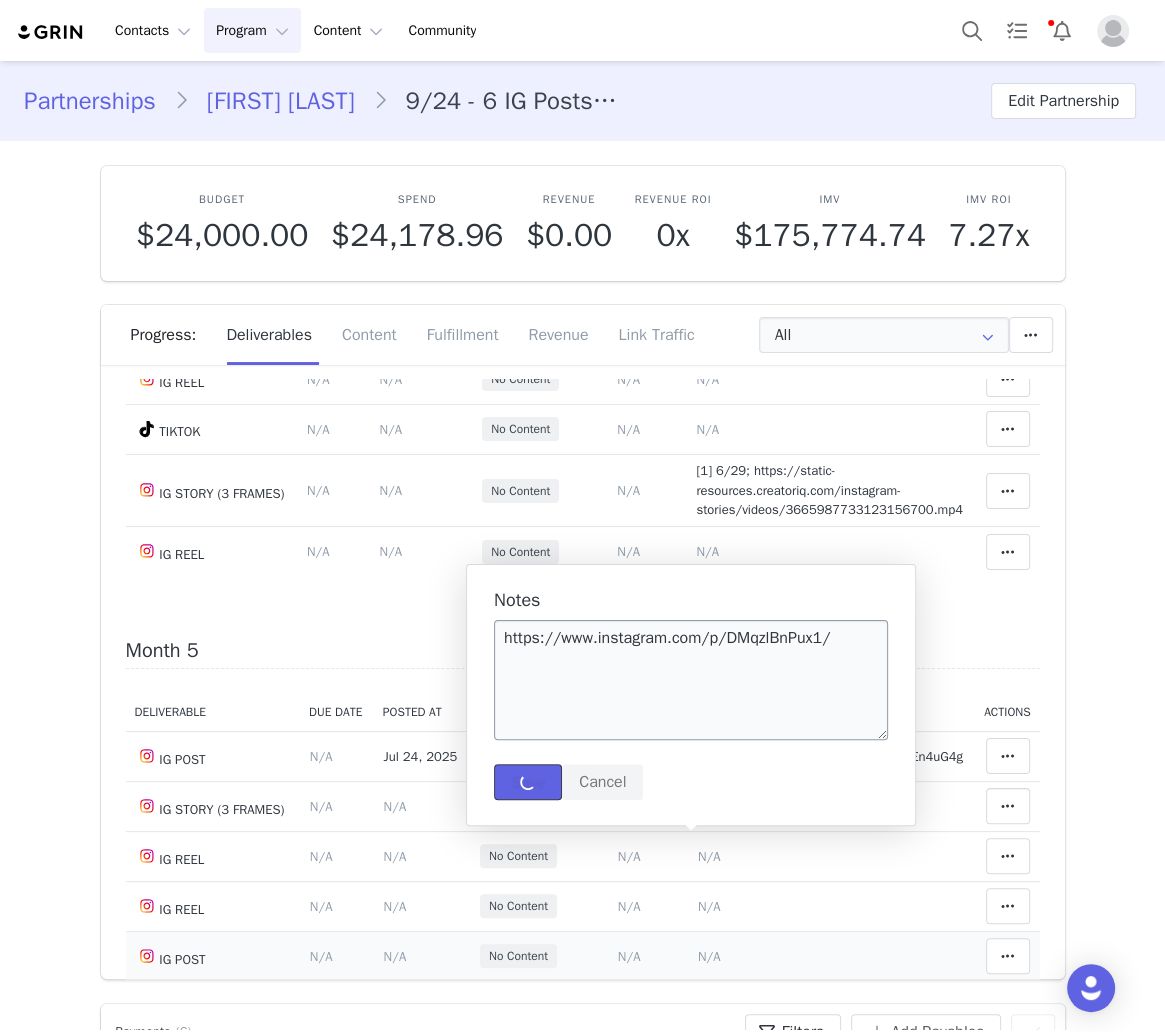 type 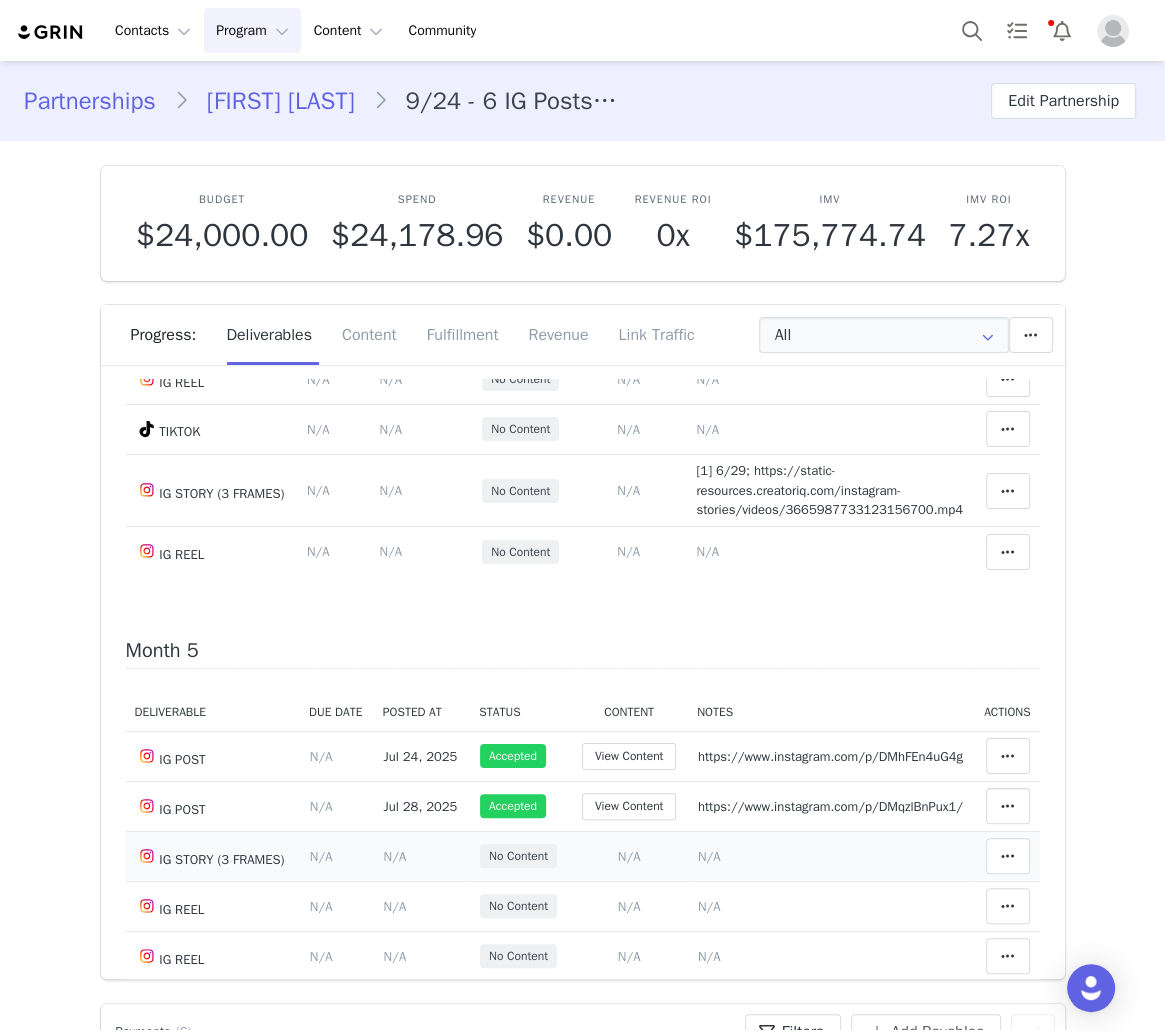 scroll, scrollTop: 3173, scrollLeft: 0, axis: vertical 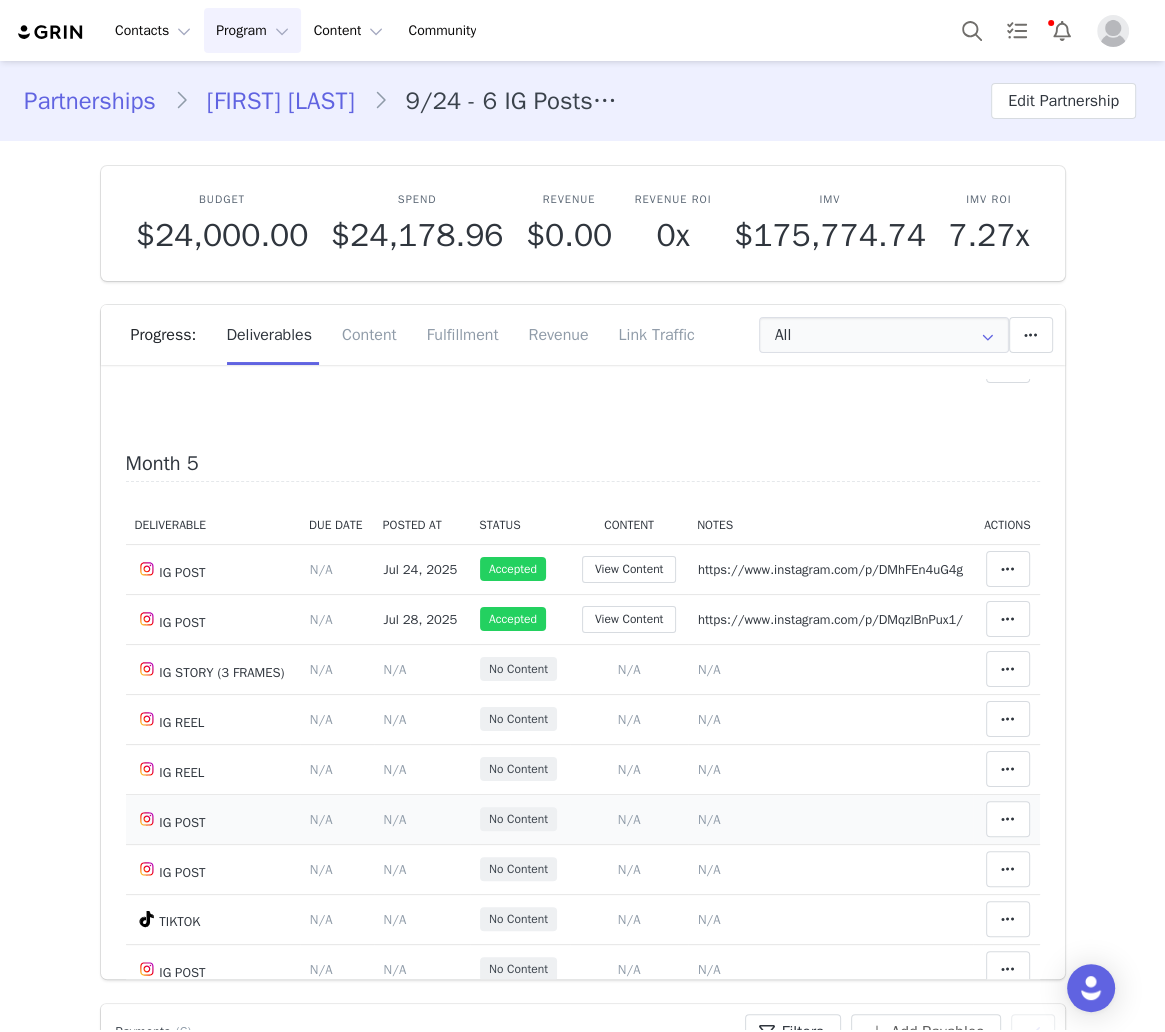 click on "N/A" at bounding box center (629, 819) 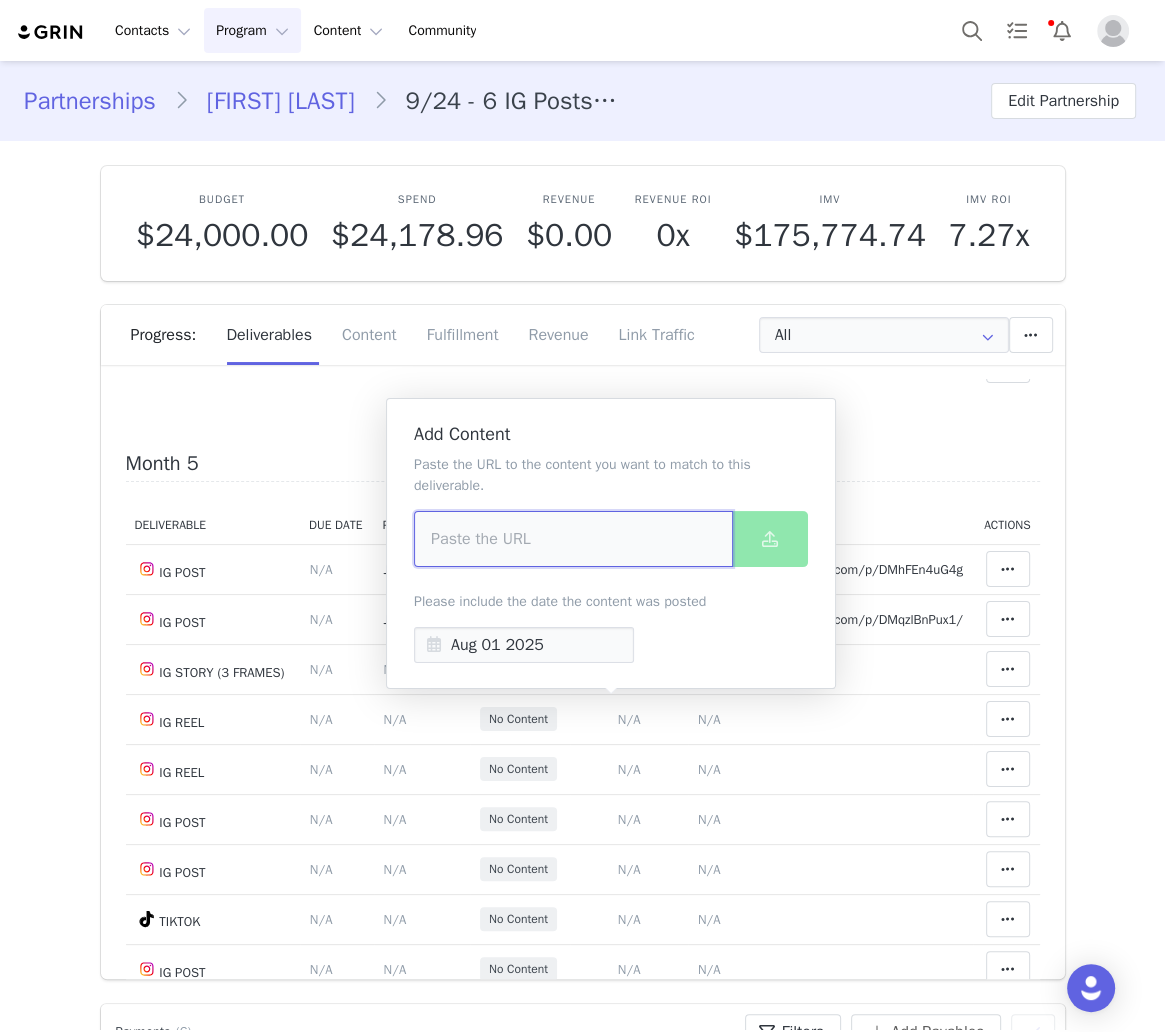 click at bounding box center [573, 539] 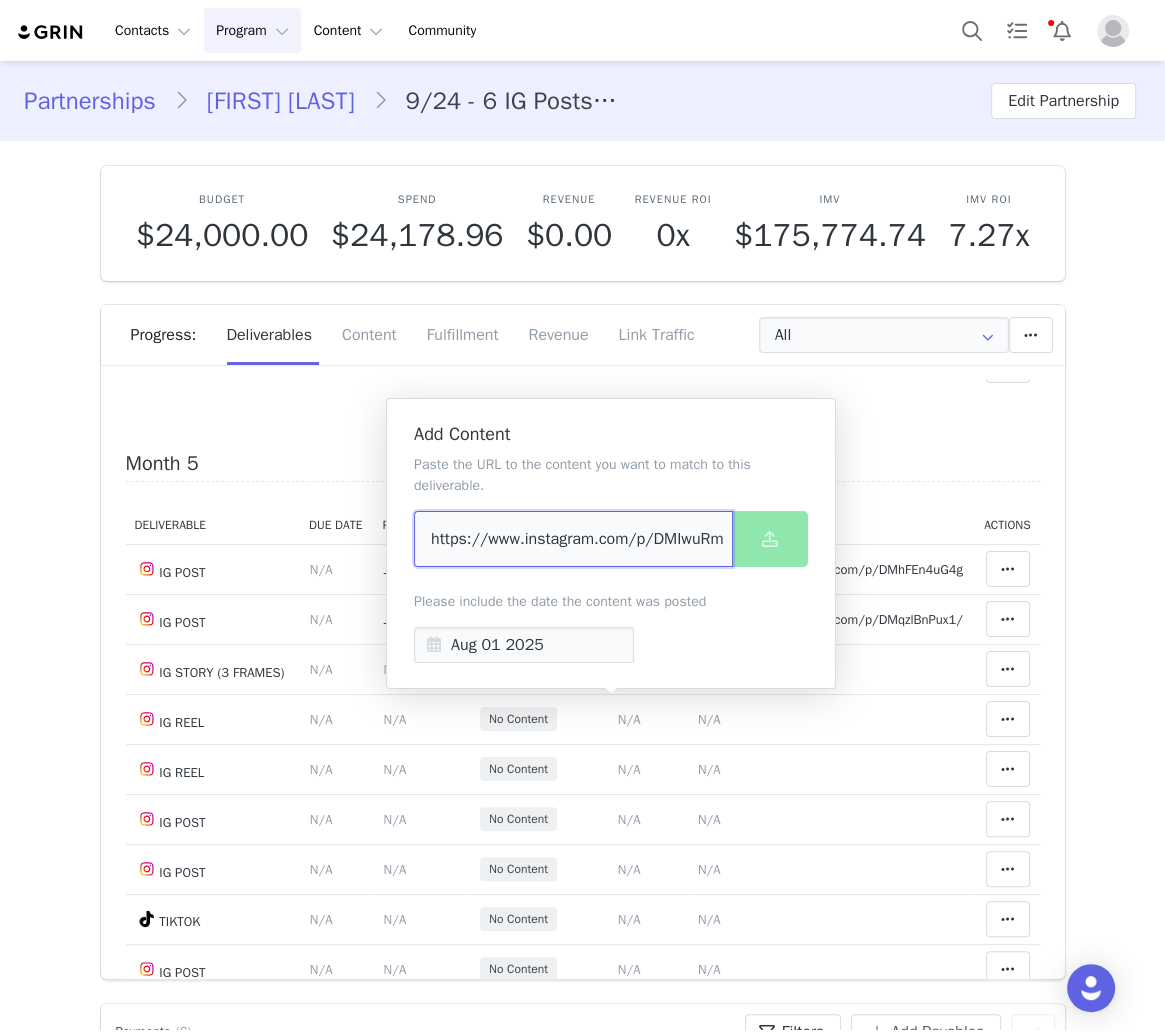 scroll, scrollTop: 0, scrollLeft: 220, axis: horizontal 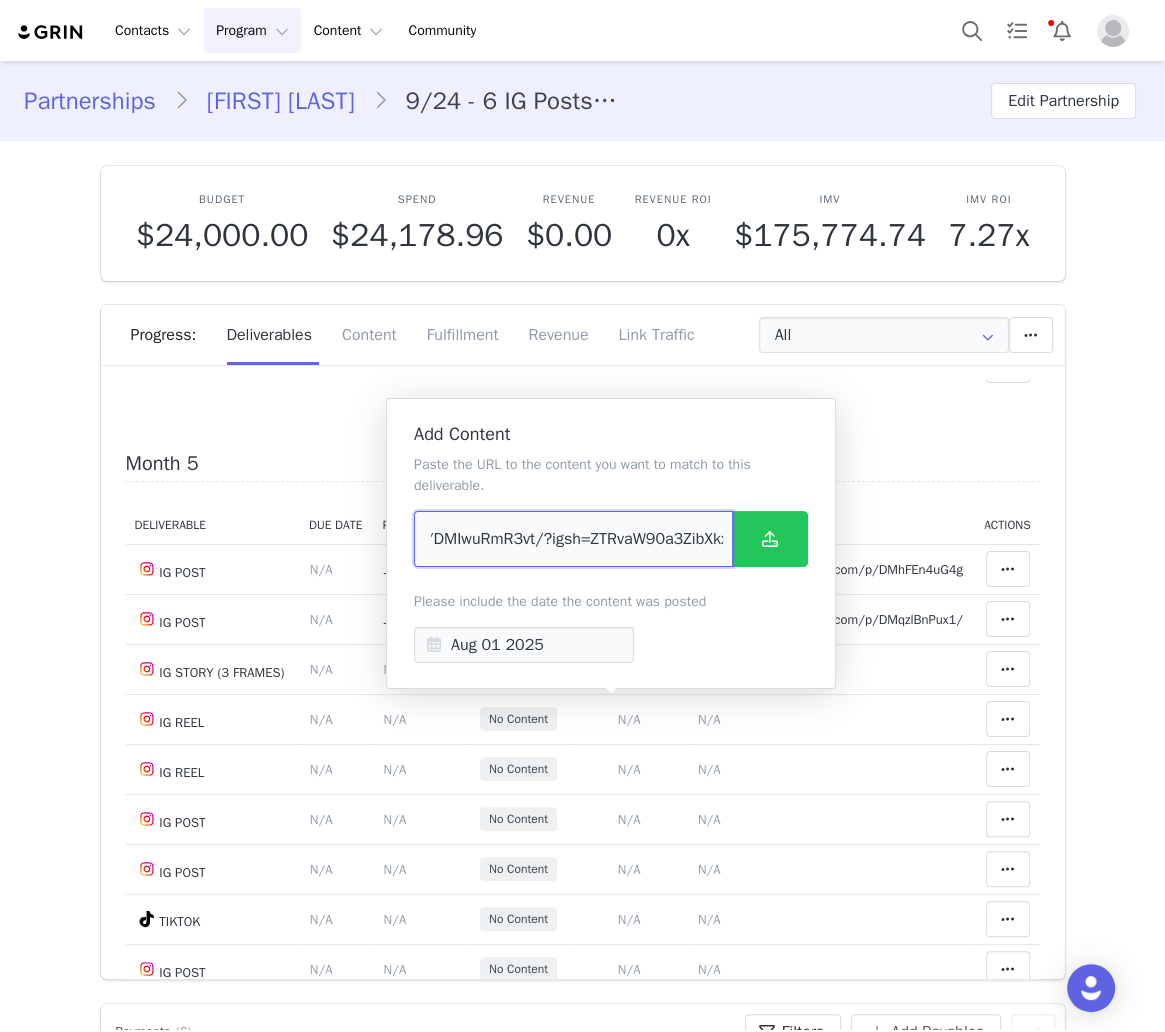 type on "https://www.instagram.com/p/DMIwuRmR3vt/?igsh=ZTRvaW90a3ZibXkx" 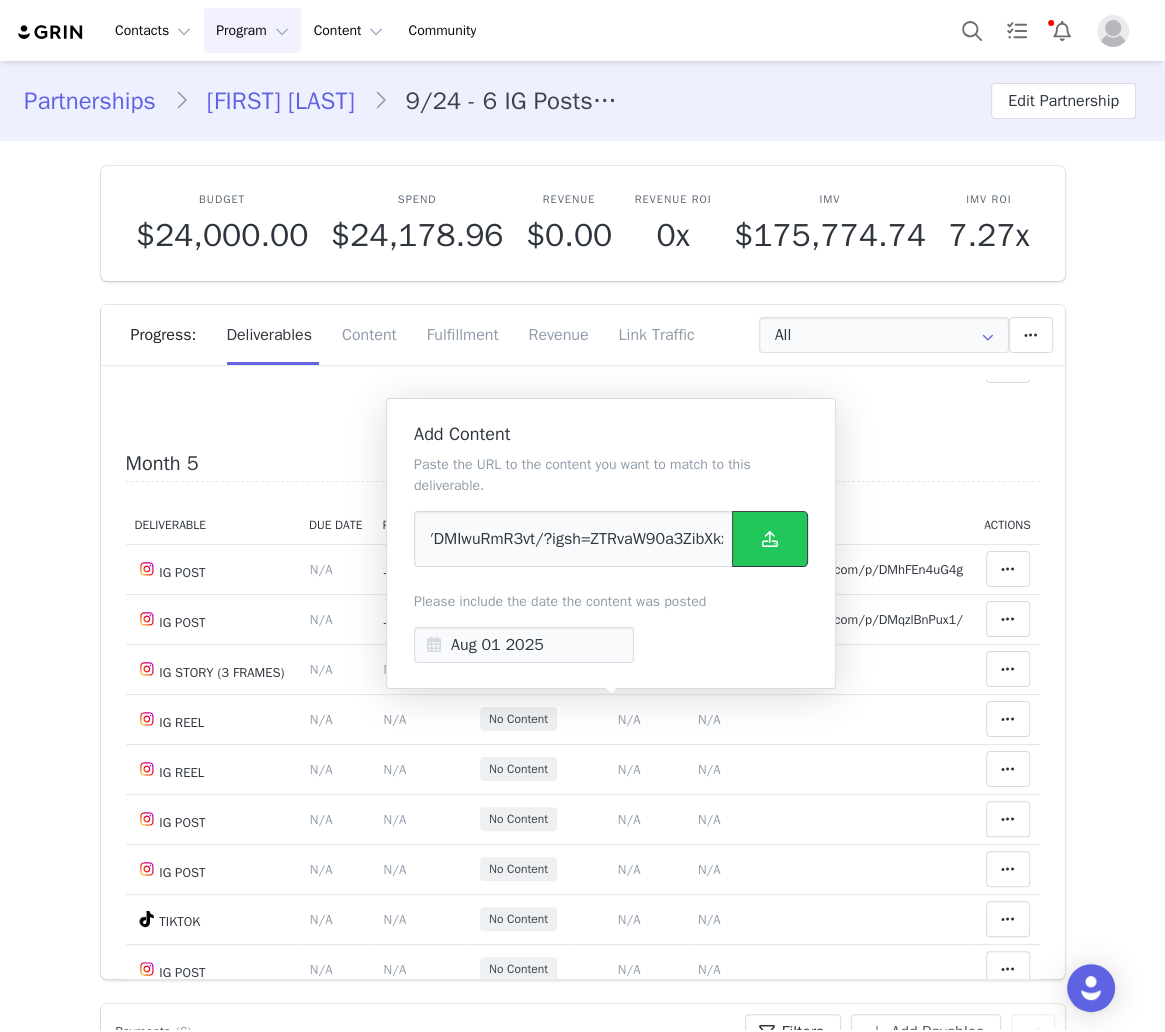 click at bounding box center (770, 539) 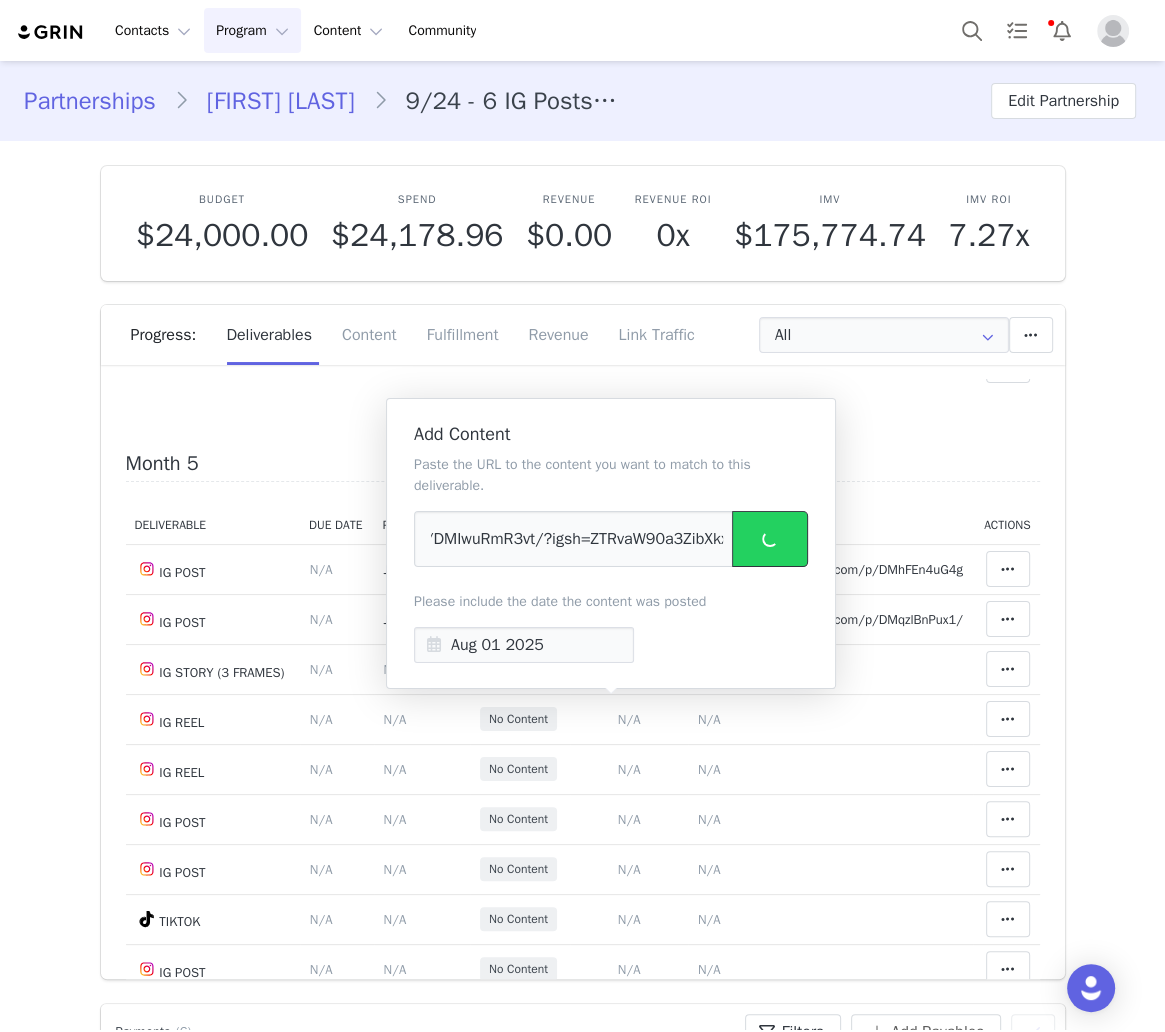 scroll, scrollTop: 0, scrollLeft: 0, axis: both 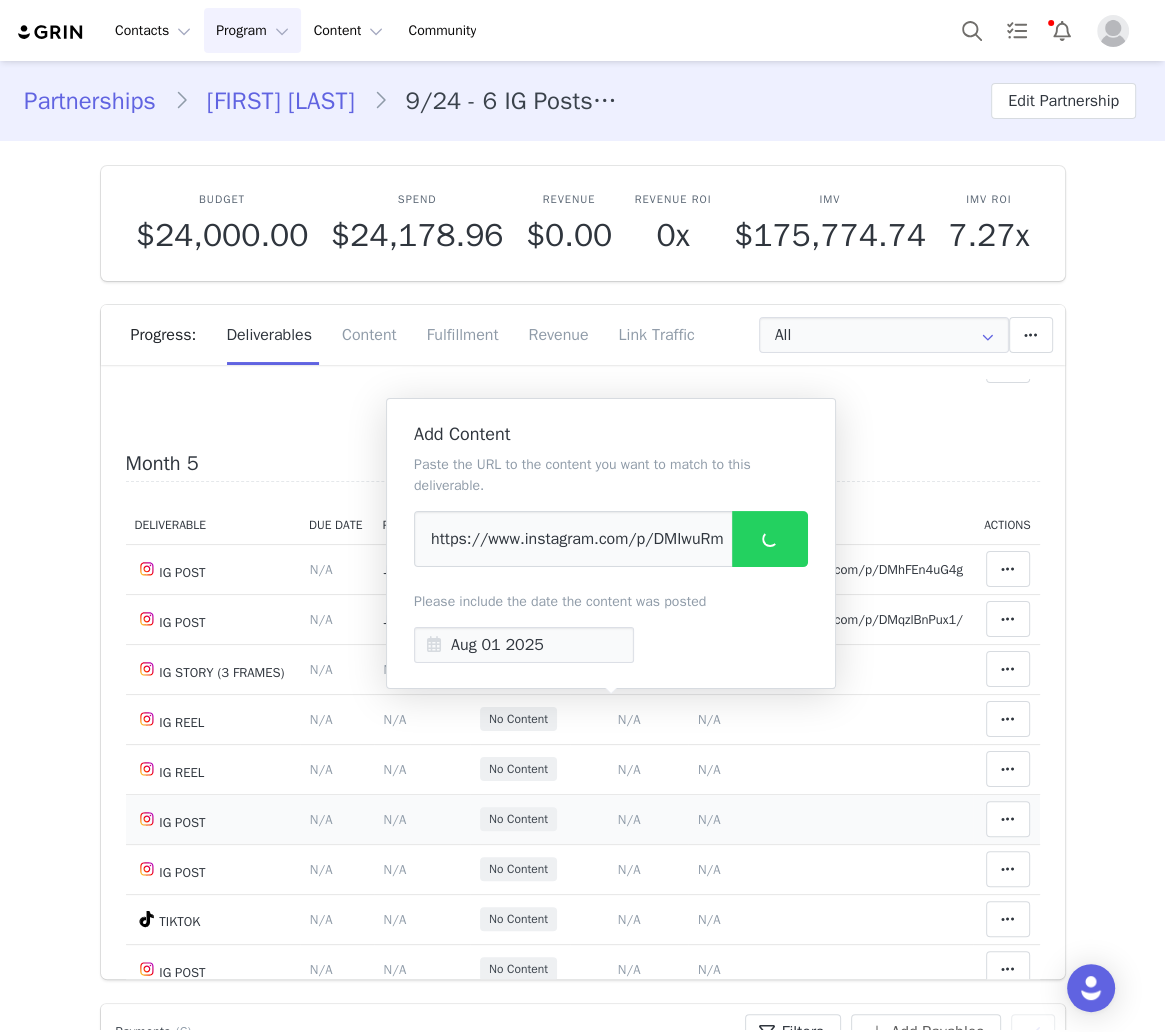 click on "N/A" at bounding box center [709, 819] 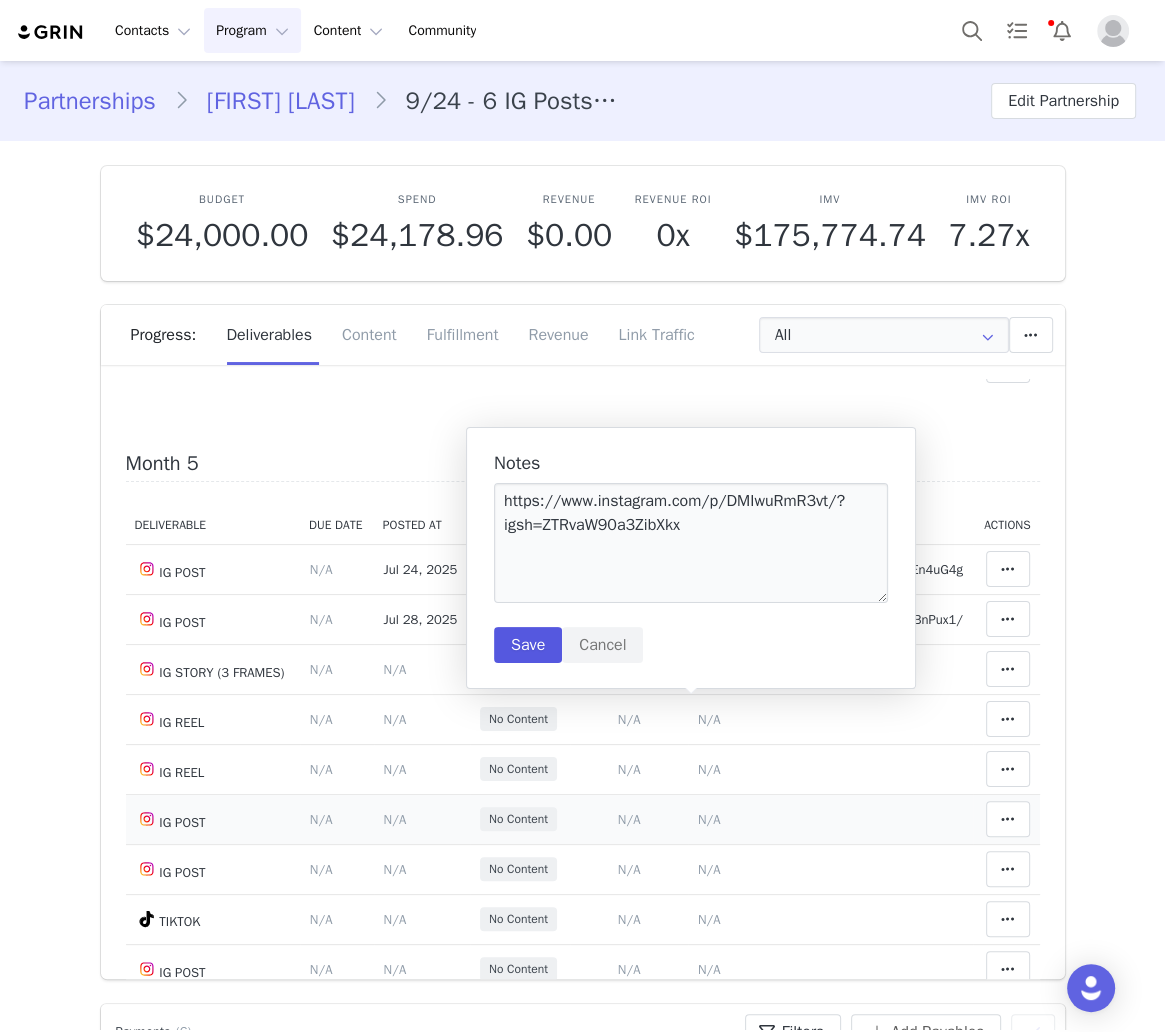 type on "https://www.instagram.com/p/DMIwuRmR3vt/?igsh=ZTRvaW90a3ZibXkx" 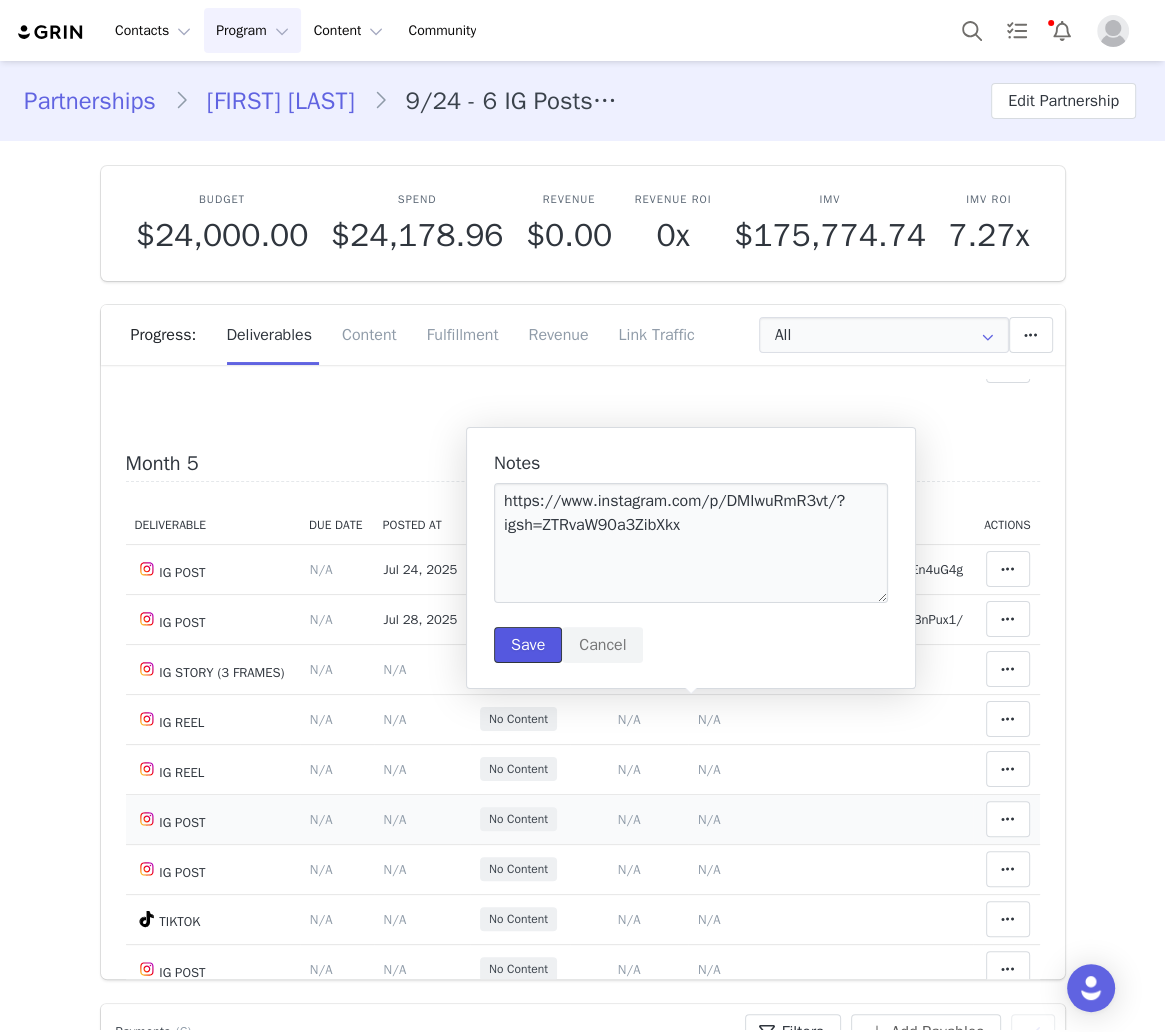 click on "Save" at bounding box center (528, 645) 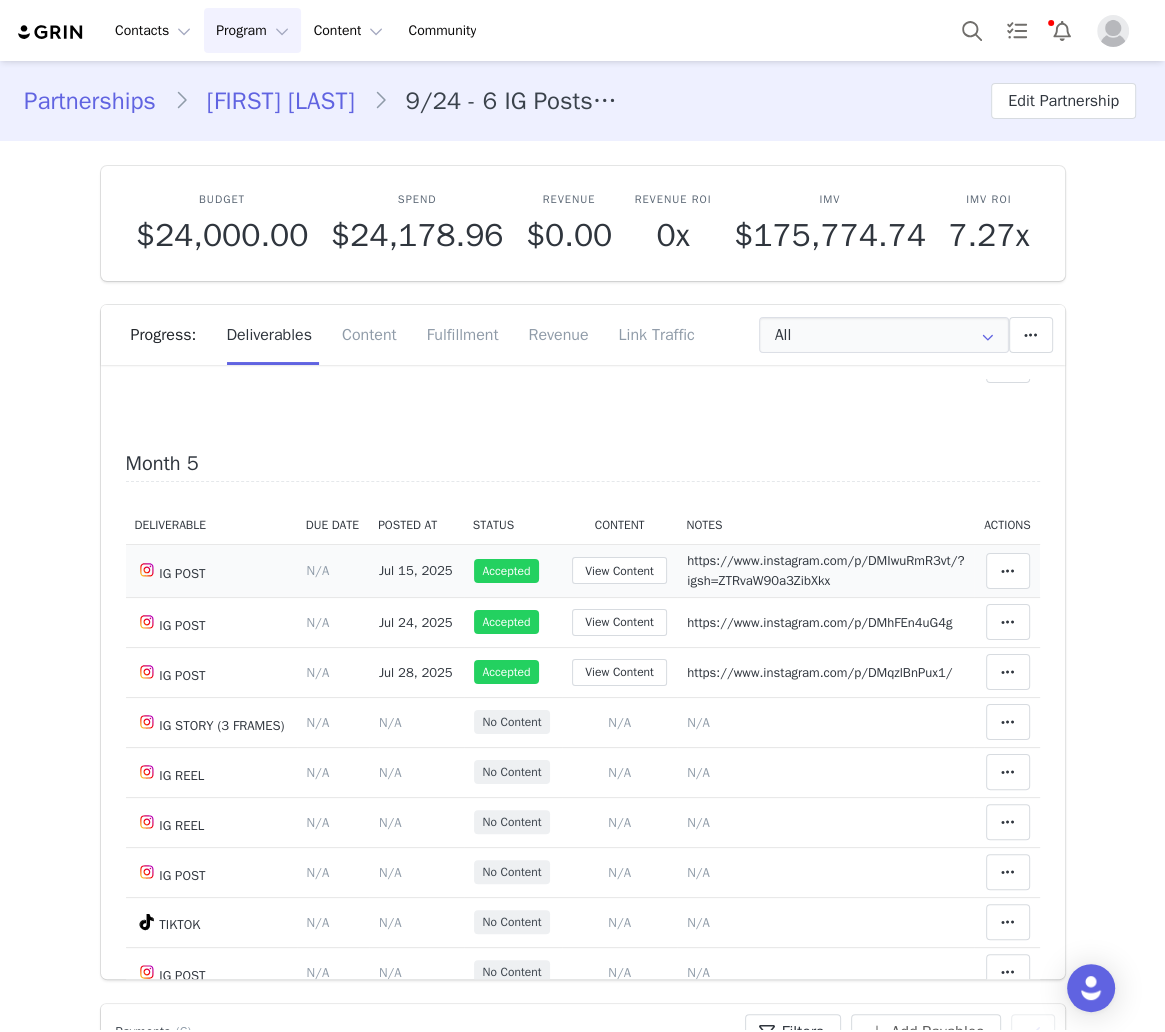 drag, startPoint x: 744, startPoint y: 473, endPoint x: 810, endPoint y: 481, distance: 66.48308 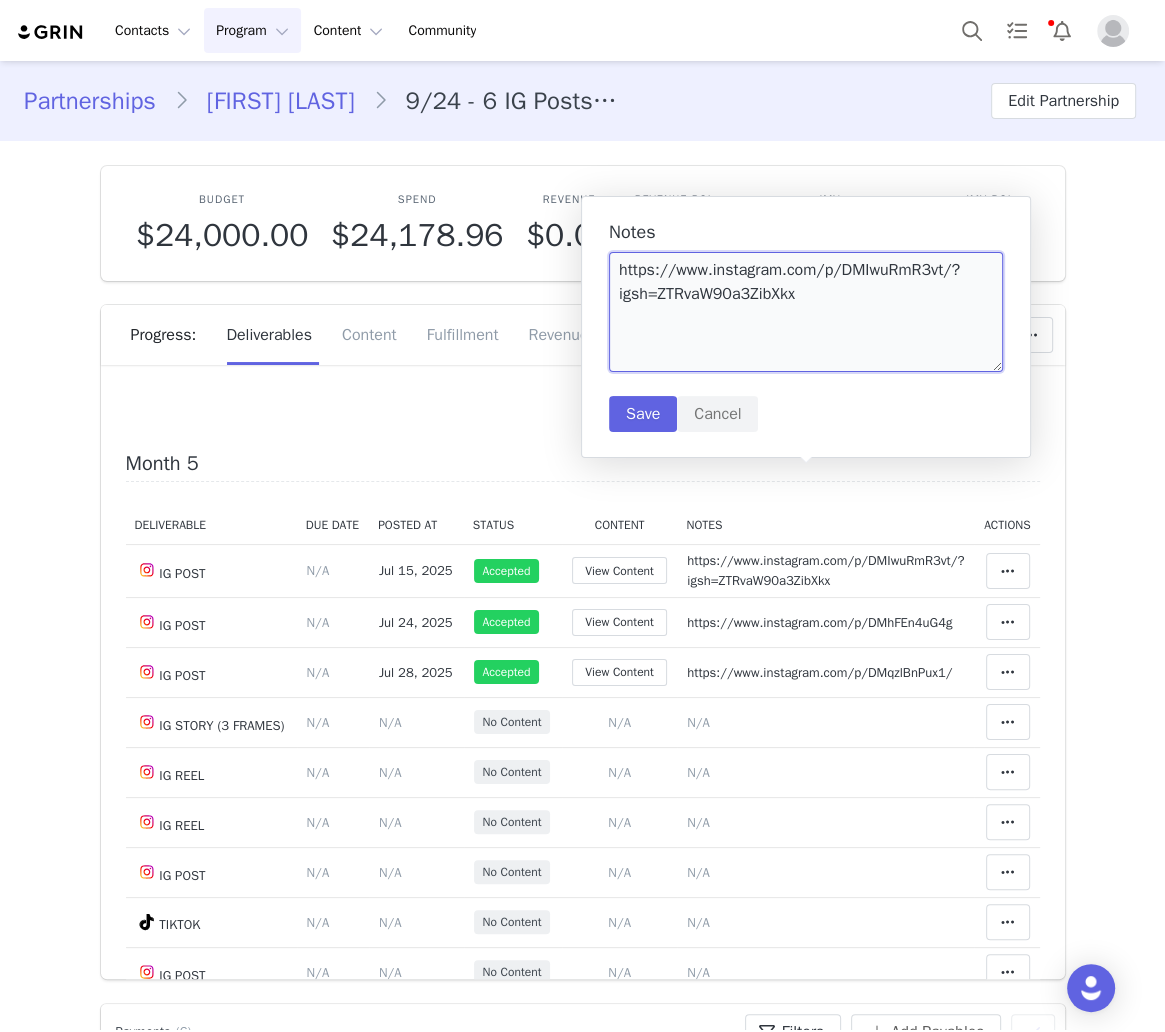 drag, startPoint x: 926, startPoint y: 313, endPoint x: 937, endPoint y: 279, distance: 35.735138 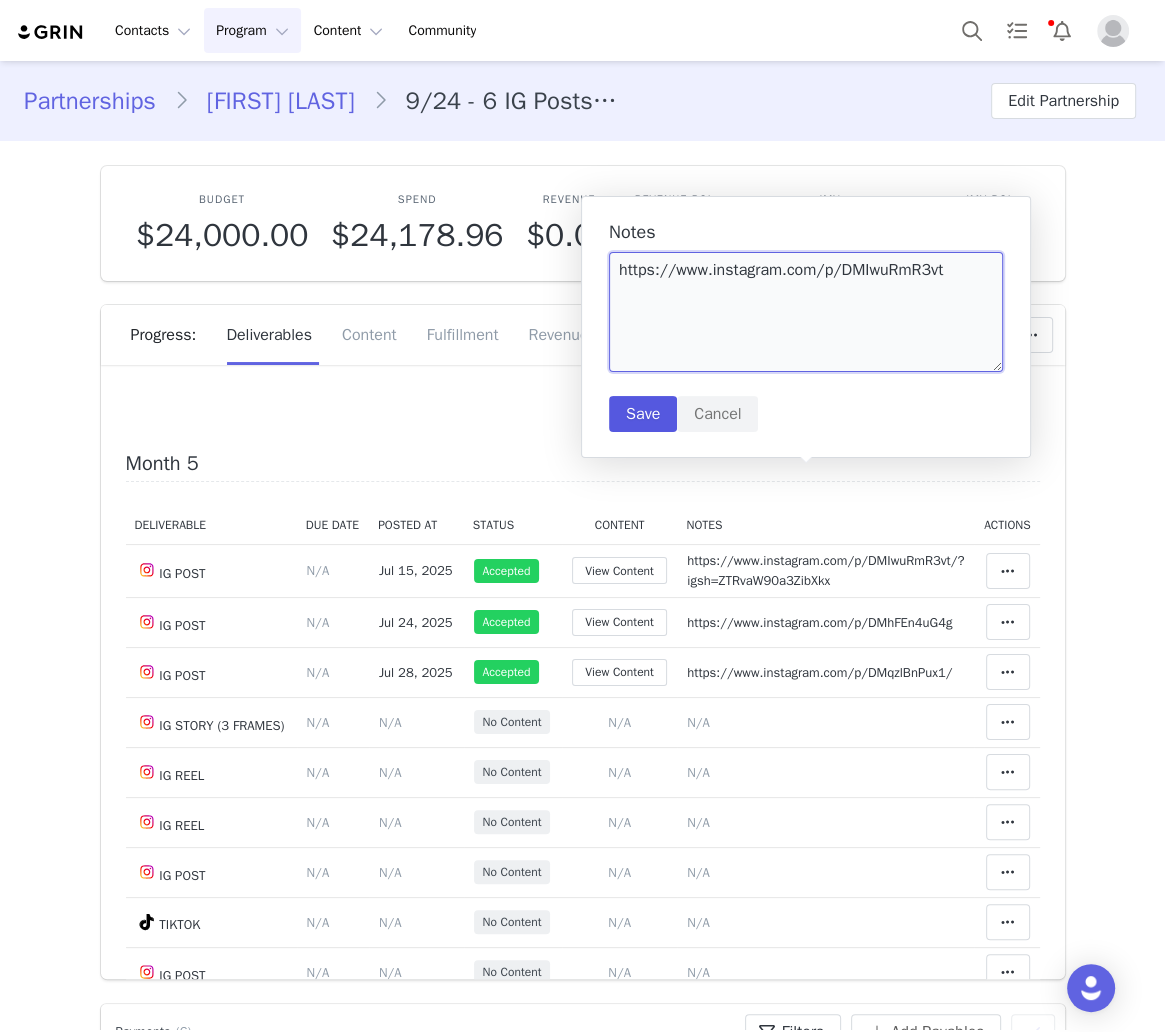 type on "https://www.instagram.com/p/DMIwuRmR3vt" 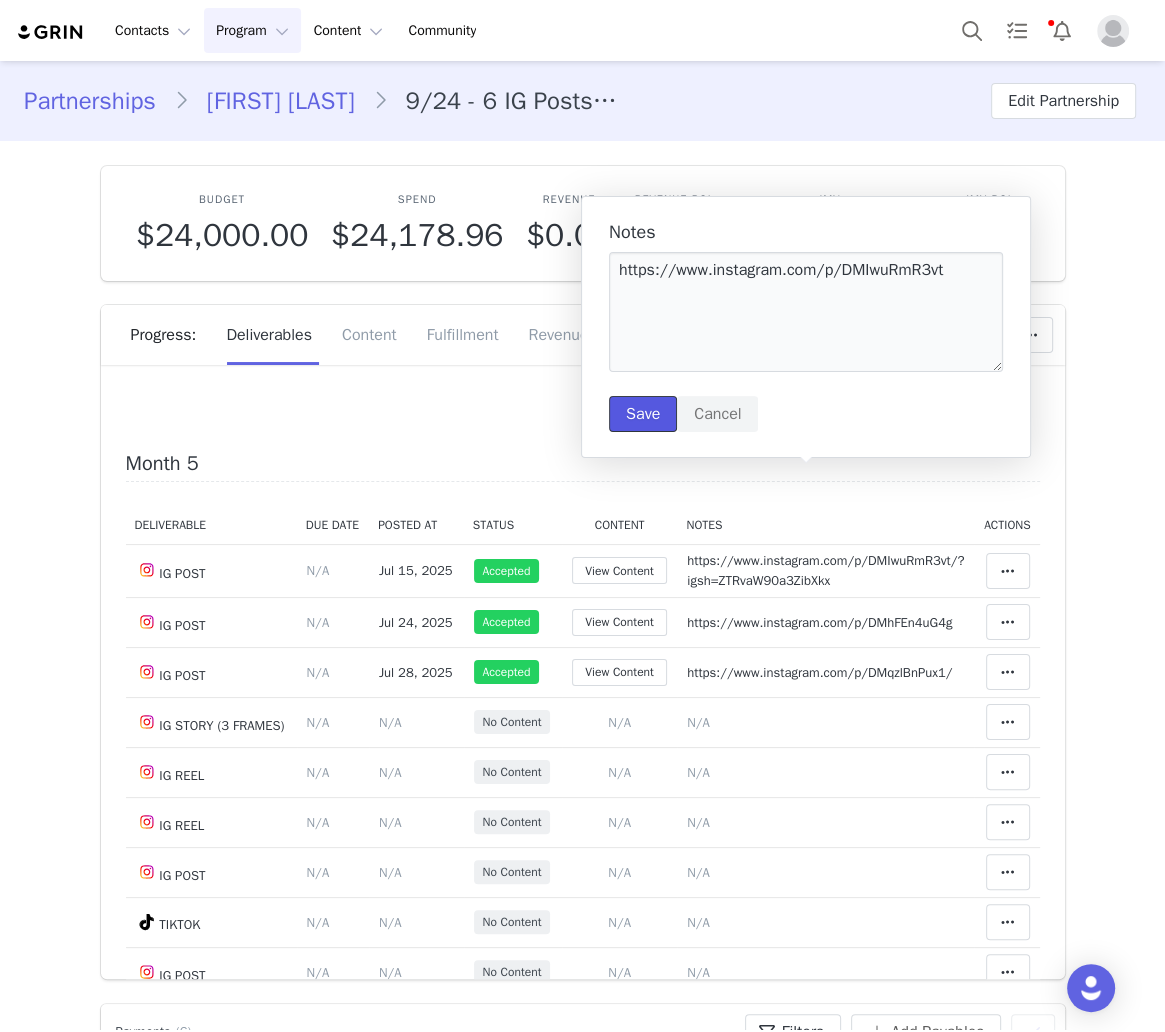 click on "Save" at bounding box center (643, 414) 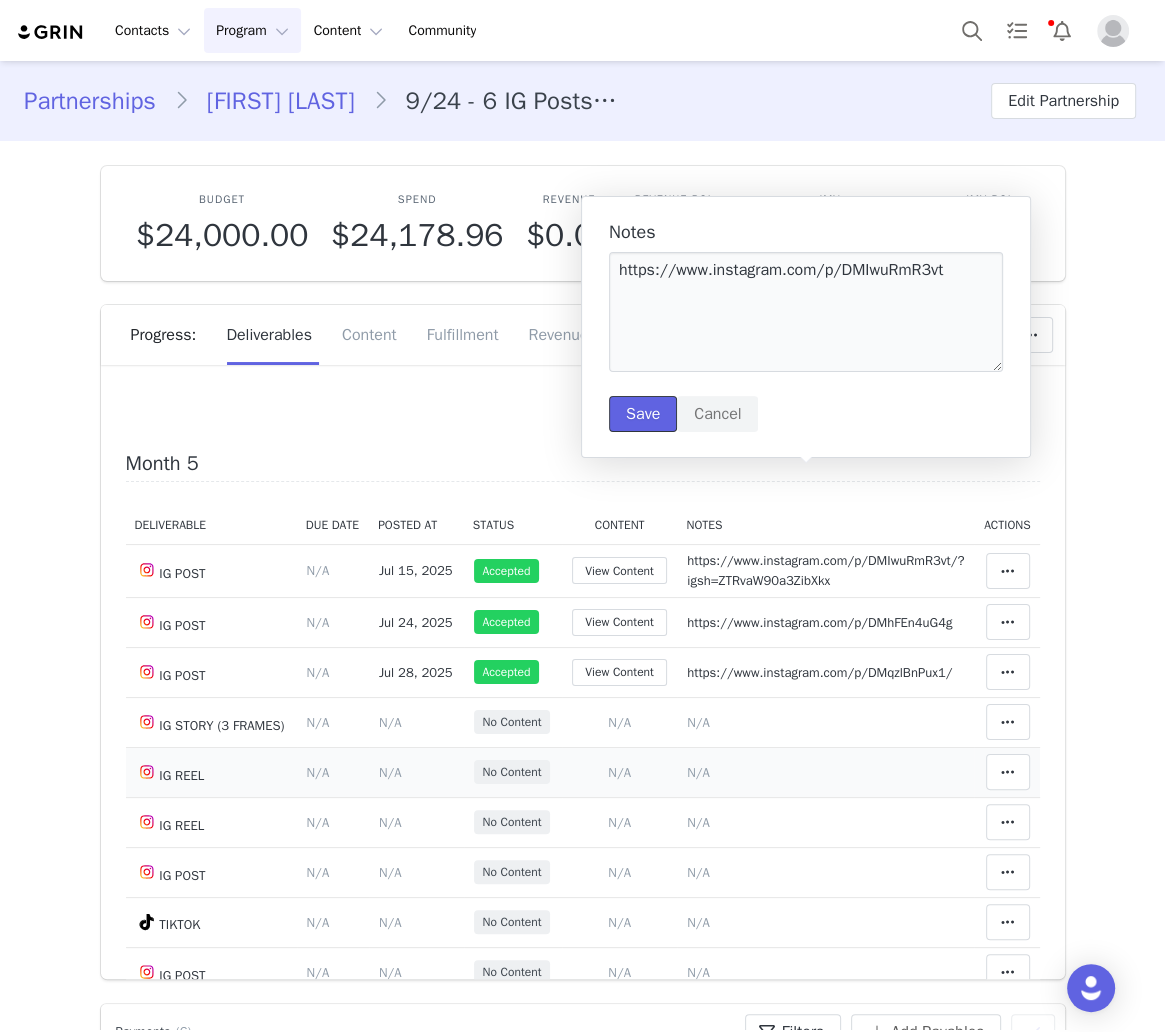 type 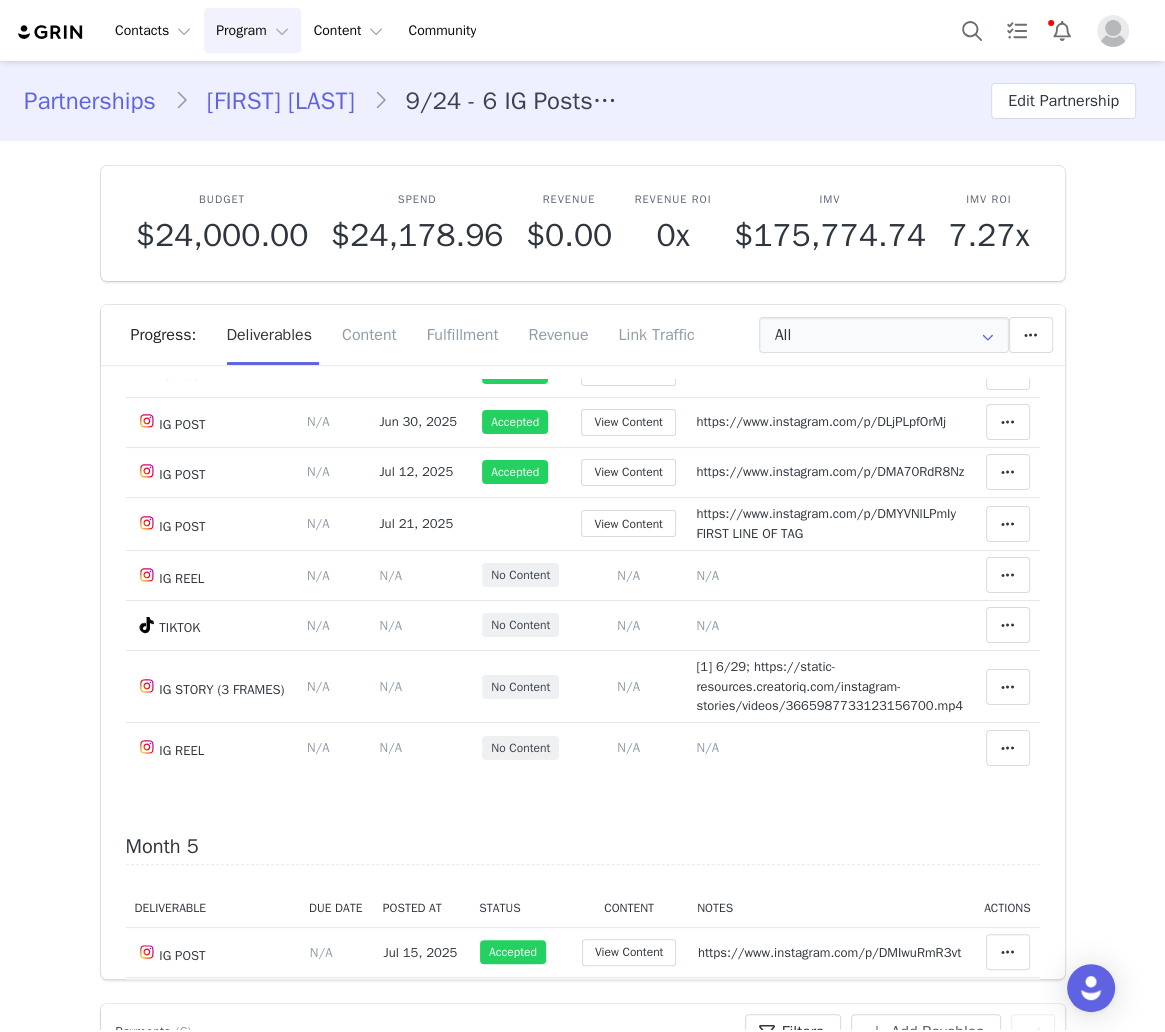 scroll, scrollTop: 2613, scrollLeft: 0, axis: vertical 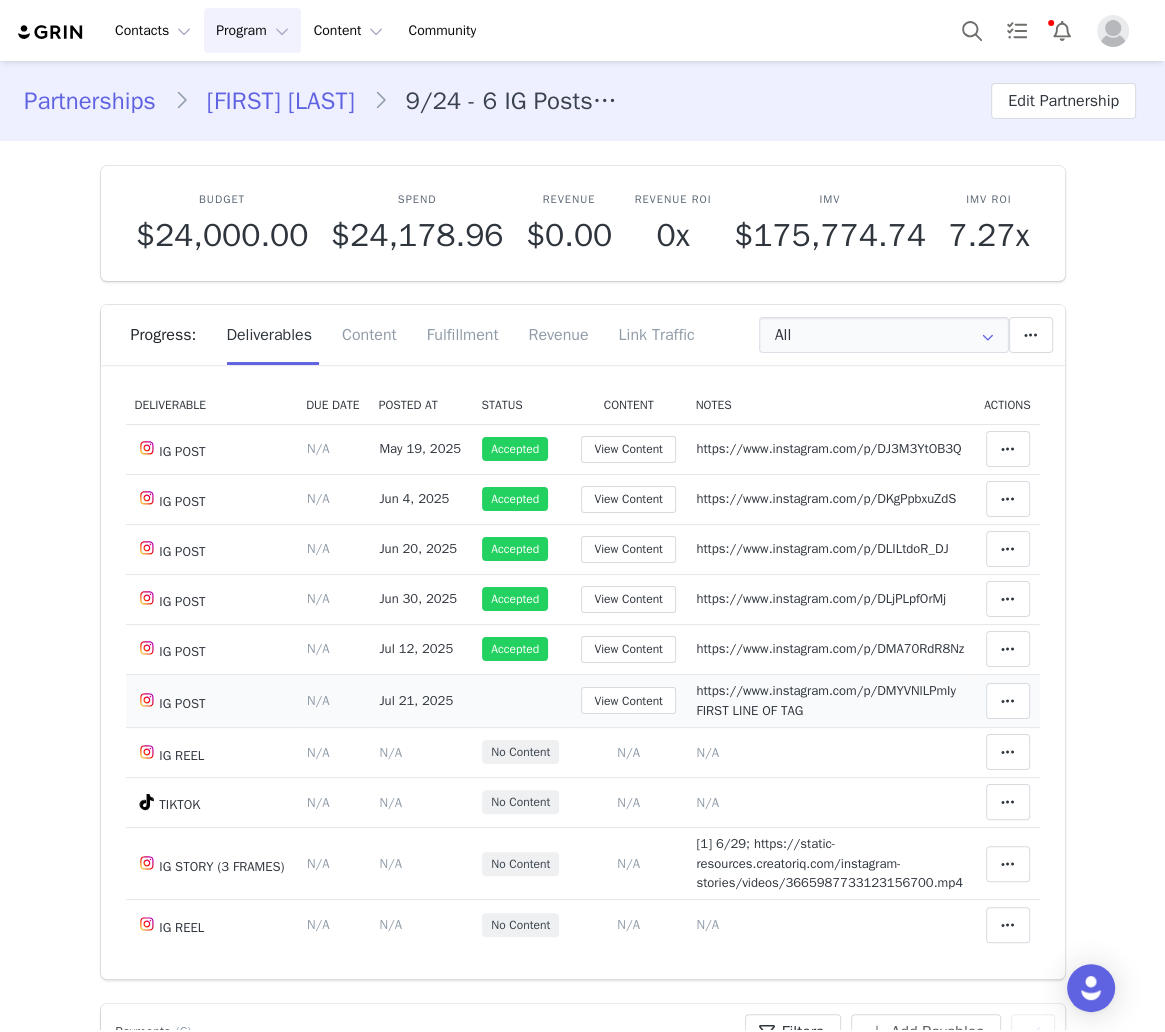 click on "https://www.instagram.com/p/DMYVNlLPmIy
FIRST LINE OF TAG" at bounding box center [825, 700] 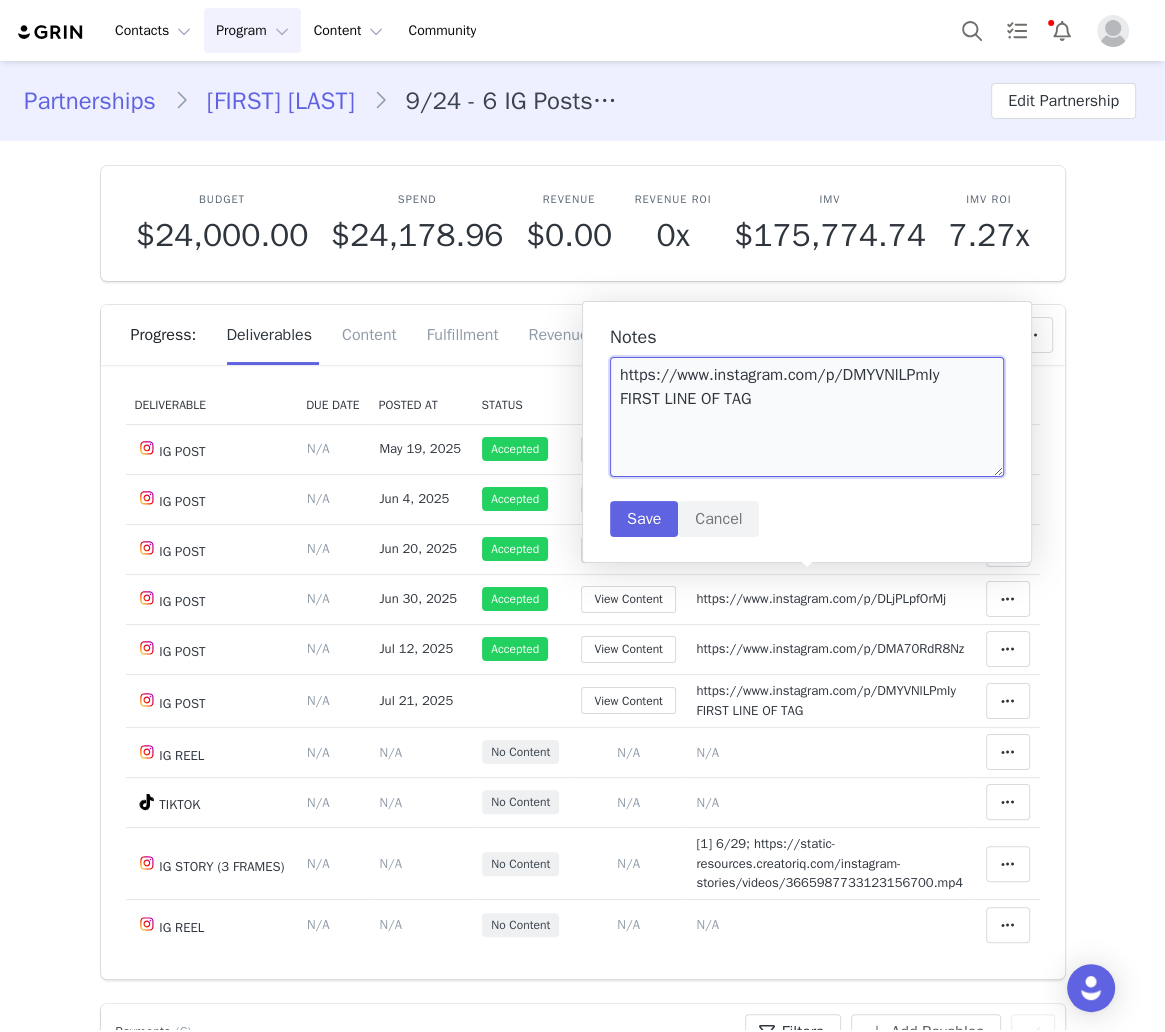 click on "https://www.instagram.com/p/DMYVNlLPmIy
FIRST LINE OF TAG" at bounding box center [807, 417] 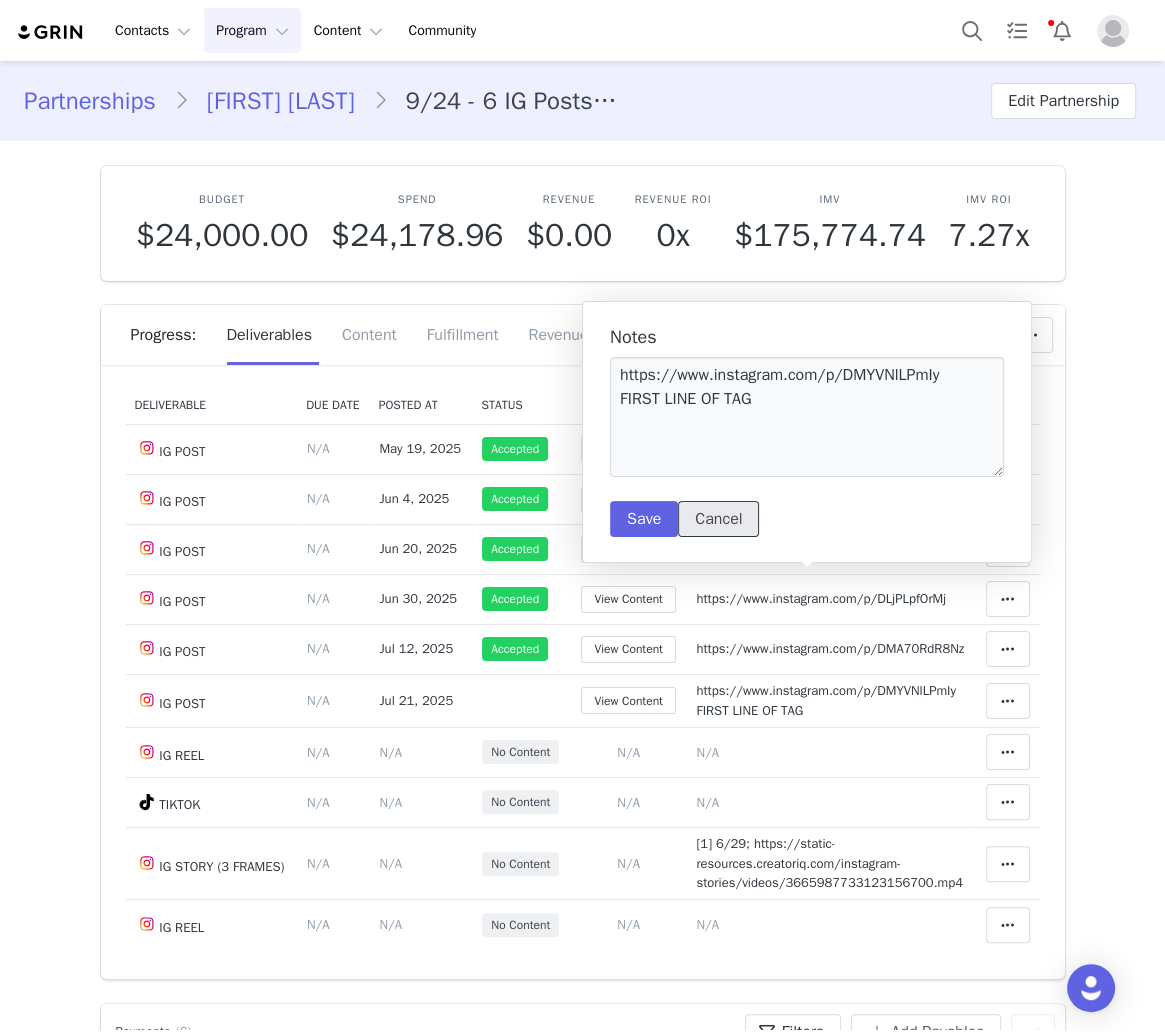 click on "Cancel" at bounding box center [718, 519] 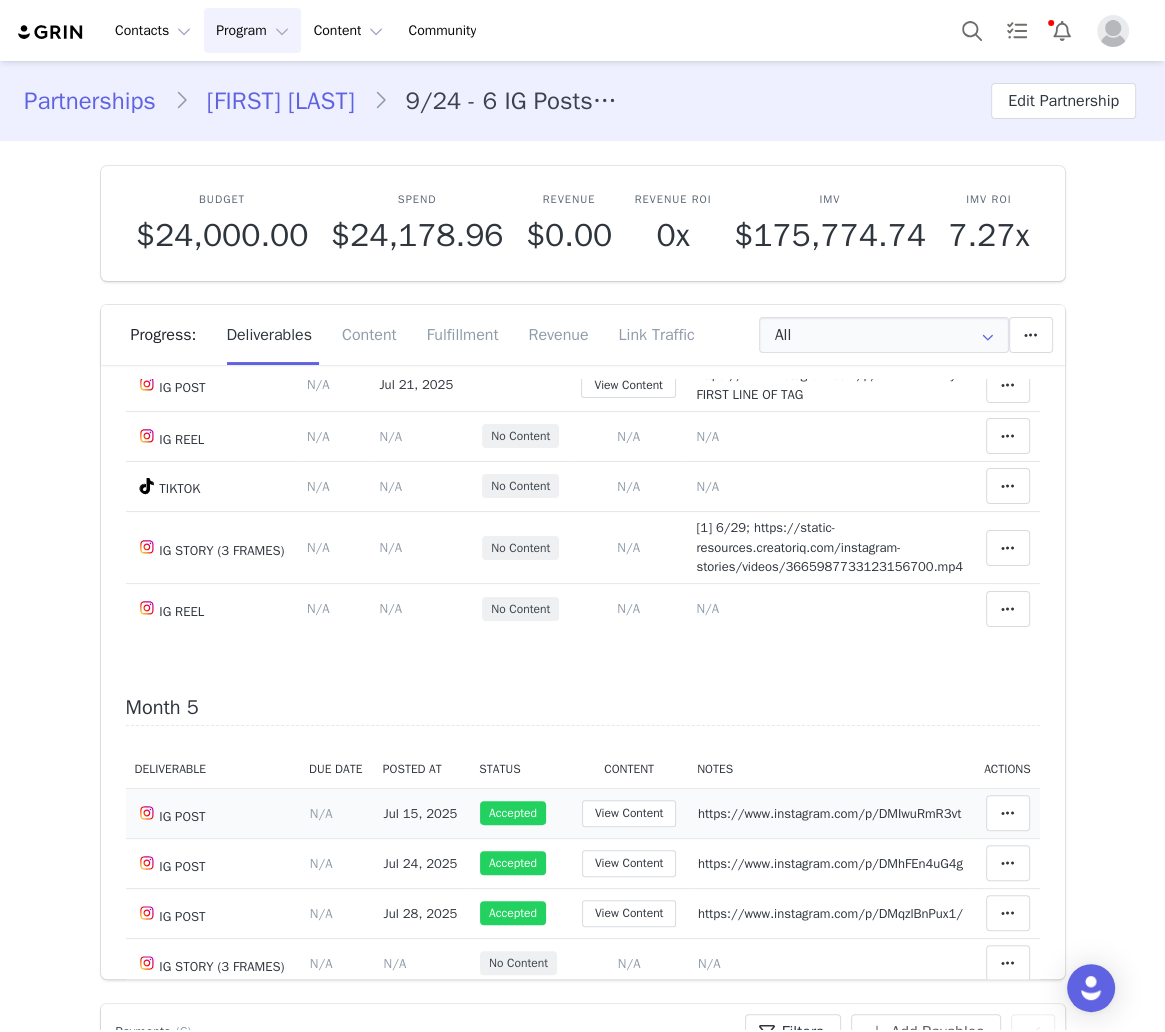 scroll, scrollTop: 2986, scrollLeft: 0, axis: vertical 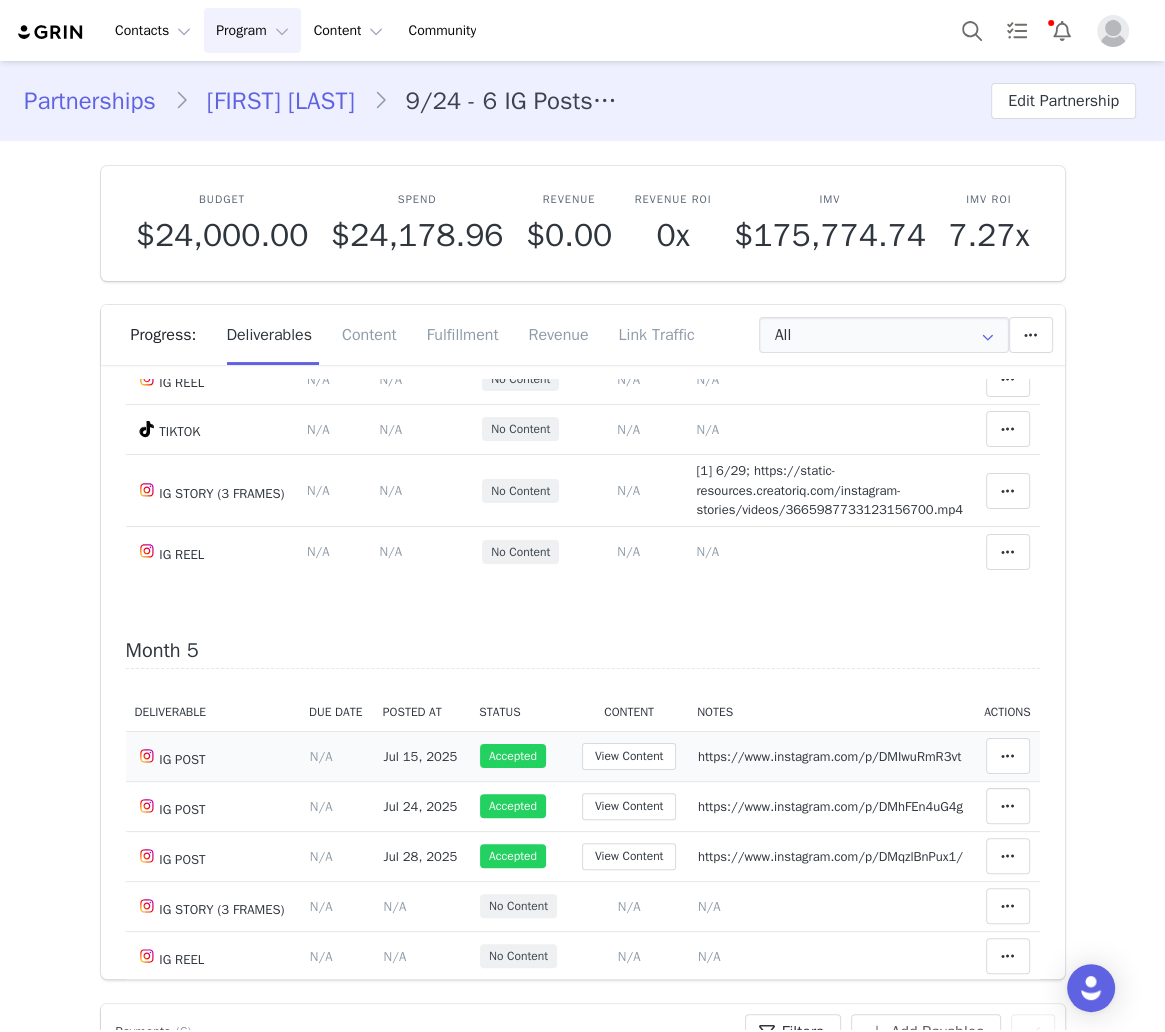 click on "https://www.instagram.com/p/DMIwuRmR3vt" at bounding box center (829, 756) 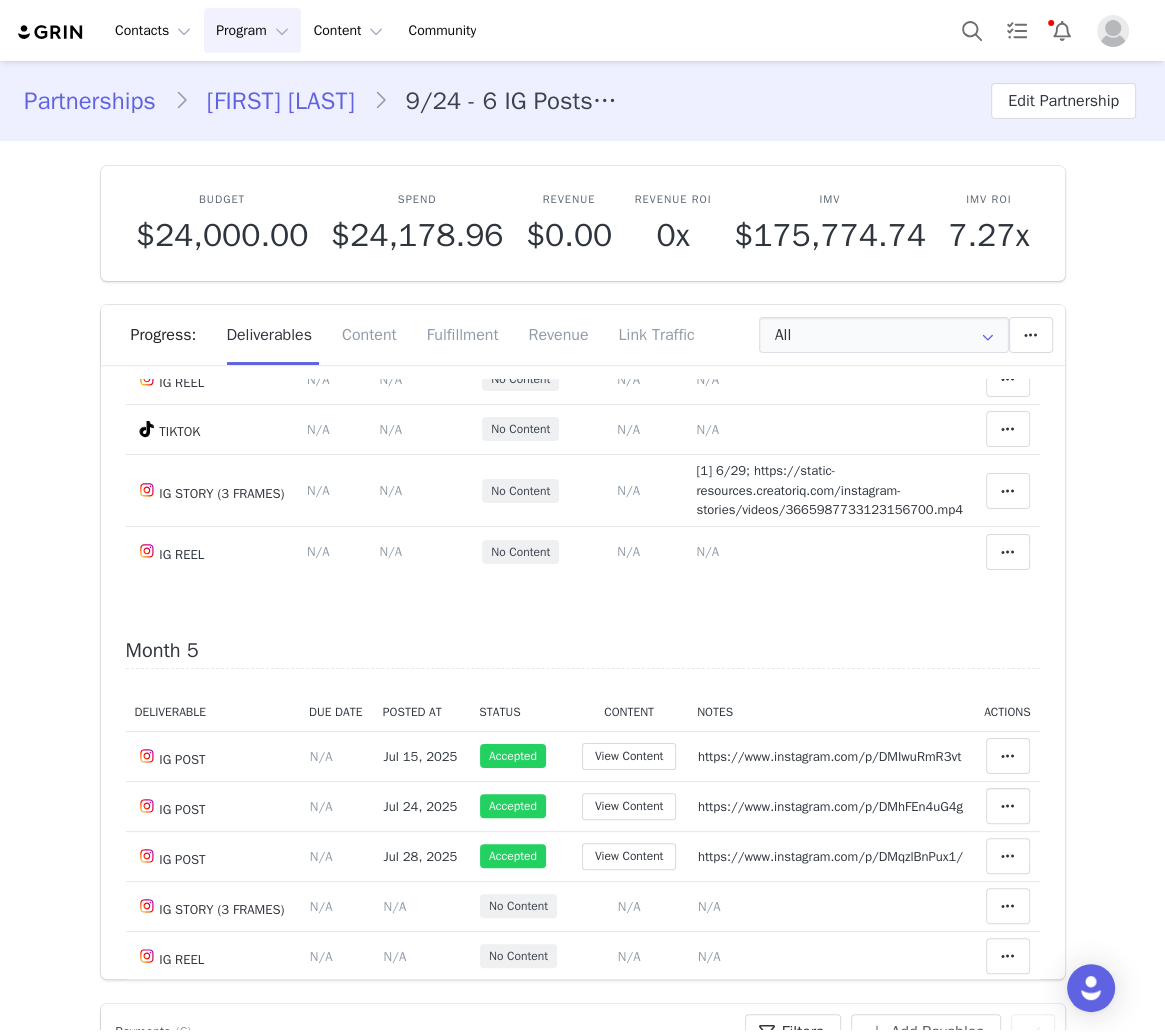 type on "https://www.instagram.com/p/DMIwuRmR3vt" 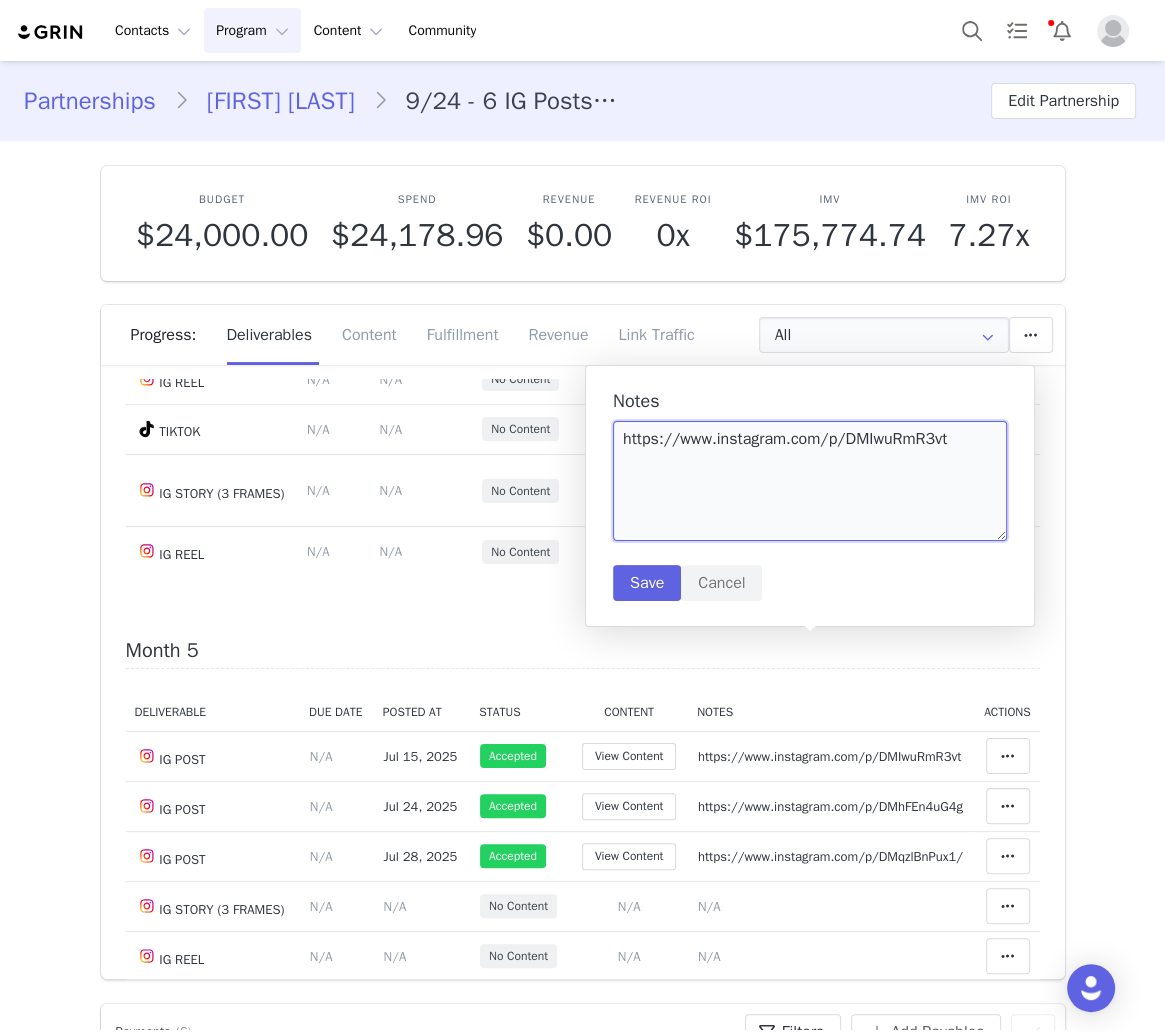 click on "https://www.instagram.com/p/DMIwuRmR3vt" at bounding box center [810, 481] 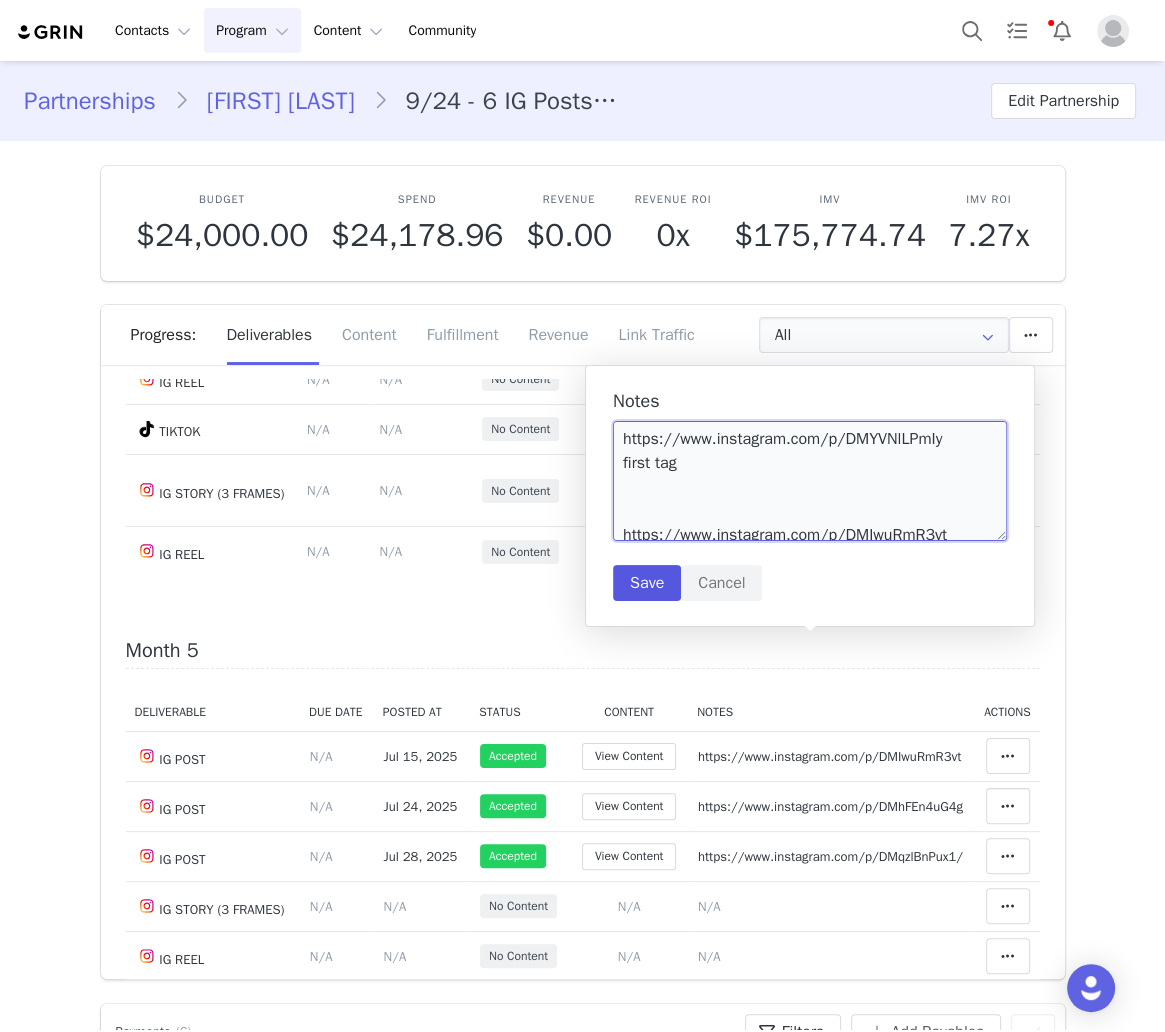 type on "https://www.instagram.com/p/DMYVNlLPmIy
first tag
https://www.instagram.com/p/DMIwuRmR3vt" 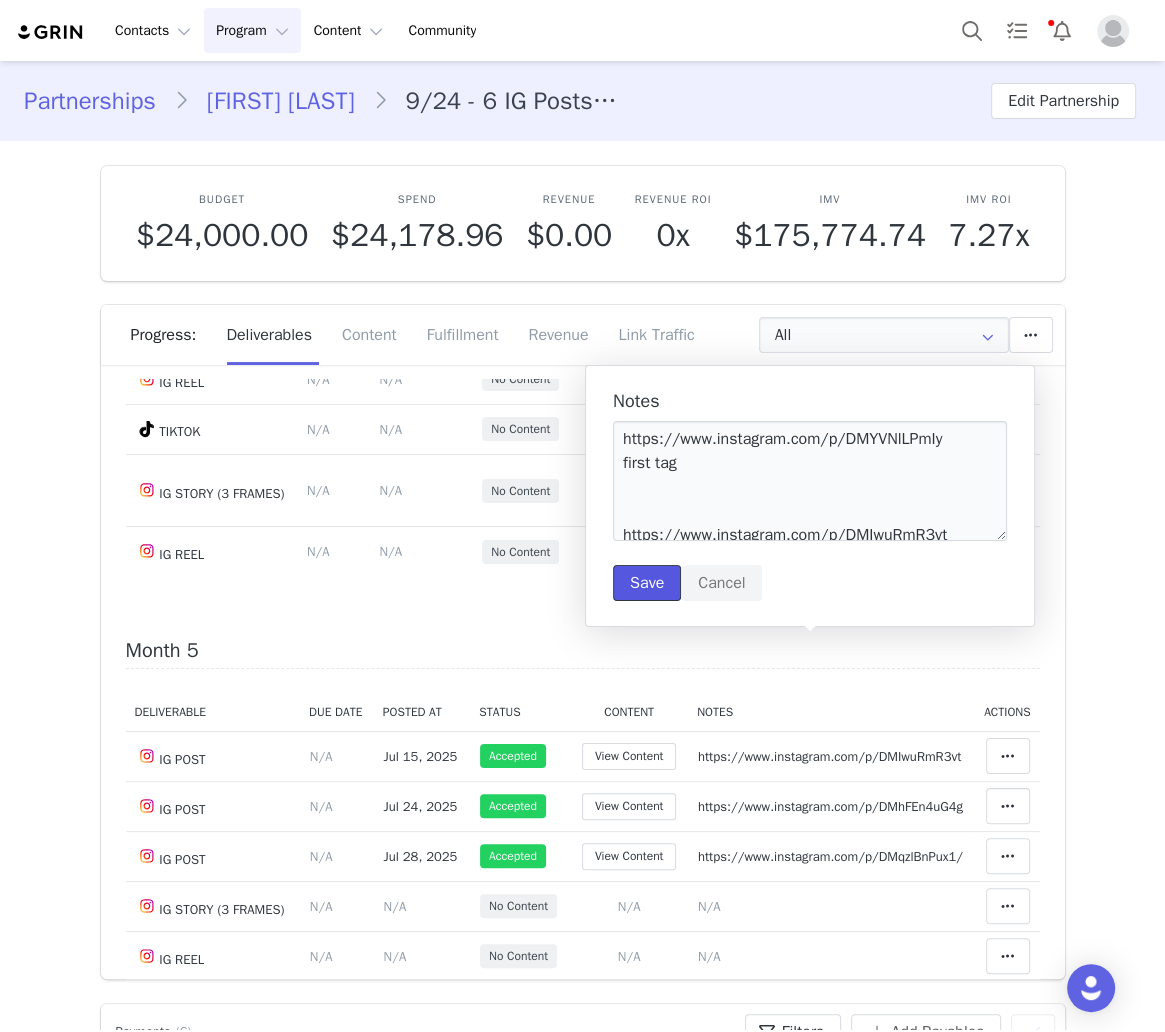 click on "Save" at bounding box center [647, 583] 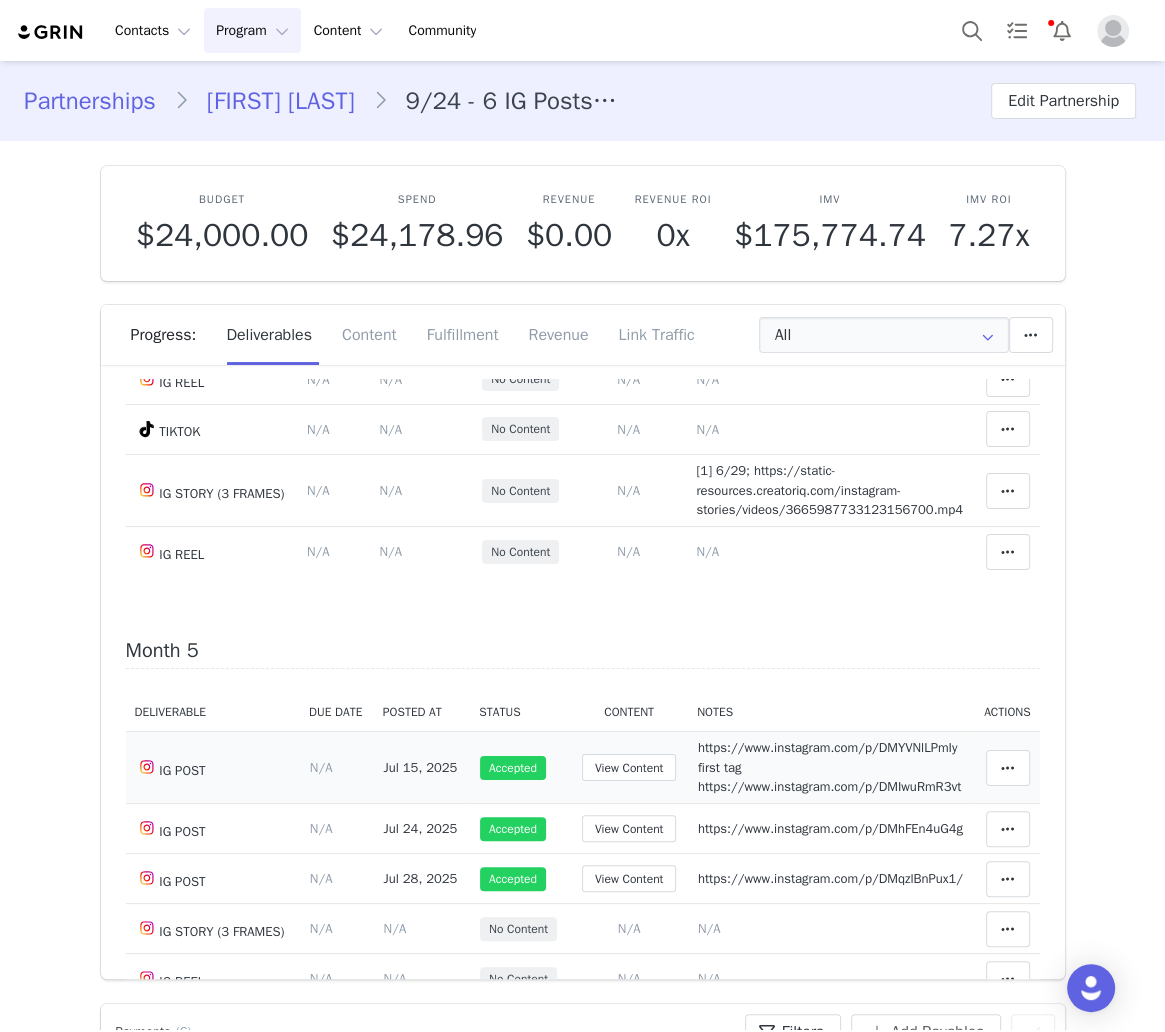 click on "https://www.instagram.com/p/DMYVNlLPmIy
first tag
https://www.instagram.com/p/DMIwuRmR3vt" at bounding box center (829, 767) 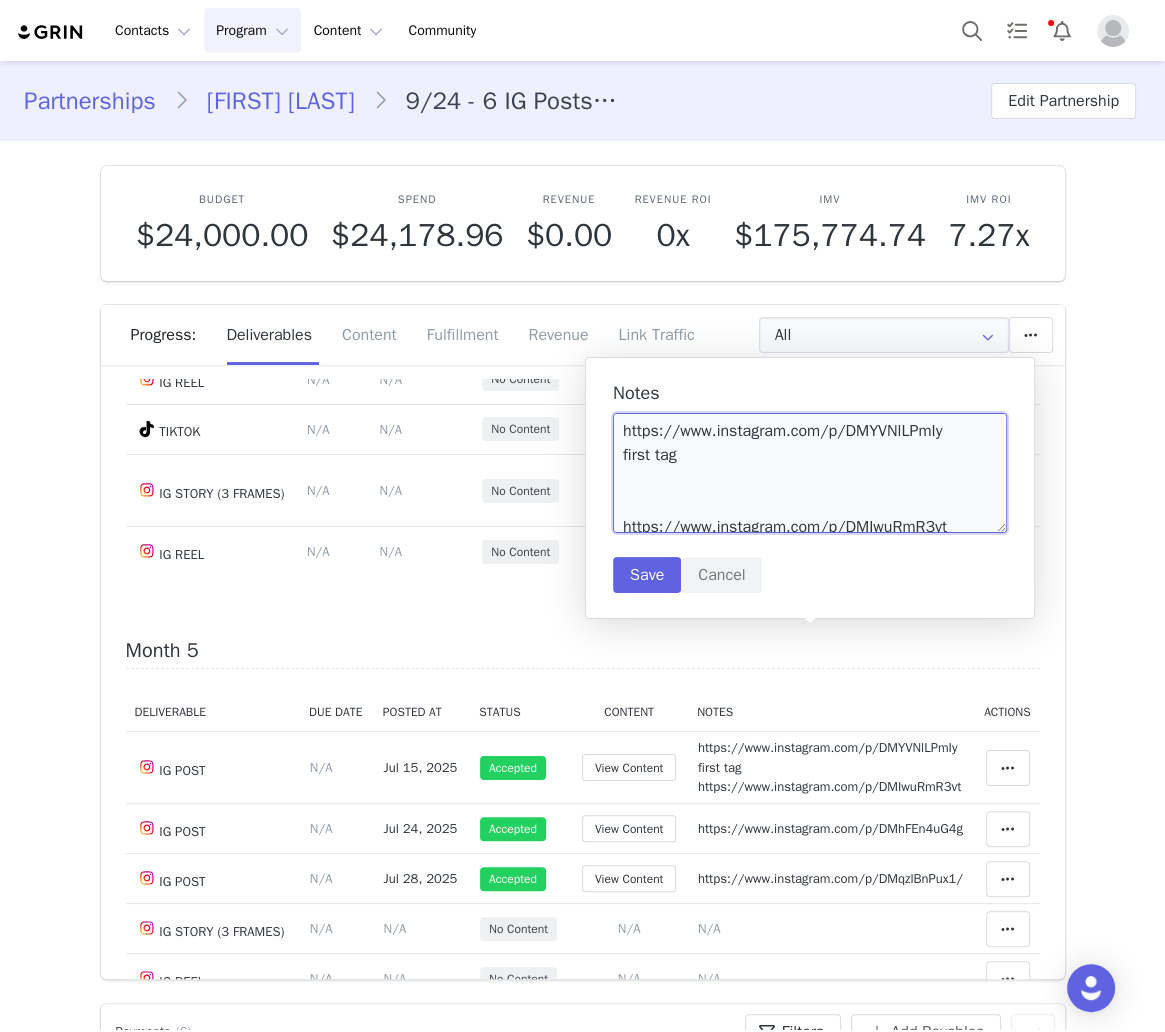 click on "https://www.instagram.com/p/DMYVNlLPmIy
first tag
https://www.instagram.com/p/DMIwuRmR3vt" at bounding box center [810, 473] 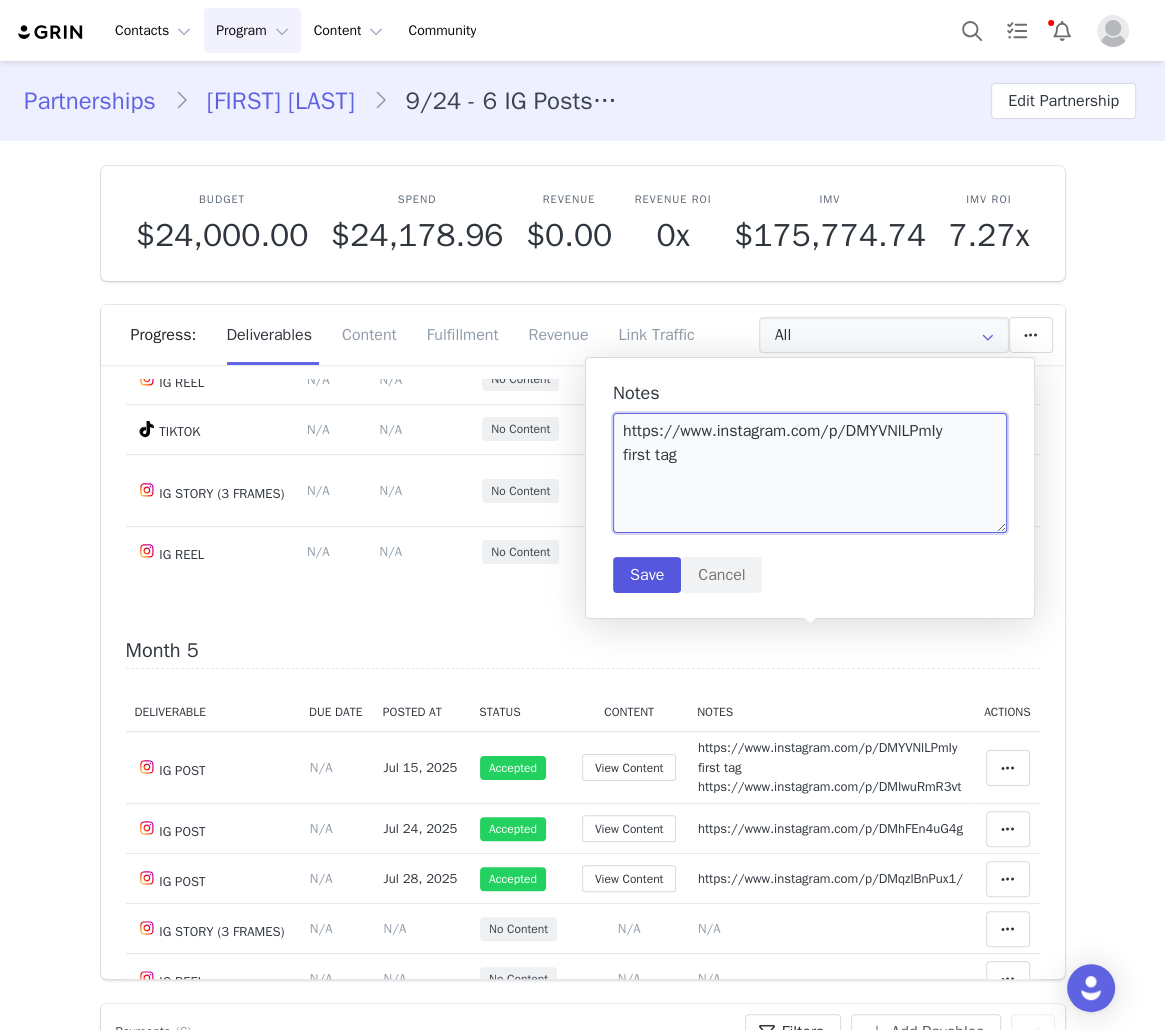 scroll, scrollTop: 0, scrollLeft: 0, axis: both 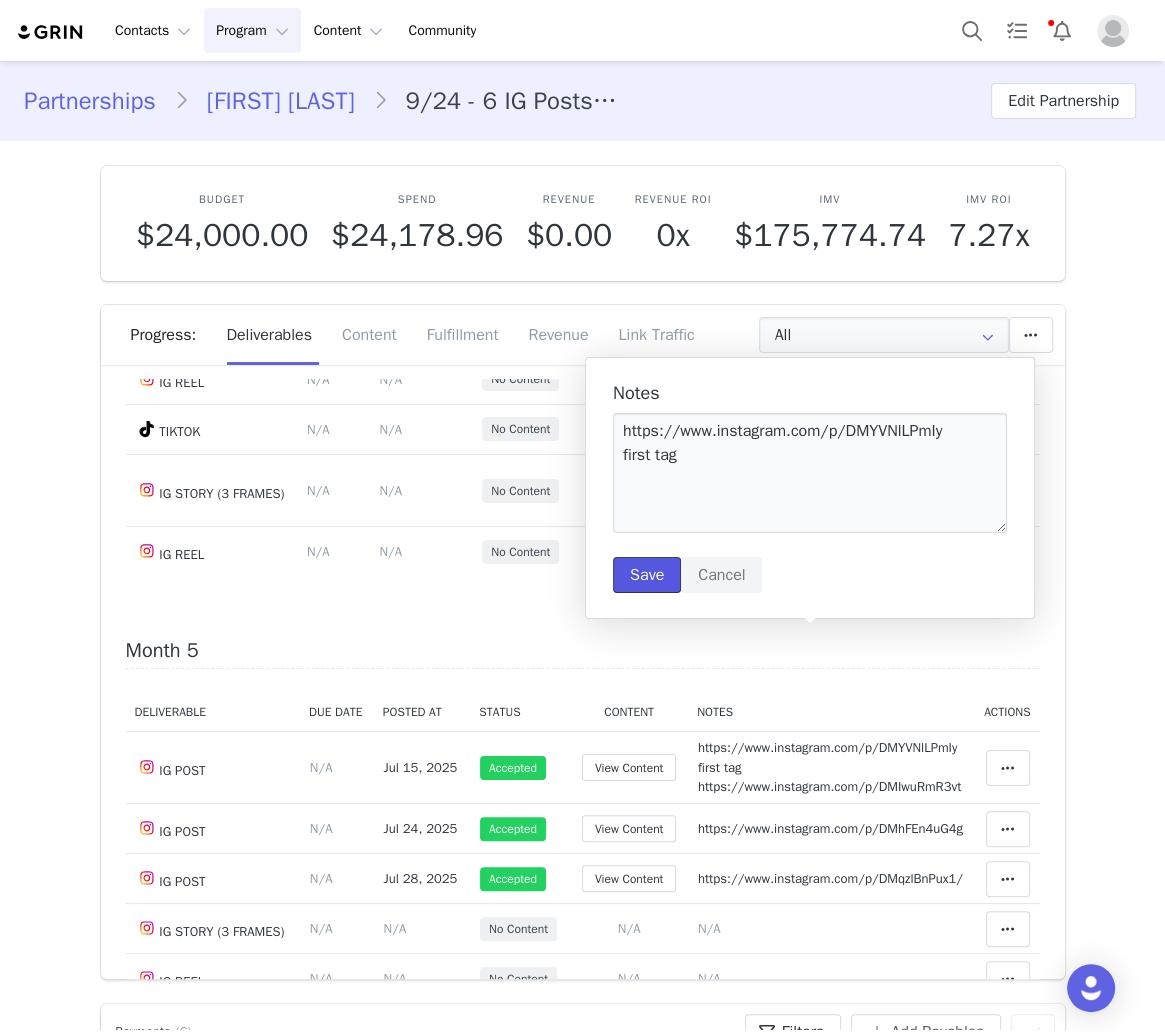 click on "Save" at bounding box center [647, 575] 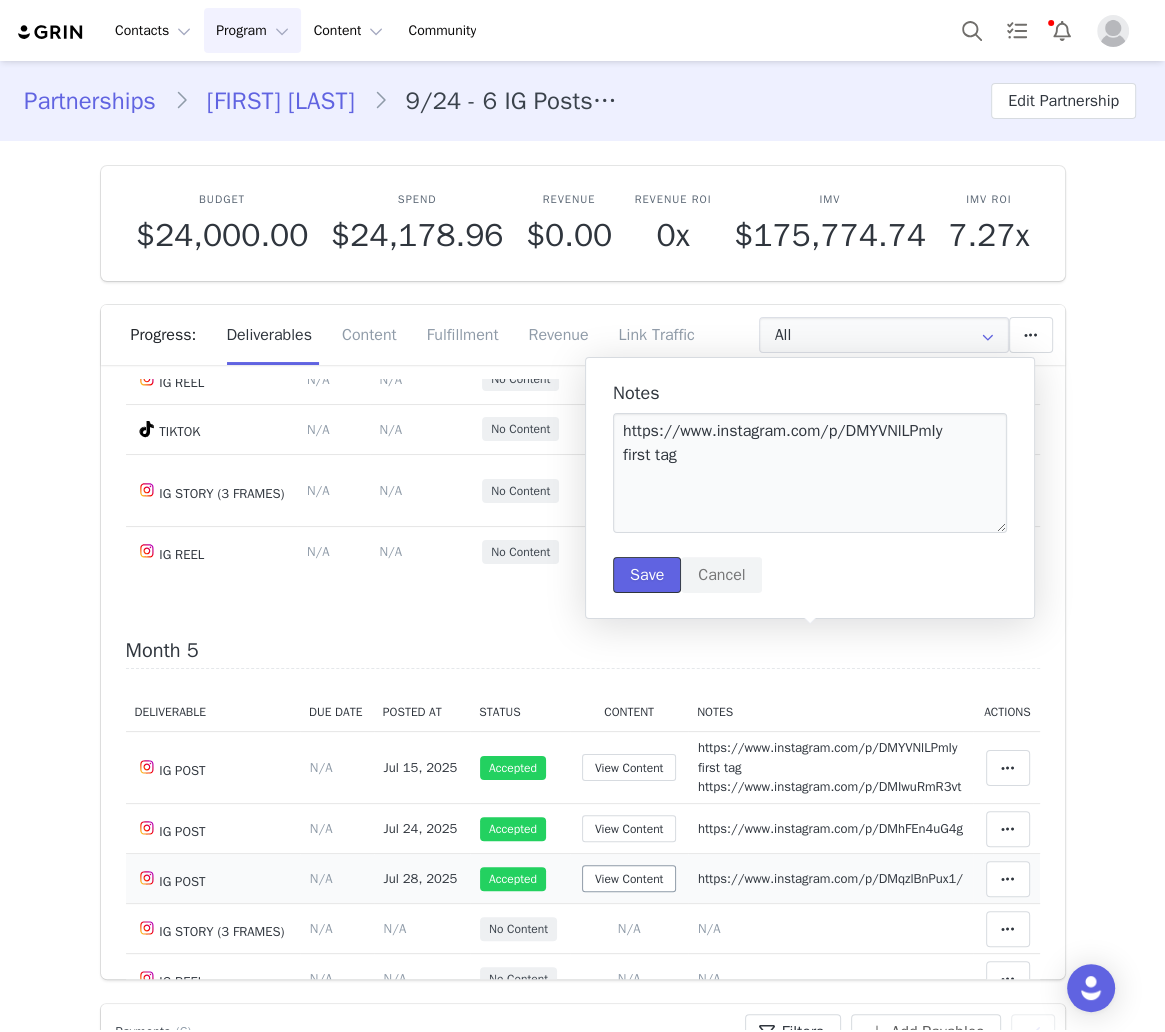 type 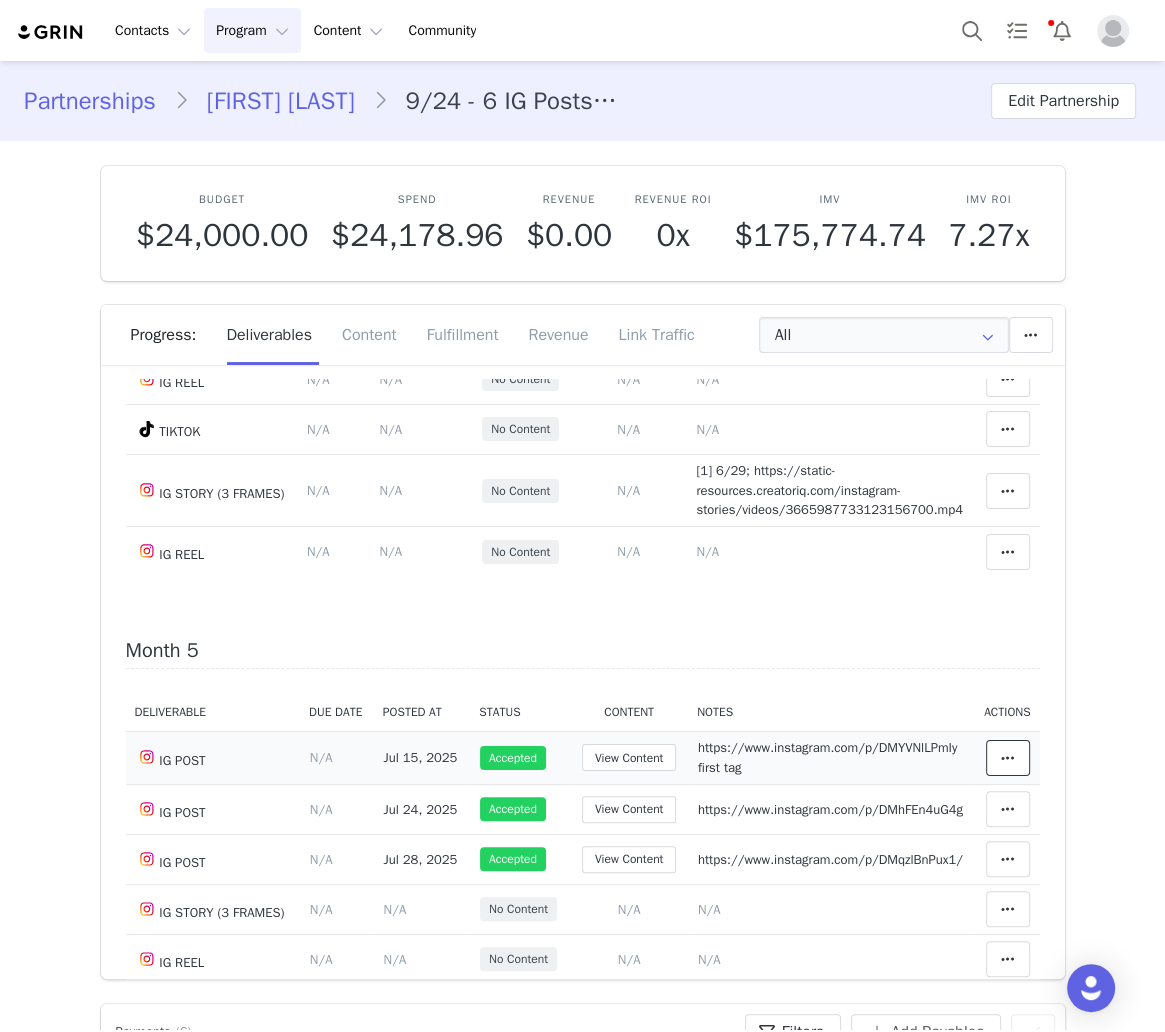 click at bounding box center [1008, 758] 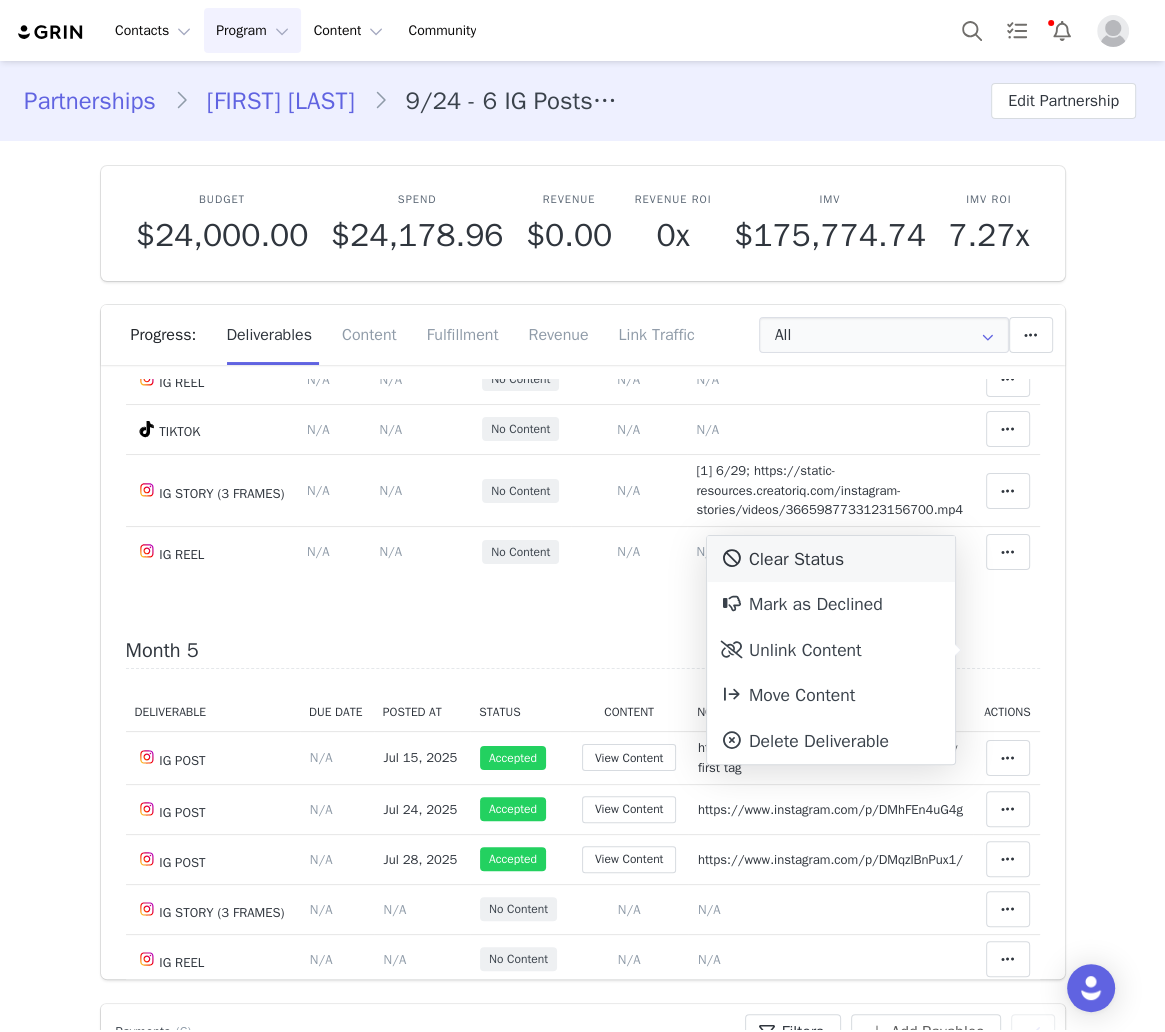 click on "Clear Status" at bounding box center (831, 559) 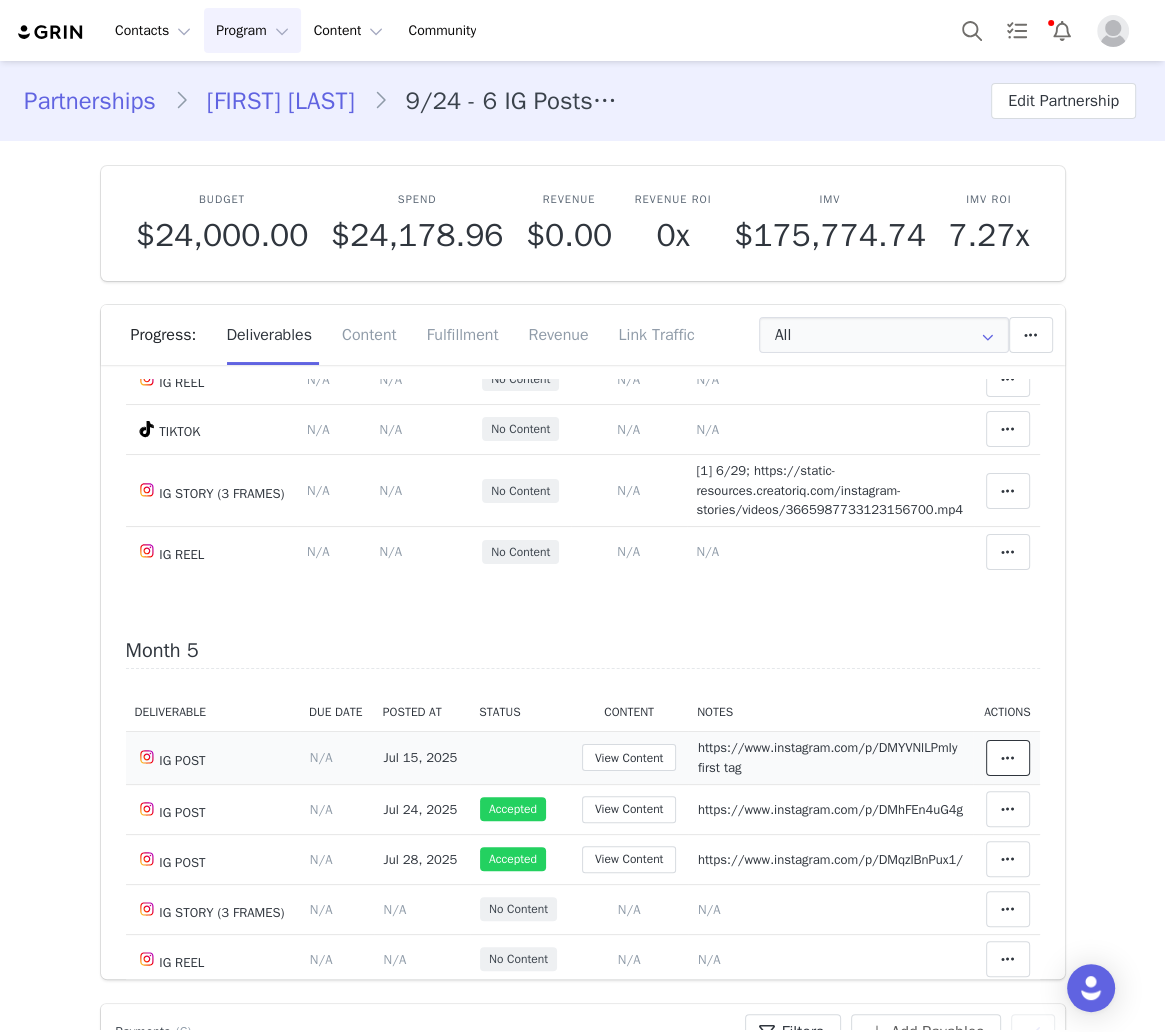 click at bounding box center [1008, 758] 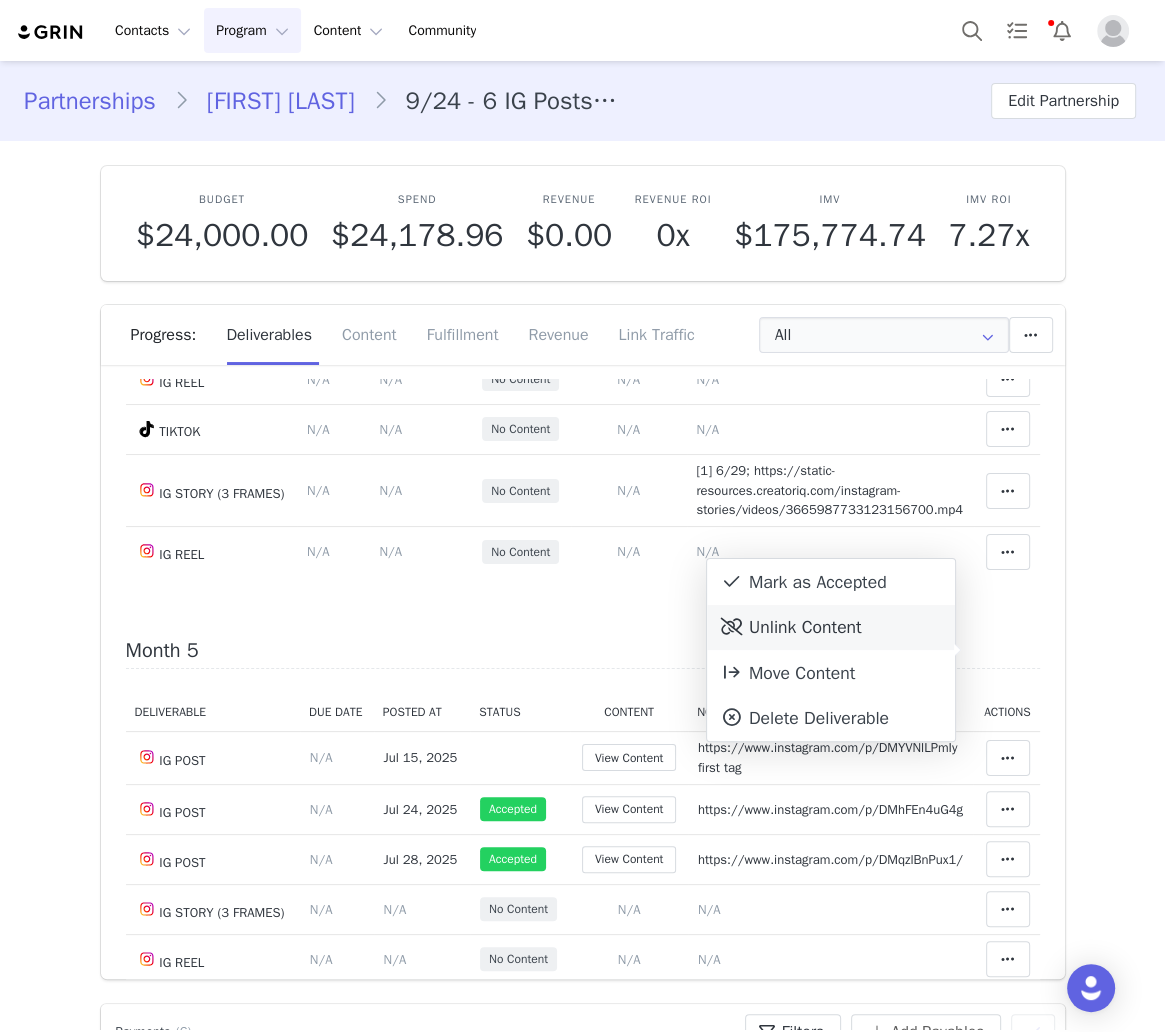 click on "Unlink Content" at bounding box center [831, 628] 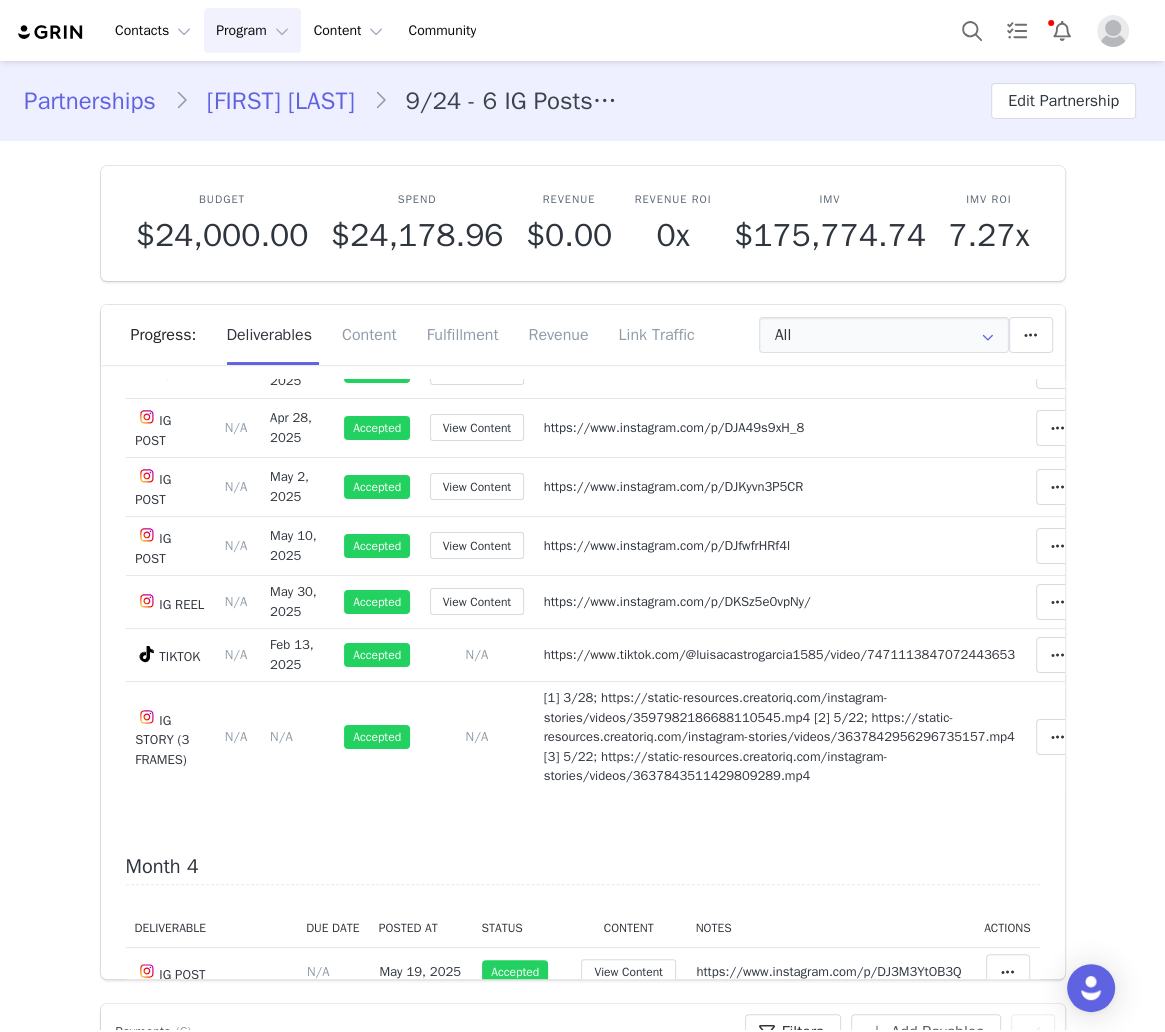 scroll, scrollTop: 2240, scrollLeft: 0, axis: vertical 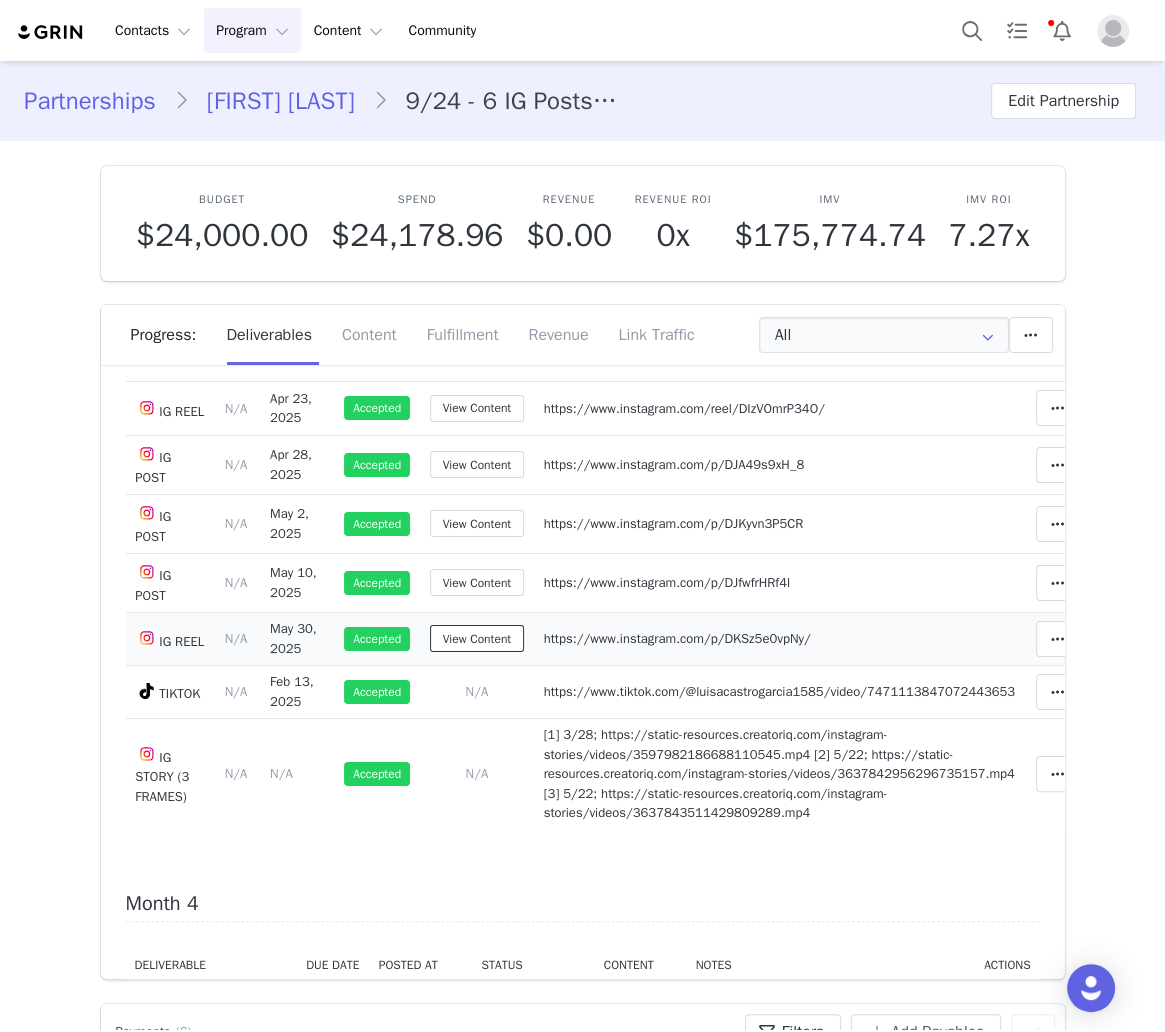 click on "View Content" at bounding box center [477, 638] 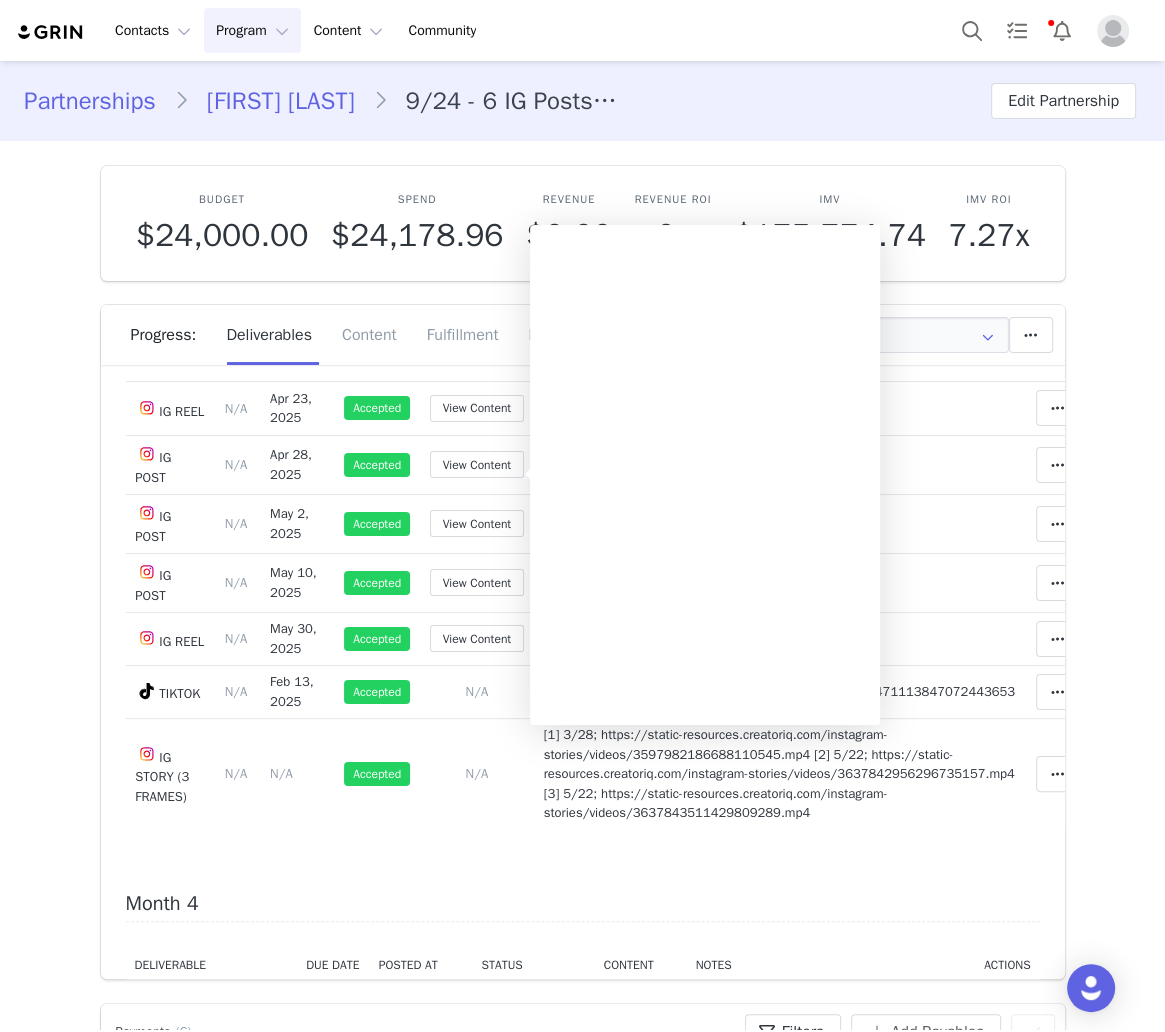 click on "Deliverable Due Date Posted At Status Content Notes Actions  IG POST Deliverable Due Date Set the date you expect this content to go live.  Save  Cancel N/A  Feb 22, 2025   Accepted  View Content Notes  Save  Cancel https://www.instagram.com/p/DGYgk7mxEab  Clear Status   Reason for declining this deliverable   Decline   Mark as Declined   Unlink Content  Move Content  Move  Cancel  Move Content  Delete Deliverable  This will unlink any content, this cannot be undone.  Yes, delete deliverable  Delete Deliverable  Match Deliverable with Content  IG POST Deliverable Due Date Set the date you expect this content to go live.  Save  Cancel N/A  Apr 9, 2025   Accepted  View Content Notes  Save  Cancel https://www.instagram.com/p/DIOyFi-xCKr  Clear Status   Reason for declining this deliverable   Decline   Mark as Declined   Unlink Content  Move Content  Move  Cancel  Move Content  Delete Deliverable  This will unlink any content, this cannot be undone.  Yes, delete deliverable  Delete Deliverable   IG POST  Save" at bounding box center [583, 483] 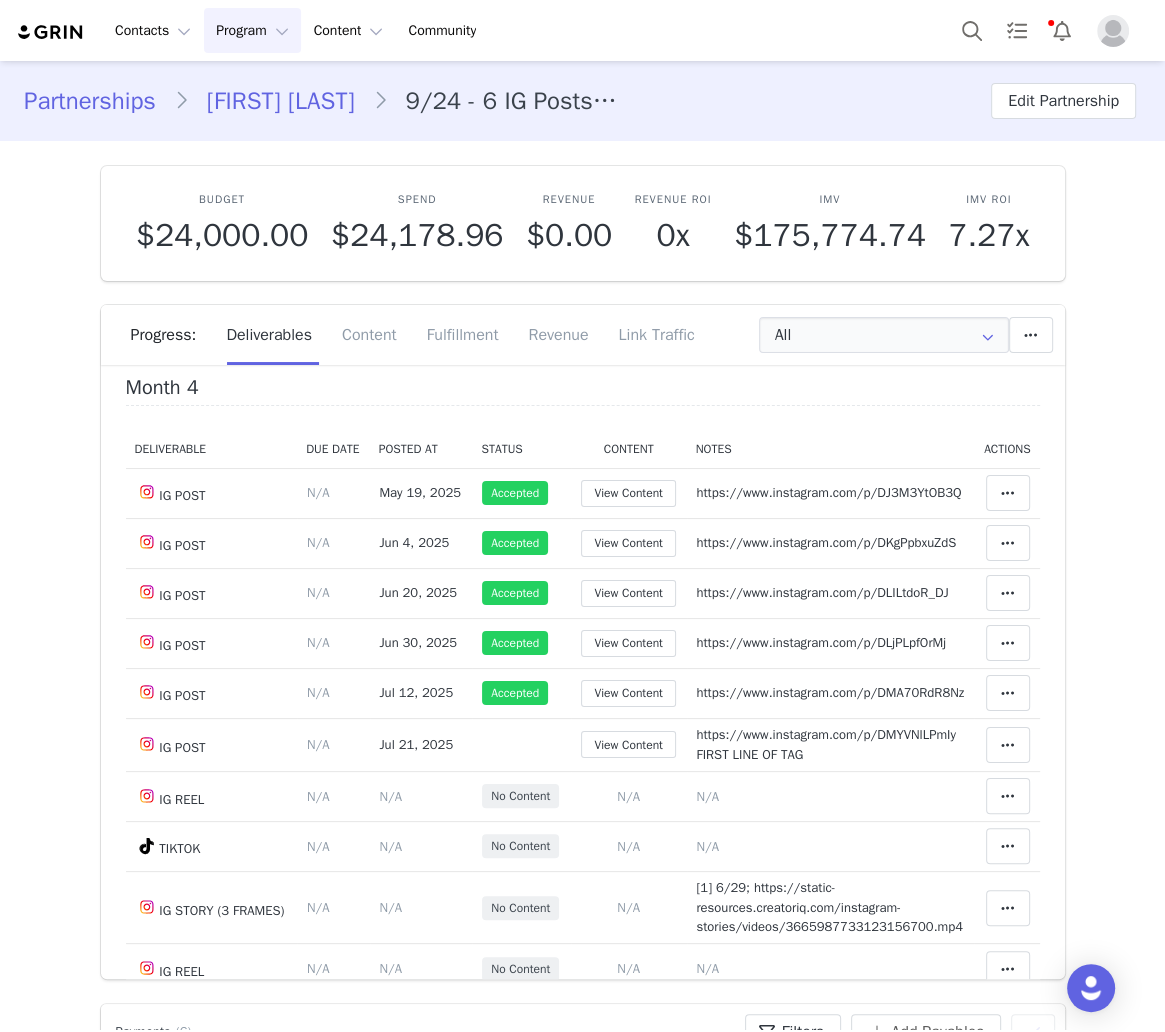 scroll, scrollTop: 2800, scrollLeft: 0, axis: vertical 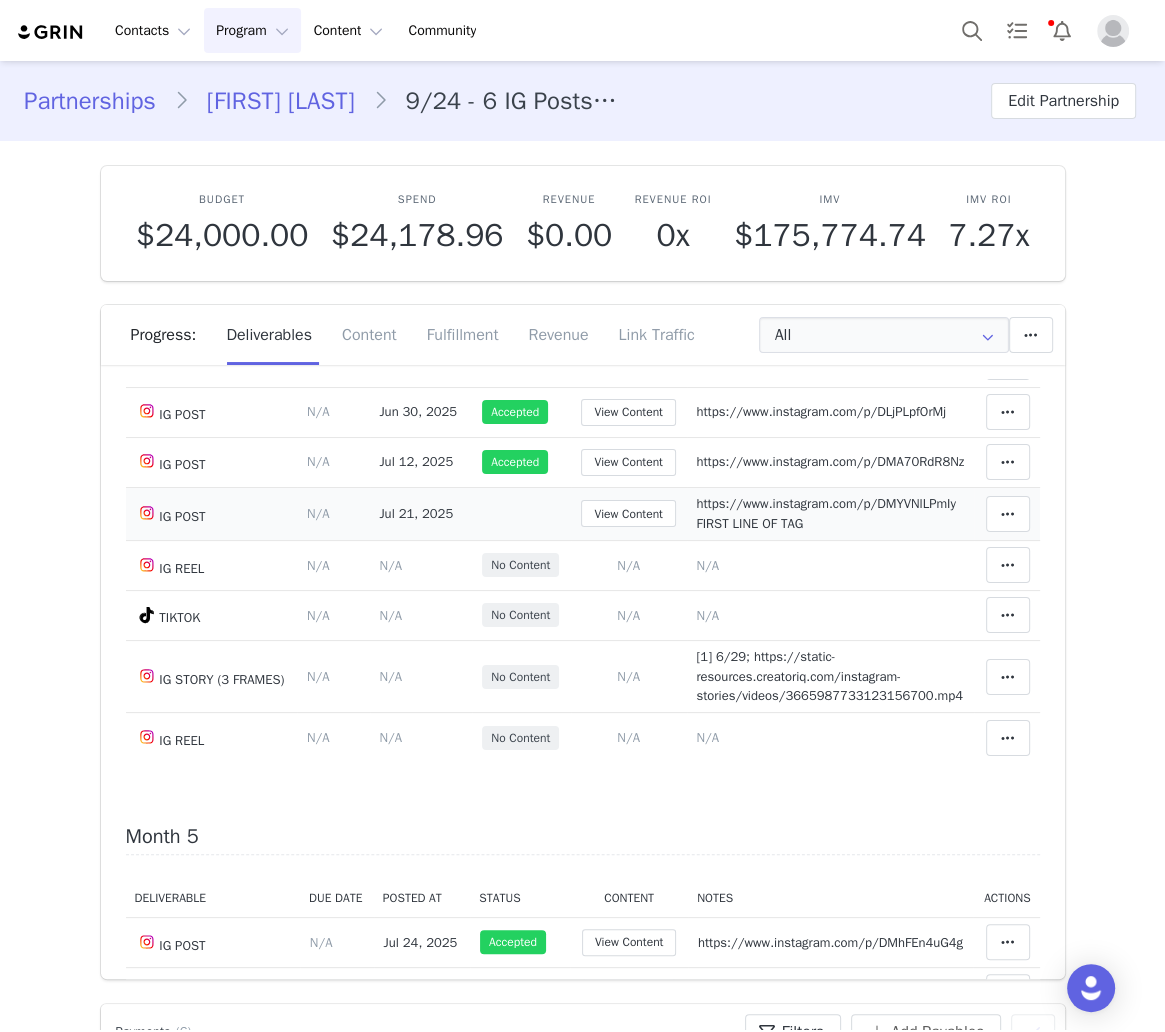 click on "https://www.instagram.com/p/DMYVNlLPmIy
FIRST LINE OF TAG" at bounding box center [825, 513] 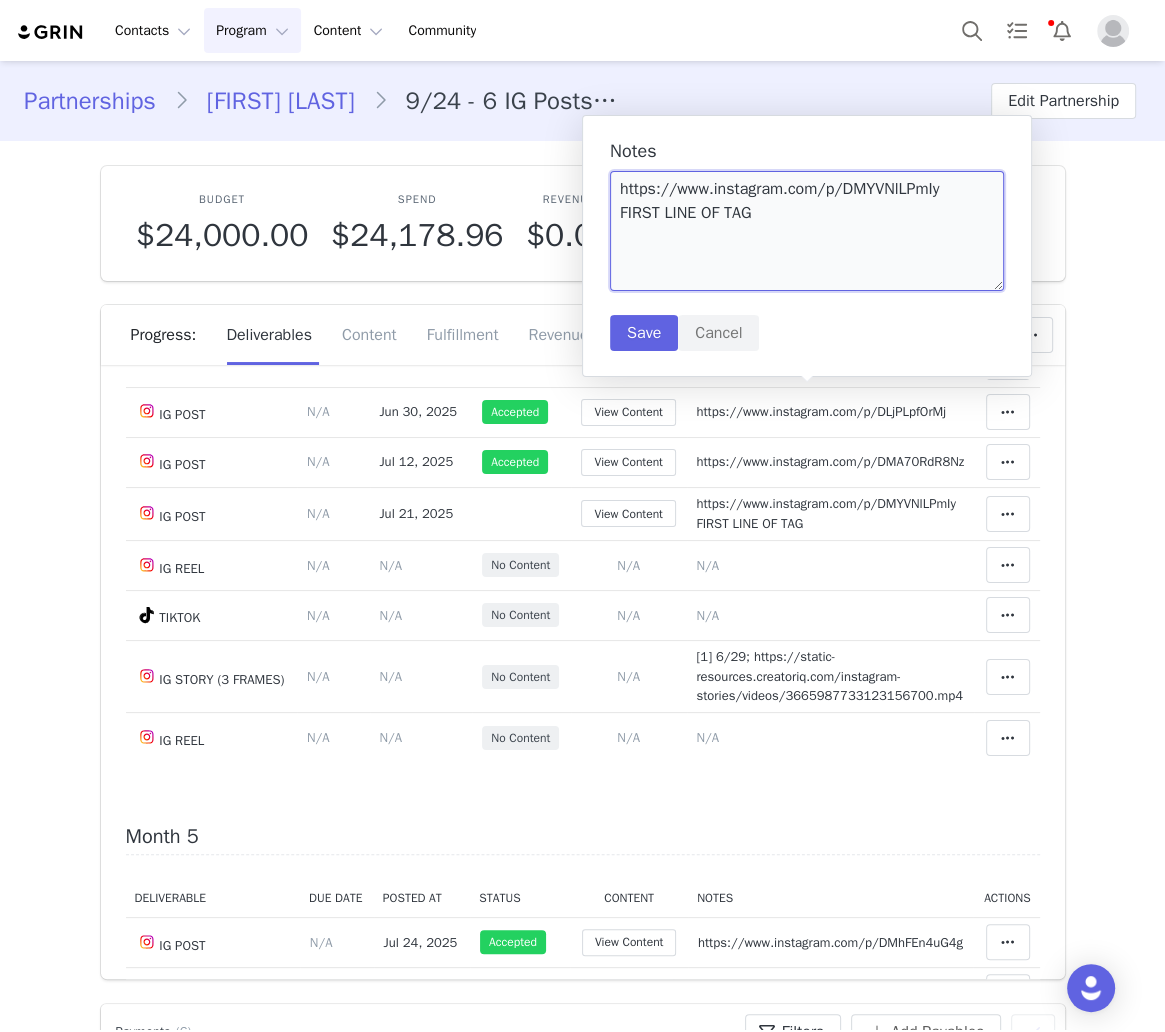 drag, startPoint x: 783, startPoint y: 224, endPoint x: 600, endPoint y: 182, distance: 187.75783 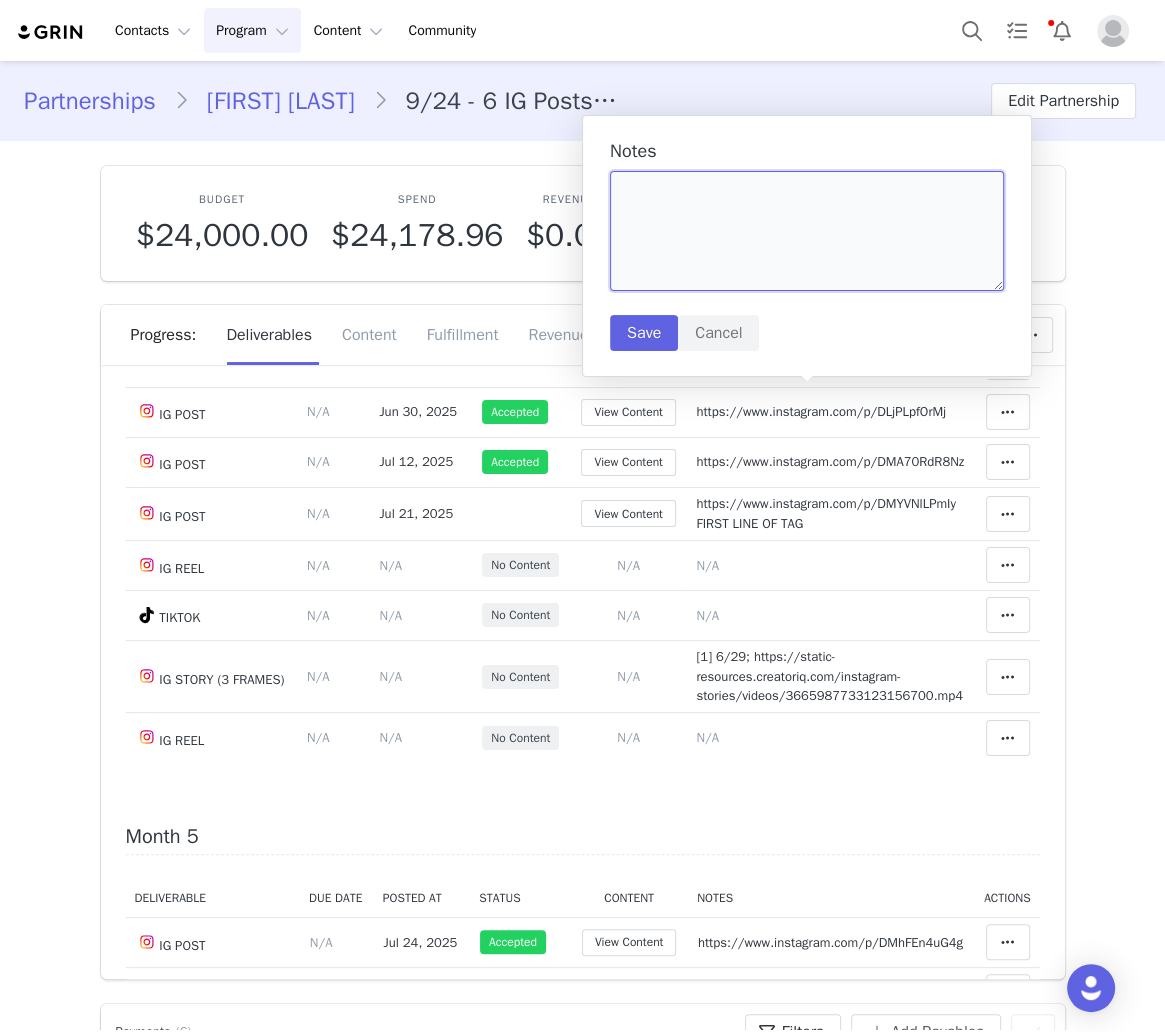 paste on "https://www.instagram.com/p/DMIwuRmR3vt" 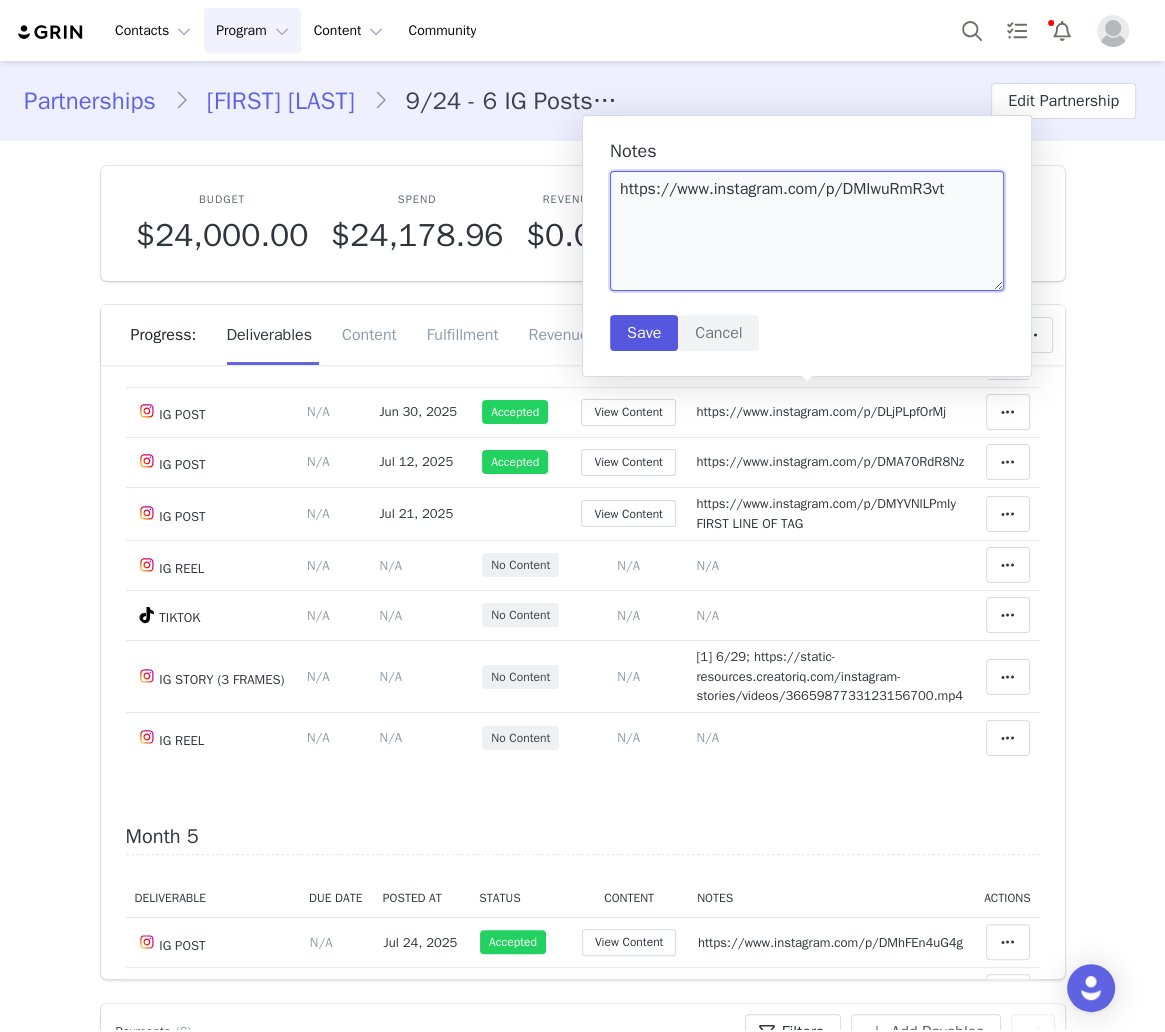 type on "https://www.instagram.com/p/DMIwuRmR3vt" 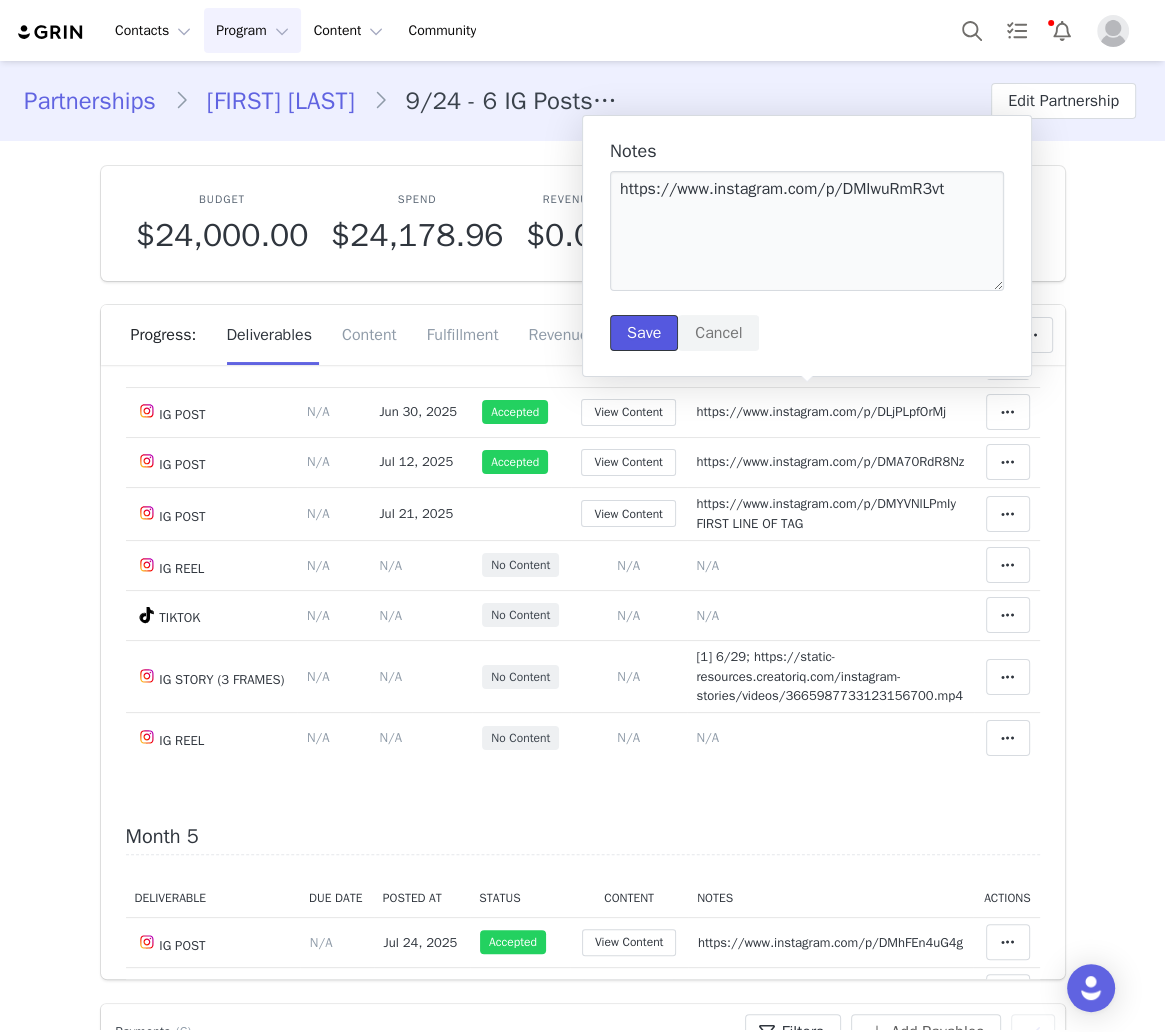 click on "Save" at bounding box center (644, 333) 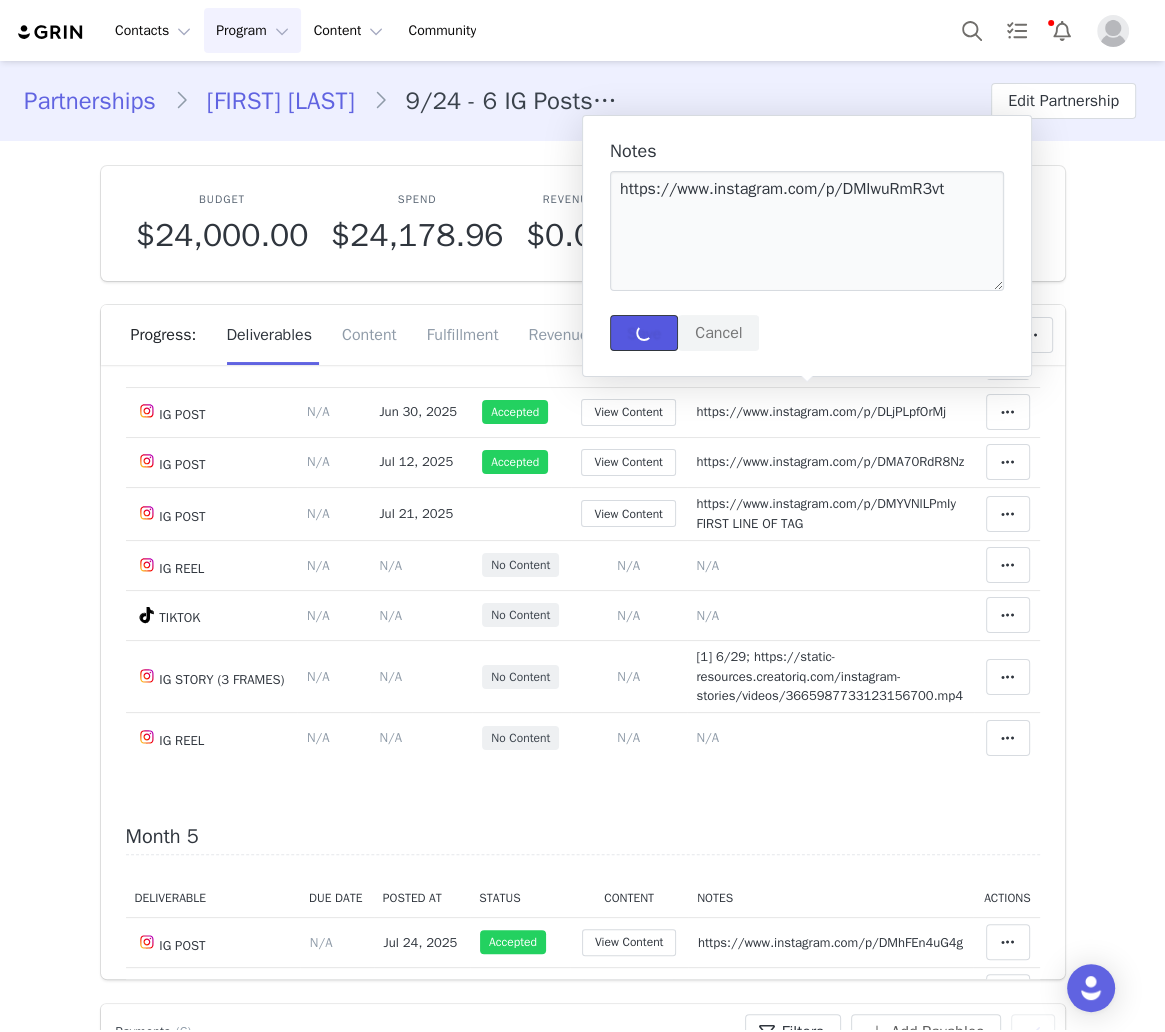 type 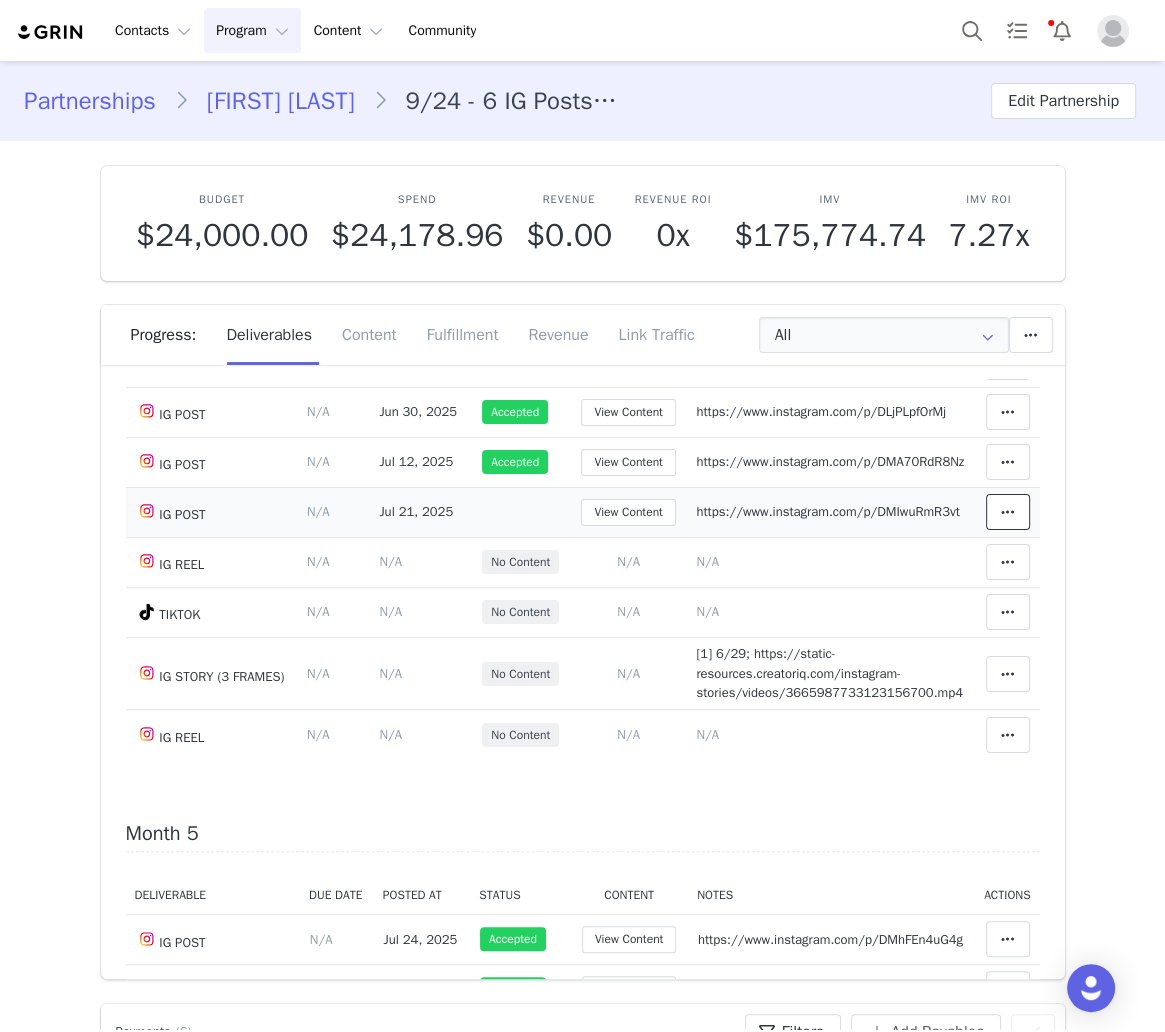 click at bounding box center (1008, 512) 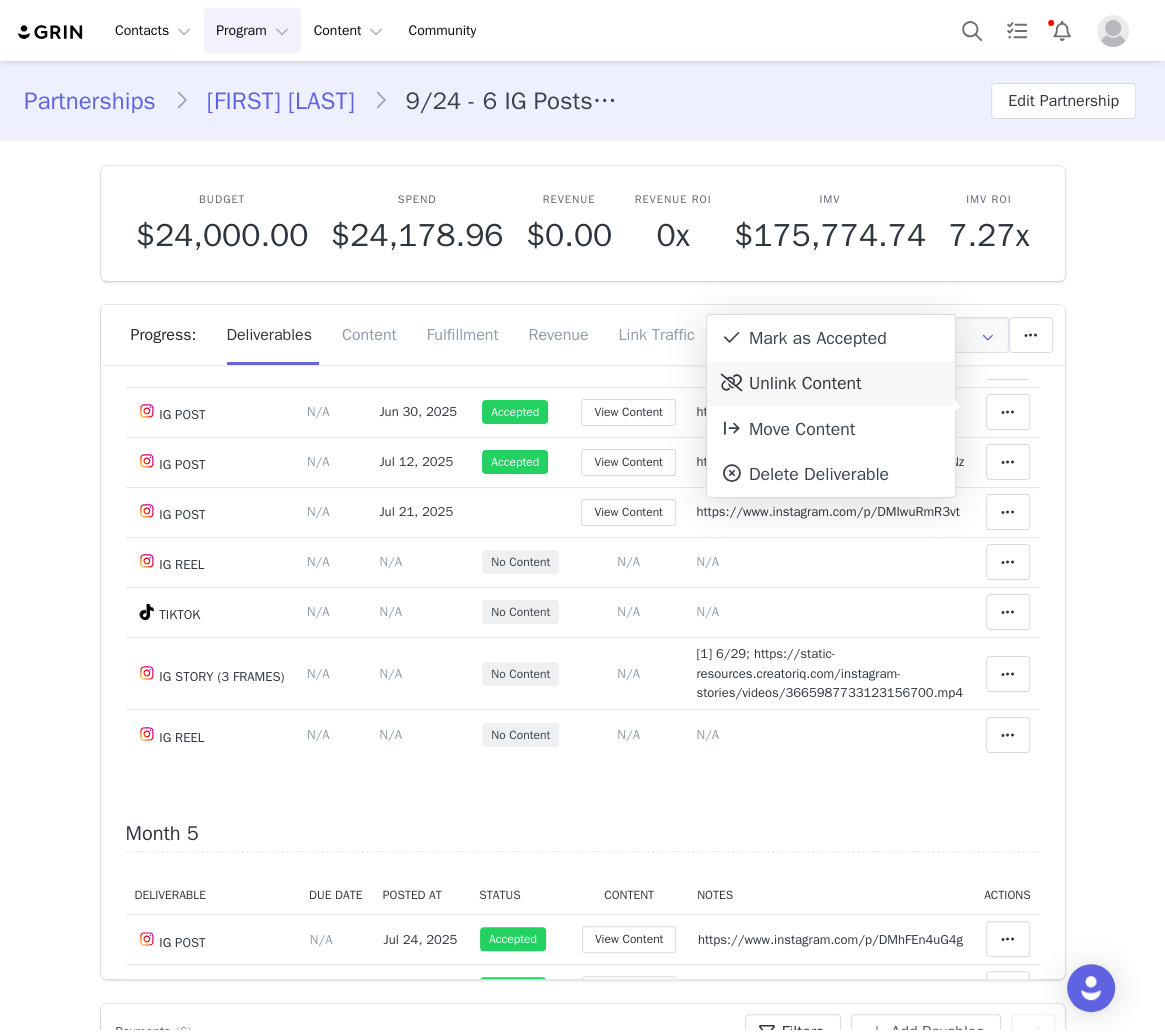 click on "Unlink Content" at bounding box center [831, 384] 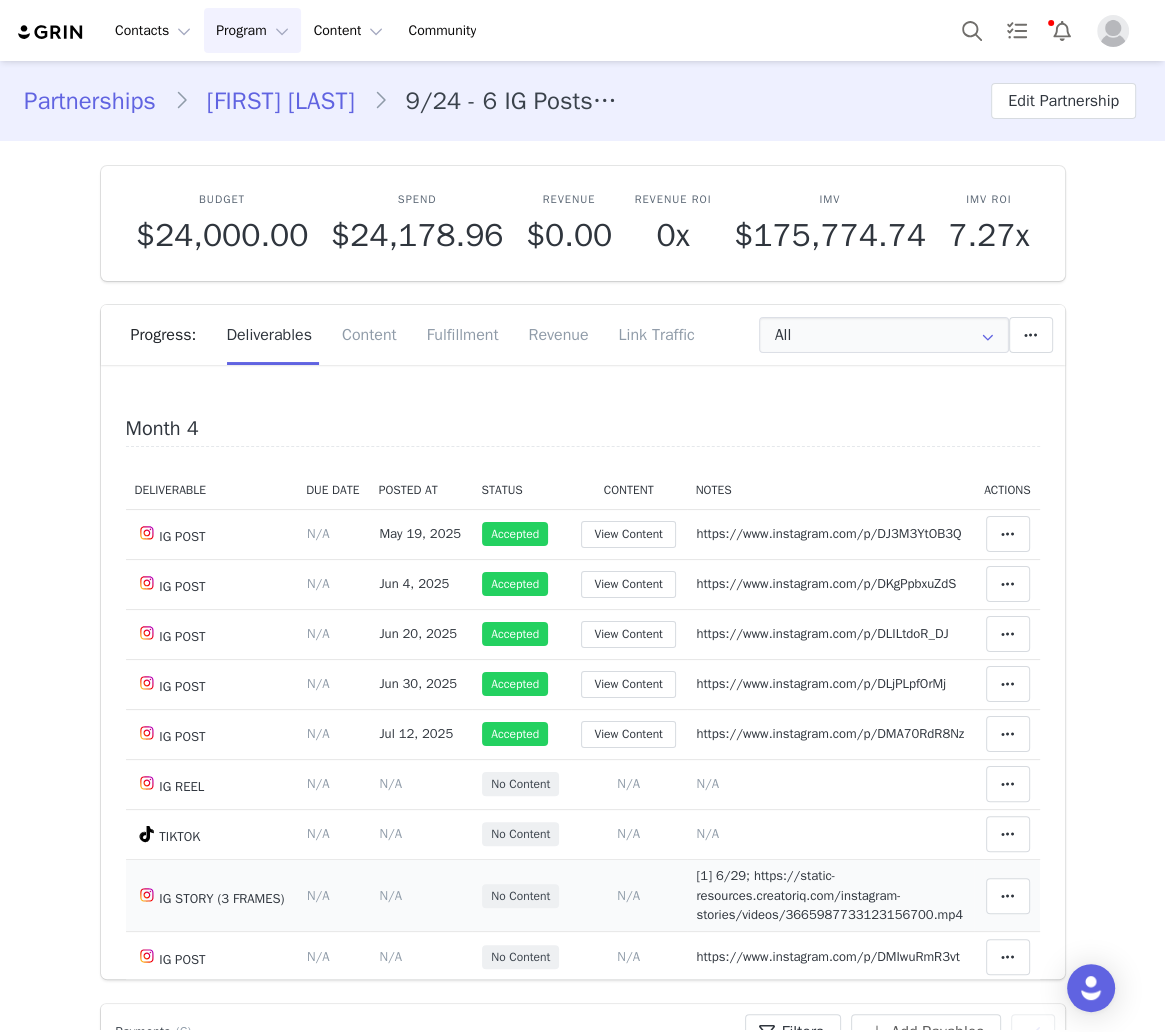 scroll, scrollTop: 2613, scrollLeft: 0, axis: vertical 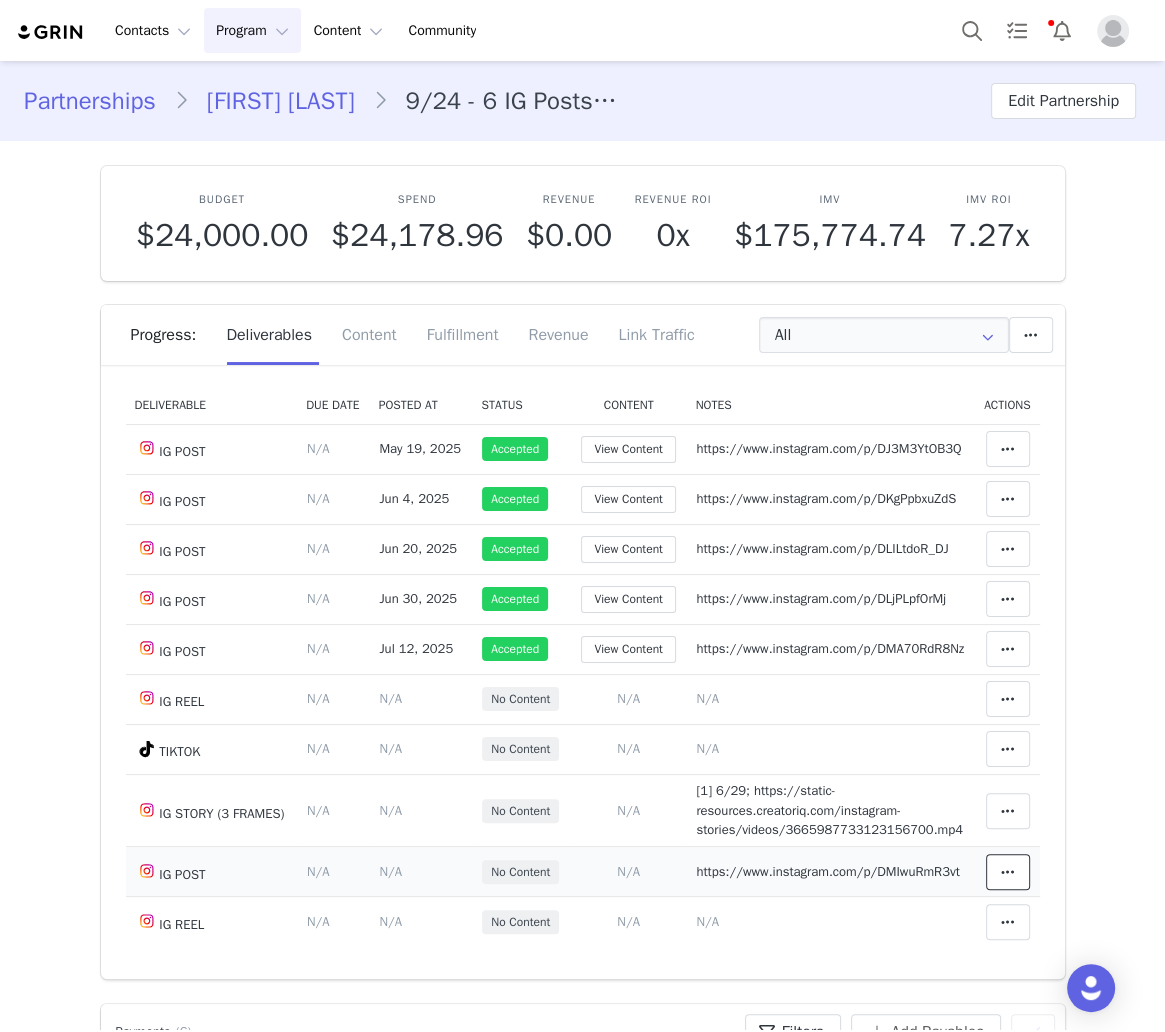 click at bounding box center (1008, 872) 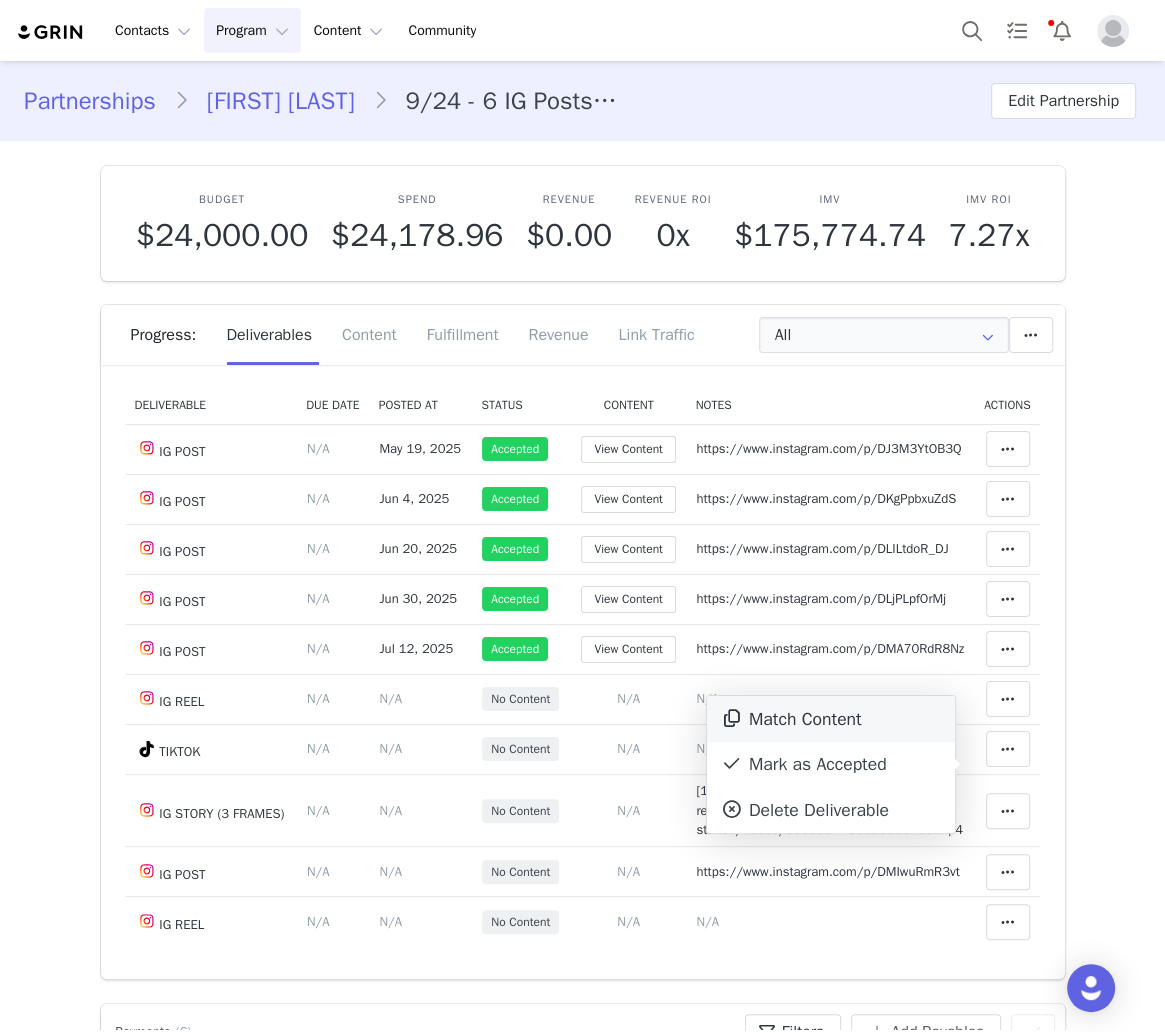 click on "Match Content" at bounding box center [831, 719] 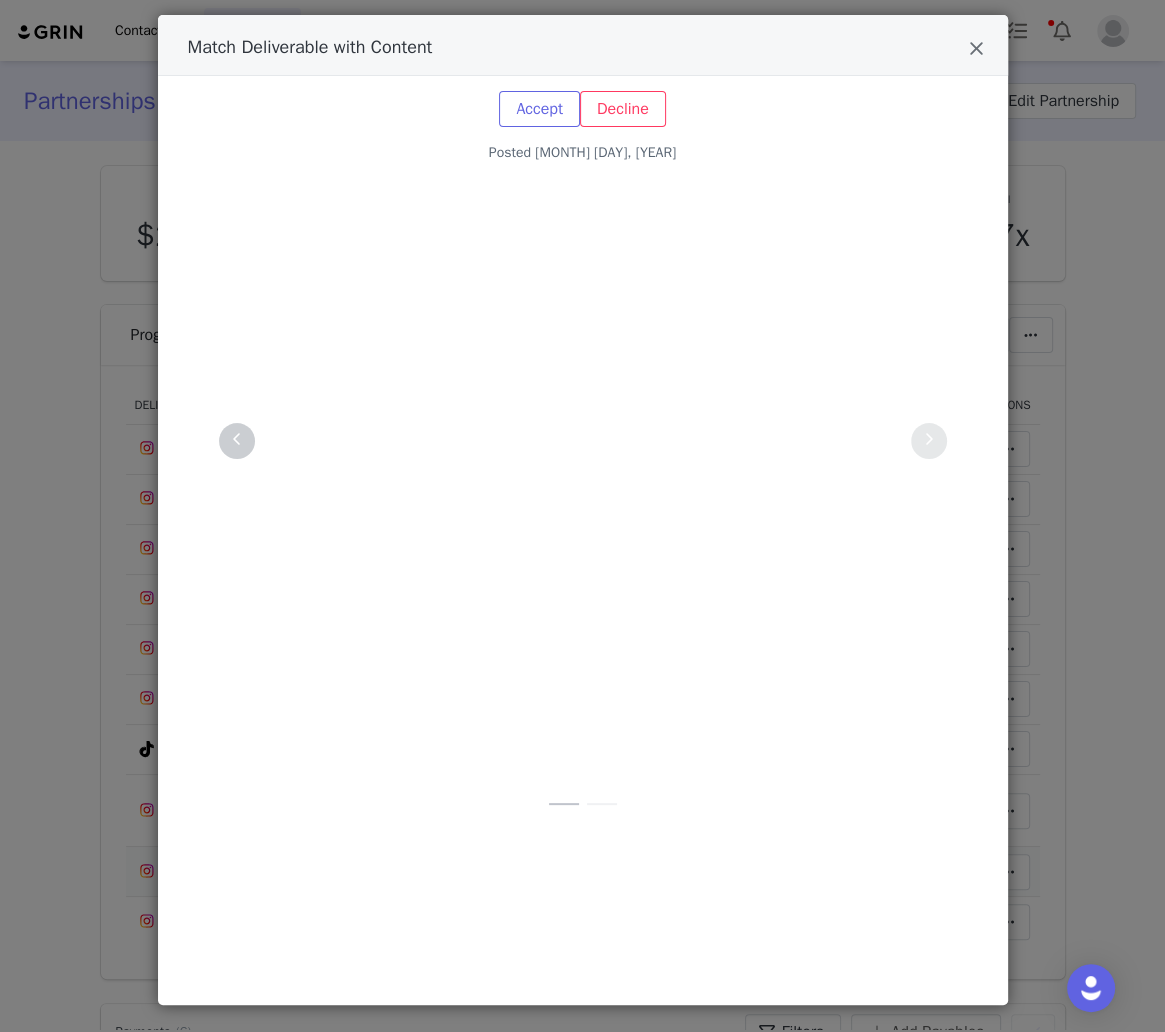 click at bounding box center (237, 440) 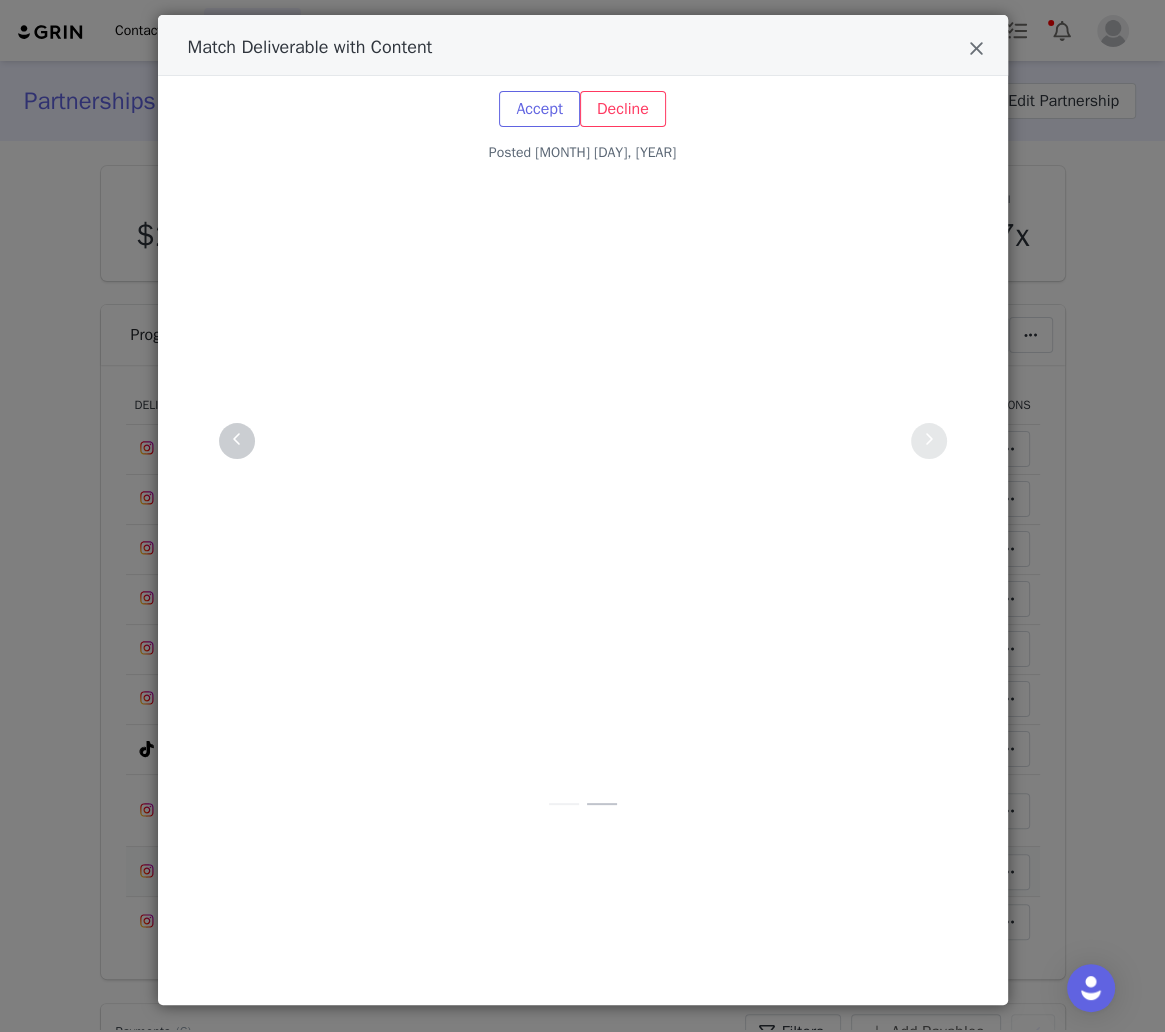 click at bounding box center (237, 440) 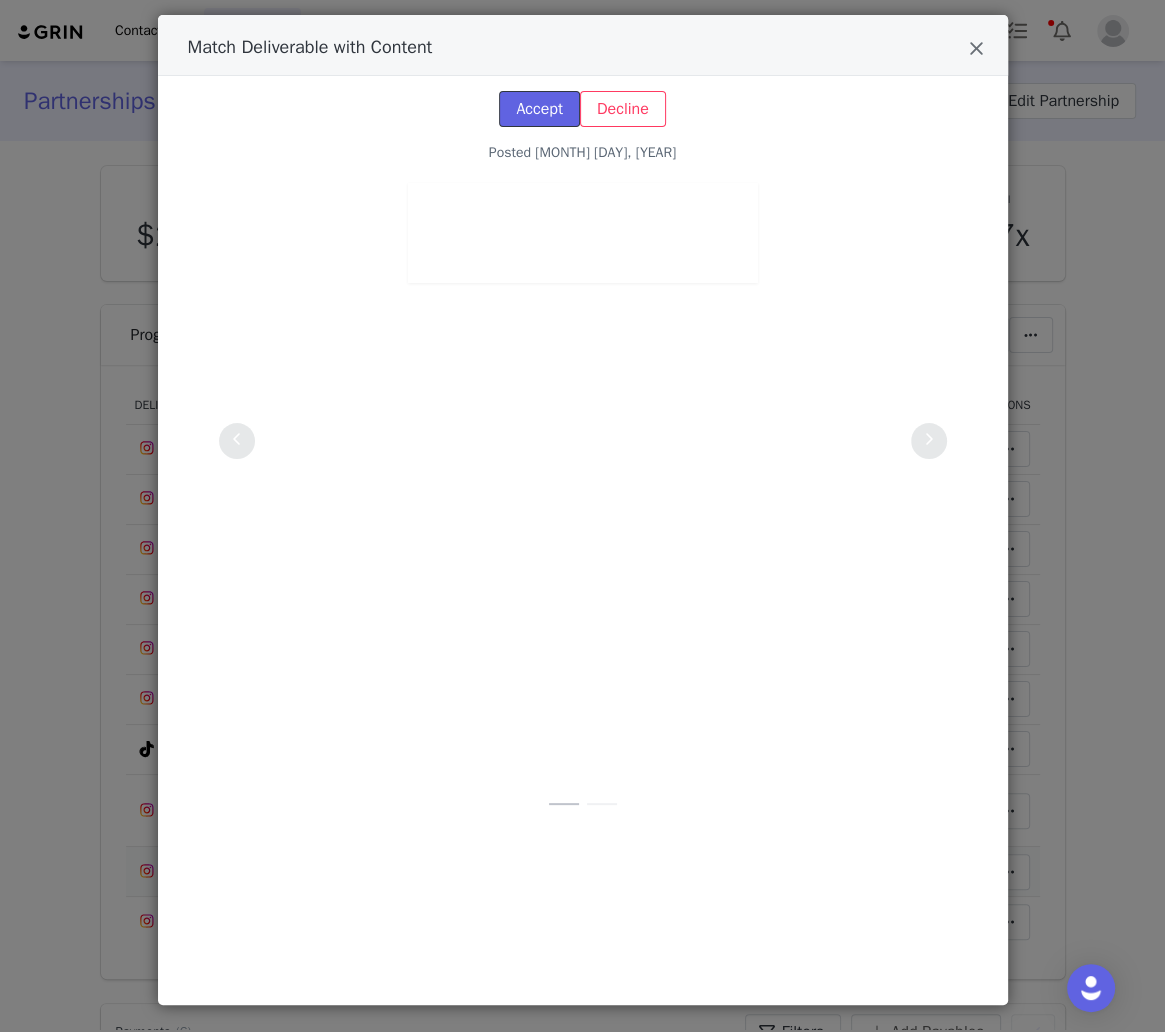 click on "Accept" at bounding box center (539, 109) 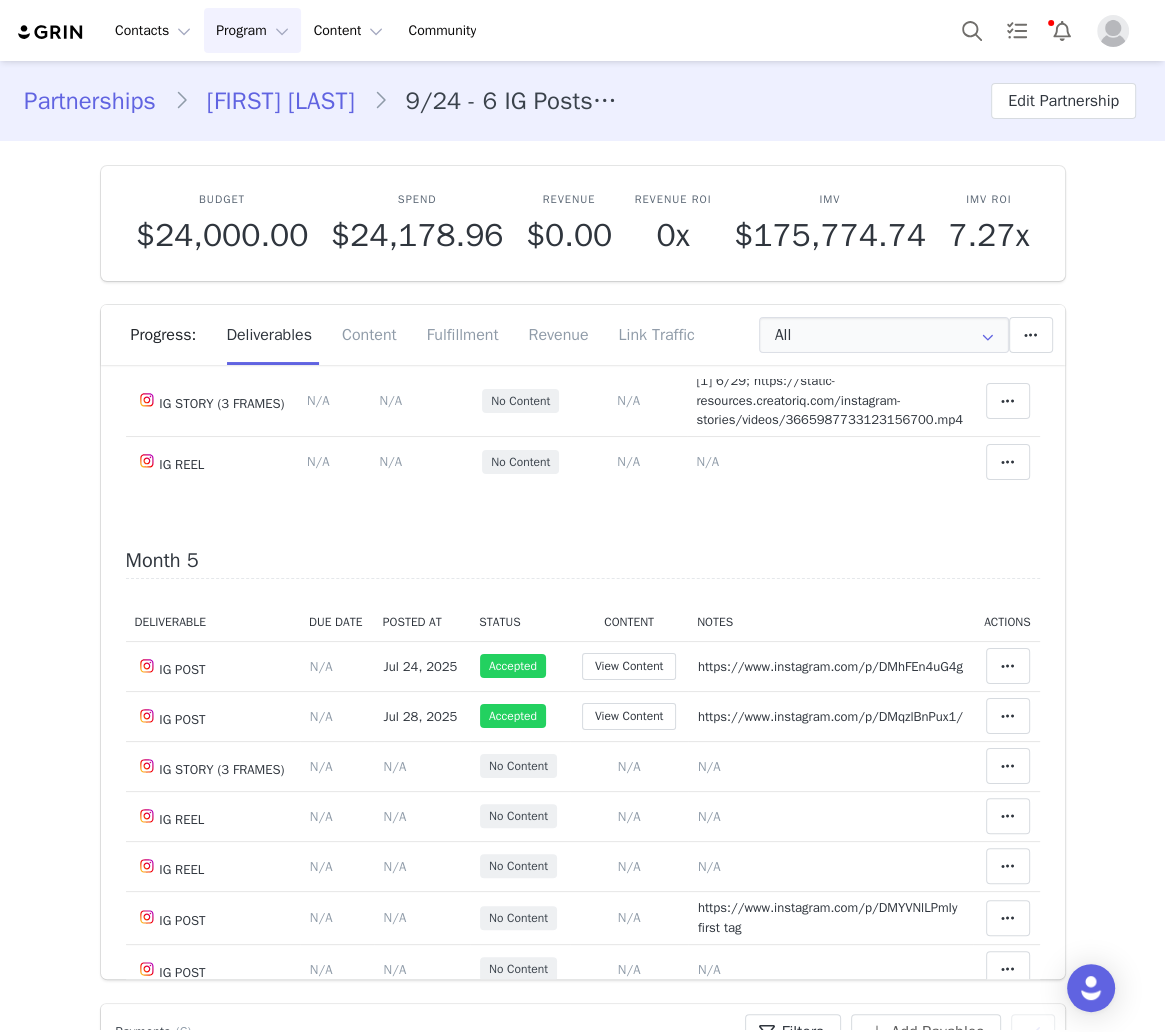 scroll, scrollTop: 3173, scrollLeft: 0, axis: vertical 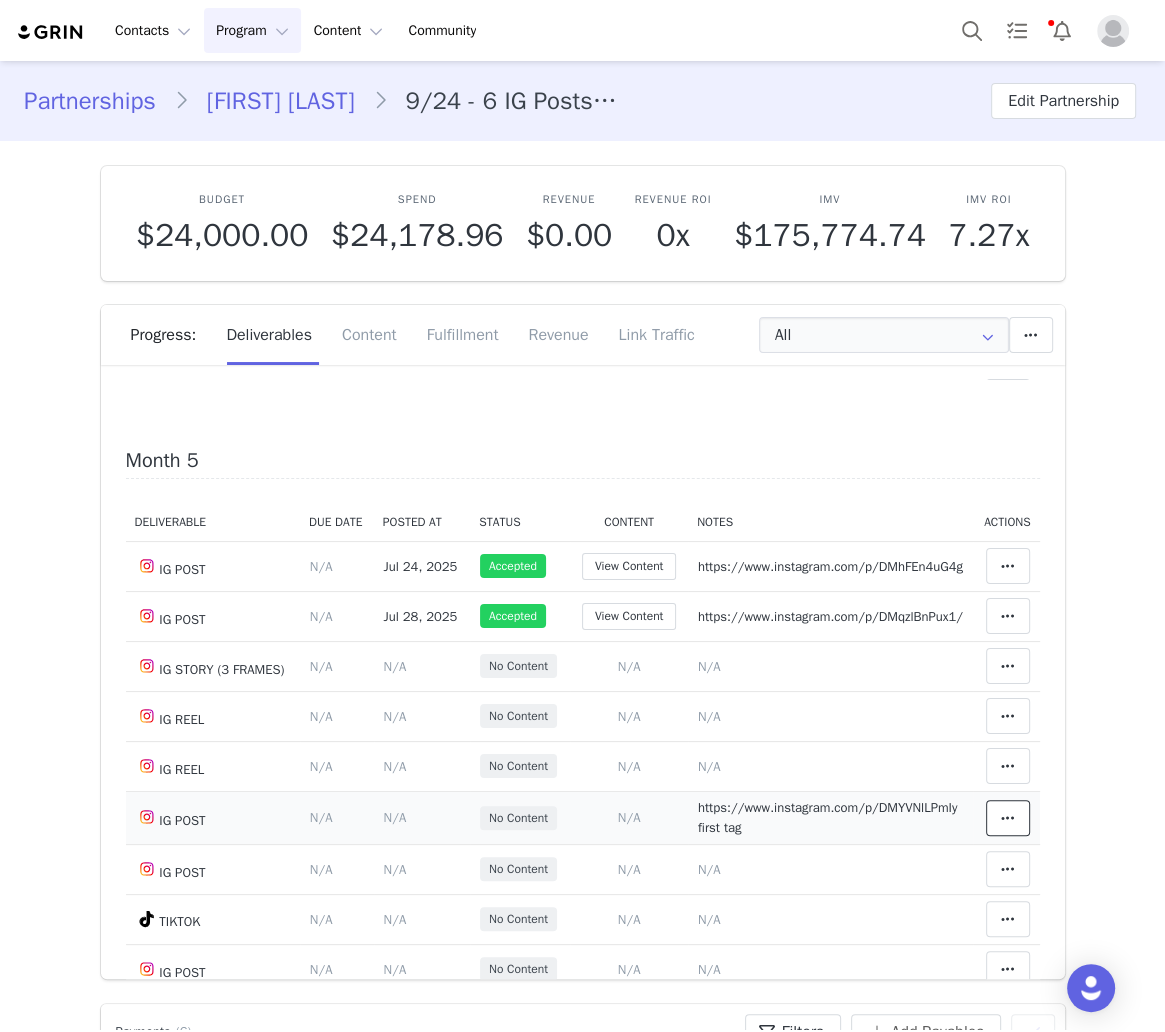 click at bounding box center (1008, 818) 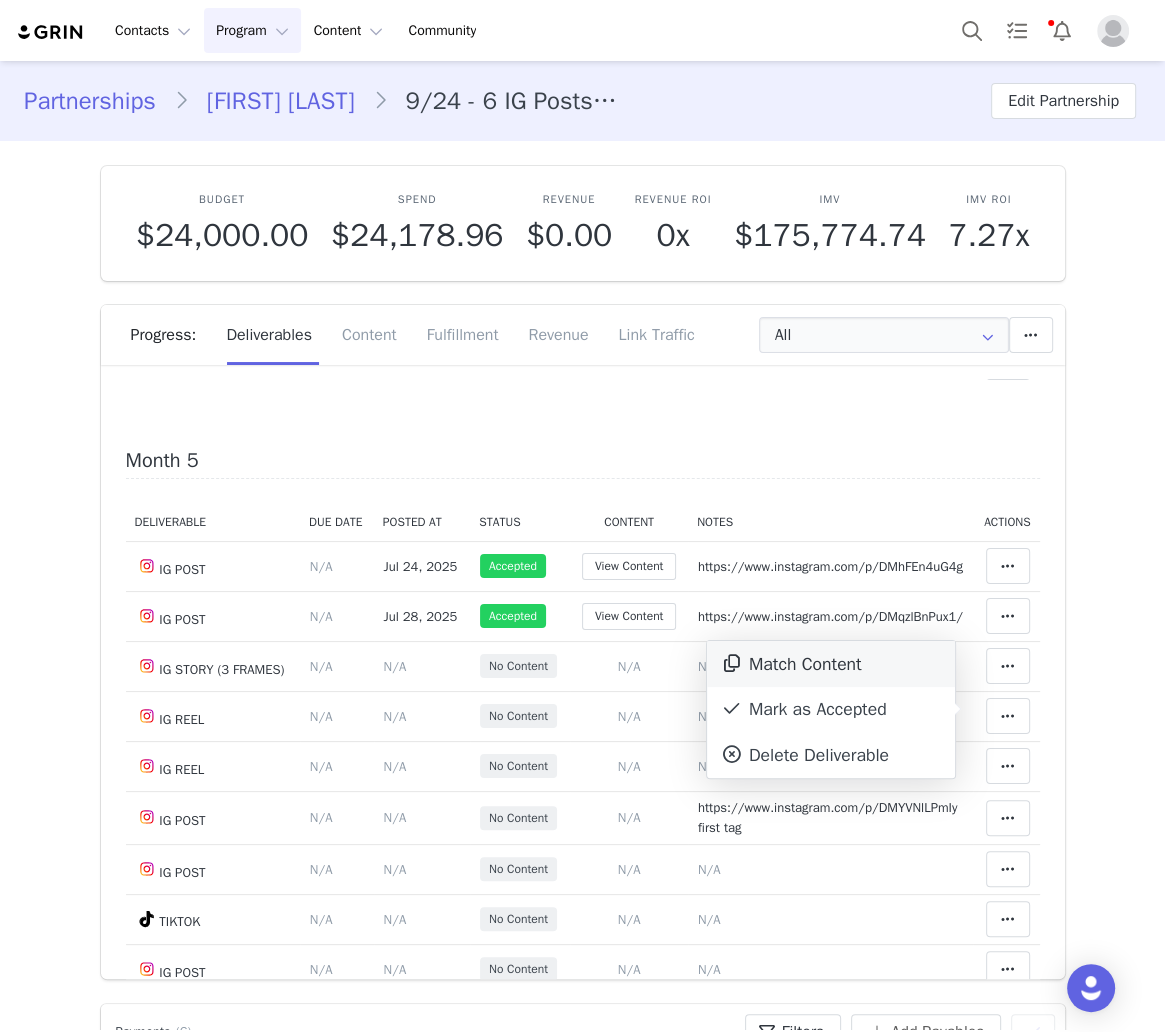 click on "Match Content" at bounding box center (831, 664) 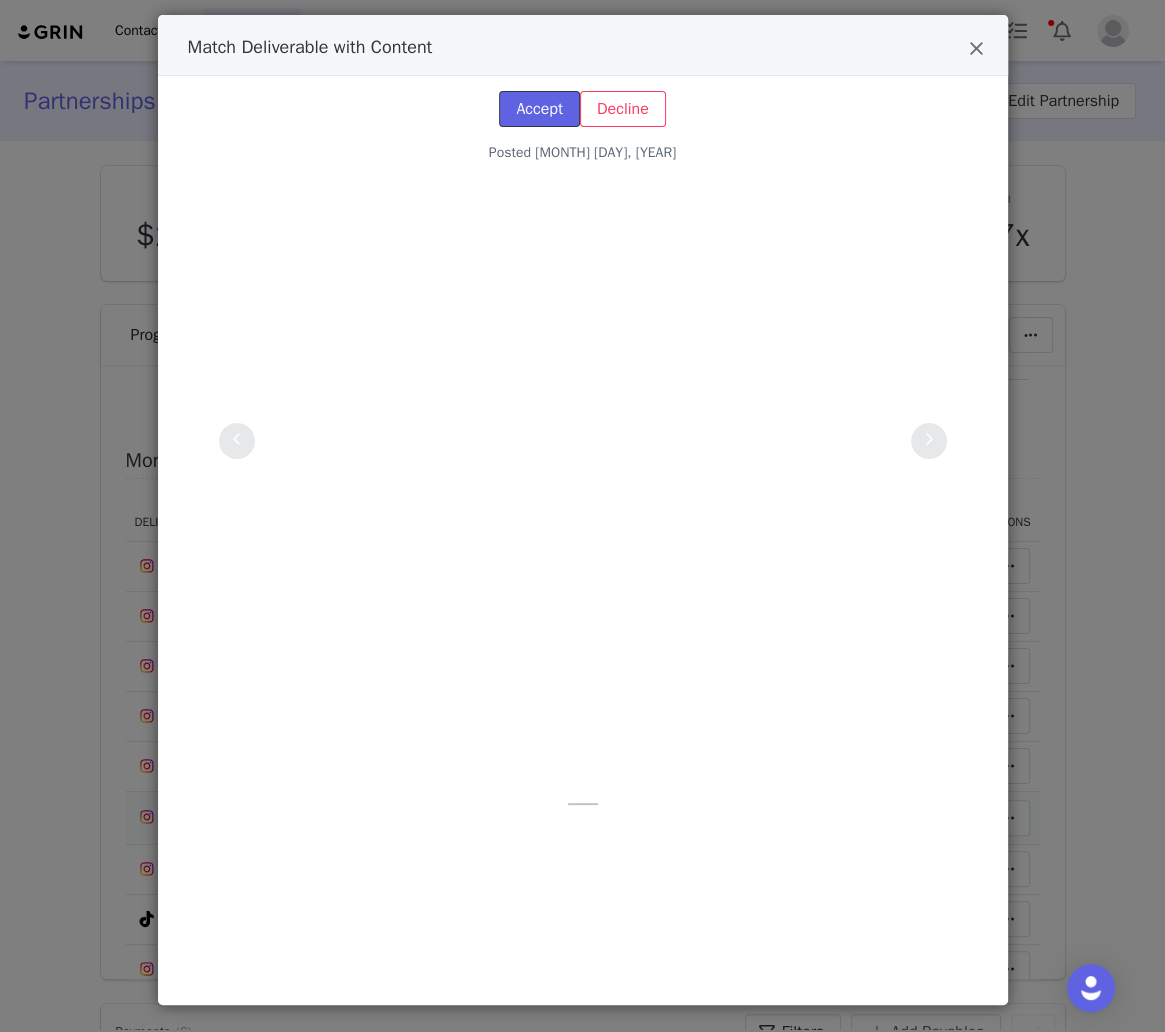 click on "Accept" at bounding box center (539, 109) 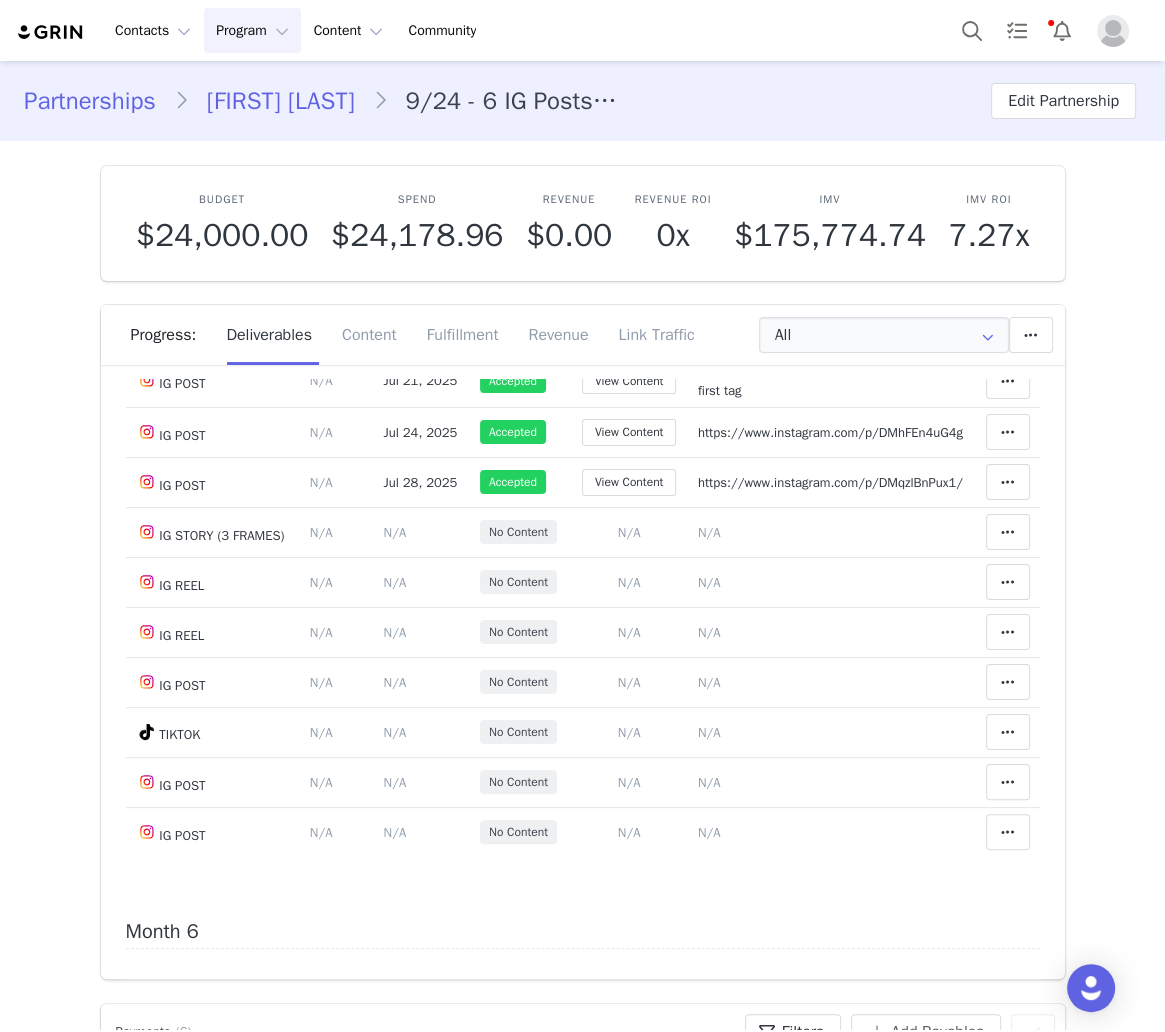scroll, scrollTop: 2986, scrollLeft: 0, axis: vertical 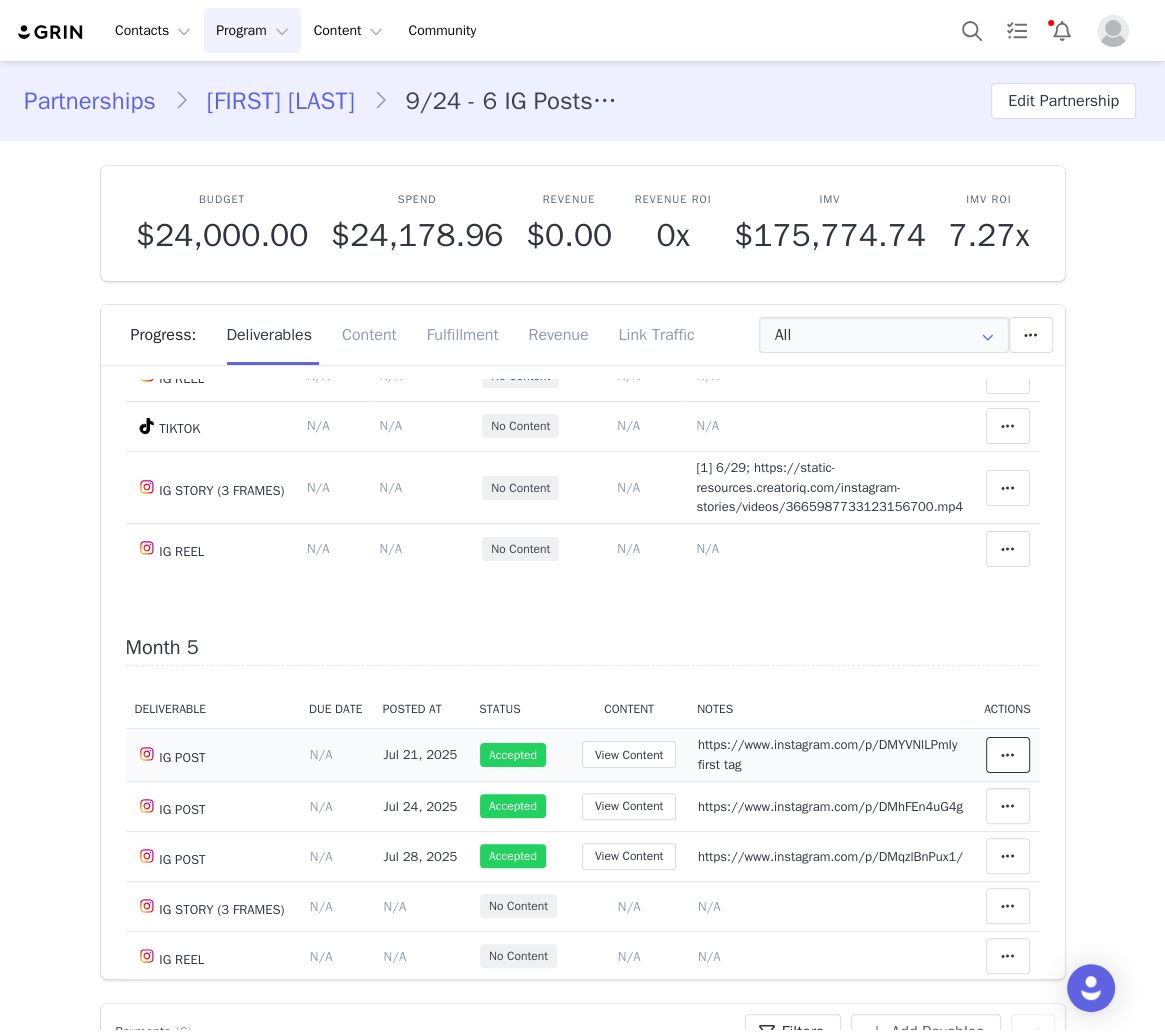 click at bounding box center (1008, 755) 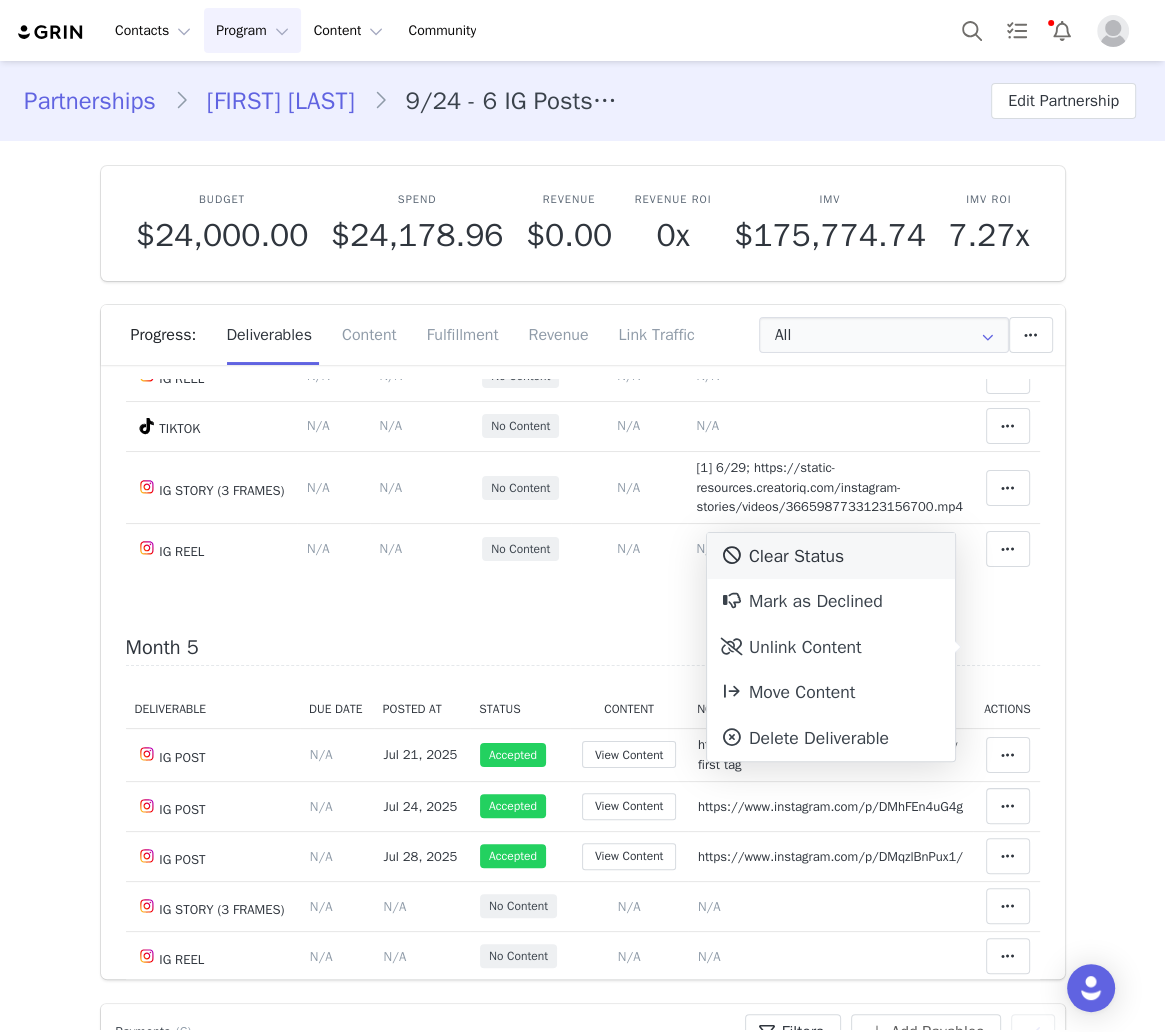 click on "Clear Status" at bounding box center (831, 556) 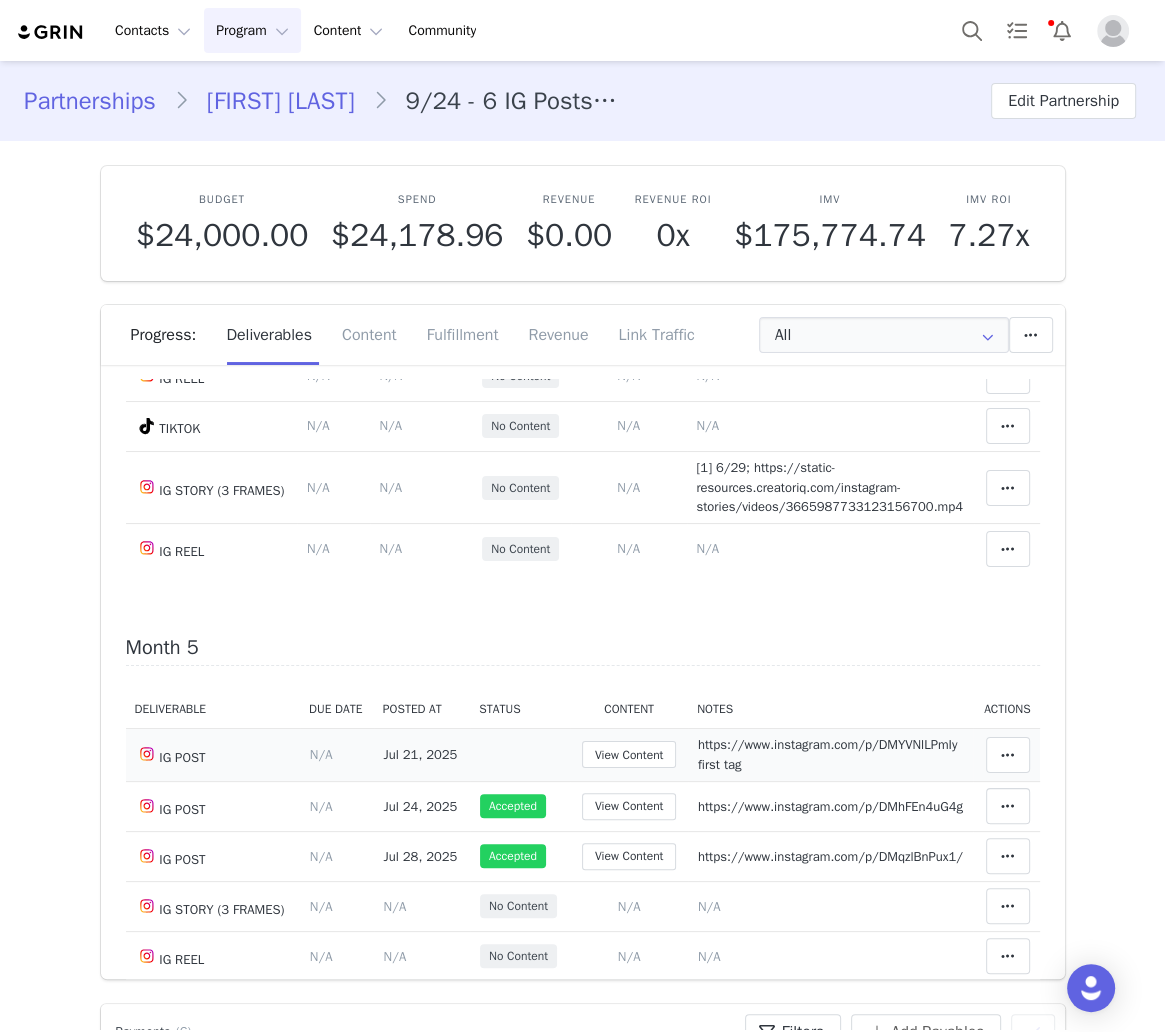 click on "https://www.instagram.com/p/DMYVNlLPmIy
first tag" at bounding box center [827, 754] 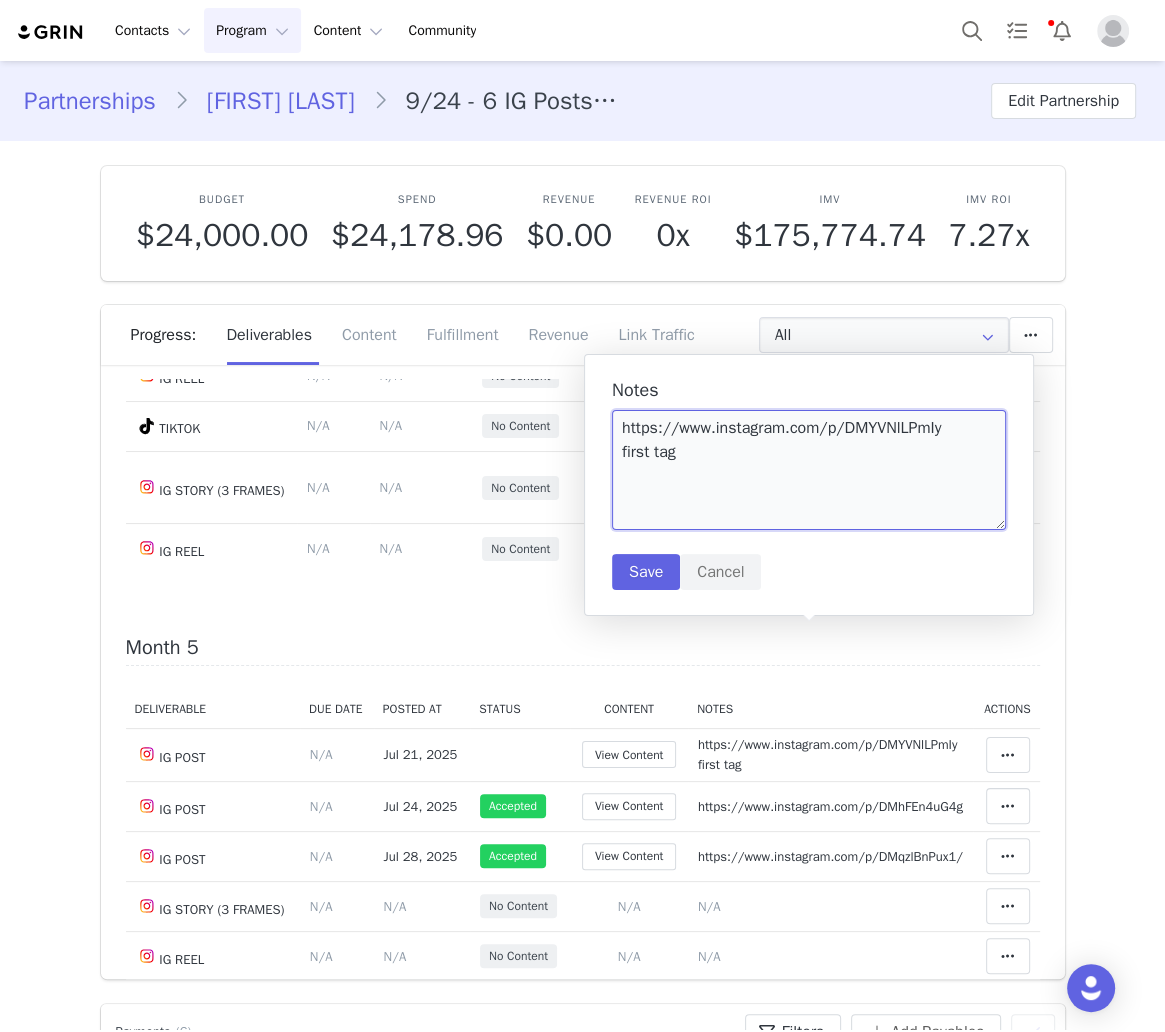 click on "https://www.instagram.com/p/DMYVNlLPmIy
first tag" at bounding box center [809, 470] 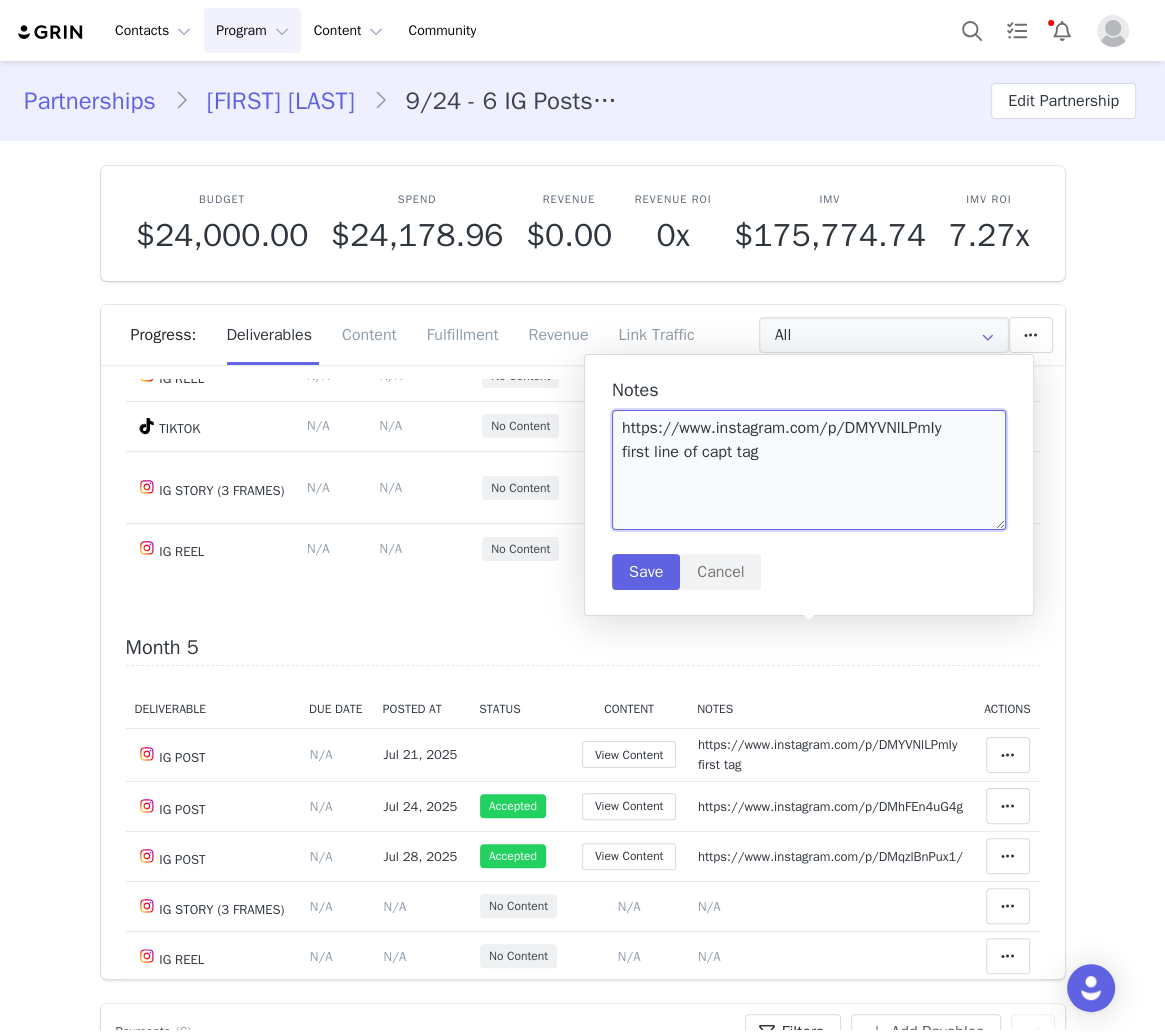 click on "https://www.instagram.com/p/DMYVNlLPmIy
first line of capt tag" at bounding box center (809, 470) 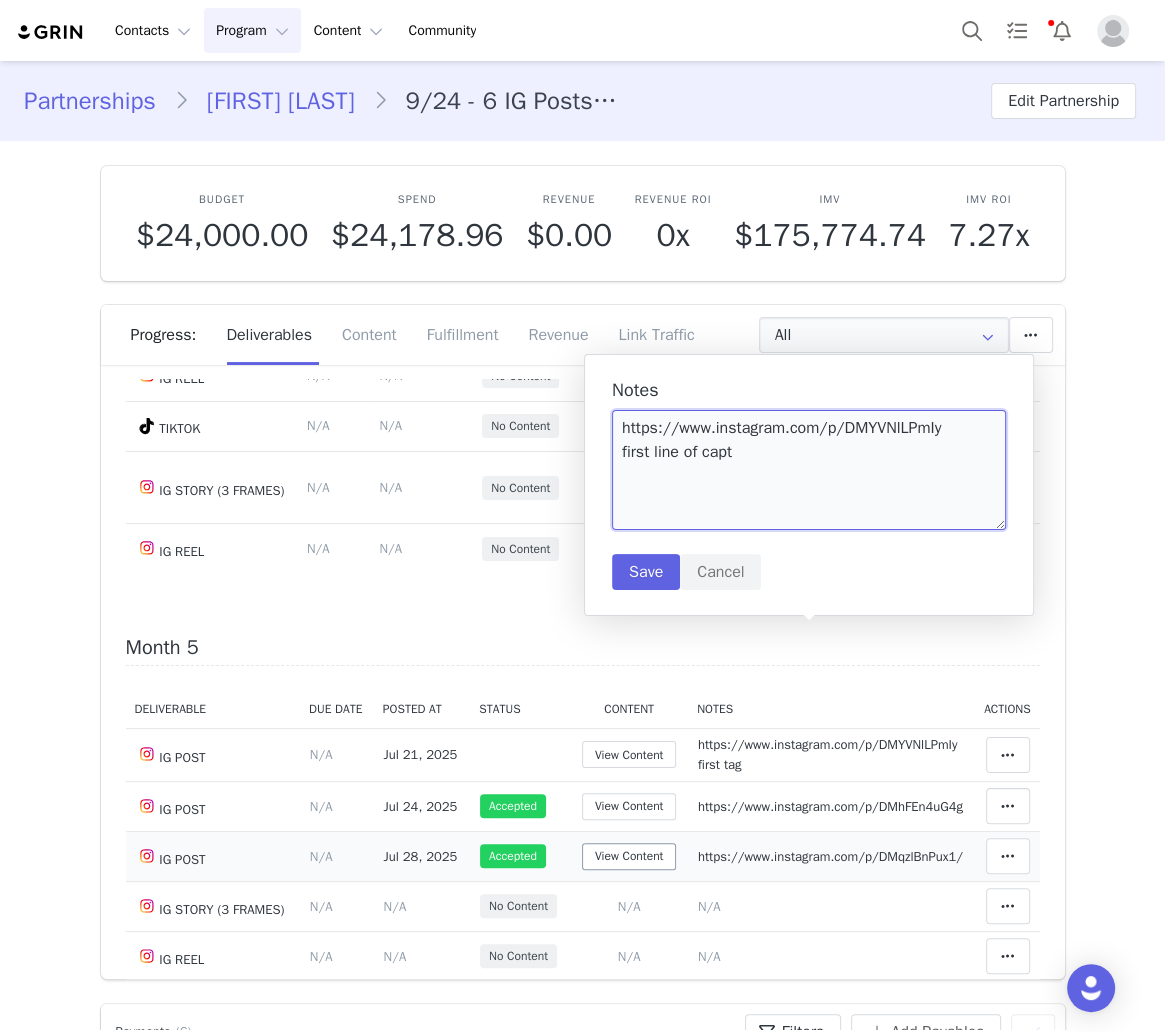 type on "https://www.instagram.com/p/DMYVNlLPmIy
first line of capt" 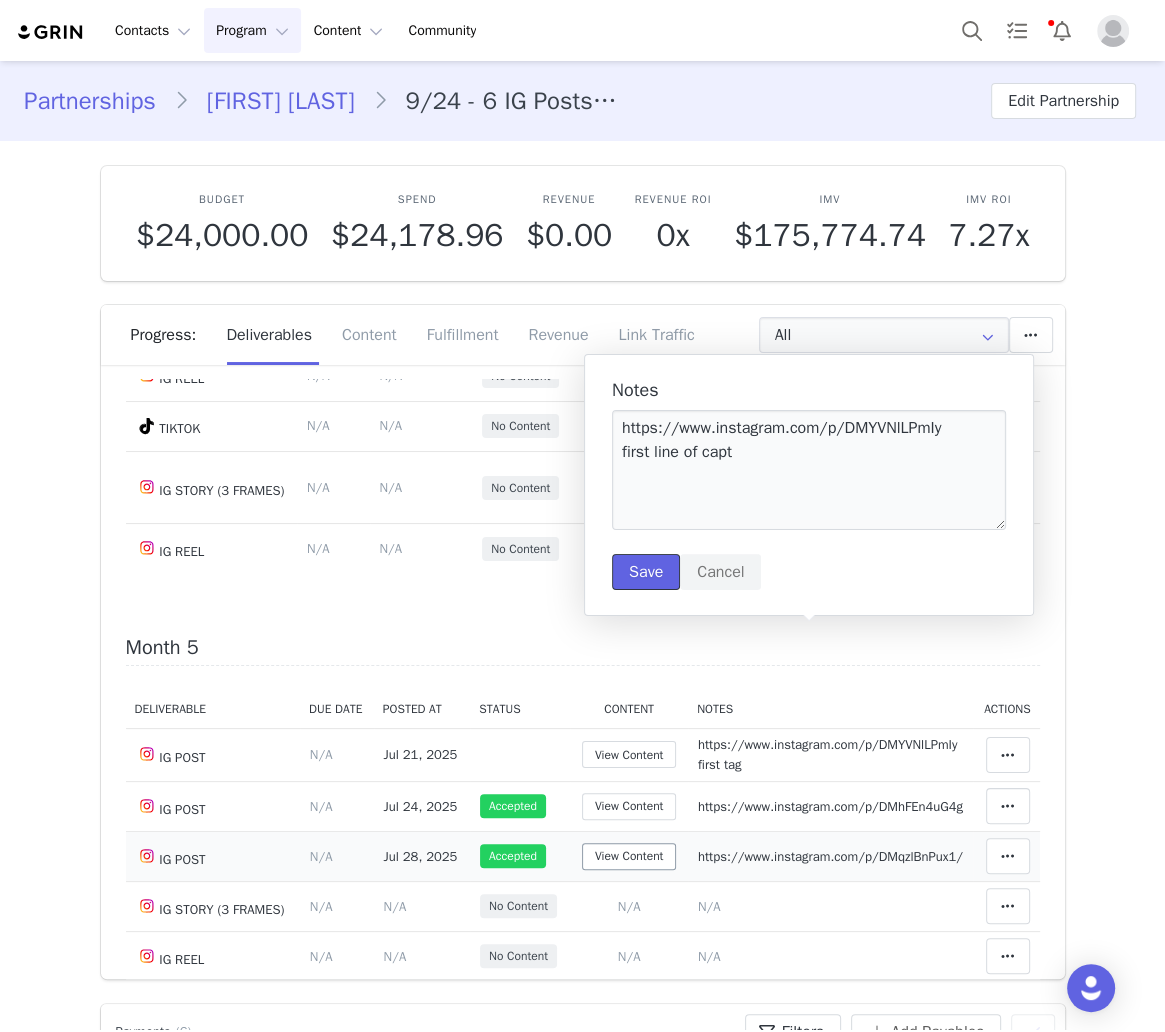 click on "Save" at bounding box center [646, 572] 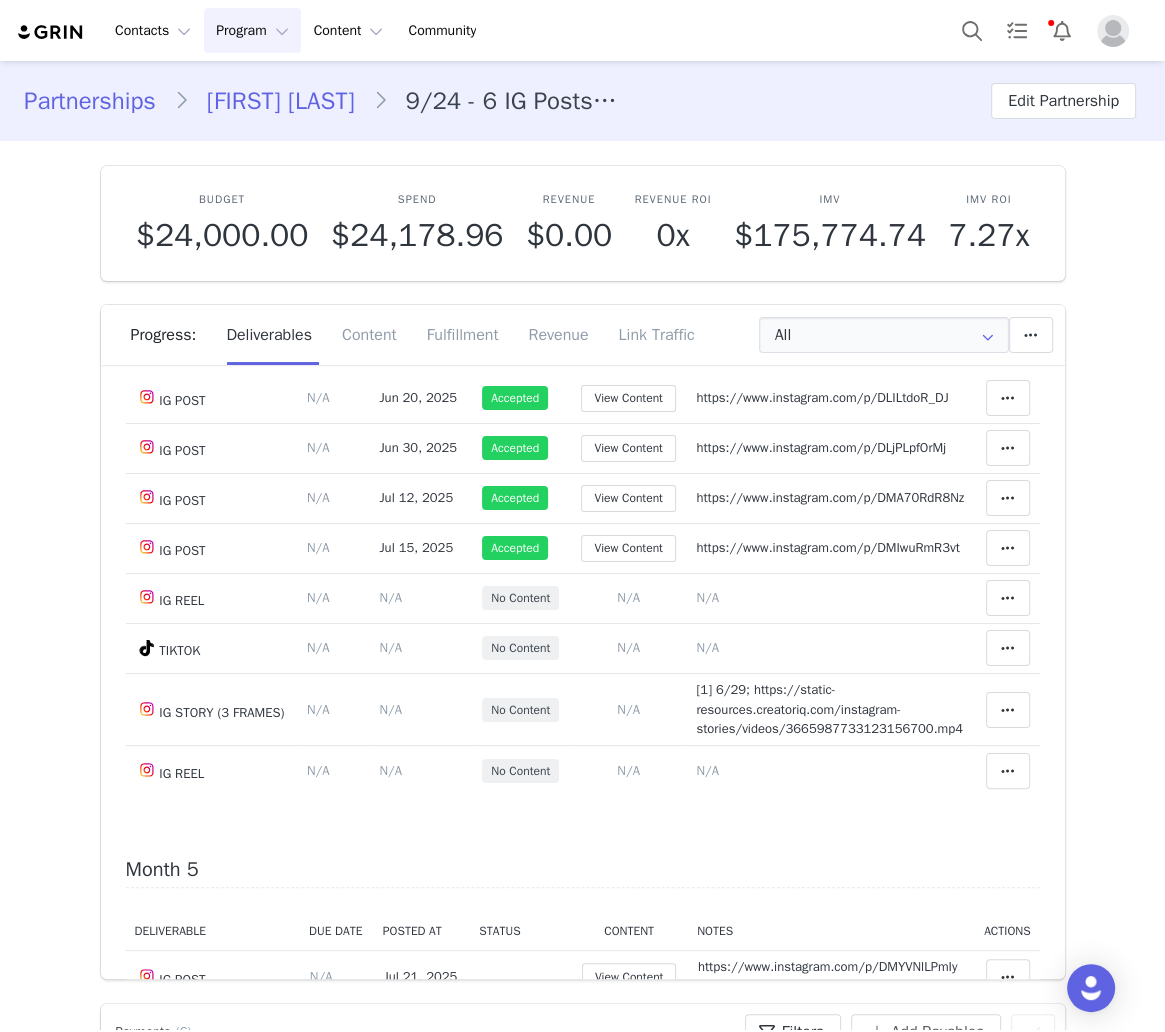 scroll, scrollTop: 2800, scrollLeft: 0, axis: vertical 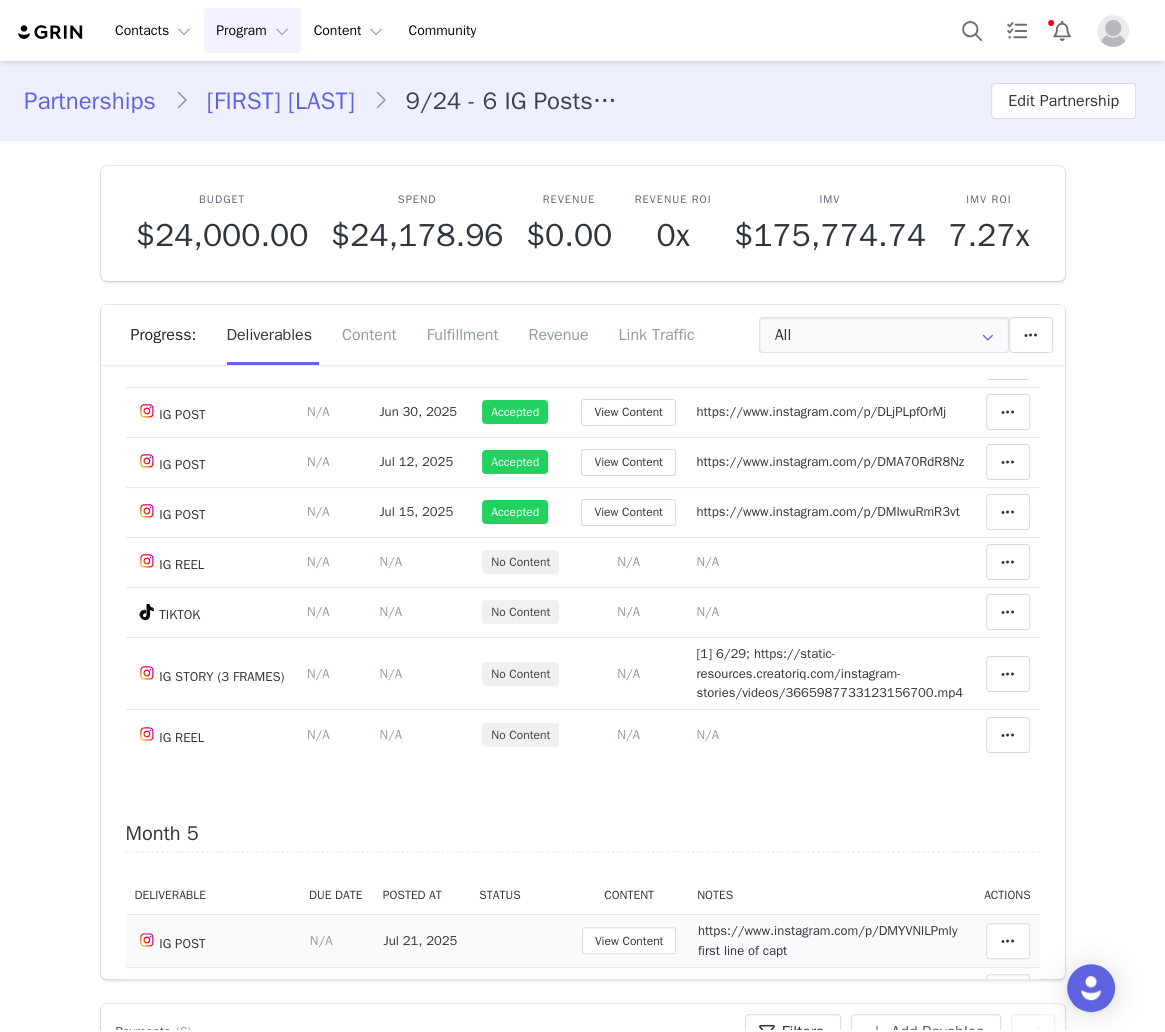 click on "https://www.instagram.com/p/DMYVNlLPmIy
first line of capt" at bounding box center [830, 940] 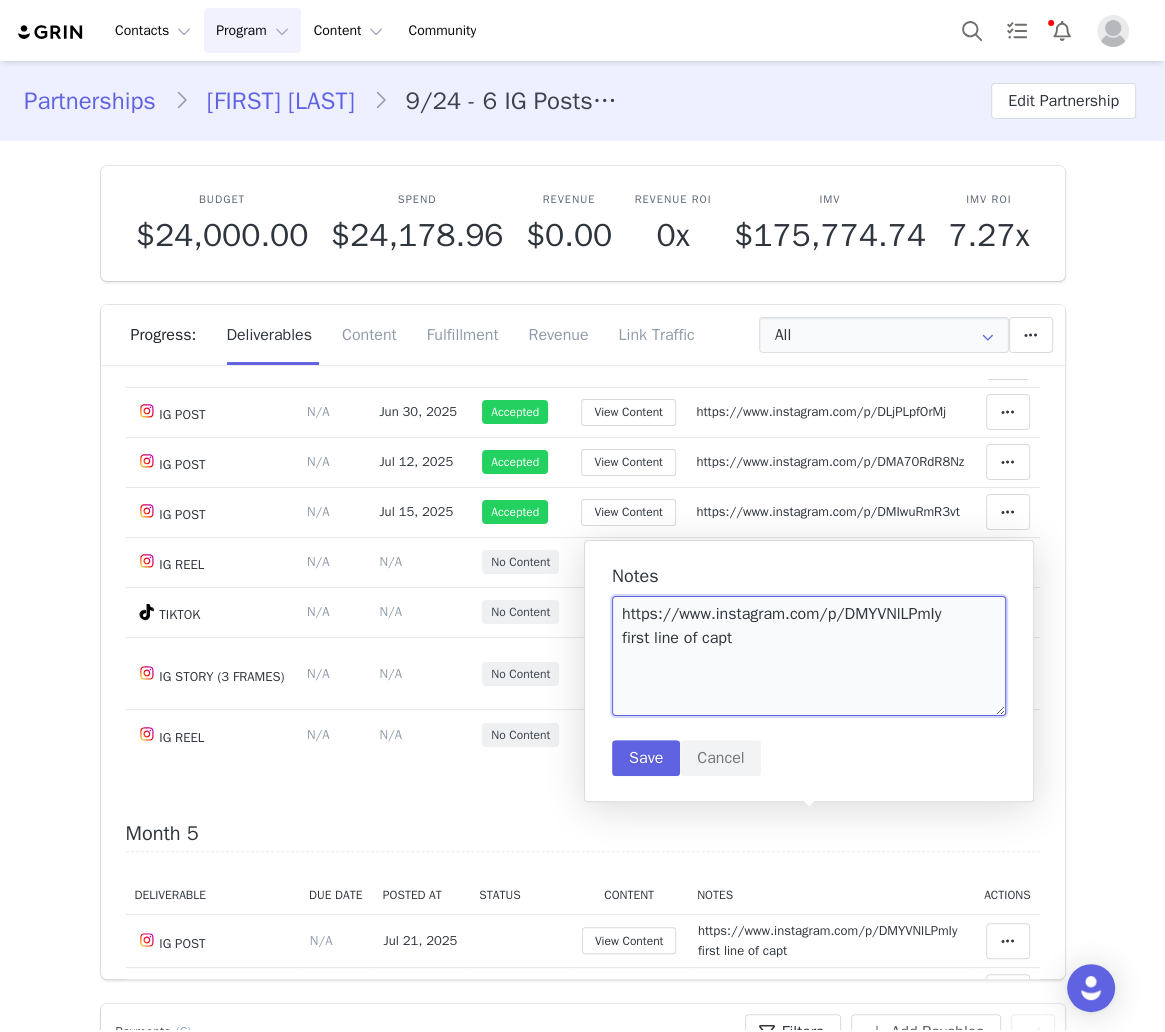 click on "https://www.instagram.com/p/DMYVNlLPmIy
first line of capt" at bounding box center [809, 656] 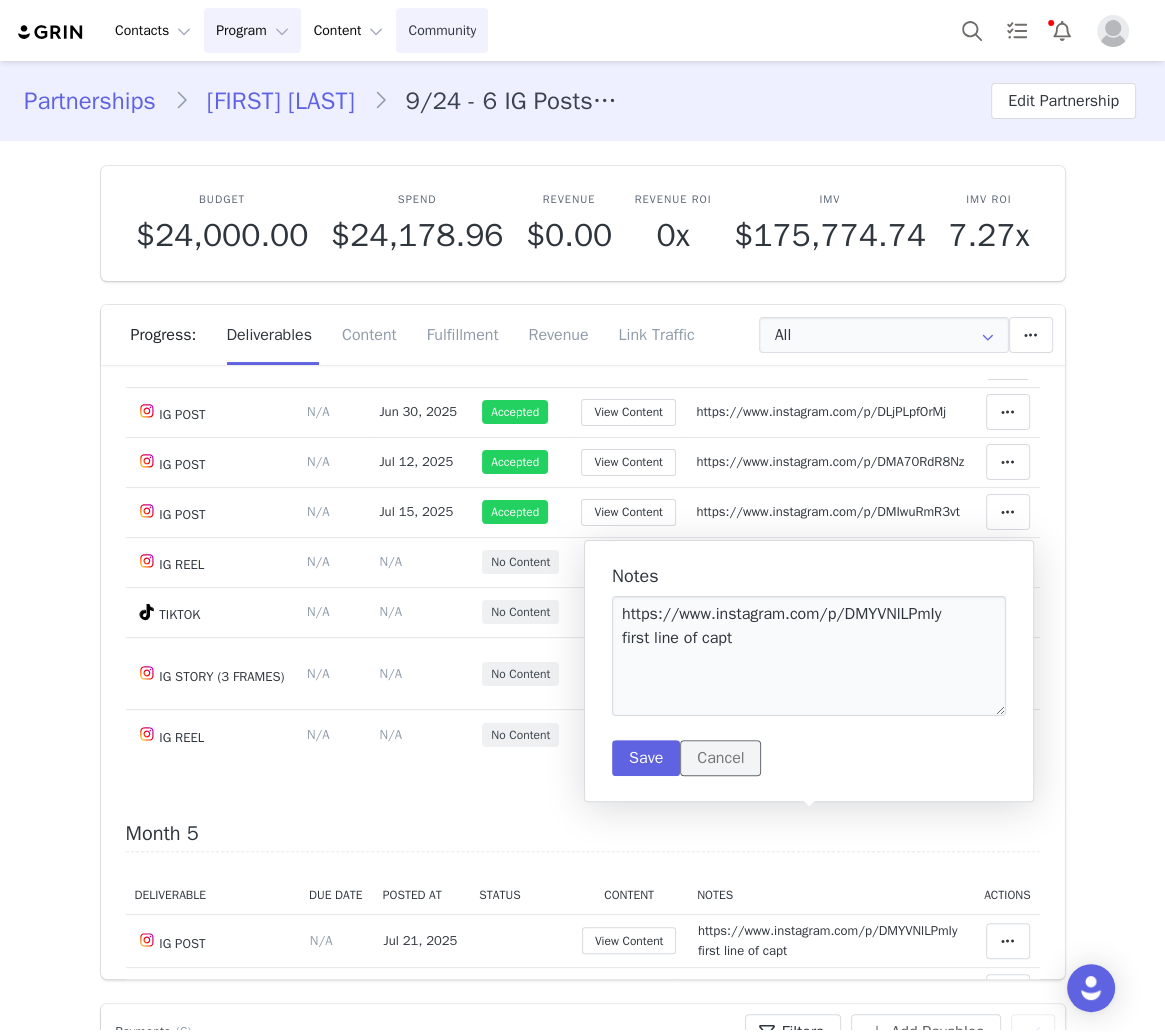 drag, startPoint x: 715, startPoint y: 764, endPoint x: 421, endPoint y: 40, distance: 781.4167 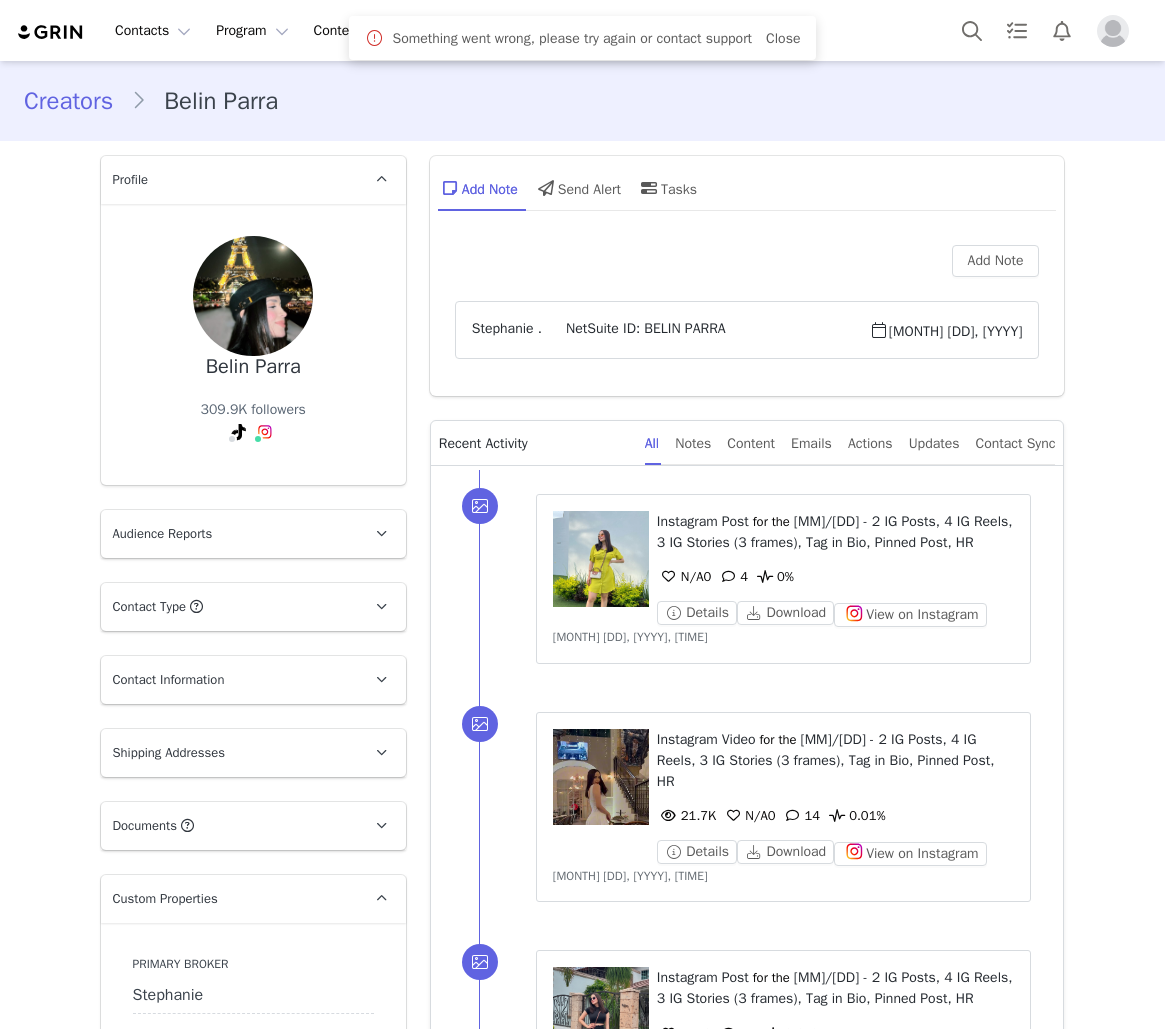 scroll, scrollTop: 0, scrollLeft: 0, axis: both 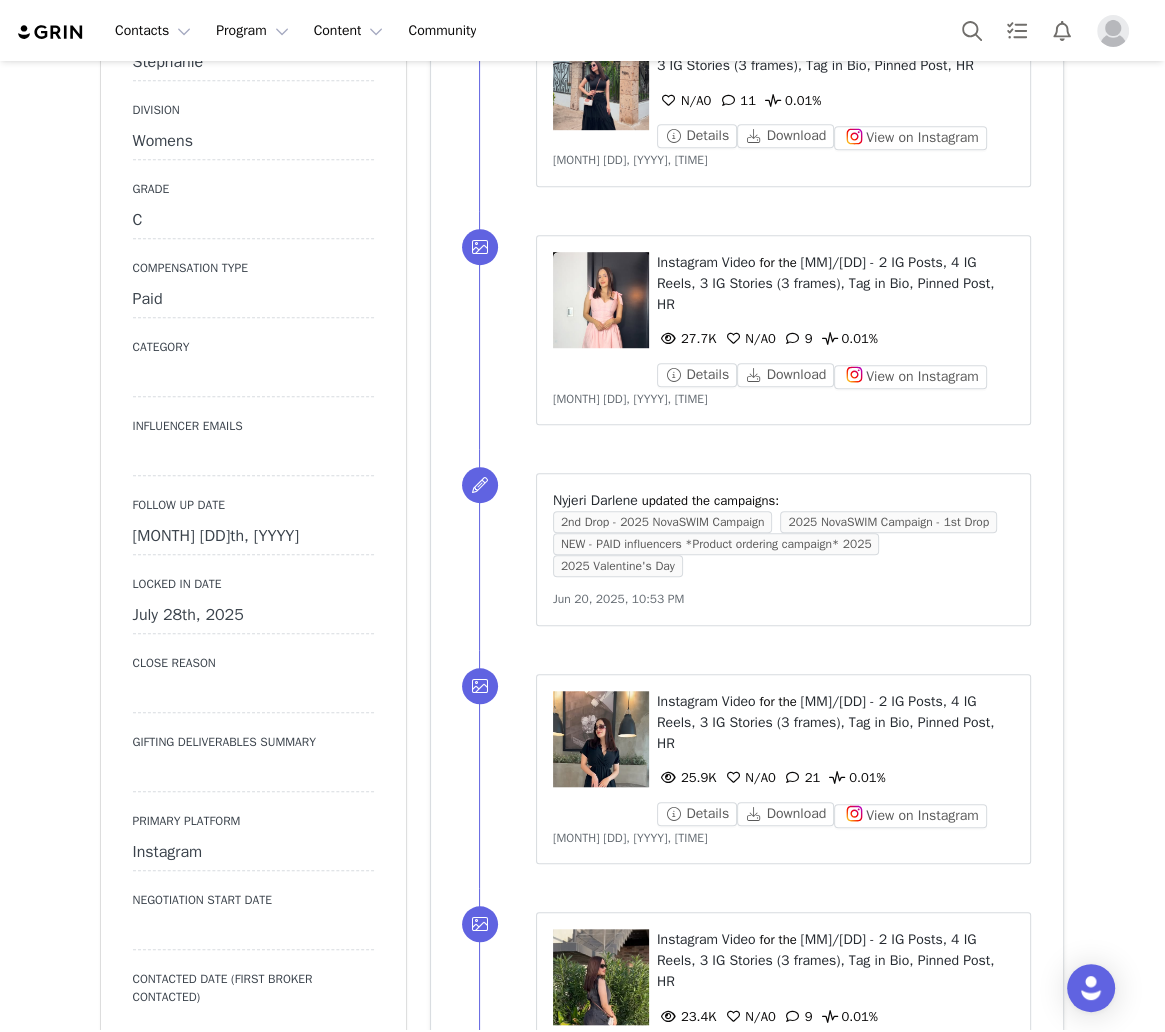 click on "[MONTH] [DD]th, [YYYY]" at bounding box center (253, 537) 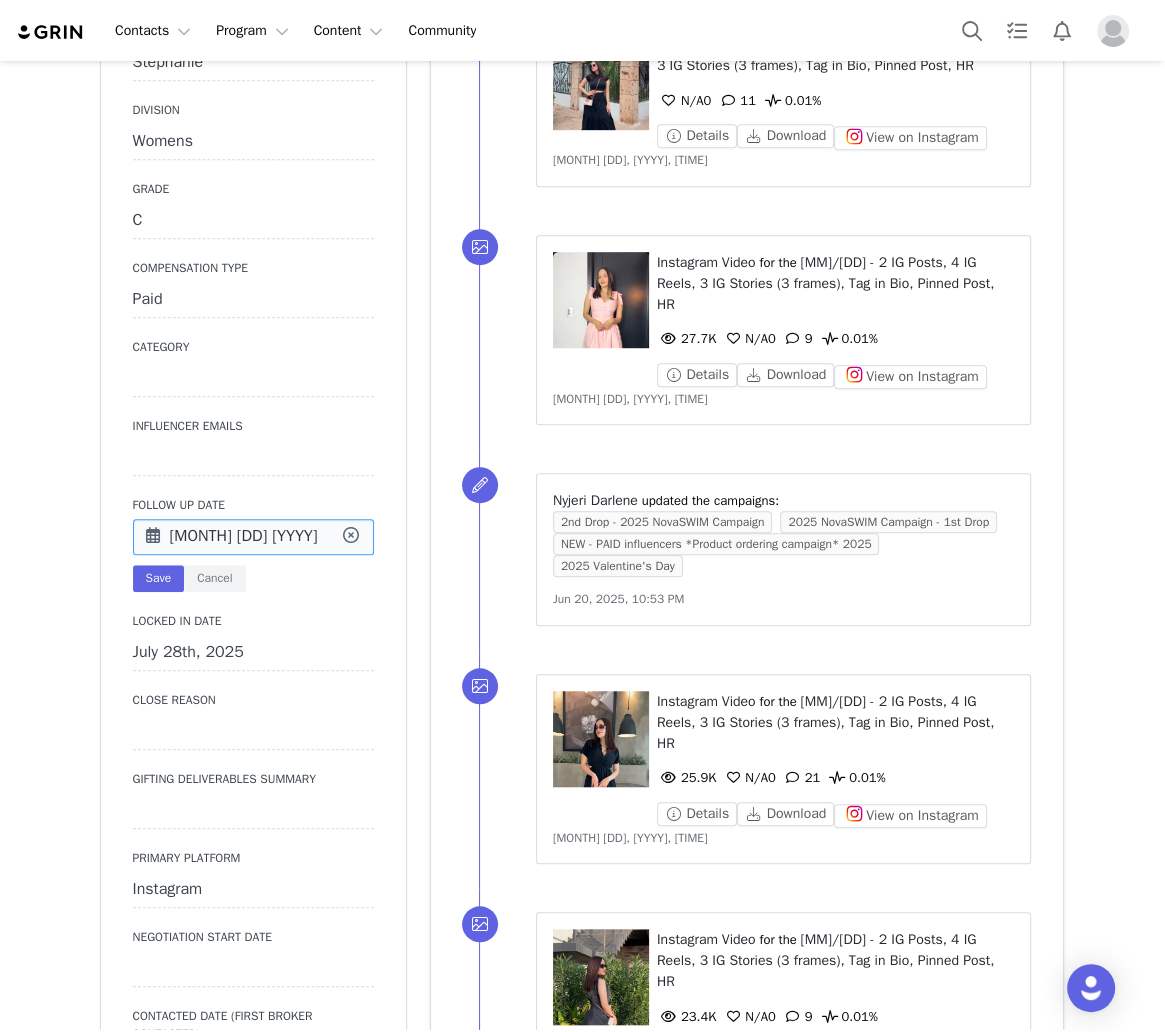 click on "[MONTH] [DD] [YYYY]" at bounding box center [253, 537] 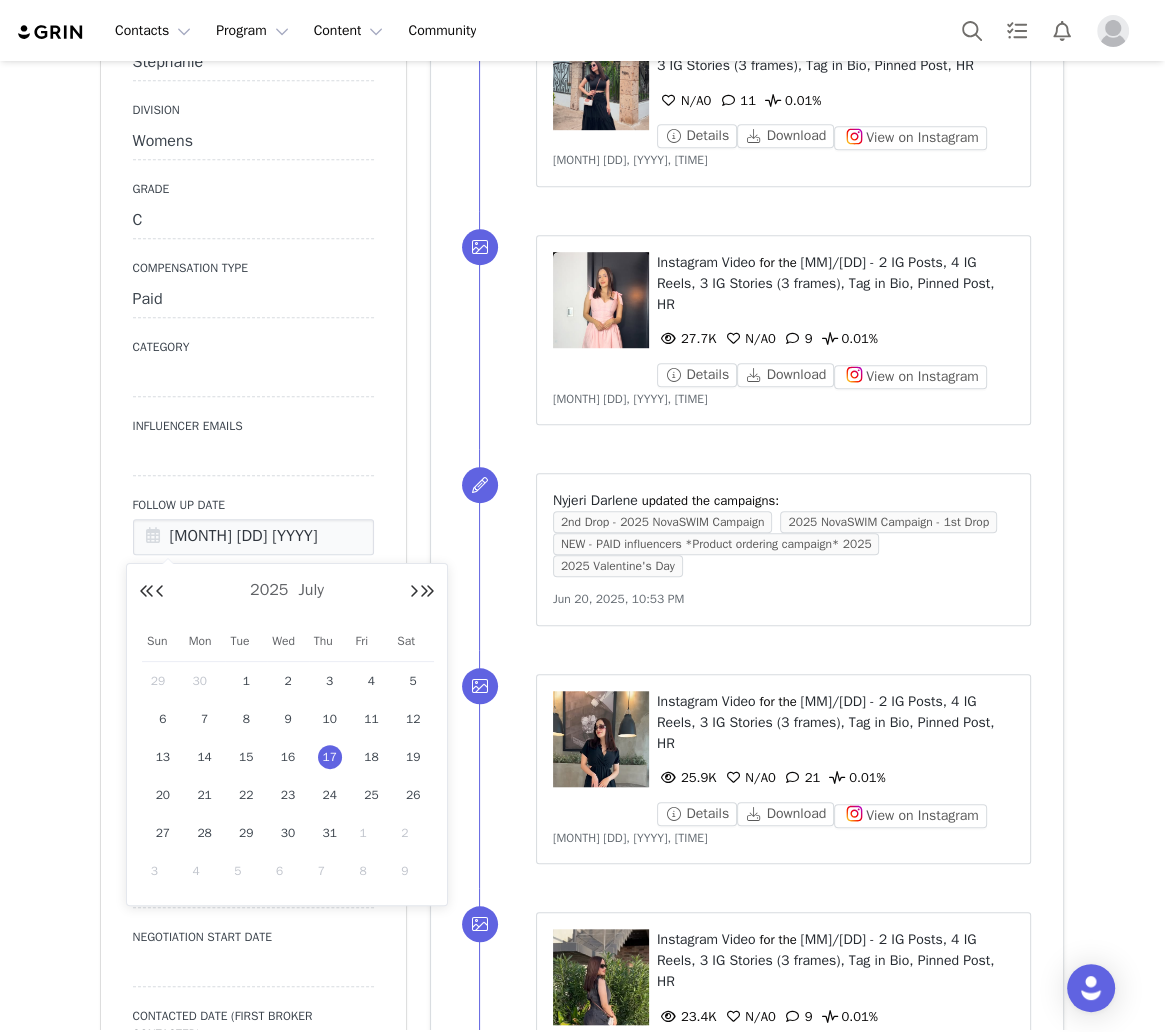 click on "1" at bounding box center [371, 833] 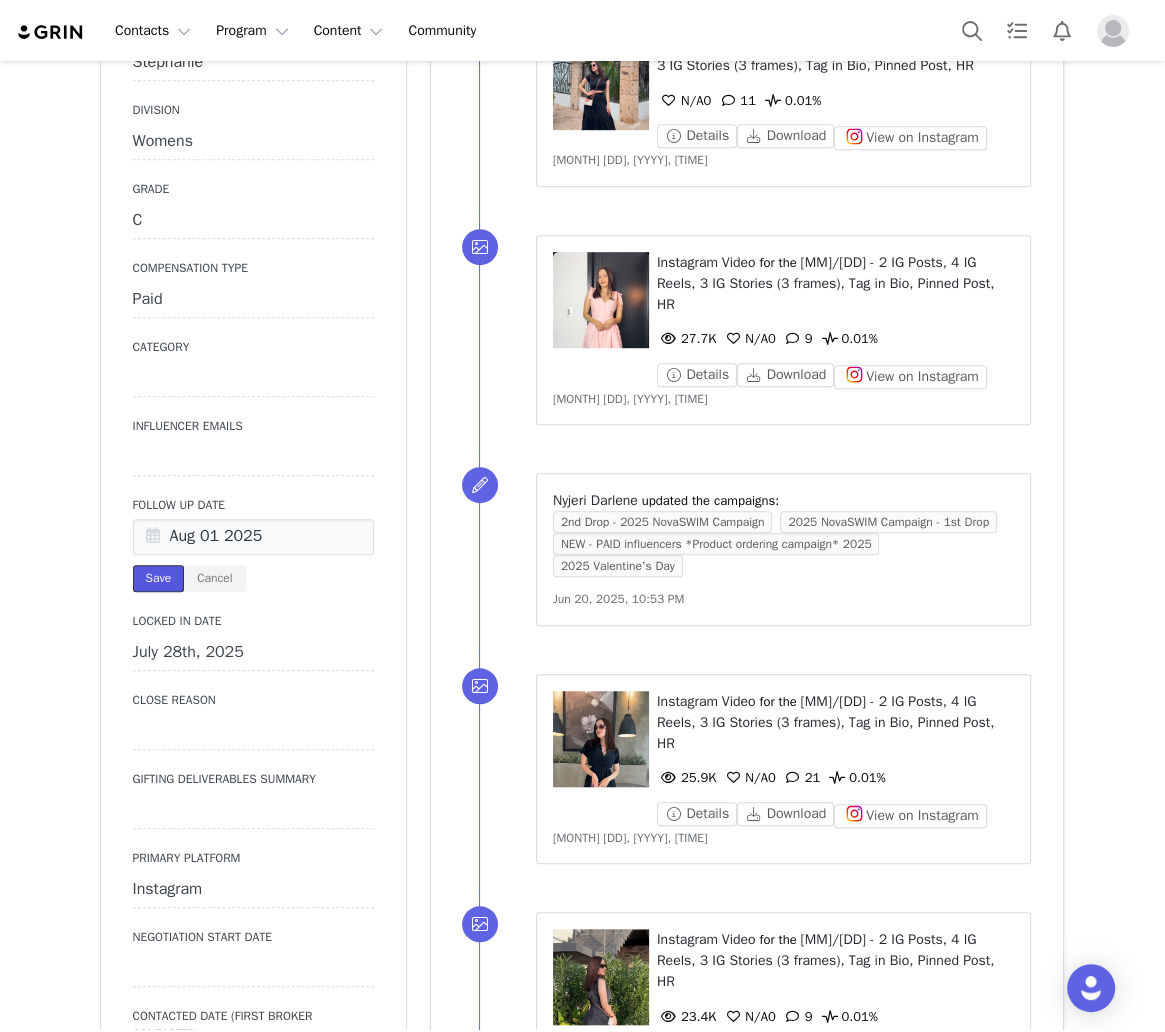 click on "Save" at bounding box center (159, 578) 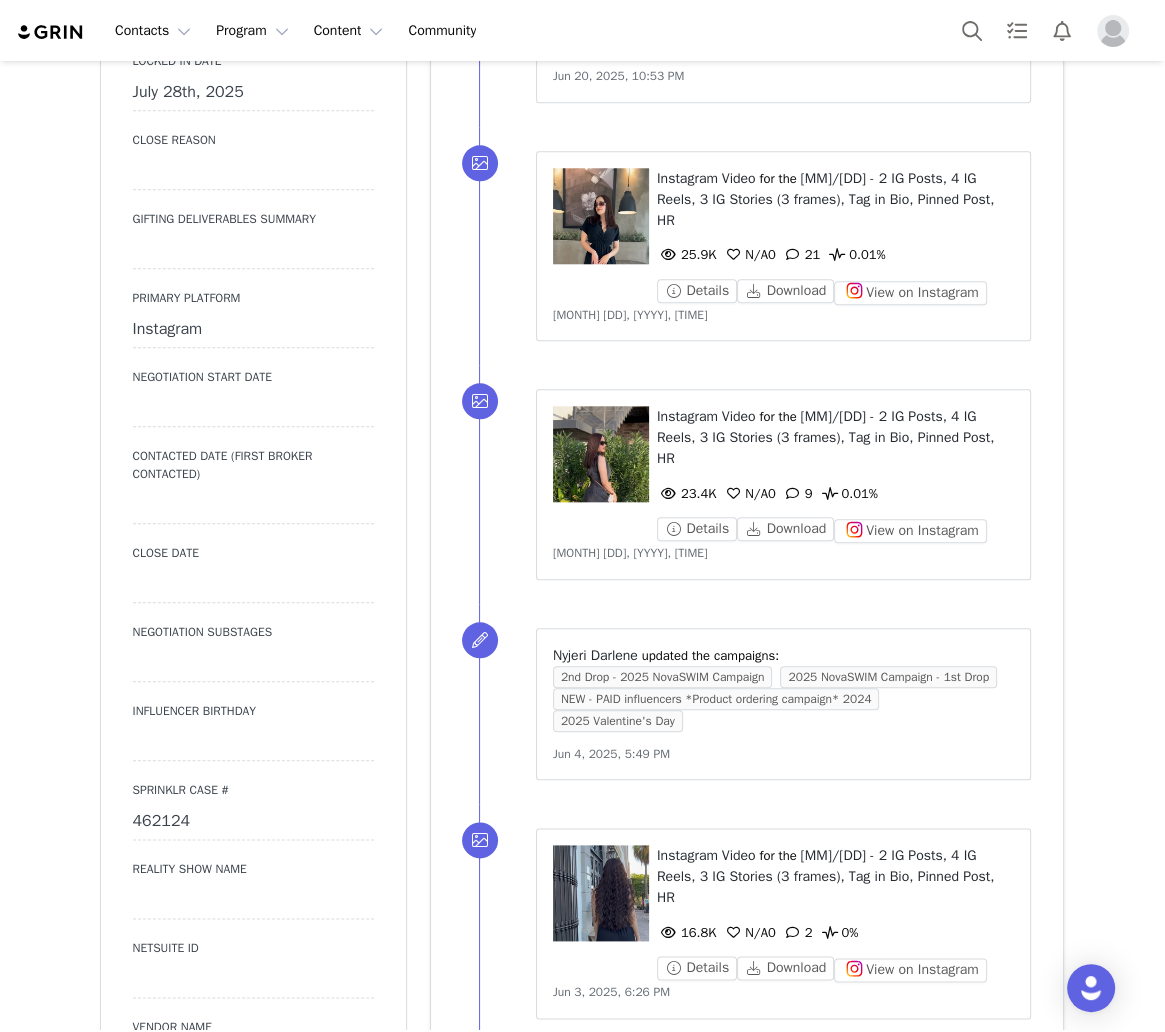 scroll, scrollTop: 1493, scrollLeft: 0, axis: vertical 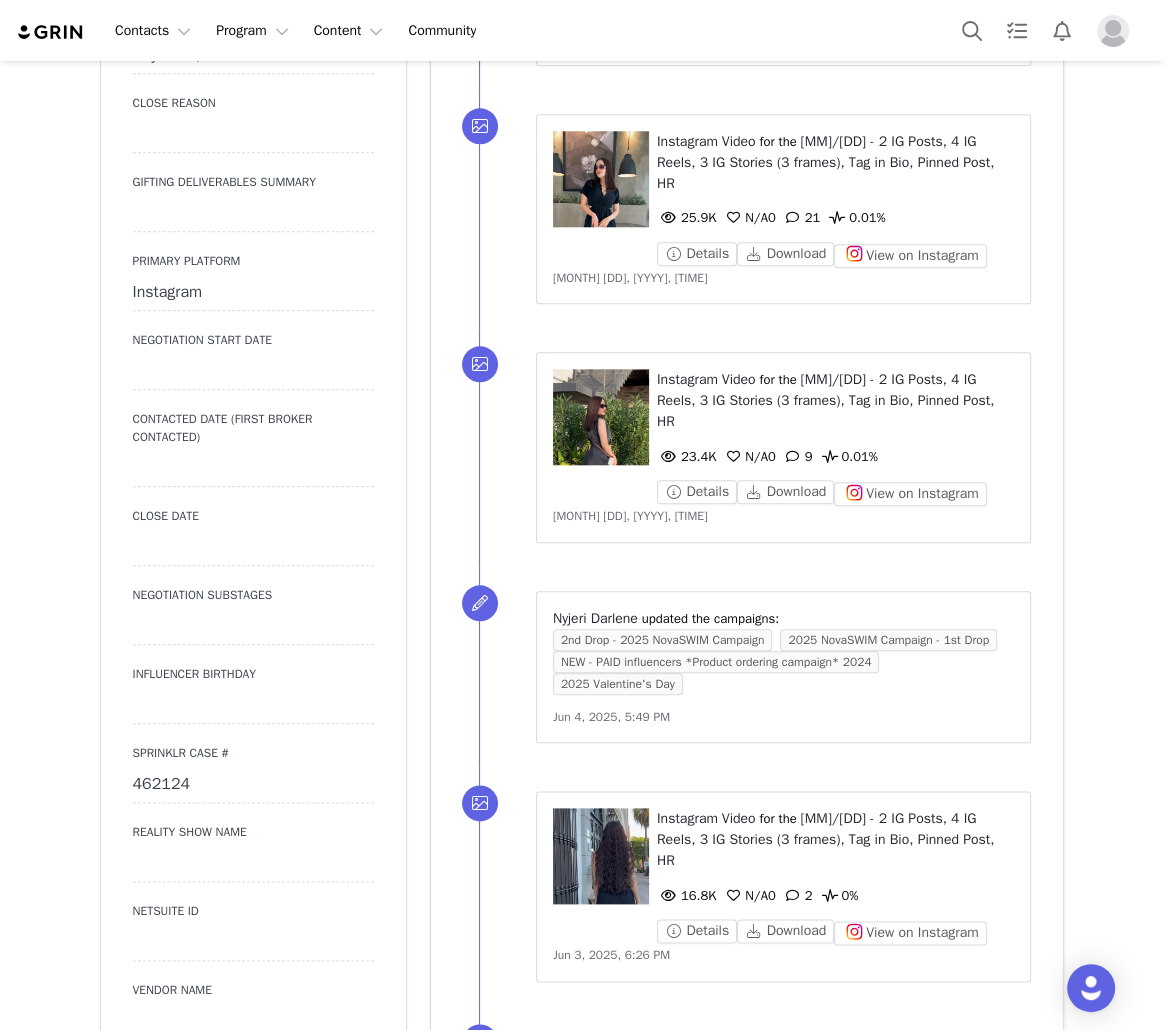 click on "462124" at bounding box center (253, 785) 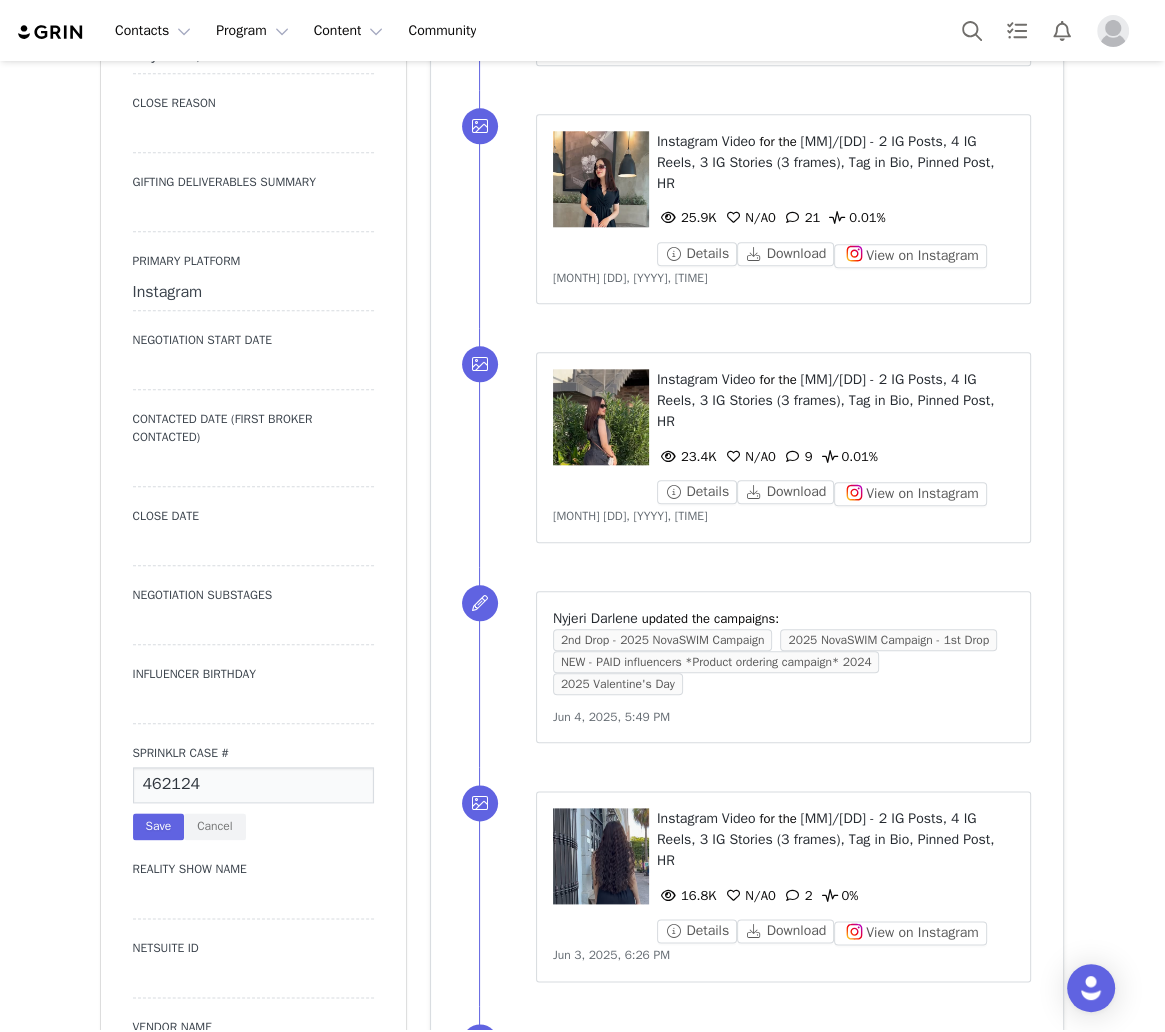 click on "462124" at bounding box center (253, 785) 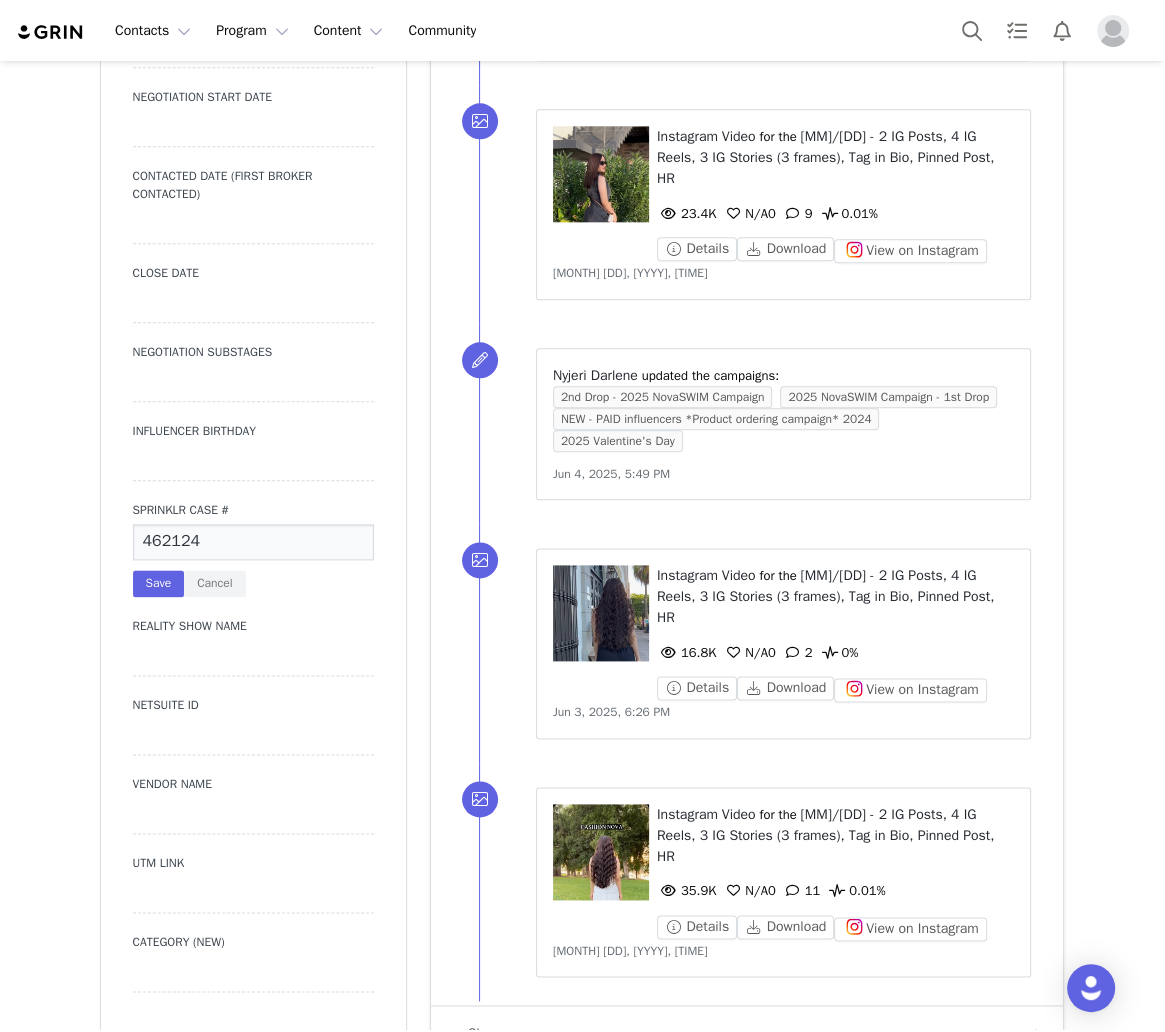 scroll, scrollTop: 2053, scrollLeft: 0, axis: vertical 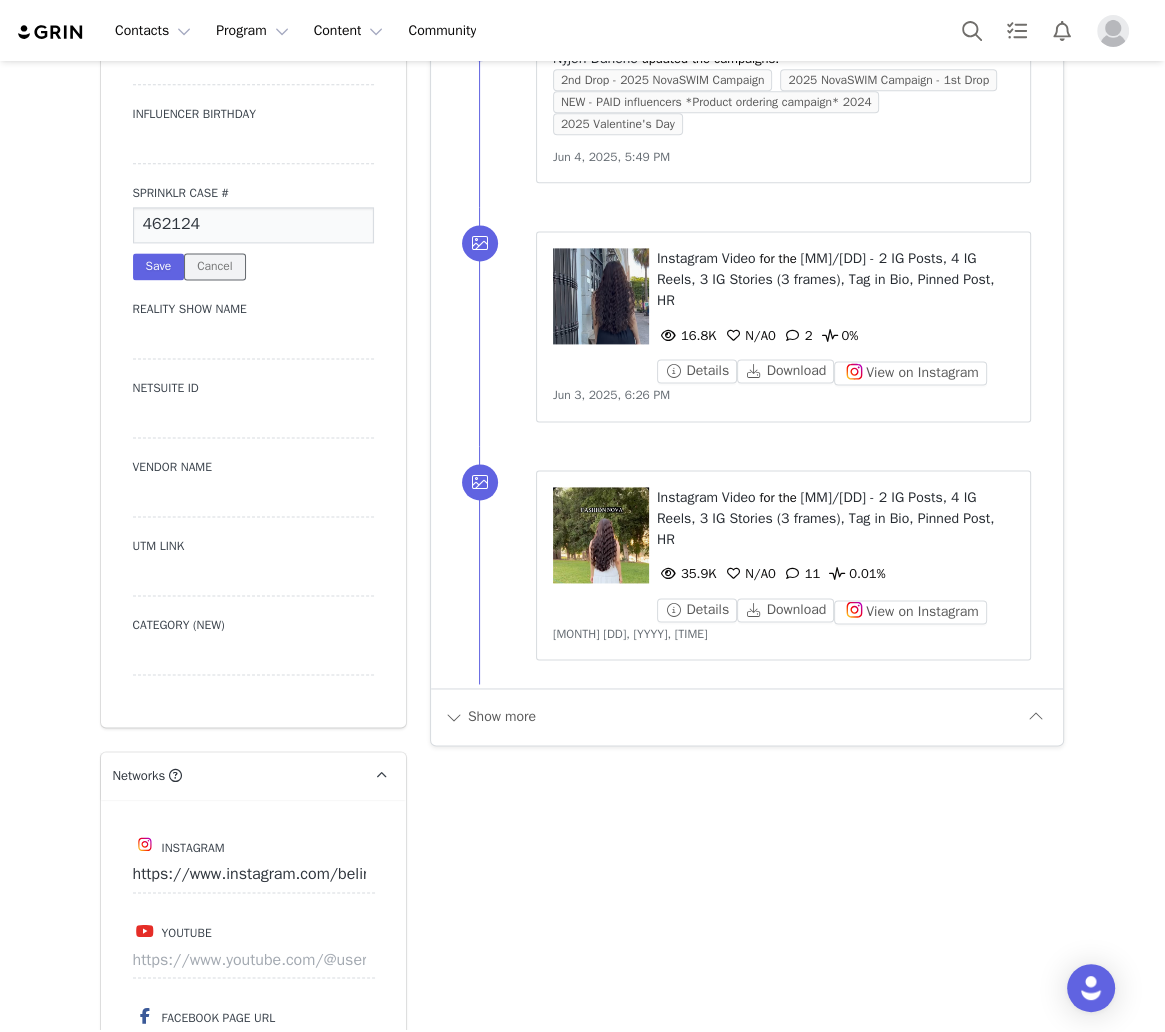 click on "Cancel" at bounding box center (214, 266) 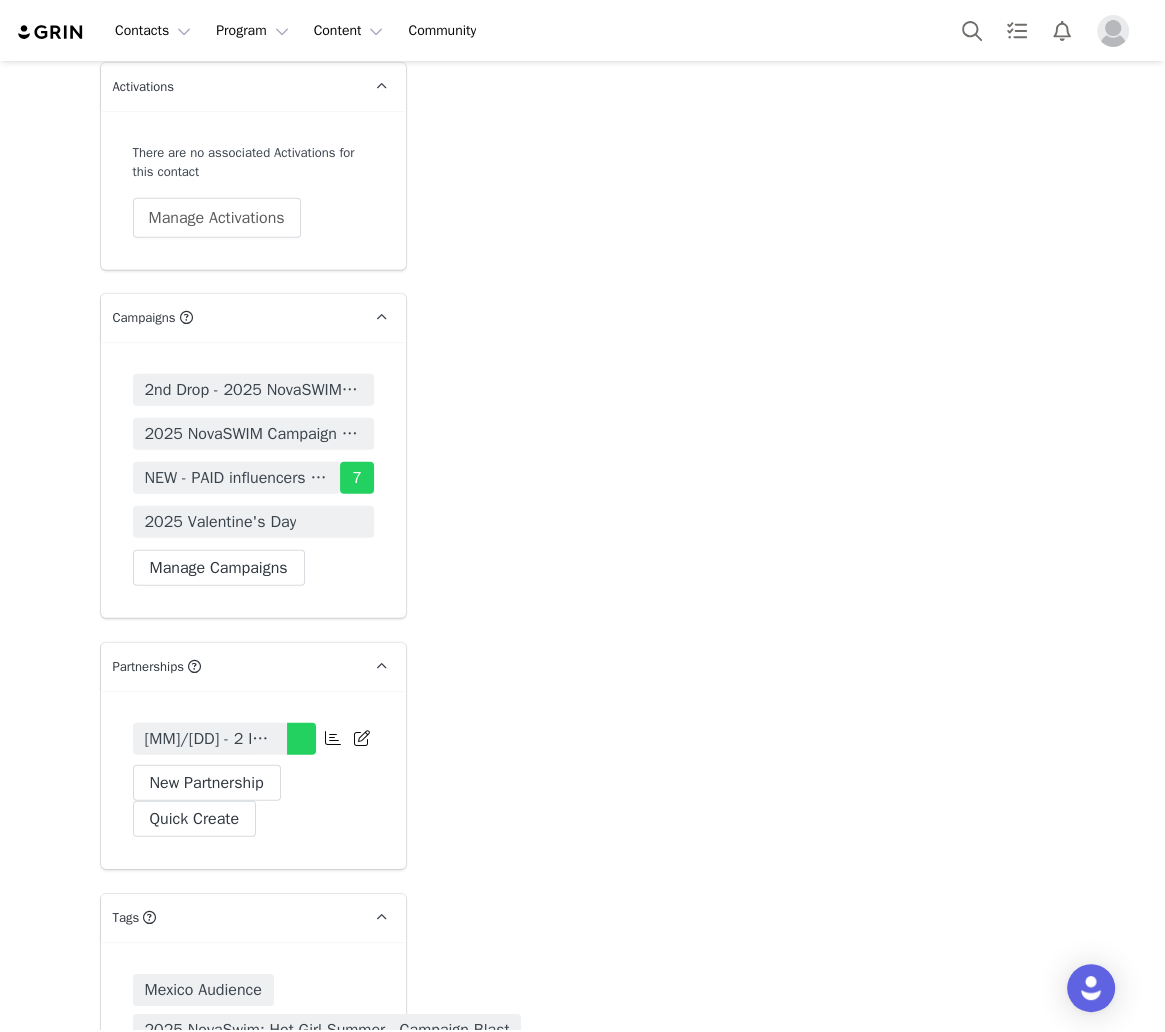 scroll, scrollTop: 4480, scrollLeft: 0, axis: vertical 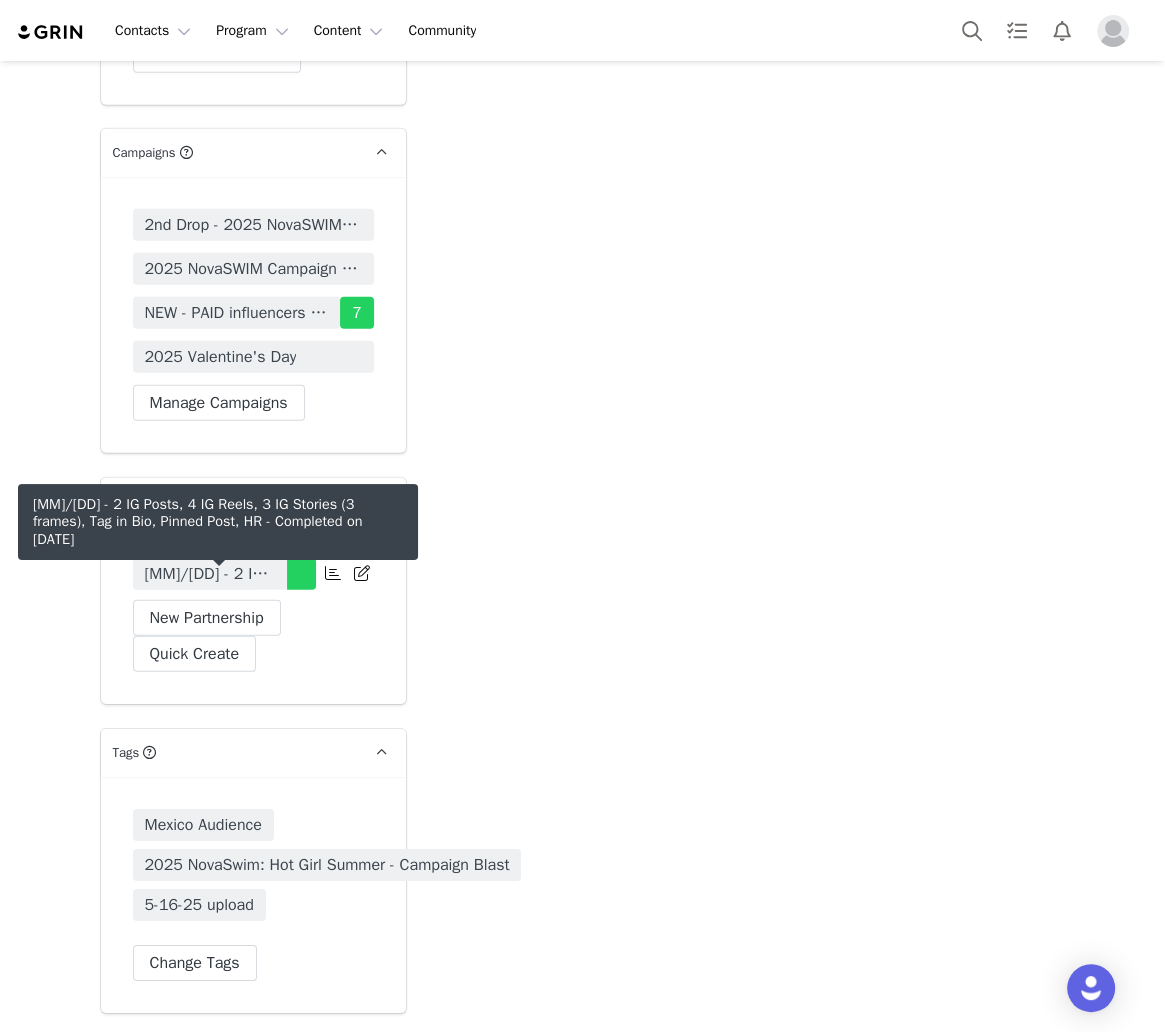 click on "[MM]/[DD] - 2 IG Posts, 4 IG Reels, 3 IG Stories (3 frames), Tag in Bio, Pinned Post, HR" at bounding box center (210, 574) 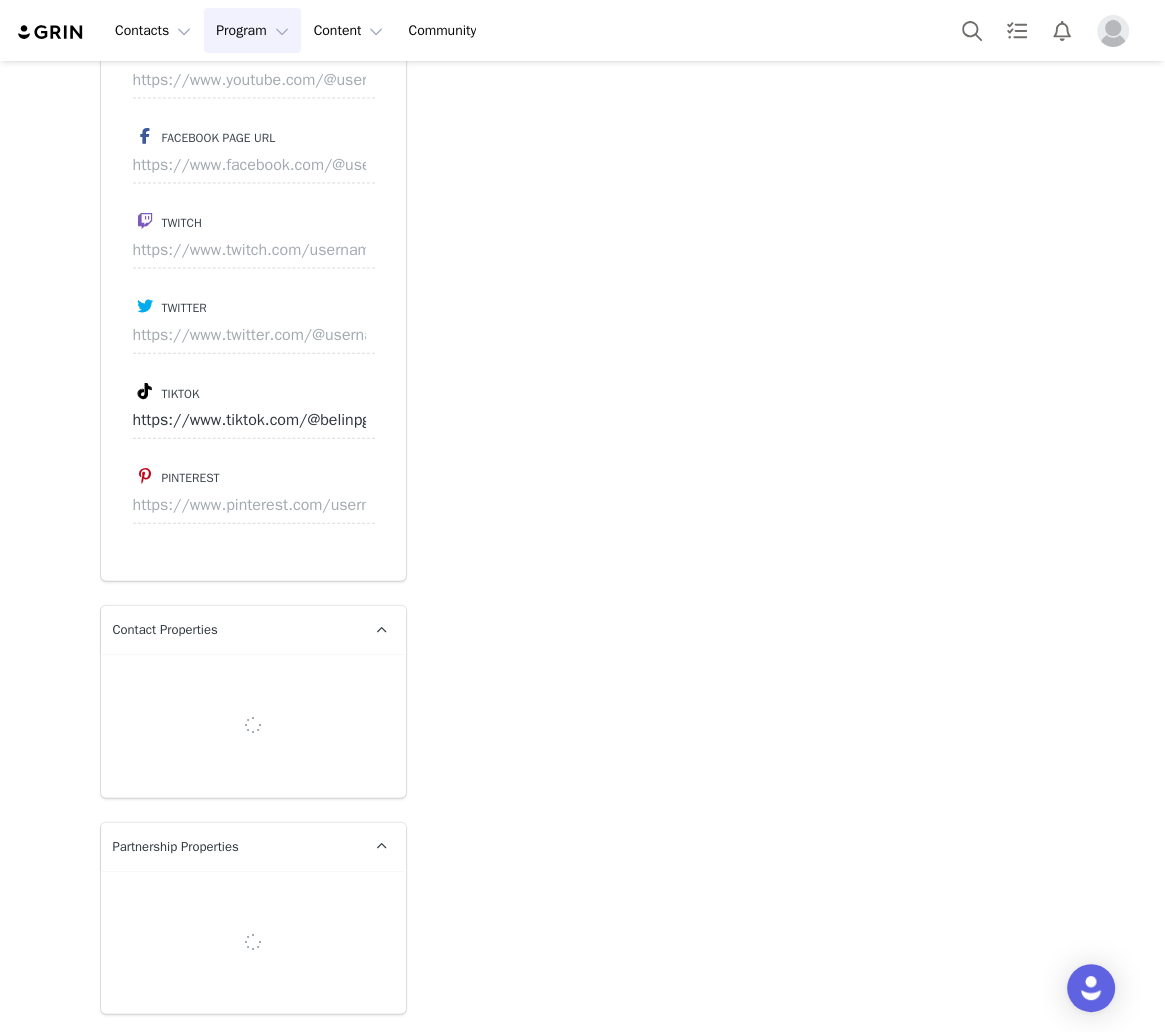 scroll, scrollTop: 0, scrollLeft: 0, axis: both 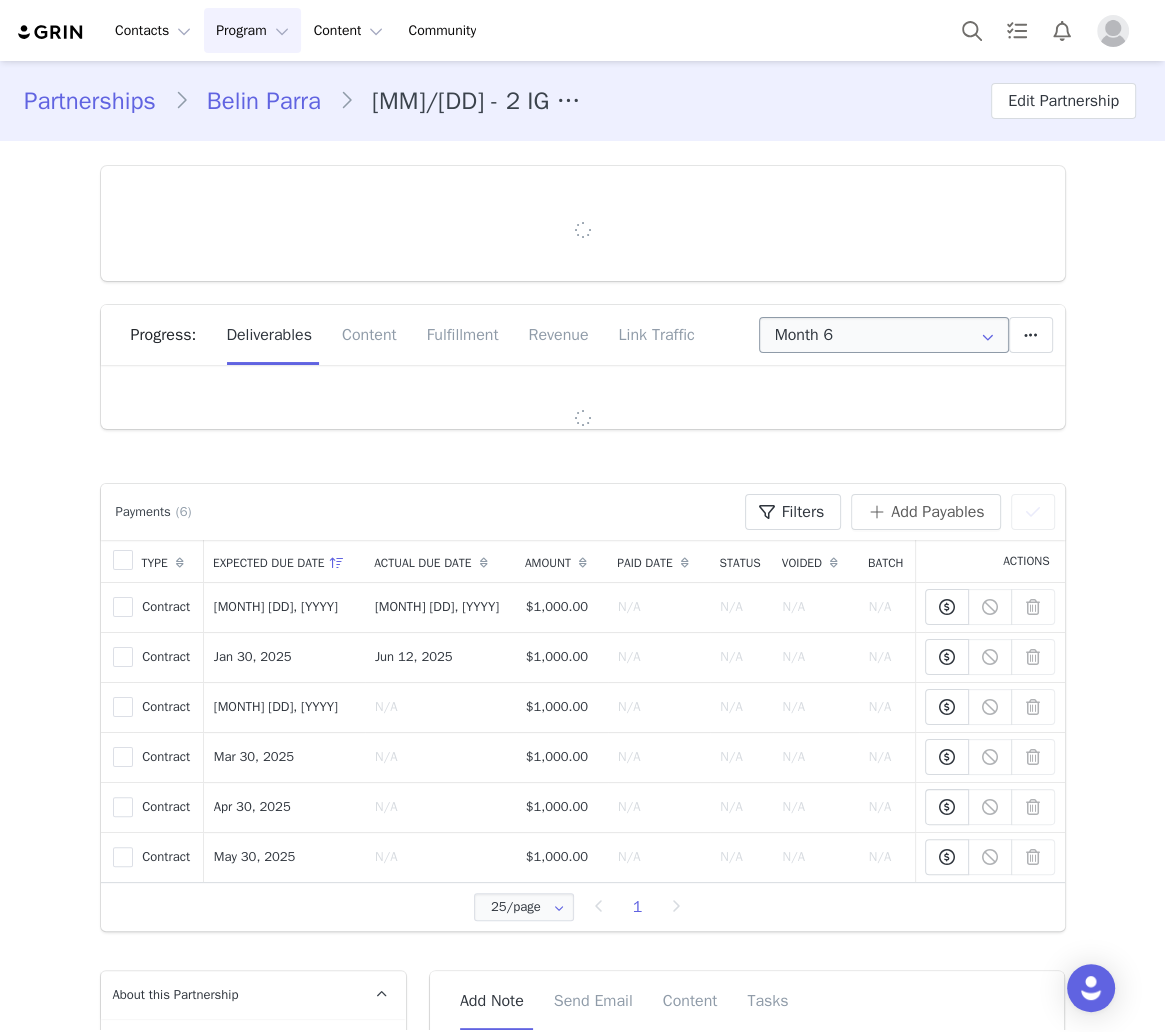 type on "+52 (Mexico)" 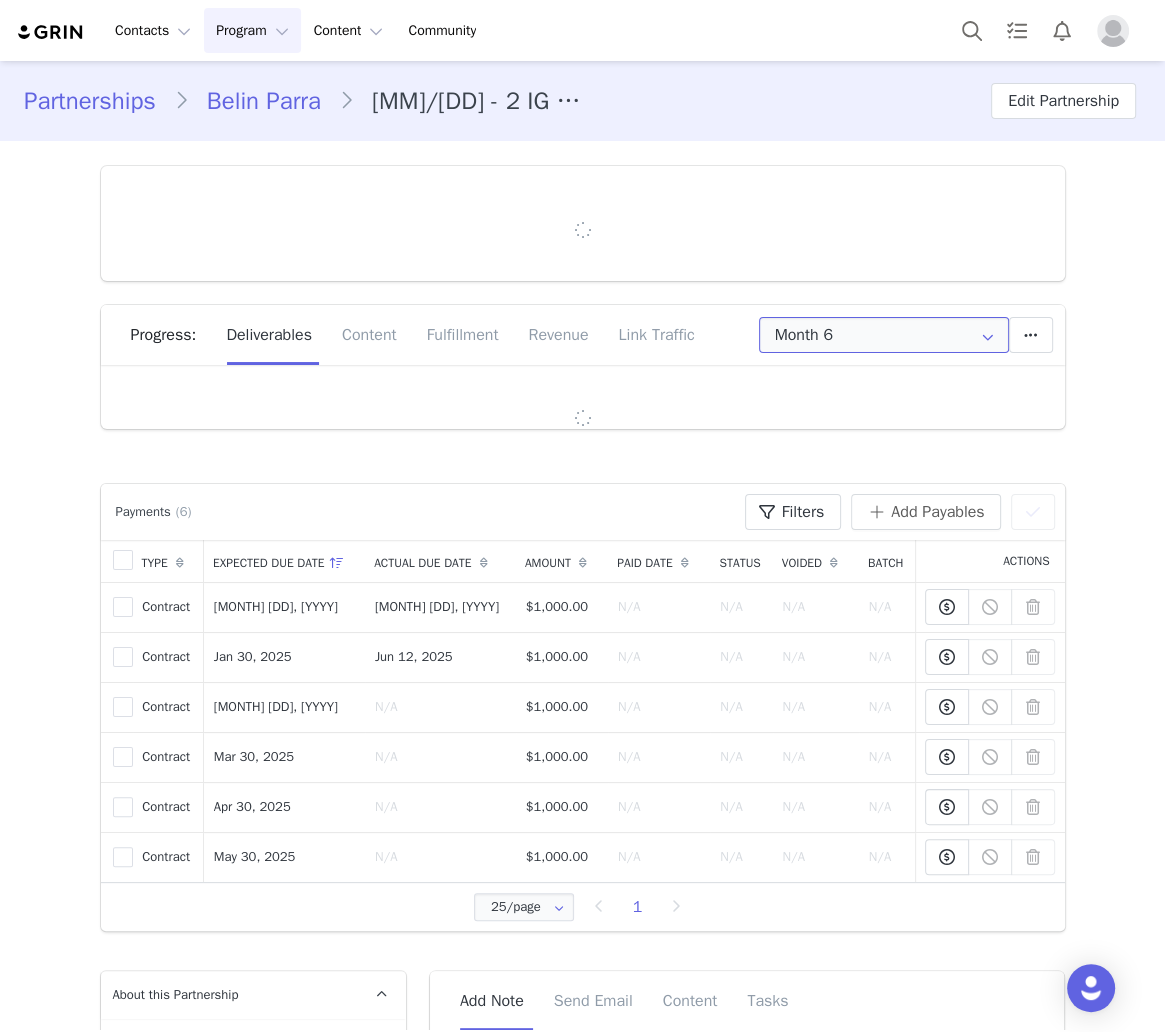 click on "Month 6" at bounding box center [884, 335] 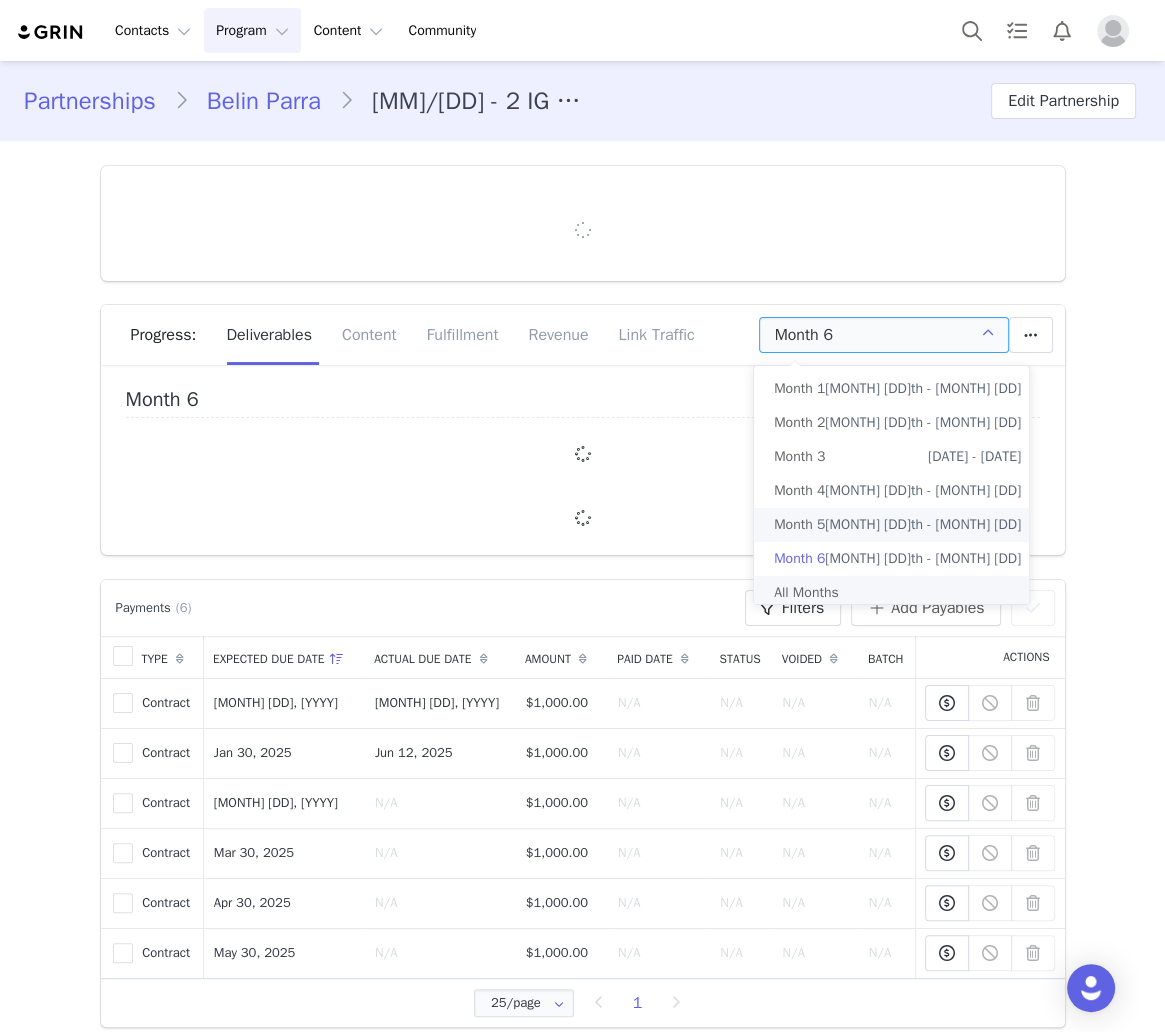 click on "All Months" at bounding box center (897, 593) 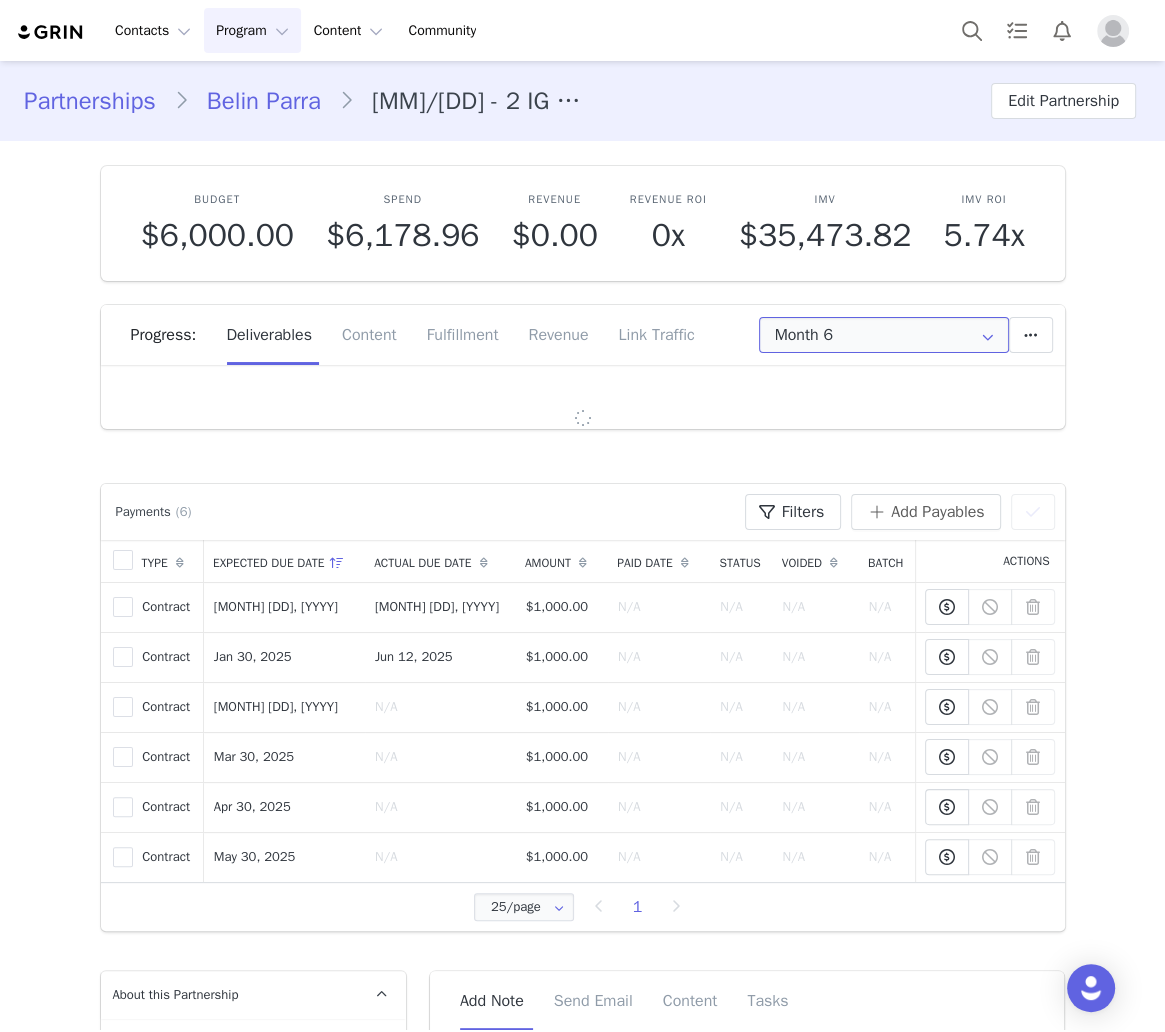 type on "All" 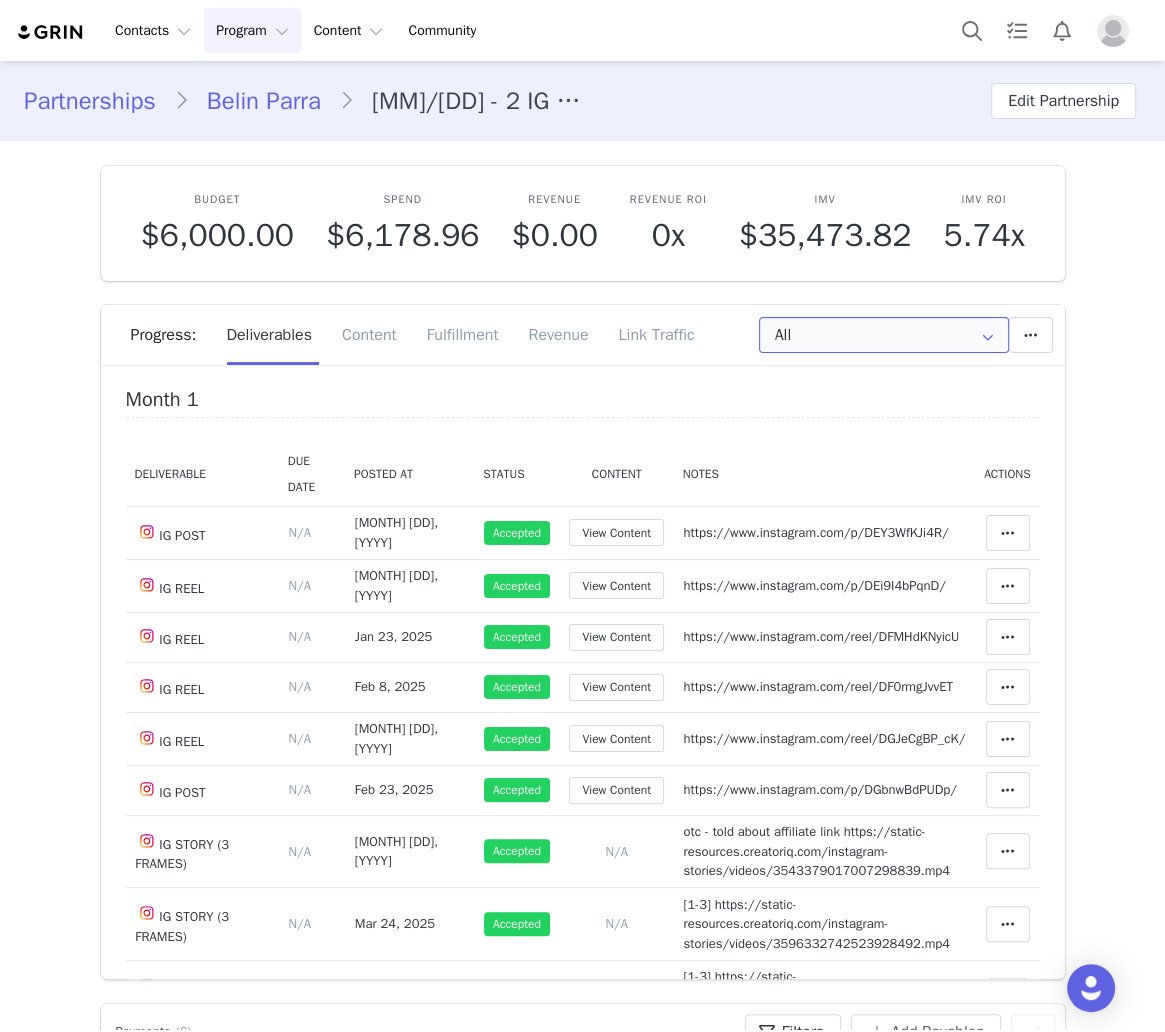 scroll, scrollTop: 373, scrollLeft: 0, axis: vertical 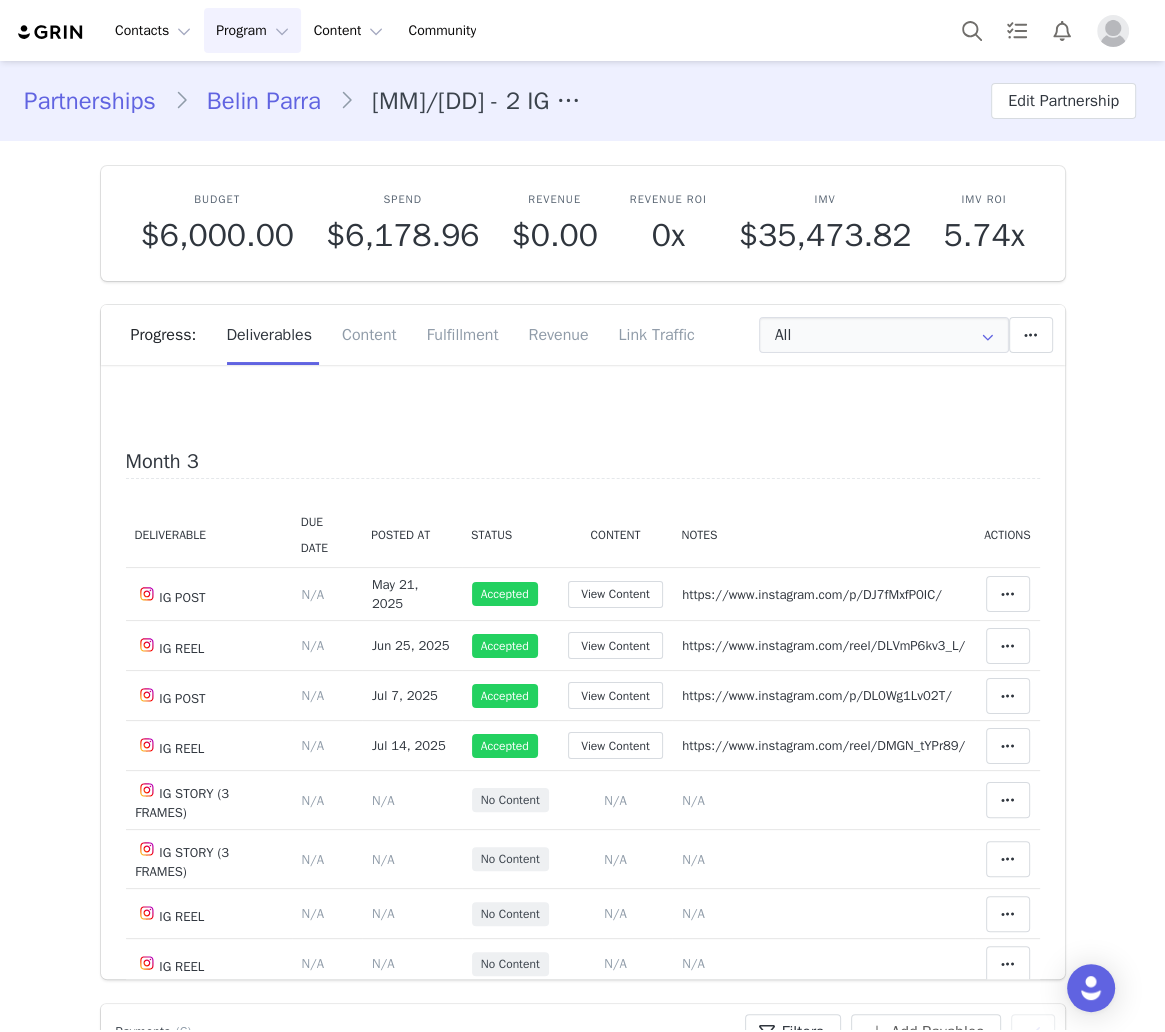 click on "[1] 7/15; https://static-resources.creatoriq.com/instagram-stories/videos/3677474845043402155.mp4" at bounding box center [732, 298] 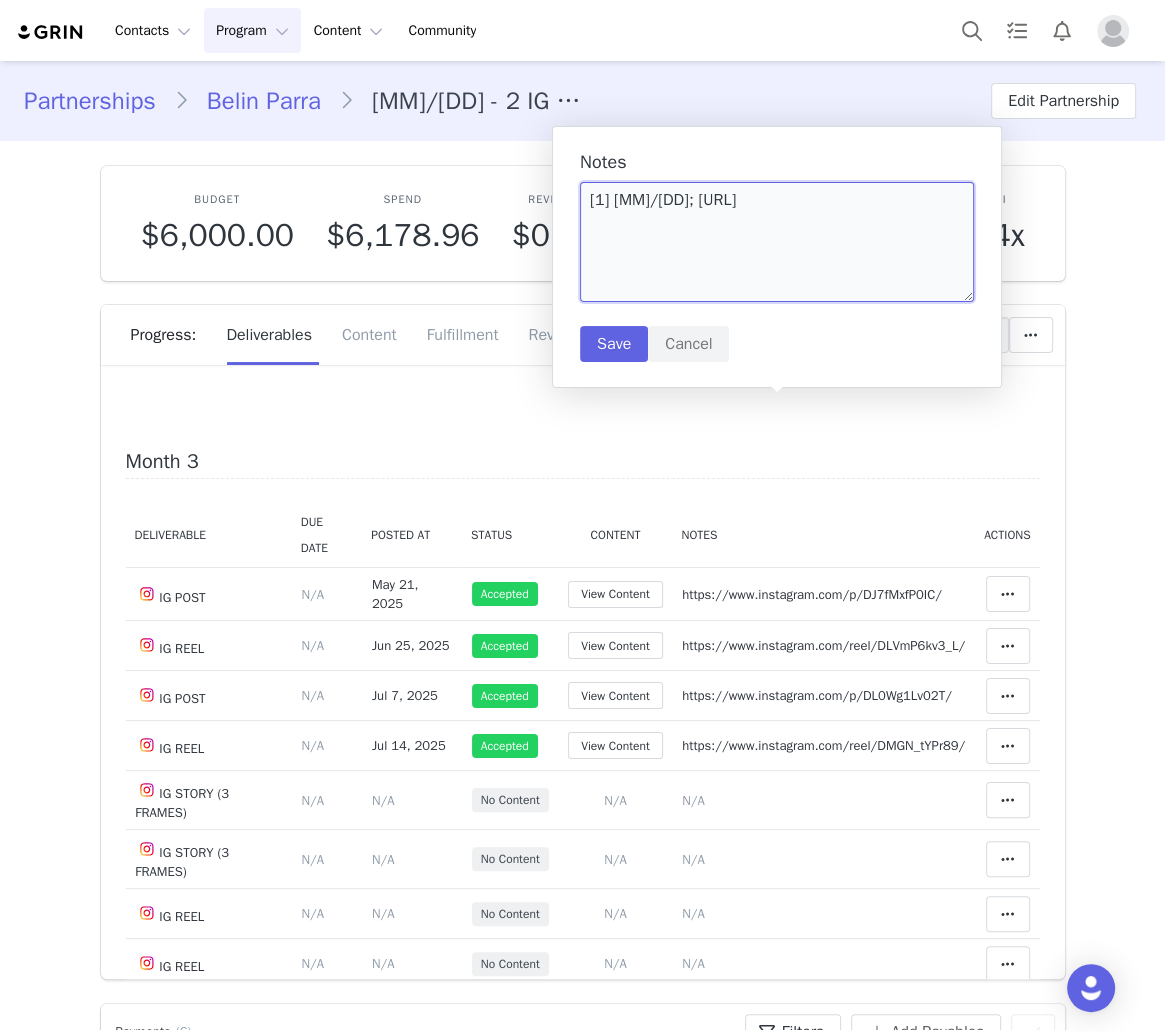 drag, startPoint x: 910, startPoint y: 250, endPoint x: 656, endPoint y: 196, distance: 259.67673 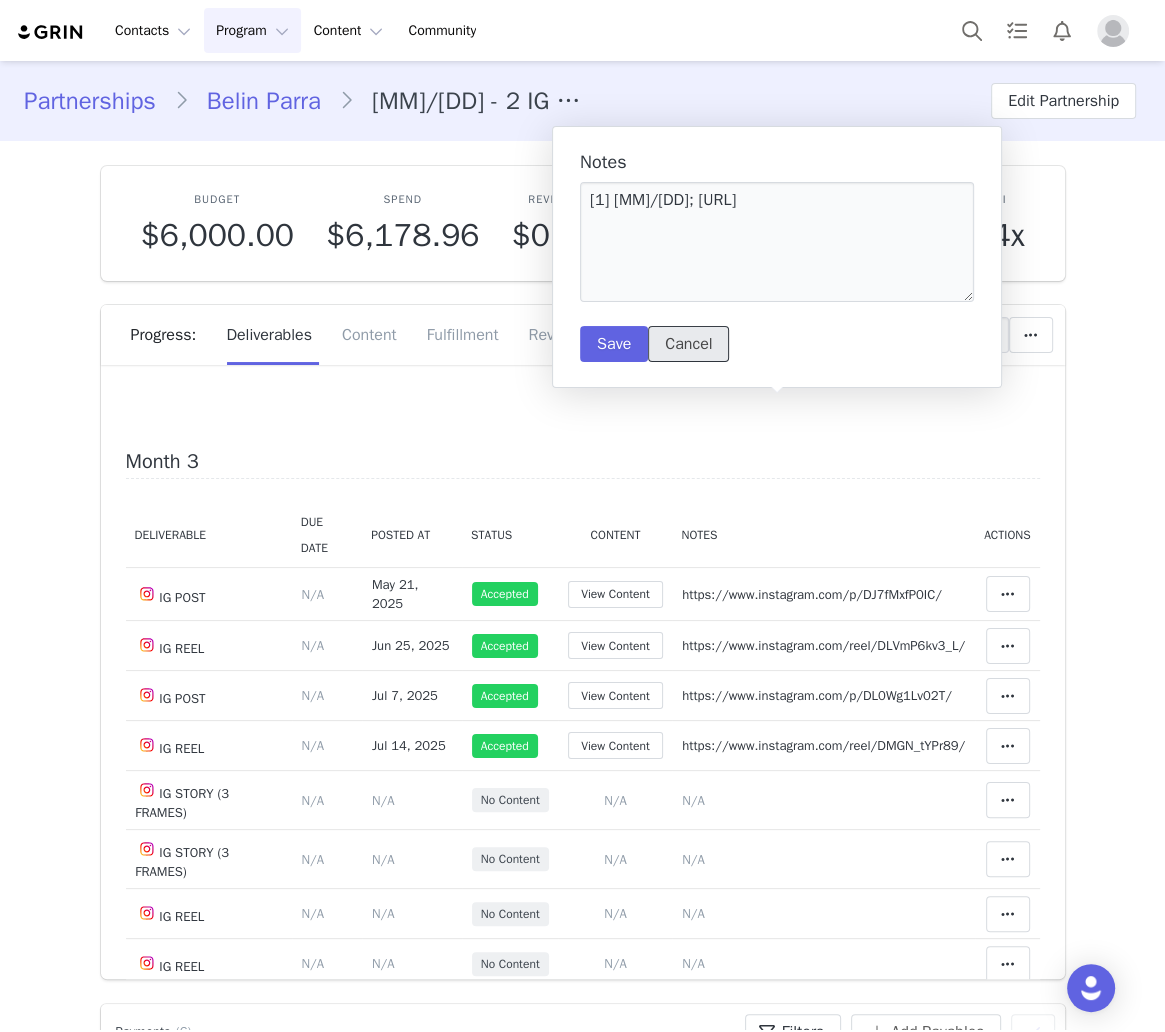 click on "Cancel" at bounding box center [688, 344] 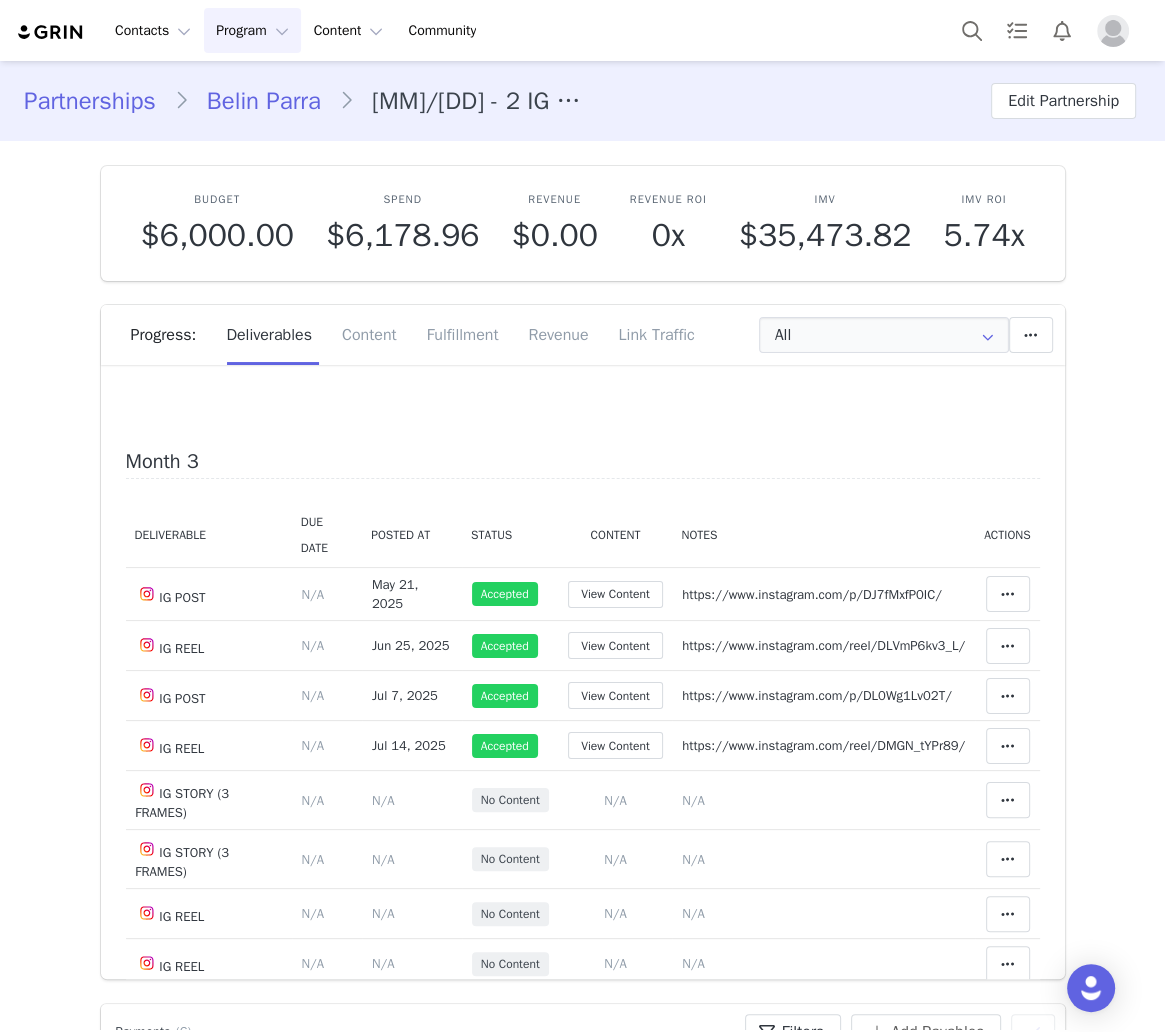 click on "[1] 7/15; https://static-resources.creatoriq.com/instagram-stories/videos/3677474845043402155.mp4" at bounding box center (732, 298) 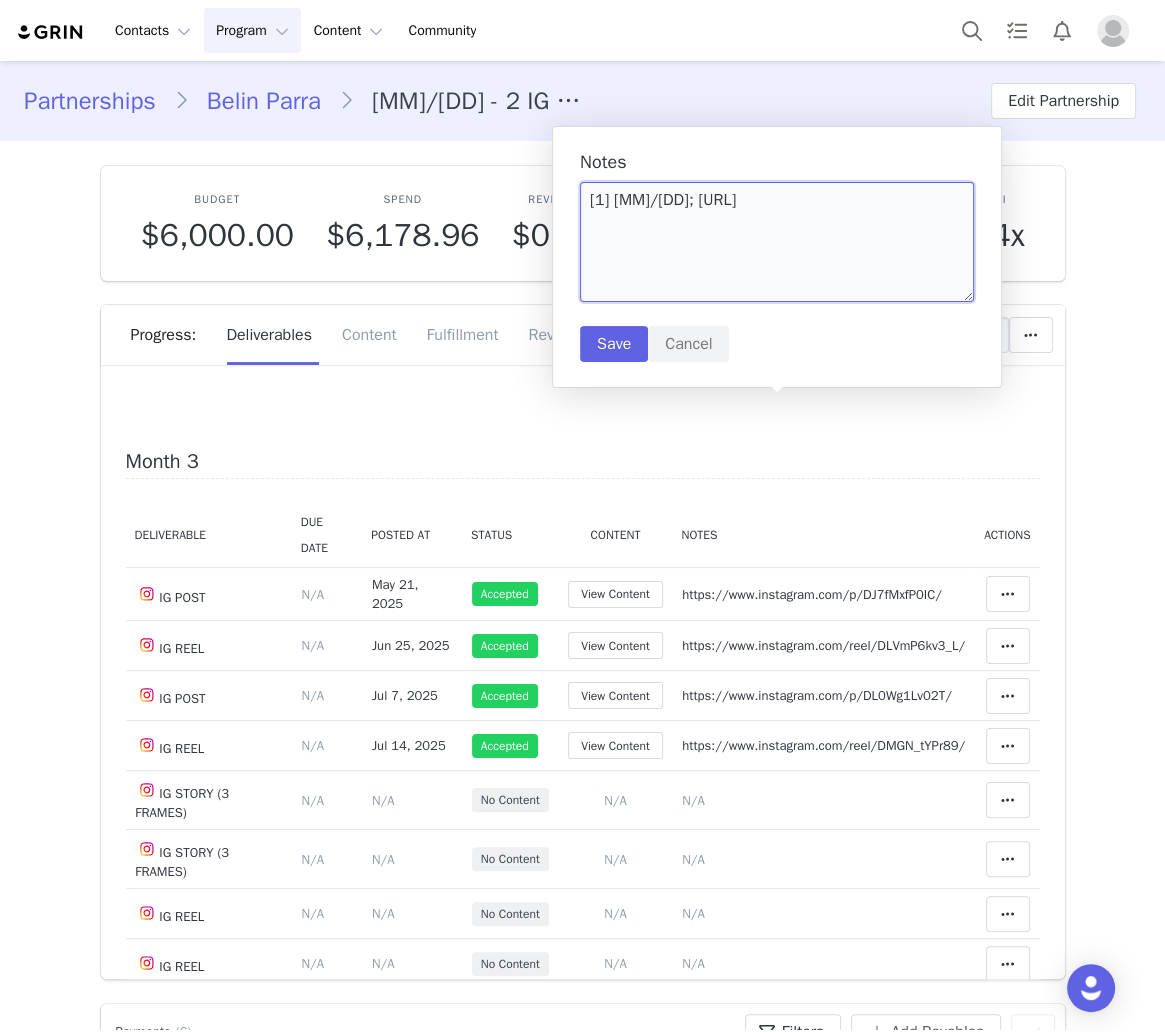 click on "[1] 7/15; https://static-resources.creatoriq.com/instagram-stories/videos/3677474845043402155.mp4" at bounding box center (777, 242) 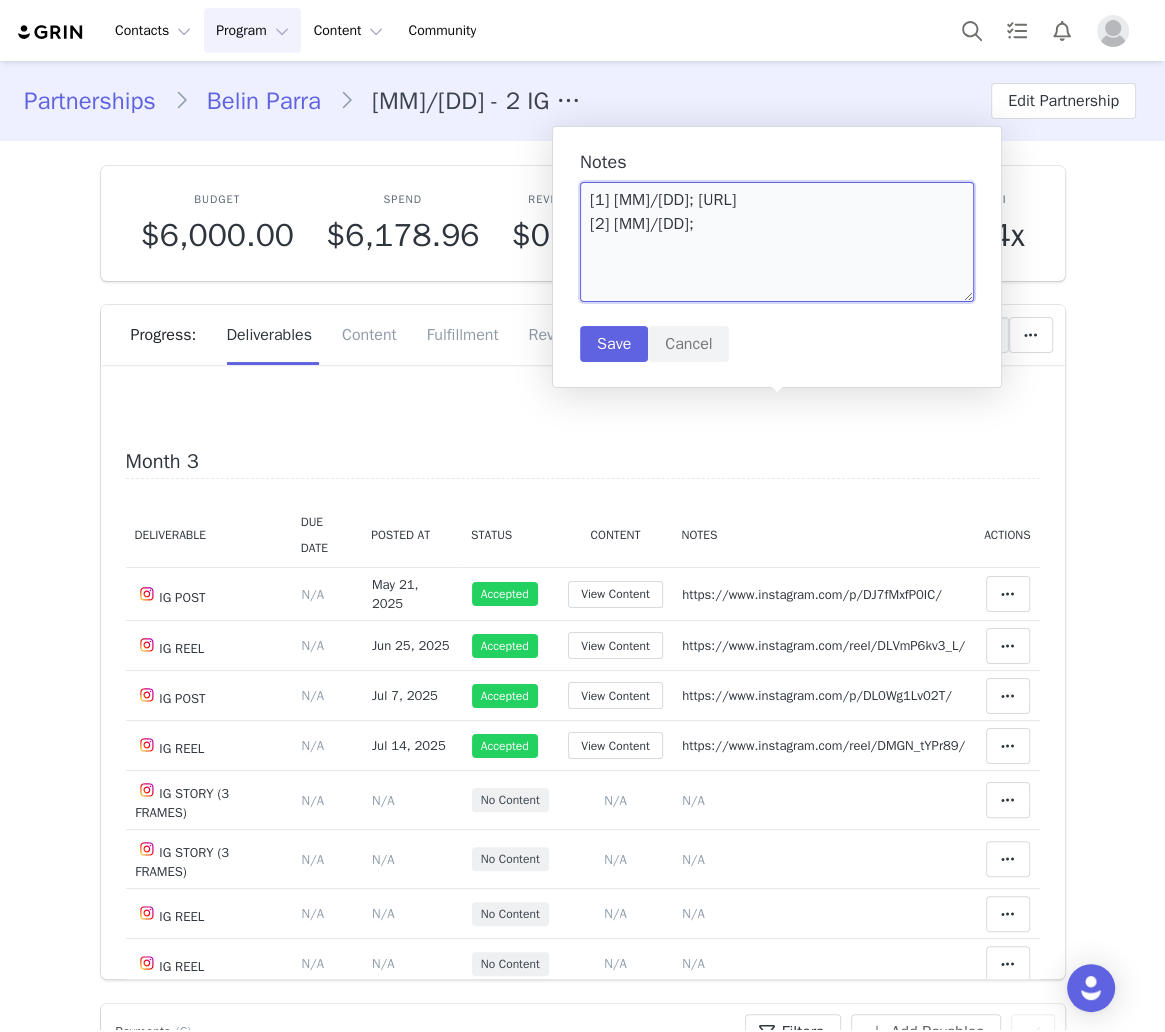 paste on "https://static-resources.creatoriq.com/instagram-stories/videos/3679681359057399997.mp4" 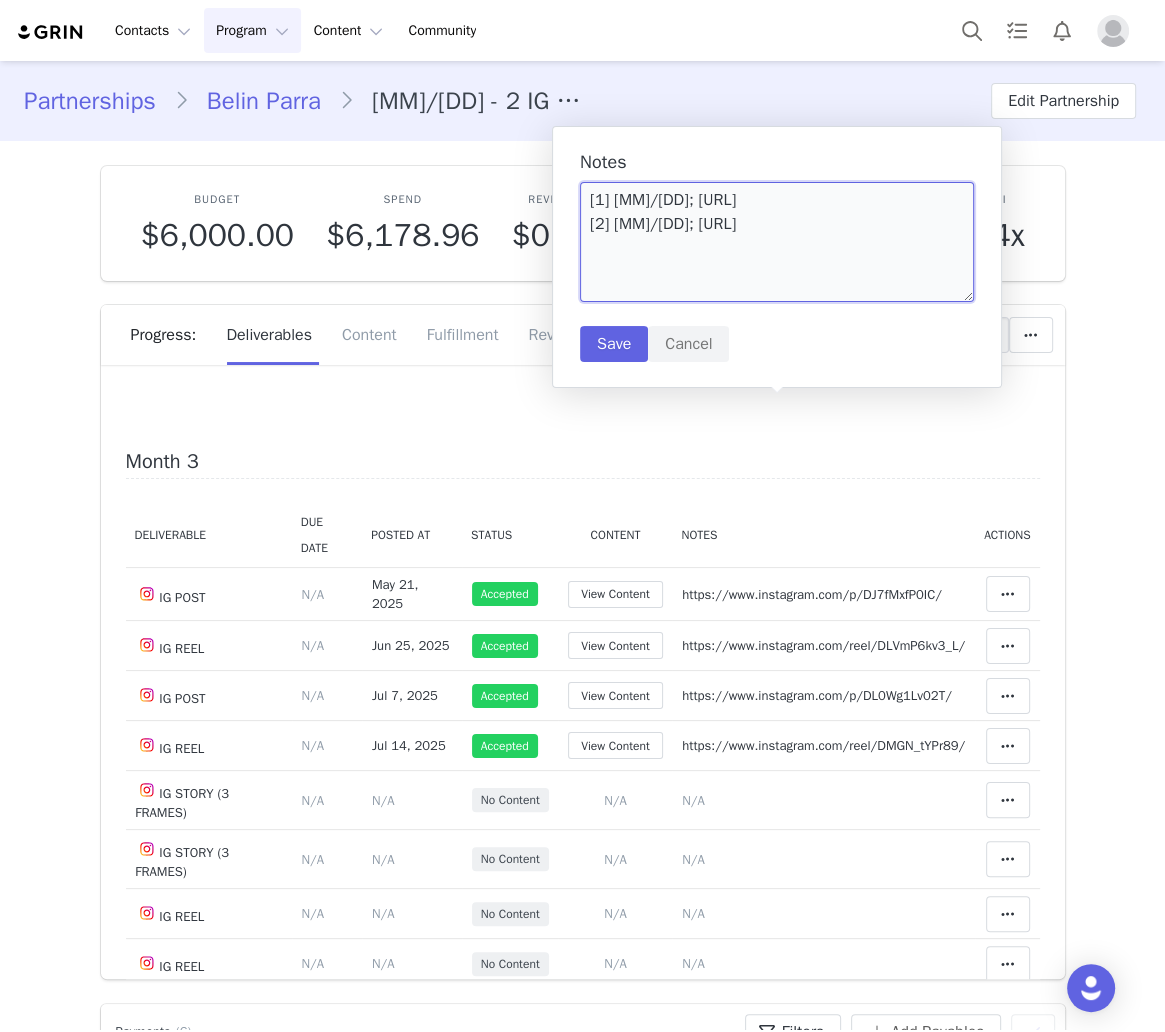 scroll, scrollTop: 0, scrollLeft: 0, axis: both 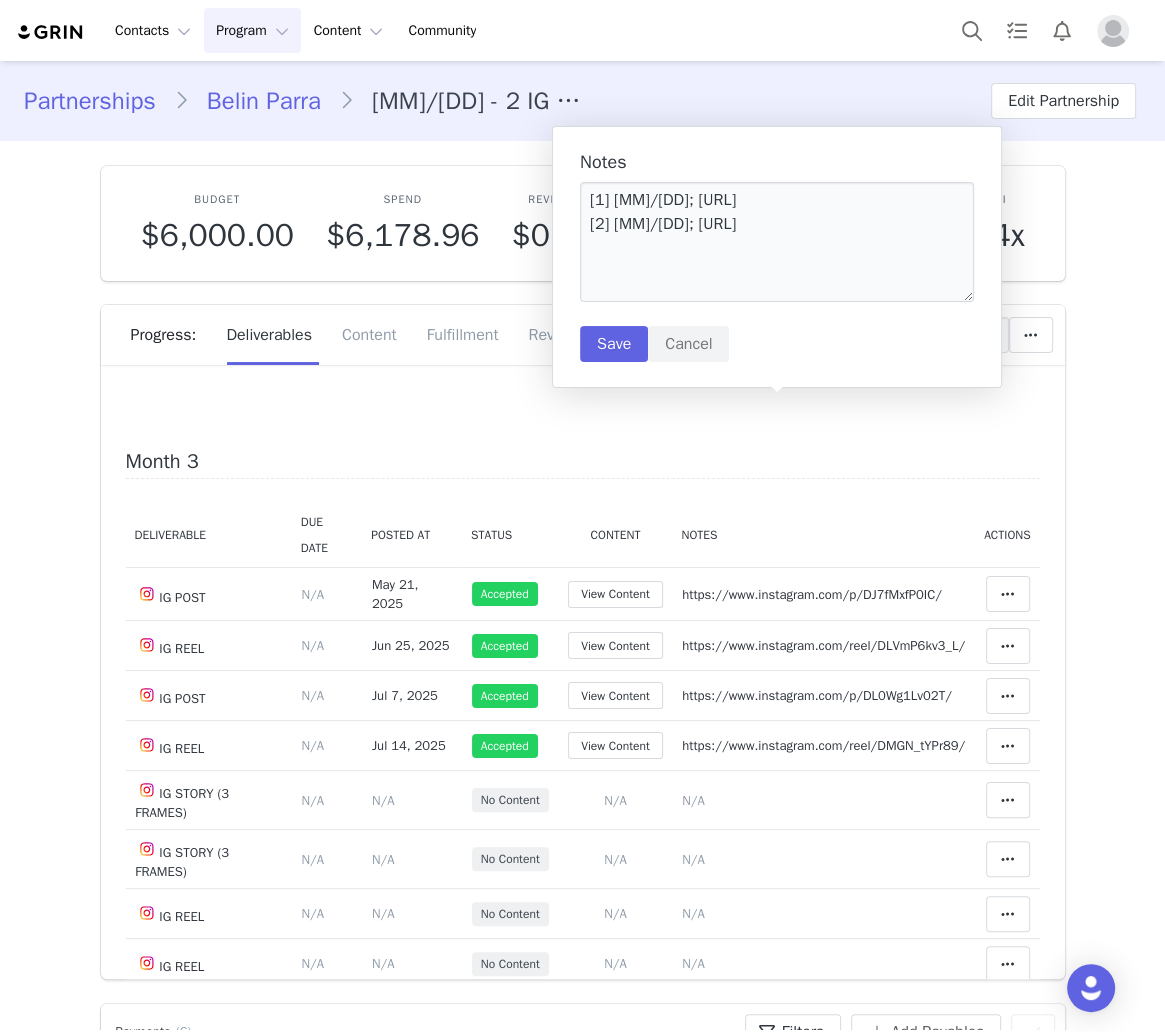 click on "Notes [1] 7/15; https://static-resources.creatoriq.com/instagram-stories/videos/3677474845043402155.mp4
[2] 7/18; https://static-resources.creatoriq.com/instagram-stories/videos/3679681359057399997.mp4  Save  Cancel" at bounding box center (0, 0) 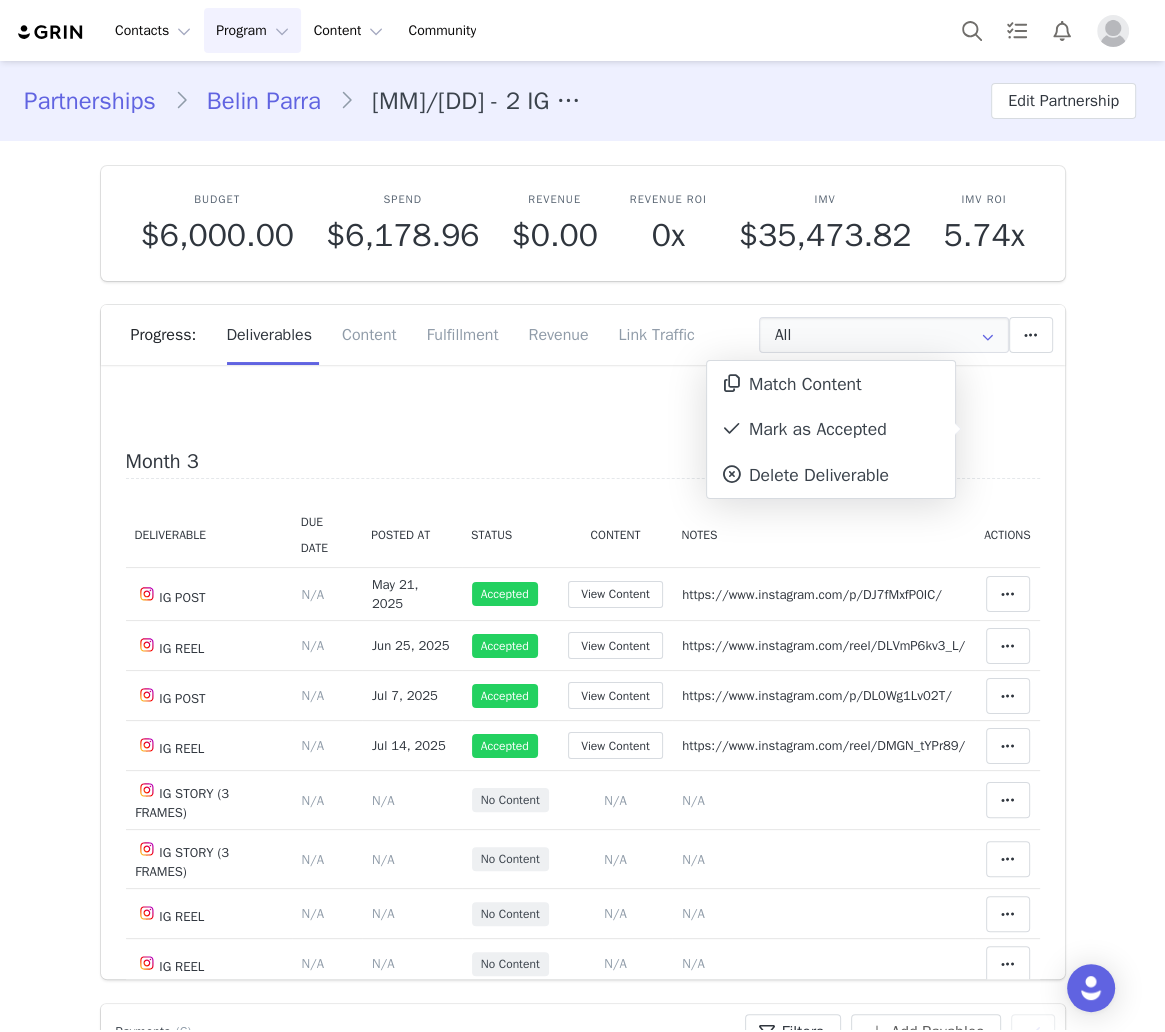drag, startPoint x: 833, startPoint y: 437, endPoint x: 582, endPoint y: 447, distance: 251.19913 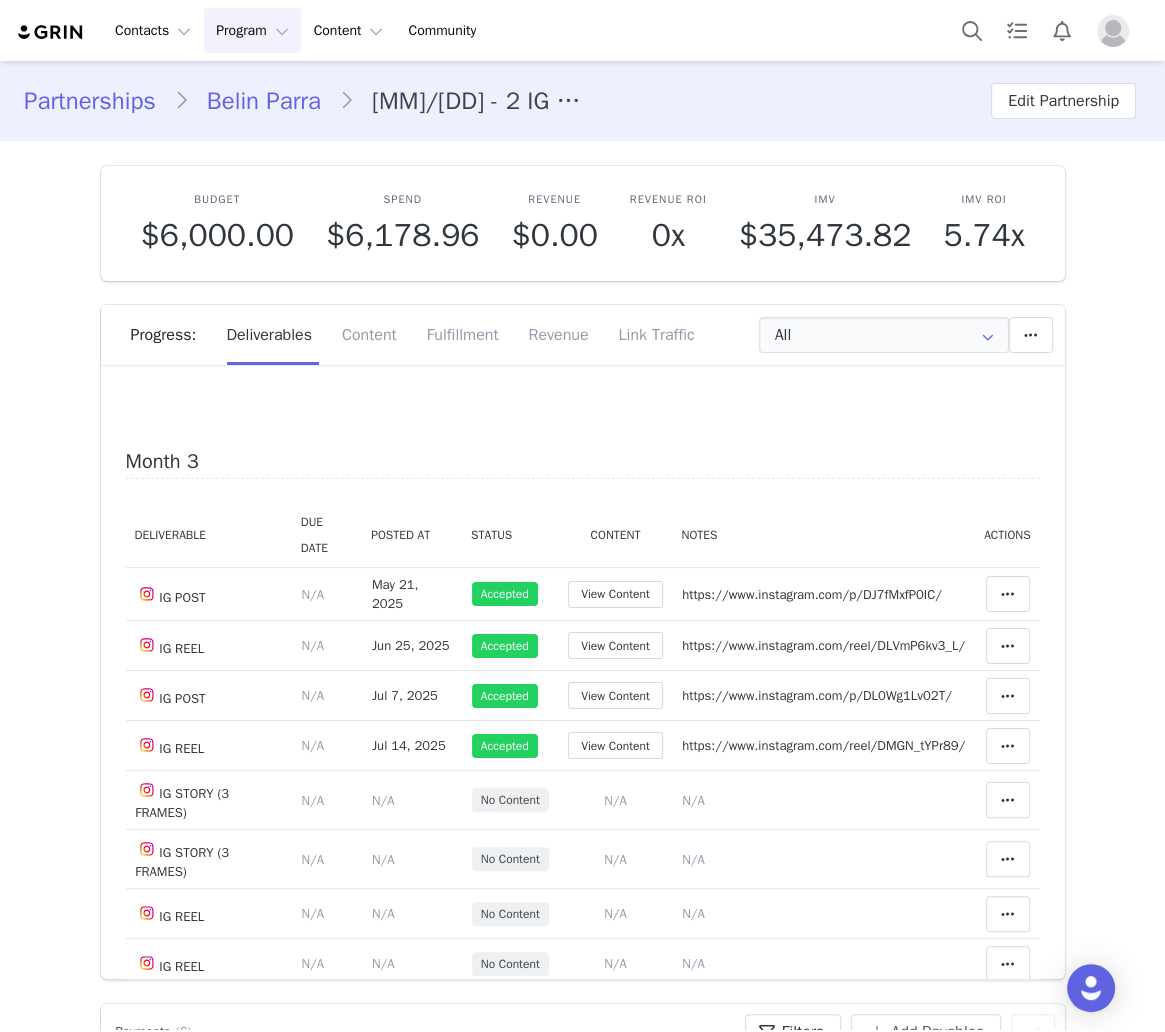 click on "N/A" at bounding box center (353, 298) 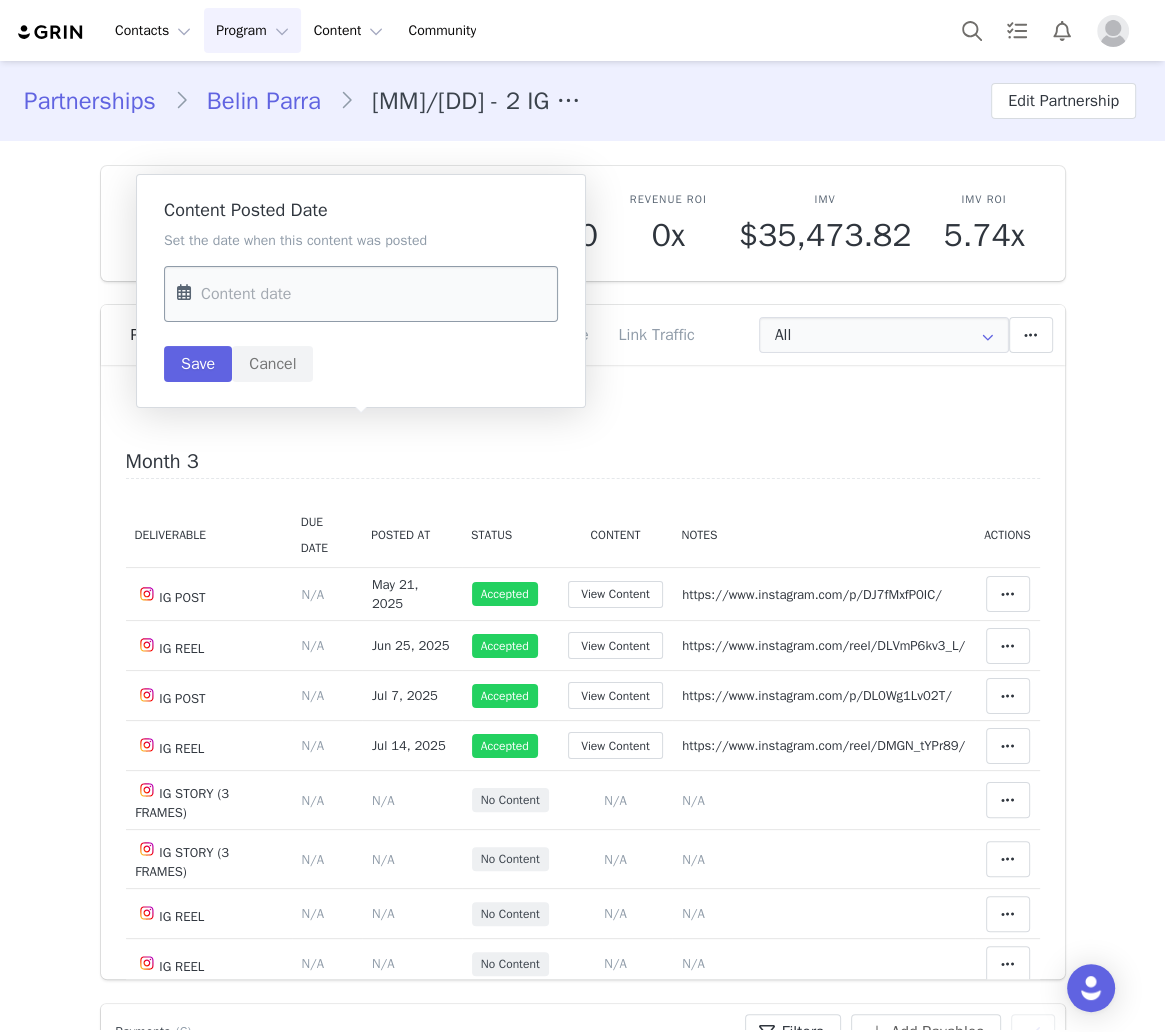 click at bounding box center [361, 294] 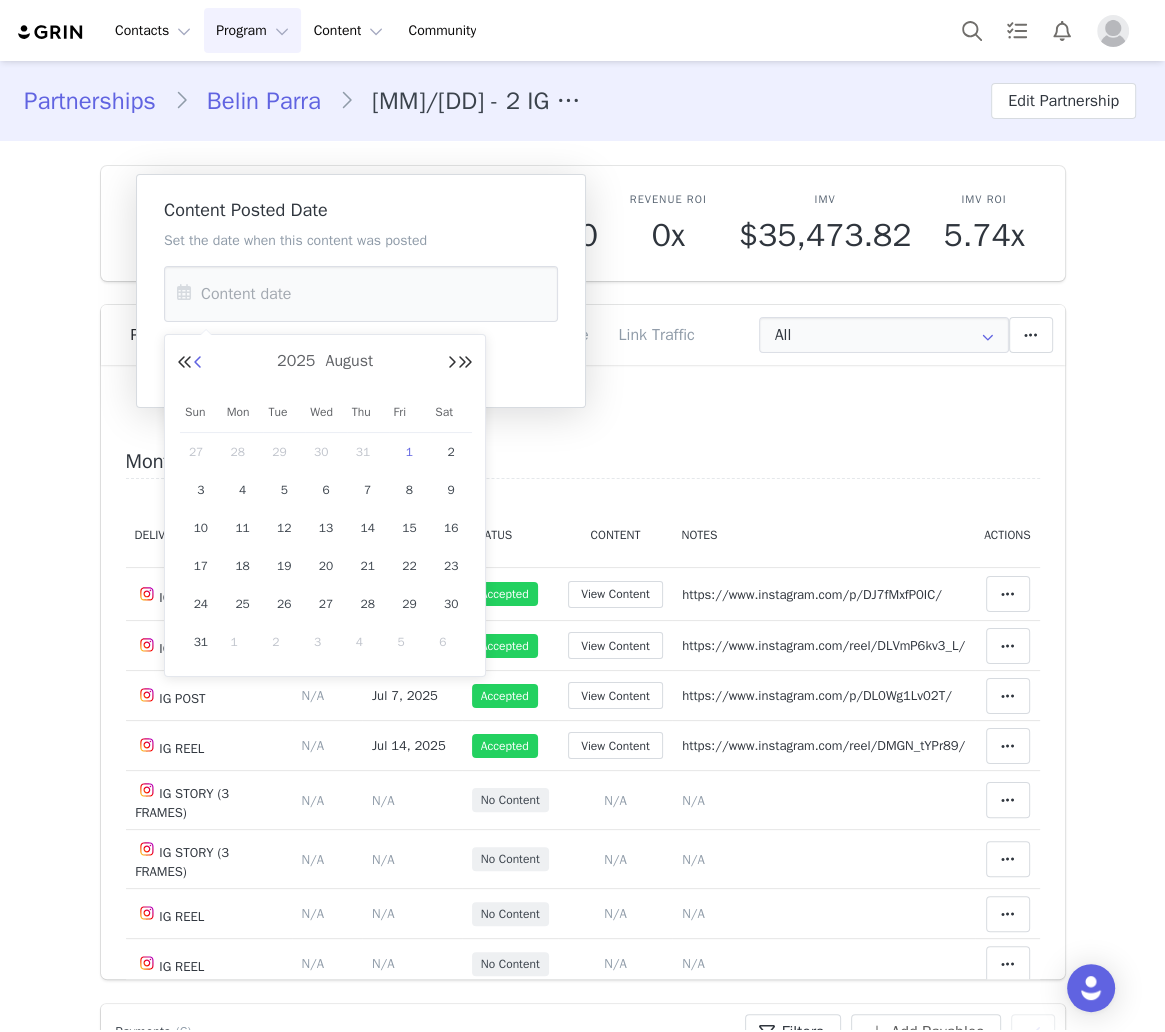 click at bounding box center [198, 363] 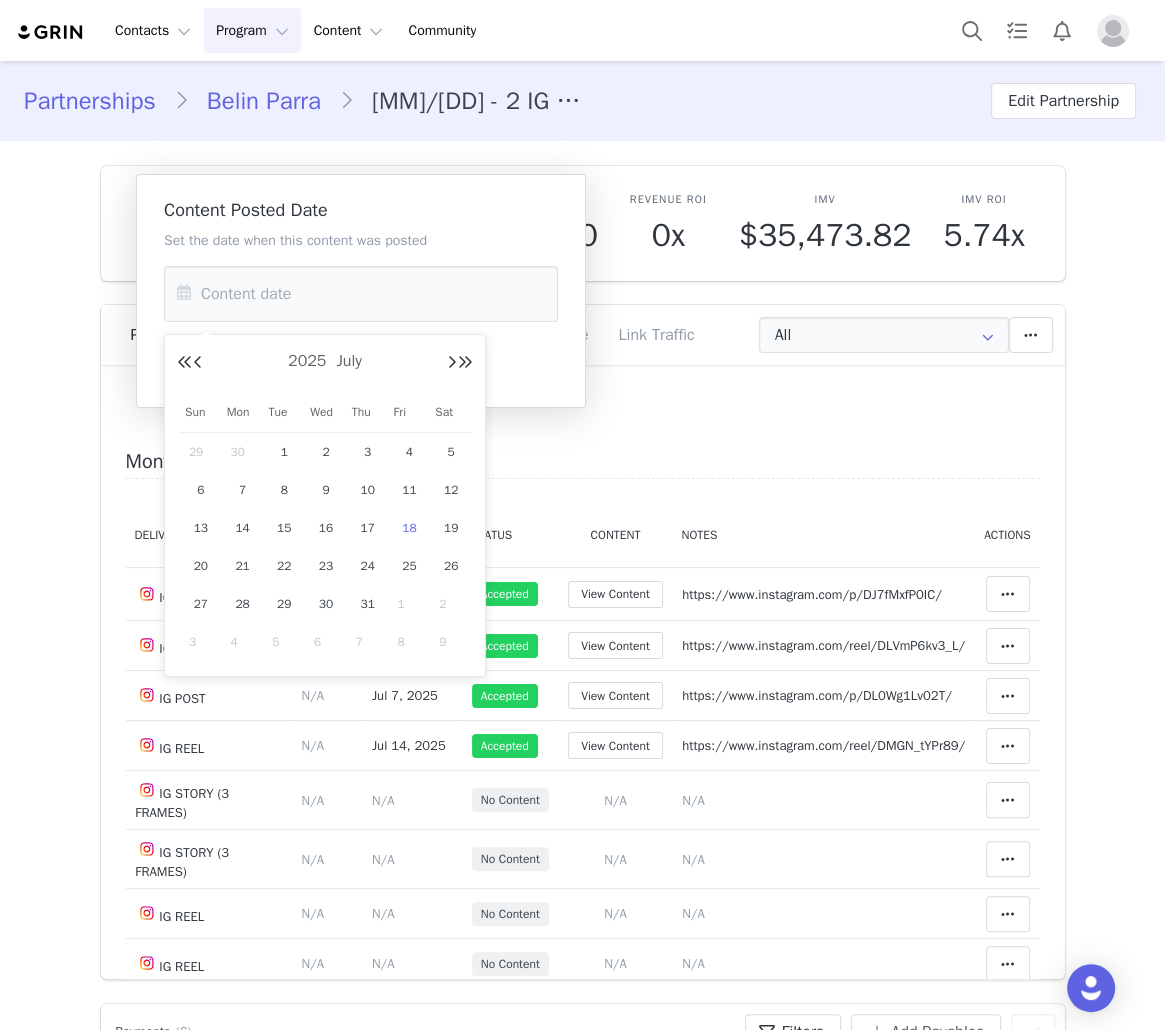 click on "18" at bounding box center (409, 528) 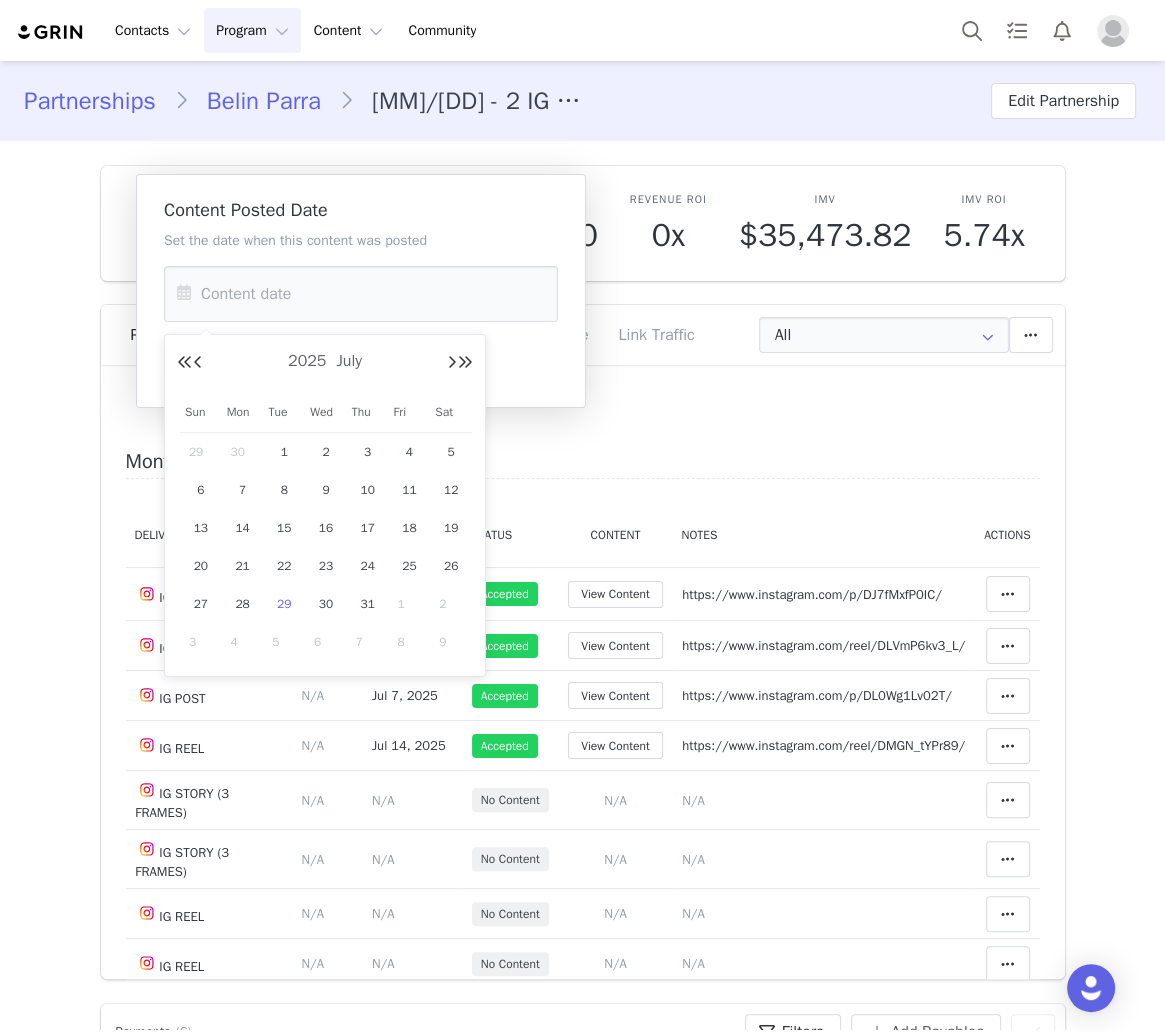 type on "Jul 18 2025" 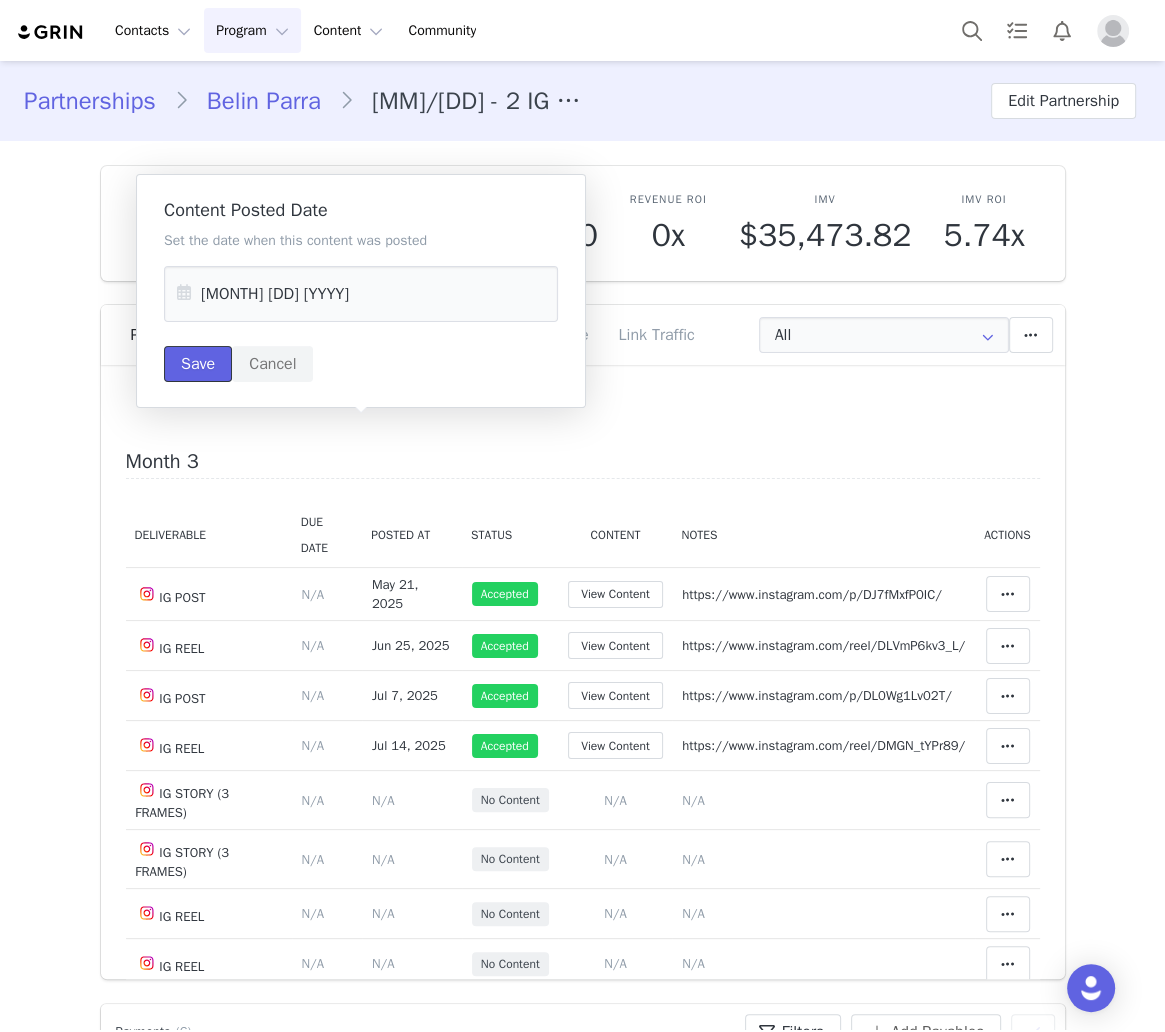 click on "Save" at bounding box center (198, 364) 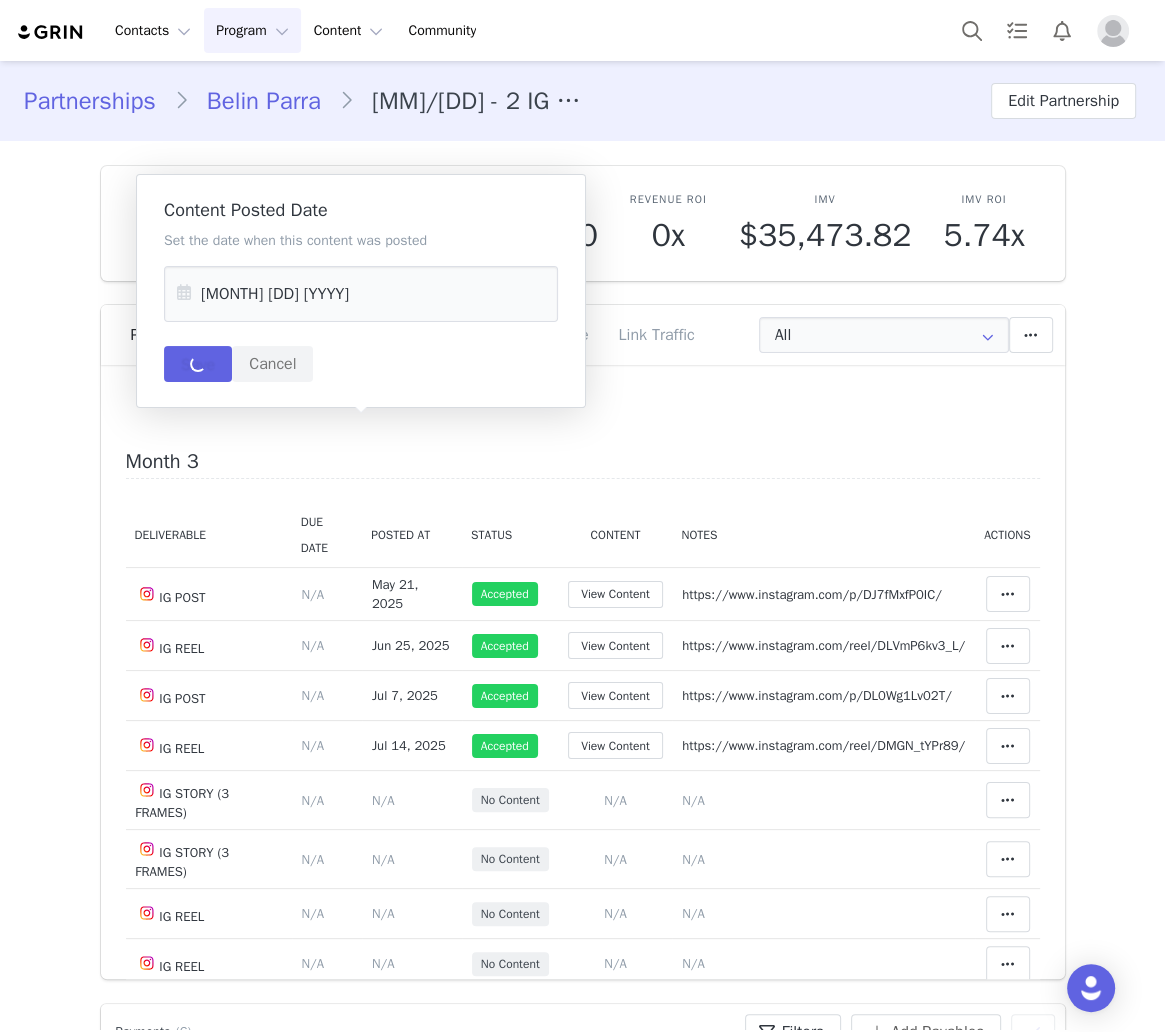 click on "[1] 7/15; https://static-resources.creatoriq.com/instagram-stories/videos/3677474845043402155.mp4" at bounding box center (732, 298) 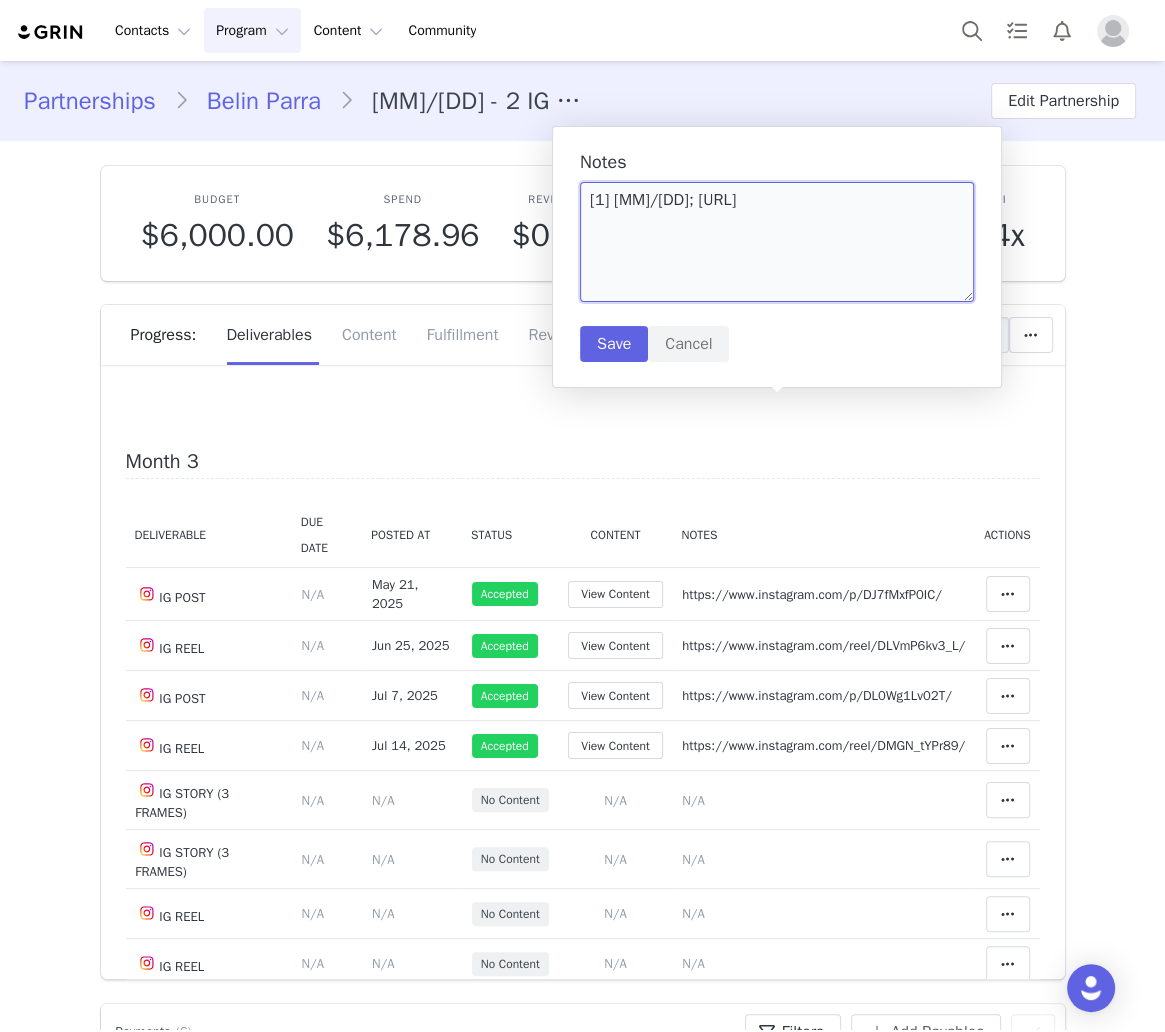 click on "[1] 7/15; https://static-resources.creatoriq.com/instagram-stories/videos/3677474845043402155.mp4" at bounding box center [777, 242] 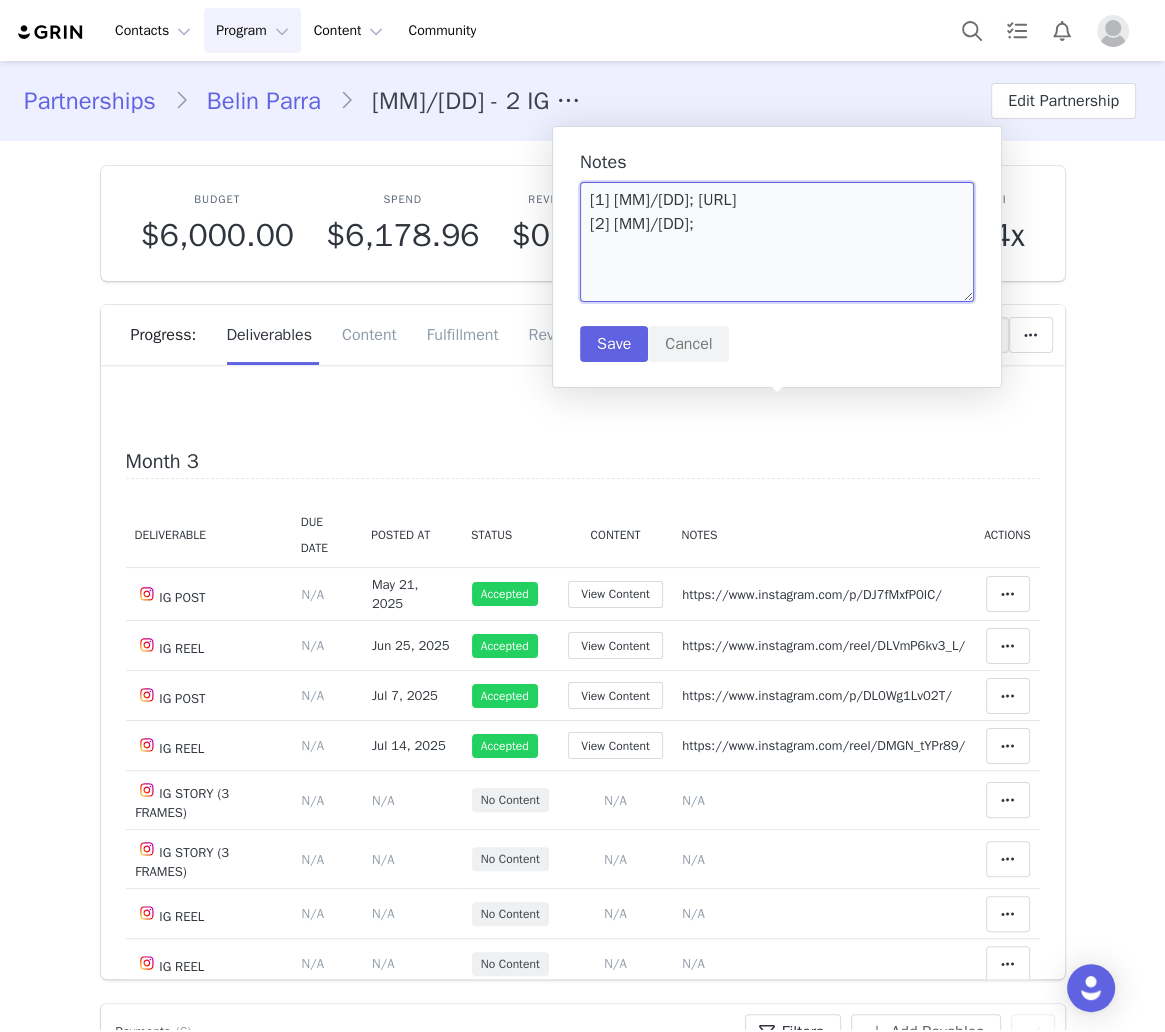 paste on "https://static-resources.creatoriq.com/instagram-stories/videos/3679681359057399997.mp4" 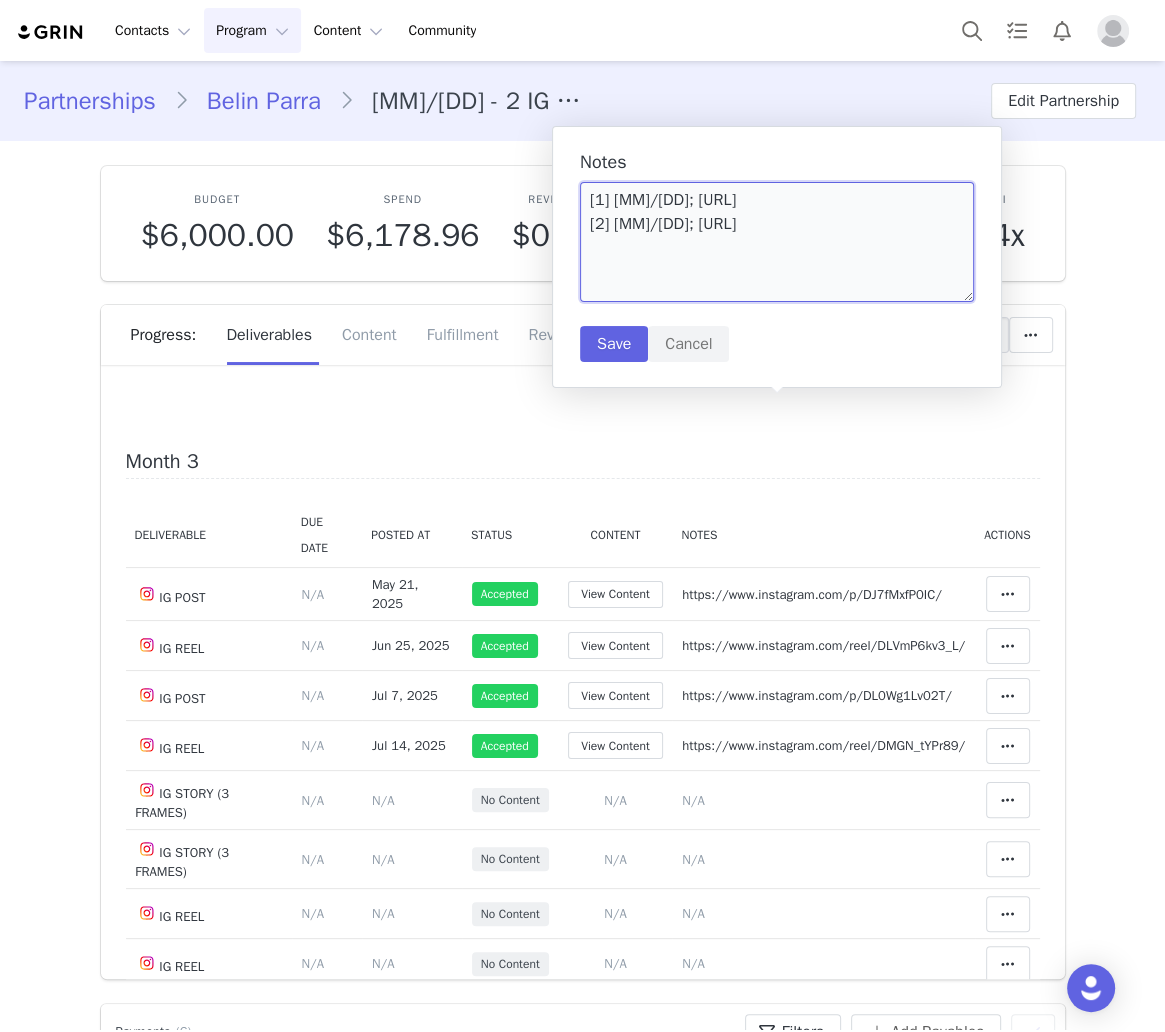scroll, scrollTop: 28, scrollLeft: 0, axis: vertical 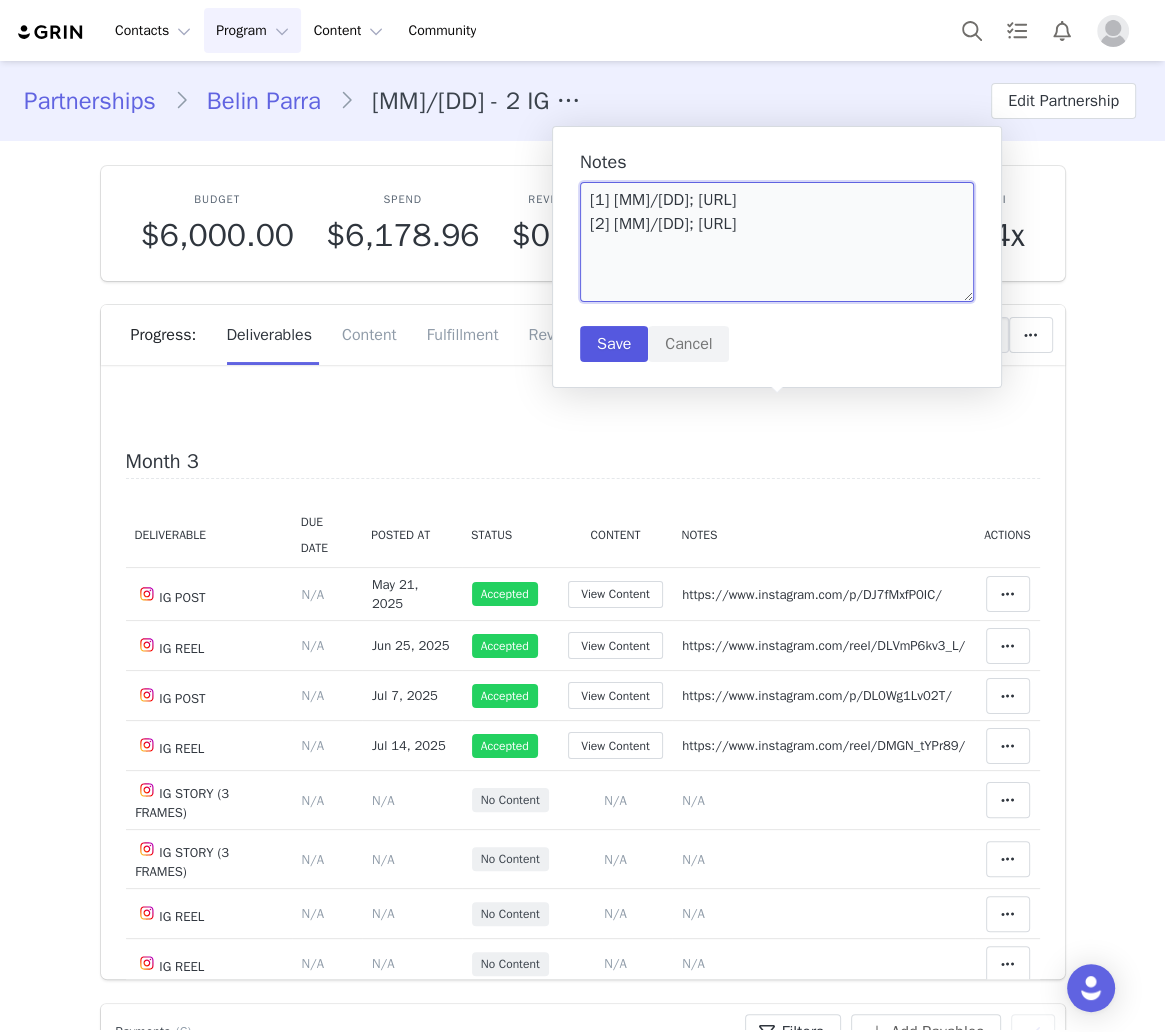 type on "[1] 7/15; https://static-resources.creatoriq.com/instagram-stories/videos/3677474845043402155.mp4
[2] 7/18; https://static-resources.creatoriq.com/instagram-stories/videos/3679681359057399997.mp4" 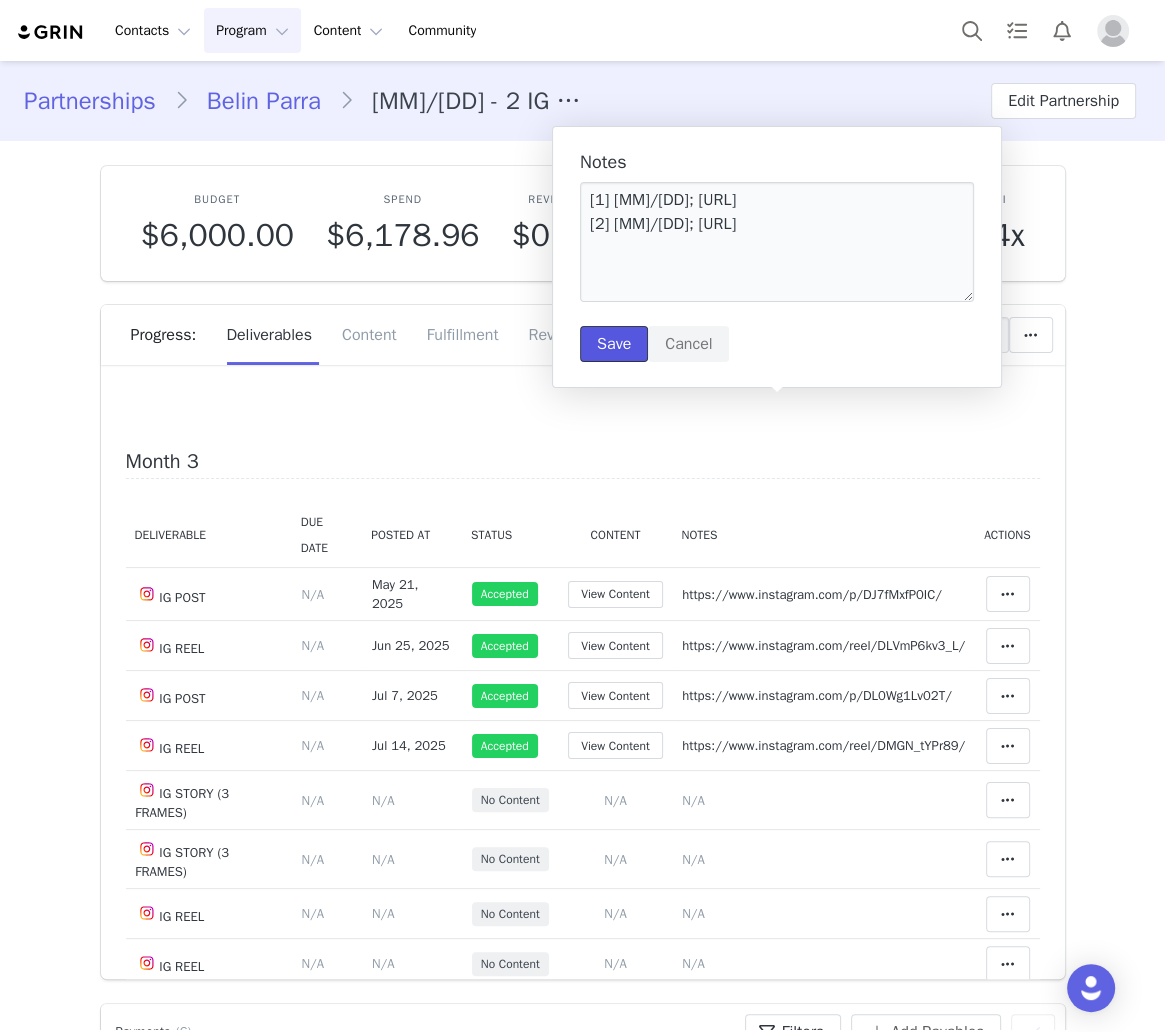 click on "Save" at bounding box center (614, 344) 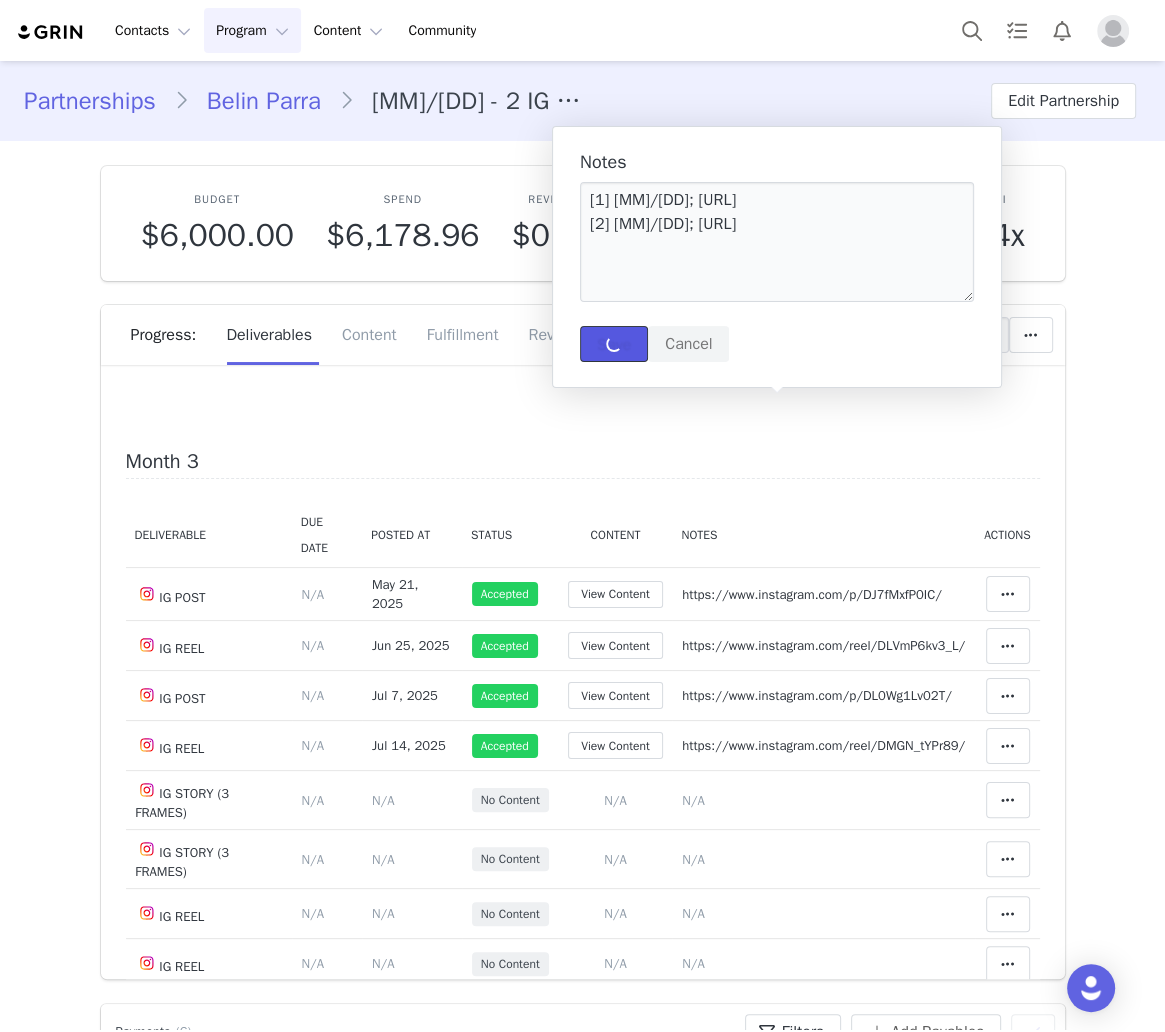 type 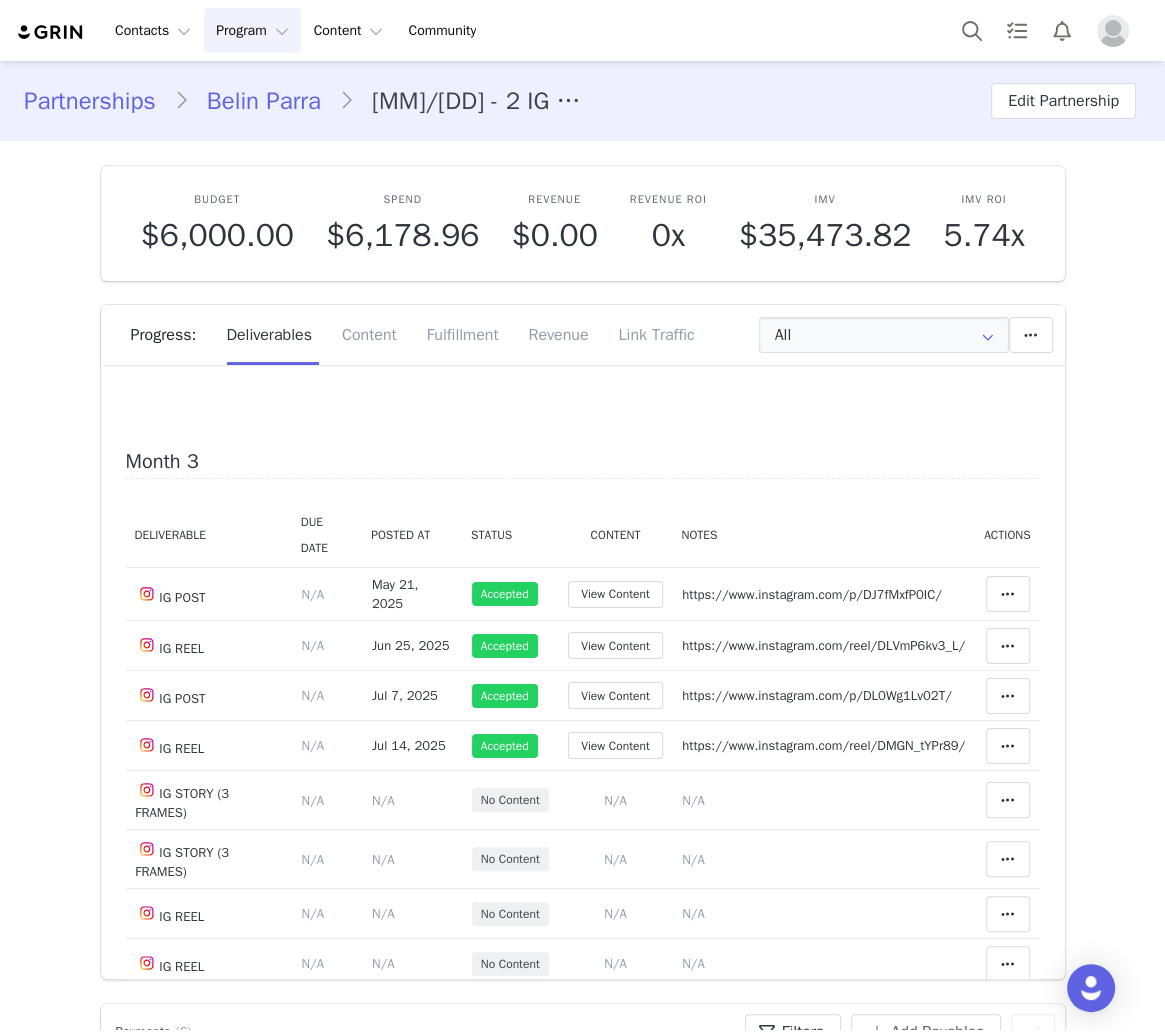 scroll, scrollTop: 0, scrollLeft: 0, axis: both 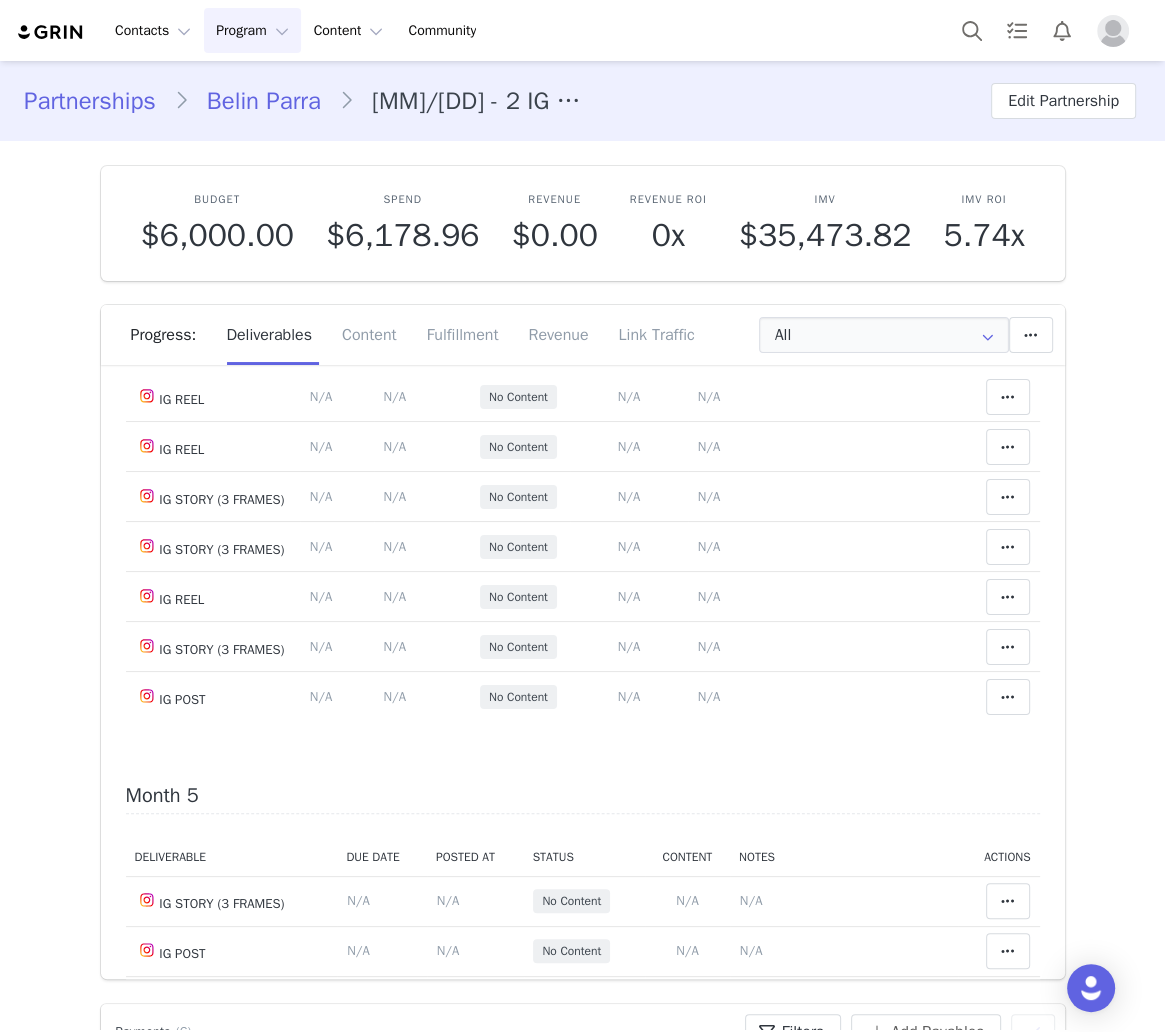 click on "https://www.instagram.com/p/DMI_Uo3PKpI/
ADD TAG ON POST" at bounding box center [830, 294] 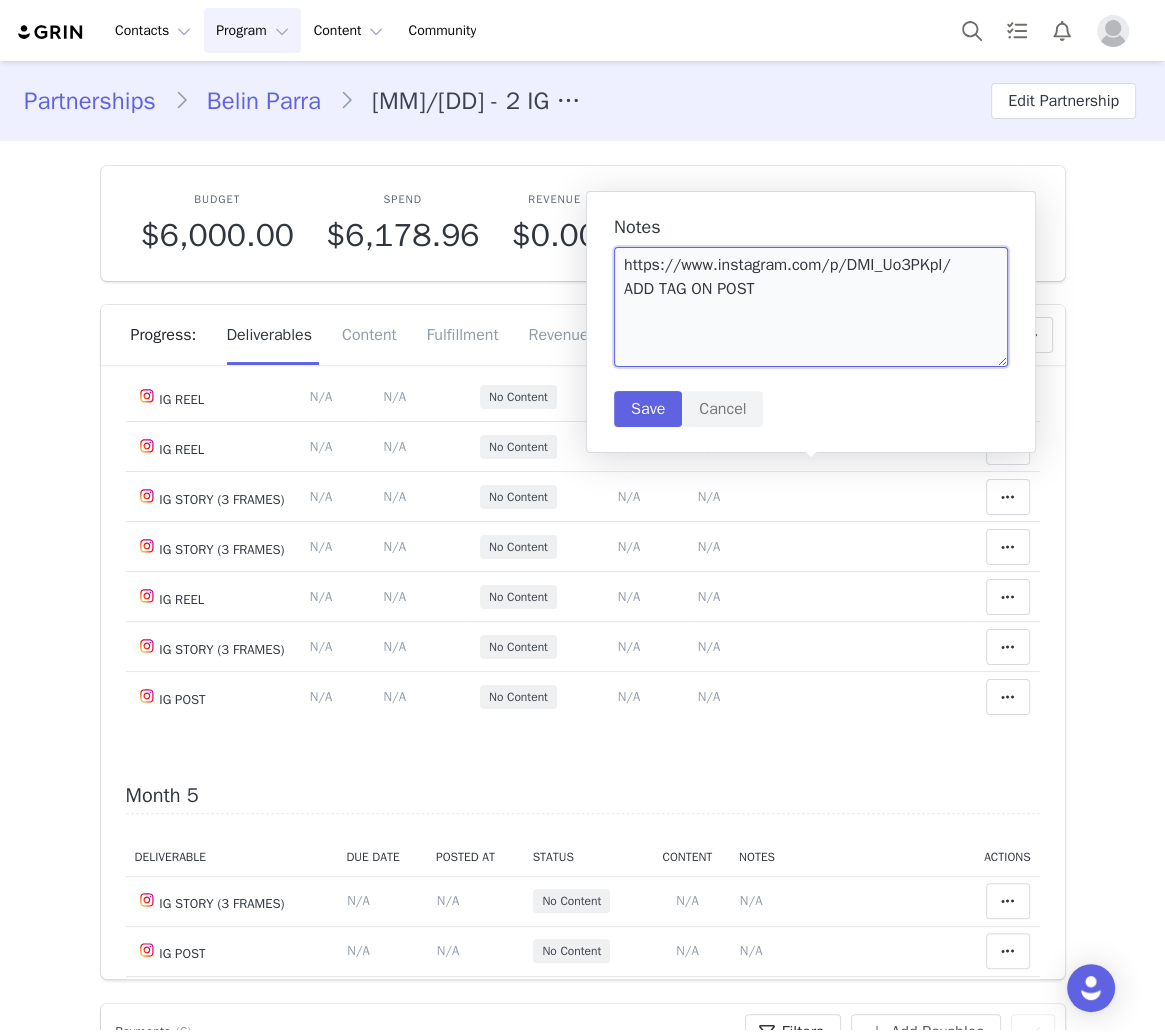 click on "https://www.instagram.com/p/DMI_Uo3PKpI/
ADD TAG ON POST" at bounding box center [811, 307] 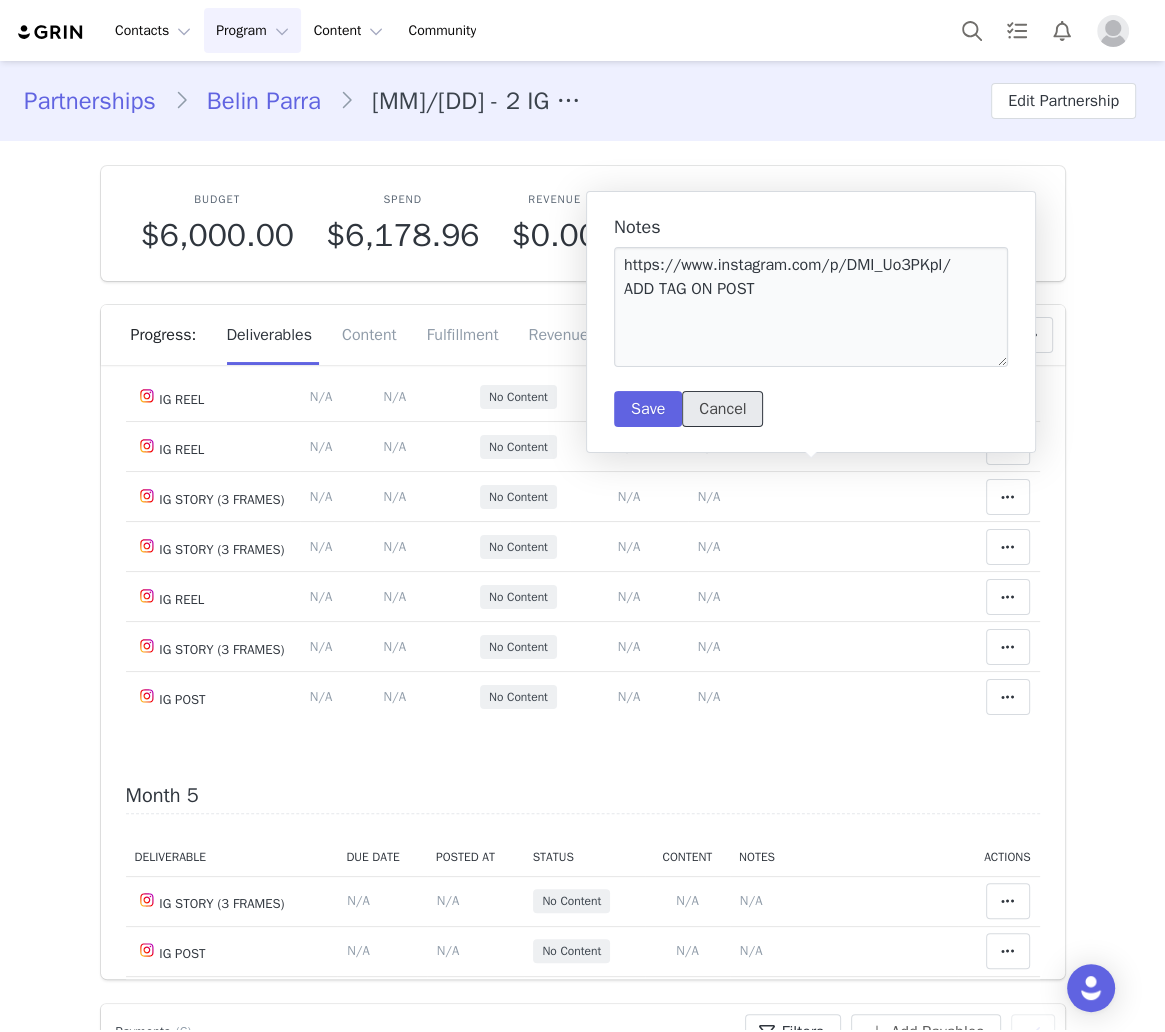 click on "Cancel" at bounding box center [722, 409] 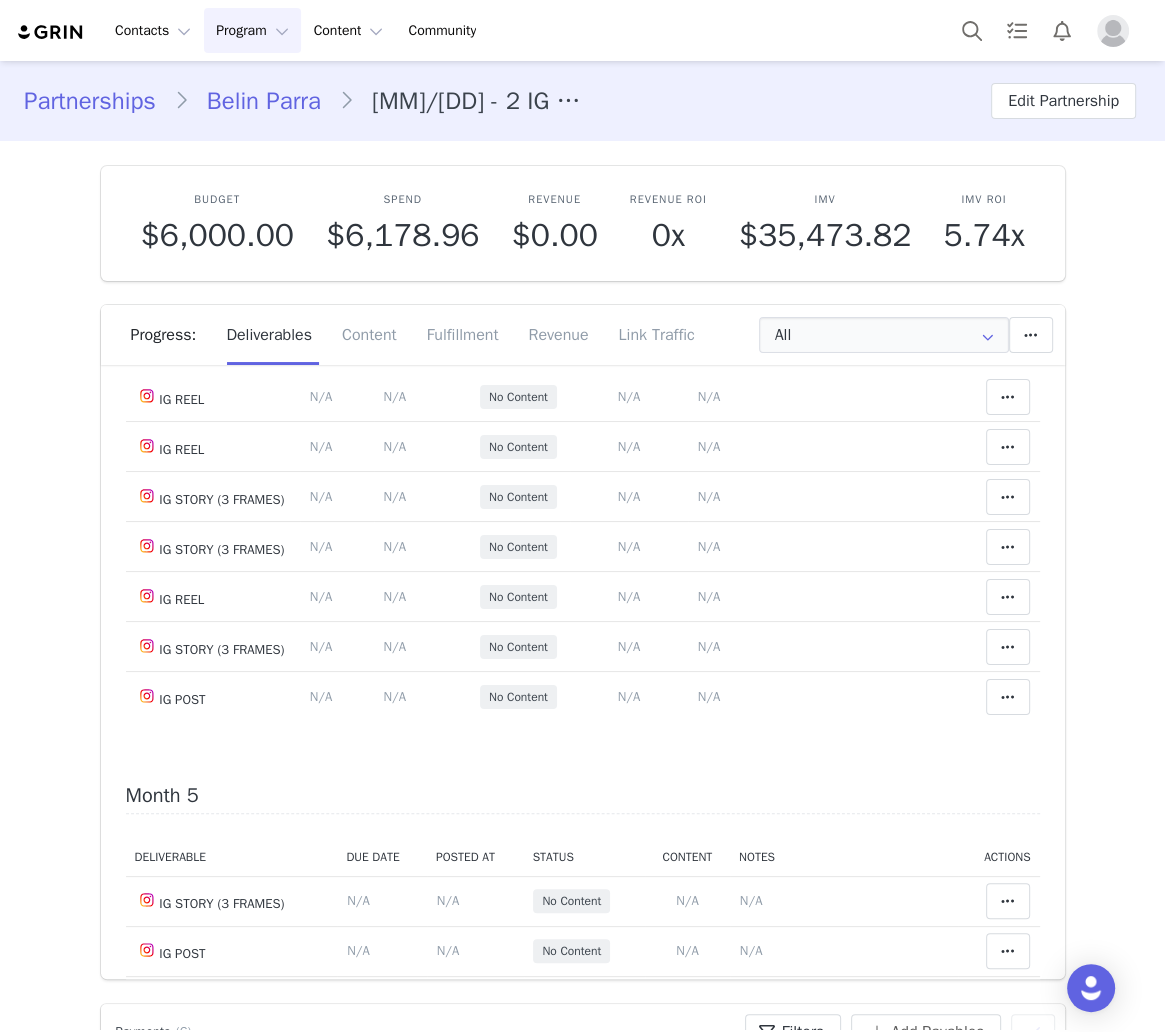click on "https://www.instagram.com/p/DMI_Uo3PKpI/
ADD TAG ON POST" at bounding box center (830, 294) 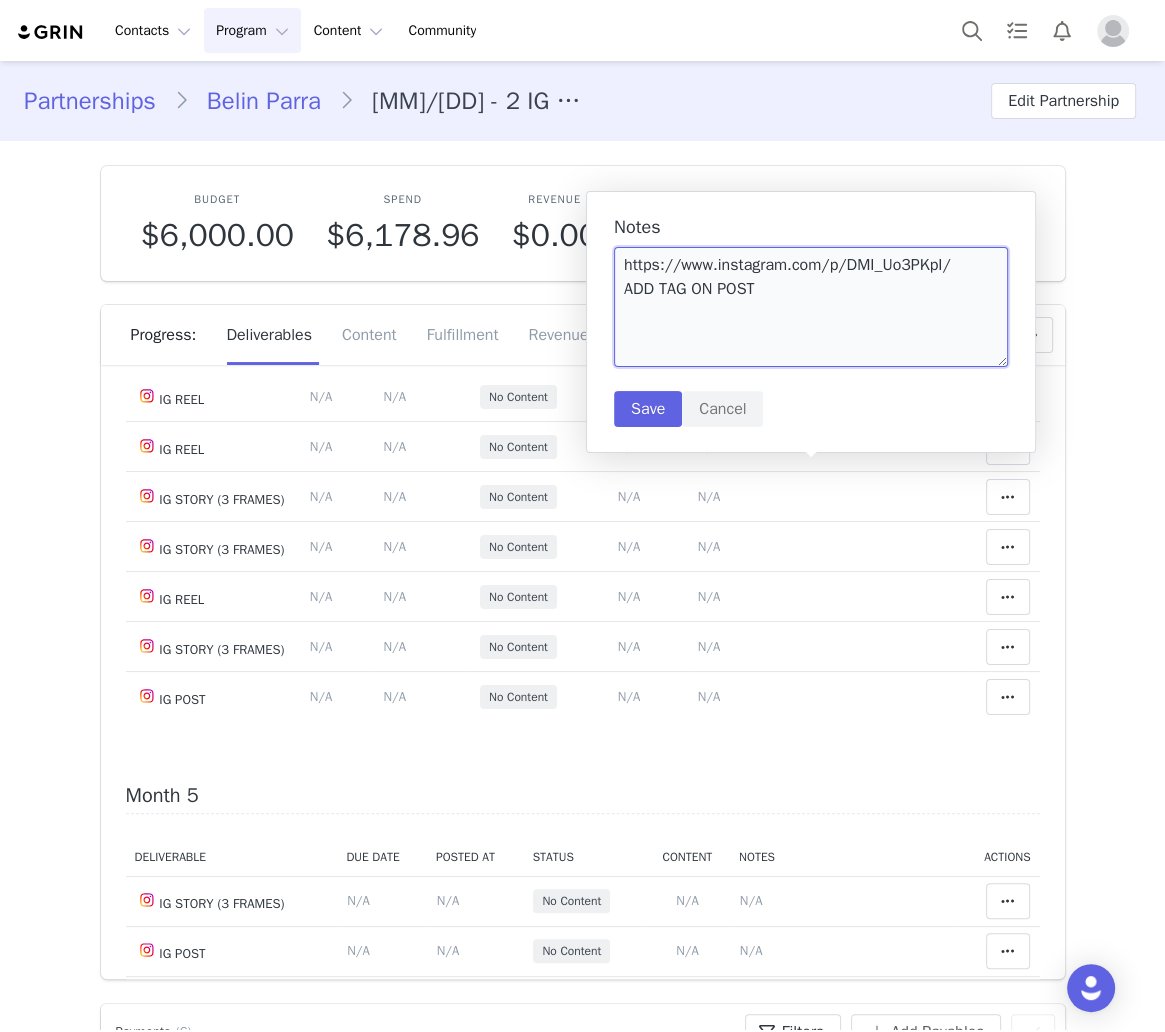 click on "https://www.instagram.com/p/DMI_Uo3PKpI/
ADD TAG ON POST" at bounding box center (811, 307) 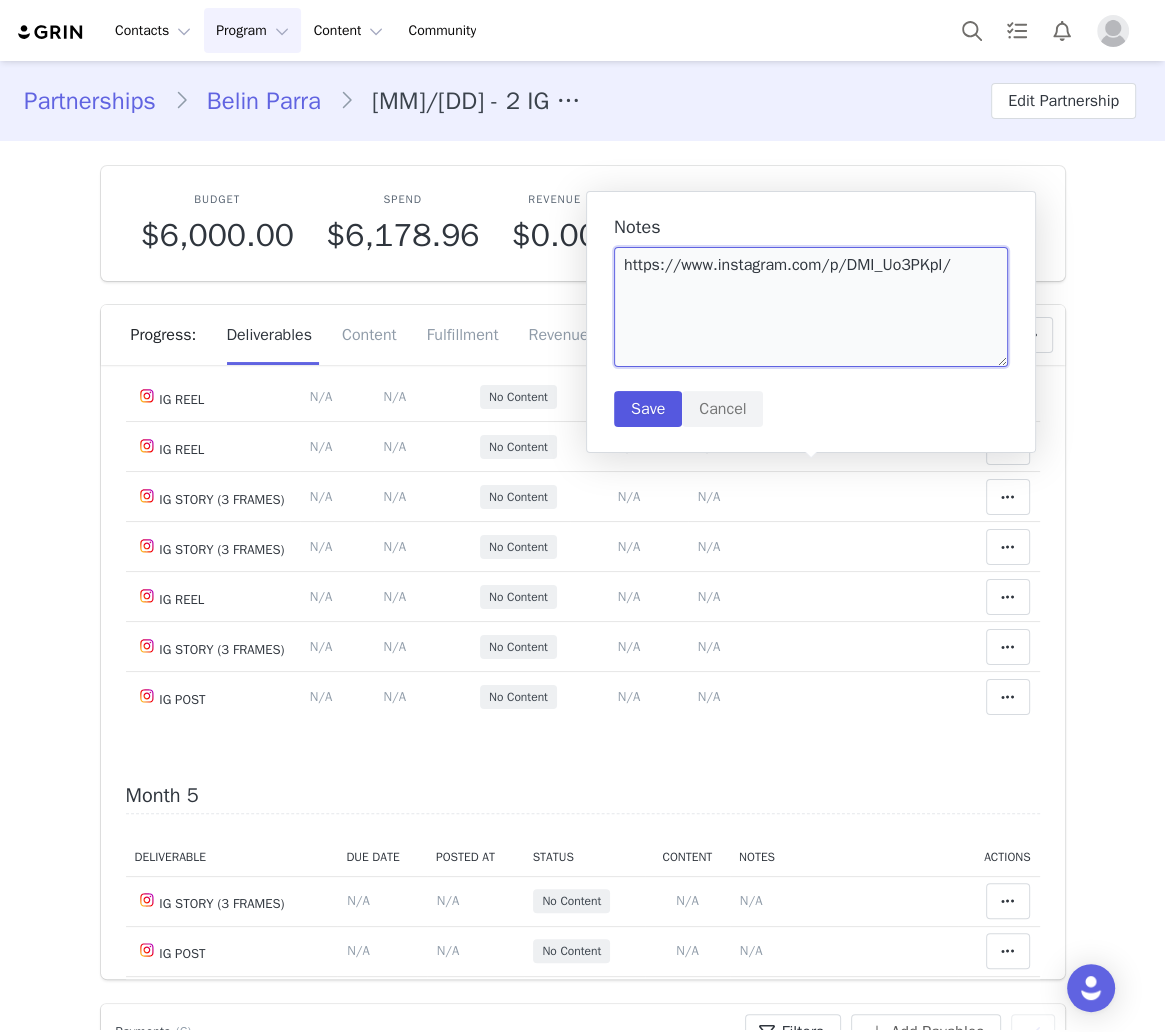 type on "https://www.instagram.com/p/DMI_Uo3PKpI/" 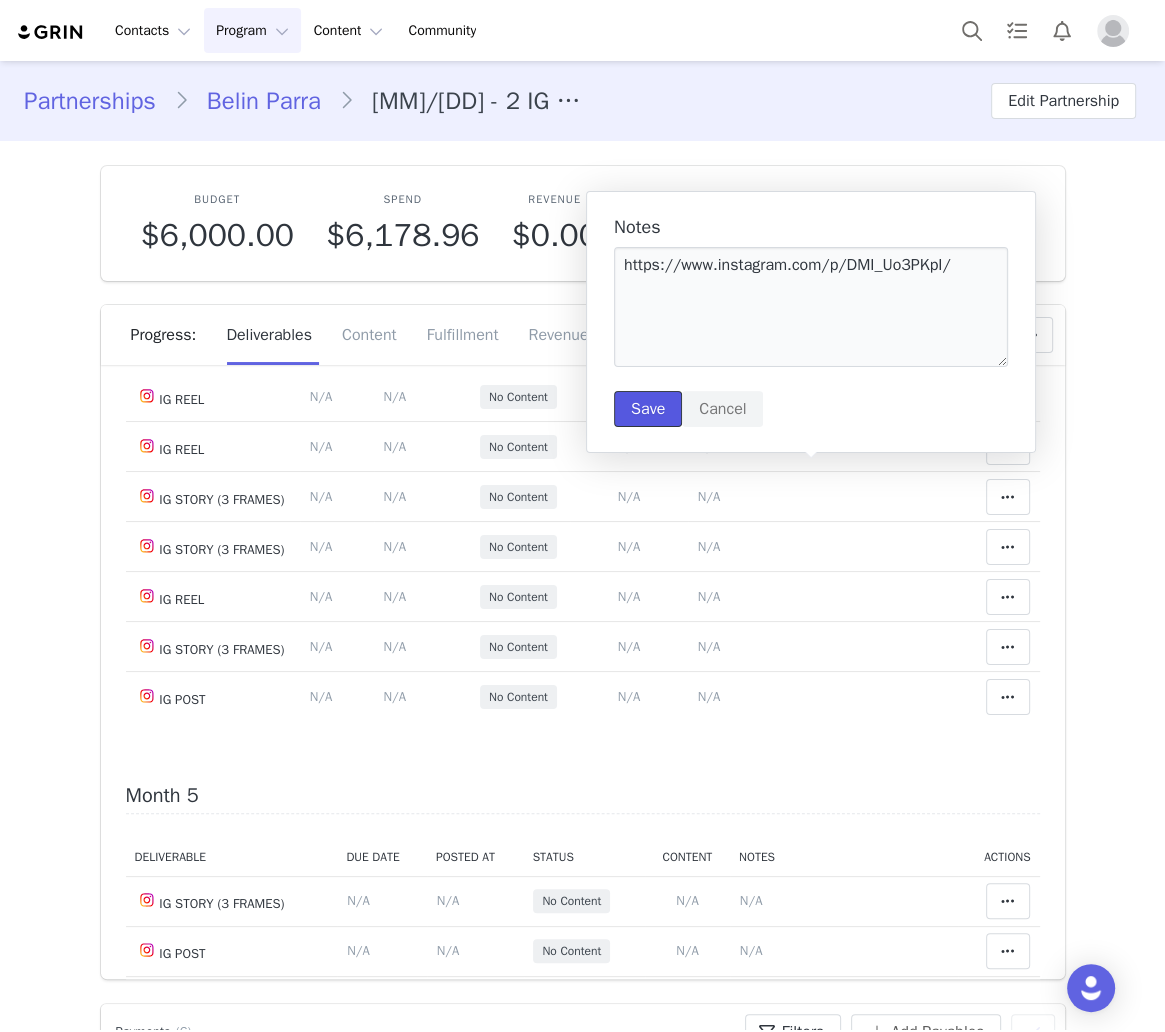 click on "Save" at bounding box center (648, 409) 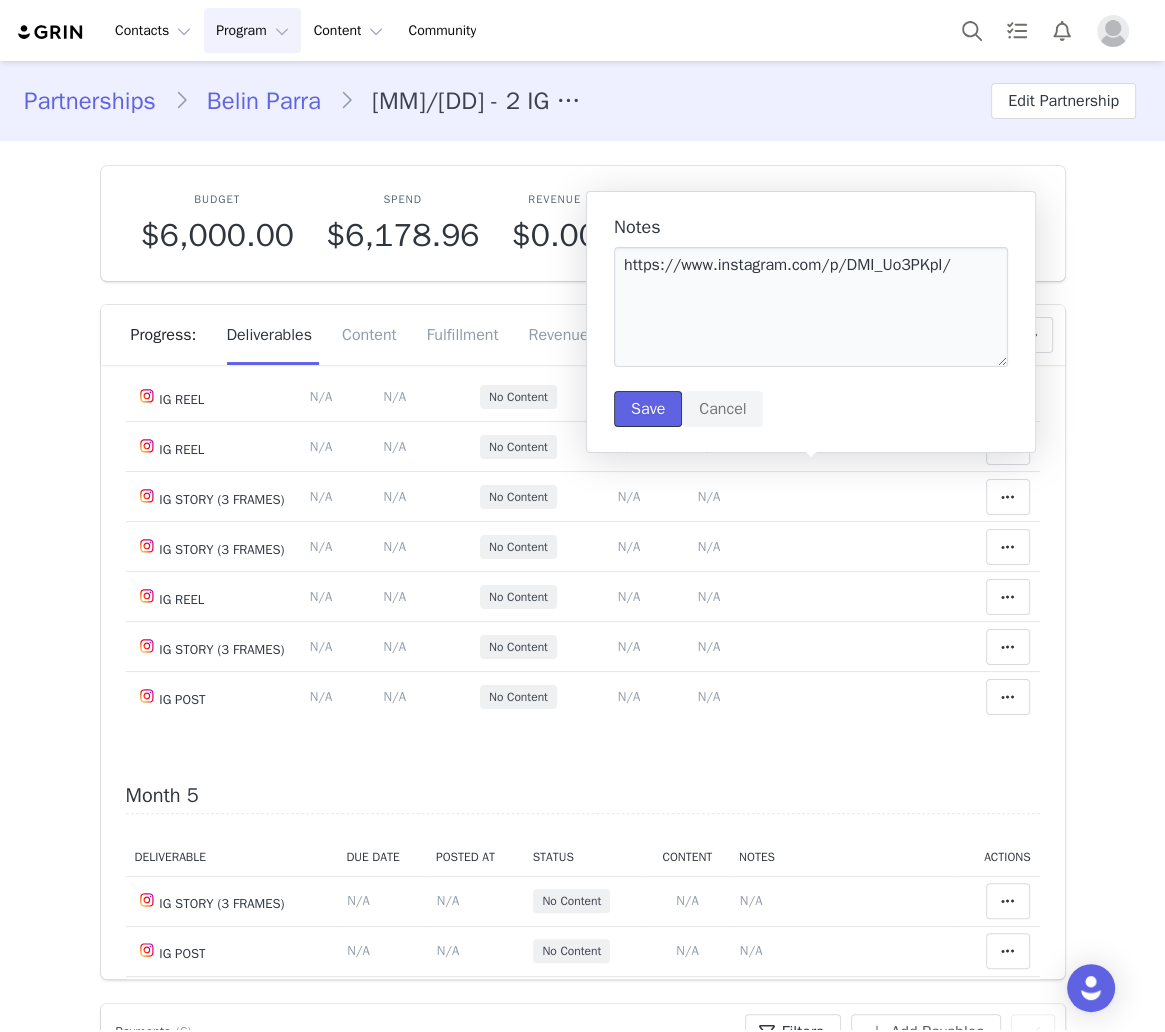 type 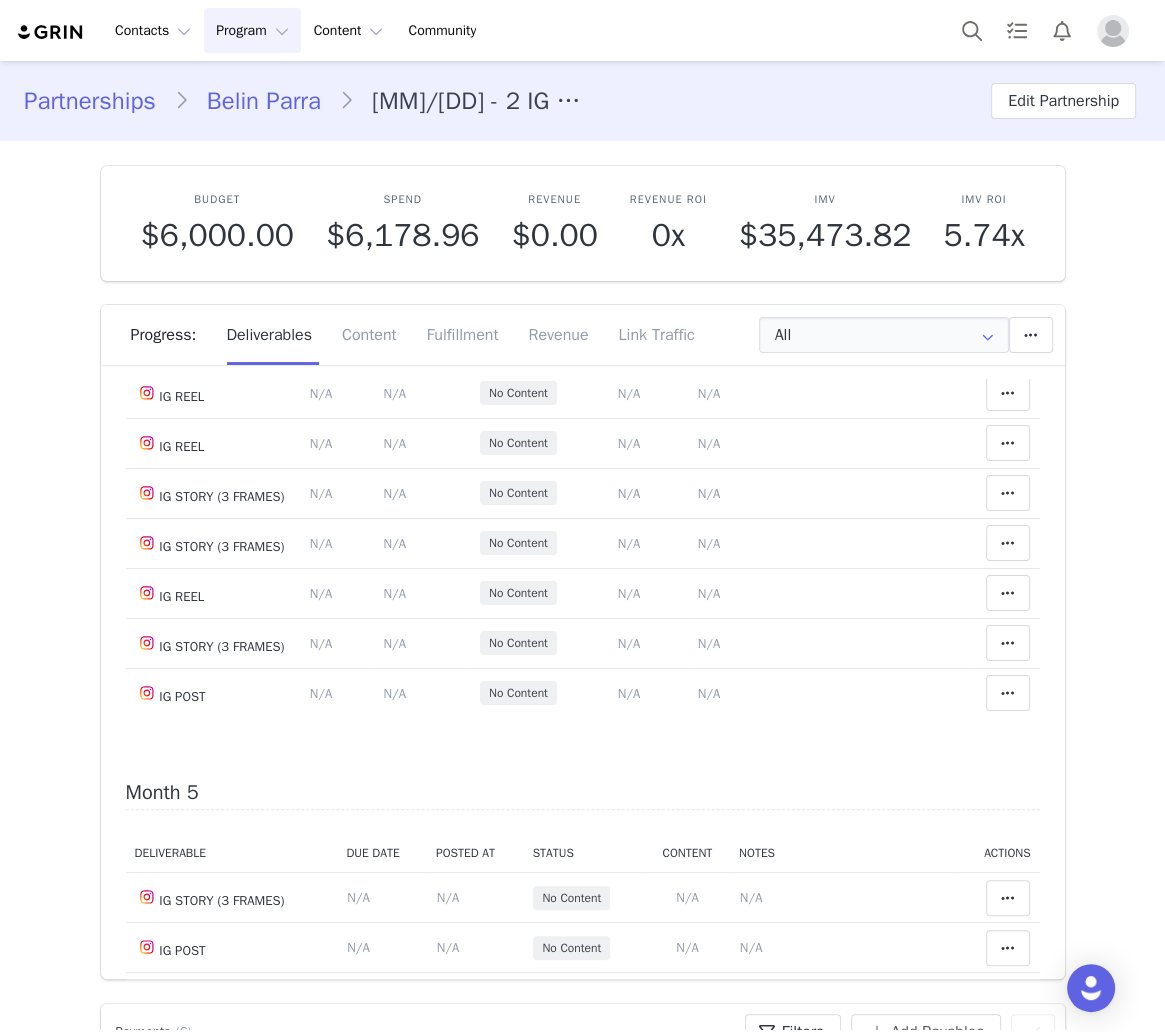 drag, startPoint x: 1005, startPoint y: 488, endPoint x: 974, endPoint y: 477, distance: 32.89377 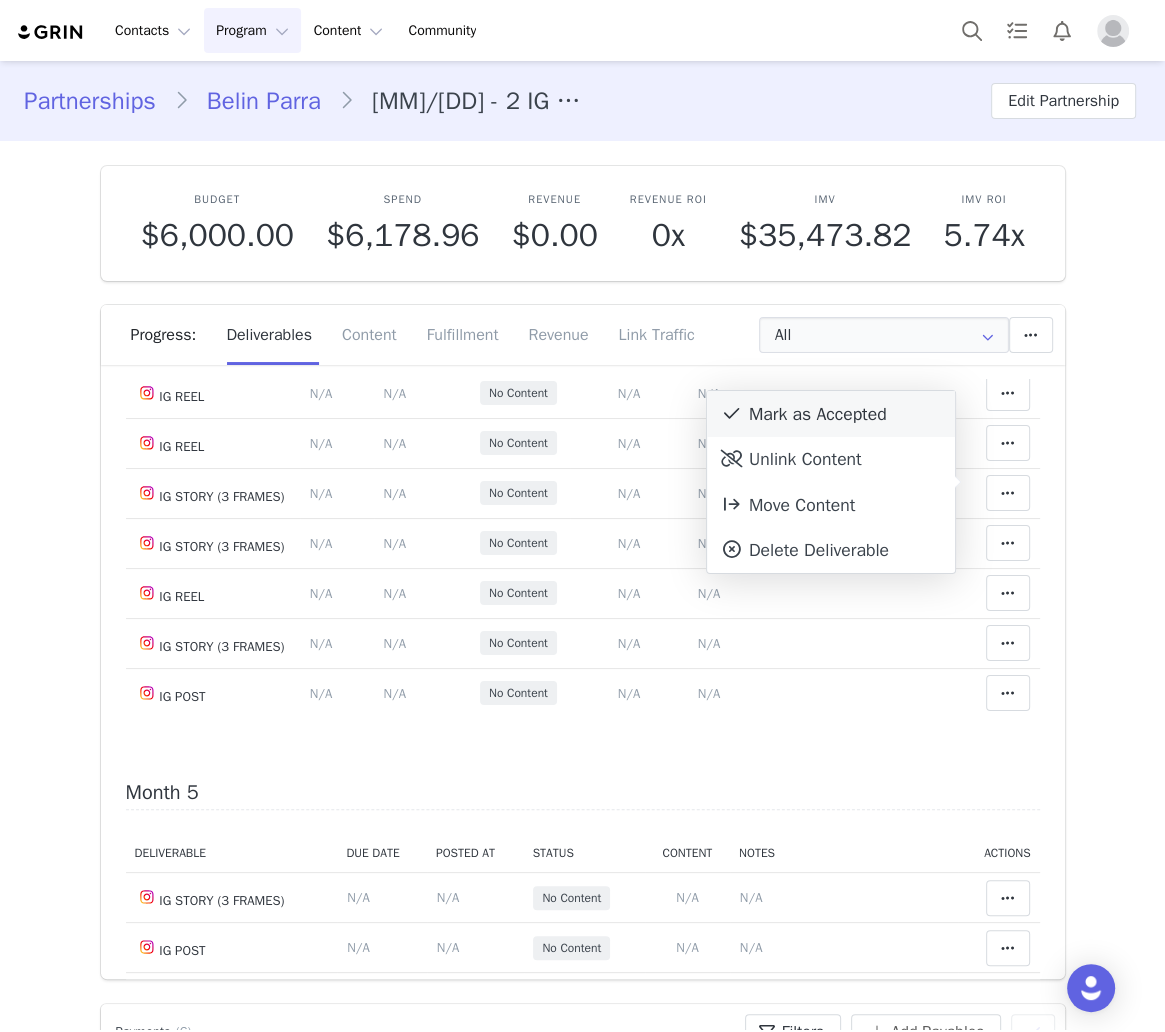 click on "Mark as Accepted" at bounding box center [831, 414] 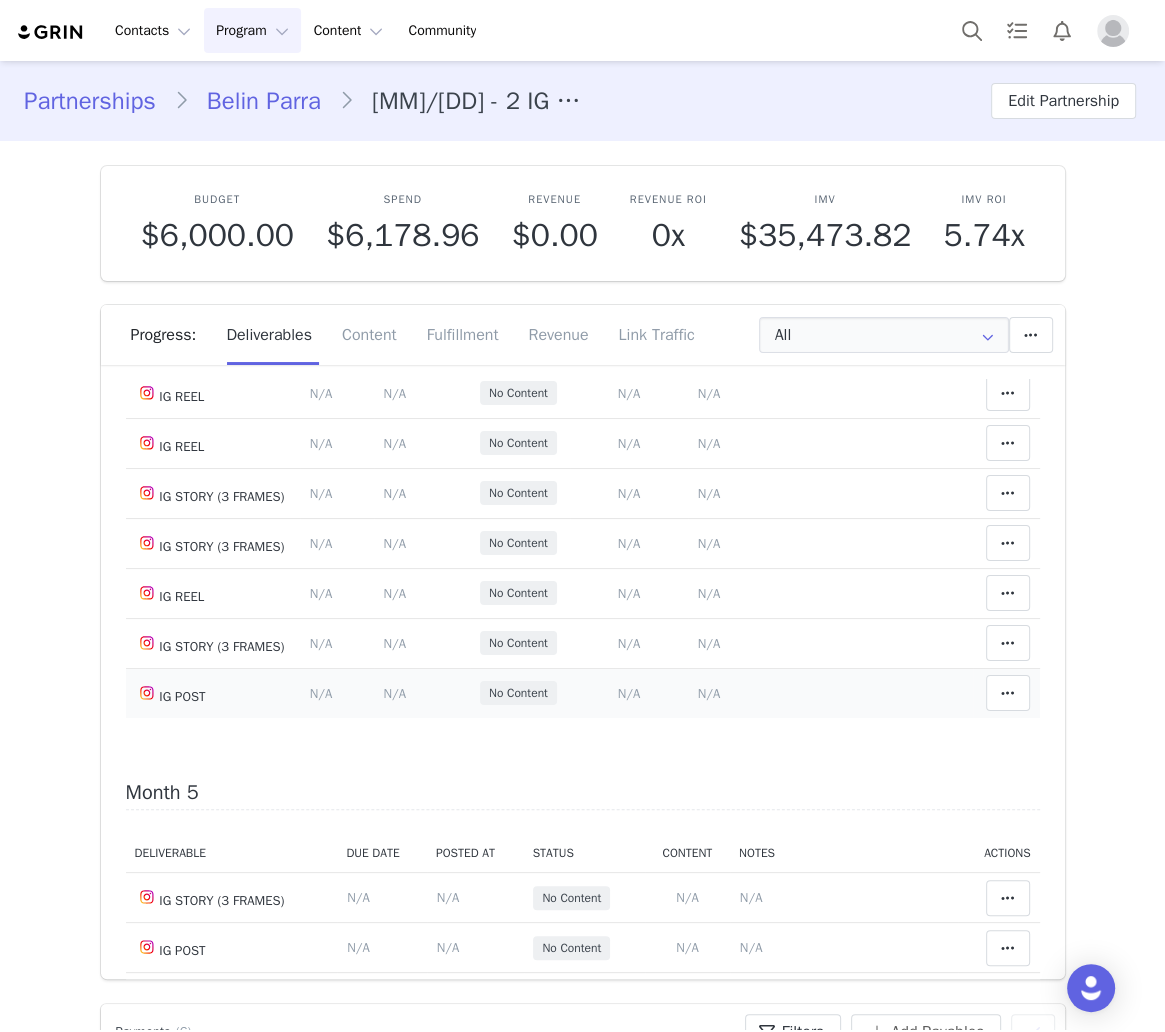 click on "N/A" at bounding box center [629, 693] 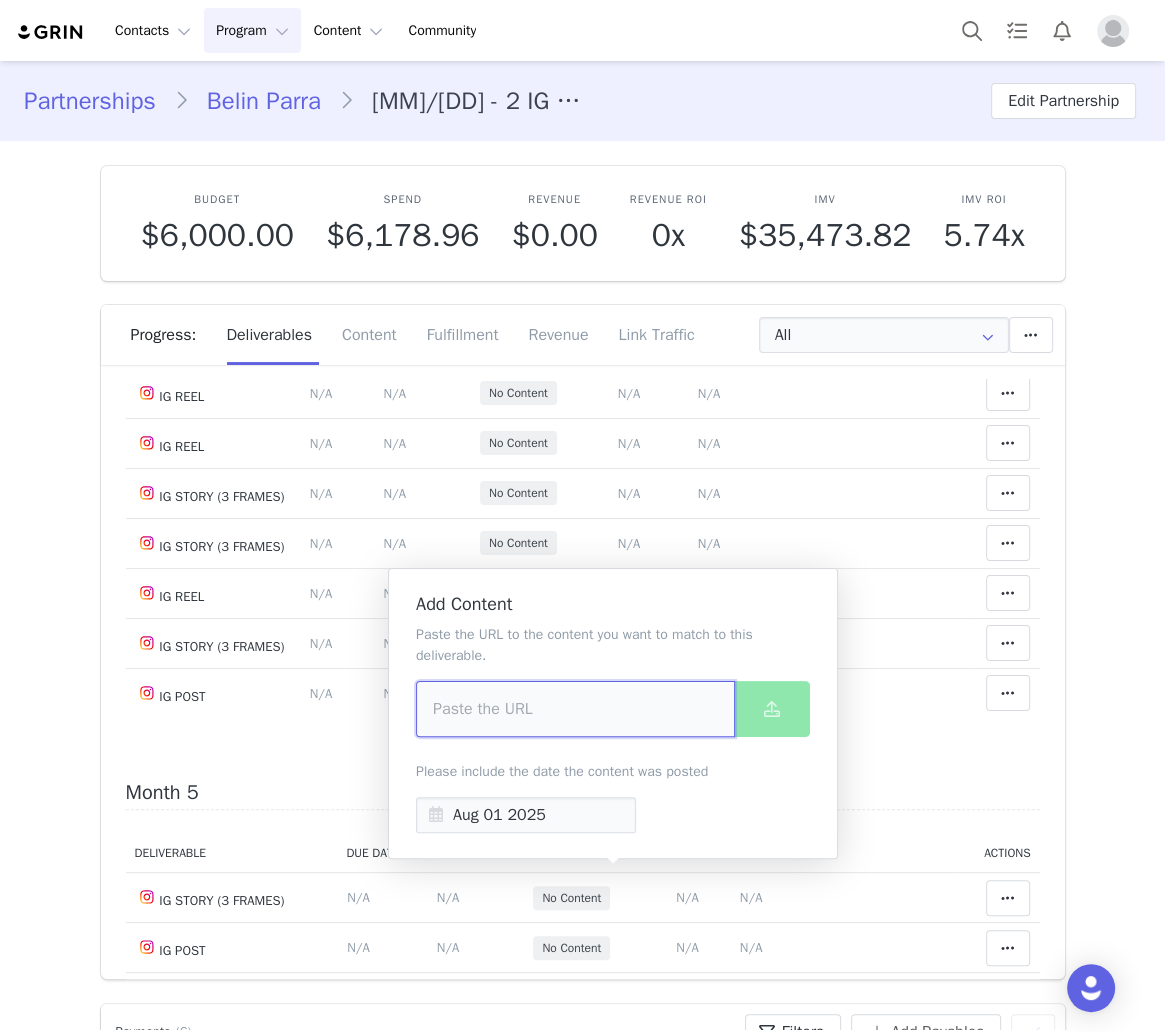 click at bounding box center [575, 709] 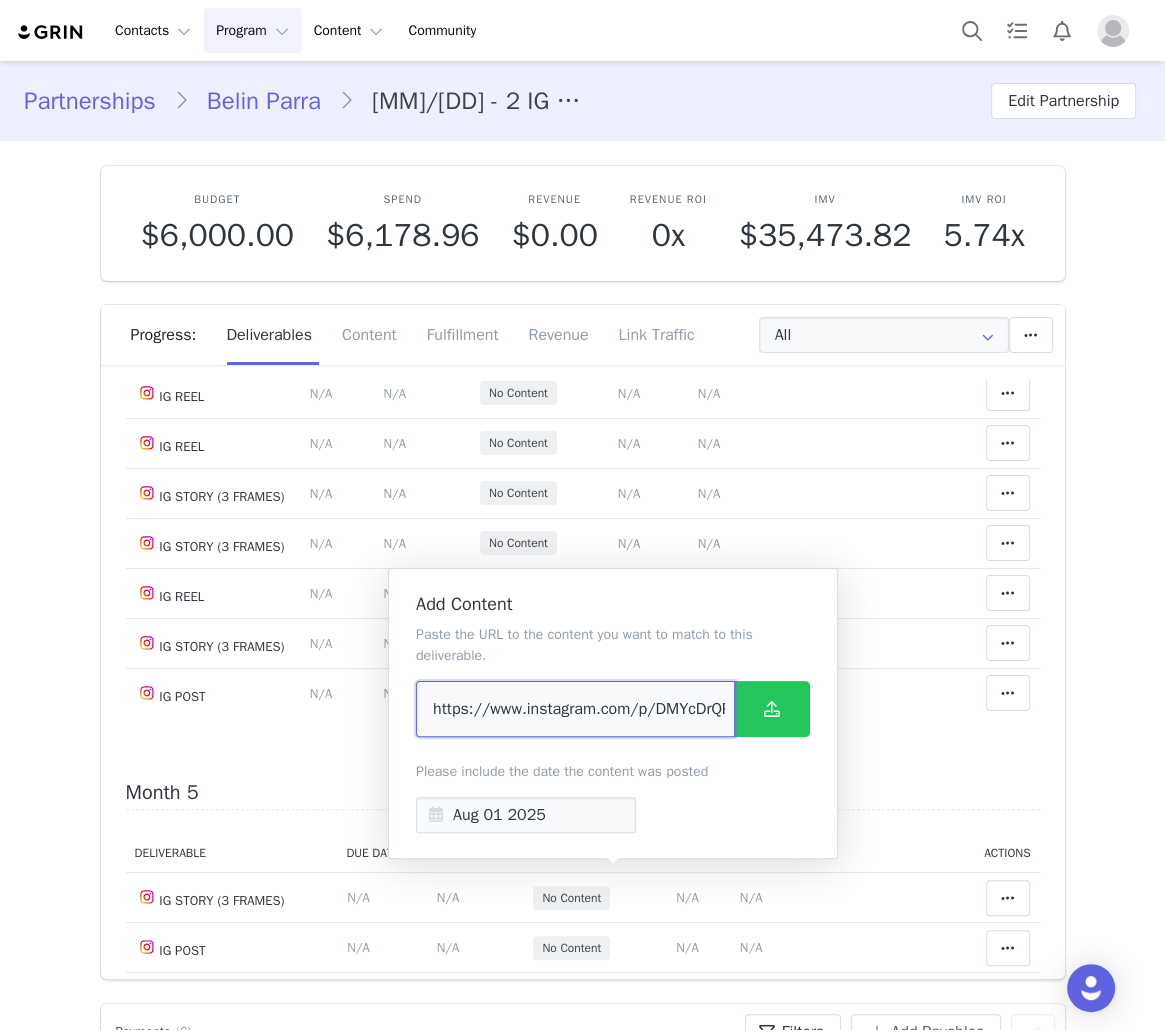 scroll, scrollTop: 0, scrollLeft: 32, axis: horizontal 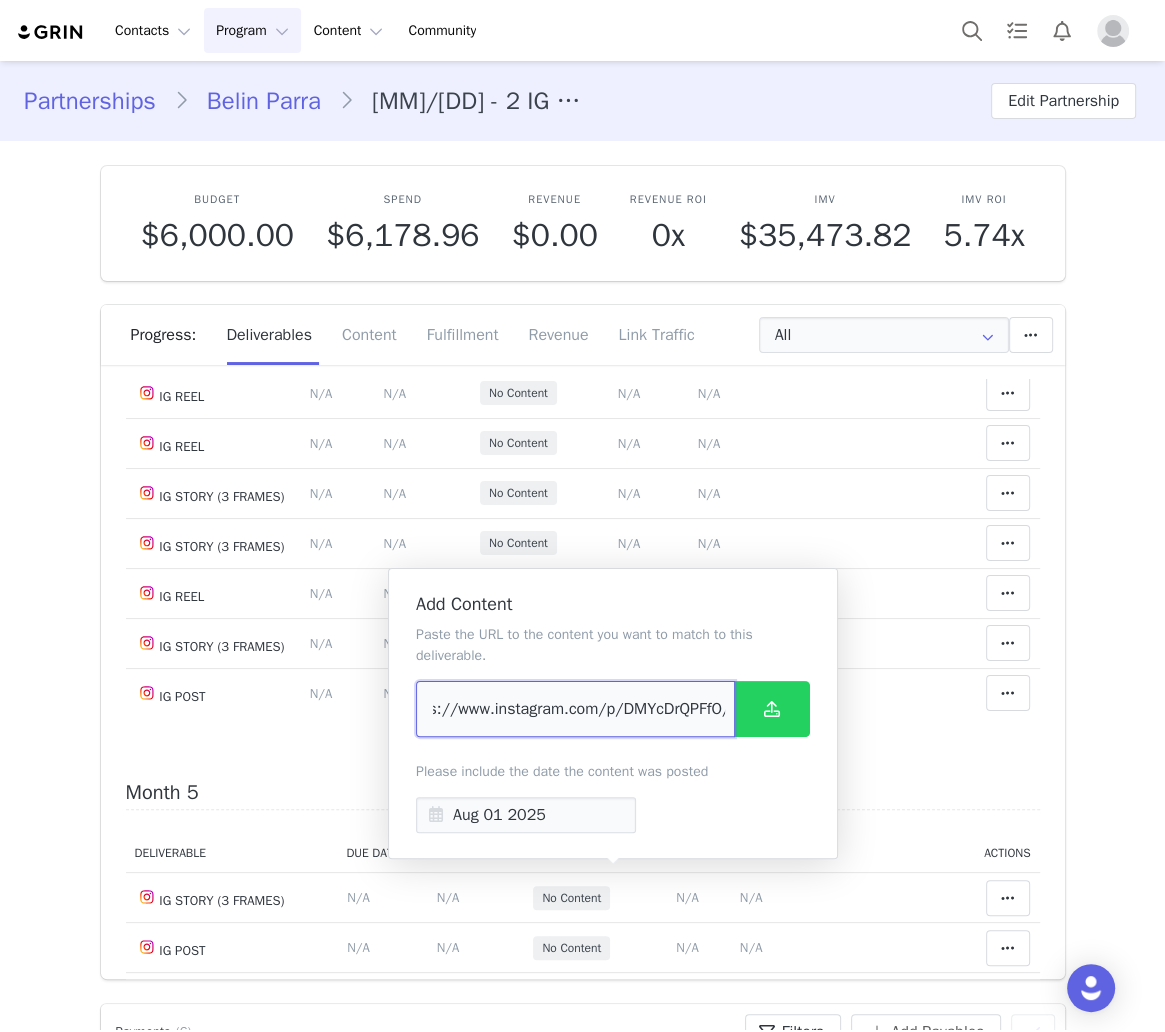 type on "https://www.instagram.com/p/DMYcDrQPFfO/" 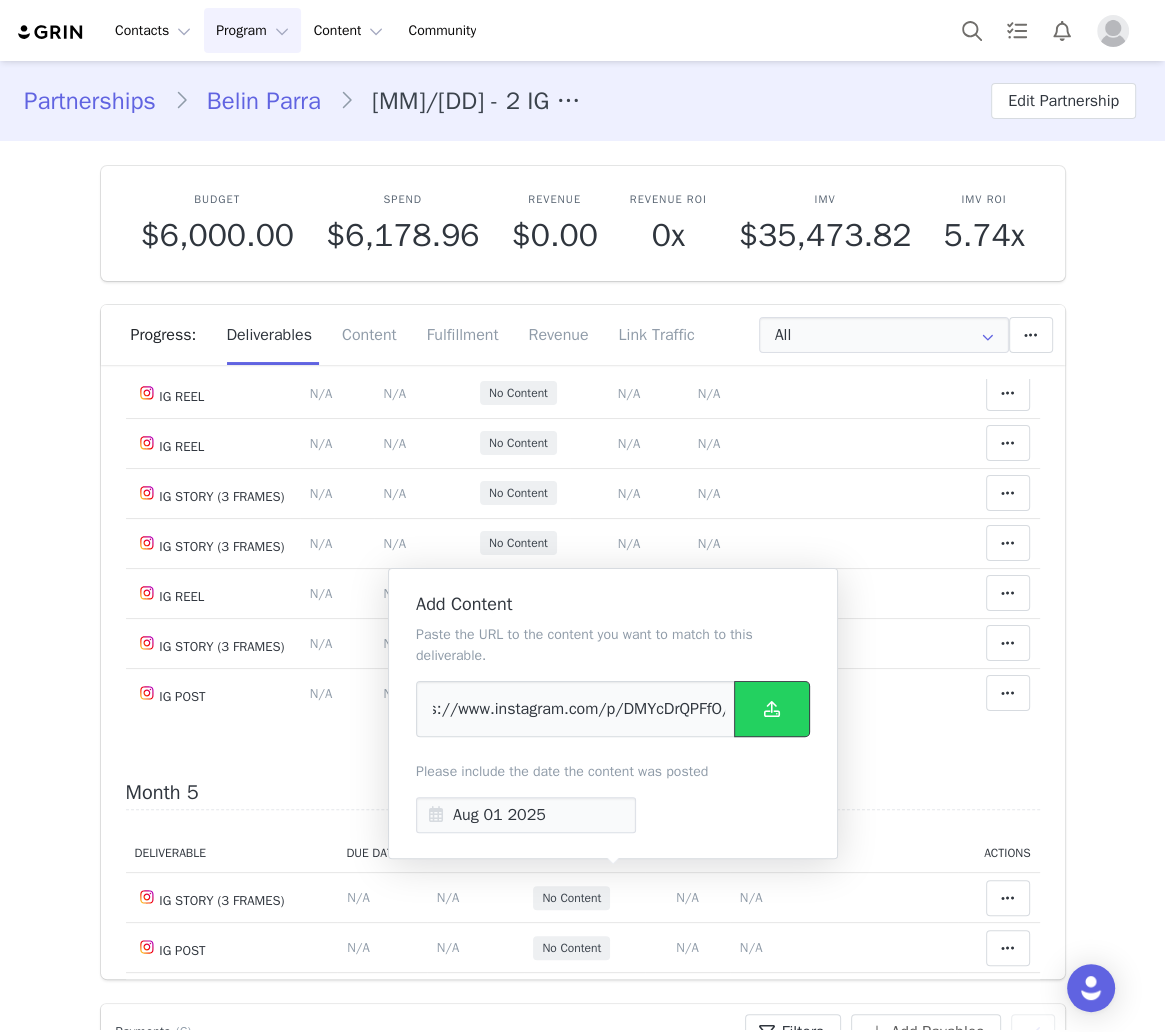 click at bounding box center [772, 709] 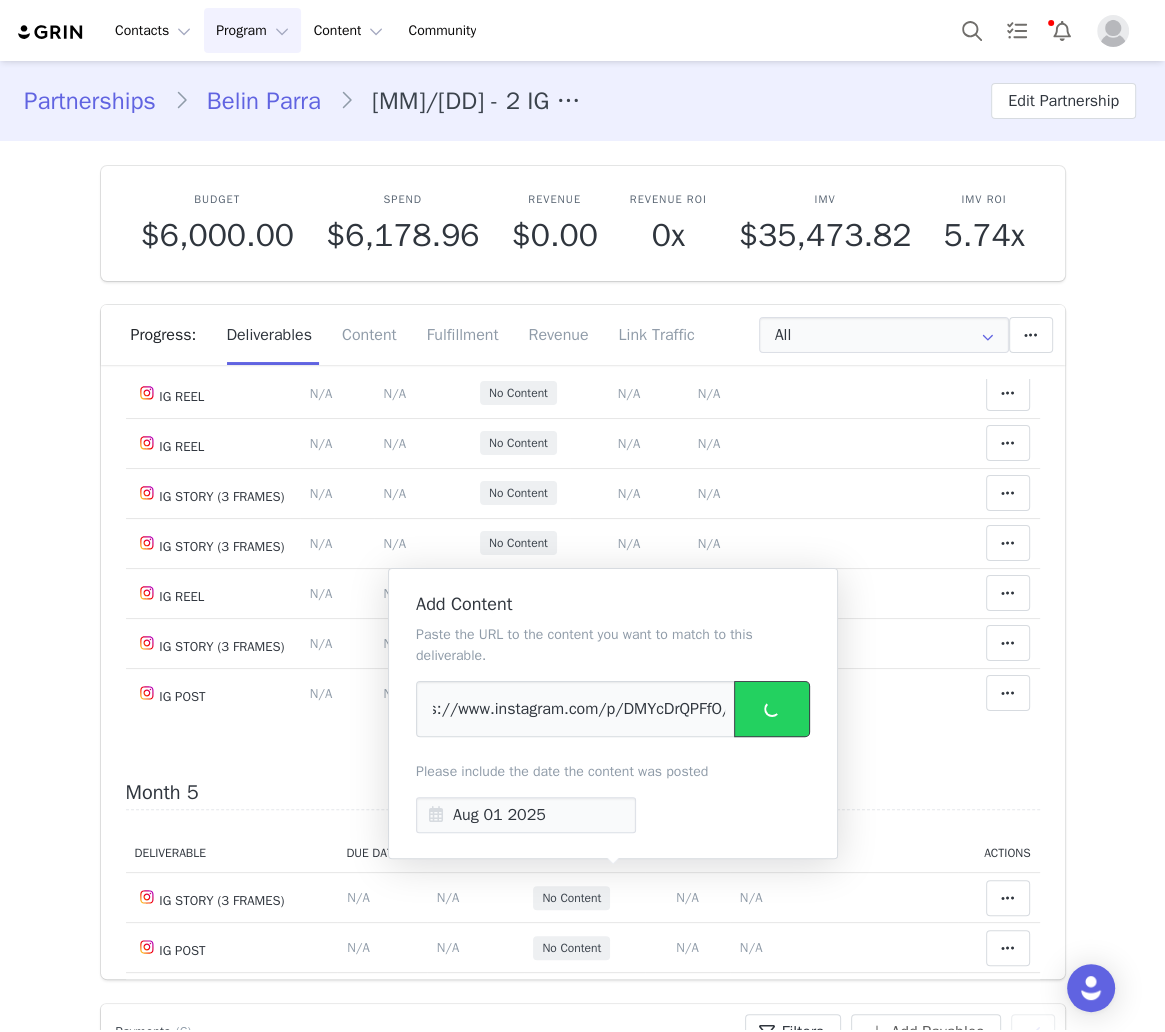 scroll, scrollTop: 0, scrollLeft: 0, axis: both 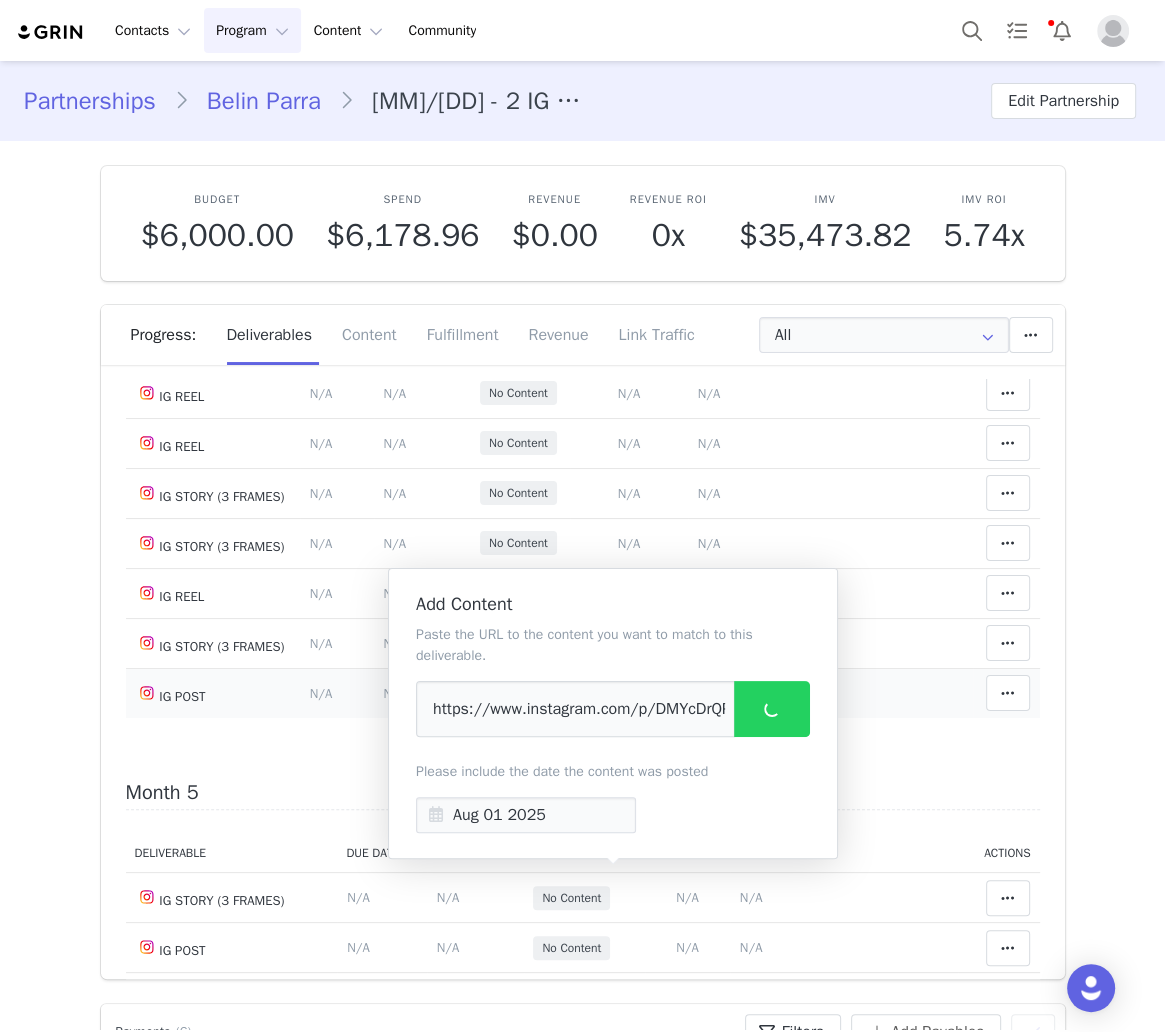 click on "N/A" at bounding box center [709, 693] 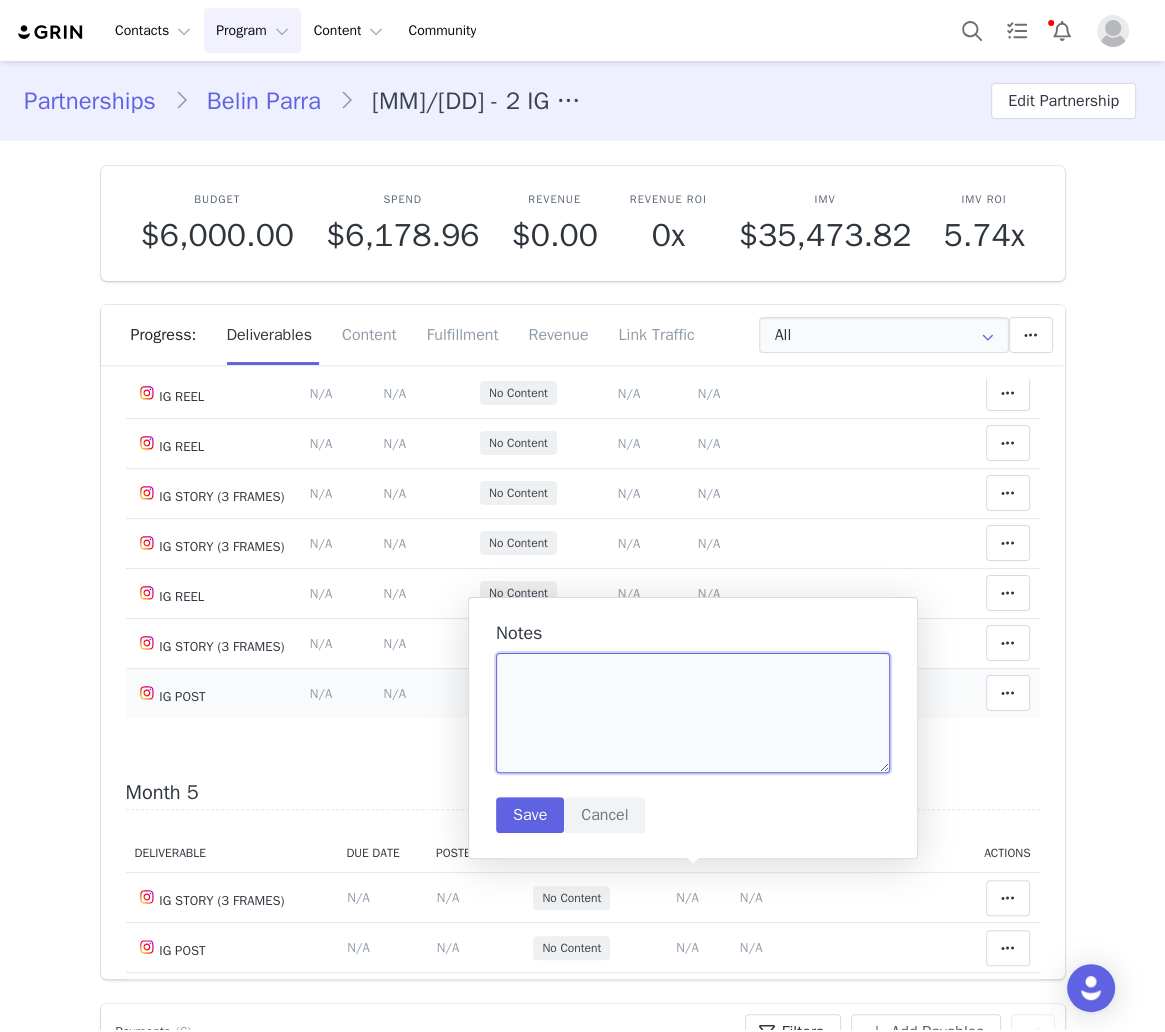 click at bounding box center [693, 713] 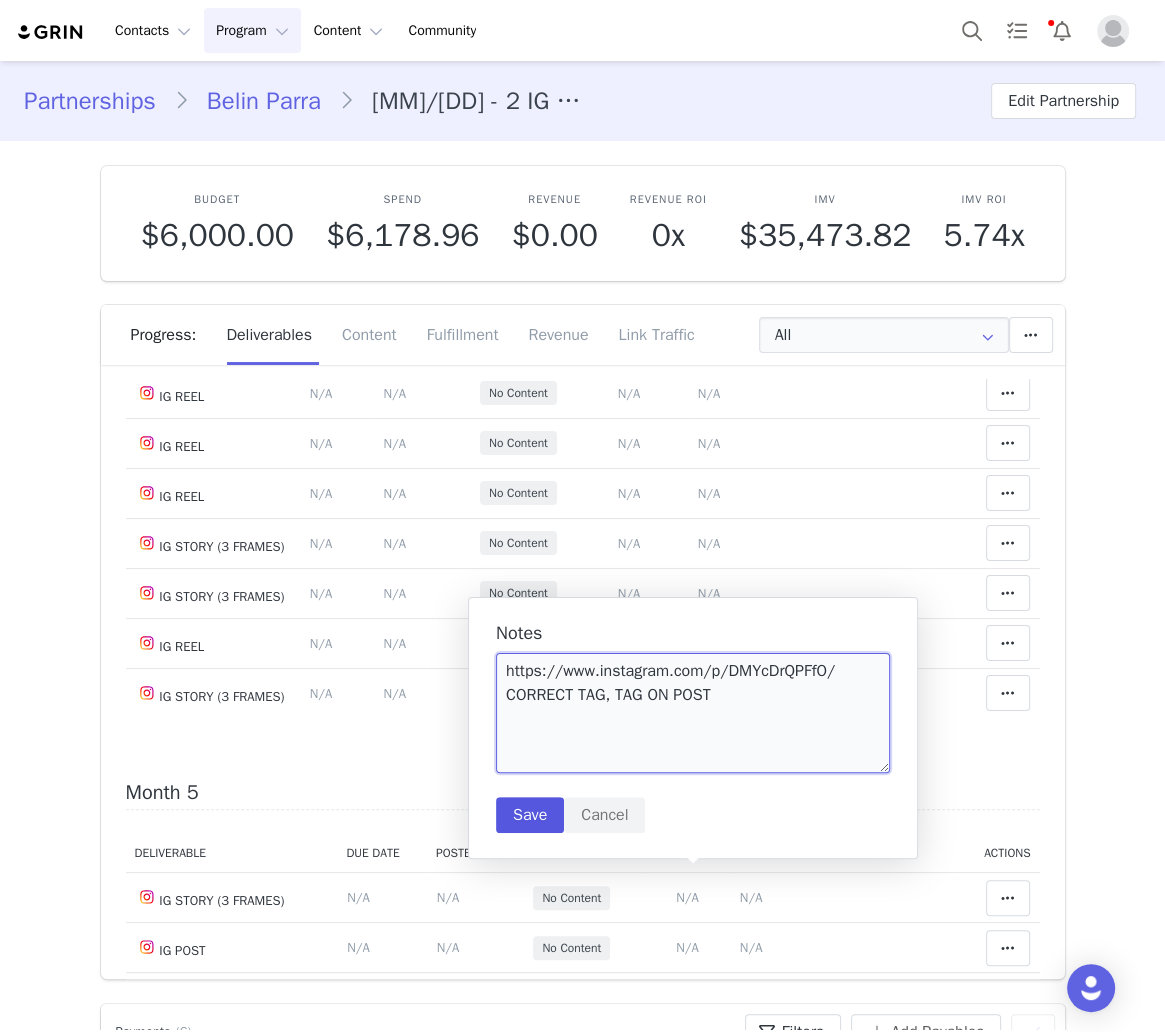 type on "https://www.instagram.com/p/DMYcDrQPFfO/
CORRECT TAG, TAG ON POST" 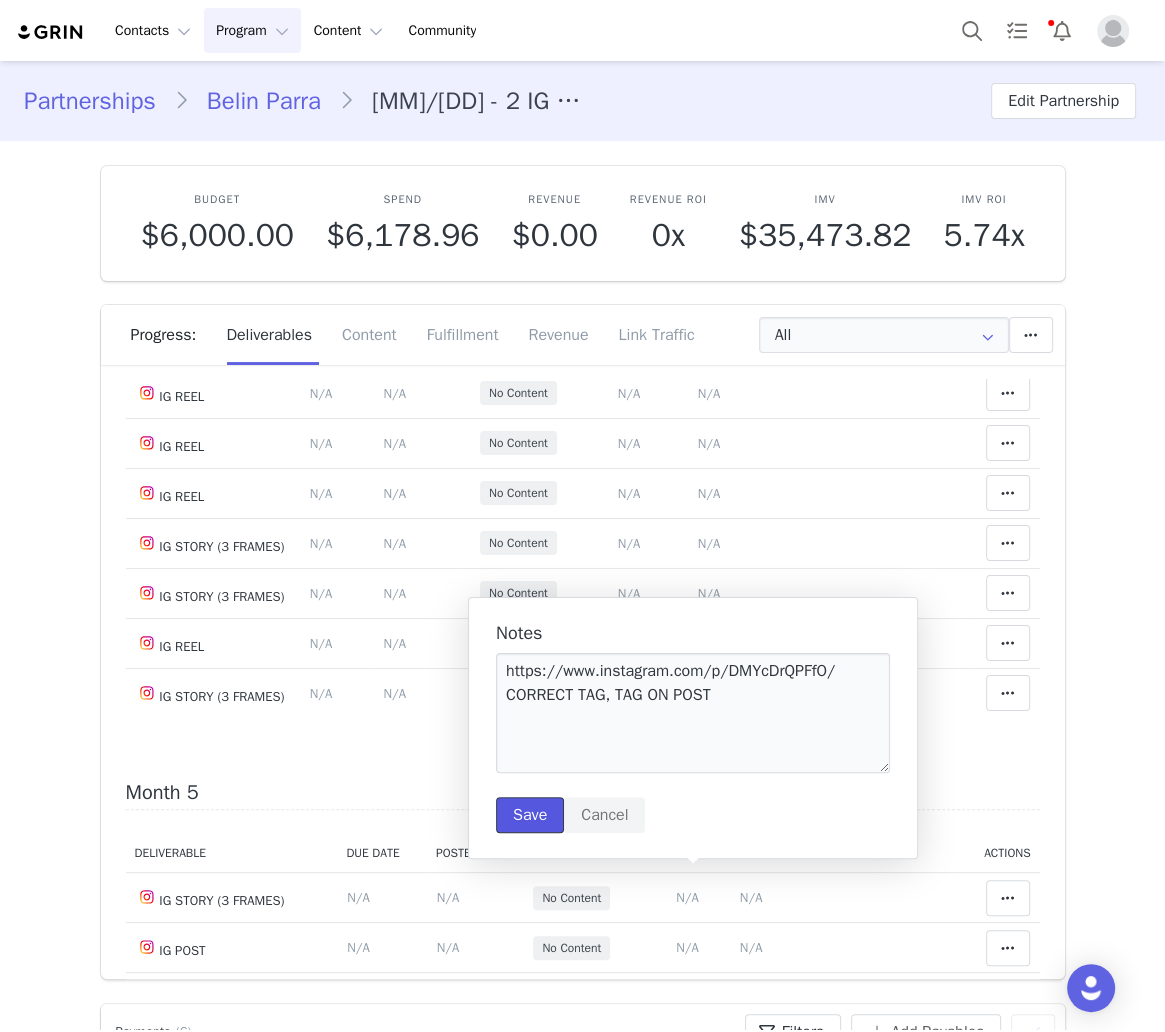 click on "Save" at bounding box center (530, 815) 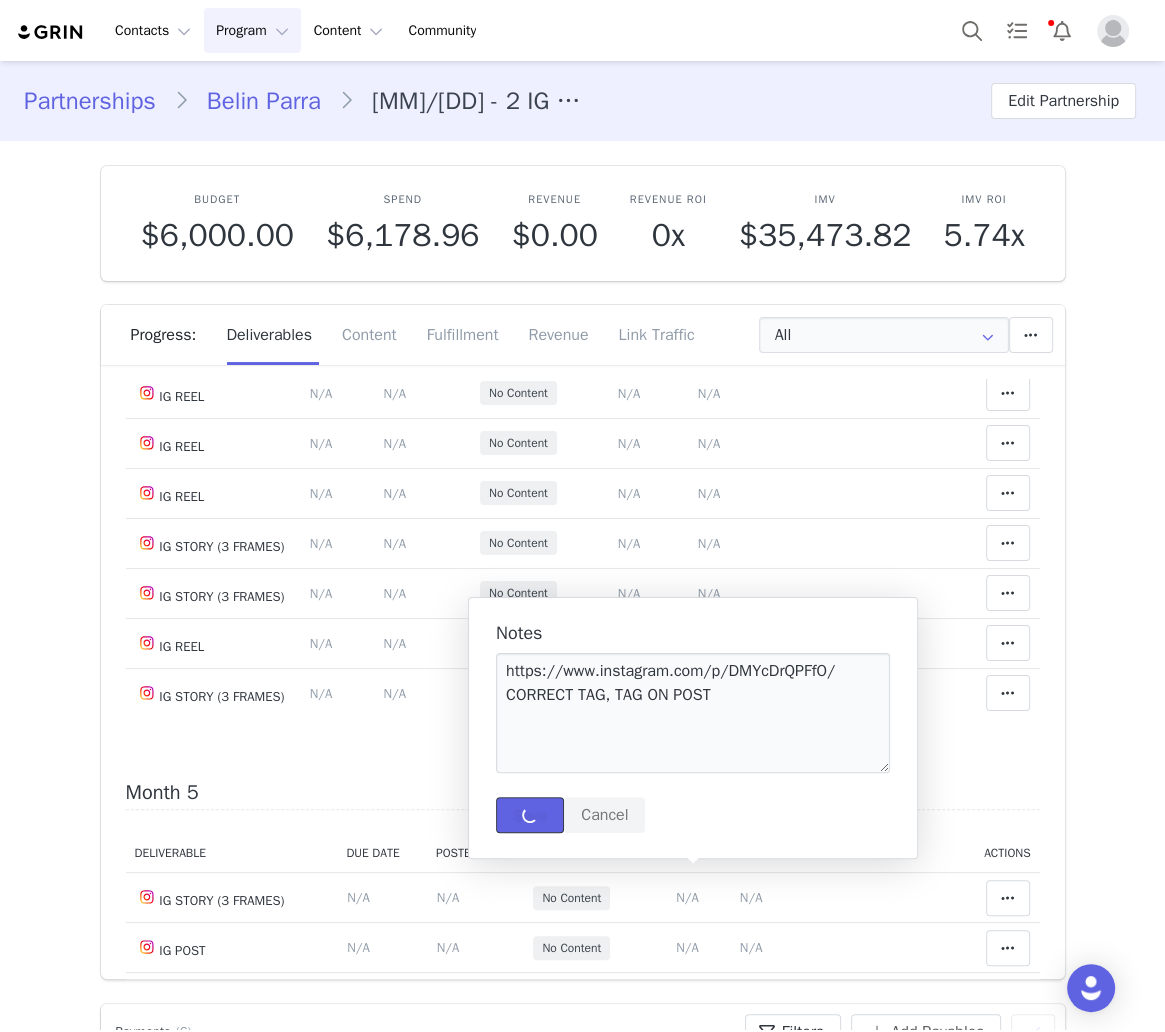 type 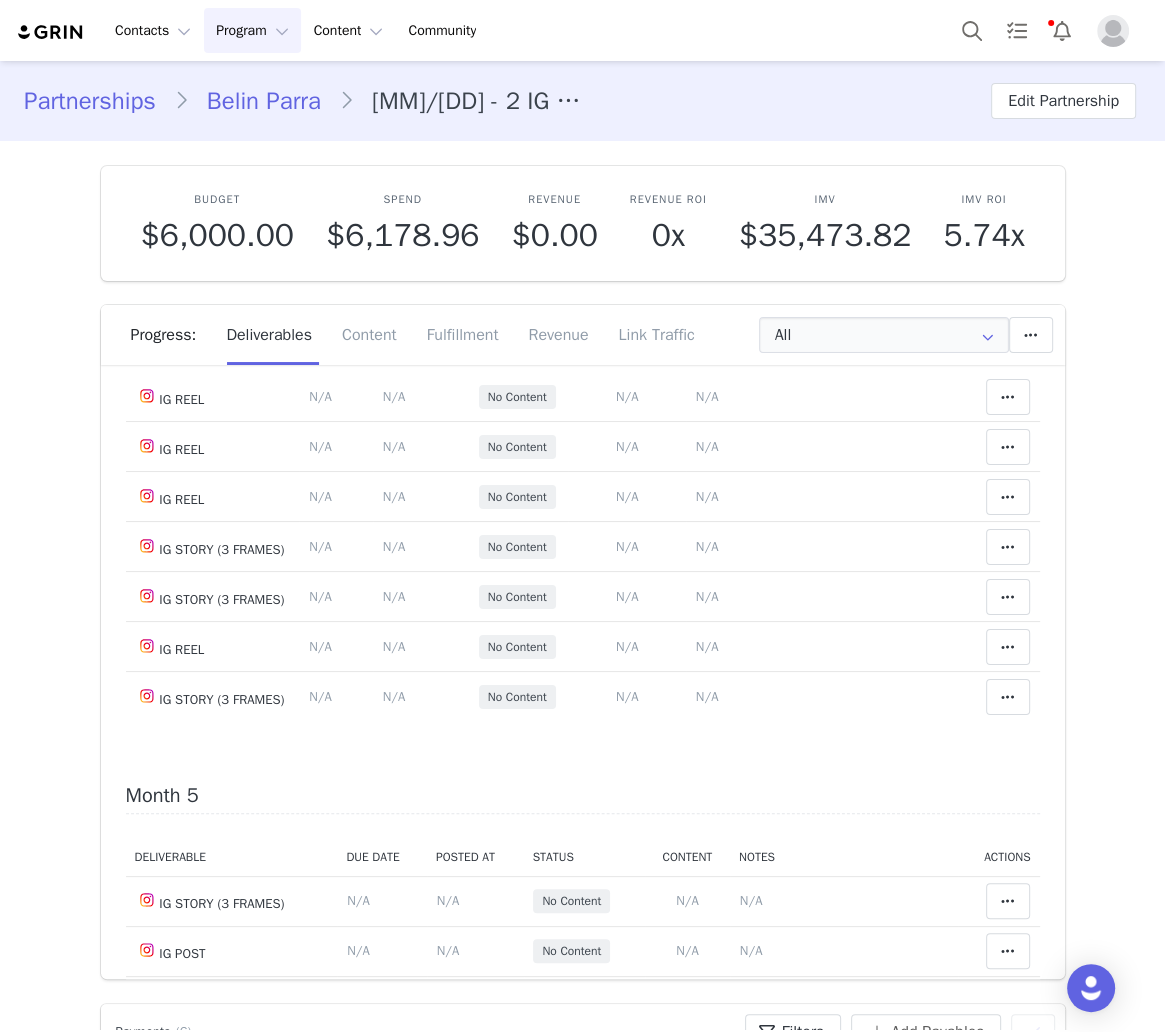 click at bounding box center (1008, 345) 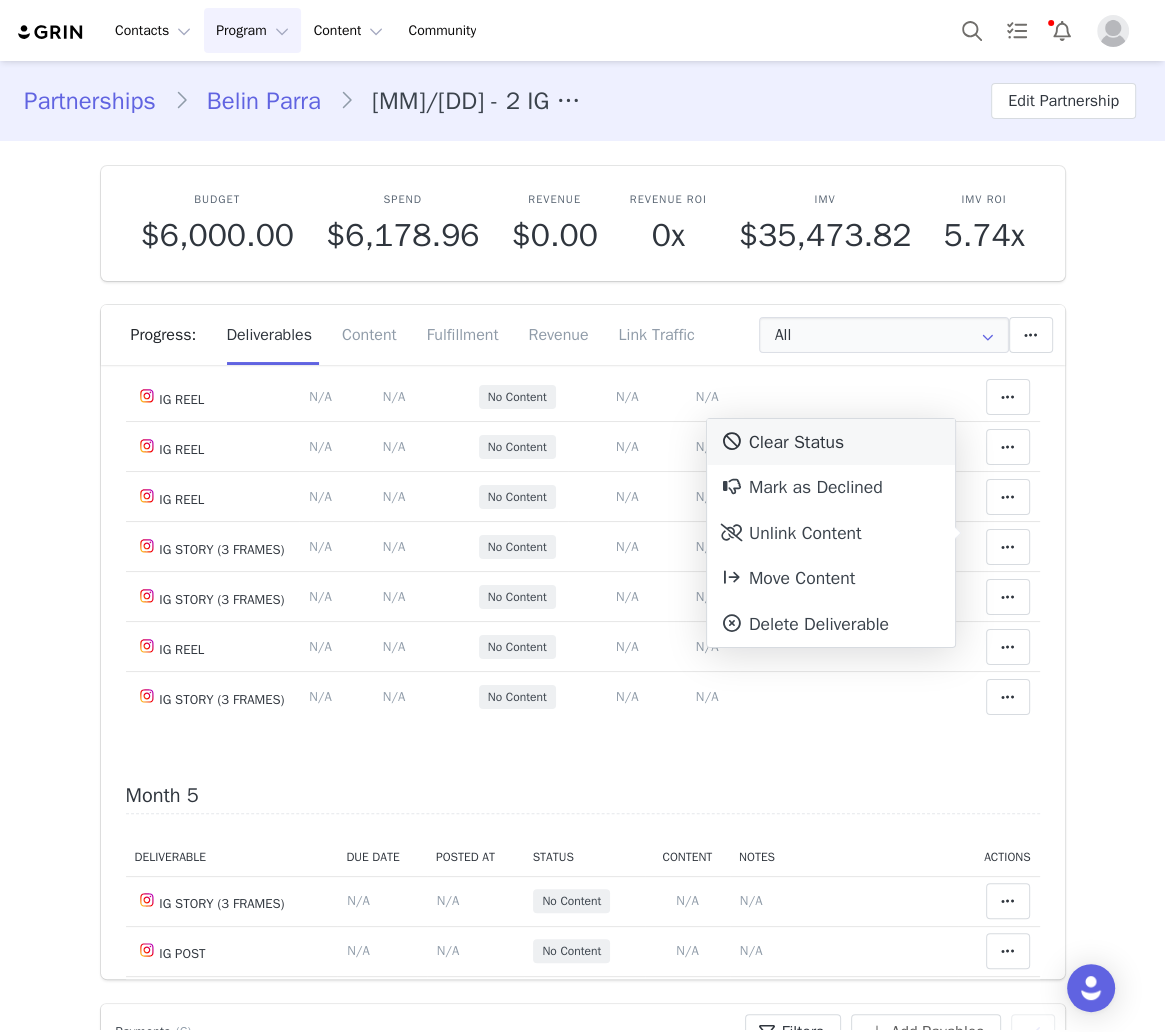 click on "Clear Status" at bounding box center [831, 442] 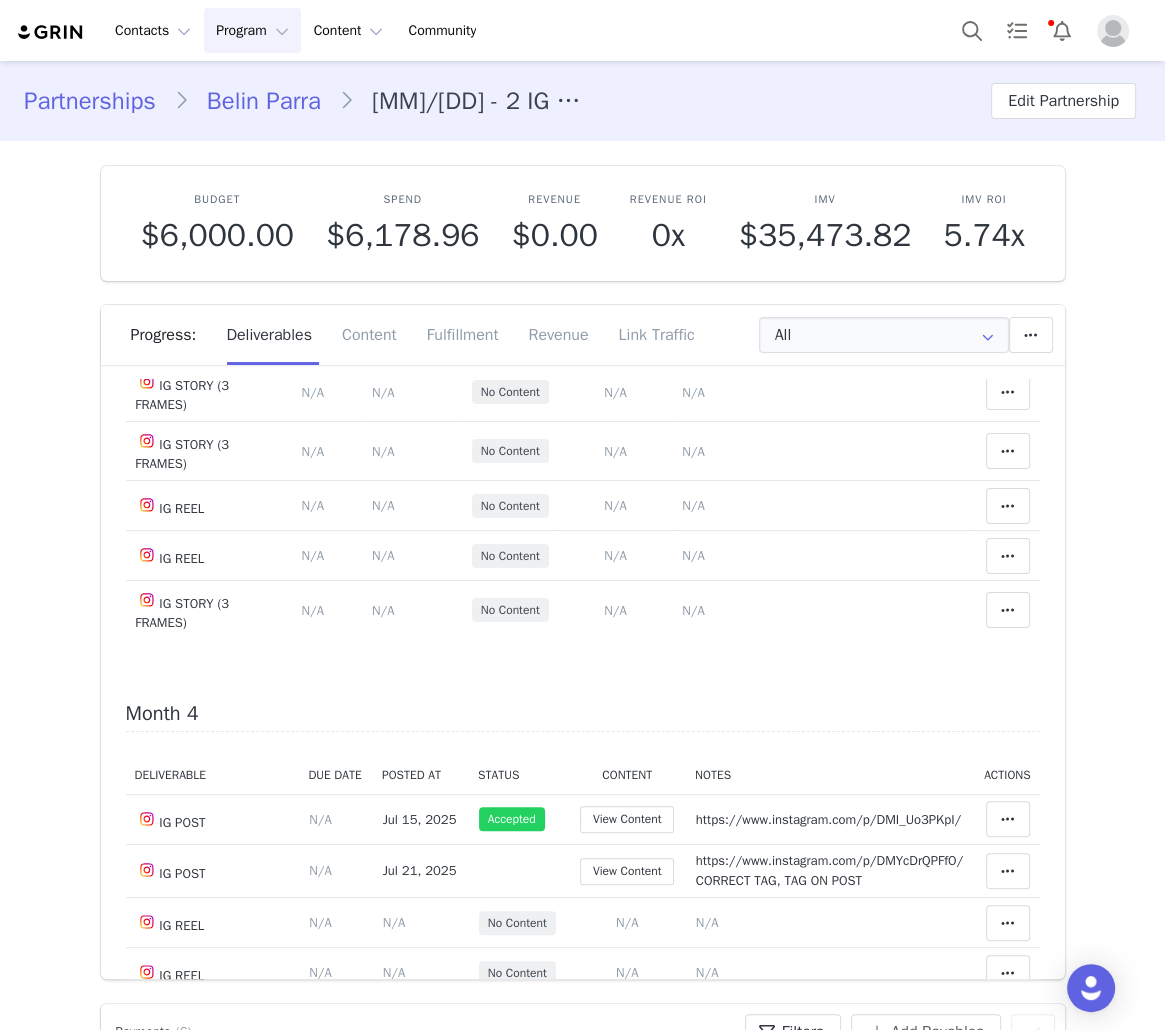 scroll, scrollTop: 1680, scrollLeft: 0, axis: vertical 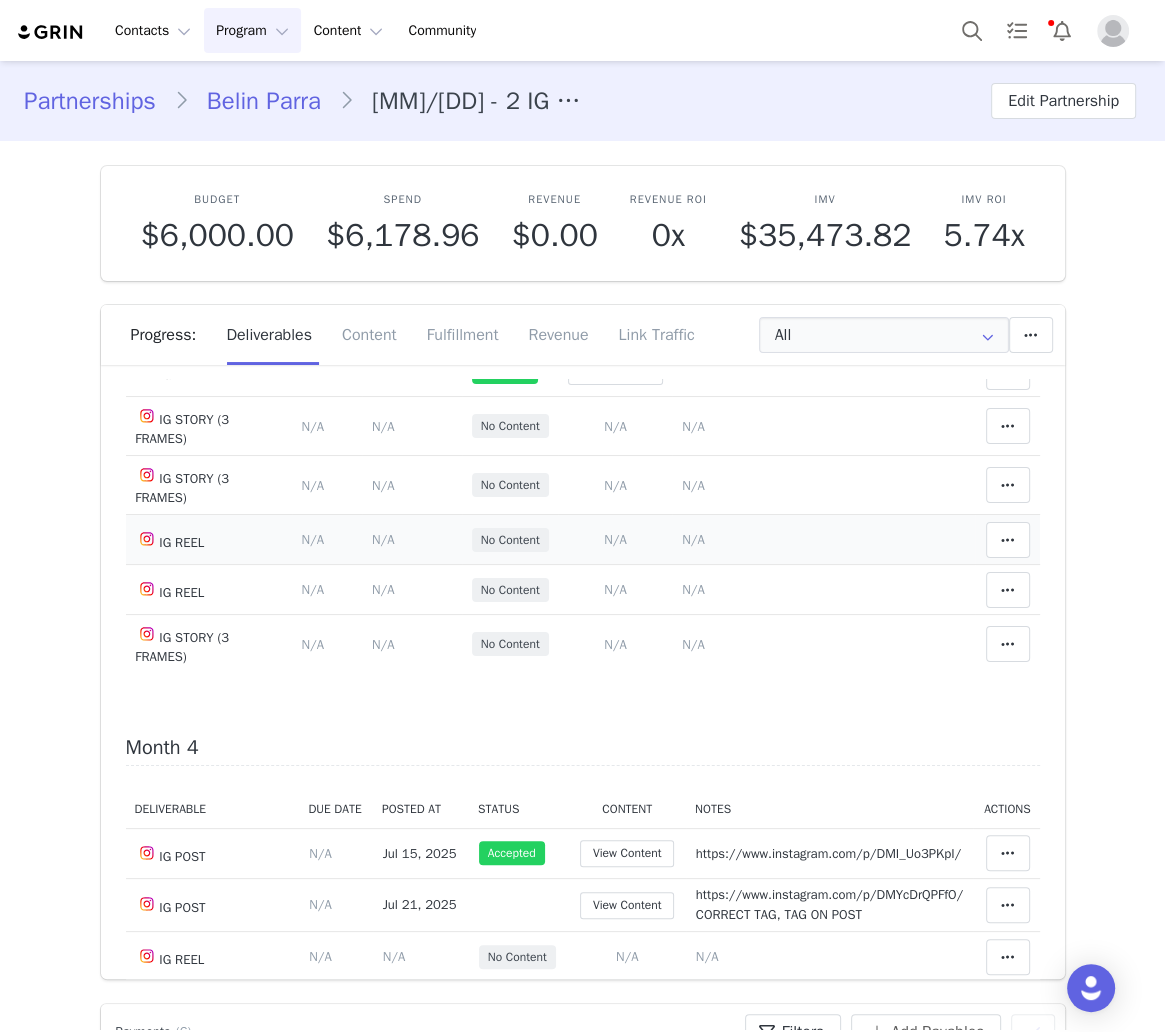 click on "N/A" at bounding box center [615, 539] 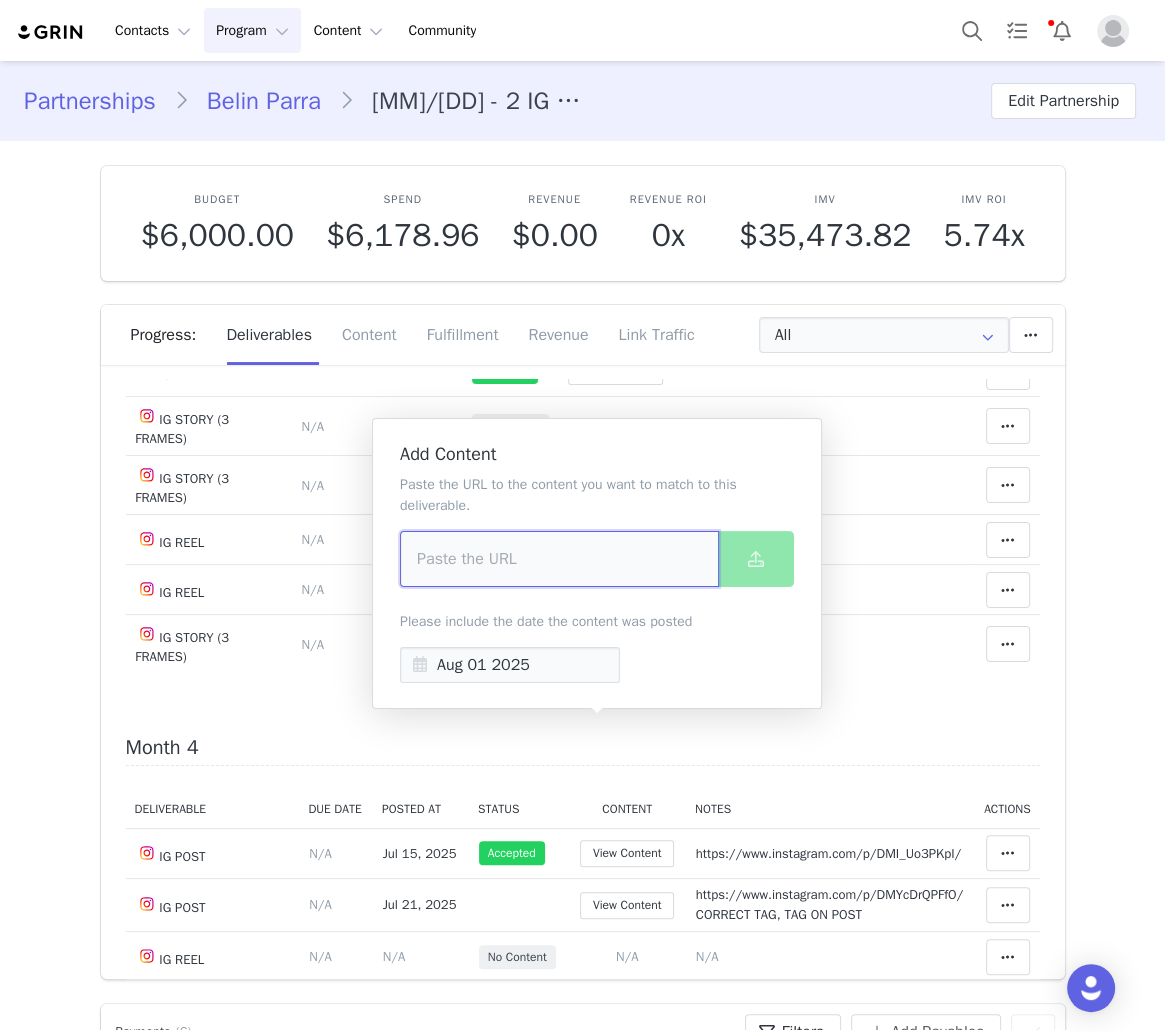 click at bounding box center (559, 559) 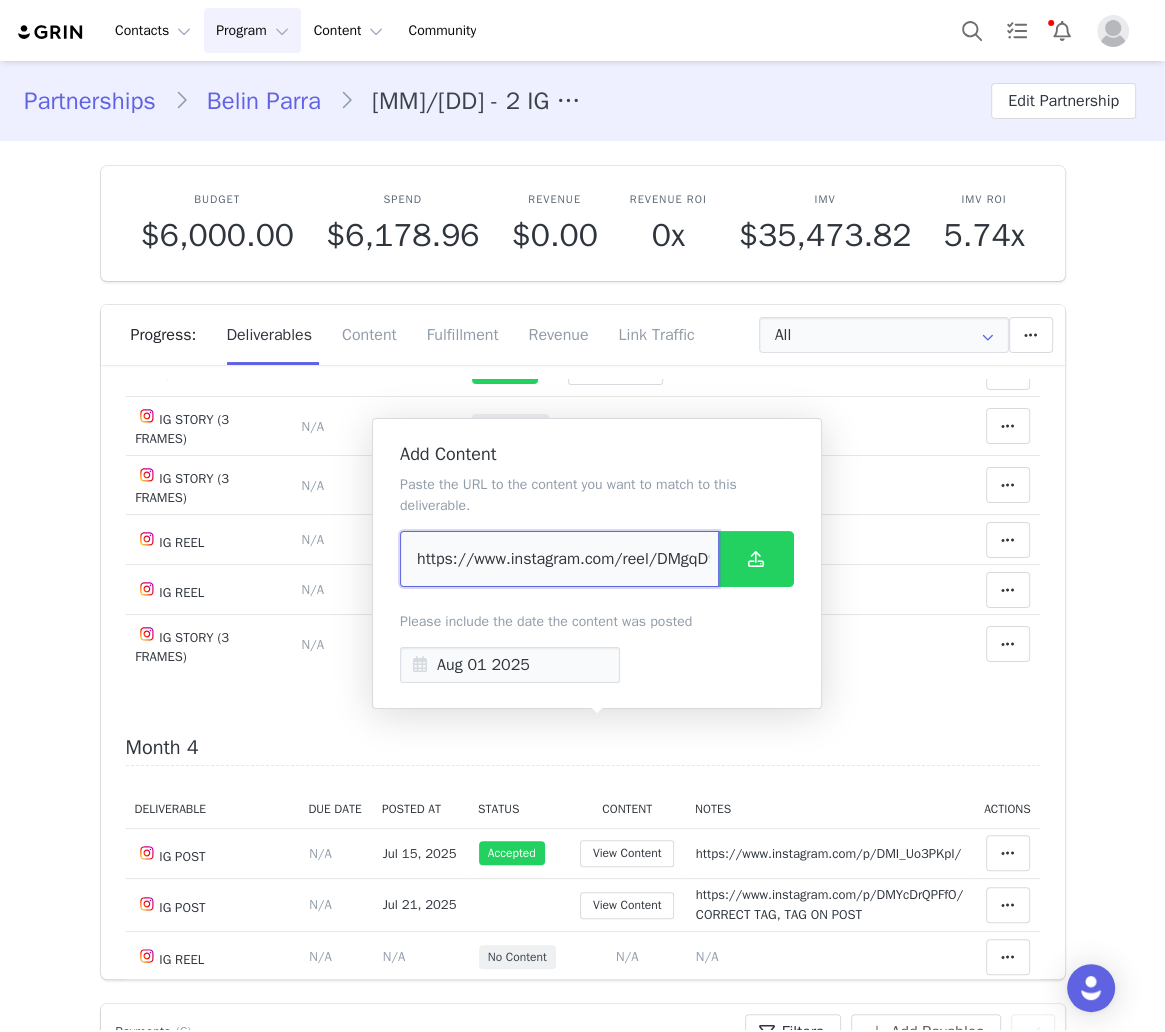 scroll, scrollTop: 0, scrollLeft: 55, axis: horizontal 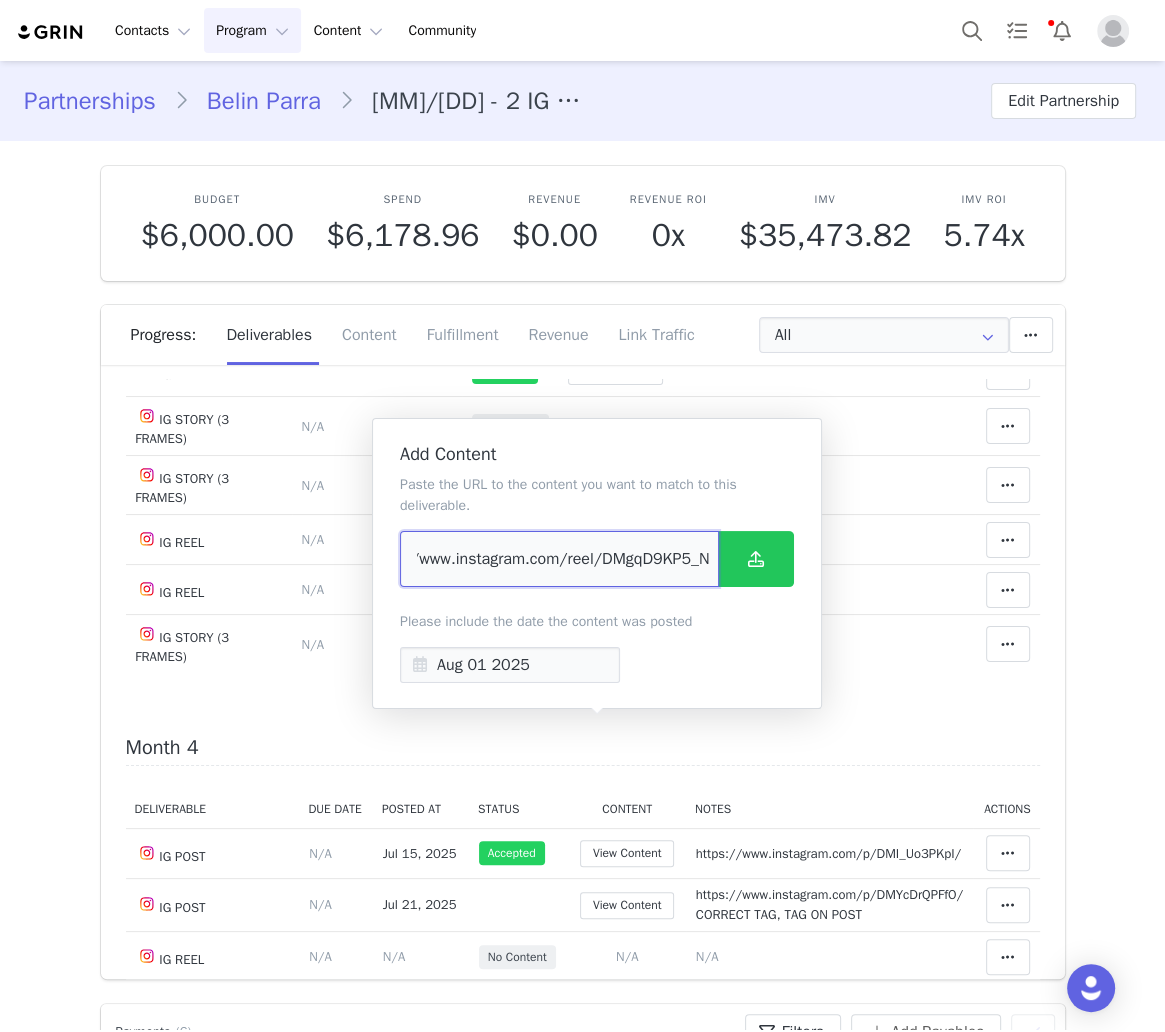 type on "https://www.instagram.com/reel/DMgqD9KP5_N/" 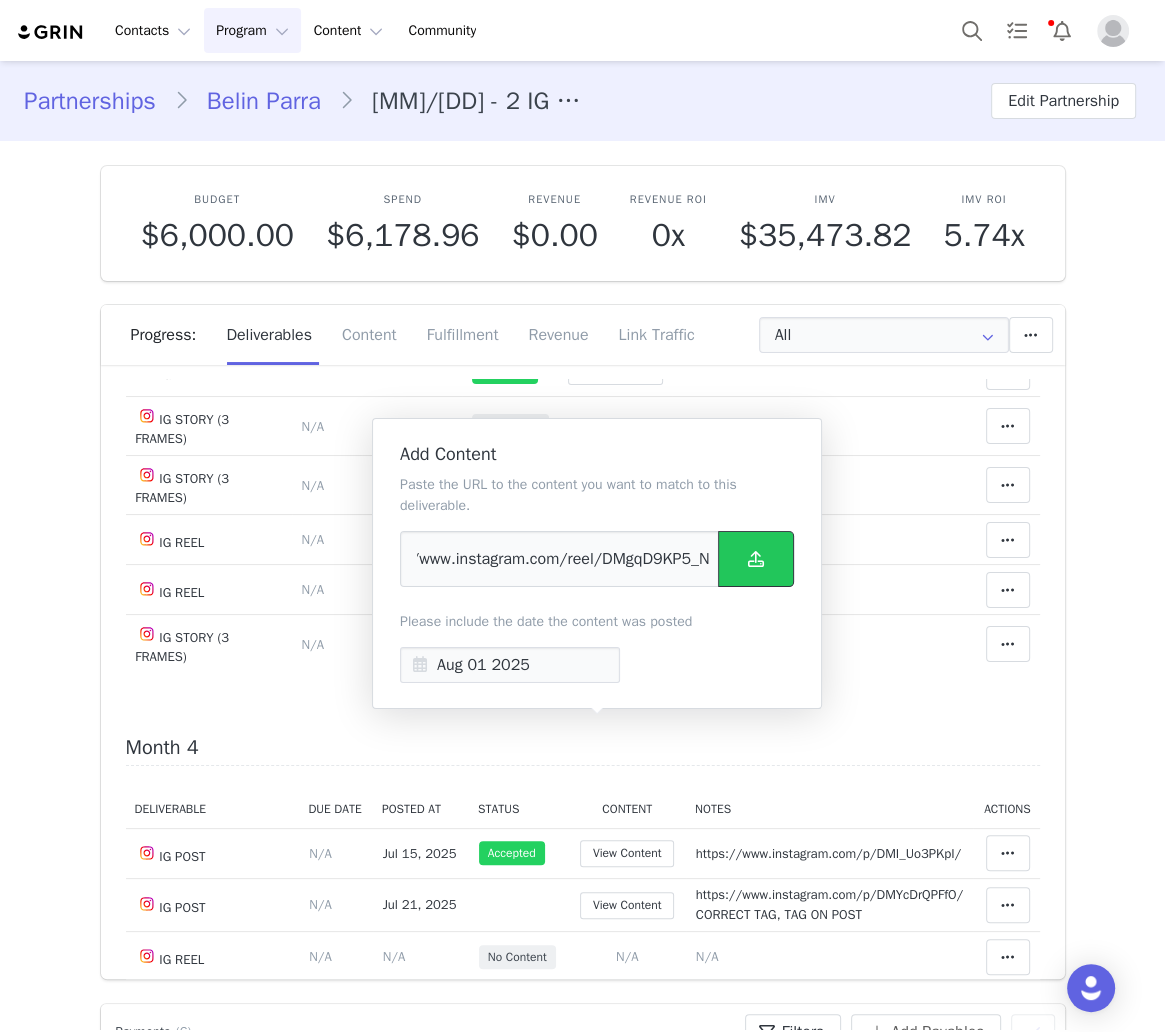scroll, scrollTop: 0, scrollLeft: 0, axis: both 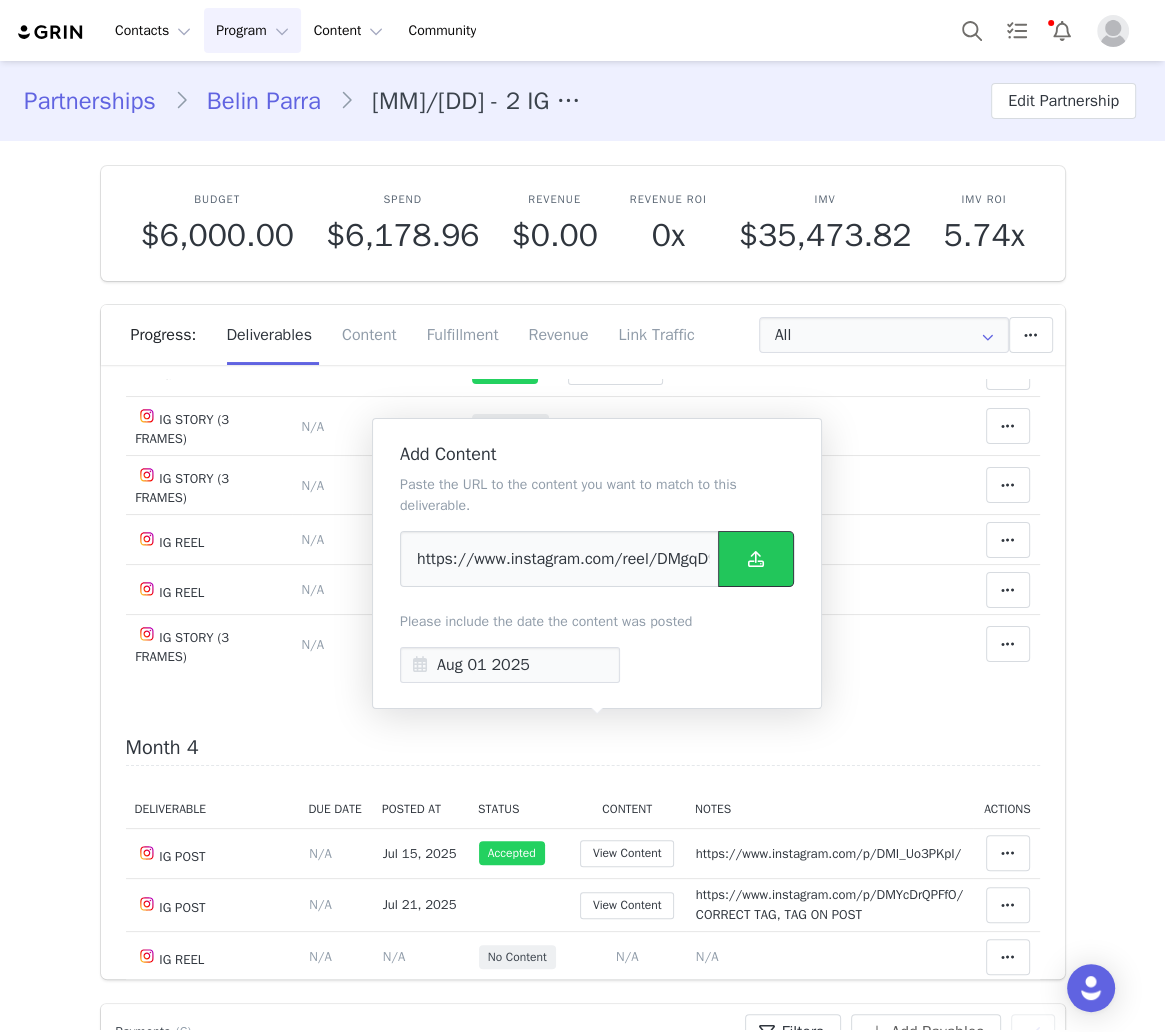 click at bounding box center [756, 559] 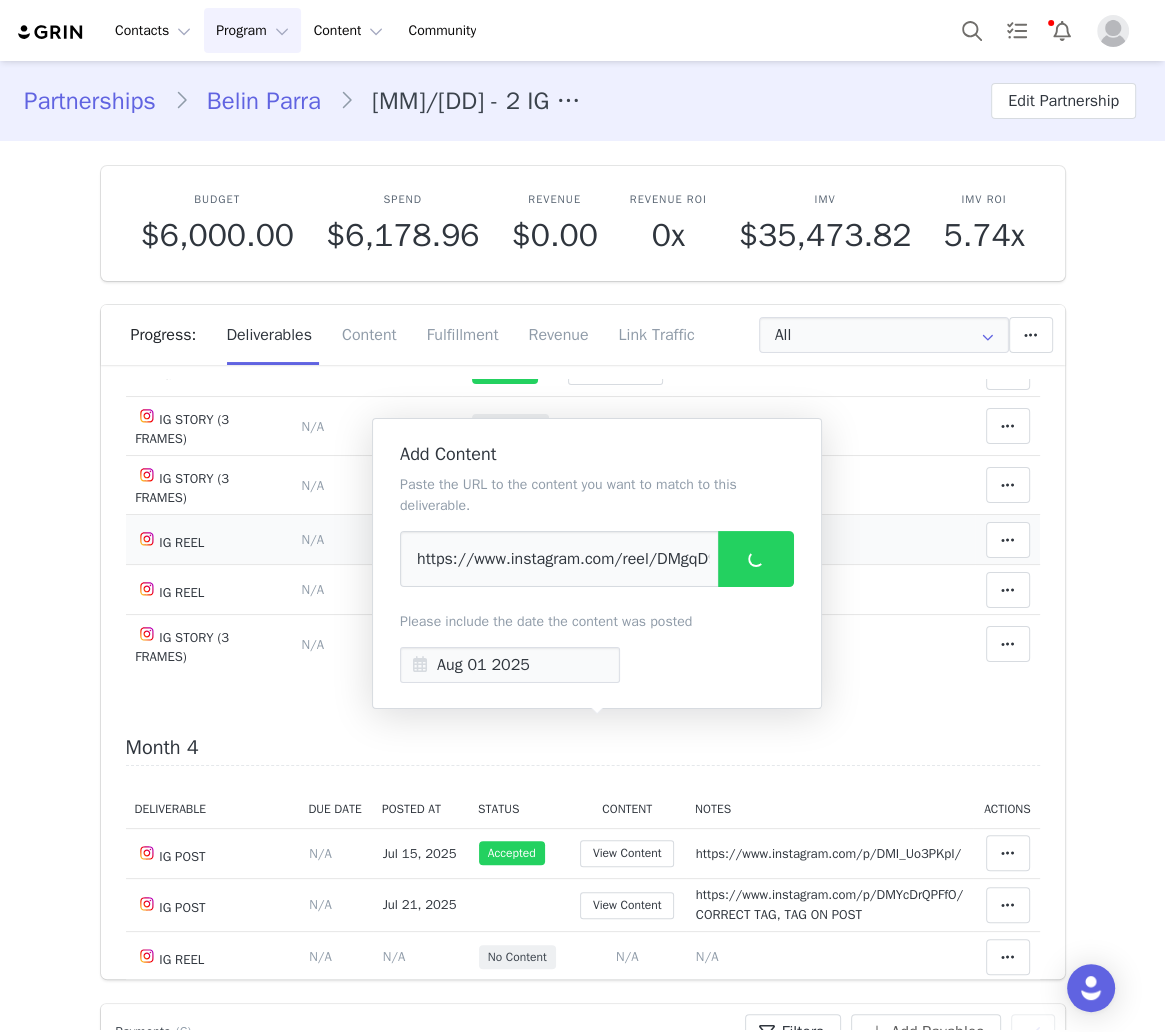 click on "N/A" at bounding box center (693, 539) 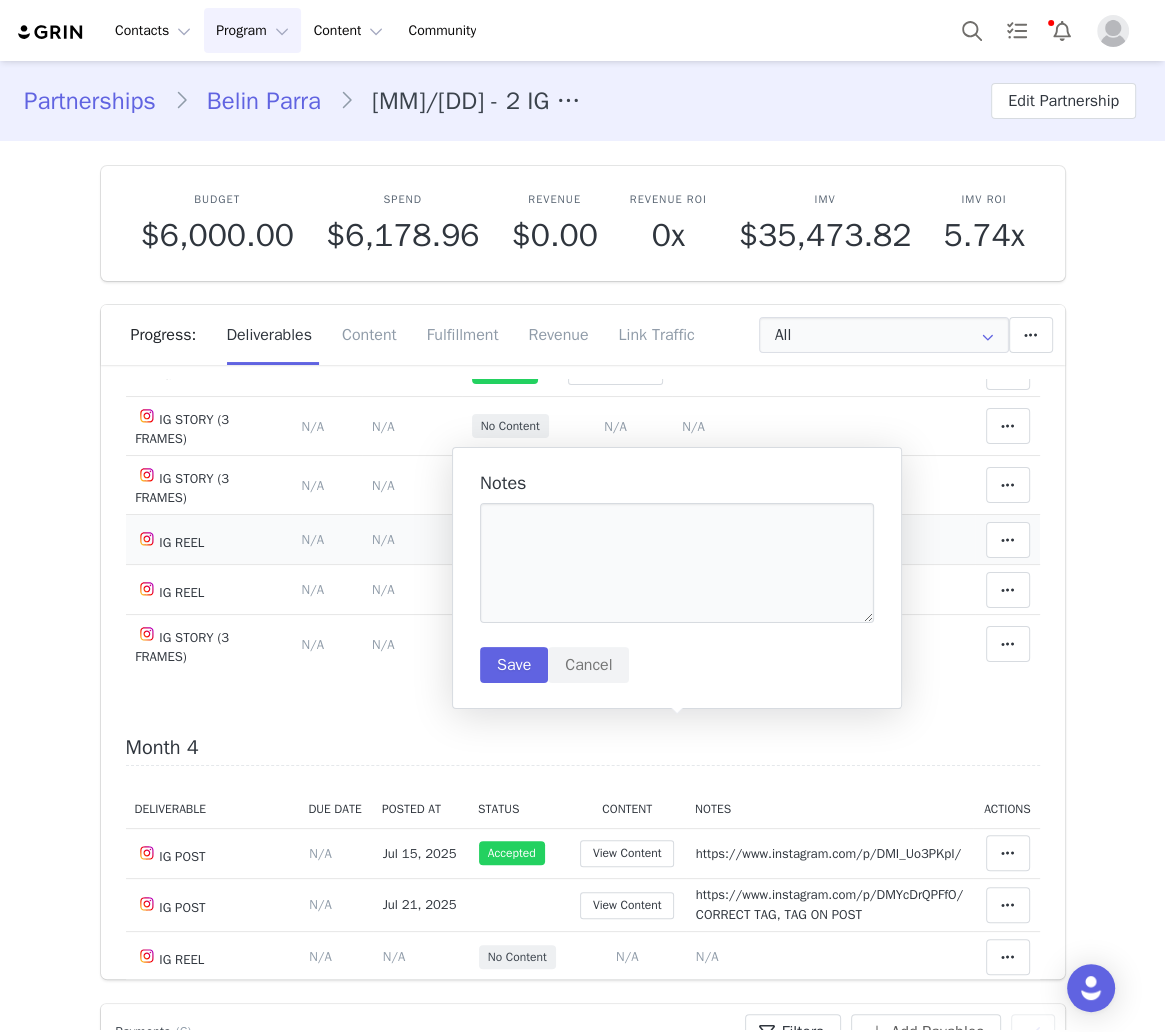 drag, startPoint x: 688, startPoint y: 546, endPoint x: 753, endPoint y: 716, distance: 182.00275 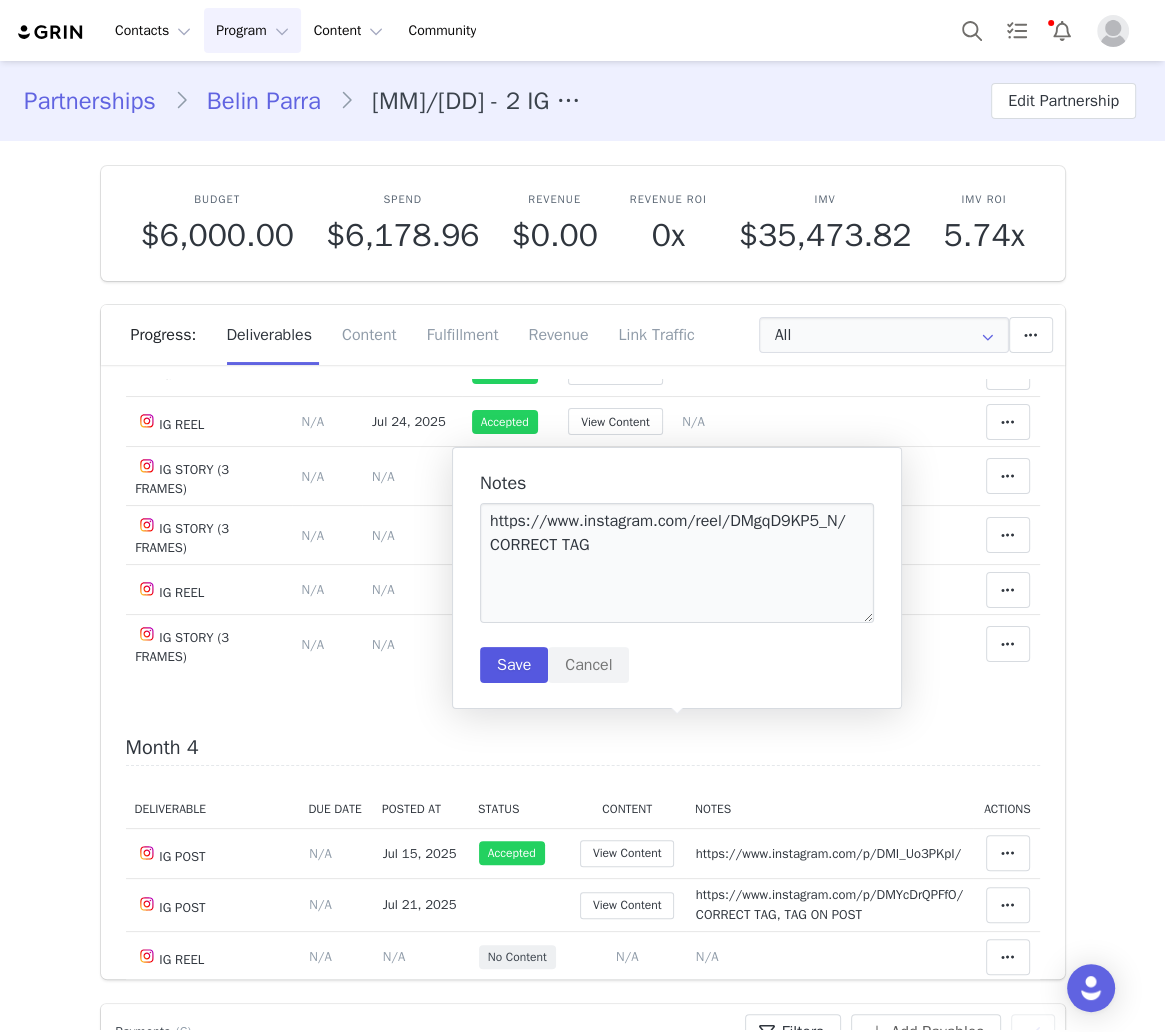 type on "https://www.instagram.com/reel/DMgqD9KP5_N/
CORRECT TAG" 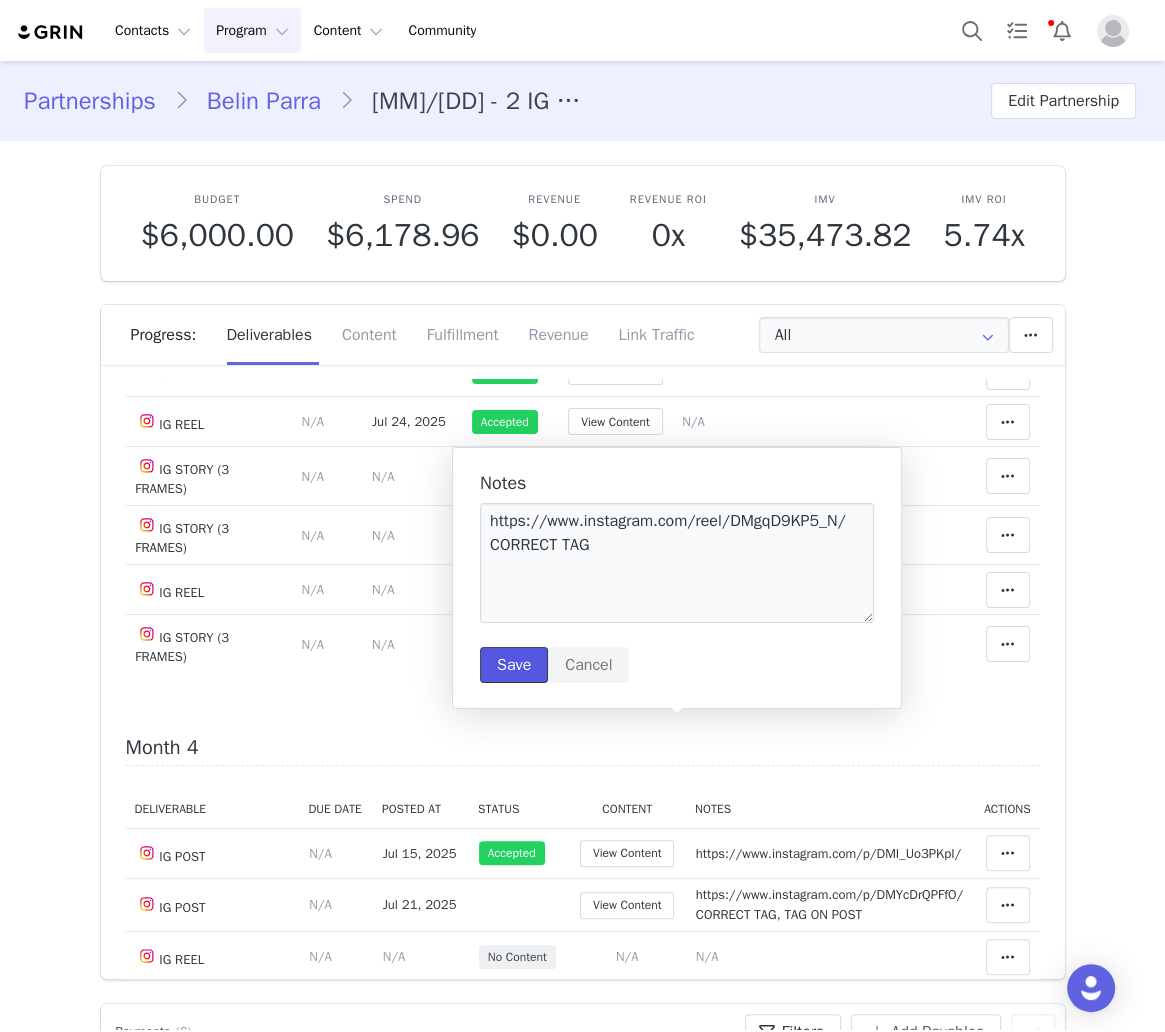 click on "Save" at bounding box center [514, 665] 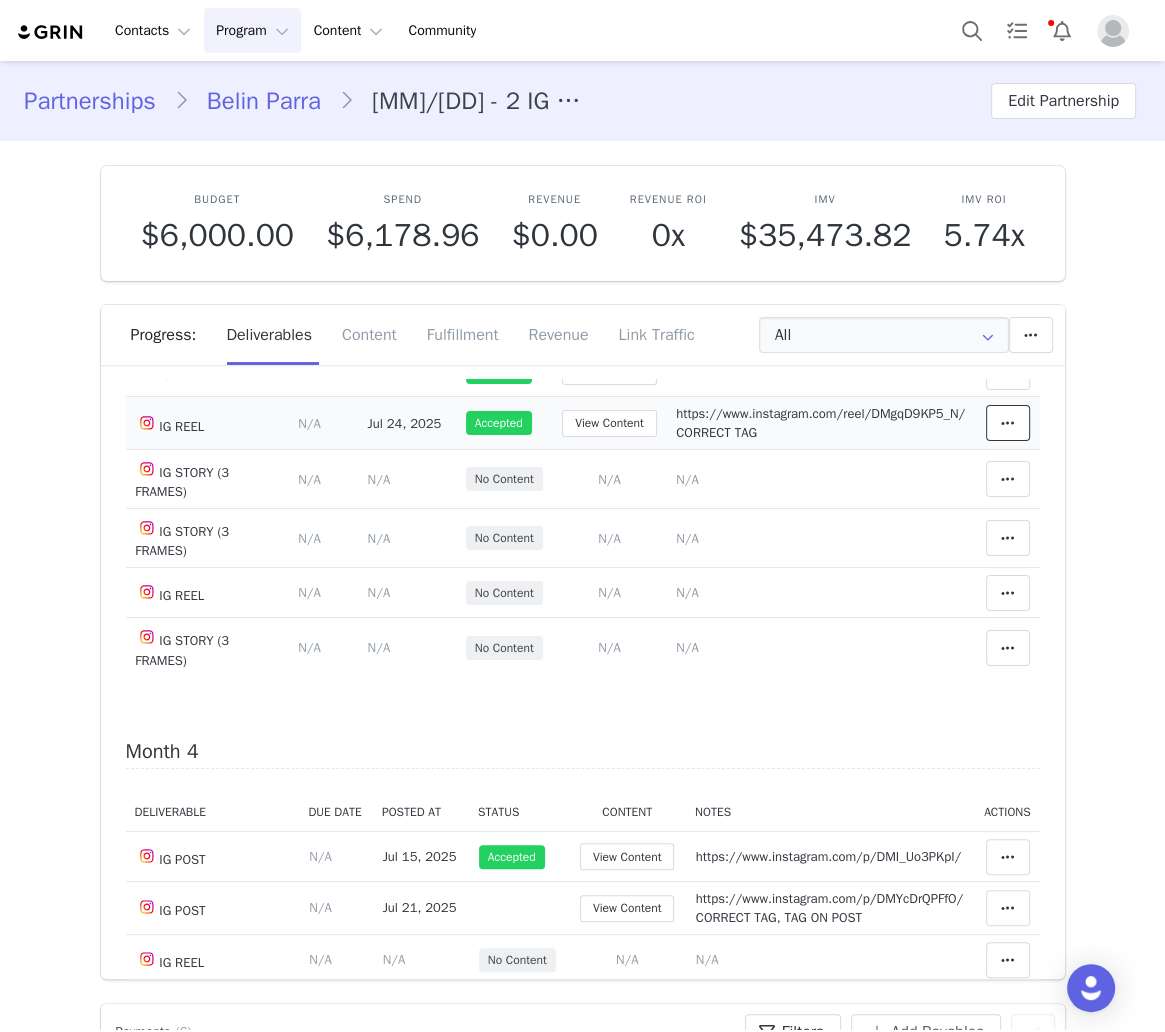 click at bounding box center [1008, 423] 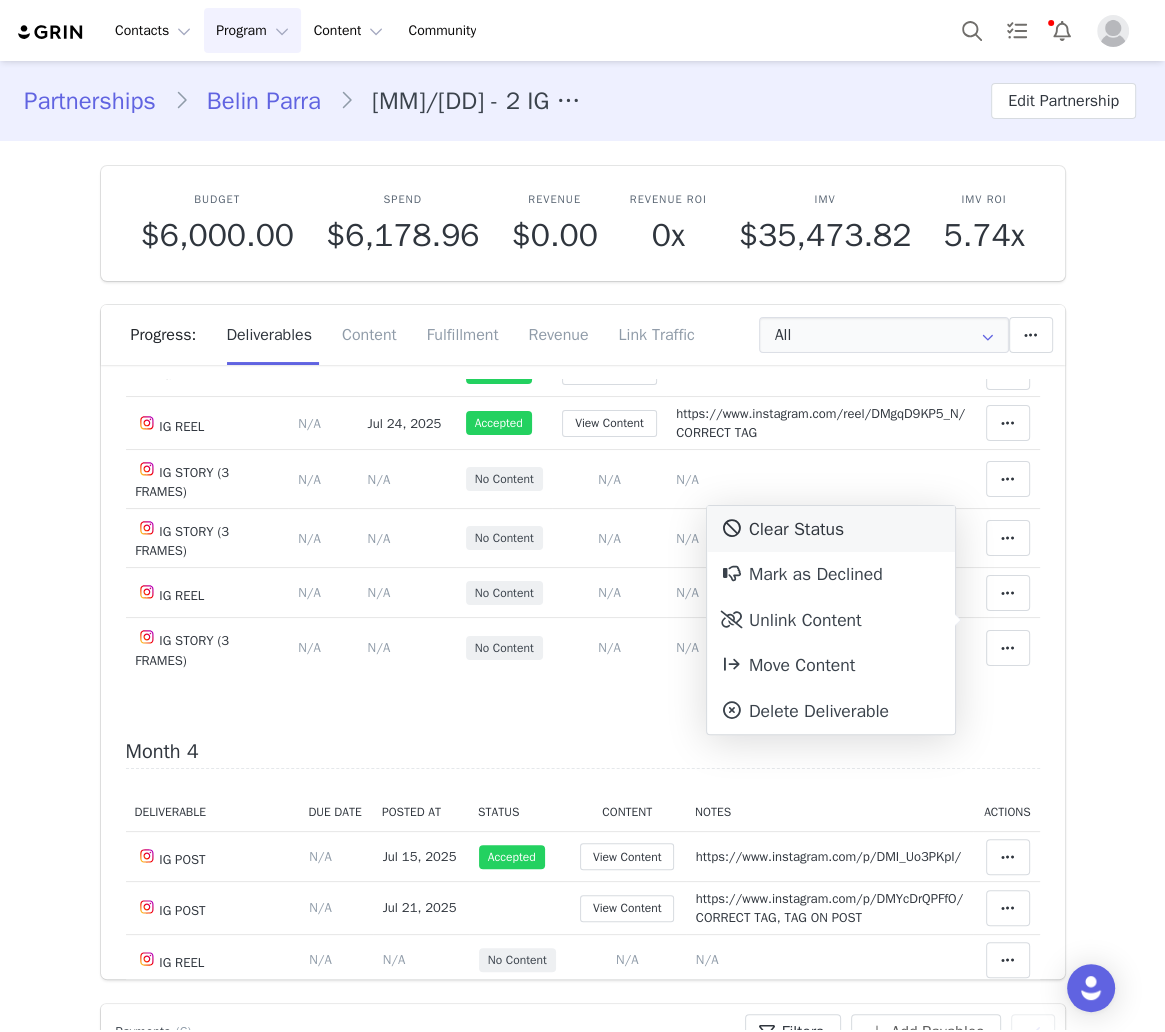 click on "Clear Status" at bounding box center [831, 529] 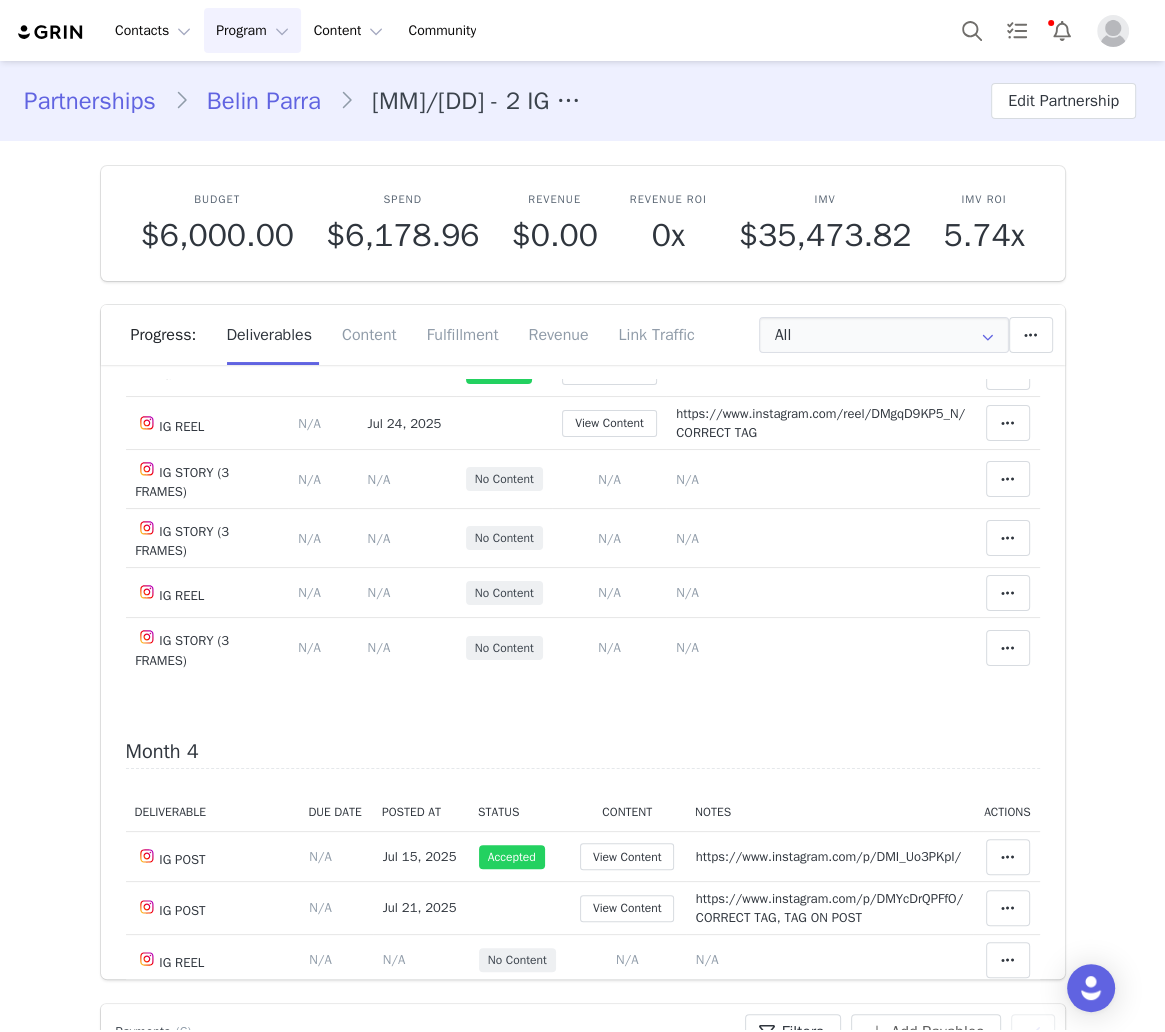 drag, startPoint x: 682, startPoint y: 628, endPoint x: 696, endPoint y: 469, distance: 159.61516 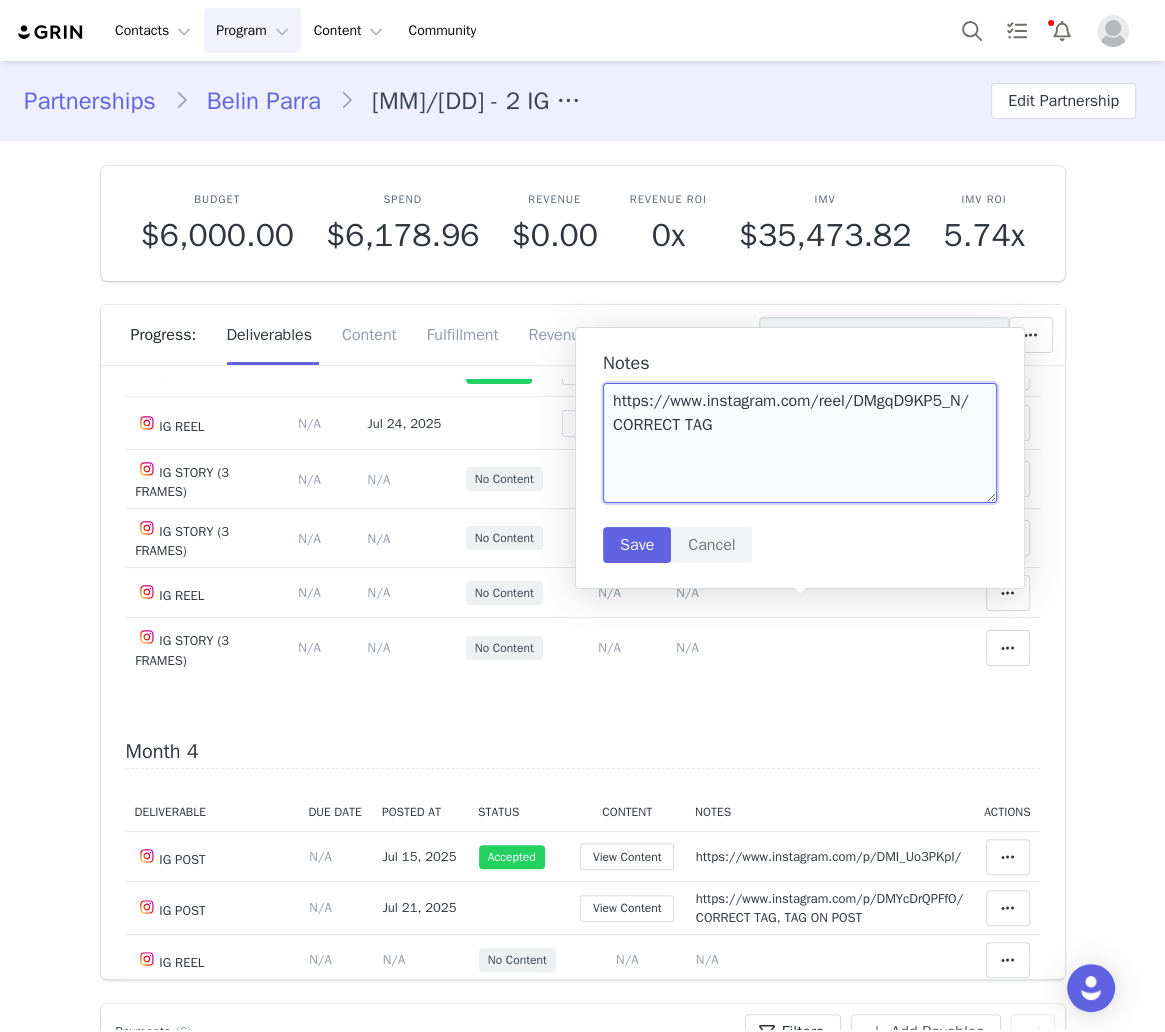 click on "https://www.instagram.com/reel/DMgqD9KP5_N/
CORRECT TAG" at bounding box center (800, 443) 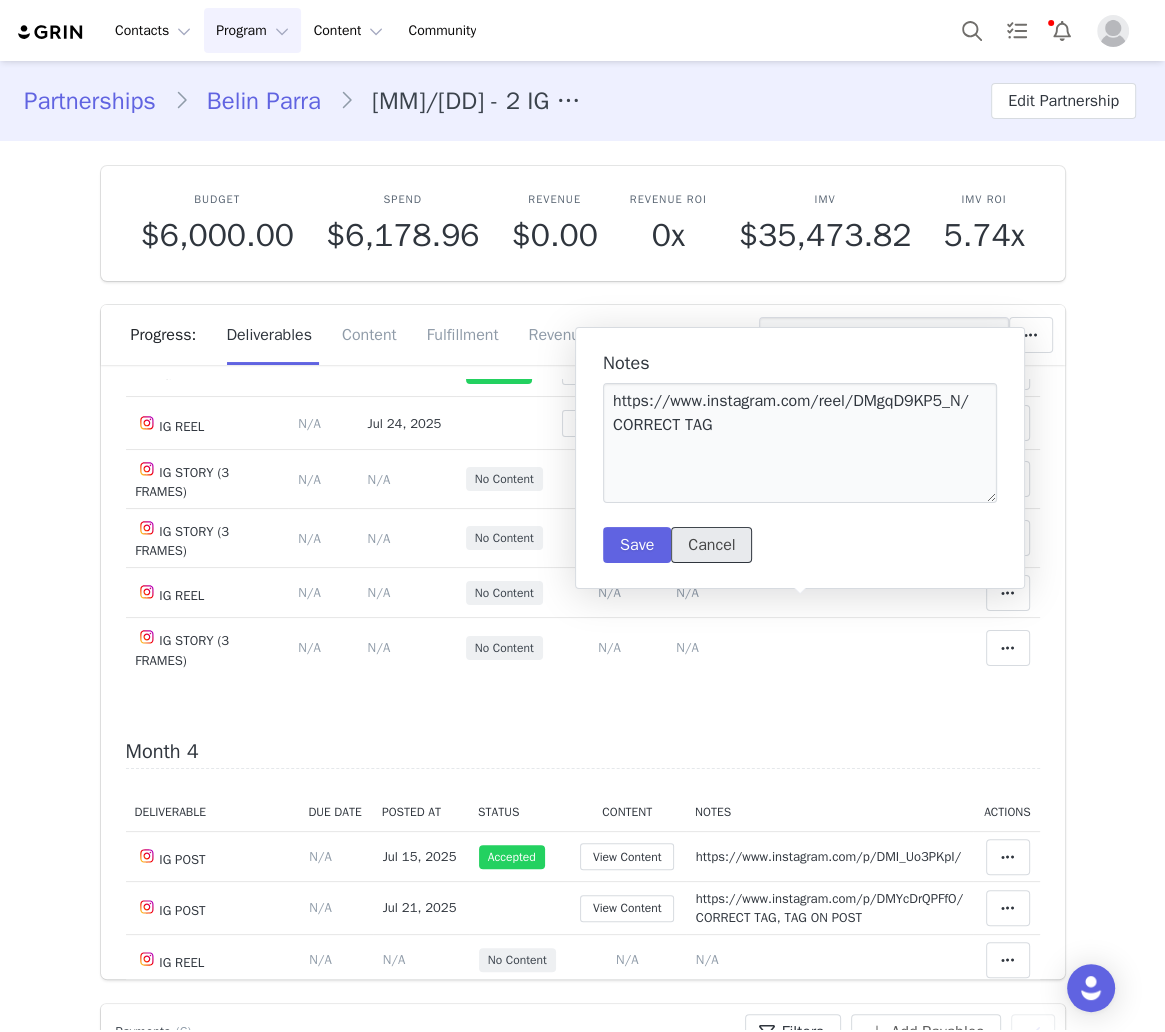 click on "Cancel" at bounding box center (711, 545) 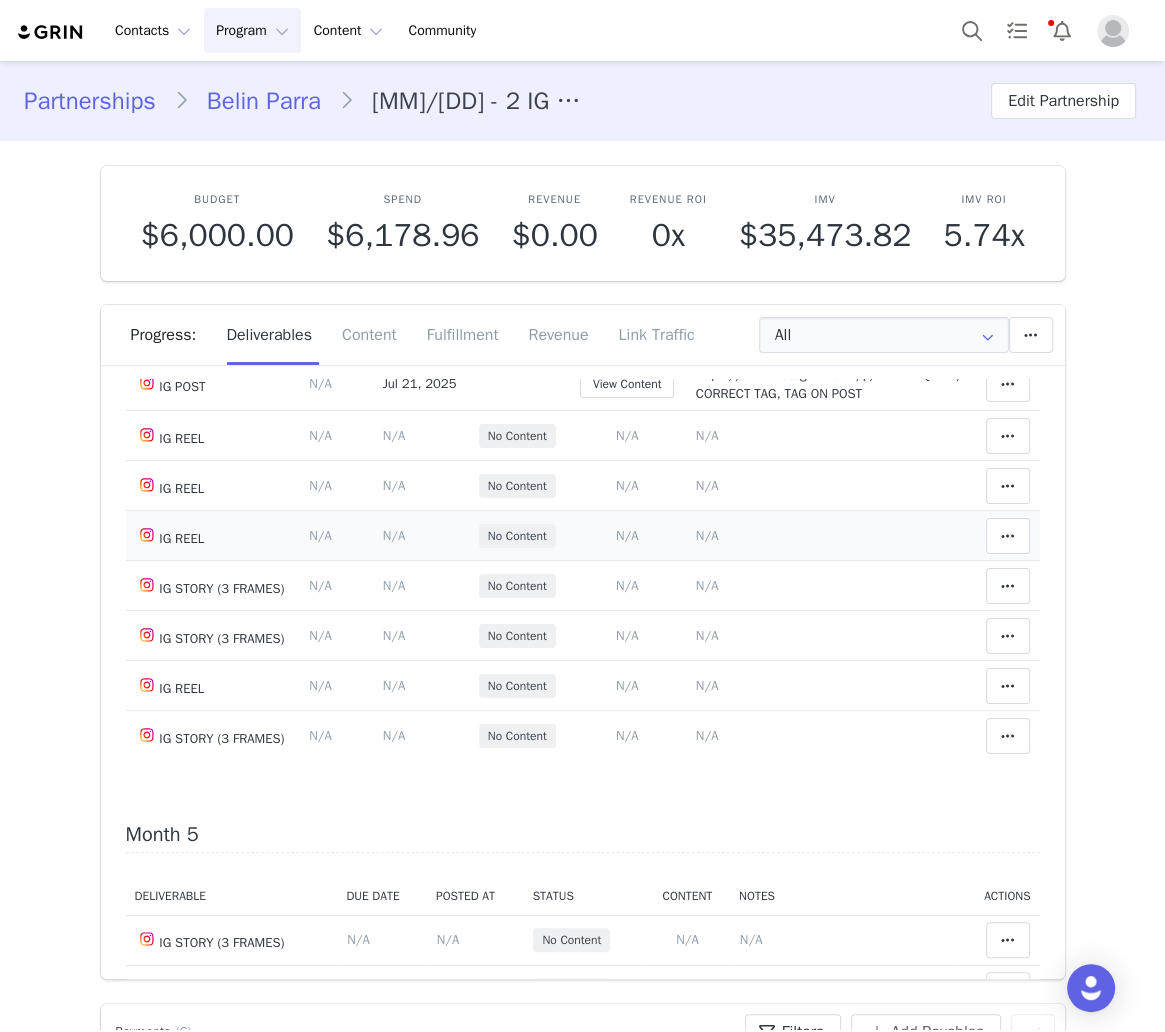 scroll, scrollTop: 2240, scrollLeft: 0, axis: vertical 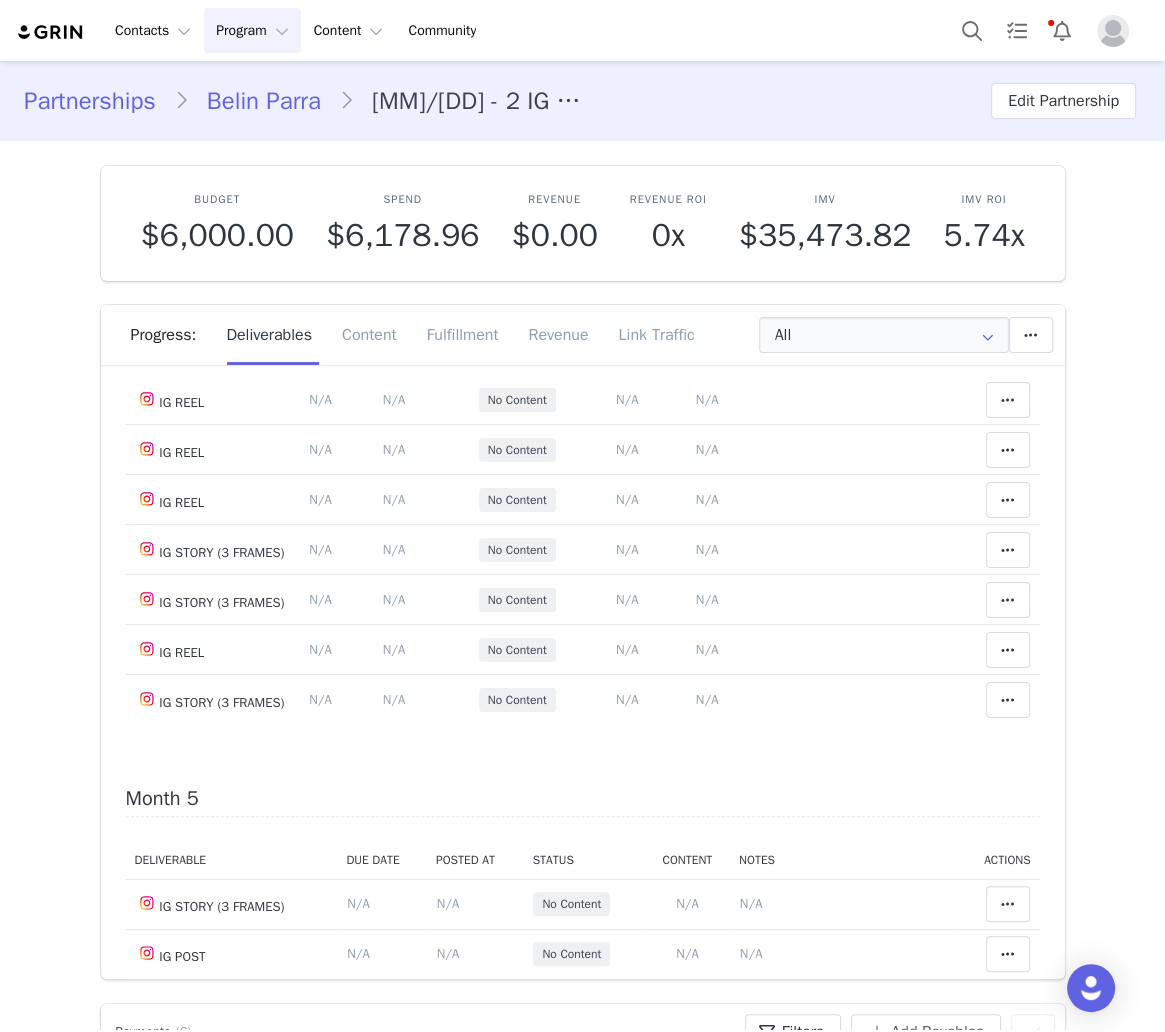 click on "https://www.instagram.com/p/DMYcDrQPFfO/
CORRECT TAG, TAG ON POST" at bounding box center (829, 348) 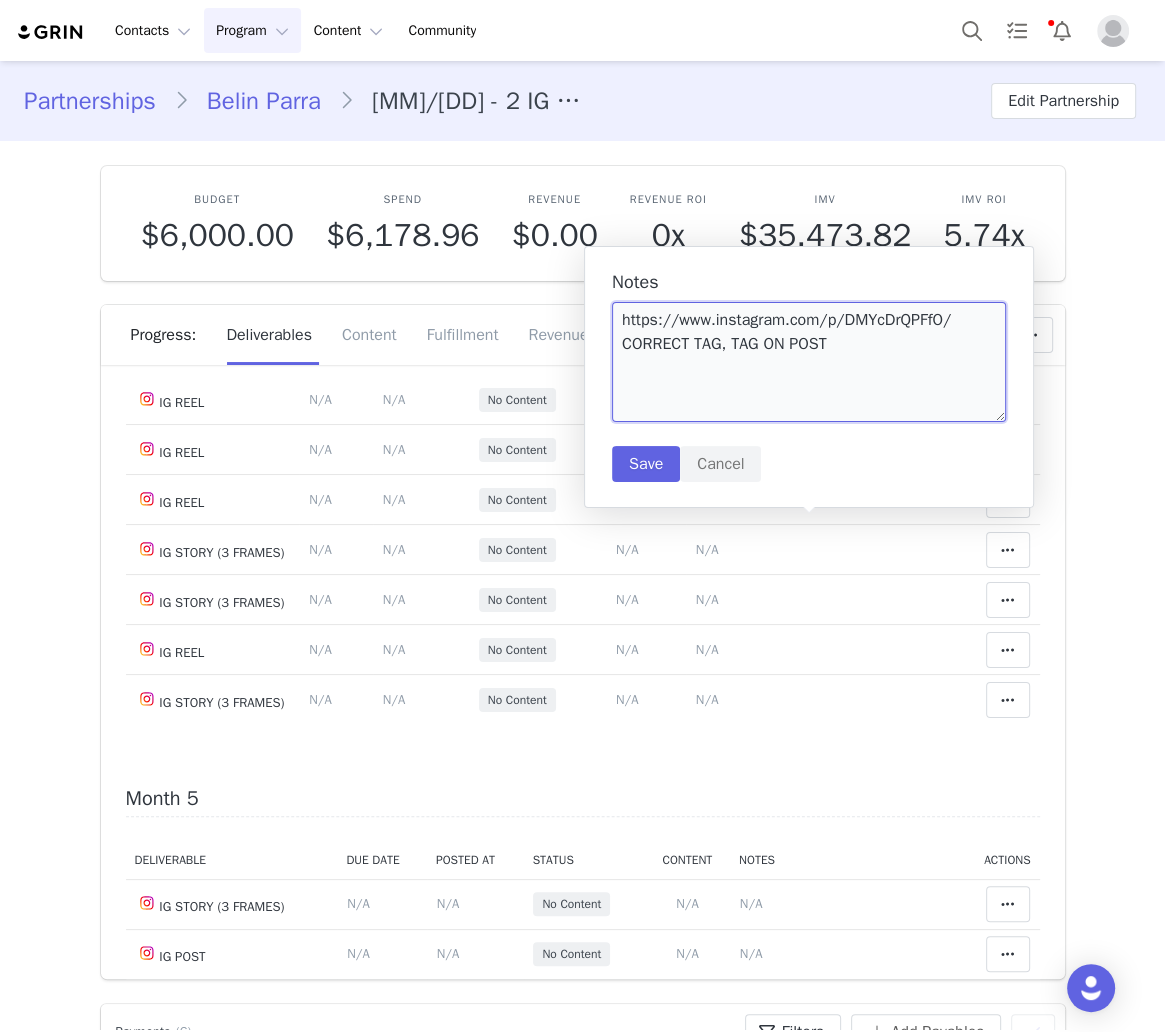click on "https://www.instagram.com/p/DMYcDrQPFfO/
CORRECT TAG, TAG ON POST" at bounding box center (809, 362) 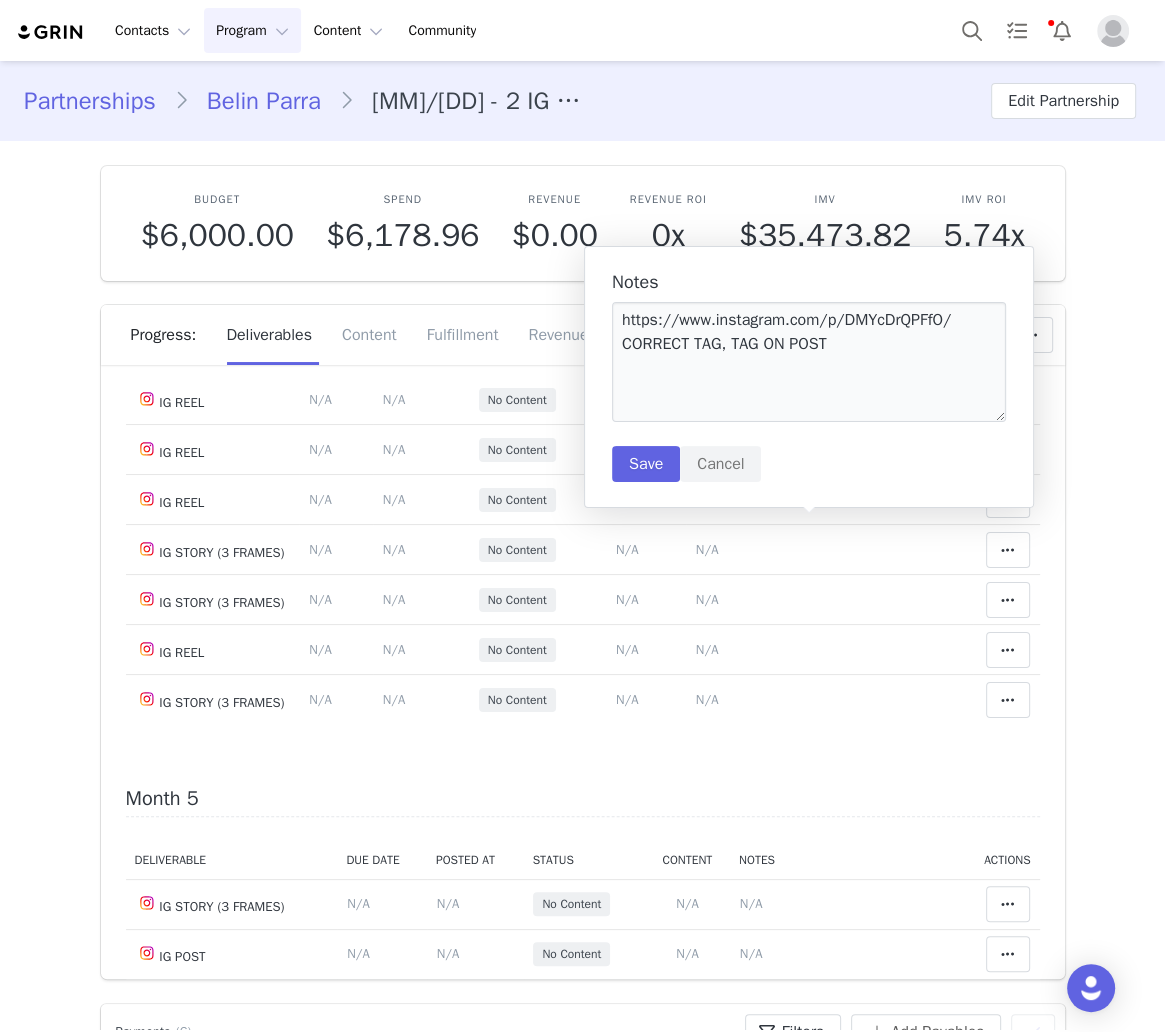 click on "Notes https://www.instagram.com/p/DMYcDrQPFfO/
CORRECT TAG, TAG ON POST  Save  Cancel" at bounding box center (809, 377) 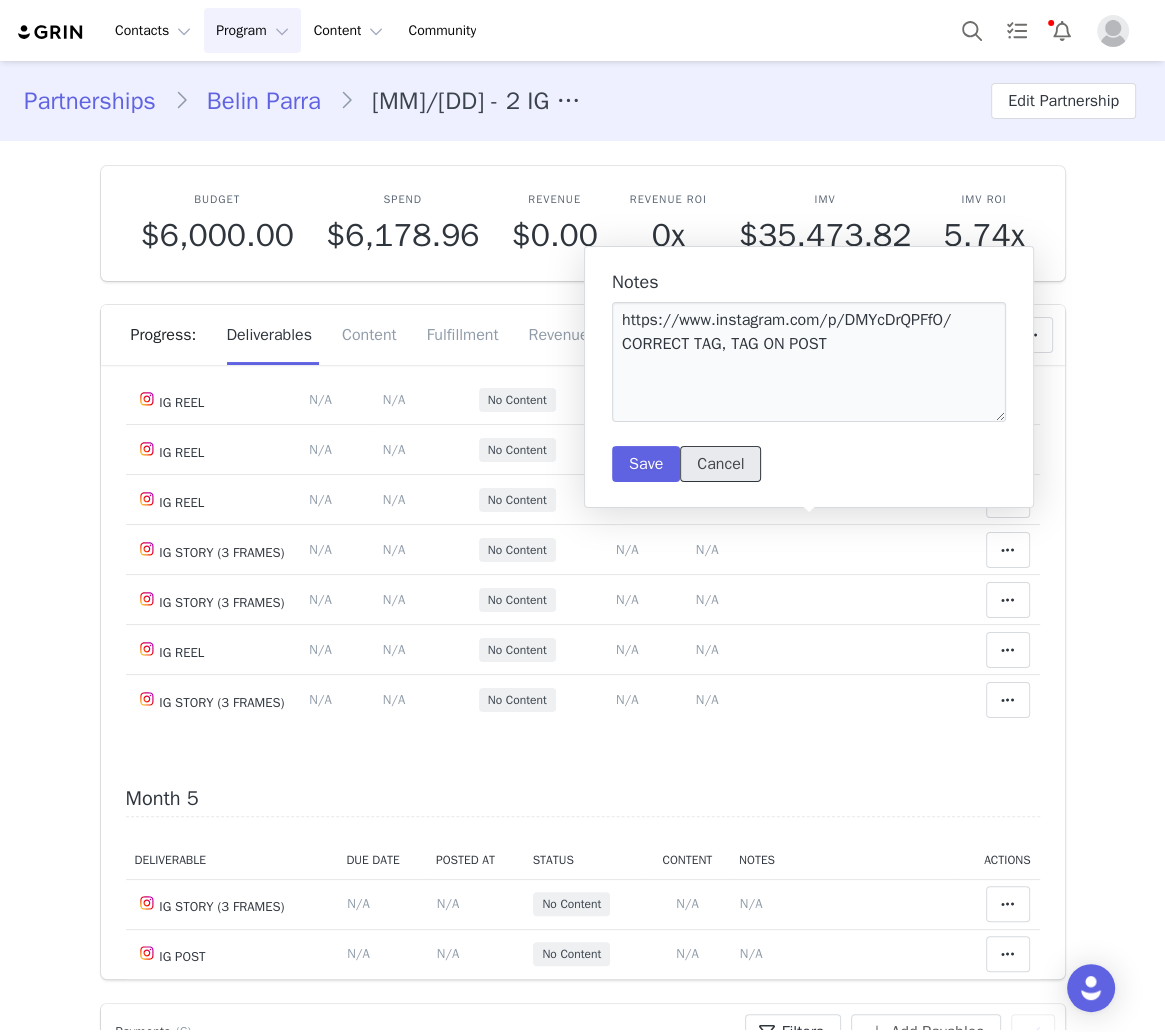 click on "Cancel" at bounding box center (720, 464) 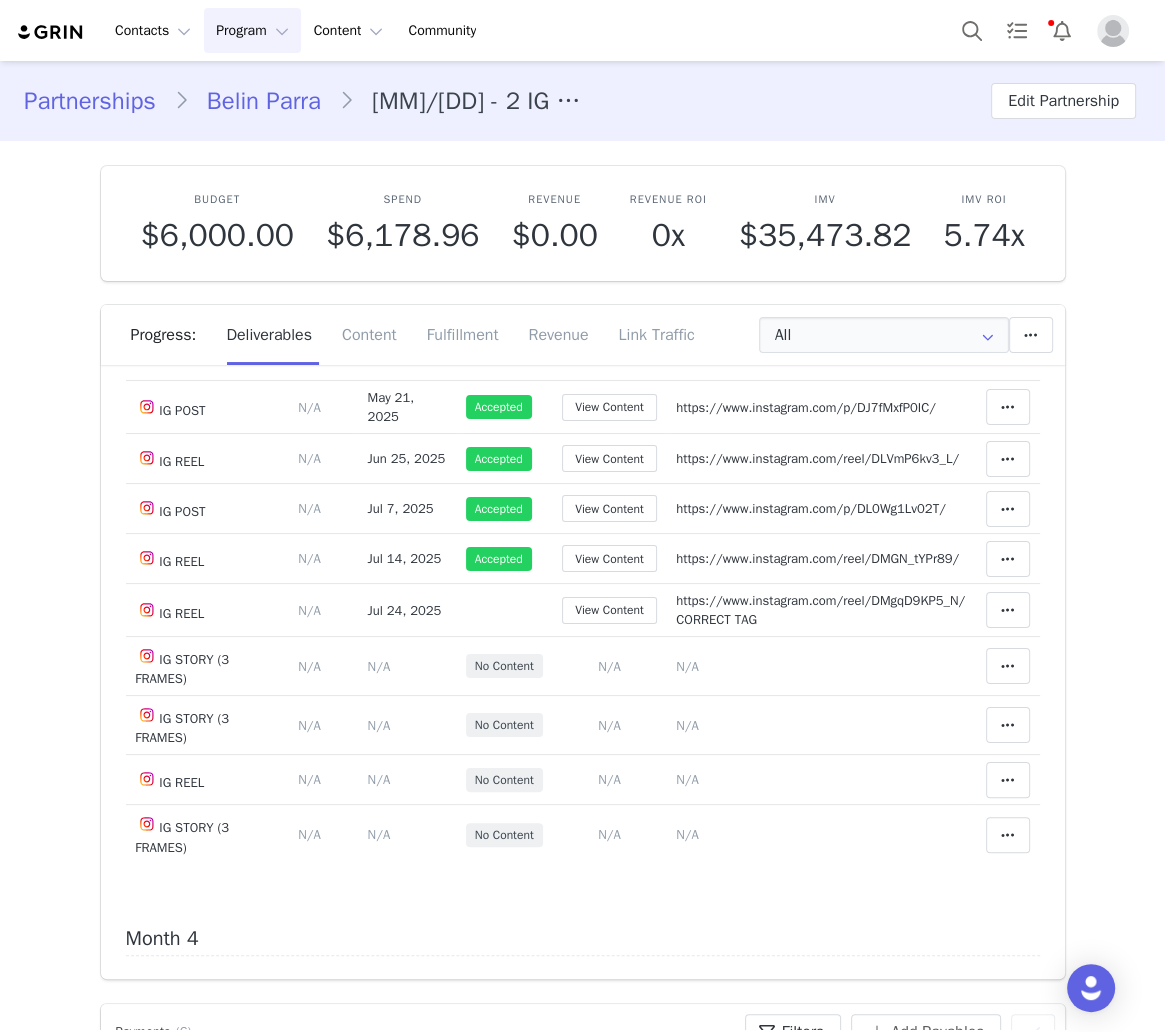 scroll, scrollTop: 1680, scrollLeft: 0, axis: vertical 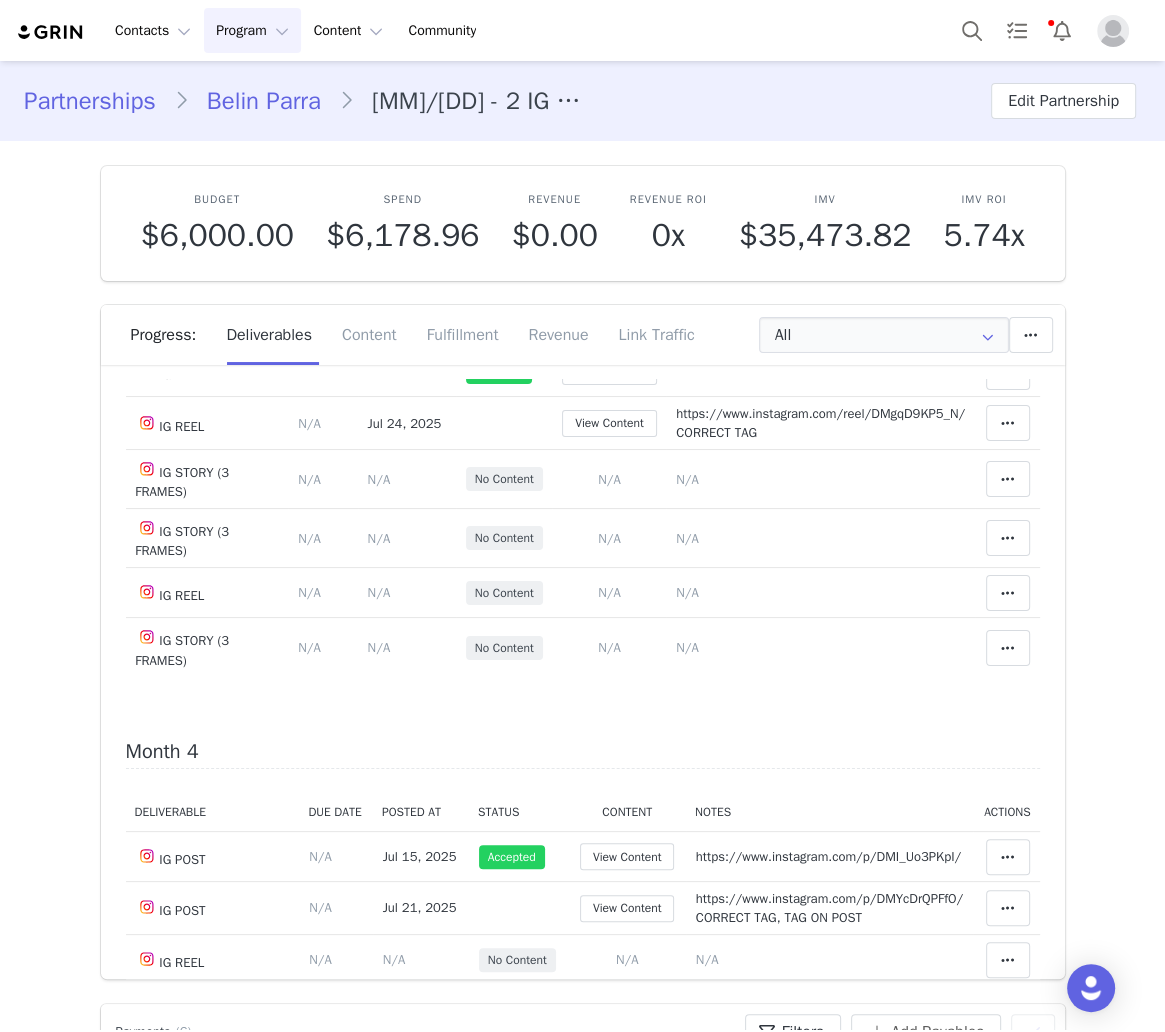 click on "Partnerships  Belin Parra  12/24 - 2 IG Posts, 4 IG Reels, 3 IG Stories (3 frames), Tag in Bio, Pinned Post, HR  Edit Partnership  Budget $6,000.00 Spend $6,178.96 Revenue $0.00 Revenue ROI 0x IMV $35,473.82 IMV ROI 5.74x Progress: Deliverables Content Fulfillment Revenue Link Traffic All Add a new deliverable  What type of deliverable?   IG REEL   IG POST   TAG IN BIO   PINNED POST   IG STORY (3 FRAMES)   HR   Where should it be added?  Throughout Partnership  Month 1   Month 2   Month 3   Month 4   Month 5   Month 6   Throughout Partnership   Save  Cancel  Add Deliverable  Reset Content Do you want to reorder all of the content for this this partnership?  Yes, reset content   Cancel   Reset Content   Allow Content Past End Date   Fetch Recent Content   Month 1  Deliverable Due Date Posted At Status Content Notes Actions  IG POST Deliverable Due Date Set the date you expect this content to go live.  Save  Cancel N/A  Jan 3, 2025   Accepted  View Content Notes  Save  Cancel  Clear Status   Decline   Move  N/A" at bounding box center [582, 4153] 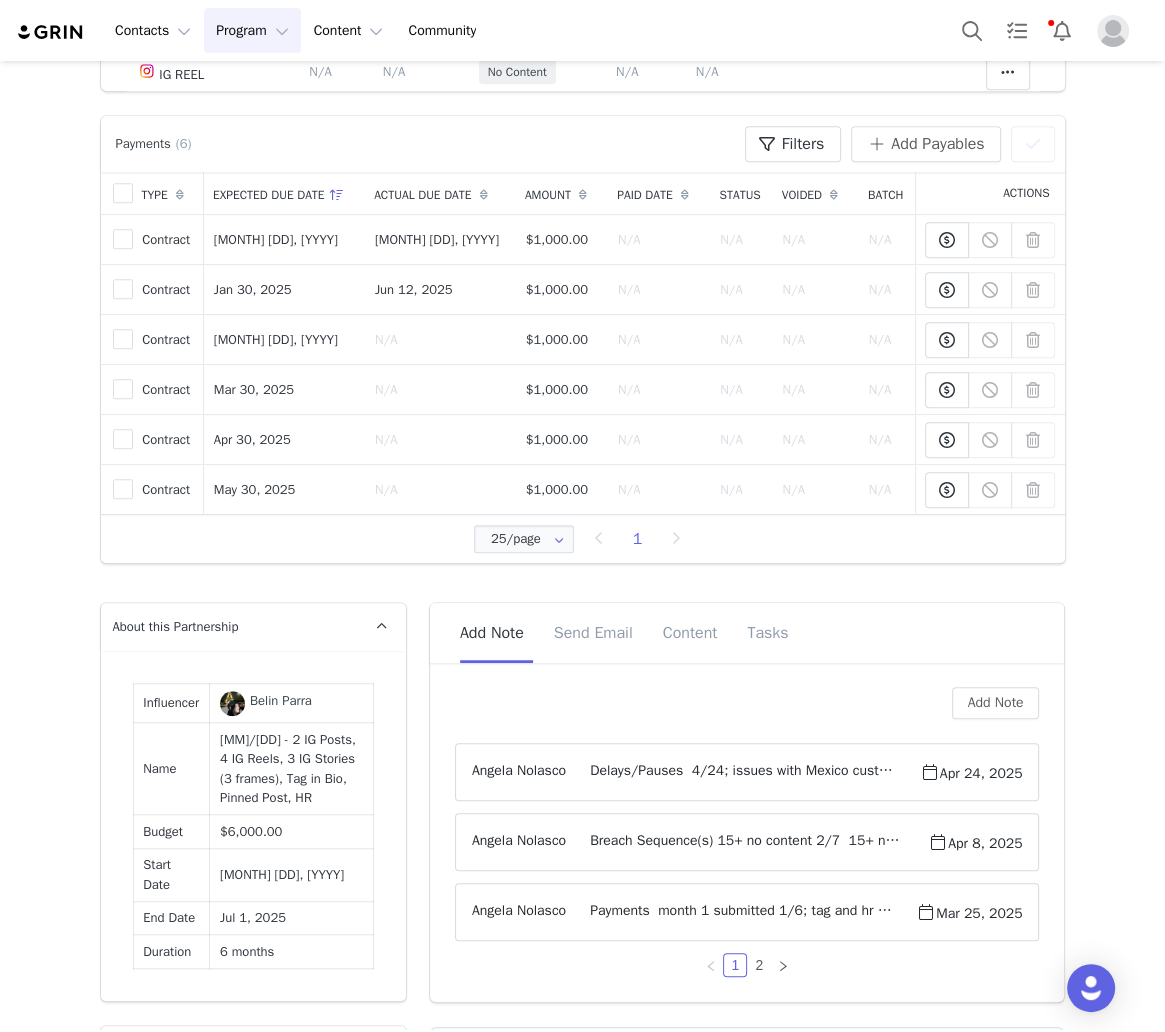 scroll, scrollTop: 1120, scrollLeft: 0, axis: vertical 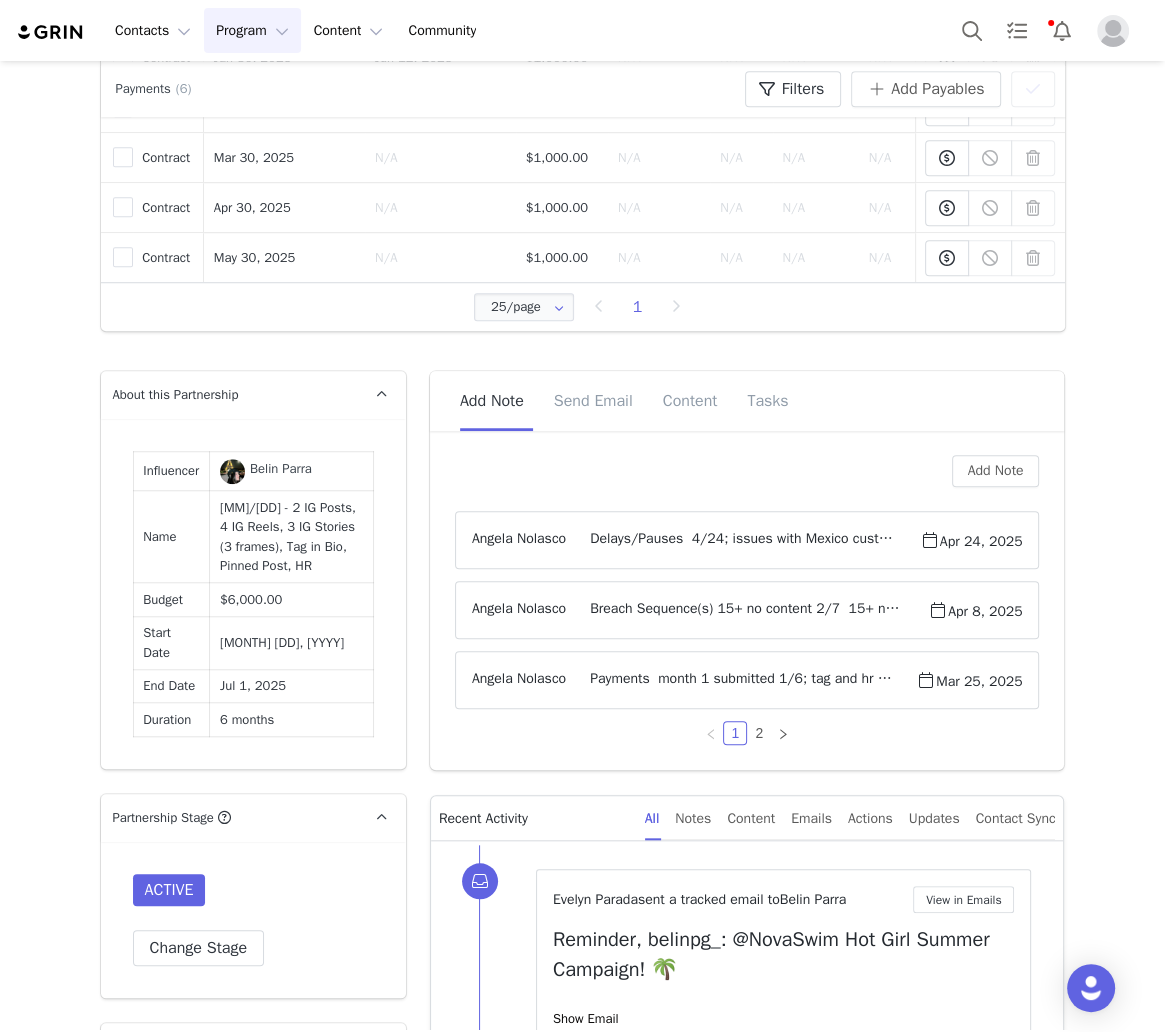 click on "Delays/Pauses
4/24; issues with Mexico customs and package errors, resubmitting and resending" at bounding box center (743, 540) 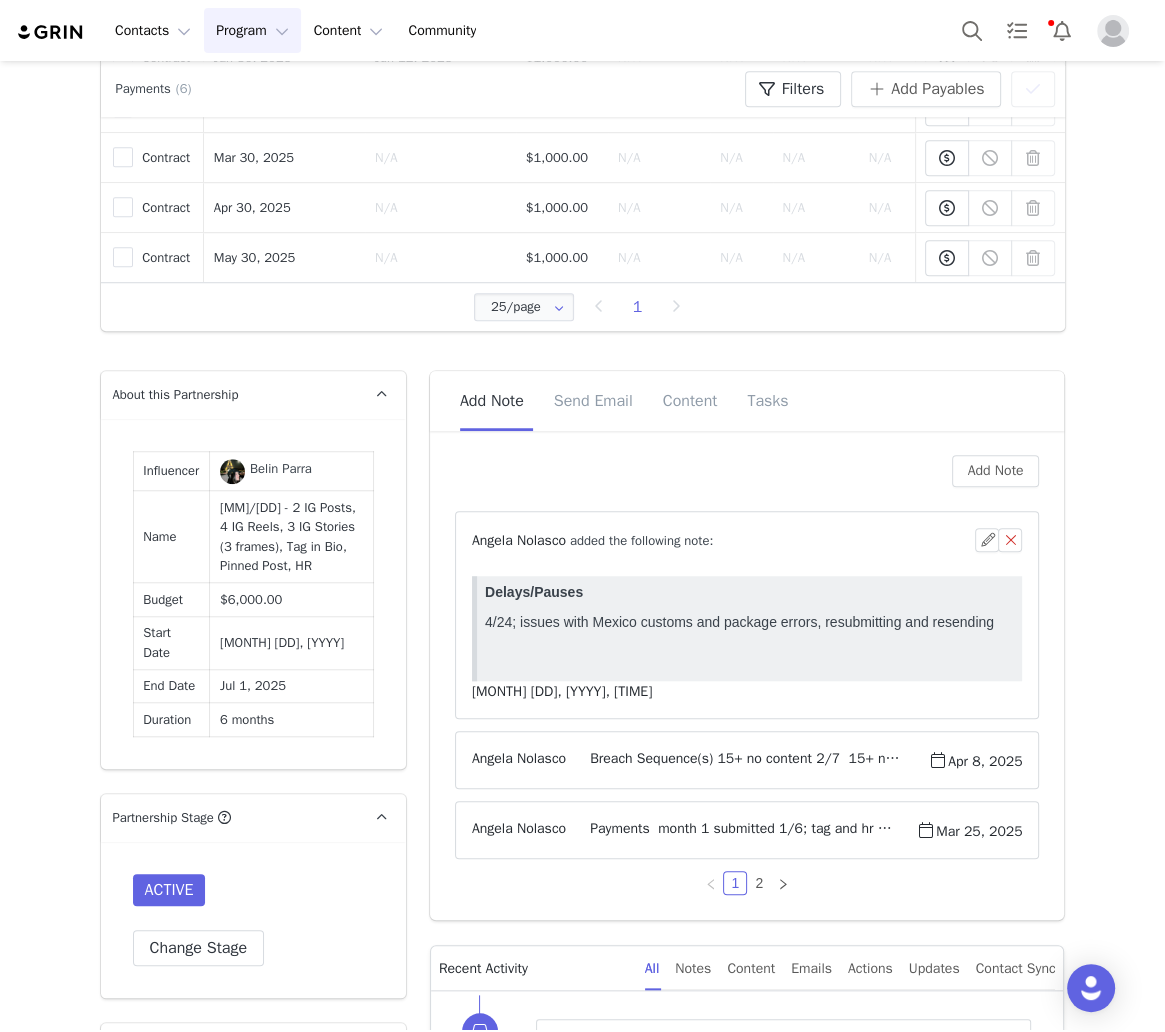 scroll, scrollTop: 0, scrollLeft: 0, axis: both 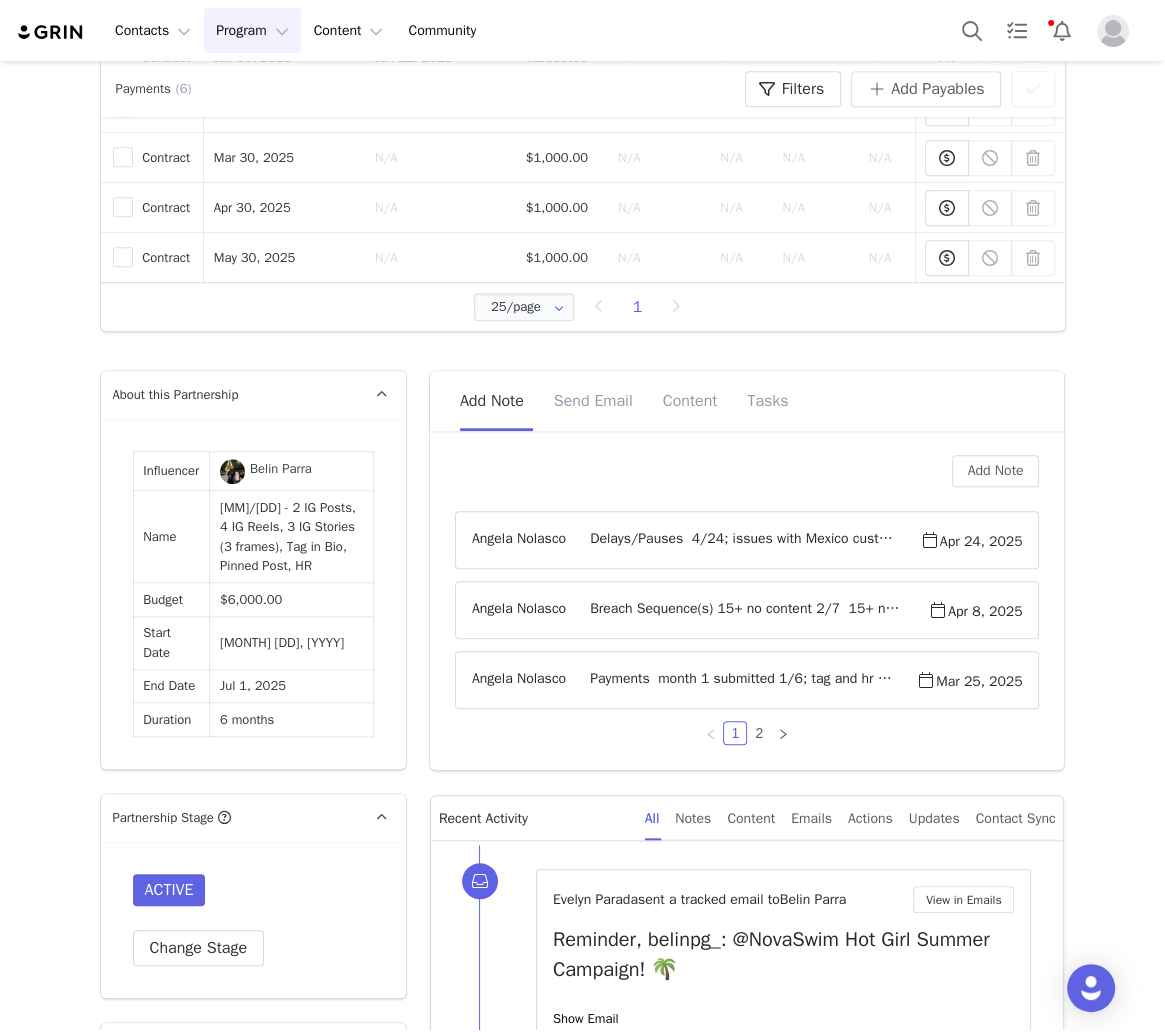 click on "Breach Sequence(s)
15+ no content 2/7
15+ no content 4/8; no new proposal or content" at bounding box center (747, 610) 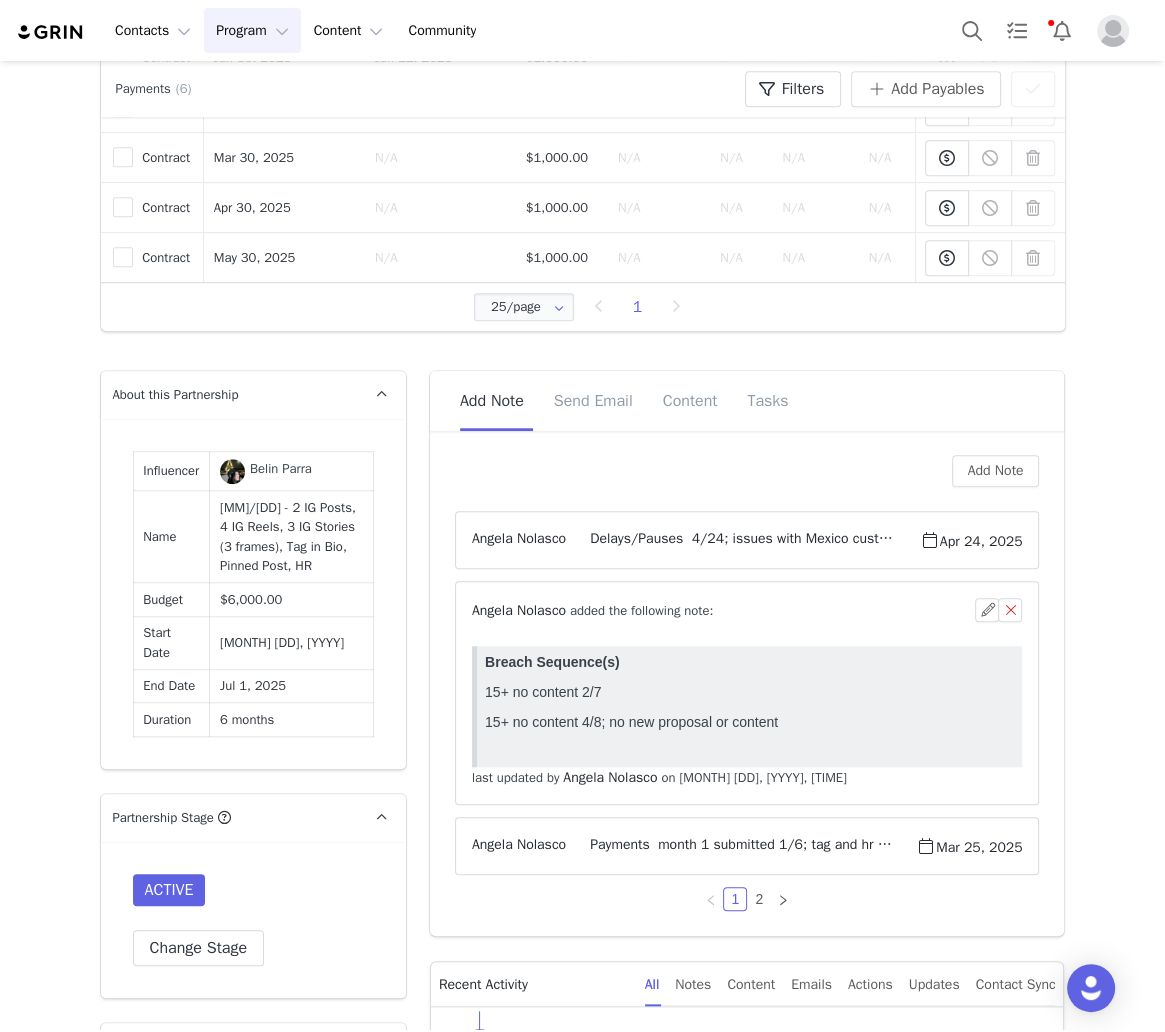 scroll, scrollTop: 0, scrollLeft: 0, axis: both 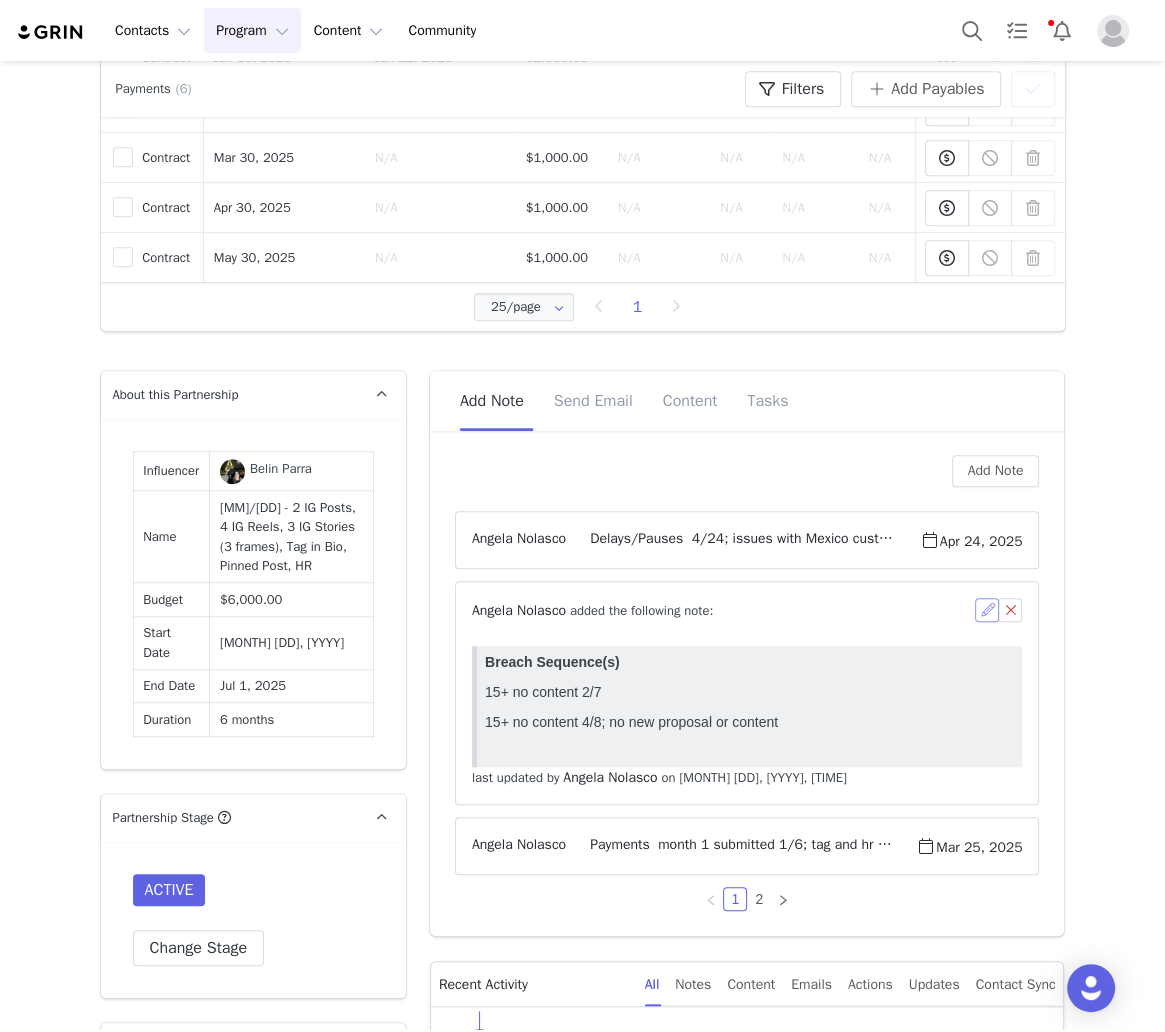 click at bounding box center [987, 610] 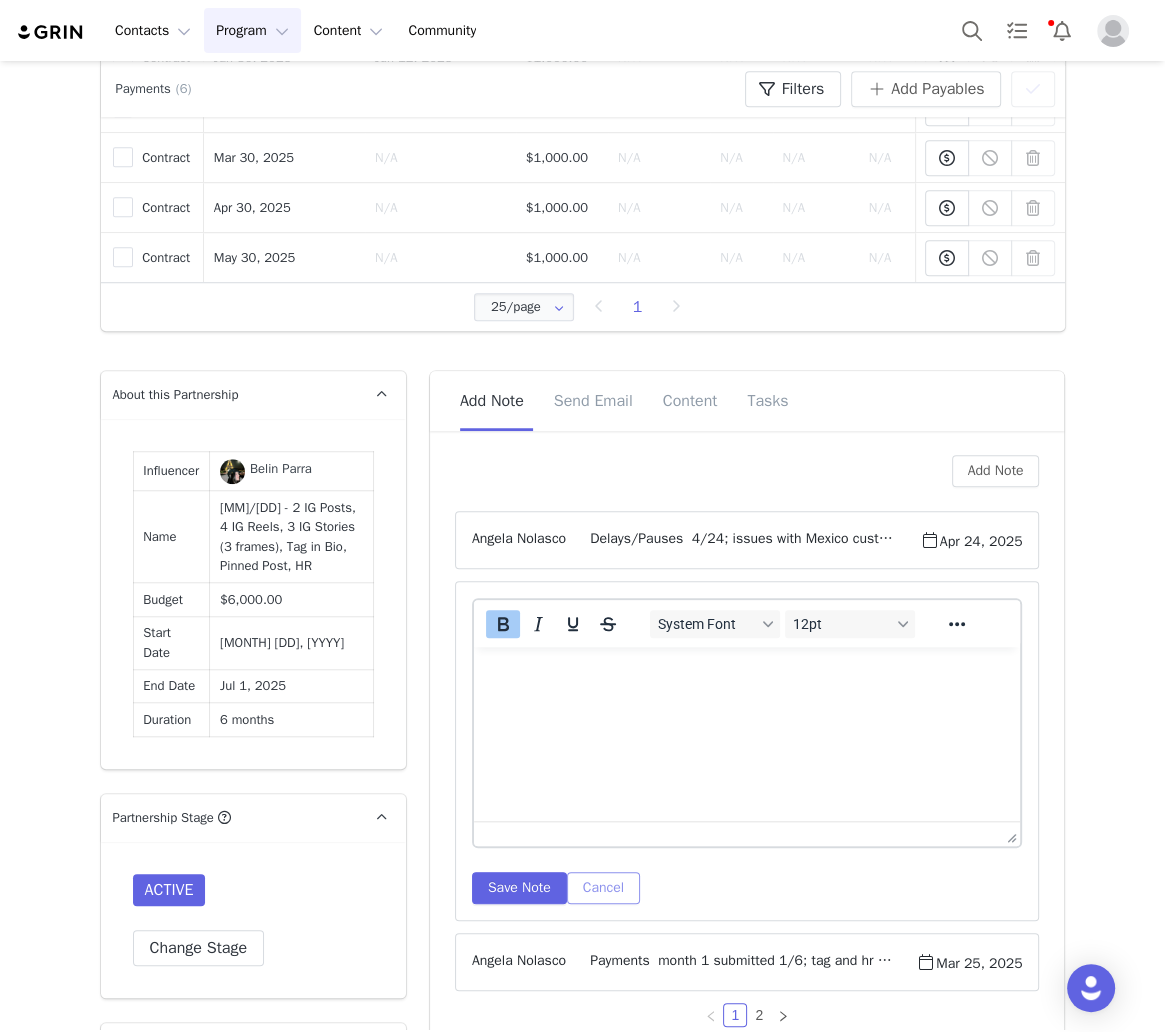 click on "Cancel" at bounding box center [603, 888] 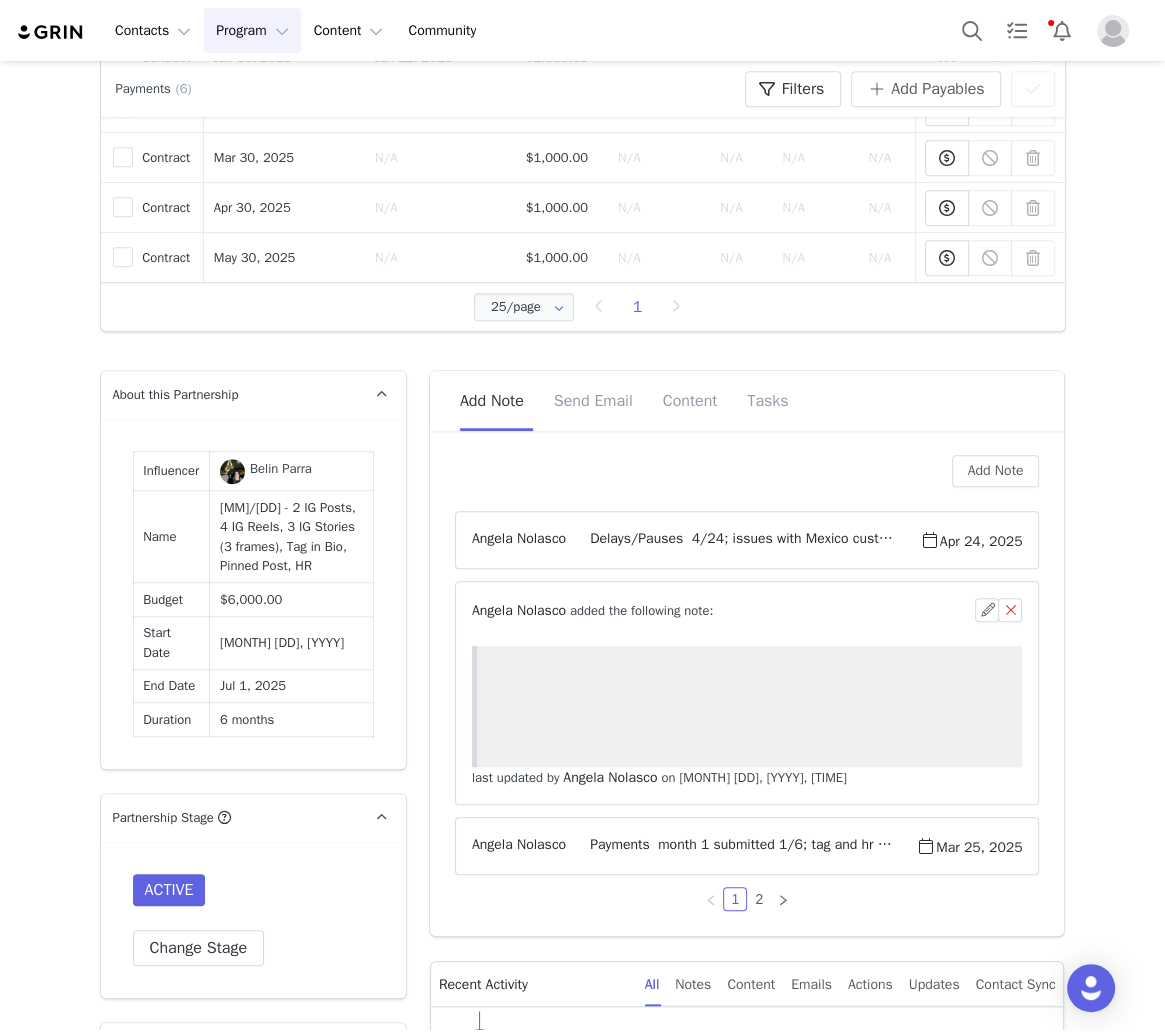 click on "Payments
month 1 submitted 1/6; tag and hr in place
month 2 submitted 3/25; 1 pending story set" at bounding box center (741, 846) 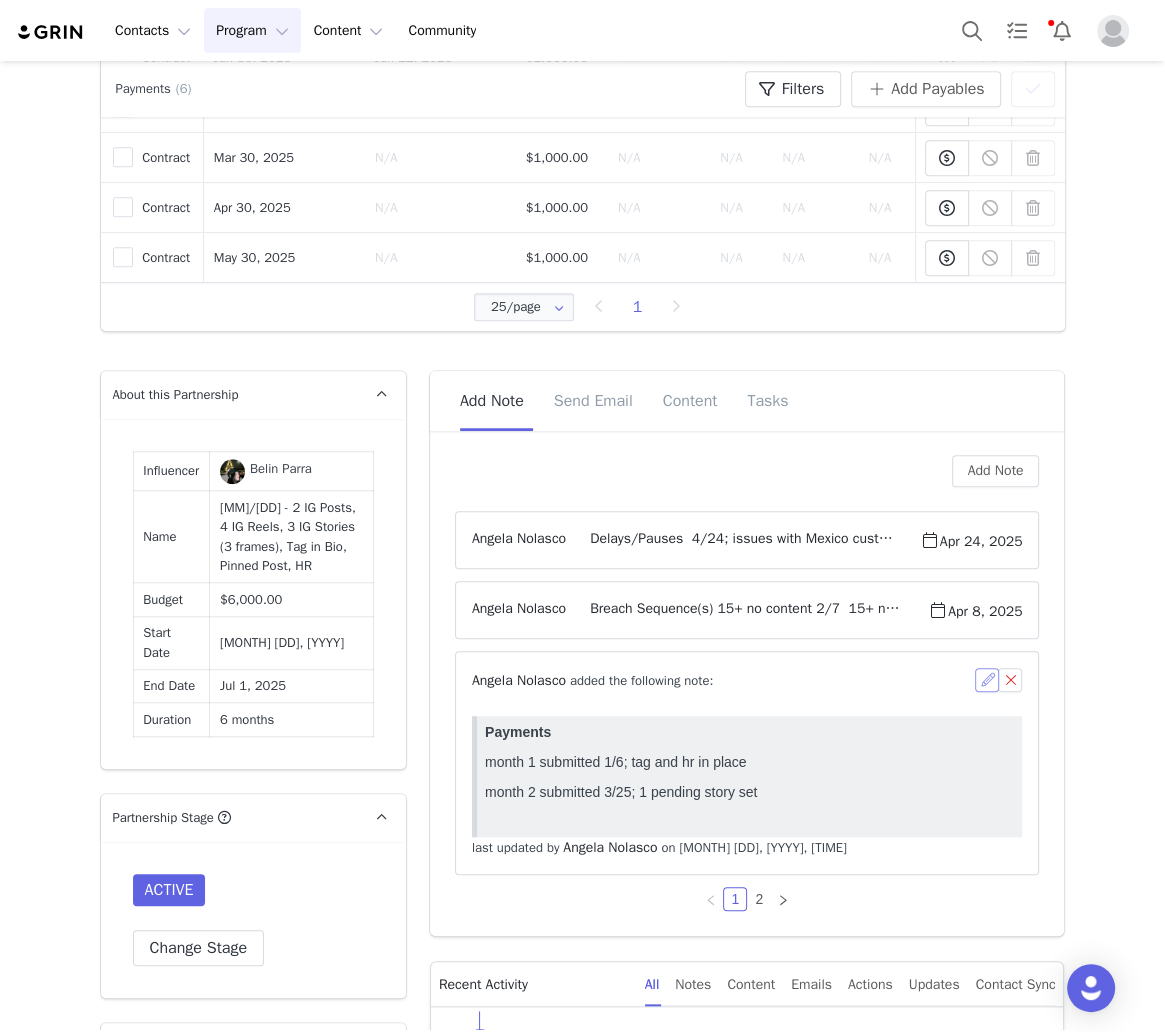 scroll, scrollTop: 0, scrollLeft: 0, axis: both 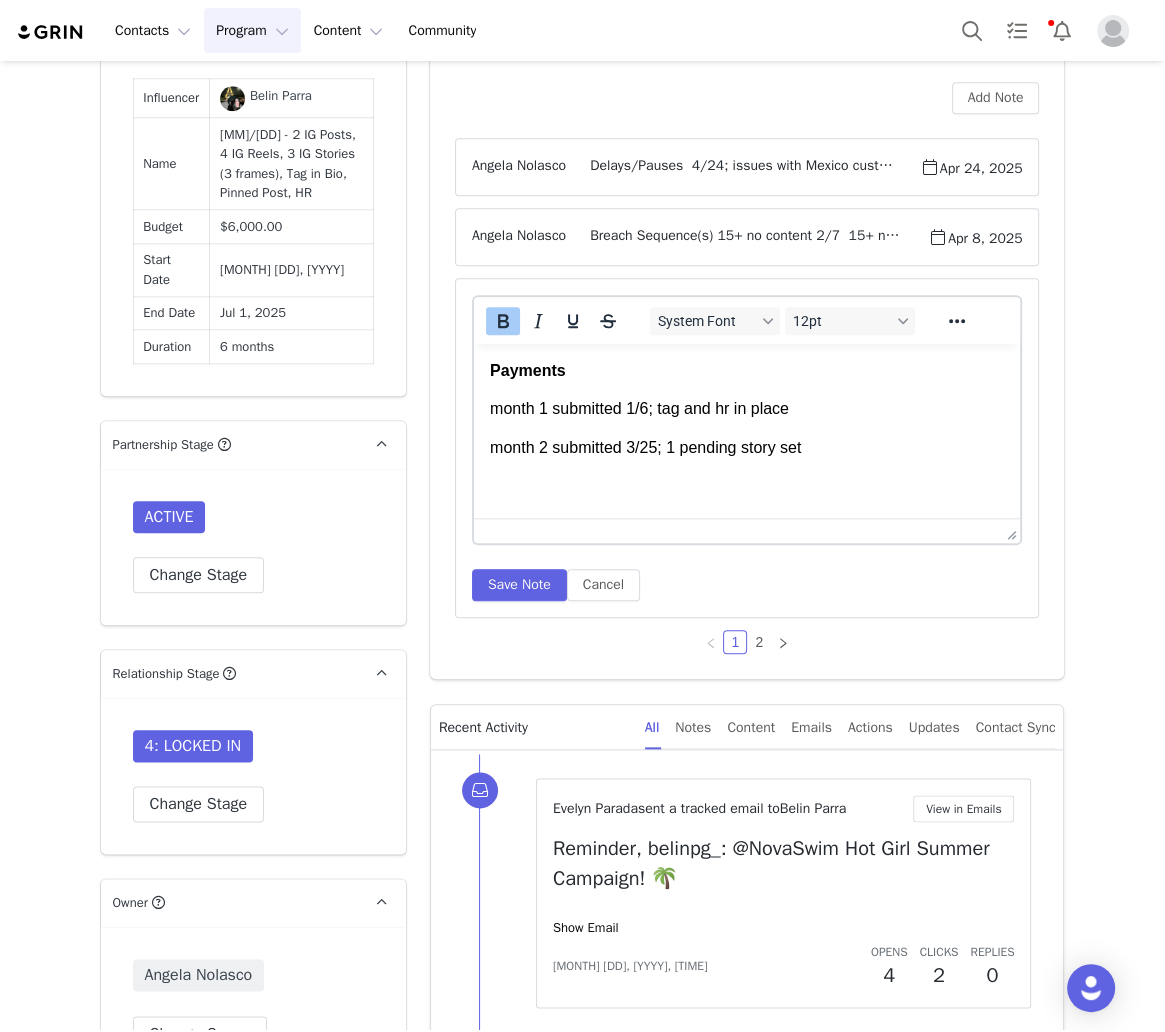 click on "Payments  month 1 submitted 1/6; tag and hr in place  month 2 submitted 3/25; 1 pending story set" at bounding box center [746, 409] 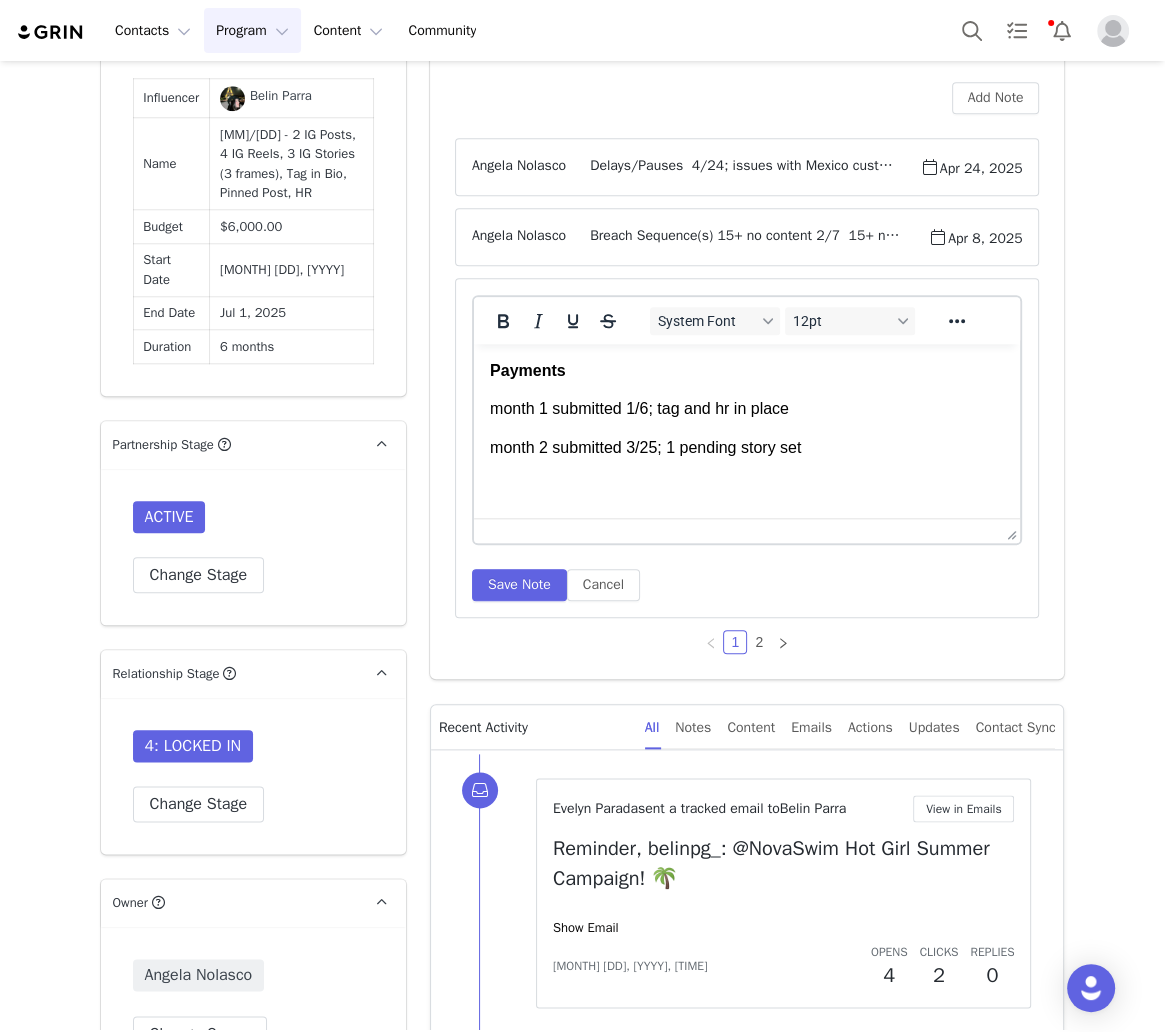 type 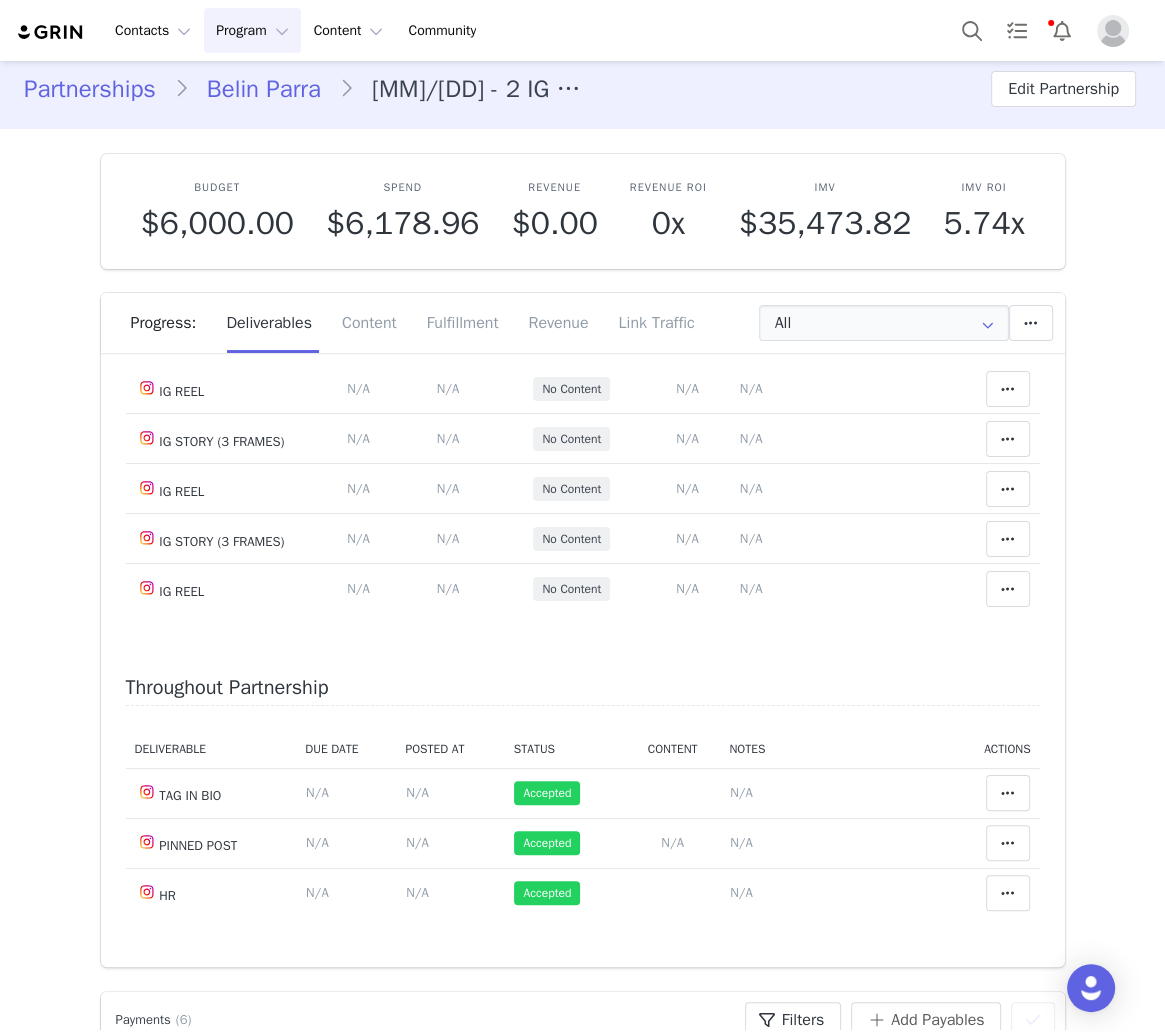 scroll, scrollTop: 0, scrollLeft: 0, axis: both 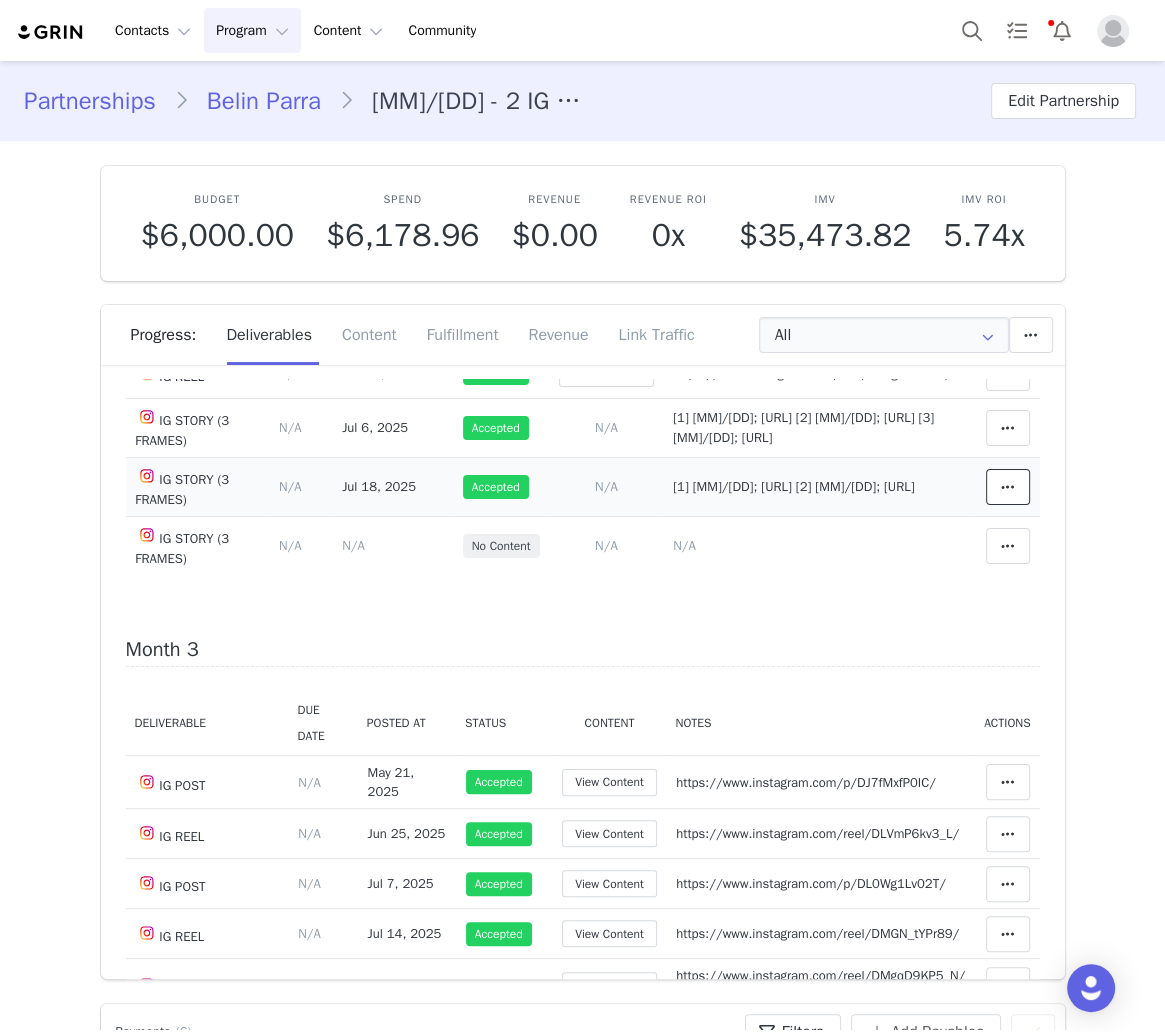 click at bounding box center (1008, 487) 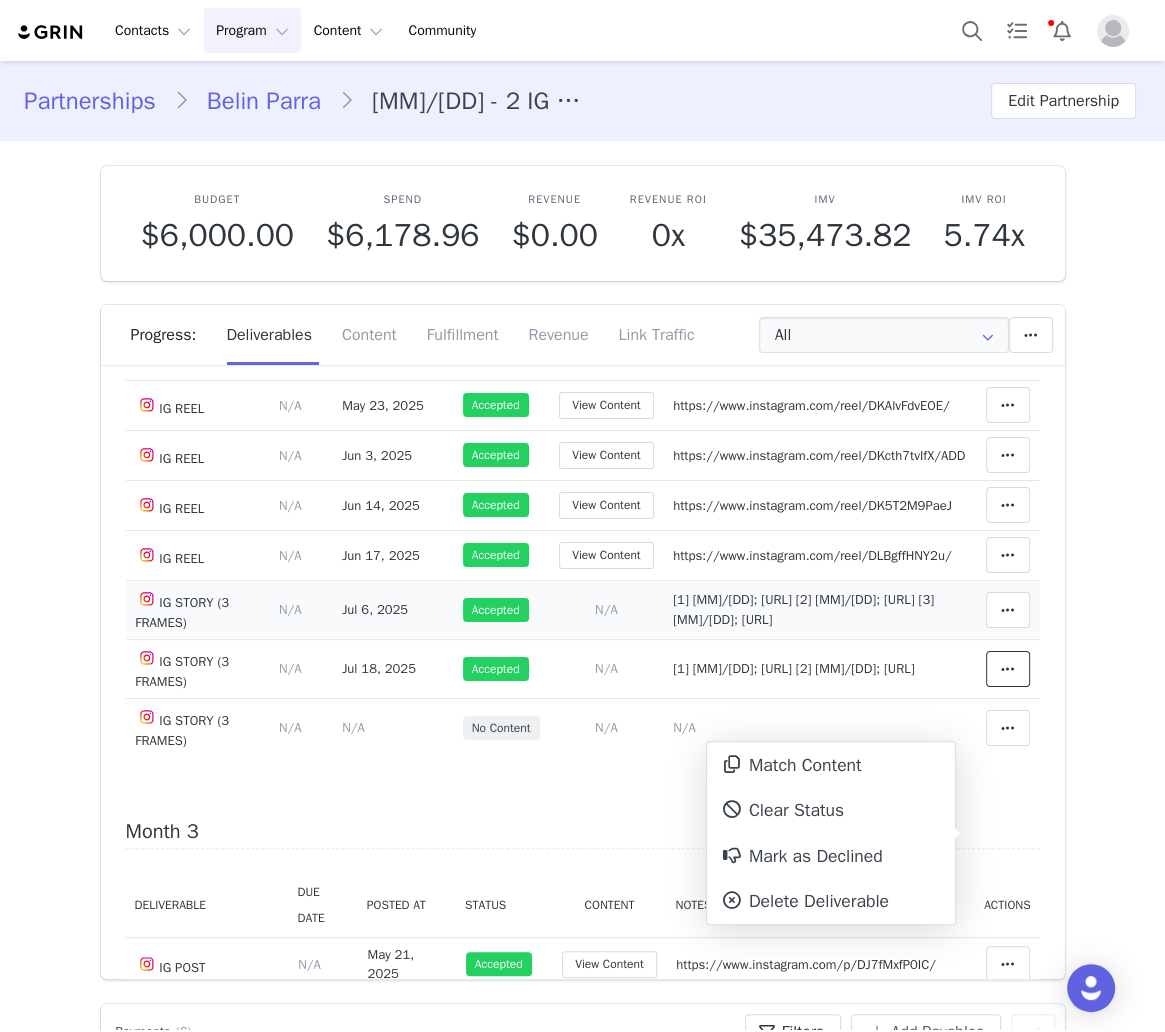 scroll, scrollTop: 932, scrollLeft: 0, axis: vertical 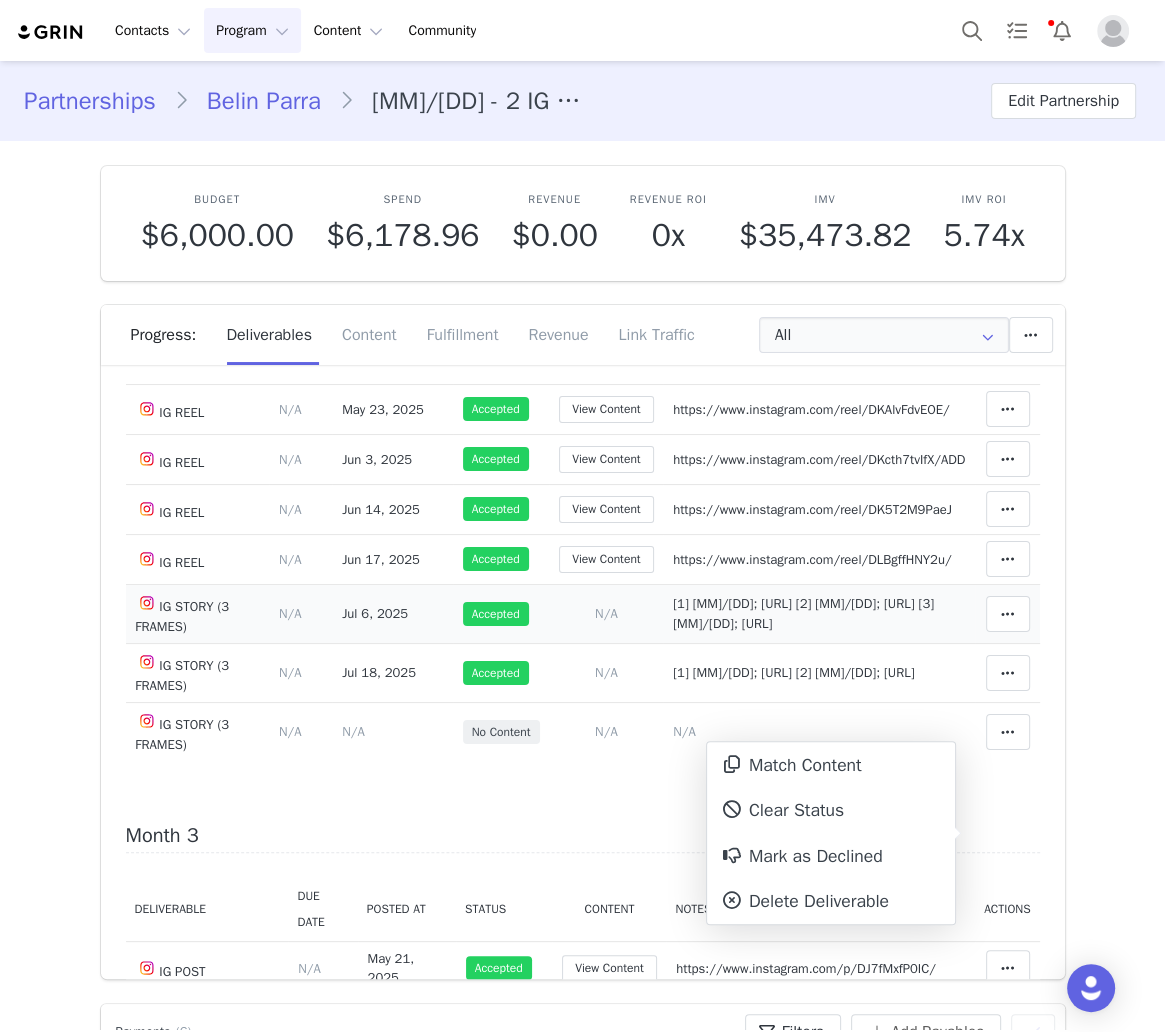 click on "[1] 6/17; https://static-resources.creatoriq.com/instagram-stories/videos/3656585209752507231.mp4
[2] 6/18; https://static-resources.creatoriq.com/instagram-stories/videos/3657354963529948802.mp4
[3] 7/7; https://static-resources.creatoriq.com/instagram-stories/videos/3671664949685214007.mp4" at bounding box center (803, 613) 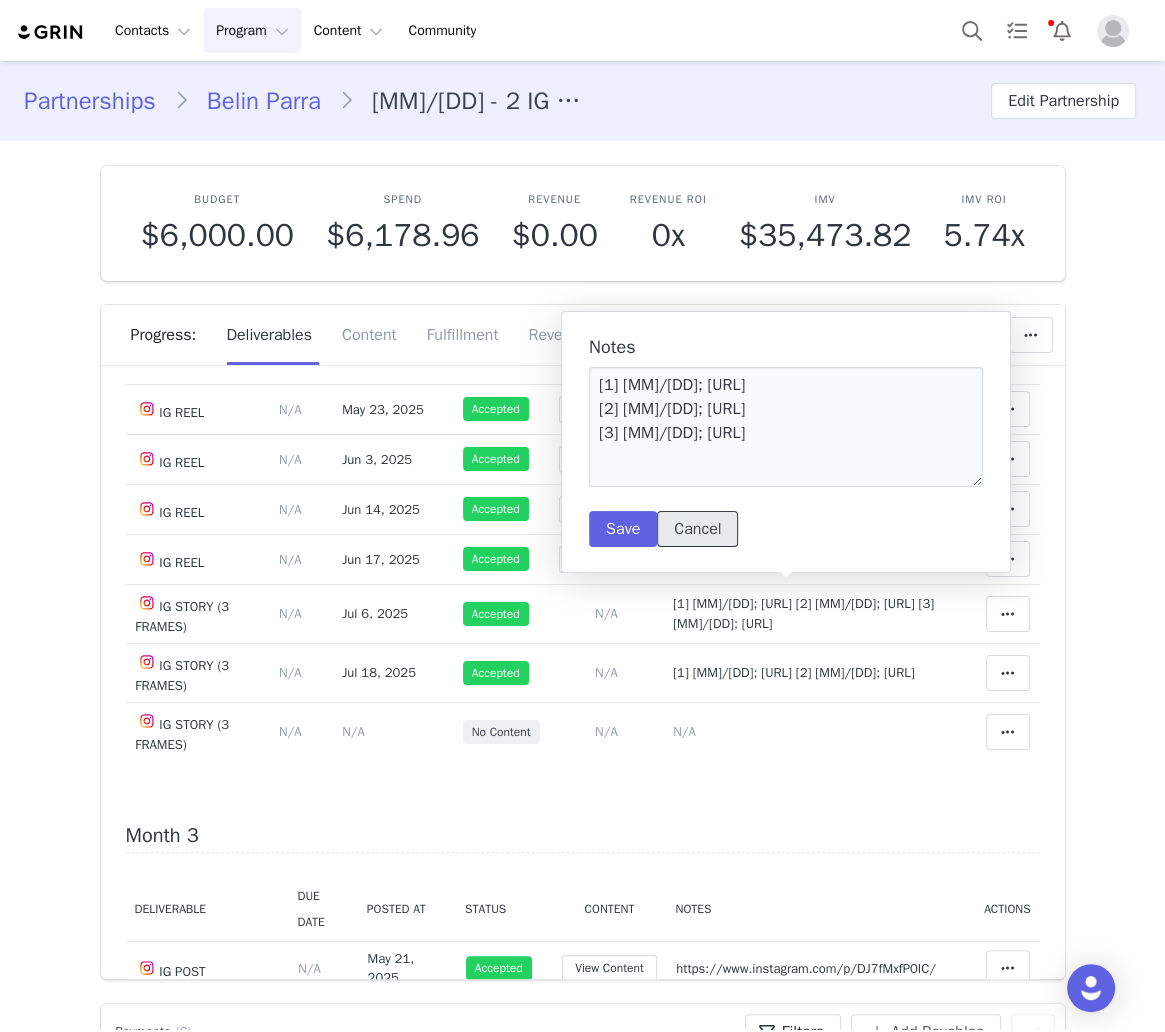click on "Cancel" at bounding box center [697, 529] 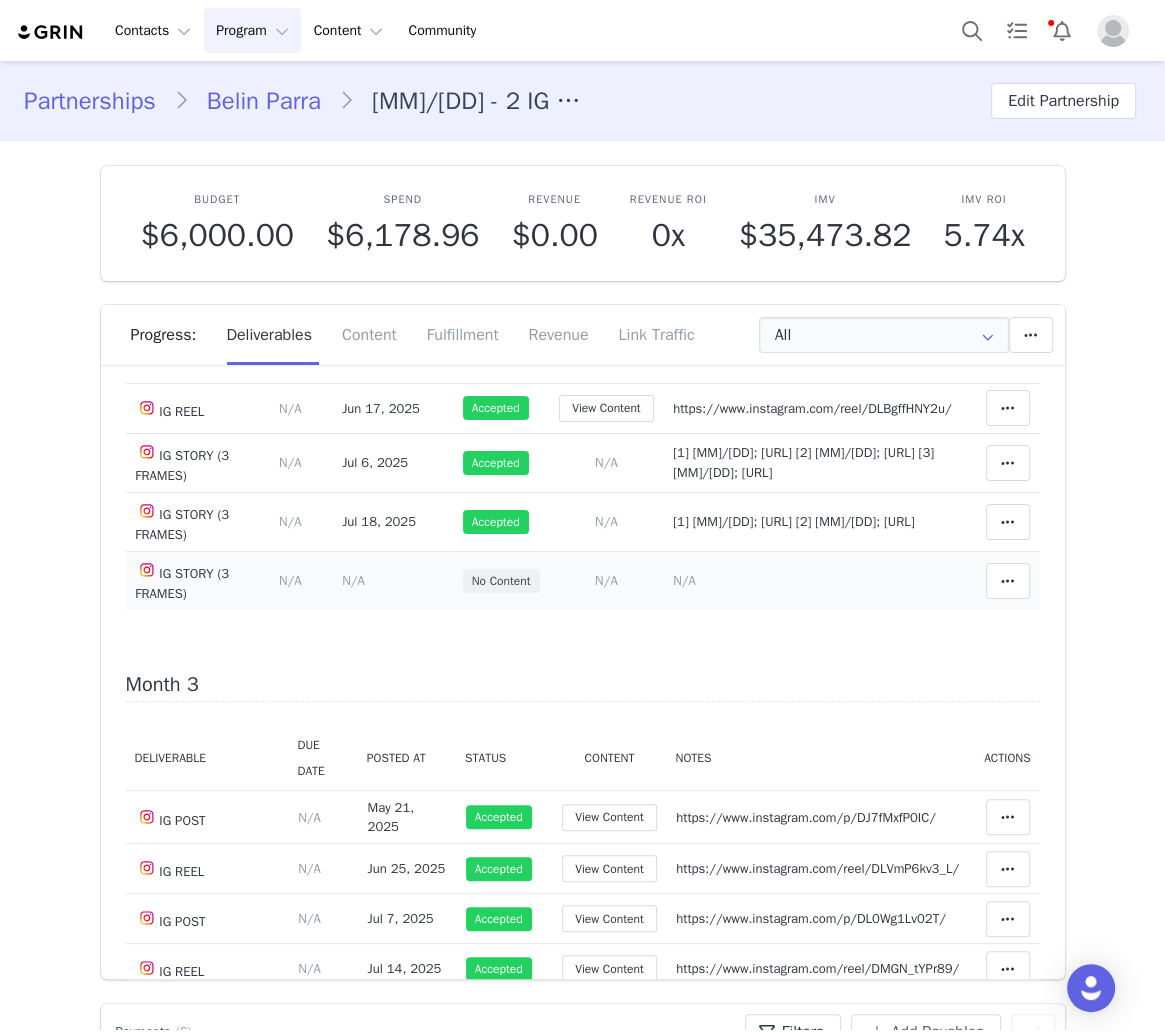 scroll, scrollTop: 1118, scrollLeft: 0, axis: vertical 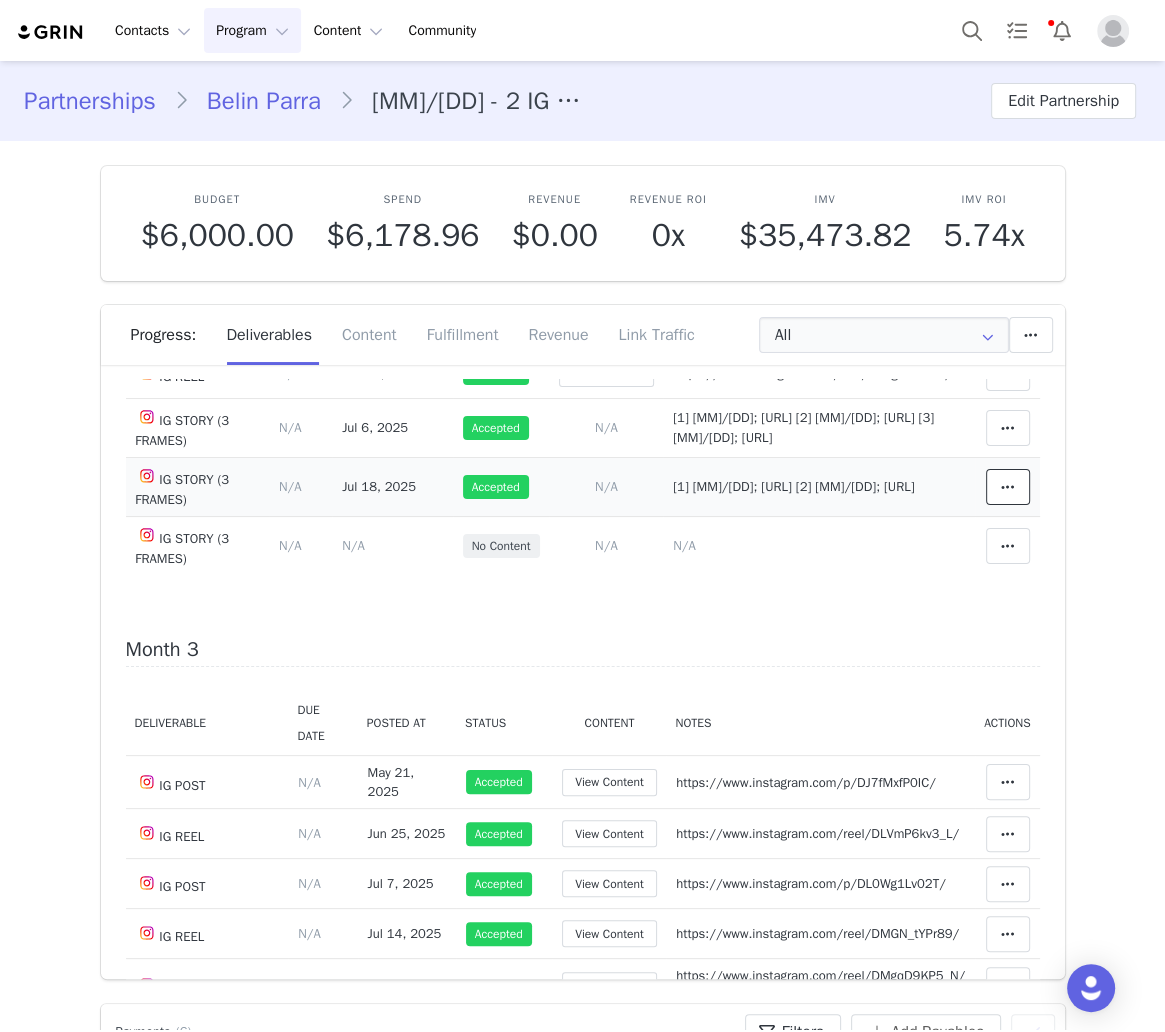 click at bounding box center (1008, 487) 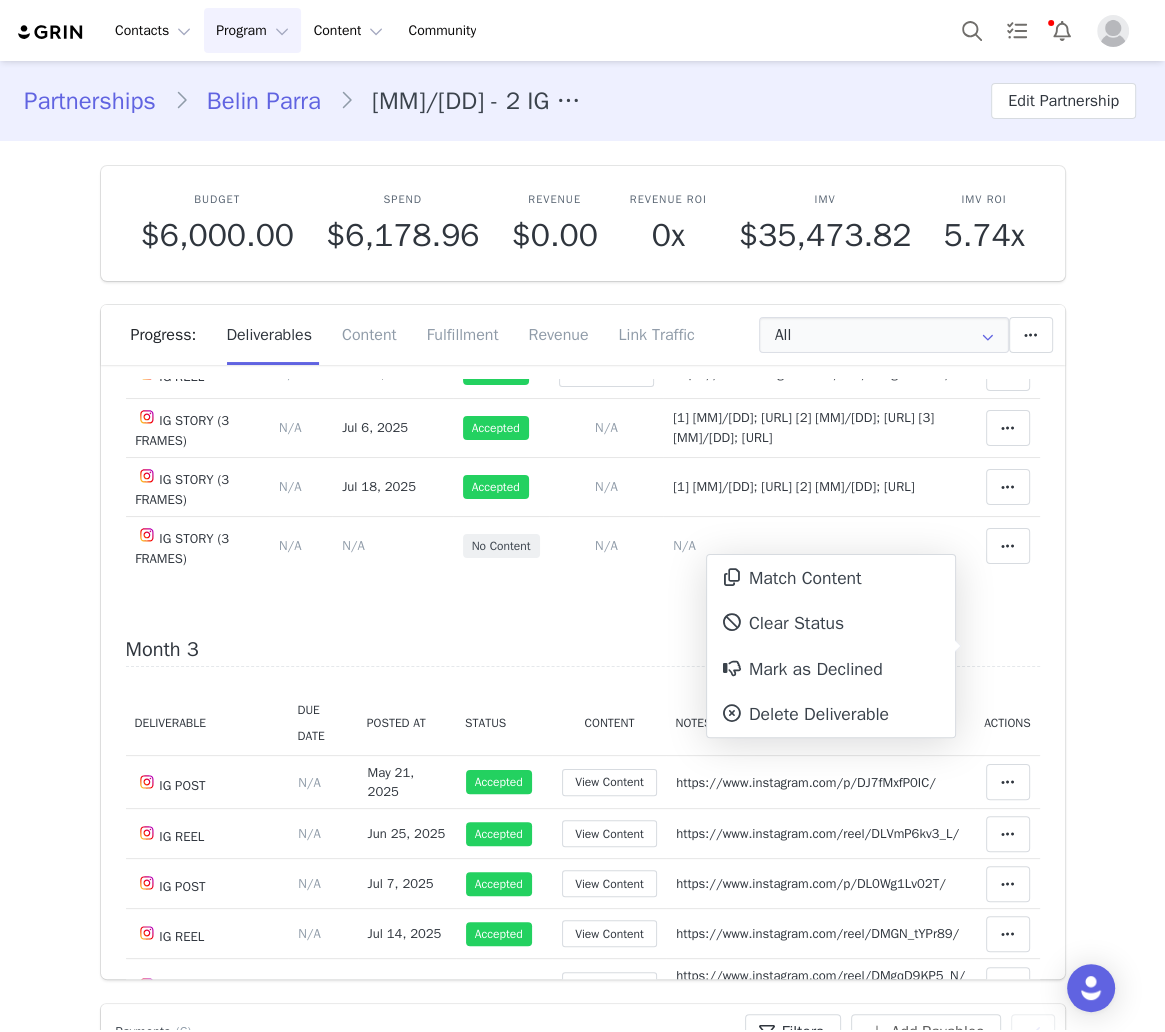 click on "Partnerships  Belin Parra  12/24 - 2 IG Posts, 4 IG Reels, 3 IG Stories (3 frames), Tag in Bio, Pinned Post, HR  Edit Partnership  Budget $6,000.00 Spend $6,178.96 Revenue $0.00 Revenue ROI 0x IMV $35,473.82 IMV ROI 5.74x Progress: Deliverables Content Fulfillment Revenue Link Traffic All Add a new deliverable  What type of deliverable?   IG REEL   IG POST   TAG IN BIO   PINNED POST   IG STORY (3 FRAMES)   HR   Where should it be added?  Throughout Partnership  Month 1   Month 2   Month 3   Month 4   Month 5   Month 6   Throughout Partnership   Save  Cancel  Add Deliverable  Reset Content Do you want to reorder all of the content for this this partnership?  Yes, reset content   Cancel   Reset Content   Allow Content Past End Date   Fetch Recent Content   Month 1  Deliverable Due Date Posted At Status Content Notes Actions  IG POST Deliverable Due Date Set the date you expect this content to go live.  Save  Cancel N/A  Jan 3, 2025   Accepted  View Content Notes  Save  Cancel  Clear Status   Decline   Move  N/A" at bounding box center [582, 4153] 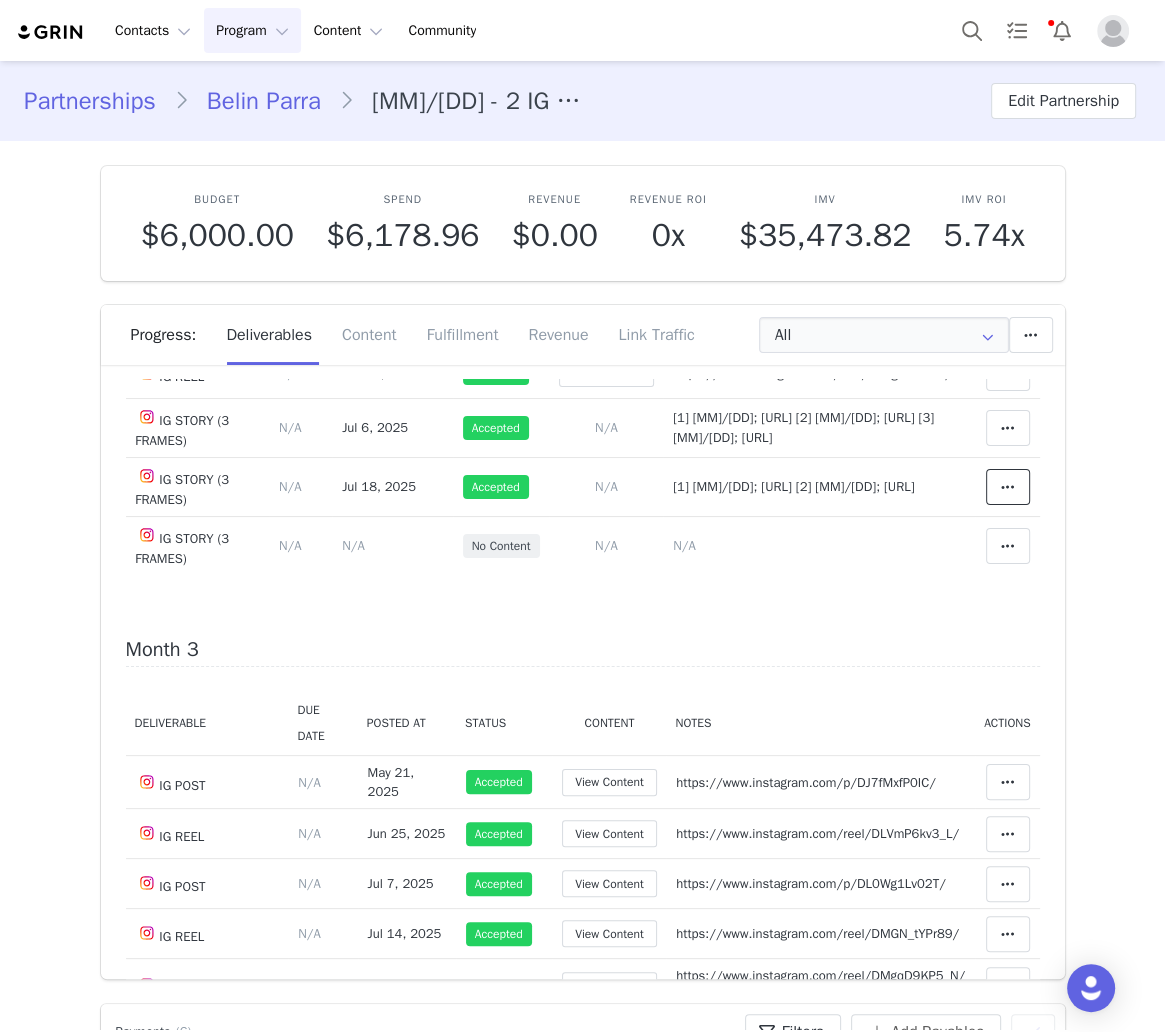 click at bounding box center [1008, 487] 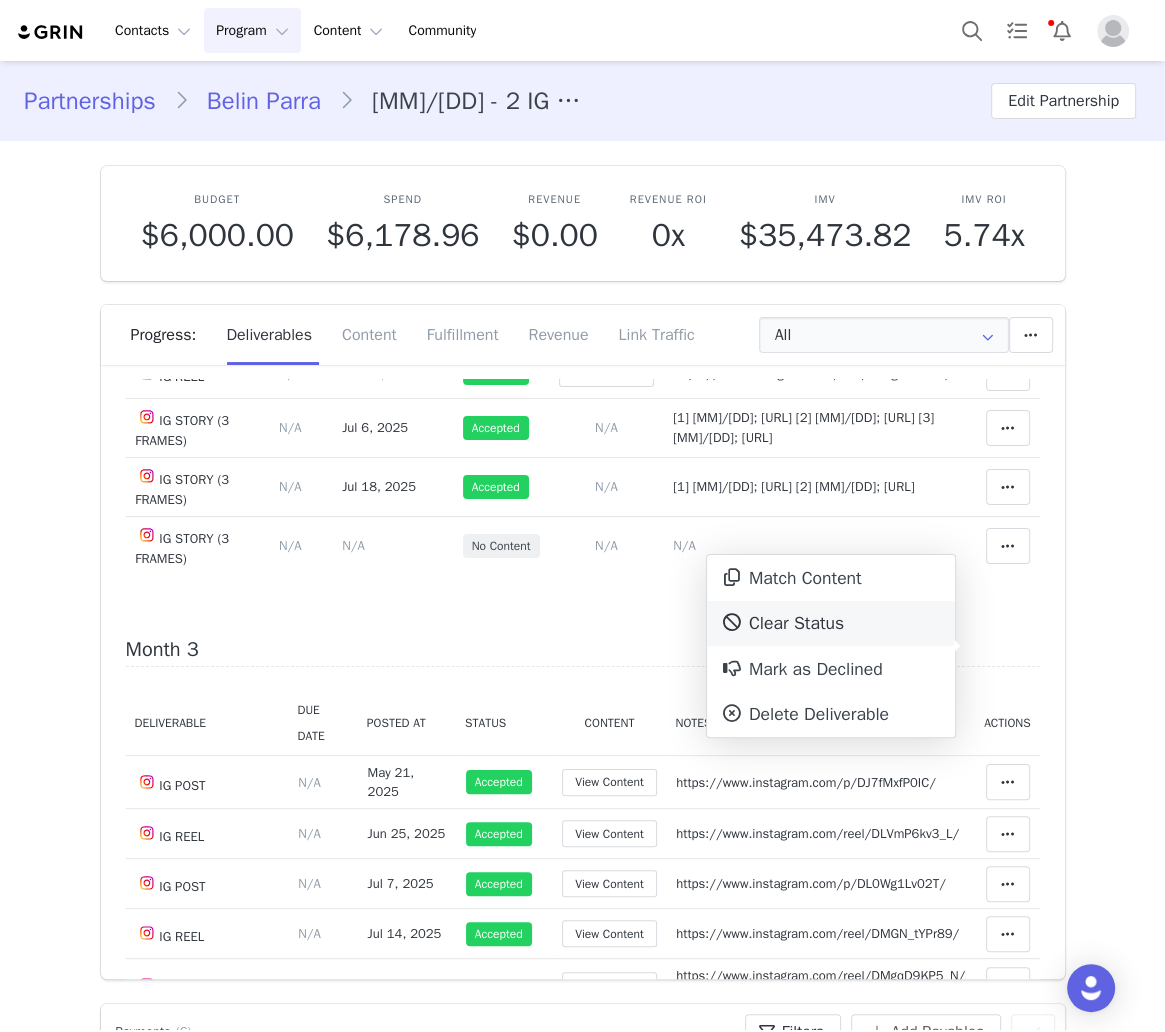 click on "Clear Status" at bounding box center [831, 624] 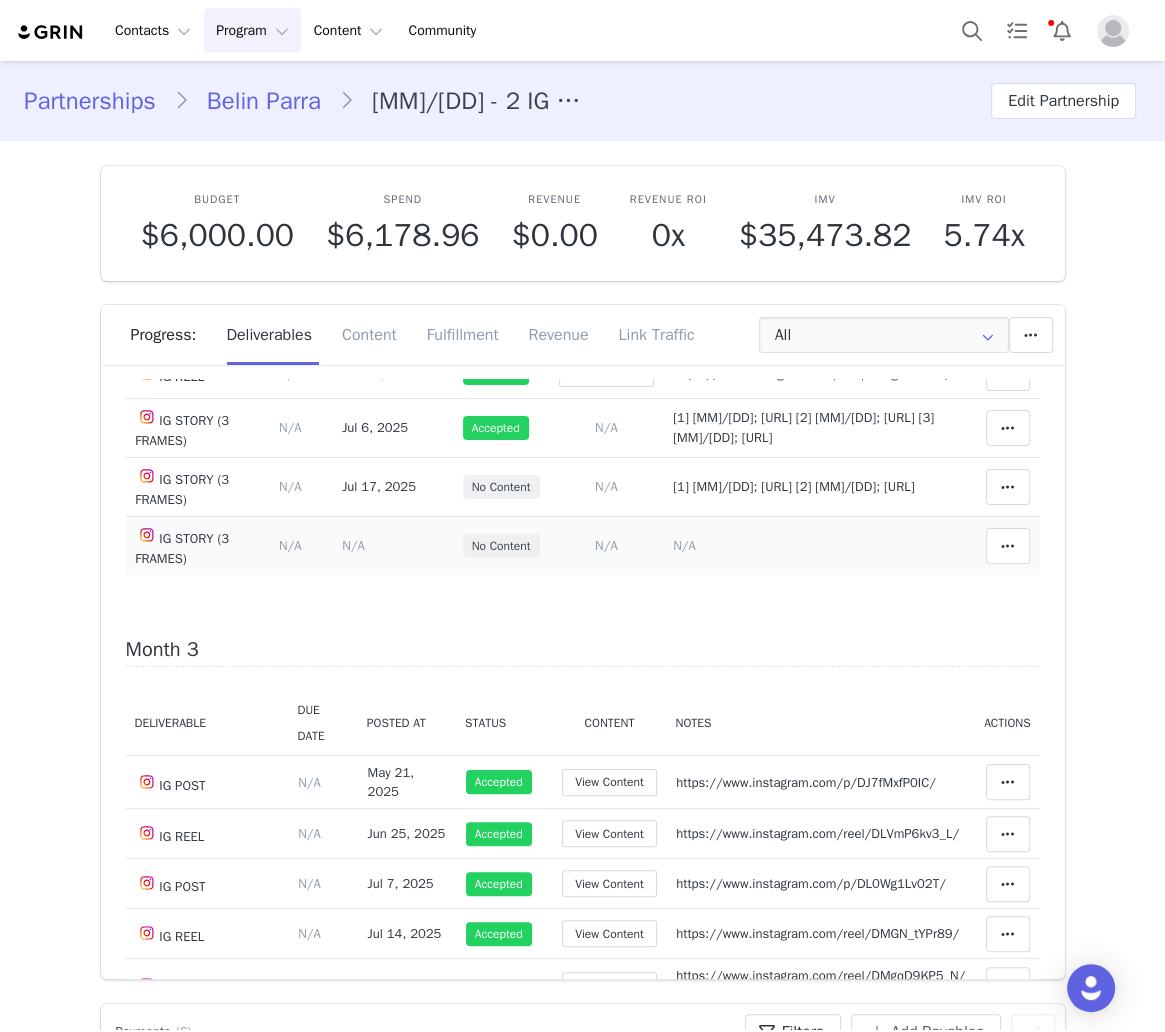 scroll, scrollTop: 745, scrollLeft: 0, axis: vertical 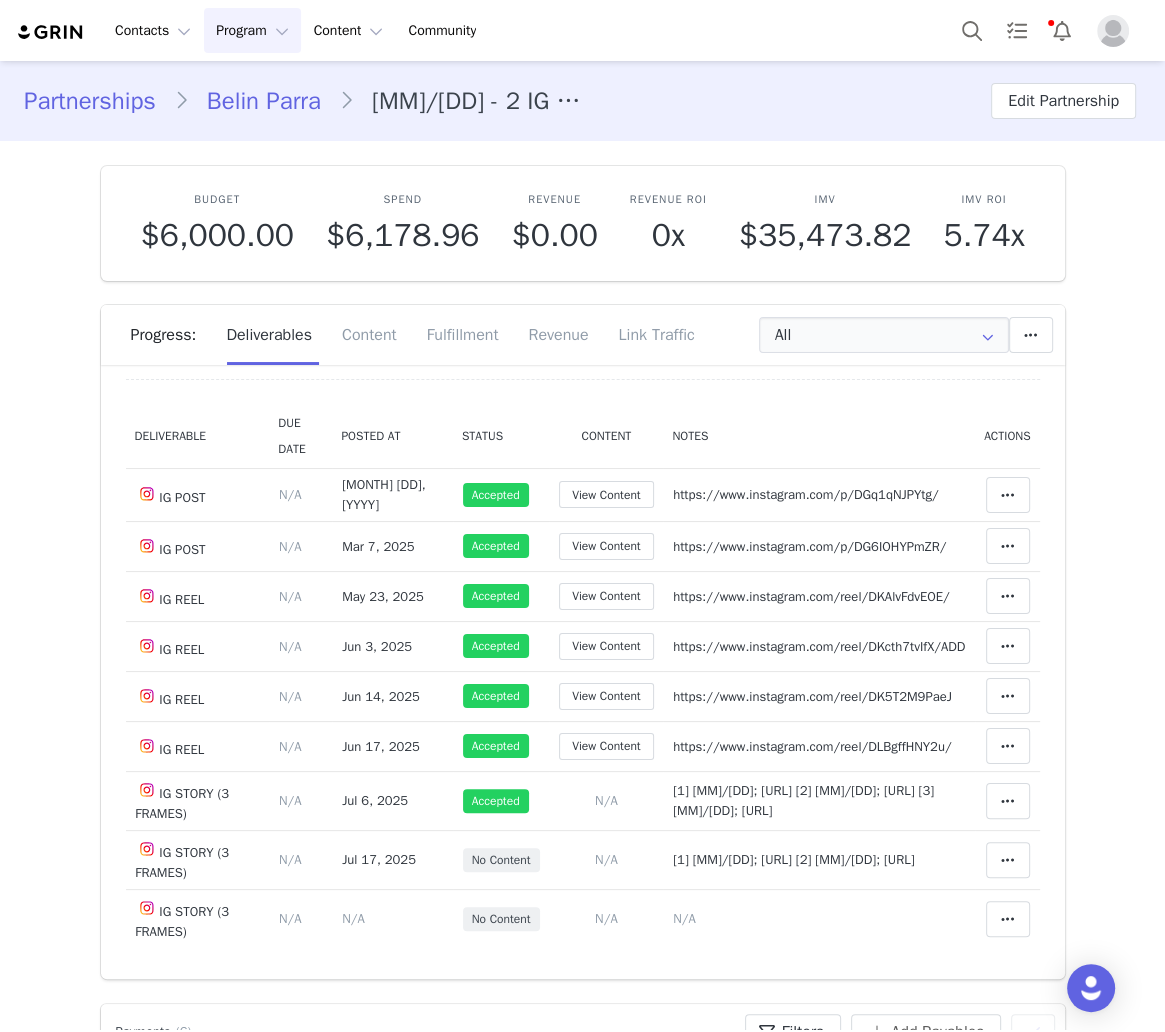 drag, startPoint x: 744, startPoint y: 836, endPoint x: 710, endPoint y: 671, distance: 168.46661 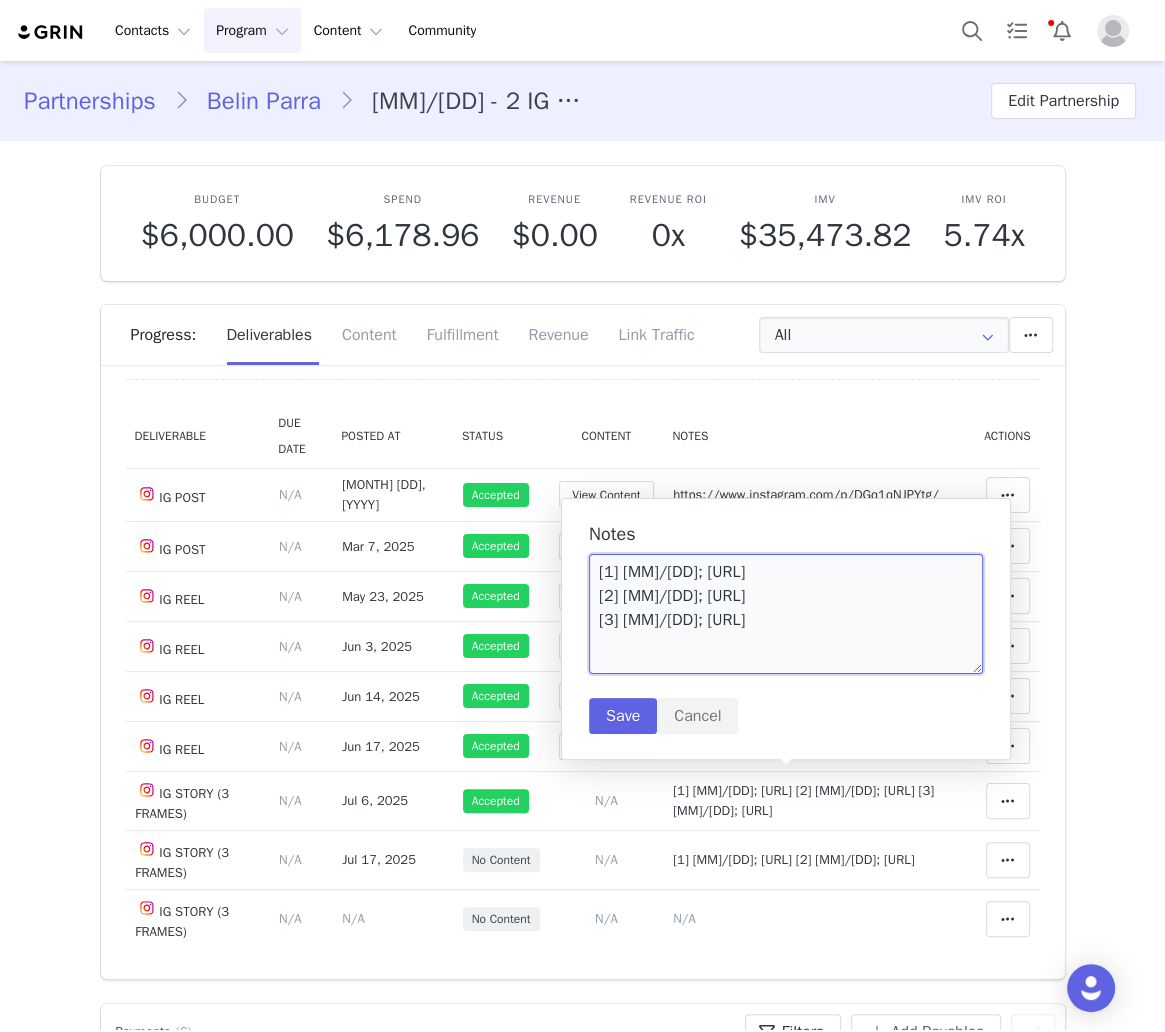 scroll, scrollTop: 108, scrollLeft: 0, axis: vertical 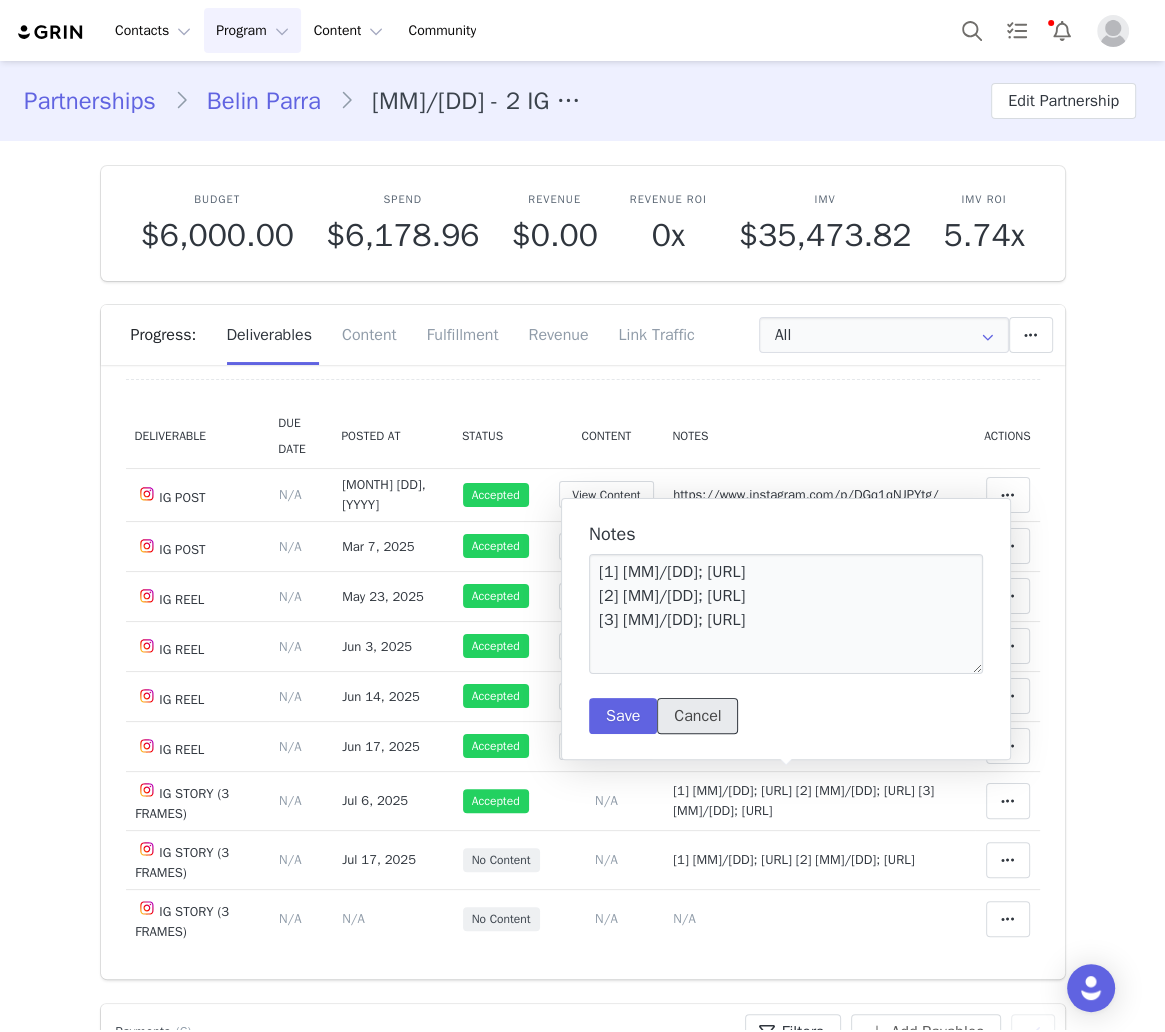 click on "Cancel" at bounding box center (697, 716) 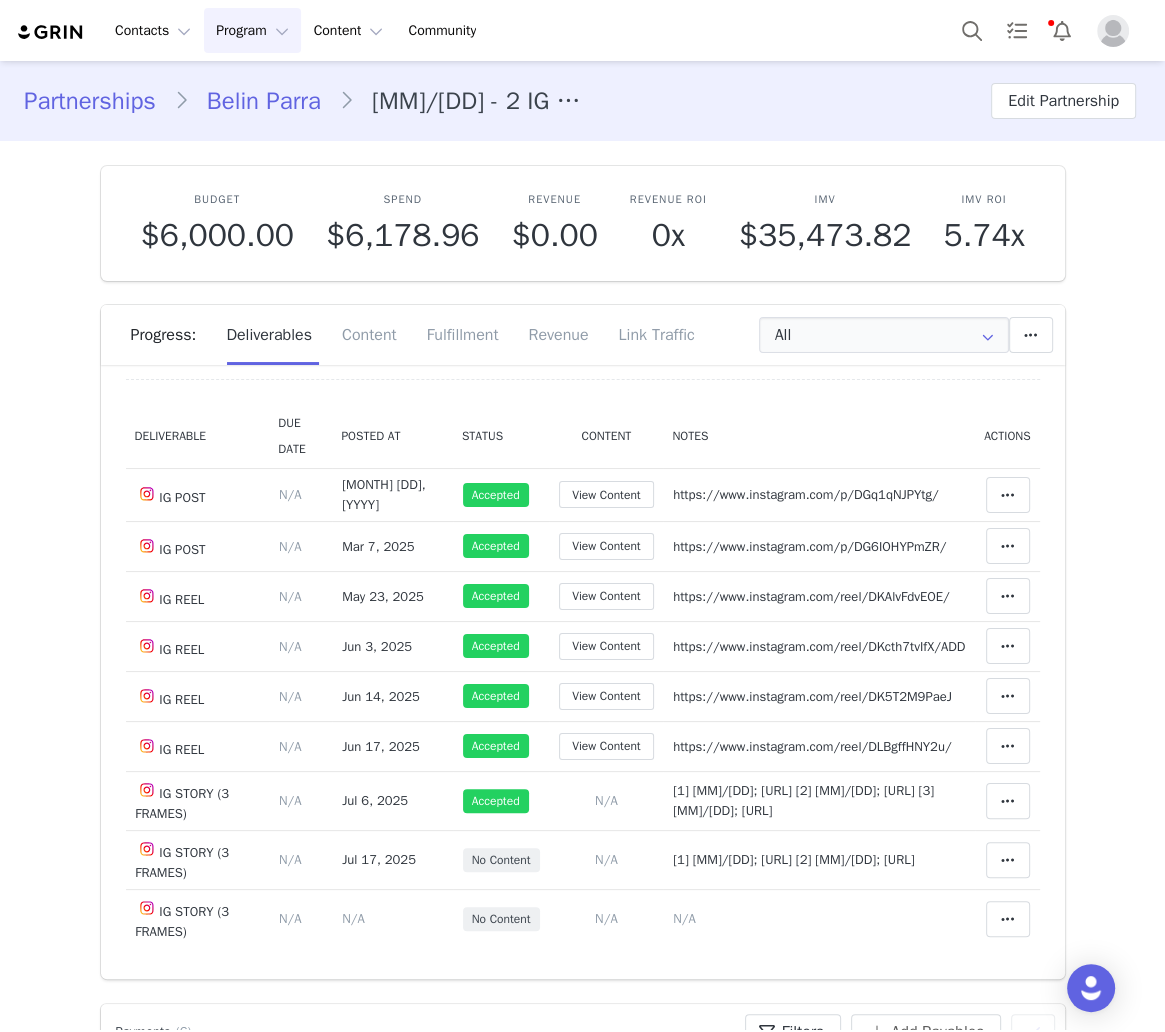 scroll, scrollTop: 0, scrollLeft: 0, axis: both 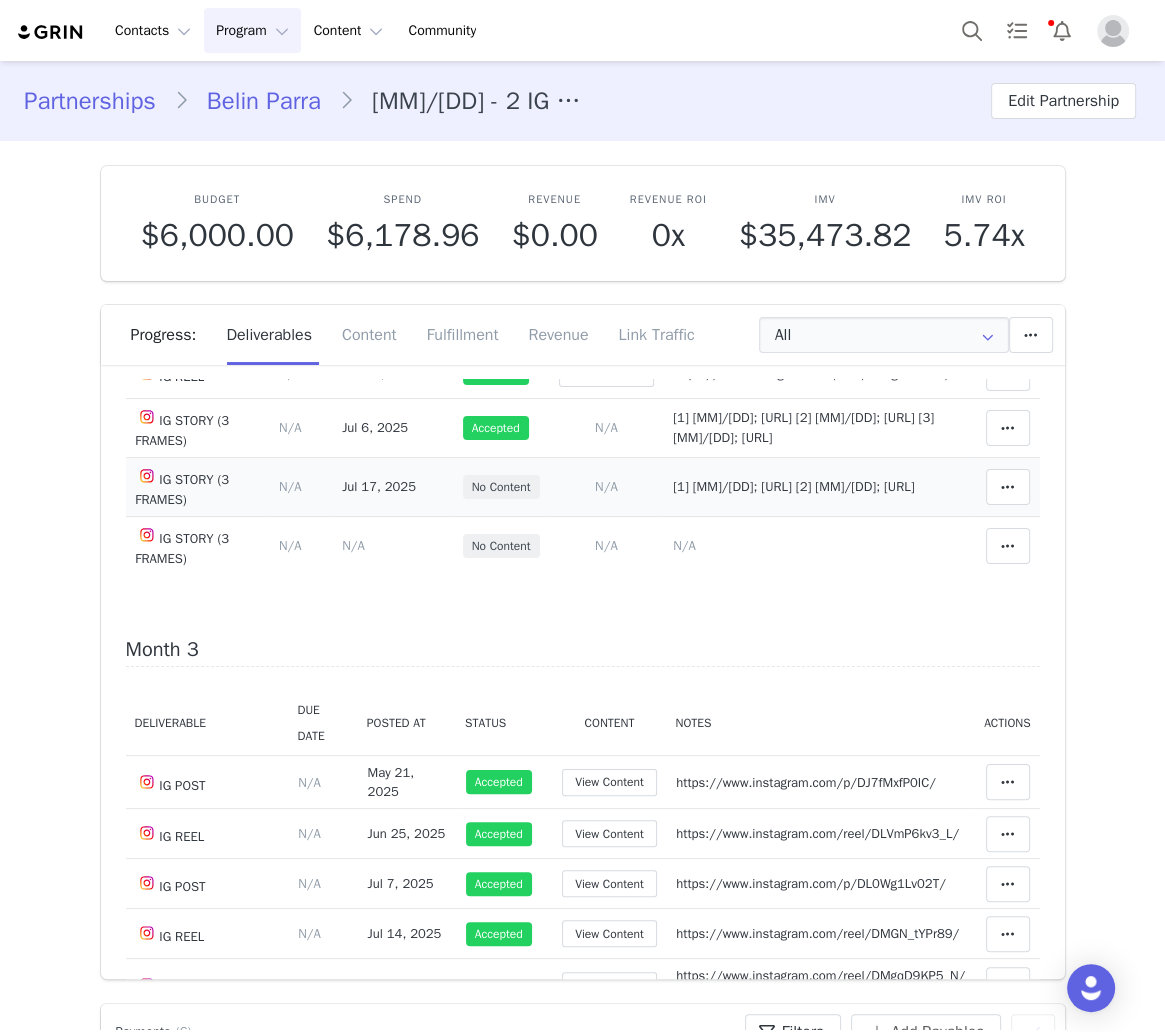 click on "[1] 7/15; https://static-resources.creatoriq.com/instagram-stories/videos/3677474845043402155.mp4
[2] 7/18; https://static-resources.creatoriq.com/instagram-stories/videos/3679681359057399997.mp4" at bounding box center (793, 486) 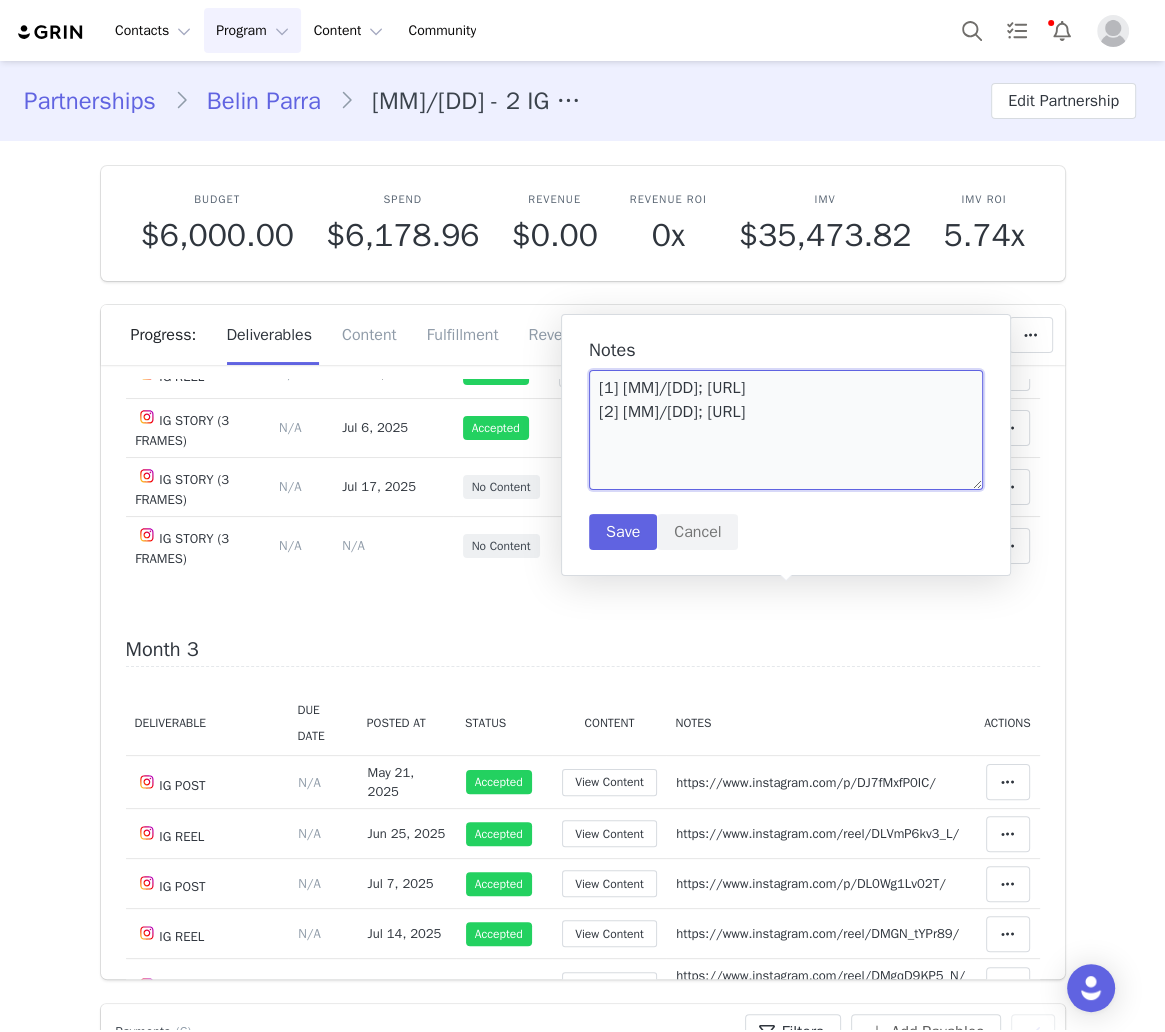 scroll, scrollTop: 36, scrollLeft: 0, axis: vertical 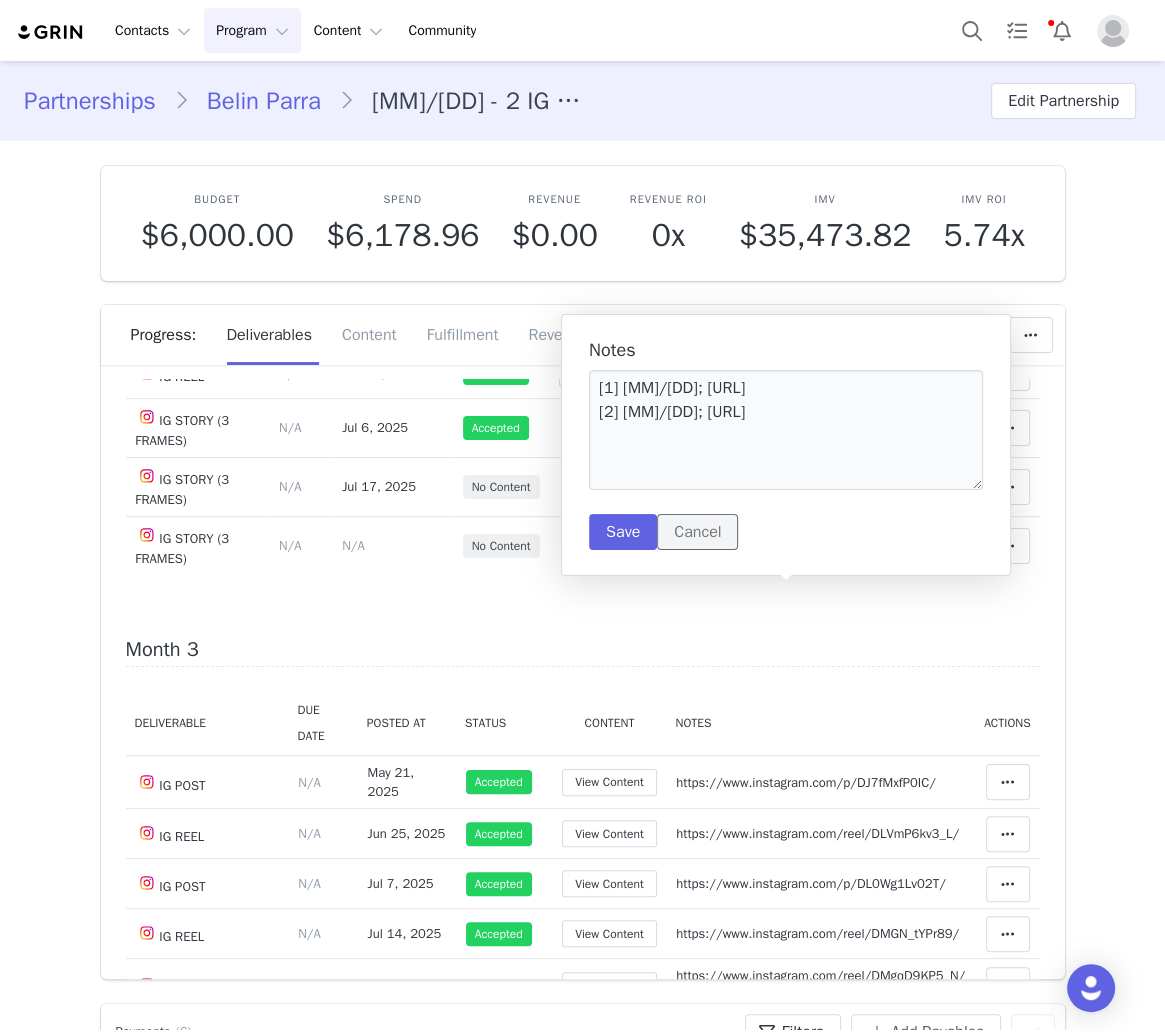 click on "Cancel" at bounding box center [697, 532] 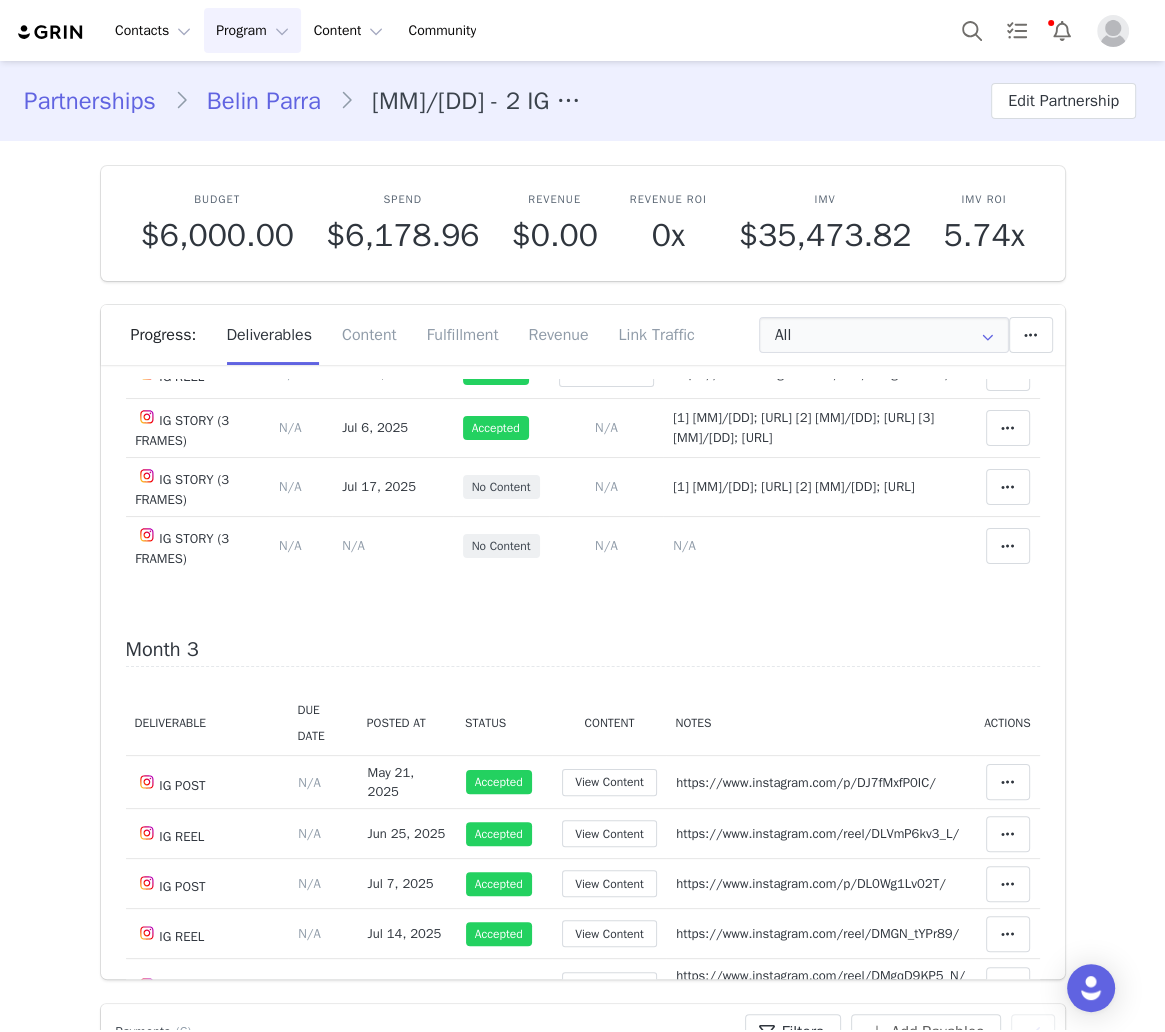 scroll, scrollTop: 0, scrollLeft: 0, axis: both 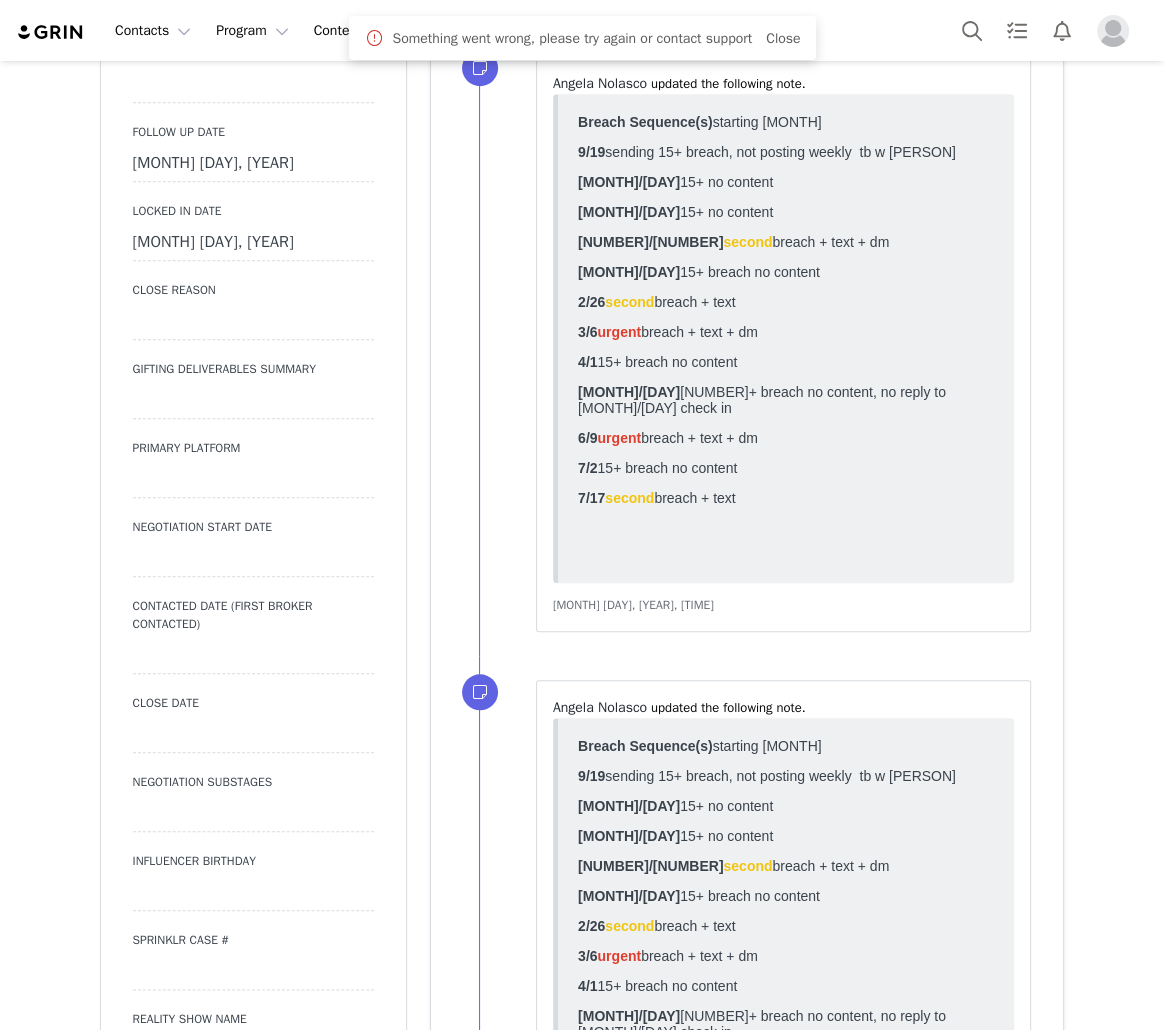 click on "[MONTH] [DAY], [YEAR]" at bounding box center (253, 164) 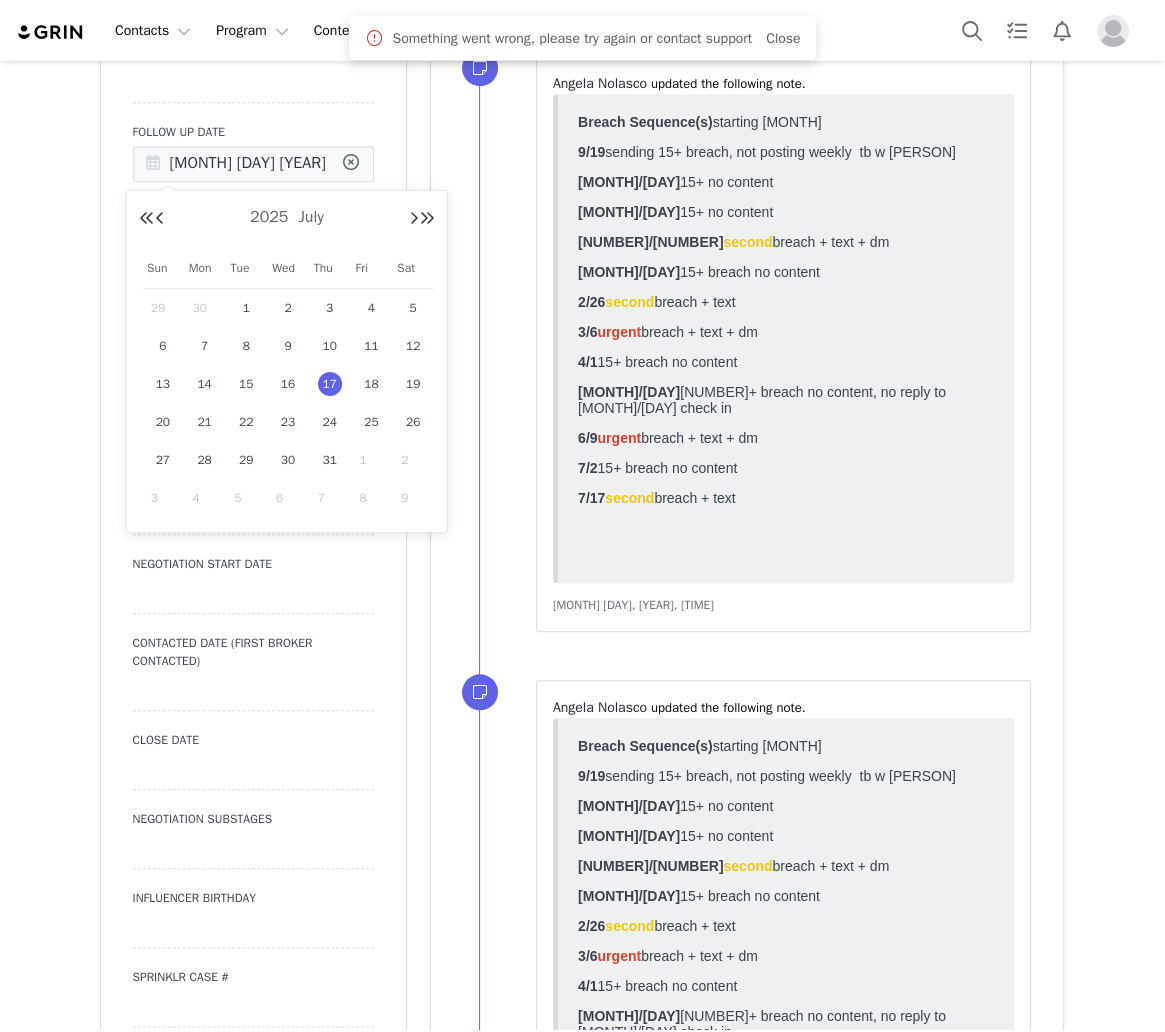 click on "[MONTH] [DAY] [YEAR]" at bounding box center (253, 164) 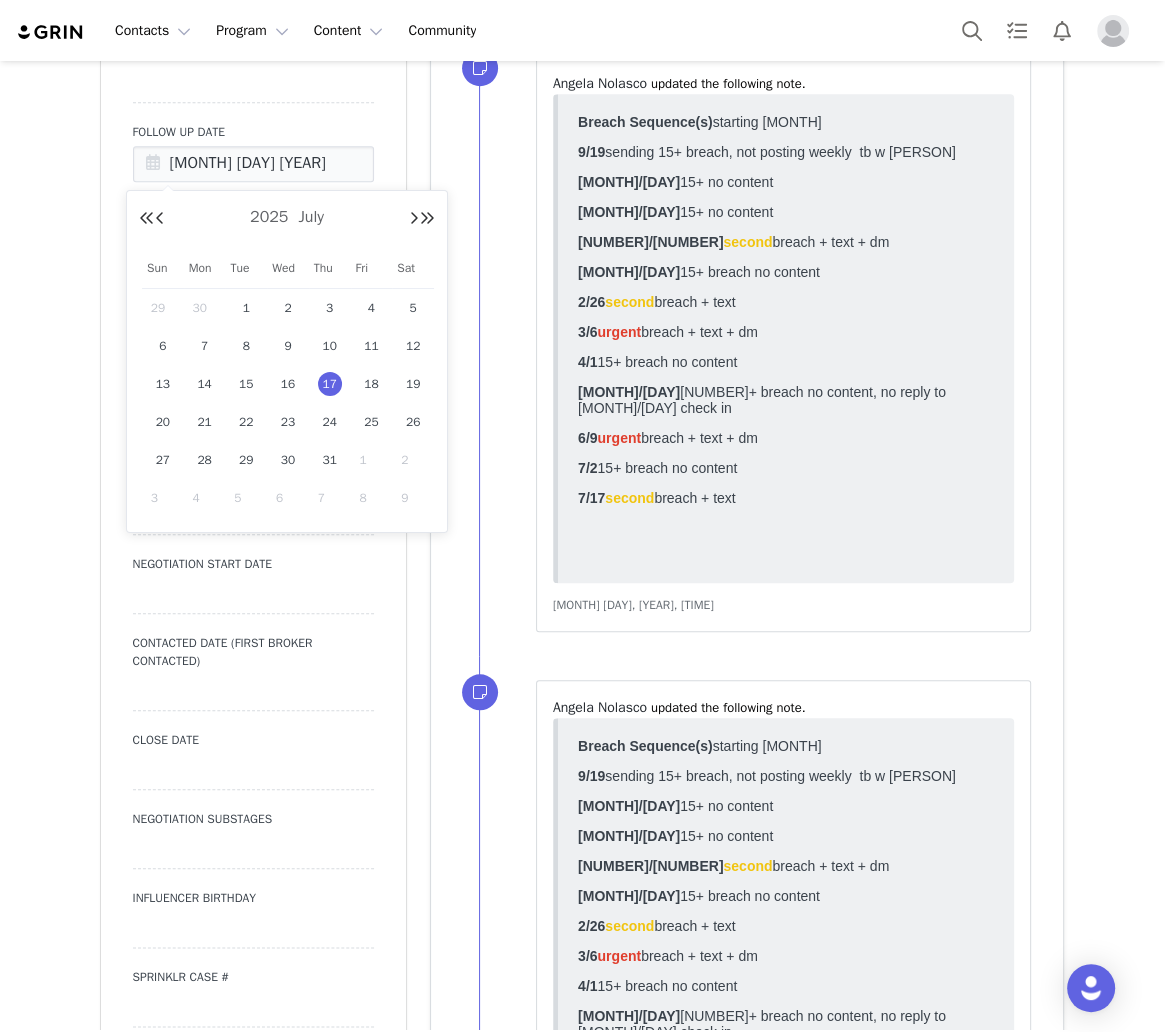 click on "1" at bounding box center [372, 460] 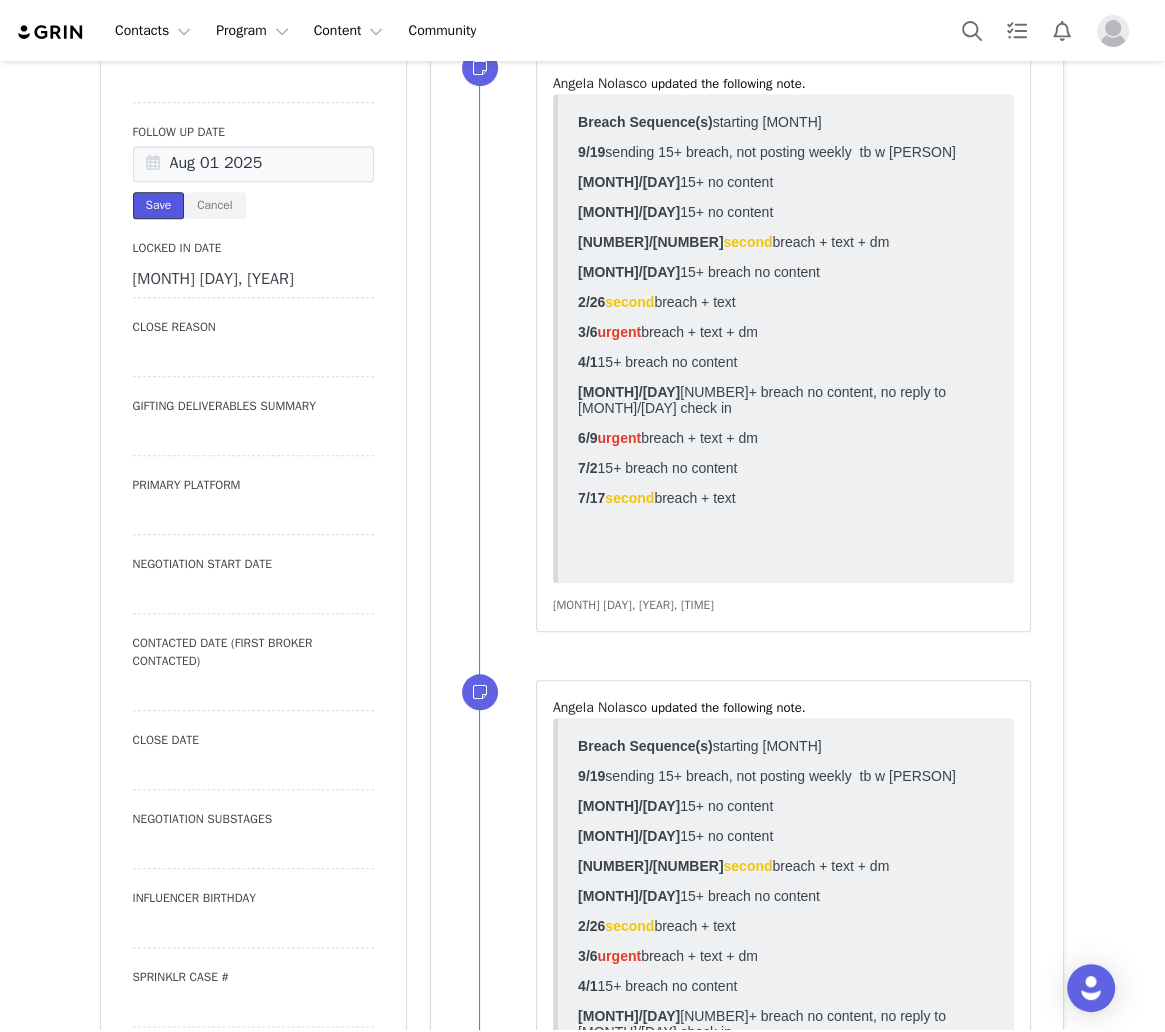 click on "Save" at bounding box center [159, 205] 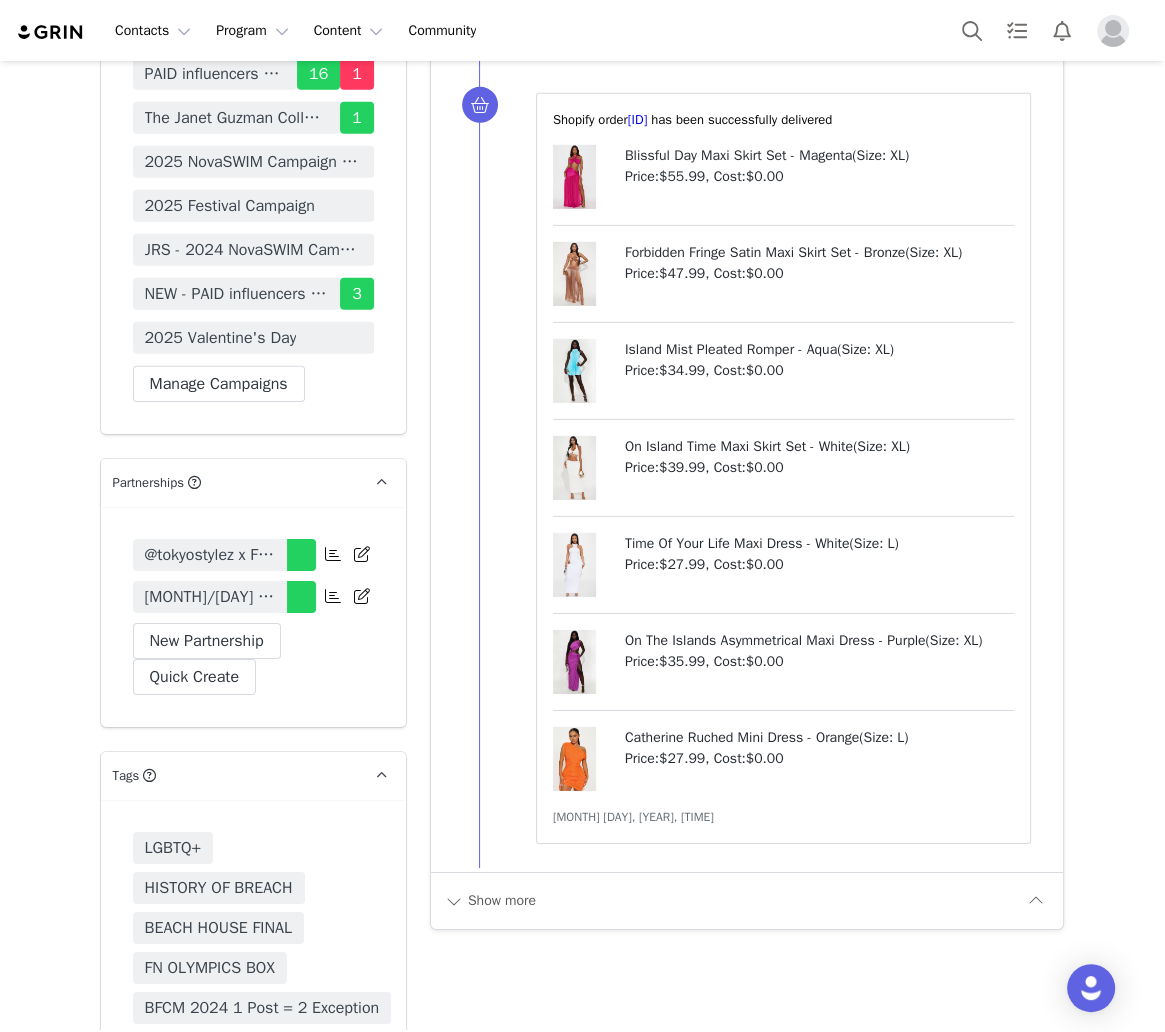 scroll, scrollTop: 4816, scrollLeft: 0, axis: vertical 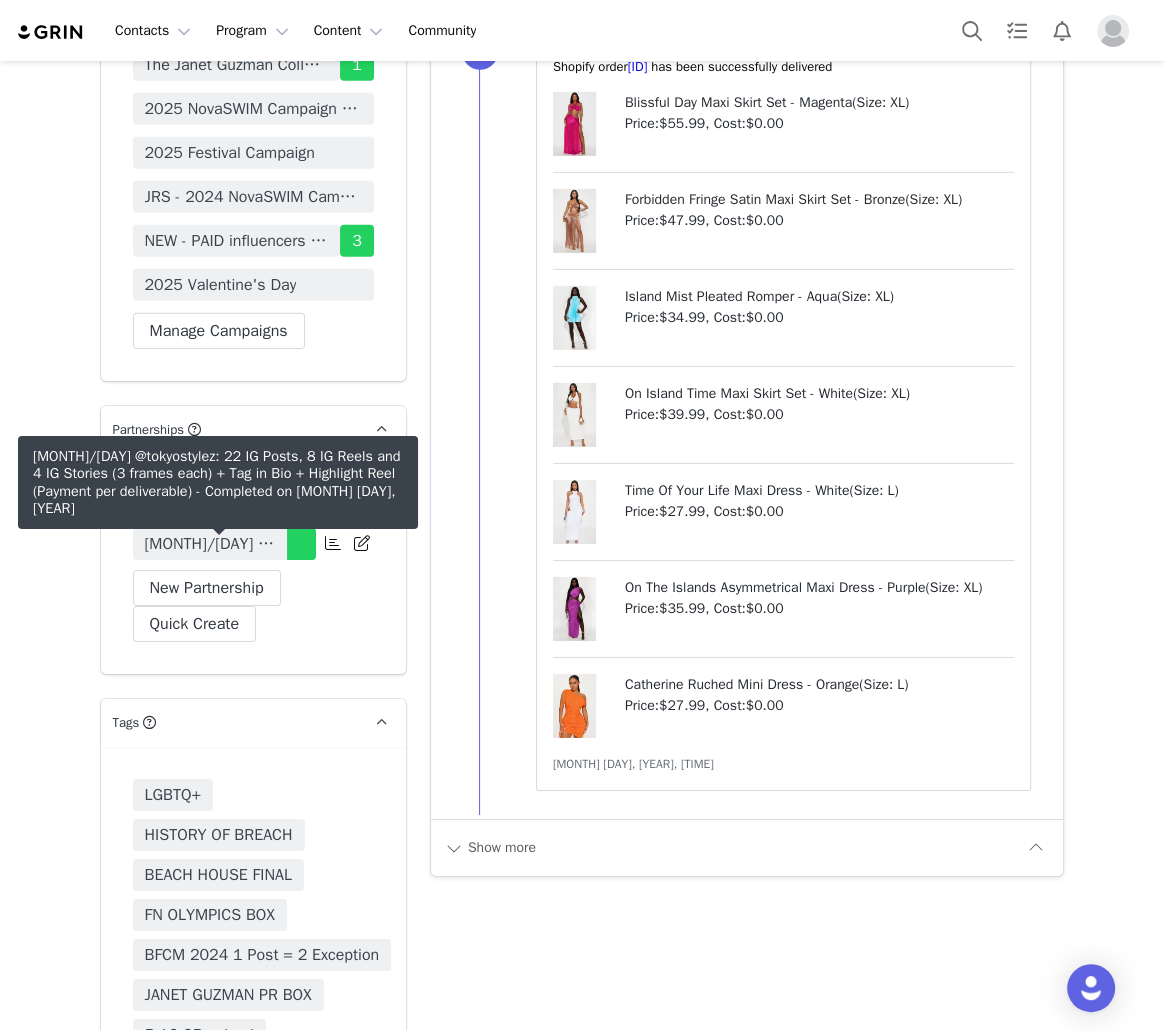 drag, startPoint x: 242, startPoint y: 552, endPoint x: 24, endPoint y: 552, distance: 218 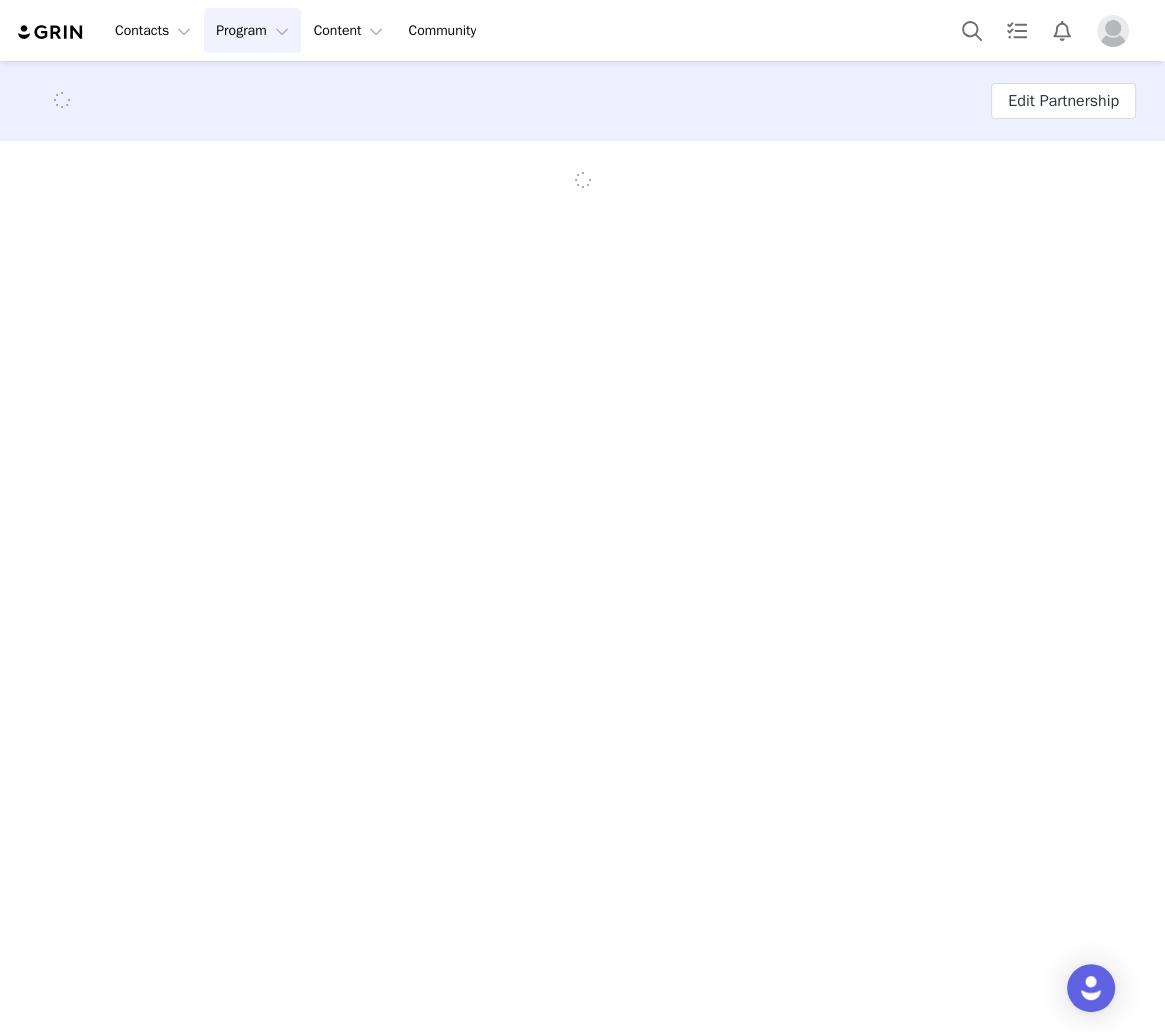 scroll, scrollTop: 0, scrollLeft: 0, axis: both 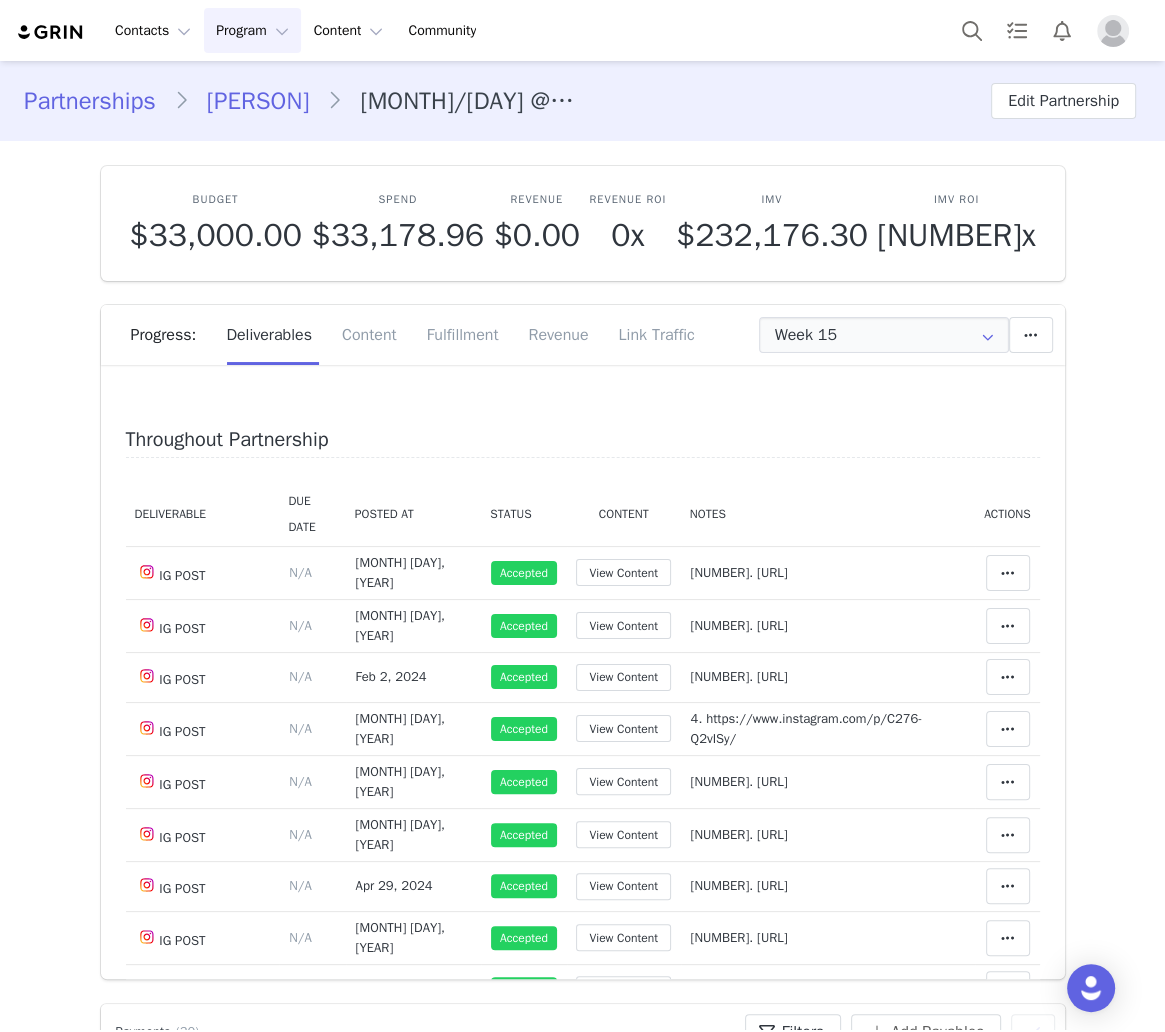 type on "+1 (United States)" 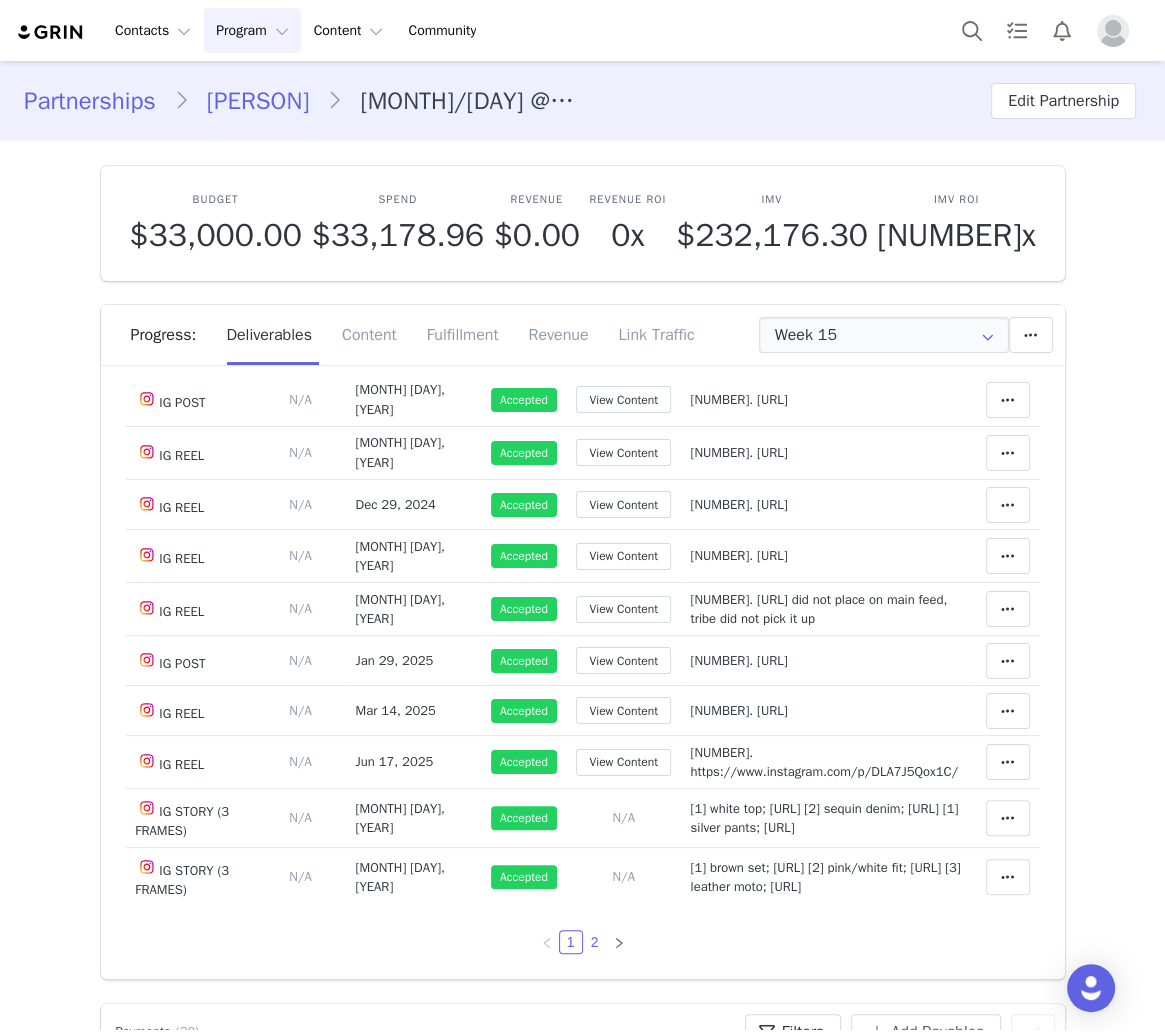 scroll, scrollTop: 0, scrollLeft: 0, axis: both 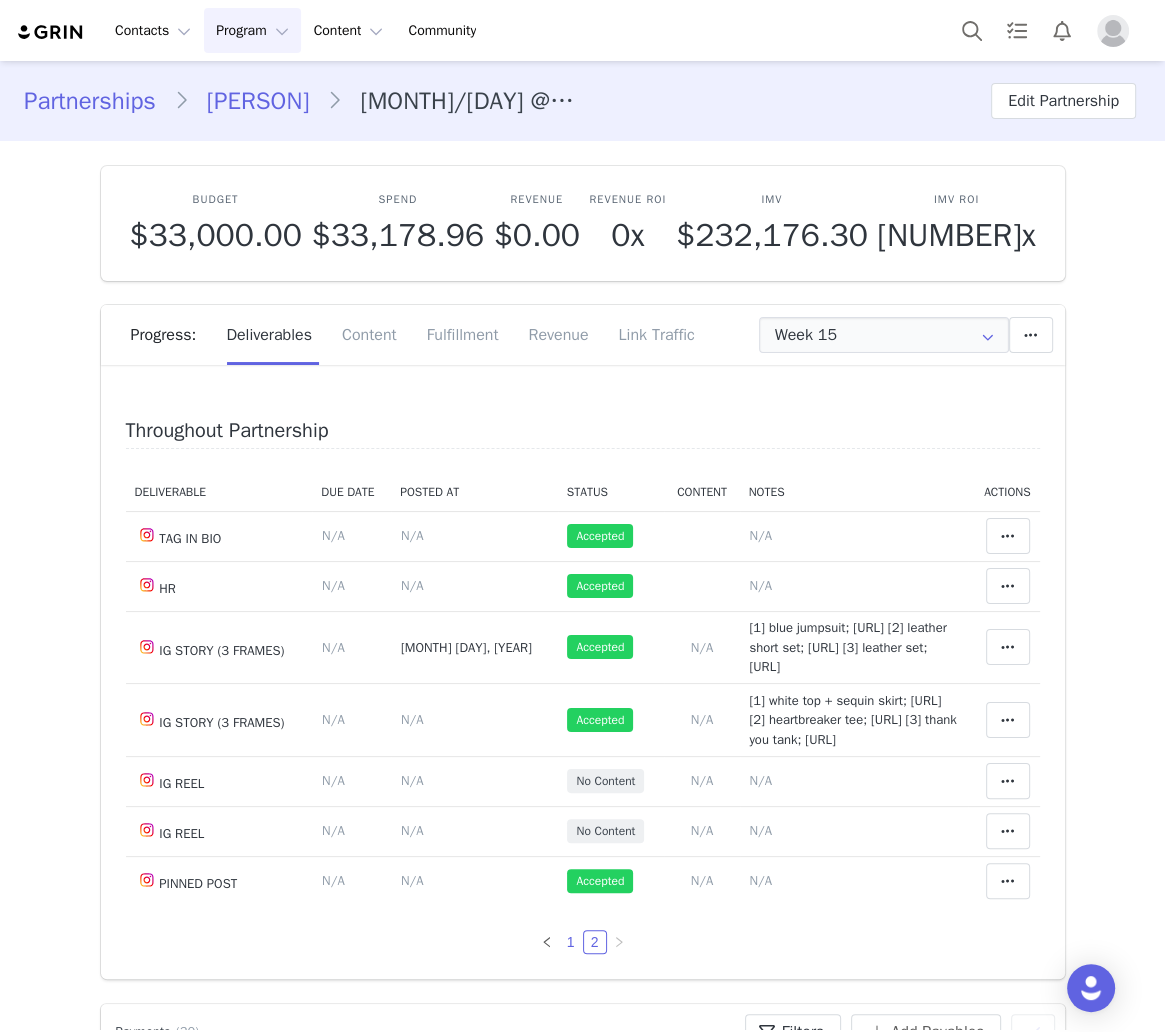 drag, startPoint x: 557, startPoint y: 944, endPoint x: 559, endPoint y: 932, distance: 12.165525 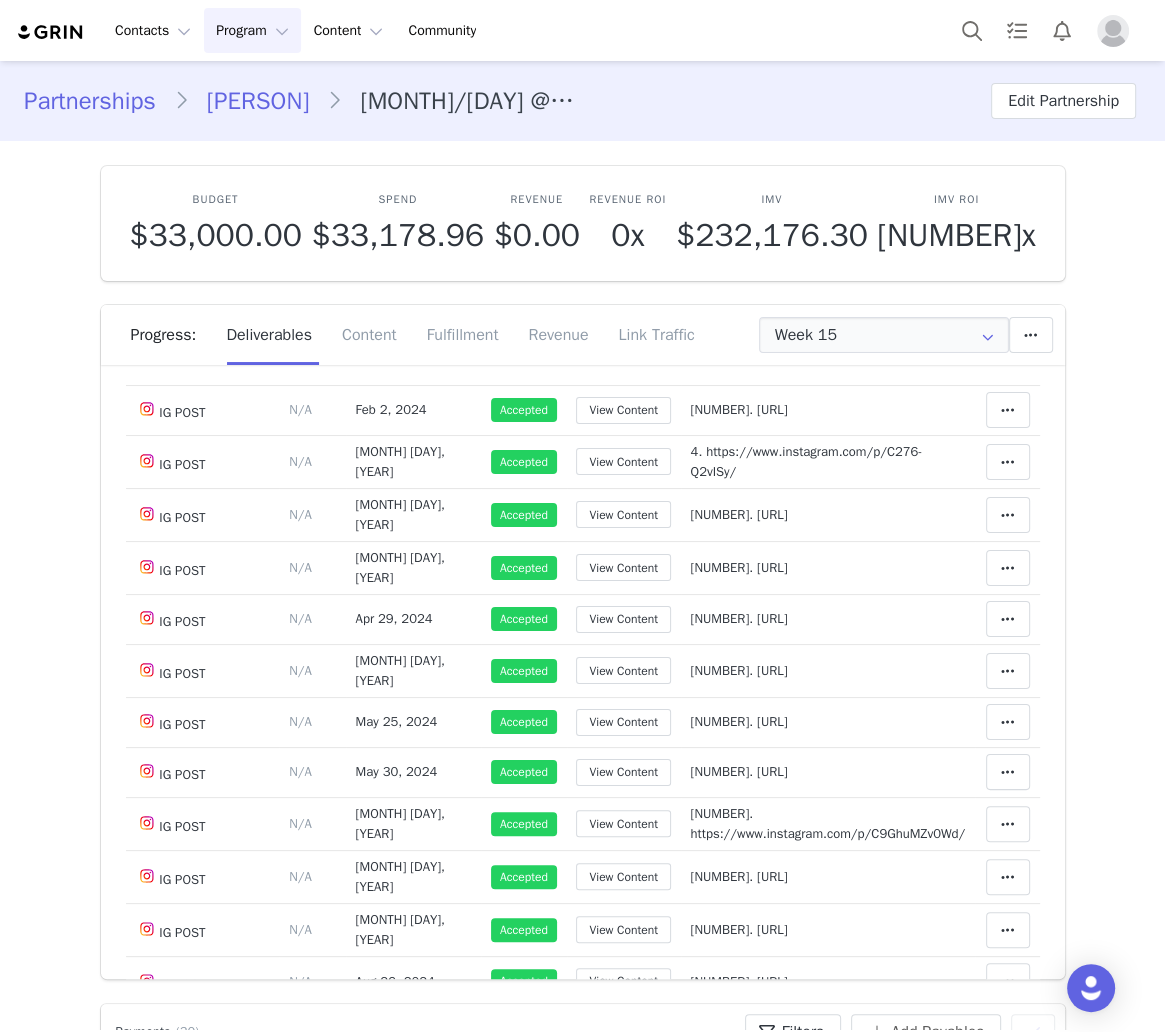 scroll, scrollTop: 1512, scrollLeft: 0, axis: vertical 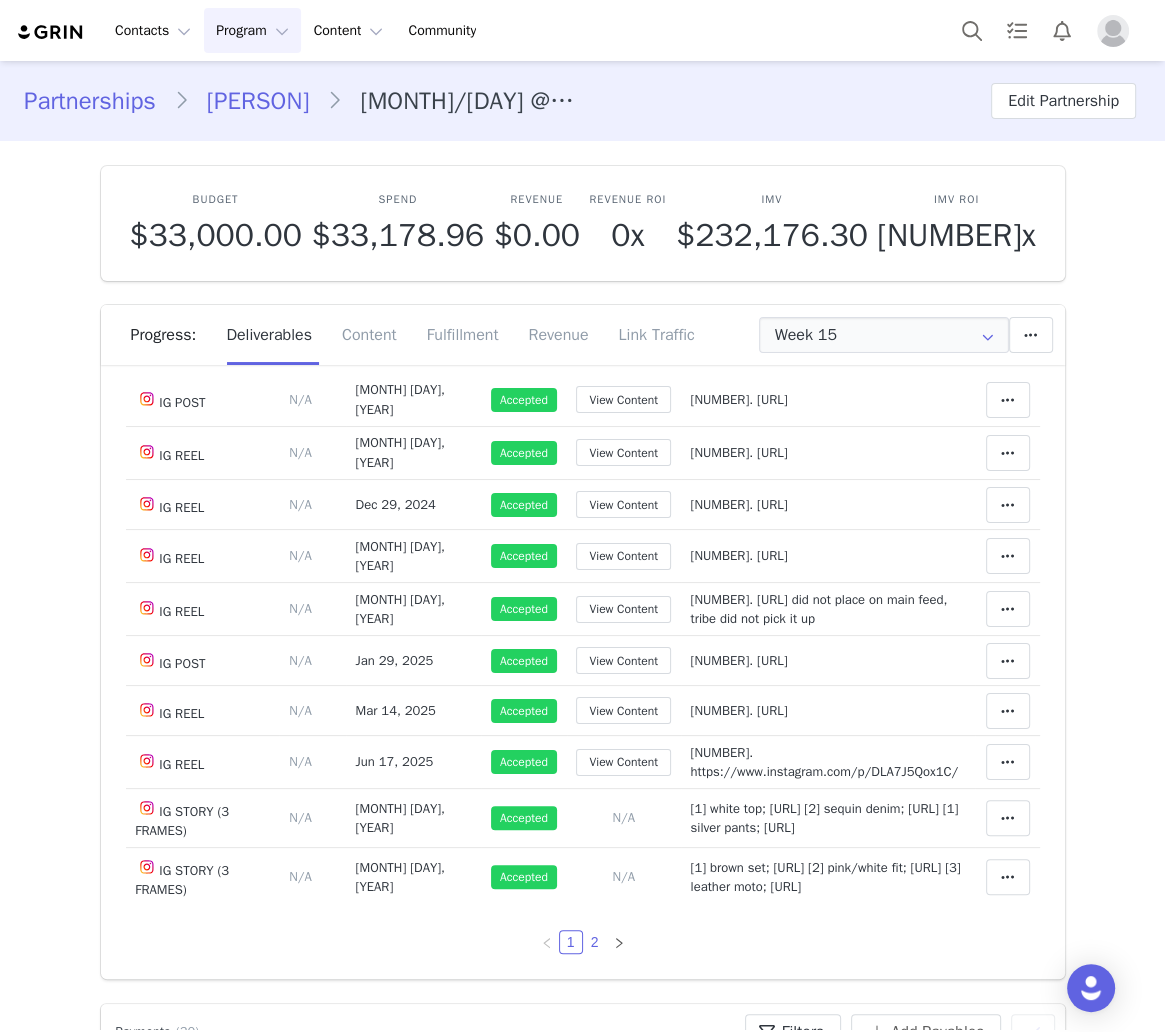 click on "2" at bounding box center (595, 942) 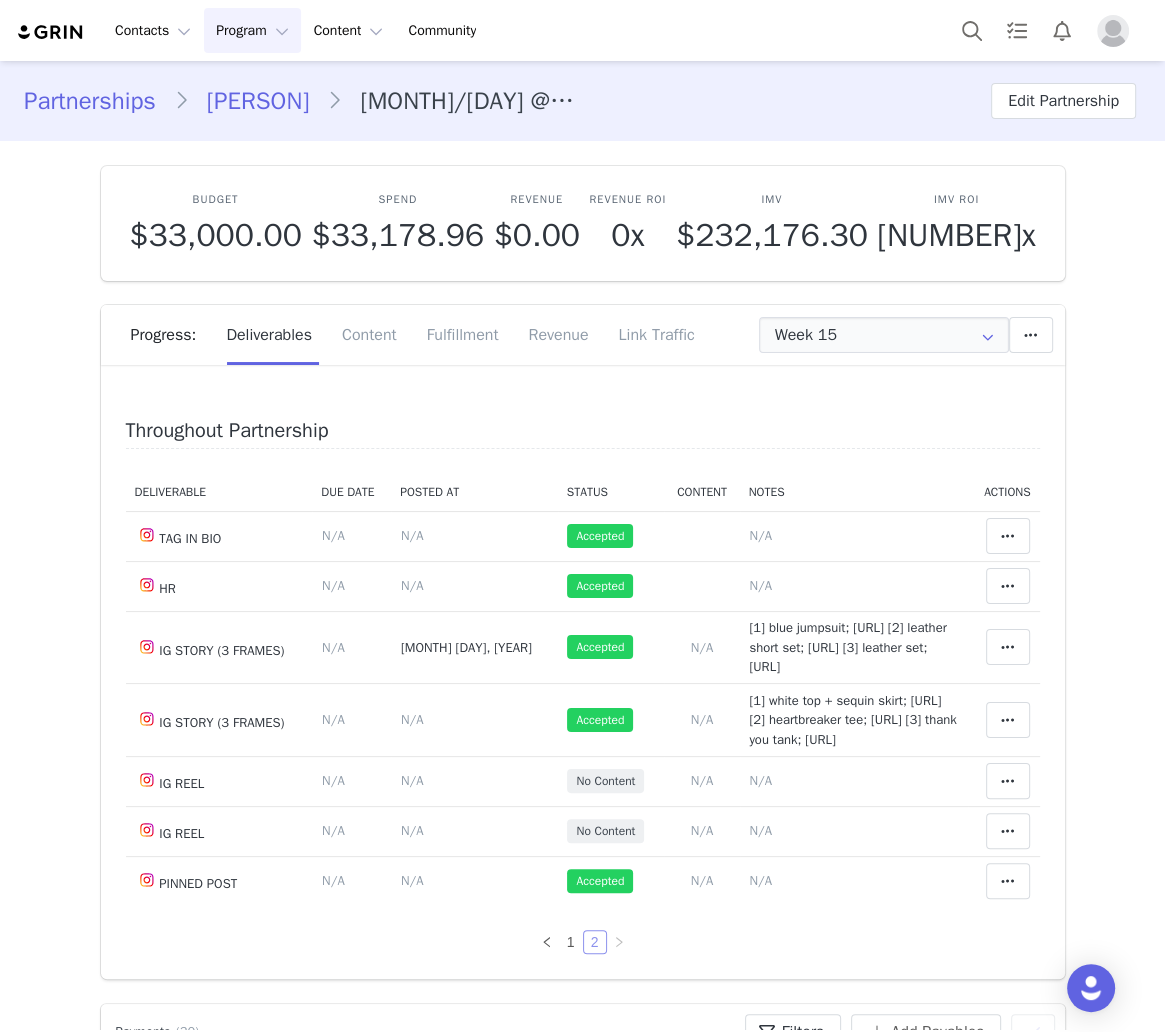 scroll, scrollTop: 241, scrollLeft: 0, axis: vertical 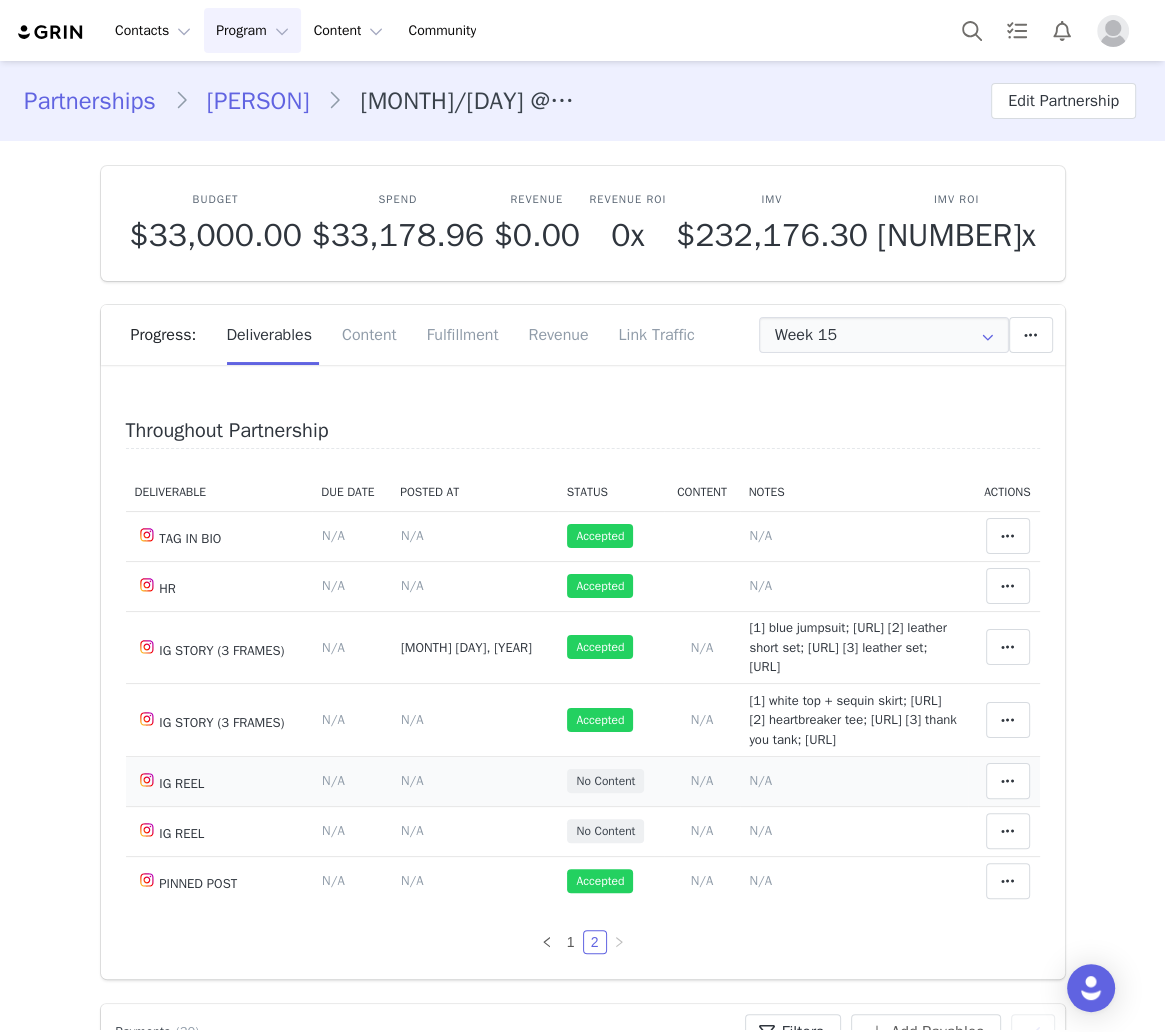 click on "N/A" at bounding box center (702, 780) 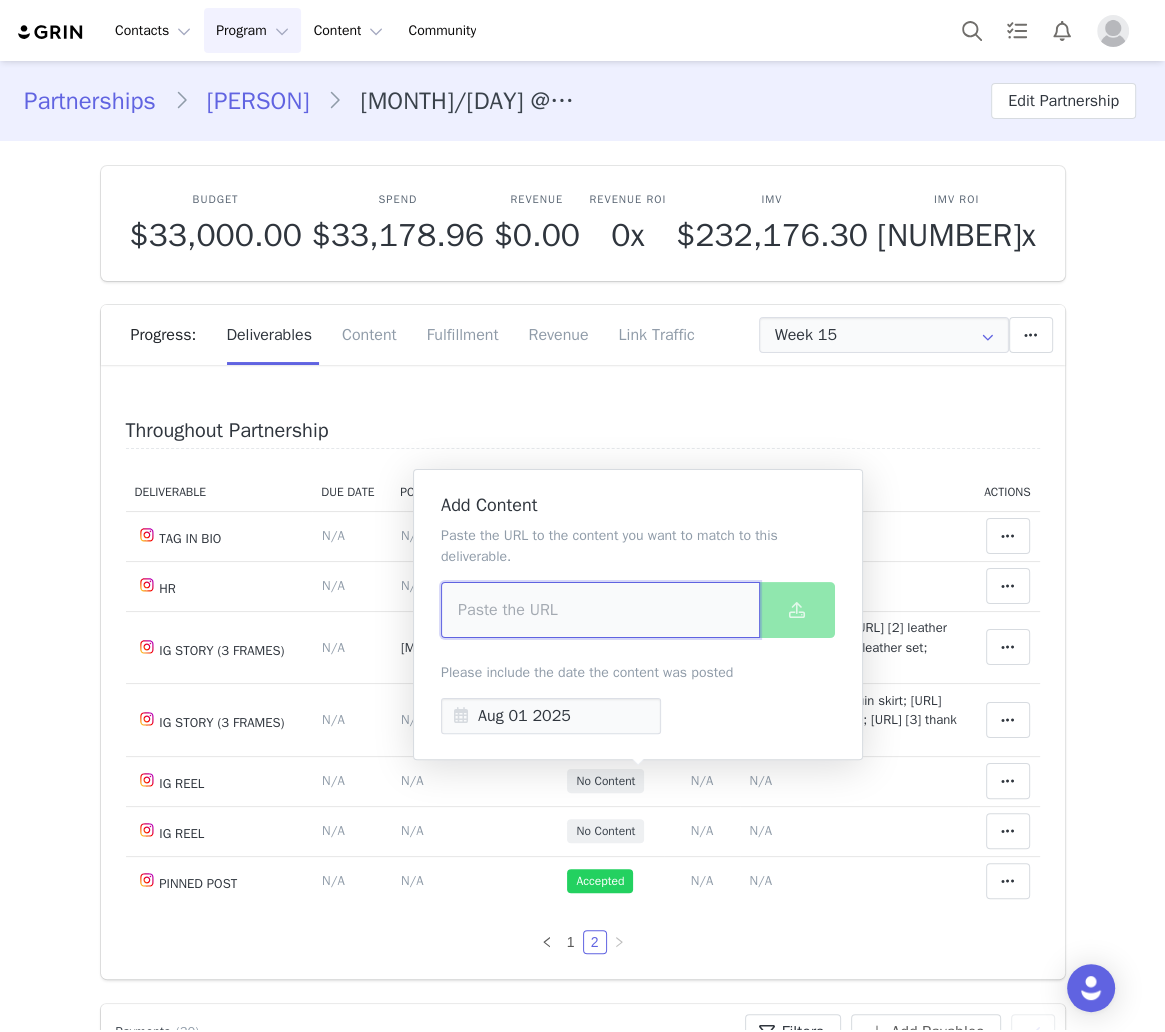 click at bounding box center [600, 610] 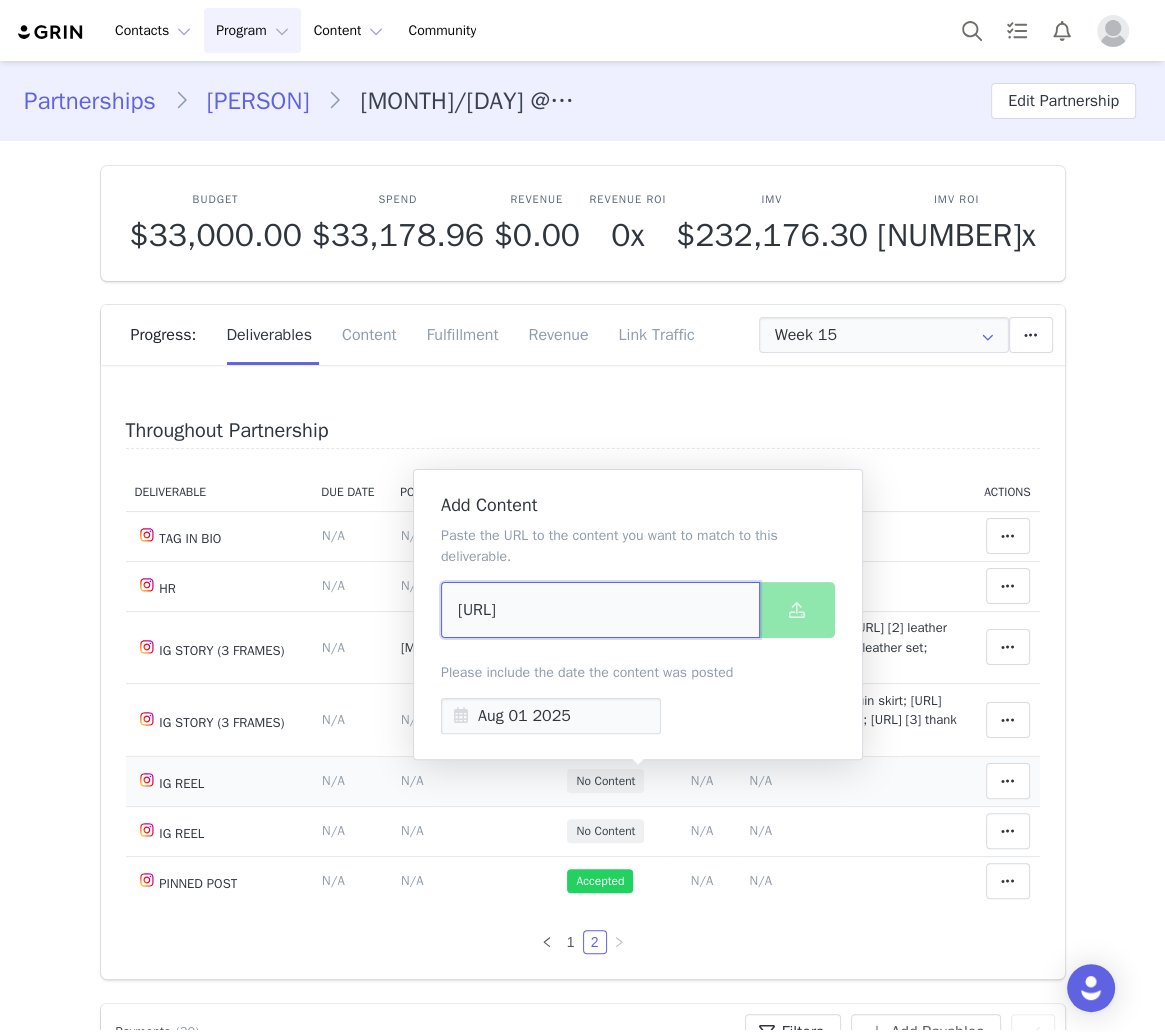 scroll, scrollTop: 0, scrollLeft: 49, axis: horizontal 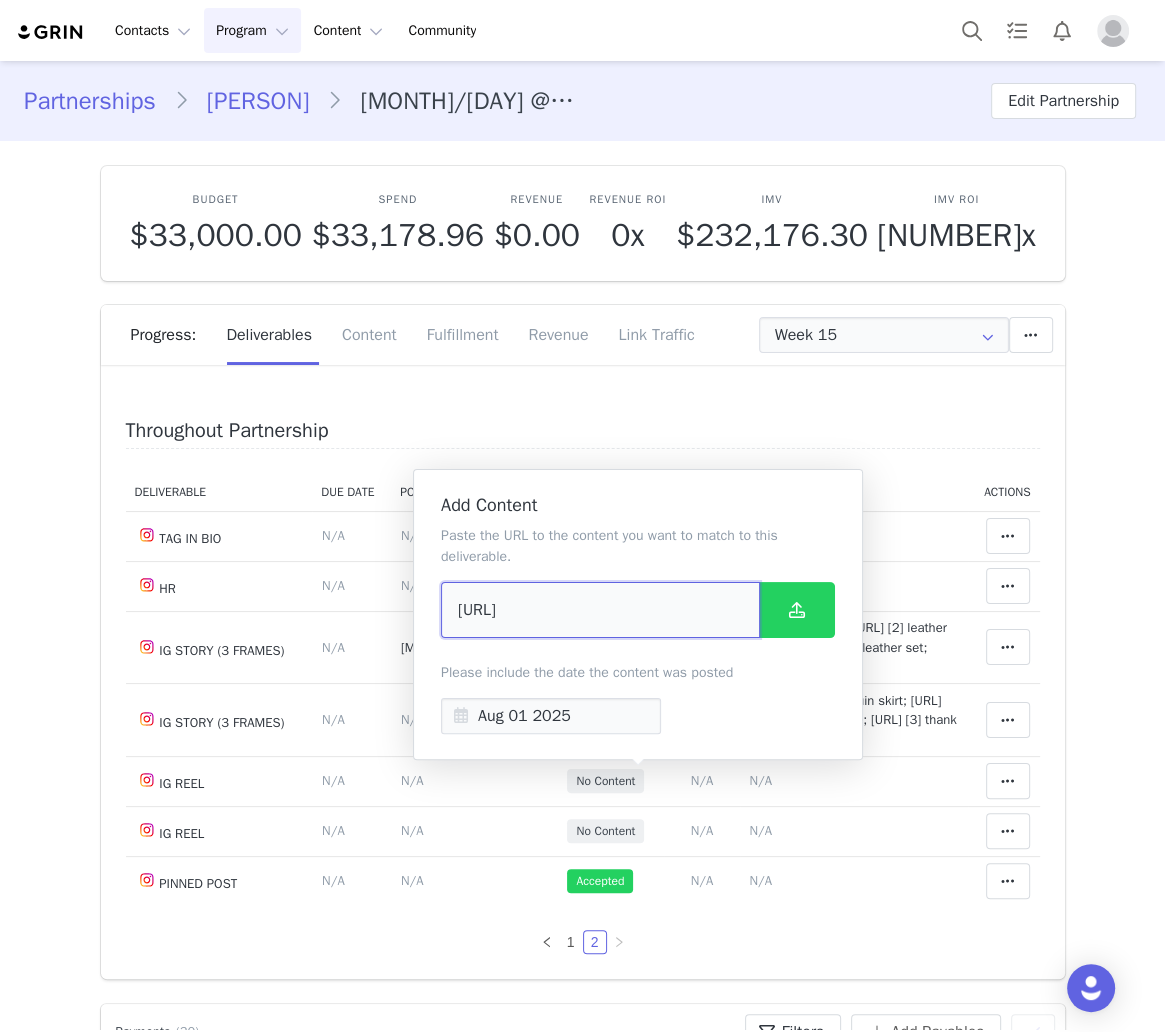 type on "https://www.instagram.com/reel/DMbV39dvev5/" 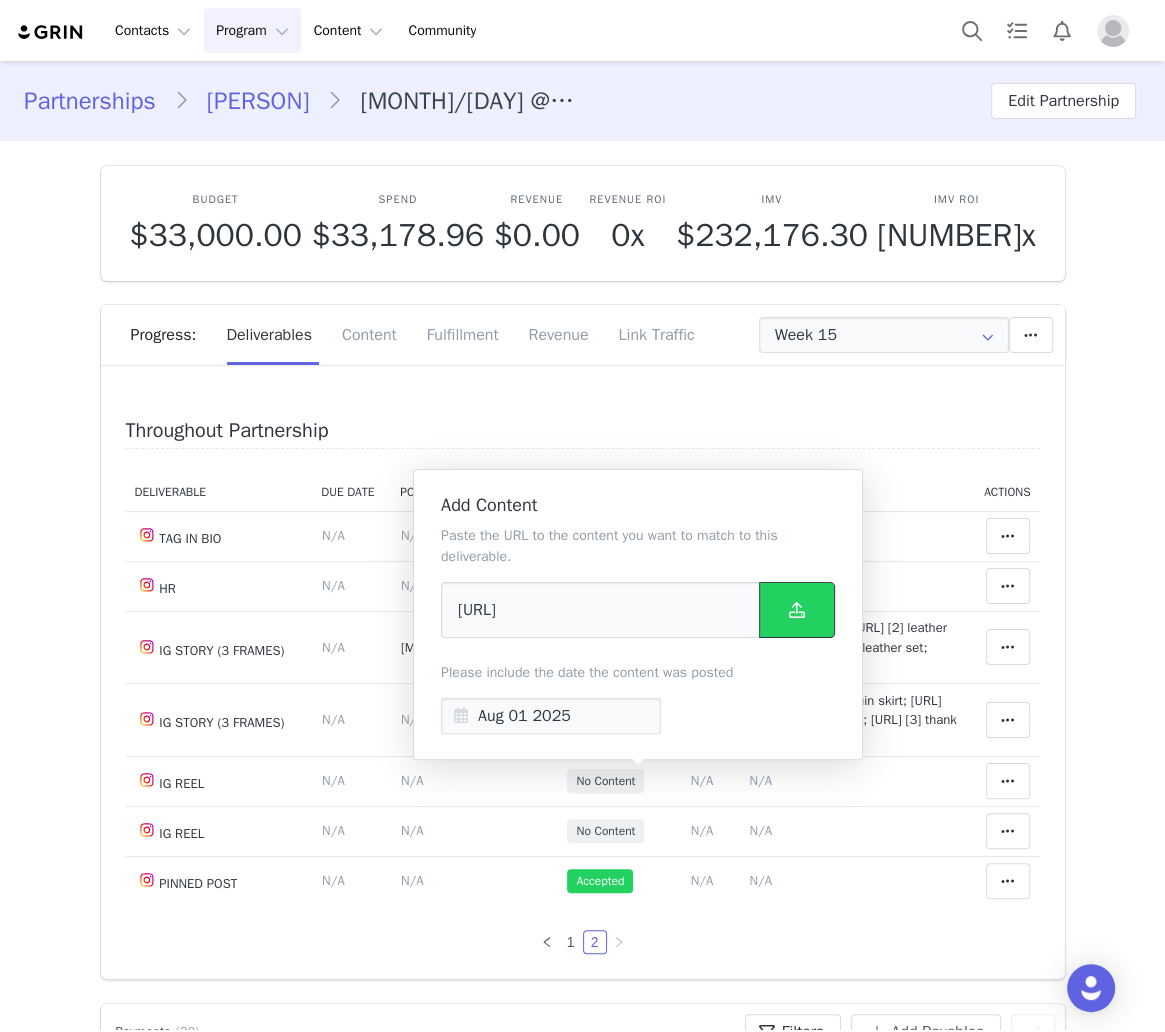 click at bounding box center [797, 610] 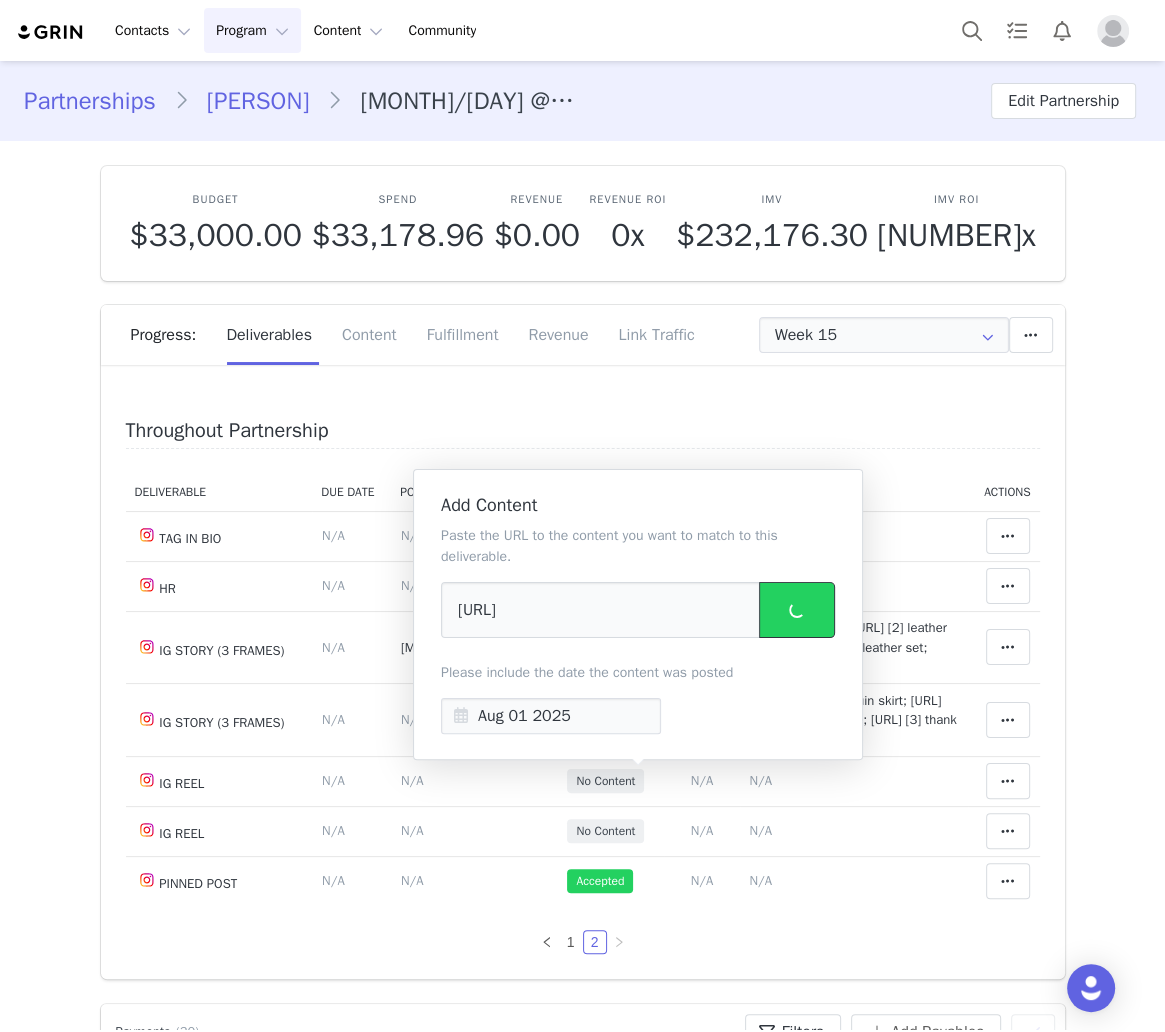 scroll, scrollTop: 0, scrollLeft: 0, axis: both 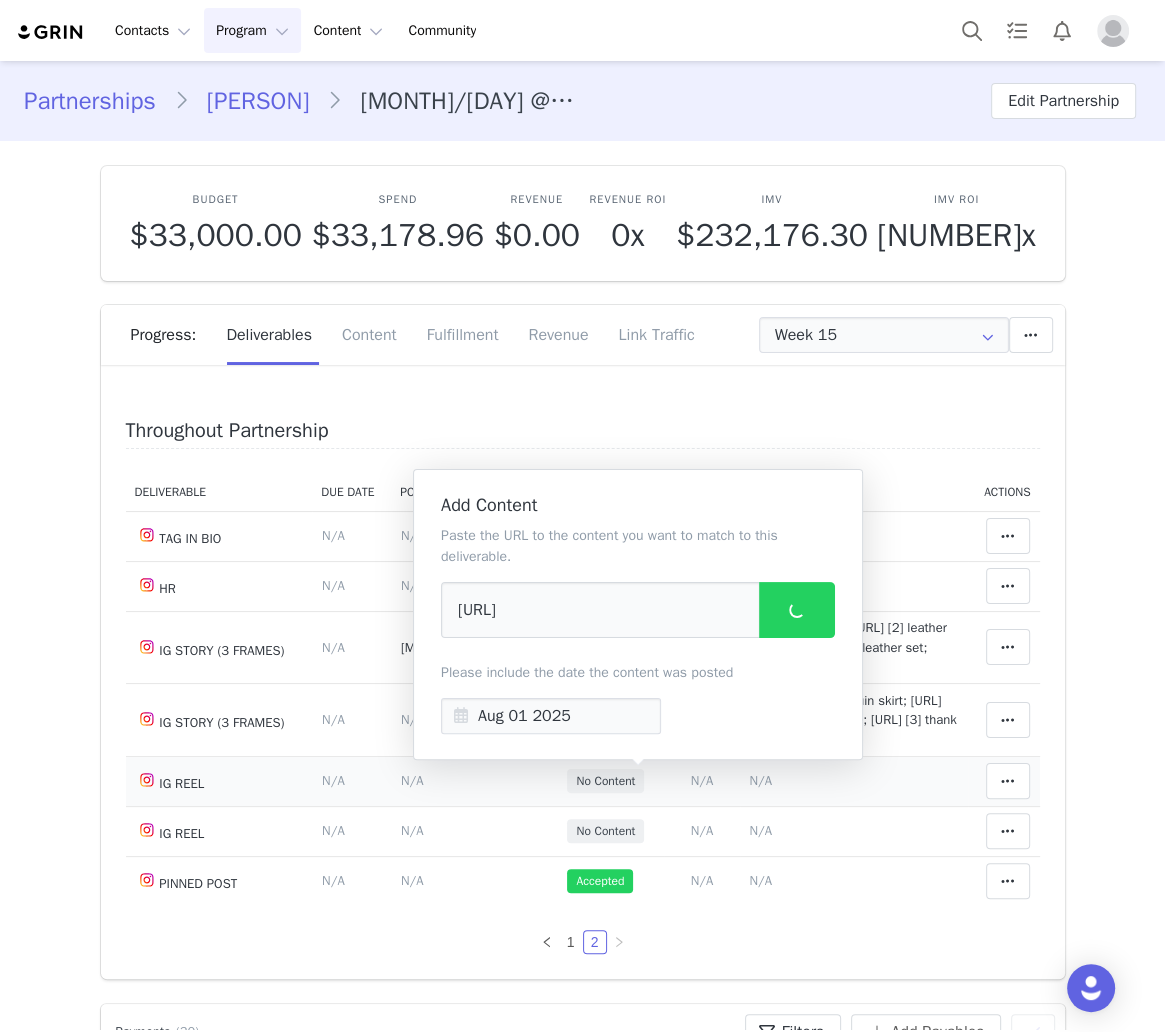 click on "N/A" at bounding box center [760, 780] 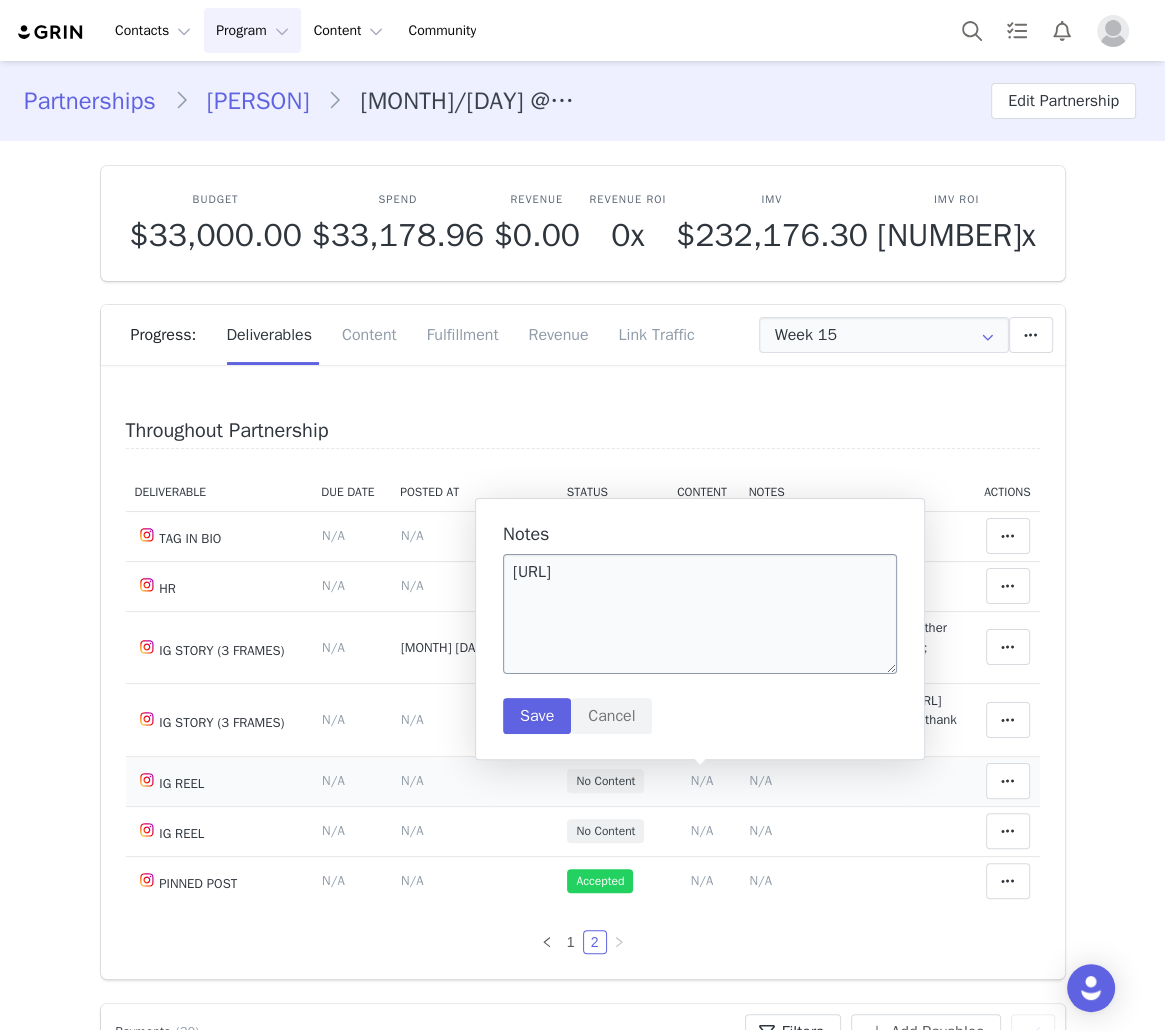 click on "https://www.instagram.com/reel/DMbV39dvev5/" at bounding box center [700, 614] 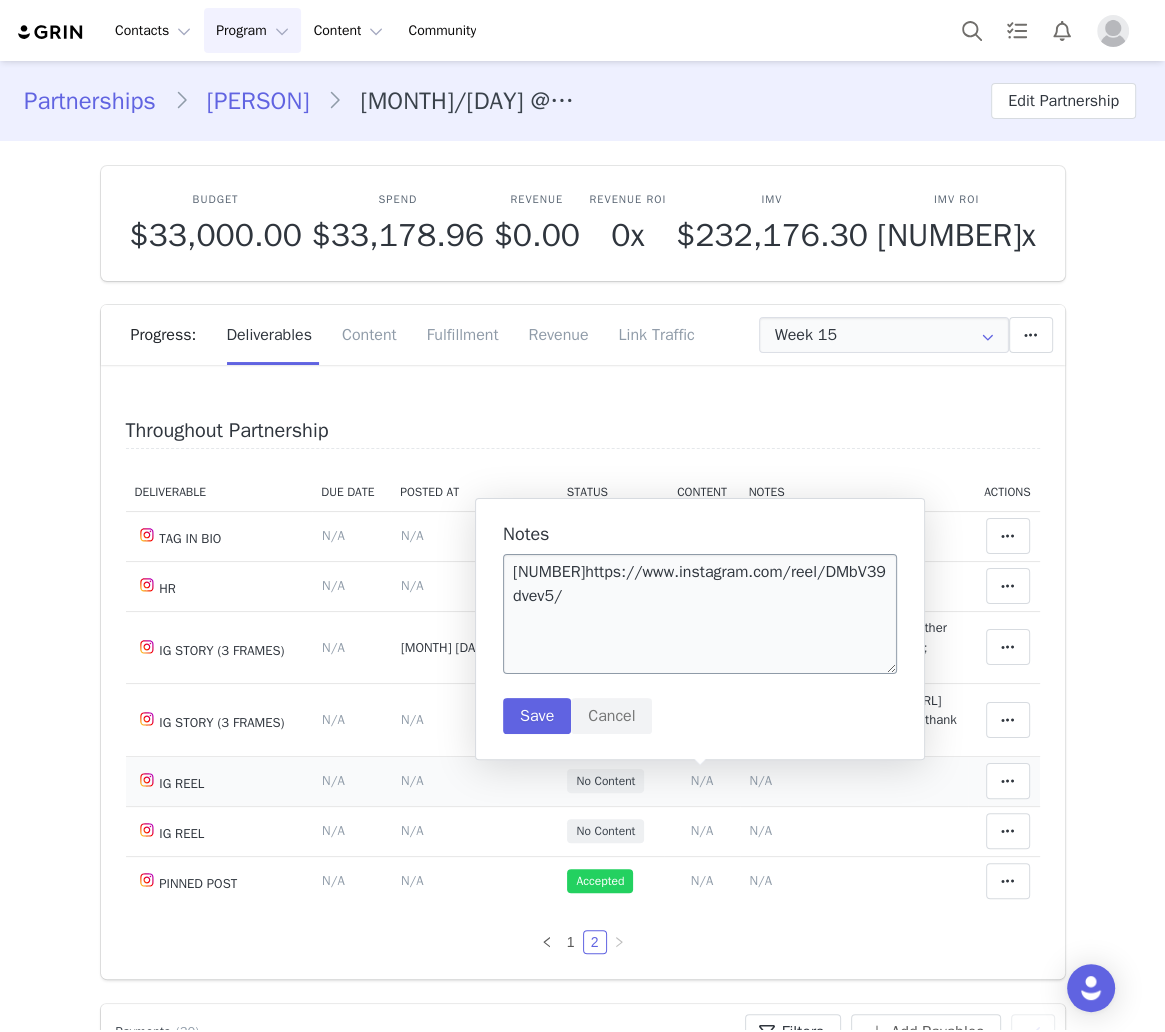 type on "29https://www.instagram.com/reel/DMbV39dvev5/" 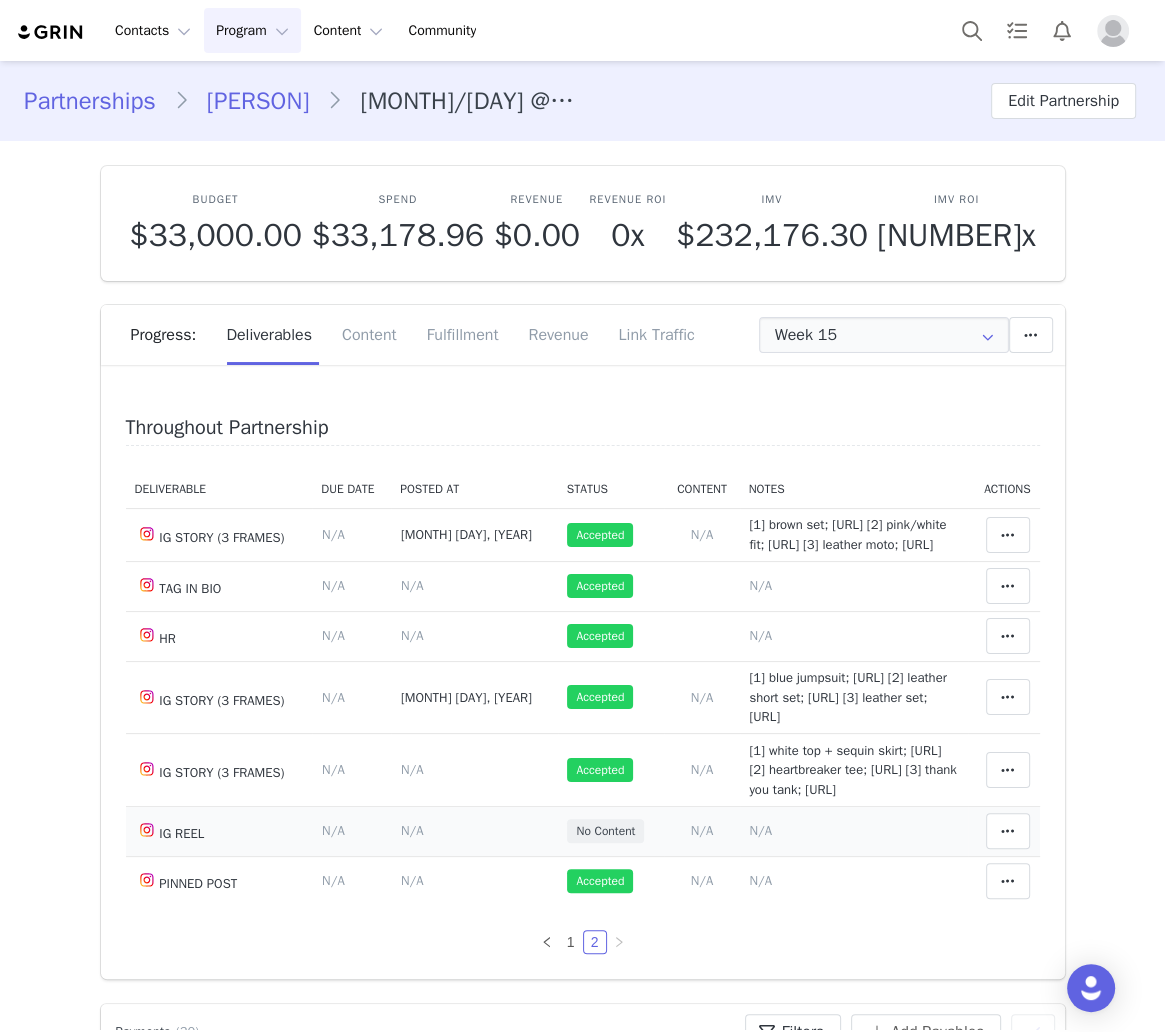 scroll, scrollTop: 380, scrollLeft: 0, axis: vertical 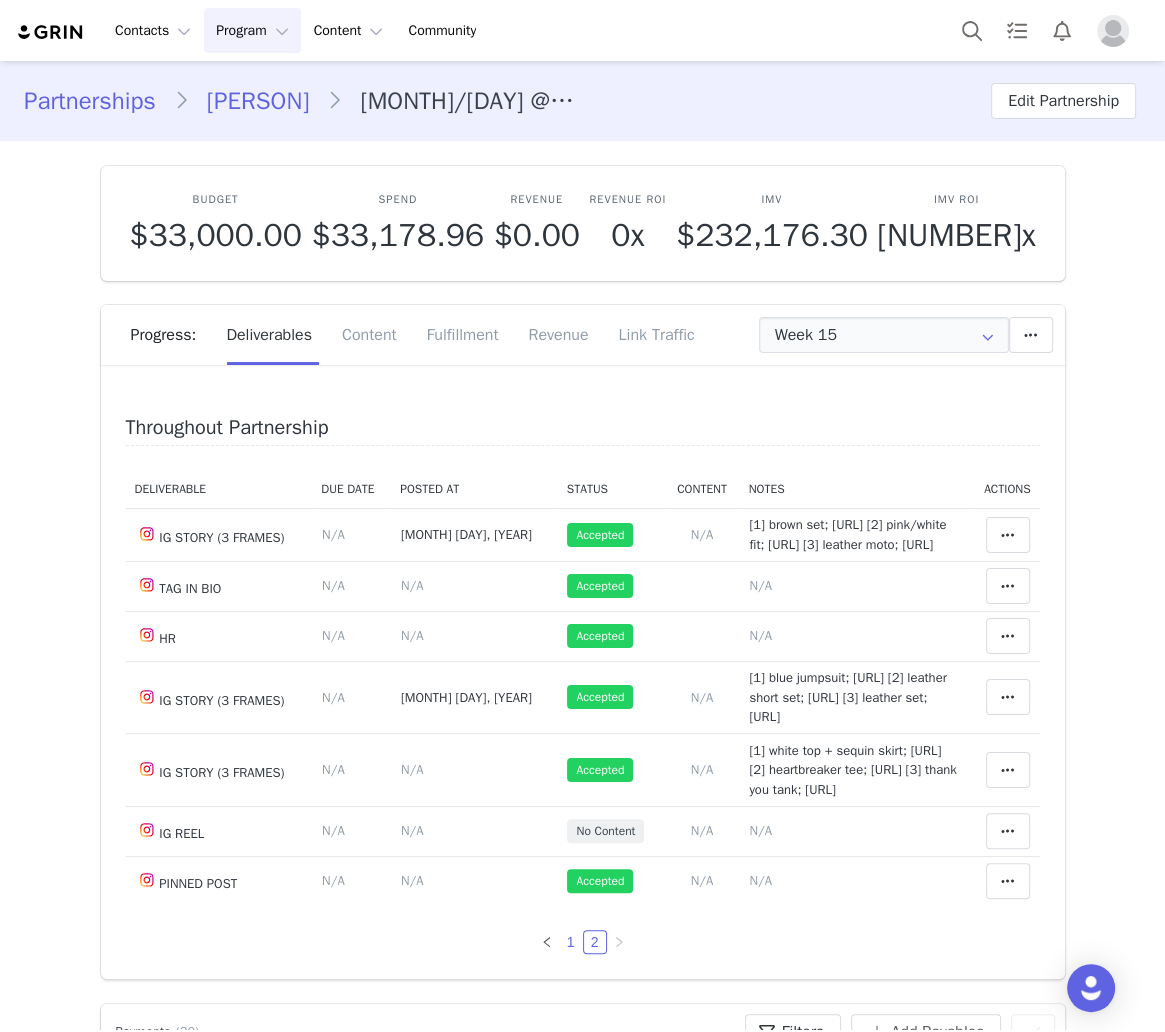 click on "1" at bounding box center (571, 942) 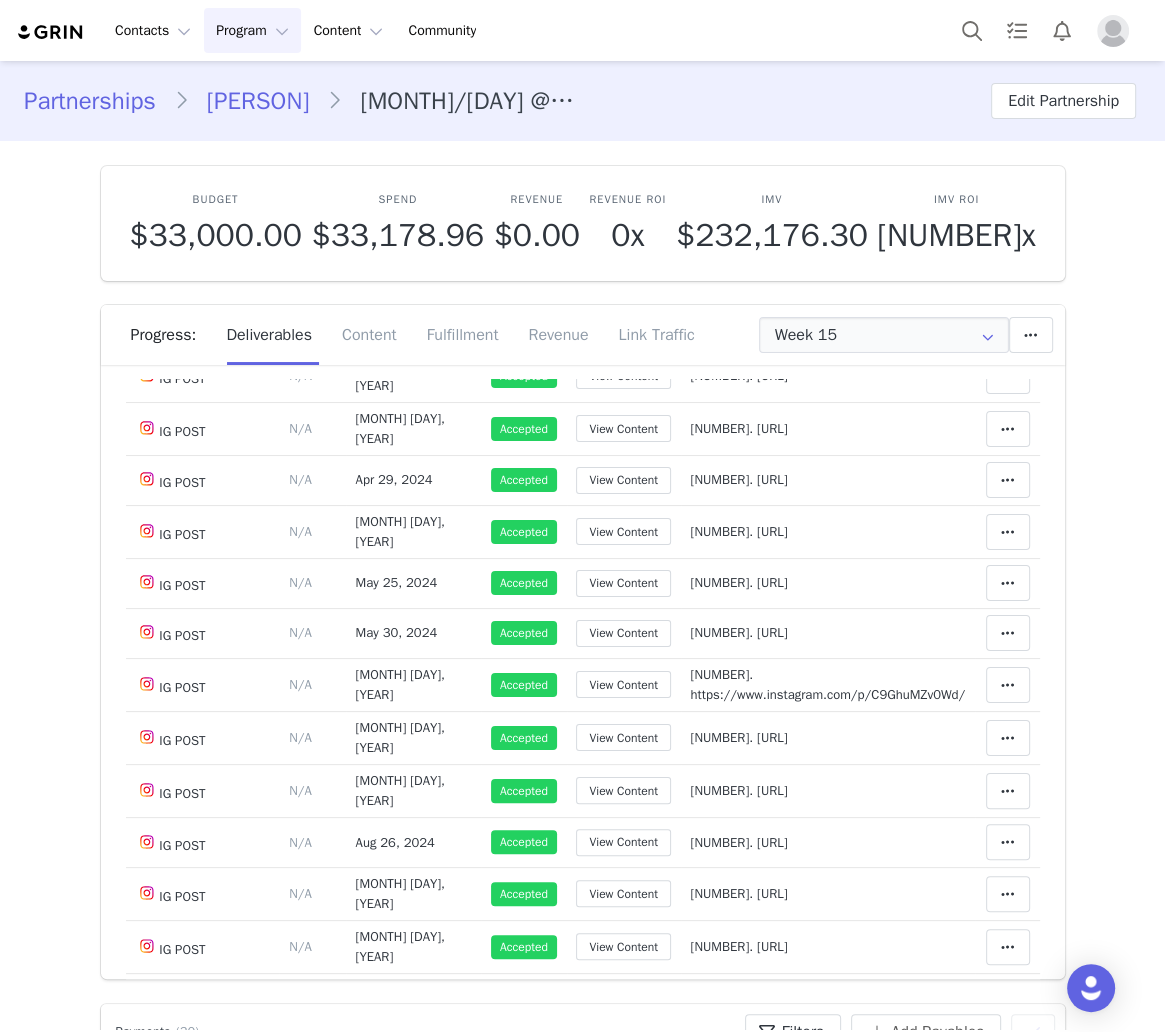 scroll, scrollTop: 1372, scrollLeft: 0, axis: vertical 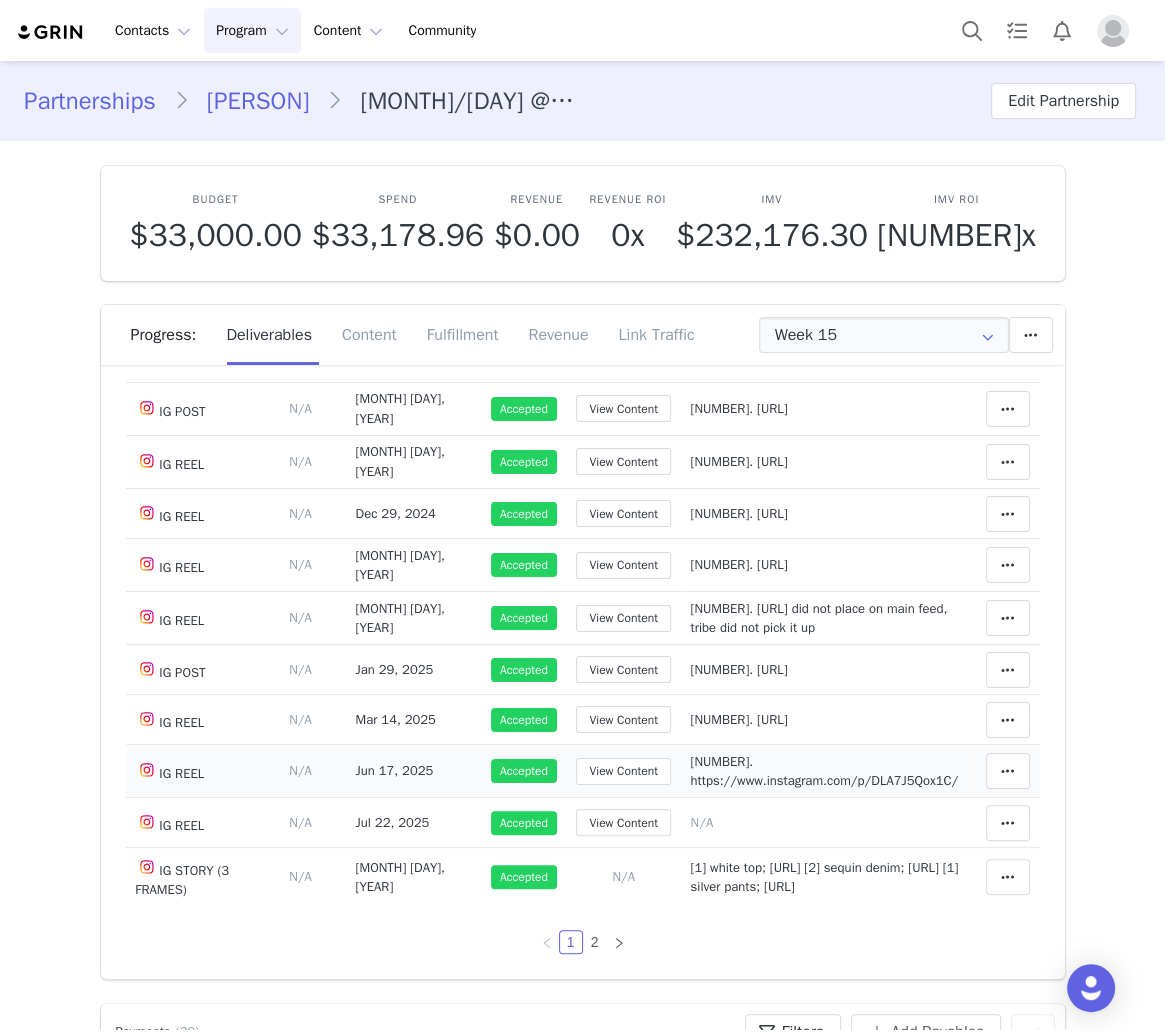 click on "28. https://www.instagram.com/p/DLA7J5Qox1C/" at bounding box center (824, 771) 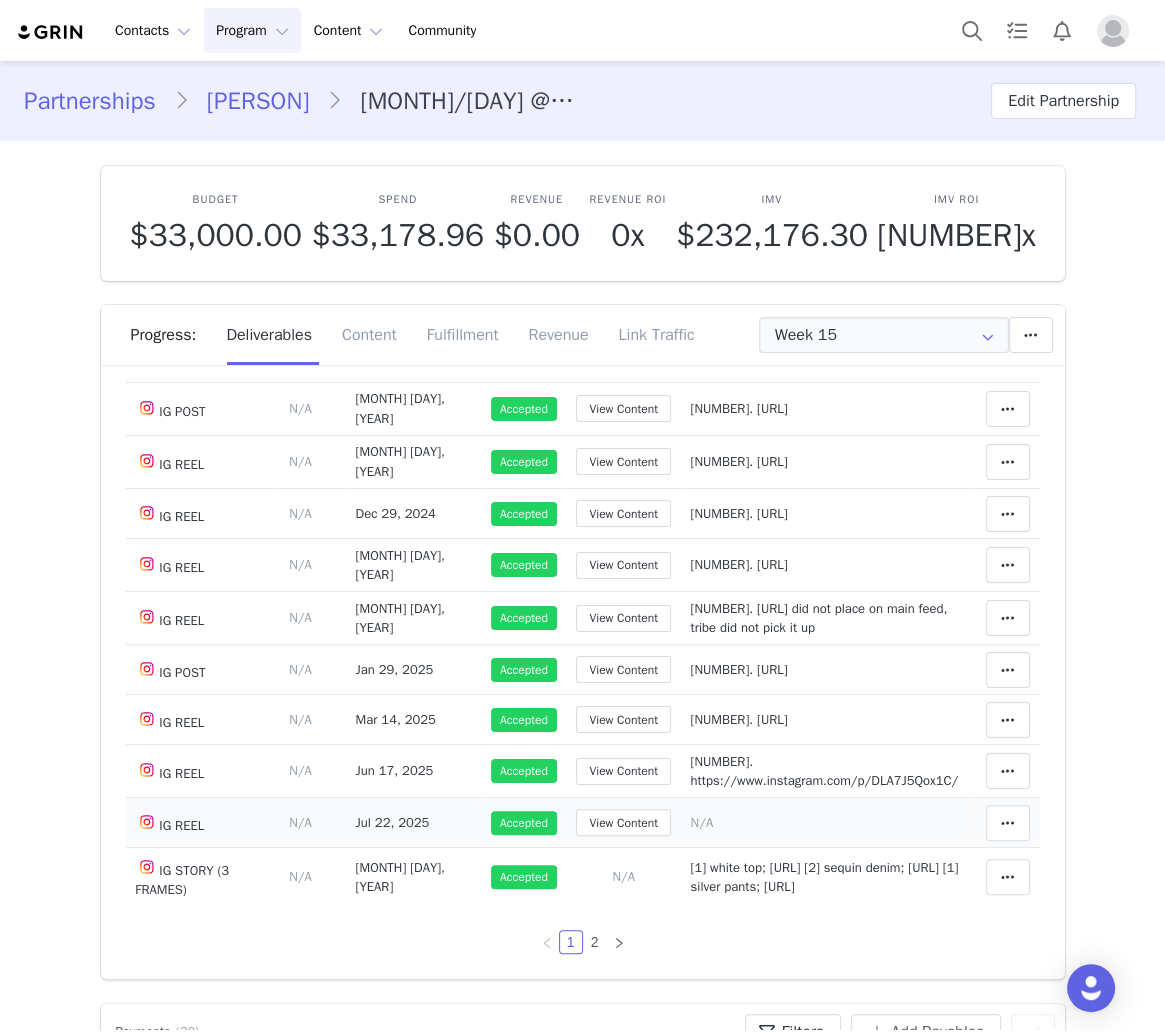 type on "28. https://www.instagram.com/p/DLA7J5Qox1C/" 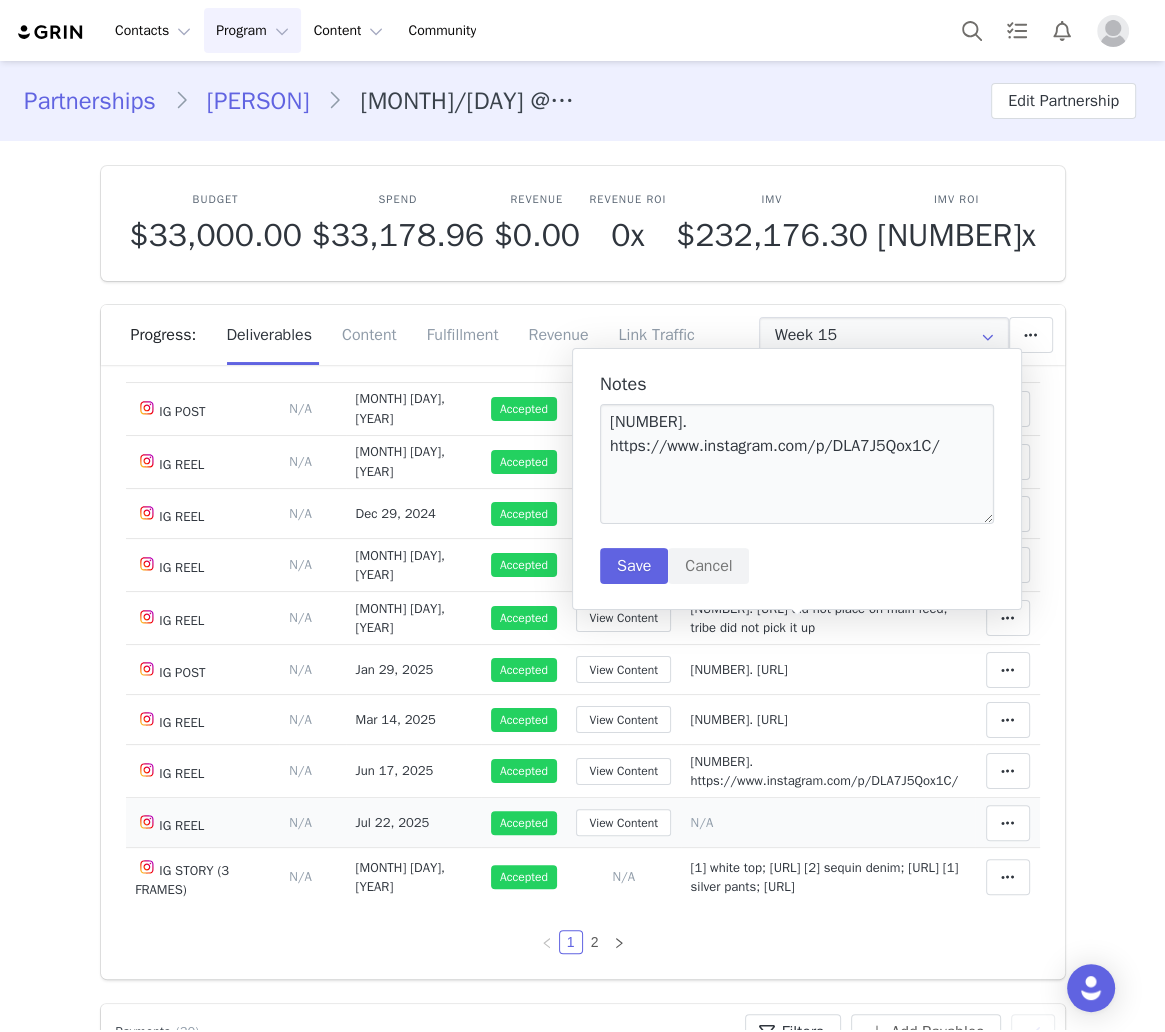 click on "N/A" at bounding box center (701, 822) 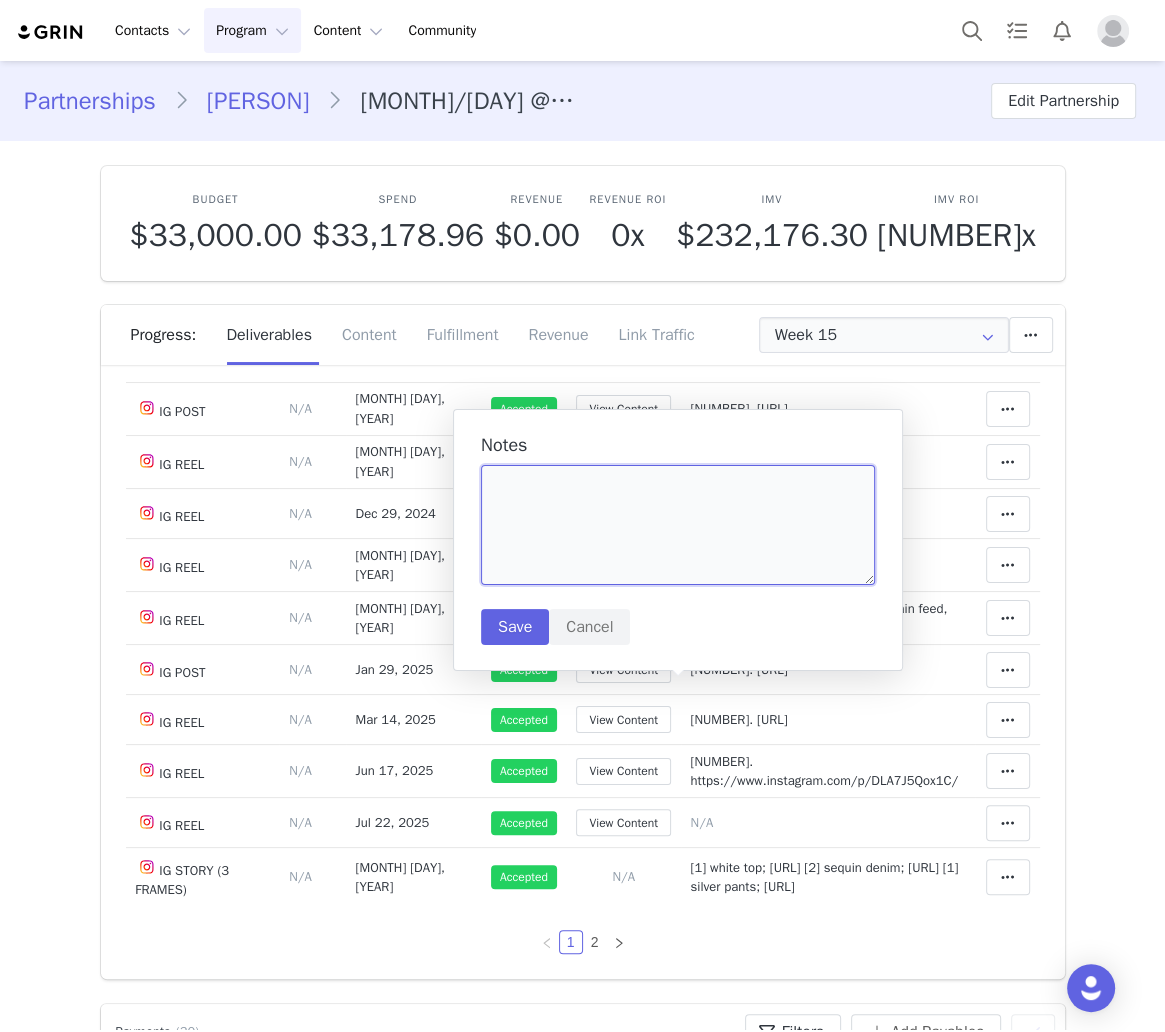 click at bounding box center [678, 525] 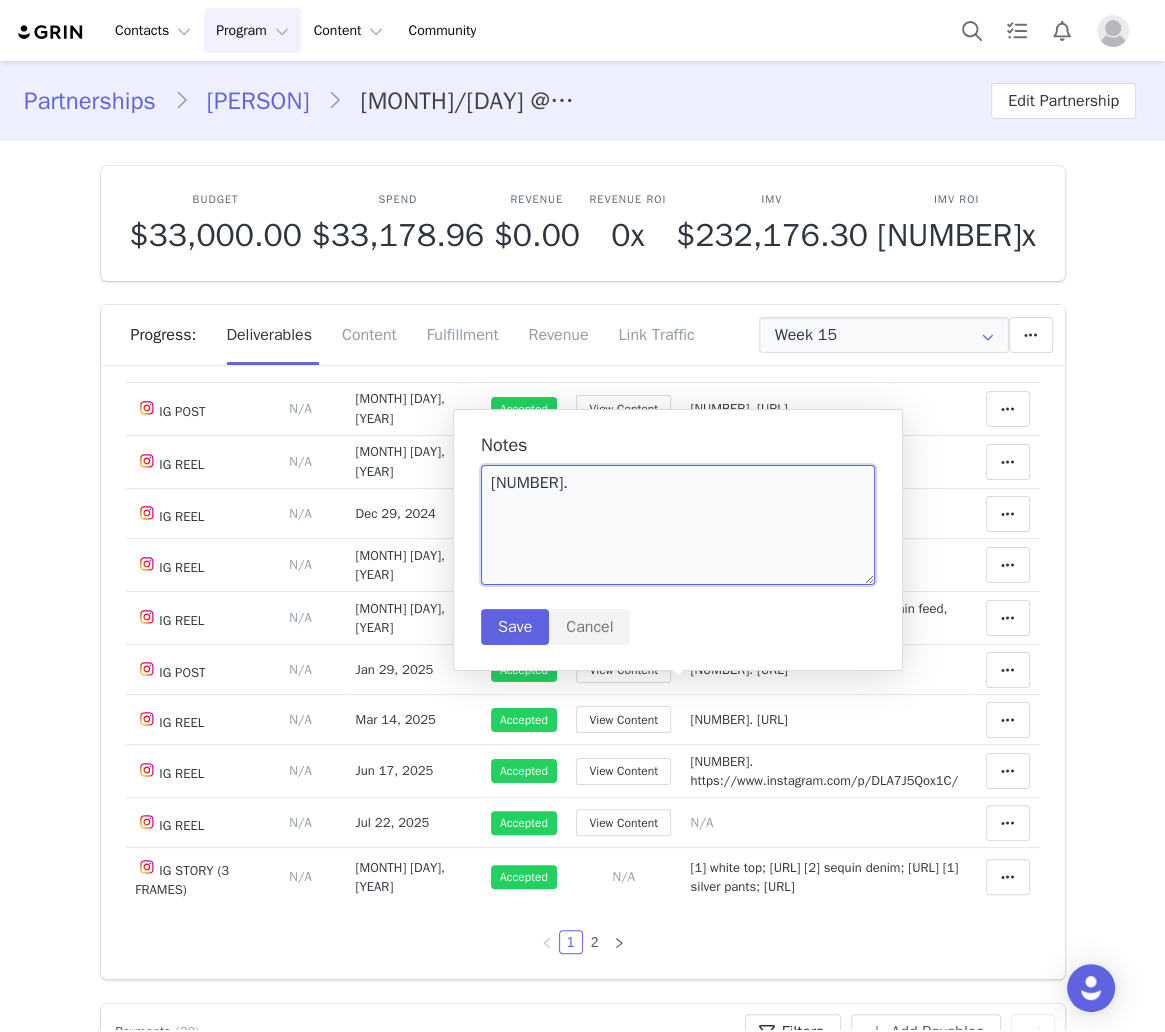 paste on "https://www.instagram.com/reel/DMbV39dvev5/" 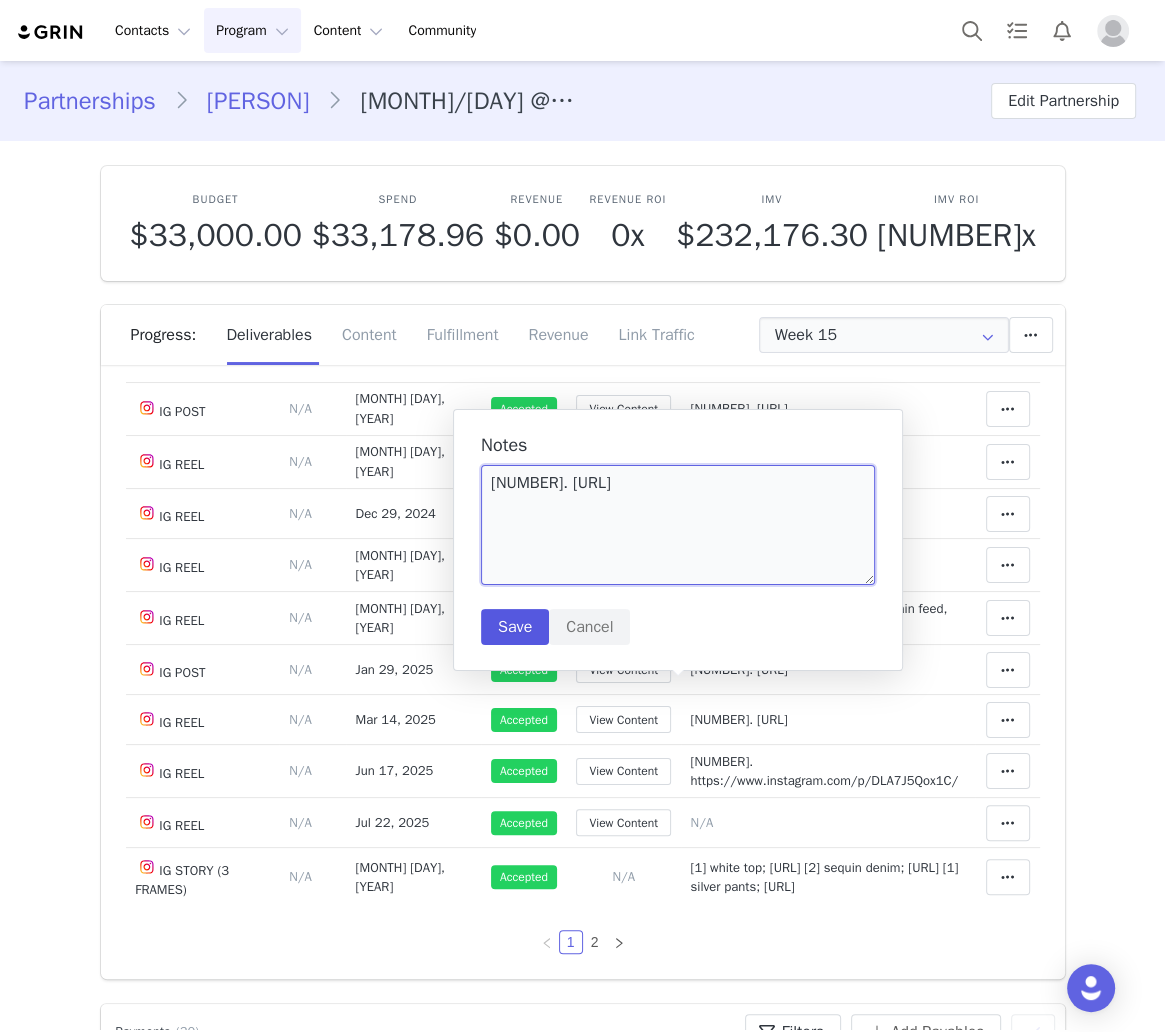 type on "29. https://www.instagram.com/reel/DMbV39dvev5/" 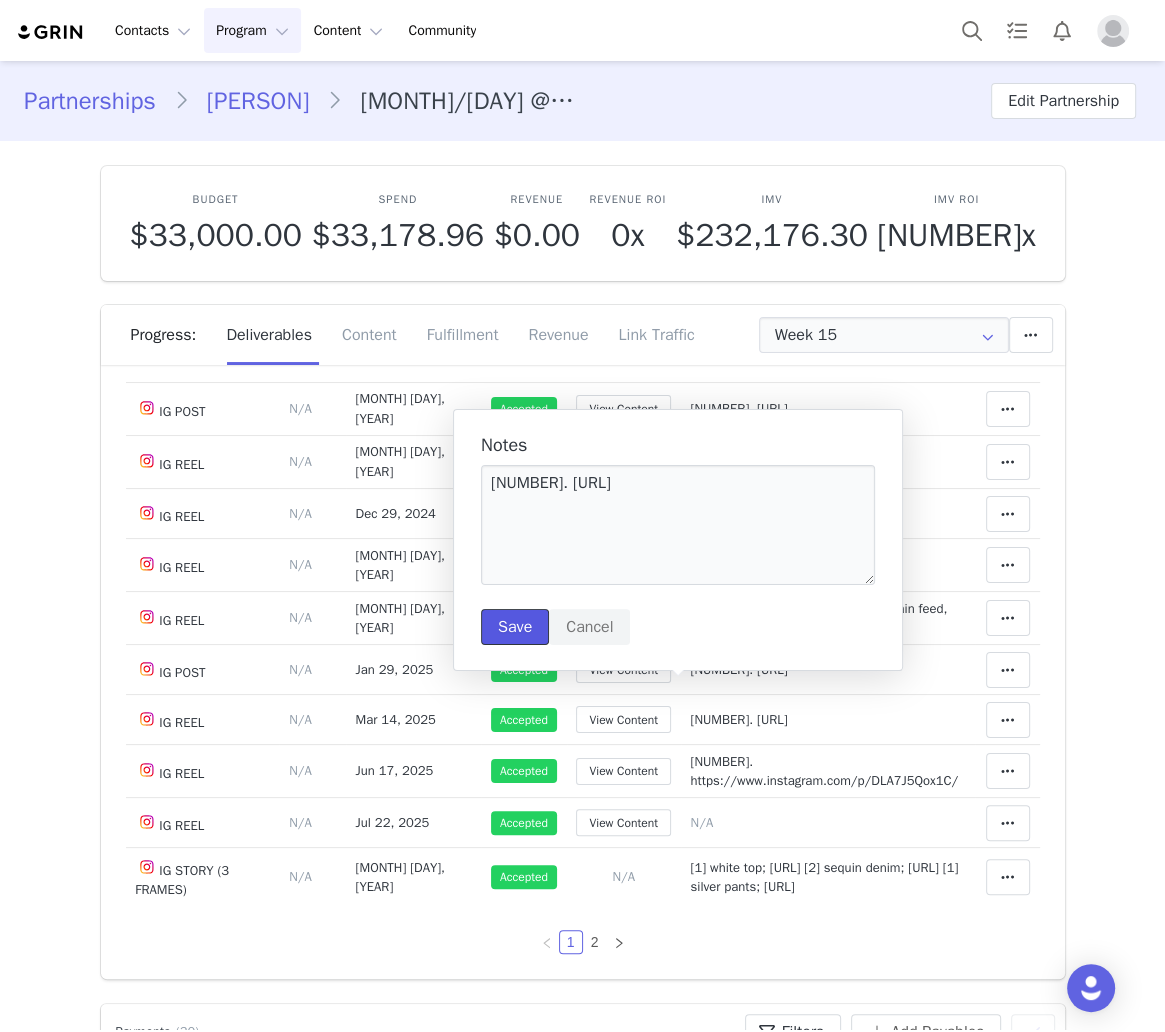 click on "Save" at bounding box center [515, 627] 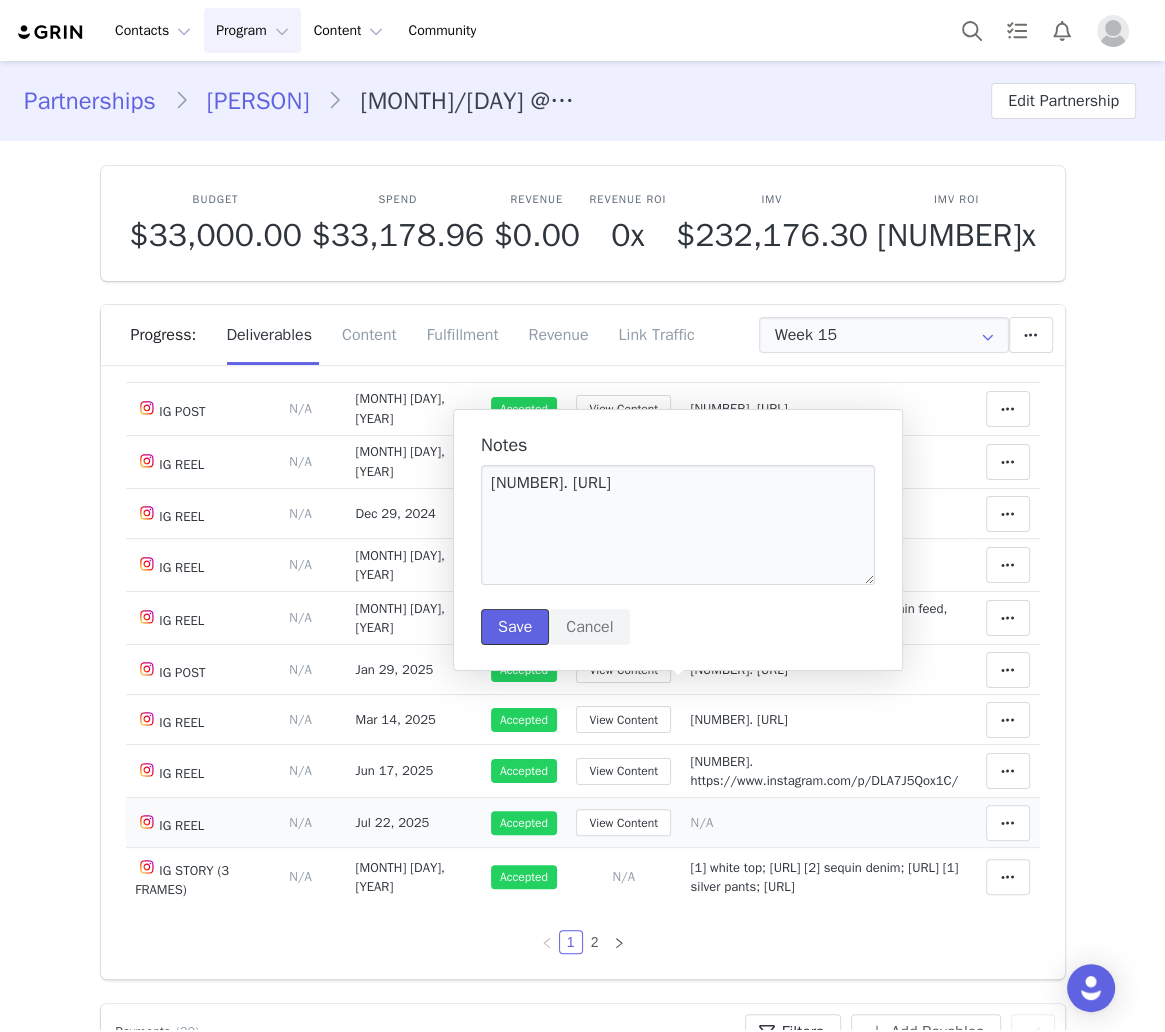 type 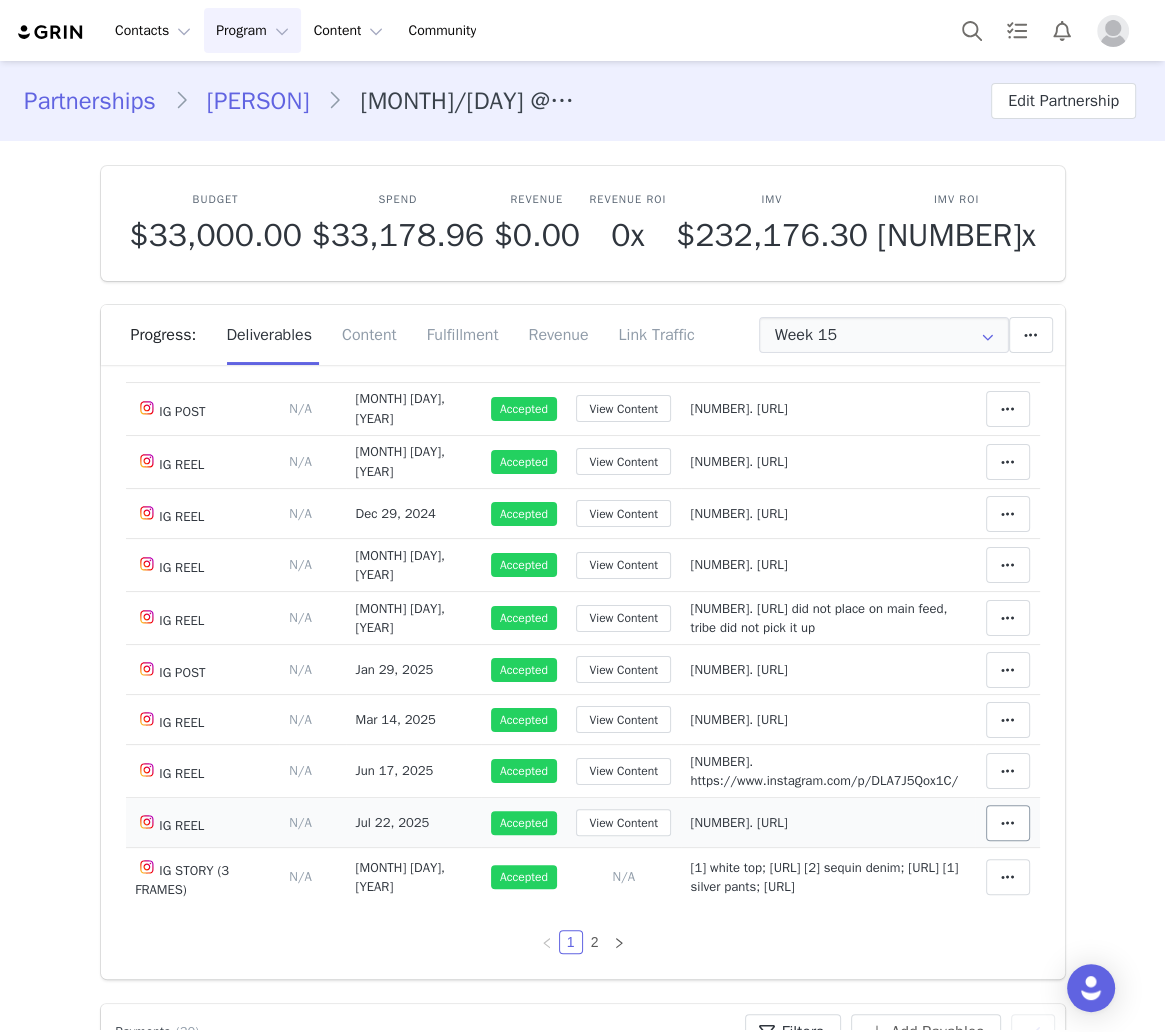 scroll, scrollTop: 1367, scrollLeft: 0, axis: vertical 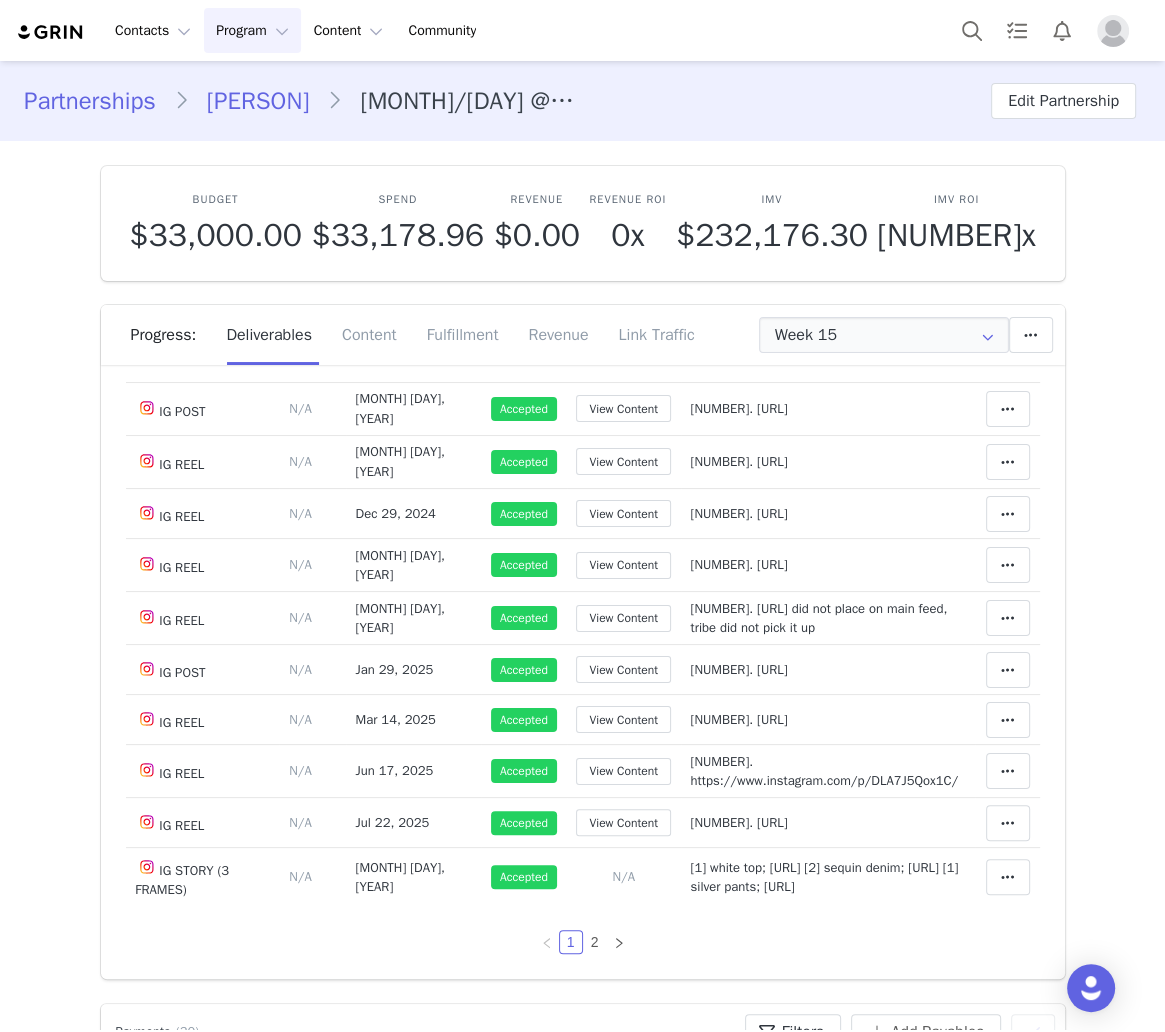 click on "Partnerships  Mia Jackson  12/23 @tokyostylez: 22 IG Posts, 8 IG Reels and 4 IG Stories (3 frames each) + Tag in Bio + Highlight Reel (Payment per deliverable)  Edit Partnership  Budget $33,000.00 Spend $33,178.96 Revenue $0.00 Revenue ROI 0x IMV $232,176.30 IMV ROI 7x Progress: Deliverables Content Fulfillment Revenue Link Traffic Week 15 Week 1  Dec 7th - Dec 14th Week 2  Dec 14th - Dec 21st Week 3  Dec 21st - Dec 28th Week 4  Dec 28th - Jan 4th Week 5  Jan 4th - Jan 11th Week 6  Jan 11th - Jan 18th Week 7  Jan 18th - Jan 25th Week 8  Jan 25th - Feb 1st Week 9  Feb 1st - Feb 8th Week 10  Feb 8th - Feb 15th Week 11  Feb 15th - Feb 22nd Week 12  Feb 22nd - Feb 29th Week 13  Feb 29th - Mar 7th Week 14  Mar 7th - Mar 14th Week 15  Mar 14th - Mar 22nd  All Weeks  Add a new deliverable  What type of deliverable?   IG REEL   PINNED POST   IG STORY (3 FRAMES)   HR   IG POST   TAG IN BIO   Where should it be added?  Throughout Partnership  Week 1   Week 2   Week 3   Week 4   Week 5   Week 6   Week 7   Week 8   Save" at bounding box center (582, 4844) 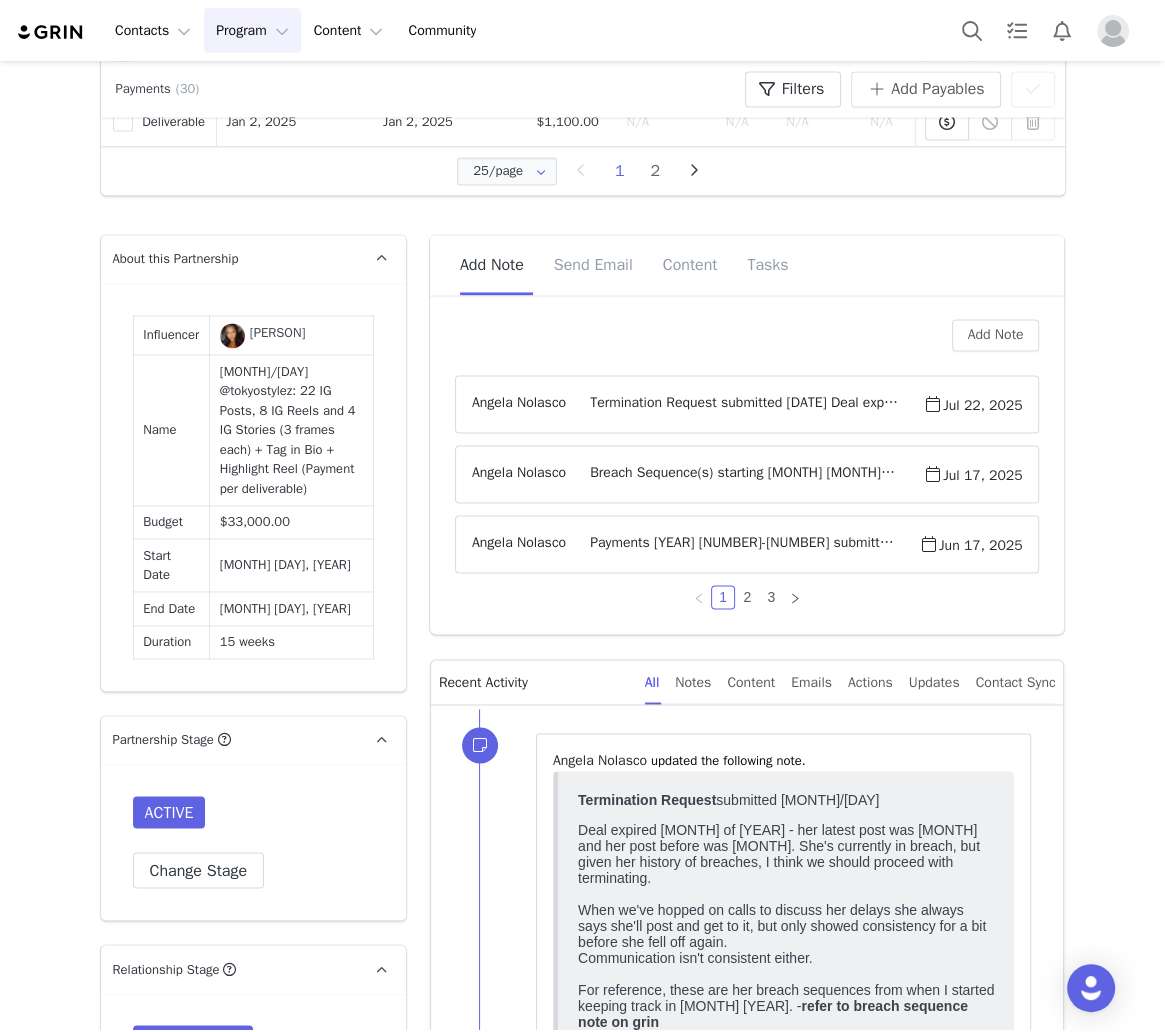 scroll, scrollTop: 2240, scrollLeft: 0, axis: vertical 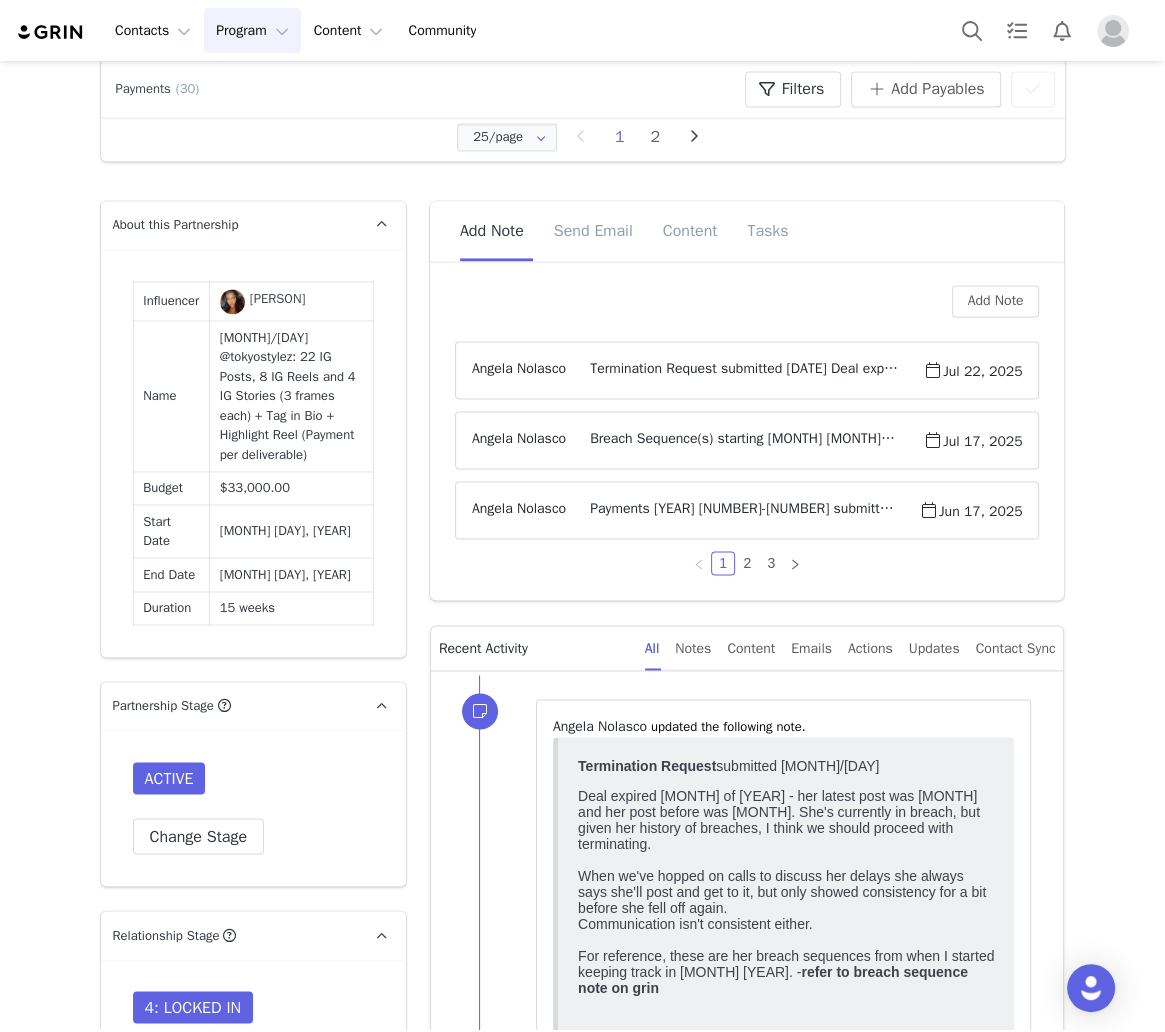click on "Breach Sequence(s) starting September
9/19 sending 15+ breach, not posting weekly  tb w alex
12/18 15+ no content
1/21 15+ no content
1/28 second breach + text + dm
2/18 15+ breach no content
2/26 second breach + text
3/6 urgent breach + text + dm
4/1 15+ breach no content
5/29 15+ breach no content, no reply to 5/13 check in
6/9 urgent breach + text + dm
7/2 15+ breach no content
7/17 second breach + text" at bounding box center [744, 440] 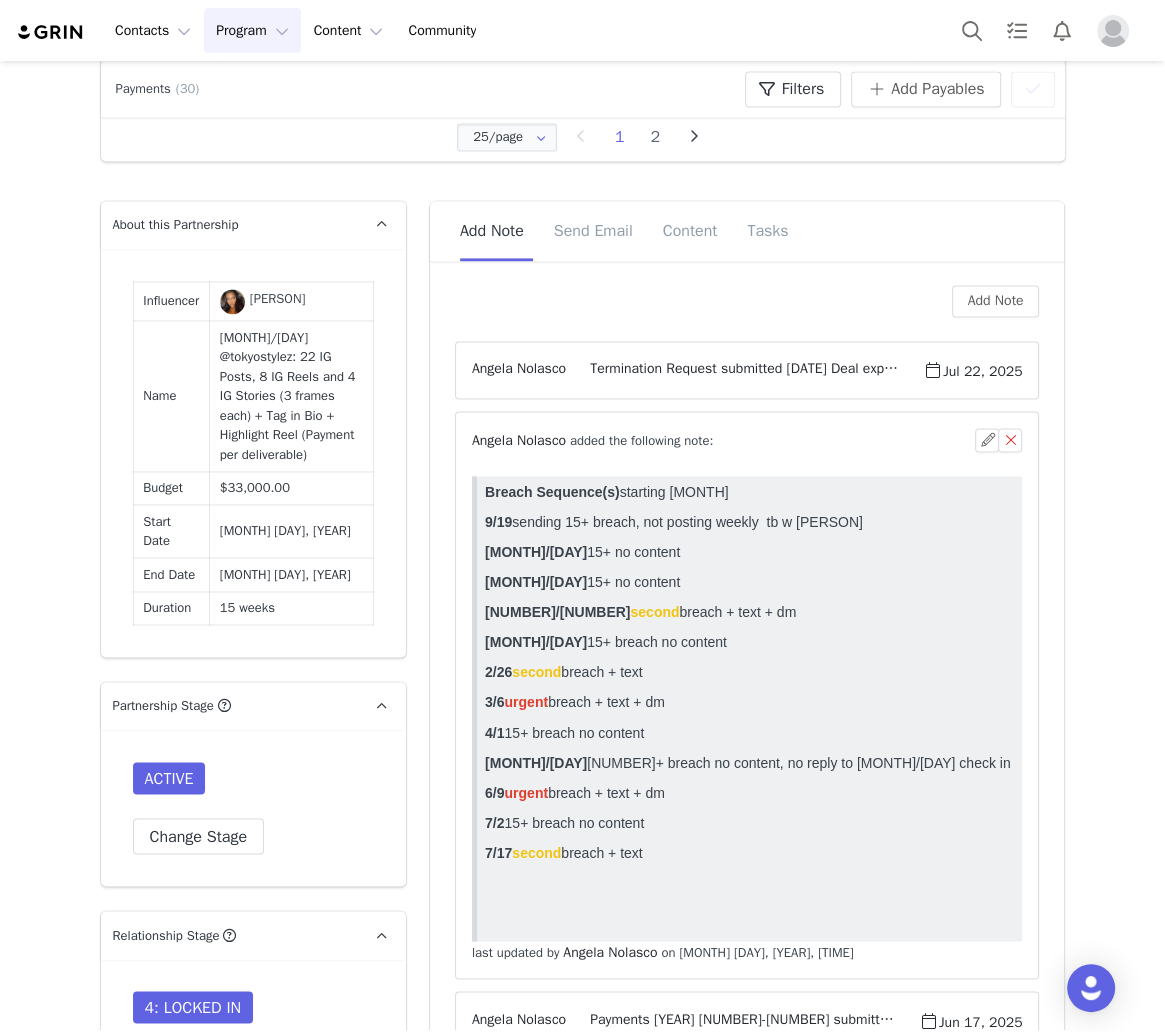 scroll, scrollTop: 0, scrollLeft: 0, axis: both 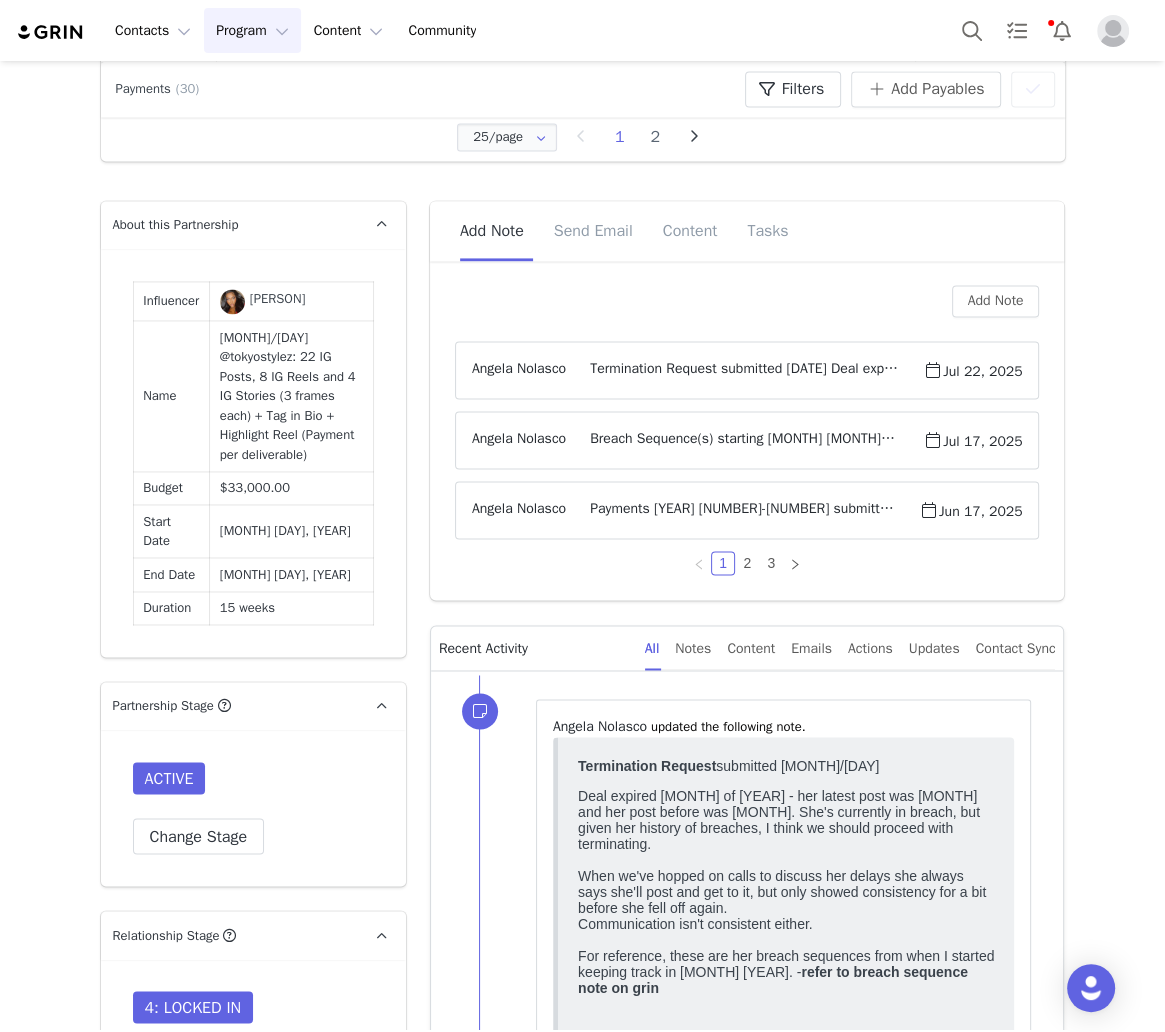 click on "Payments
2024
1-6 submitted by Priya
7 submitted 5/9
8 submitted 5/14
9 submitted 5/28
10 submitted 6/10
11-12 submitted 7/22, delayed, behind on follow ups
13 submitted 8/7
14 submitted 9/3
15-16 submitted 10/4
17 submitted 10/18
18 submitted 10/22
19 submitted 11/25
20-21 submitted 12/10
22 submitted 12/27
2025
23-24 submitted 1/2
25 submitted 2/4
26 submitted 2/18; did not place on main feed, tribe did not pick it up
27 submitted 3/14
28 submitted 6/17" at bounding box center [742, 510] 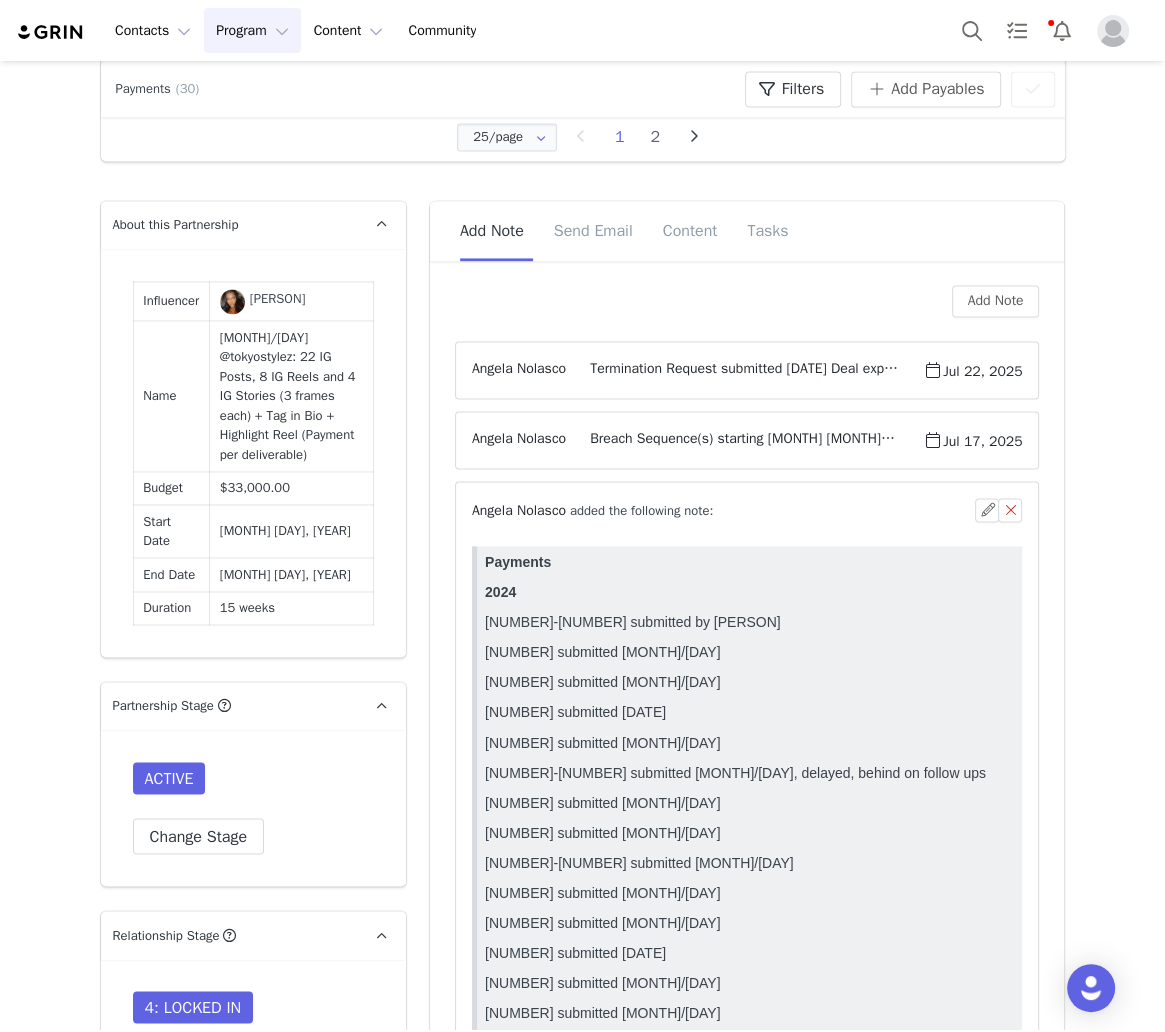 scroll, scrollTop: 0, scrollLeft: 0, axis: both 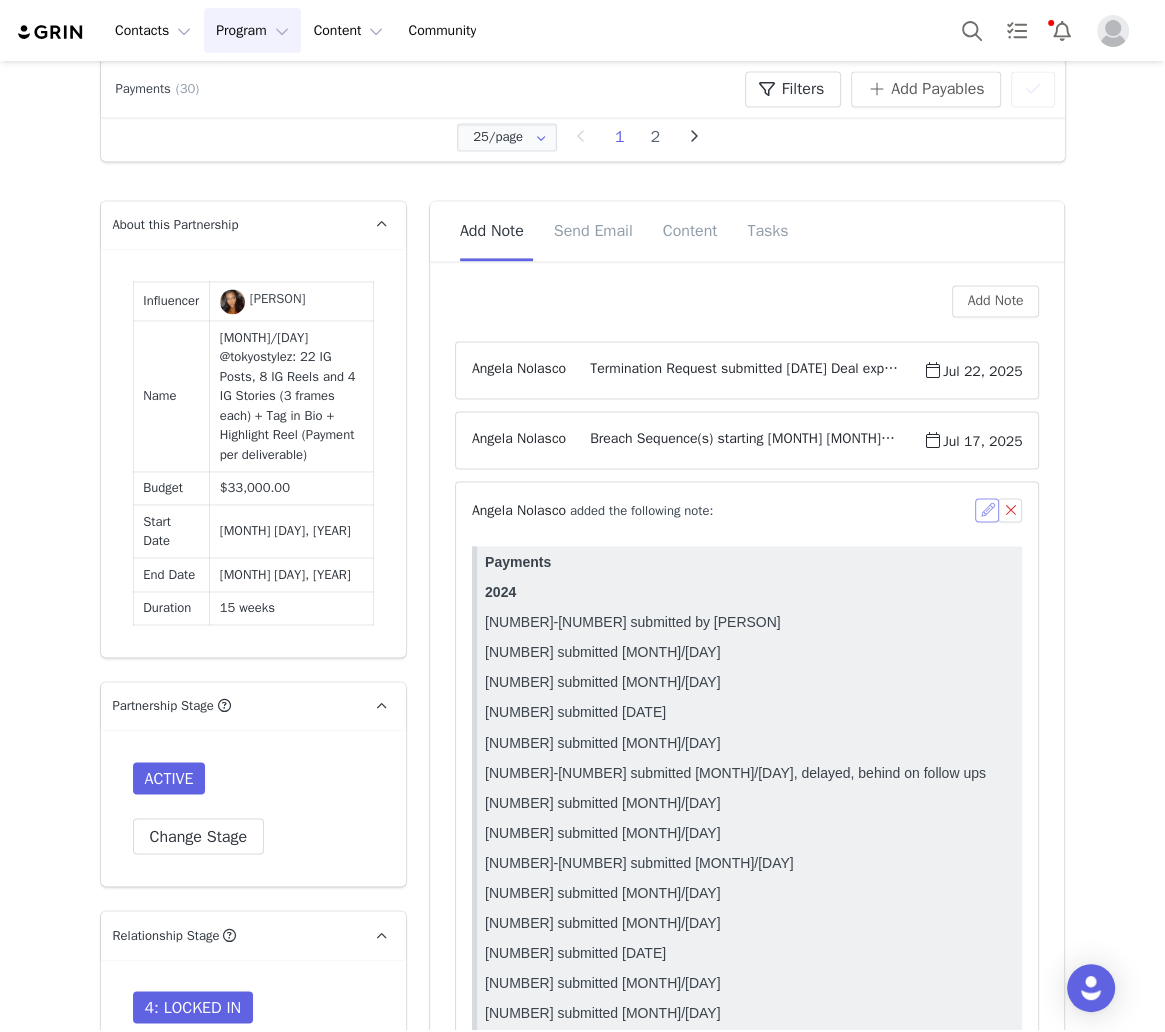 click at bounding box center [987, 510] 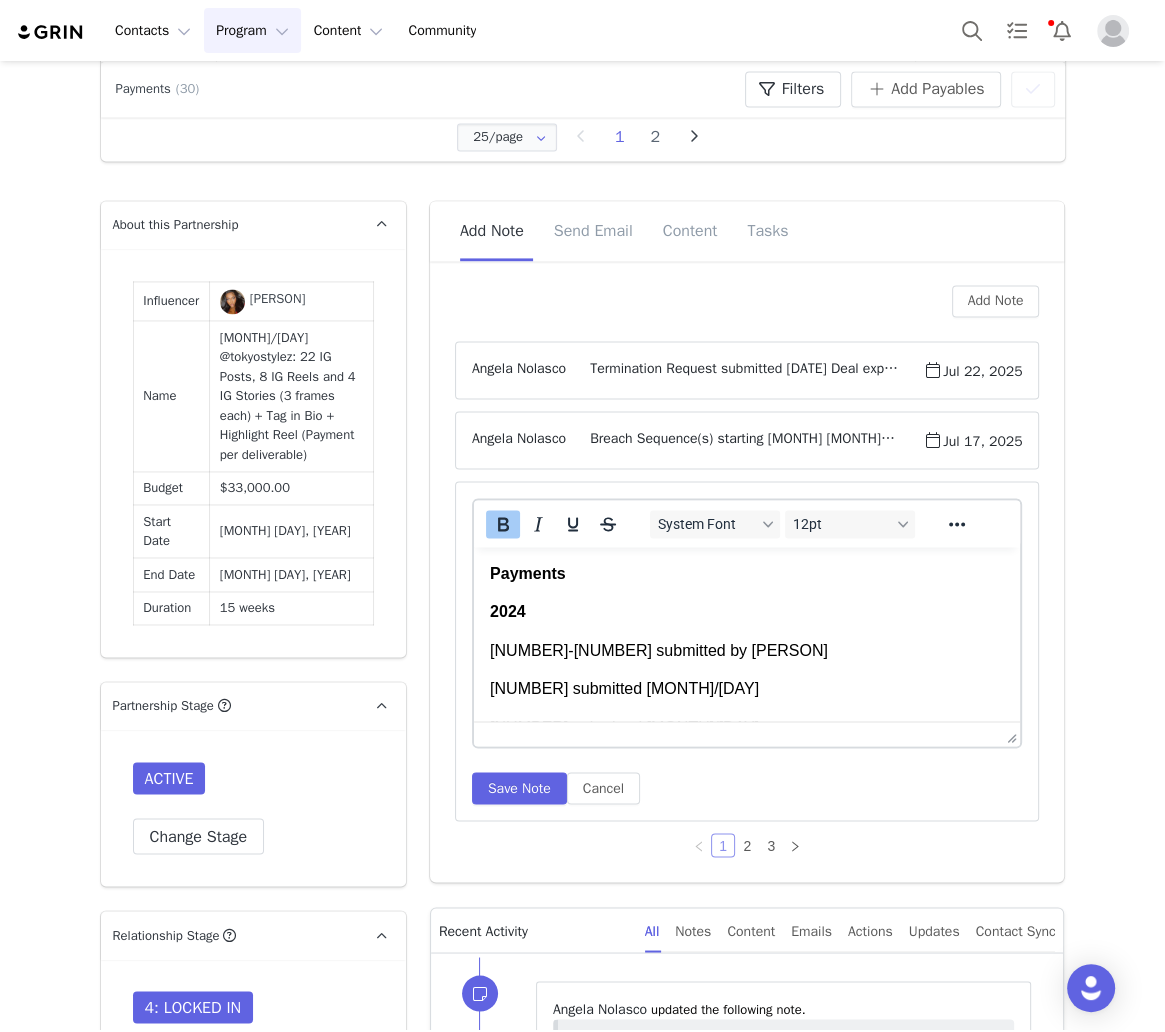 scroll, scrollTop: 685, scrollLeft: 0, axis: vertical 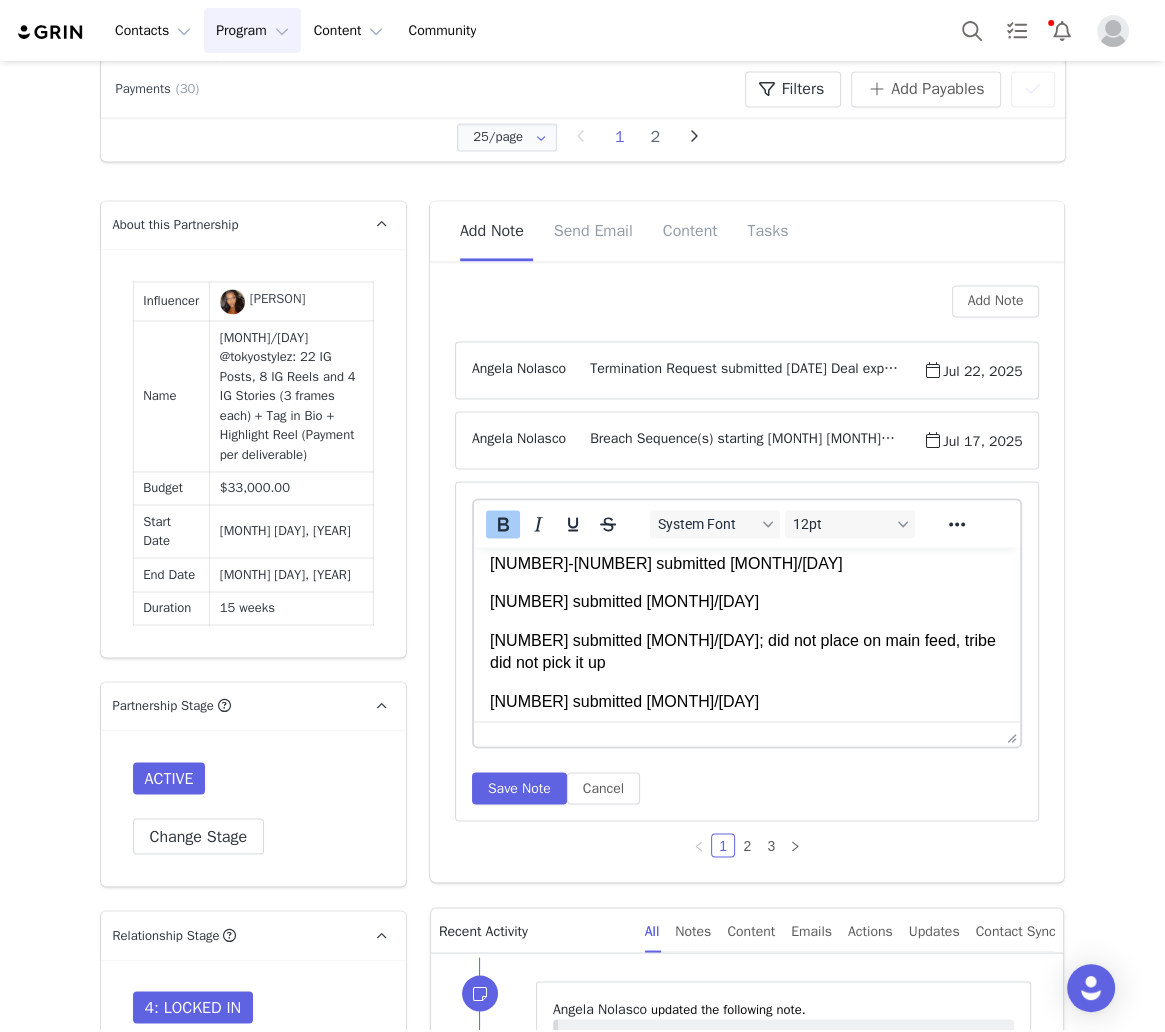 click on "28 submitted 6/17" at bounding box center [746, 740] 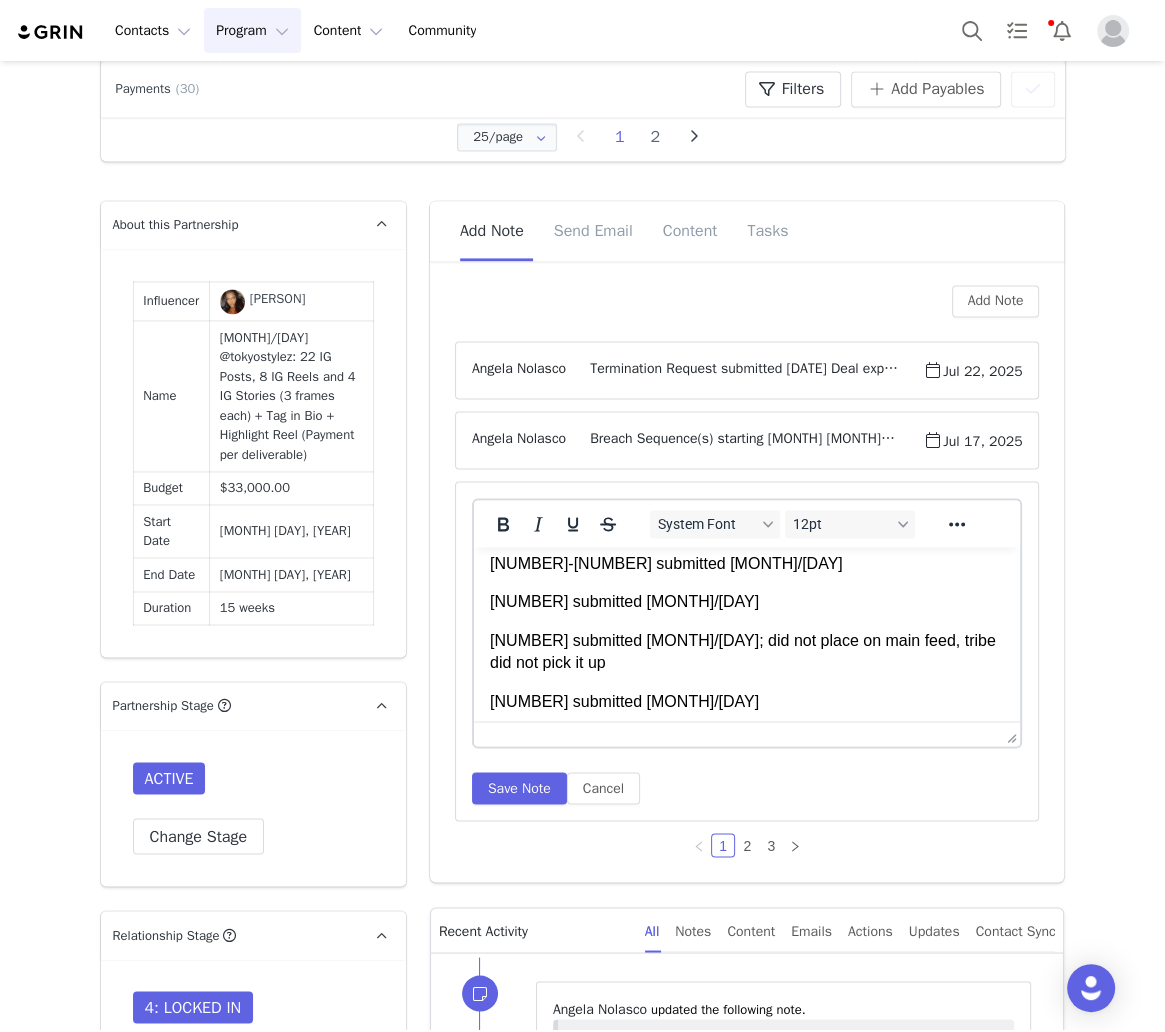 scroll, scrollTop: 708, scrollLeft: 0, axis: vertical 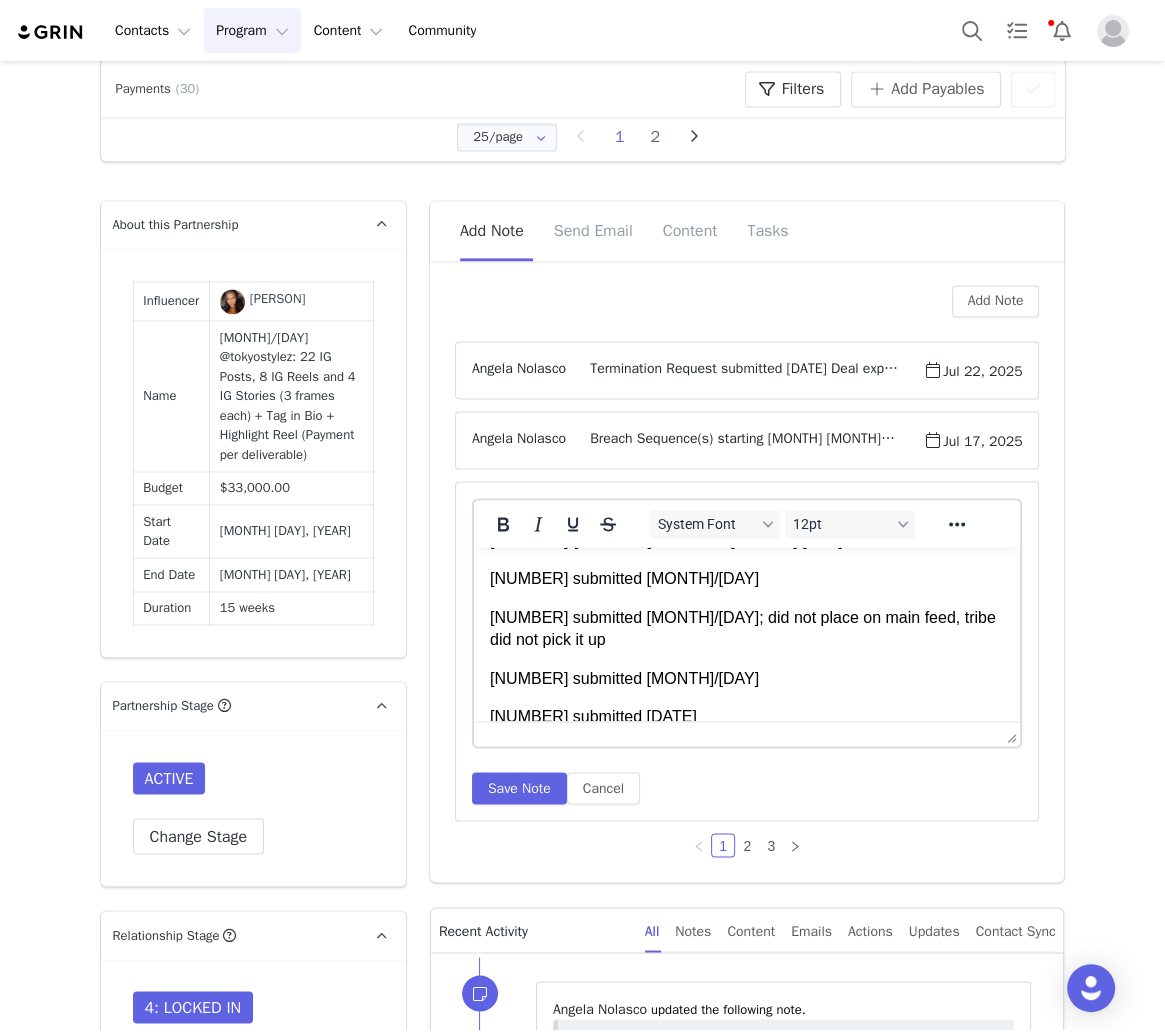 type 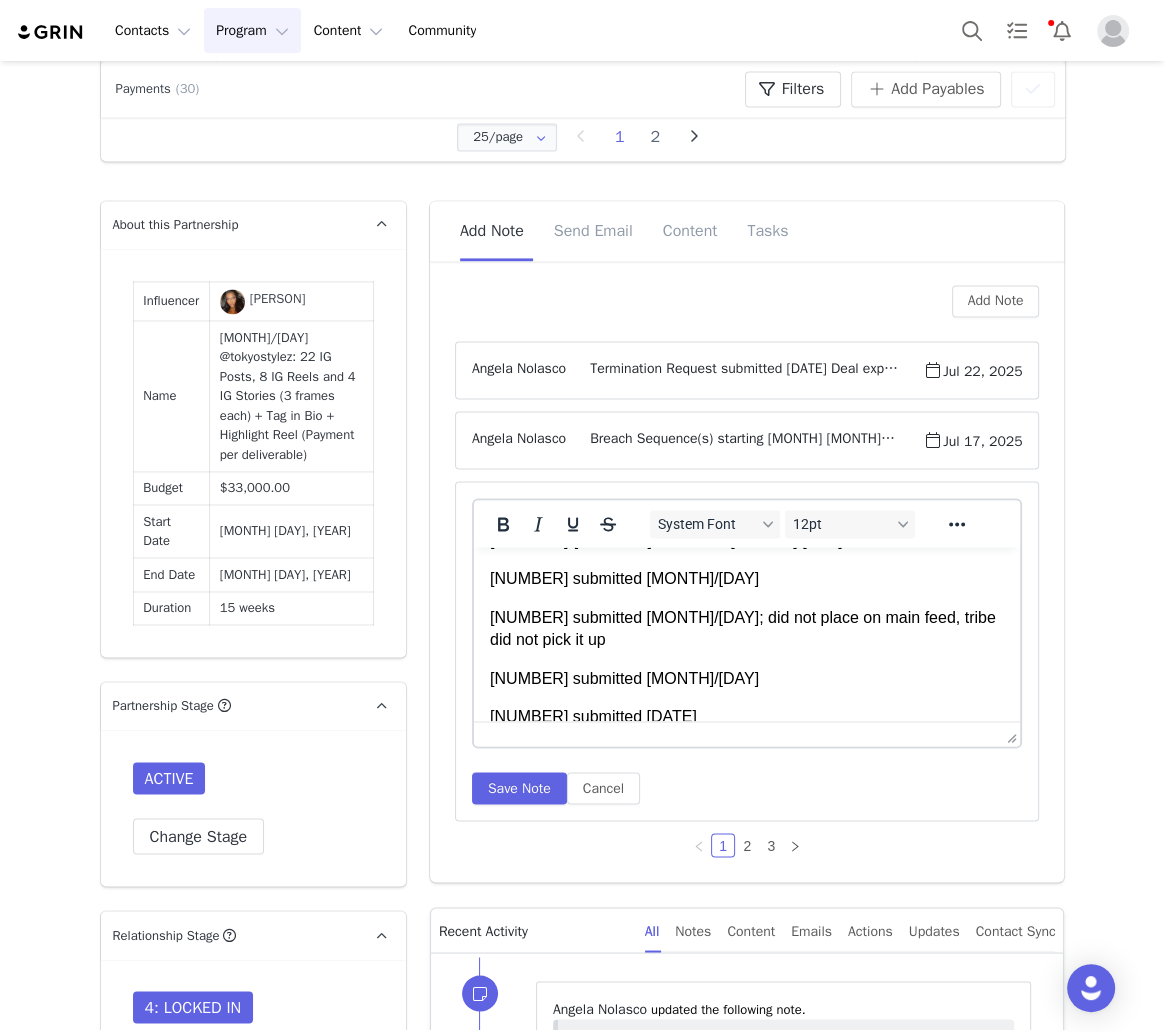 click on "29 SUBMITTED 8/1" at bounding box center [746, 755] 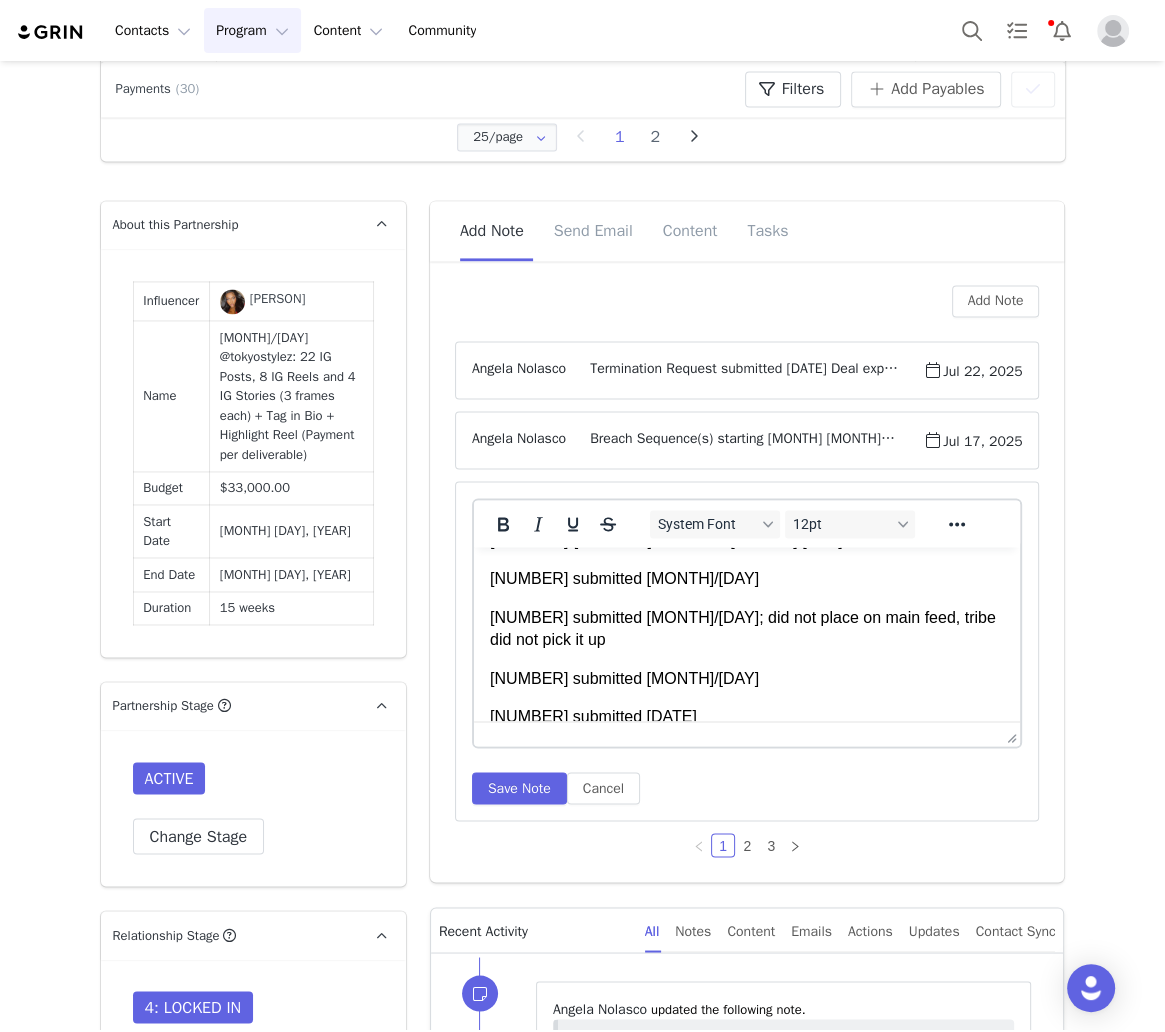 click on "29 SUBMITTED 8/1" at bounding box center [746, 755] 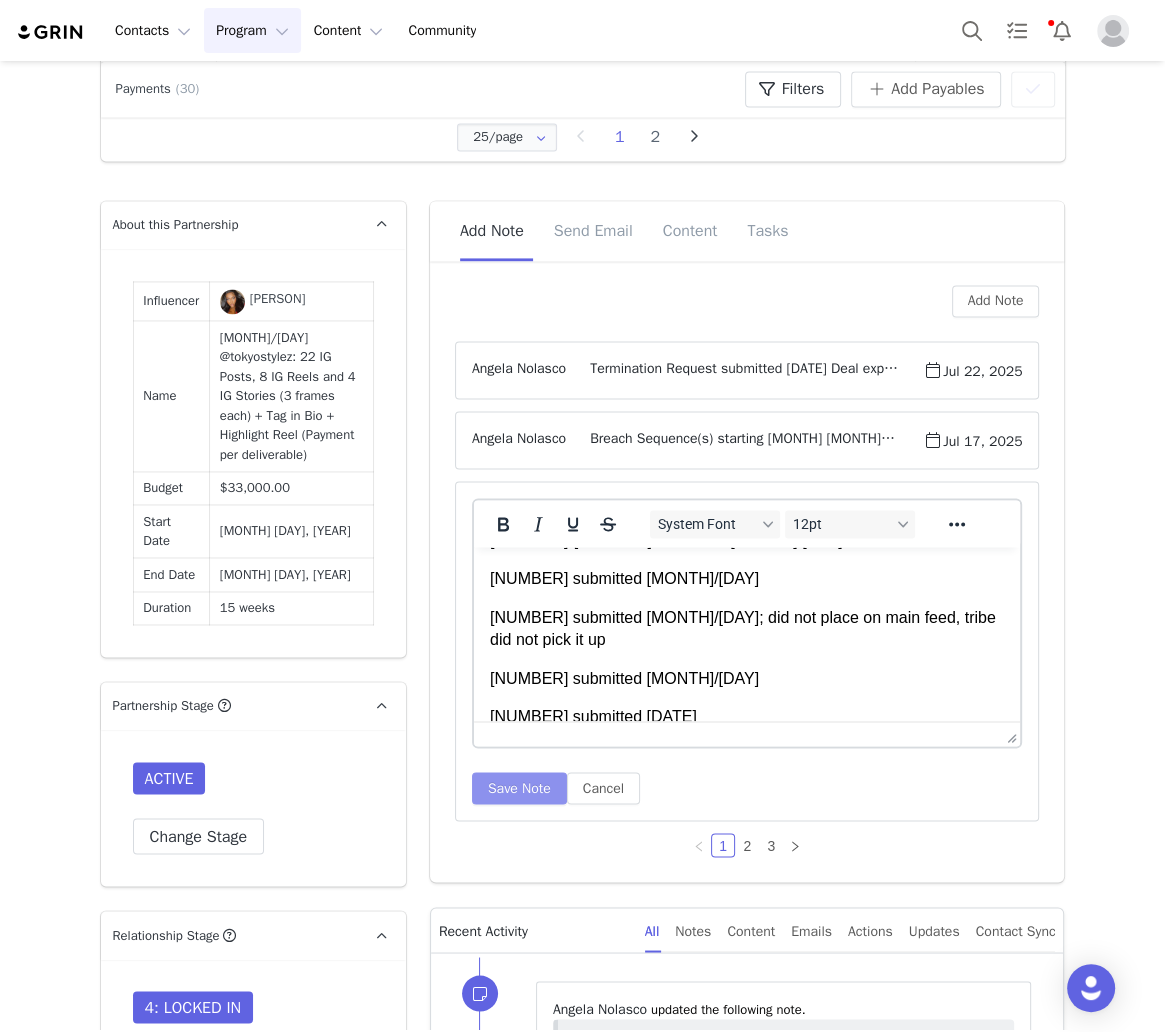 click on "Save Note" at bounding box center (519, 788) 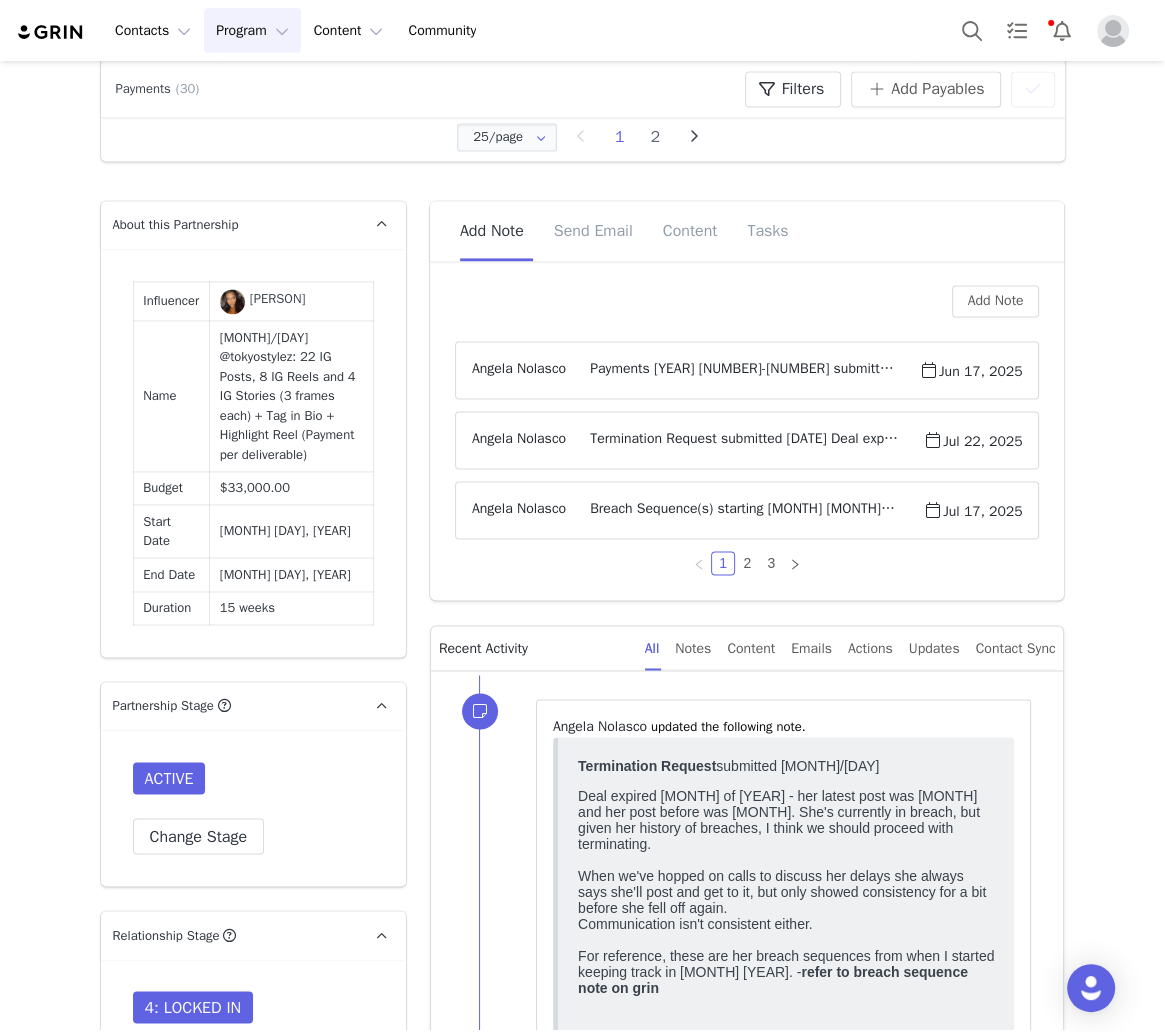 click on "Payments
2024
1-6 submitted by Priya
7 submitted 5/9
8 submitted 5/14
9 submitted 5/28
10 submitted 6/10
11-12 submitted 7/22, delayed, behind on follow ups
13 submitted 8/7
14 submitted 9/3
15-16 submitted 10/4
17 submitted 10/18
18 submitted 10/22
19 submitted 11/25
20-21 submitted 12/10
22 submitted 12/27
2025
23-24 submitted 1/2
25 submitted 2/4
26 submitted 2/18; did not place on main feed, tribe did not pick it up
27 submitted 3/14
28 submitted 6/17
29 submitted 8/1" at bounding box center [742, 370] 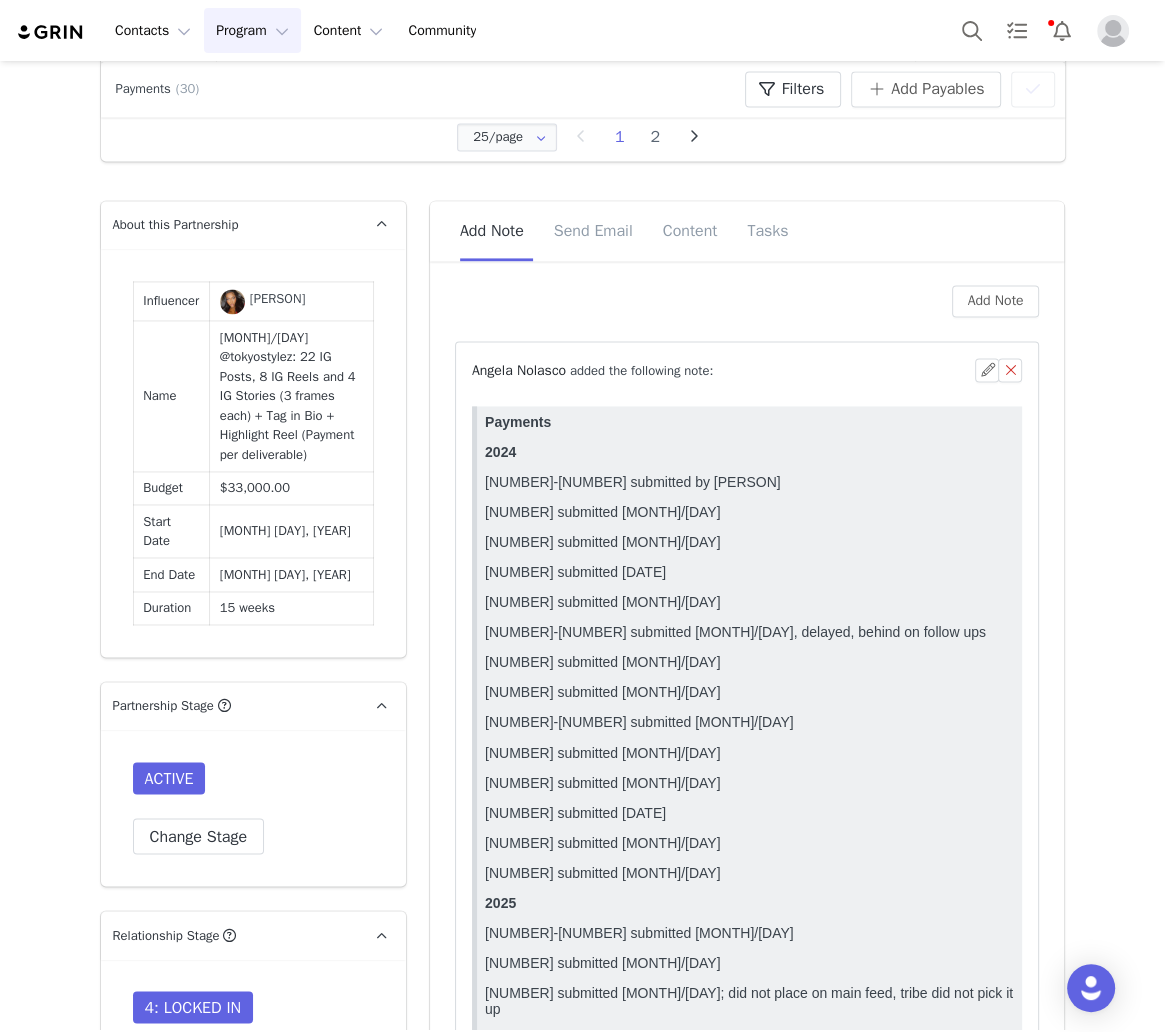 scroll, scrollTop: 0, scrollLeft: 0, axis: both 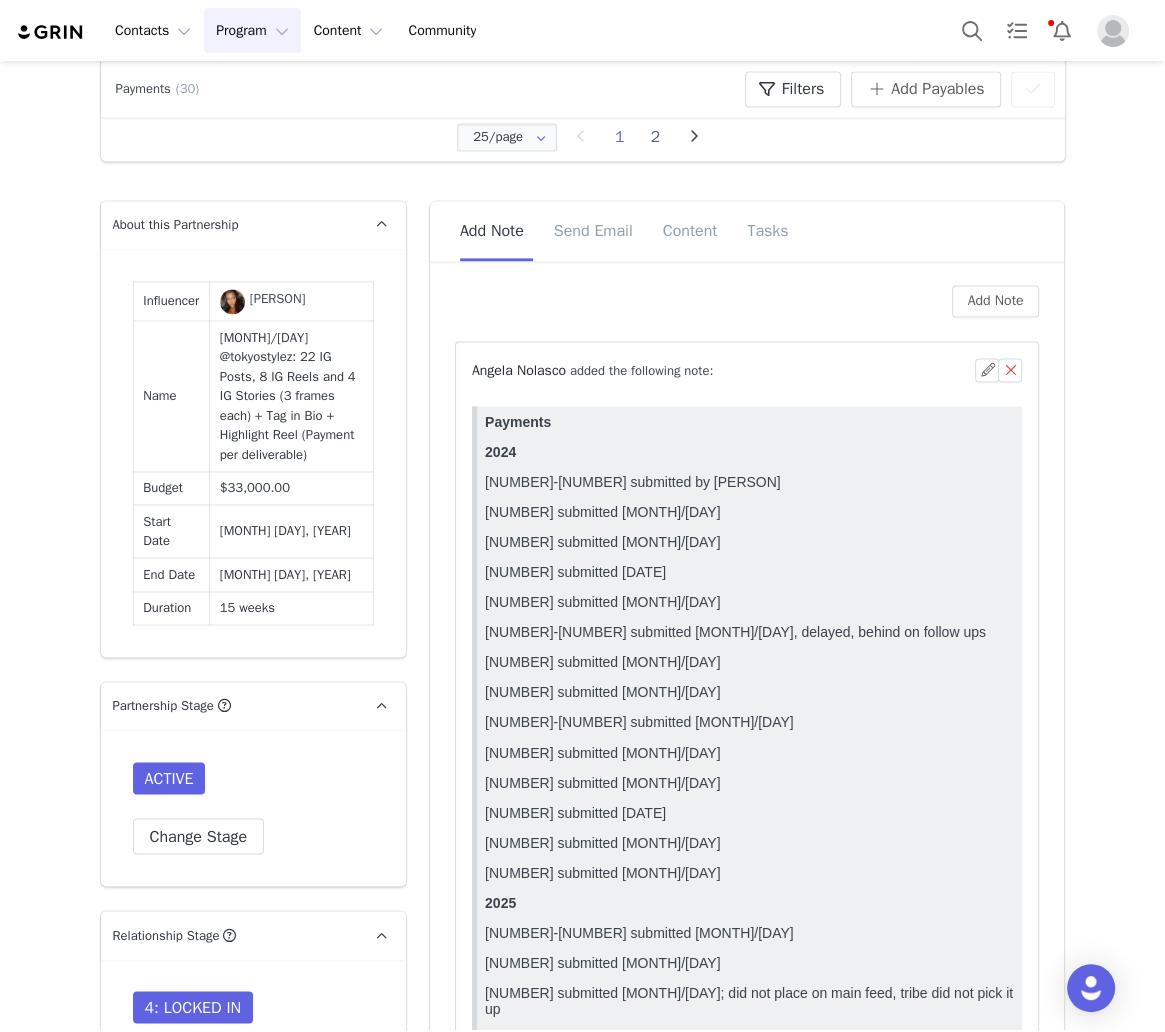 click on "⁨ [FIRST] [LAST] ⁩ added the following note:" at bounding box center (592, 370) 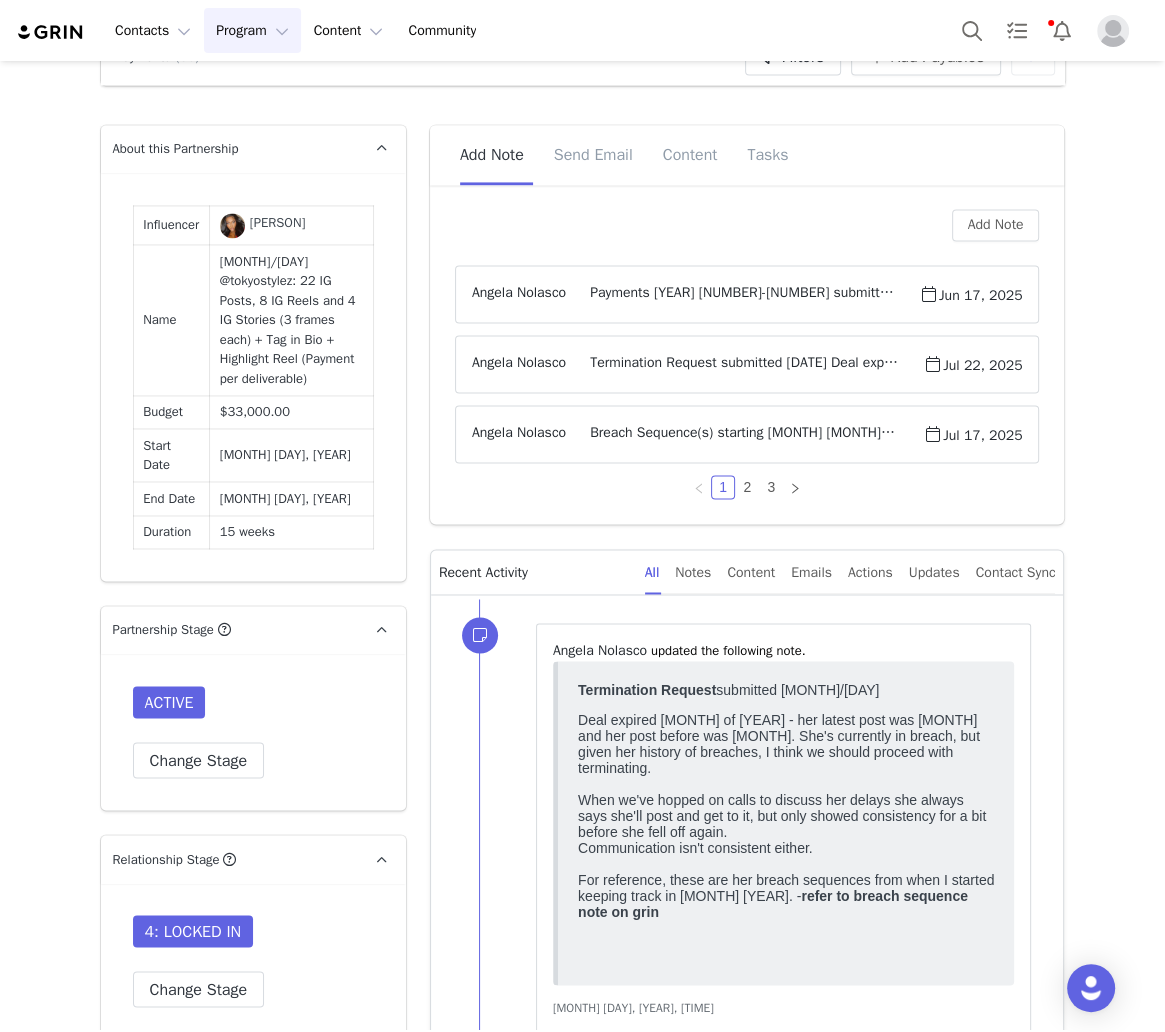 scroll, scrollTop: 2240, scrollLeft: 0, axis: vertical 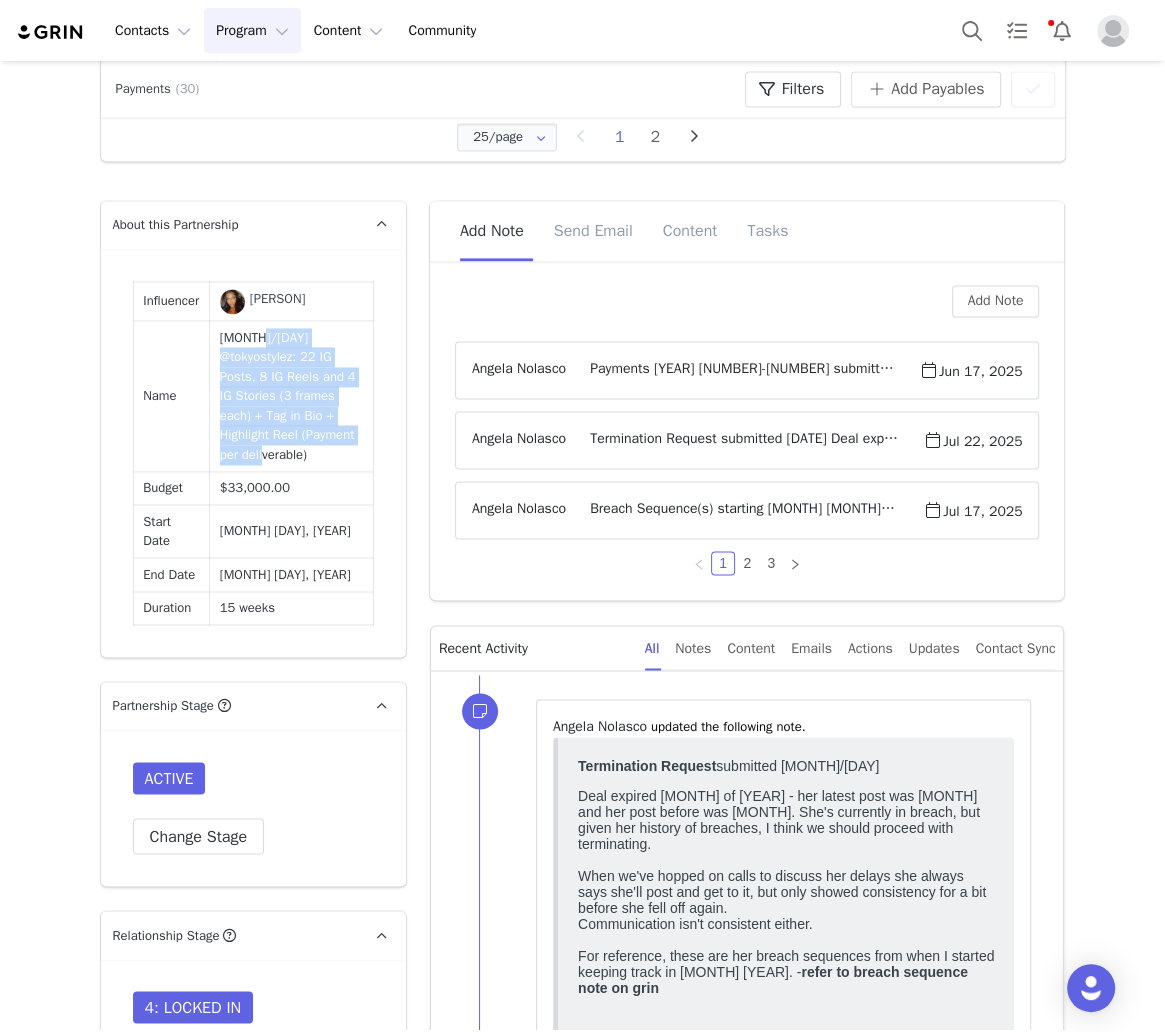 drag, startPoint x: 309, startPoint y: 440, endPoint x: 254, endPoint y: 340, distance: 114.12712 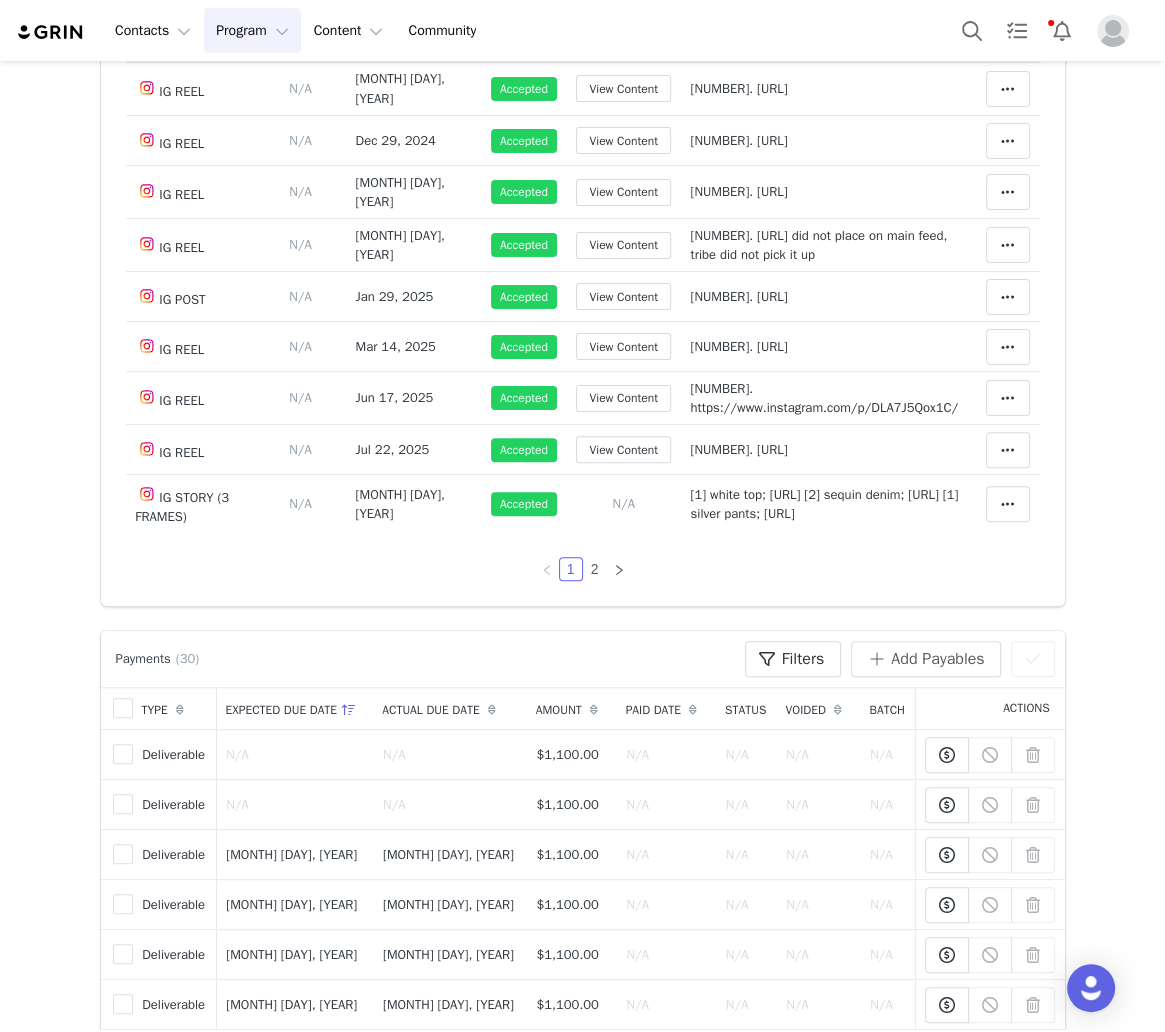 scroll, scrollTop: 0, scrollLeft: 0, axis: both 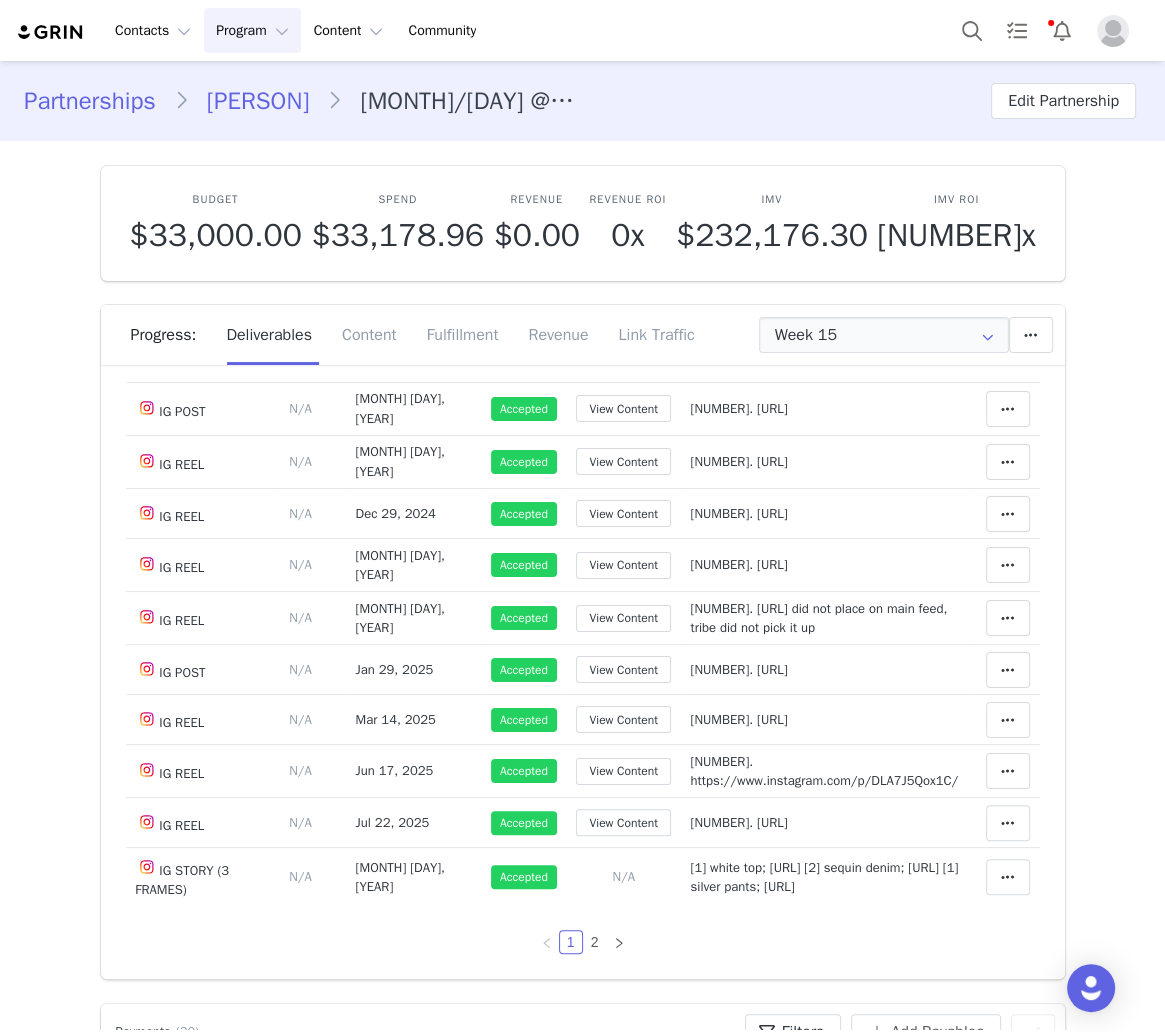 click on "Partnerships  Mia Jackson  12/23 @tokyostylez: 22 IG Posts, 8 IG Reels and 4 IG Stories (3 frames each) + Tag in Bio + Highlight Reel (Payment per deliverable)  Edit Partnership  Budget $33,000.00 Spend $33,178.96 Revenue $0.00 Revenue ROI 0x IMV $232,176.30 IMV ROI 7x Progress: Deliverables Content Fulfillment Revenue Link Traffic Week 15 Week 1  Dec 7th - Dec 14th Week 2  Dec 14th - Dec 21st Week 3  Dec 21st - Dec 28th Week 4  Dec 28th - Jan 4th Week 5  Jan 4th - Jan 11th Week 6  Jan 11th - Jan 18th Week 7  Jan 18th - Jan 25th Week 8  Jan 25th - Feb 1st Week 9  Feb 1st - Feb 8th Week 10  Feb 8th - Feb 15th Week 11  Feb 15th - Feb 22nd Week 12  Feb 22nd - Feb 29th Week 13  Feb 29th - Mar 7th Week 14  Mar 7th - Mar 14th Week 15  Mar 14th - Mar 22nd  All Weeks  Add a new deliverable  What type of deliverable?   IG REEL   PINNED POST   IG STORY (3 FRAMES)   HR   IG POST   TAG IN BIO   Where should it be added?  Throughout Partnership  Week 1   Week 2   Week 3   Week 4   Week 5   Week 6   Week 7   Week 8   Save" at bounding box center [582, 4844] 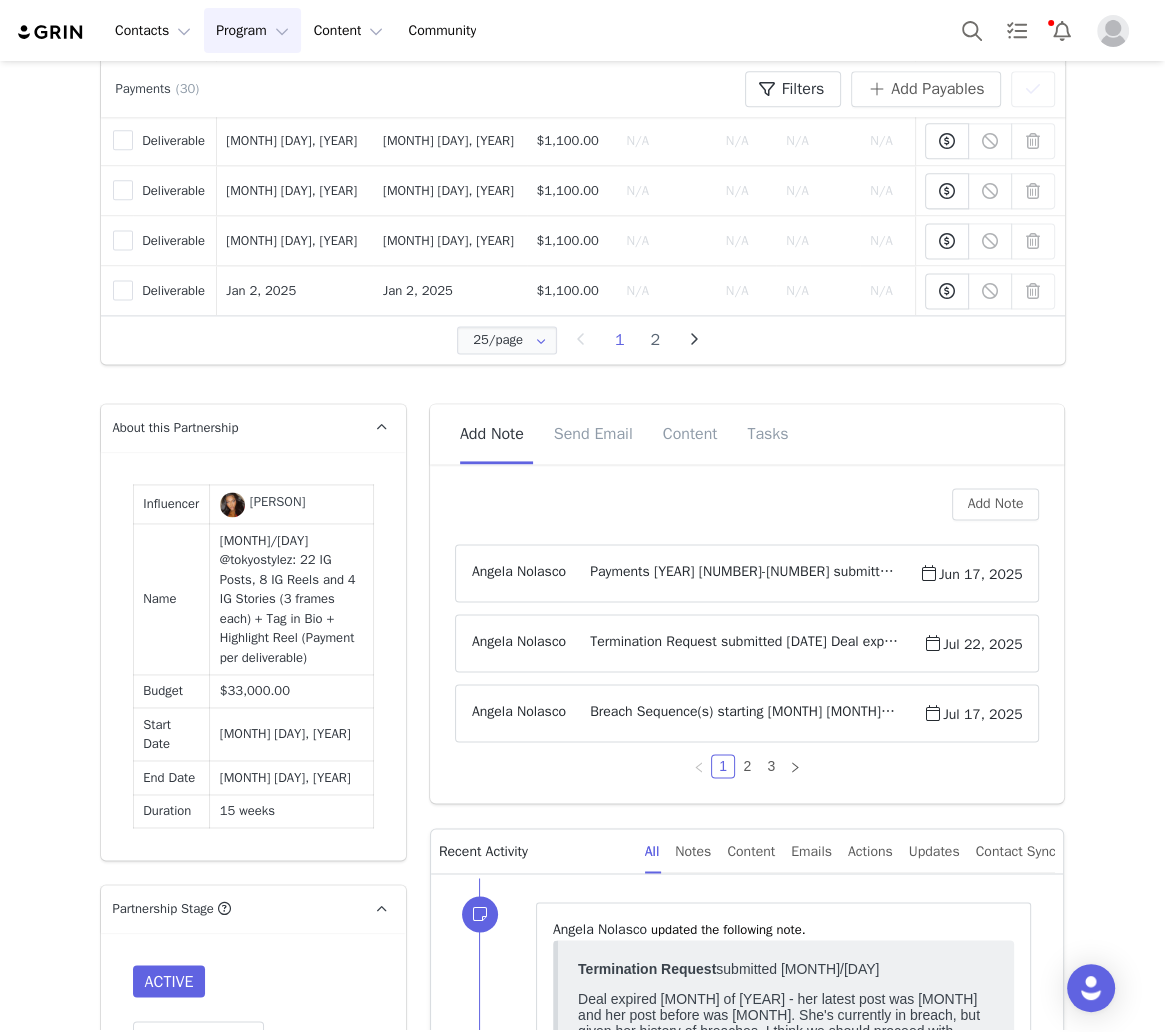 scroll, scrollTop: 2240, scrollLeft: 0, axis: vertical 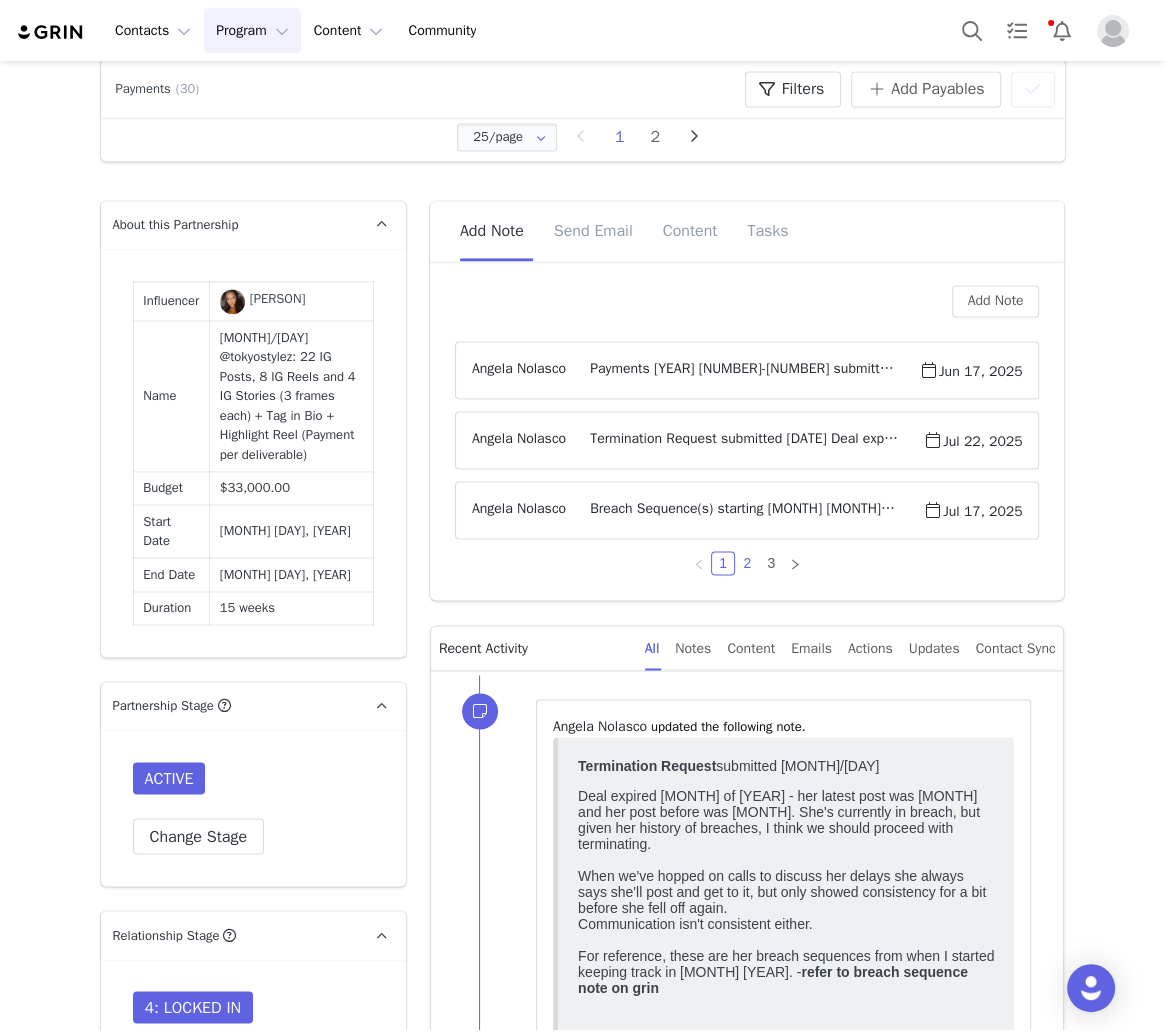 click on "2" at bounding box center (747, 563) 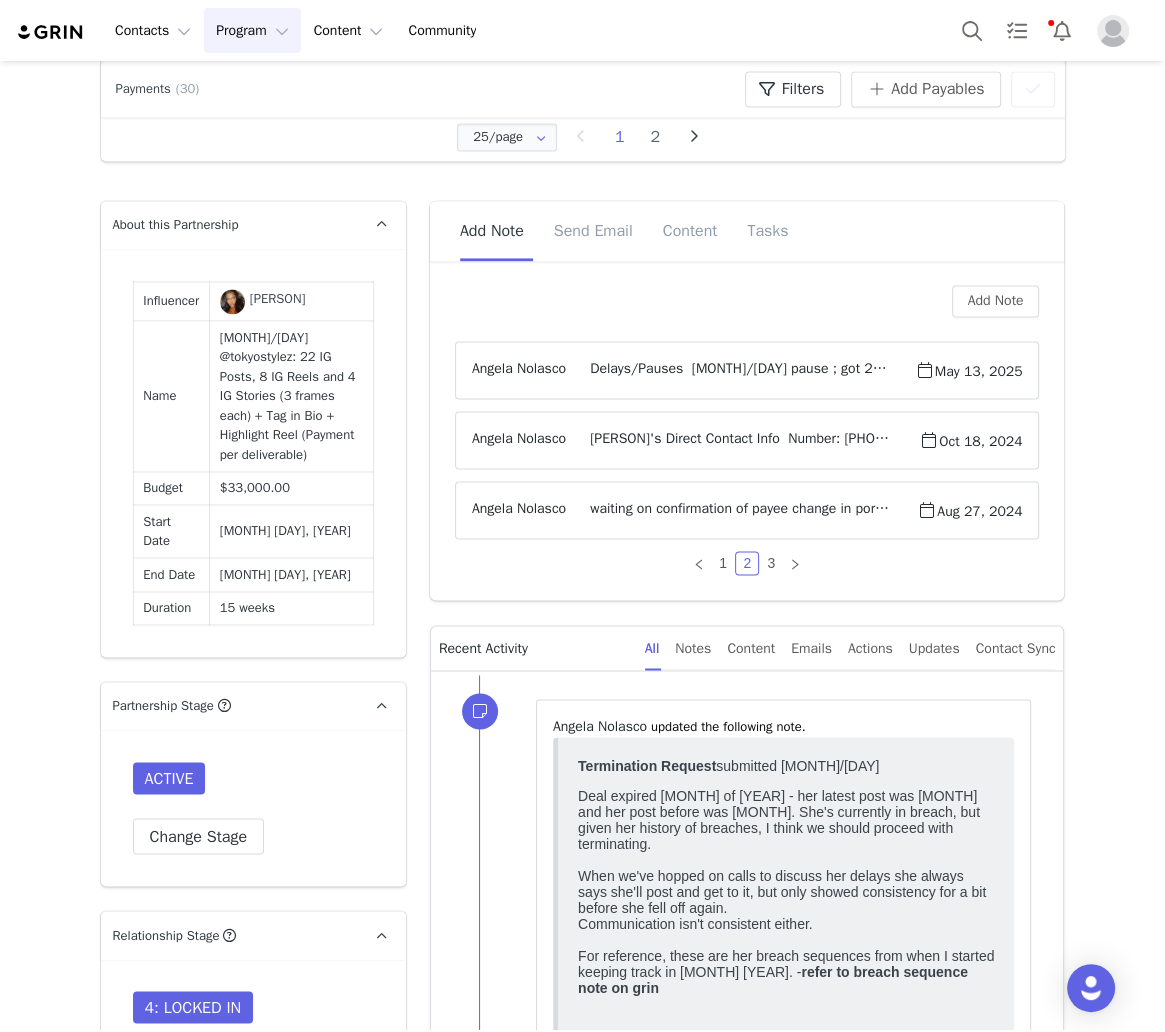 click on "Mia's Direct Contact Info
Number: +1 (213) 662-6389
Email: Jmia8976@gmail.com" at bounding box center [742, 440] 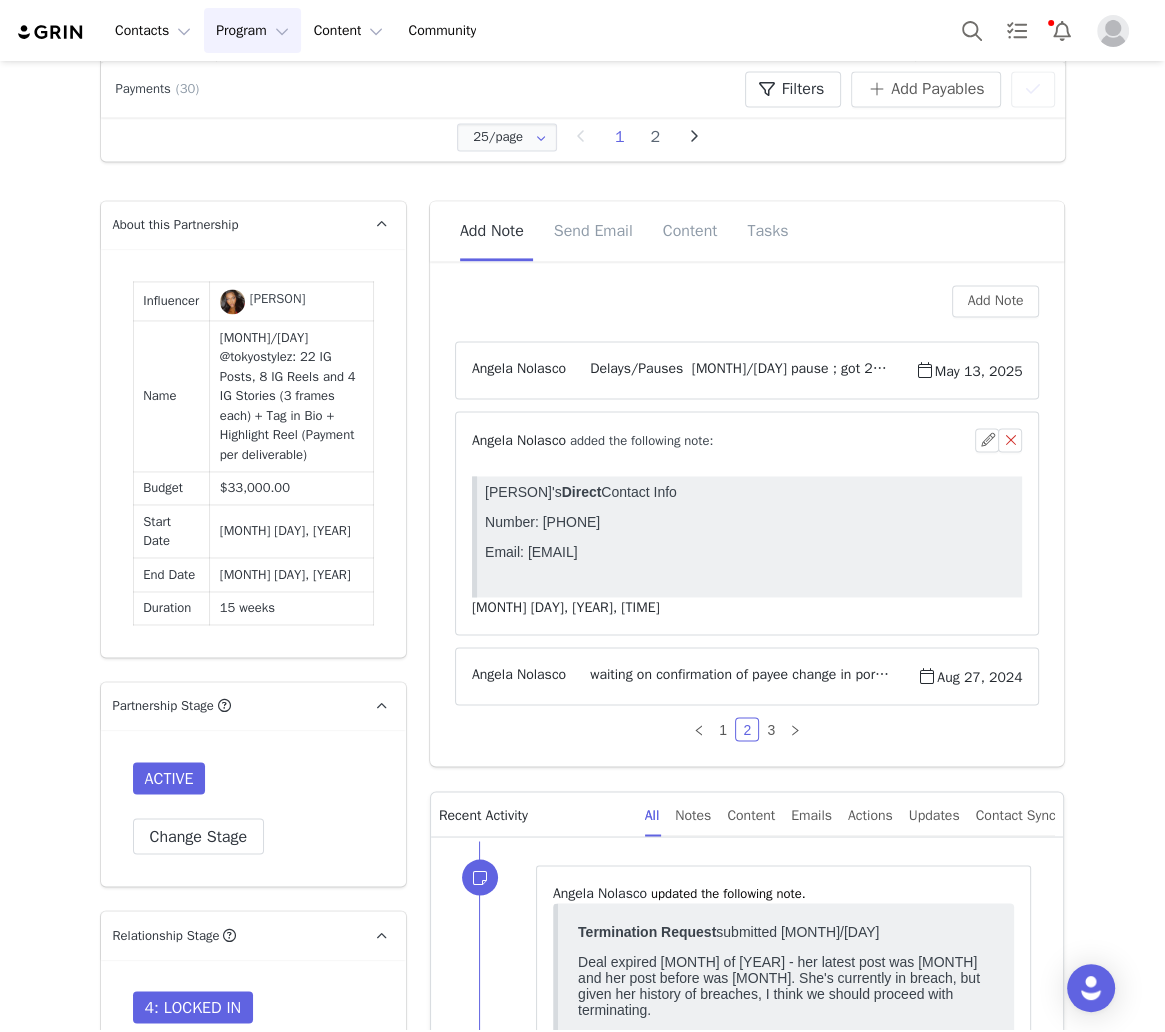 scroll, scrollTop: 0, scrollLeft: 0, axis: both 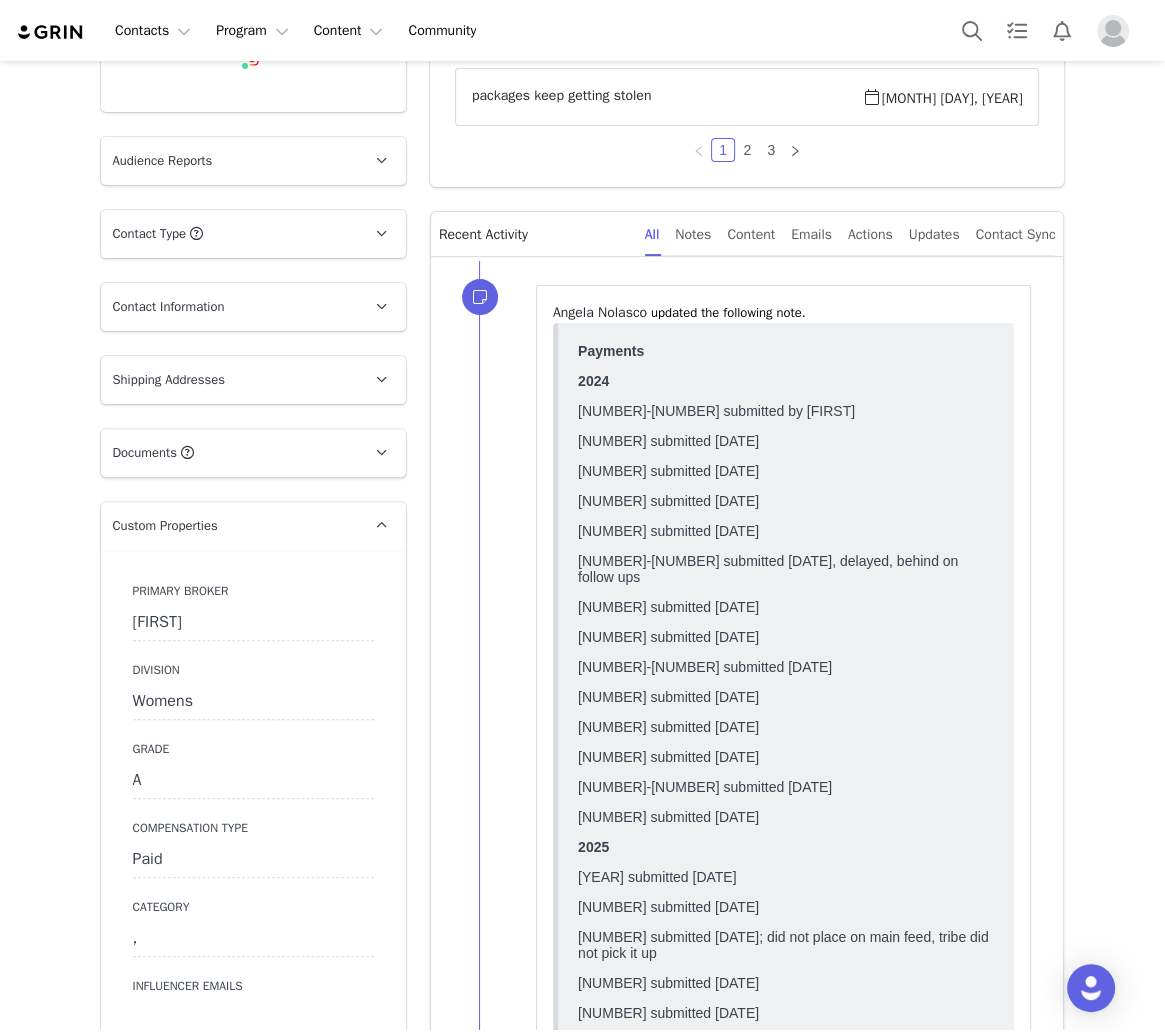click on "Contact Information" at bounding box center (229, 307) 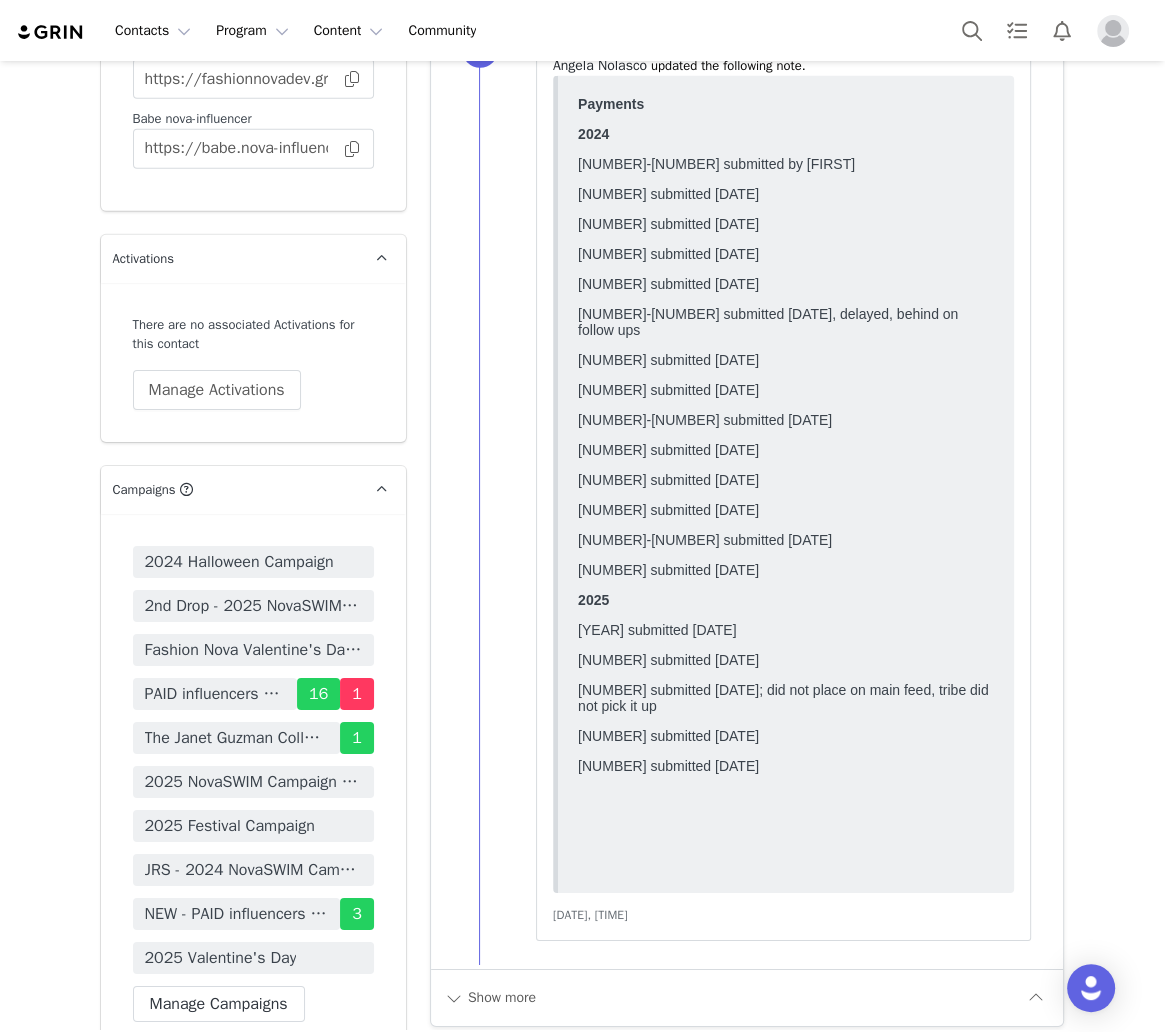 scroll, scrollTop: 5600, scrollLeft: 0, axis: vertical 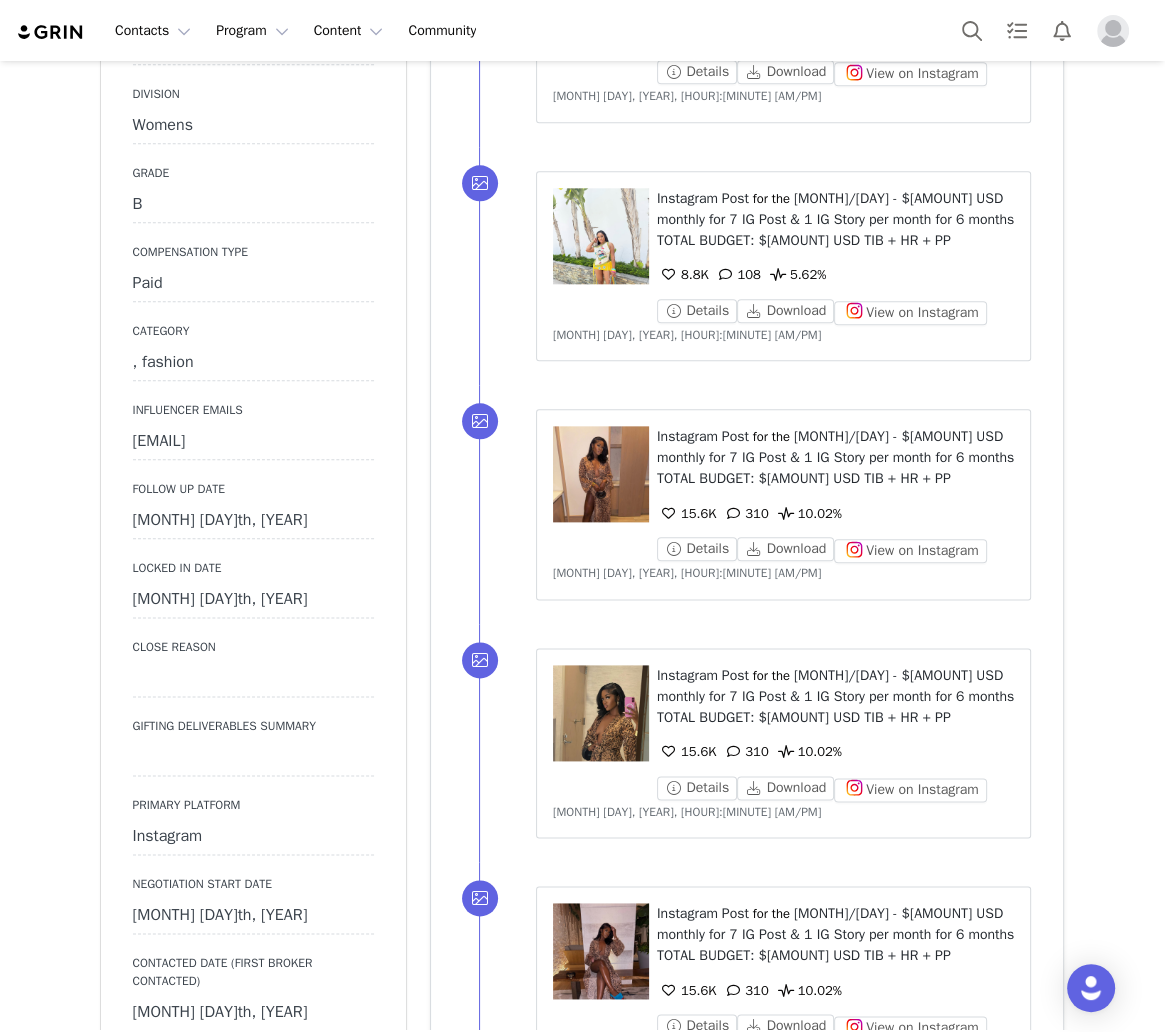 click on "[MONTH] [DAY]th, [YEAR]" at bounding box center (253, 521) 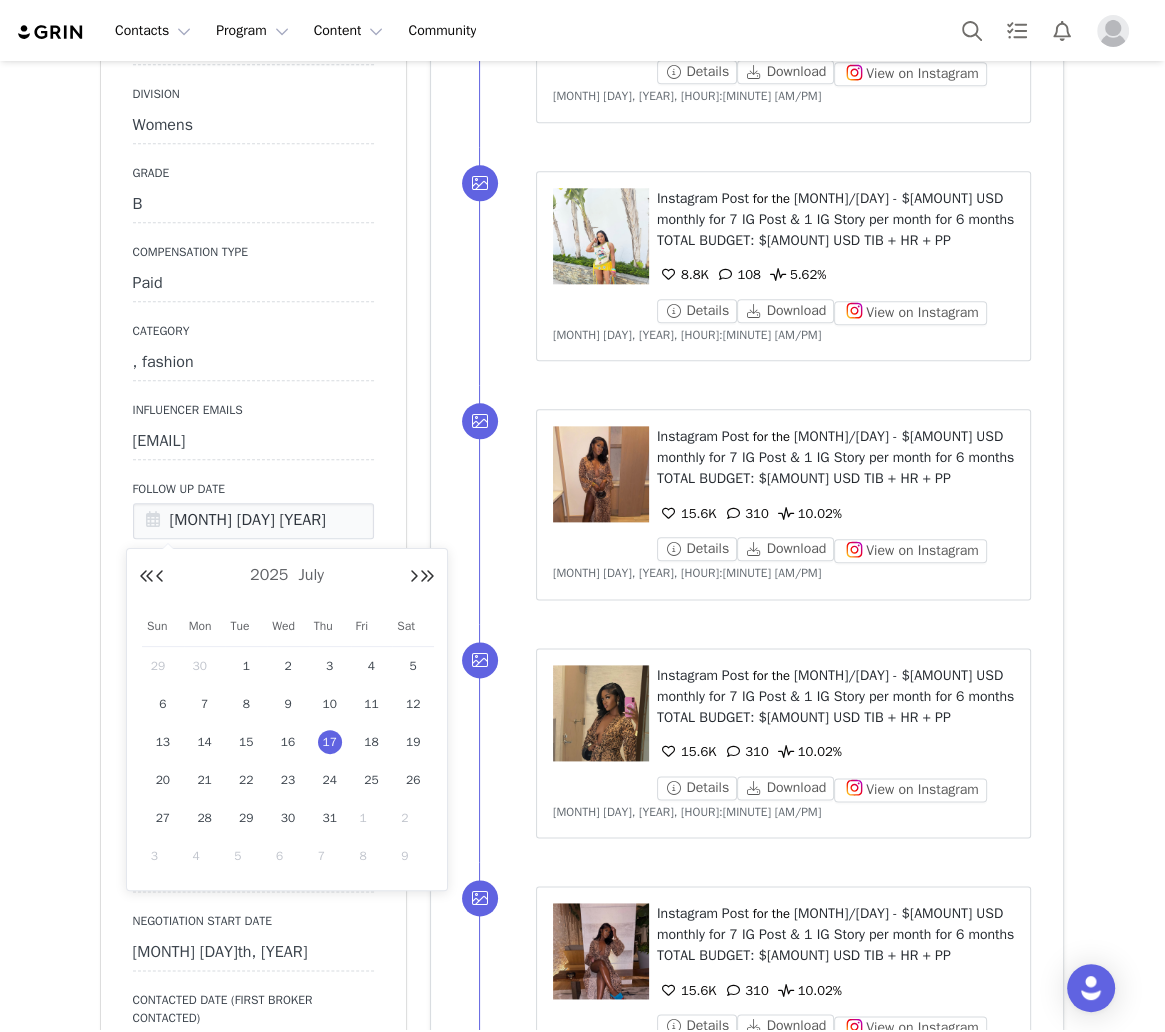 drag, startPoint x: 367, startPoint y: 816, endPoint x: 361, endPoint y: 800, distance: 17.088007 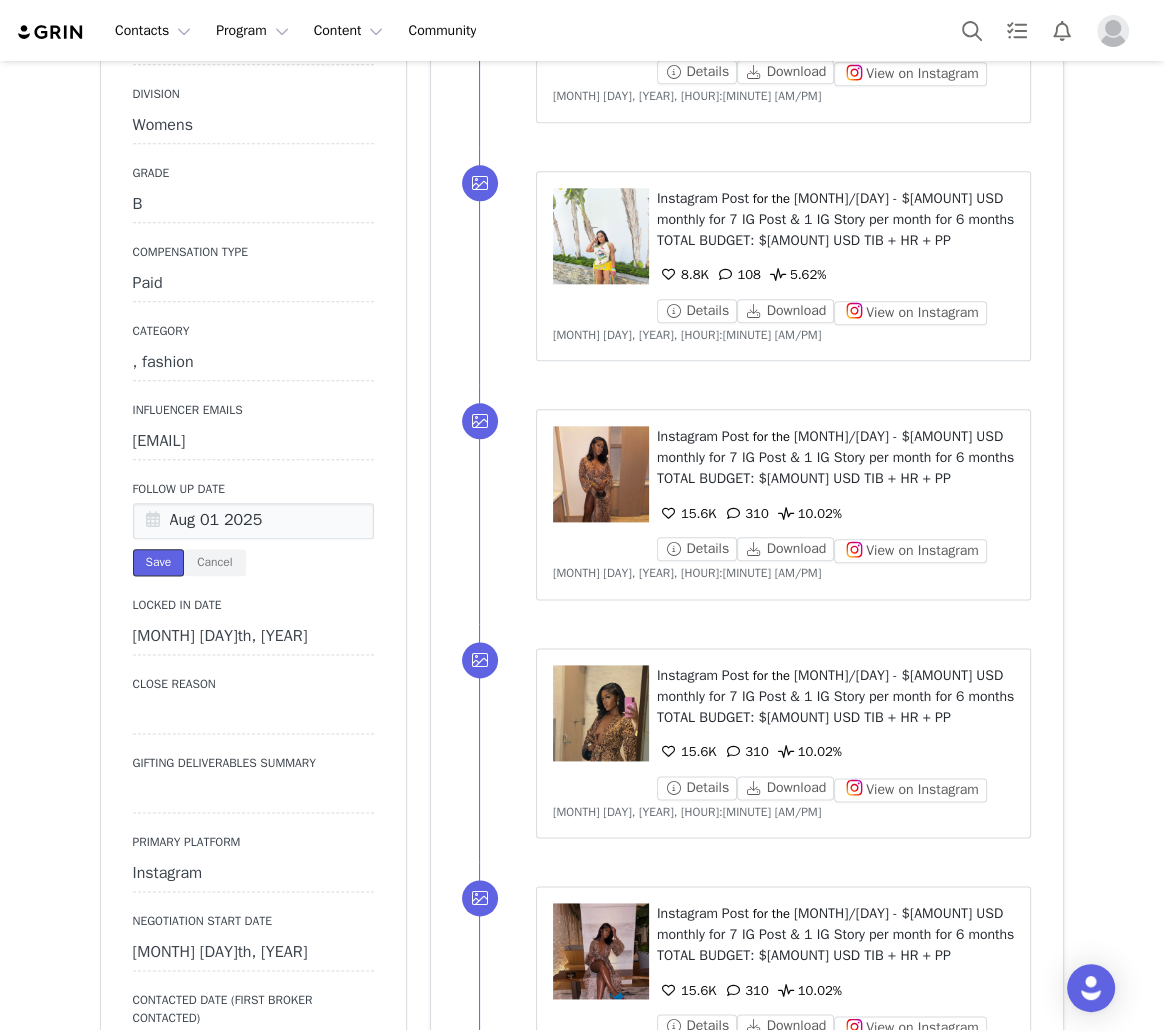 click on "Save" at bounding box center [159, 562] 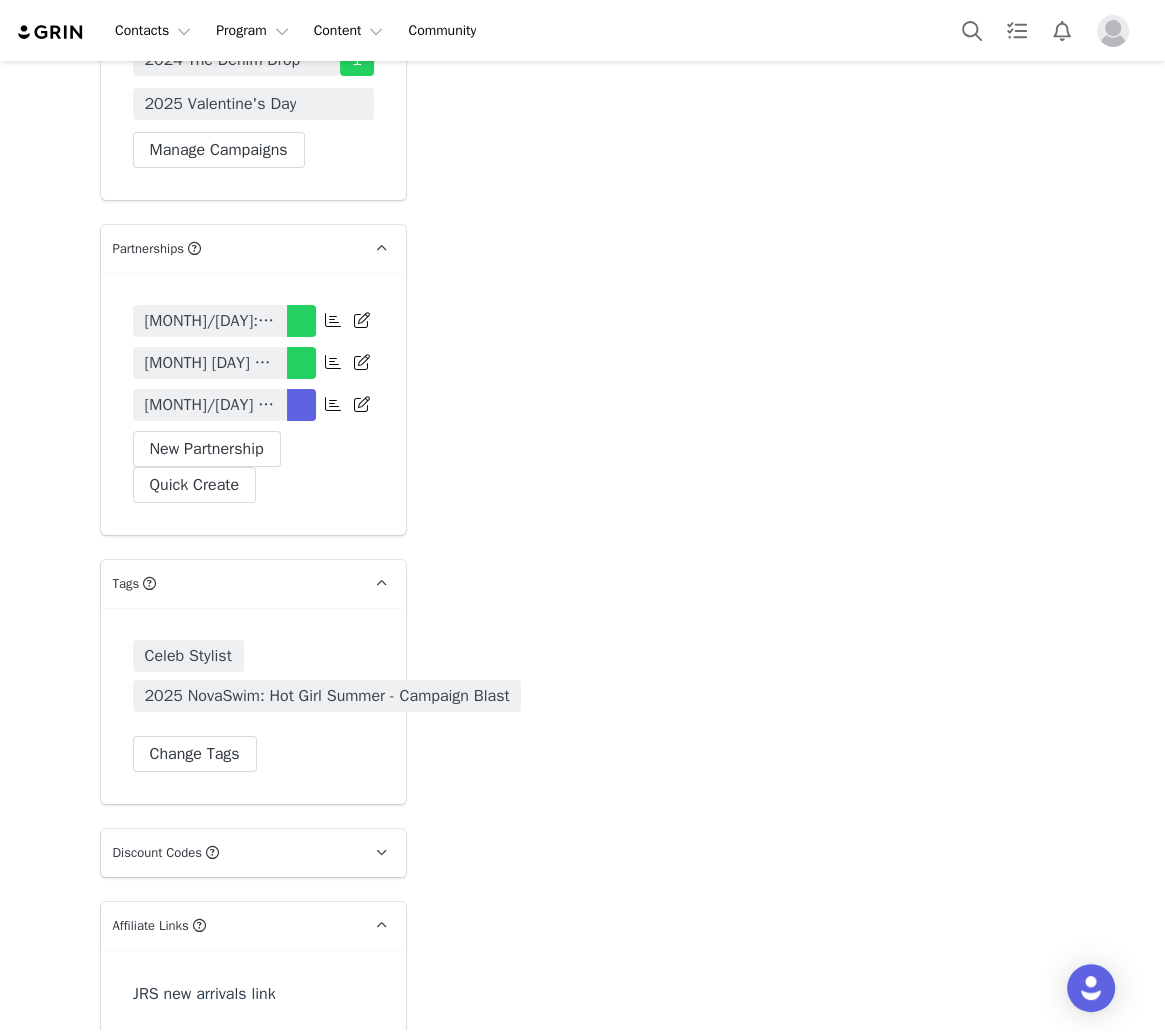 scroll, scrollTop: 5786, scrollLeft: 0, axis: vertical 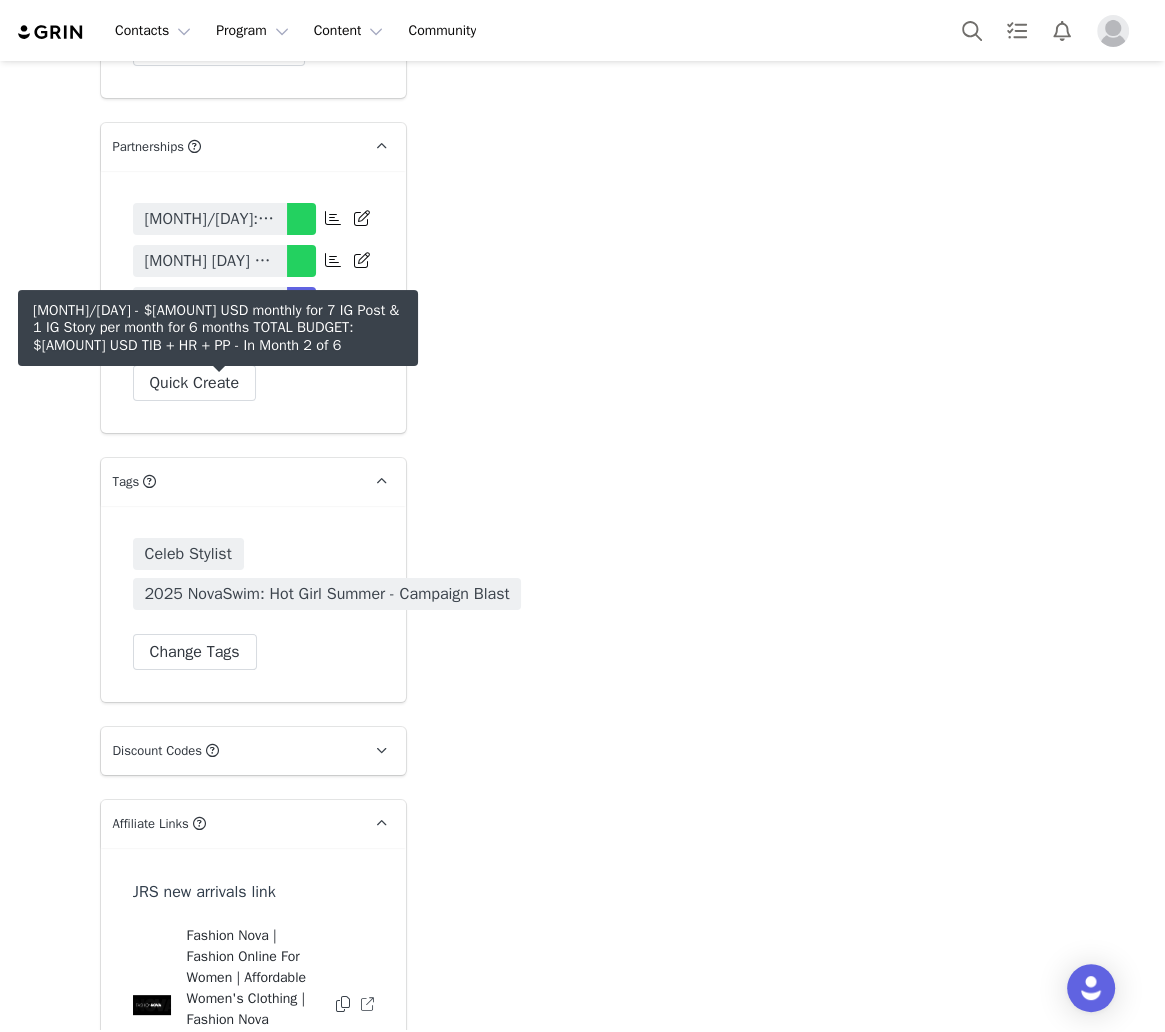 click on "[MONTH]/[DAY] - $[AMOUNT] USD monthly for 7 IG Post & 1 IG Story per month for 6 months TOTAL BUDGET: $[AMOUNT] USD TIB + HR + PP" at bounding box center [210, 303] 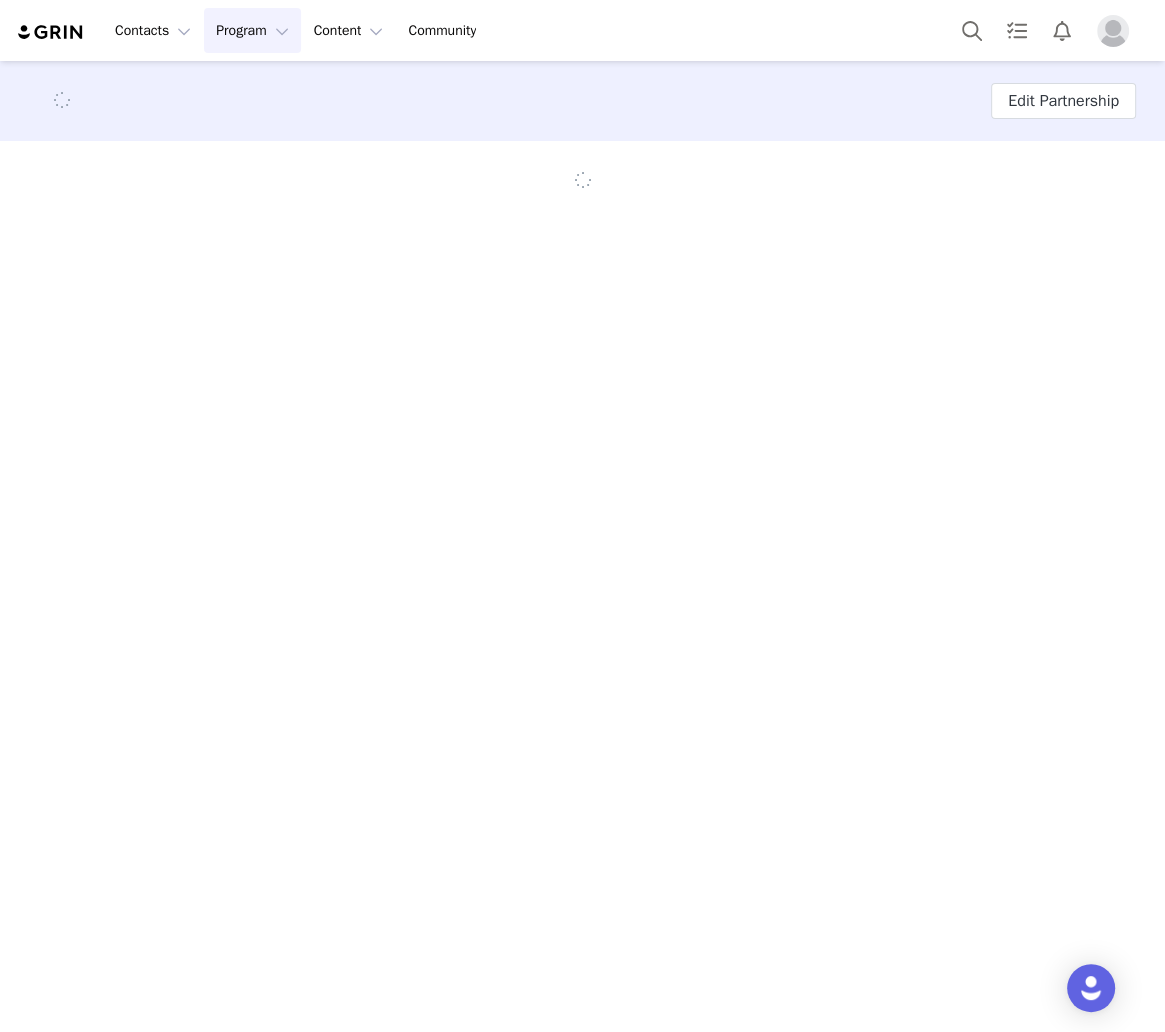 scroll, scrollTop: 0, scrollLeft: 0, axis: both 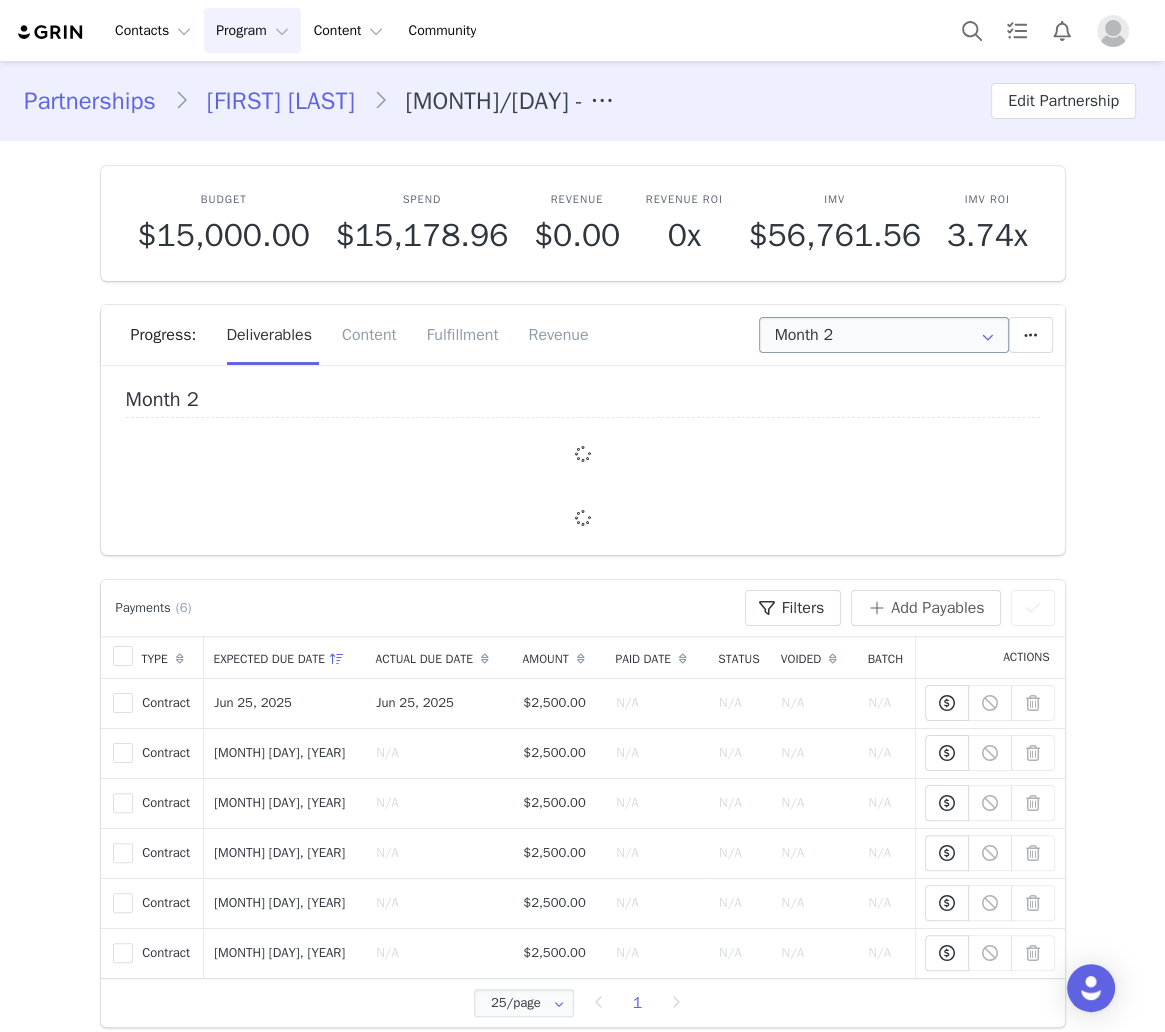 type on "+1 (United States)" 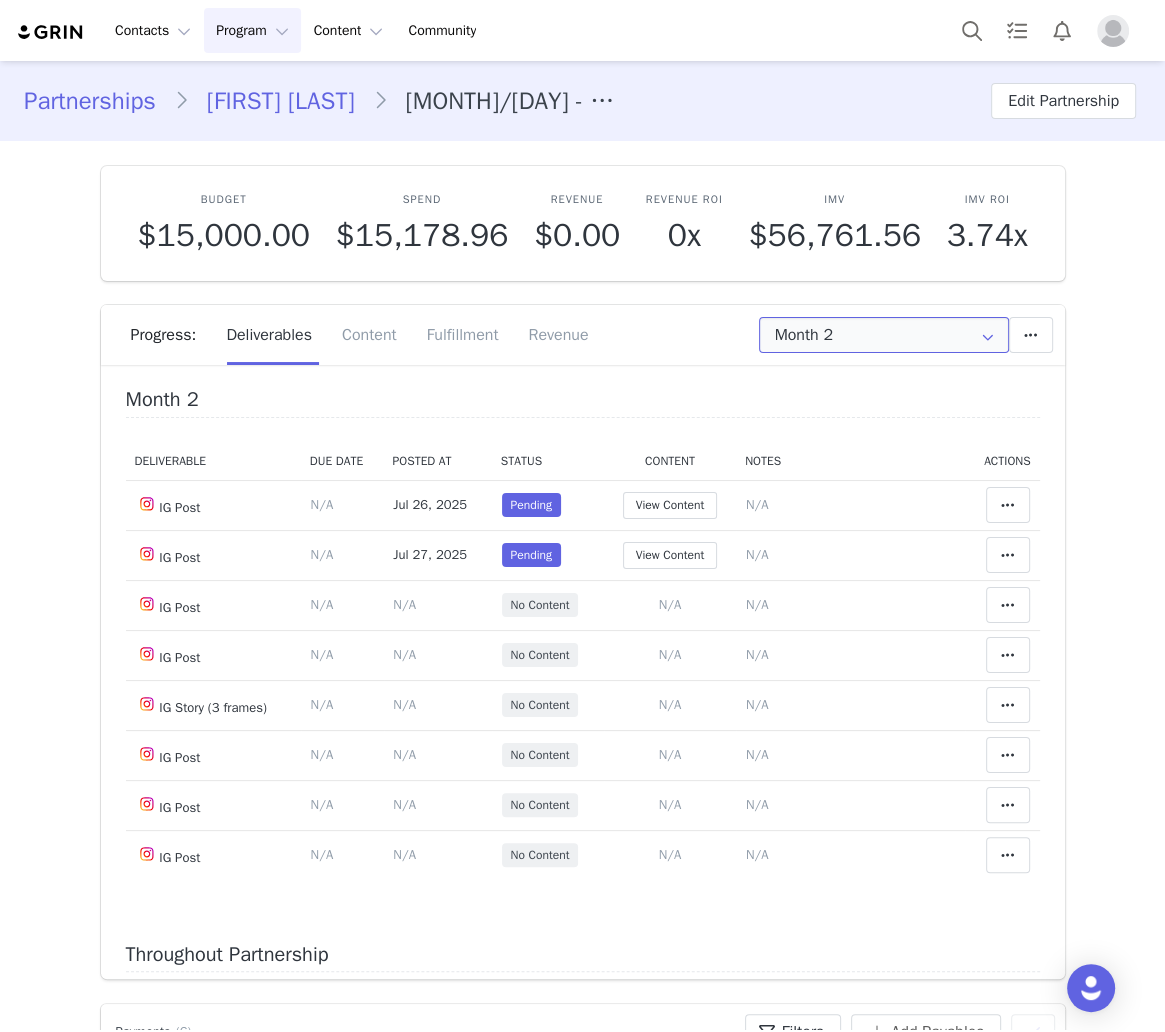 click on "Month 2" at bounding box center [884, 335] 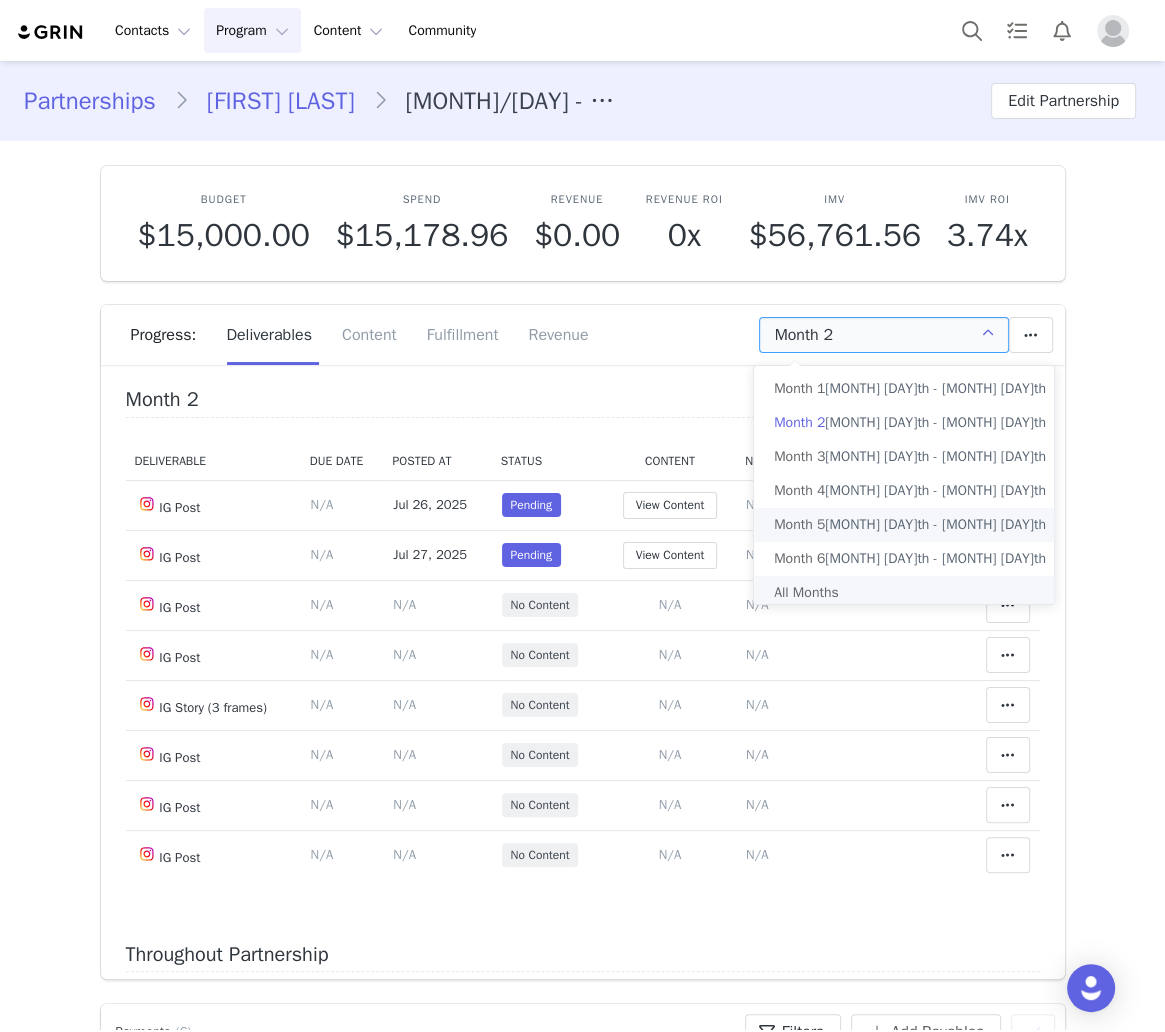 click on "All Months" at bounding box center [910, 593] 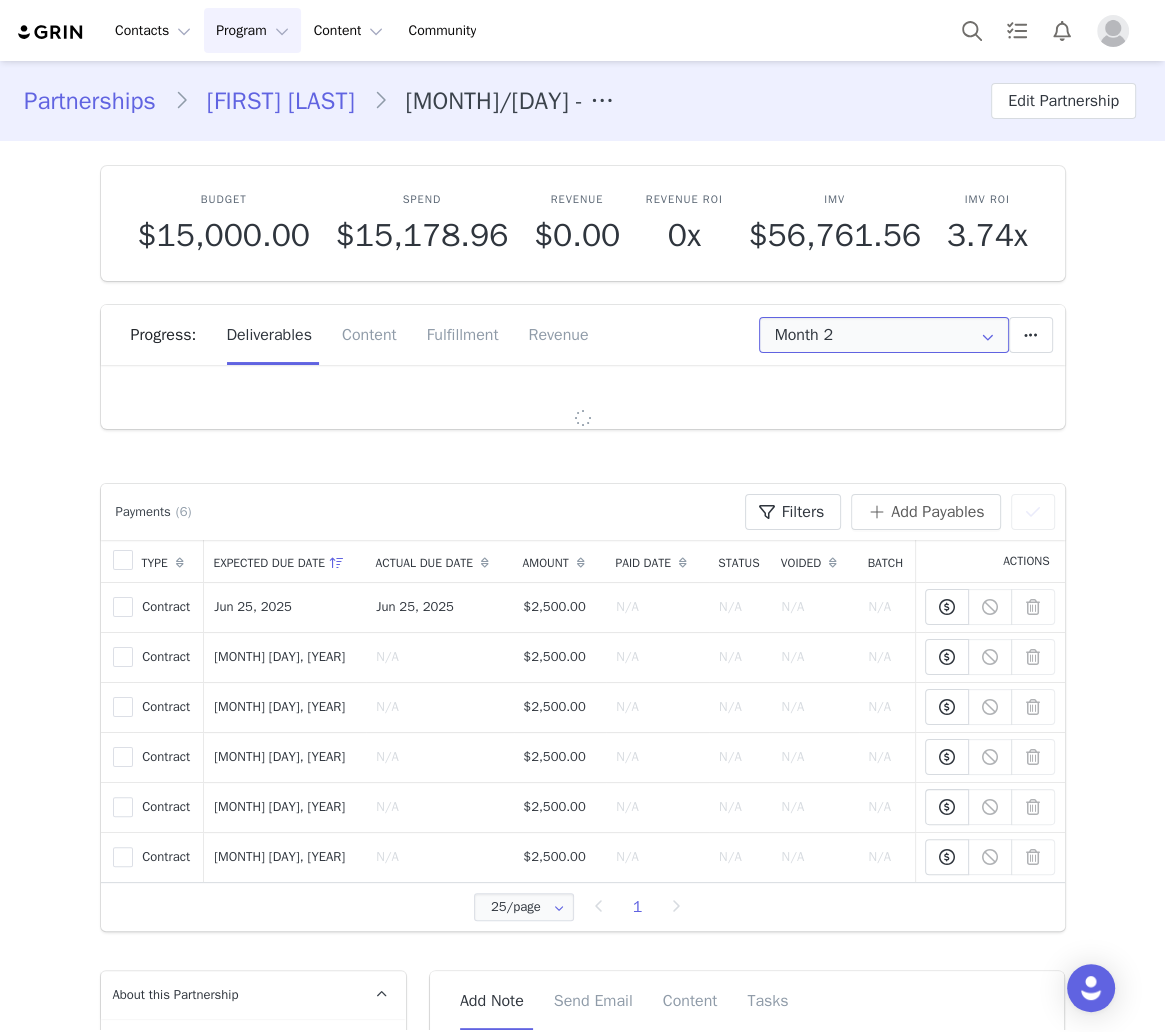 type on "All" 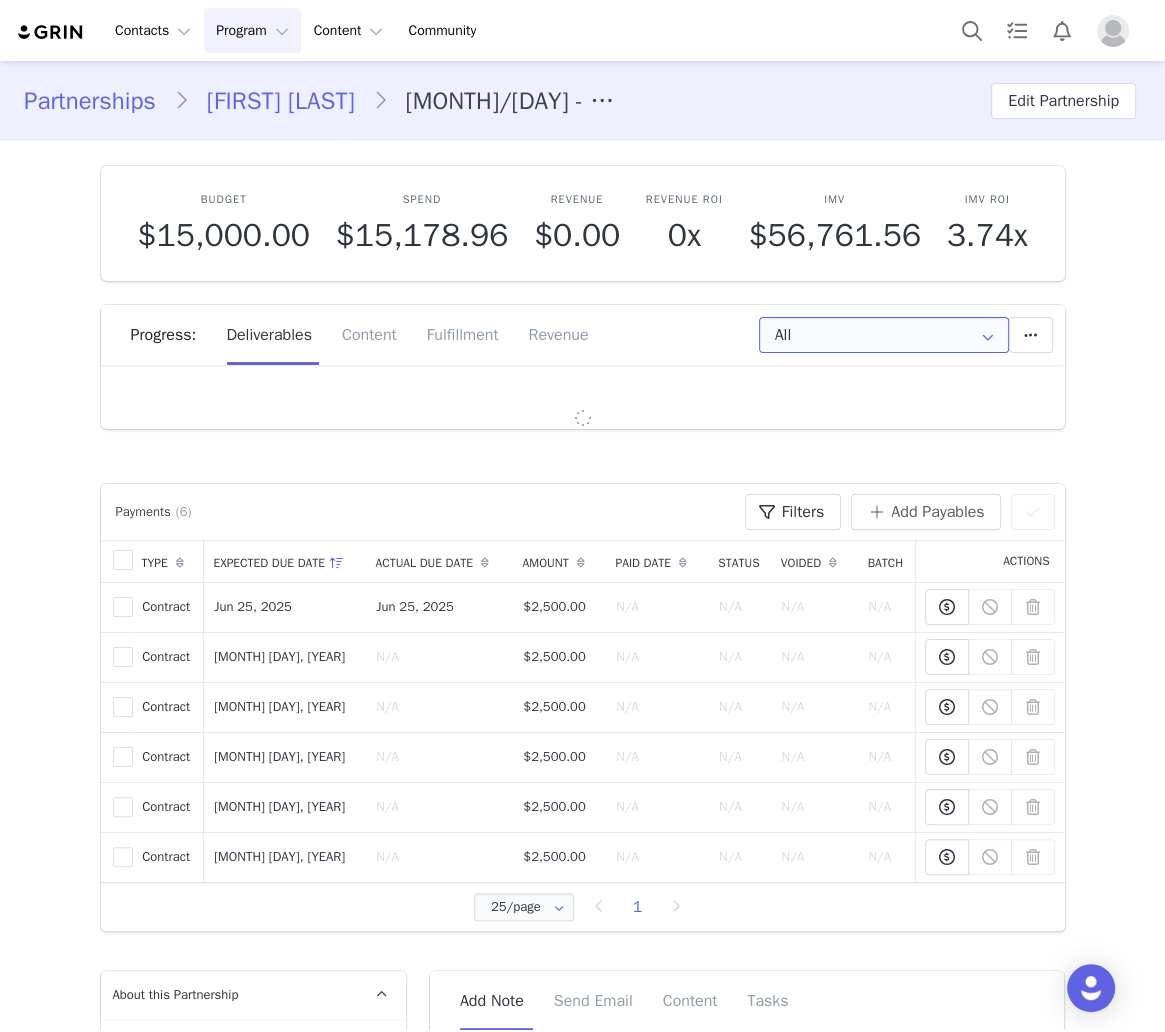 scroll, scrollTop: 0, scrollLeft: 0, axis: both 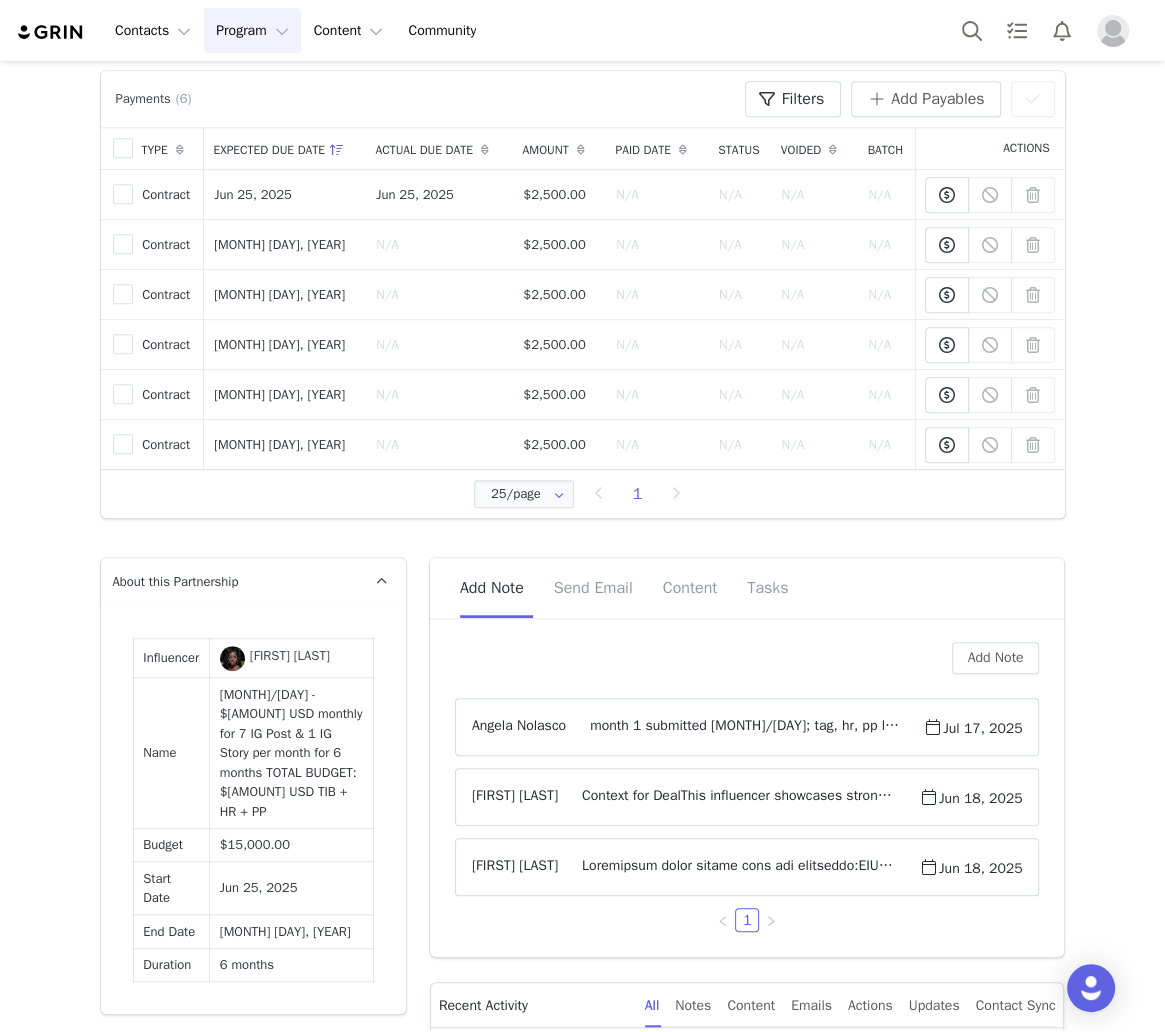 click on "month 1 submitted [MONTH]/[DAY]; tag, hr, pp live
month 2 submitted [MONTH]/[DAY]" at bounding box center (744, 727) 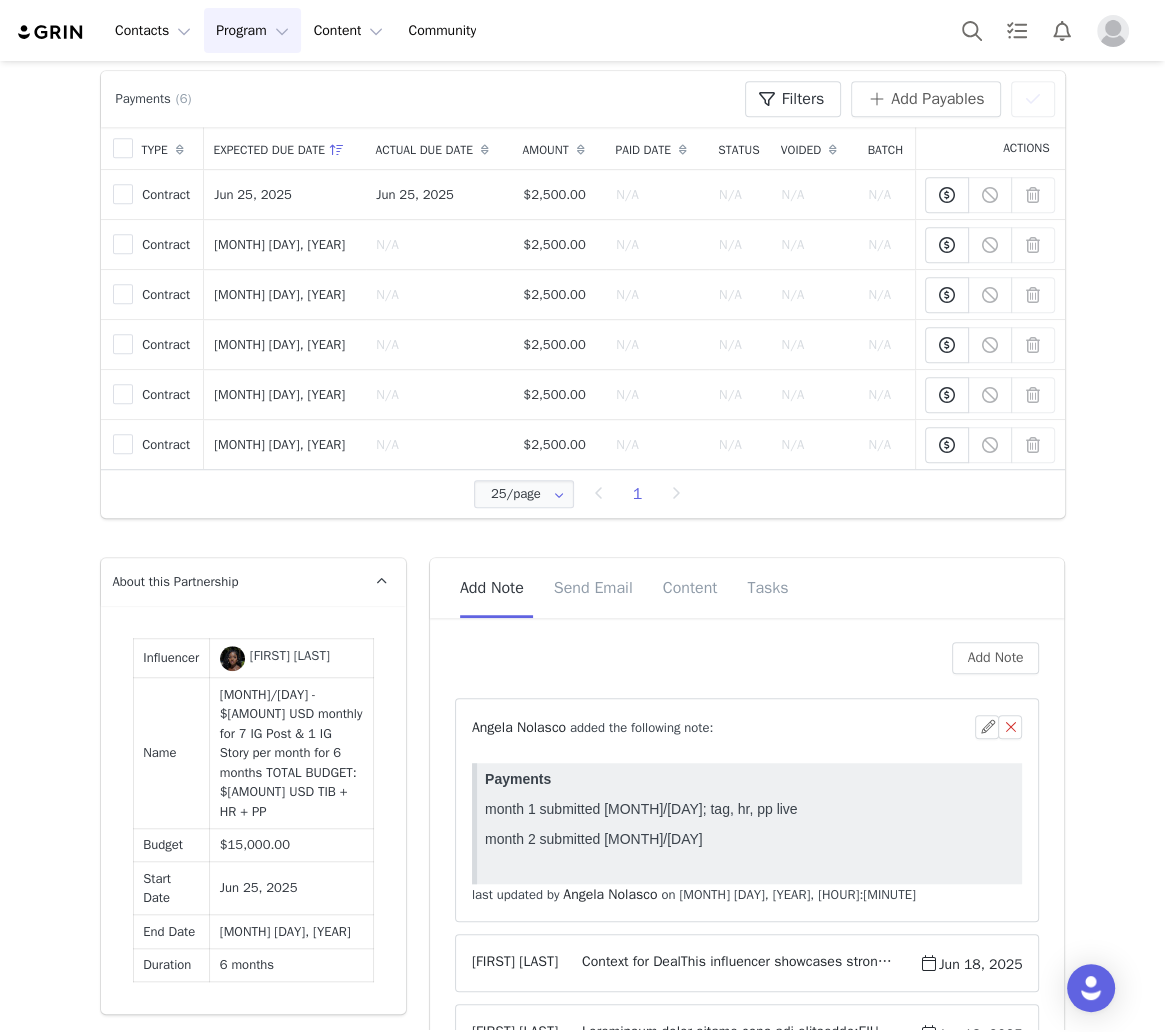 scroll, scrollTop: 0, scrollLeft: 0, axis: both 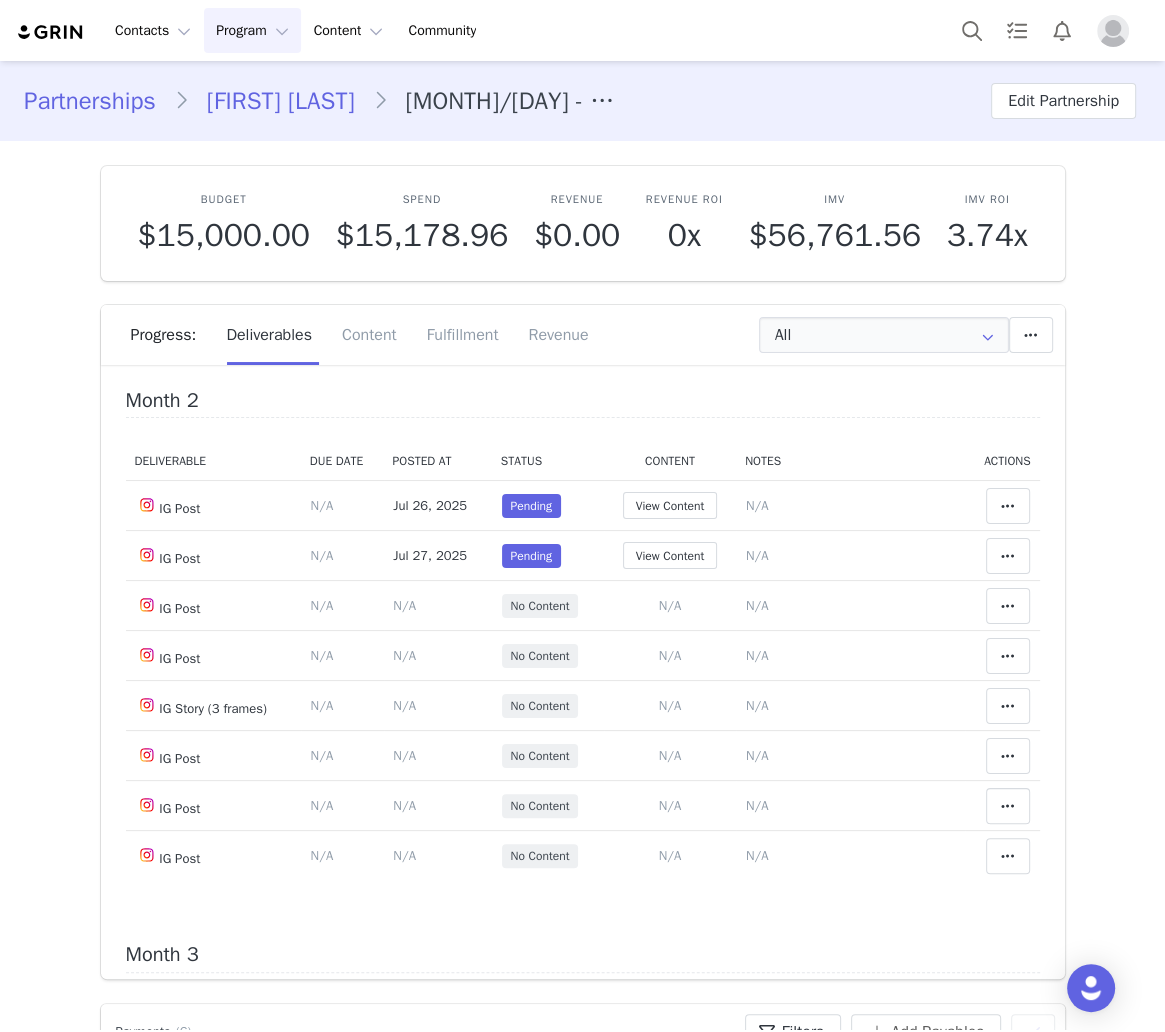click on "Content" at bounding box center [670, 461] 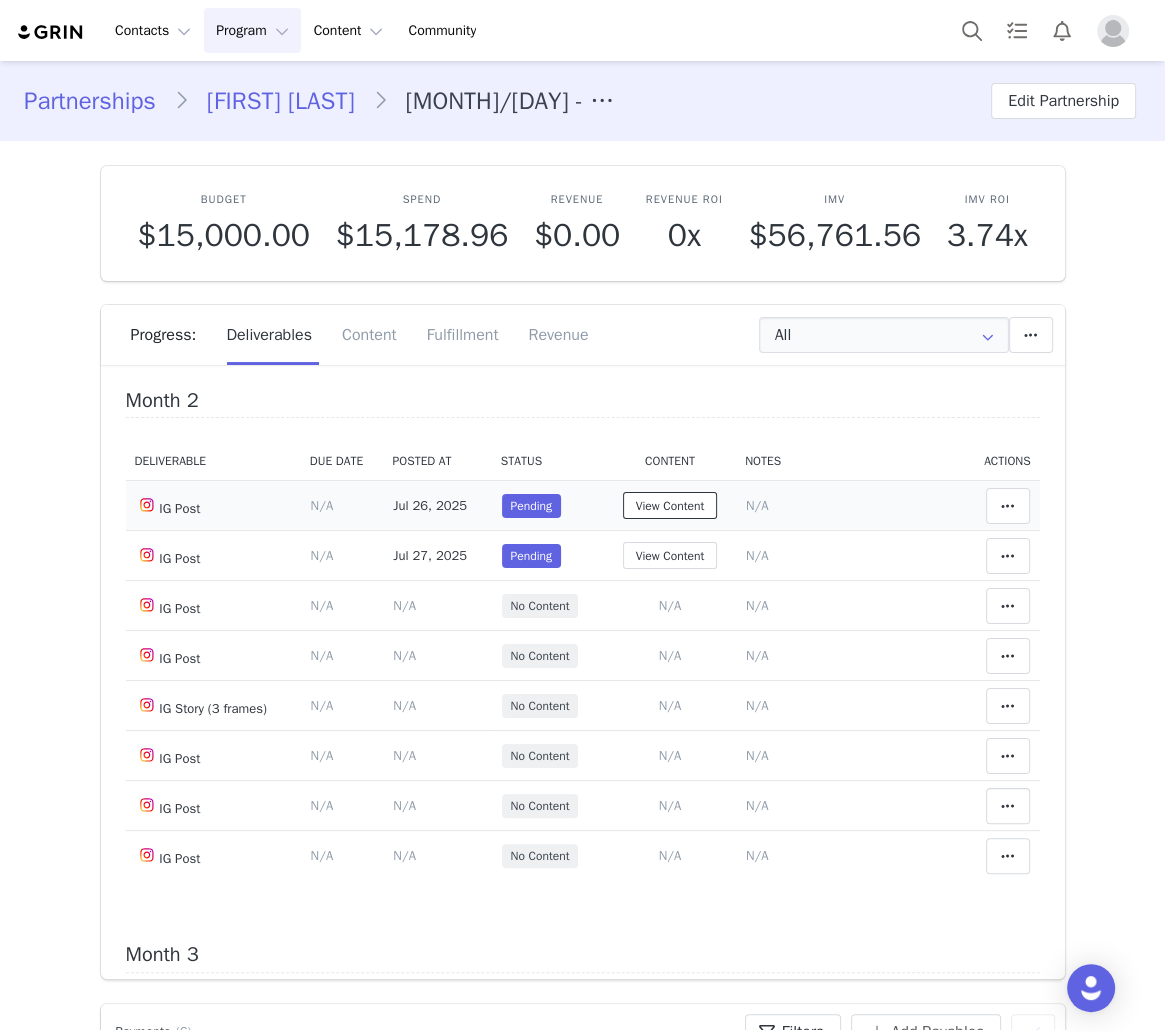 click on "View Content" at bounding box center [670, 505] 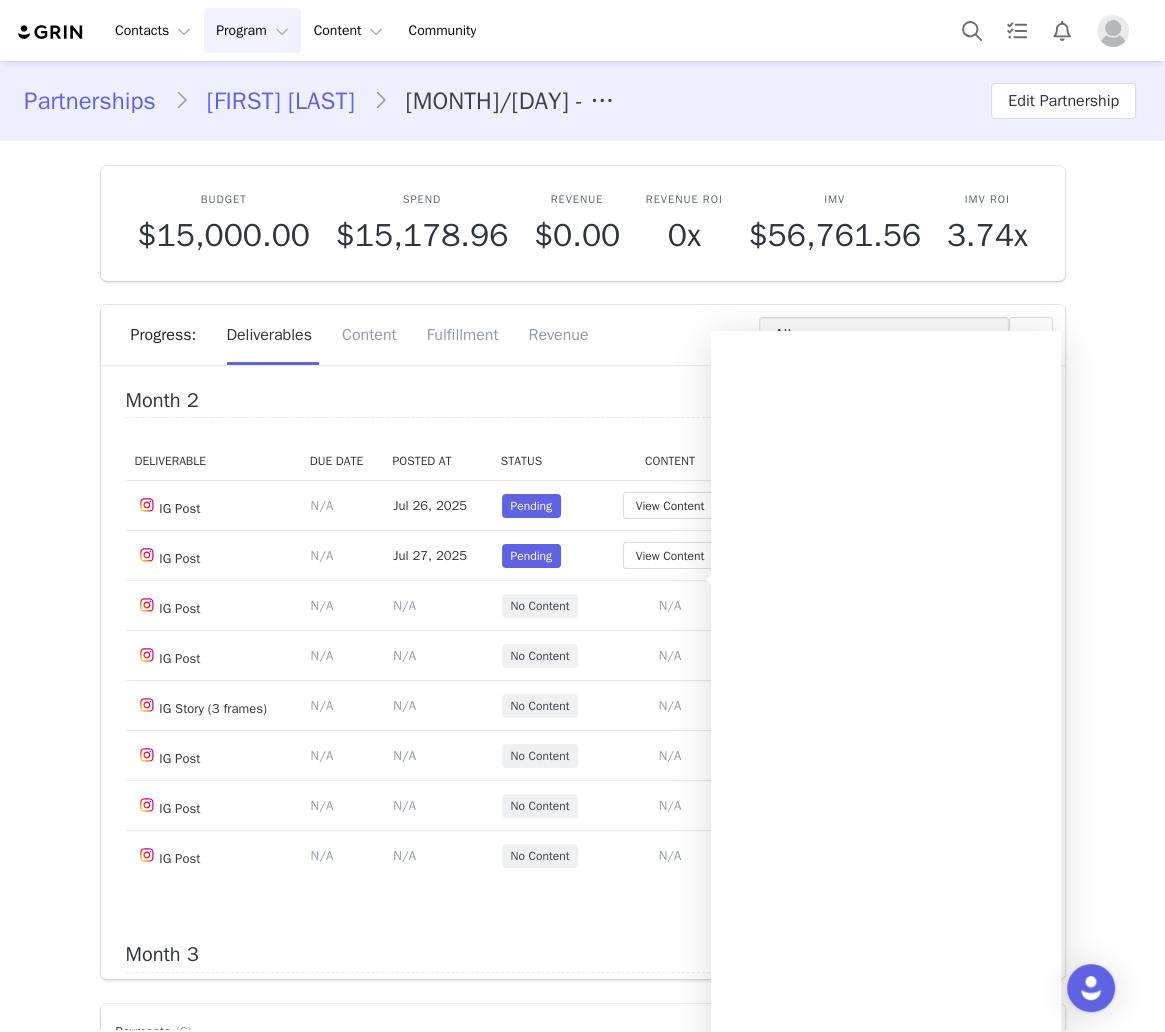 click on "Content" at bounding box center [670, 461] 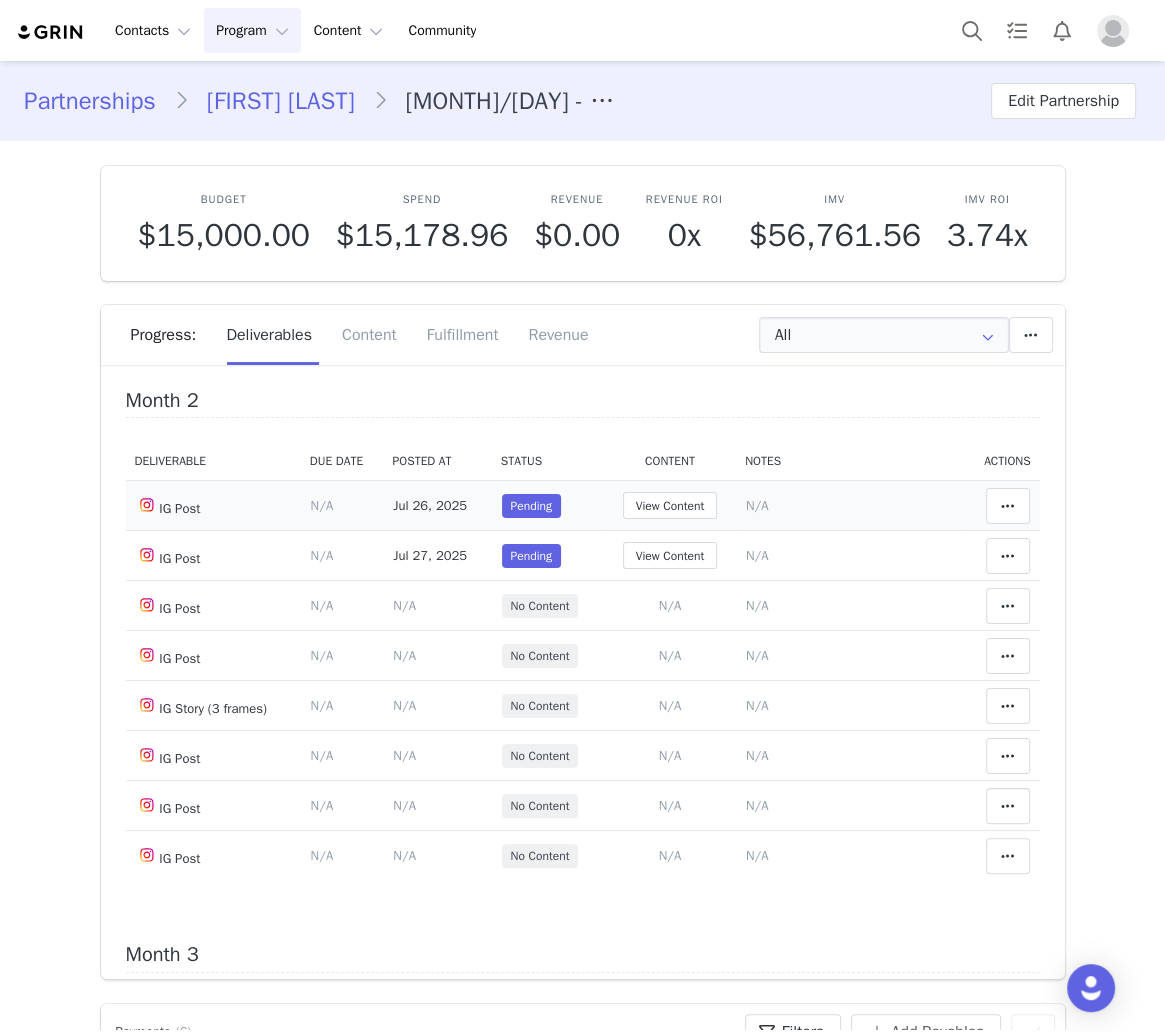 click on "N/A" at bounding box center (757, 505) 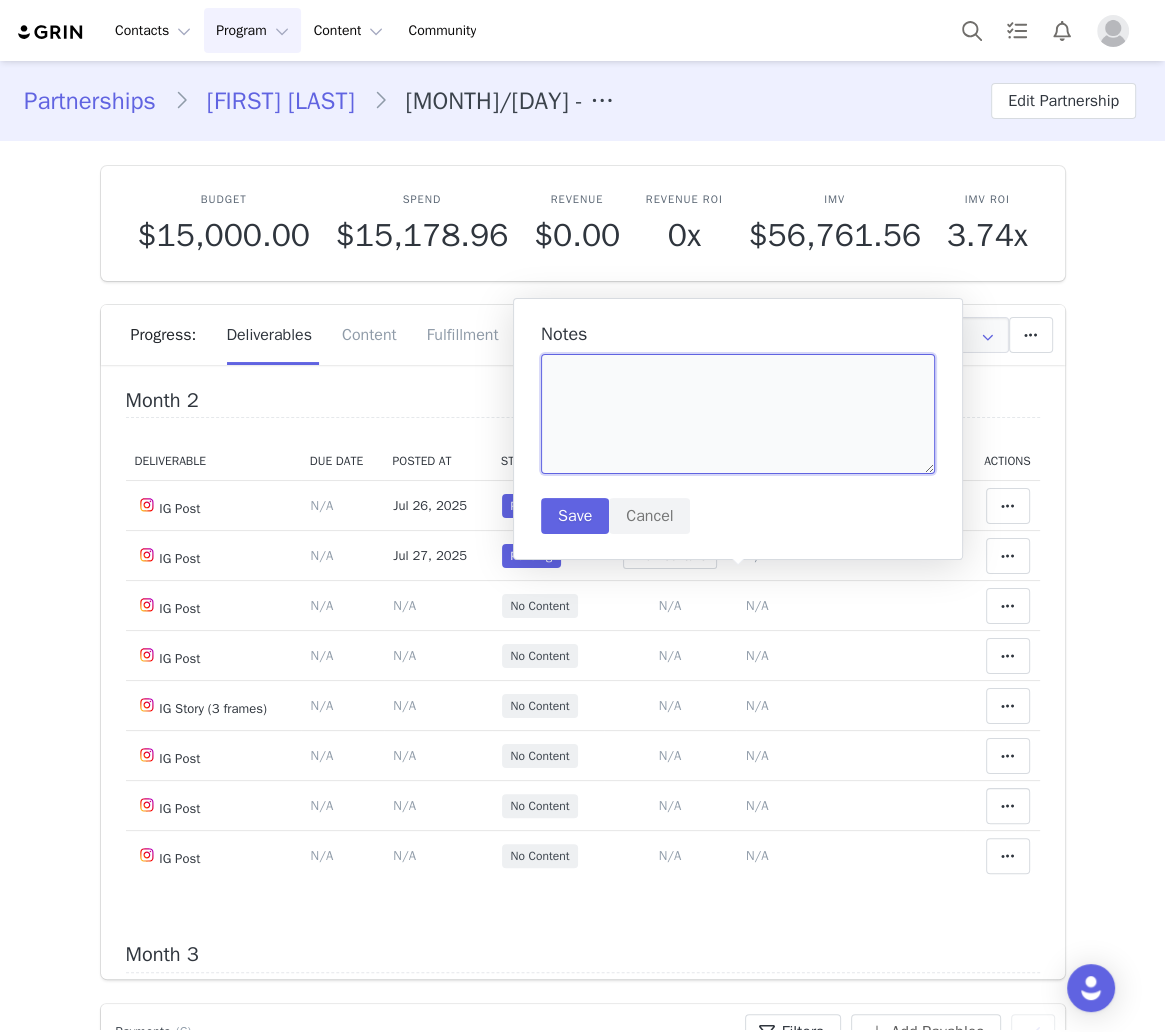 click at bounding box center [738, 414] 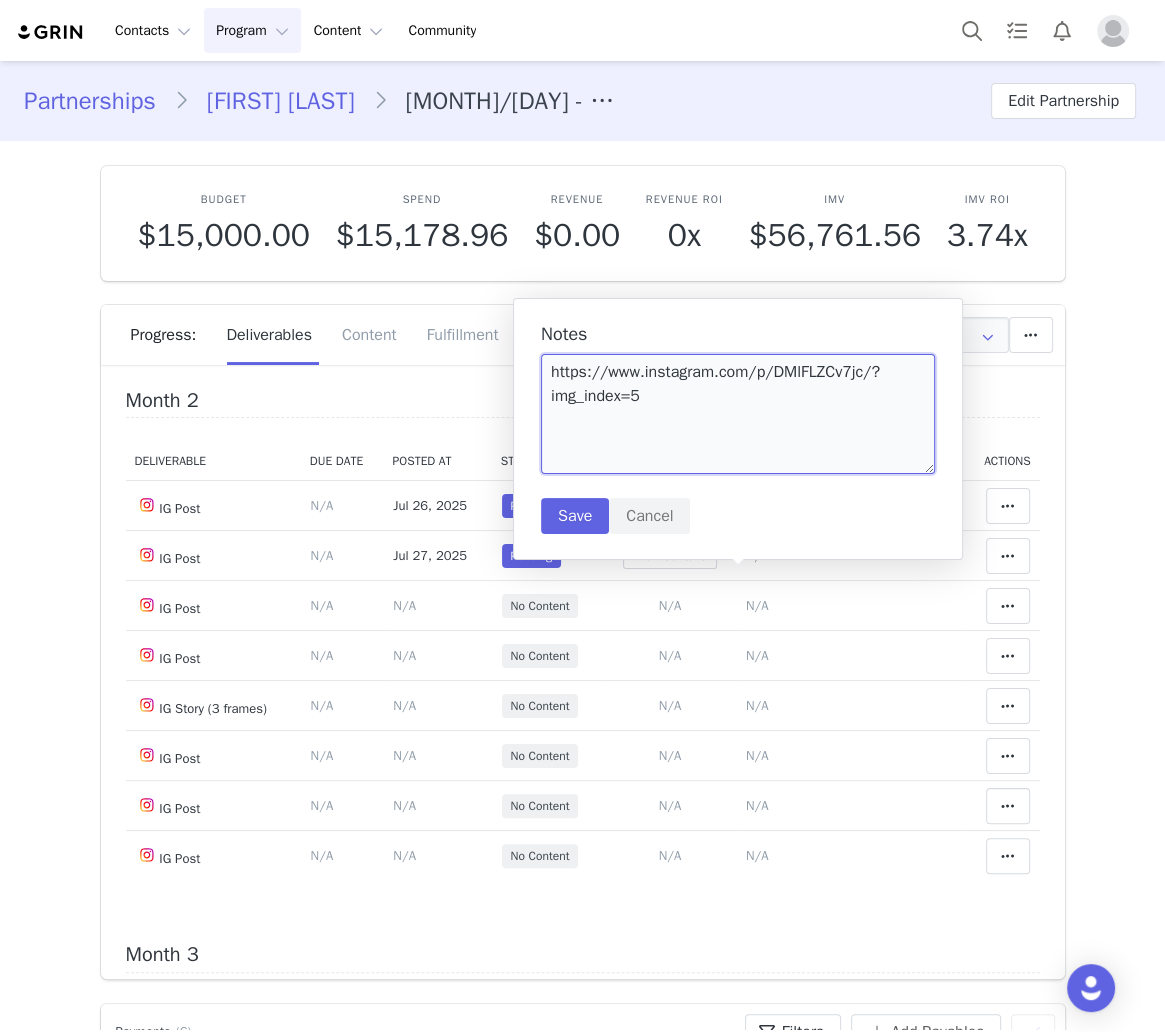 drag, startPoint x: 875, startPoint y: 371, endPoint x: 860, endPoint y: 373, distance: 15.132746 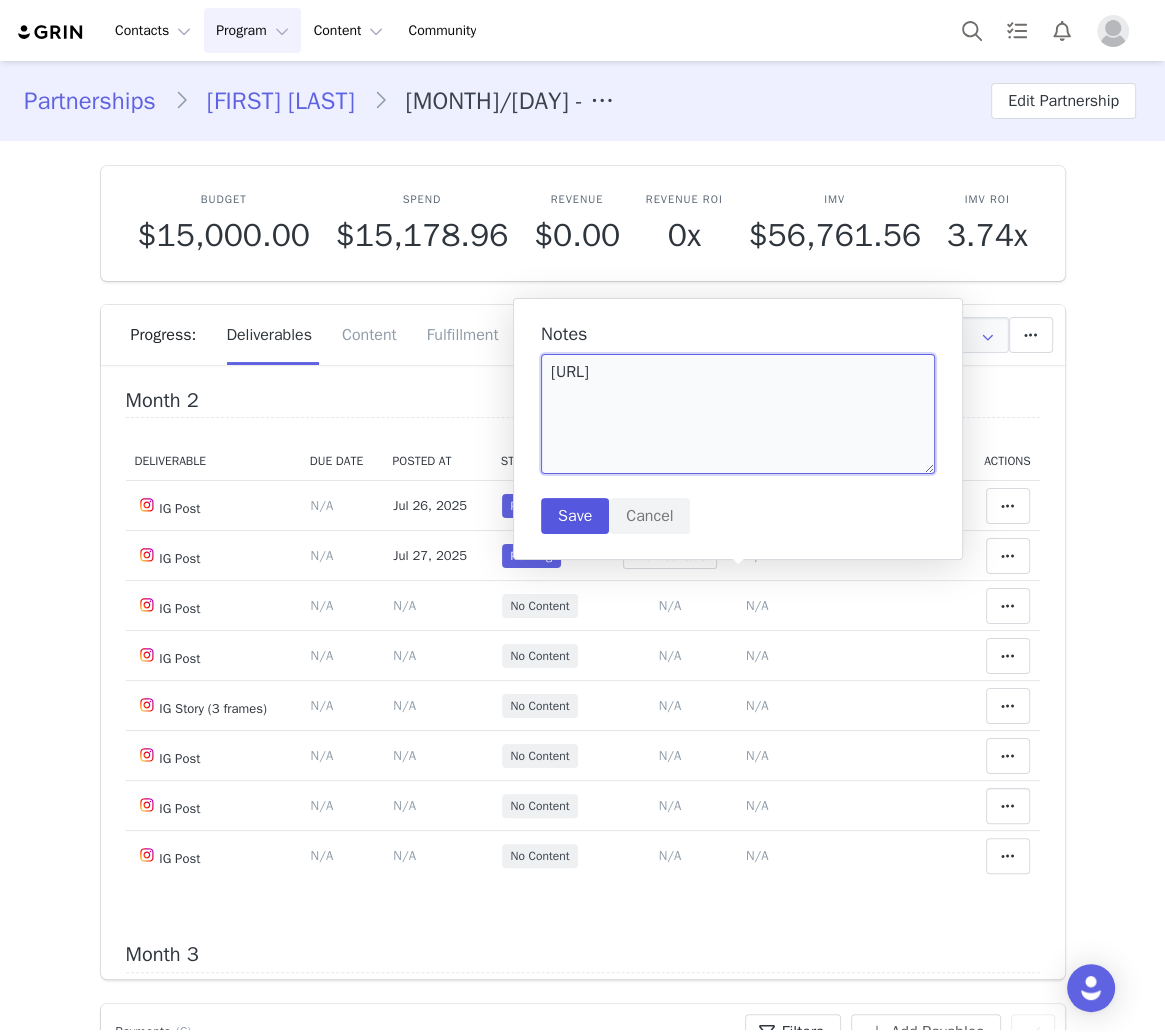 type on "[URL]" 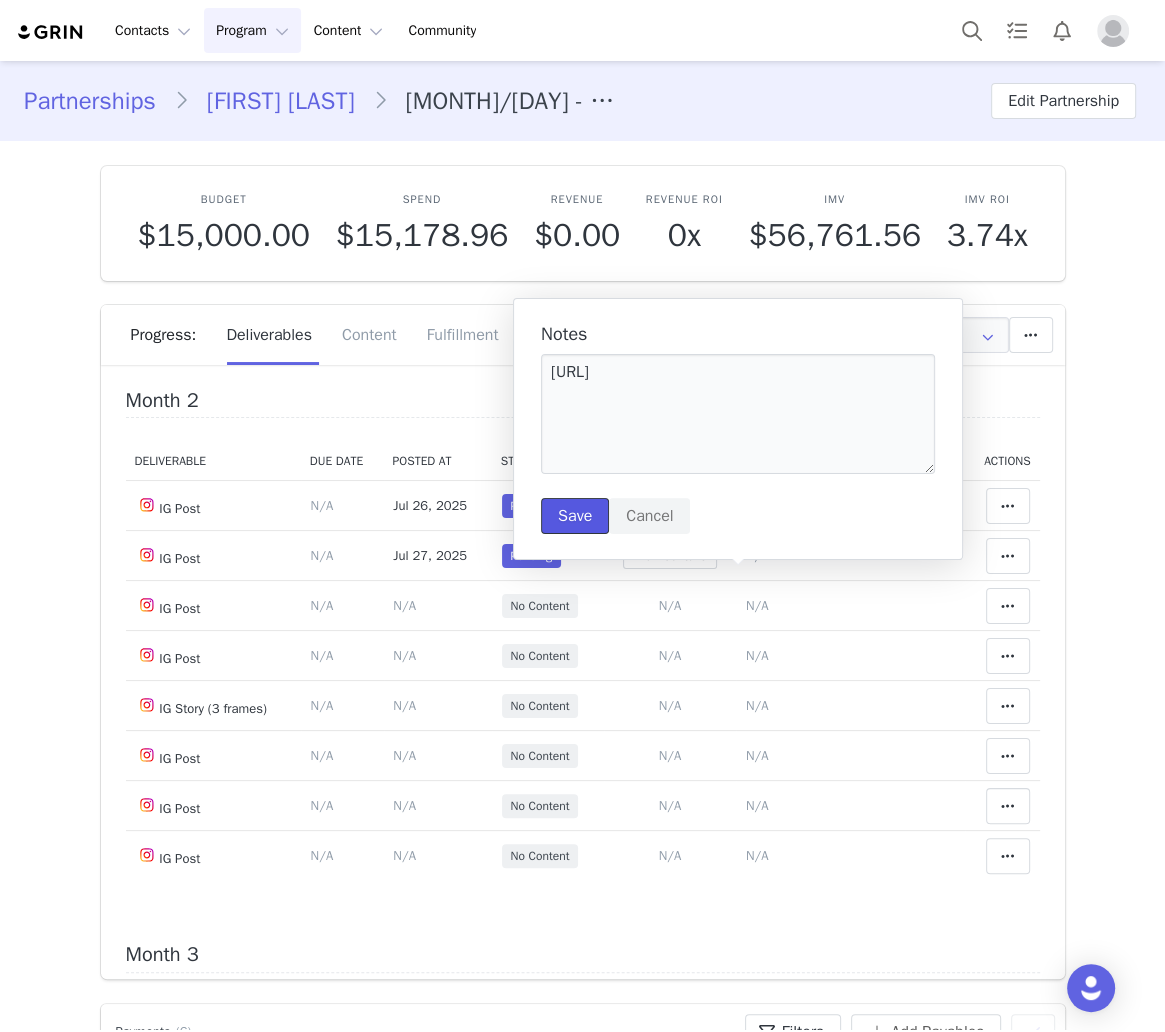click on "Save" at bounding box center [575, 516] 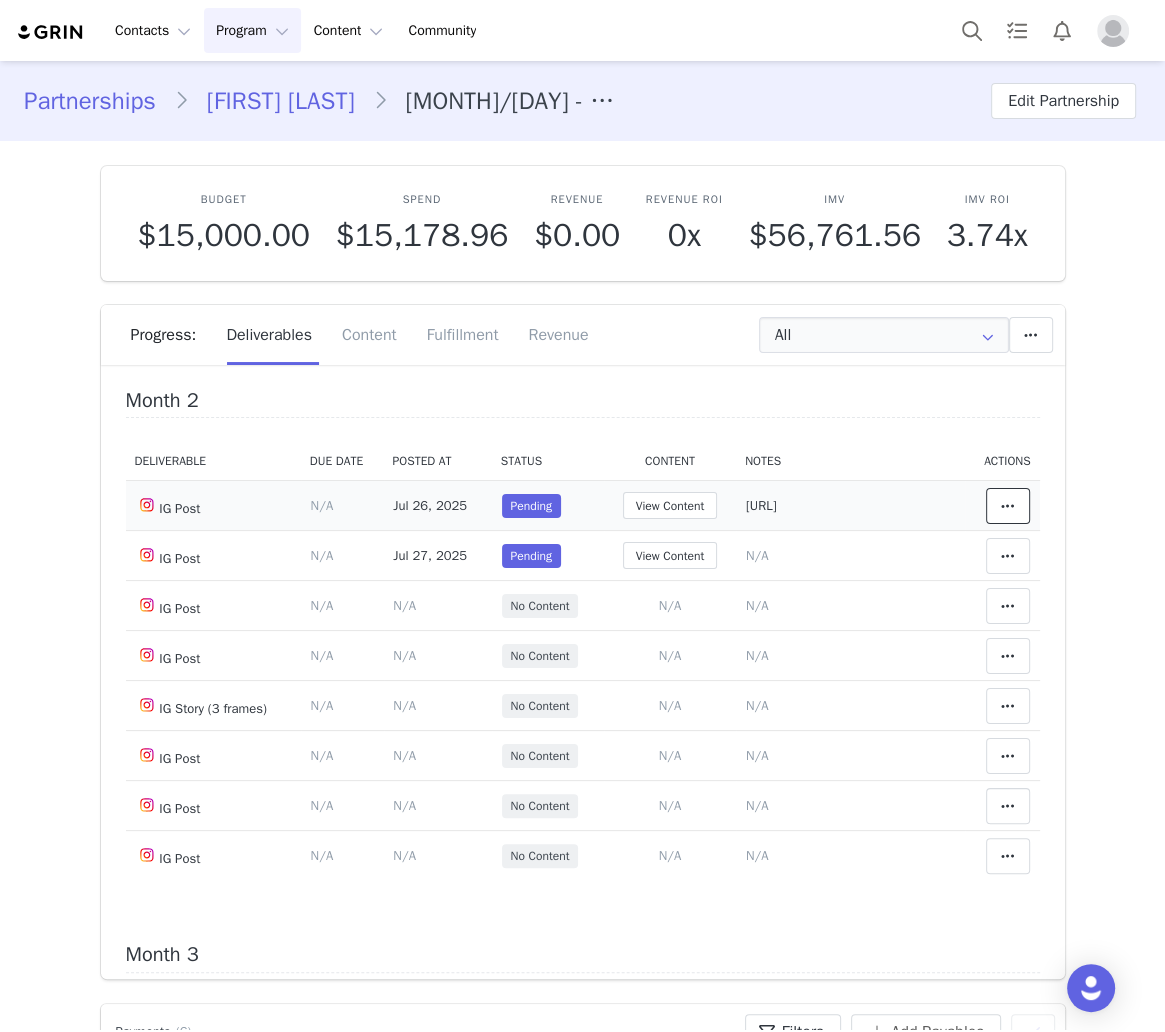 click at bounding box center [1008, 506] 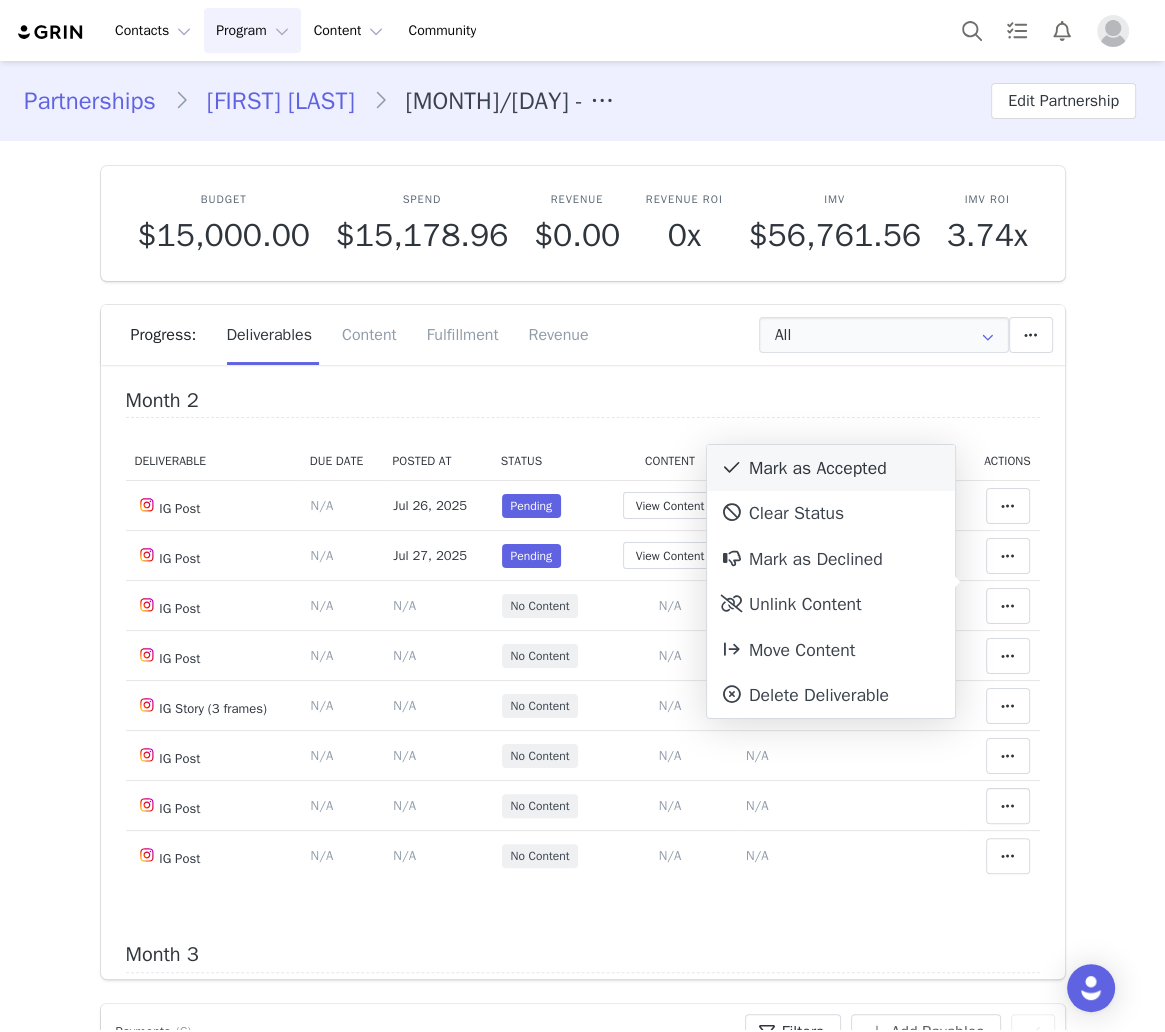 click on "Mark as Accepted" at bounding box center [831, 468] 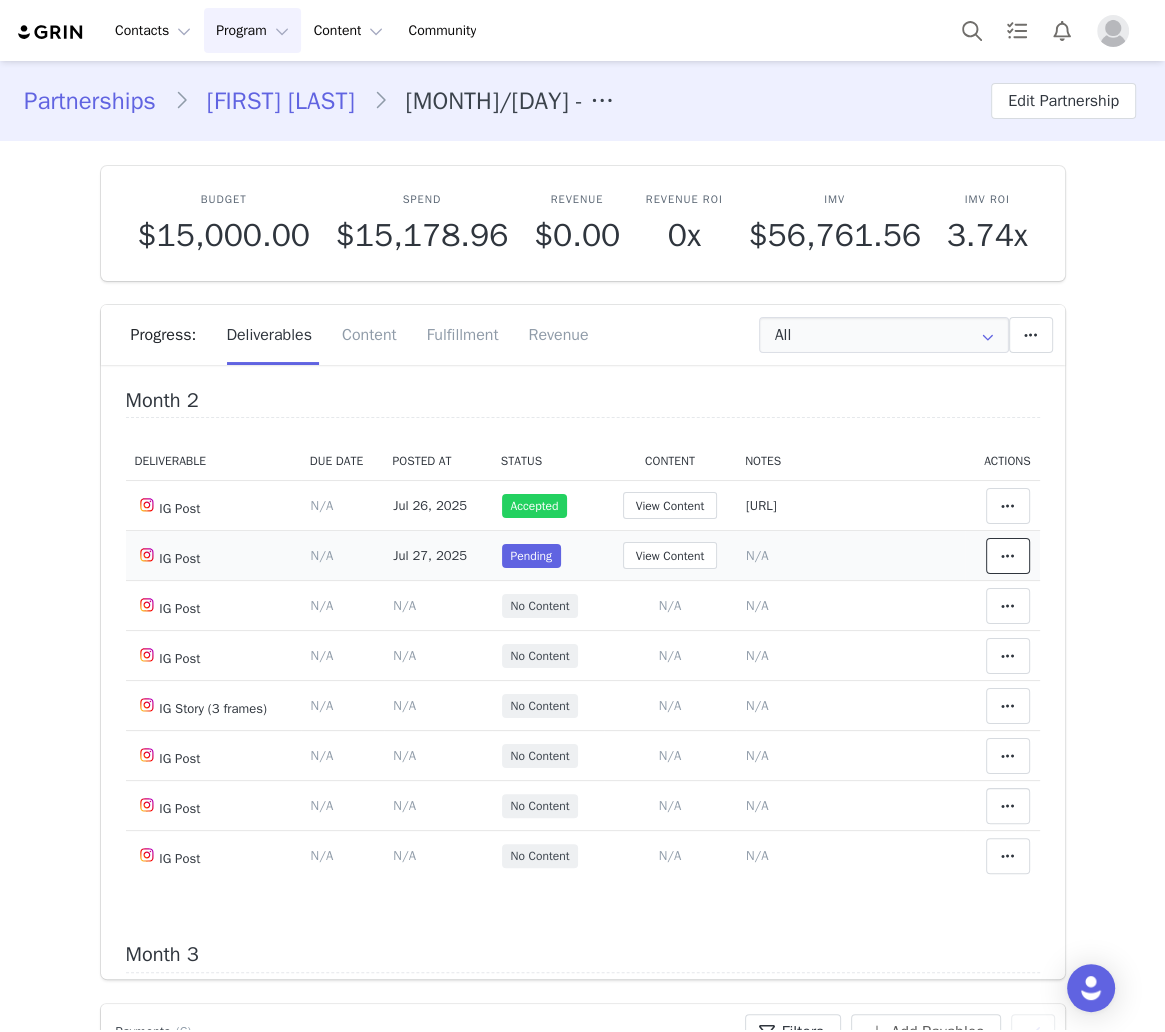click at bounding box center [1008, 556] 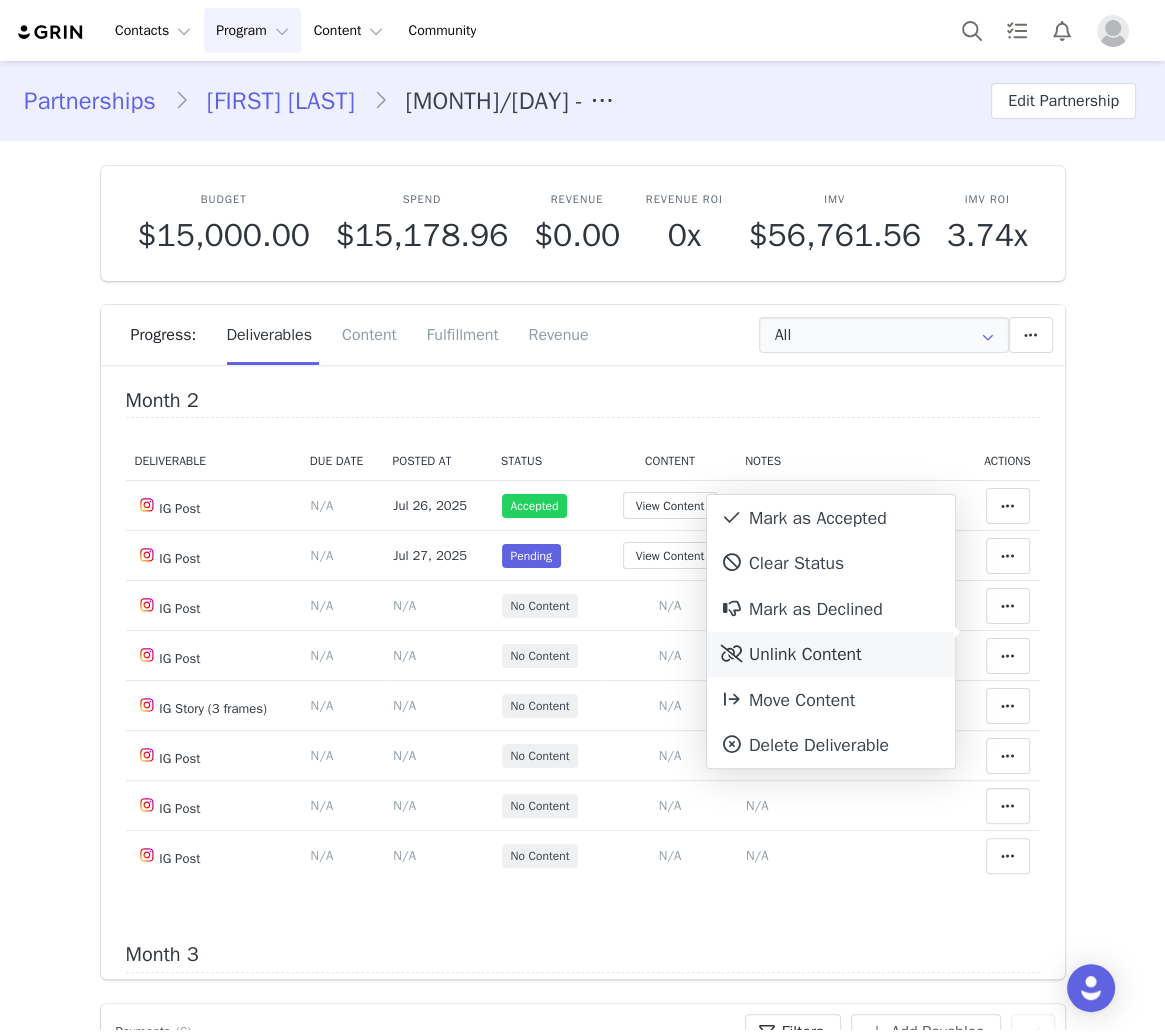 click on "Unlink Content" at bounding box center [831, 655] 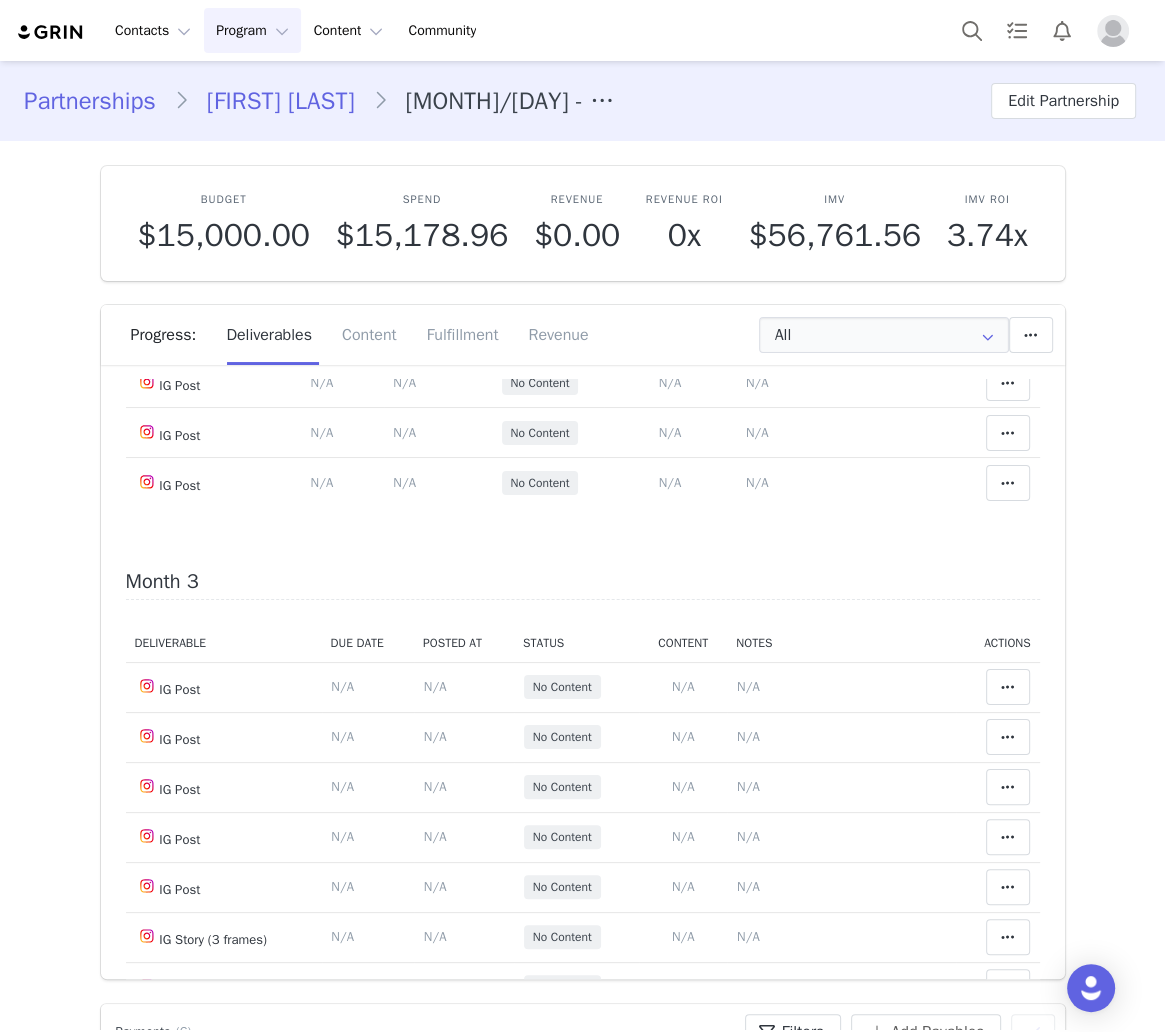 scroll, scrollTop: 746, scrollLeft: 0, axis: vertical 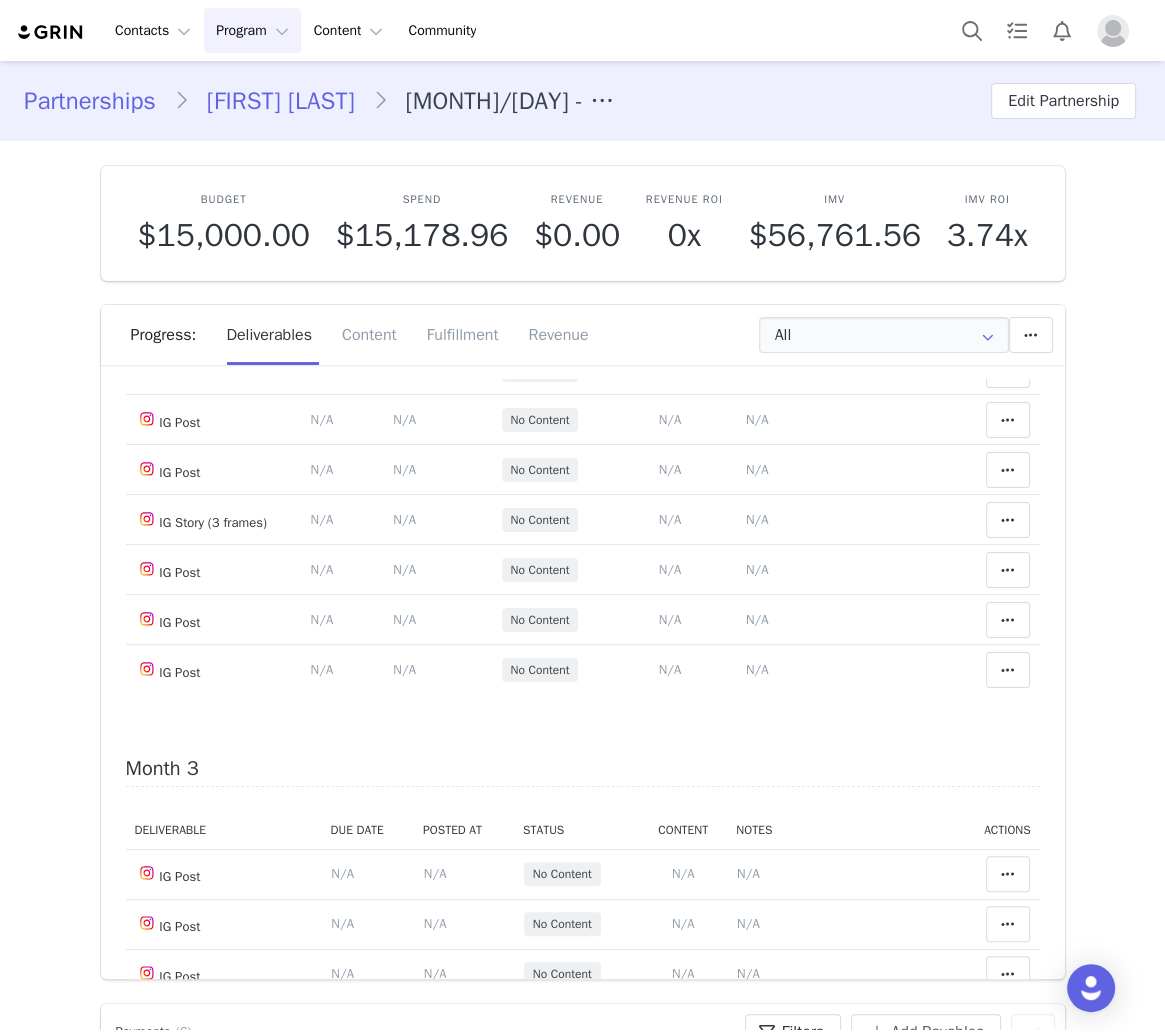 click on "[FIRST] [LAST]" at bounding box center (281, 101) 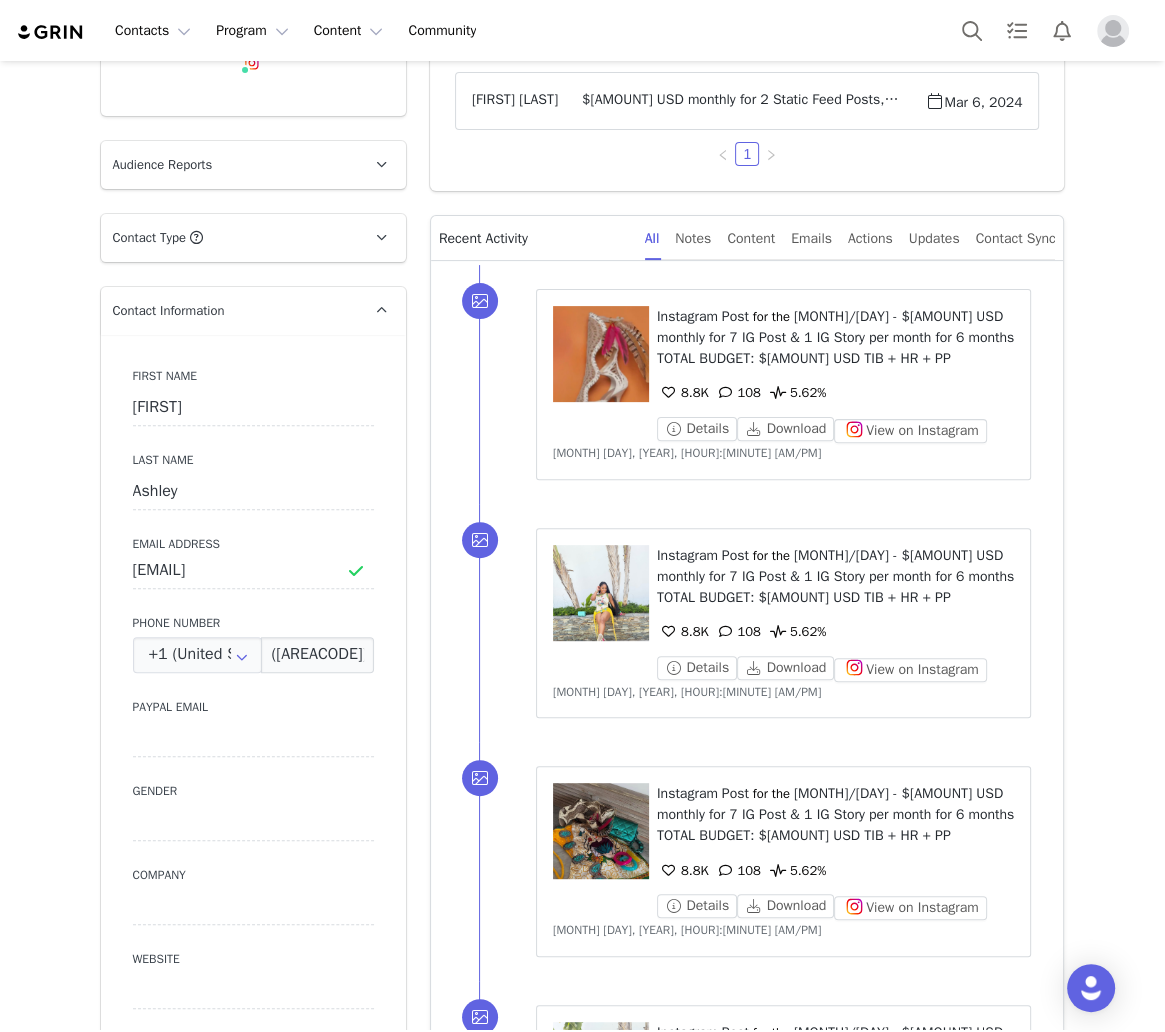 scroll, scrollTop: 186, scrollLeft: 0, axis: vertical 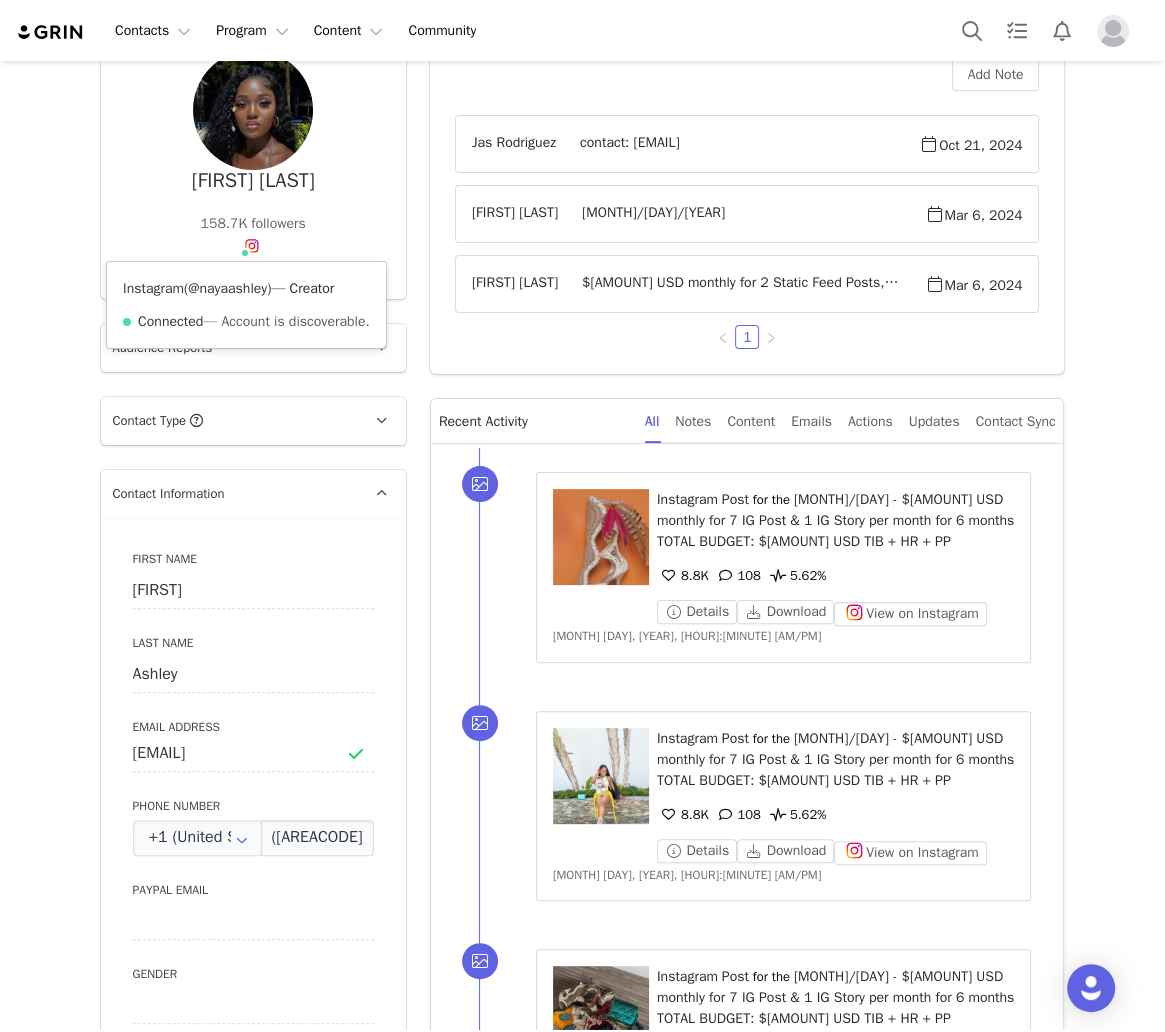 drag, startPoint x: 237, startPoint y: 289, endPoint x: 255, endPoint y: 292, distance: 18.248287 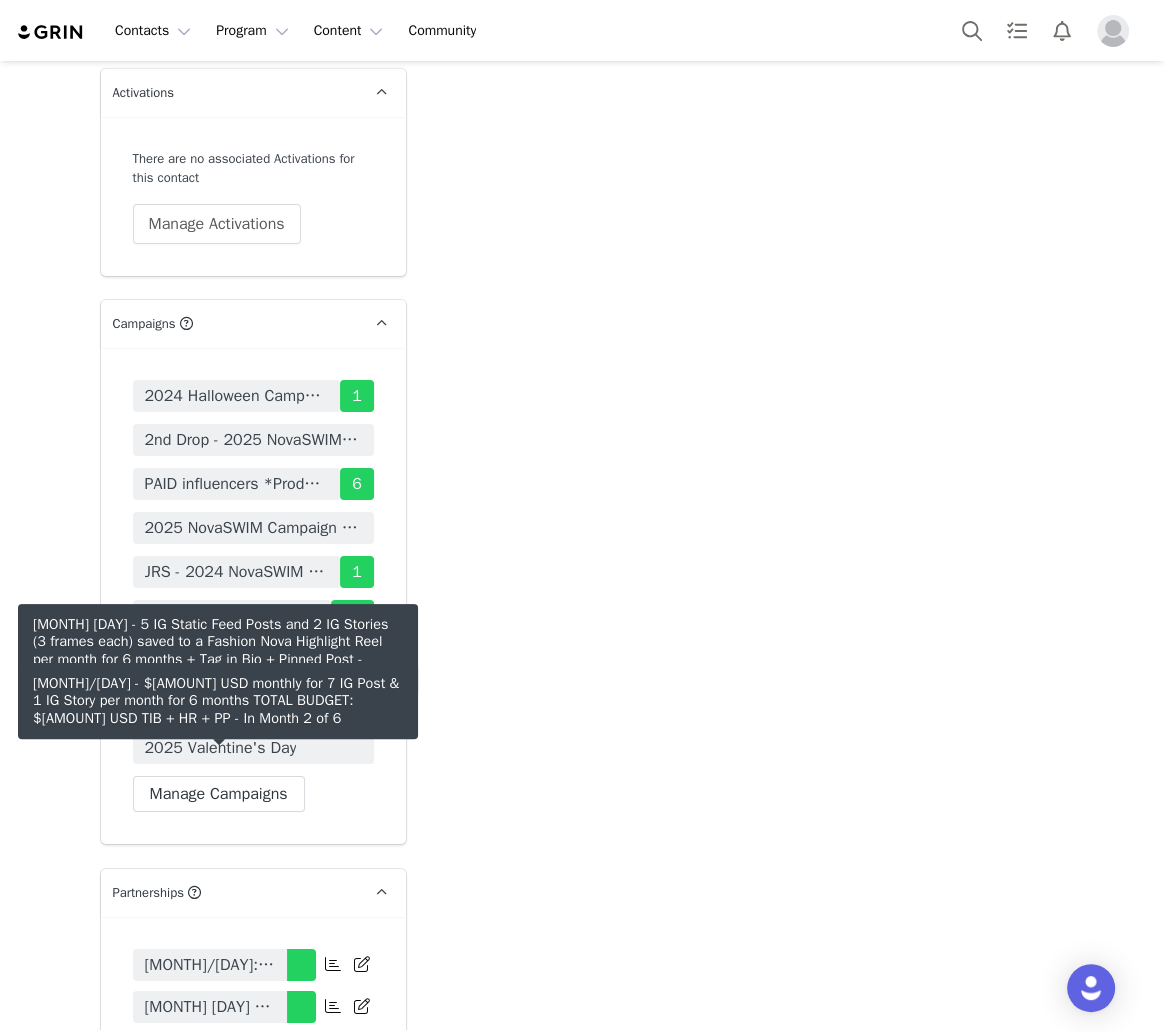 scroll, scrollTop: 5413, scrollLeft: 0, axis: vertical 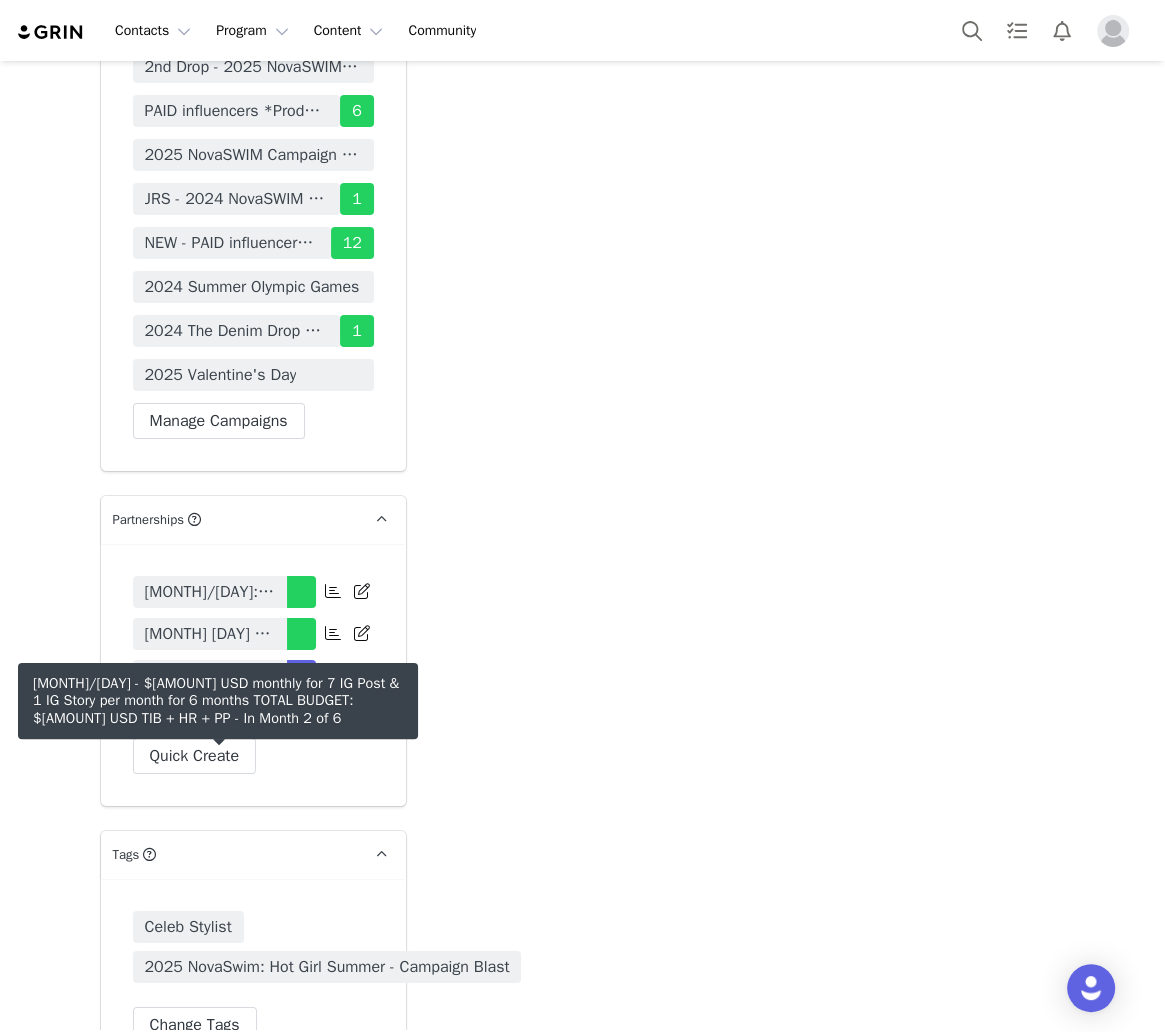 click on "[MONTH]/[DAY] - $[AMOUNT] USD monthly for 7 IG Post & 1 IG Story per month for 6 months TOTAL BUDGET: $[AMOUNT] USD TIB + HR + PP" at bounding box center [210, 676] 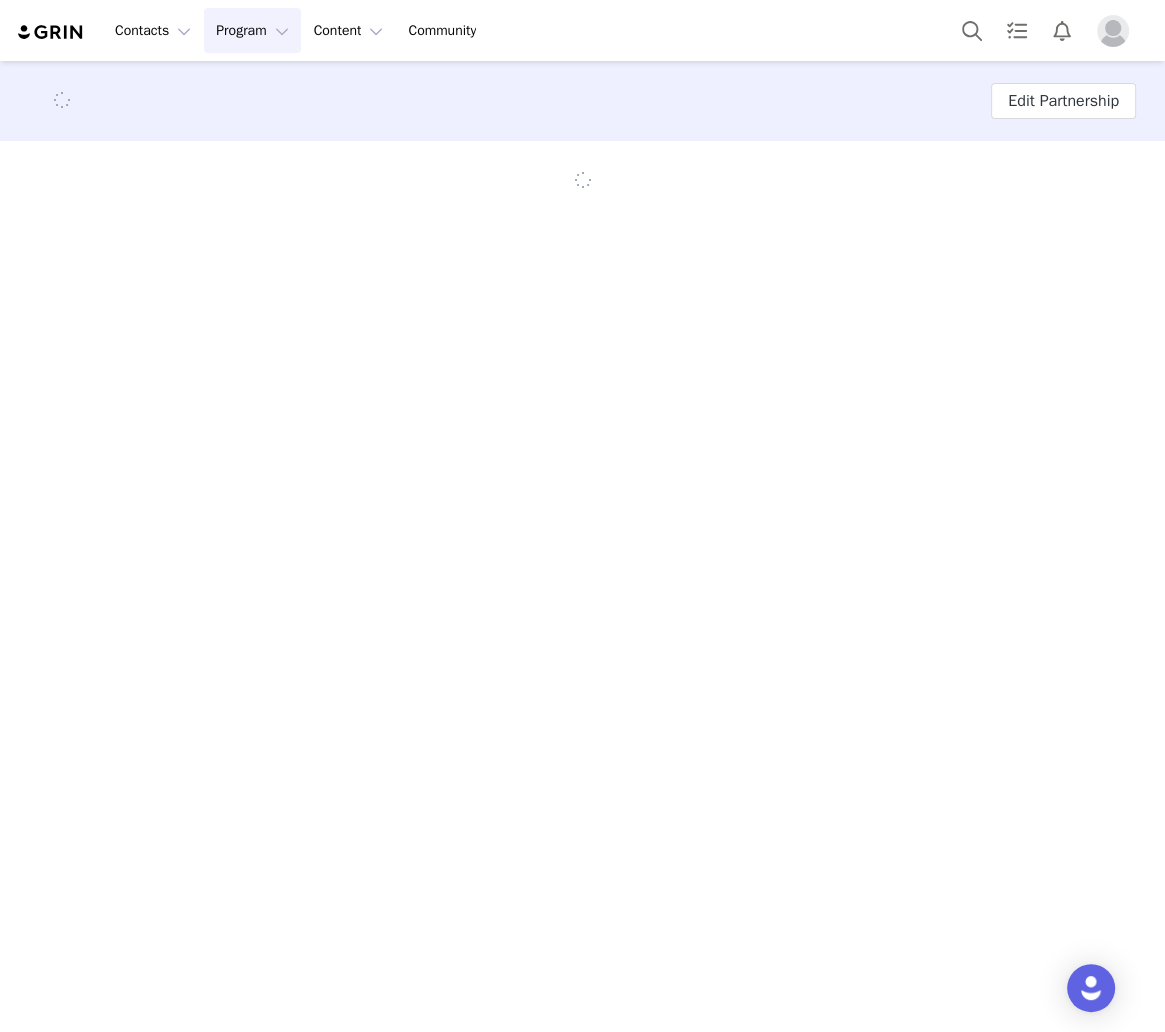 scroll, scrollTop: 0, scrollLeft: 0, axis: both 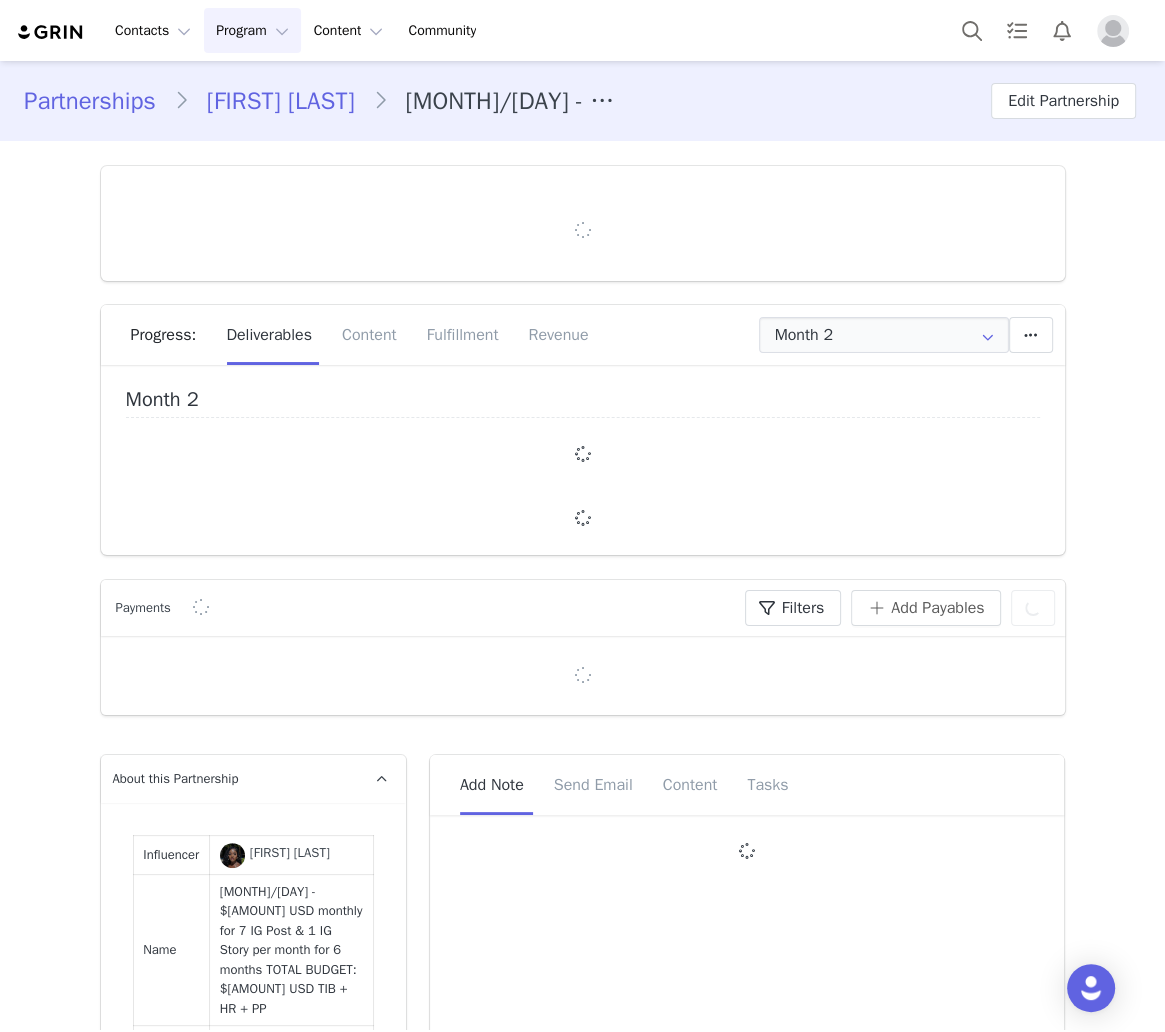 type on "+1 (United States)" 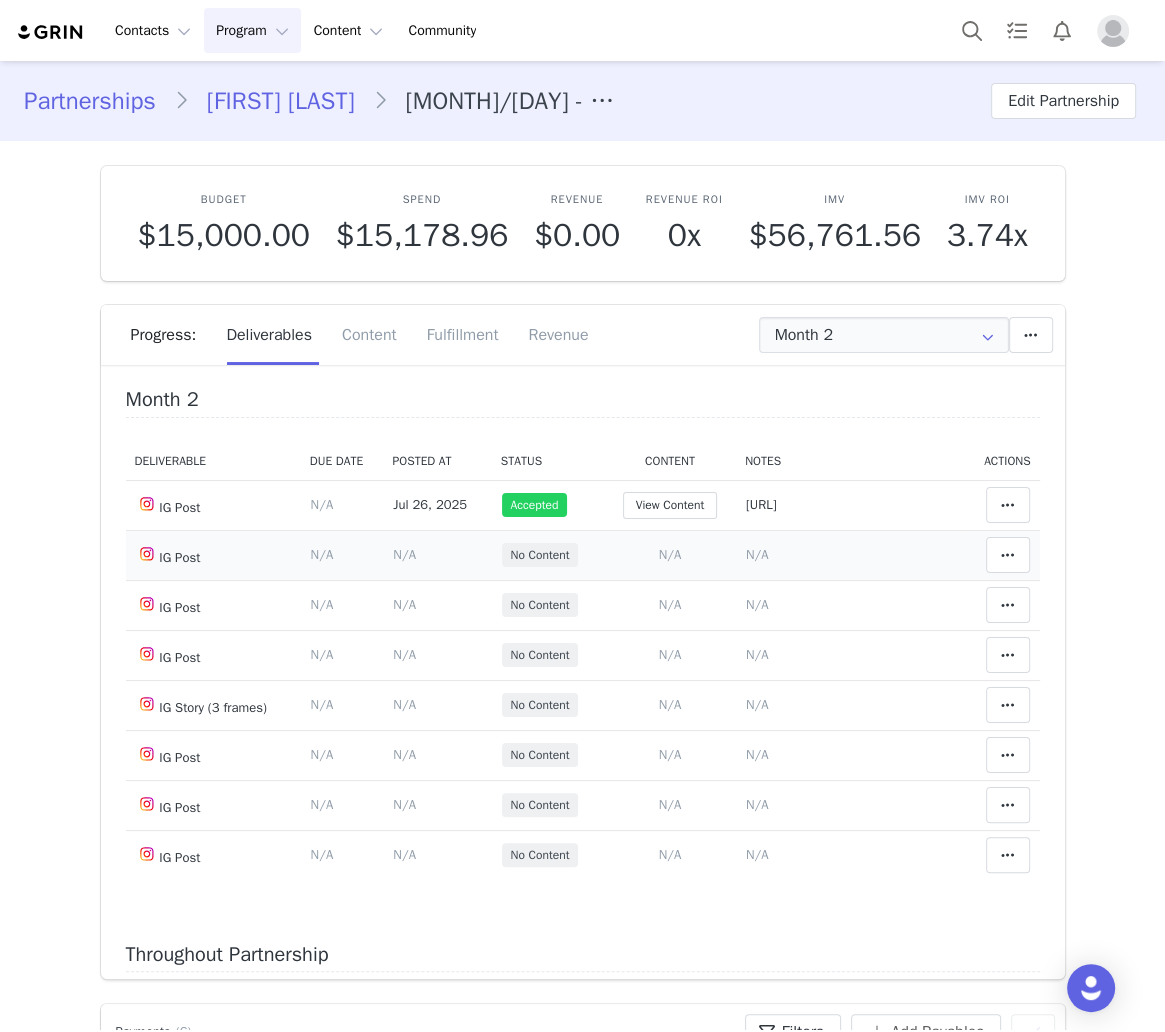 scroll, scrollTop: 0, scrollLeft: 0, axis: both 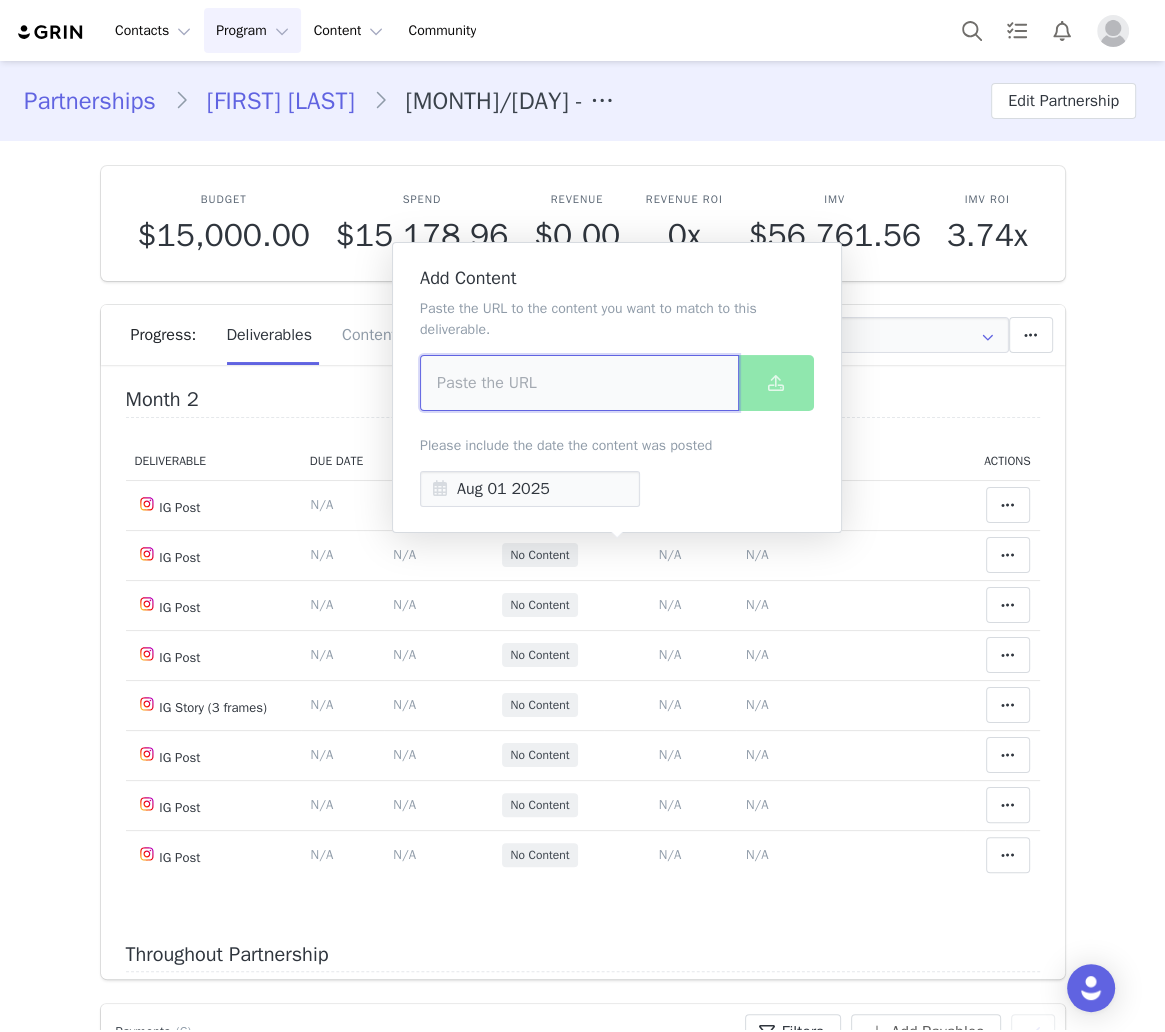 click at bounding box center (579, 383) 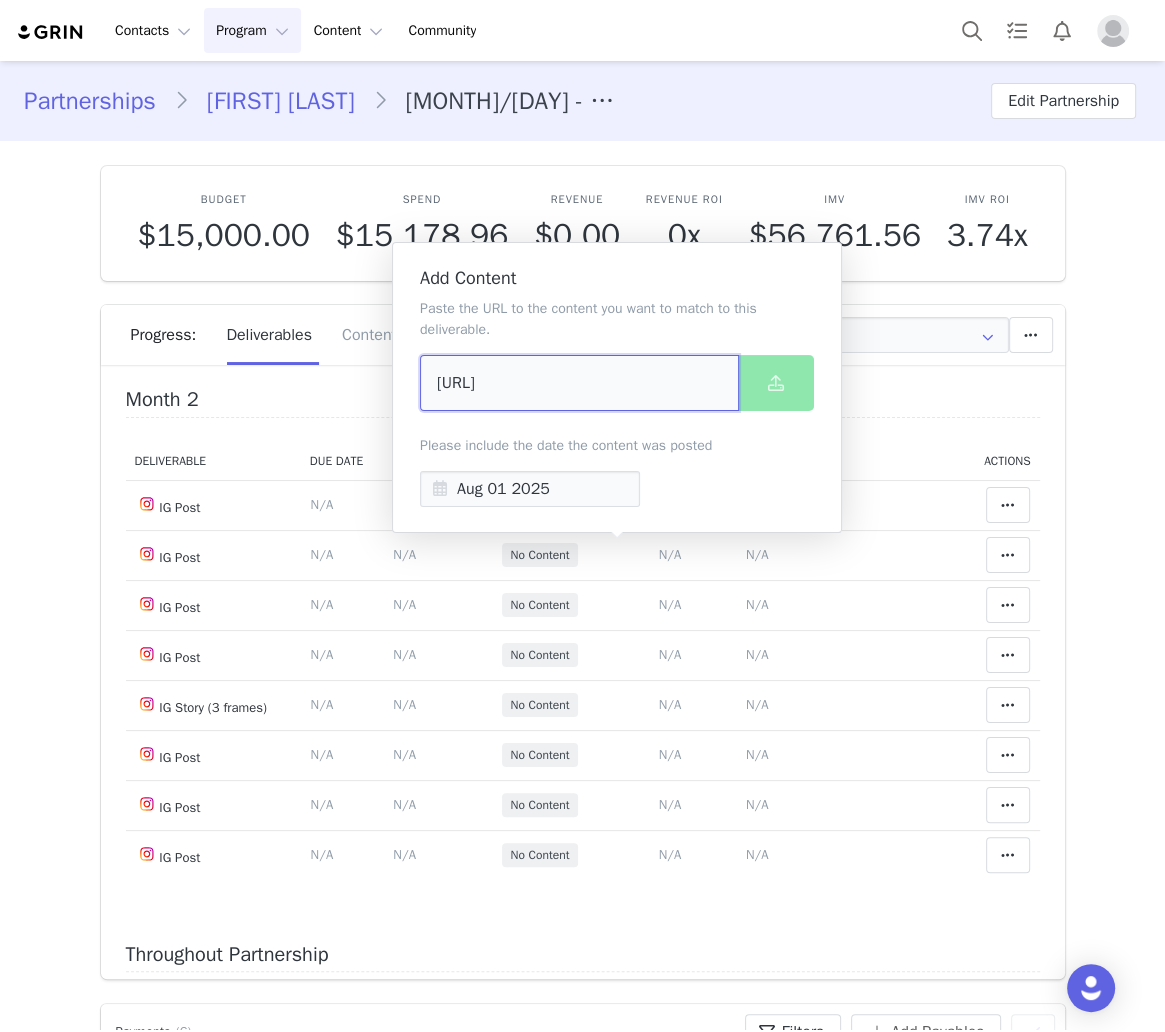 scroll, scrollTop: 0, scrollLeft: 119, axis: horizontal 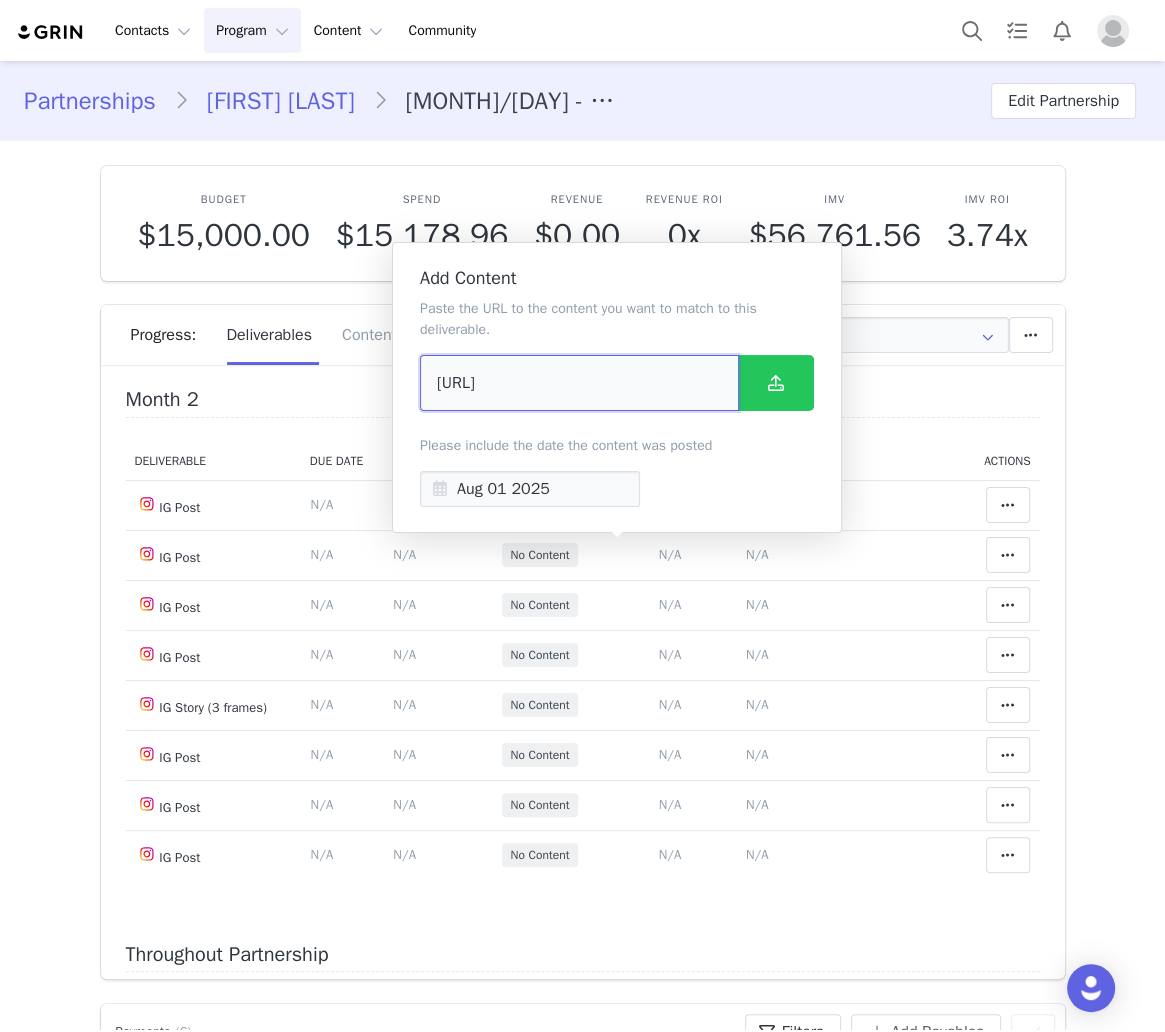 type on "[URL]" 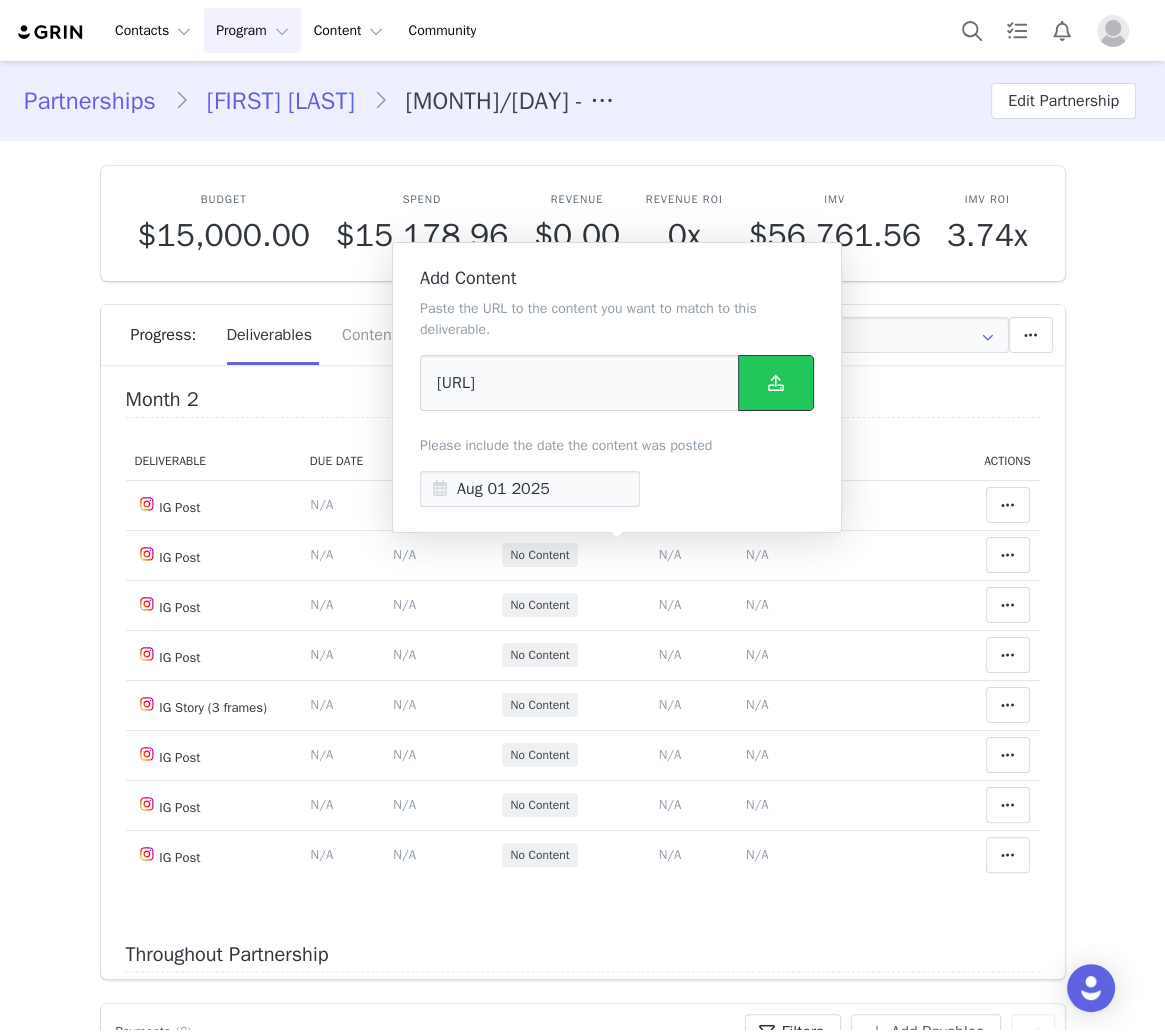 click at bounding box center [776, 383] 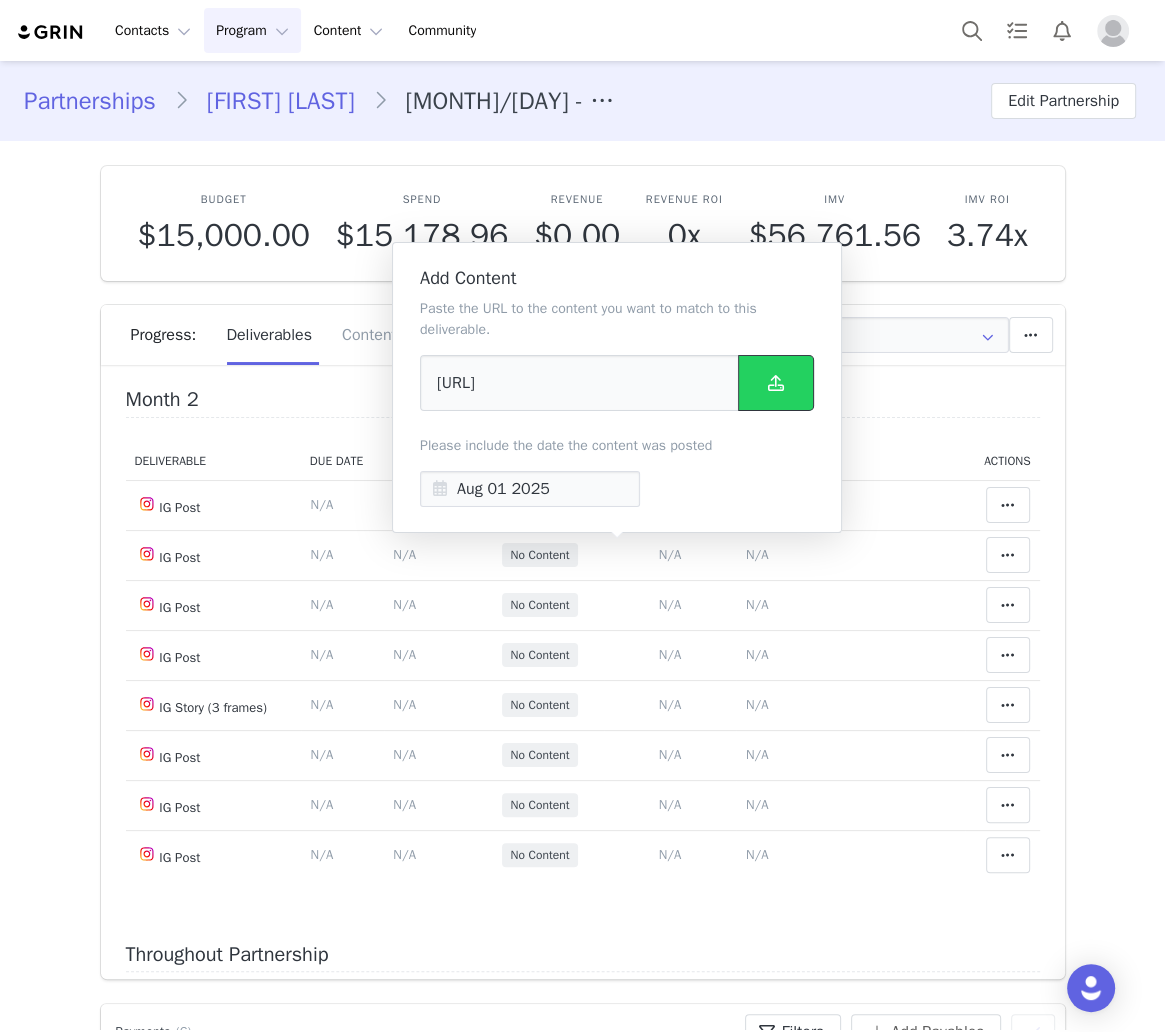 scroll, scrollTop: 0, scrollLeft: 0, axis: both 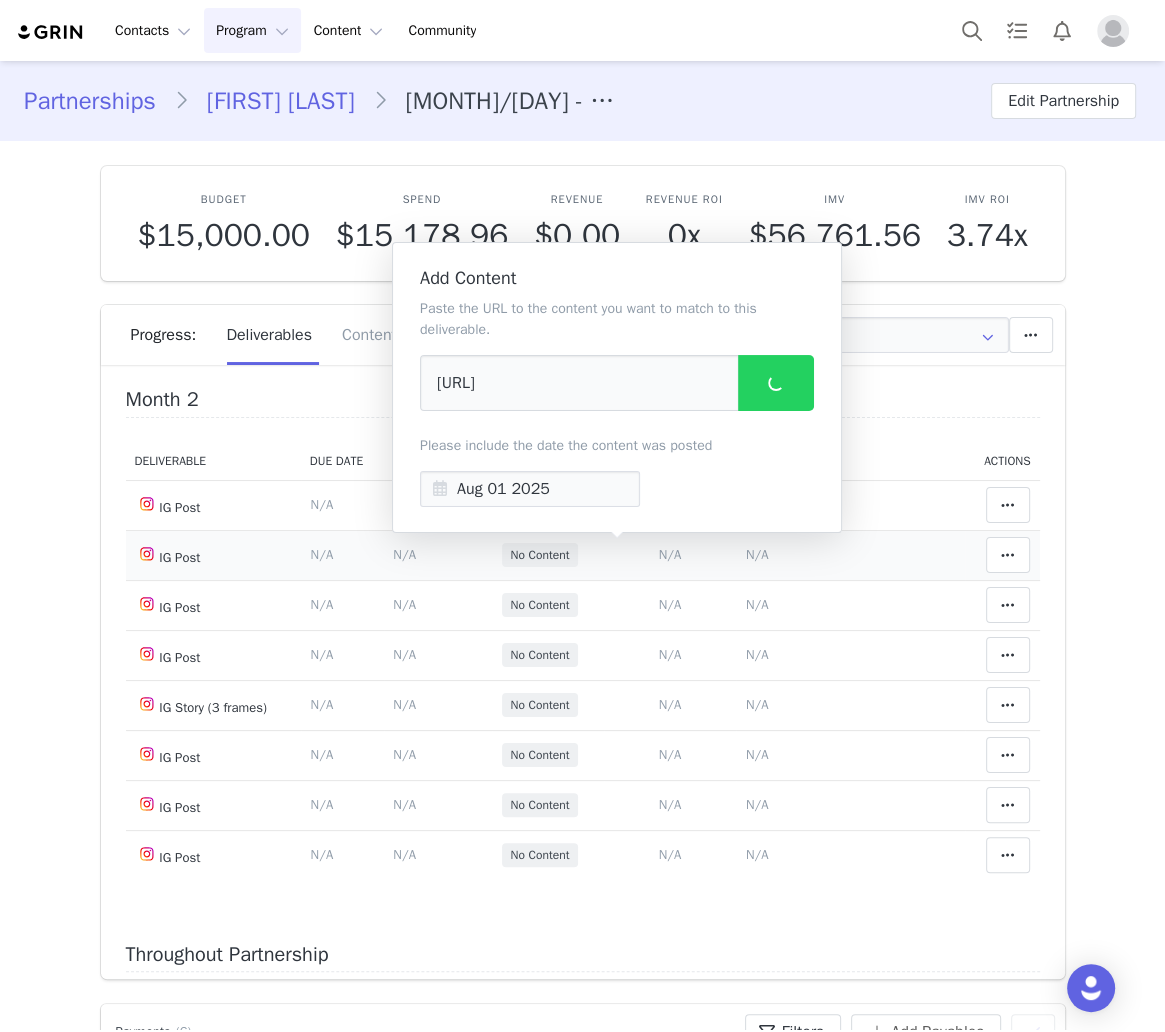 drag, startPoint x: 692, startPoint y: 554, endPoint x: 715, endPoint y: 497, distance: 61.46544 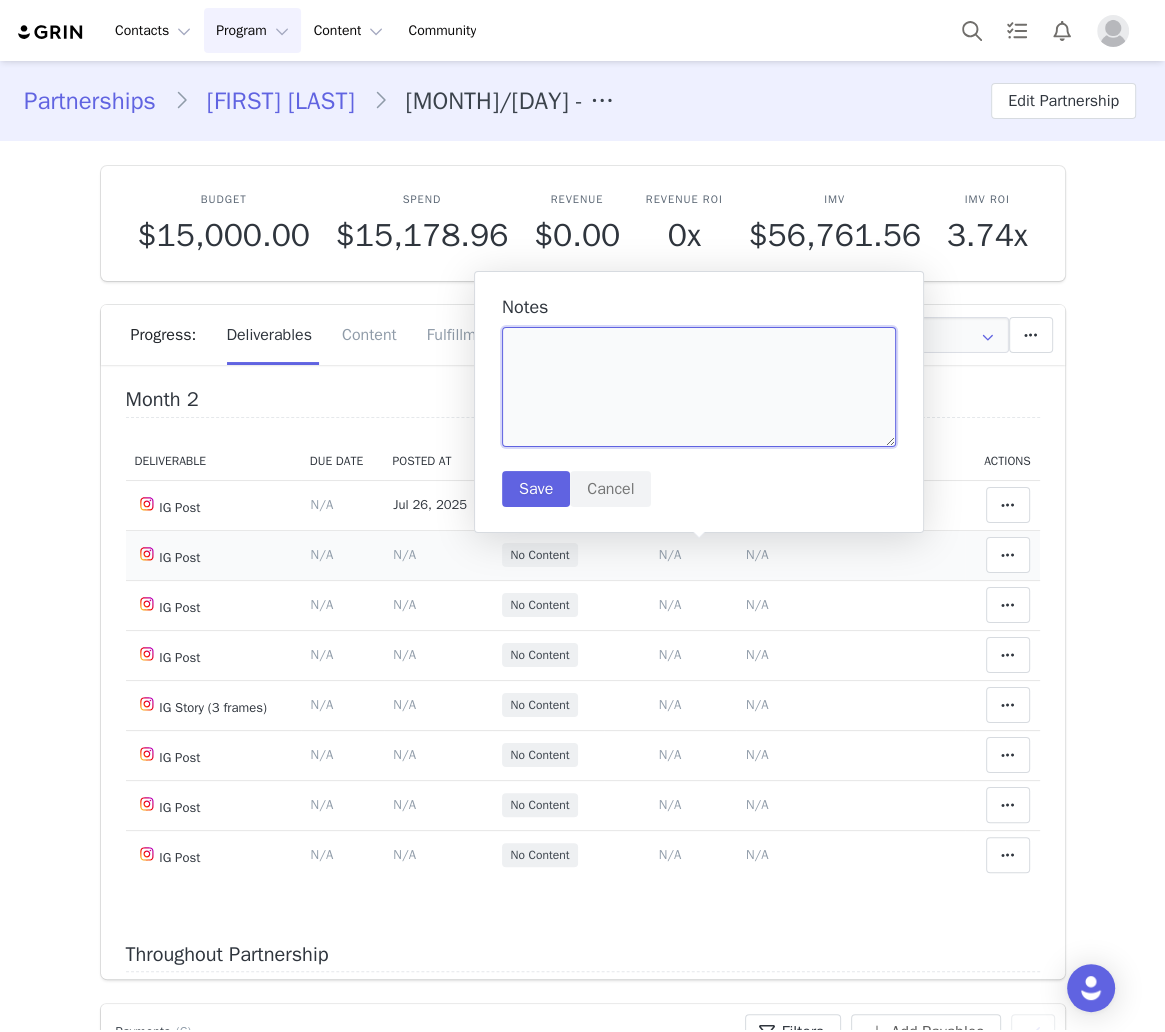 click at bounding box center [699, 387] 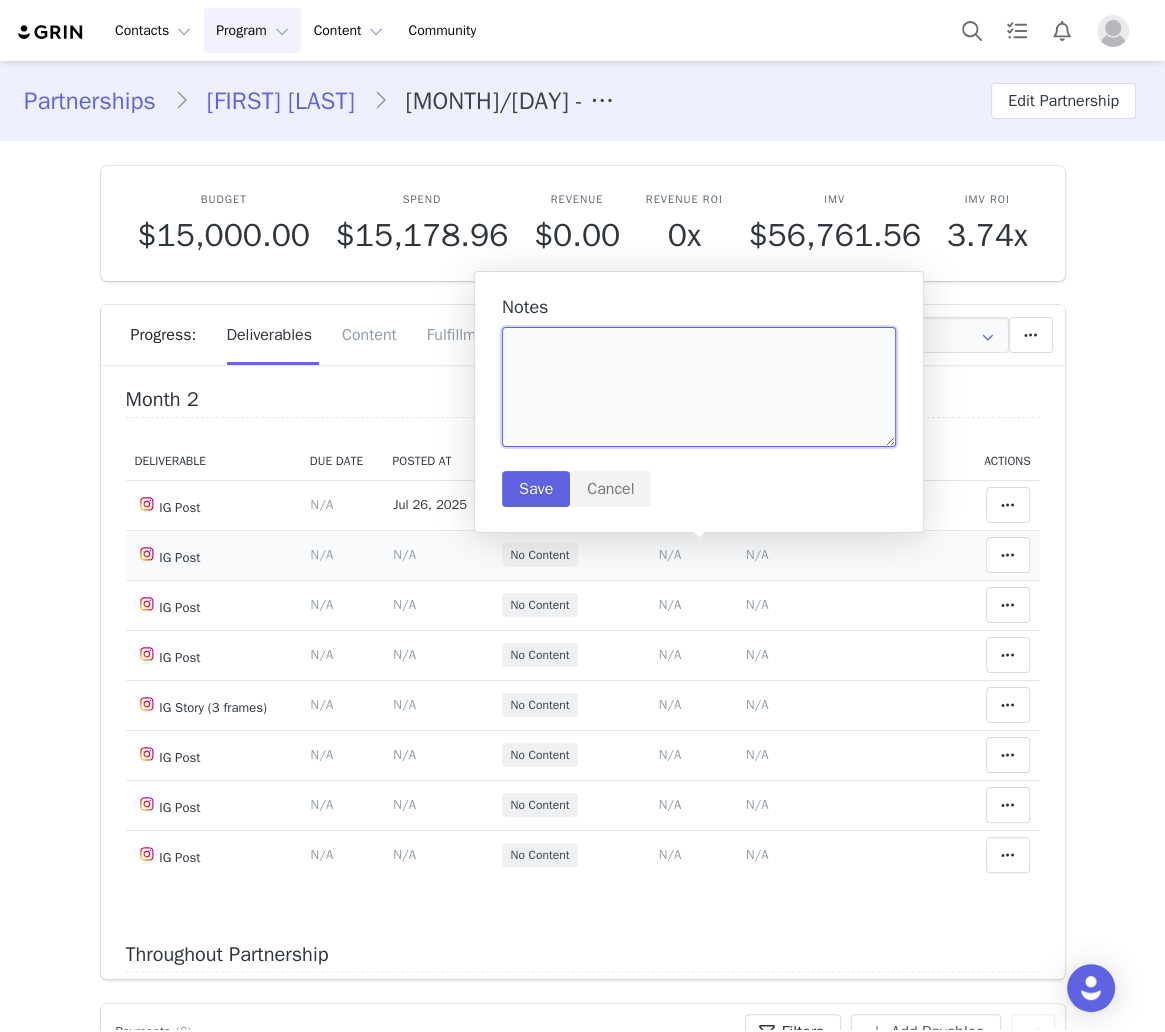 paste on "https://www.instagram.com/p/DM0lFg8PkfJ/?img_index=6" 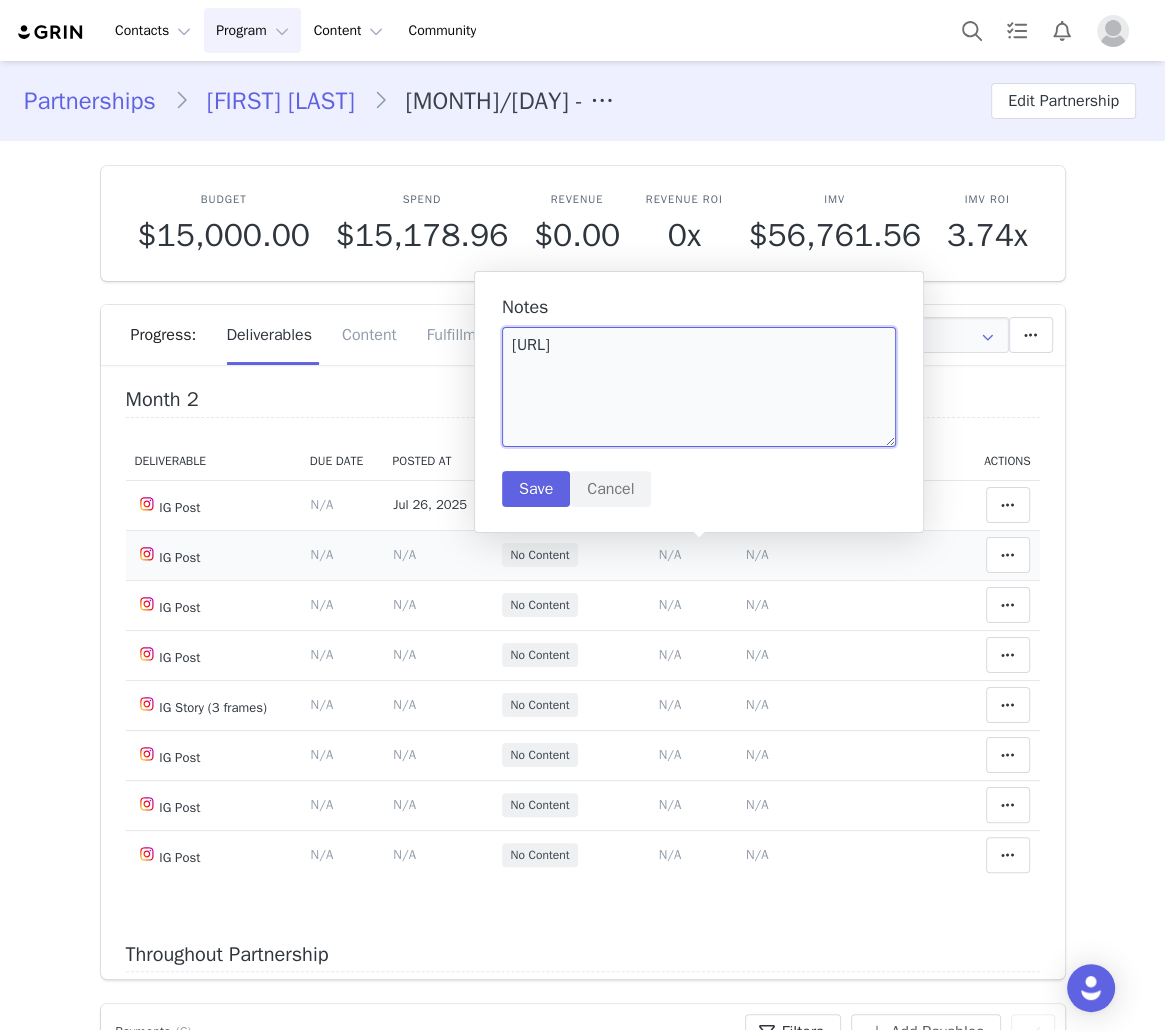 drag, startPoint x: 854, startPoint y: 362, endPoint x: 822, endPoint y: 338, distance: 40 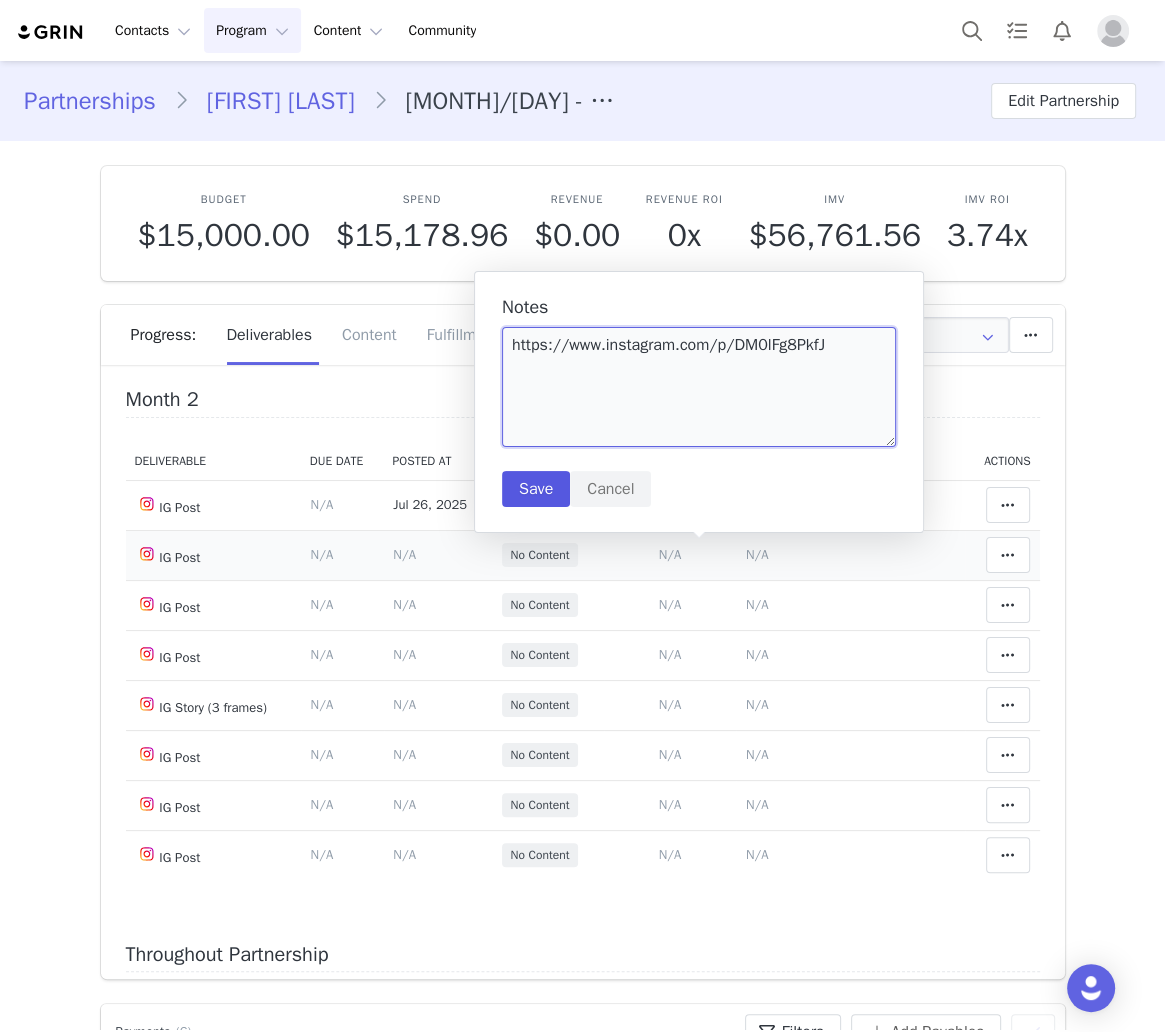 type on "https://www.instagram.com/p/DM0lFg8PkfJ" 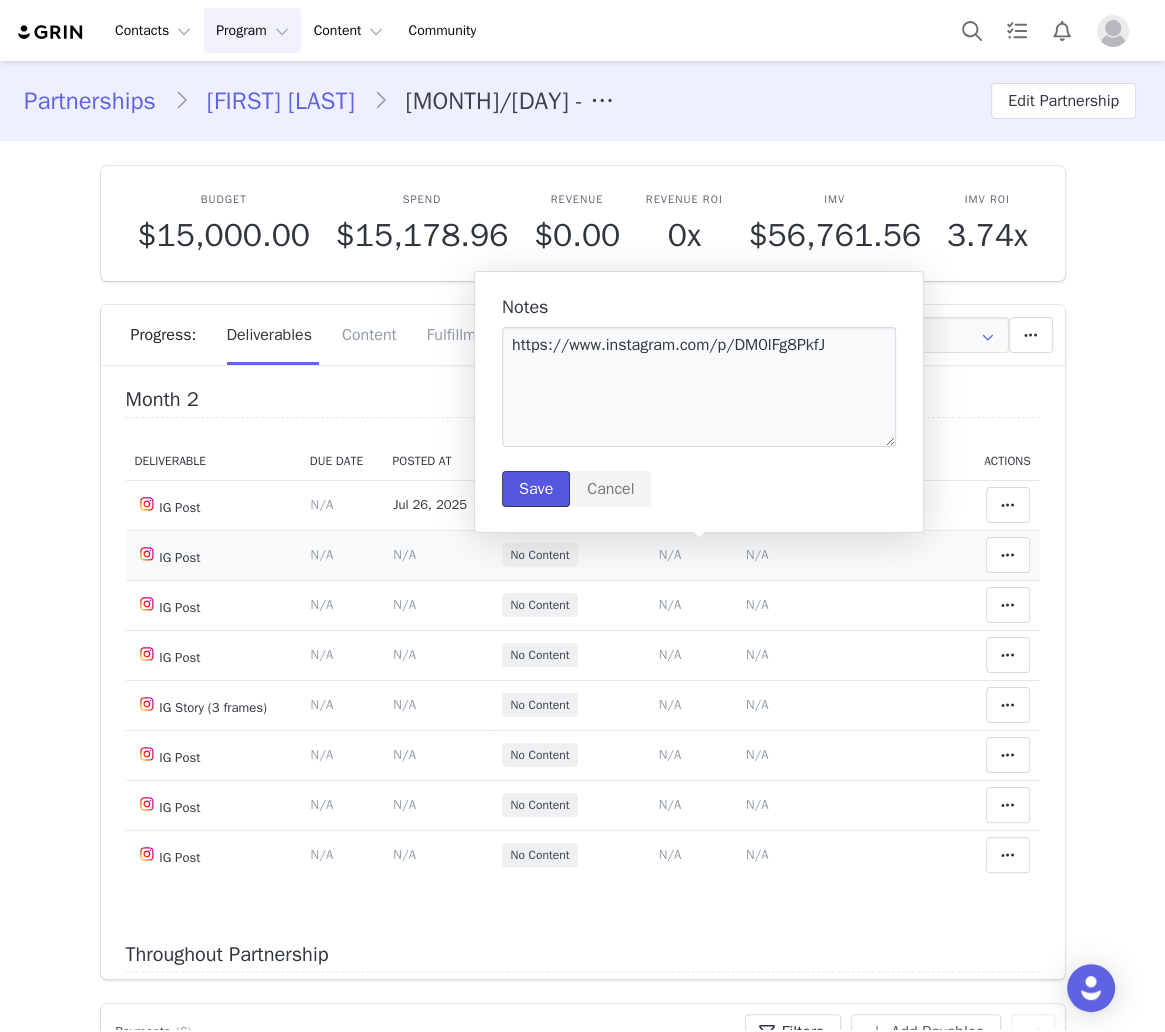 click on "Save" at bounding box center [536, 489] 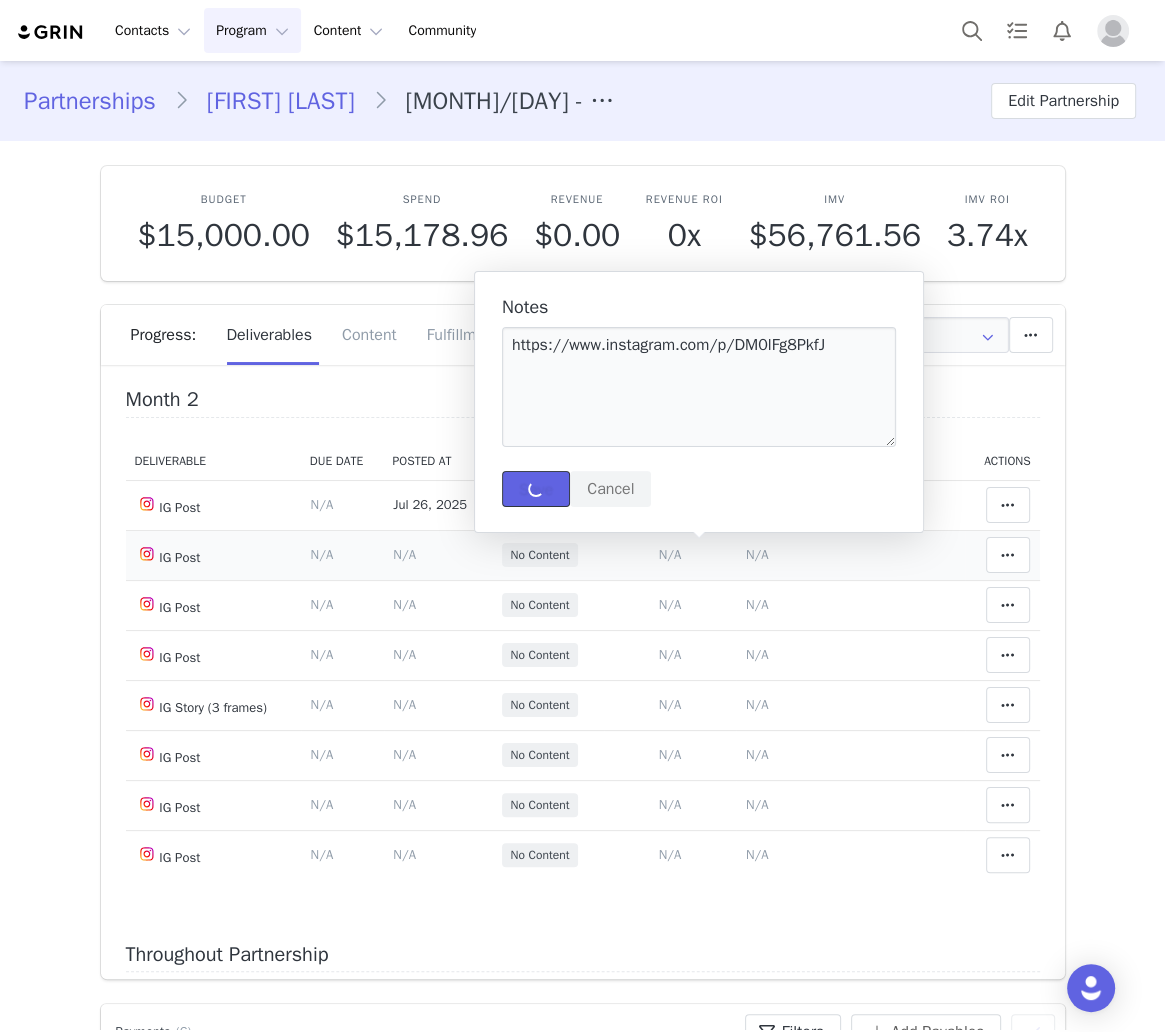 type 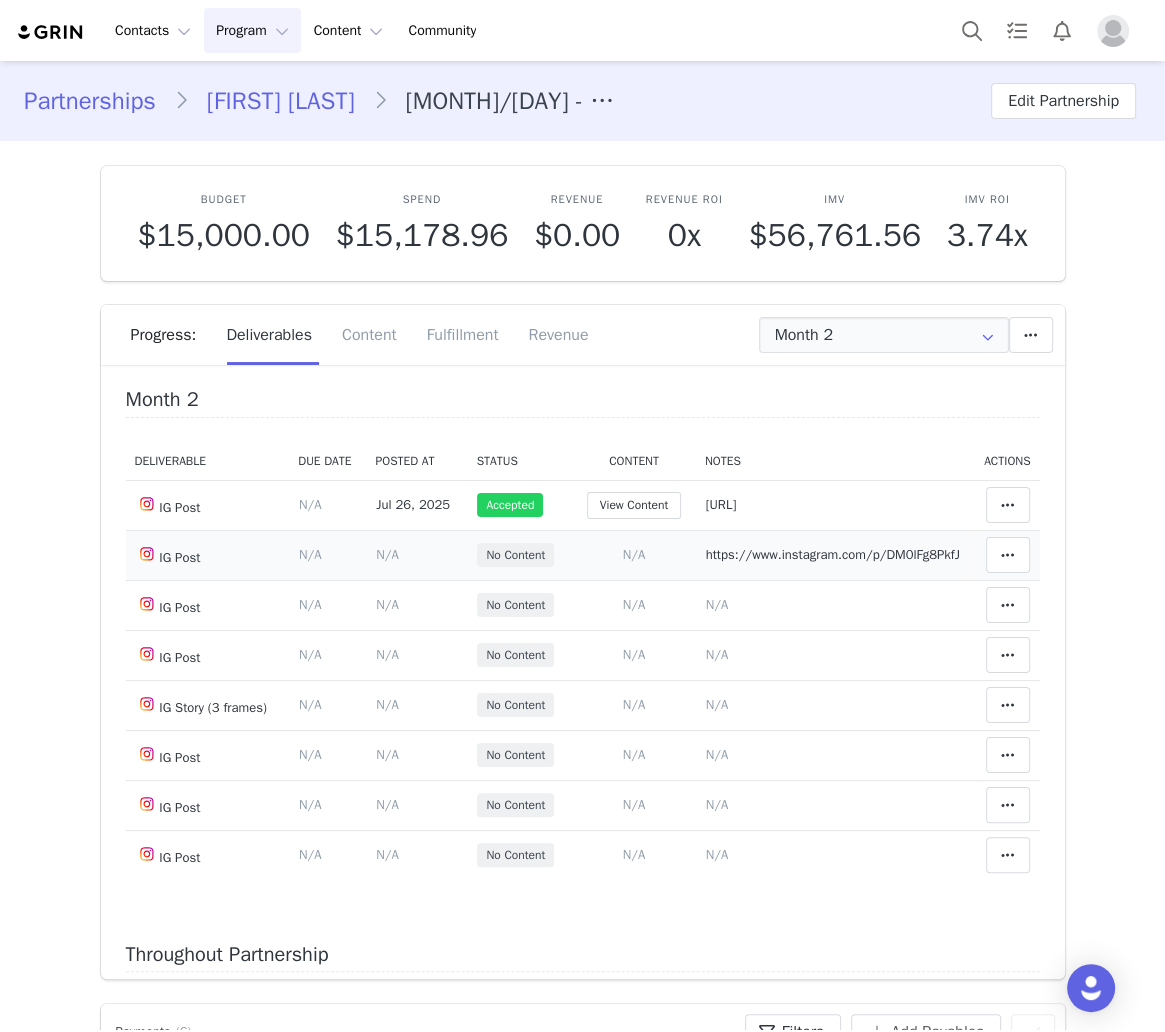 click on "N/A" at bounding box center (634, 554) 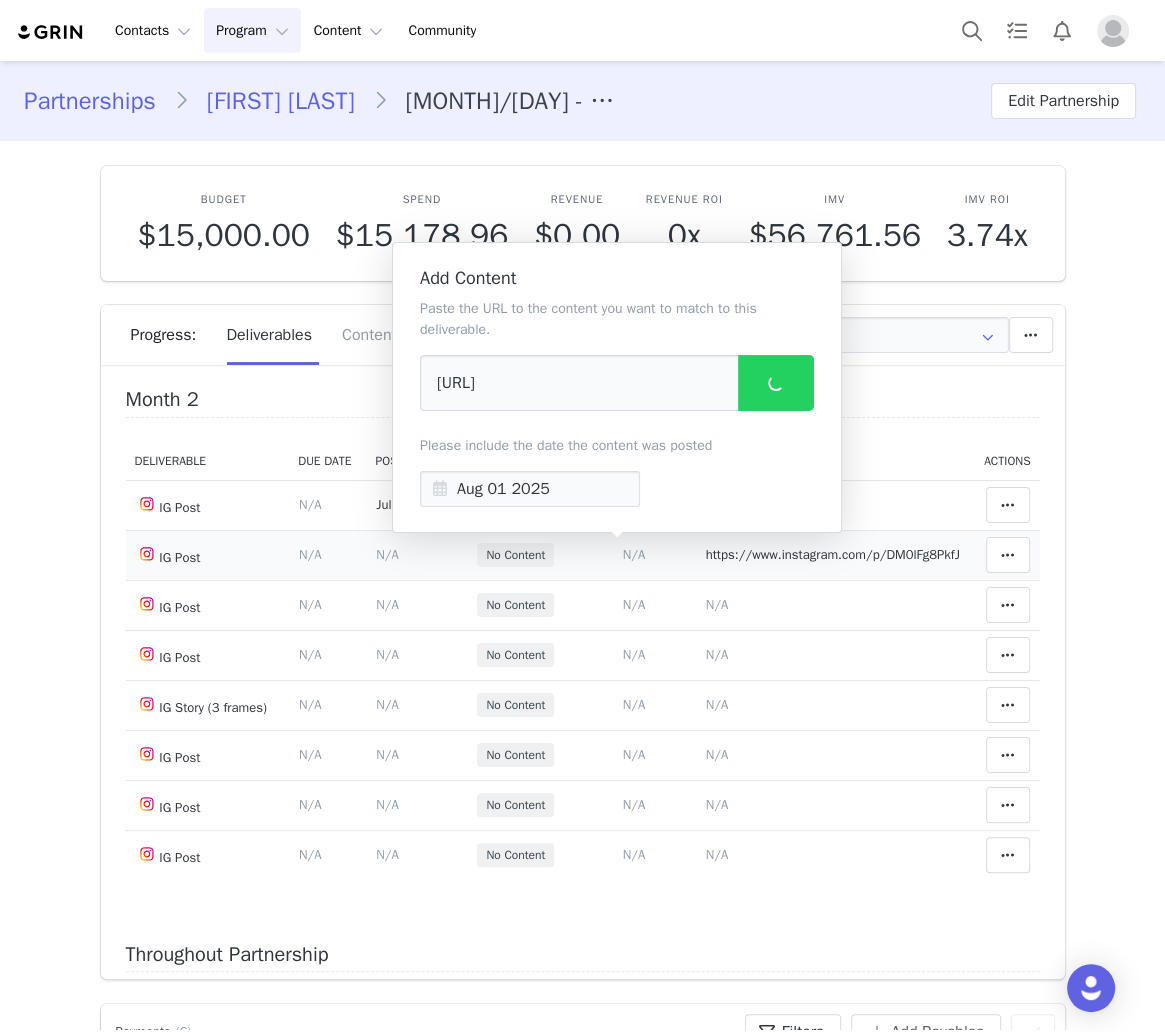 type 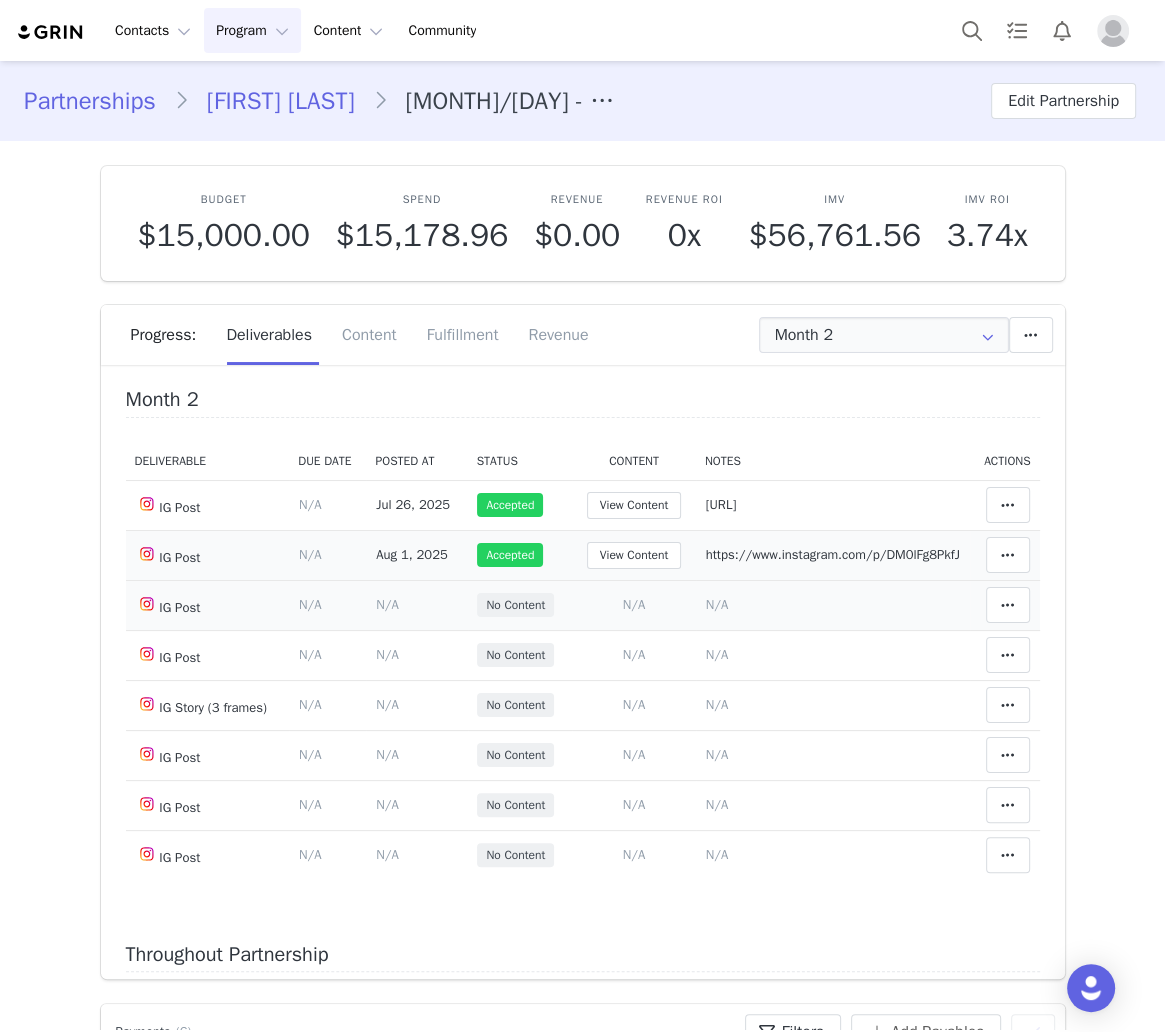click on "No Content" at bounding box center [515, 605] 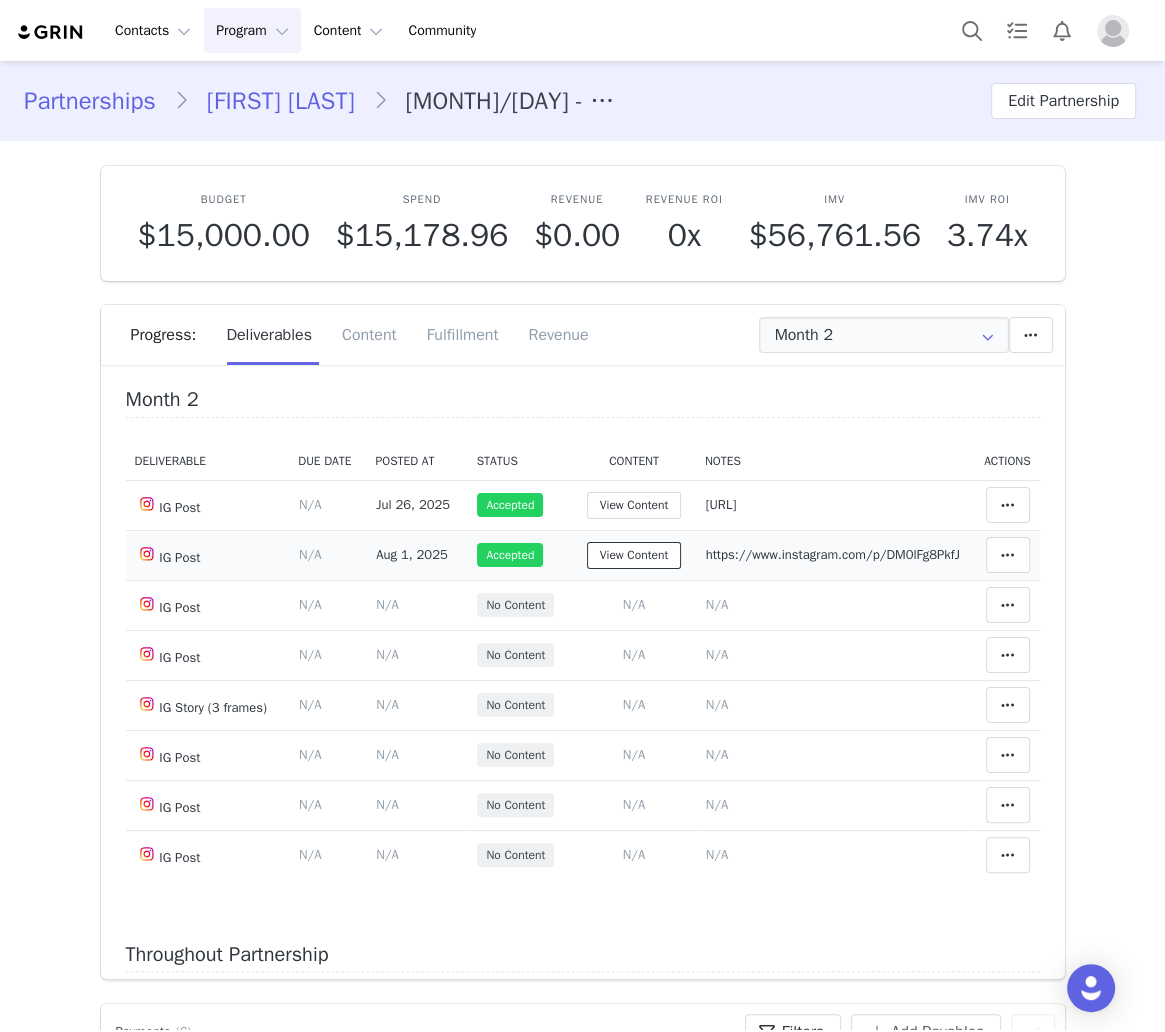 drag, startPoint x: 600, startPoint y: 545, endPoint x: 604, endPoint y: 533, distance: 12.649111 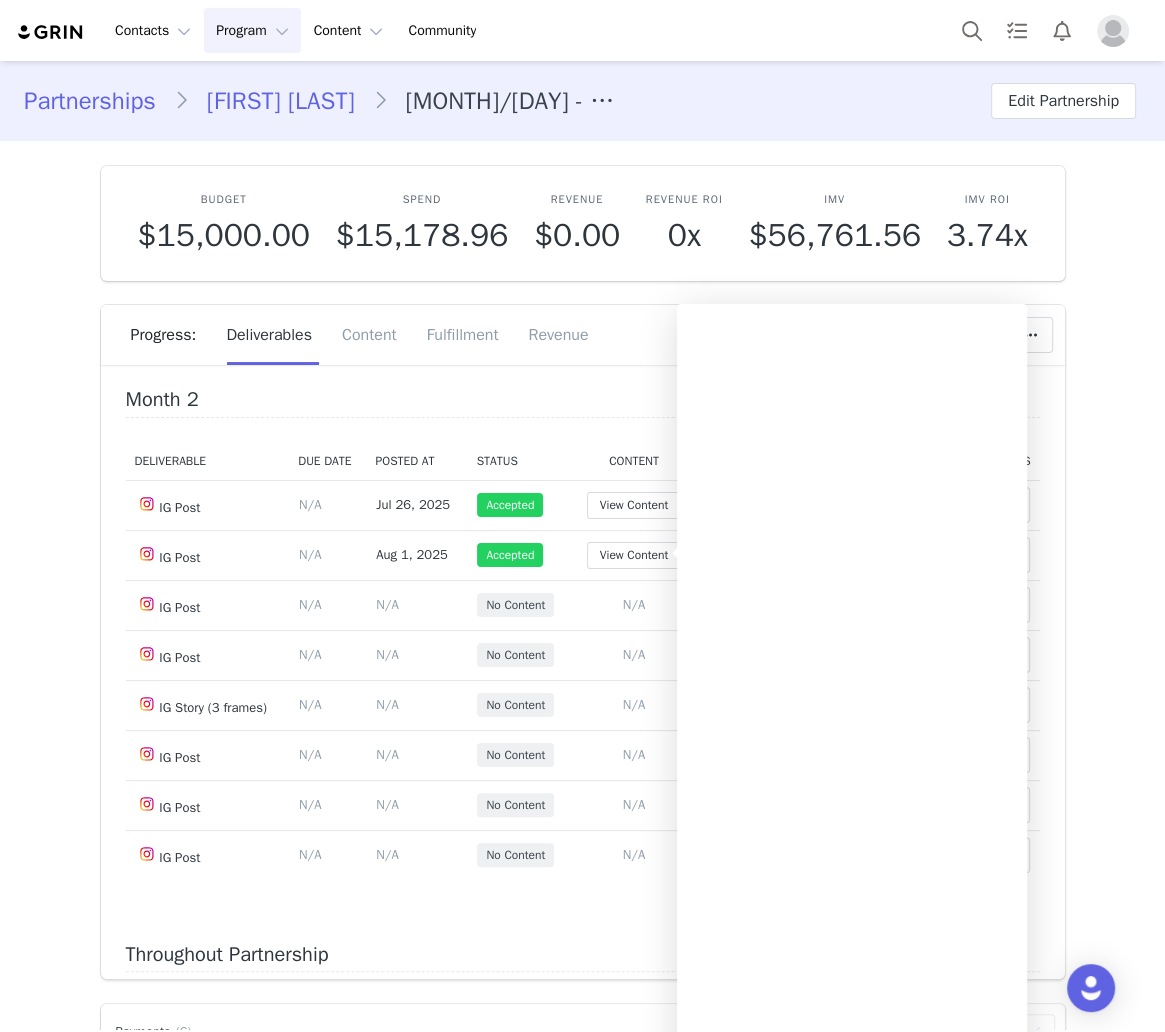 click on "Month 2  Deliverable Due Date Posted At Status Content Notes Actions  IG Post Deliverable Due Date Set the date you expect this content to go live.  Save  Cancel N/A  Jul 26, 2025   Accepted  View Content Notes  Save  Cancel https://www.instagram.com/p/DMlFLZCv7jc  Clear Status   Reason for declining this deliverable   Decline   Mark as Declined   Unlink Content  Move Content  Move  Cancel  Move Content  Delete Deliverable  This will unlink any content, this cannot be undone.  Yes, delete deliverable  Delete Deliverable  Match Deliverable with Content  IG Post Deliverable Due Date Set the date you expect this content to go live.  Save  Cancel N/A  Aug 1, 2025   Accepted  View Content https://www.instagram.com/p/DM0lFg8PkfJ  Clear Status   Reason for declining this deliverable   Decline   Mark as Declined   Unlink Content  Move Content  Move  Cancel  Move Content  Delete Deliverable  This will unlink any content, this cannot be undone.  Yes, delete deliverable  Delete Deliverable   IG Post  Save  Cancel N/A" at bounding box center [583, 646] 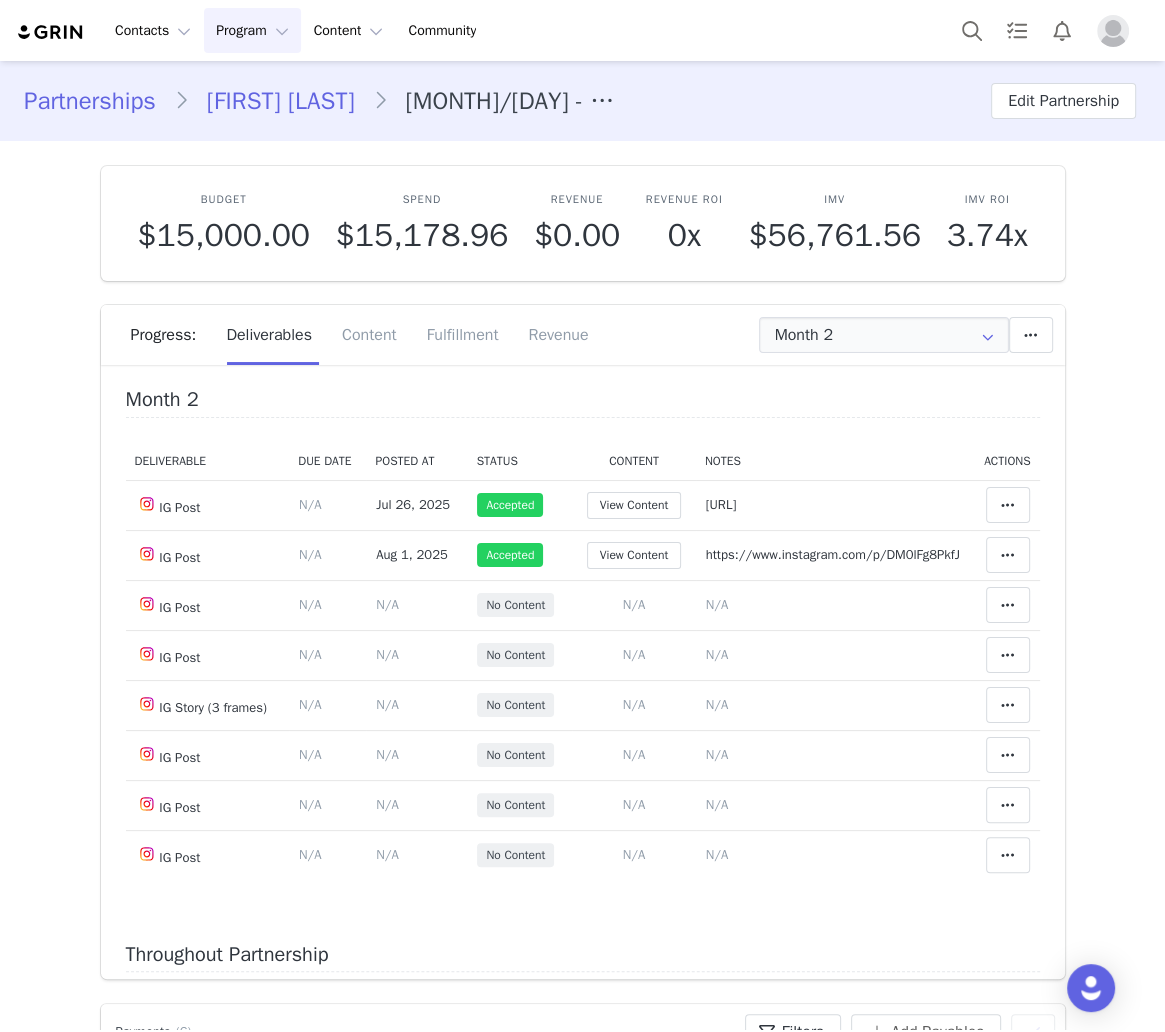 click on "https://www.instagram.com/p/DM0lFg8PkfJ" at bounding box center (833, 554) 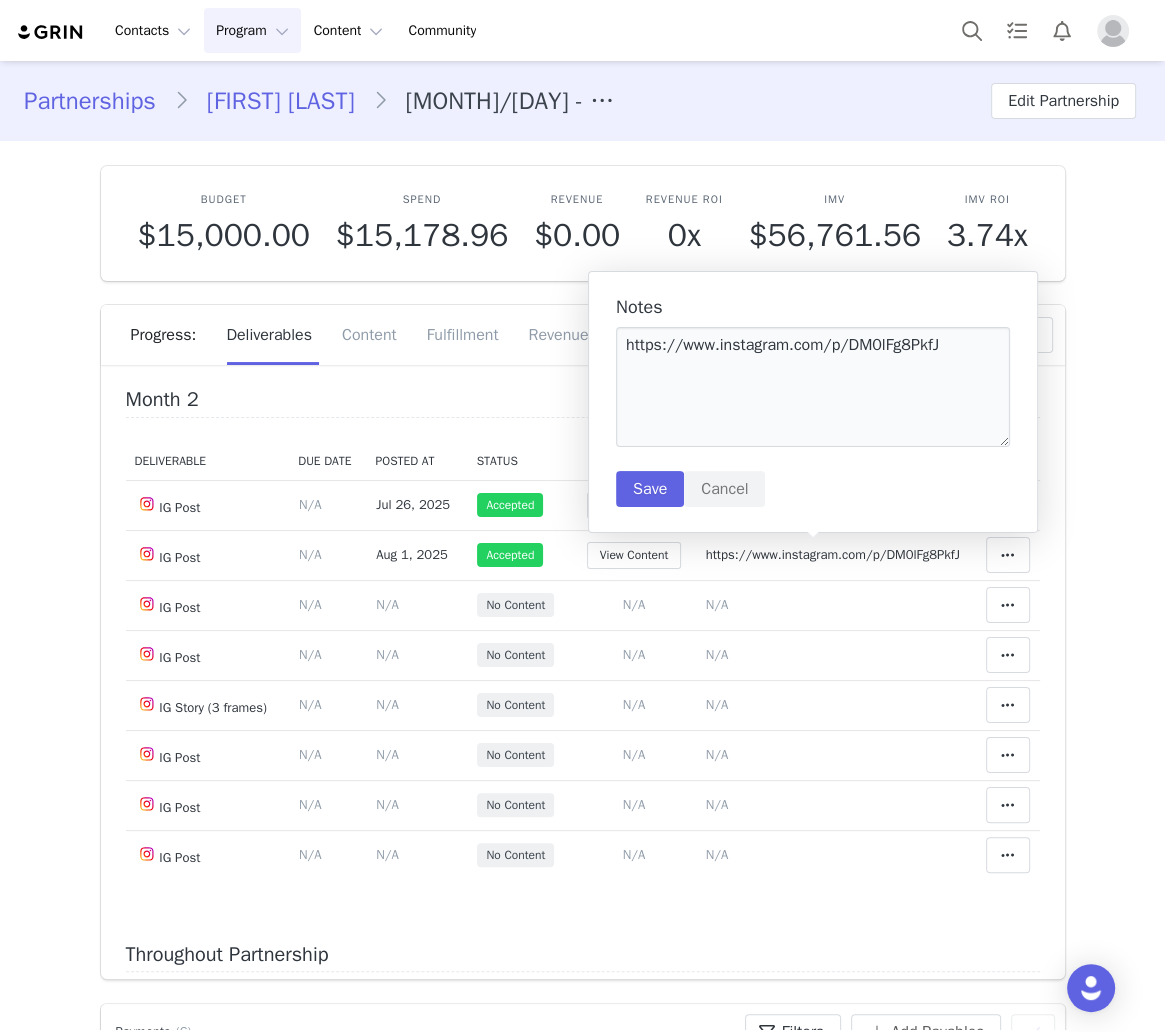 click on "https://www.instagram.com/p/DM0lFg8PkfJ" at bounding box center [813, 387] 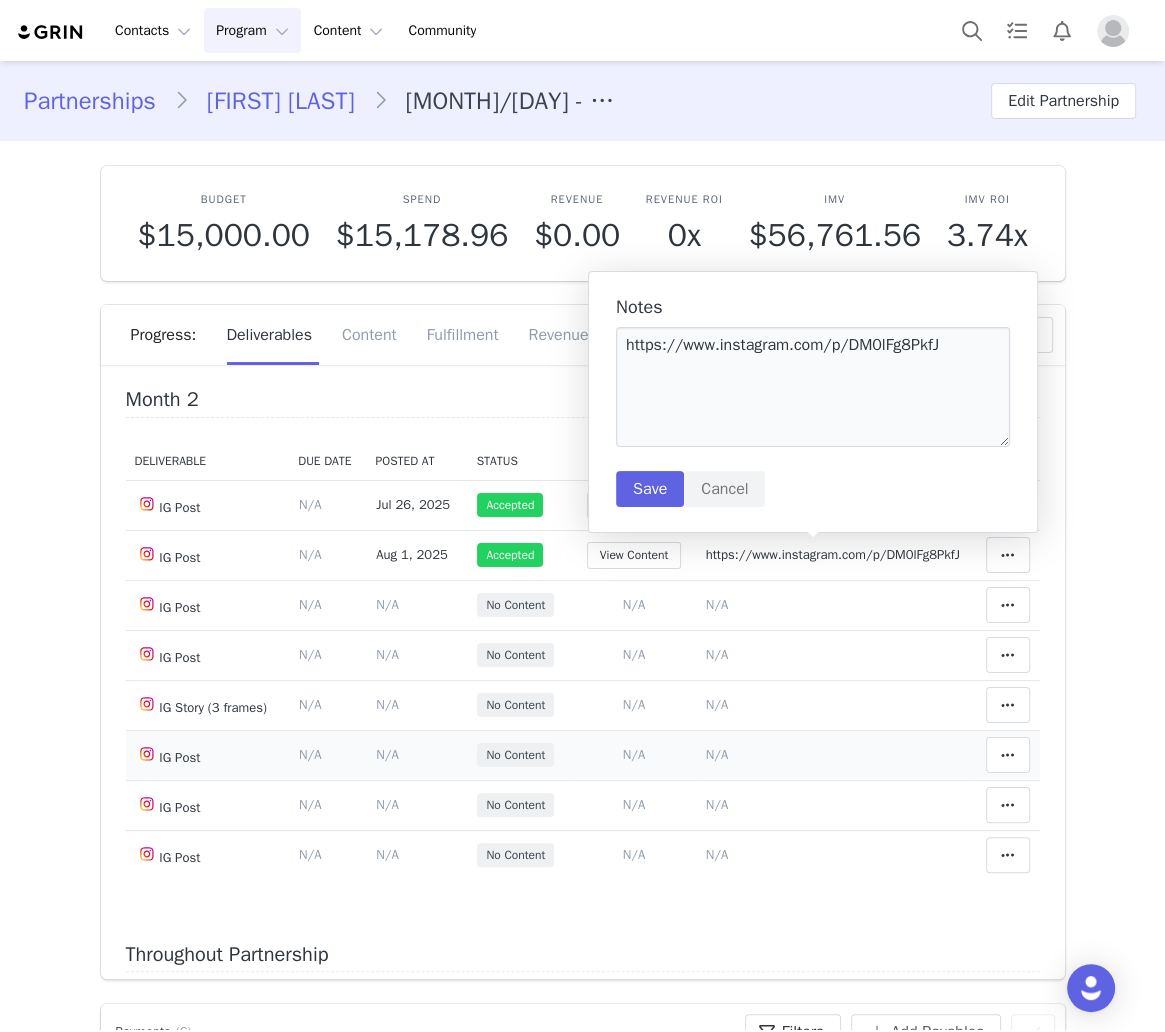 click on "Content Posted Date Set the date when this content was posted  Save  Cancel N/A" at bounding box center (416, 755) 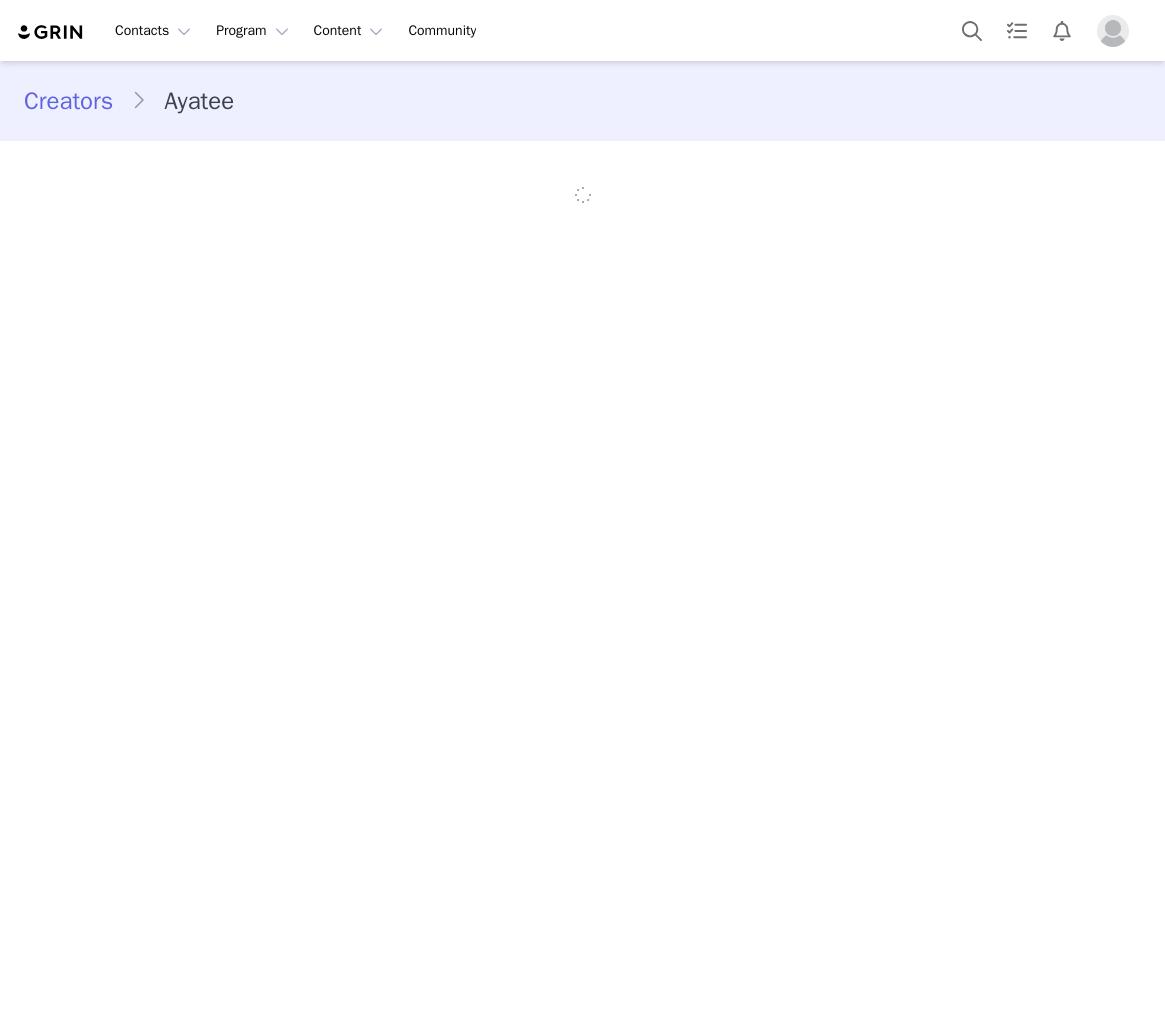 scroll, scrollTop: 0, scrollLeft: 0, axis: both 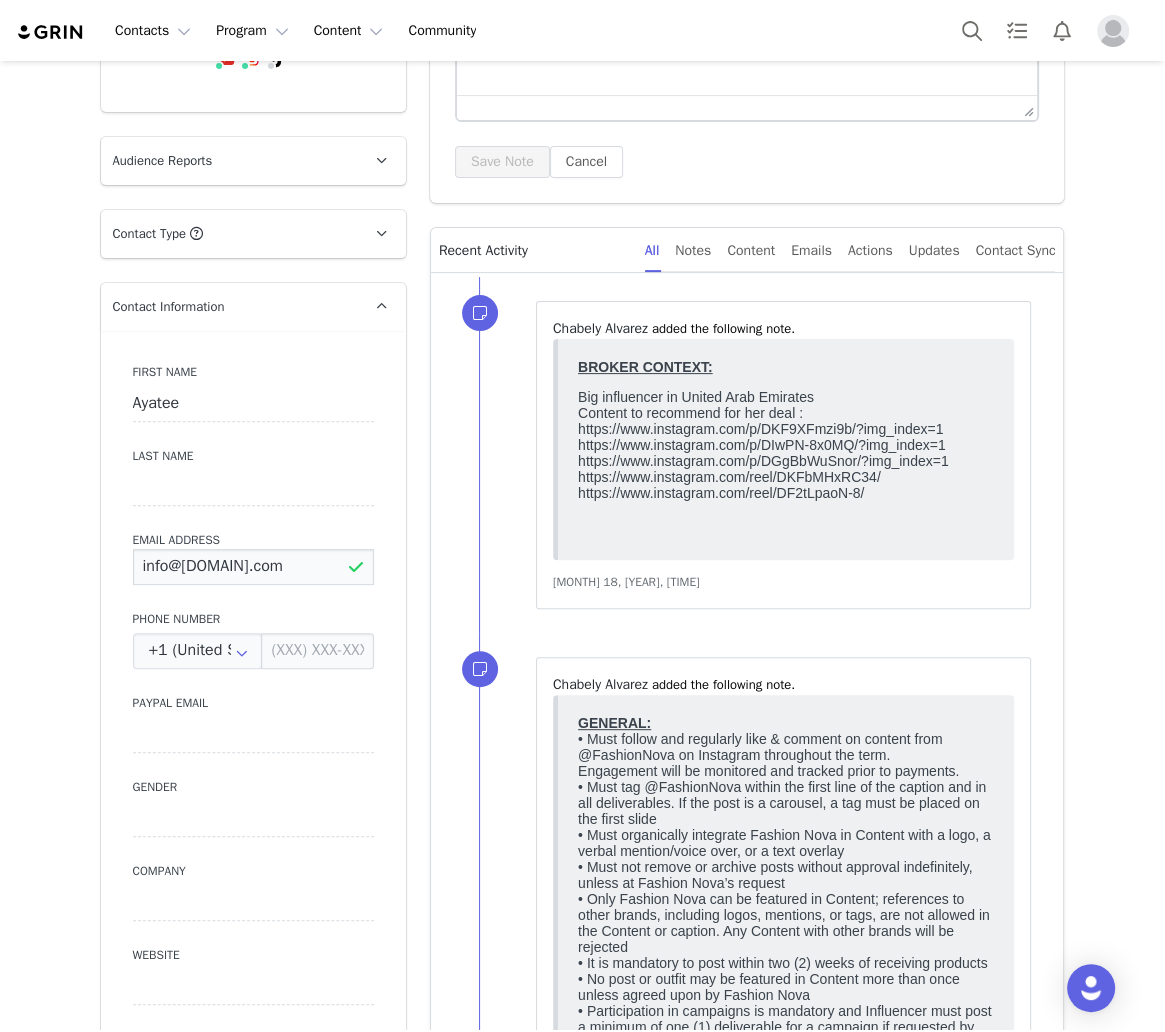 click on "info@[DOMAIN].com" at bounding box center (253, 567) 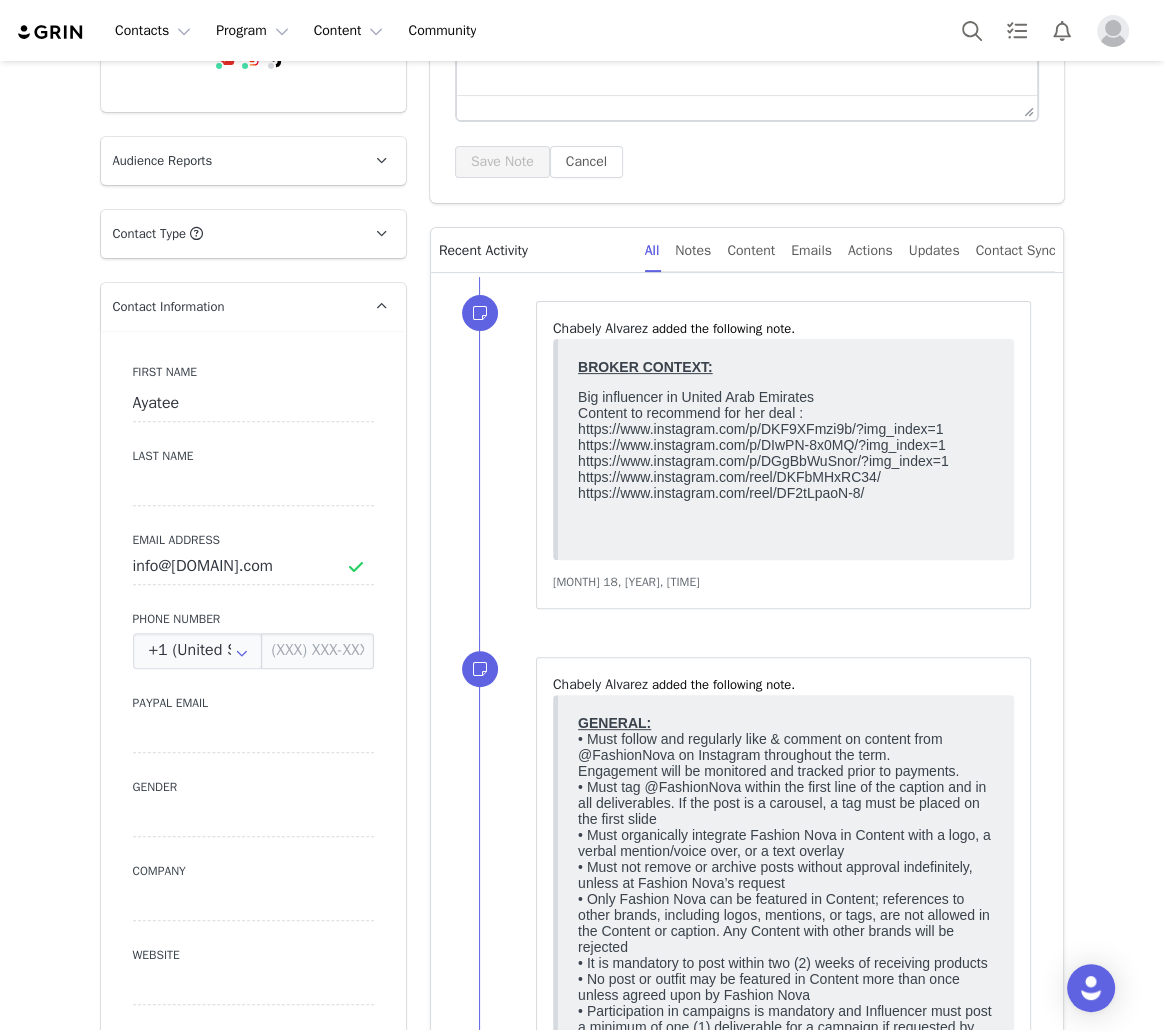 click on "Contact Information" at bounding box center [229, 307] 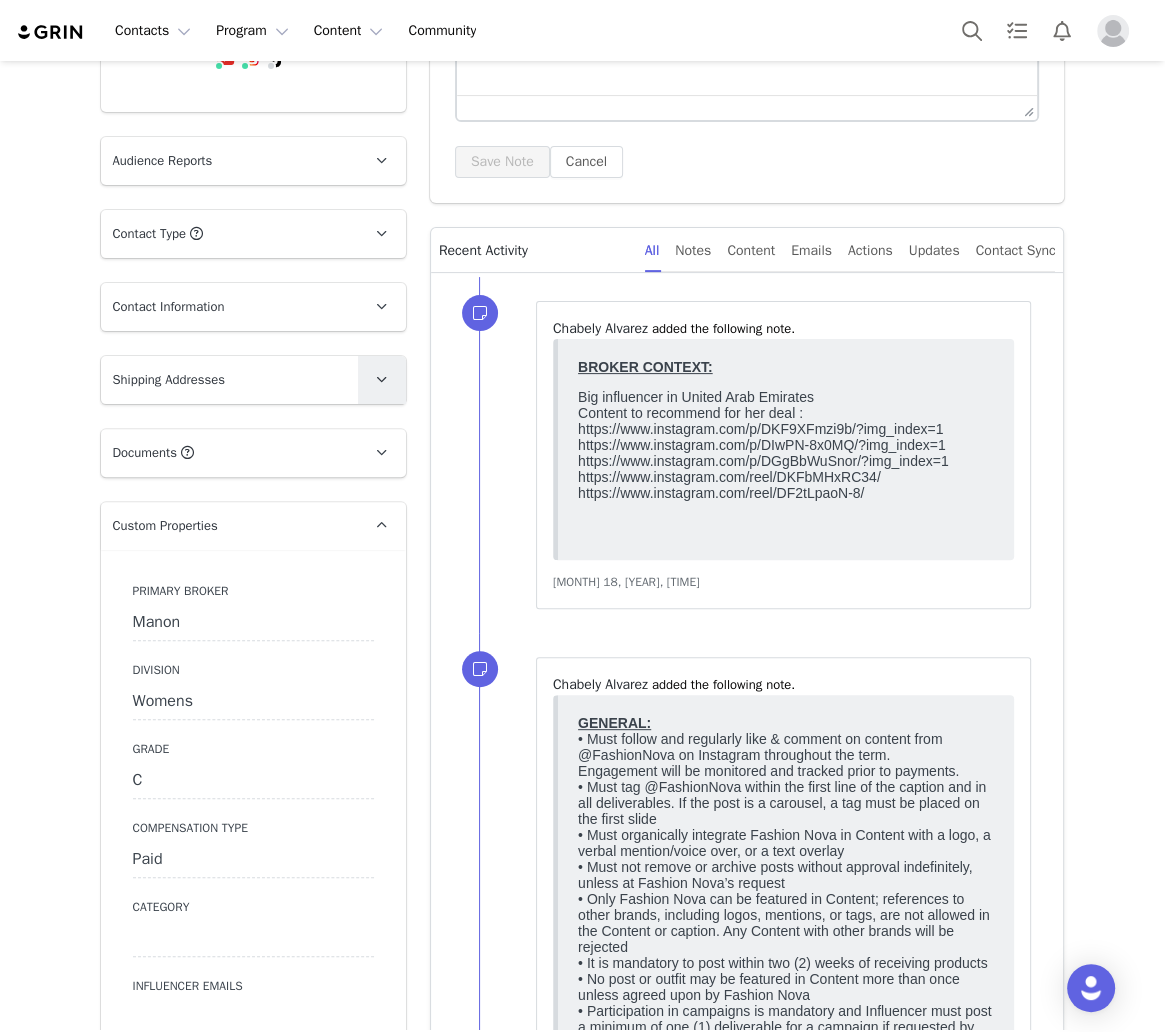 click at bounding box center [382, 380] 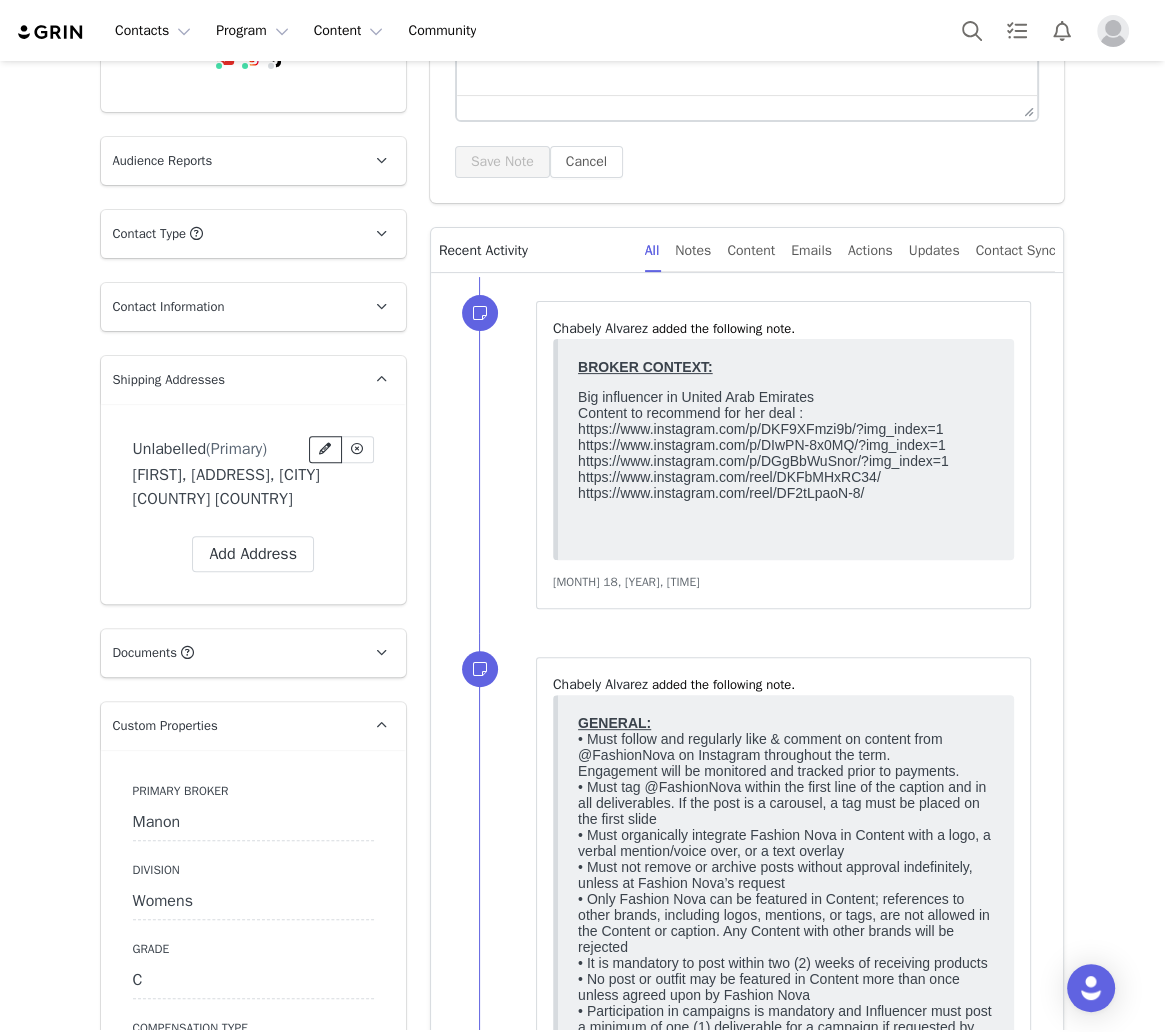 click at bounding box center (325, 449) 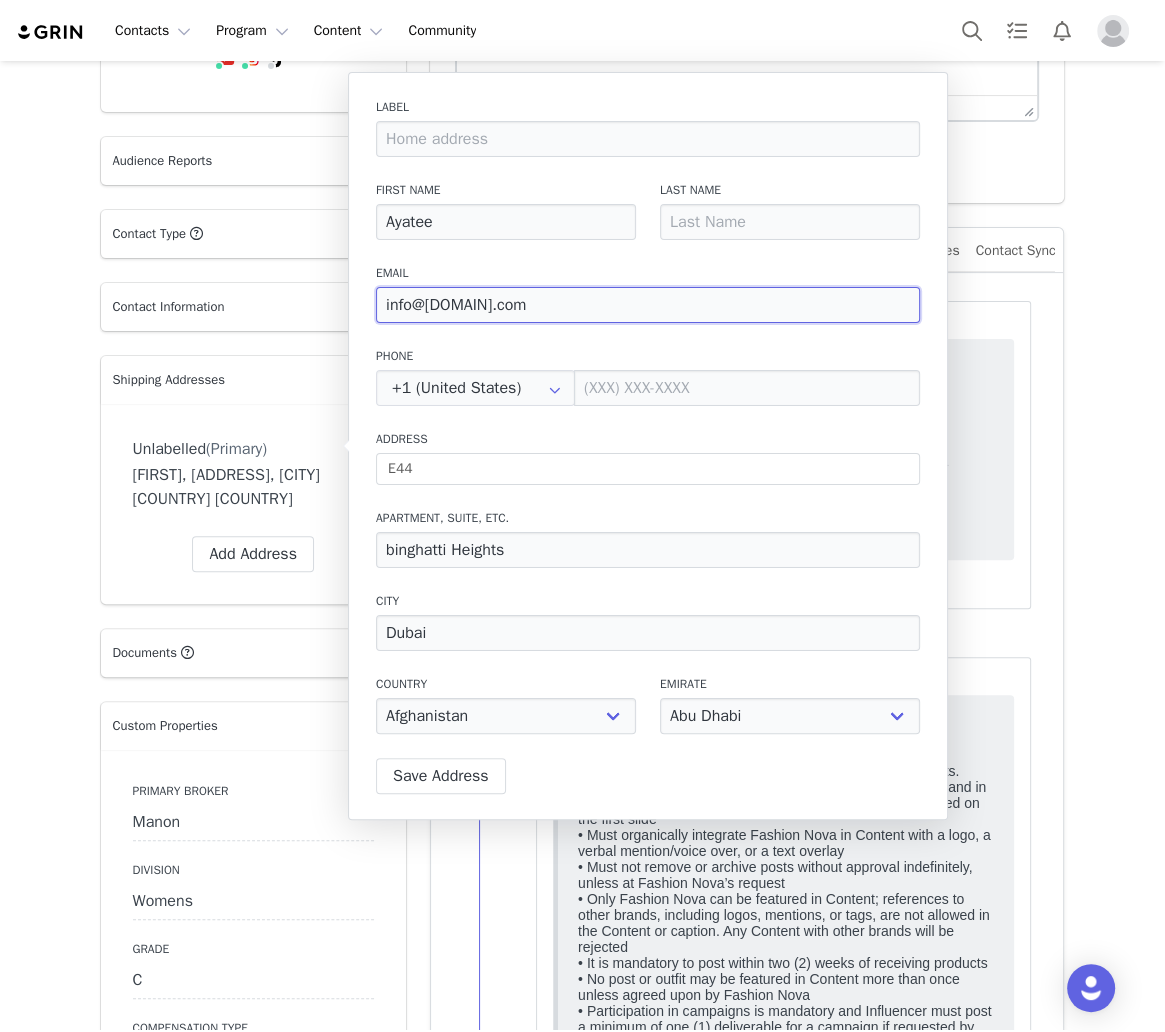 click on "info@ayatee.com" at bounding box center (648, 305) 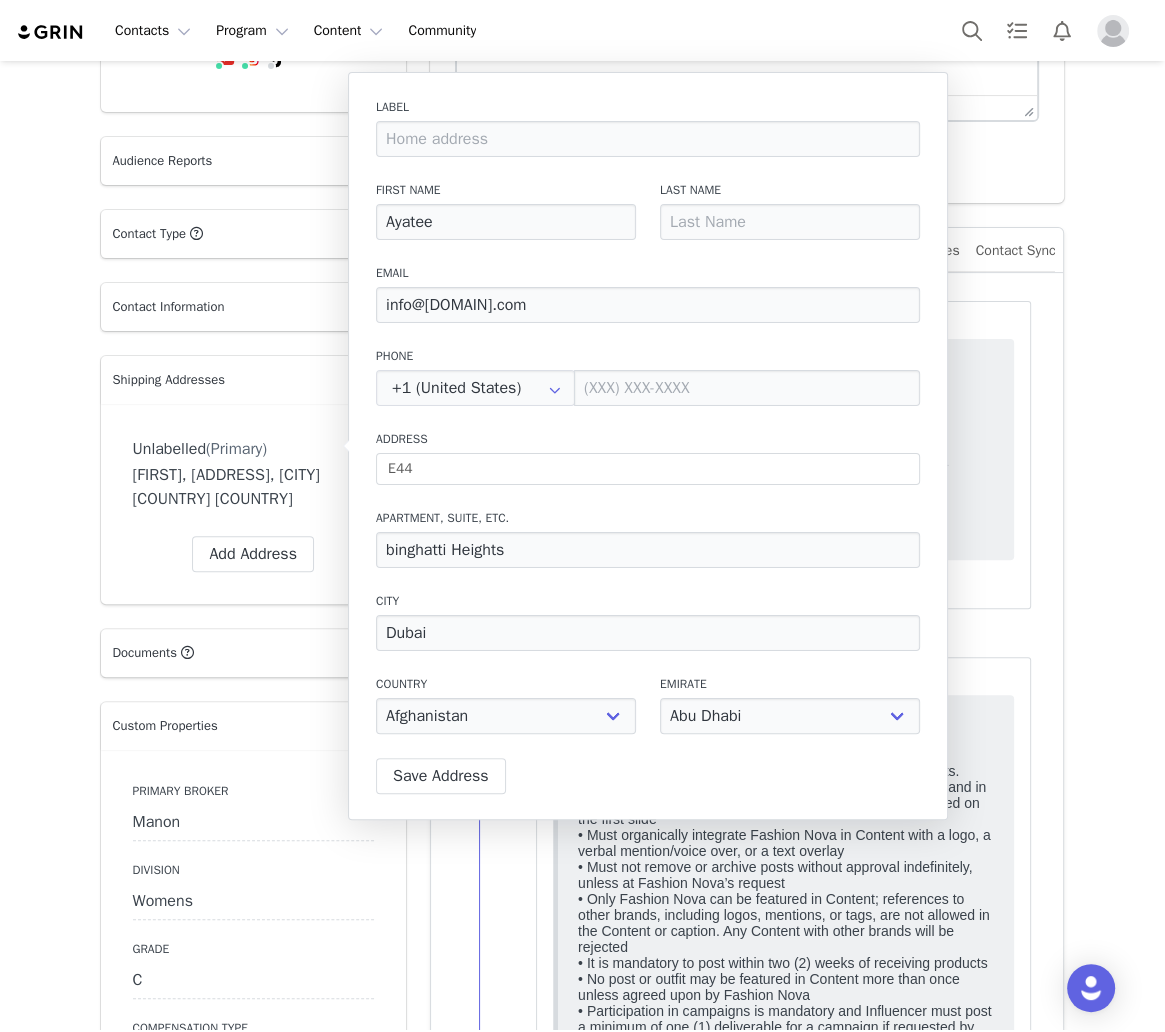 click on "Unlabelled (Primary) Delete Address Yes, delete Address  Ayatee, E44. binghatti Heights Dubai, Dubai United Arab Emirates   Label   First Name  Ayatee  Last Name   Email  info@ayatee.com  Phone  +1 (United States) +93 (Afghanistan) +358 (Aland Islands) +355 (Albania) +213 (Algeria) +376 (Andorra) +244 (Angola) +1264 (Anguilla) +1268 (Antigua And Barbuda) +54 (Argentina) +374 (Armenia) +297 (Aruba) +61 (Australia) +43 (Austria) +994 (Azerbaijan) +1242 (Bahamas) +973 (Bahrain) +880 (Bangladesh) +1246 (Barbados) +375 (Belarus) +32 (Belgium) +501 (Belize) +229 (Benin) +1441 (Bermuda) +975 (Bhutan) +591 (Bolivia) +599 (Bonaire, Sint Eustatius and Saba) +387 (Bosnia And Herzegovina) +267 (Botswana) +0 (Bouvet Island) +55 (Brazil) +673 (Brunei) +359 (Bulgaria) +226 (Burkina Faso) +257 (Burundi) +855 (Cambodia) +1 (Canada) +238 (Cape Verde) +1345 (Cayman Islands) +236 (Central African Republic) +235 (Chad) +56 (Chile) +86 (China) +61 (Christmas Island) +672 (Cocos (Keeling) Islands) +57 (Colombia) +269 (Comoros)" at bounding box center (253, 504) 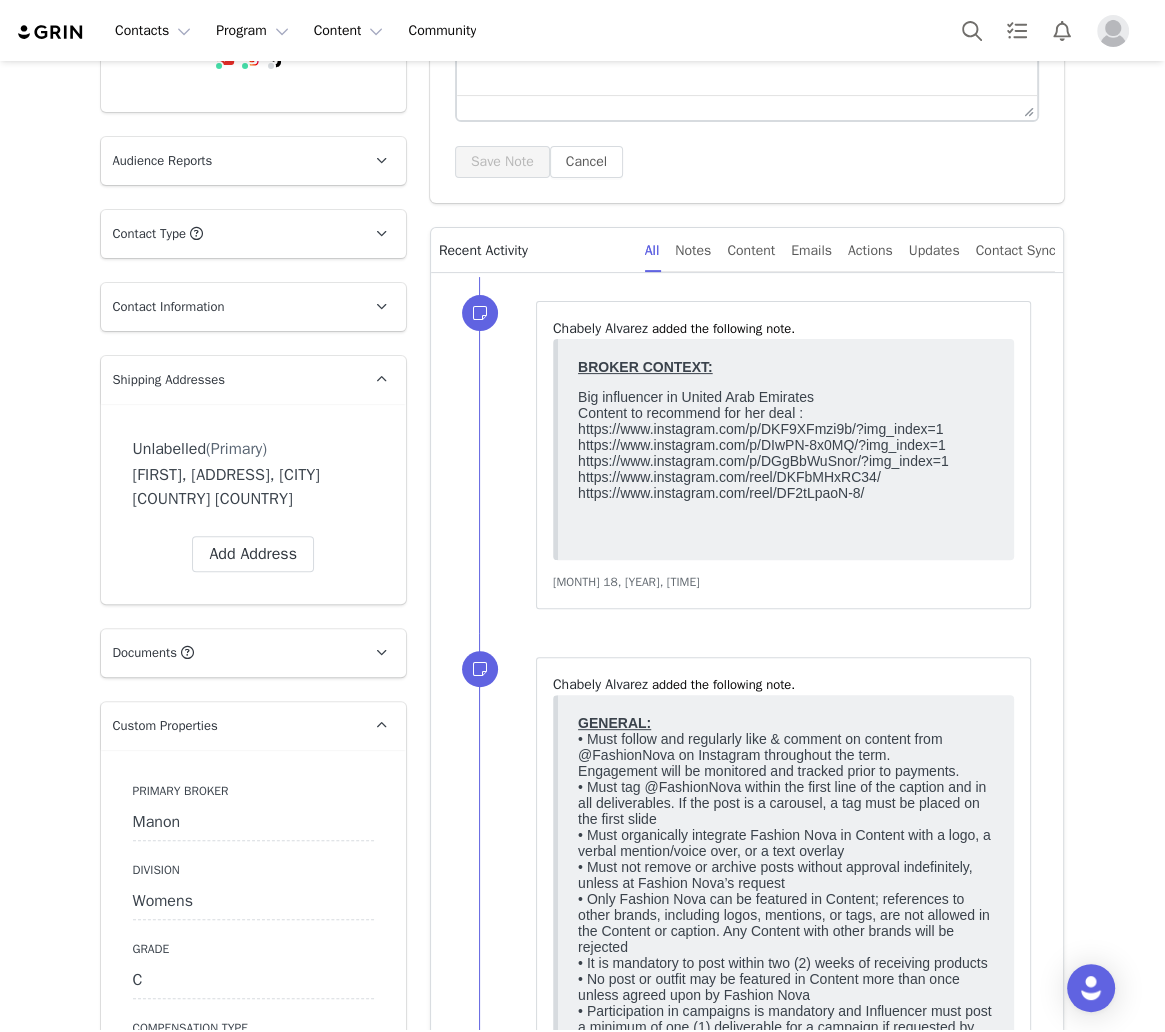 click on "Shipping Addresses" at bounding box center (229, 380) 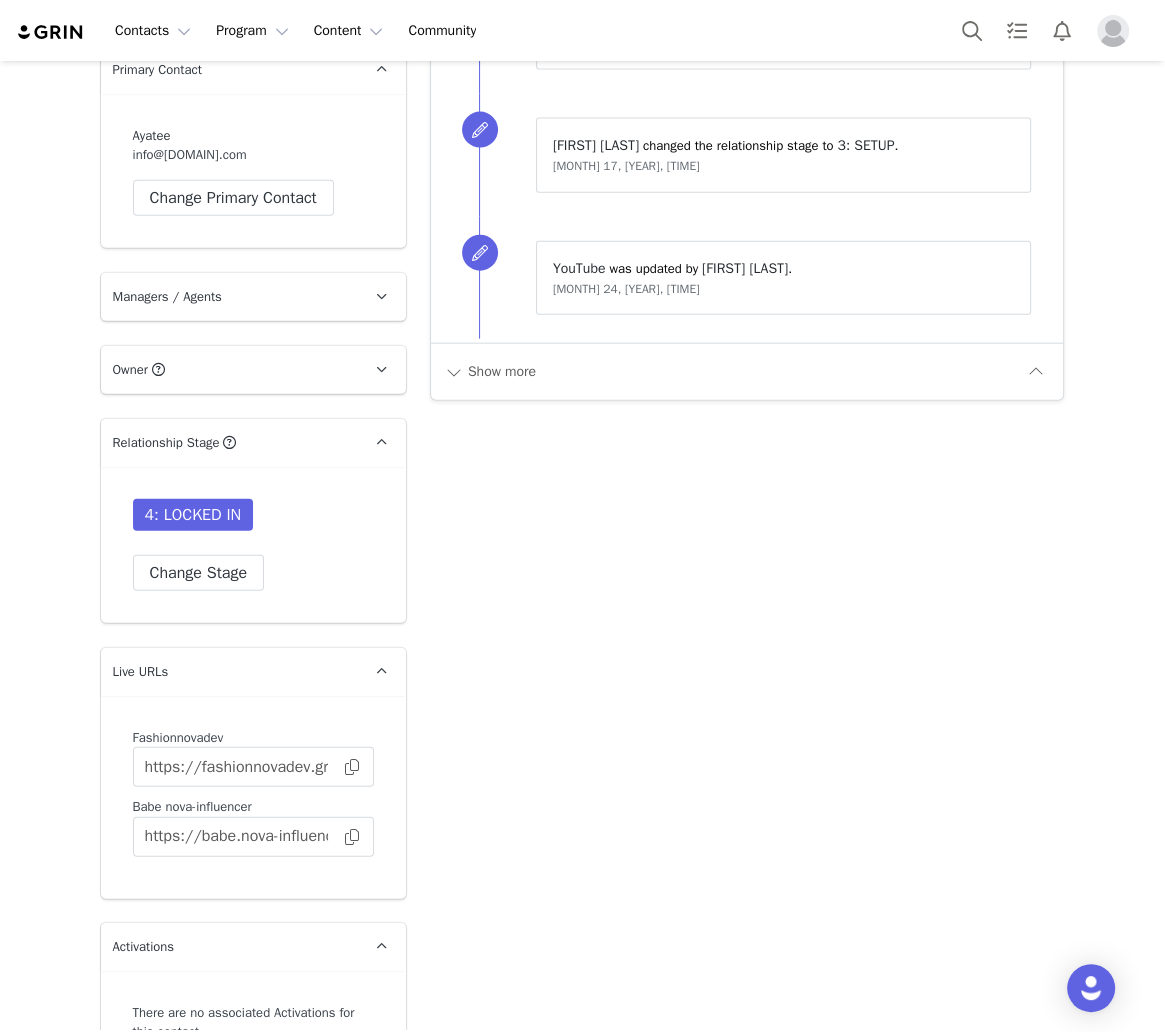 scroll, scrollTop: 3733, scrollLeft: 0, axis: vertical 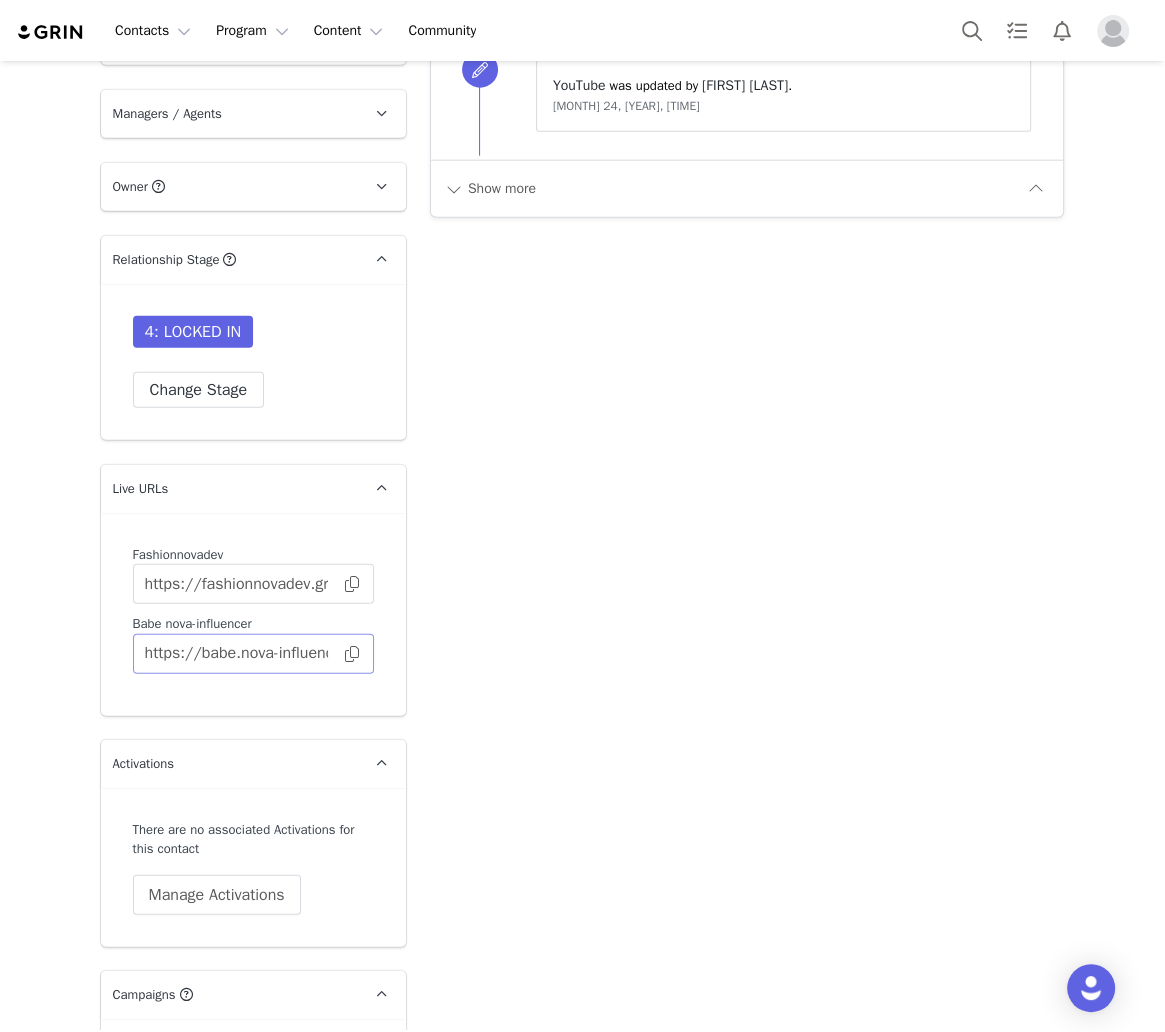drag, startPoint x: 339, startPoint y: 646, endPoint x: 134, endPoint y: 646, distance: 205 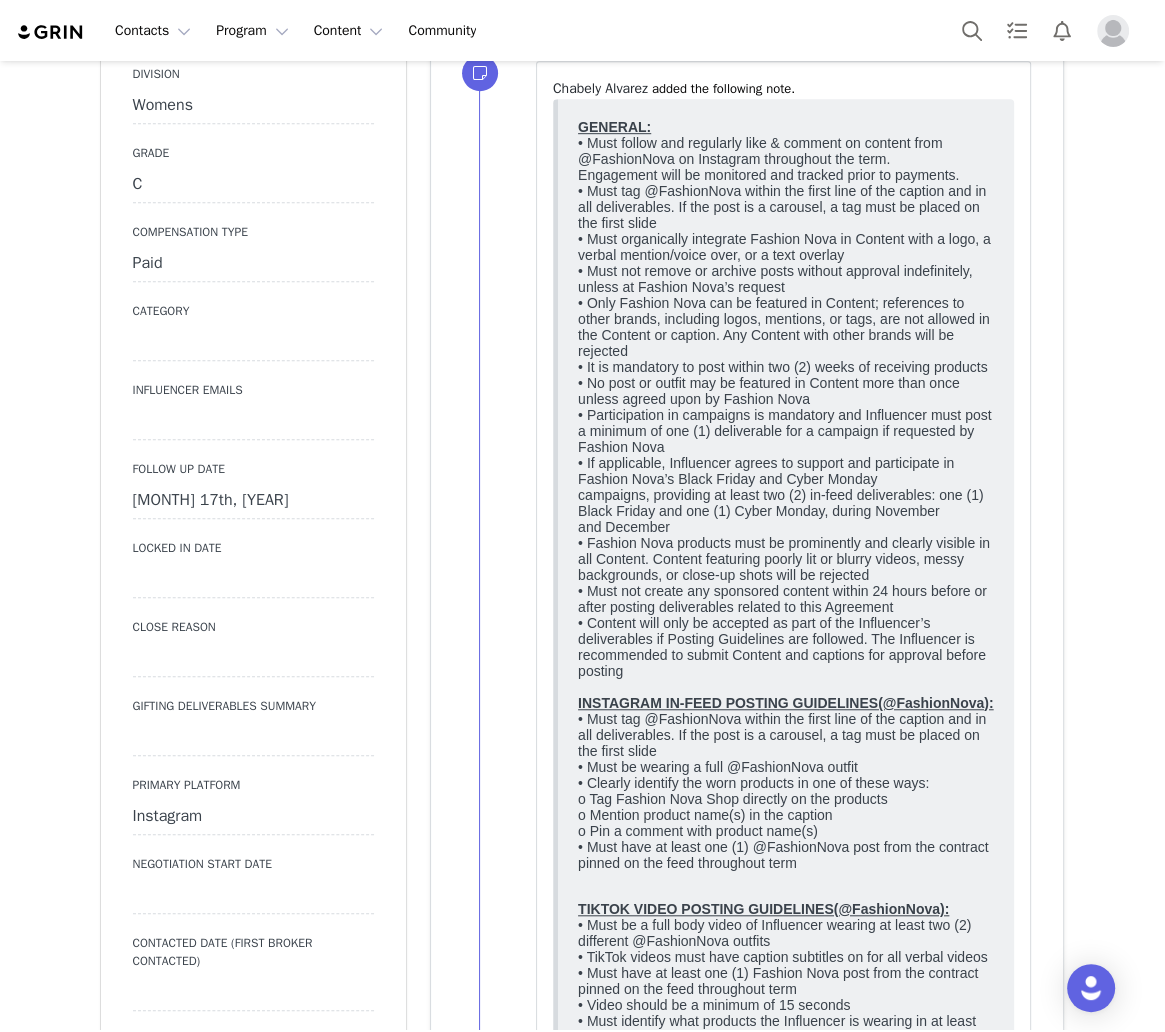 scroll, scrollTop: 933, scrollLeft: 0, axis: vertical 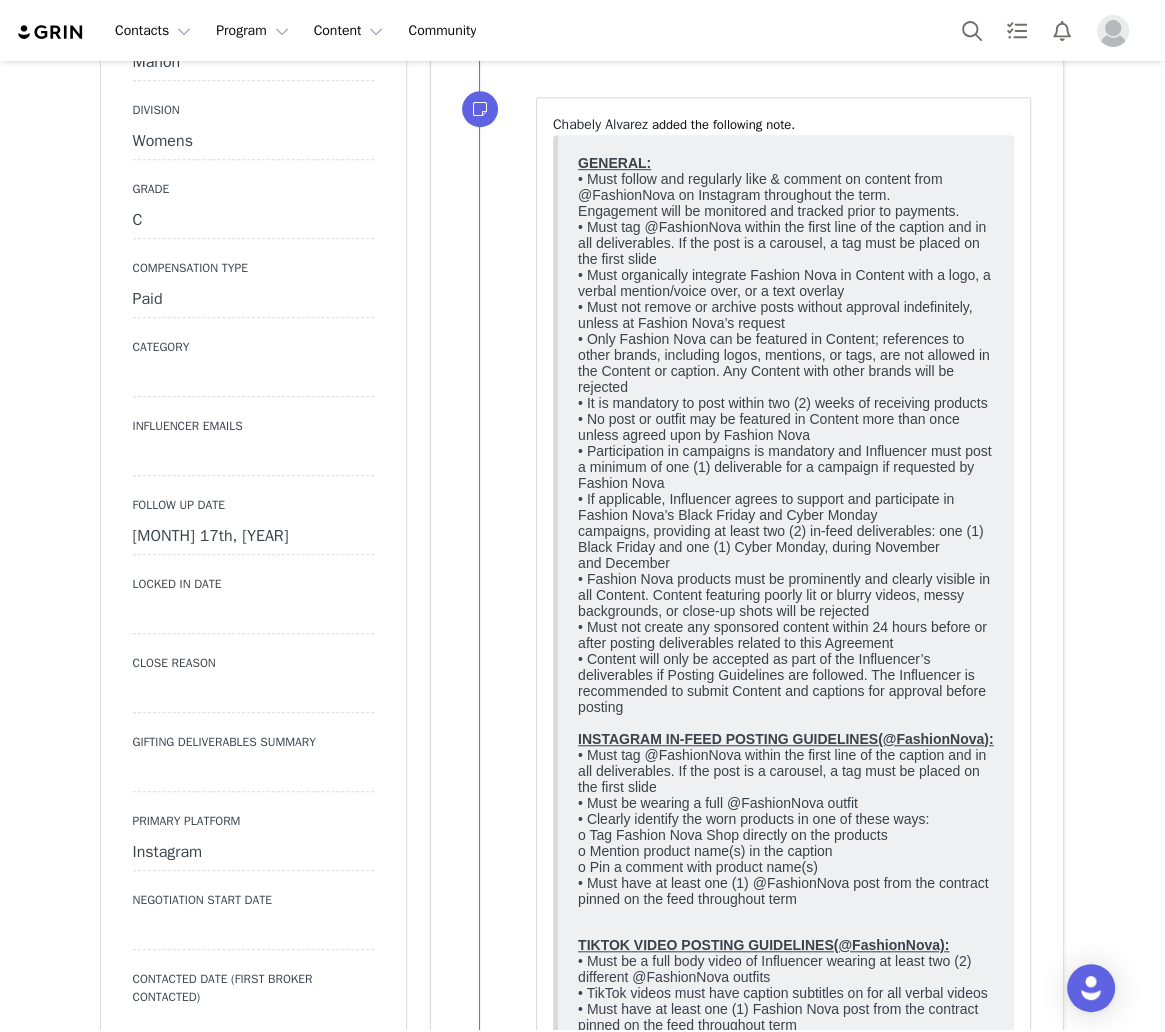 click on "July 17th, 2025" at bounding box center (253, 537) 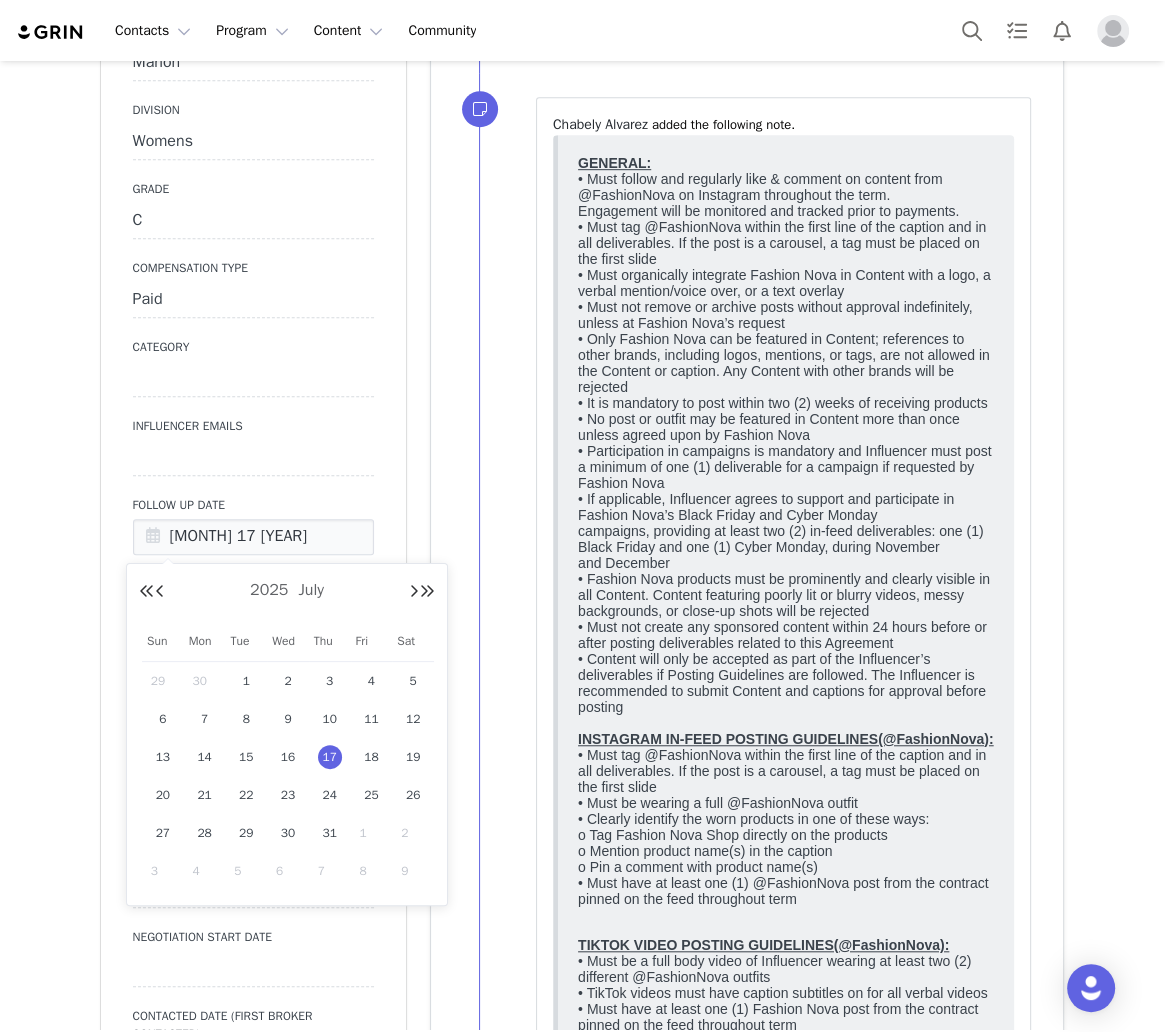 click on "1" at bounding box center (372, 833) 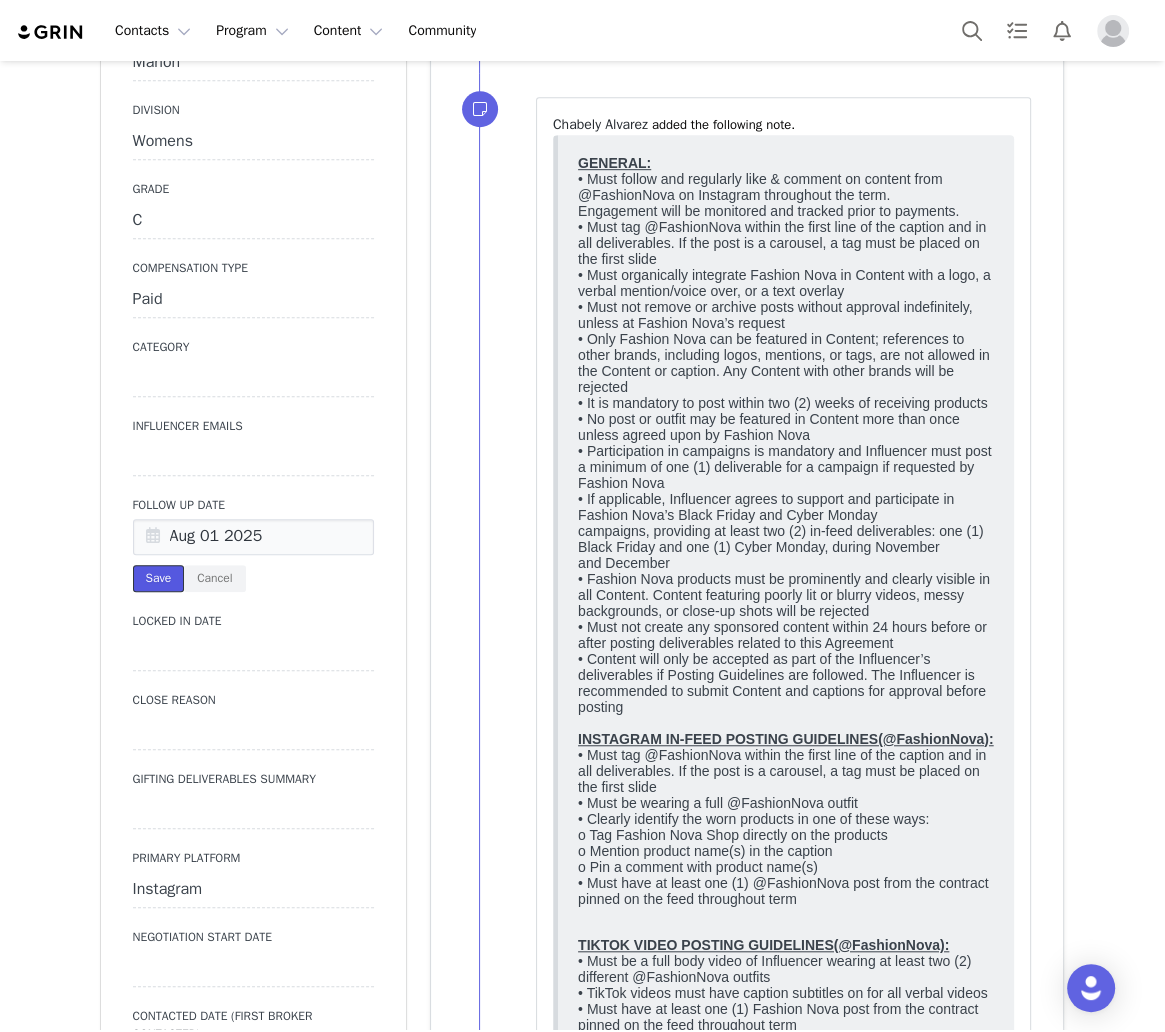 click on "Save" at bounding box center [159, 578] 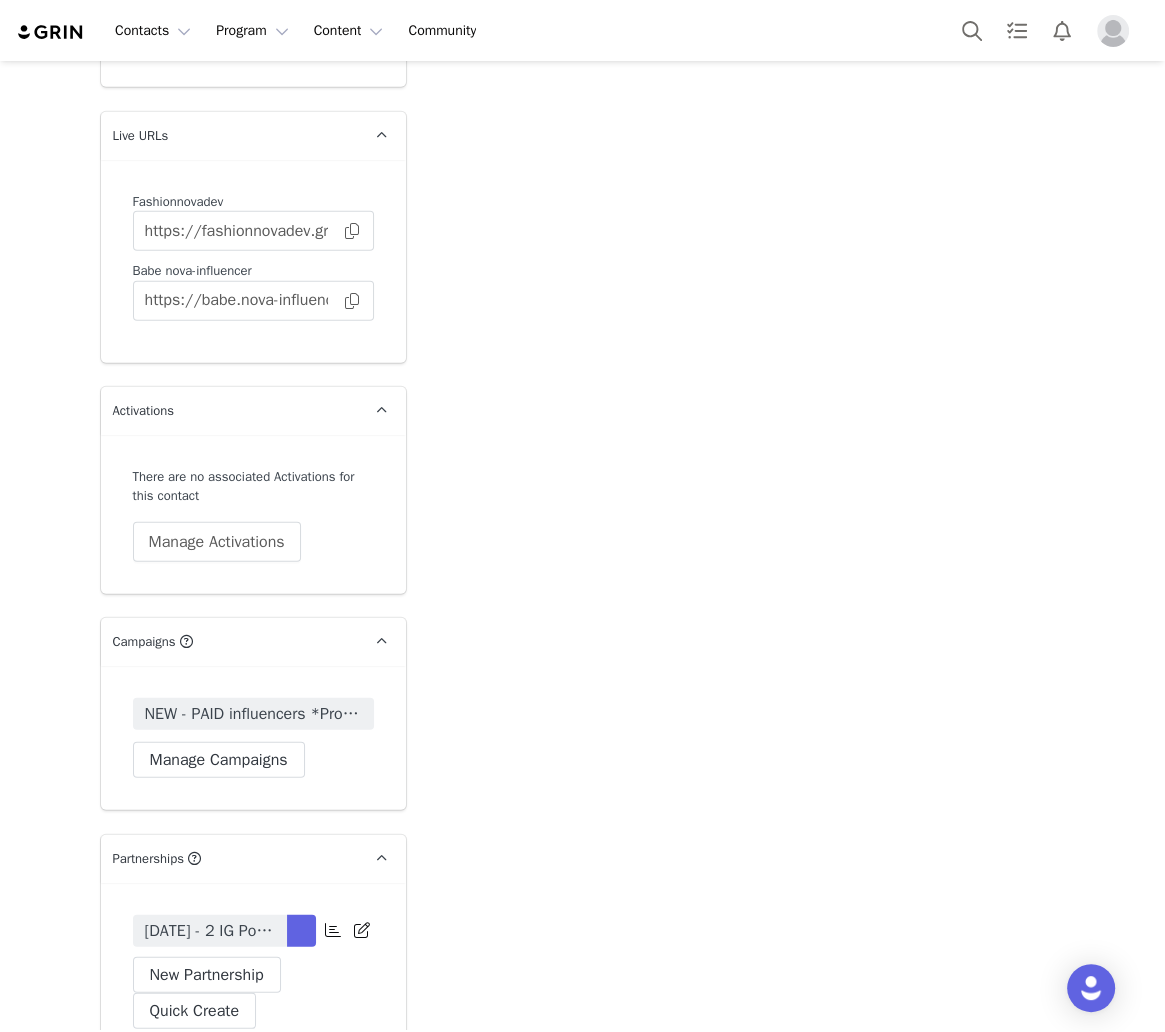 scroll, scrollTop: 4256, scrollLeft: 0, axis: vertical 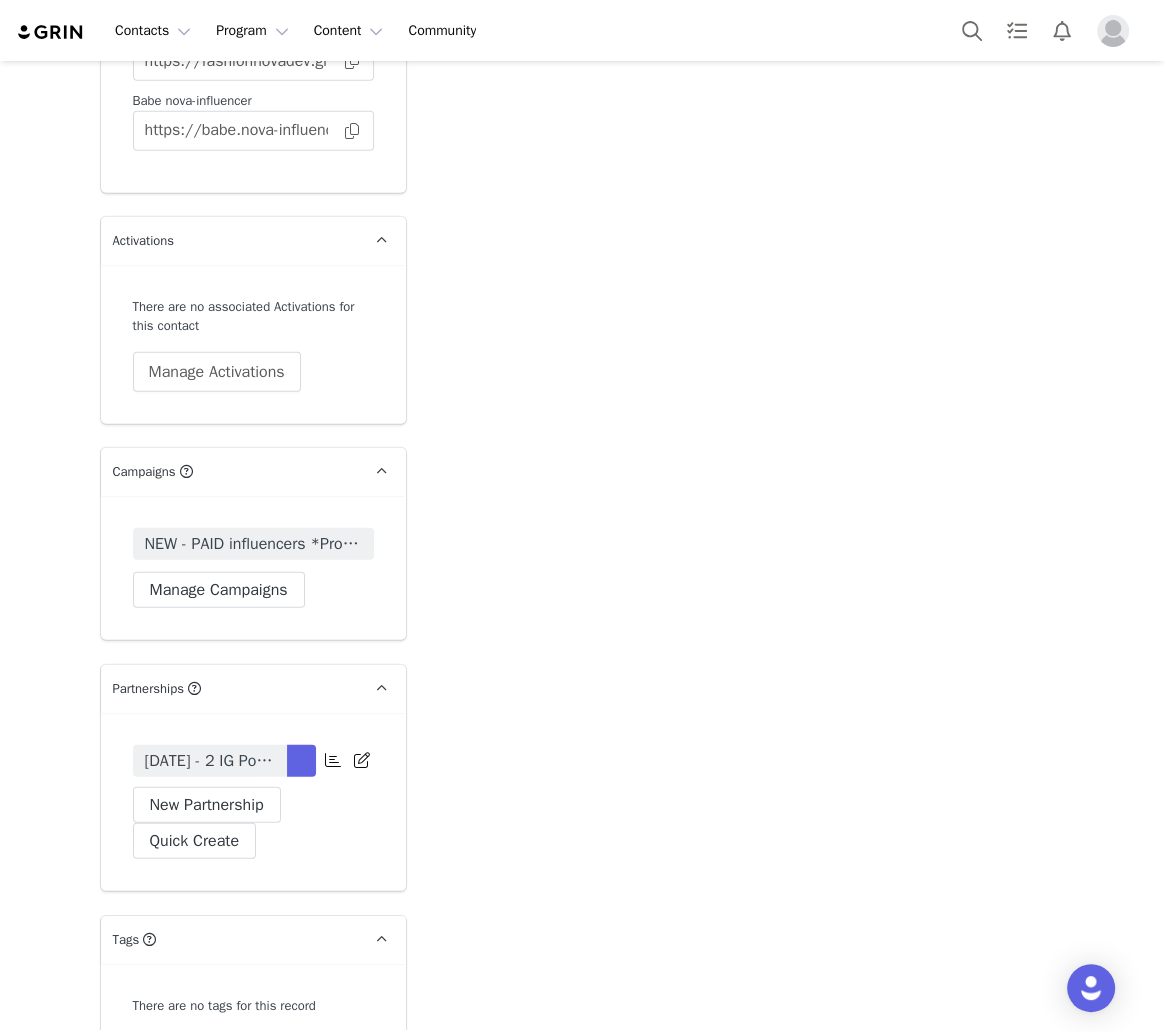 drag, startPoint x: 249, startPoint y: 750, endPoint x: 739, endPoint y: 727, distance: 490.5395 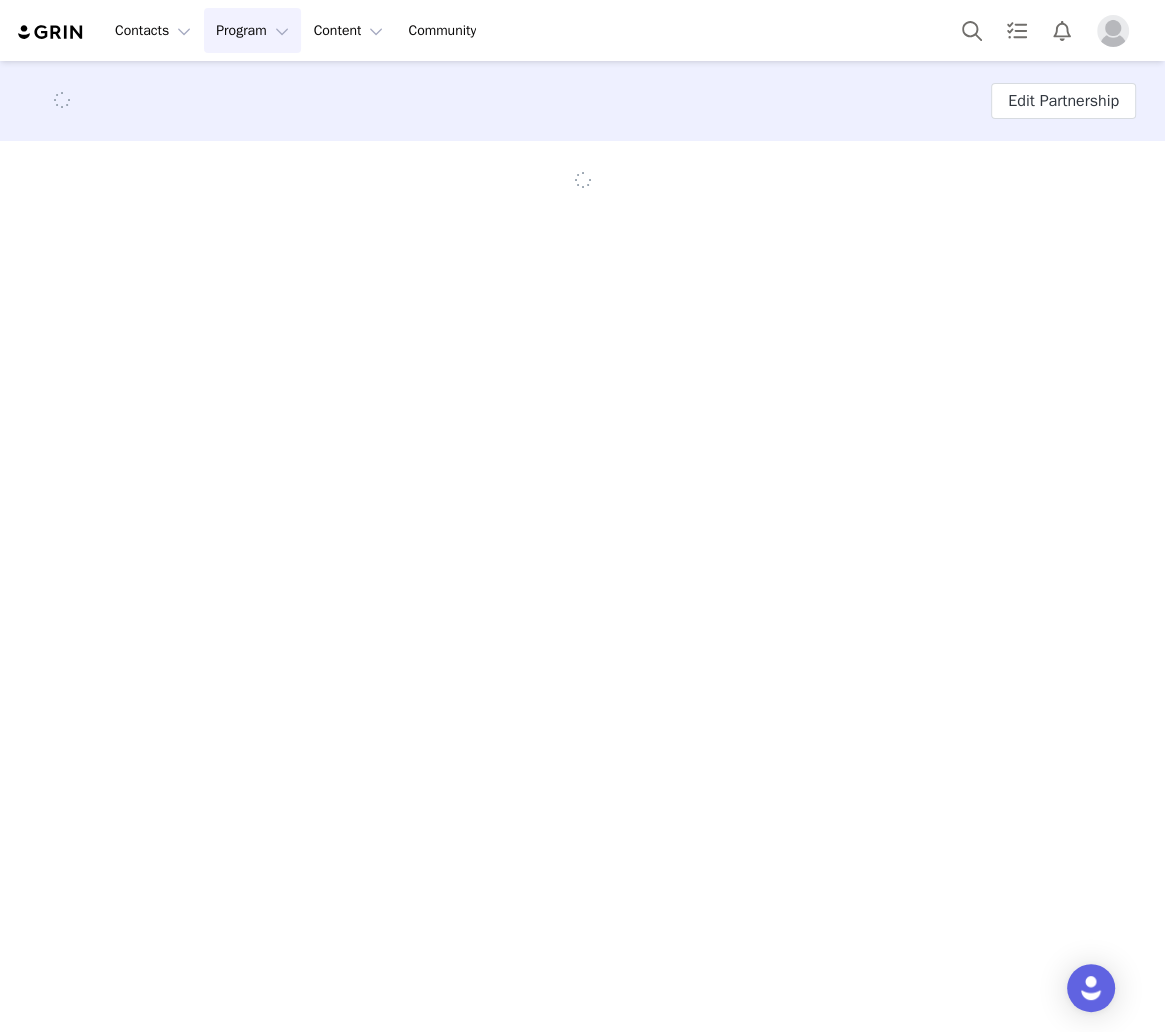 scroll, scrollTop: 0, scrollLeft: 0, axis: both 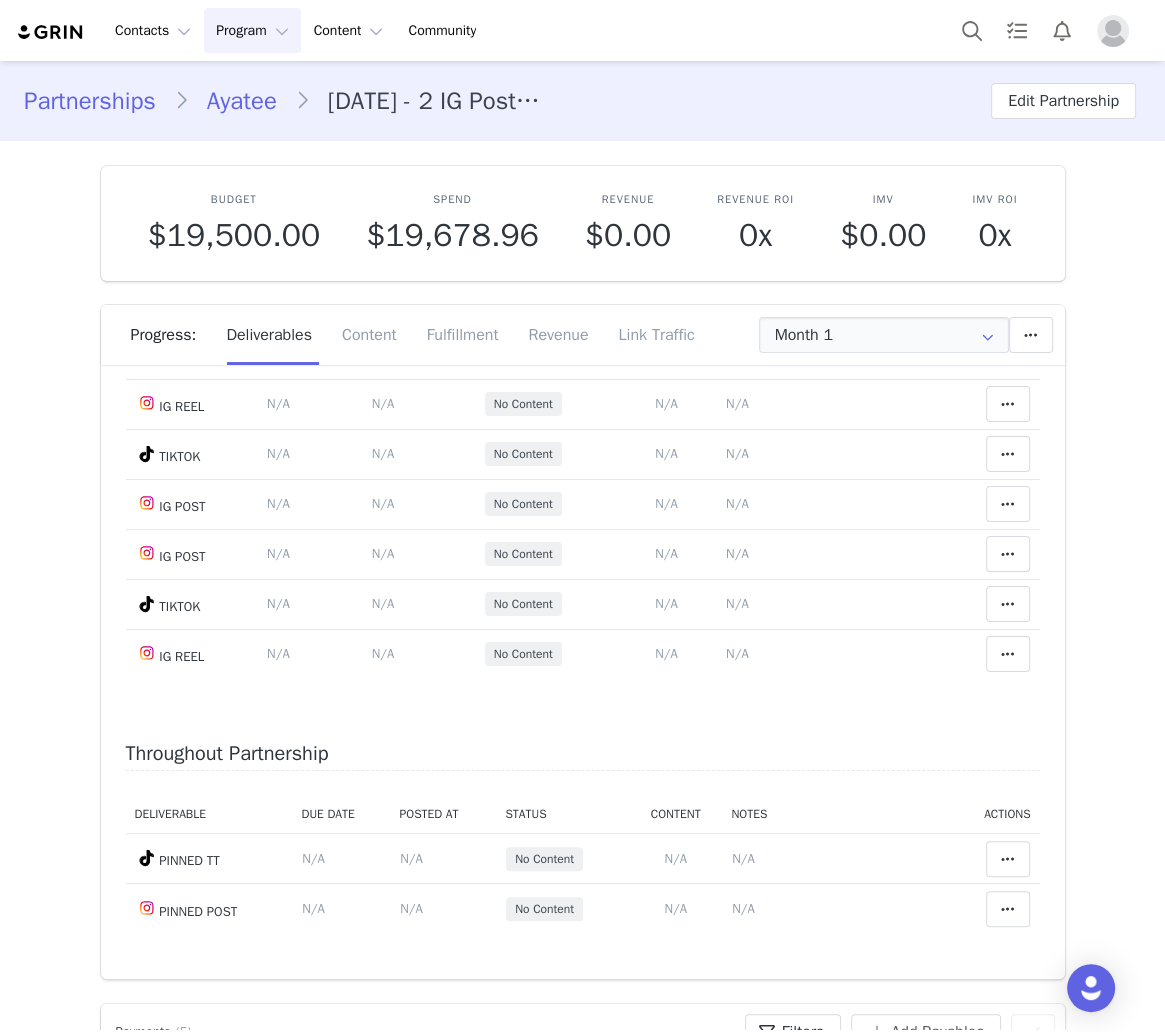 click on "Partnerships  Ayatee   7/25 - 2 IG Posts, 2 IG Reels, 2 TikTok's, Monthly, Pinned Post, Pinned TT  Edit Partnership  Budget $19,500.00 Spend $19,678.96 Revenue $0.00 Revenue ROI 0x IMV $0.00 IMV ROI 0x Progress: Deliverables Content Fulfillment Revenue Link Traffic Month 1 Month 1  Jul 21st - Aug 21st Month 2  Aug 21st - Sep 21st Month 3  Sep 21st - Oct 21st Month 4  Oct 21st - Nov 21st Month 5  Nov 21st - Dec 22nd  All Months  Add a new deliverable  What type of deliverable?   PINNED POST   IG REEL   IG POST   PINNED TT   TIKTOK   Where should it be added?  Throughout Partnership  Month 1   Month 2   Month 3   Month 4   Month 5   Throughout Partnership   Save  Cancel  Add Deliverable   Set End Date for Month 1   This will change the start and end dates for months 1 through 5 accordingly.  Aug 21, 2025 Current date: Aug 21, 2025  Save   Cancel   Extend Schedule  Reset Content Do you want to reorder all of the content for this this partnership?  Yes, reset content   Cancel   Reset Content   Month 1  Due Date s" at bounding box center (582, 4164) 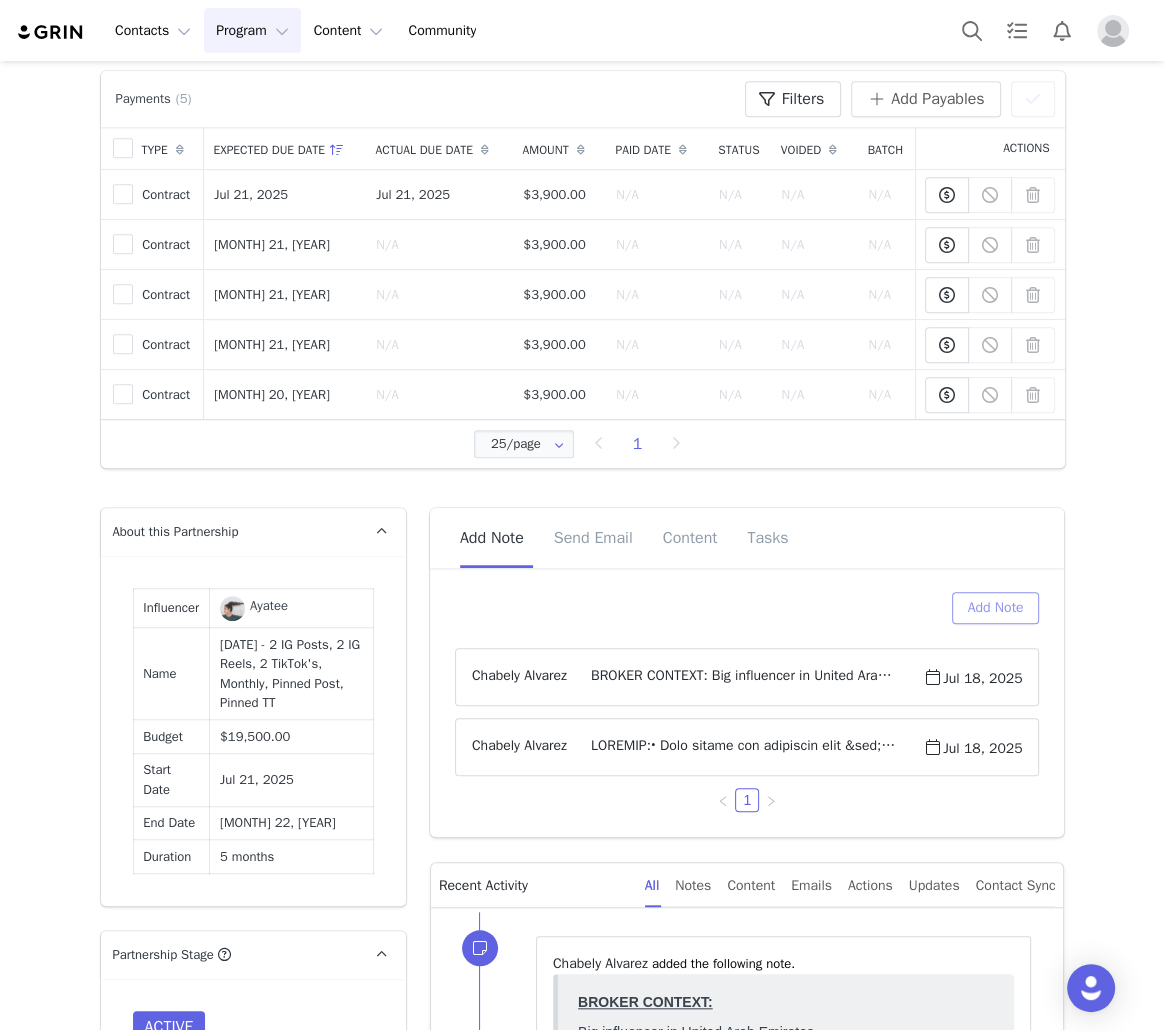 click on "Add Note" at bounding box center [996, 608] 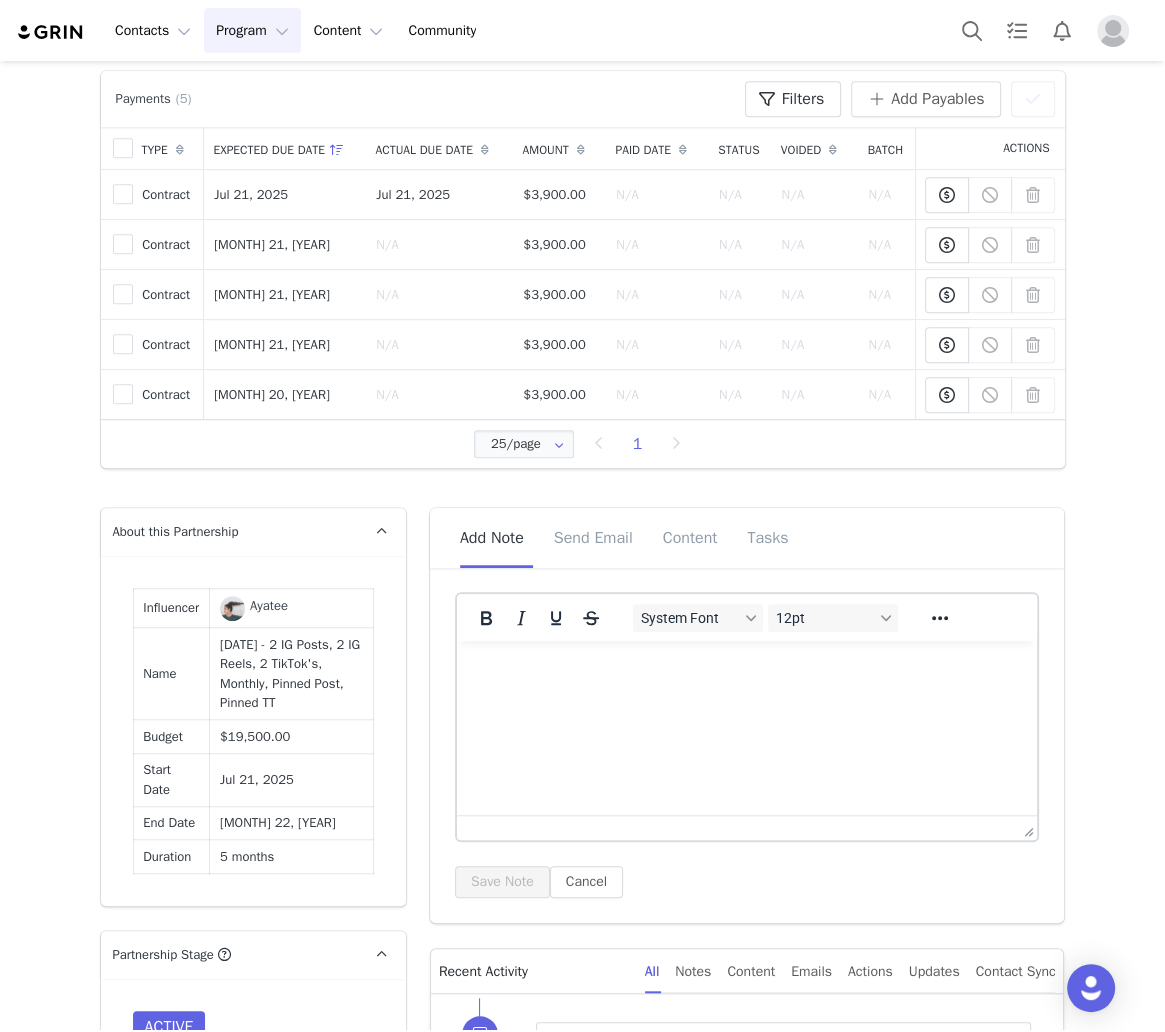 scroll, scrollTop: 0, scrollLeft: 0, axis: both 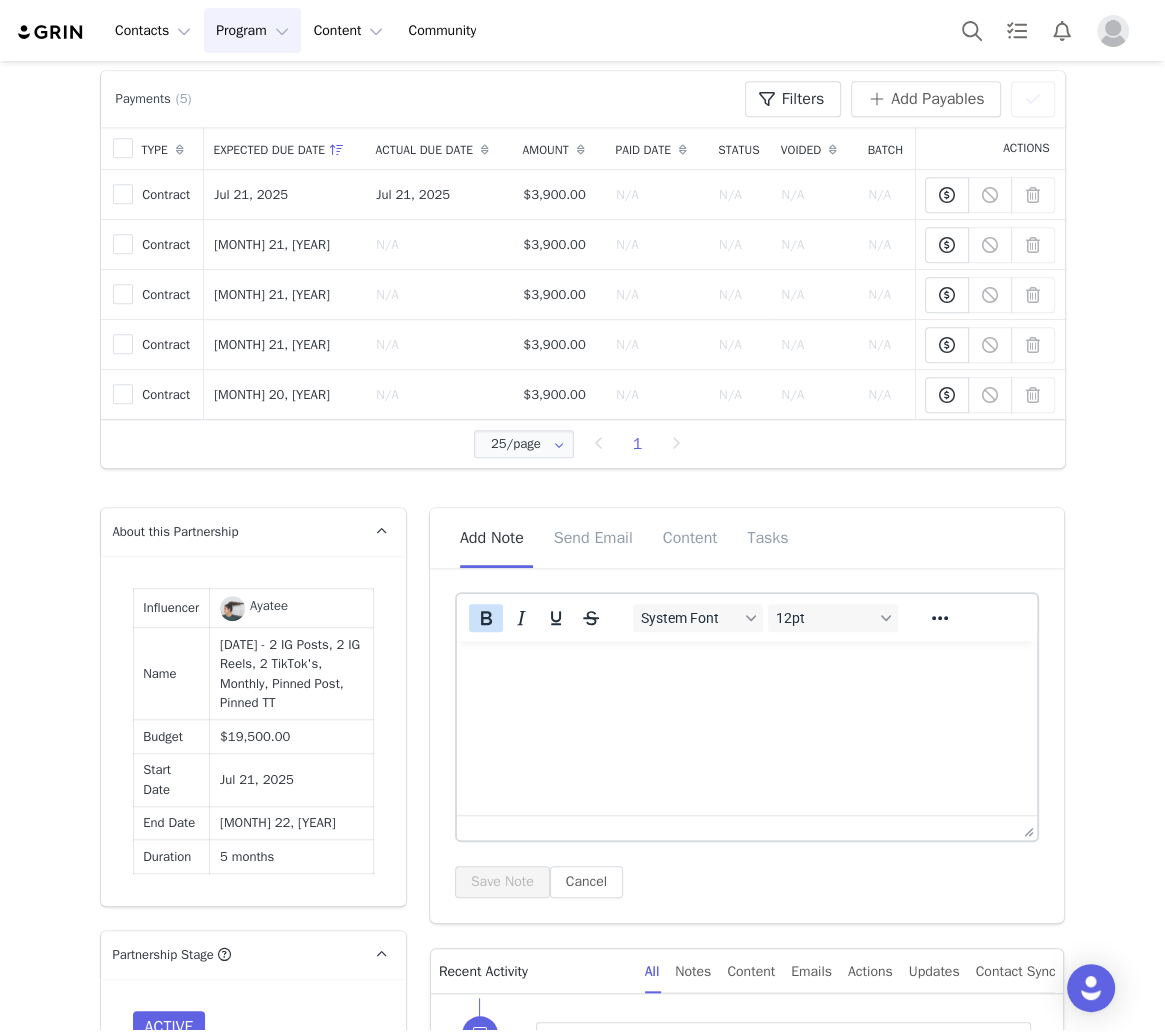 drag, startPoint x: 480, startPoint y: 632, endPoint x: 74, endPoint y: 14, distance: 739.4322 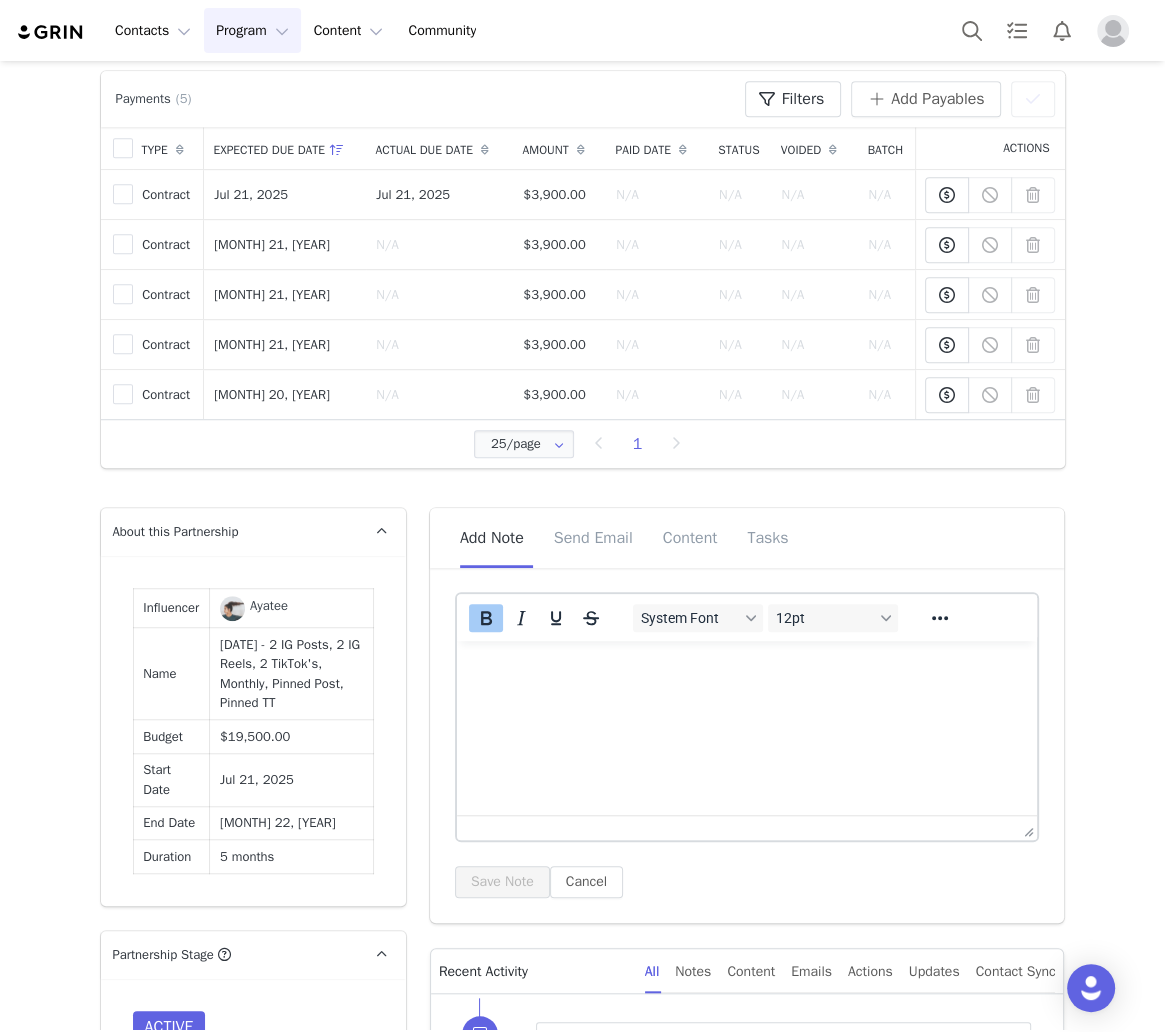 type 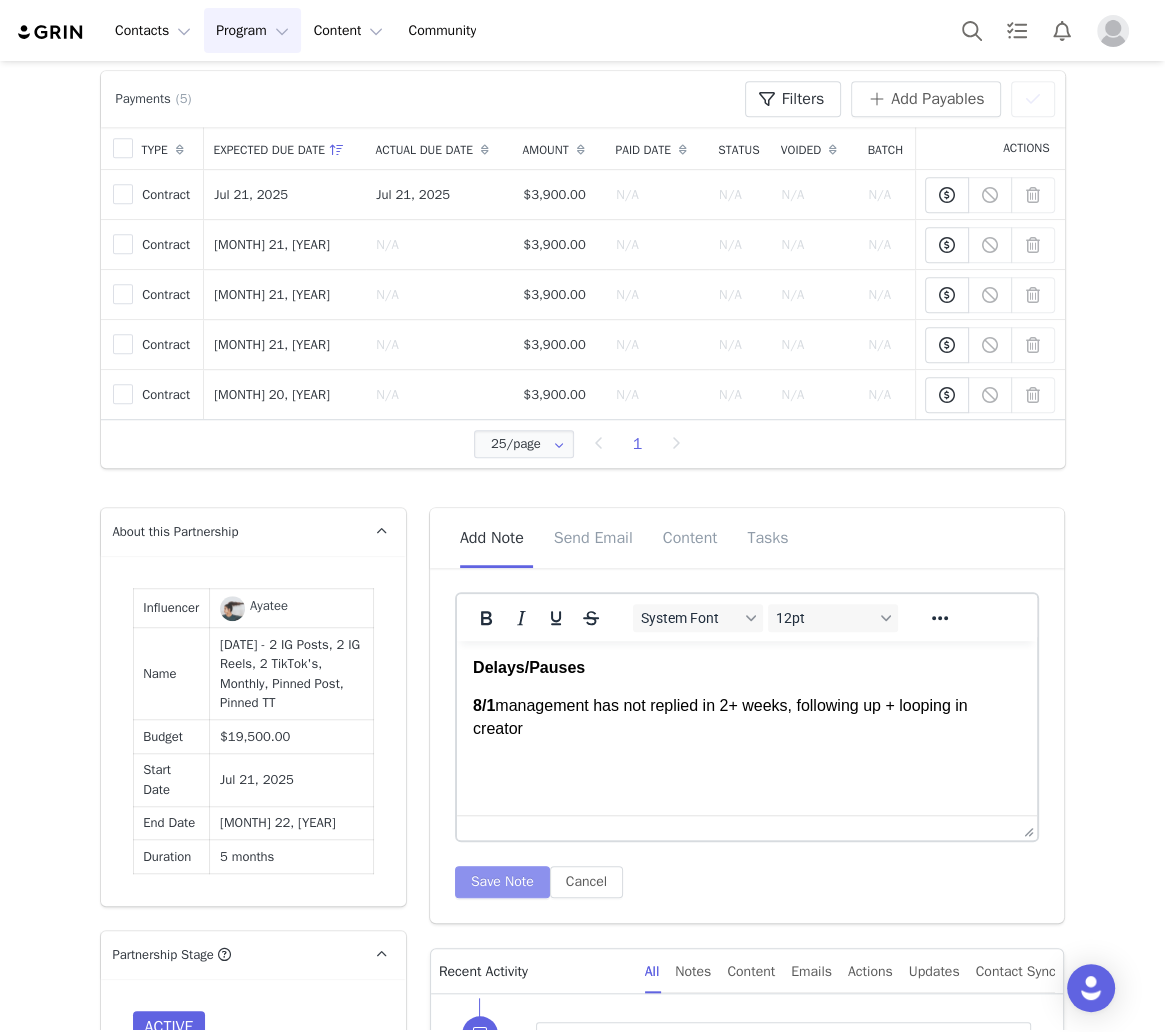 click on "Save Note" at bounding box center (502, 882) 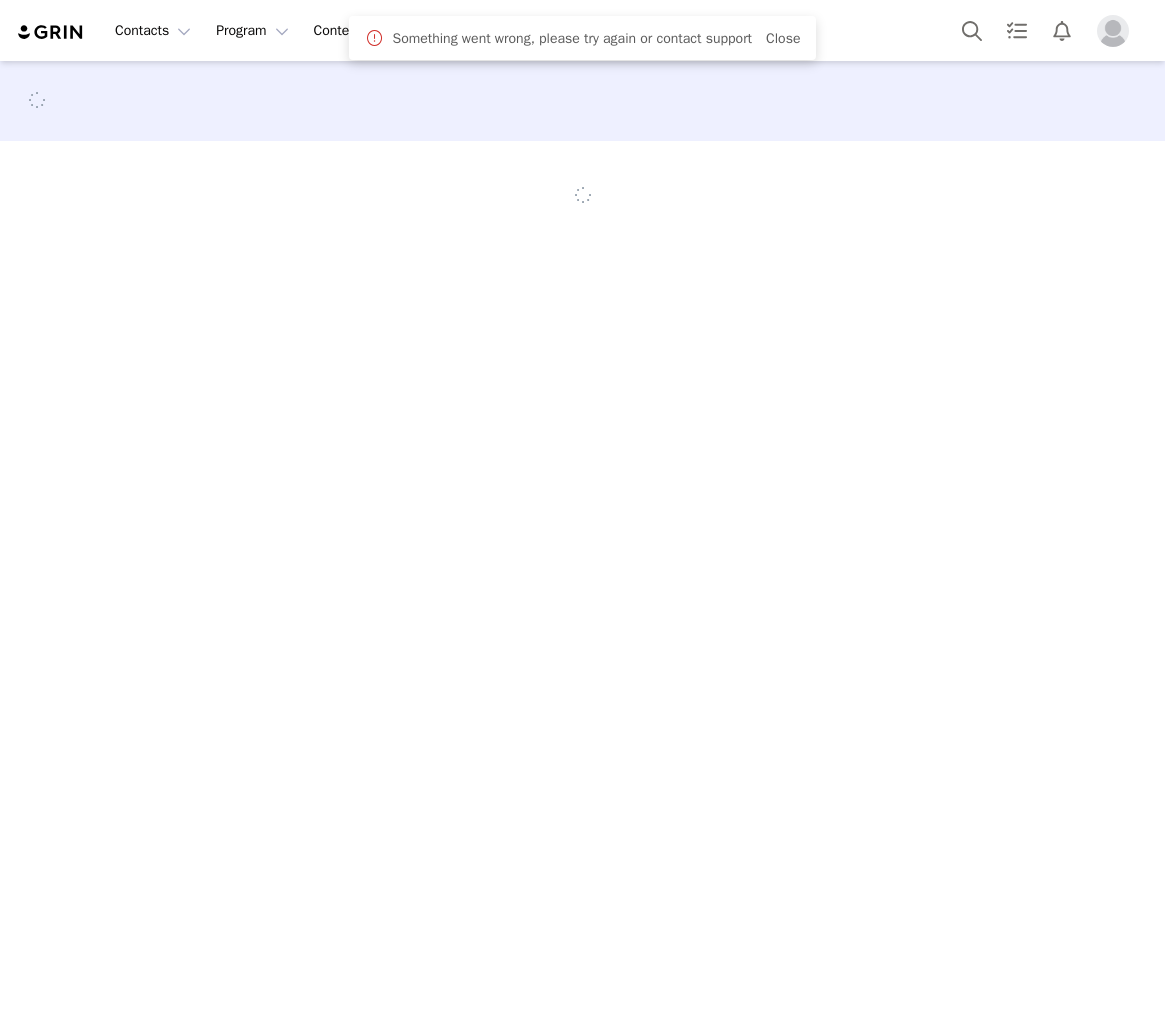 scroll, scrollTop: 0, scrollLeft: 0, axis: both 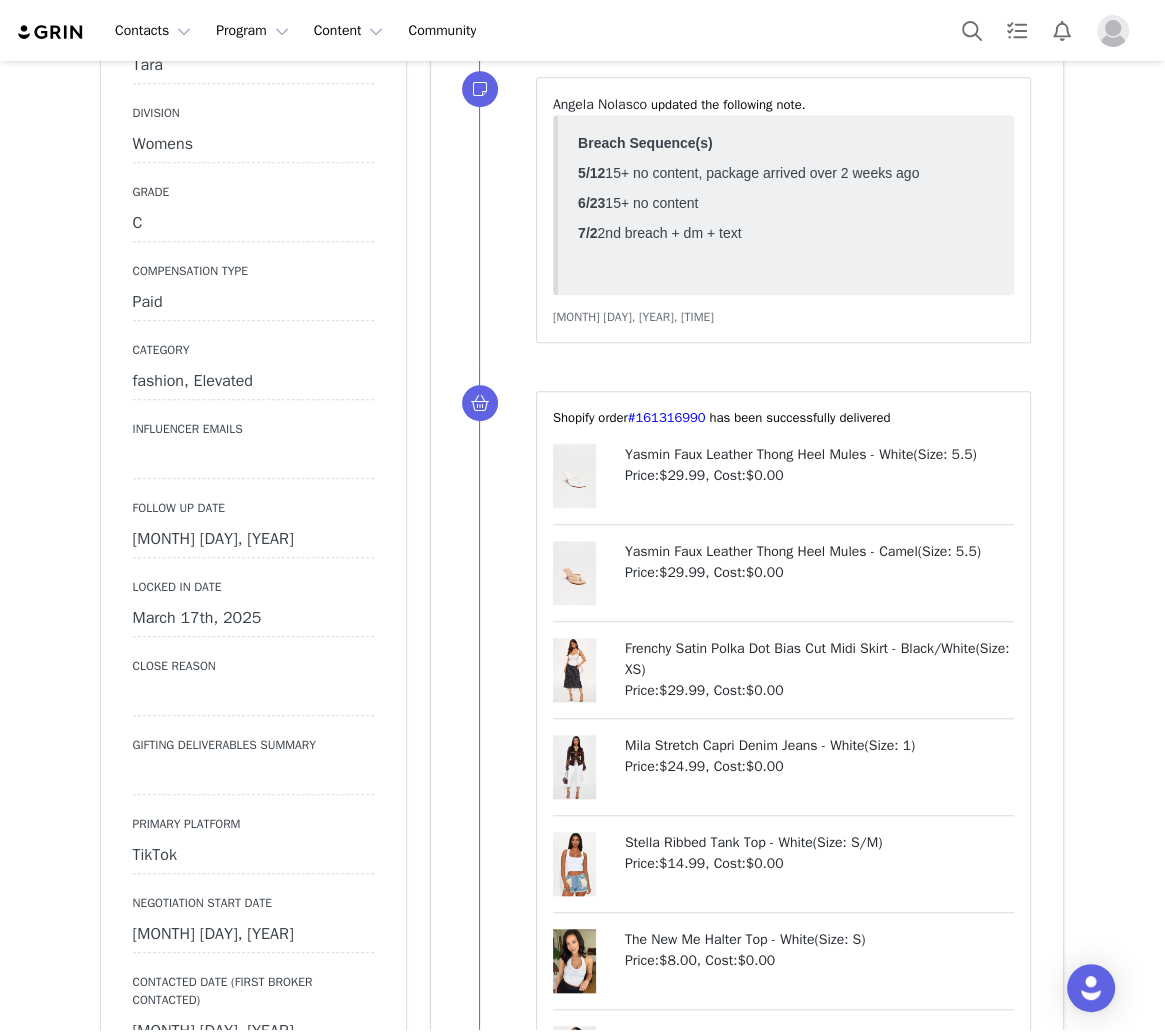 click on "[MONTH] [DAY], [YEAR]" at bounding box center [253, 540] 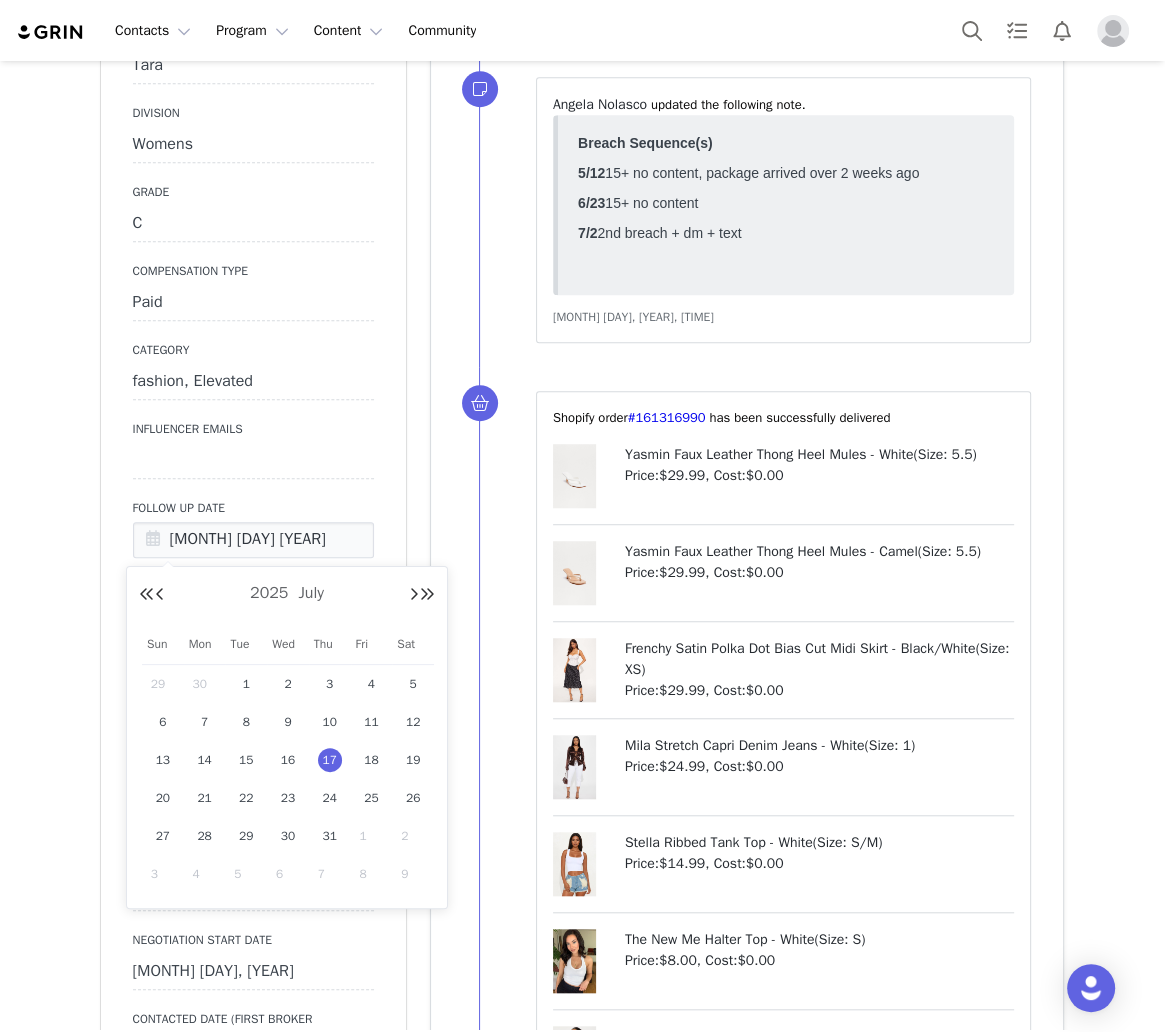 click on "1" at bounding box center [371, 836] 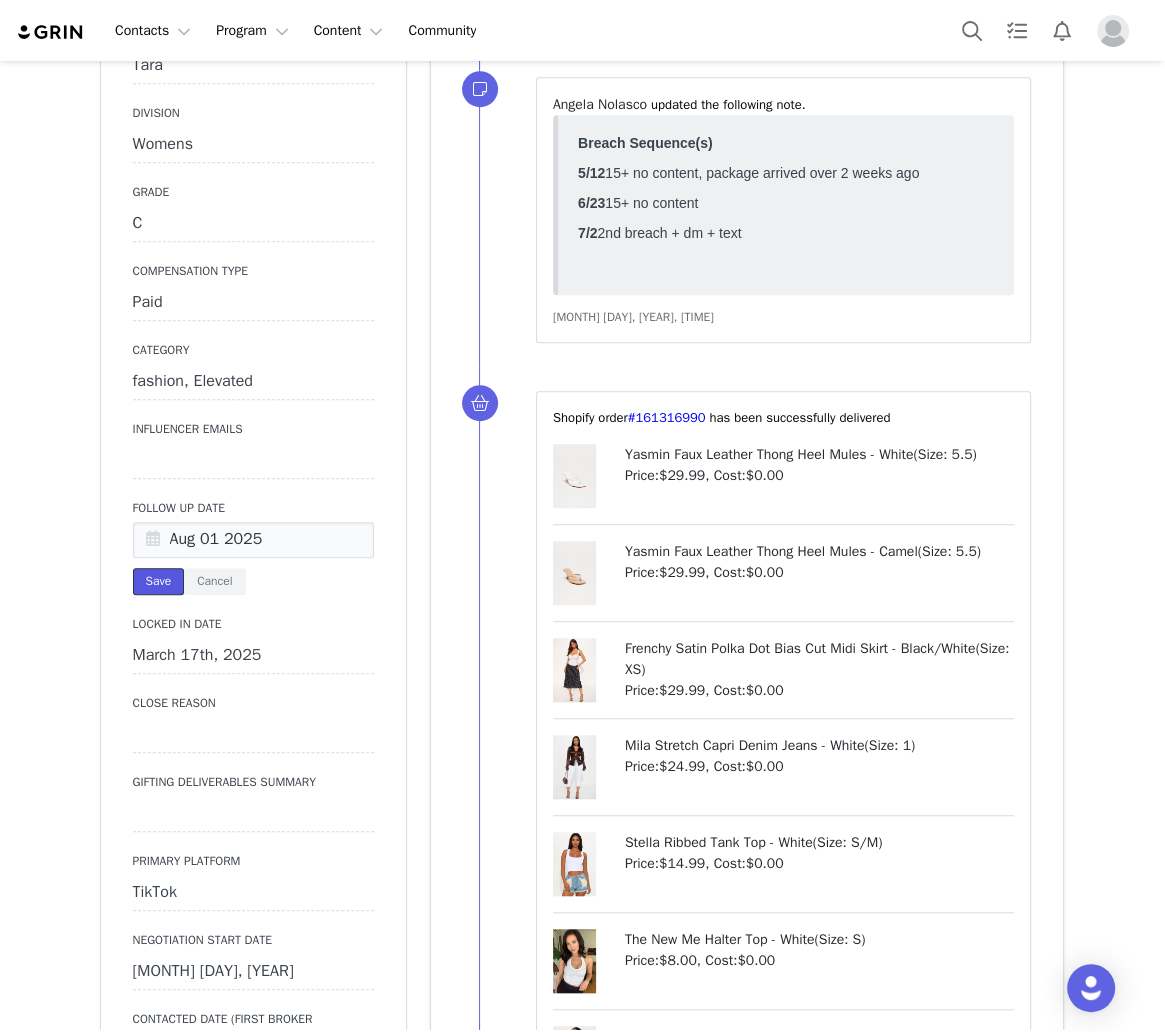 click on "Save" at bounding box center [159, 581] 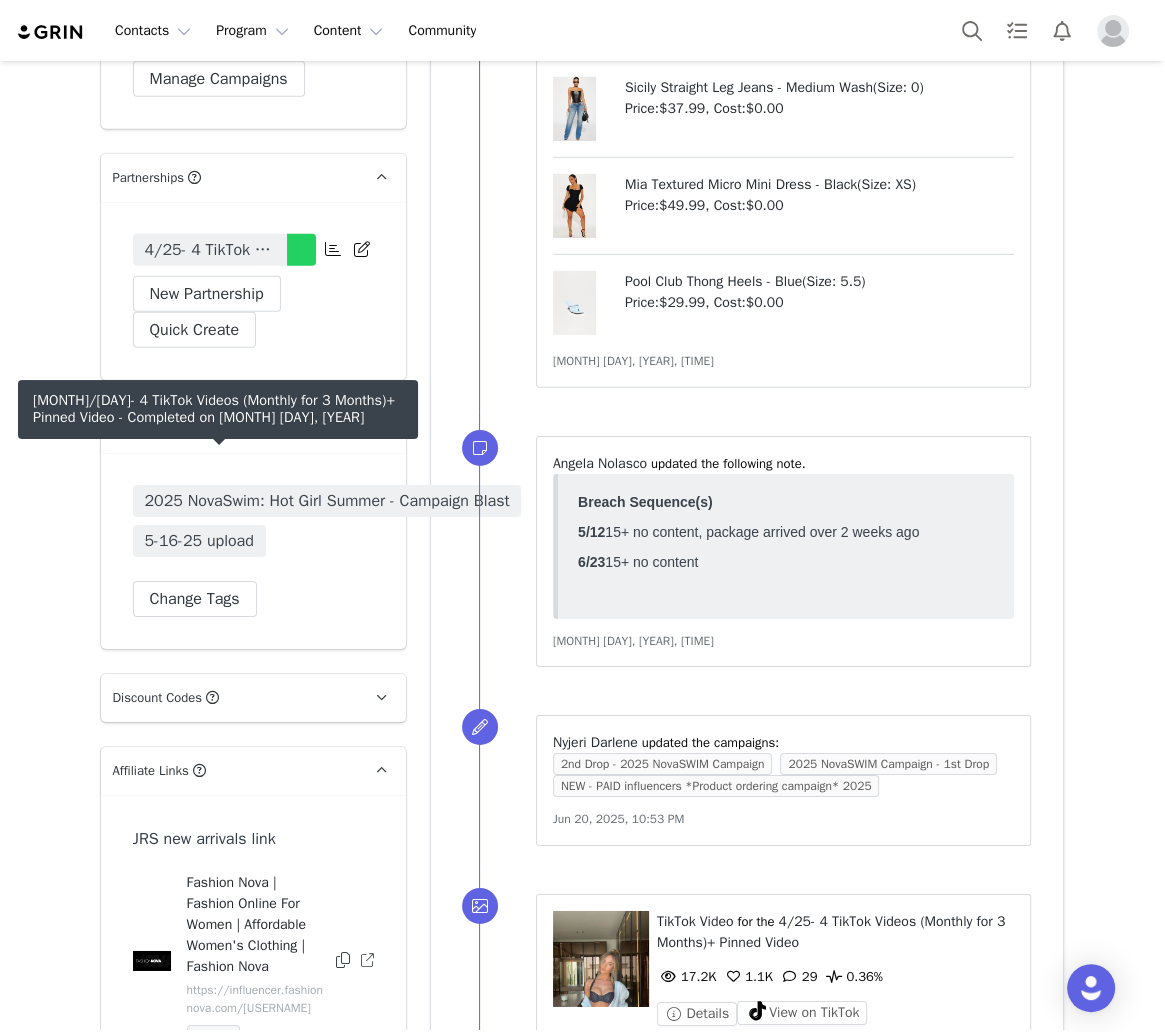 scroll, scrollTop: 4439, scrollLeft: 0, axis: vertical 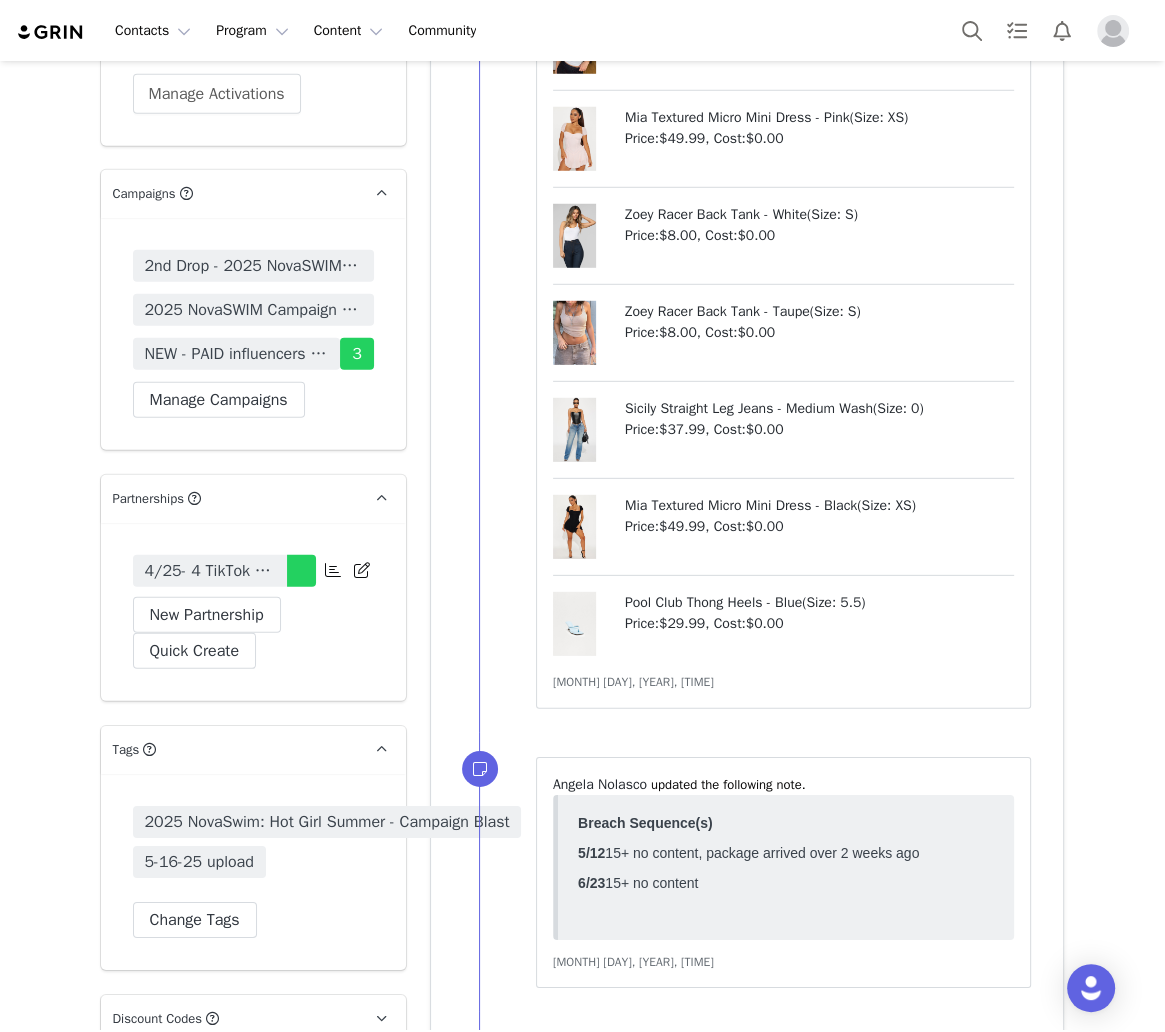 click on "4/25- 4 TikTok Videos (Monthly for 3 Months)+ Pinned Video" at bounding box center [210, 571] 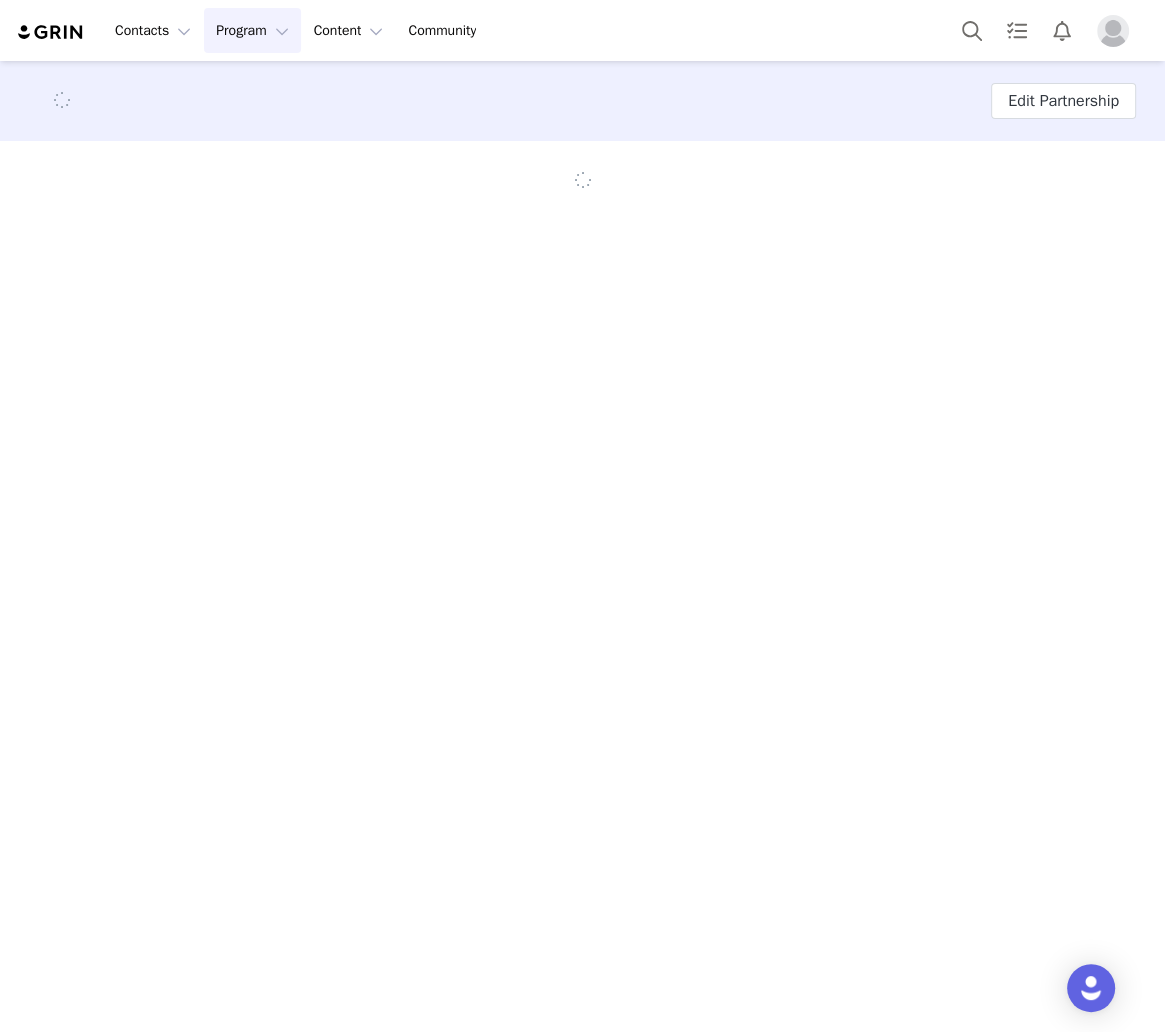 scroll, scrollTop: 0, scrollLeft: 0, axis: both 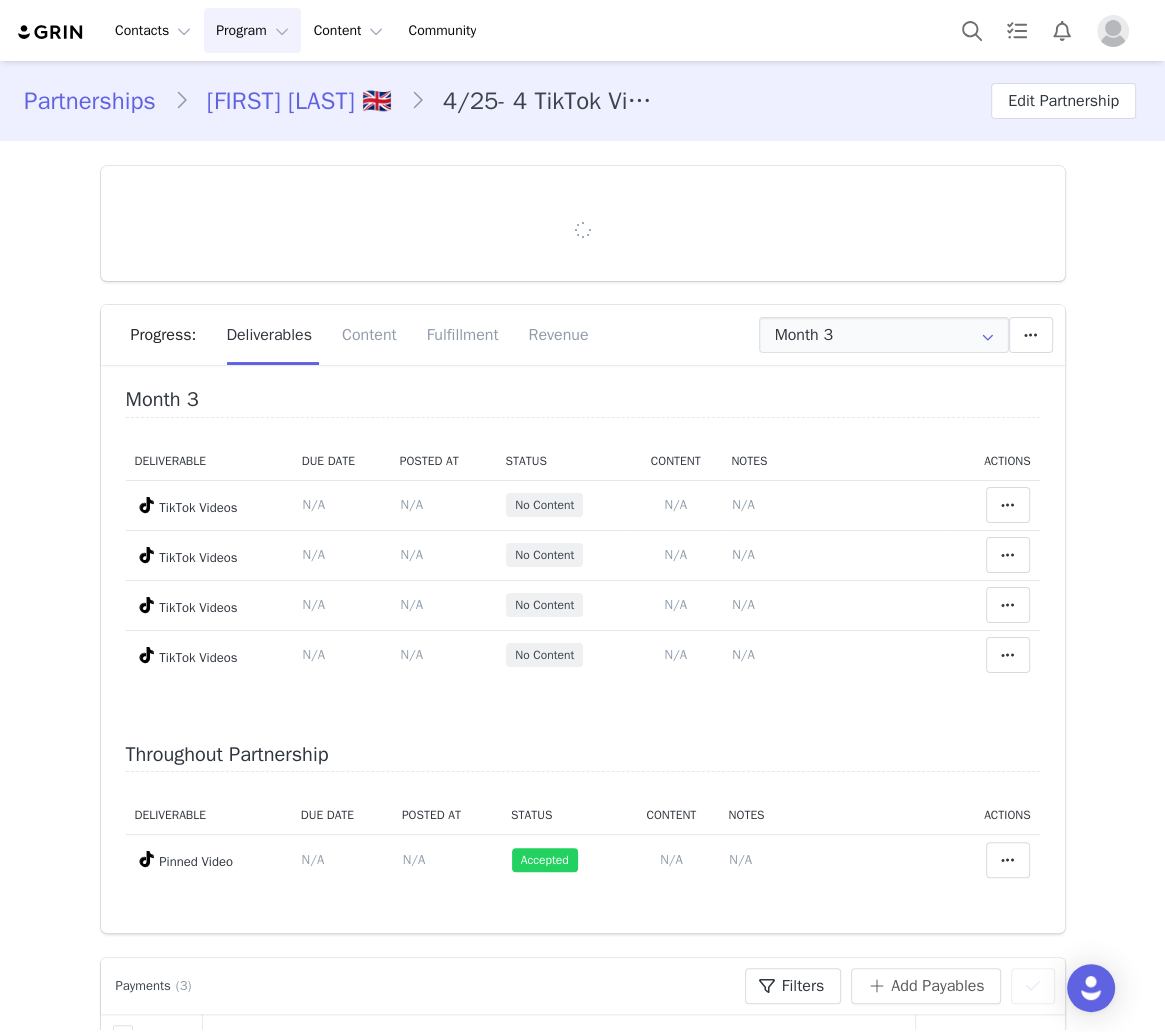 type on "+44 (United Kingdom)" 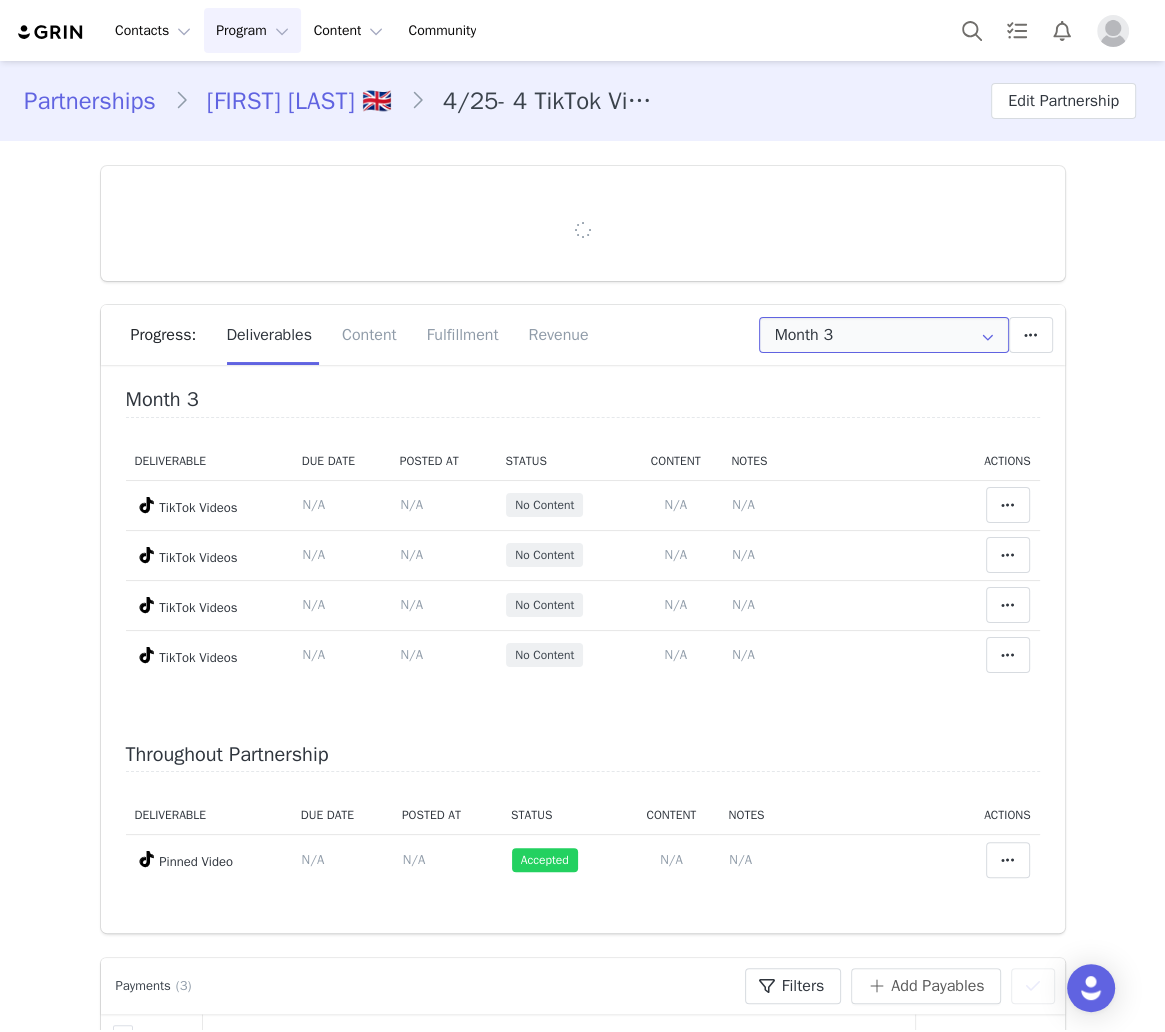 click on "Month 3" at bounding box center [884, 335] 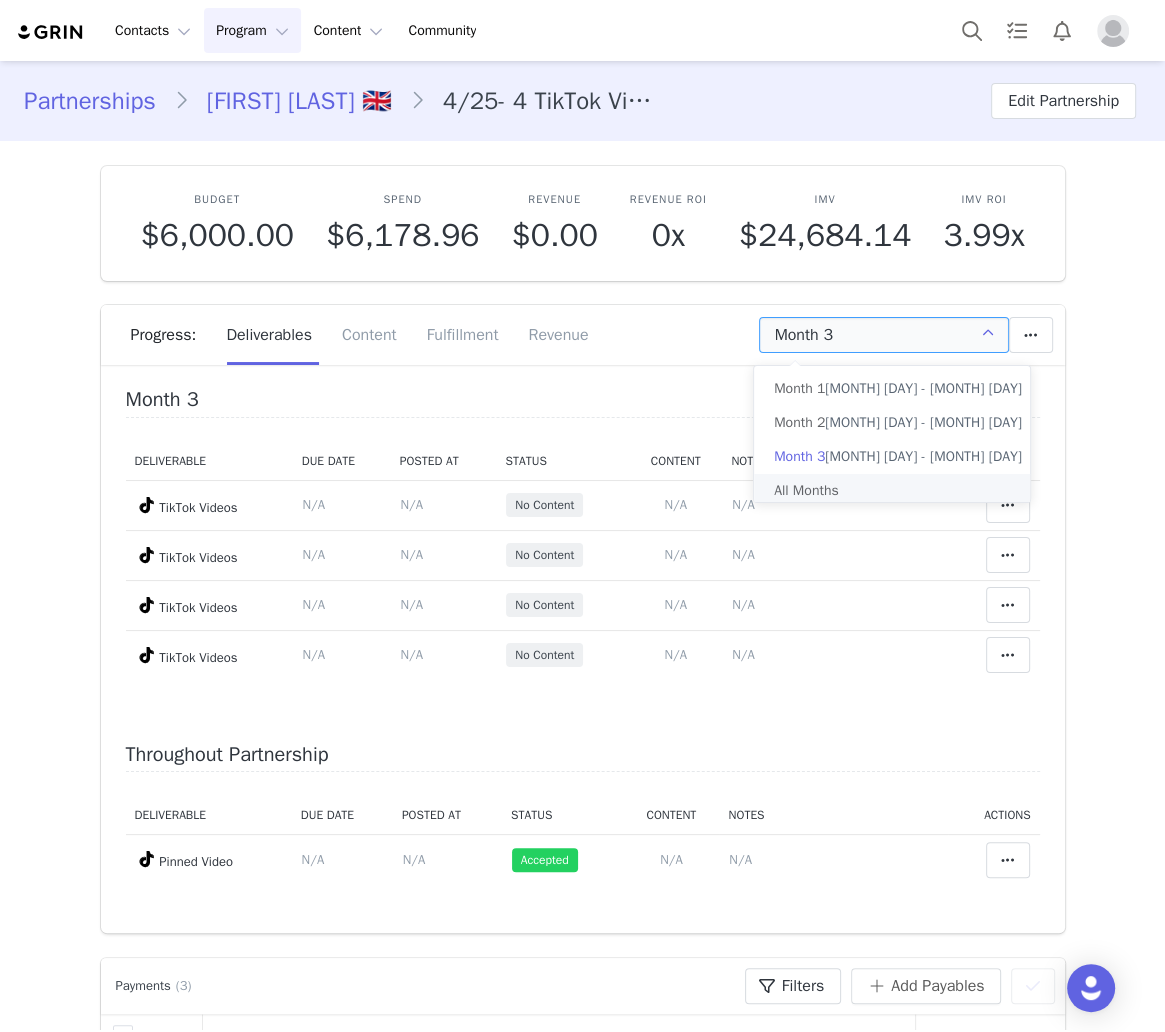 click on "All Months" at bounding box center (898, 491) 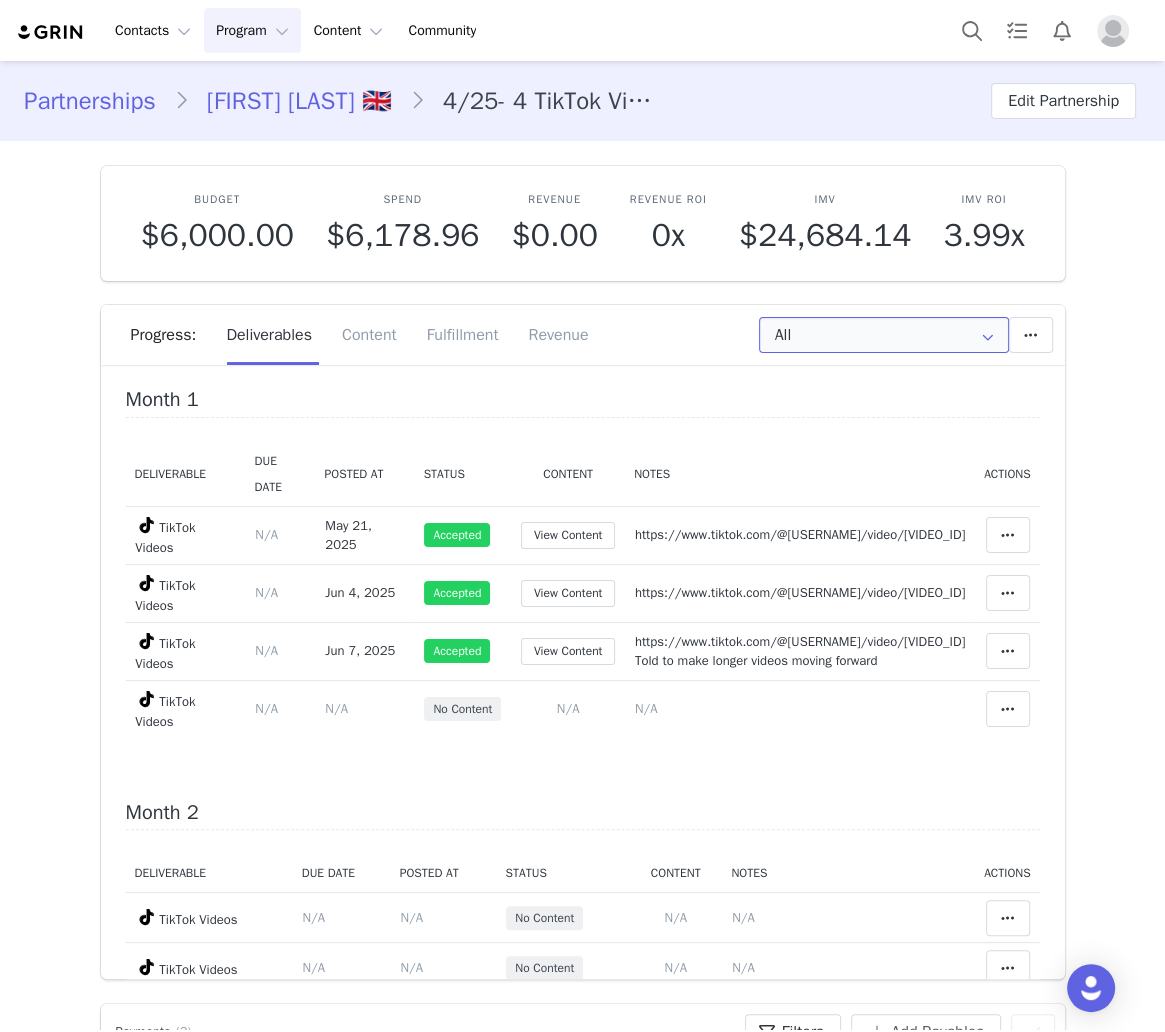 scroll, scrollTop: 0, scrollLeft: 0, axis: both 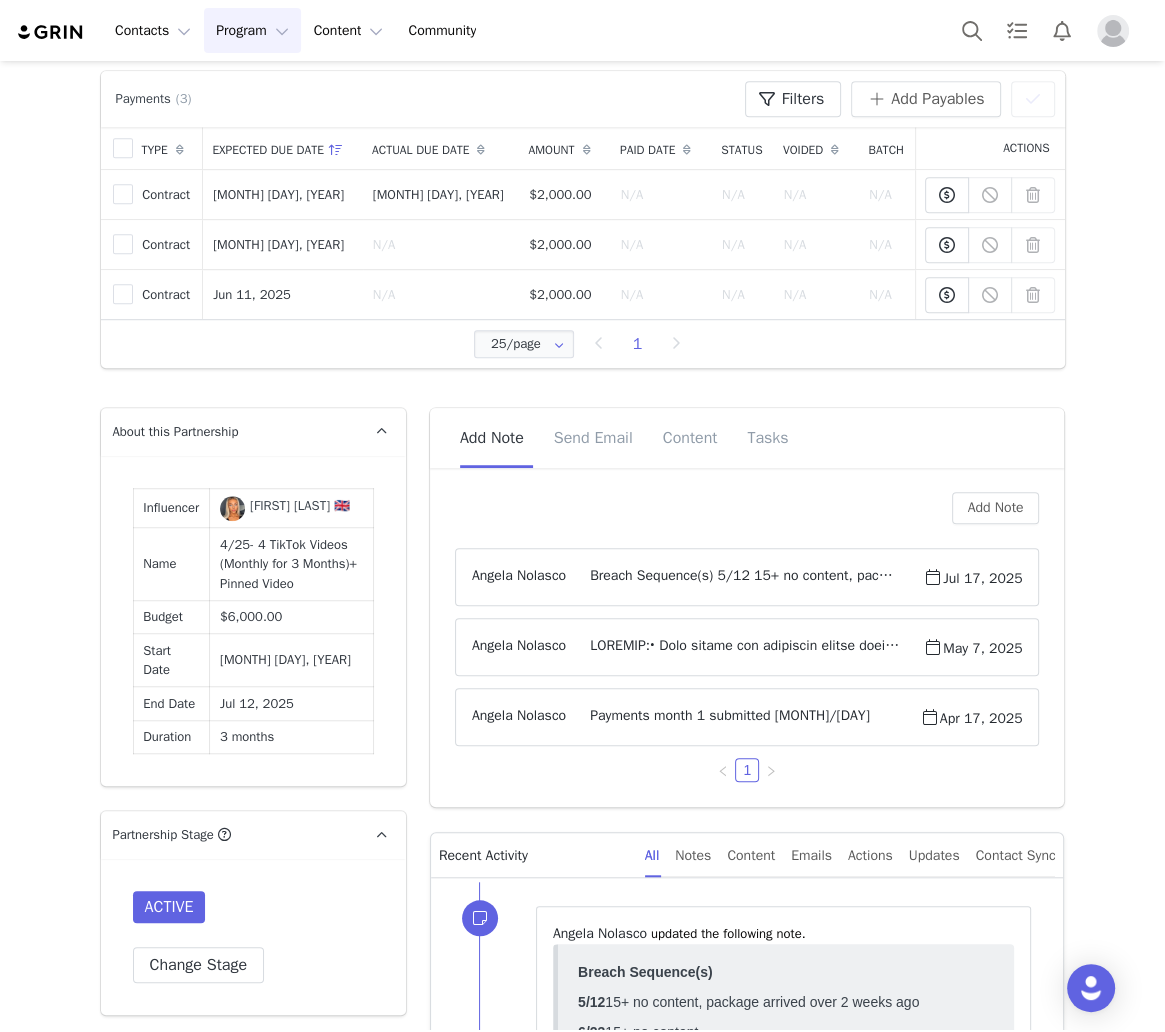 click on "Breach Sequence(s)
5/12 15+ no content, package arrived over 2 weeks ago
6/23 15+ no content
7/2 2nd breach + dm + text
7/17 URGENT breach + dm + text" at bounding box center [744, 577] 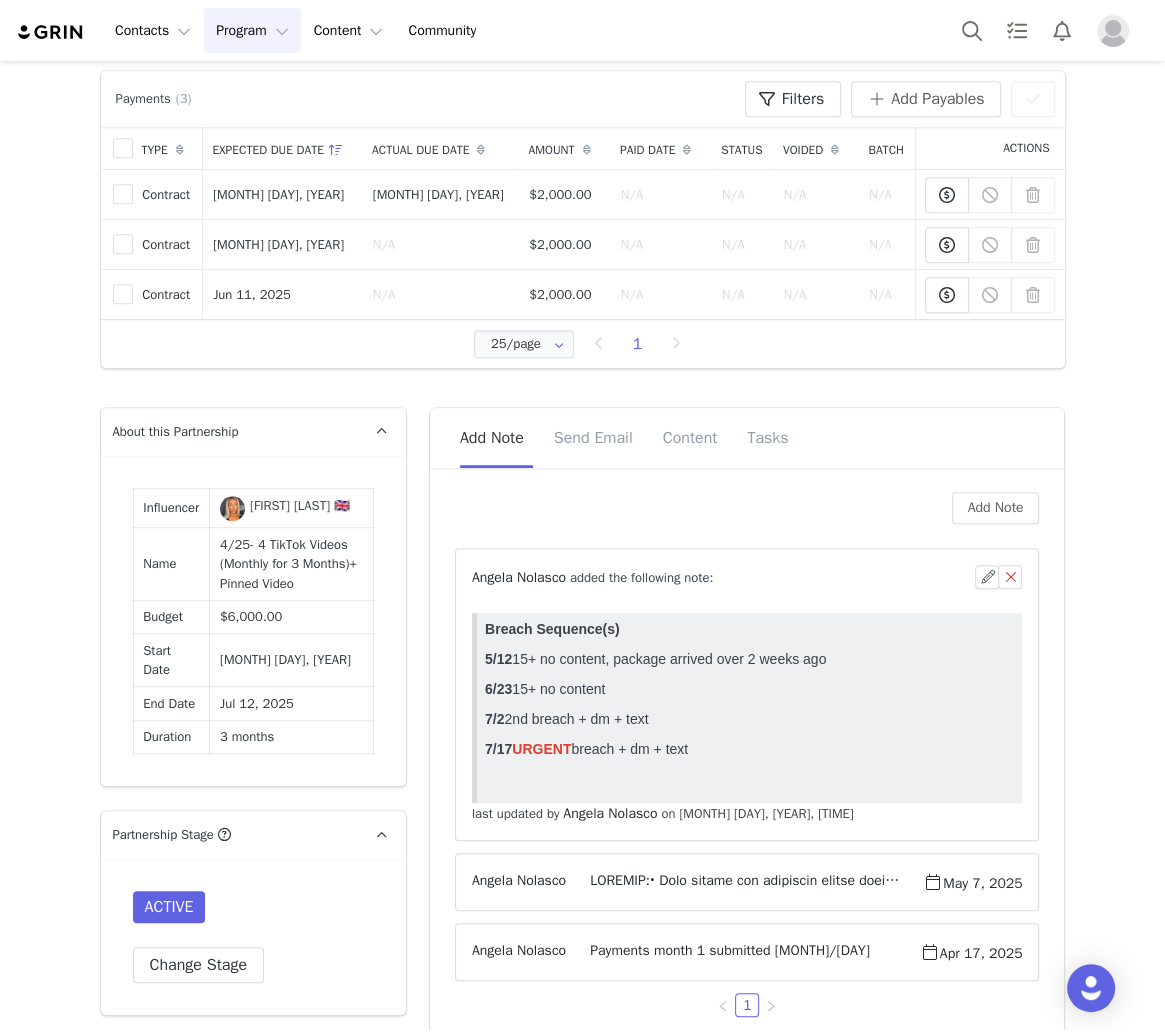 scroll, scrollTop: 0, scrollLeft: 0, axis: both 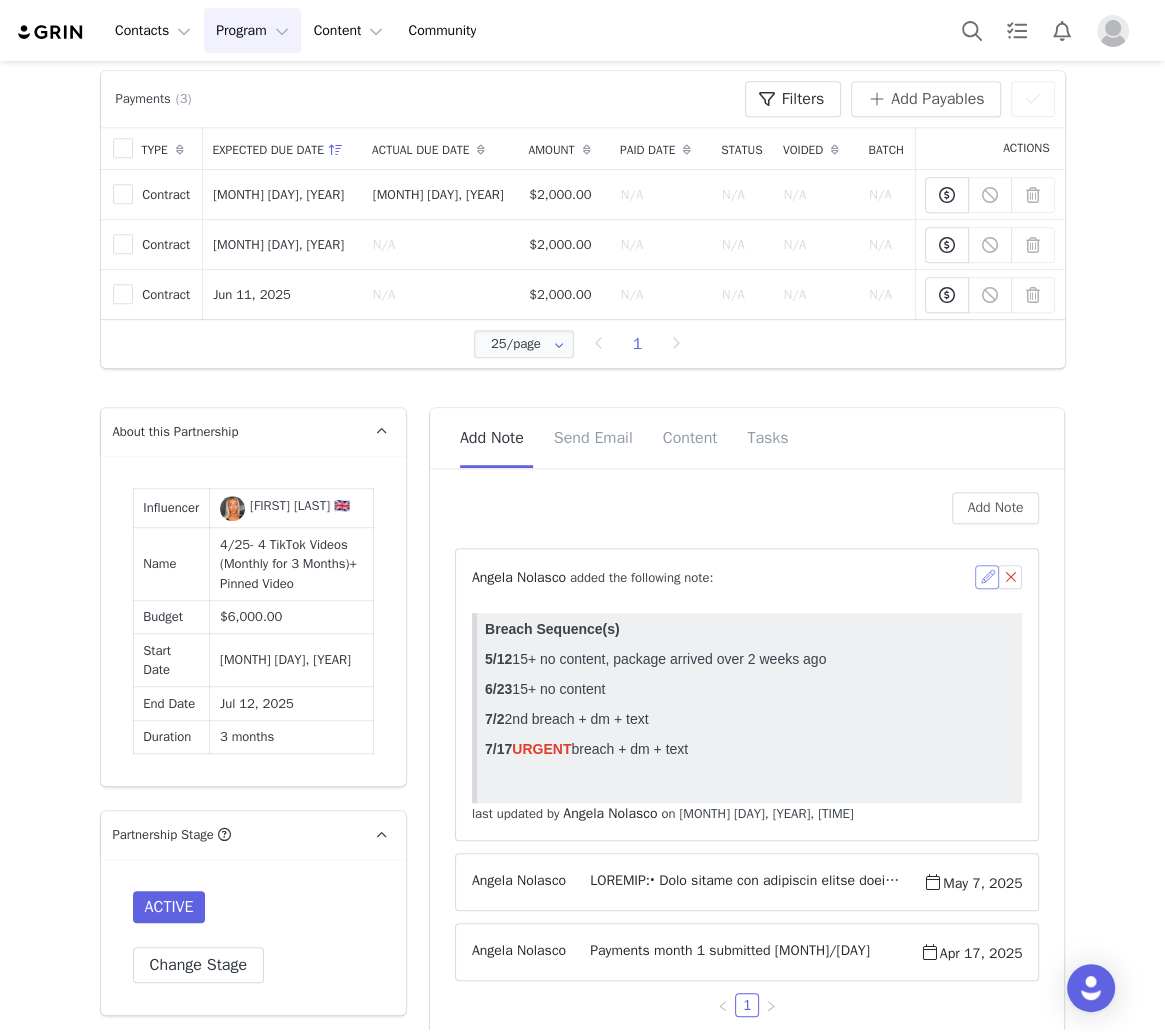 click at bounding box center (987, 577) 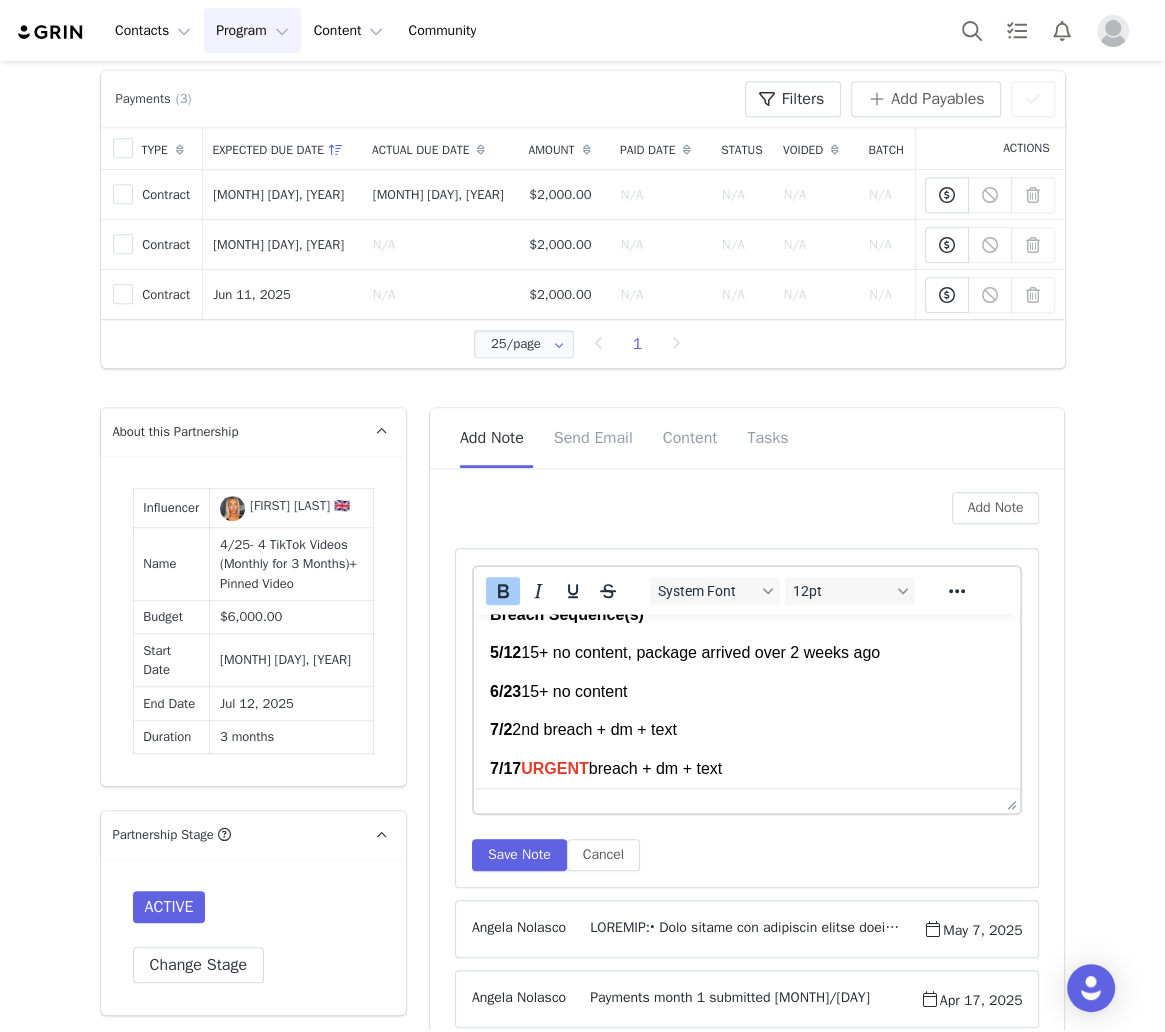 scroll, scrollTop: 32, scrollLeft: 0, axis: vertical 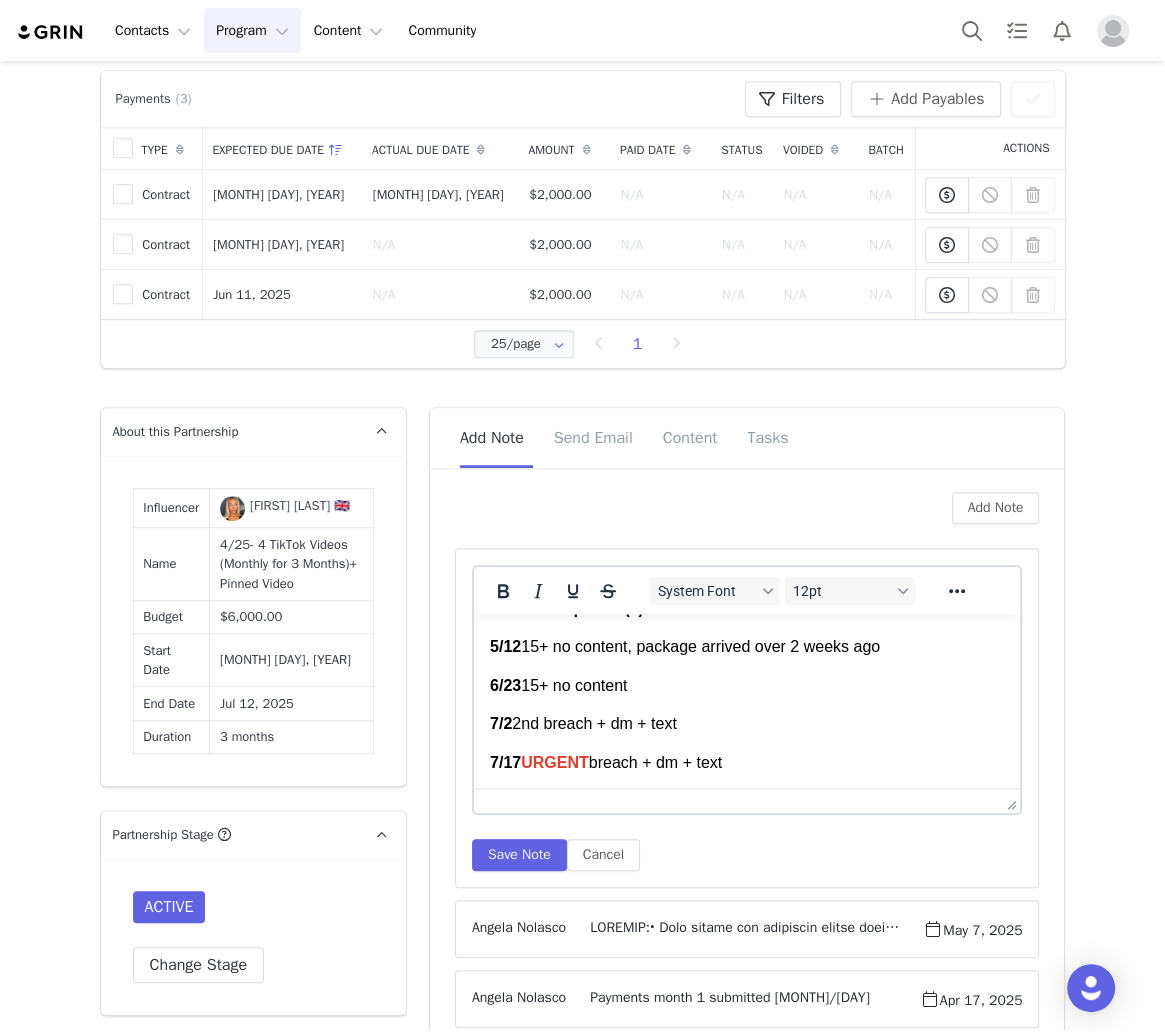 click on "7/17  URGENT  breach + dm + text" at bounding box center (746, 763) 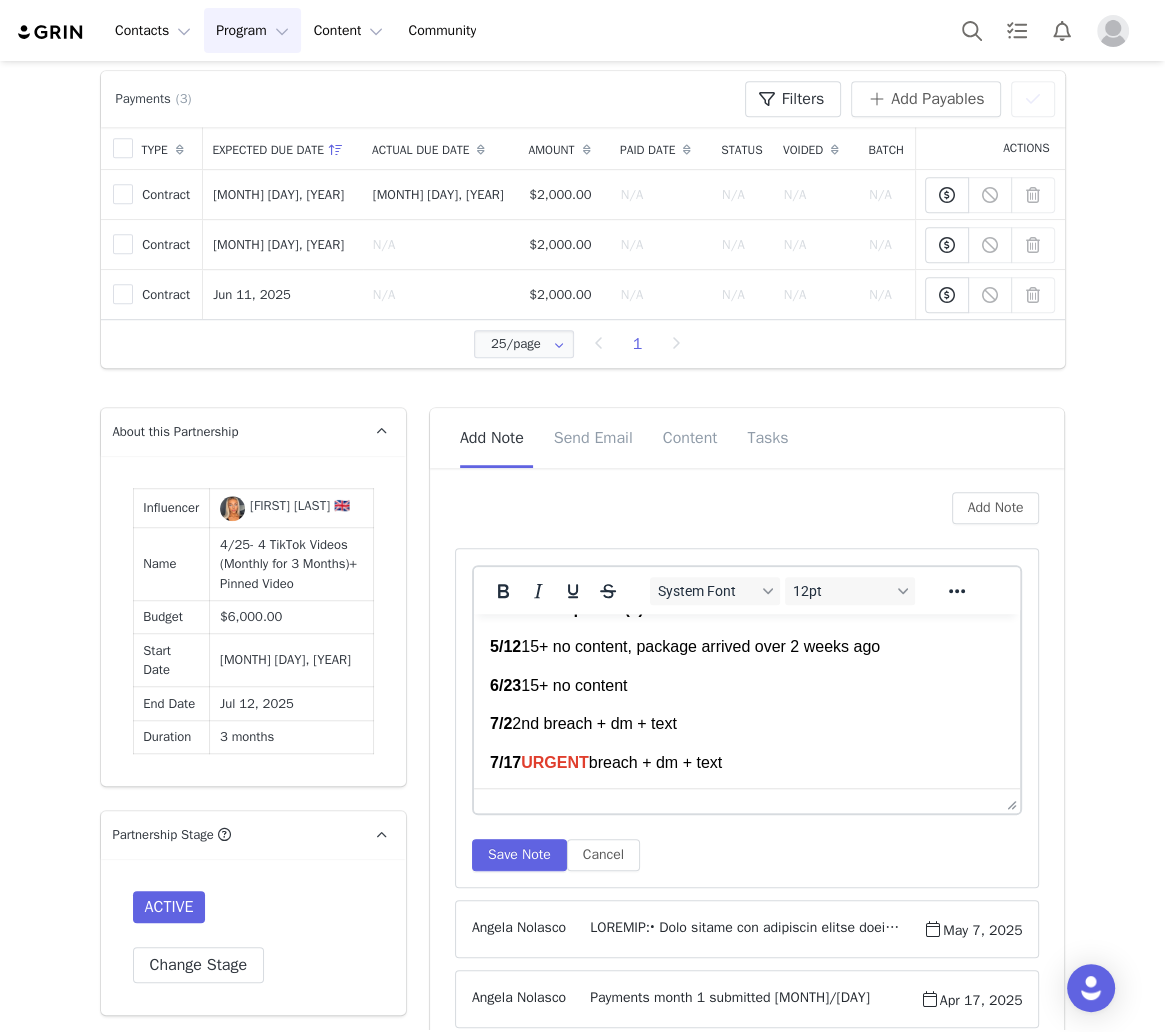 scroll, scrollTop: 55, scrollLeft: 0, axis: vertical 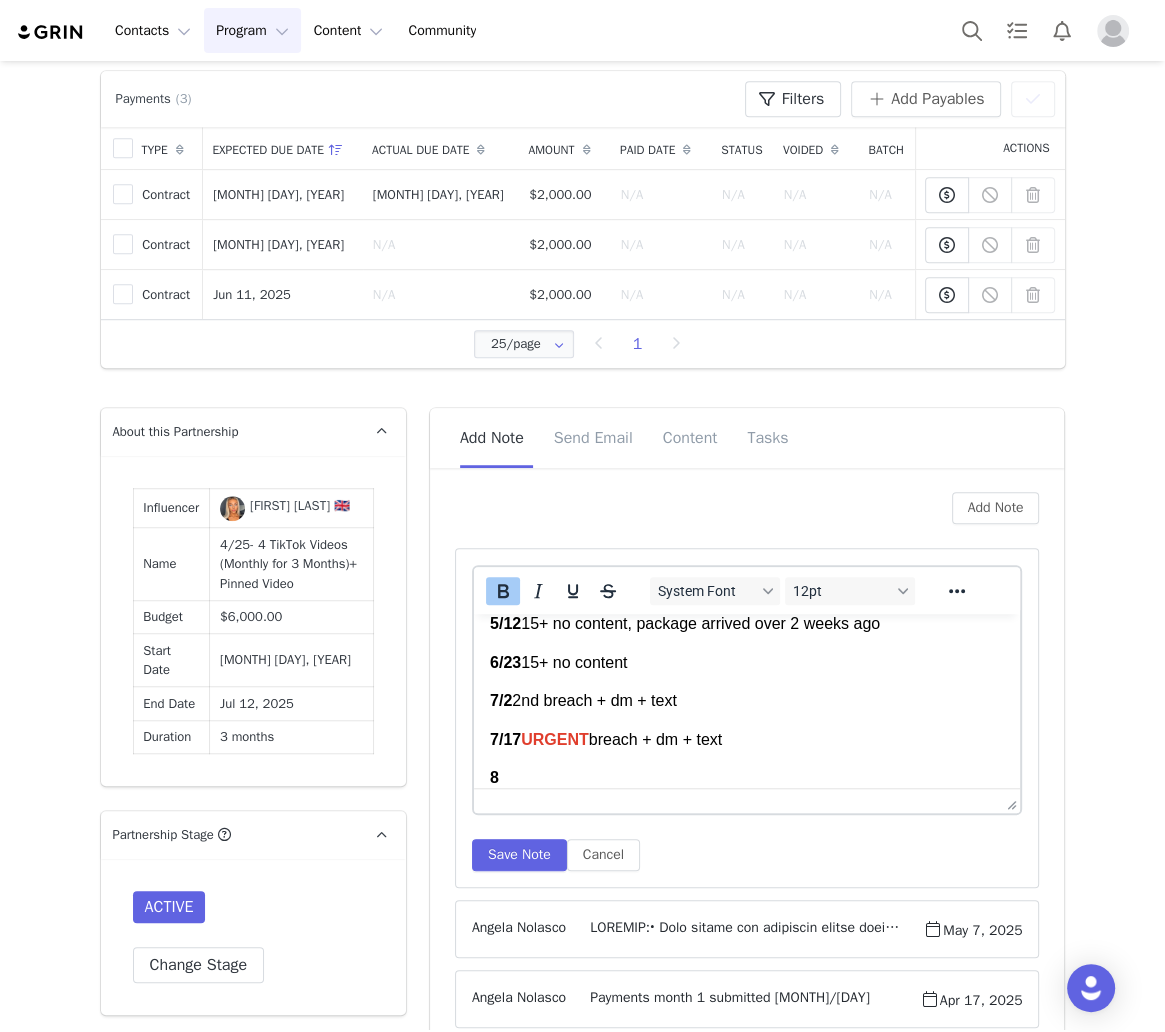 type 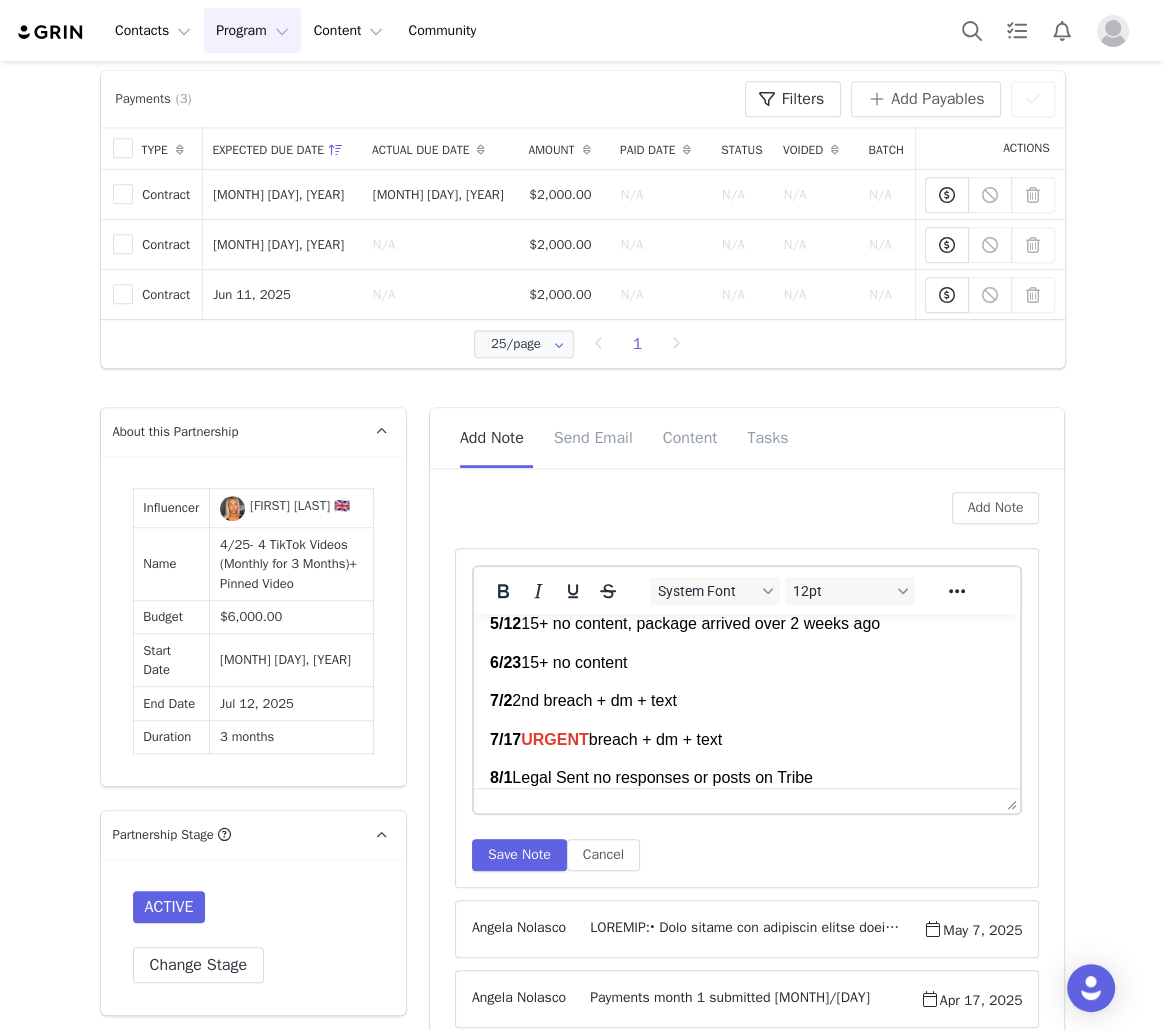 click on "﻿Legal Sent no responses or posts on Tribe" at bounding box center [663, 777] 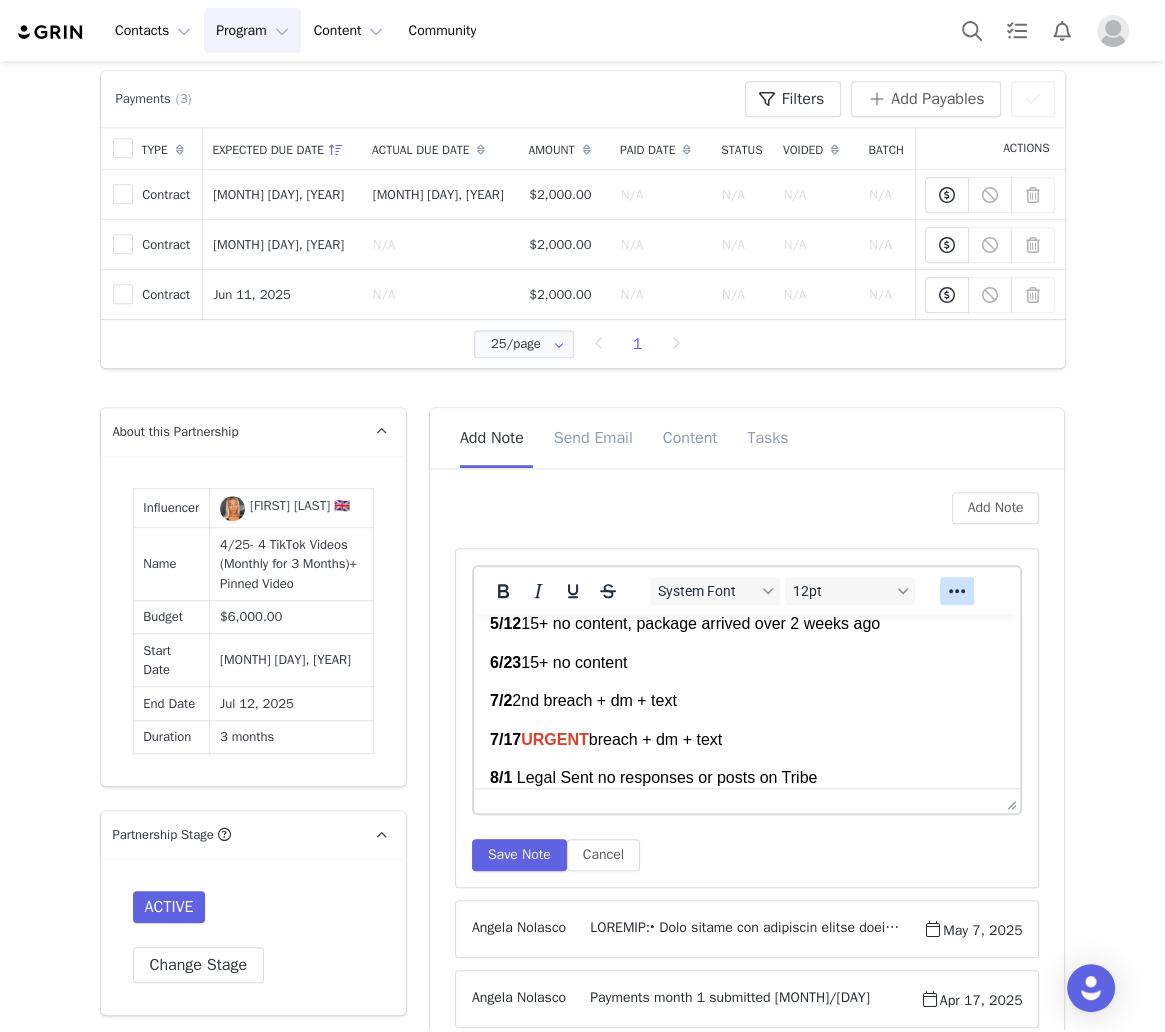 click 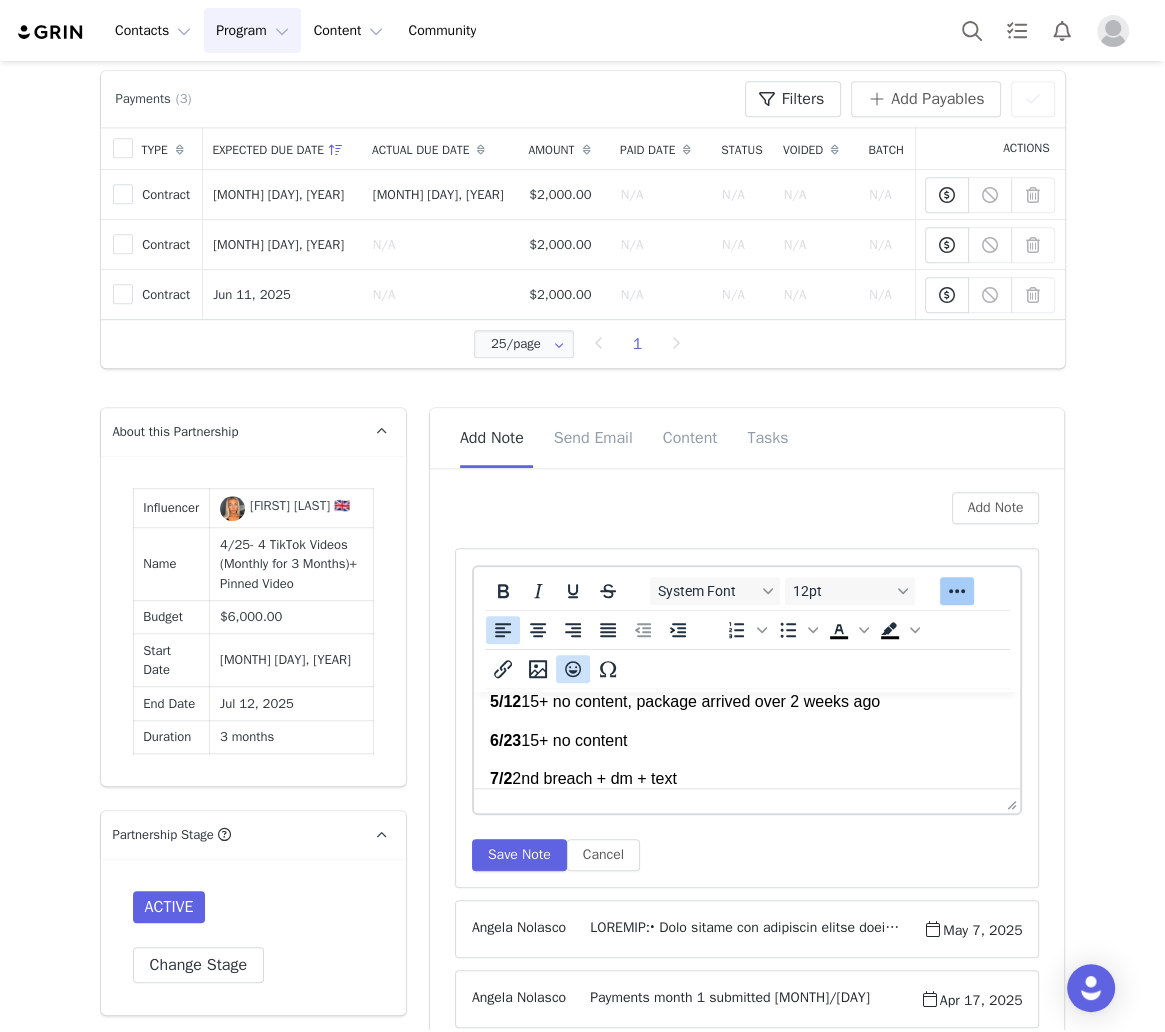 click 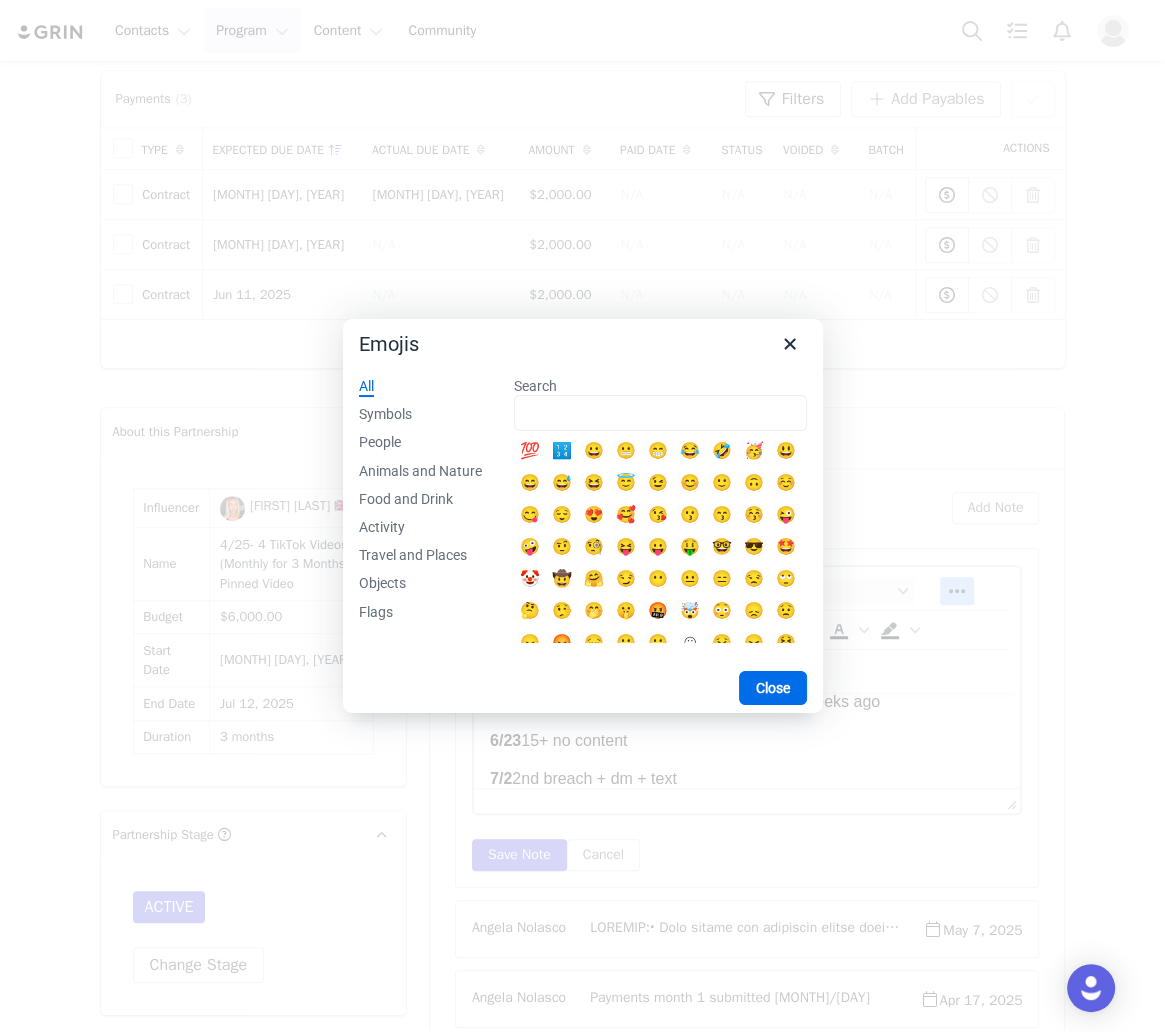 scroll, scrollTop: 16, scrollLeft: 0, axis: vertical 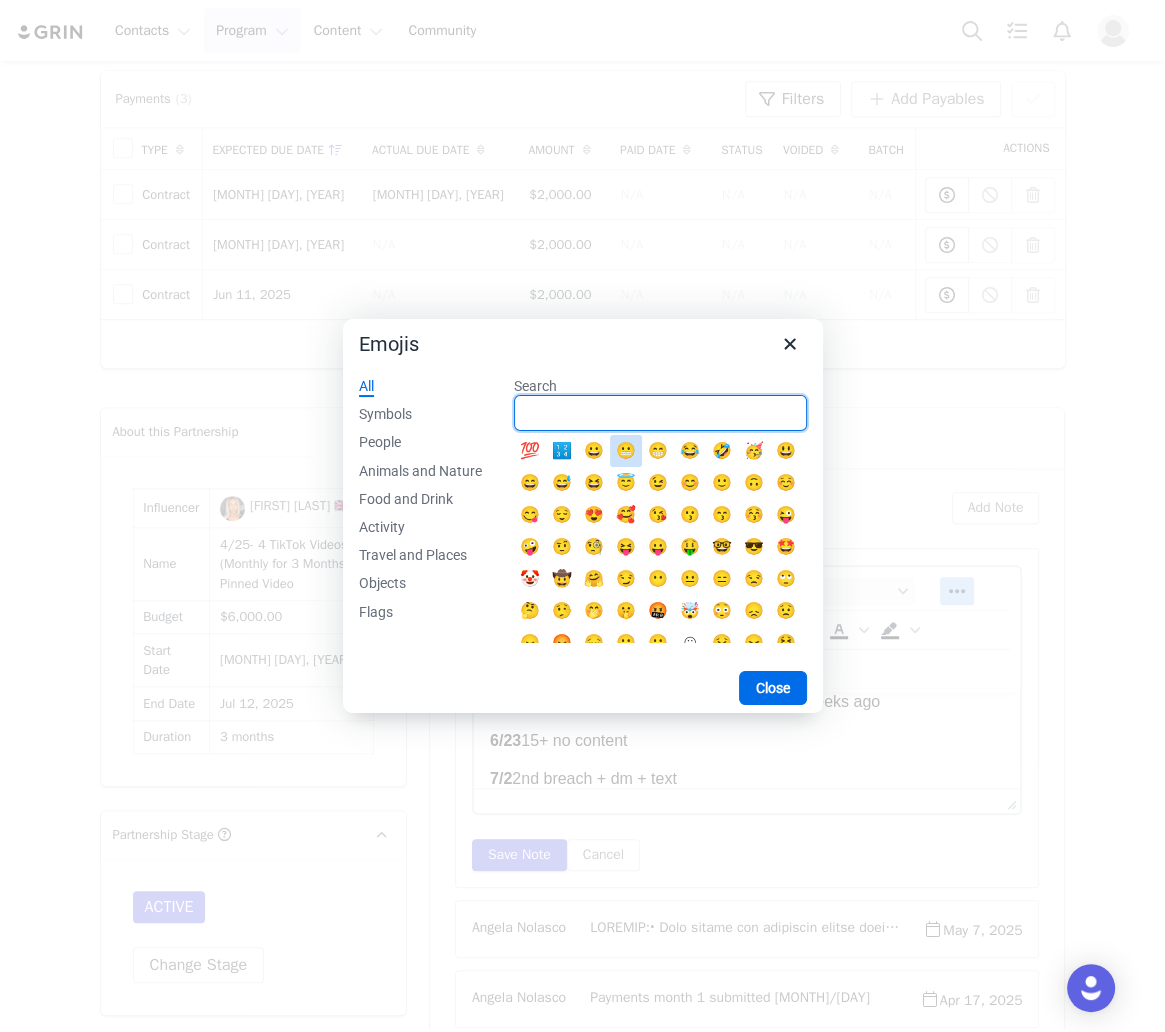 click on "Search" at bounding box center [660, 413] 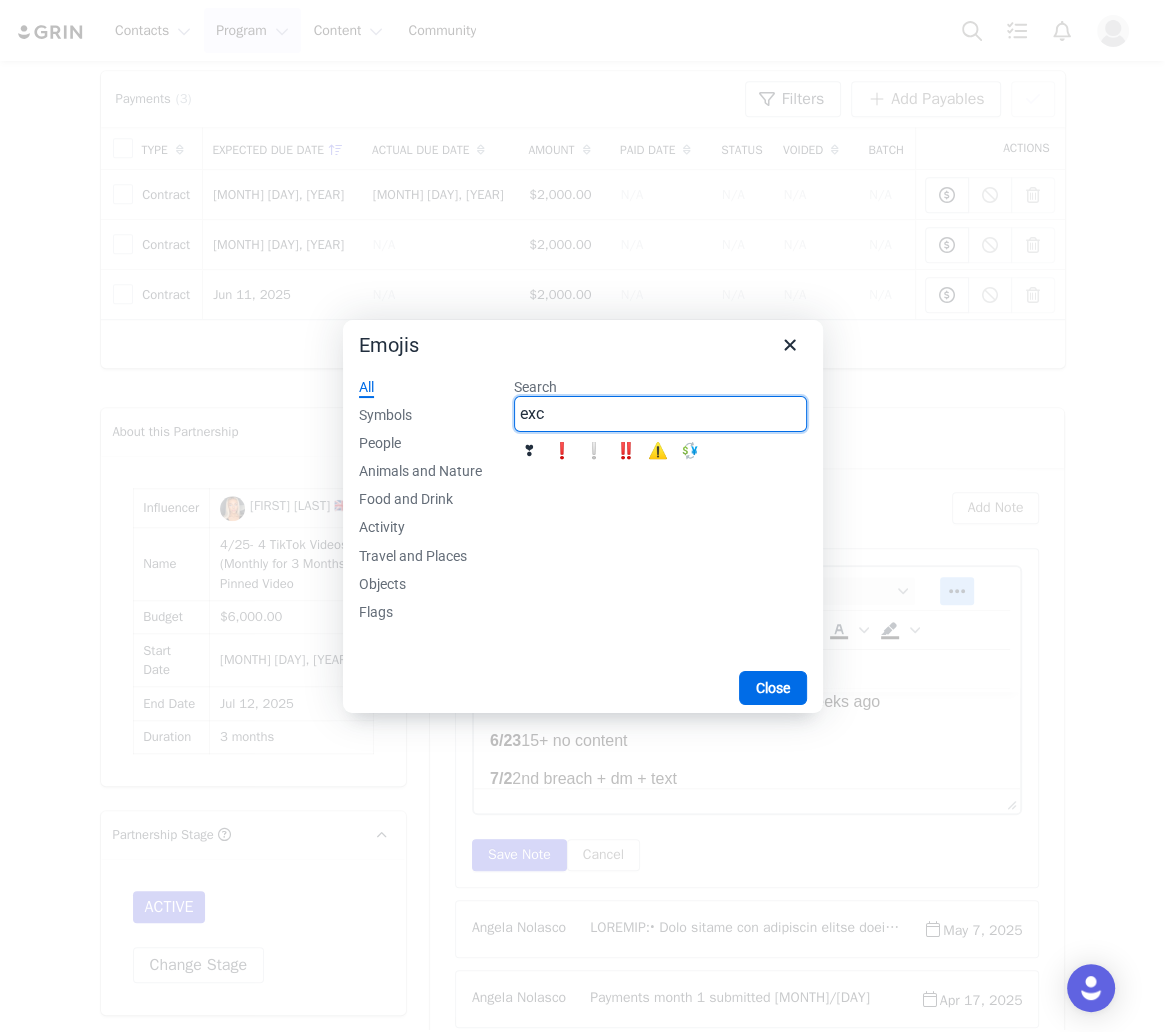 type on "exc" 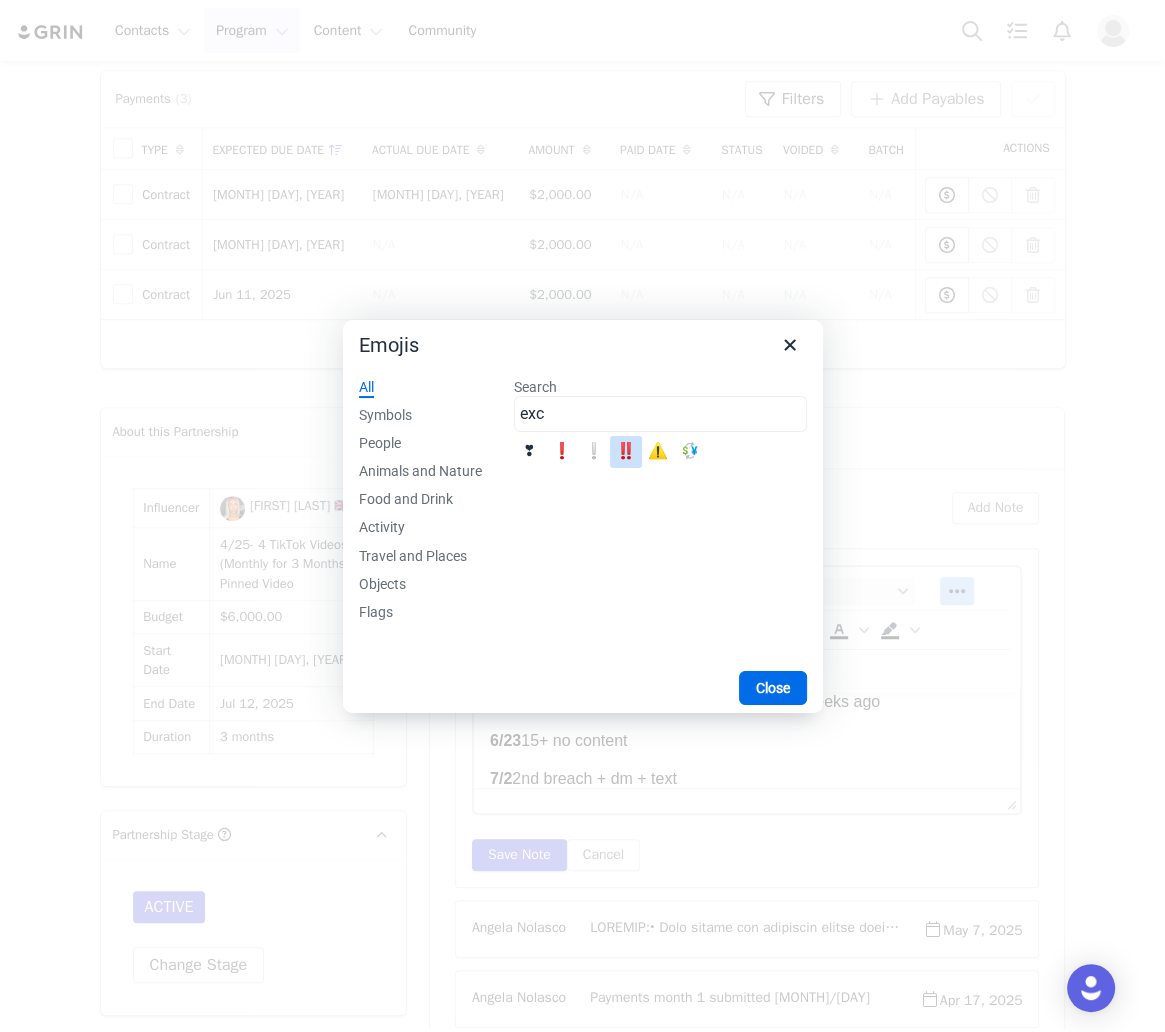 click on "⚠️" at bounding box center (658, 452) 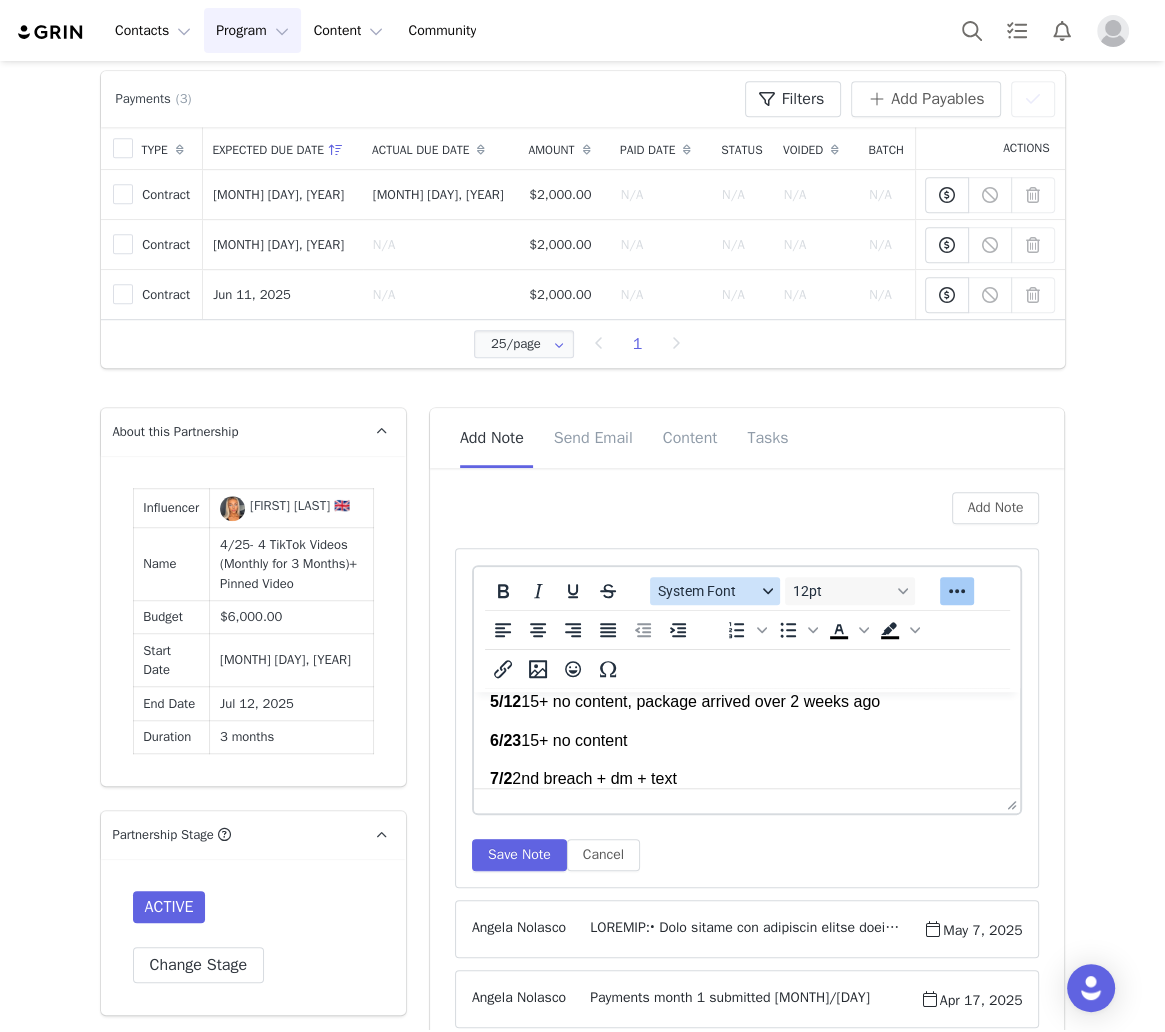 scroll, scrollTop: 133, scrollLeft: 0, axis: vertical 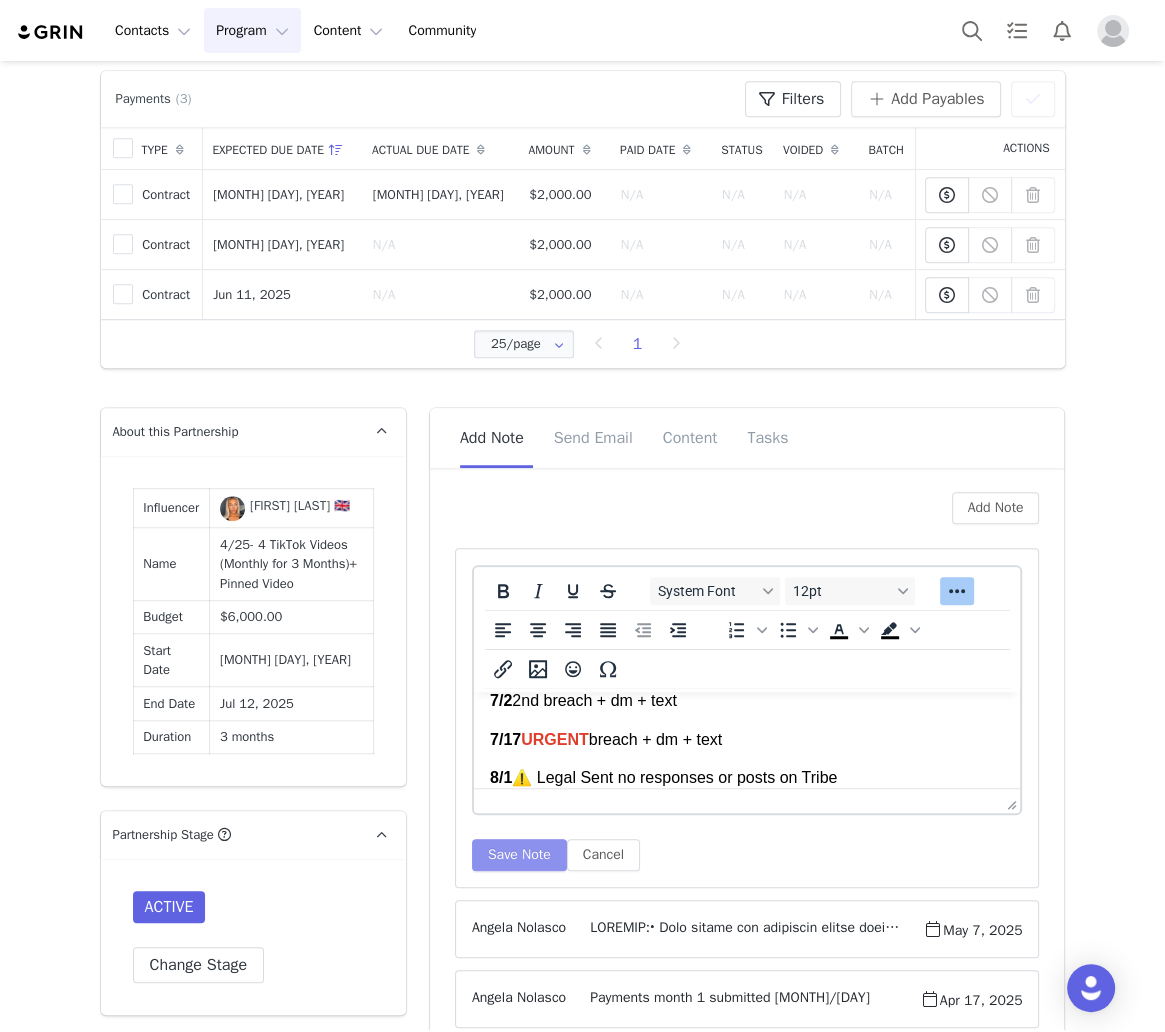 click on "Save Note" at bounding box center (519, 855) 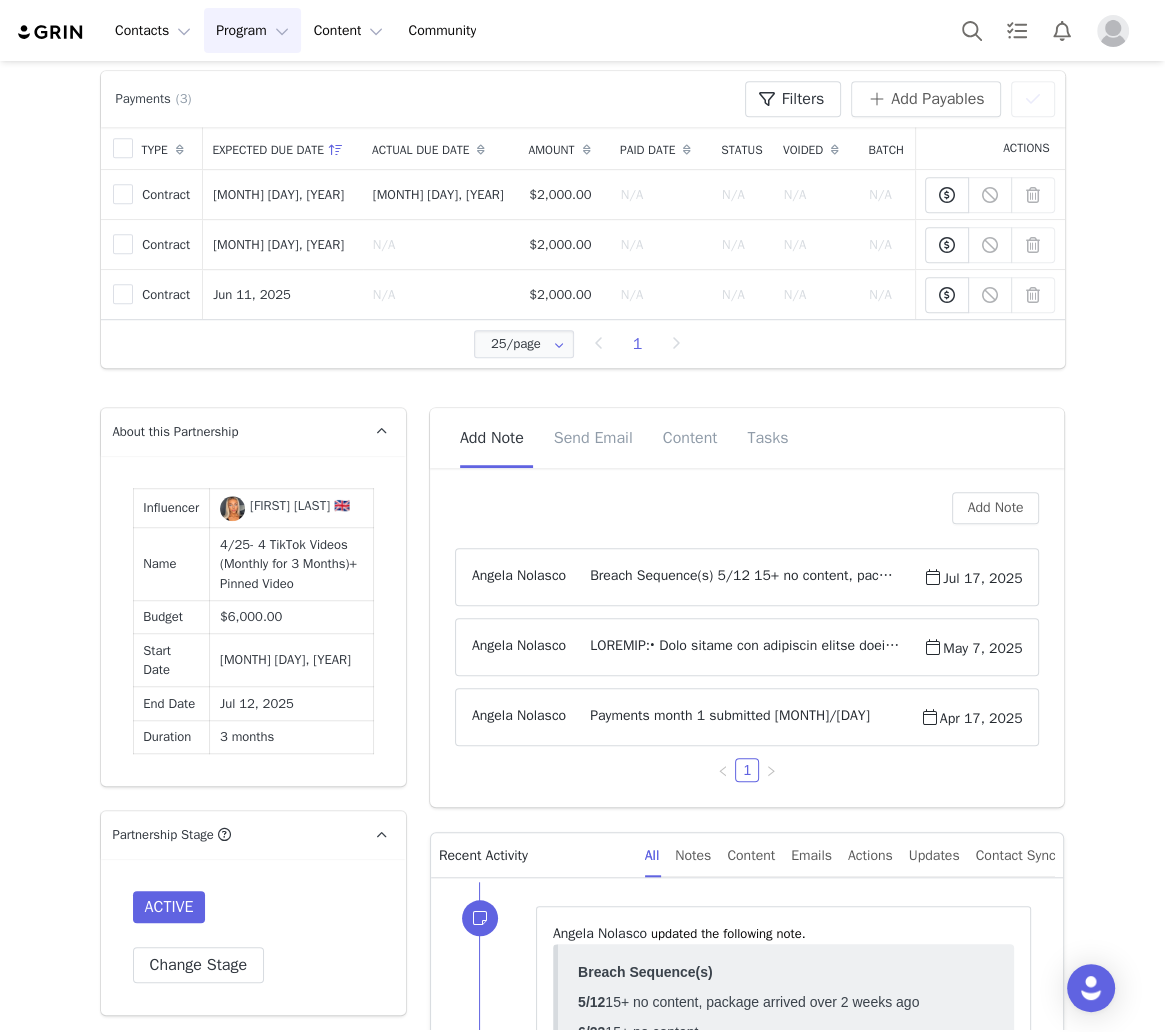 click on "Breach Sequence(s)
5/12 15+ no content, package arrived over 2 weeks ago
6/23 15+ no content
7/2 2nd breach + dm + text
7/17 URGENT breach + dm + text
8/1  ⚠️ Legal Sent no responses or posts on Tribe" at bounding box center [744, 577] 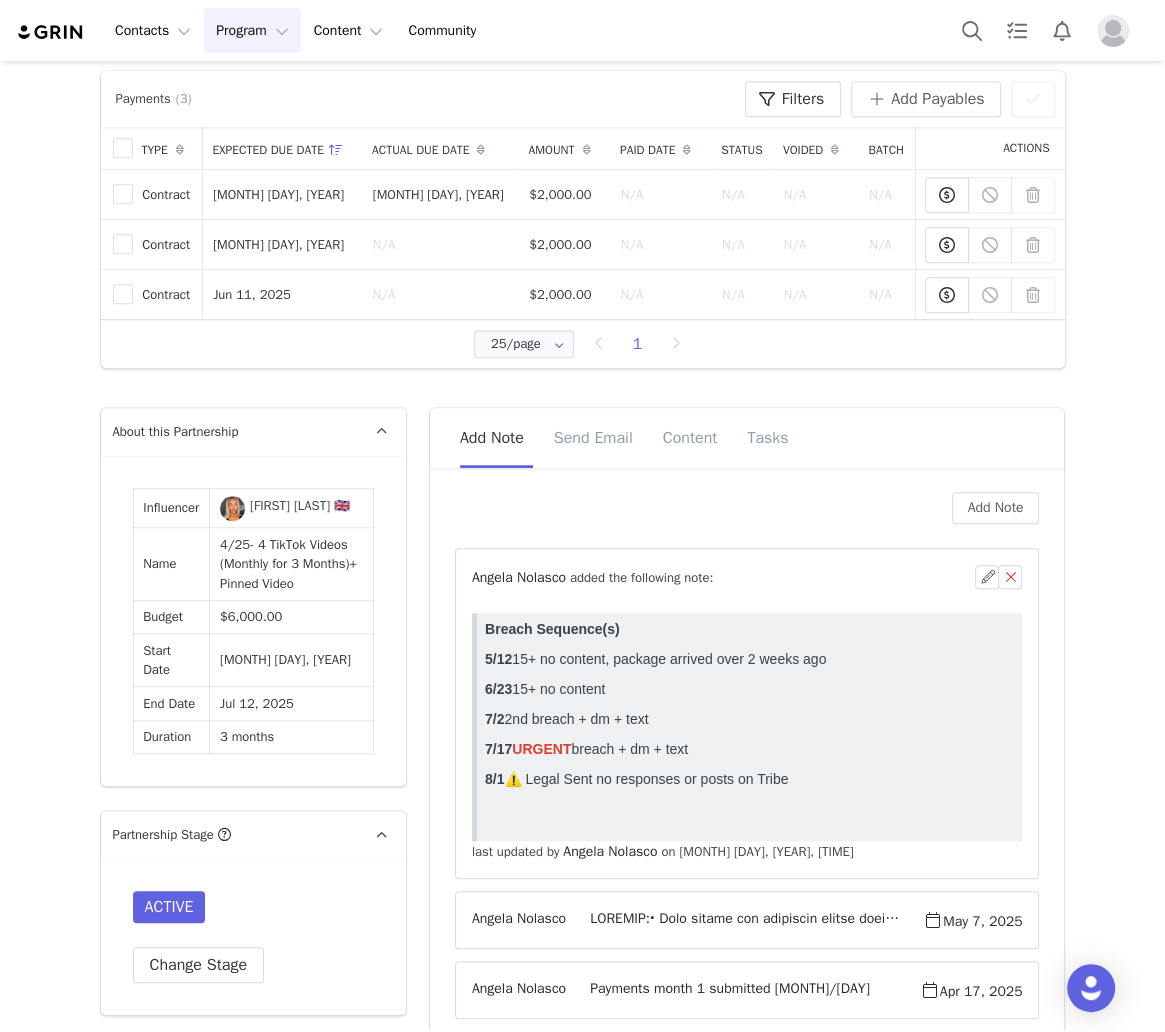 scroll, scrollTop: 0, scrollLeft: 0, axis: both 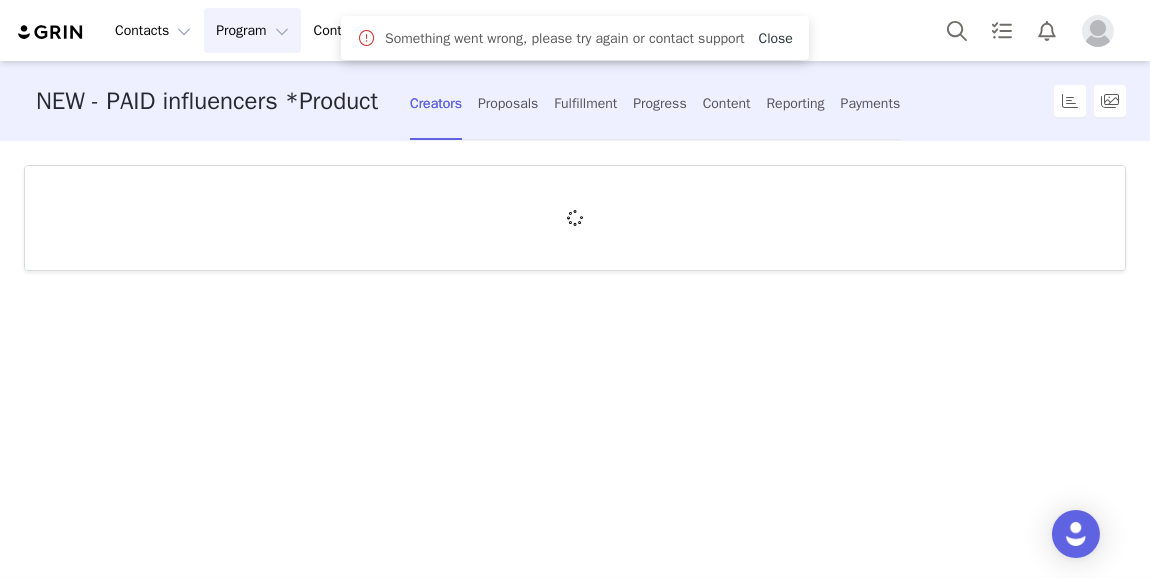 click on "Close" at bounding box center (776, 38) 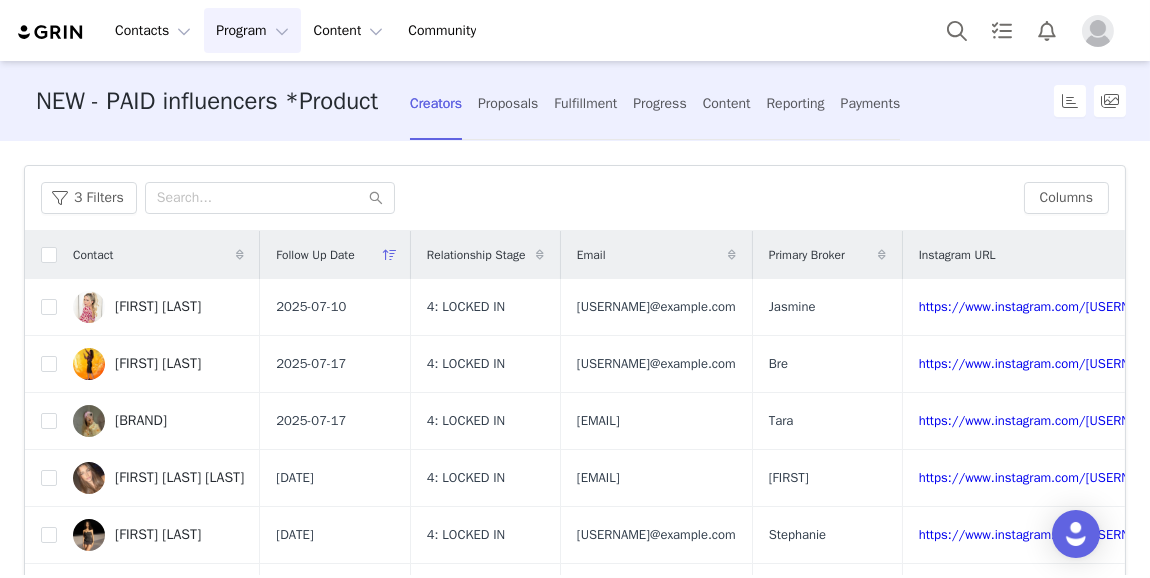 scroll, scrollTop: 0, scrollLeft: 0, axis: both 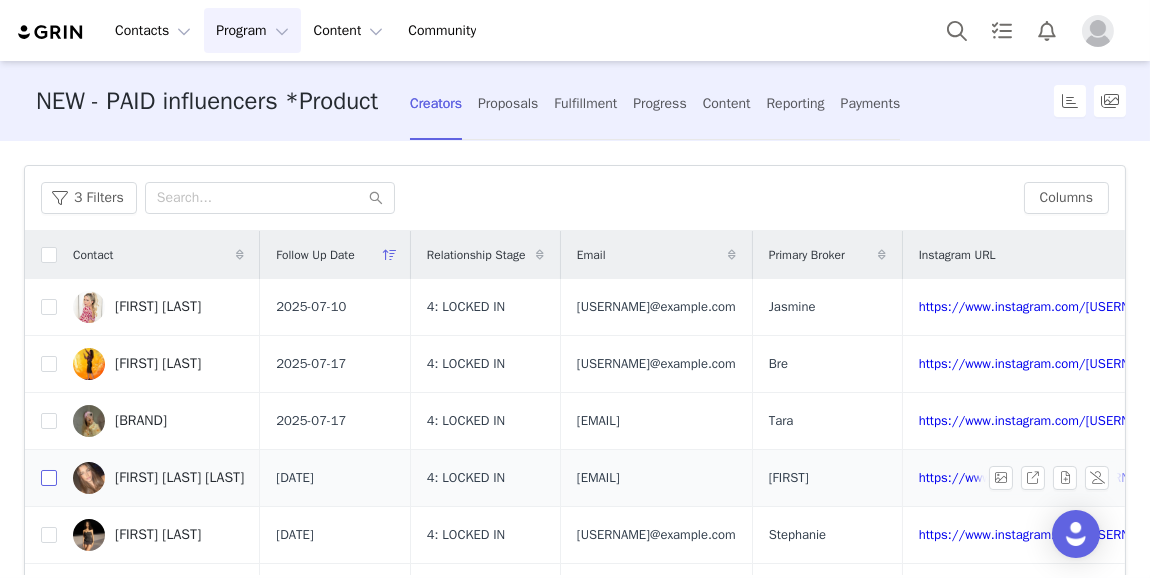 click at bounding box center [49, 478] 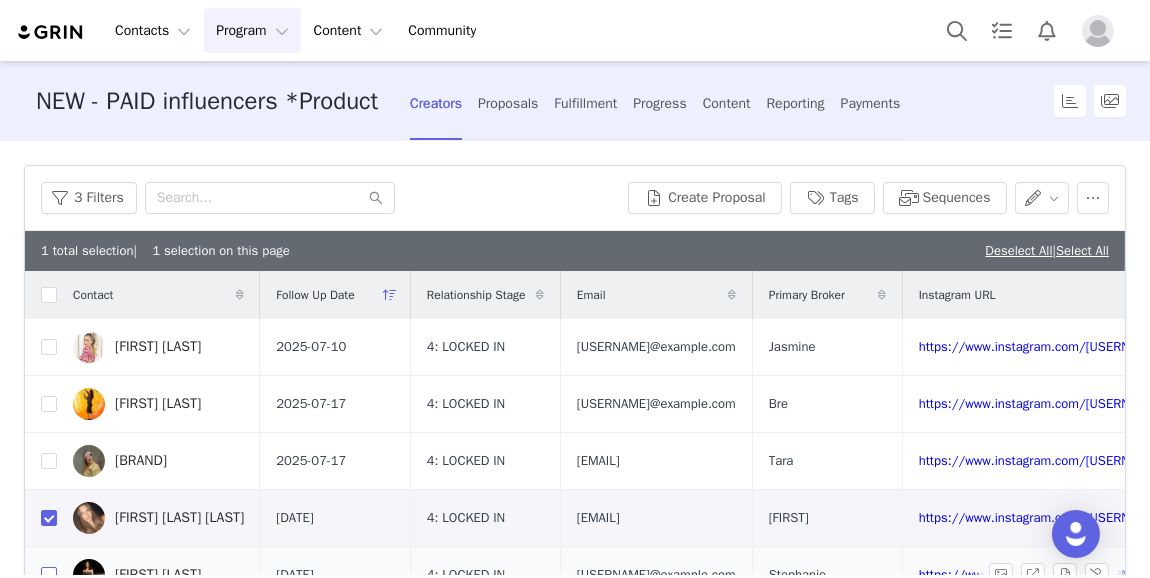 click at bounding box center [49, 575] 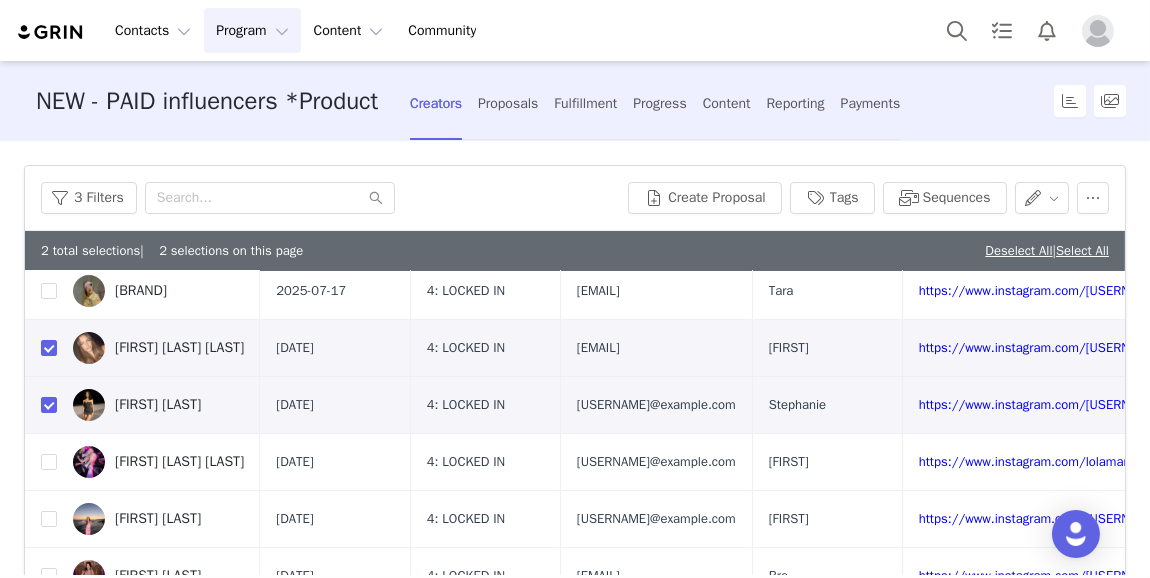 scroll, scrollTop: 373, scrollLeft: 0, axis: vertical 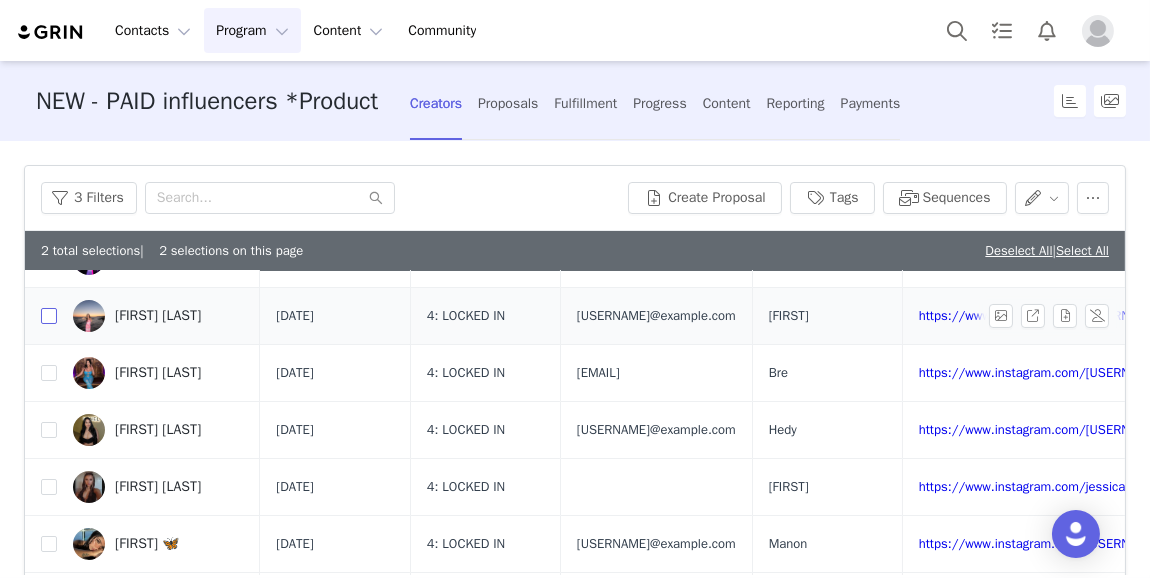 drag, startPoint x: 45, startPoint y: 313, endPoint x: 45, endPoint y: 328, distance: 15 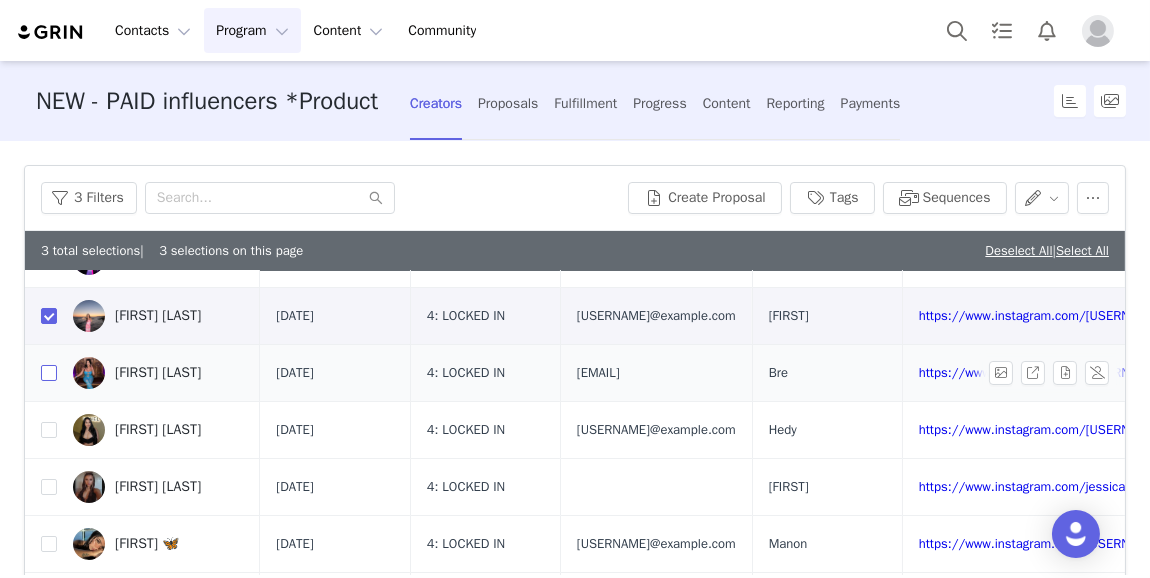 click at bounding box center [49, 373] 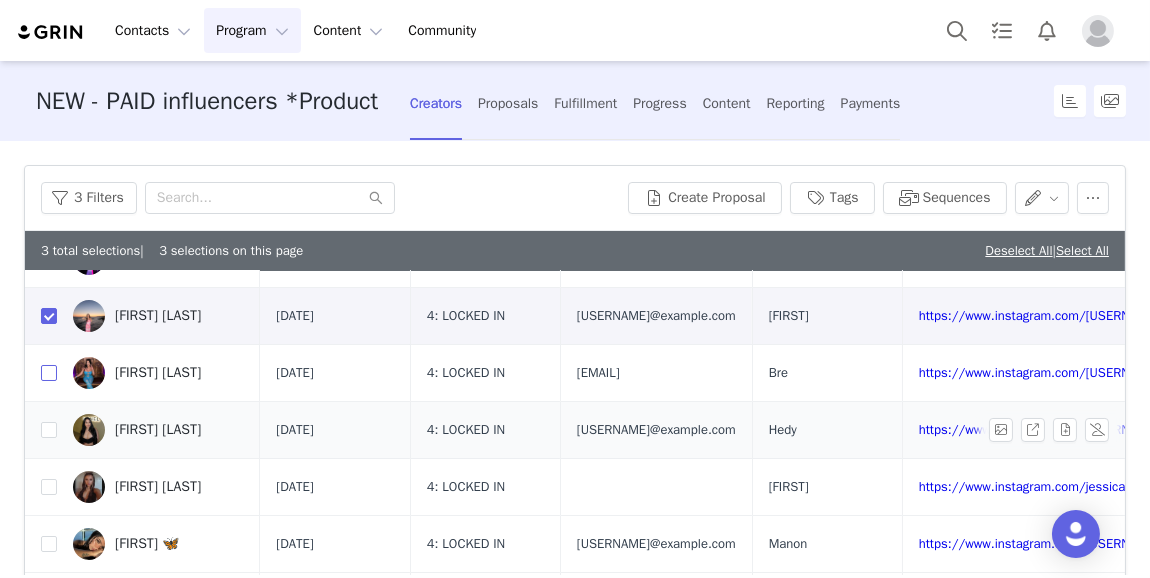 checkbox on "true" 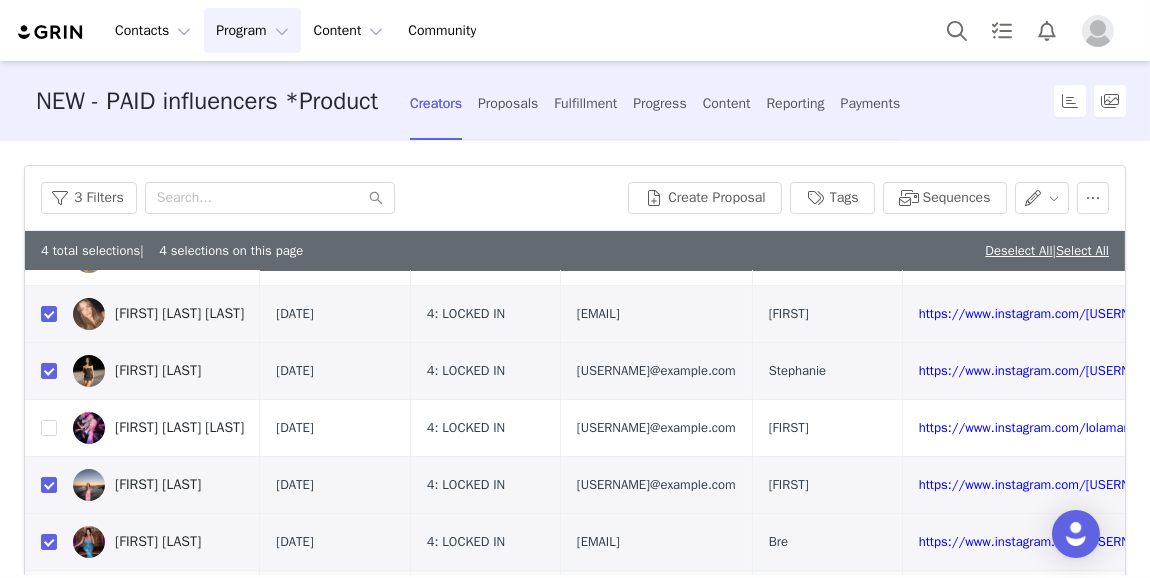 scroll, scrollTop: 186, scrollLeft: 0, axis: vertical 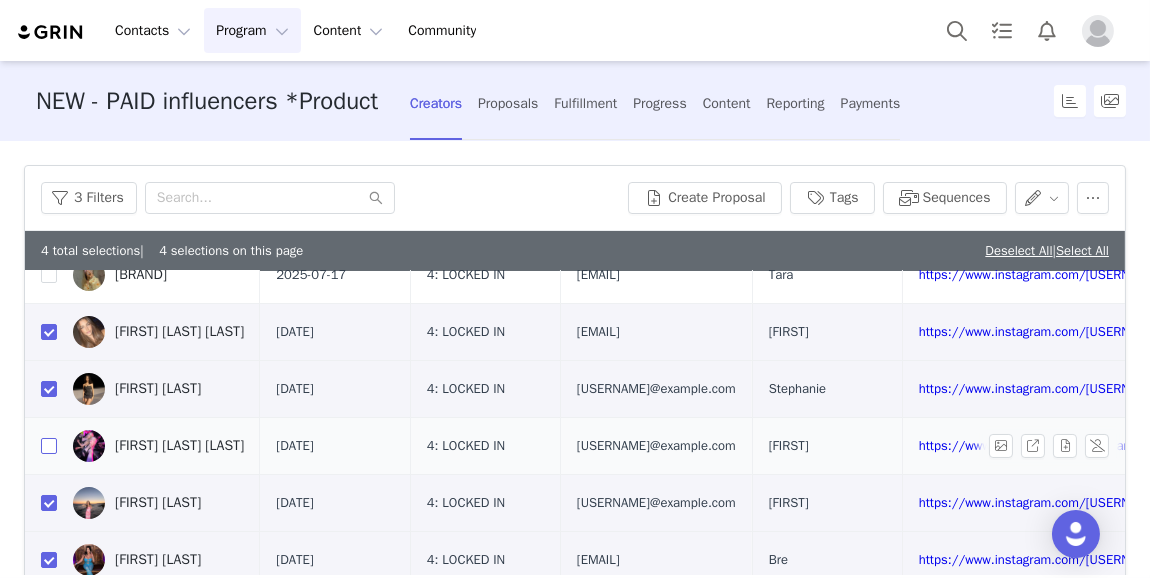 click at bounding box center [49, 446] 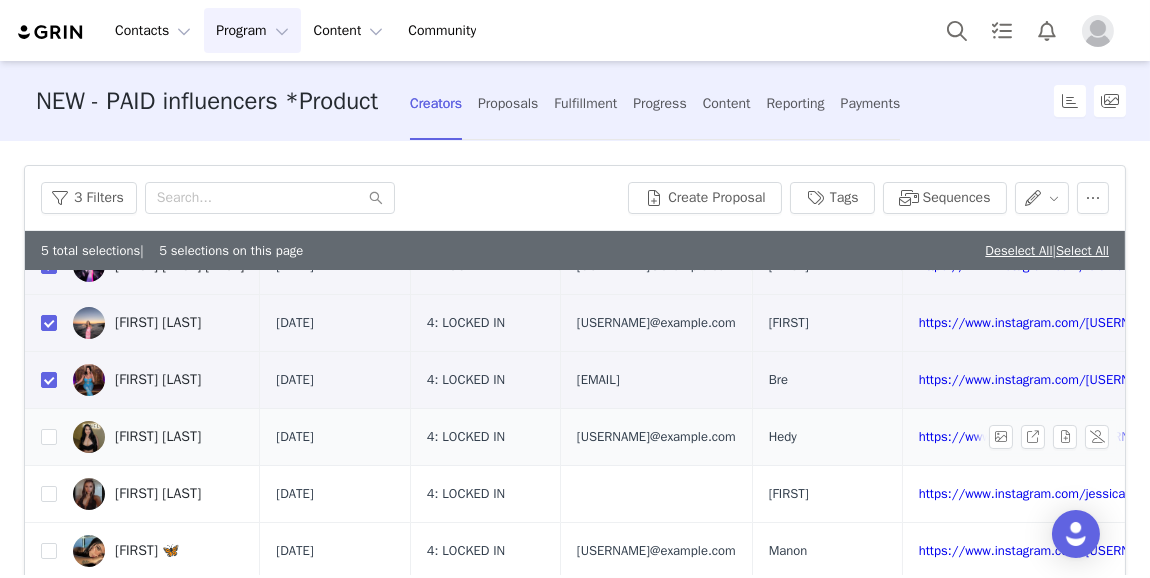 scroll, scrollTop: 373, scrollLeft: 0, axis: vertical 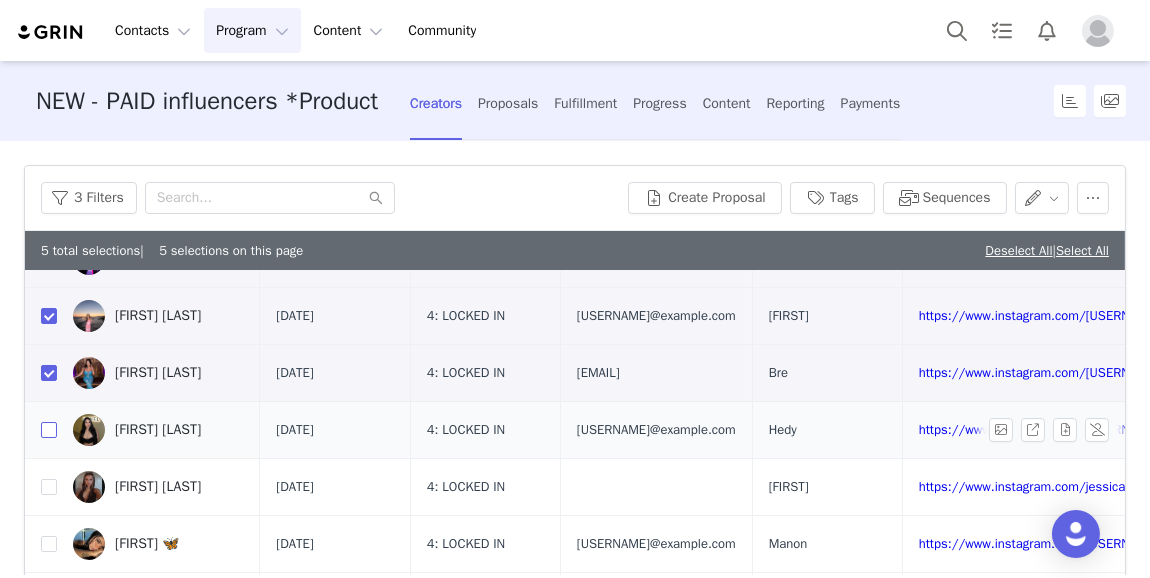 click at bounding box center [49, 430] 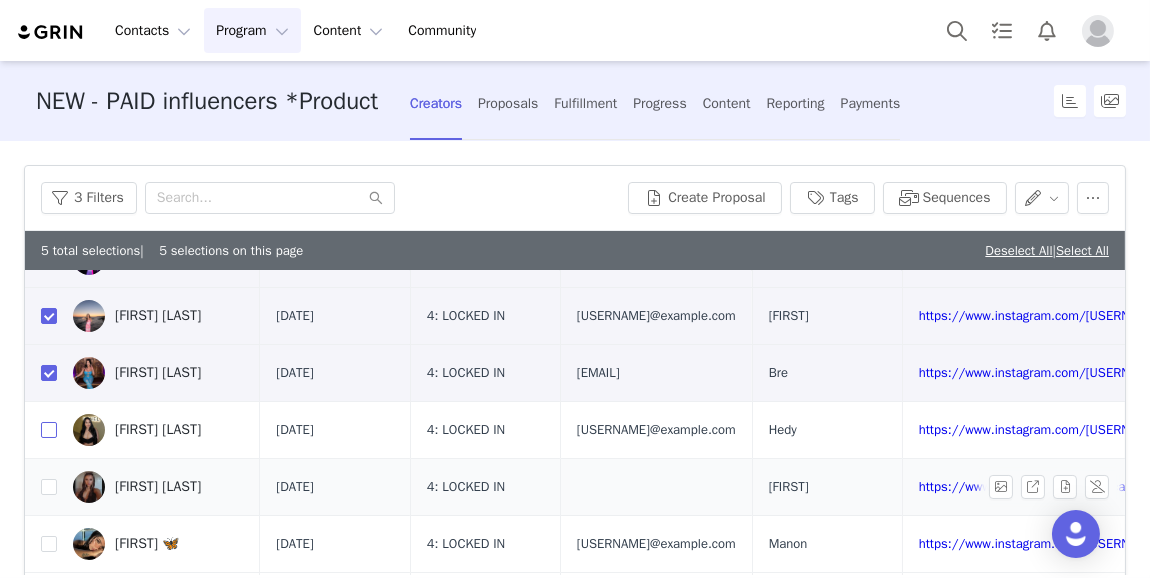 checkbox on "true" 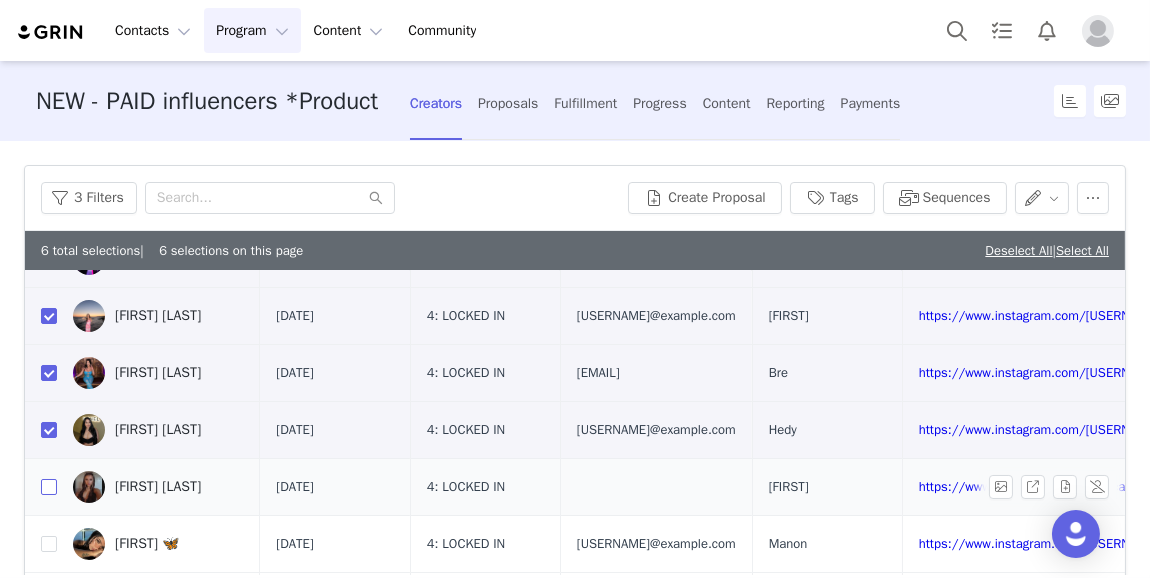 click at bounding box center [49, 487] 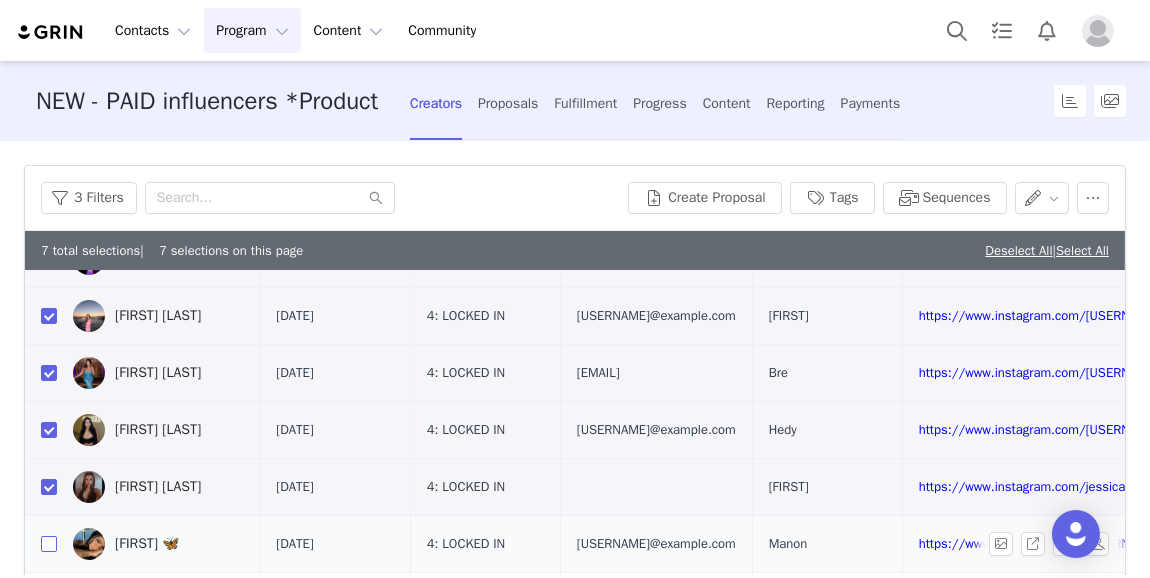 click at bounding box center (49, 544) 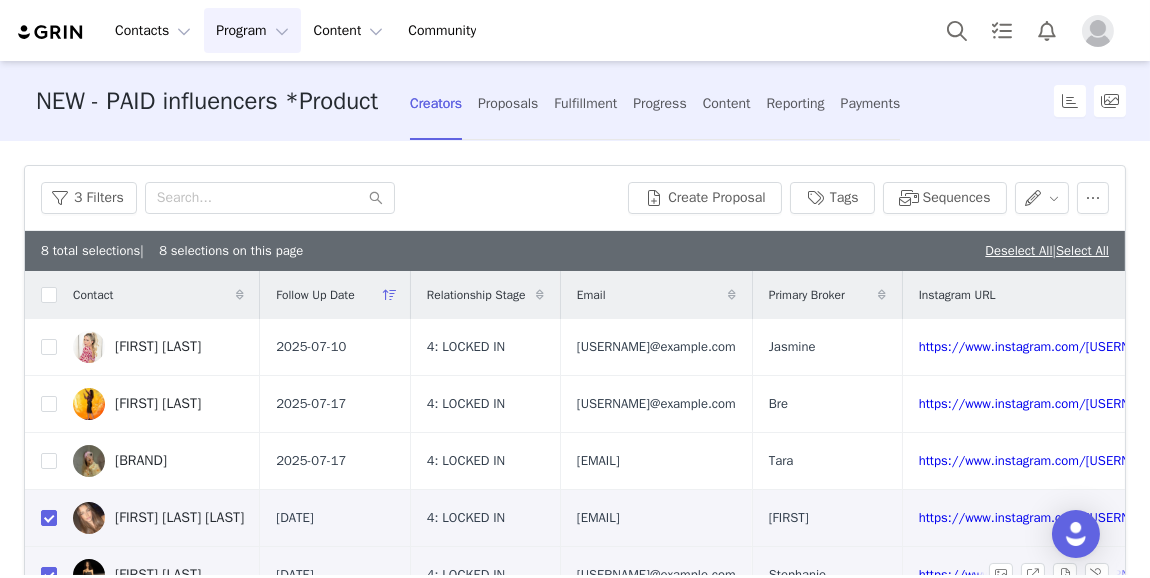 scroll, scrollTop: 186, scrollLeft: 0, axis: vertical 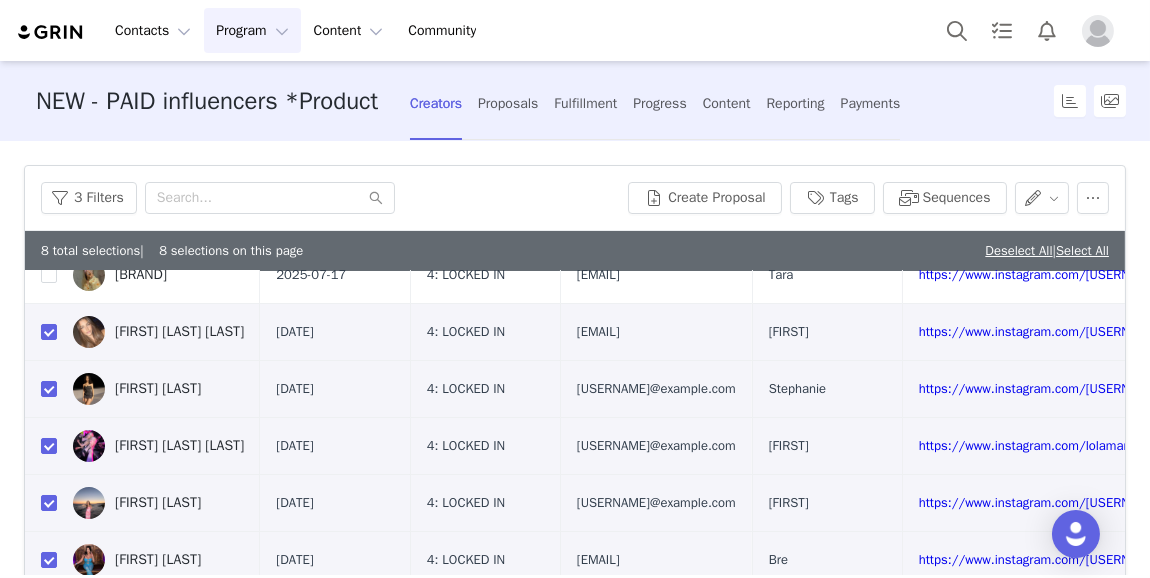 click on "3 Filters     Create Proposal Tags Sequences" at bounding box center [575, 198] 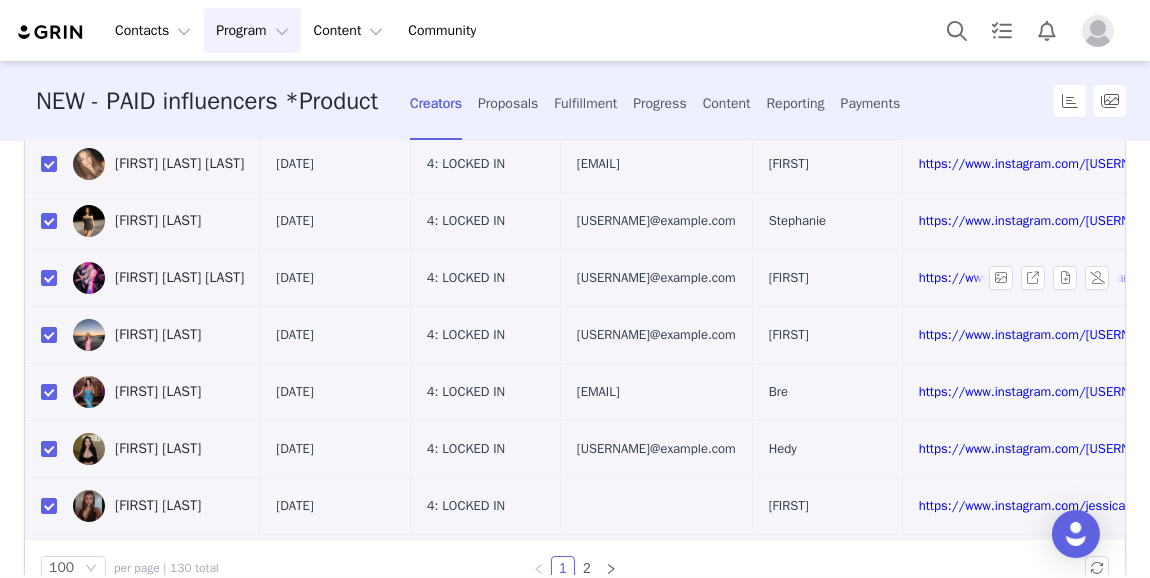 scroll, scrollTop: 214, scrollLeft: 0, axis: vertical 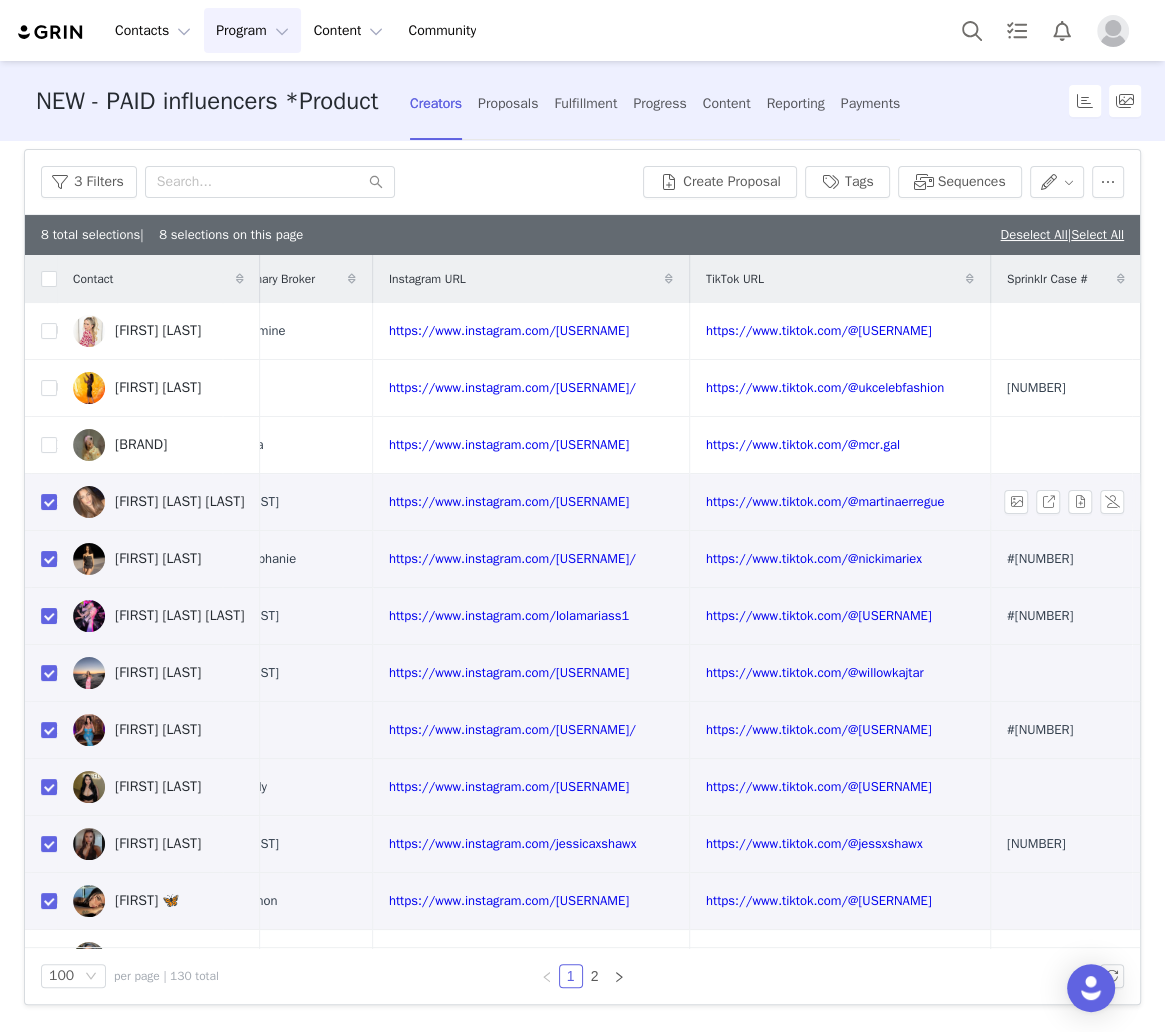 drag, startPoint x: 631, startPoint y: 484, endPoint x: 536, endPoint y: 486, distance: 95.02105 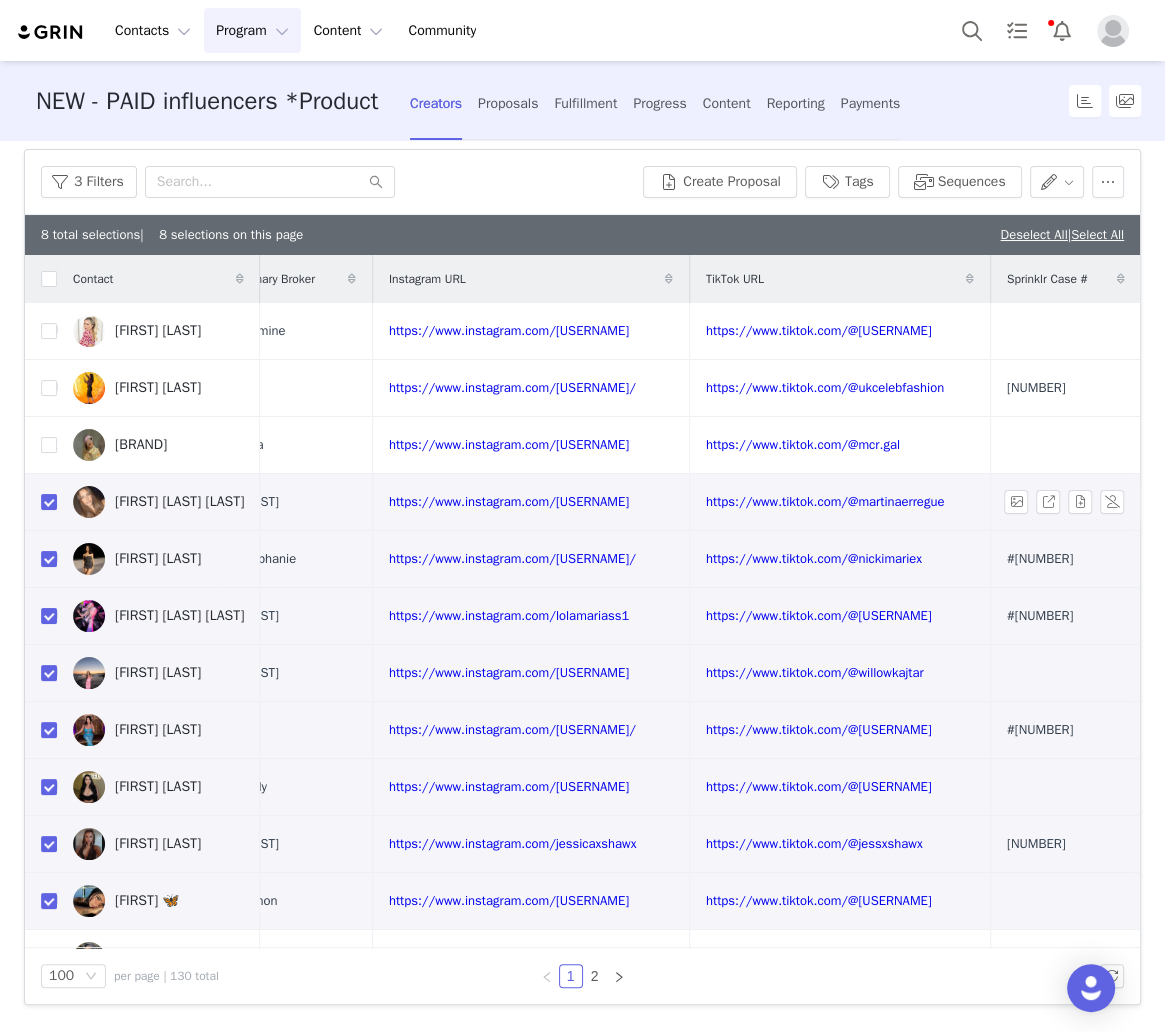copy on "martina.erregue" 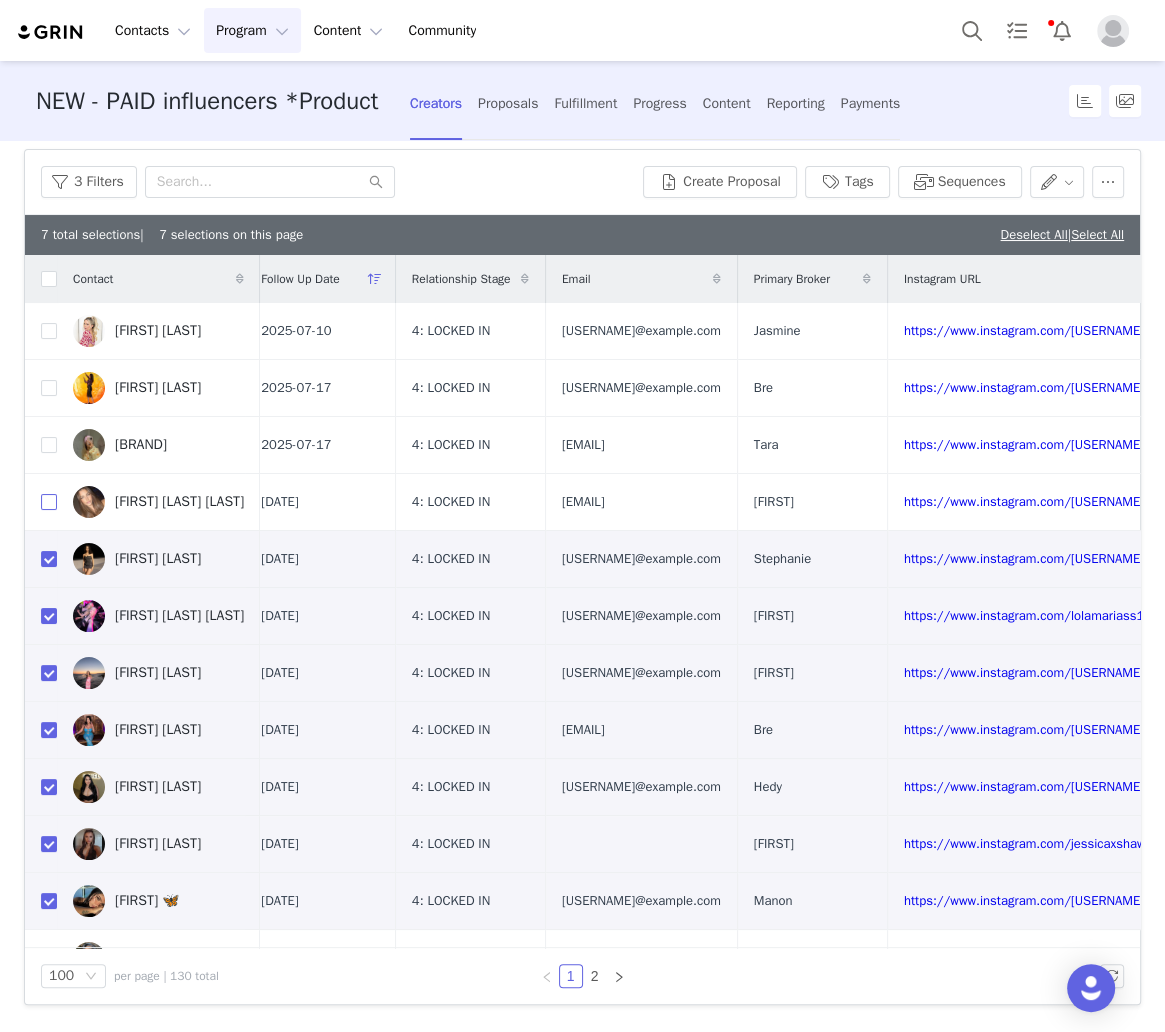scroll, scrollTop: 0, scrollLeft: 0, axis: both 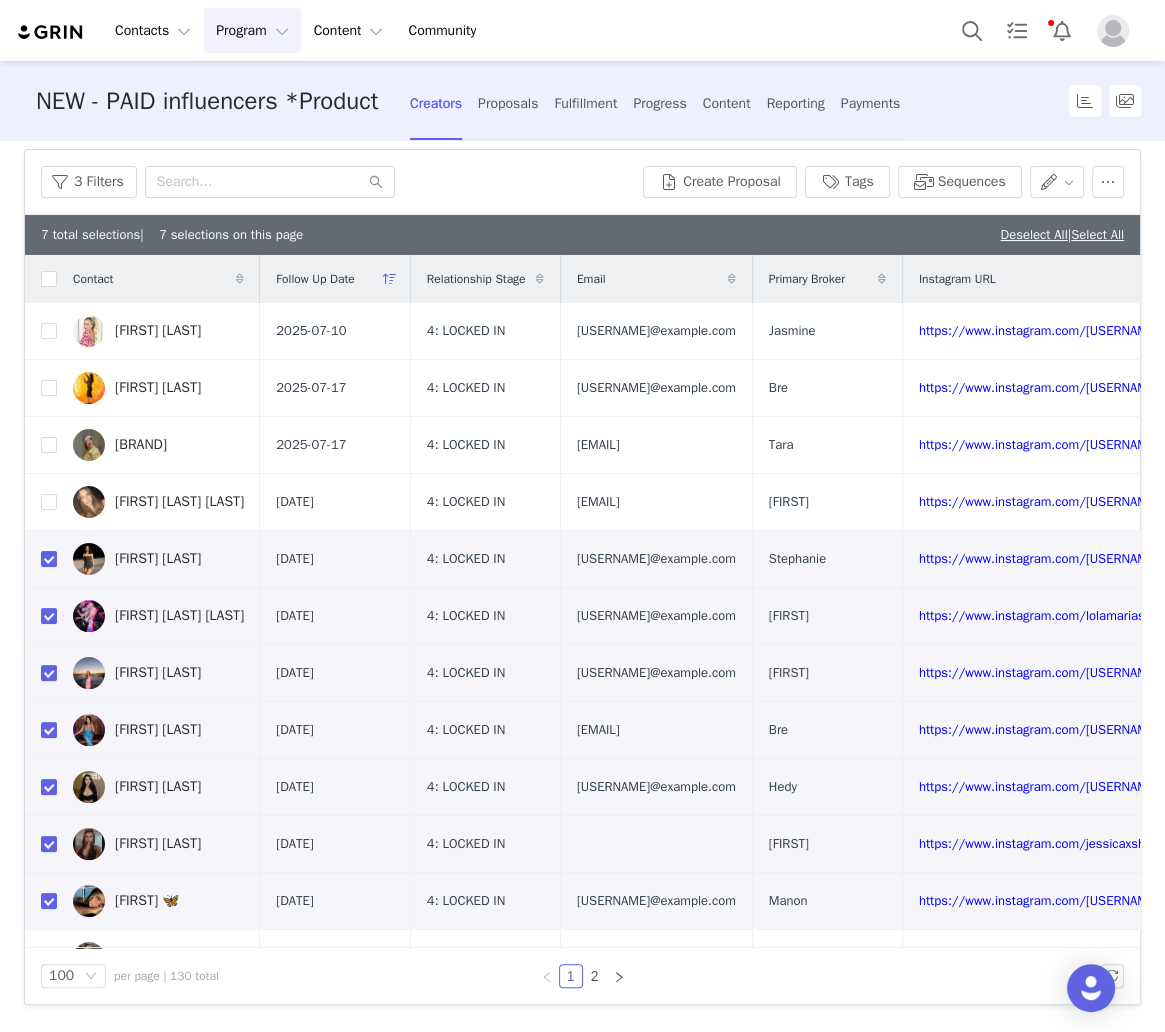 click on "7 total selections     |    7 selections on this page  Deselect All     |     Select All" at bounding box center (582, 235) 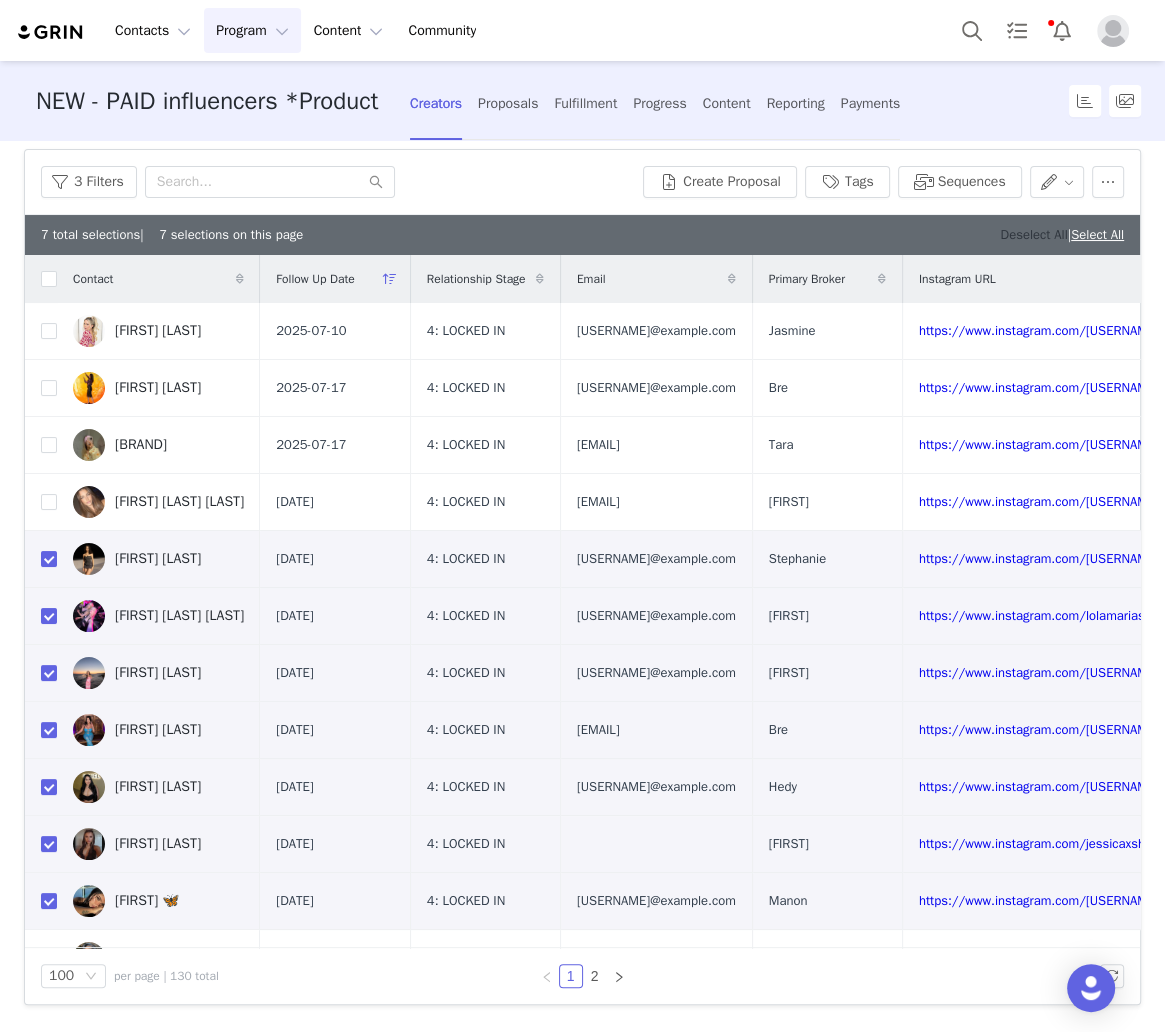 click on "Deselect All" at bounding box center [1033, 234] 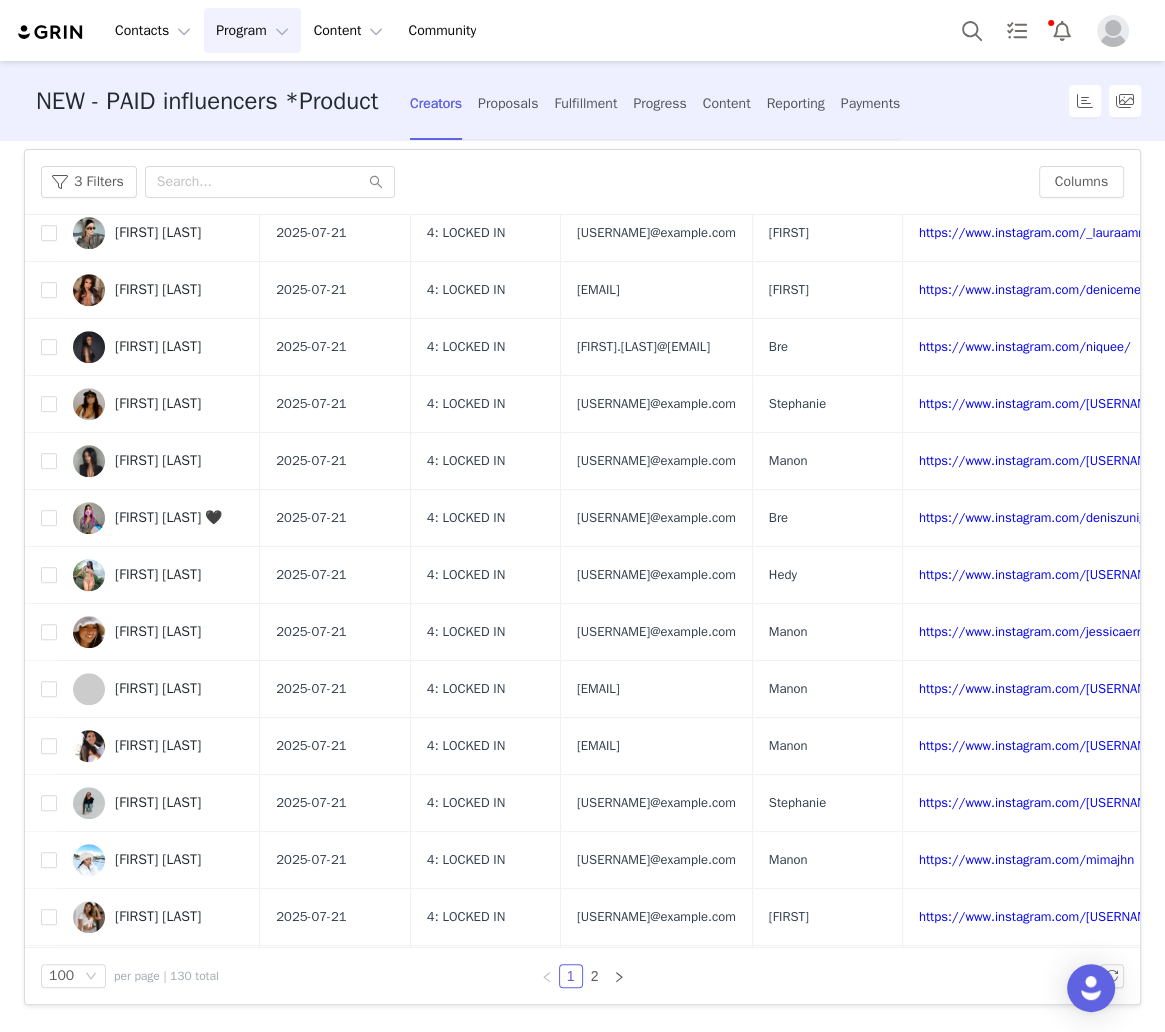 scroll, scrollTop: 0, scrollLeft: 0, axis: both 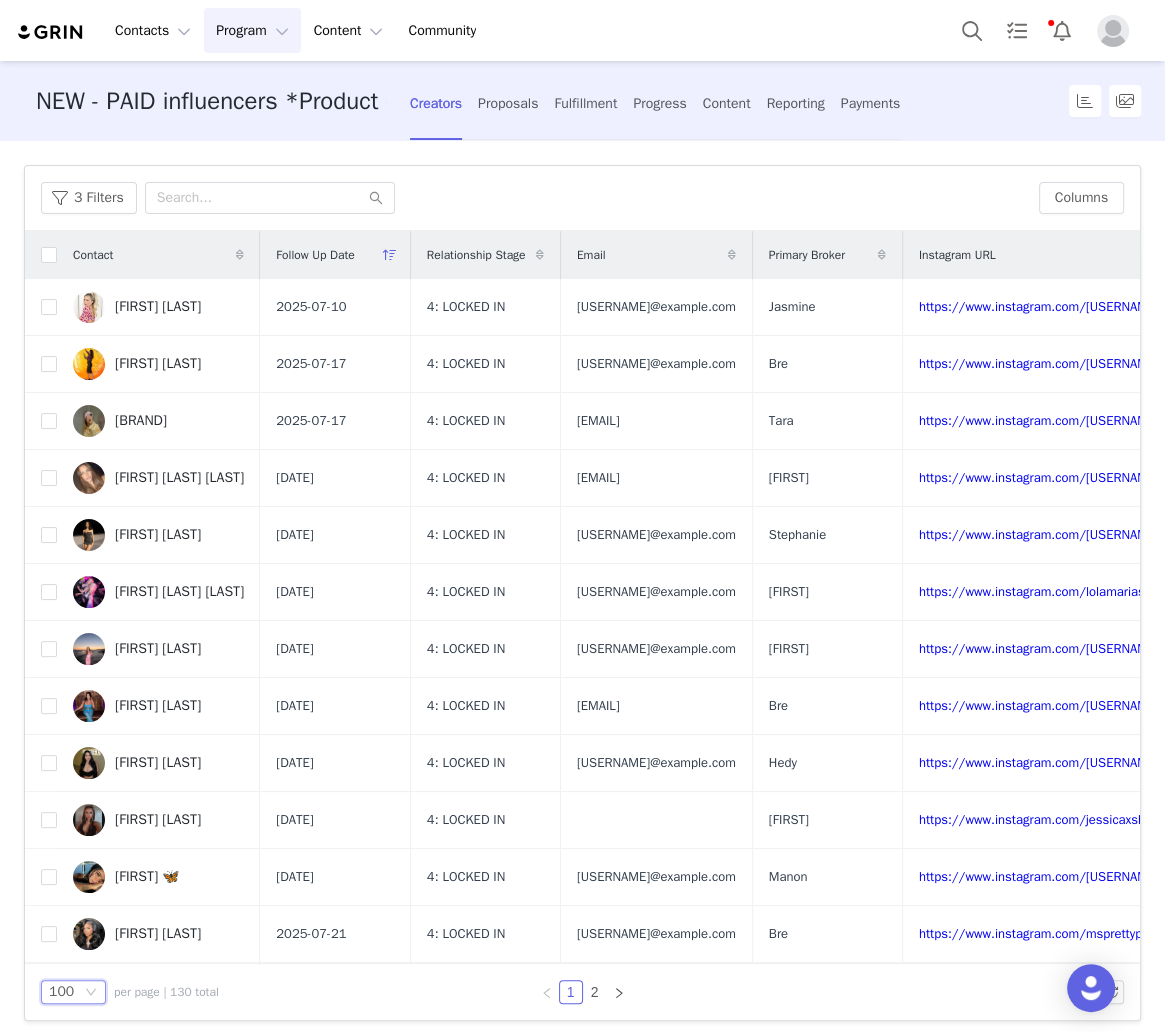 click 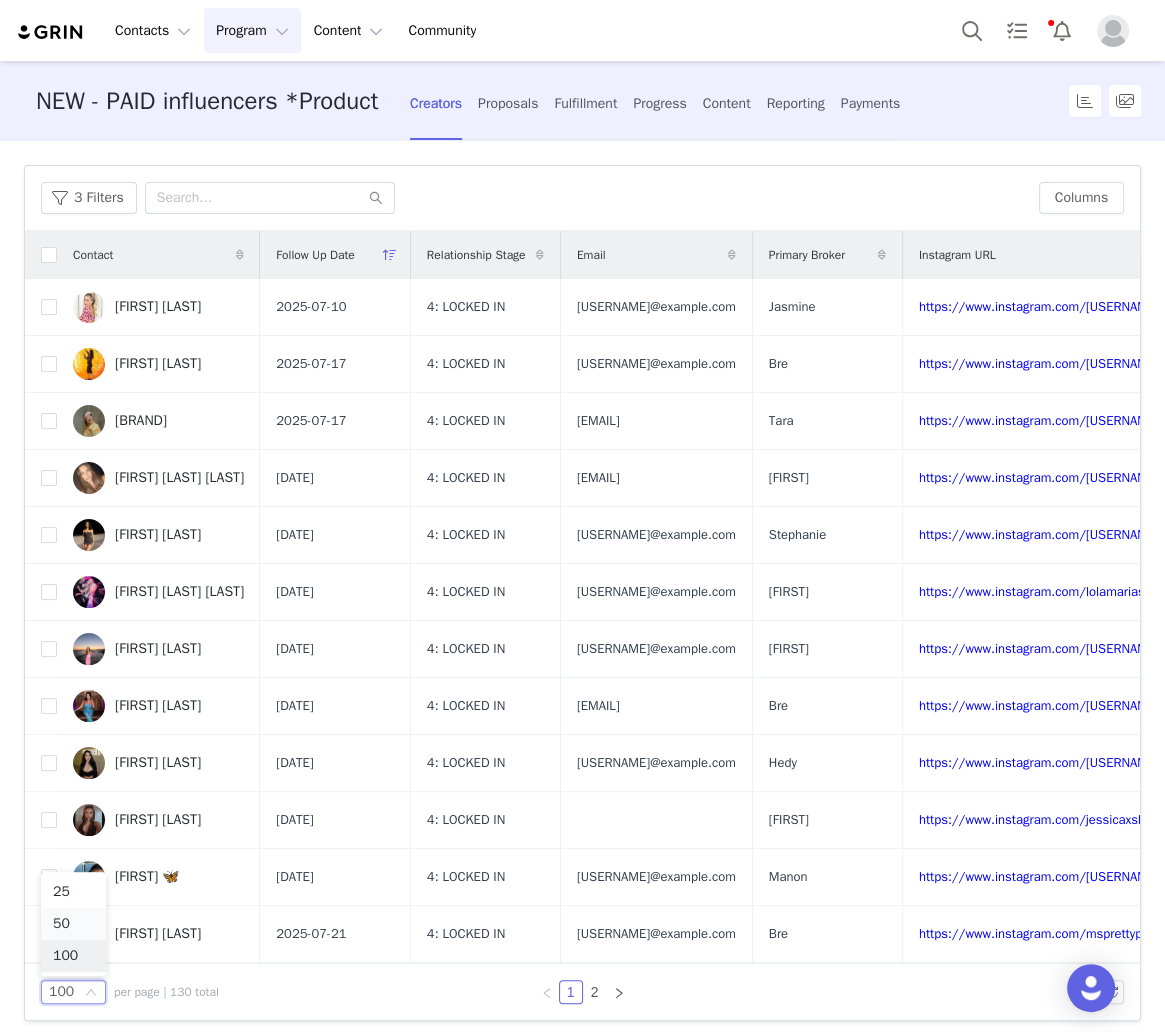 click on "50" at bounding box center (73, 924) 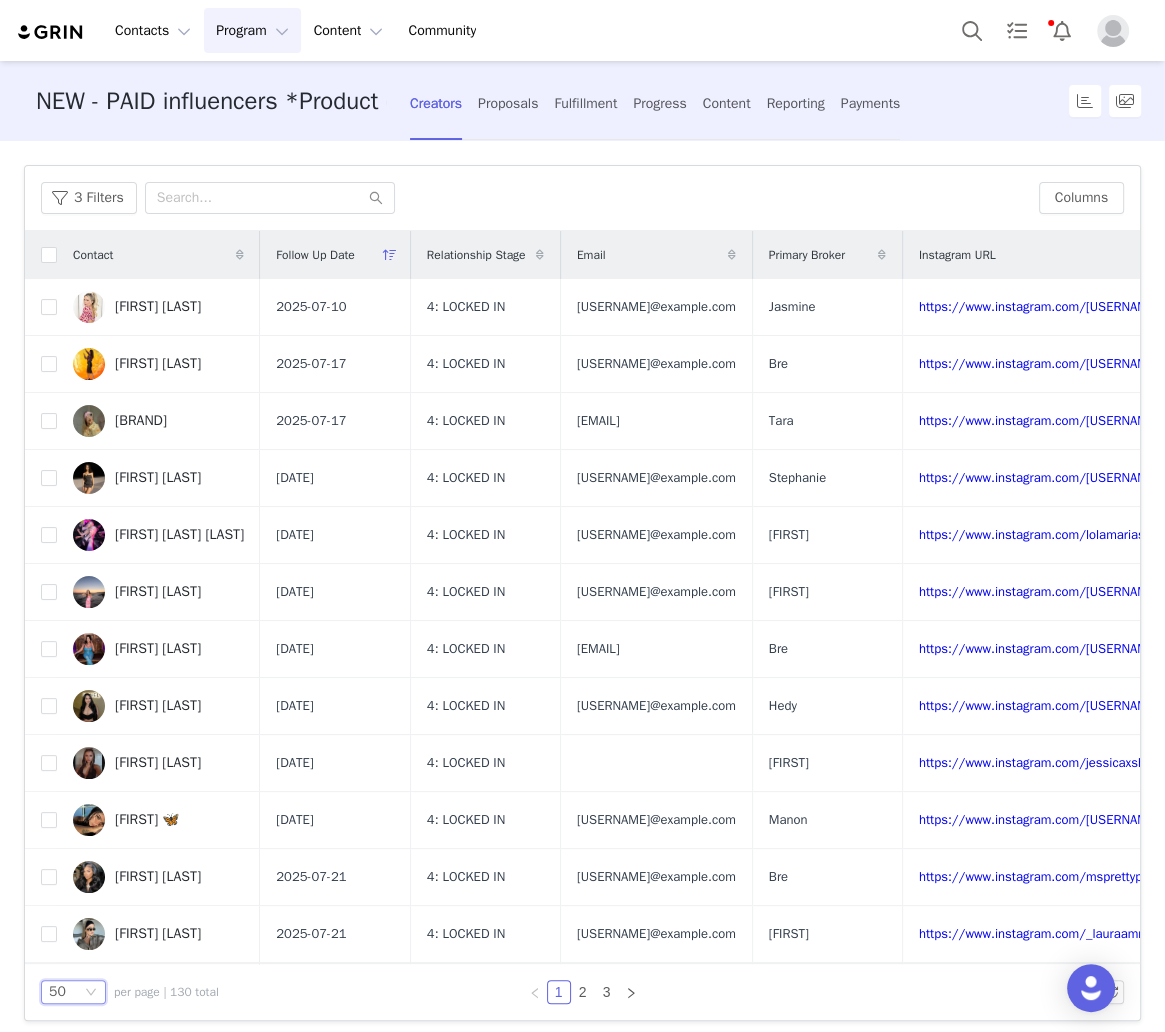 scroll, scrollTop: 2173, scrollLeft: 0, axis: vertical 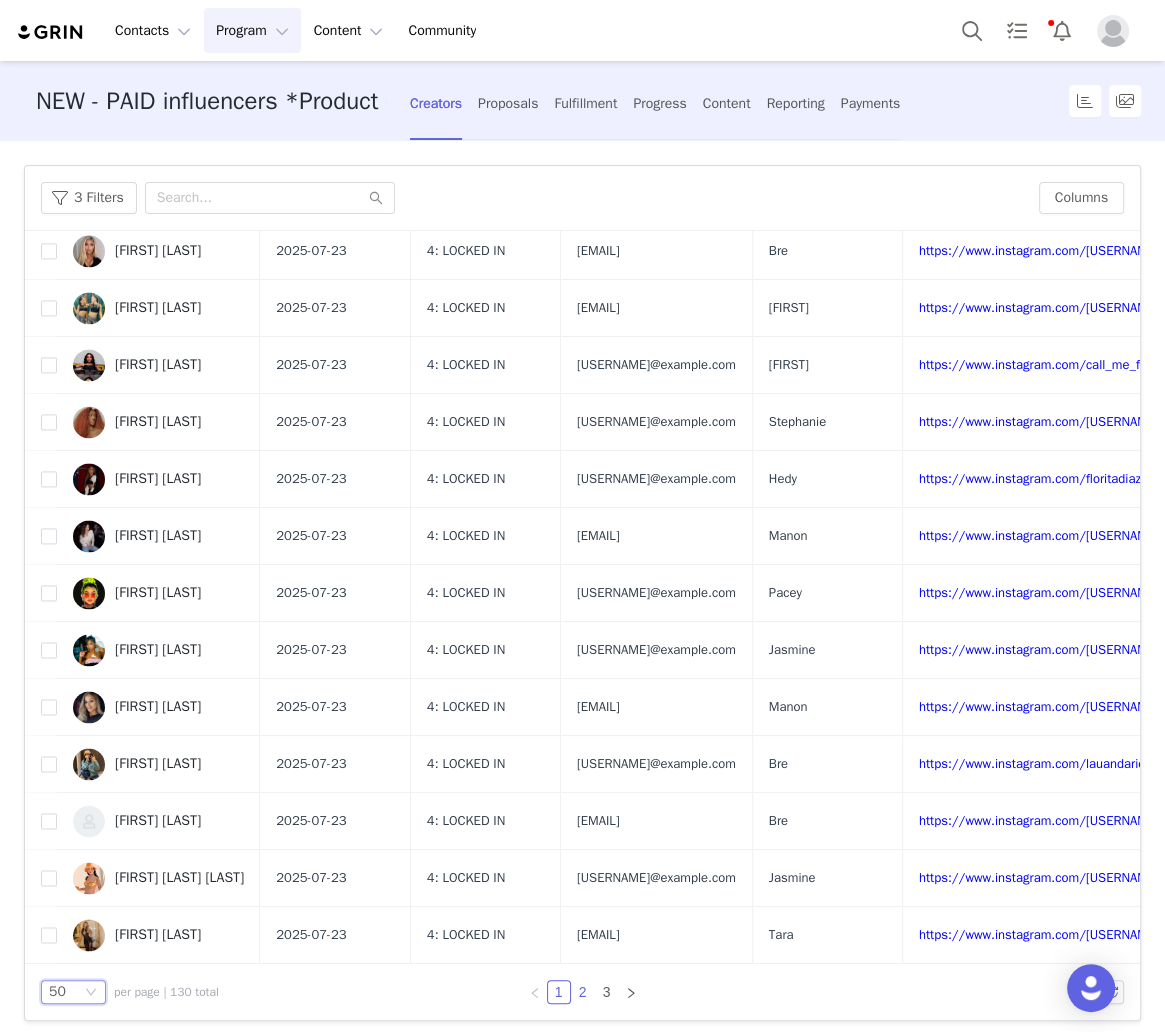 click on "2" at bounding box center (583, 992) 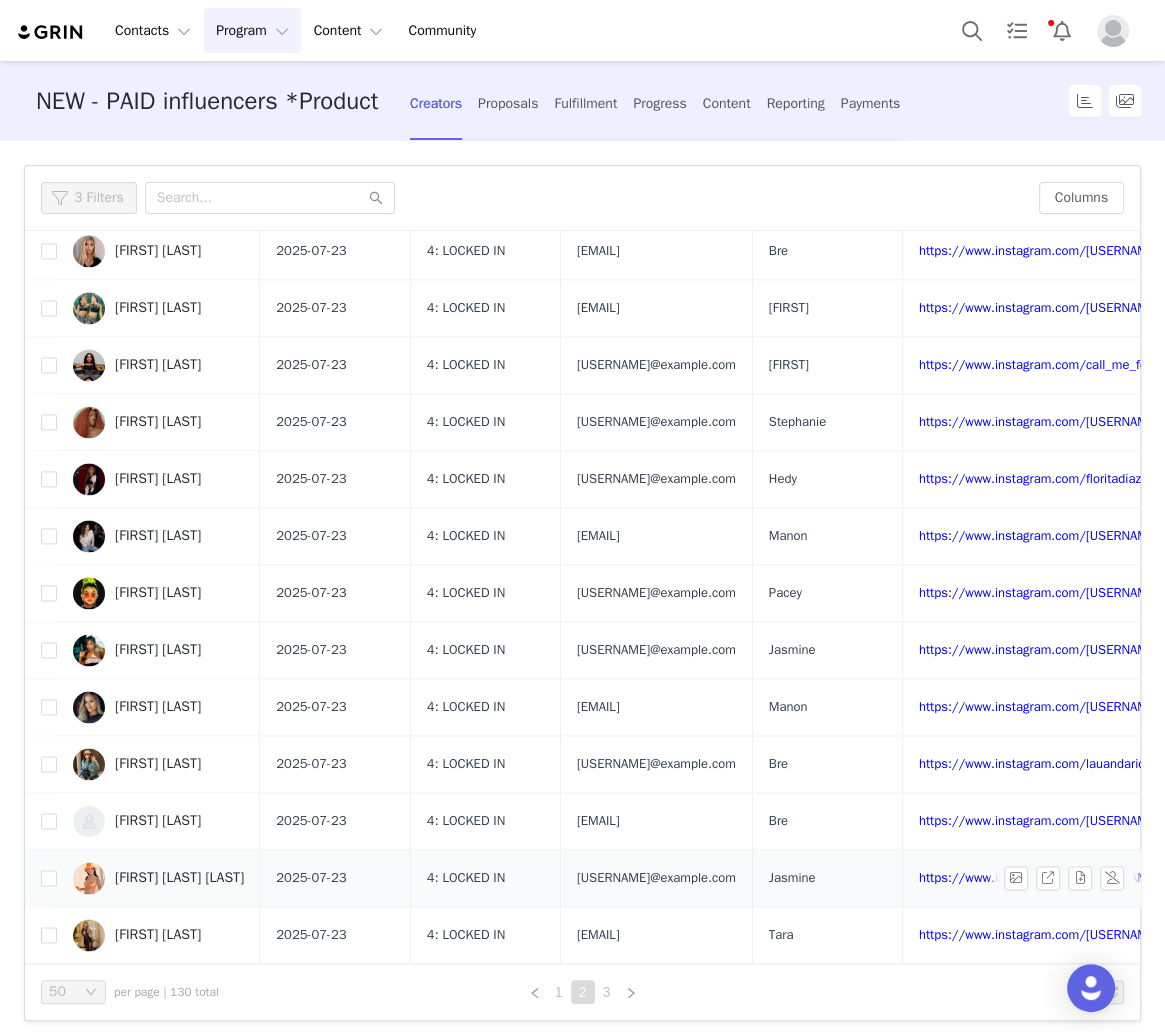 scroll, scrollTop: 0, scrollLeft: 0, axis: both 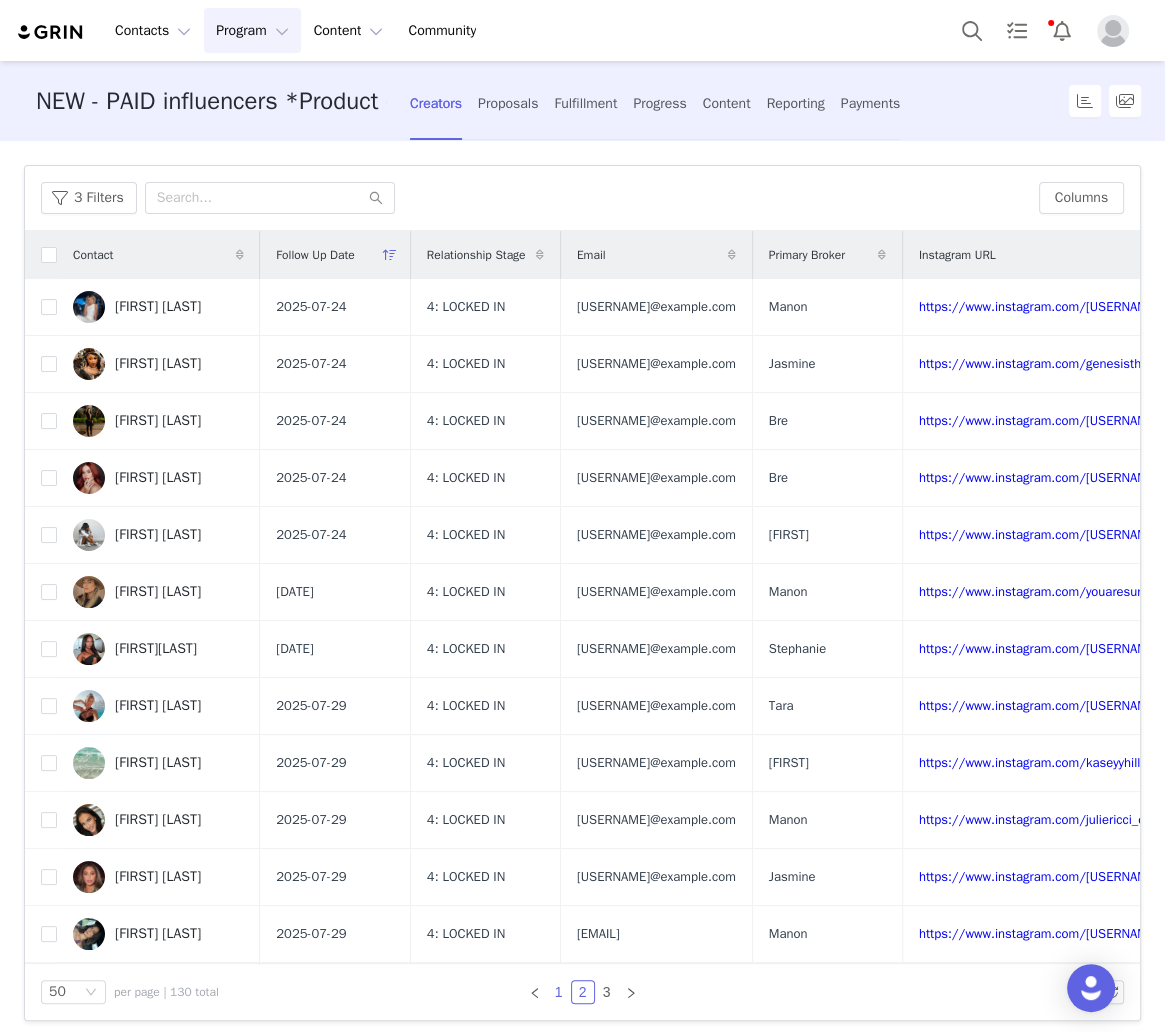 click on "1" at bounding box center (559, 992) 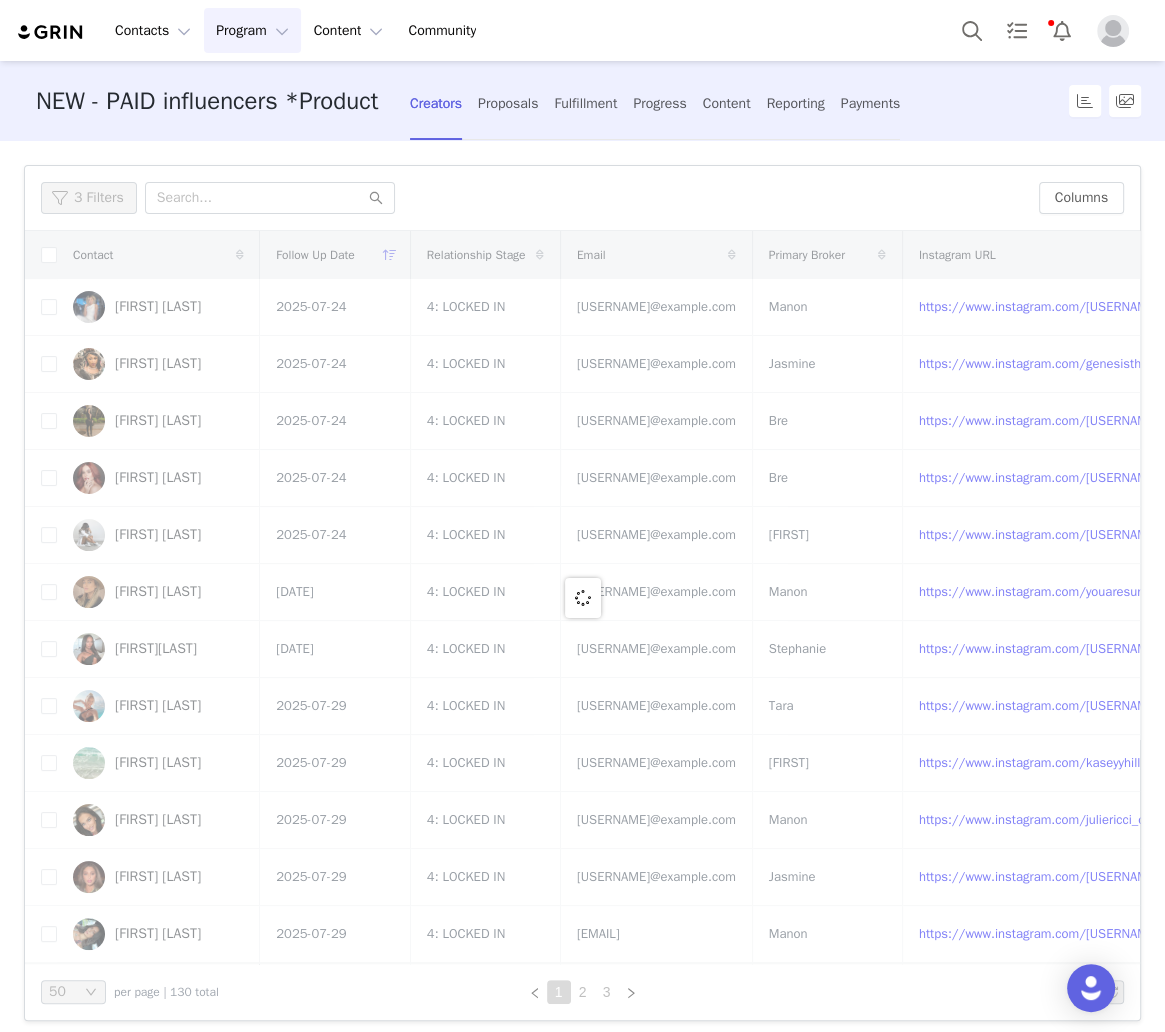 type 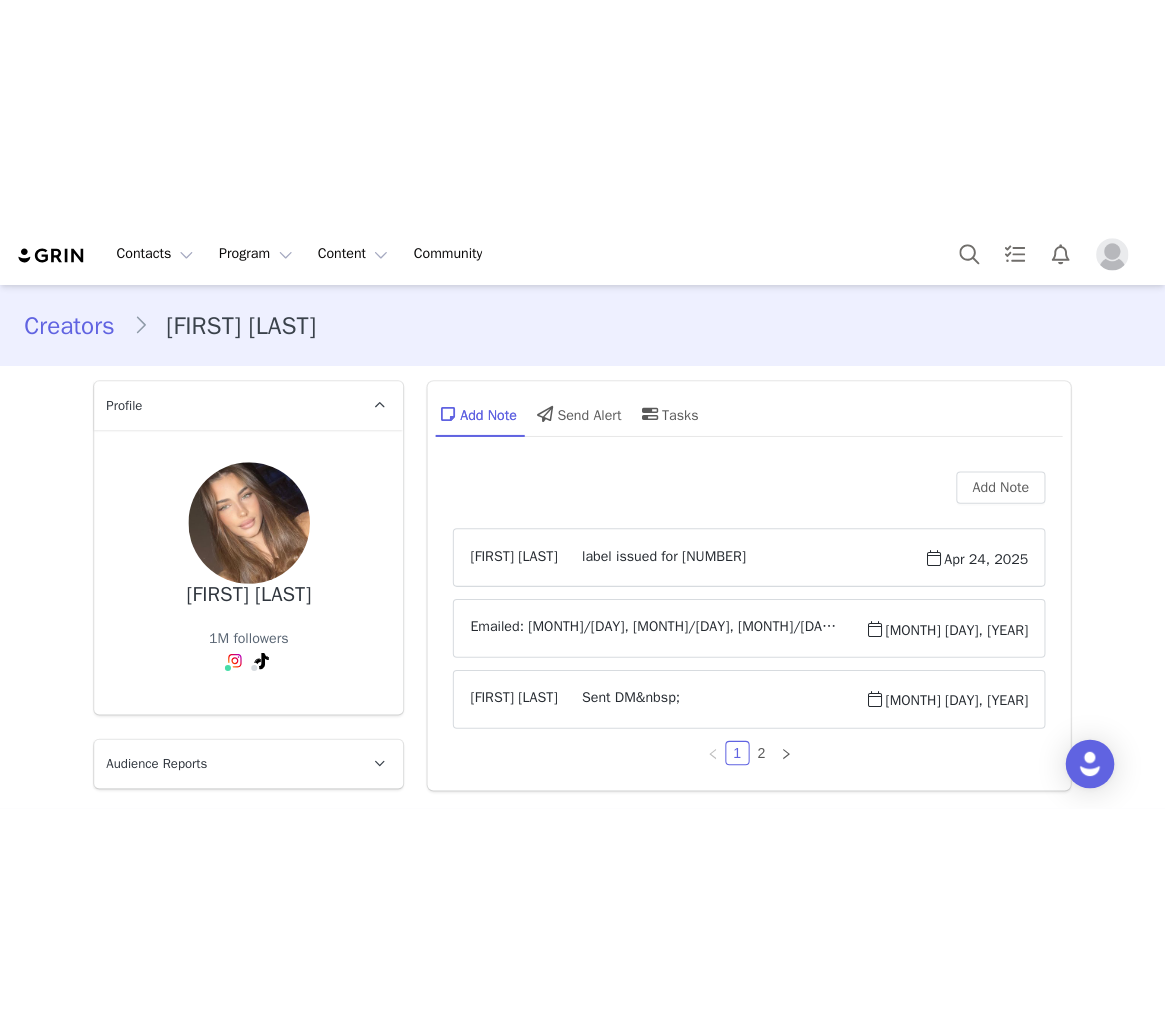scroll, scrollTop: 0, scrollLeft: 0, axis: both 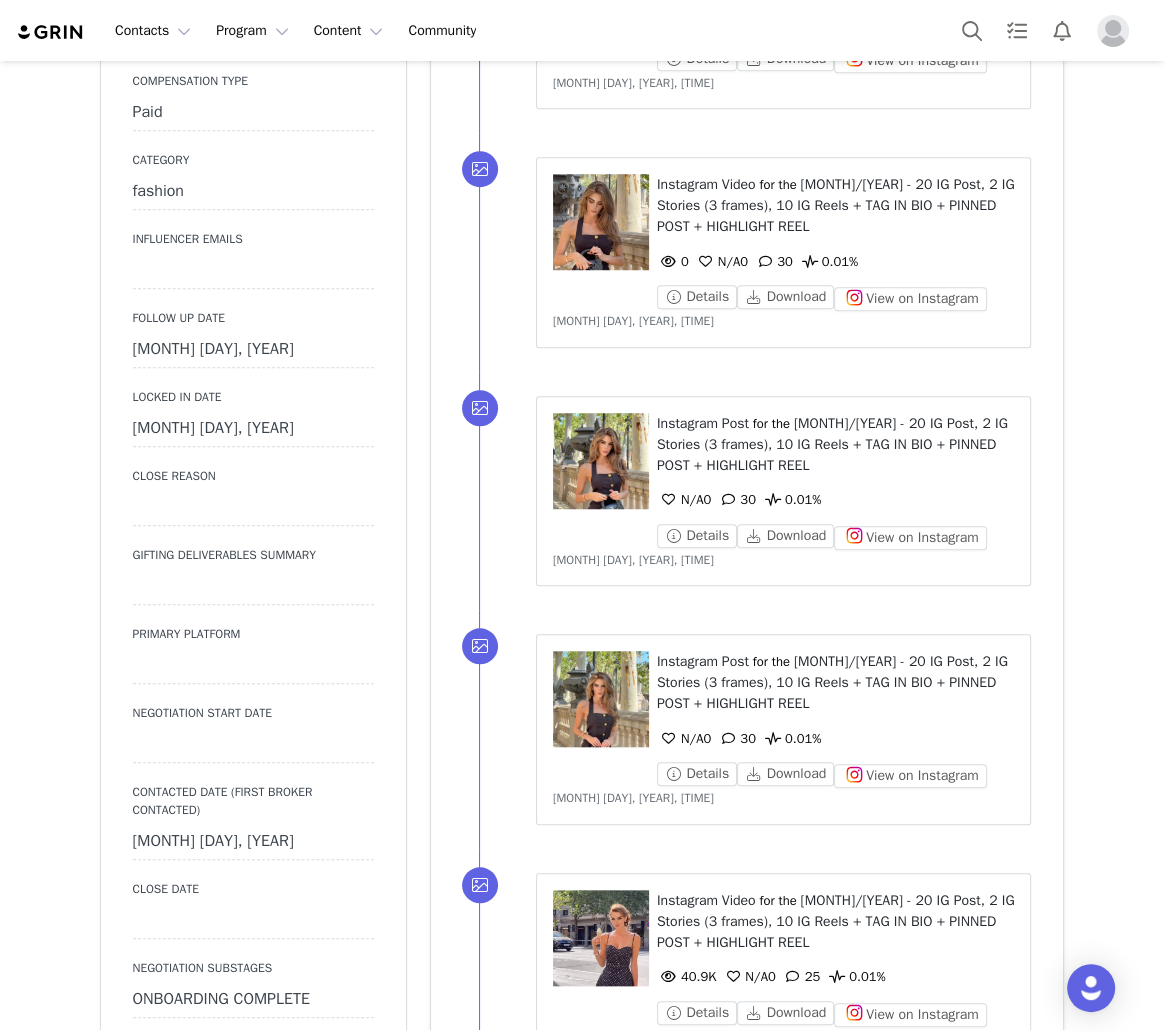 click on "[MONTH] [DAY], [YEAR]" at bounding box center (253, 350) 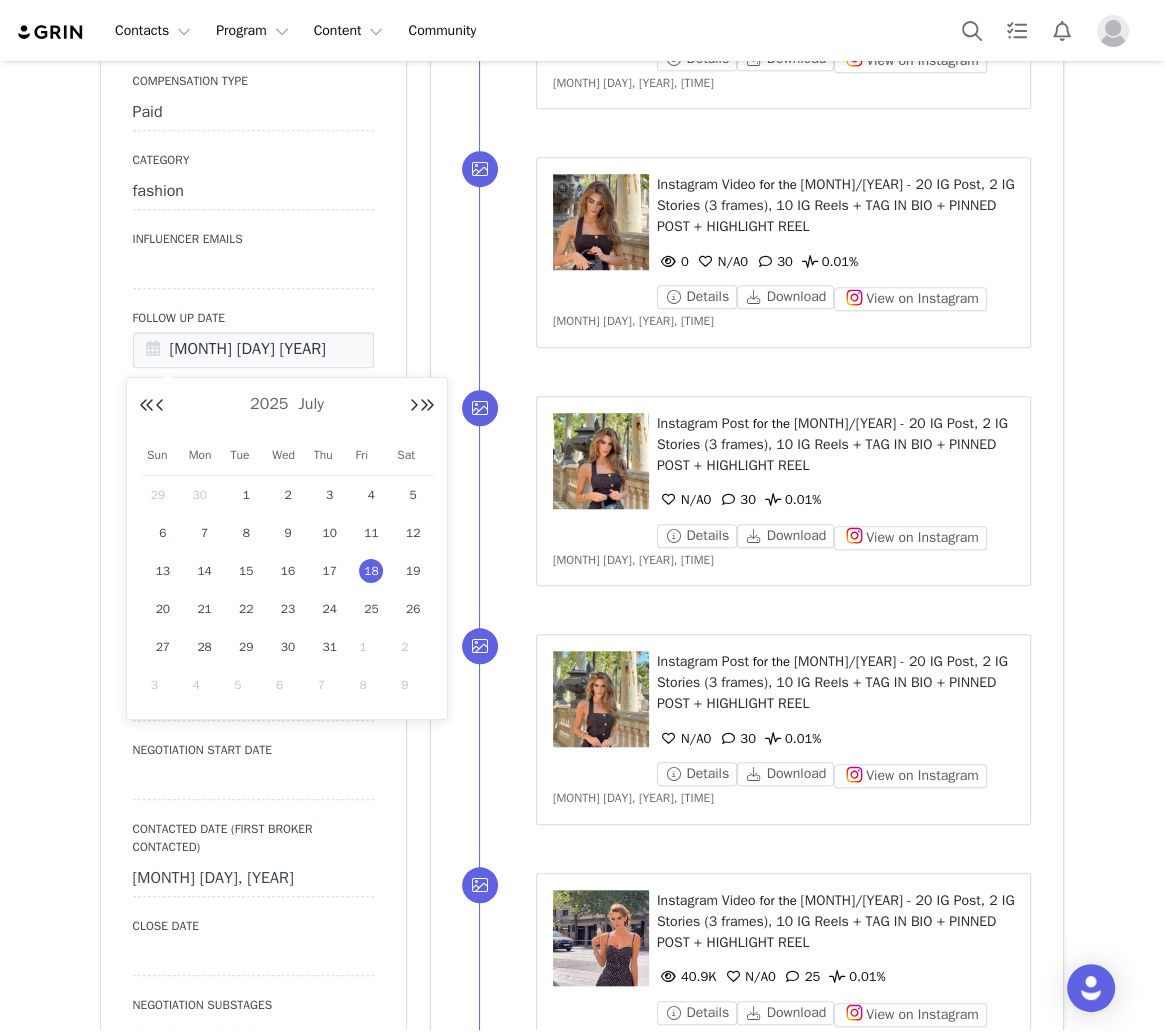 click on "1" at bounding box center [371, 647] 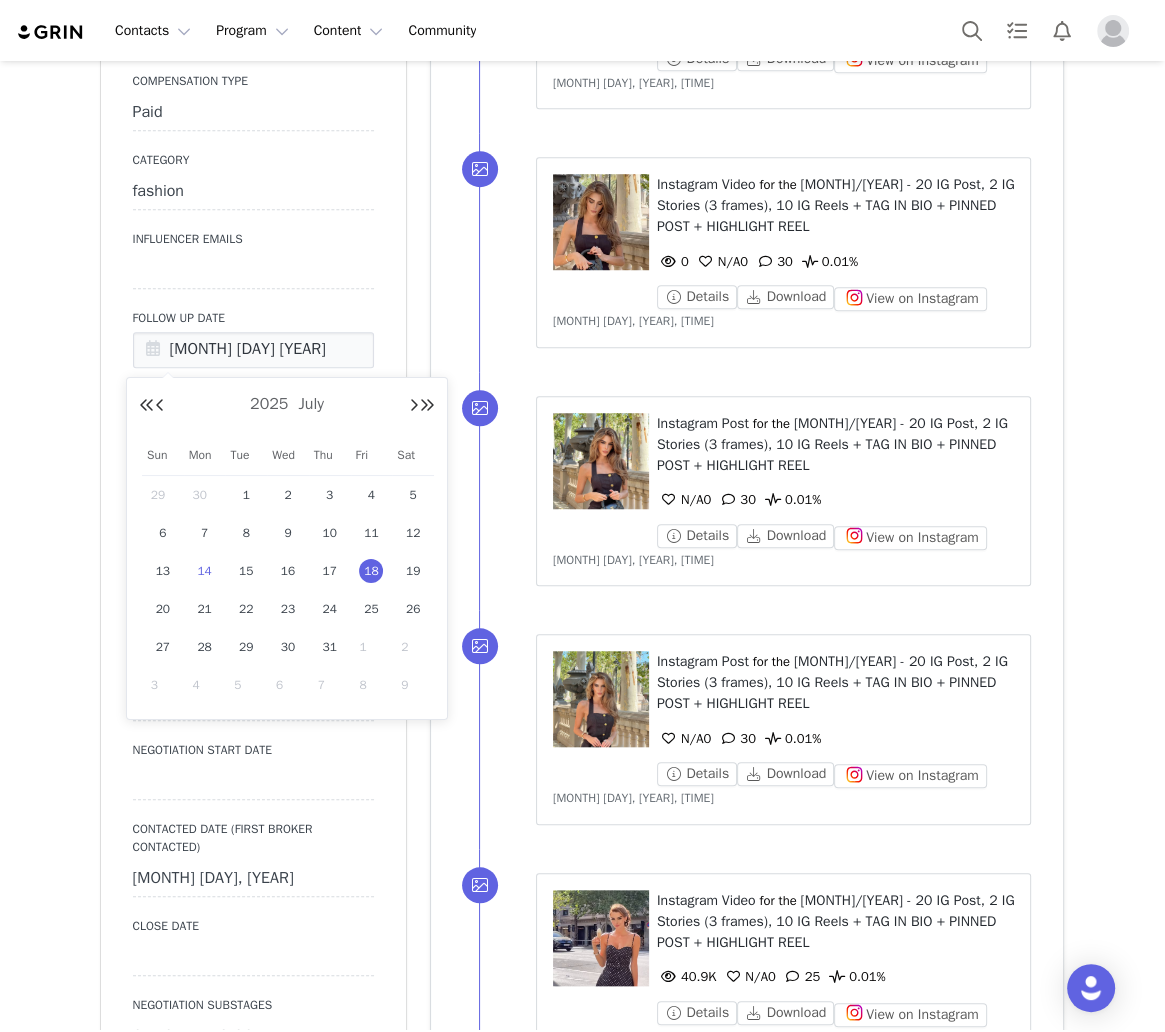 type on "Aug 01 2025" 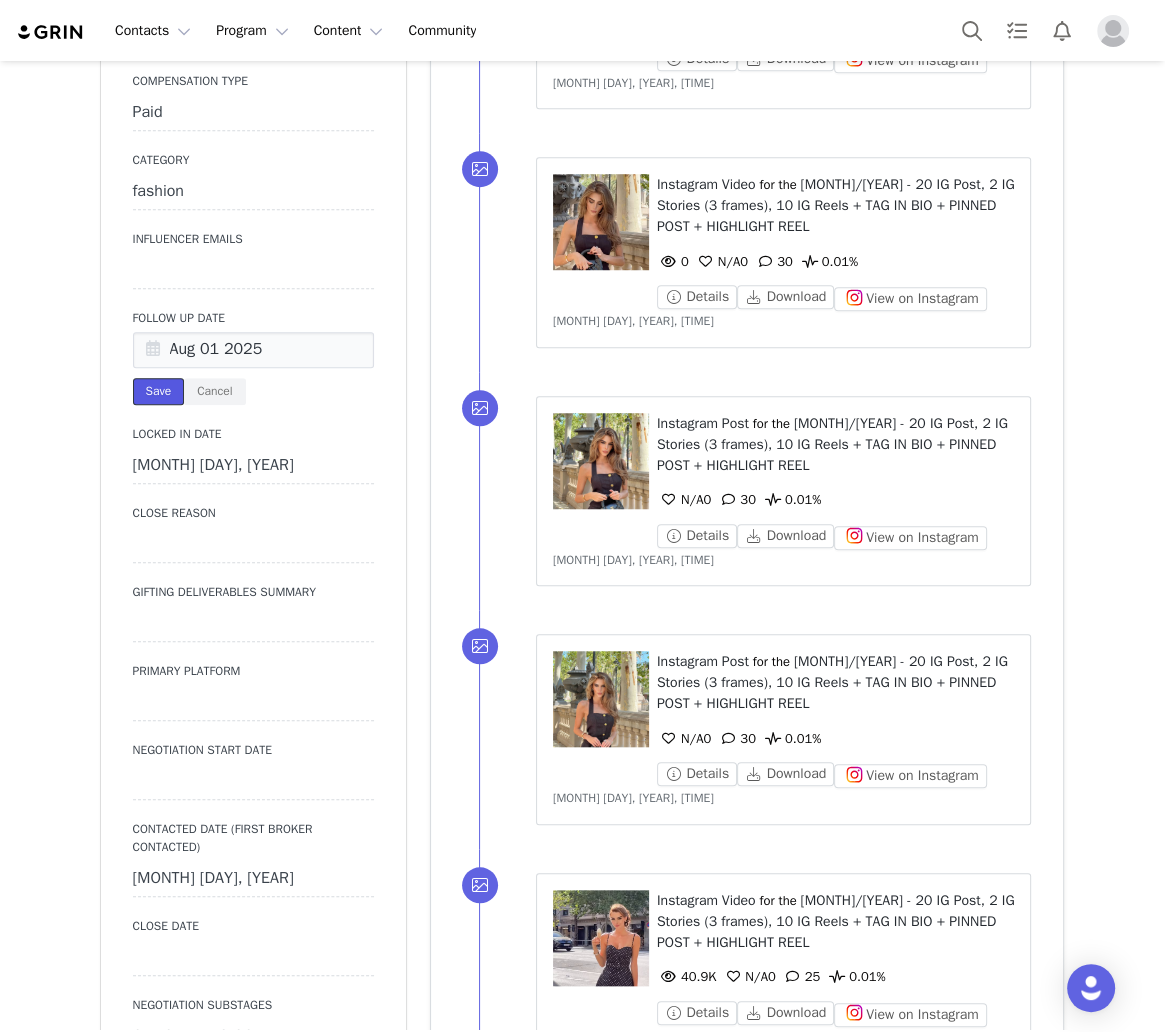 click on "Save" at bounding box center (159, 391) 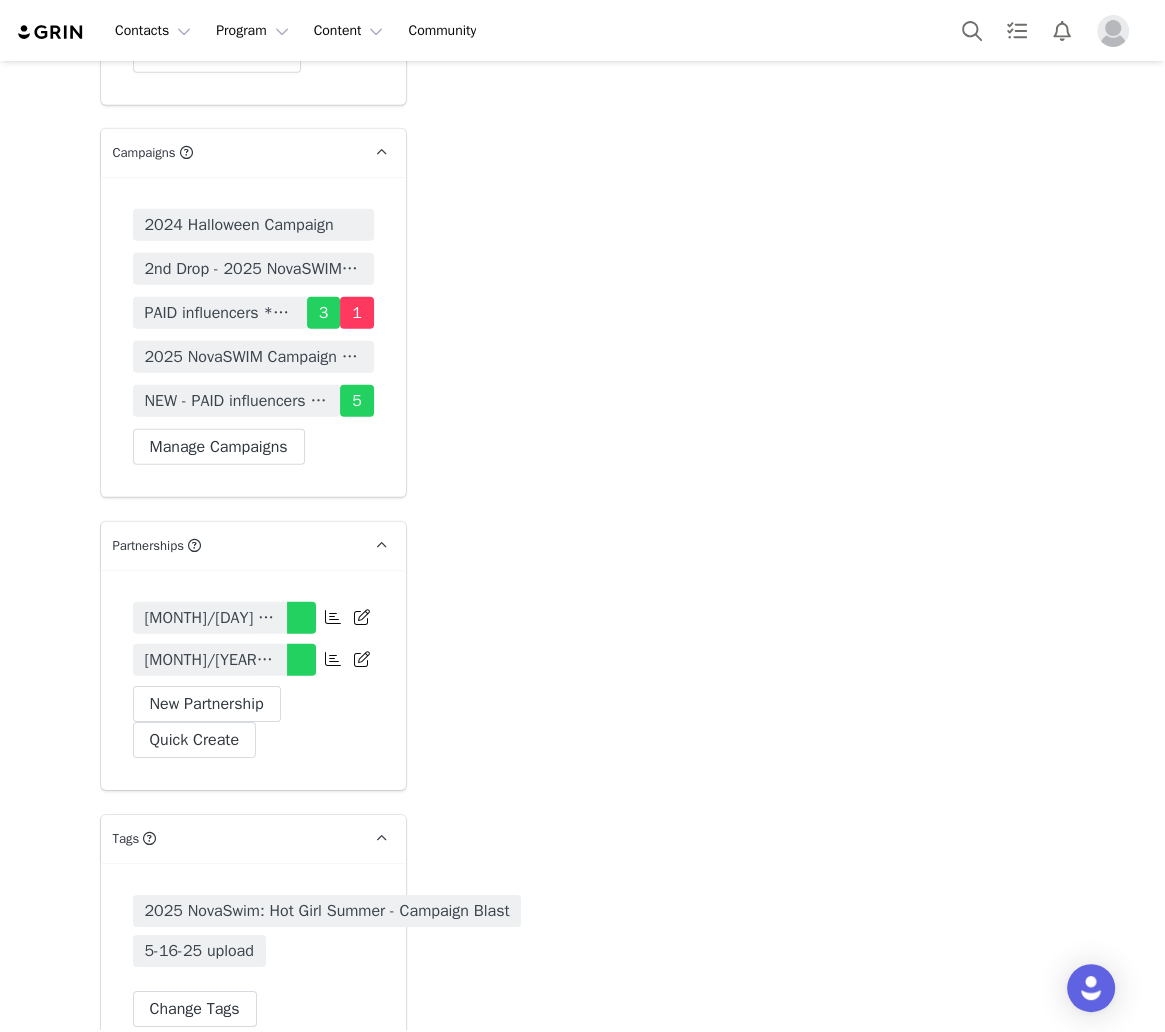 scroll, scrollTop: 4666, scrollLeft: 0, axis: vertical 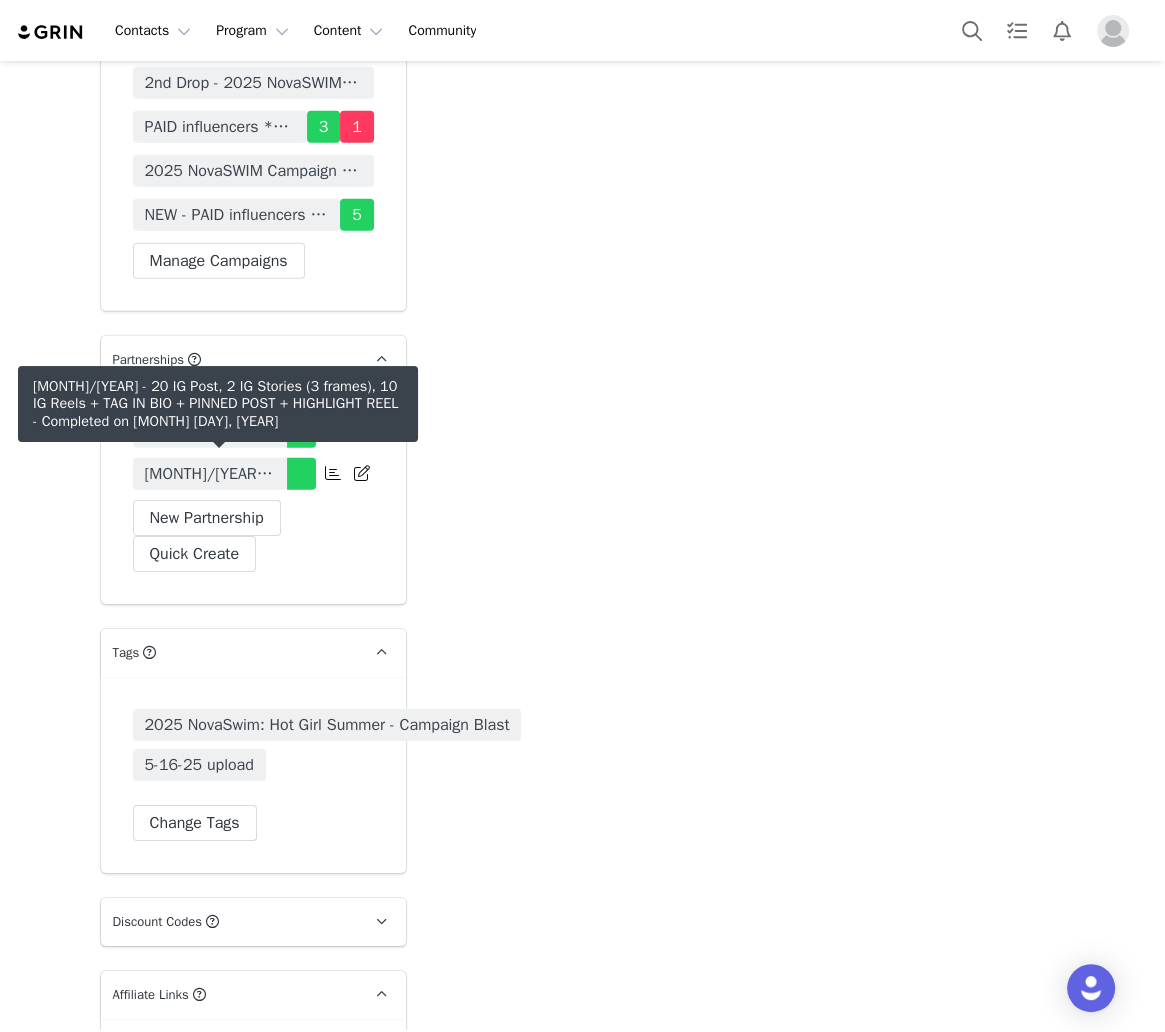 click on "[MONTH]/[YEAR] - 20 IG Post, 2 IG Stories (3 frames), 10 IG Reels + TAG IN BIO + PINNED POST + HIGHLIGHT REEL" at bounding box center (210, 474) 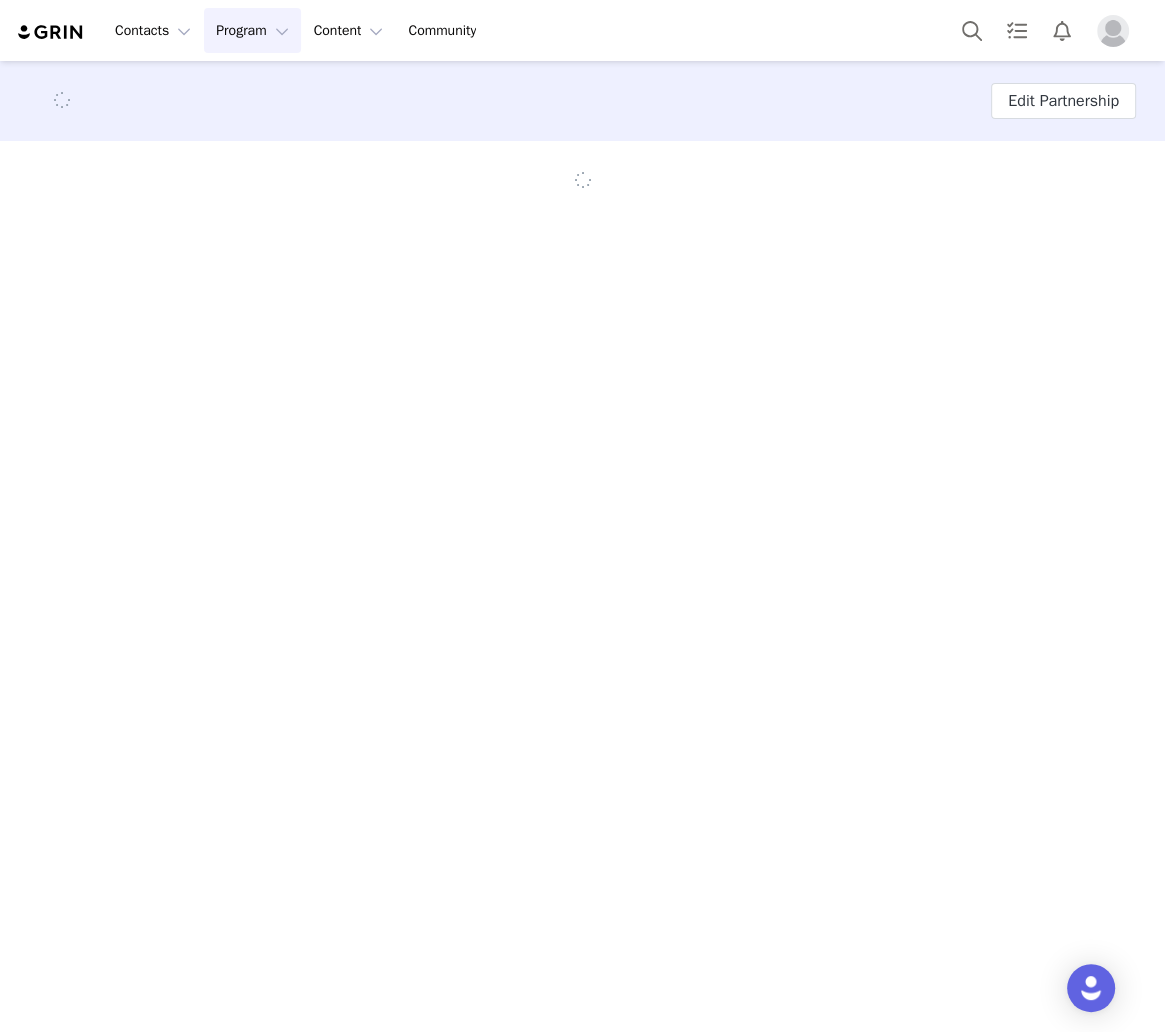 scroll, scrollTop: 0, scrollLeft: 0, axis: both 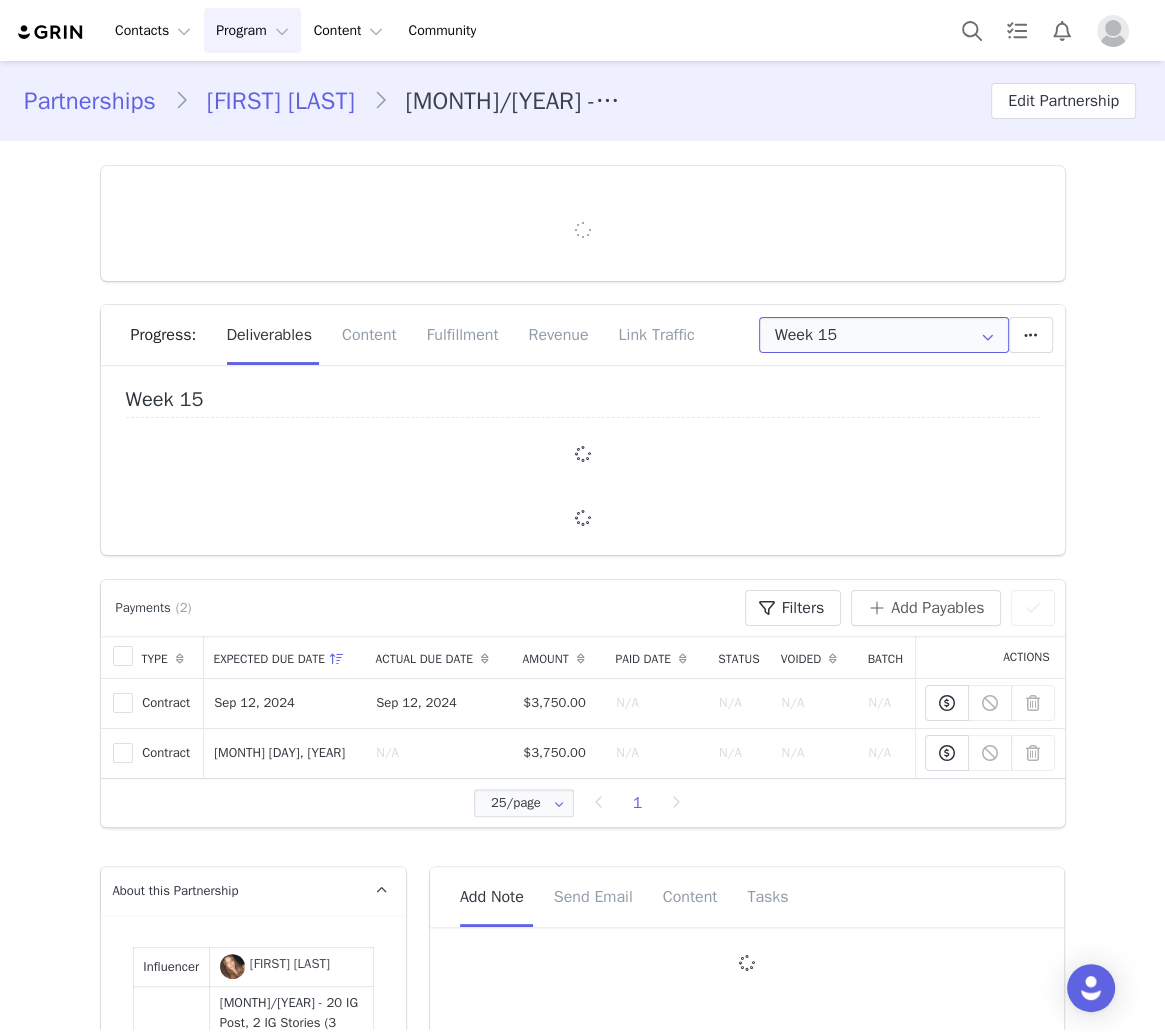 click on "Week 15" at bounding box center (884, 335) 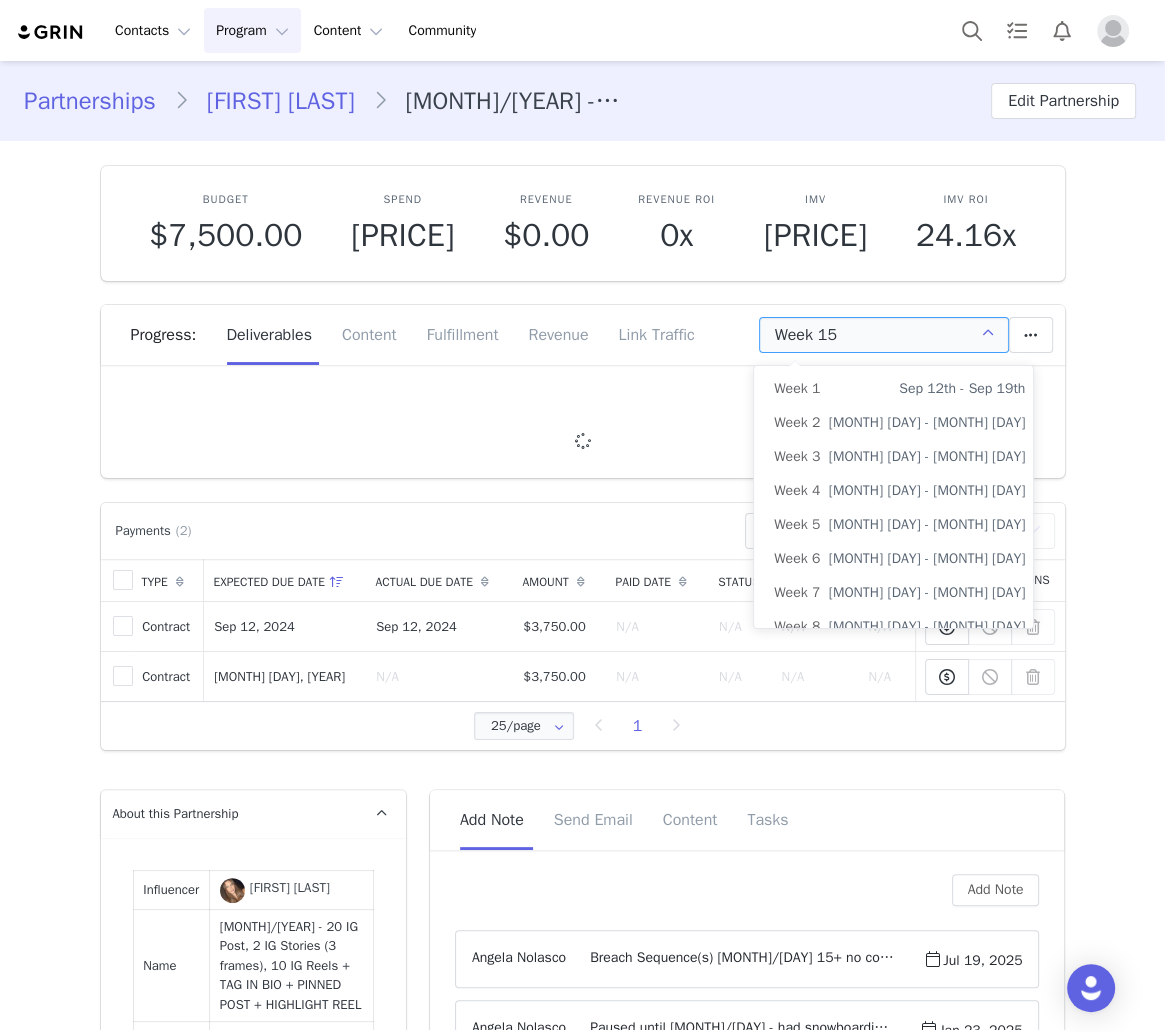 type on "+34 (Spain)" 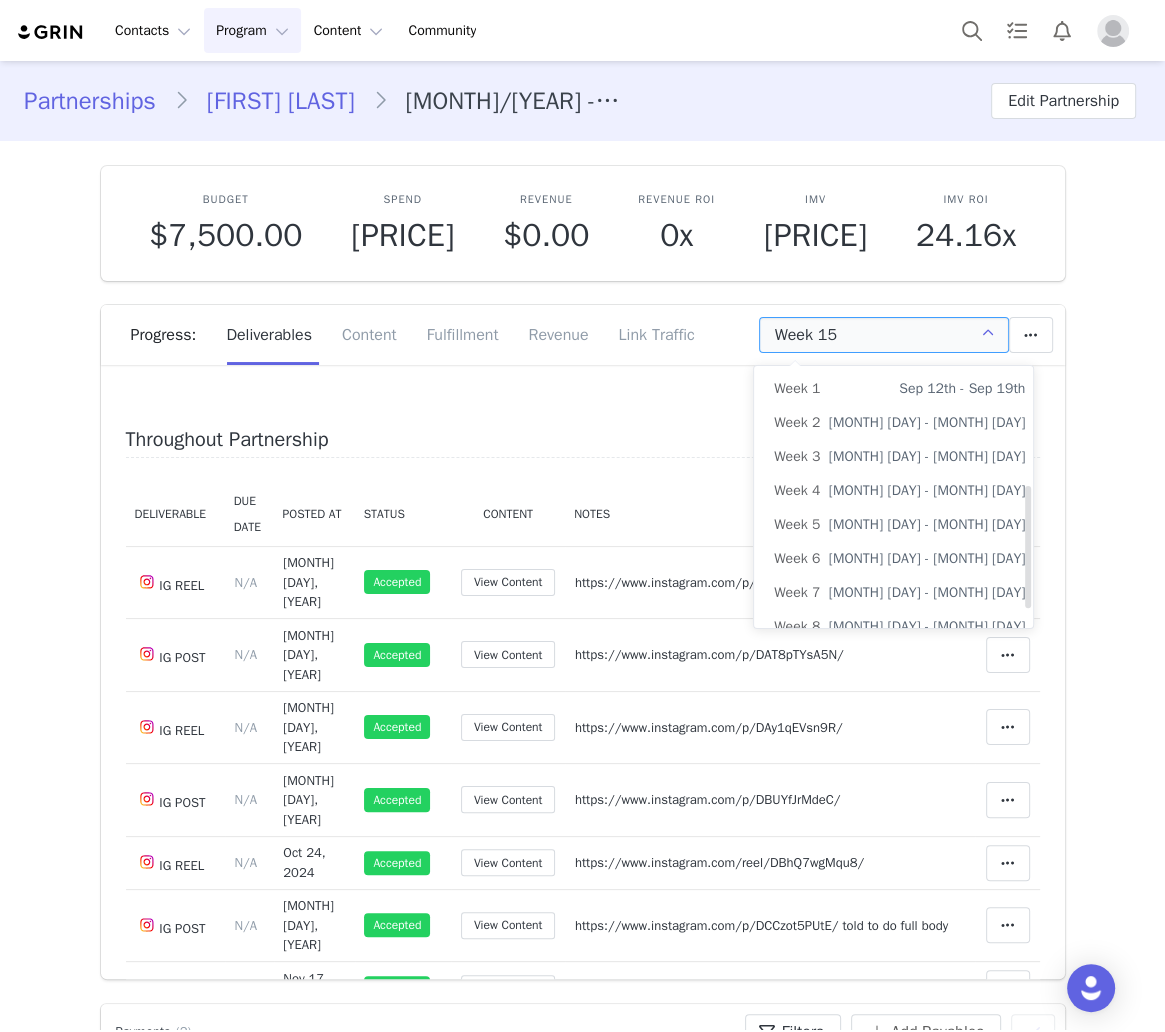scroll, scrollTop: 293, scrollLeft: 0, axis: vertical 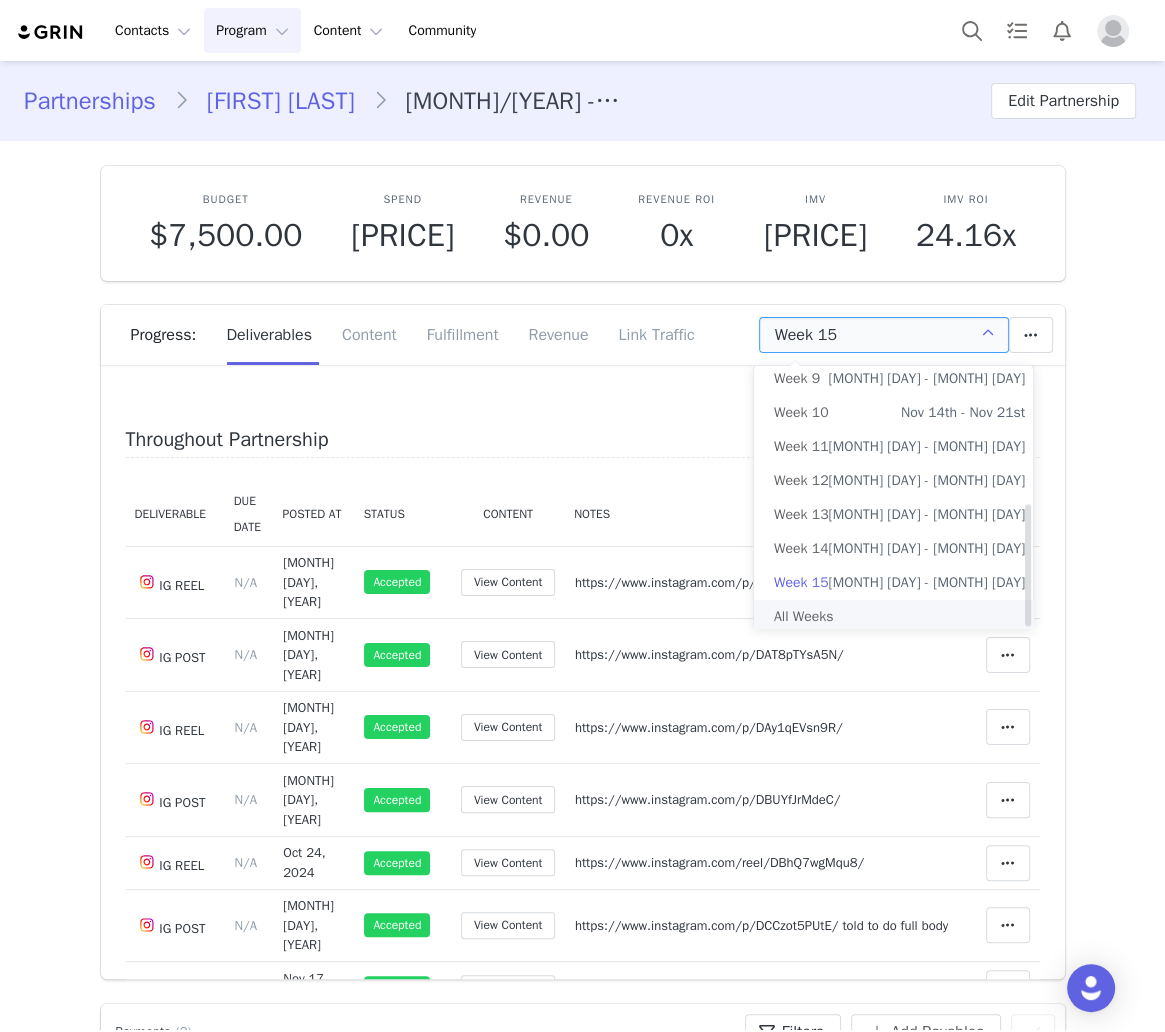 click on "All Weeks" at bounding box center (899, 617) 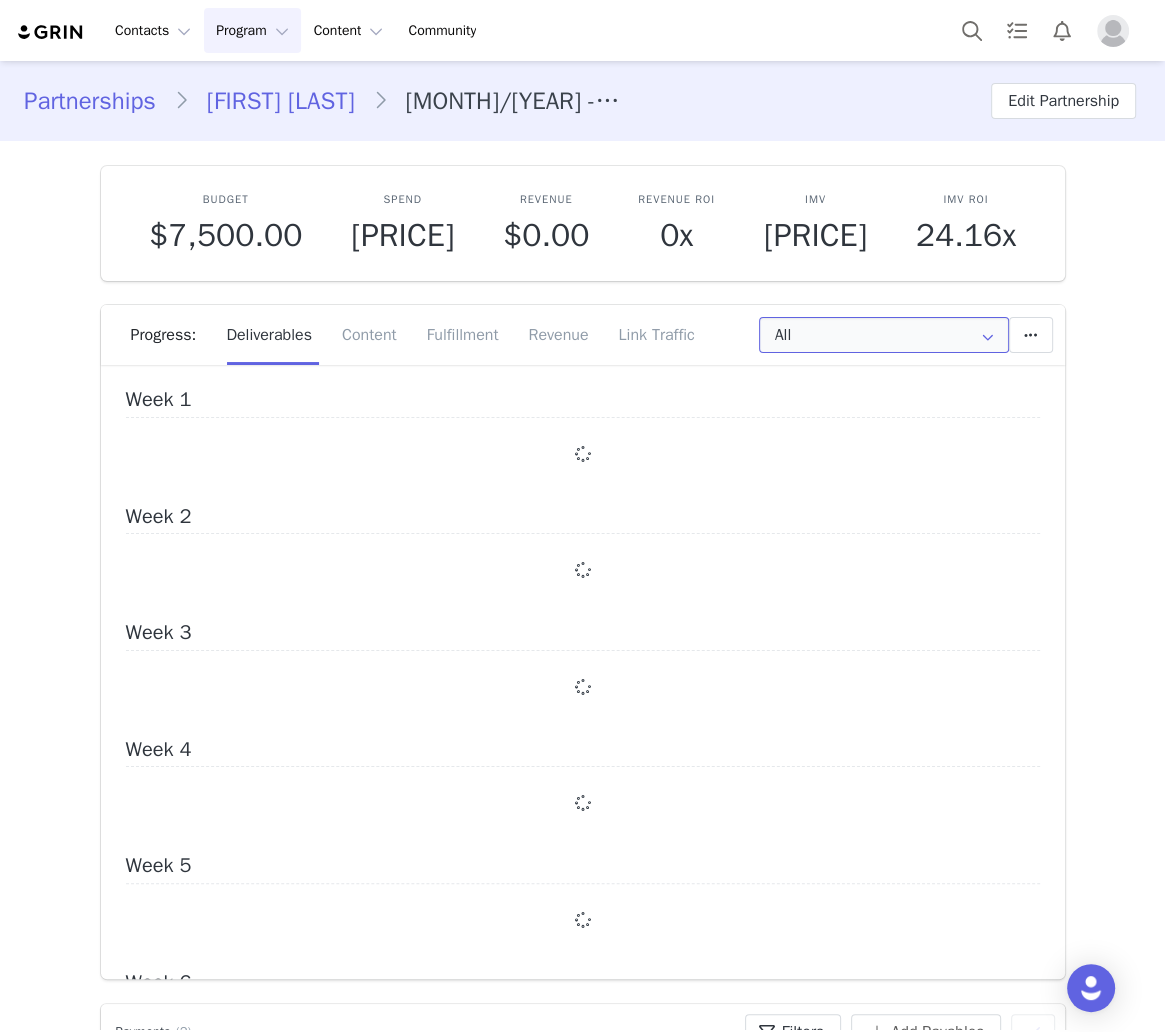 scroll, scrollTop: 0, scrollLeft: 0, axis: both 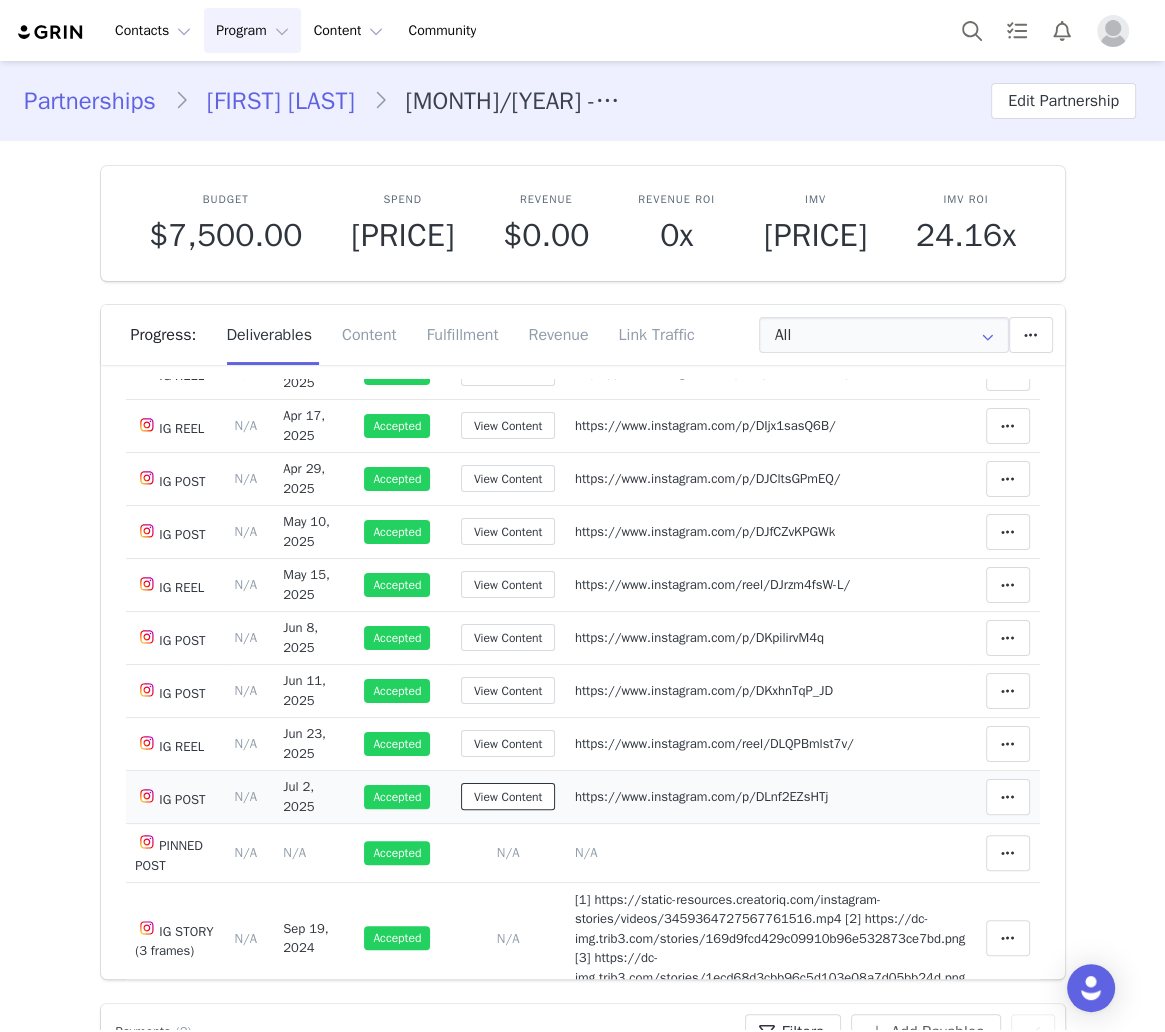 click on "View Content" at bounding box center (508, 796) 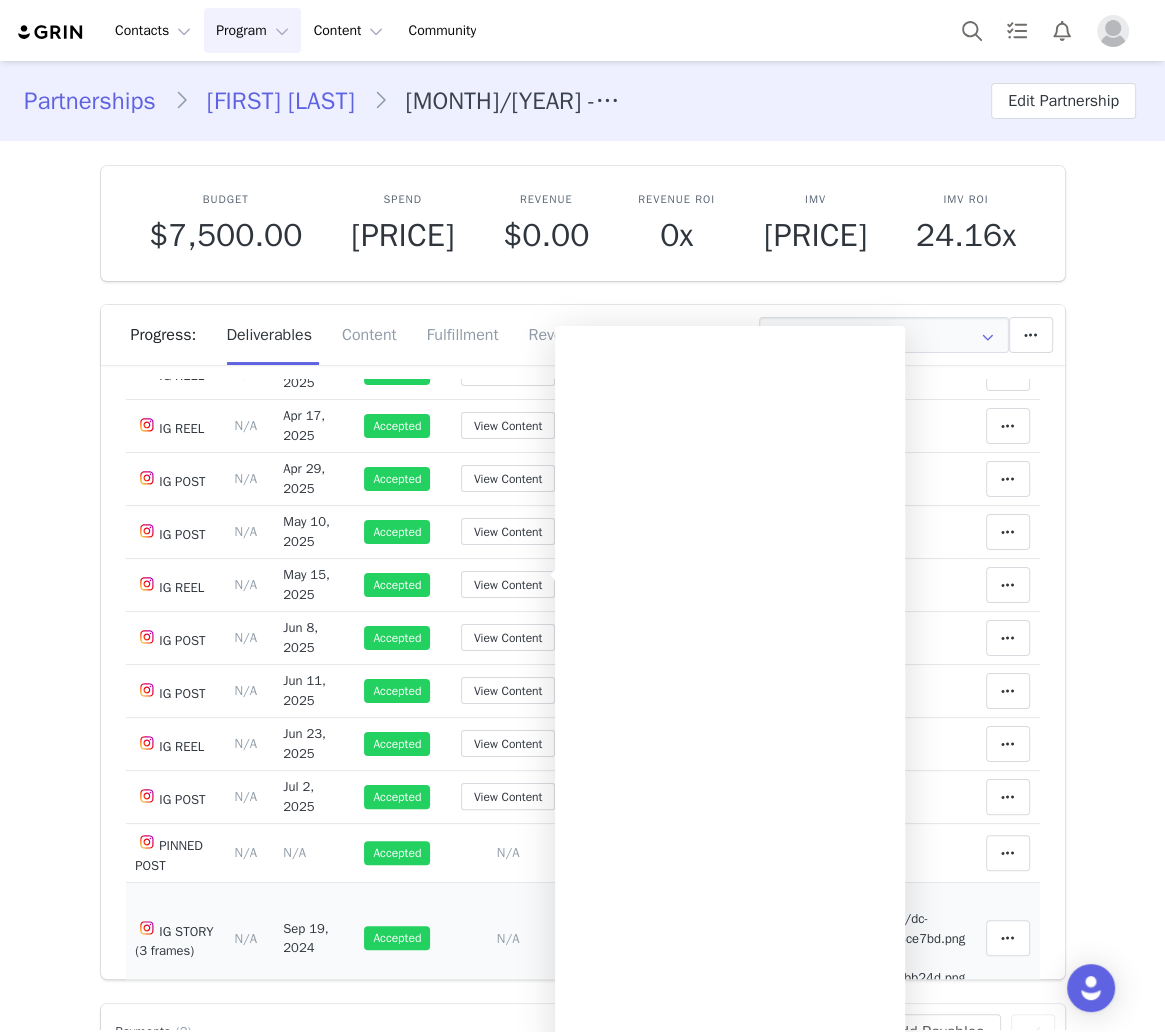 click on "Add Content Paste the URL to the content you want to match to this deliverable. Please include the date the content was posted [MONTH] [YEAR] N/A" at bounding box center [508, 939] 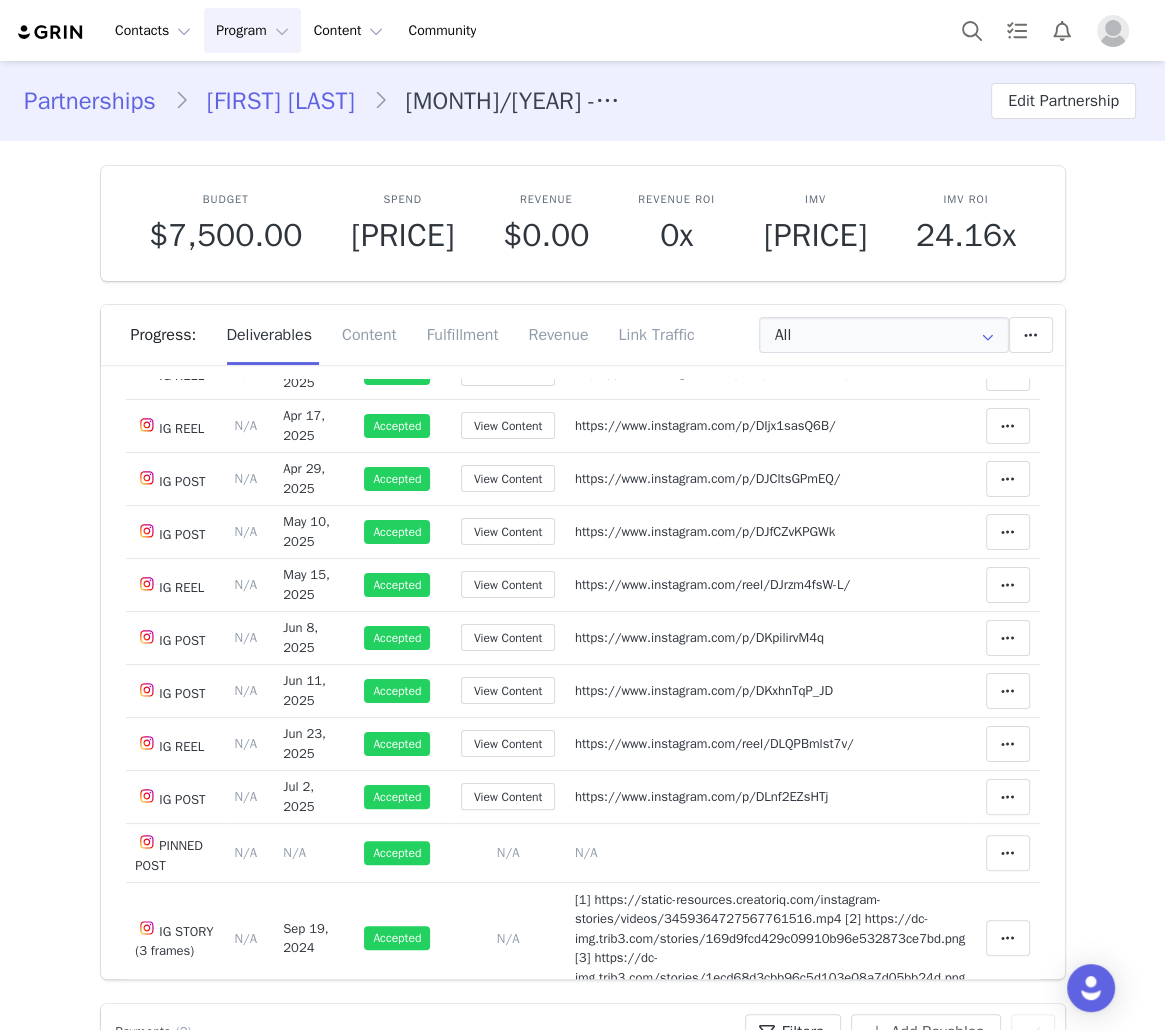 click at bounding box center (619, 1167) 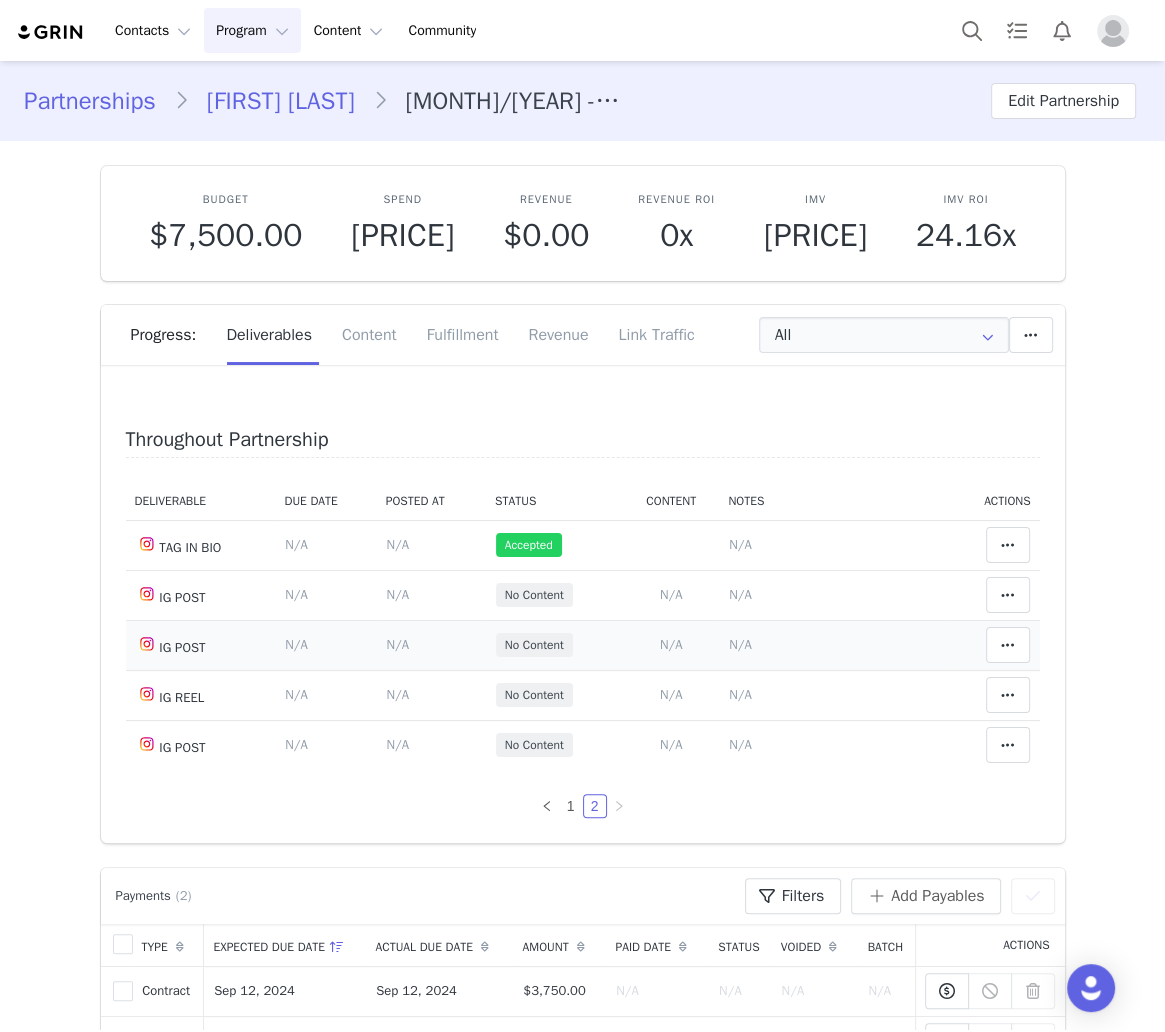 scroll, scrollTop: 0, scrollLeft: 0, axis: both 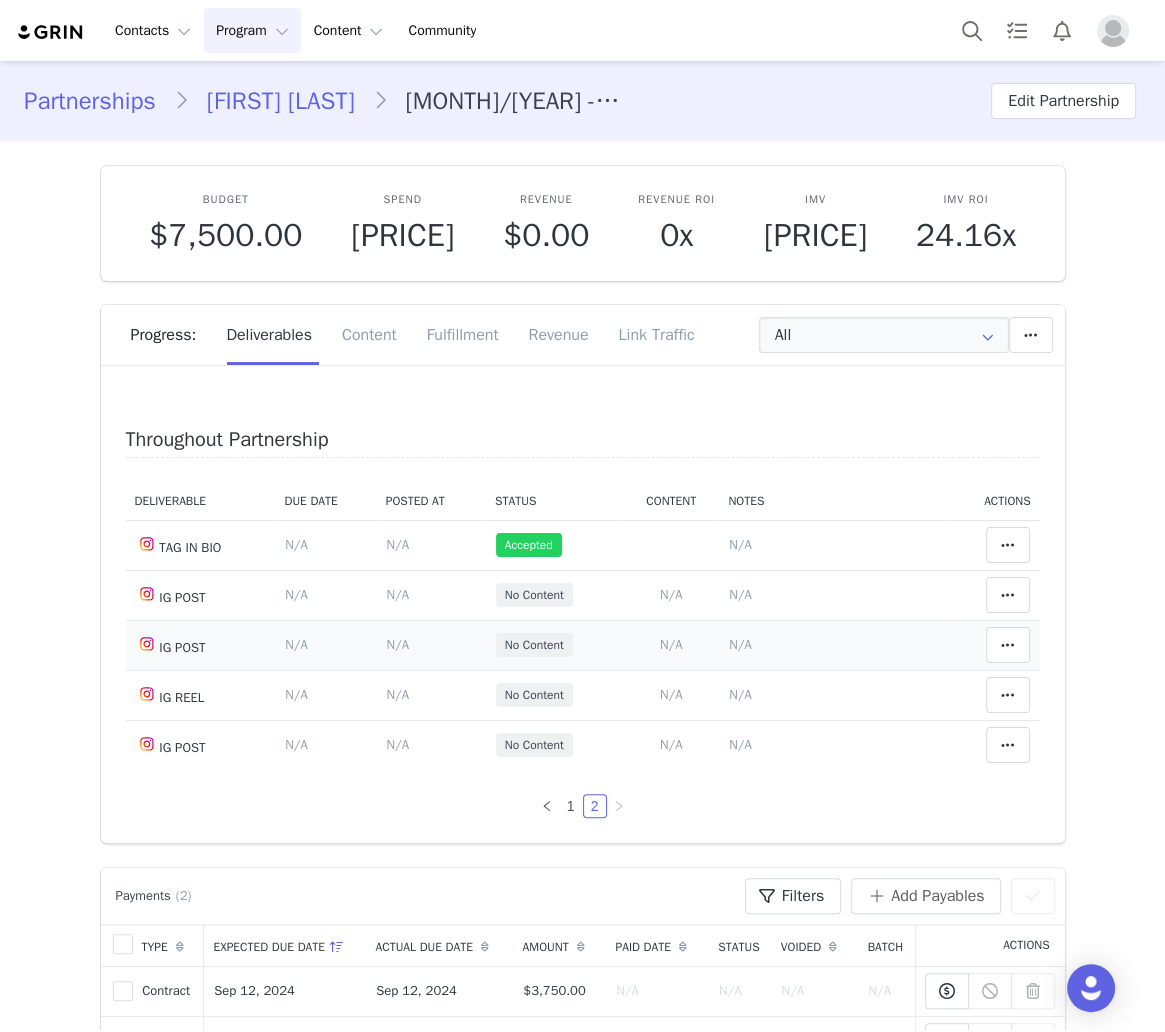 click on "N/A" at bounding box center [671, 644] 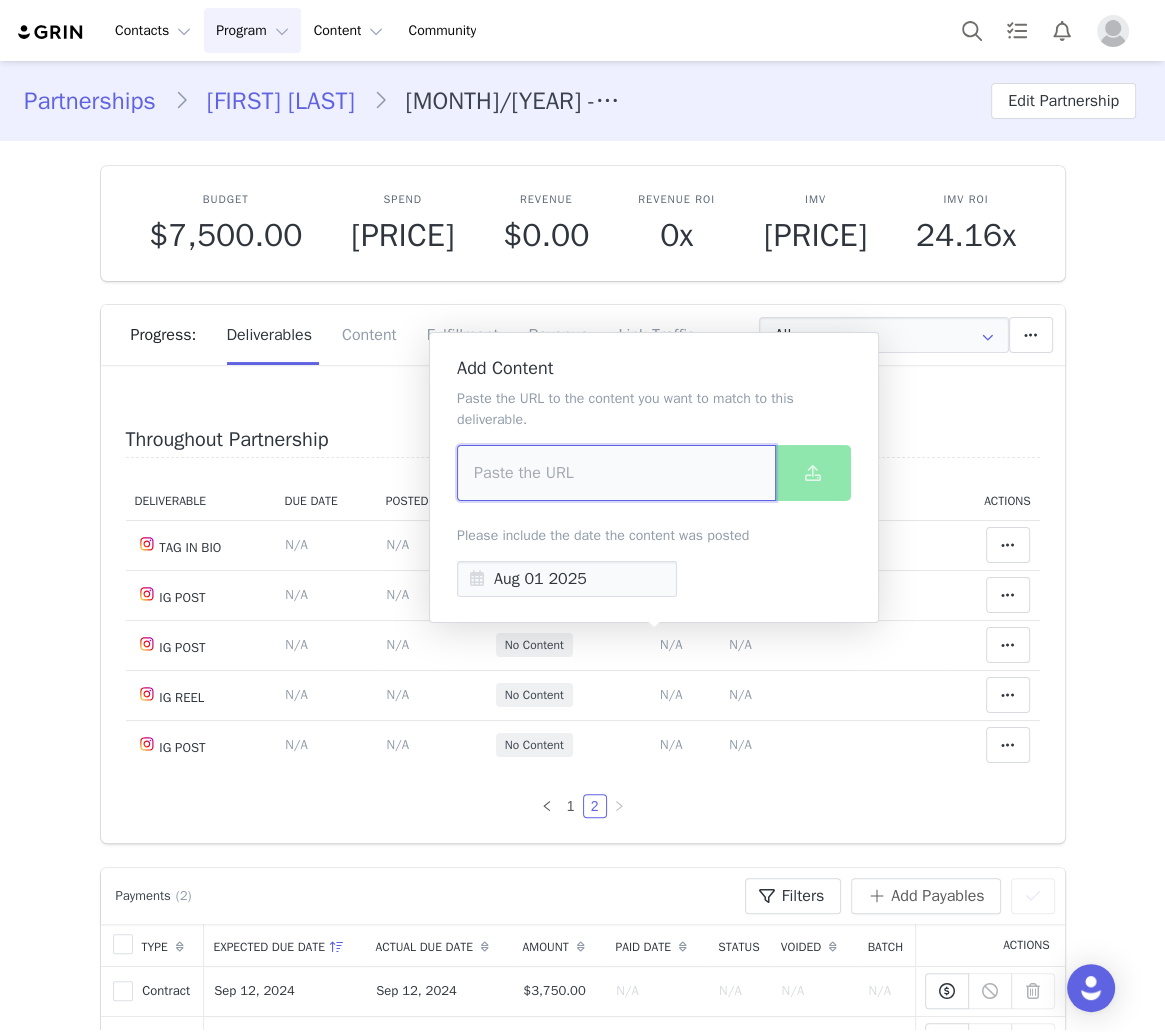 click at bounding box center [616, 473] 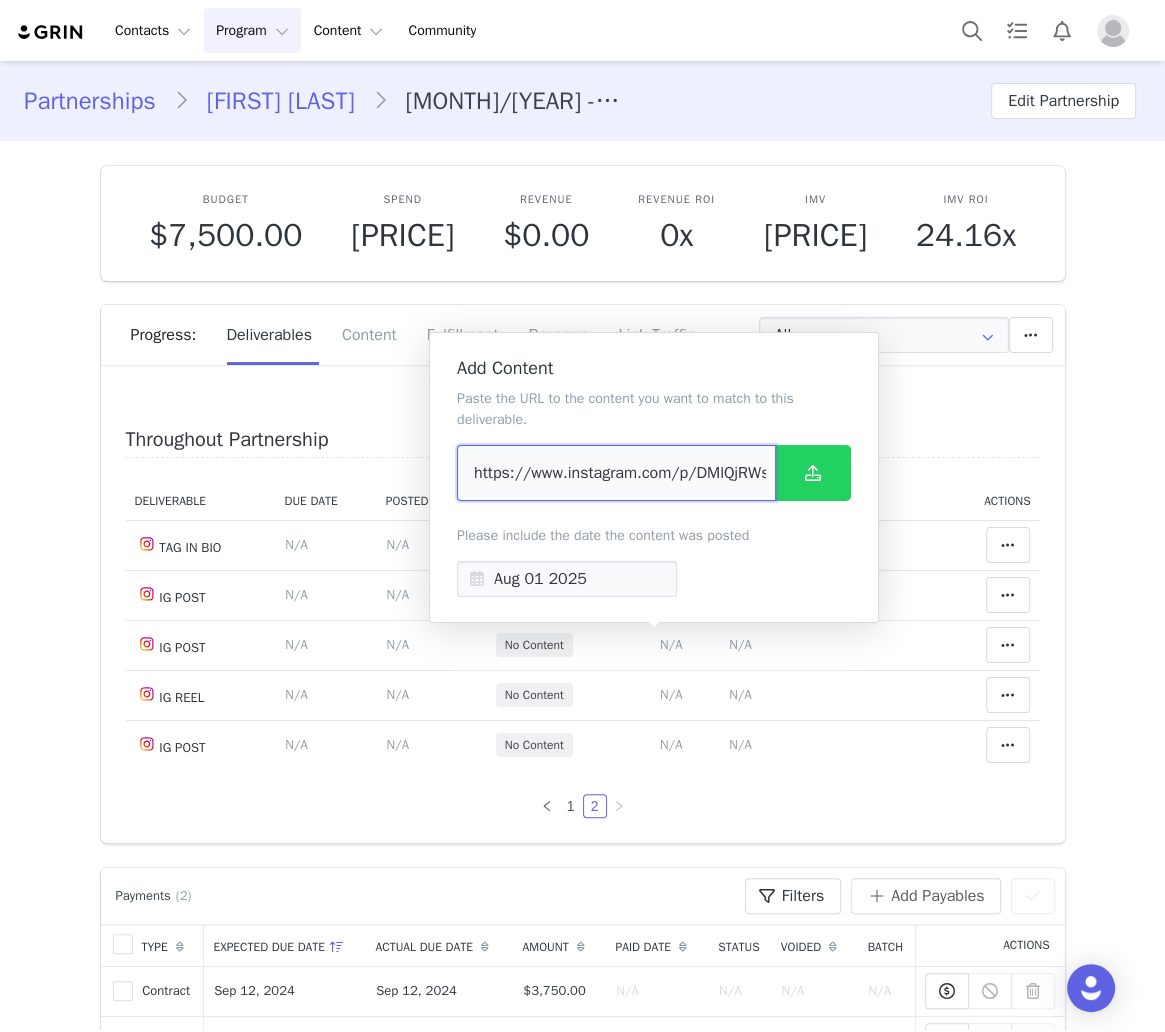 scroll, scrollTop: 0, scrollLeft: 132, axis: horizontal 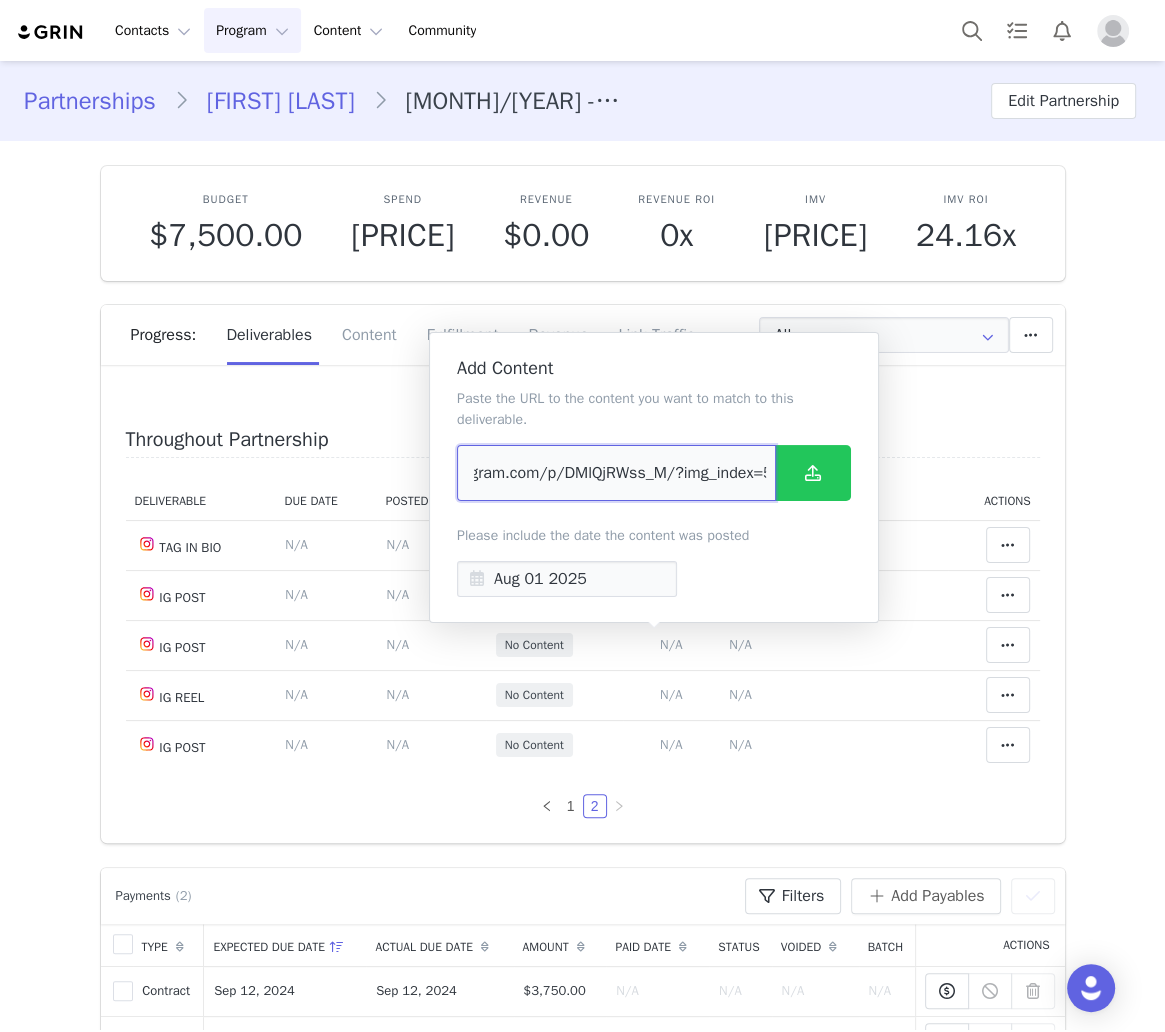 type on "https://www.instagram.com/p/DMlQjRWss_M/?img_index=5" 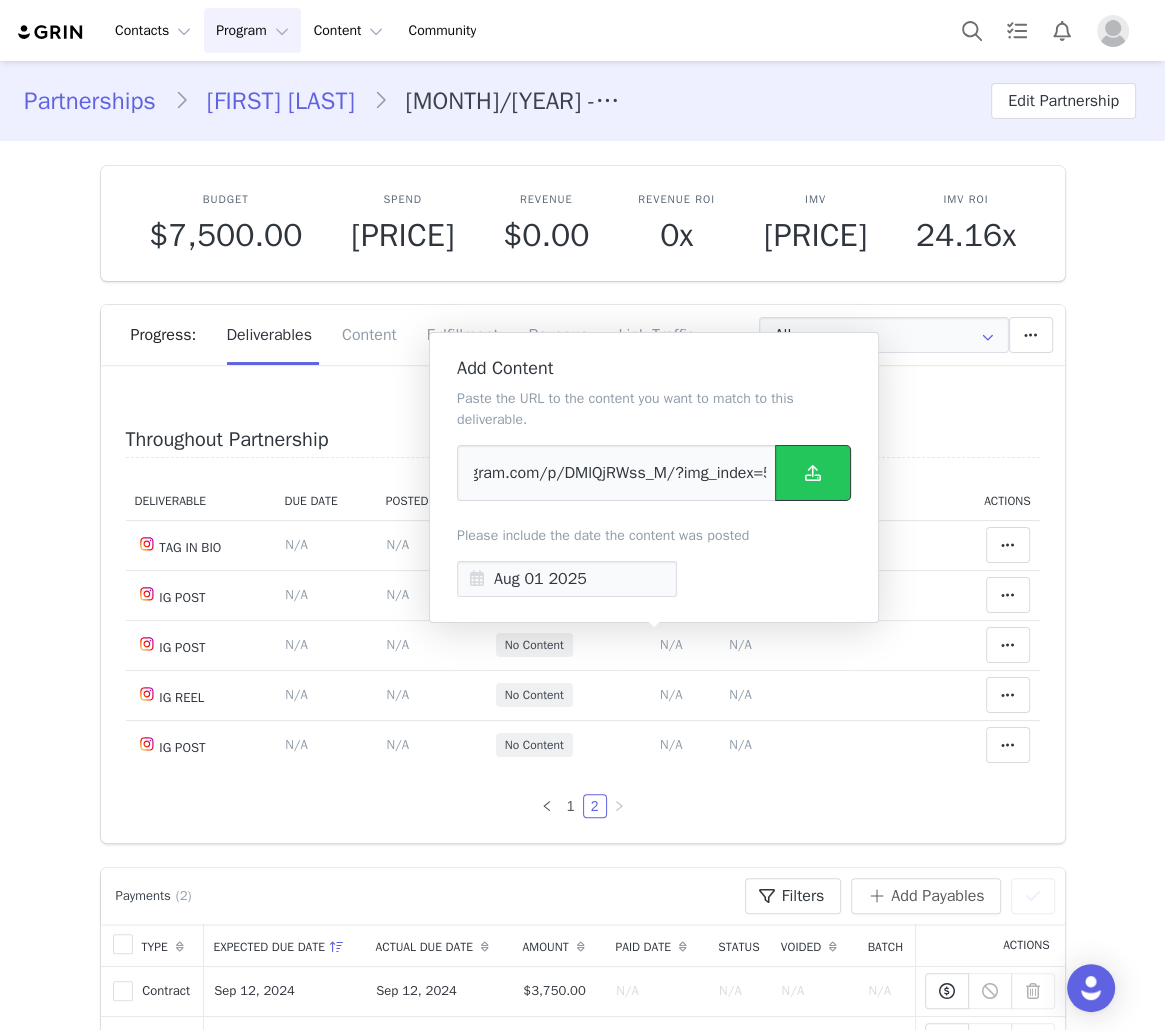 click at bounding box center [813, 473] 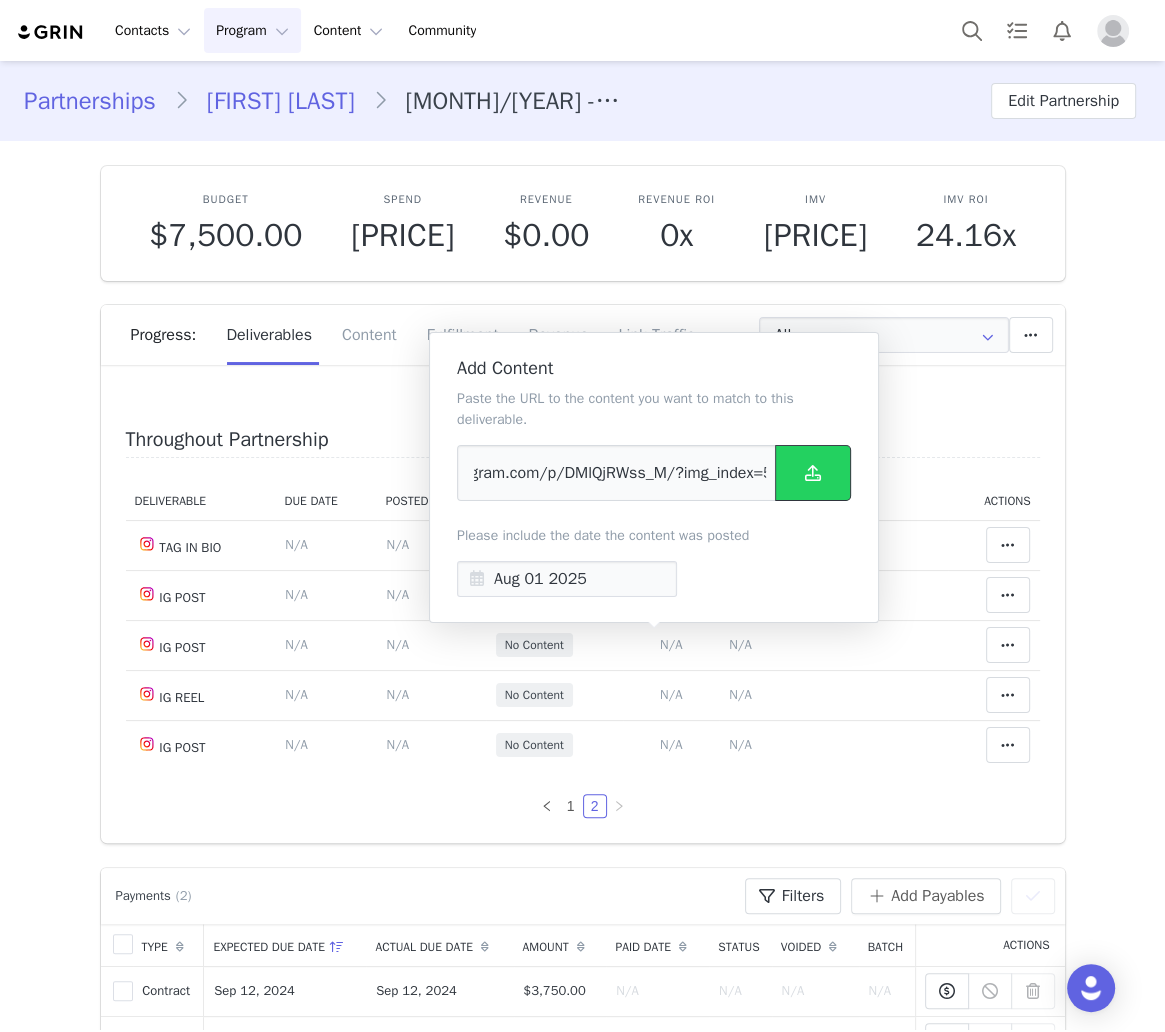 scroll, scrollTop: 0, scrollLeft: 0, axis: both 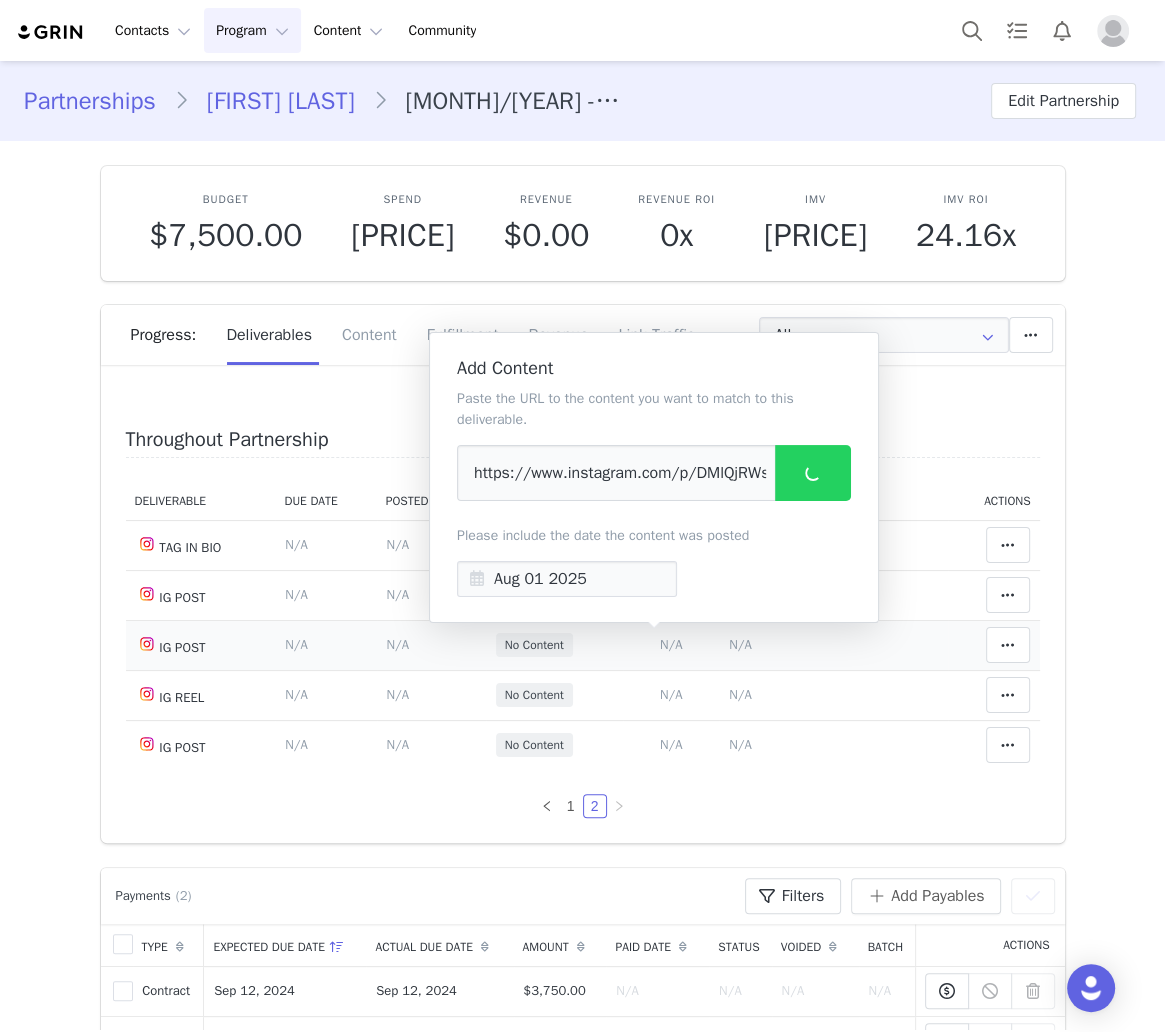 click on "N/A" at bounding box center (740, 644) 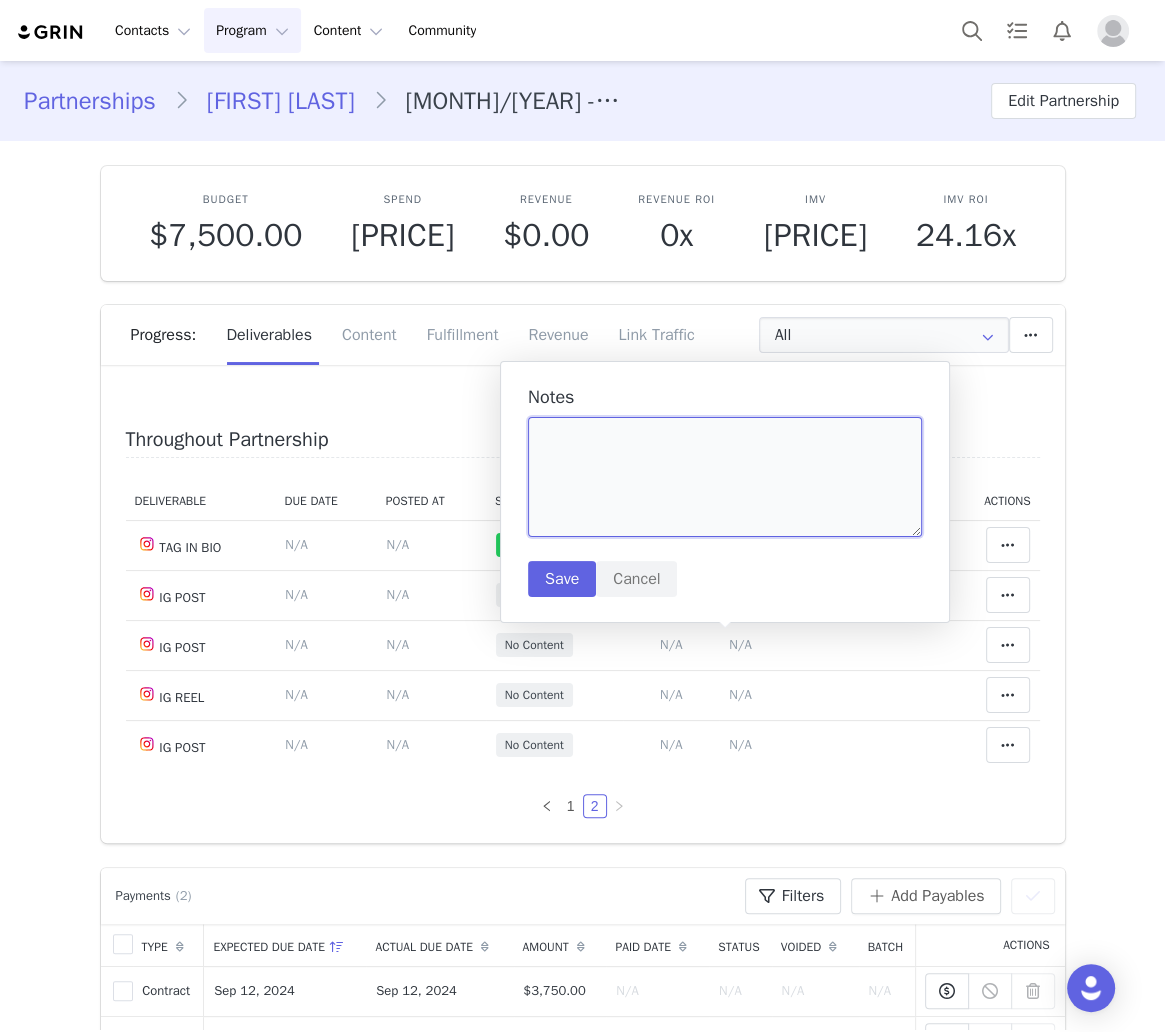 click at bounding box center [725, 477] 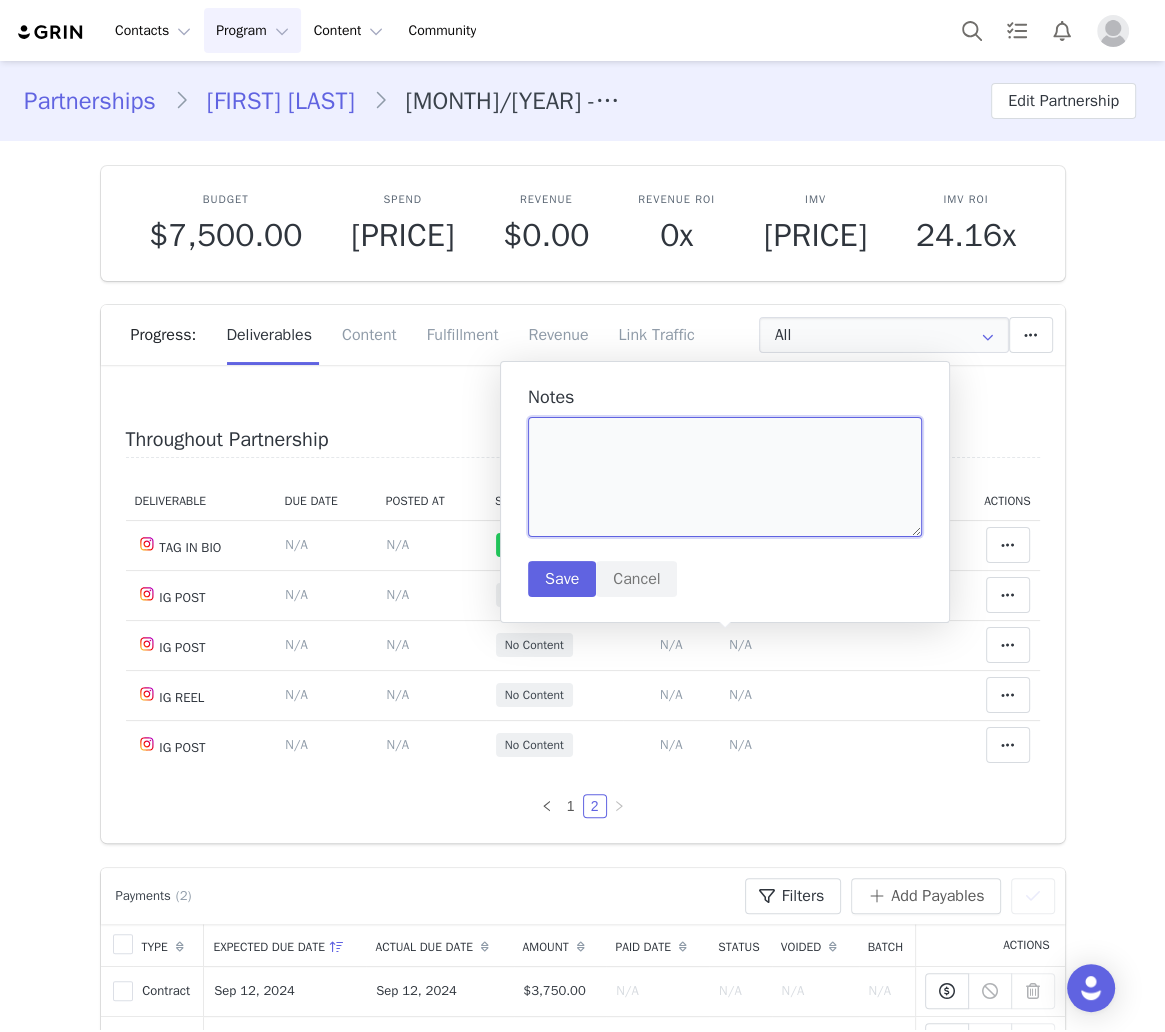 paste on "https://www.instagram.com/p/DMlQjRWss_M/?img_index=5" 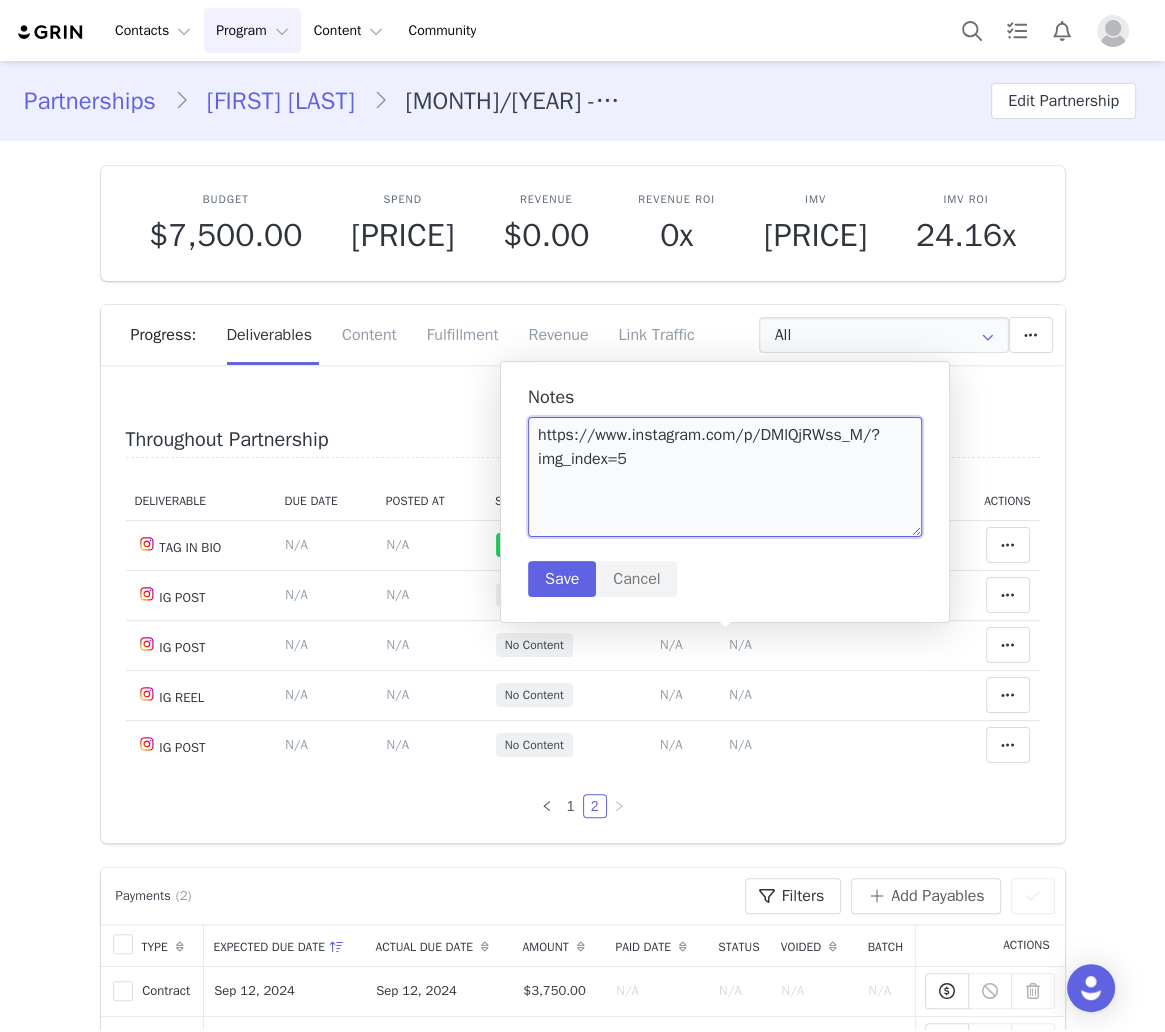 drag, startPoint x: 871, startPoint y: 476, endPoint x: 860, endPoint y: 444, distance: 33.83785 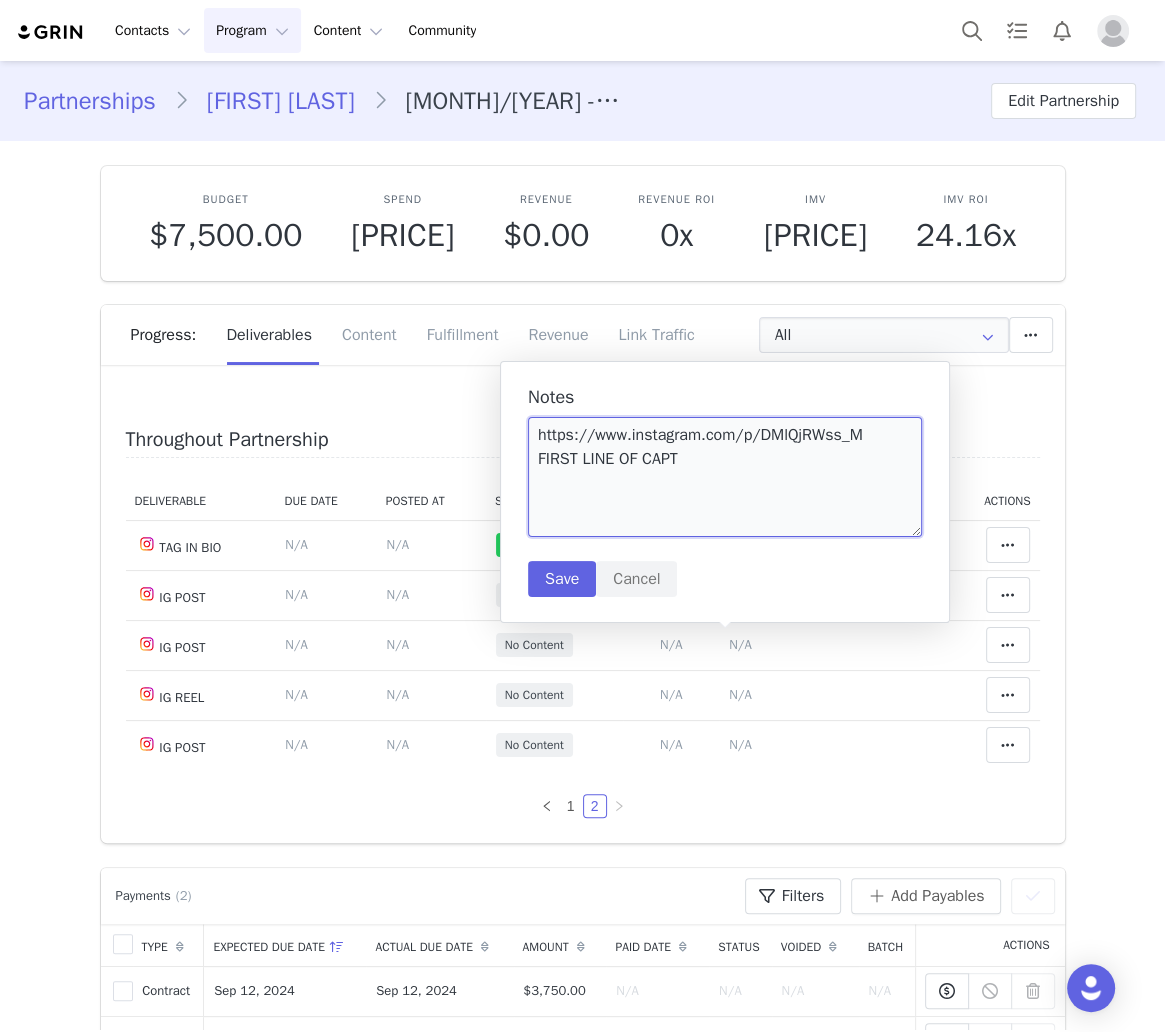 type on "https://www.instagram.com/p/DMlQjRWss_M
FIRST LINE OF CAPT" 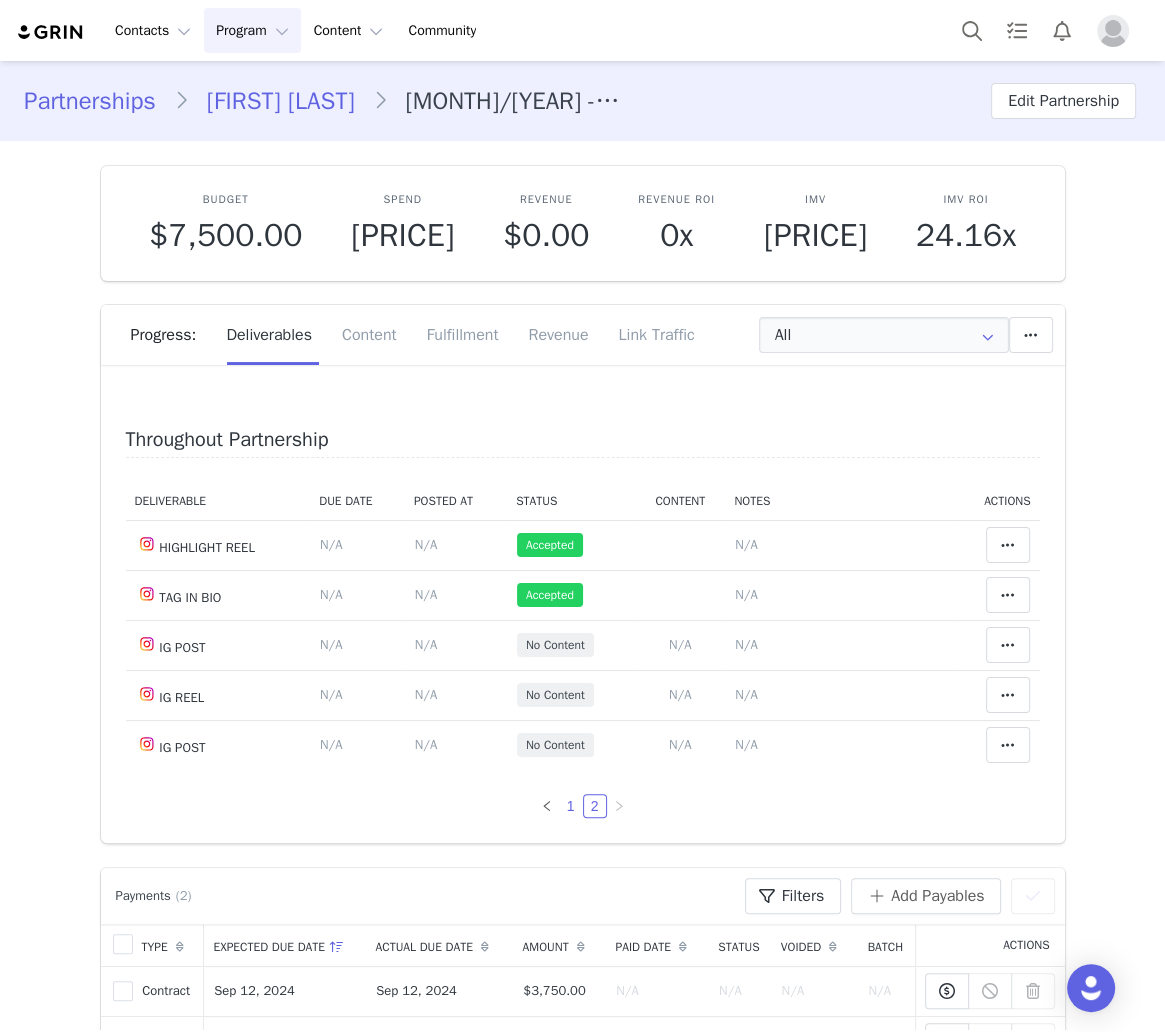 click on "1" at bounding box center (571, 806) 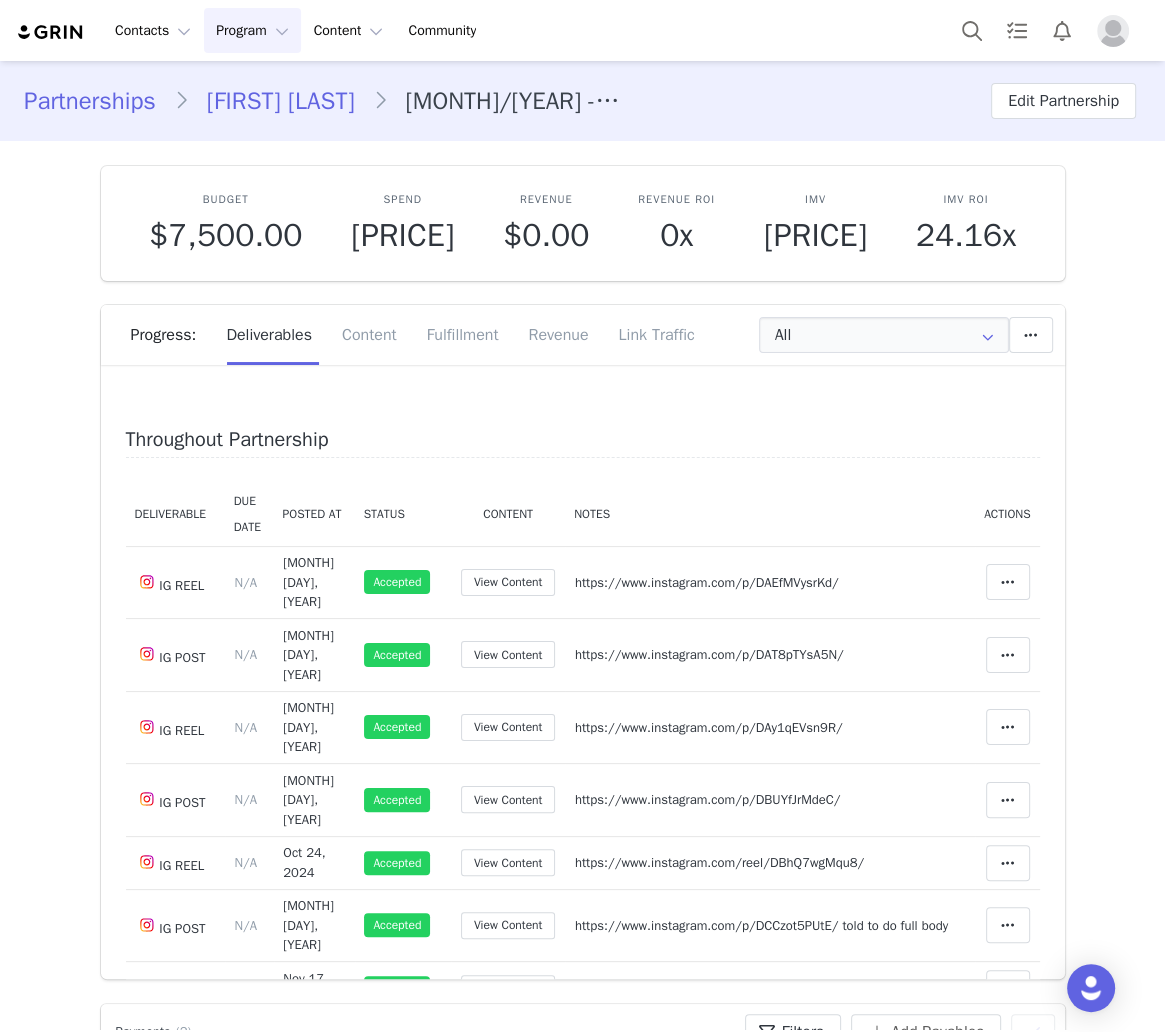 scroll, scrollTop: 1292, scrollLeft: 0, axis: vertical 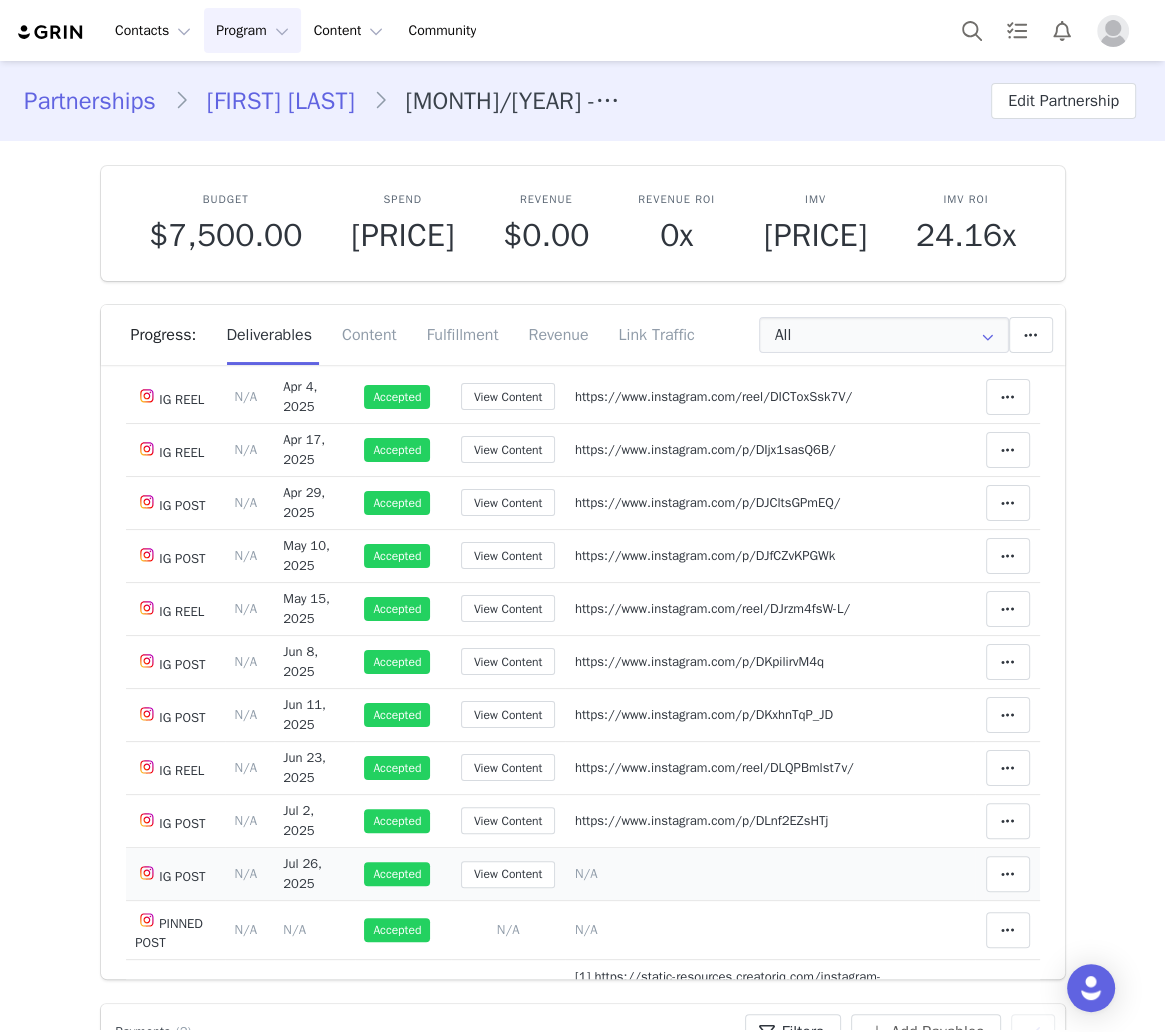 click on "N/A" at bounding box center (586, 873) 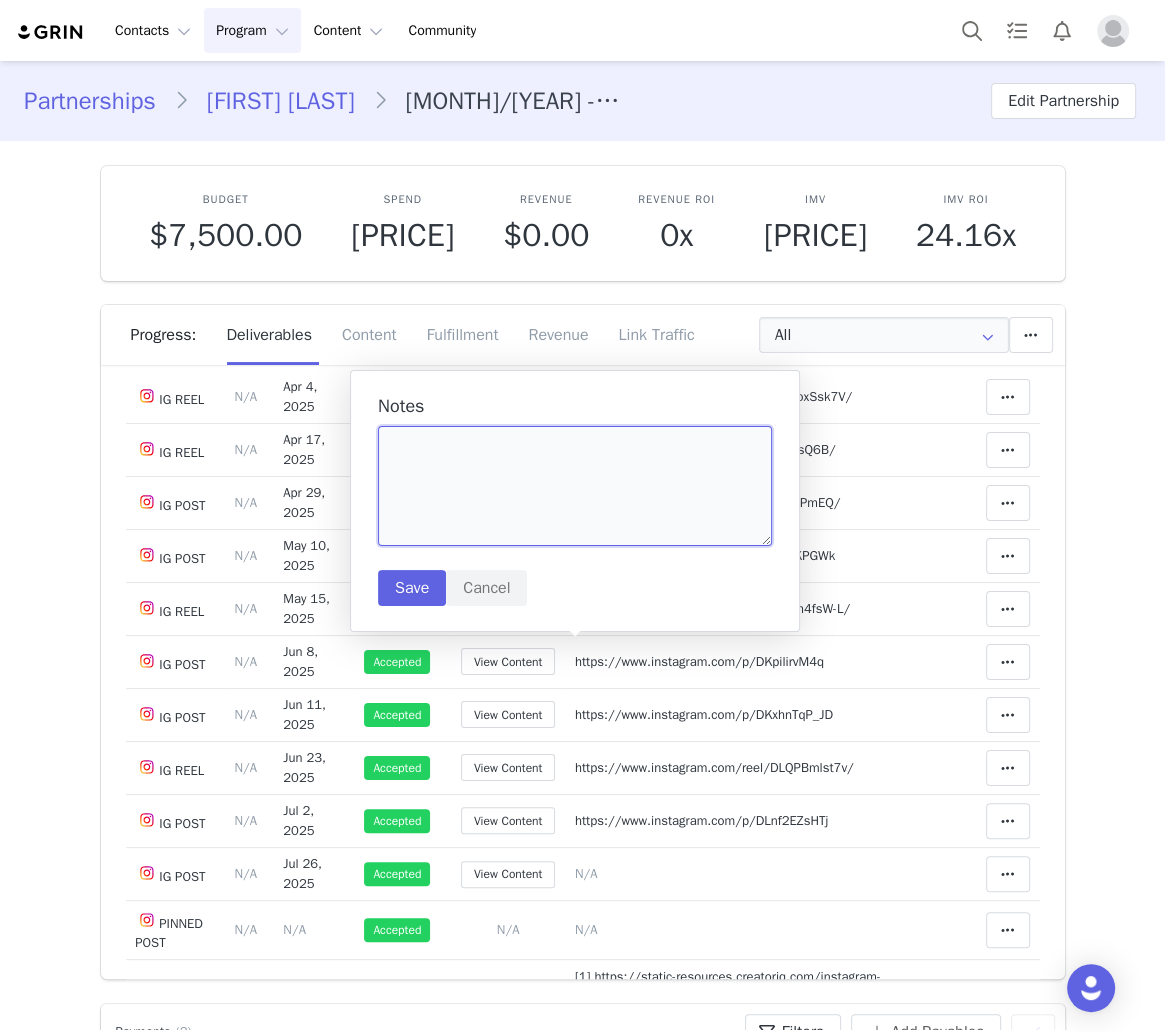 click at bounding box center (575, 486) 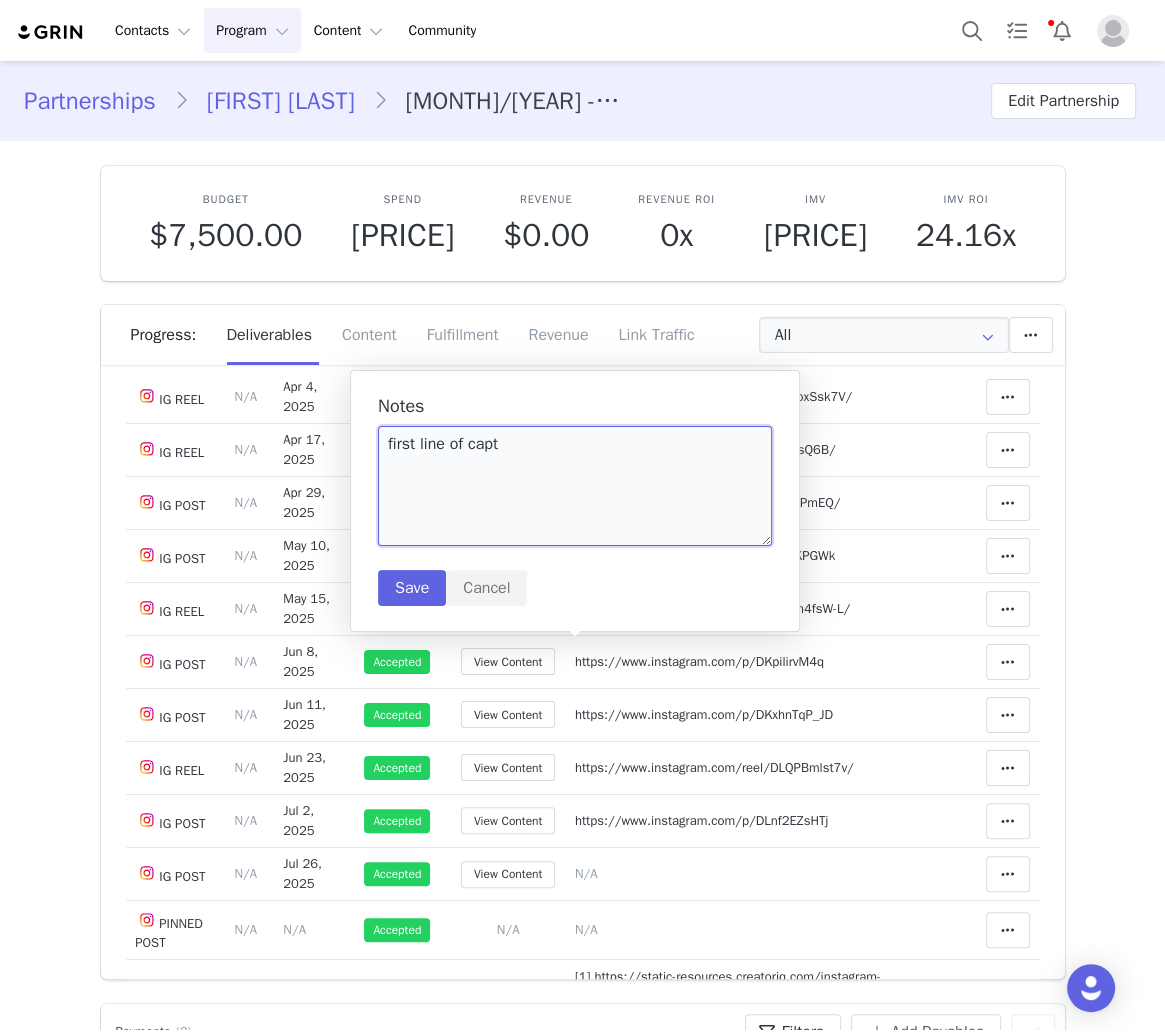 click on "first line of capt" at bounding box center (575, 486) 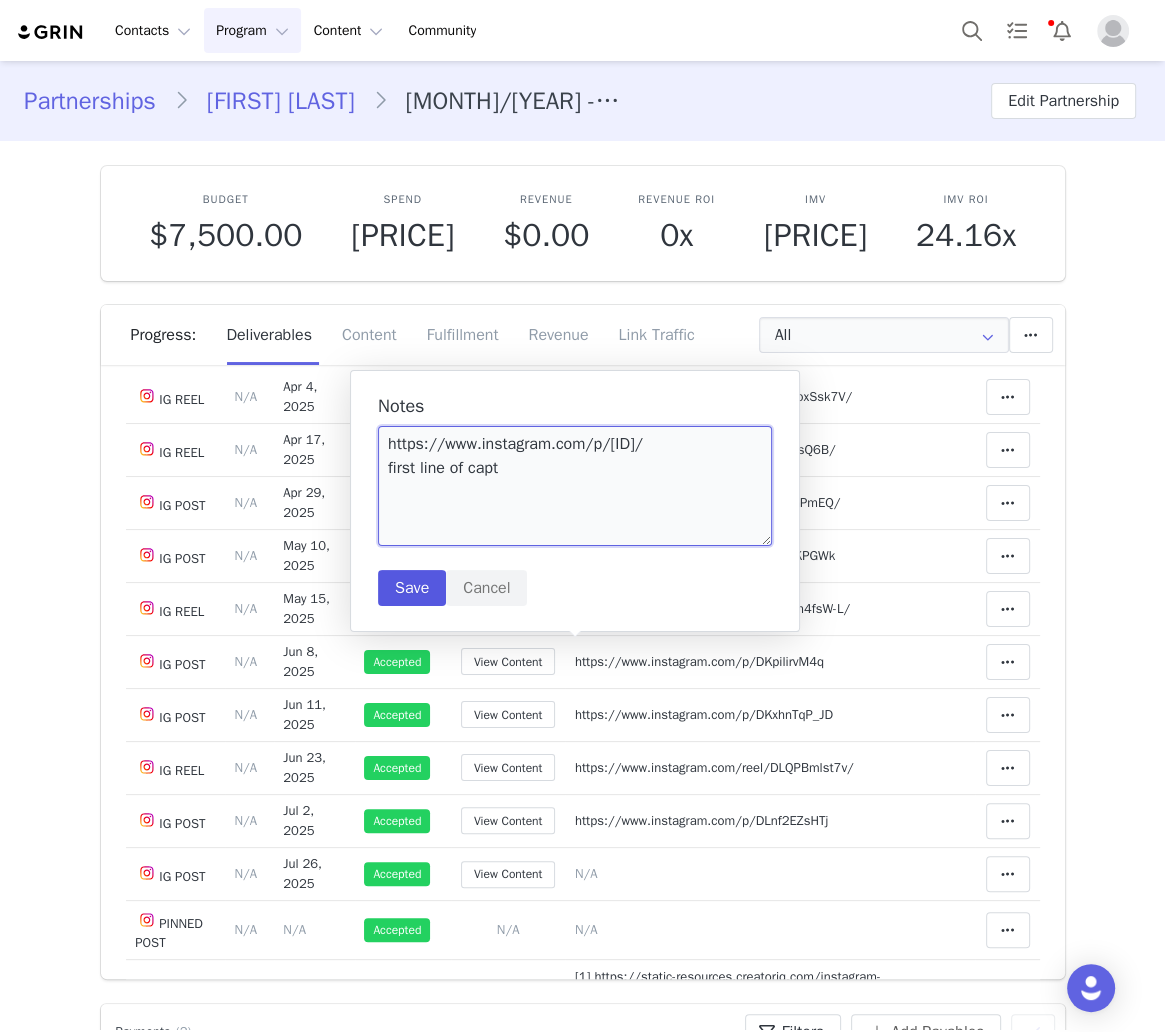 type on "https://www.instagram.com/p/[ID]/
first line of capt" 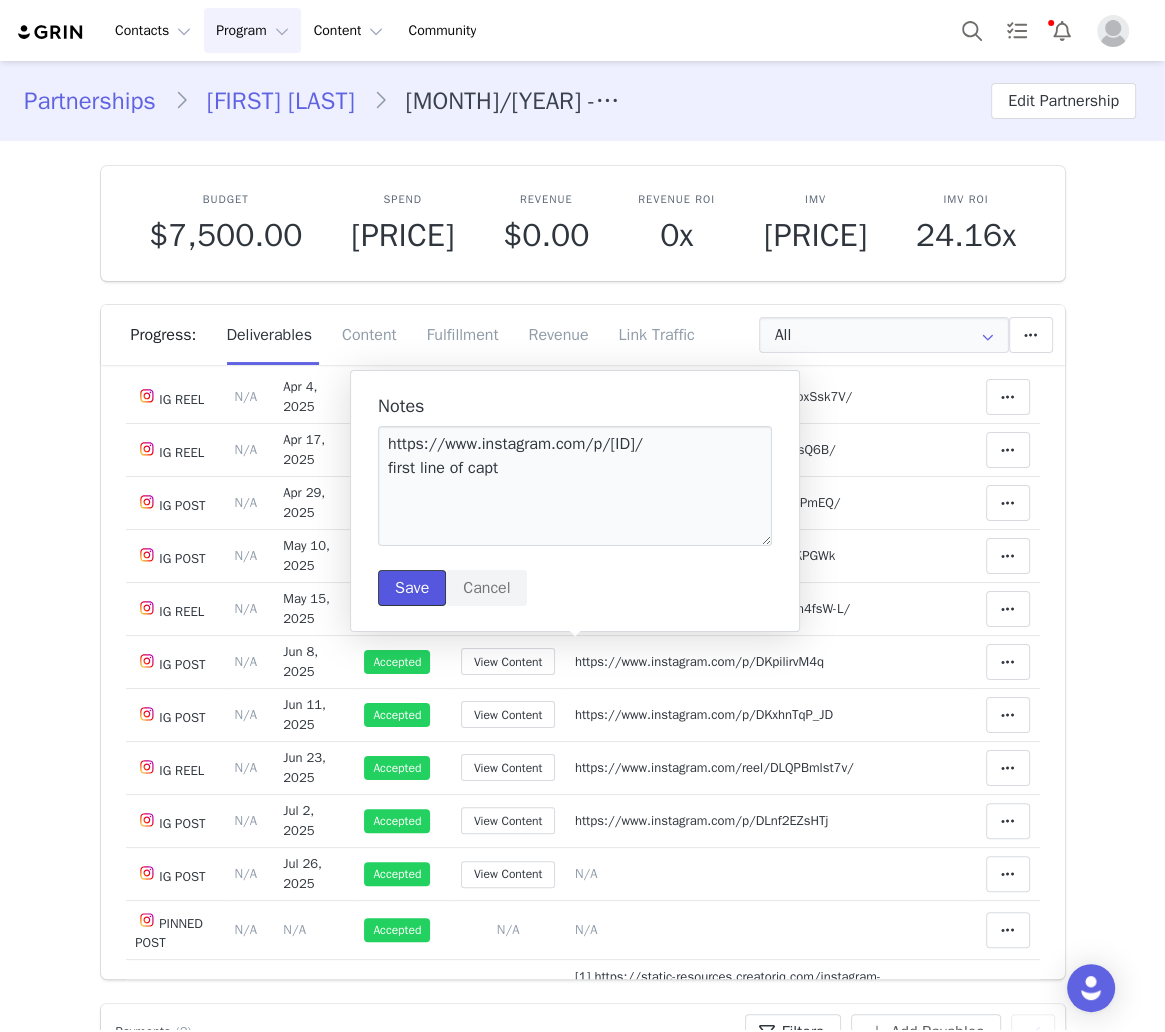 click on "Save" at bounding box center (412, 588) 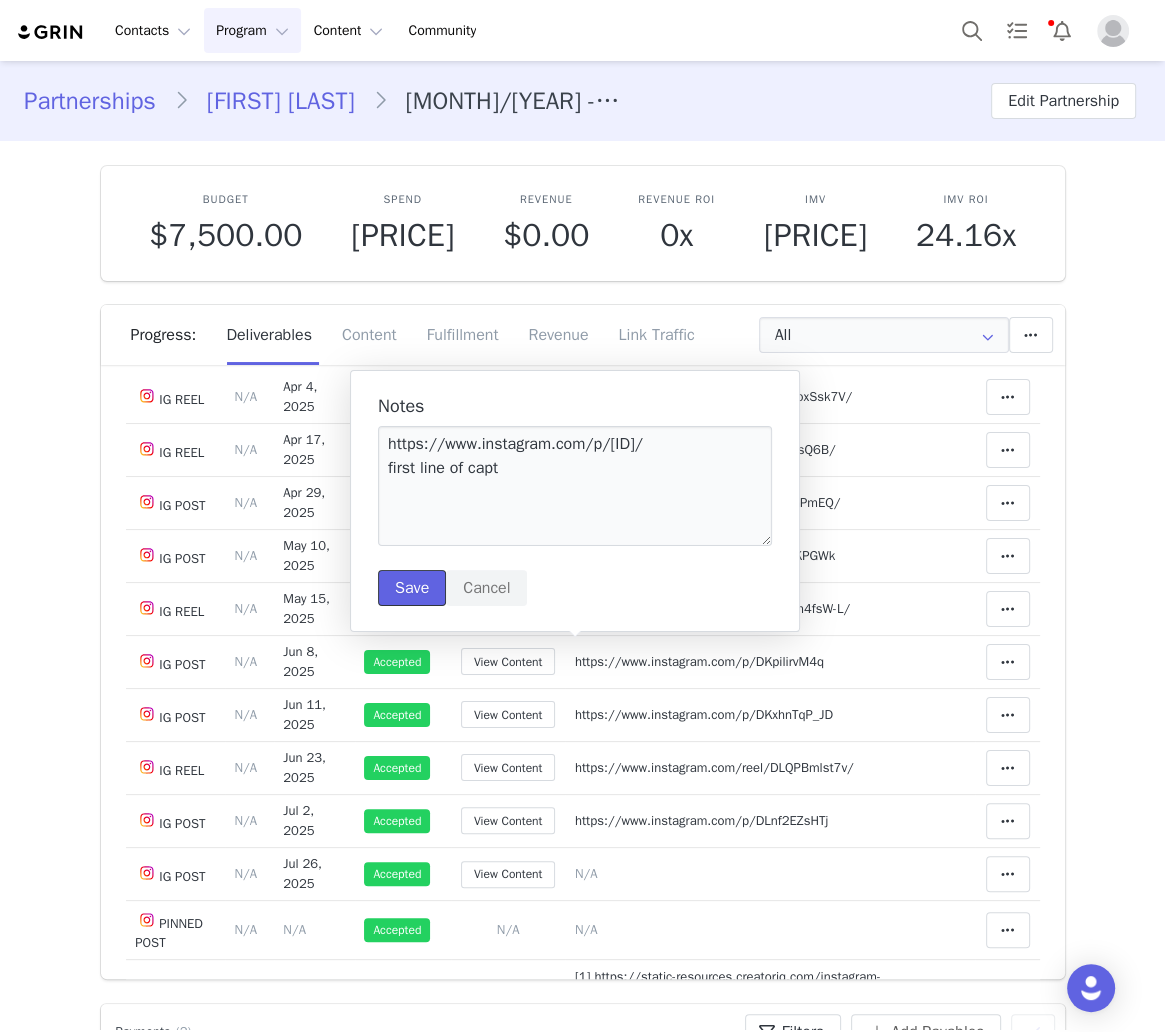 type 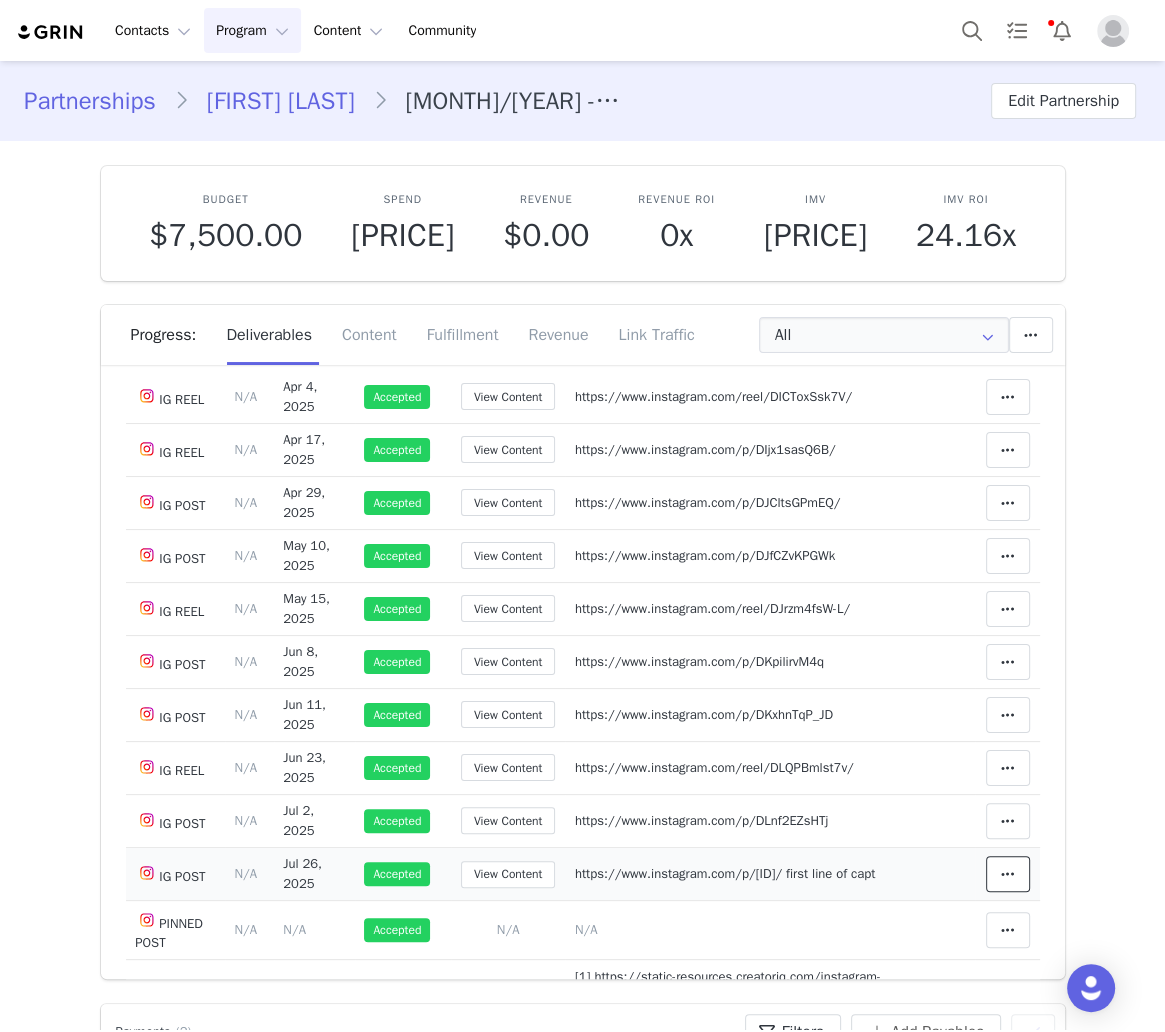 click at bounding box center [1008, 874] 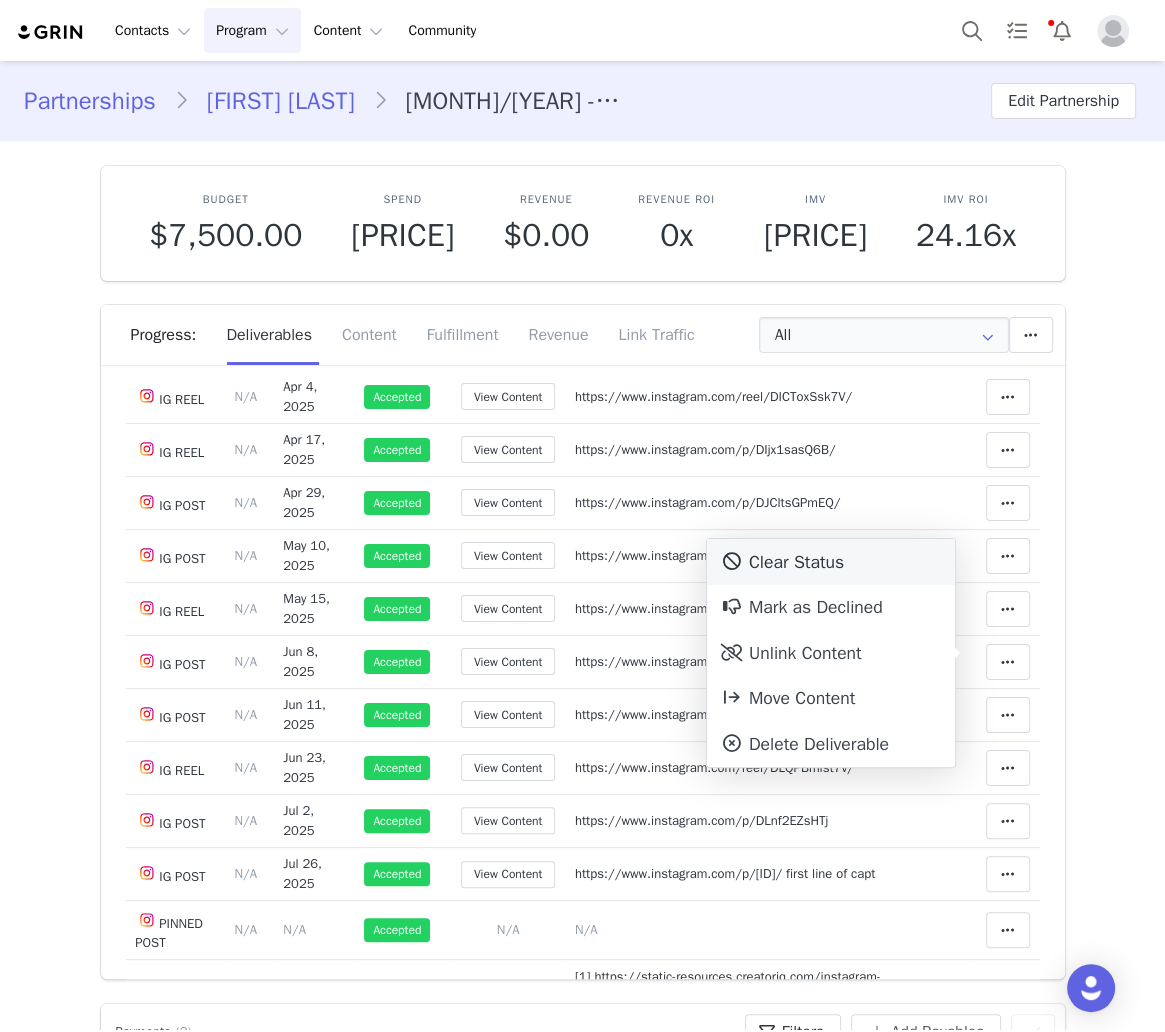 click on "Clear Status" at bounding box center (831, 562) 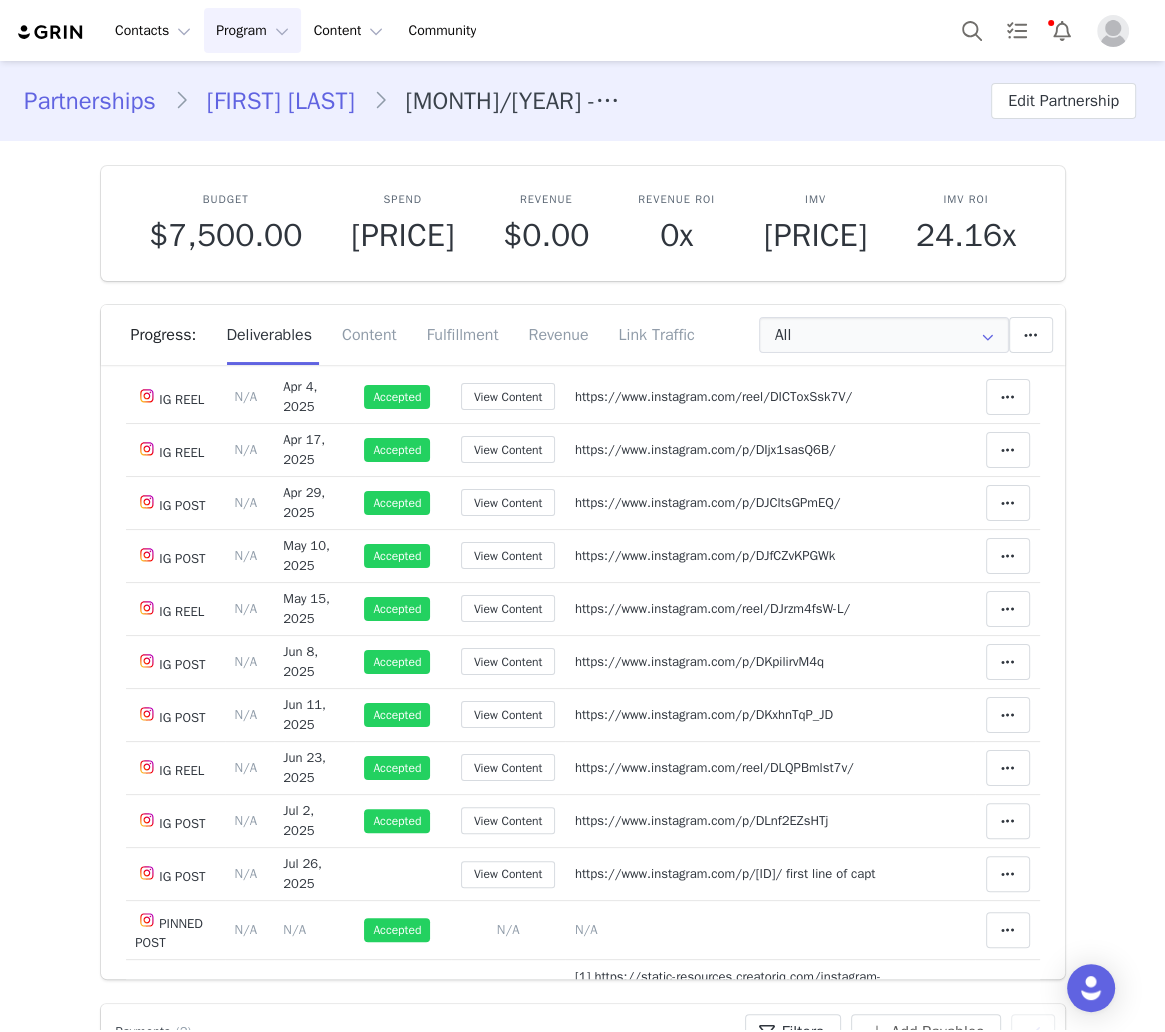 click on "2" at bounding box center [595, 1166] 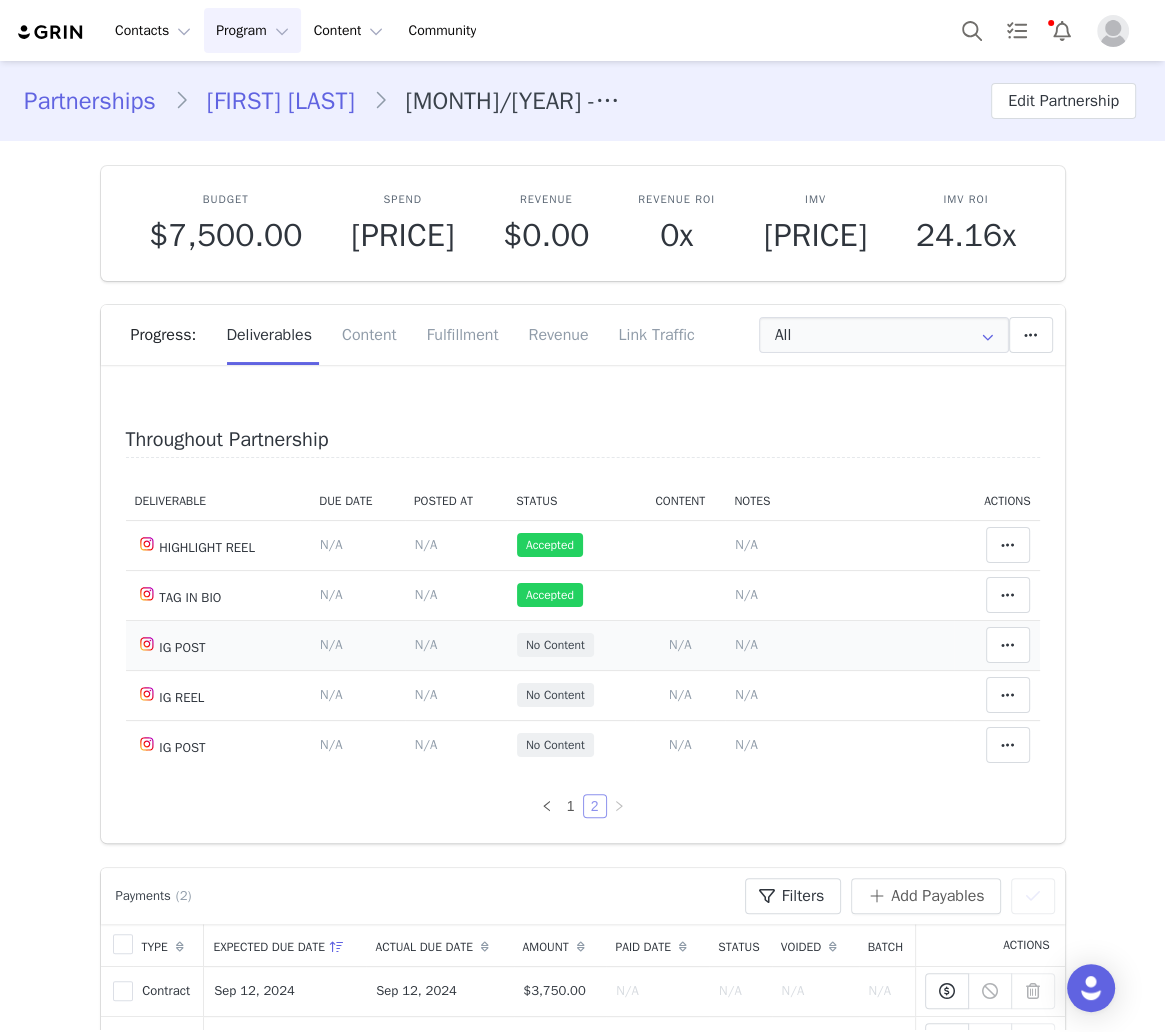 scroll, scrollTop: 0, scrollLeft: 0, axis: both 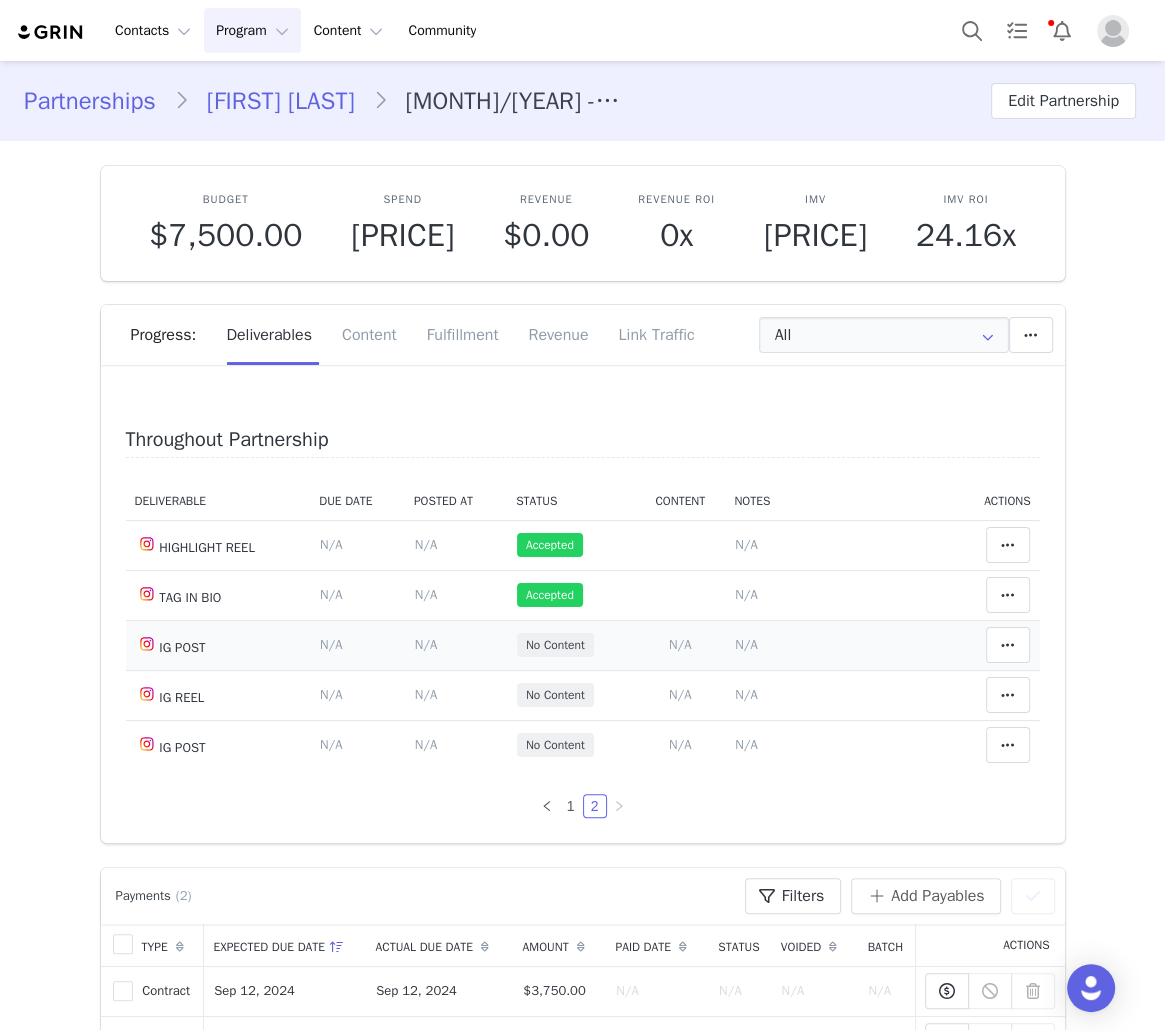 click on "N/A" at bounding box center [680, 644] 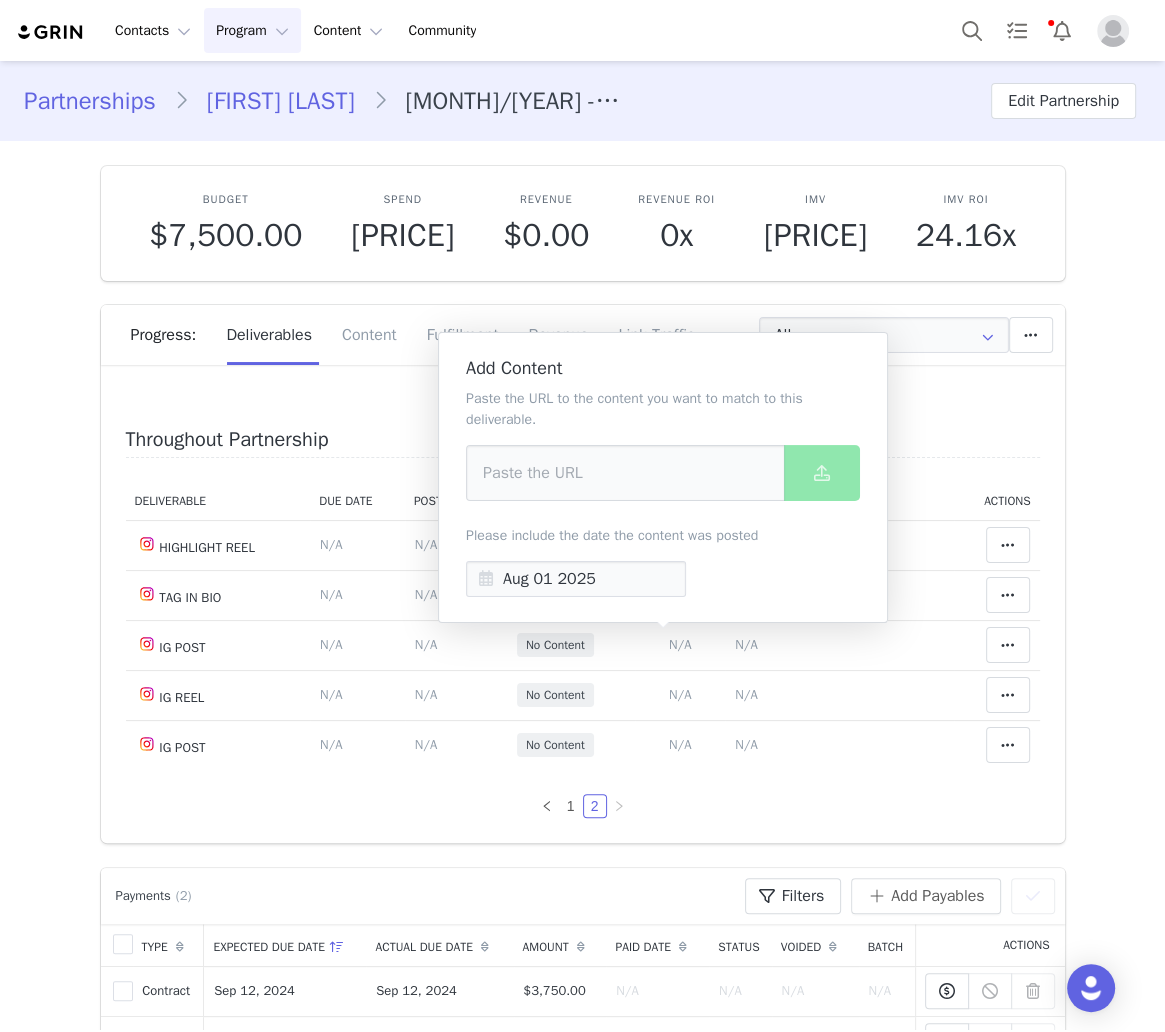 click on "Paste the URL to the content you want to match to this deliverable." at bounding box center [663, 409] 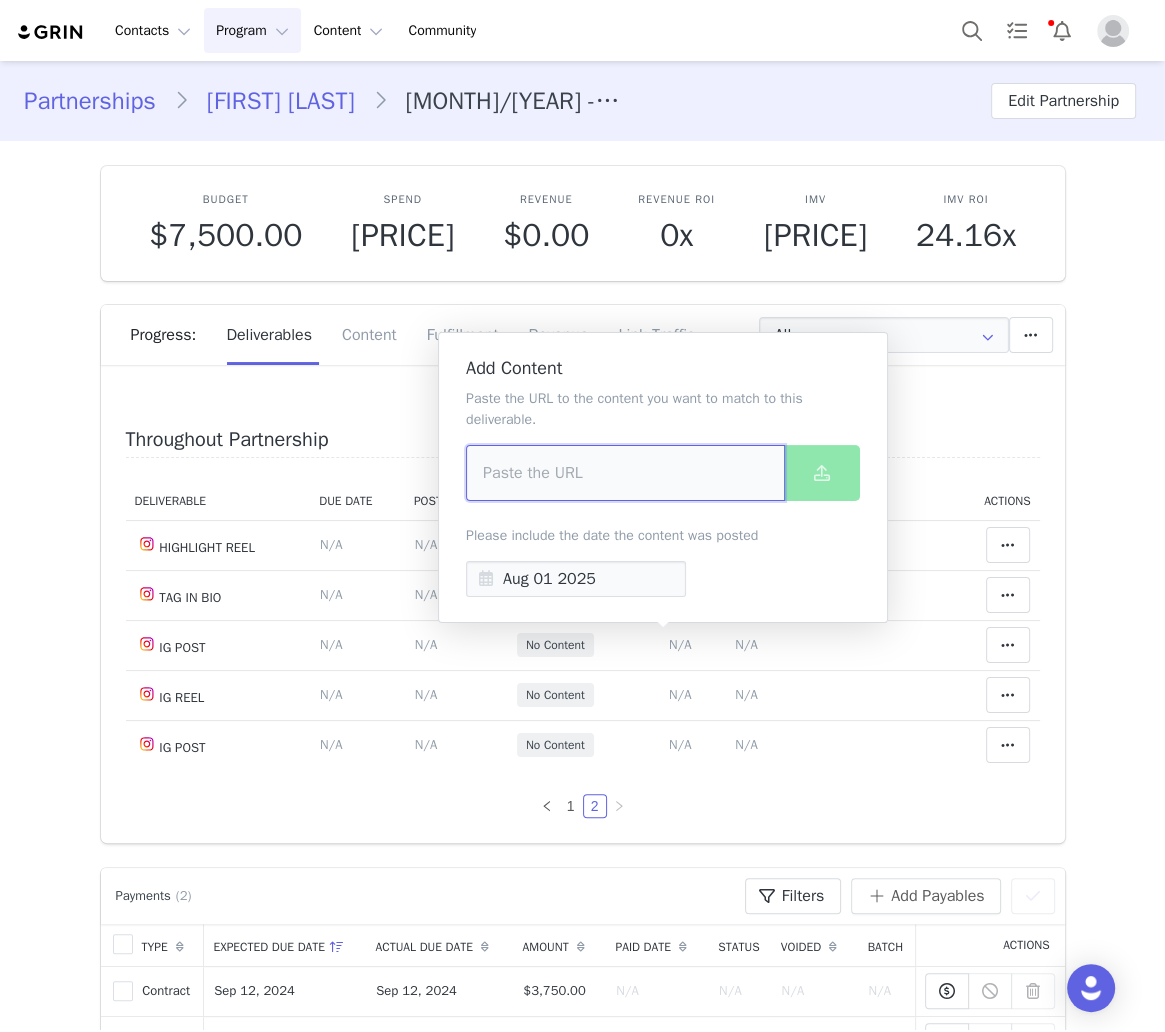 drag, startPoint x: 660, startPoint y: 427, endPoint x: 628, endPoint y: 463, distance: 48.166378 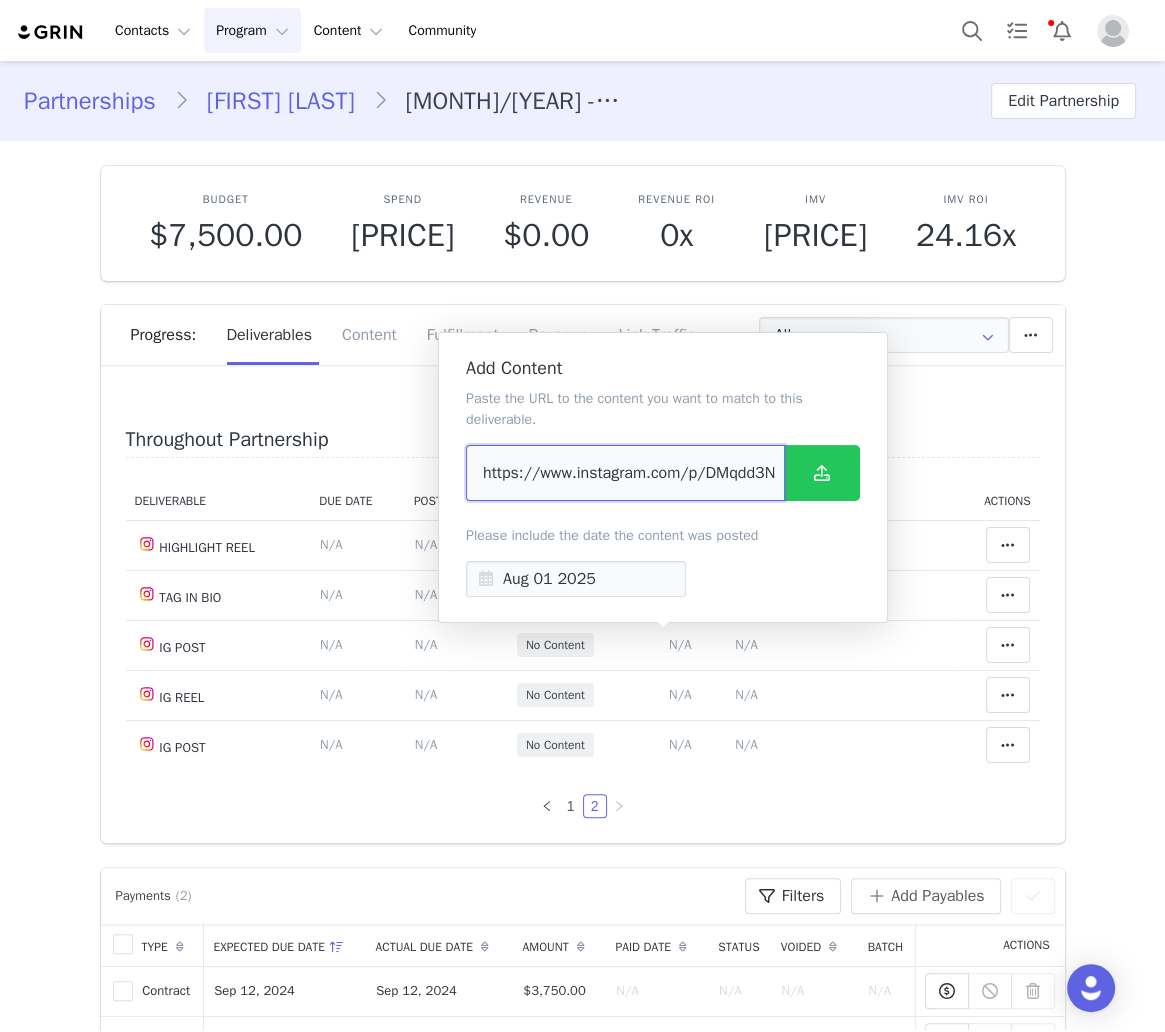 scroll, scrollTop: 0, scrollLeft: 135, axis: horizontal 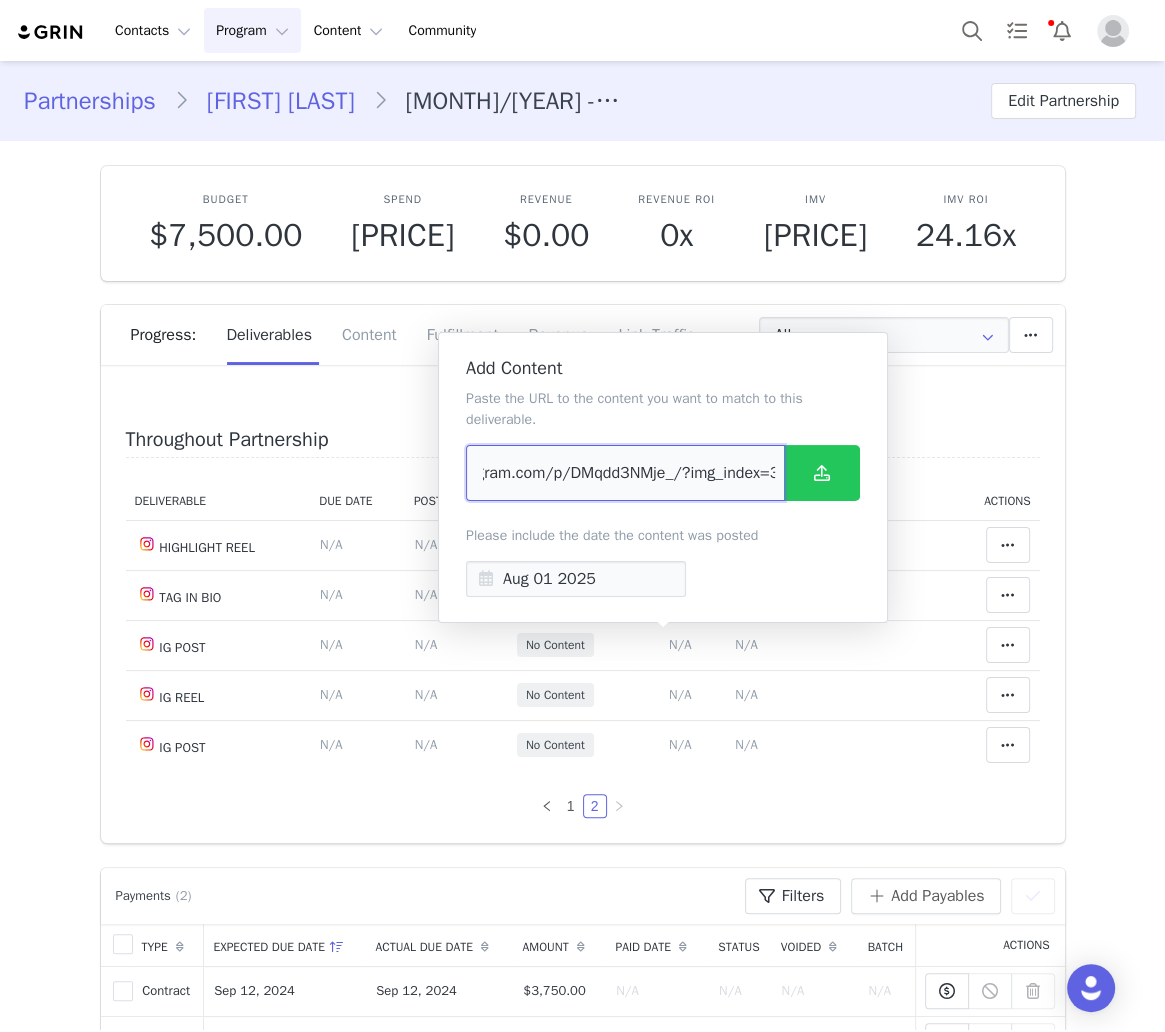 type on "https://www.instagram.com/p/DMqdd3NMje_/?img_index=3" 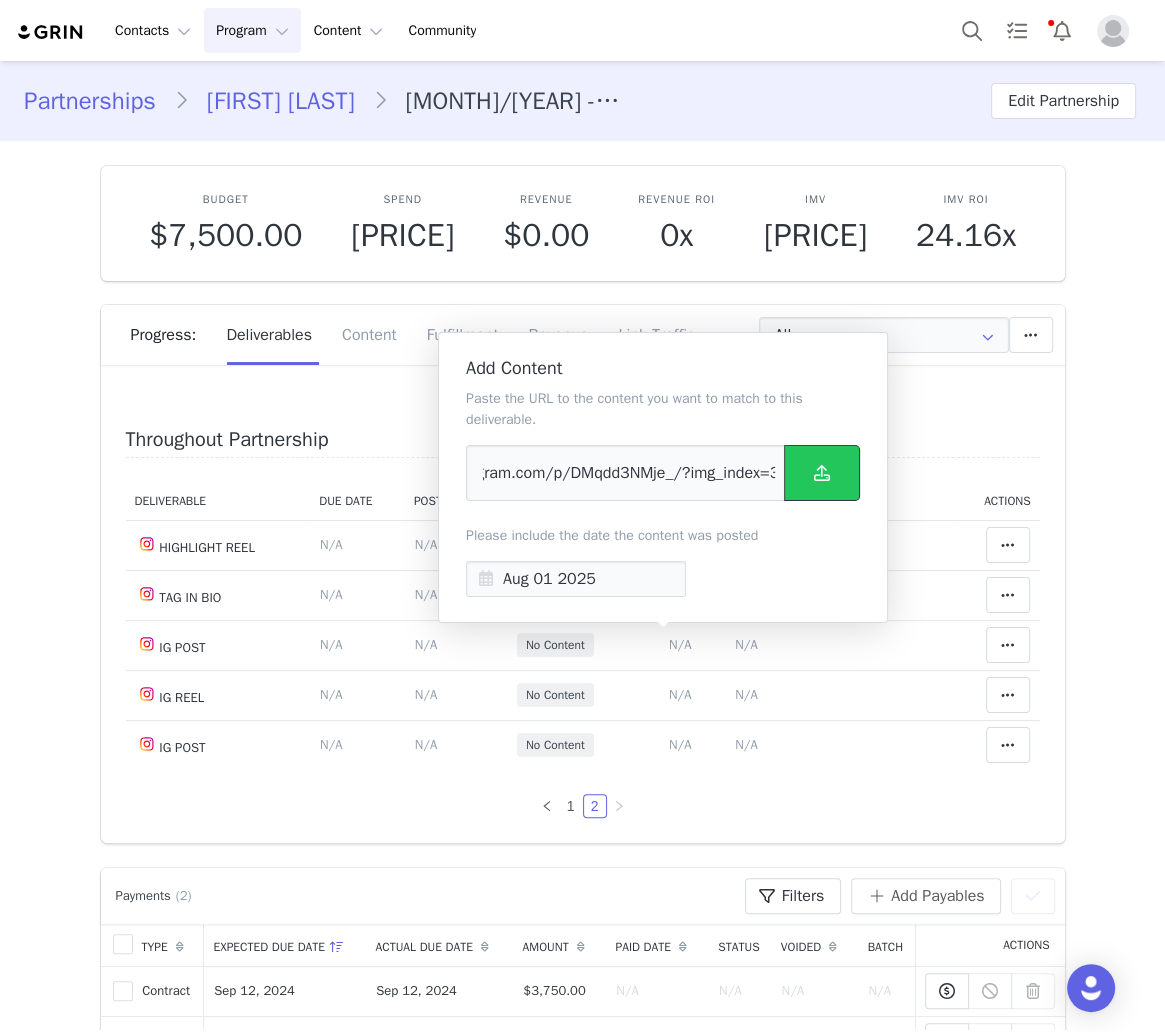 click at bounding box center [822, 473] 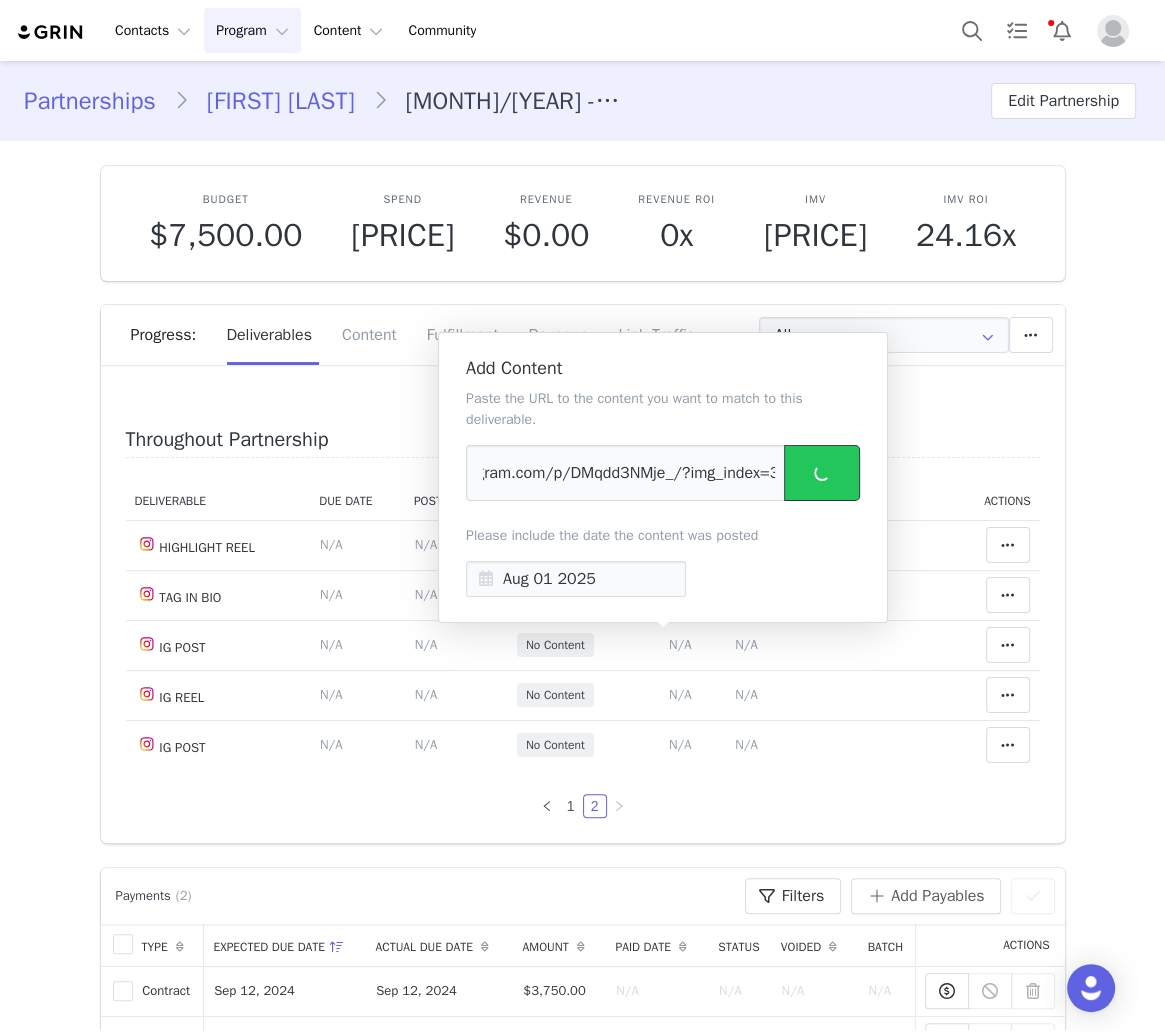 scroll, scrollTop: 0, scrollLeft: 0, axis: both 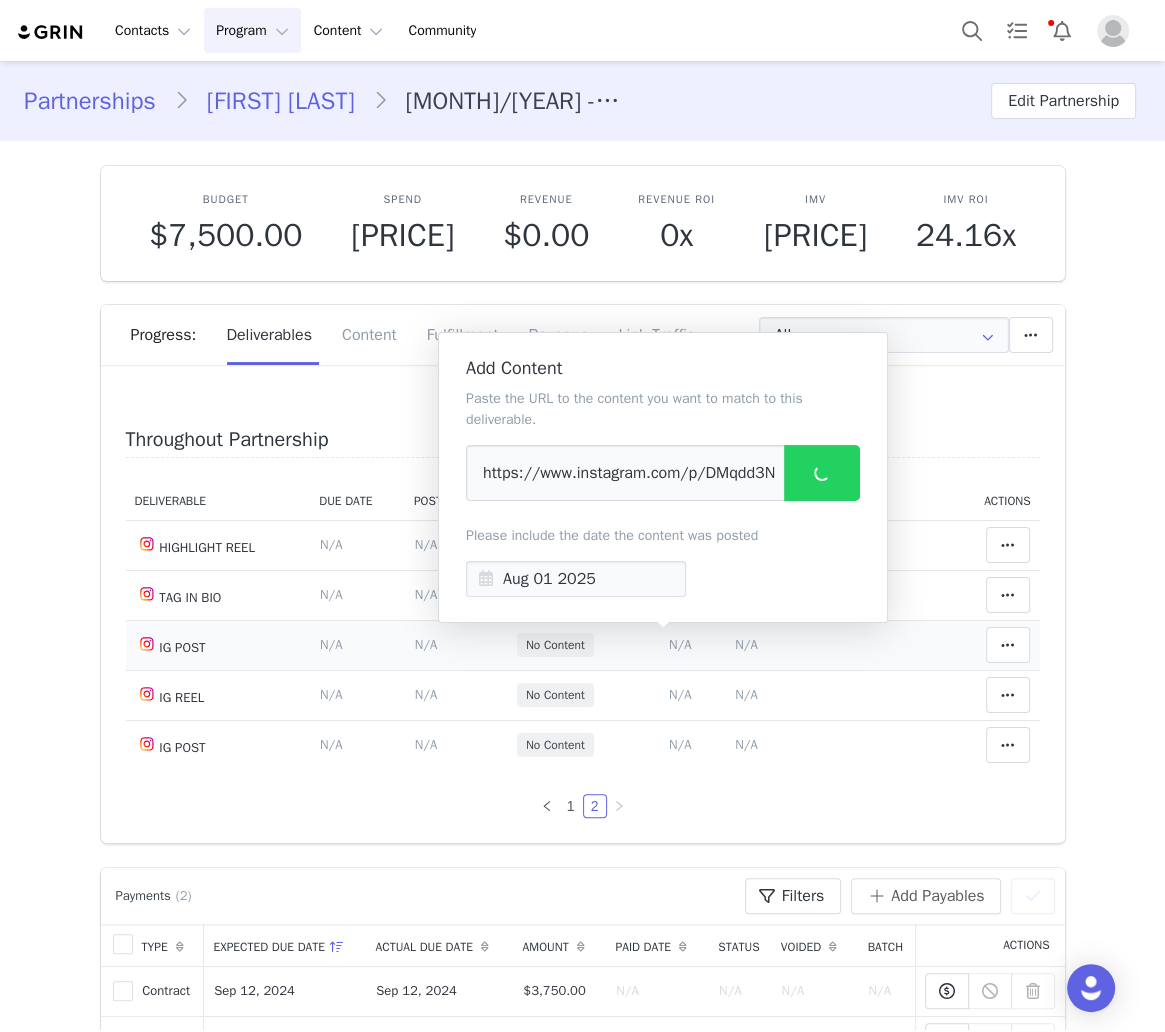 click on "N/A" at bounding box center [746, 644] 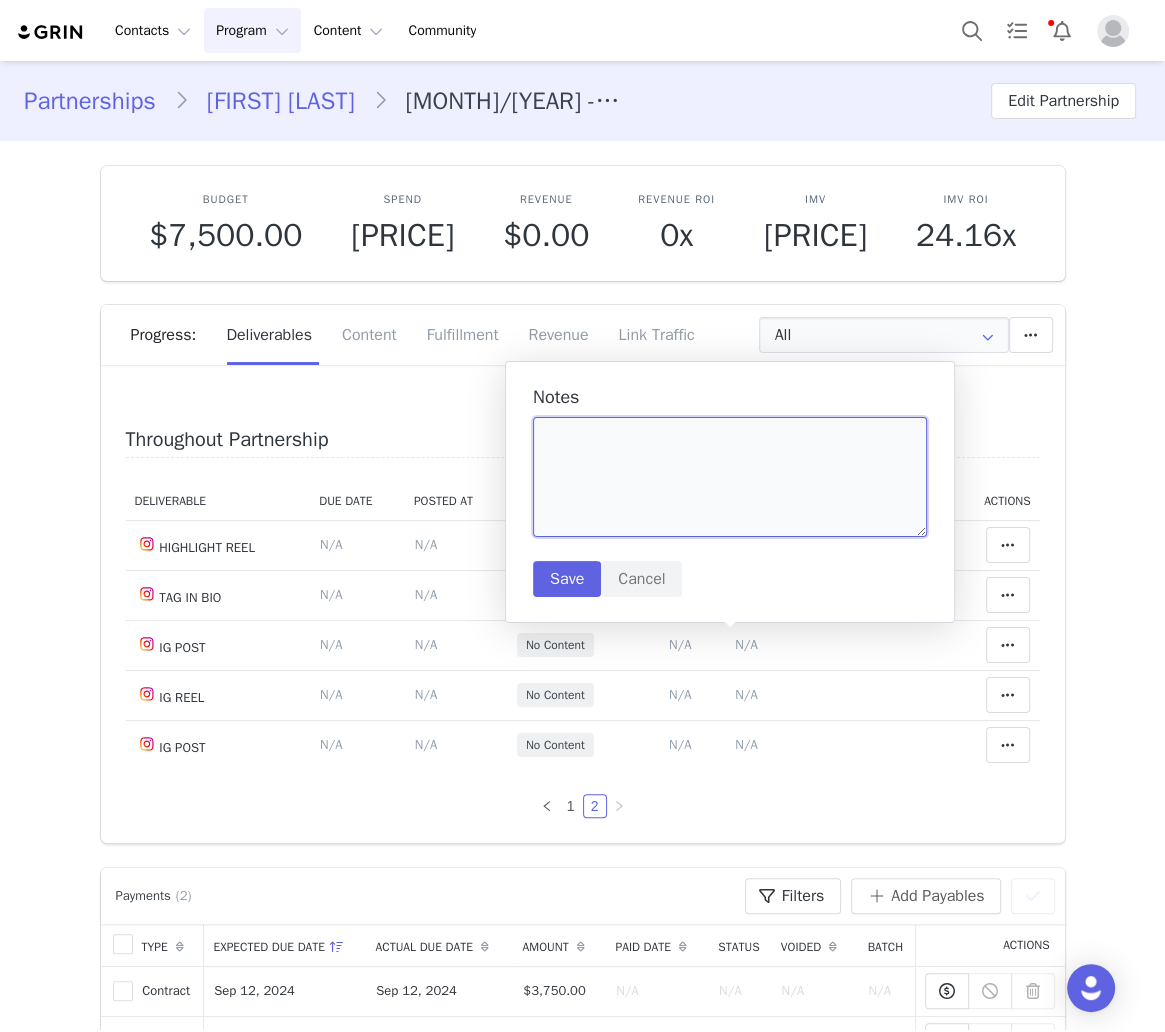 click at bounding box center (730, 477) 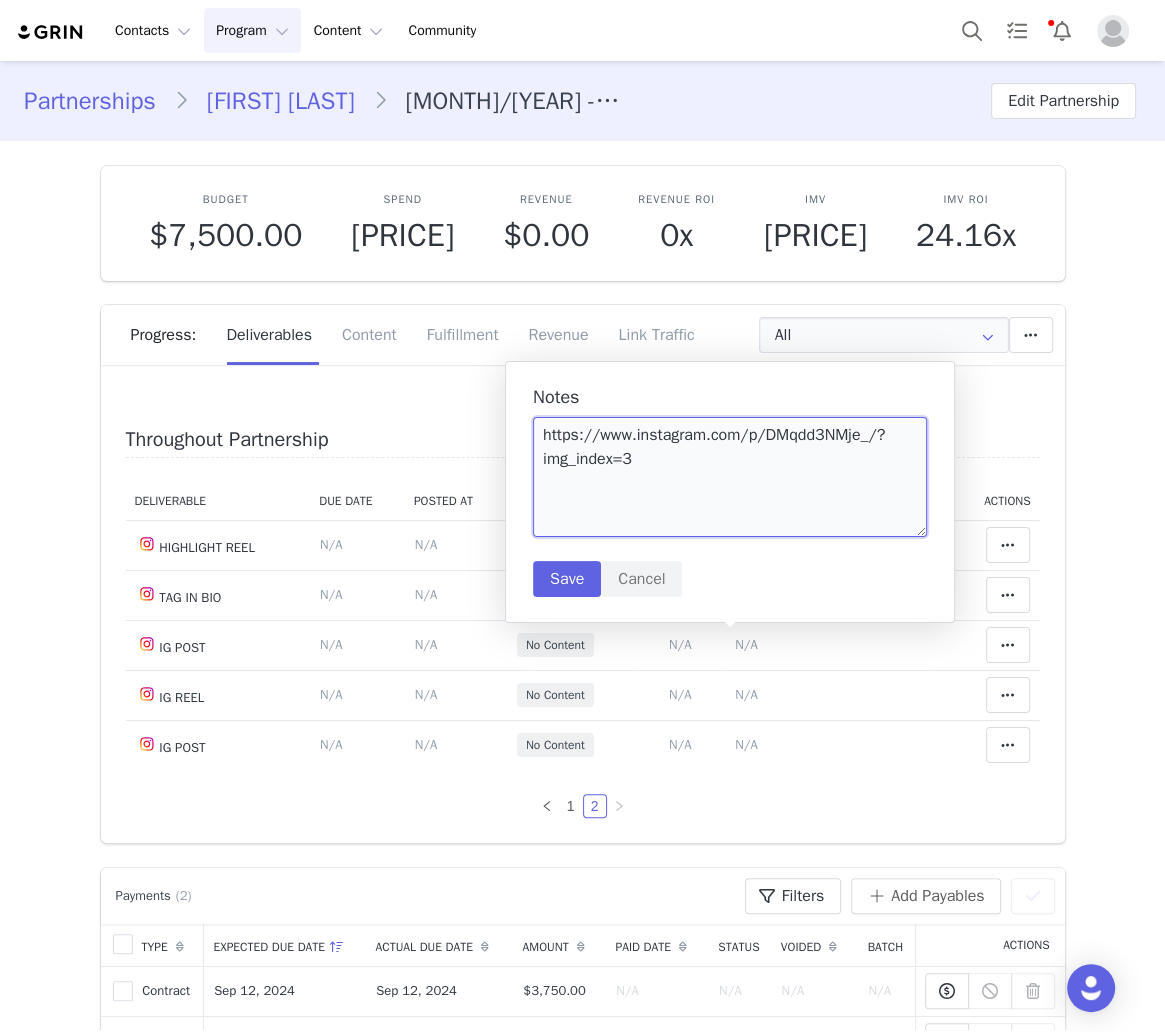 drag, startPoint x: 875, startPoint y: 454, endPoint x: 870, endPoint y: 445, distance: 10.29563 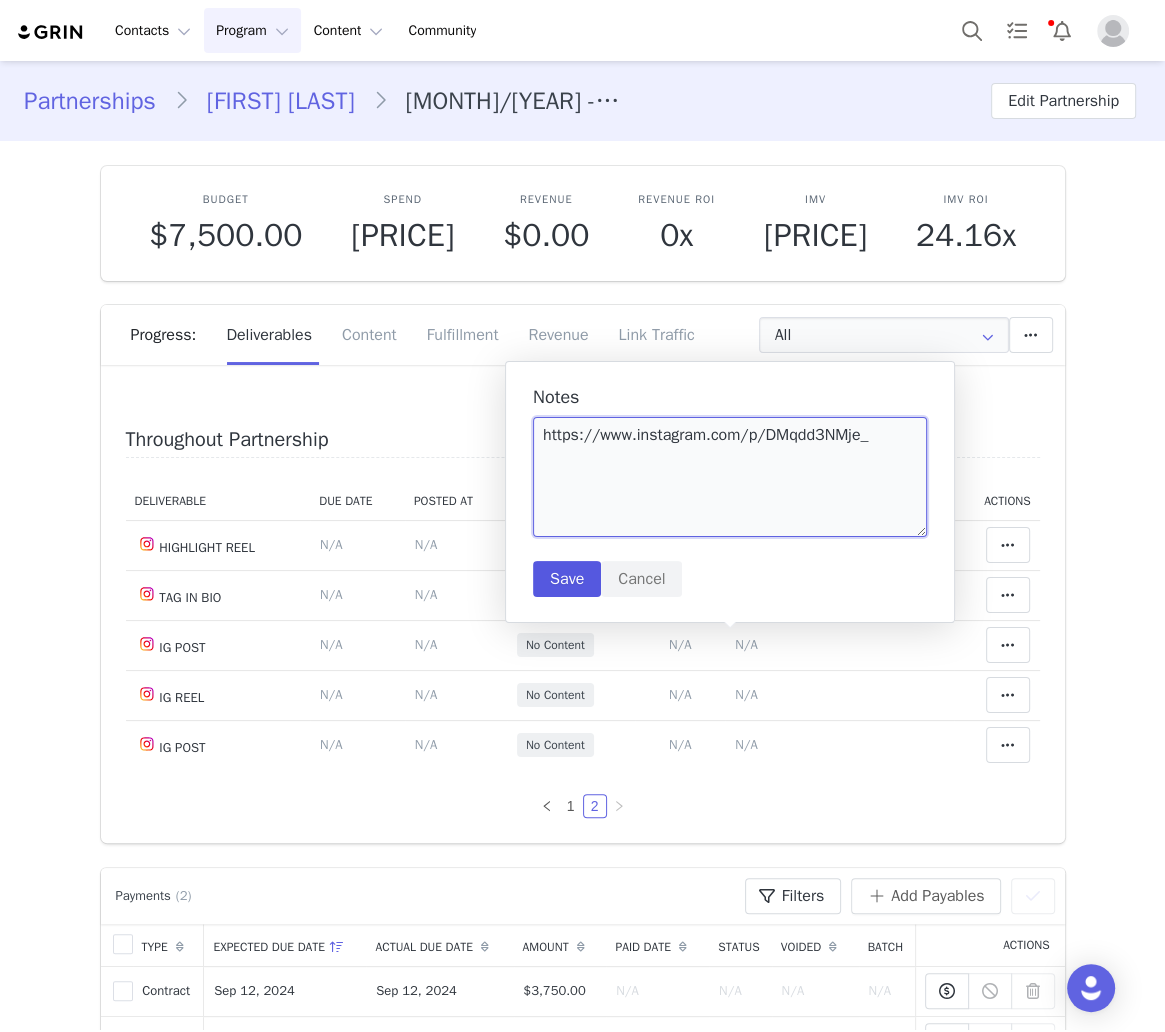 type on "https://www.instagram.com/p/DMqdd3NMje_" 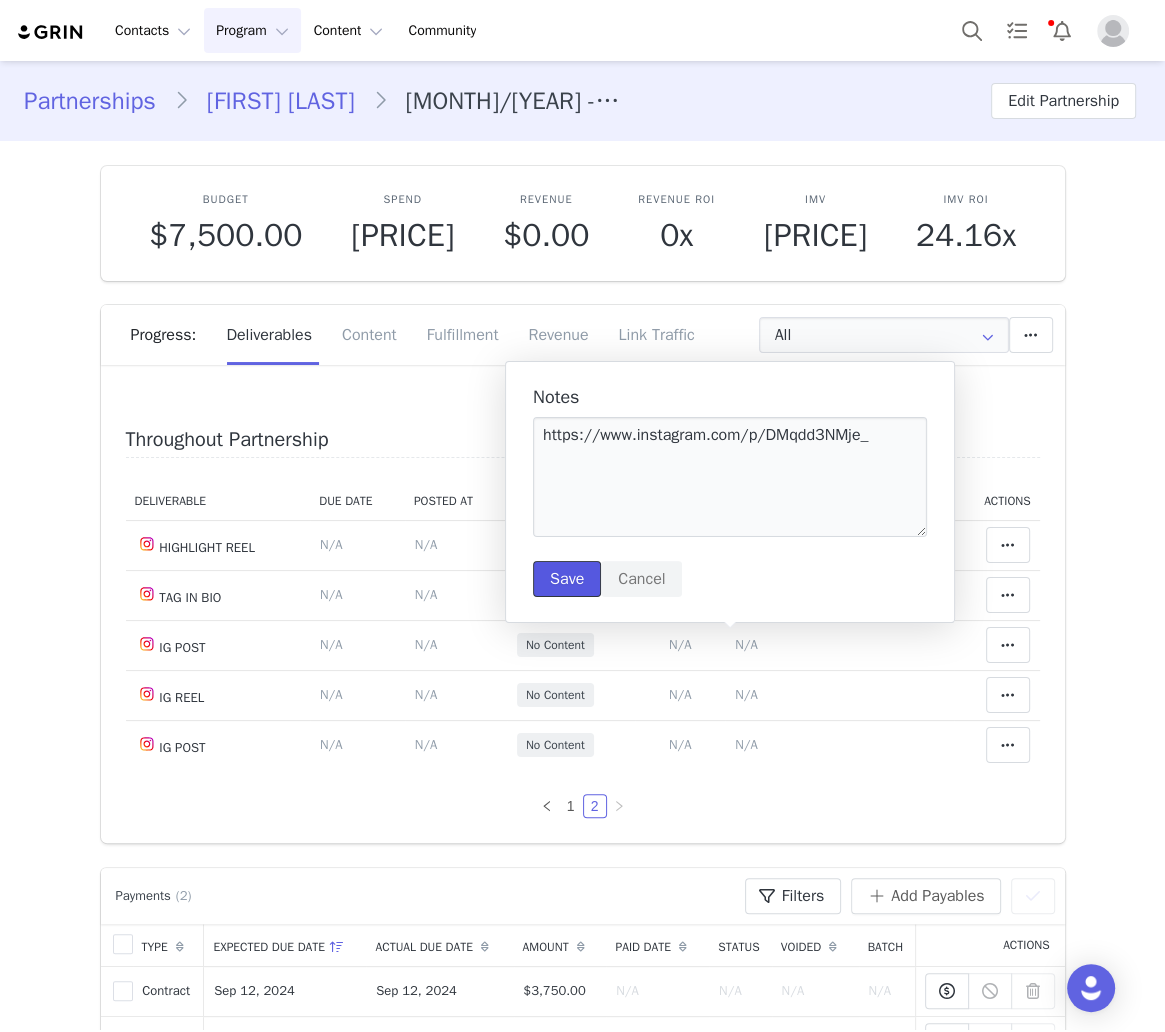 click on "Save" at bounding box center (567, 579) 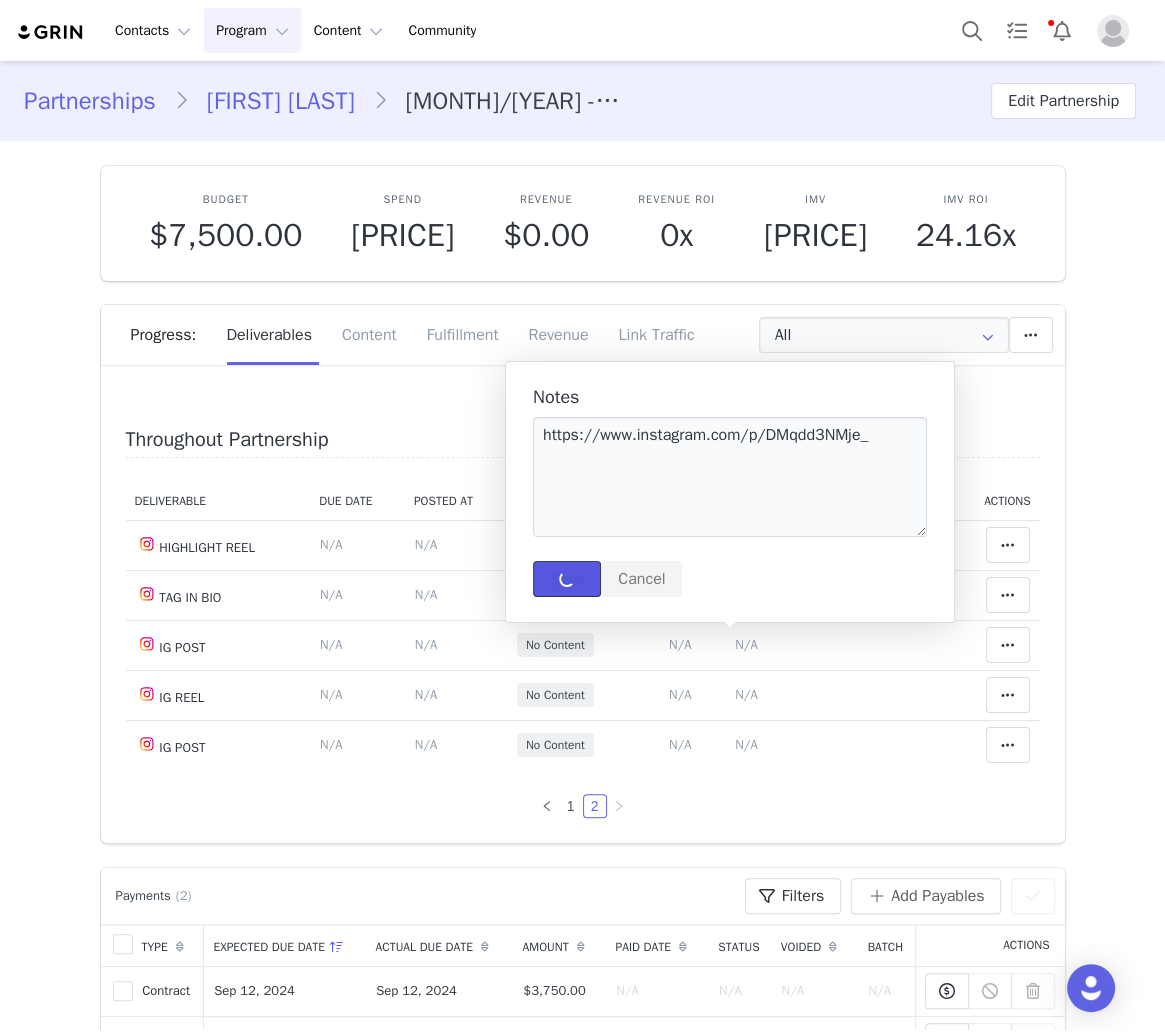 type 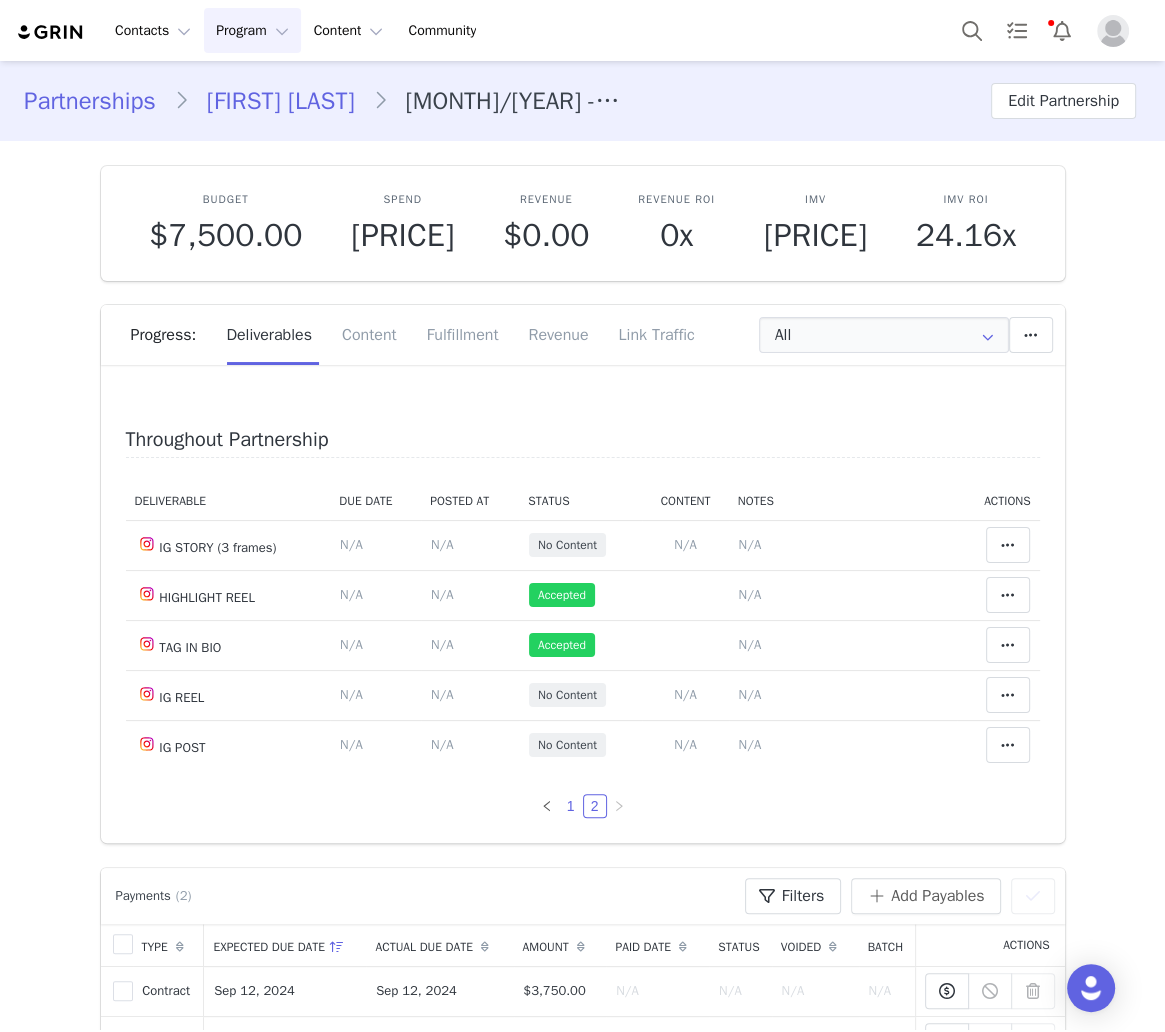 click on "1" at bounding box center (571, 806) 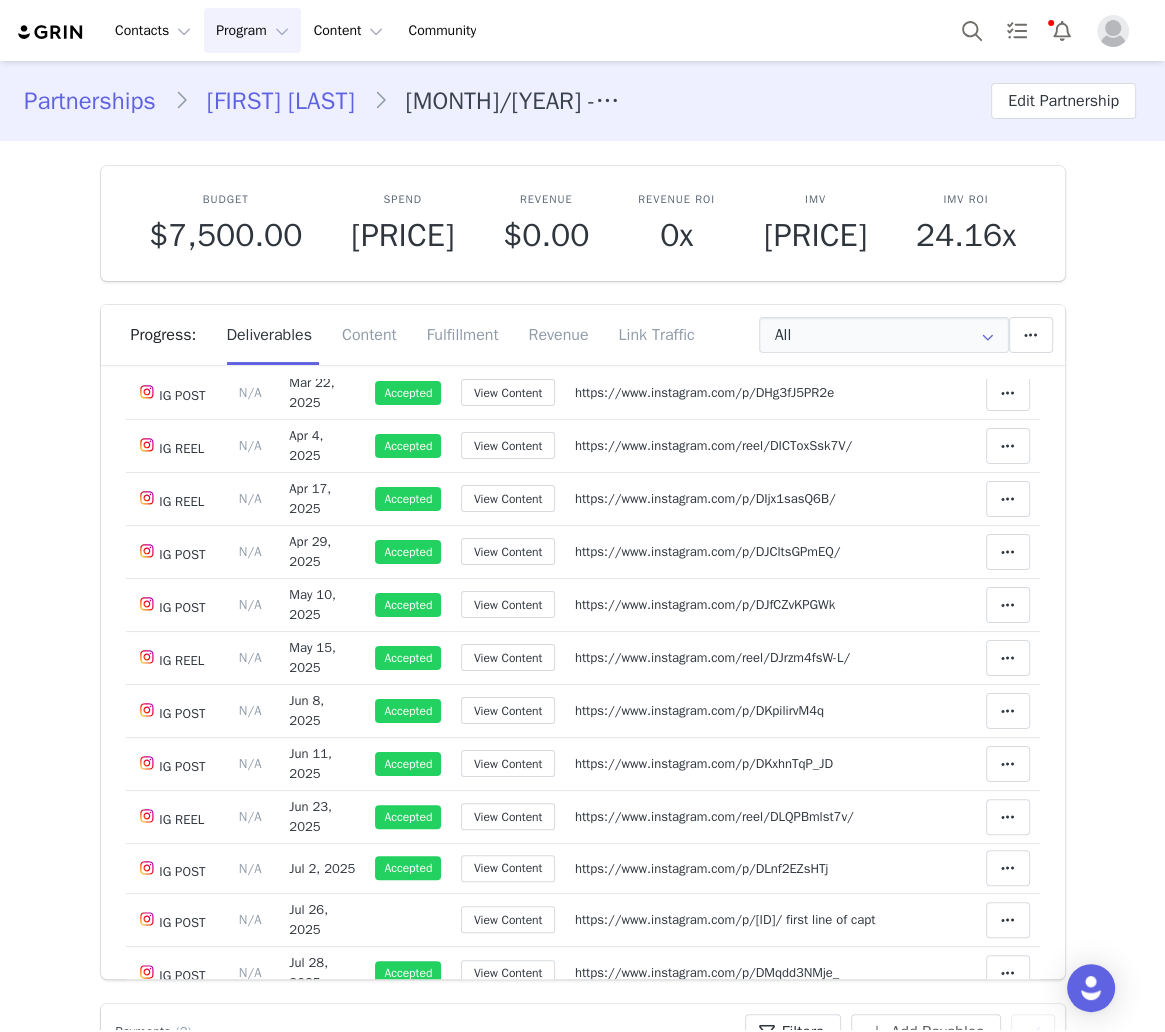 scroll, scrollTop: 1288, scrollLeft: 0, axis: vertical 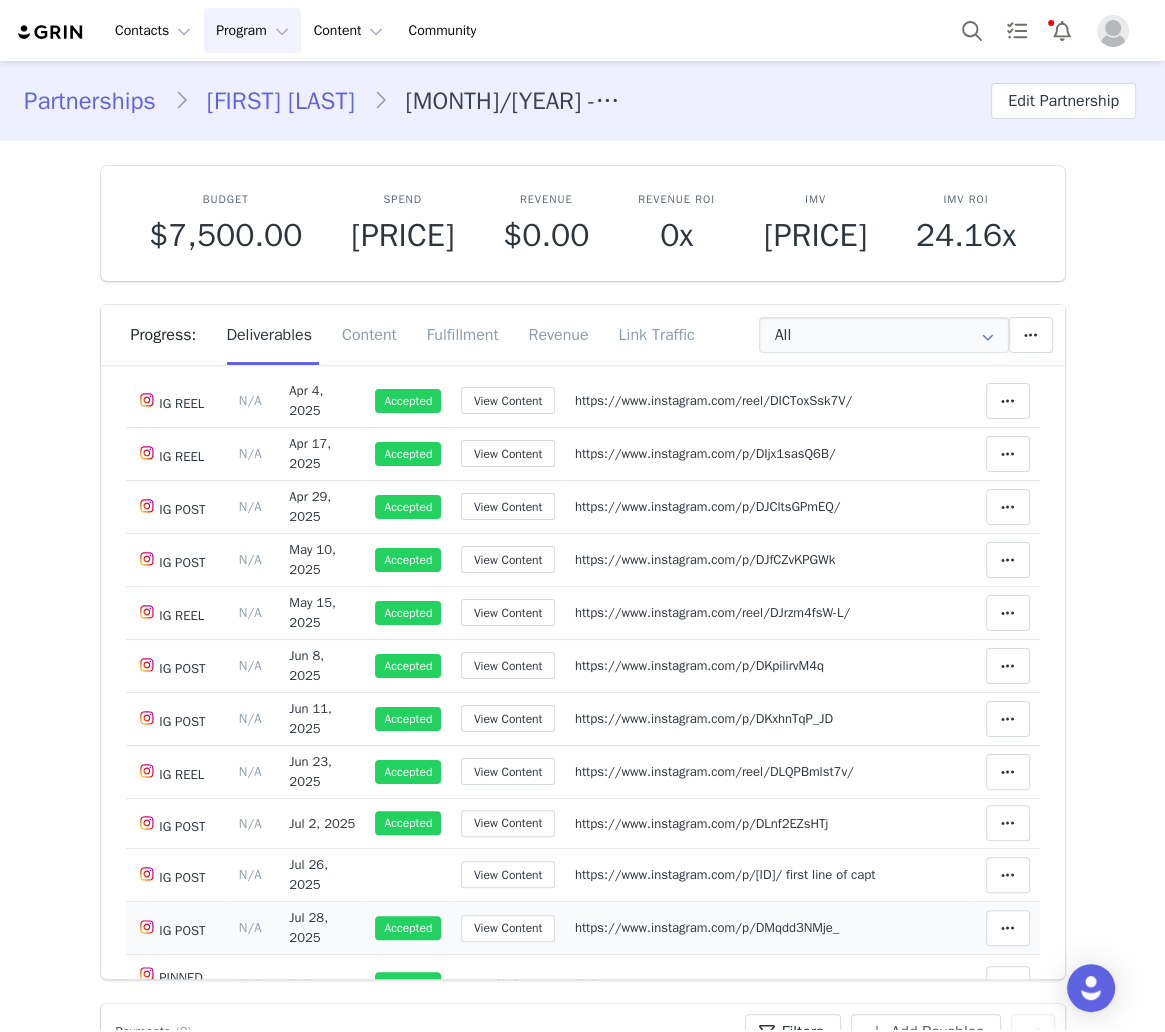 click on "https://www.instagram.com/p/DMqdd3NMje_" at bounding box center (707, 927) 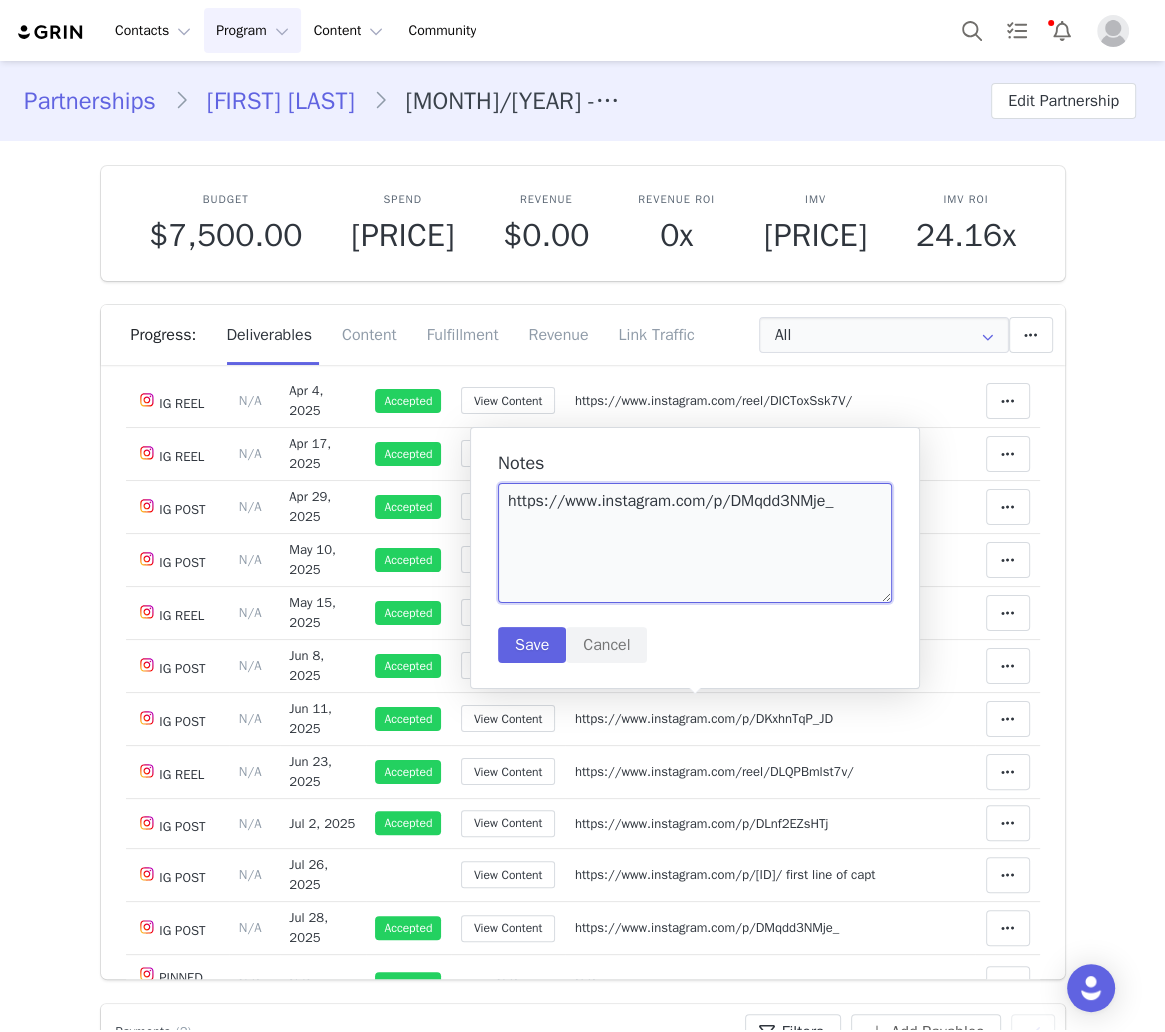 click on "https://www.instagram.com/p/DMqdd3NMje_" at bounding box center [695, 543] 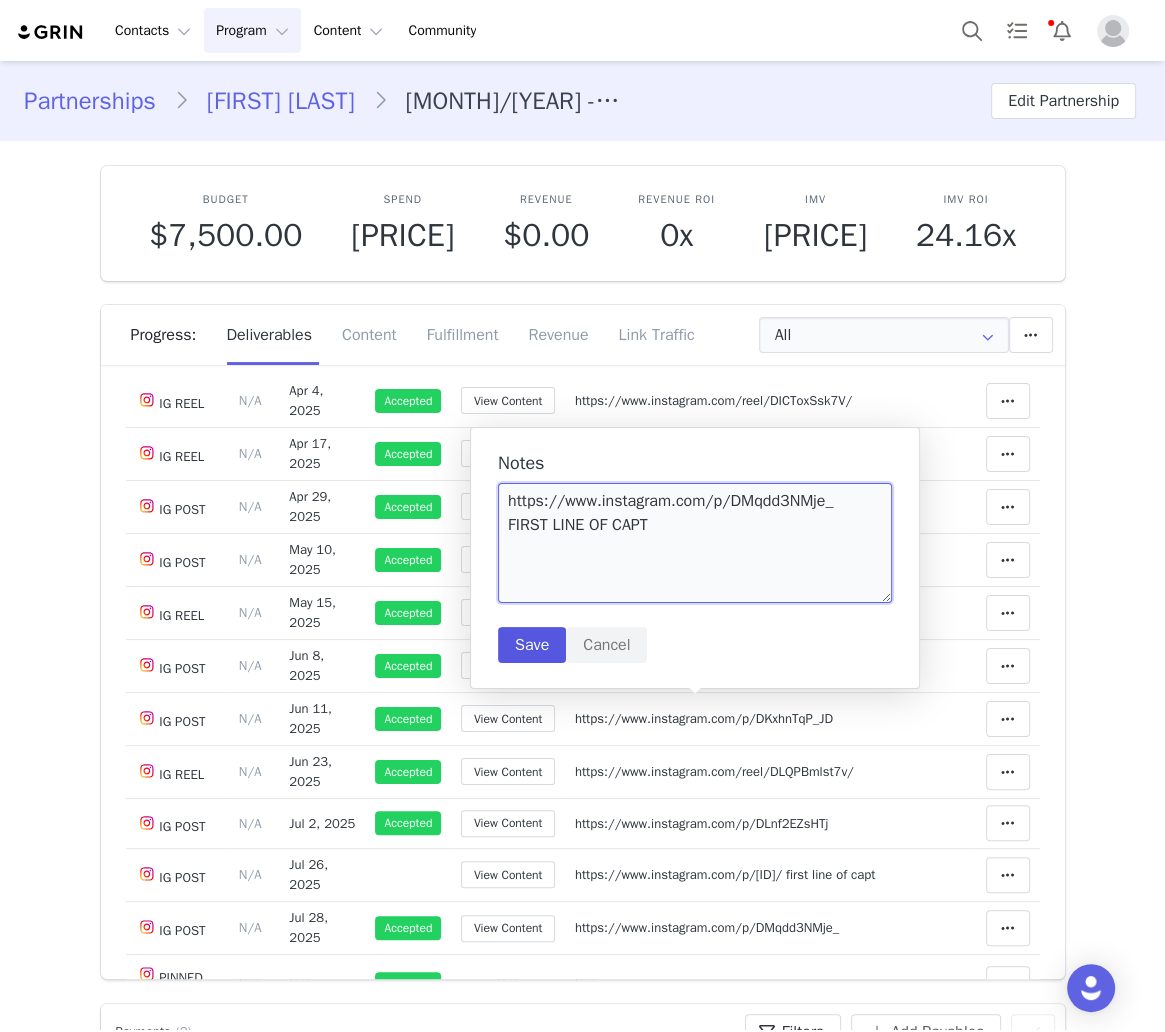 type on "https://www.instagram.com/p/DMqdd3NMje_
FIRST LINE OF CAPT" 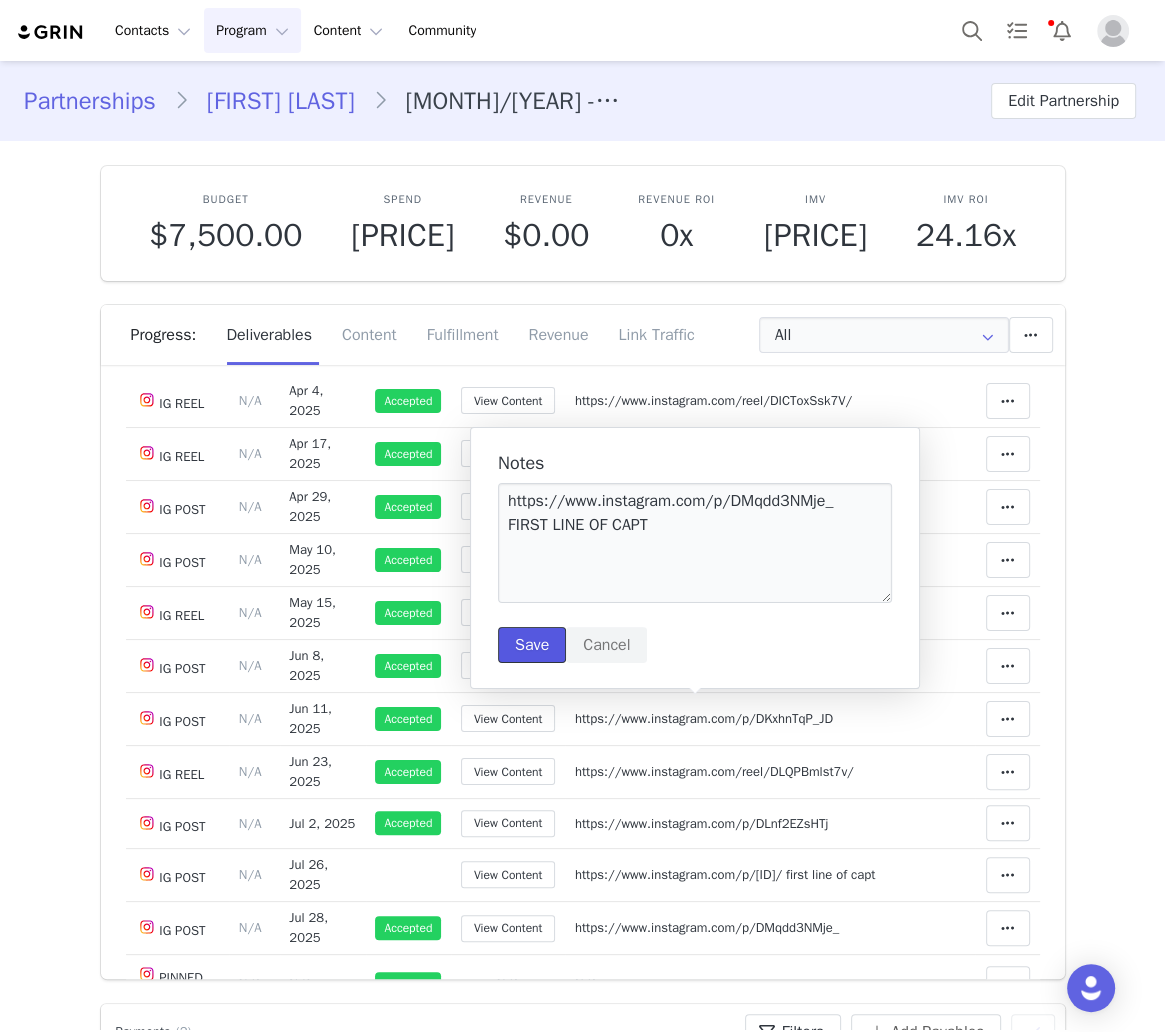 click on "Save" at bounding box center [532, 645] 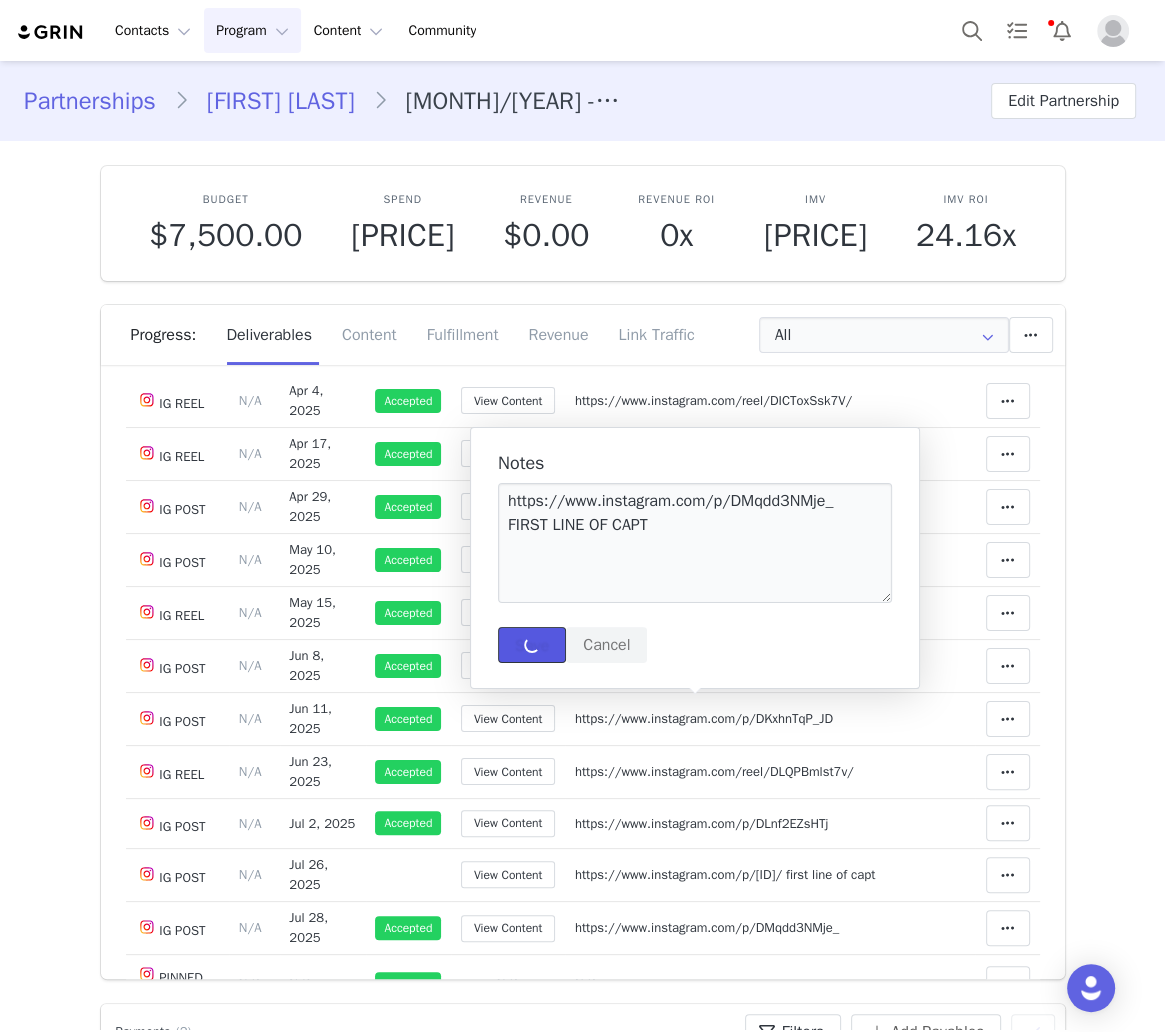 type 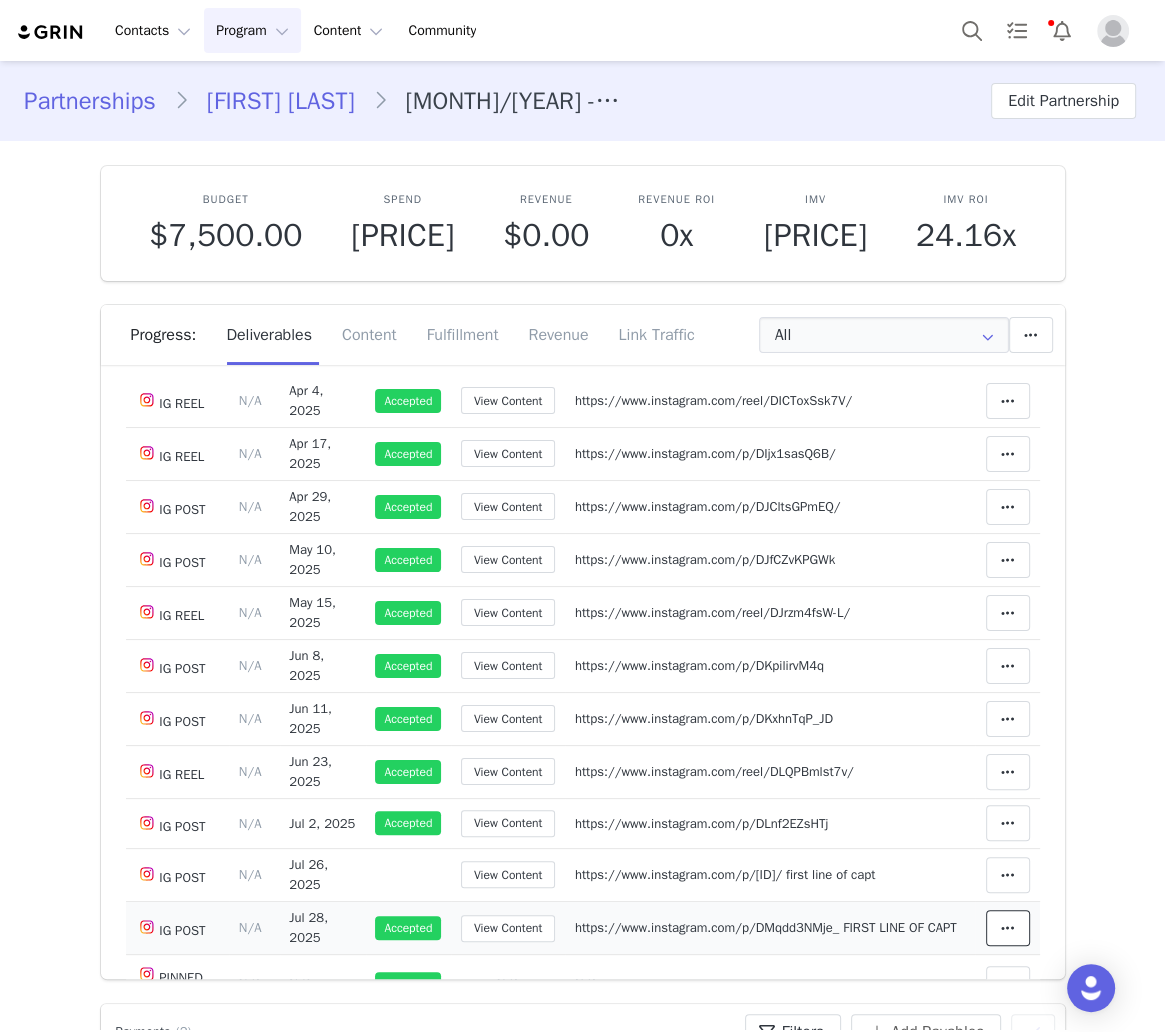 click at bounding box center [1008, 928] 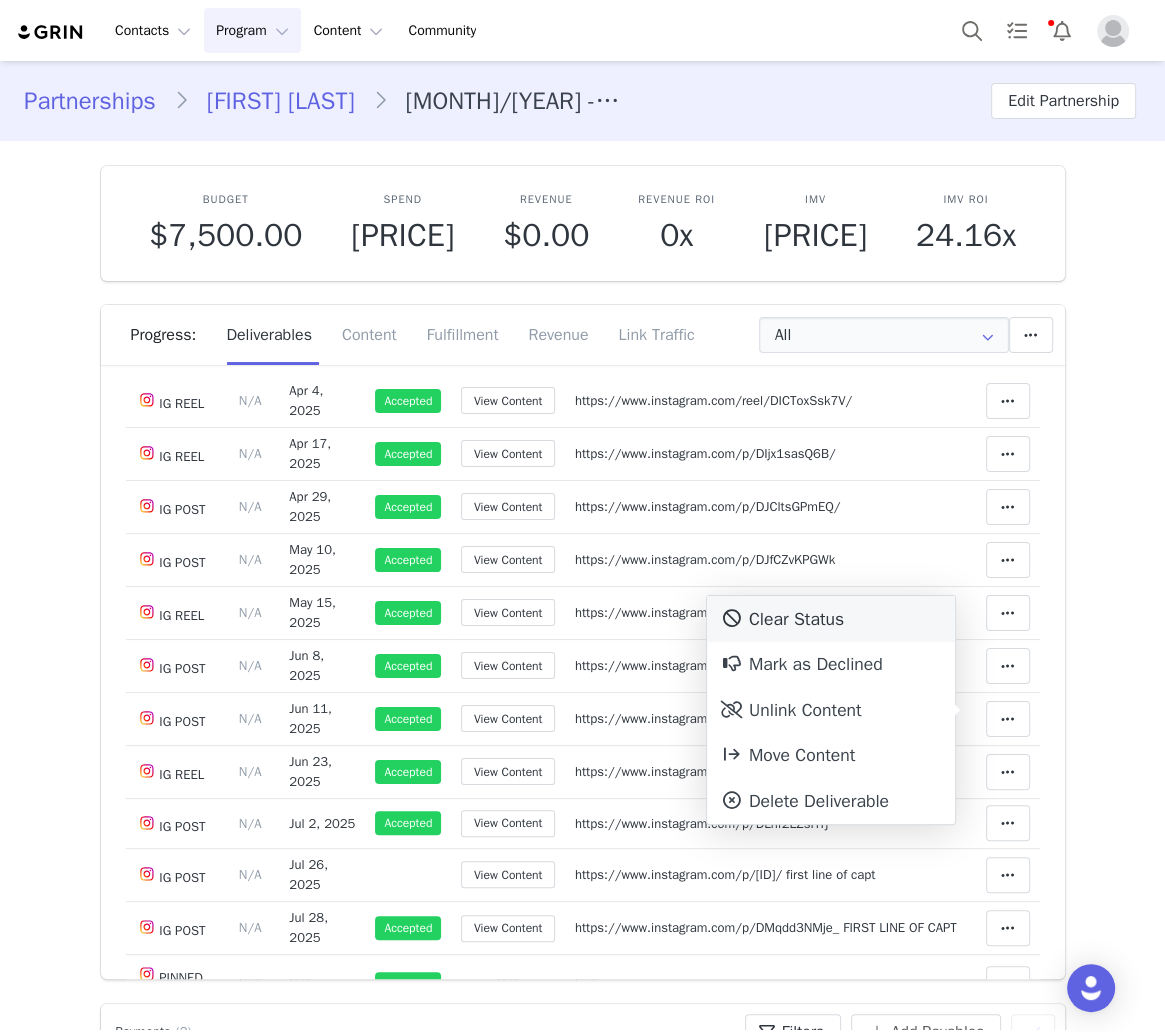 click on "Clear Status" at bounding box center [831, 619] 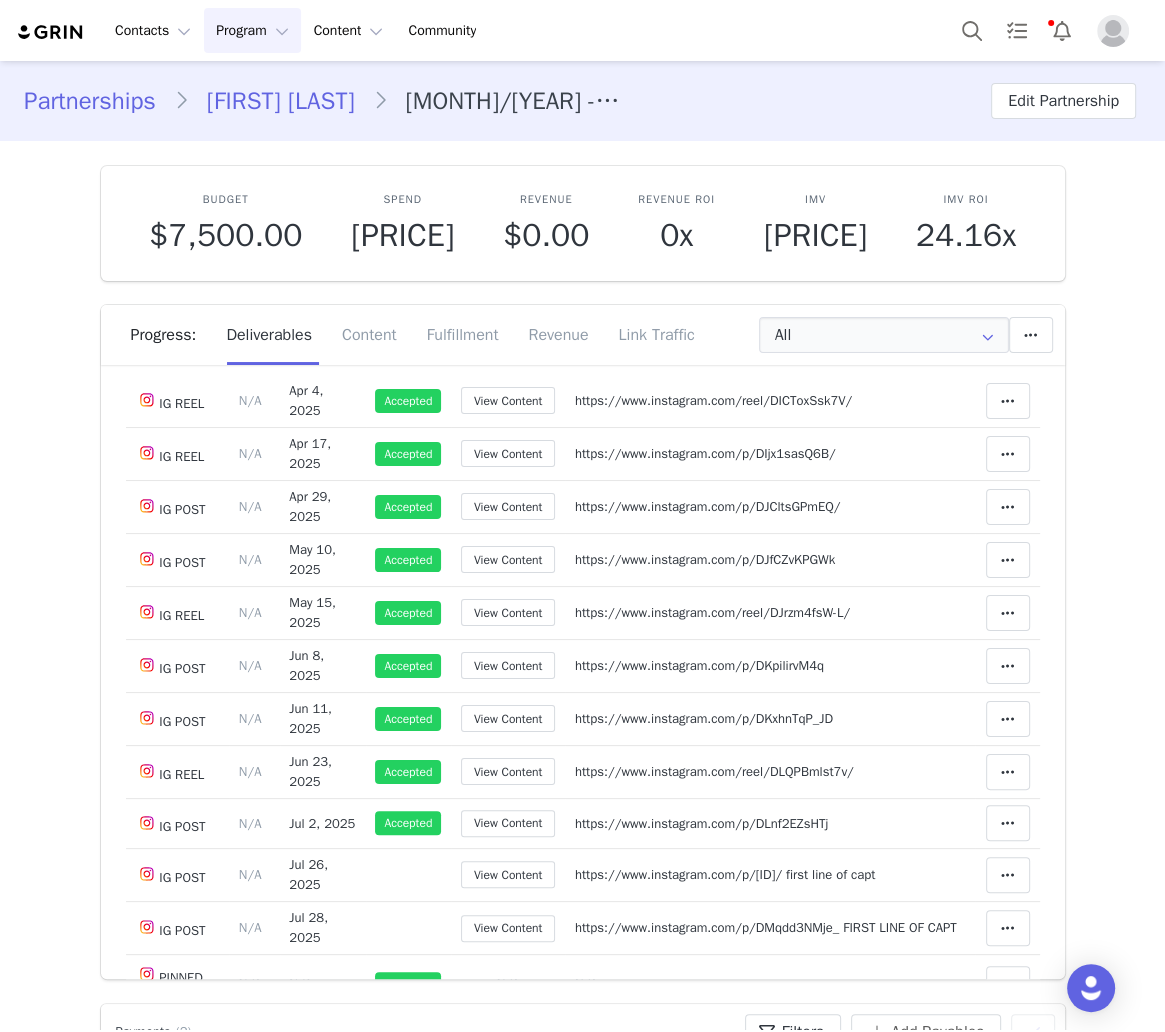 click on "2" at bounding box center (595, 1161) 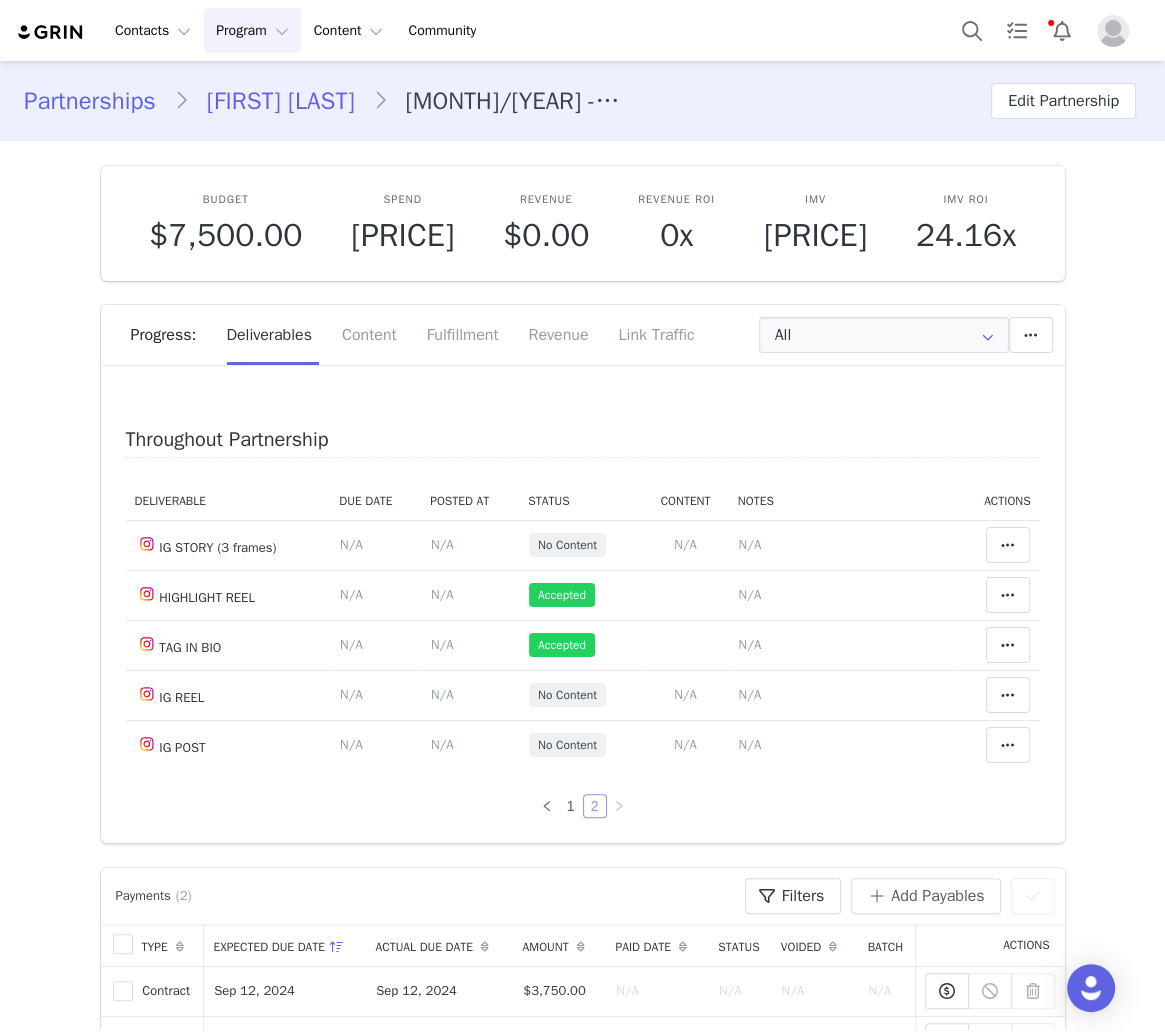 scroll, scrollTop: 0, scrollLeft: 0, axis: both 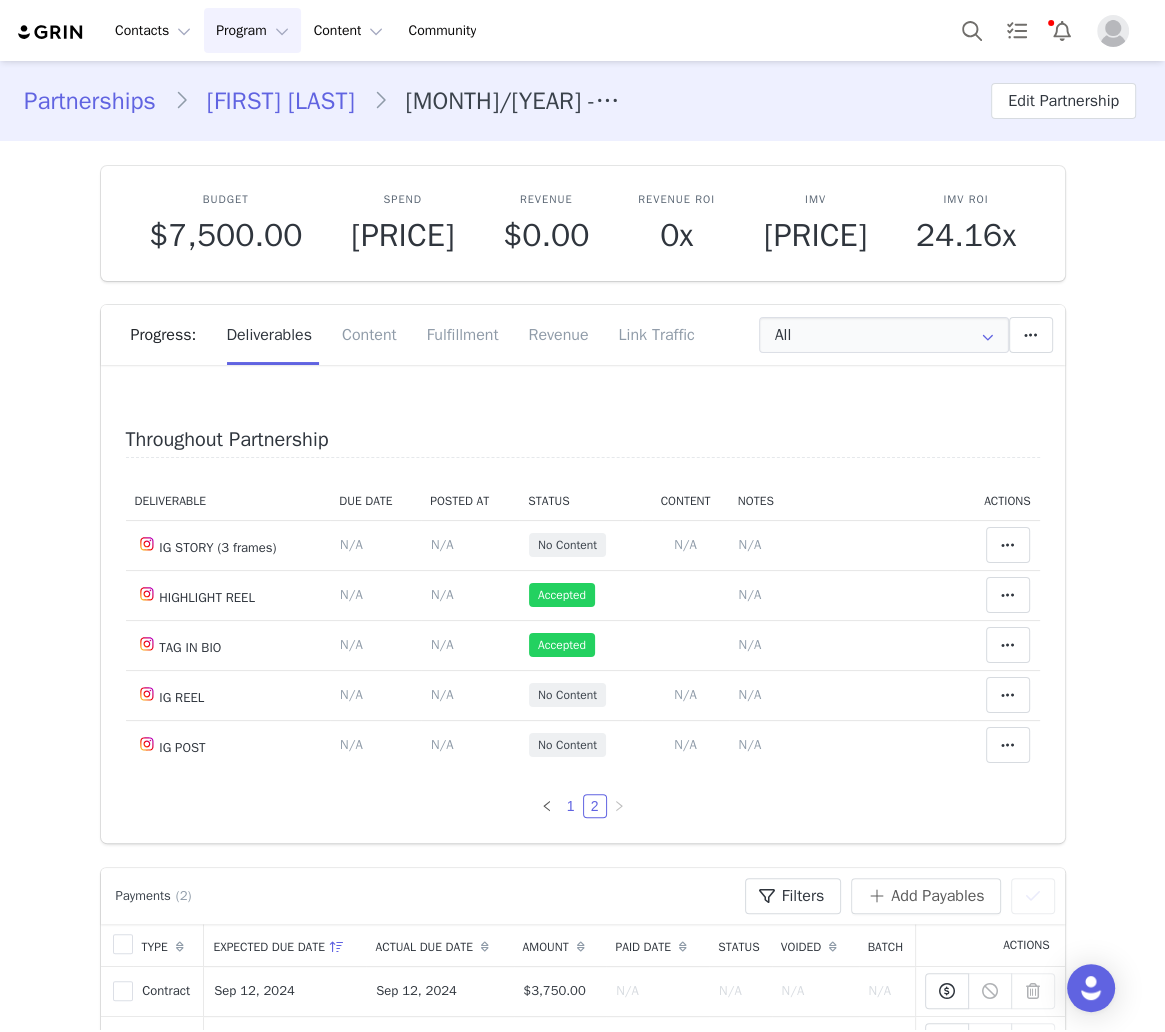 click on "1" at bounding box center [571, 806] 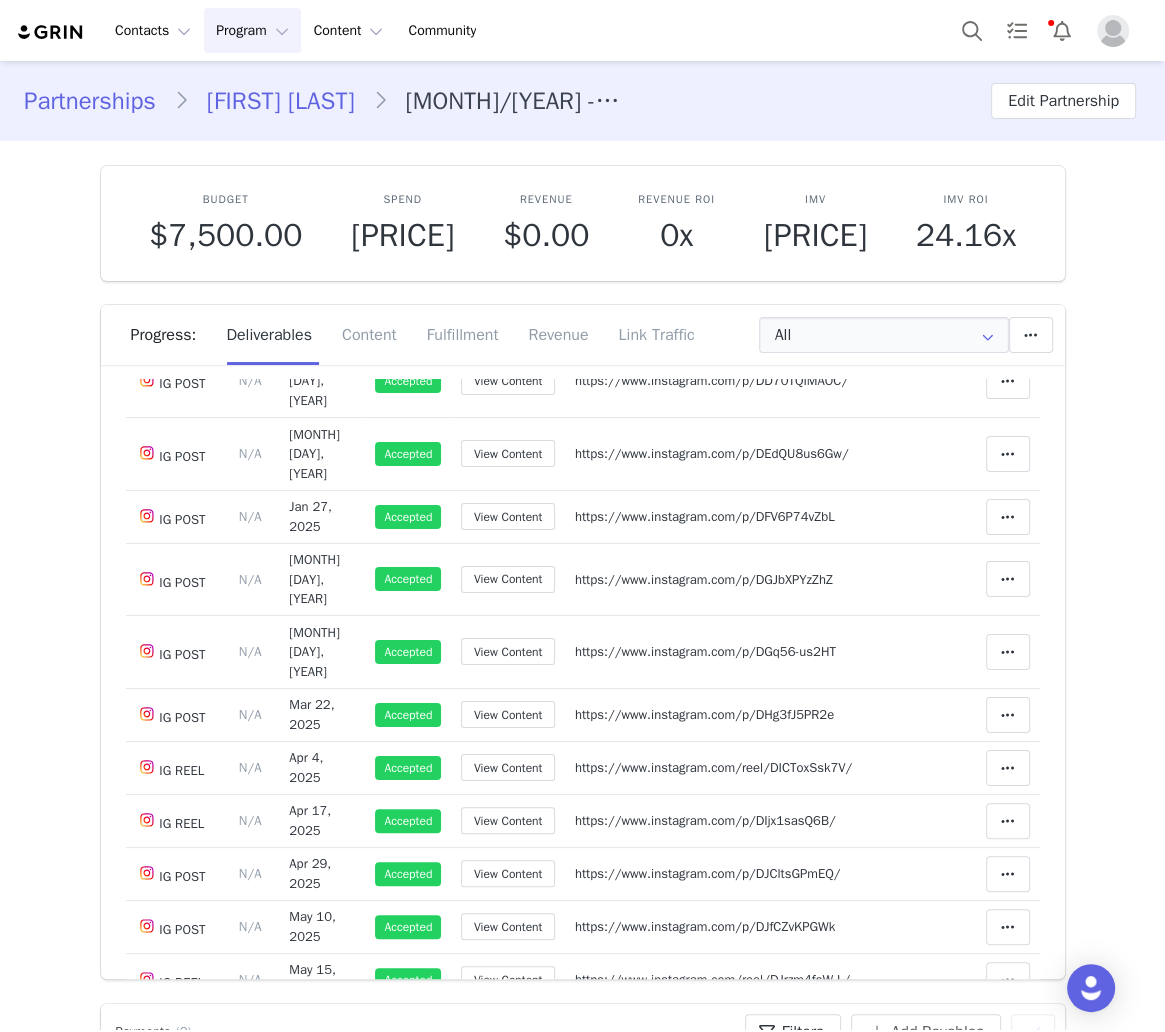 scroll, scrollTop: 1288, scrollLeft: 0, axis: vertical 